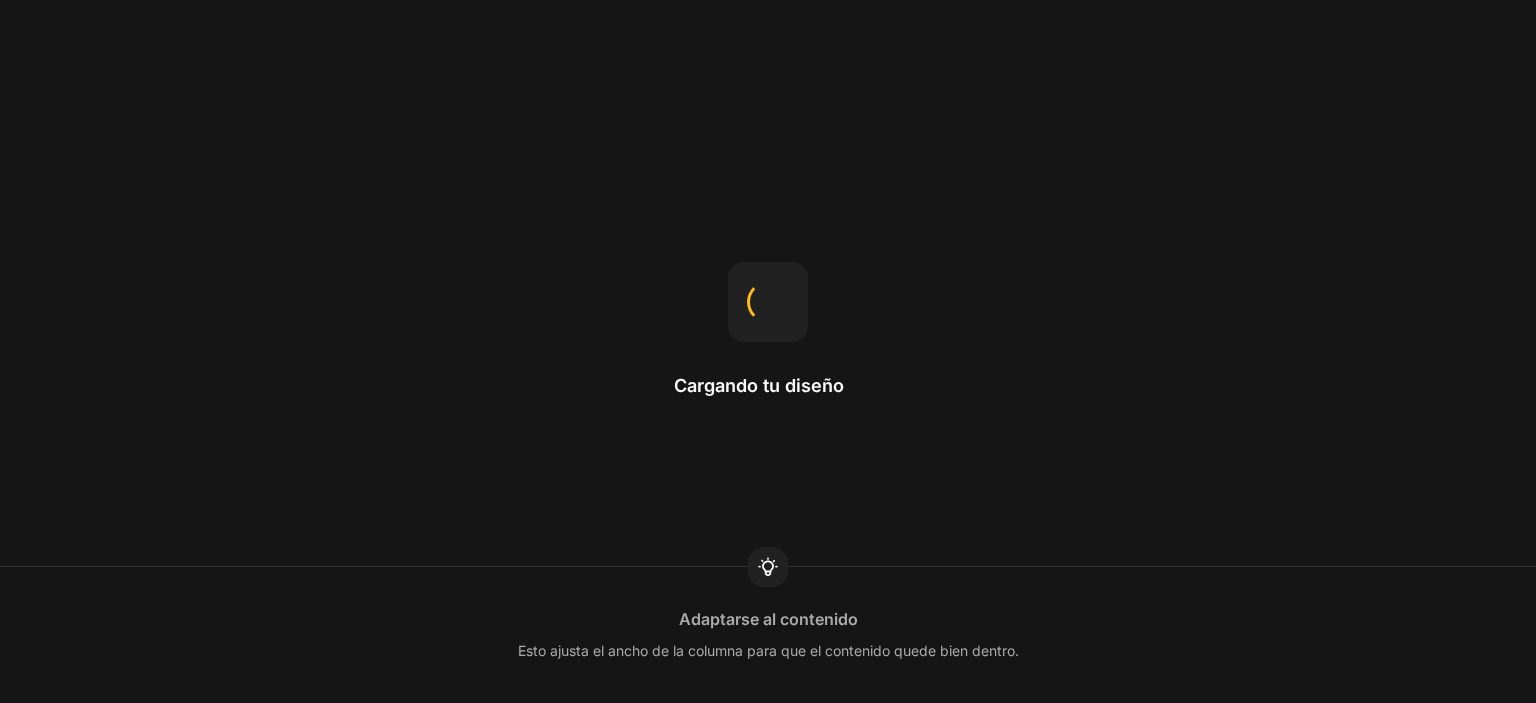 scroll, scrollTop: 0, scrollLeft: 0, axis: both 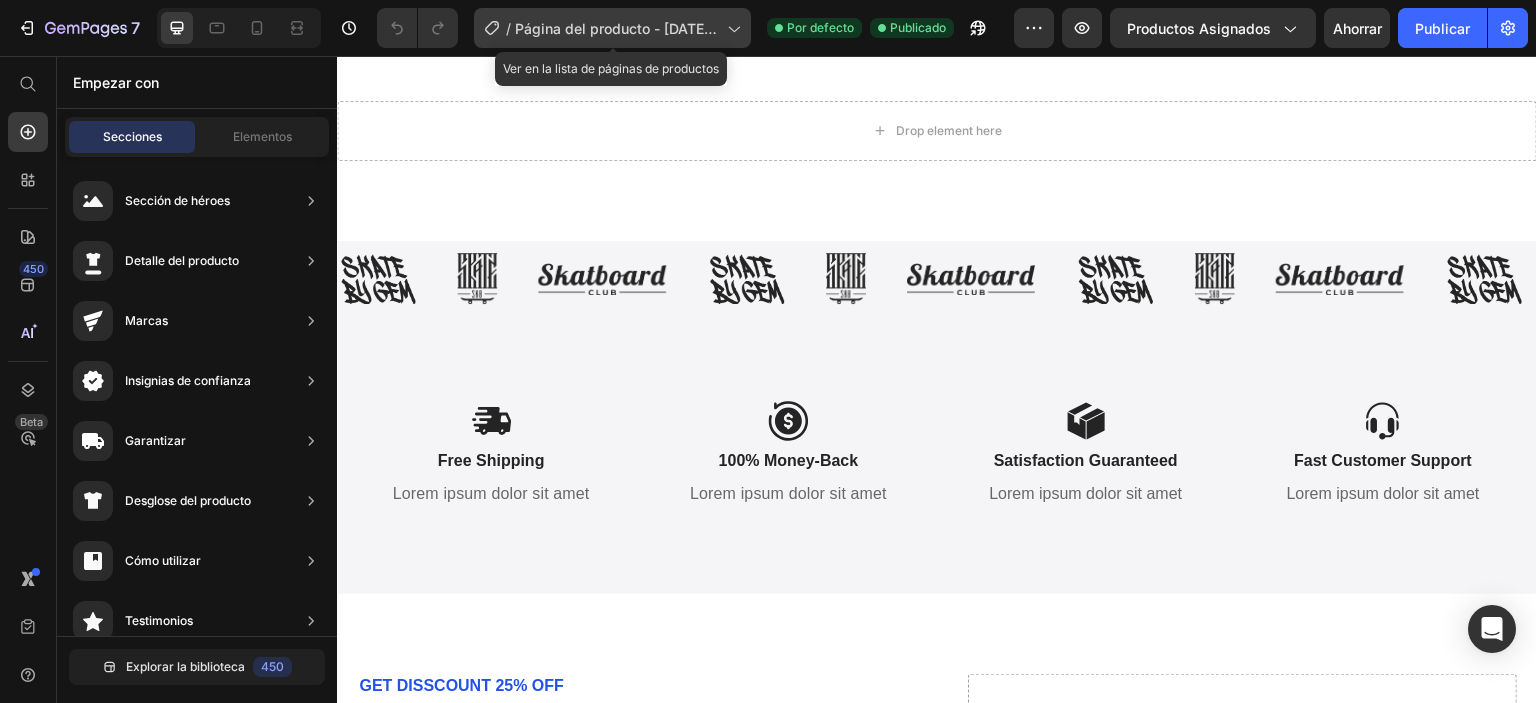 click on "Página del producto - 9 de julio, 18:11:37" at bounding box center [616, 39] 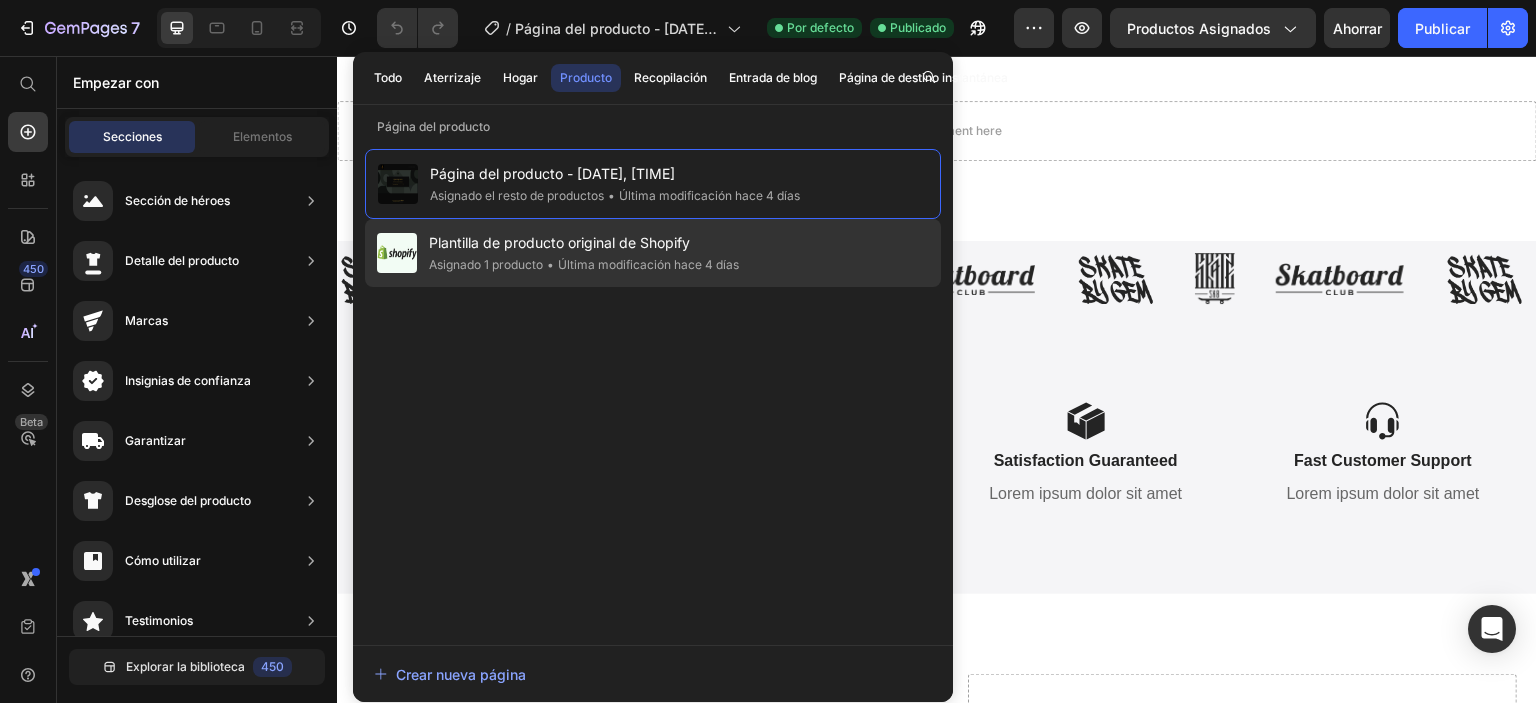 click on "Plantilla de producto original de Shopify Asignado 1 producto •  Última modificación hace 4 días" 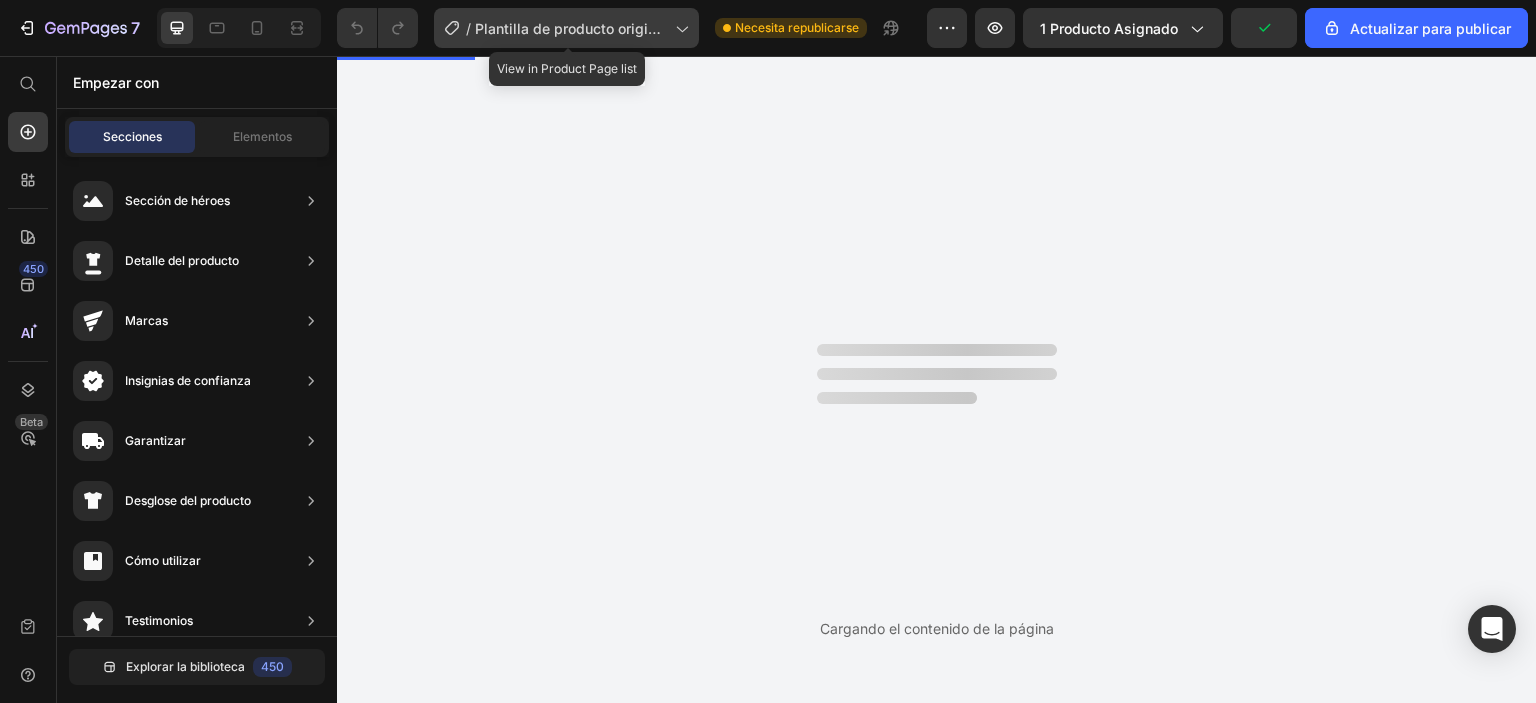 scroll, scrollTop: 0, scrollLeft: 0, axis: both 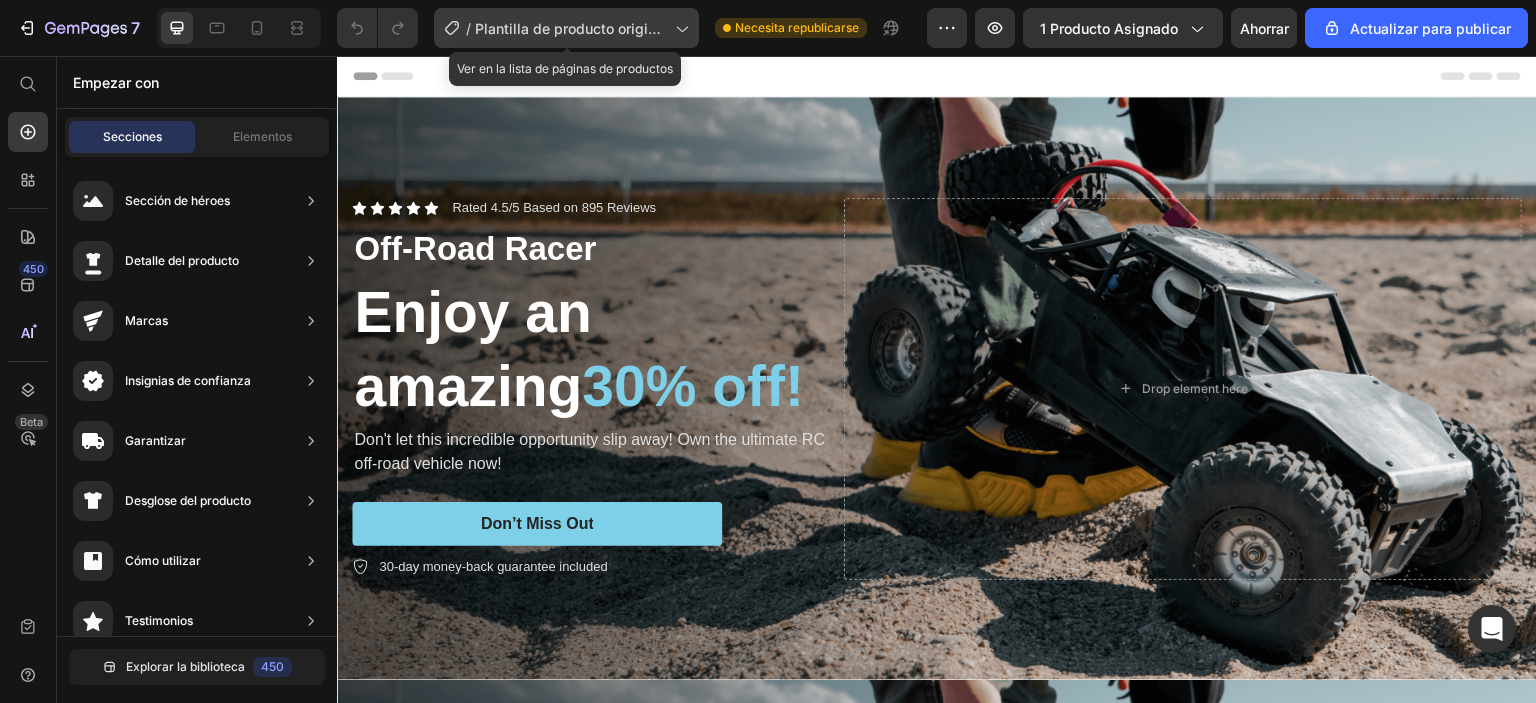 click on "Plantilla de producto original de Shopify" at bounding box center [569, 39] 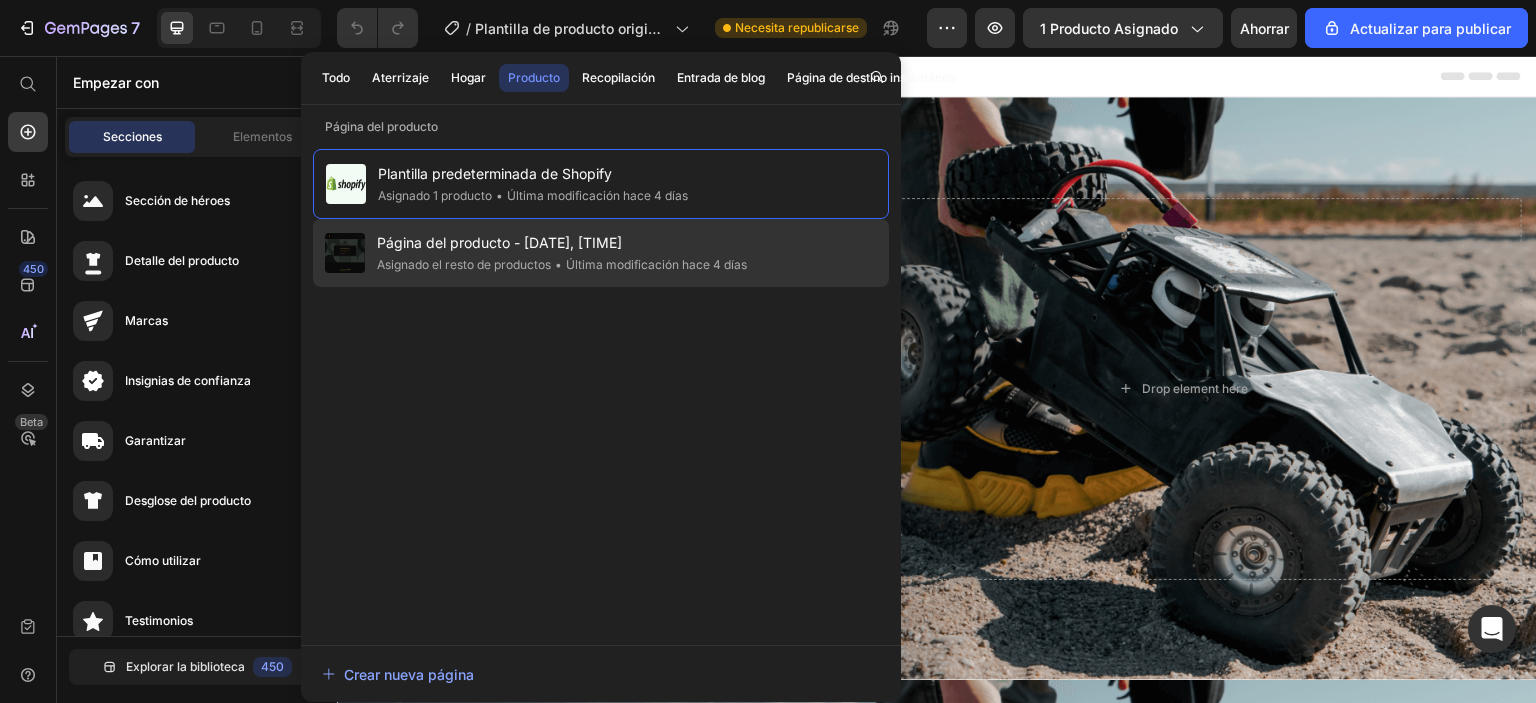 click on "Página del producto - 9 de julio, 18:11:37" at bounding box center [499, 242] 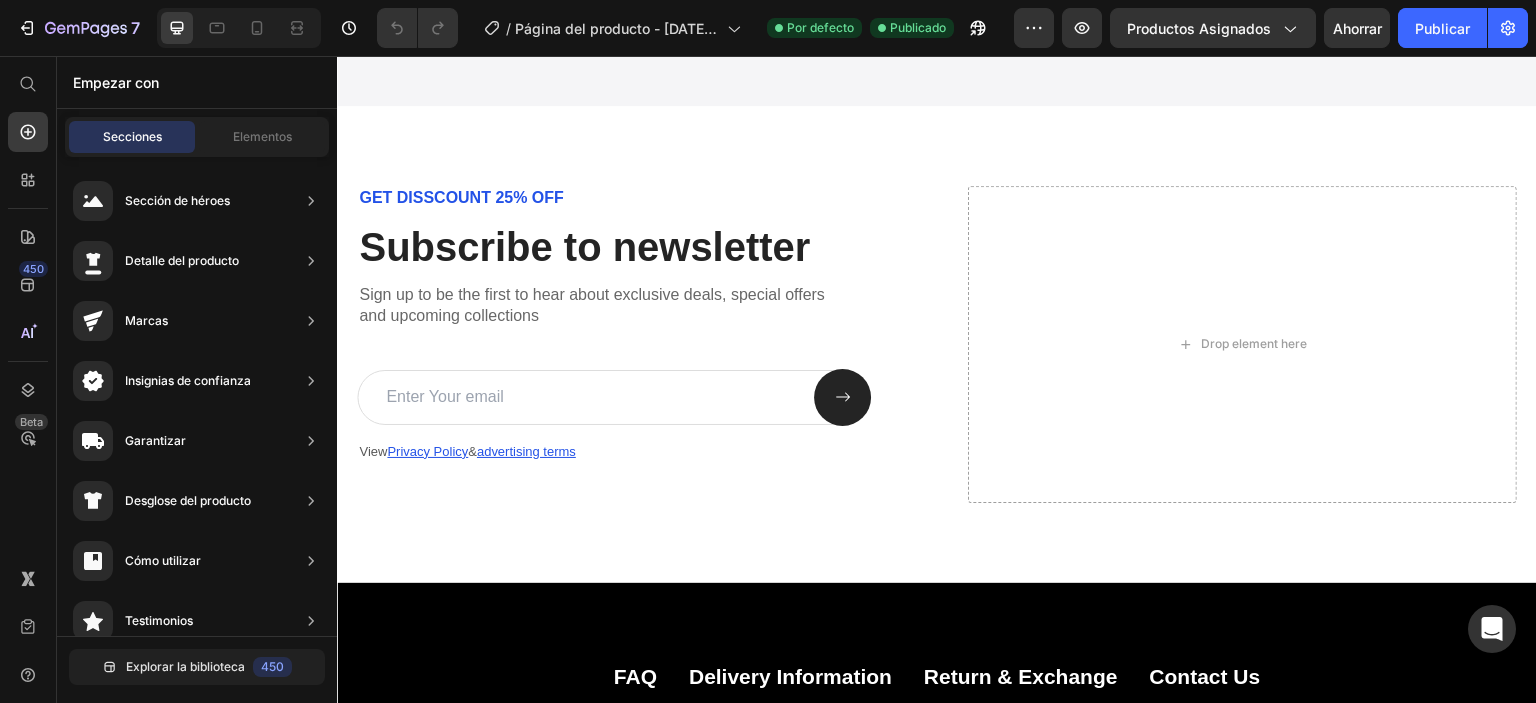 scroll, scrollTop: 1700, scrollLeft: 0, axis: vertical 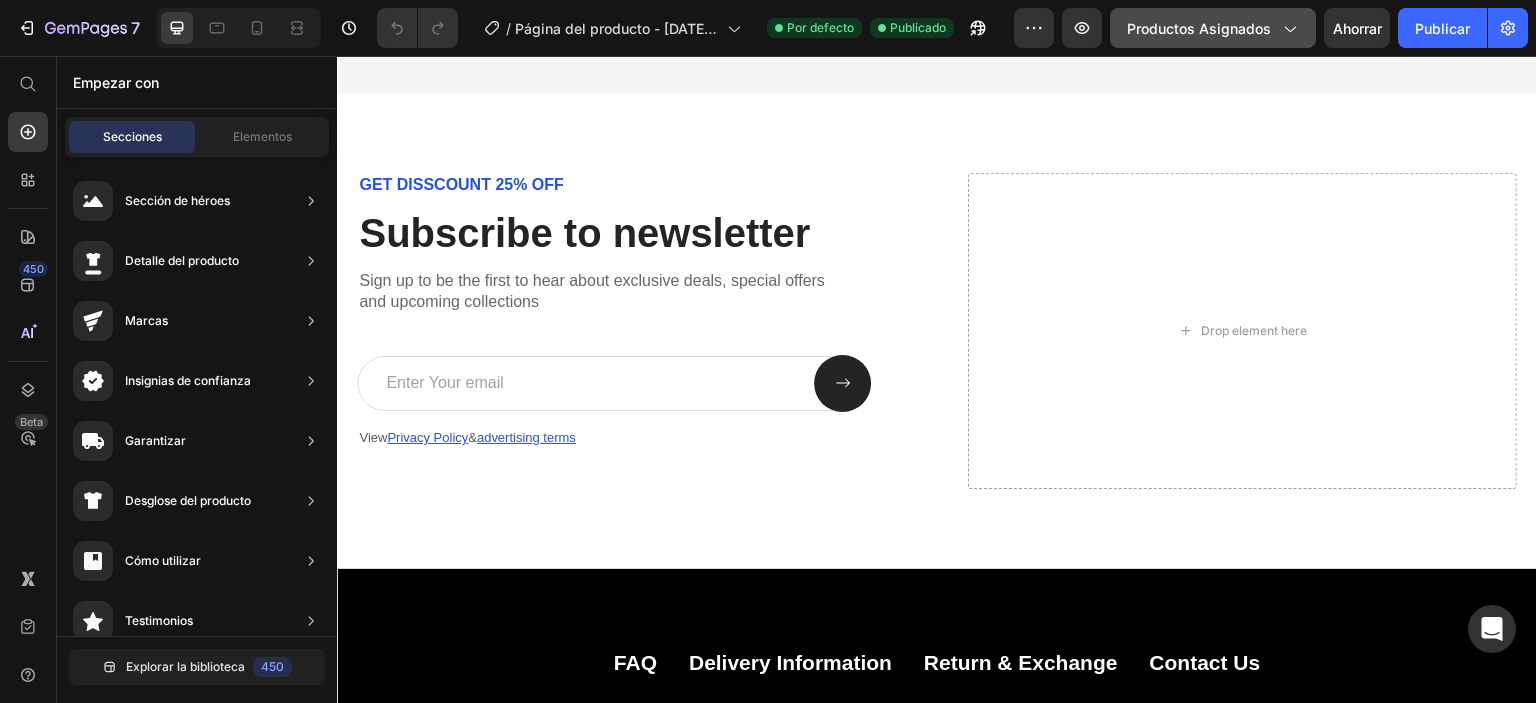 click on "Productos asignados" at bounding box center (1213, 28) 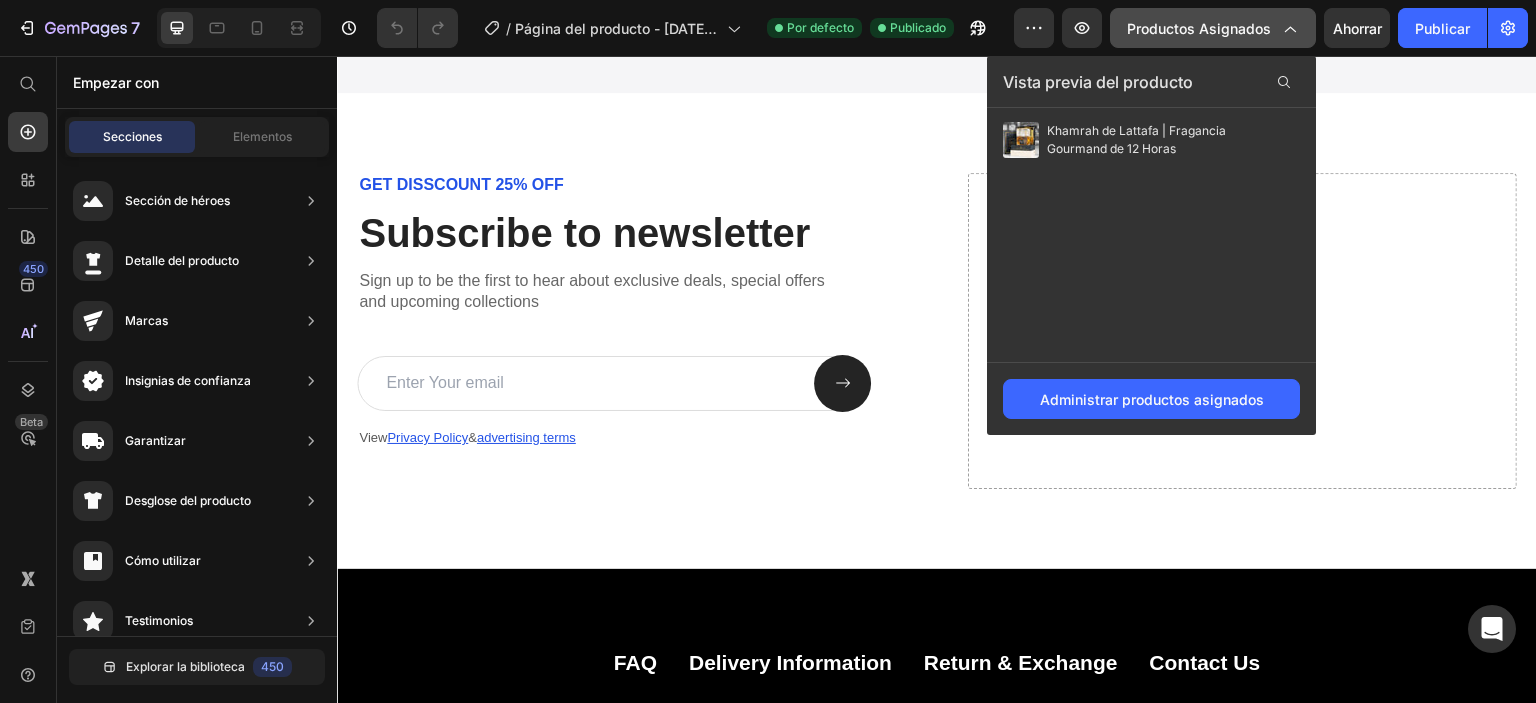 click 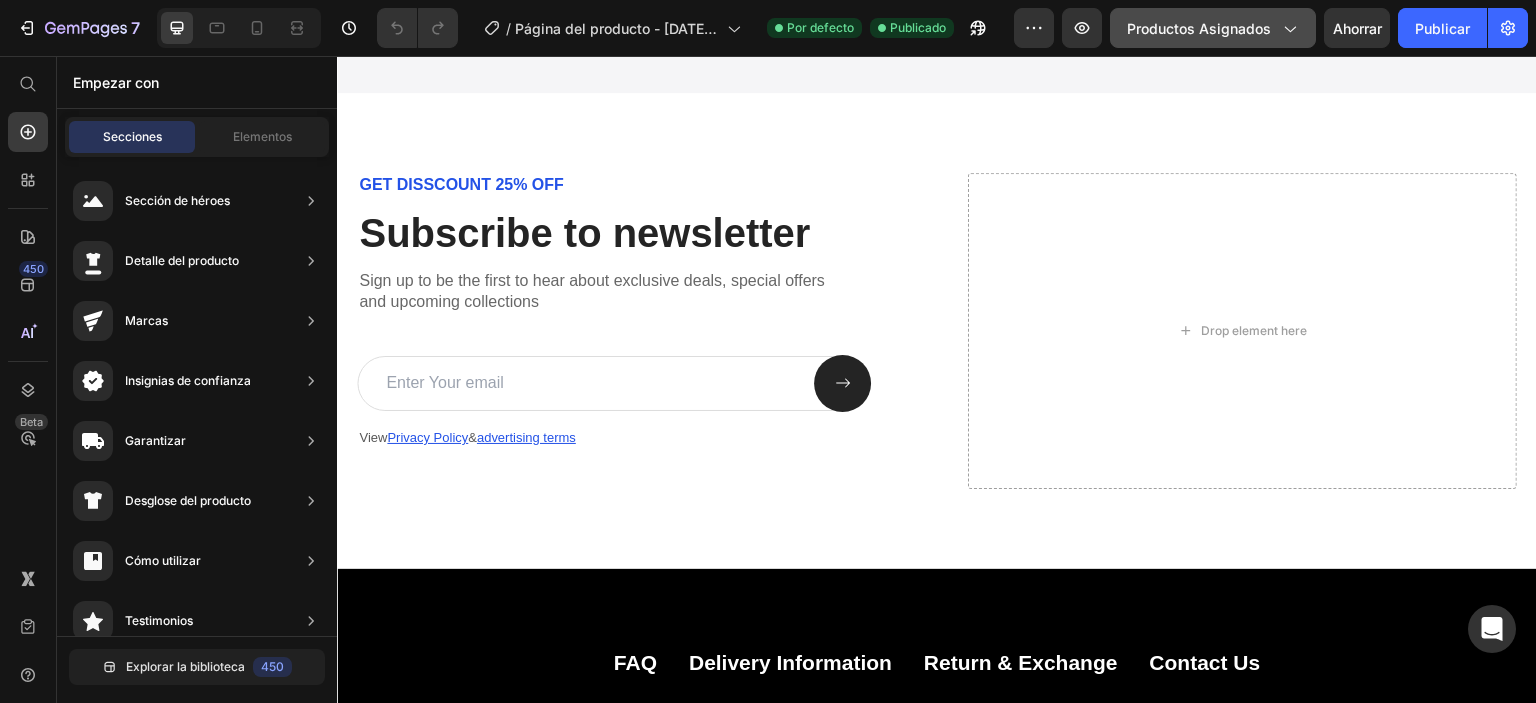 click 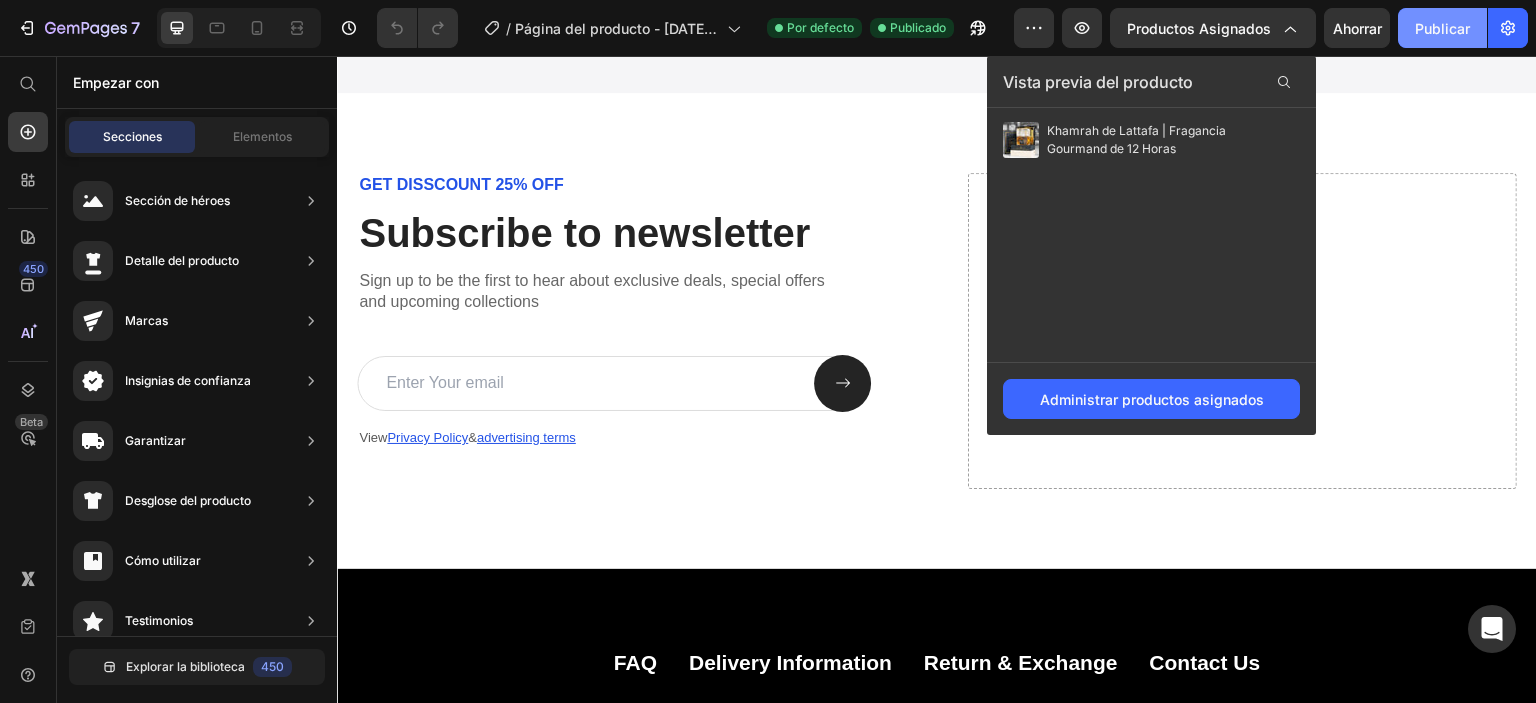 click on "Publicar" at bounding box center [1442, 28] 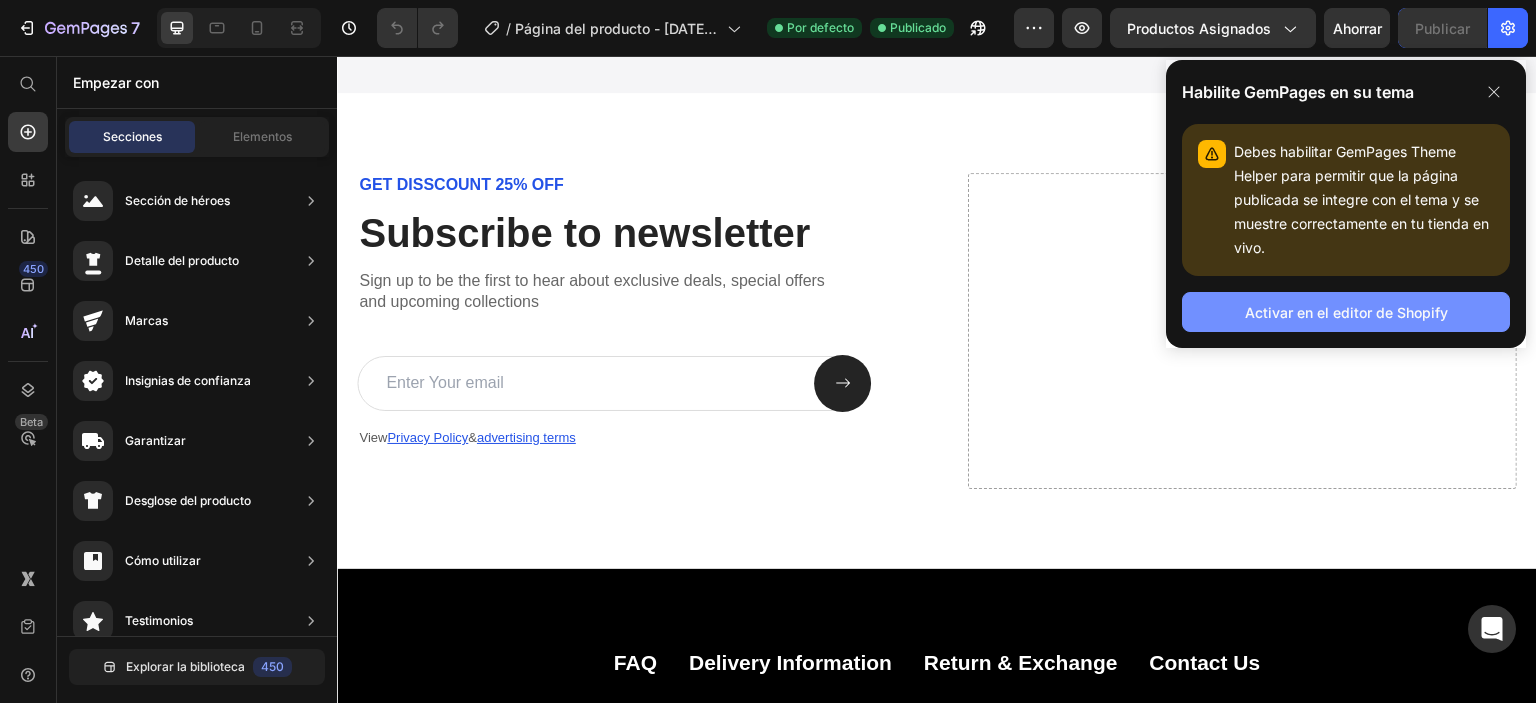 click on "Activar en el editor de Shopify" at bounding box center (1346, 312) 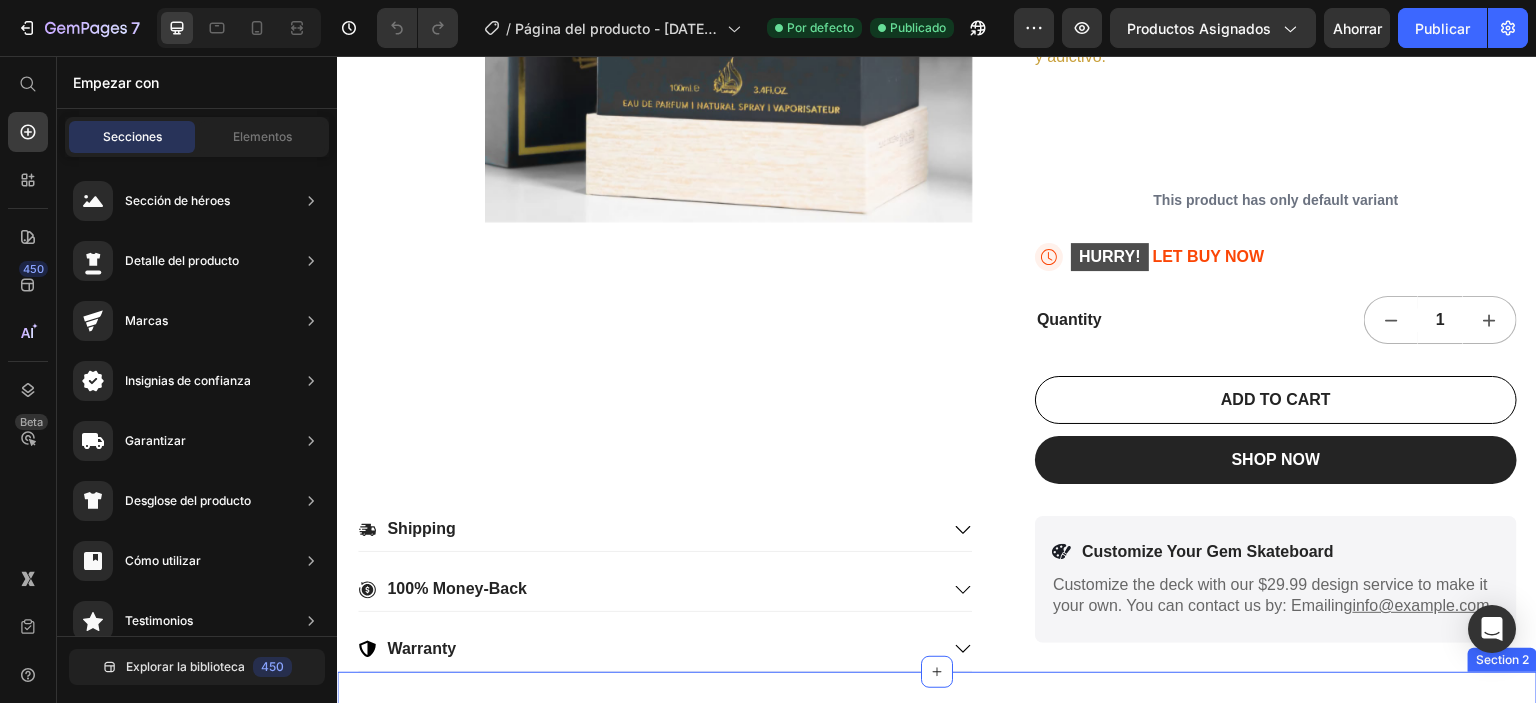 scroll, scrollTop: 100, scrollLeft: 0, axis: vertical 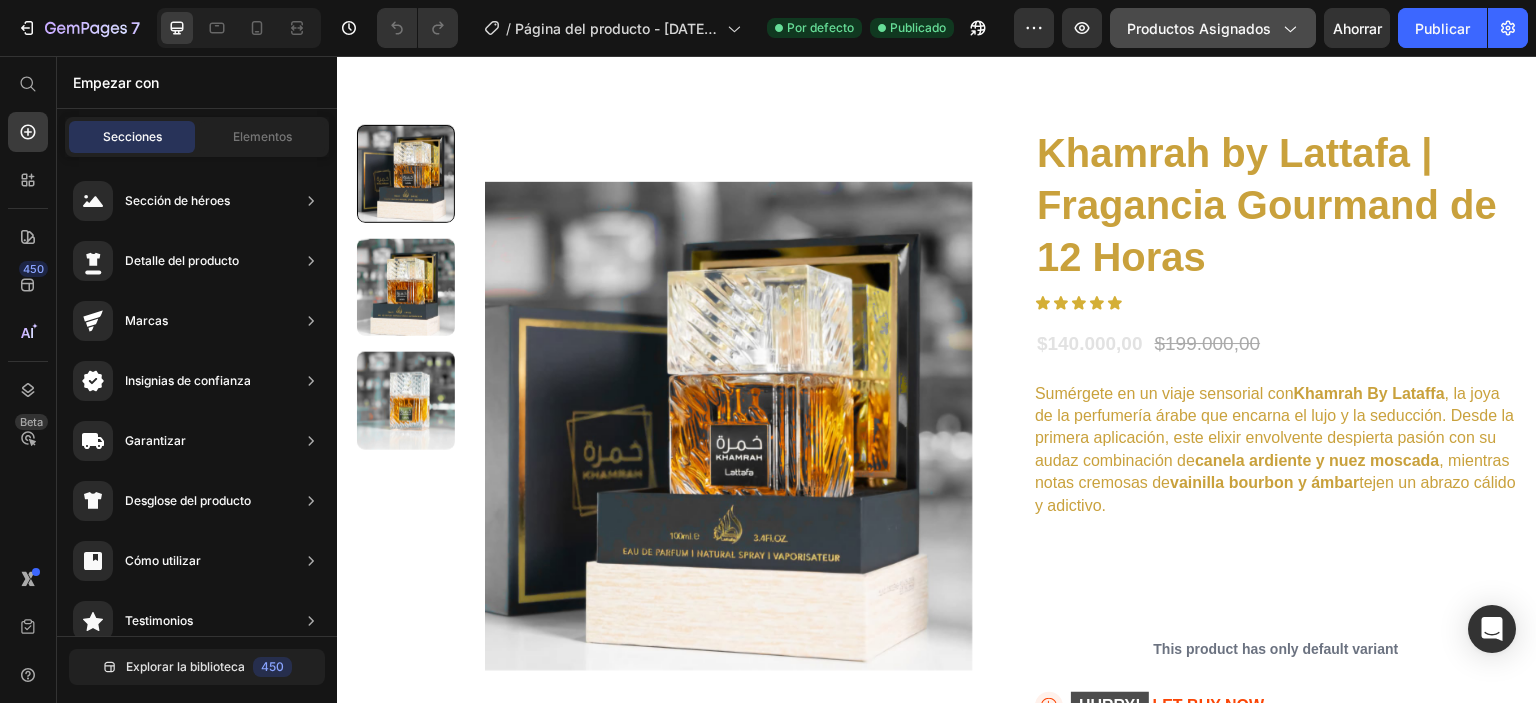click on "Productos asignados" at bounding box center [1213, 28] 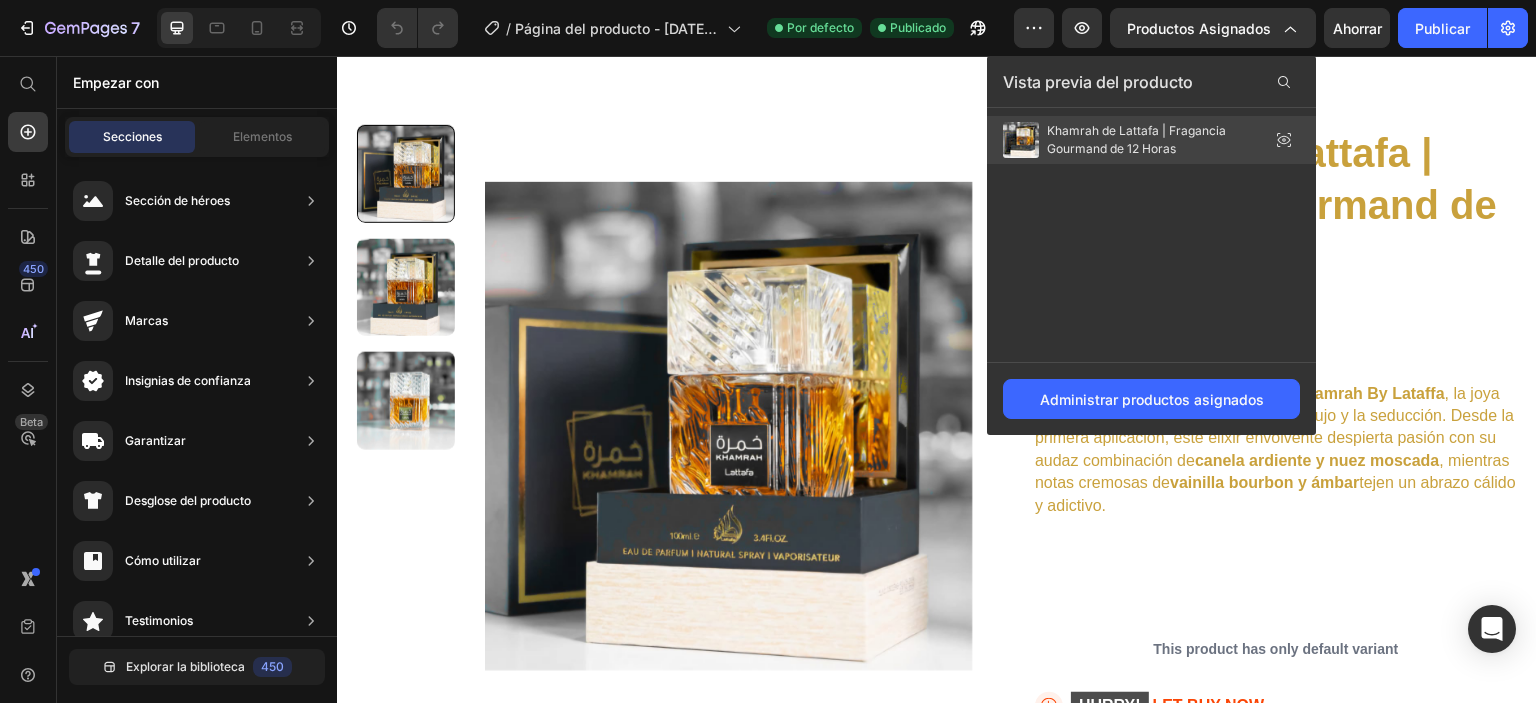 click on "Khamrah de Lattafa | Fragancia Gourmand de 12 Horas" at bounding box center (1136, 139) 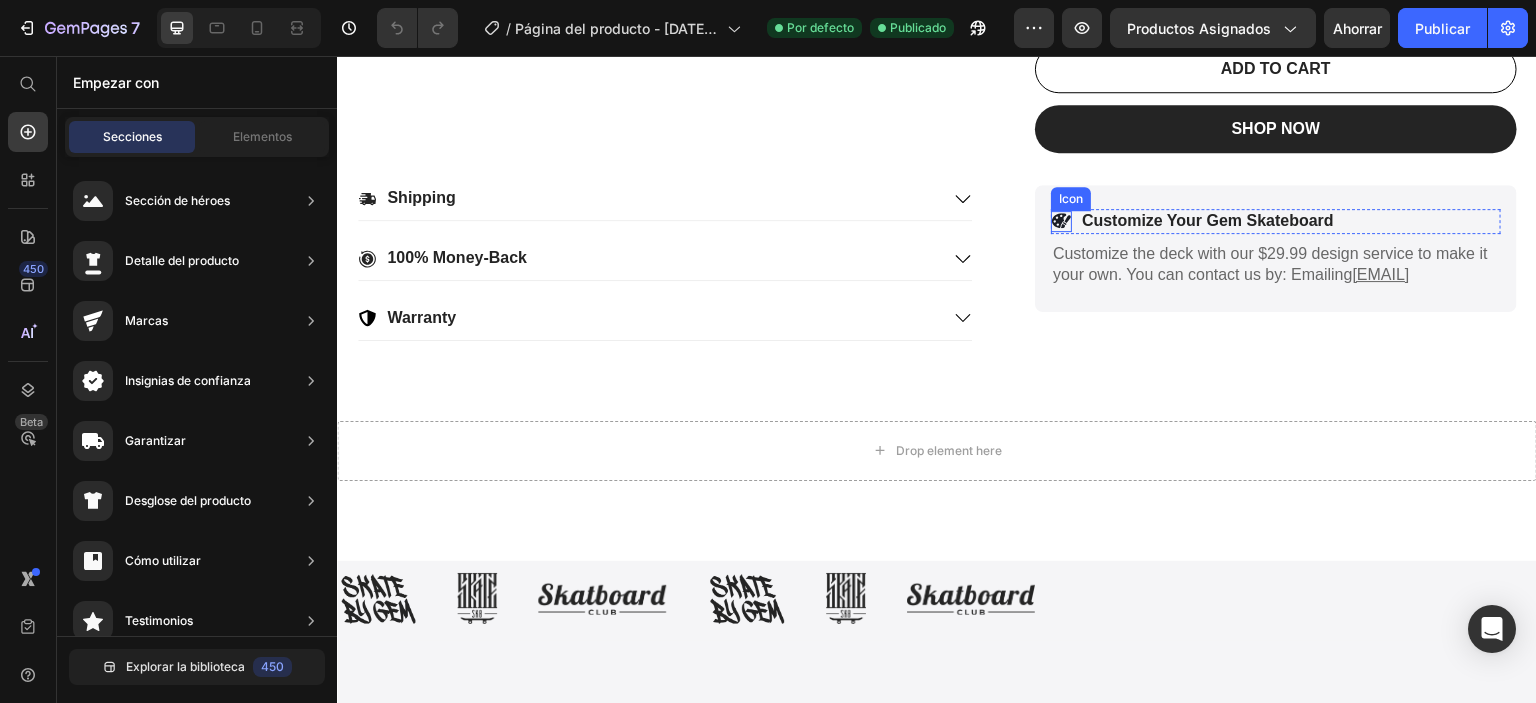 scroll, scrollTop: 0, scrollLeft: 0, axis: both 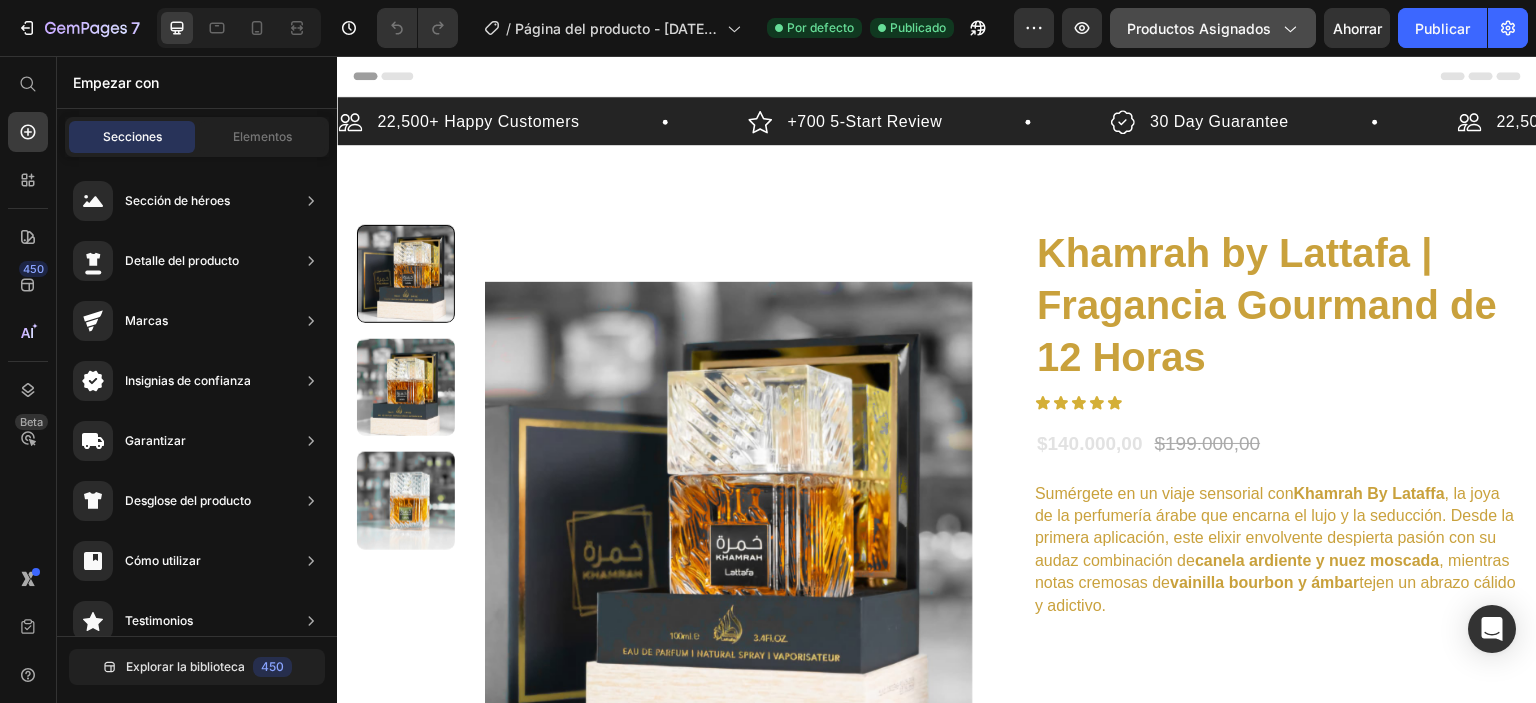 click on "Productos asignados" at bounding box center (1213, 28) 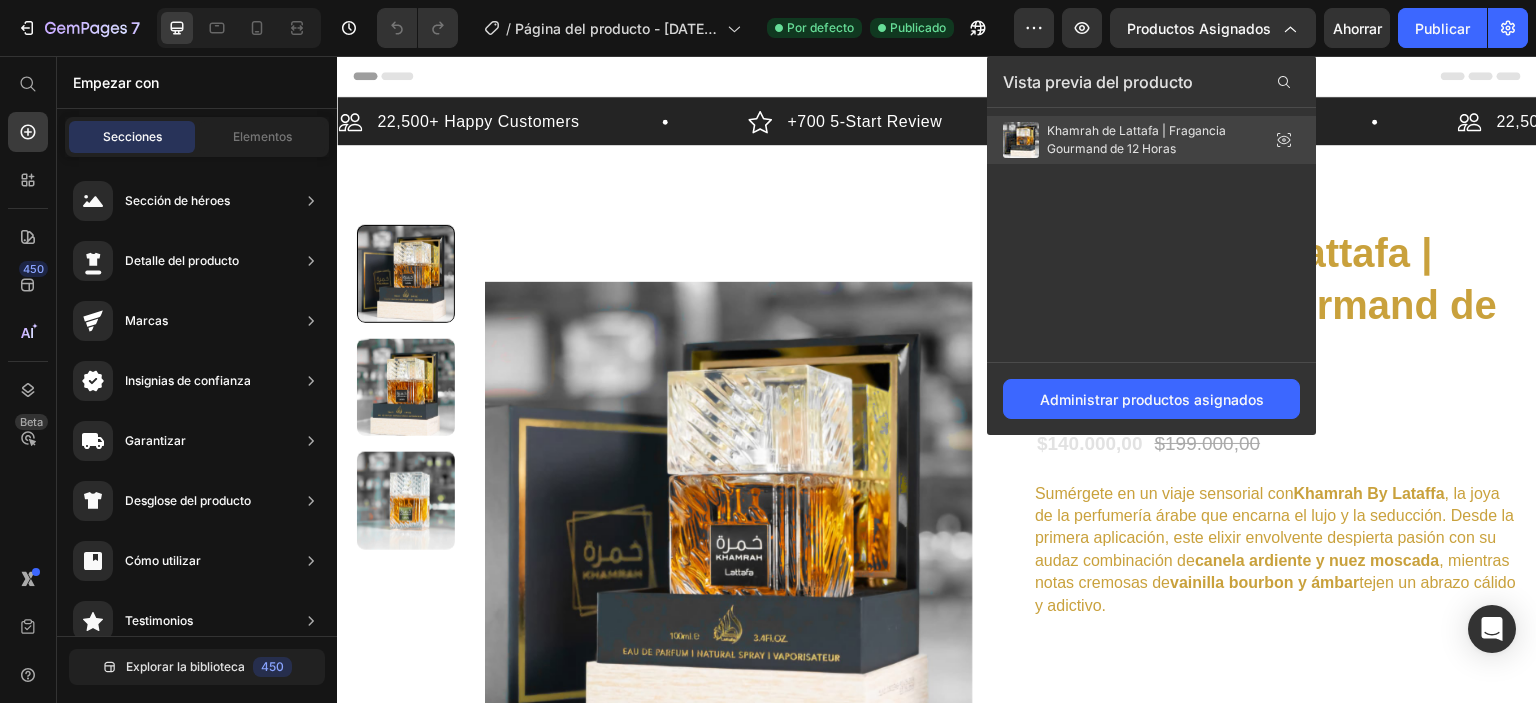 click 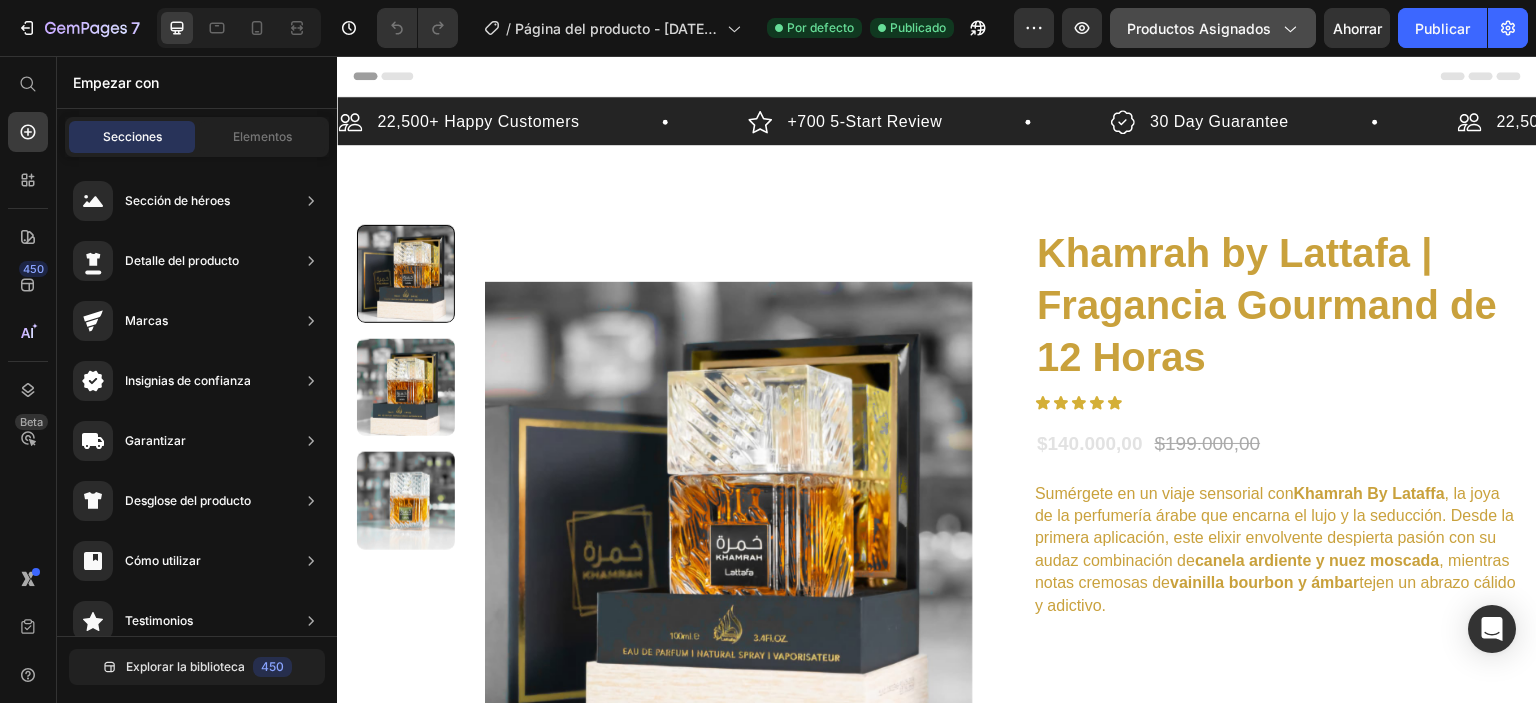 click on "Productos asignados" 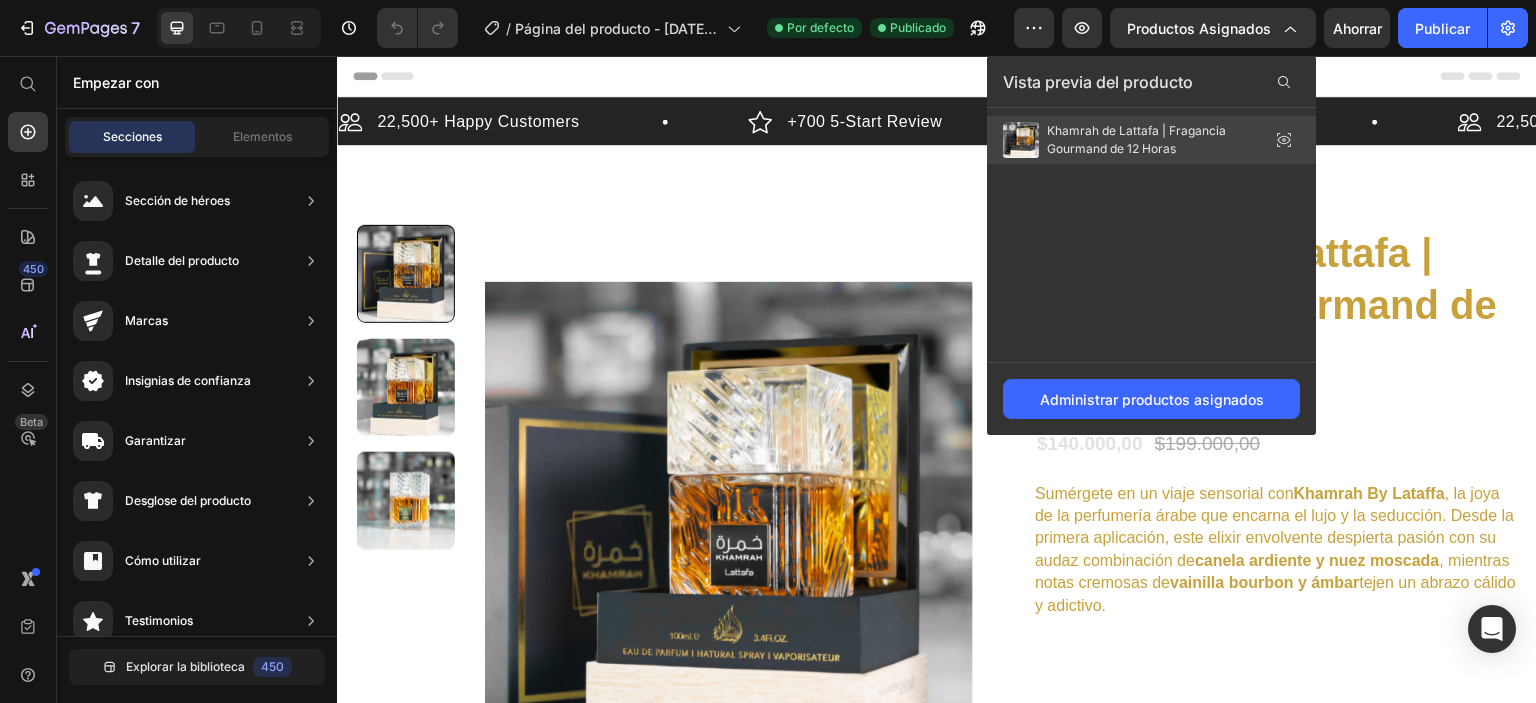 drag, startPoint x: 1284, startPoint y: 134, endPoint x: 948, endPoint y: 78, distance: 340.6347 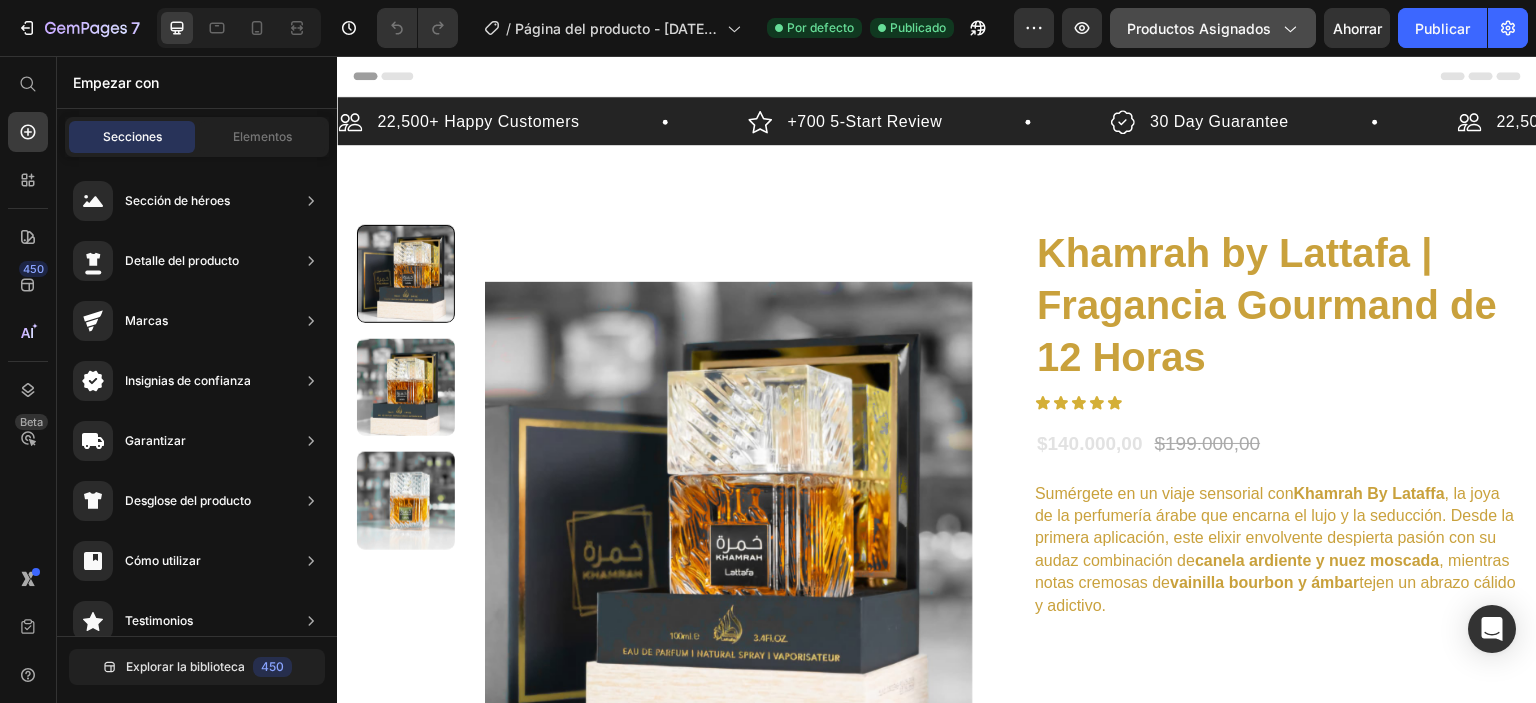 click on "Productos asignados" at bounding box center [1199, 28] 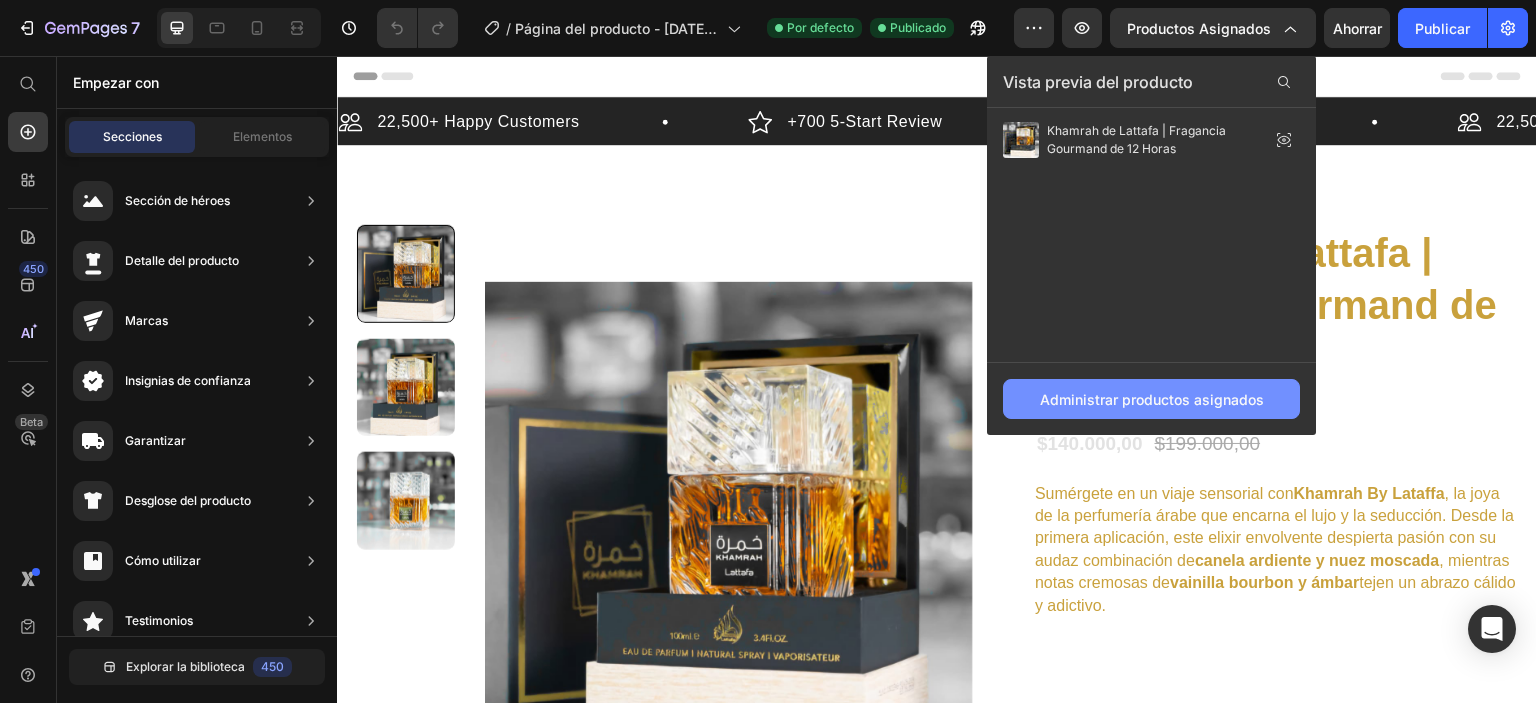 click on "Administrar productos asignados" at bounding box center [1152, 399] 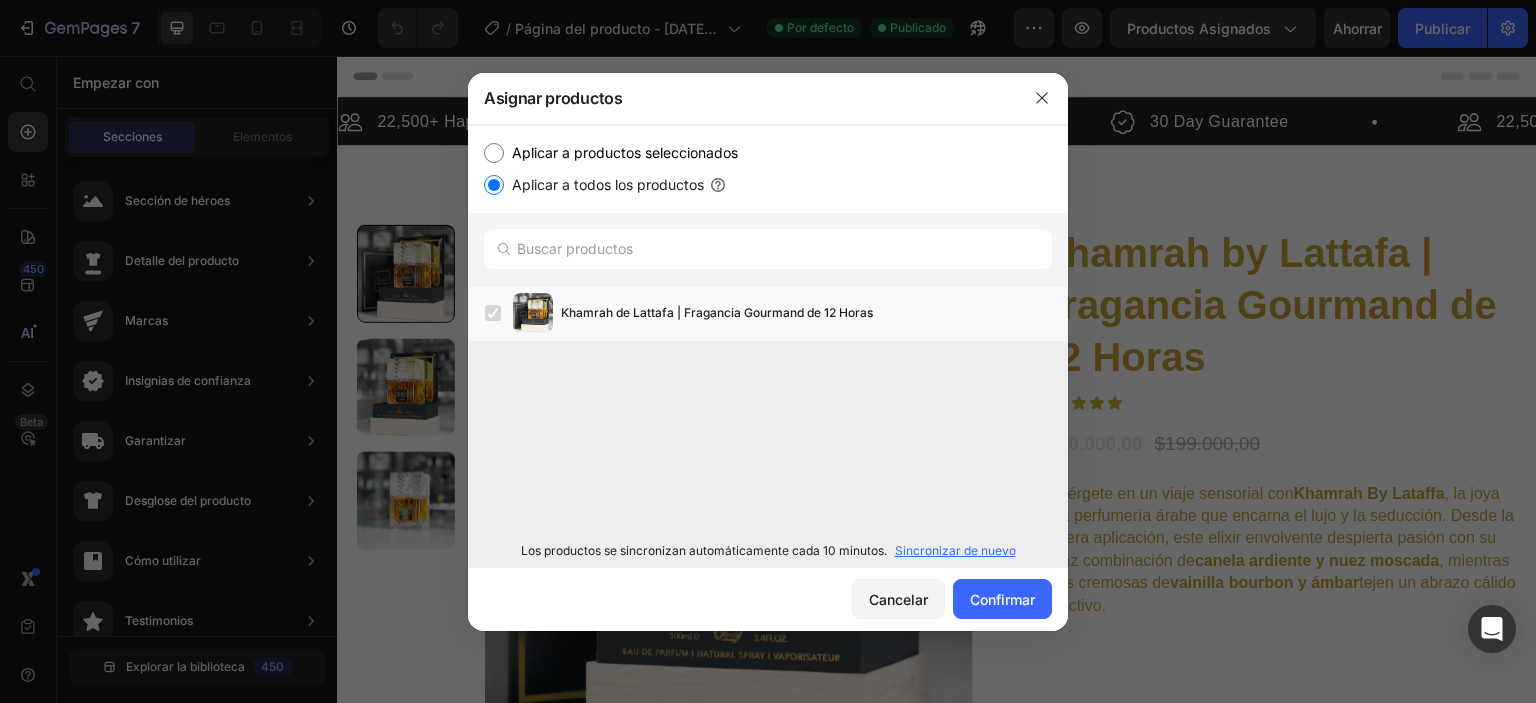 click on "Aplicar a productos seleccionados" at bounding box center [625, 152] 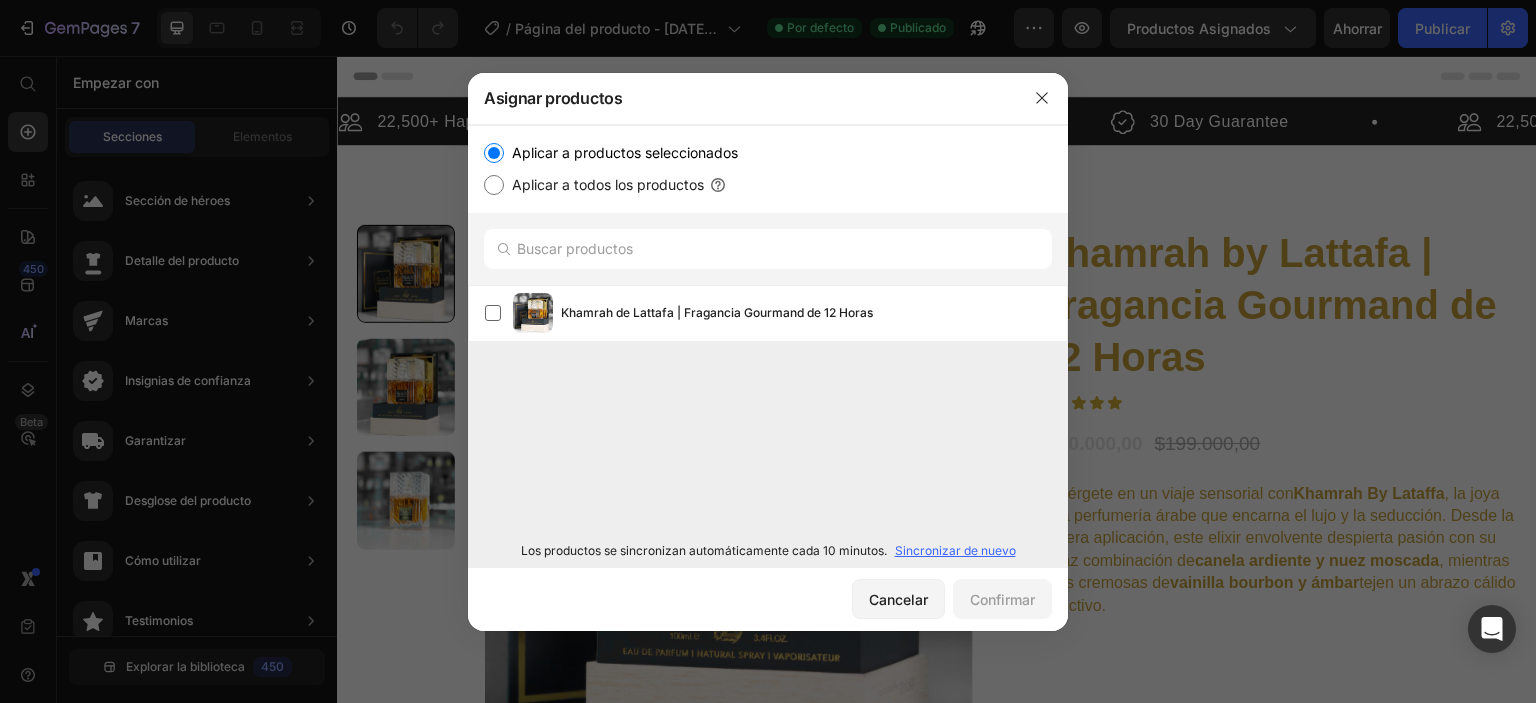 click 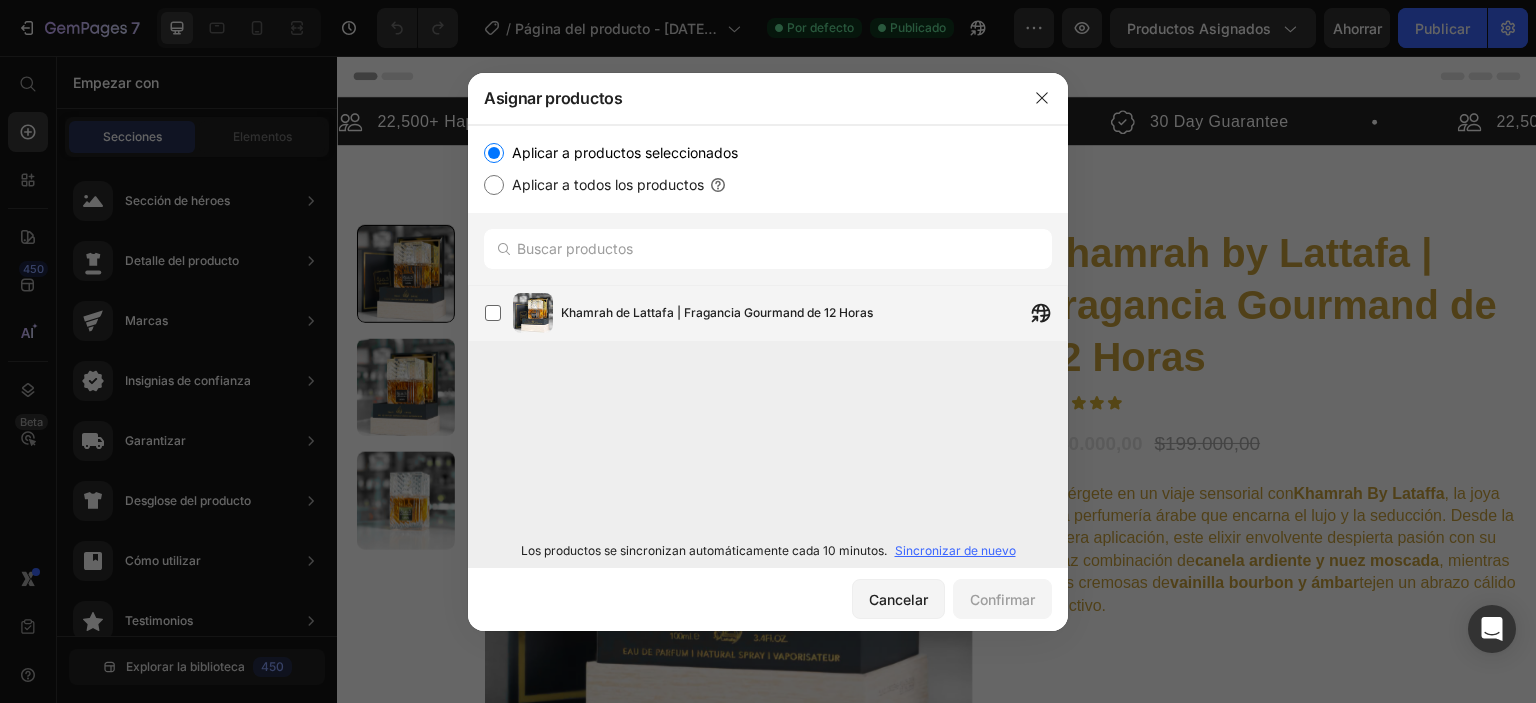 drag, startPoint x: 490, startPoint y: 315, endPoint x: 536, endPoint y: 330, distance: 48.38388 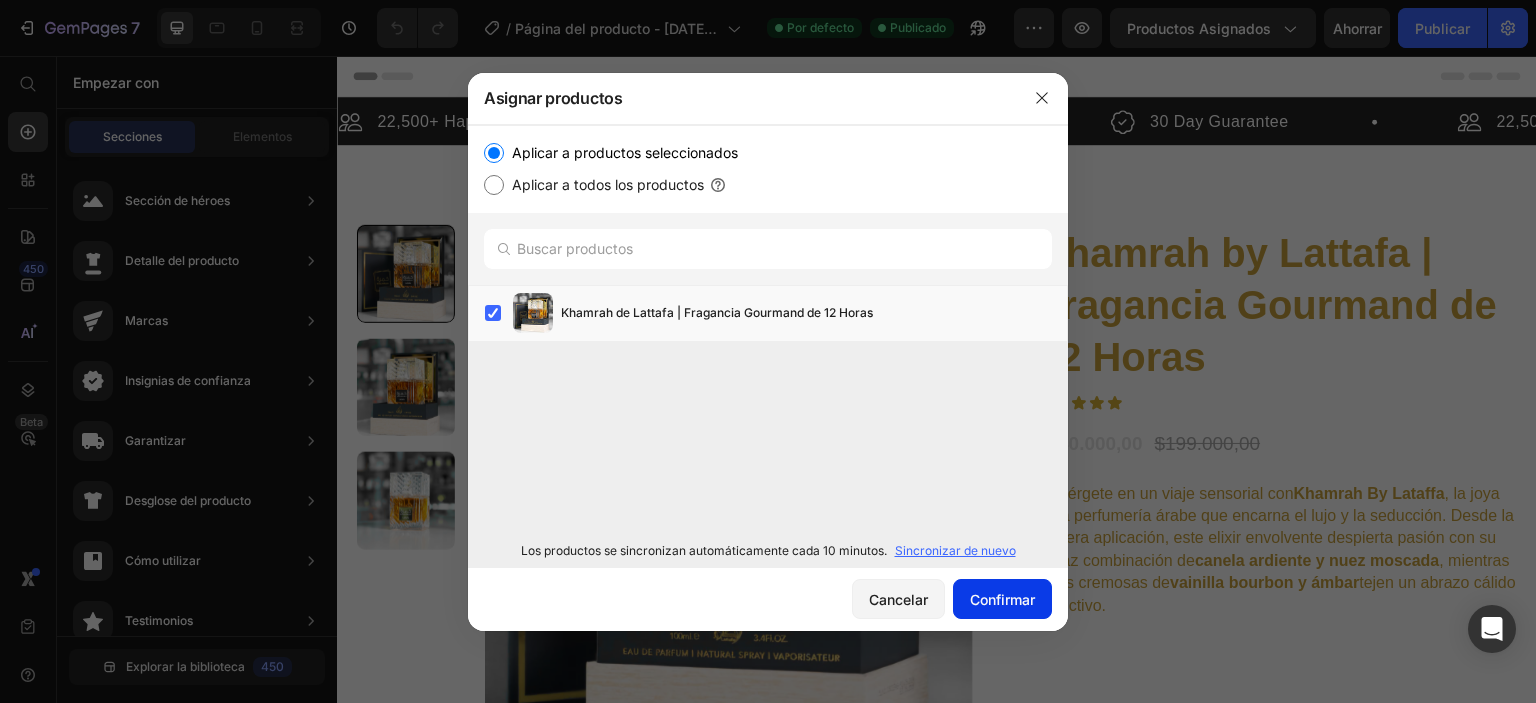 click on "Confirmar" 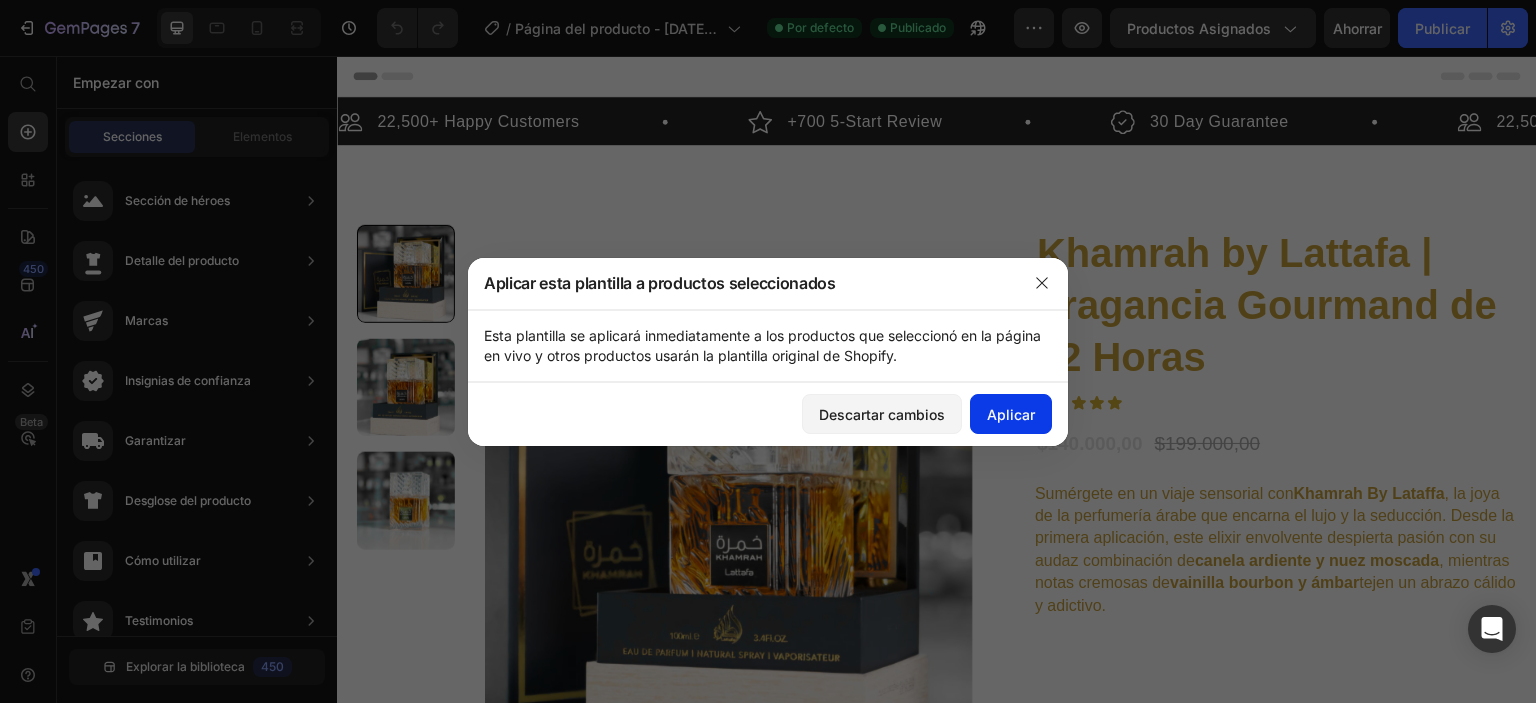 click on "Aplicar" at bounding box center [1011, 414] 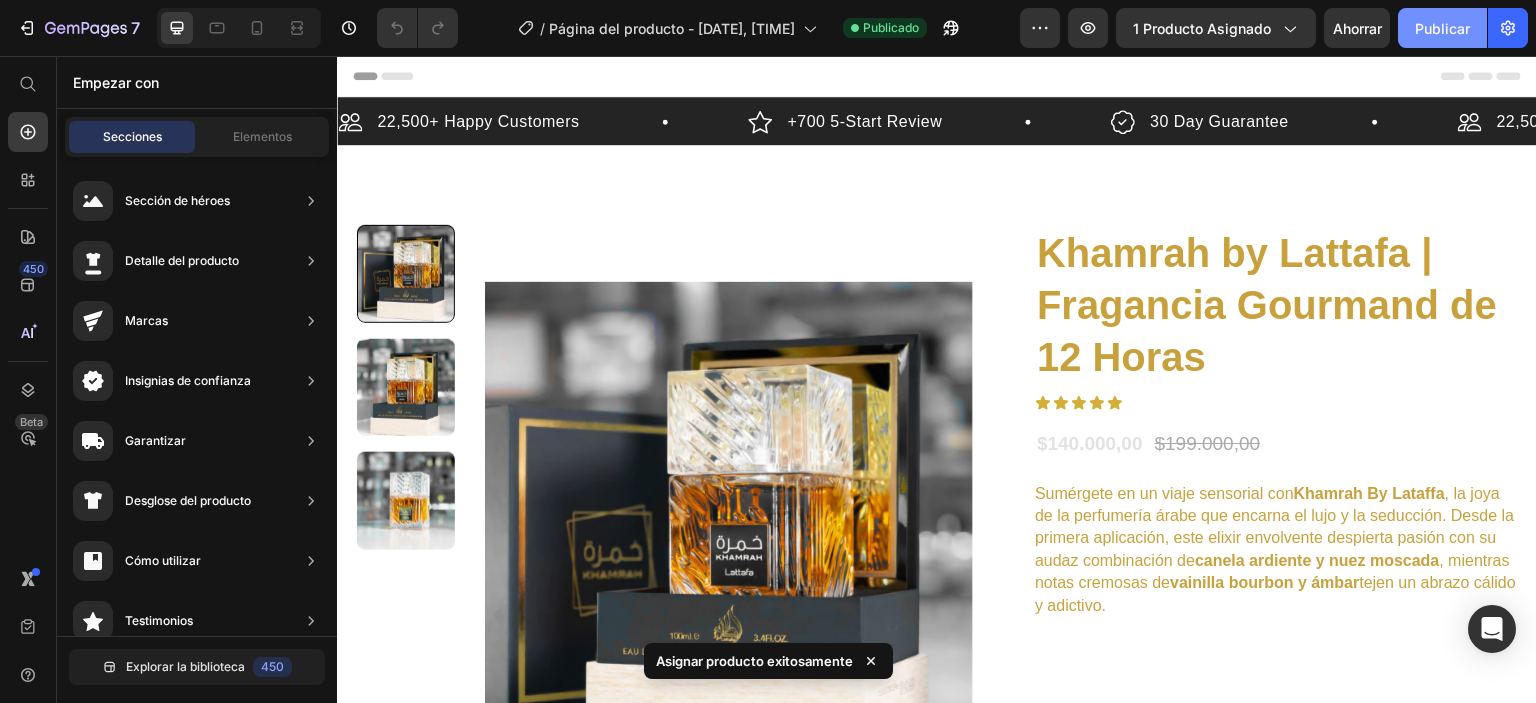 click on "Publicar" at bounding box center (1442, 28) 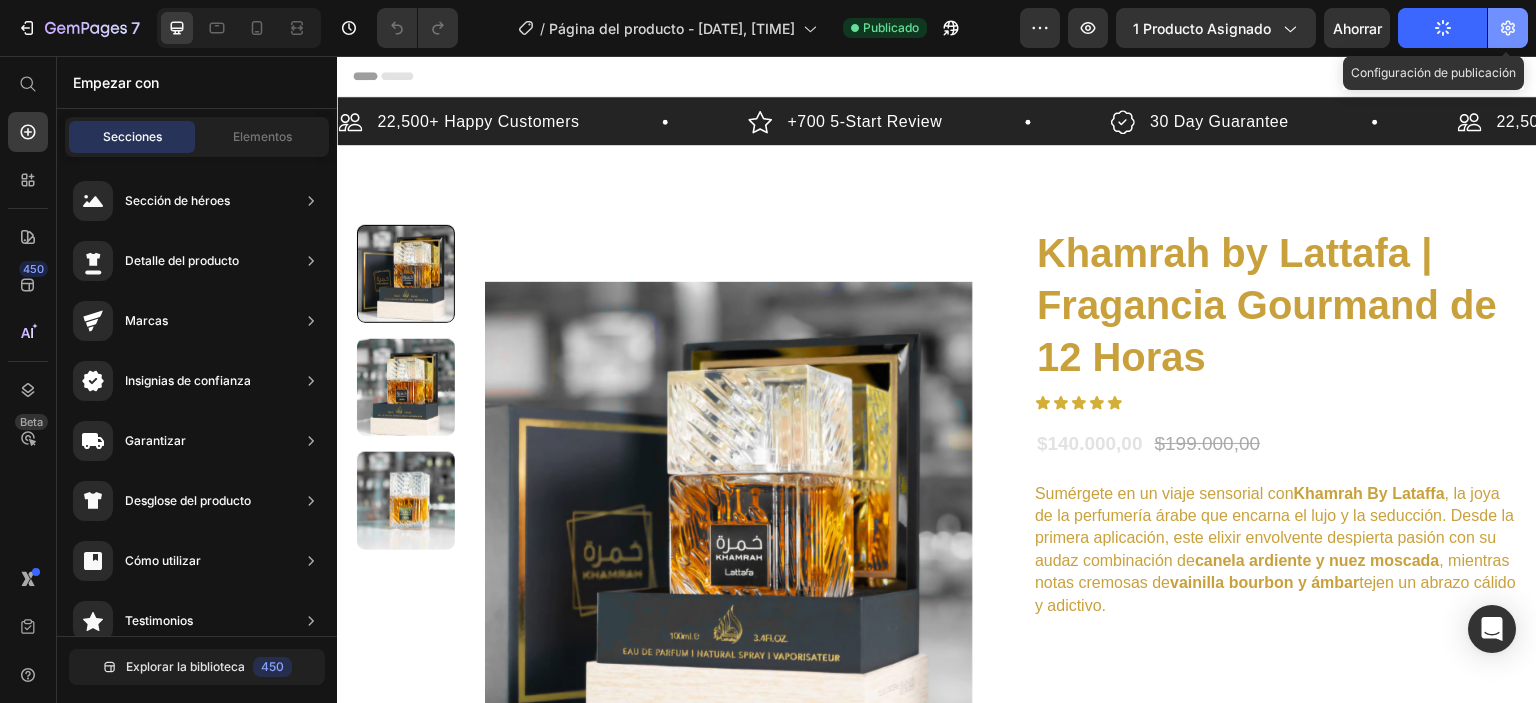click 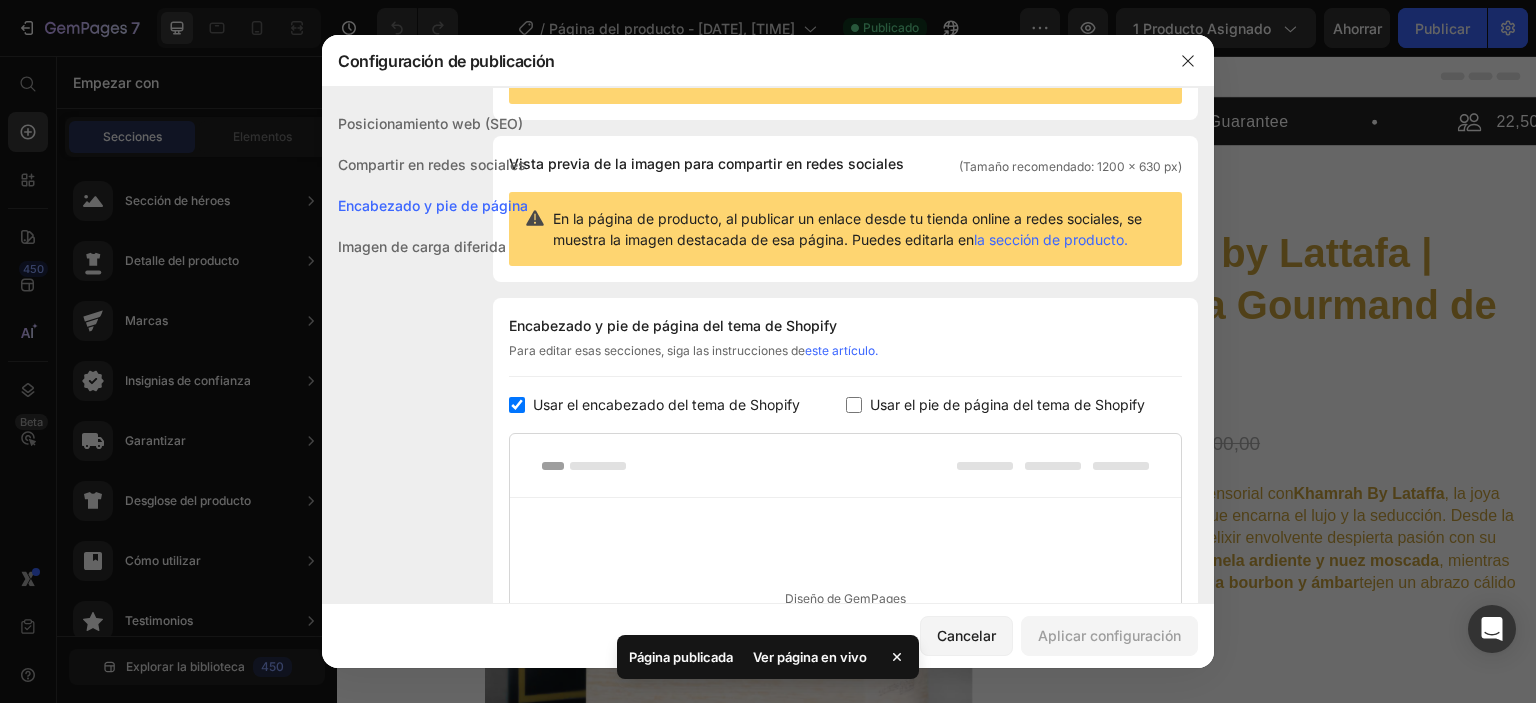 scroll, scrollTop: 200, scrollLeft: 0, axis: vertical 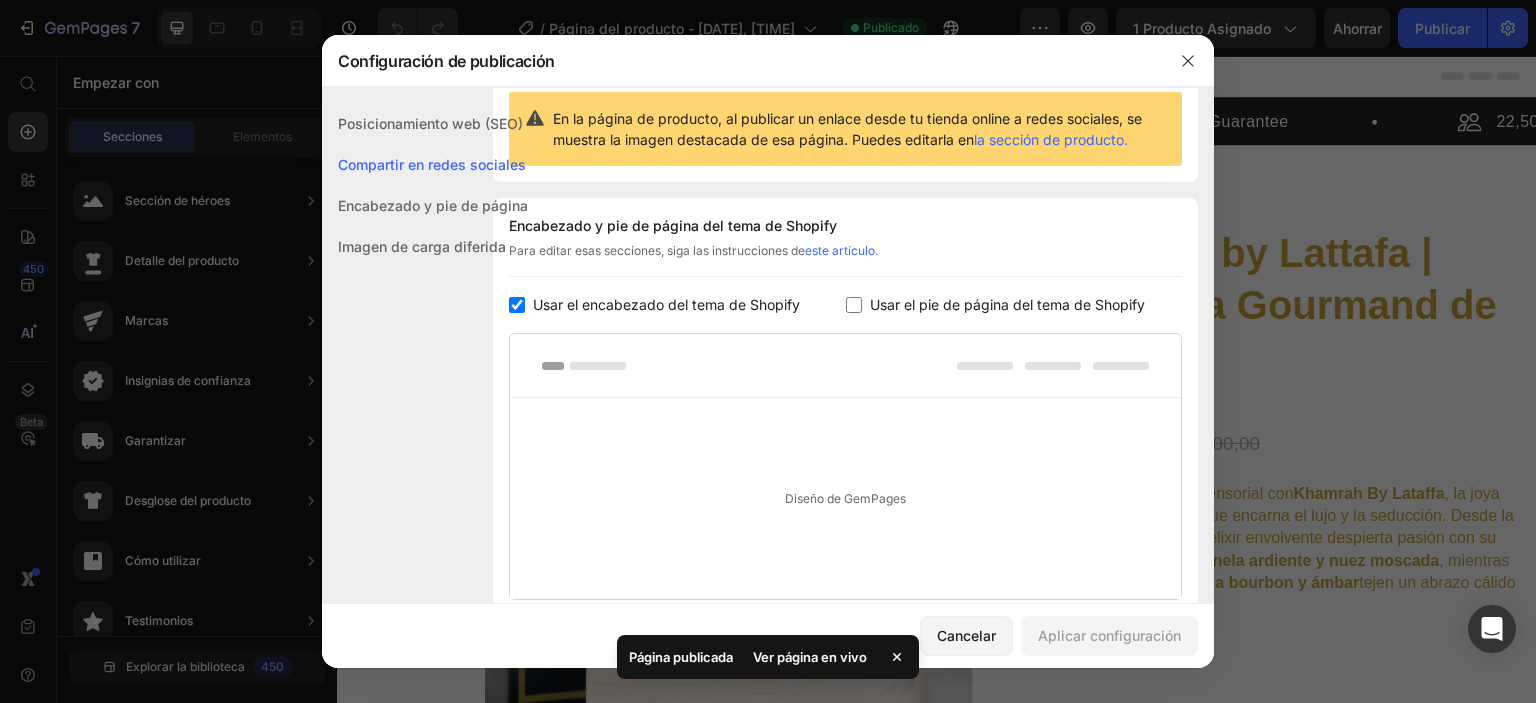 click on "Usar el encabezado del tema de Shopify" at bounding box center (666, 304) 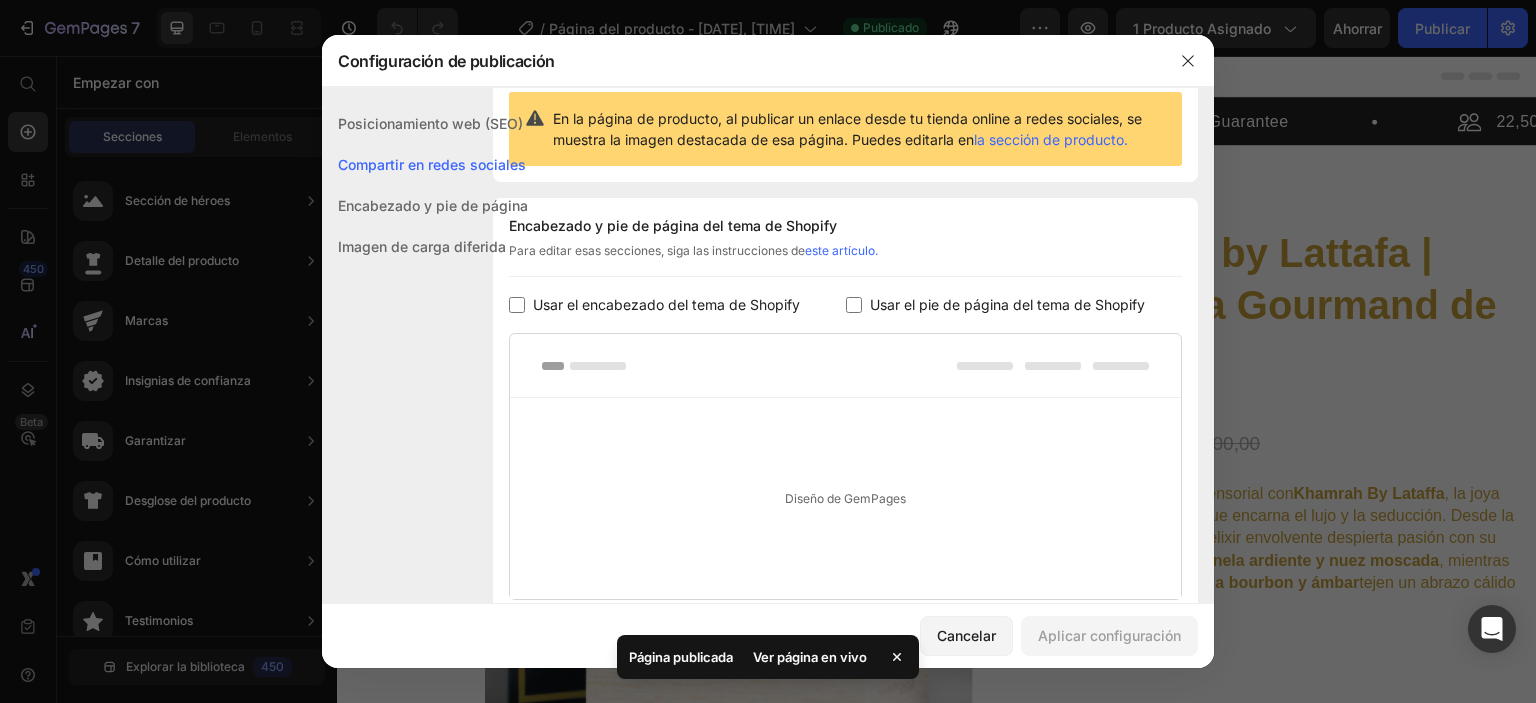 checkbox on "false" 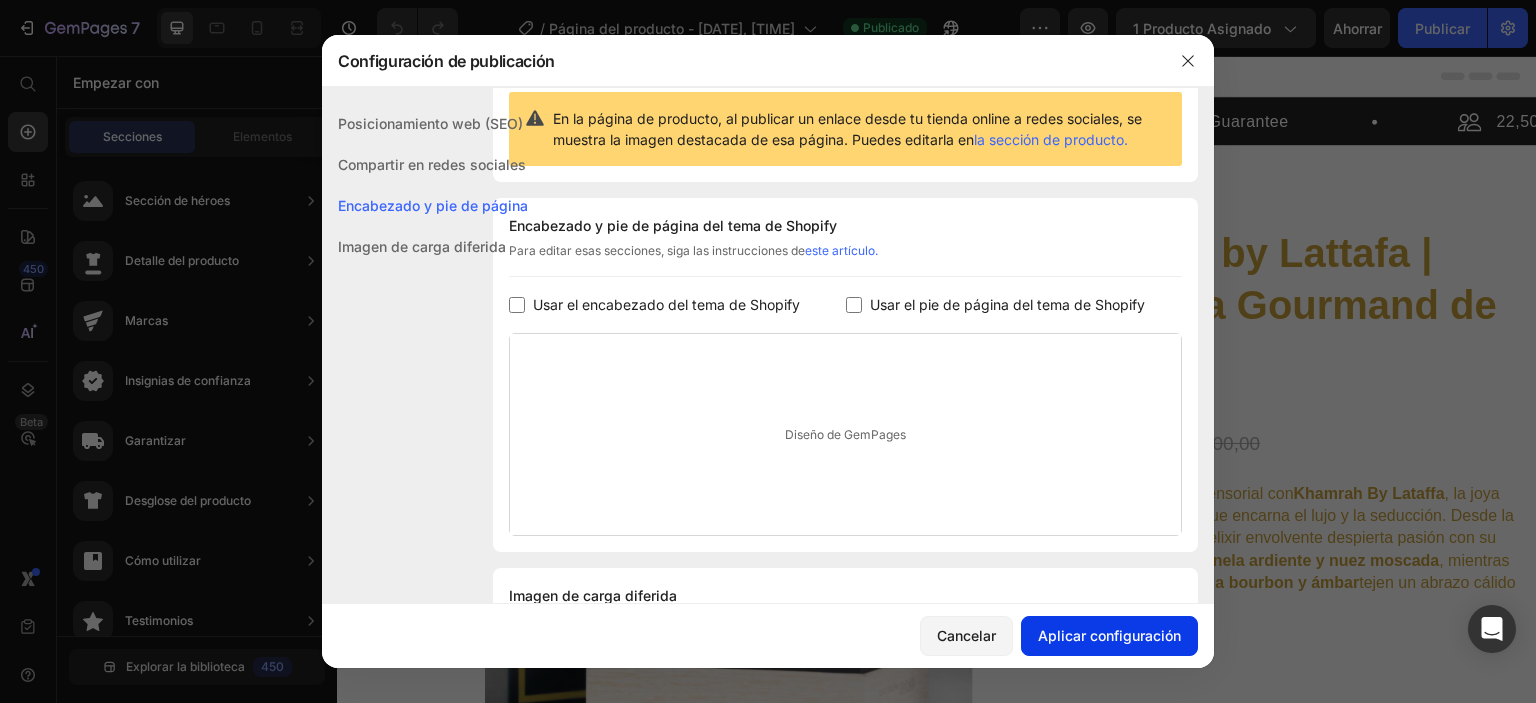 click on "Aplicar configuración" 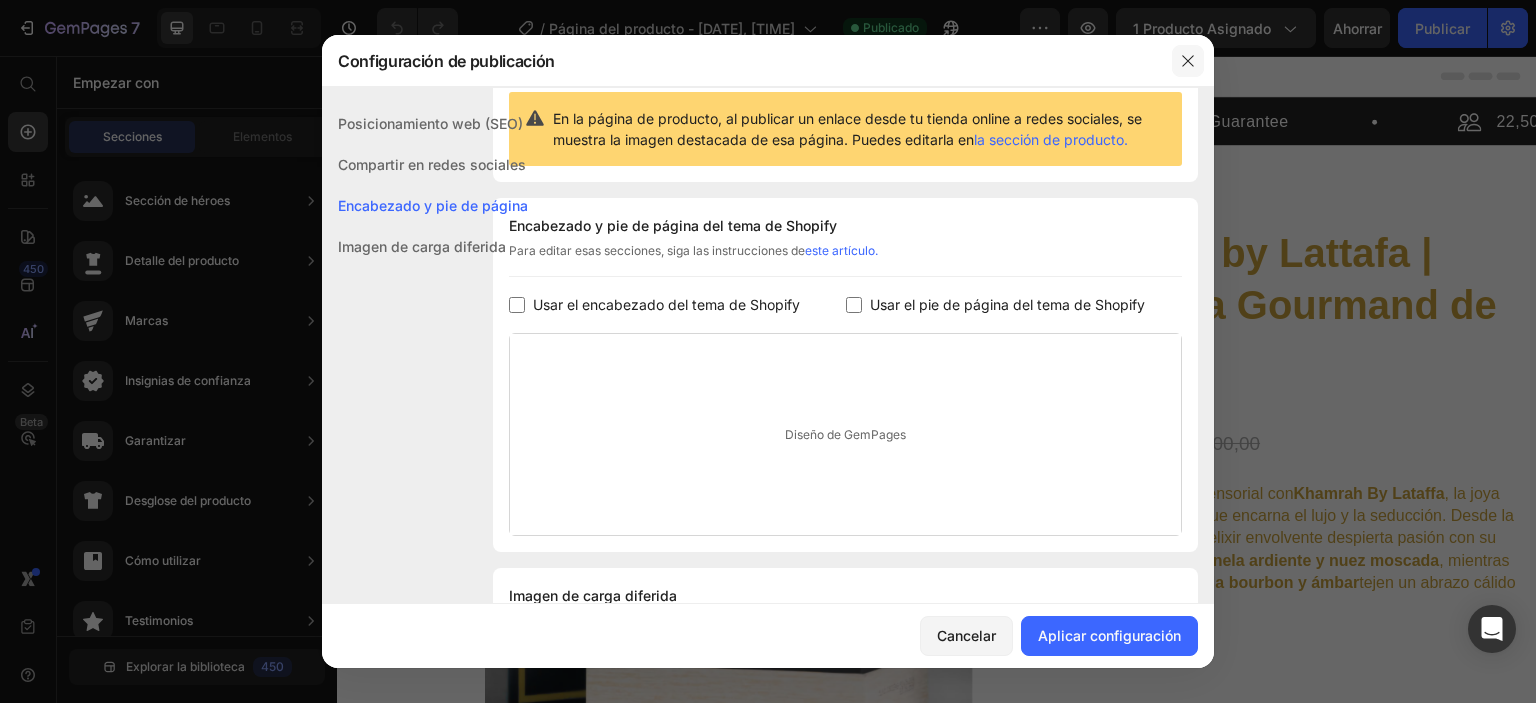 click at bounding box center (1188, 61) 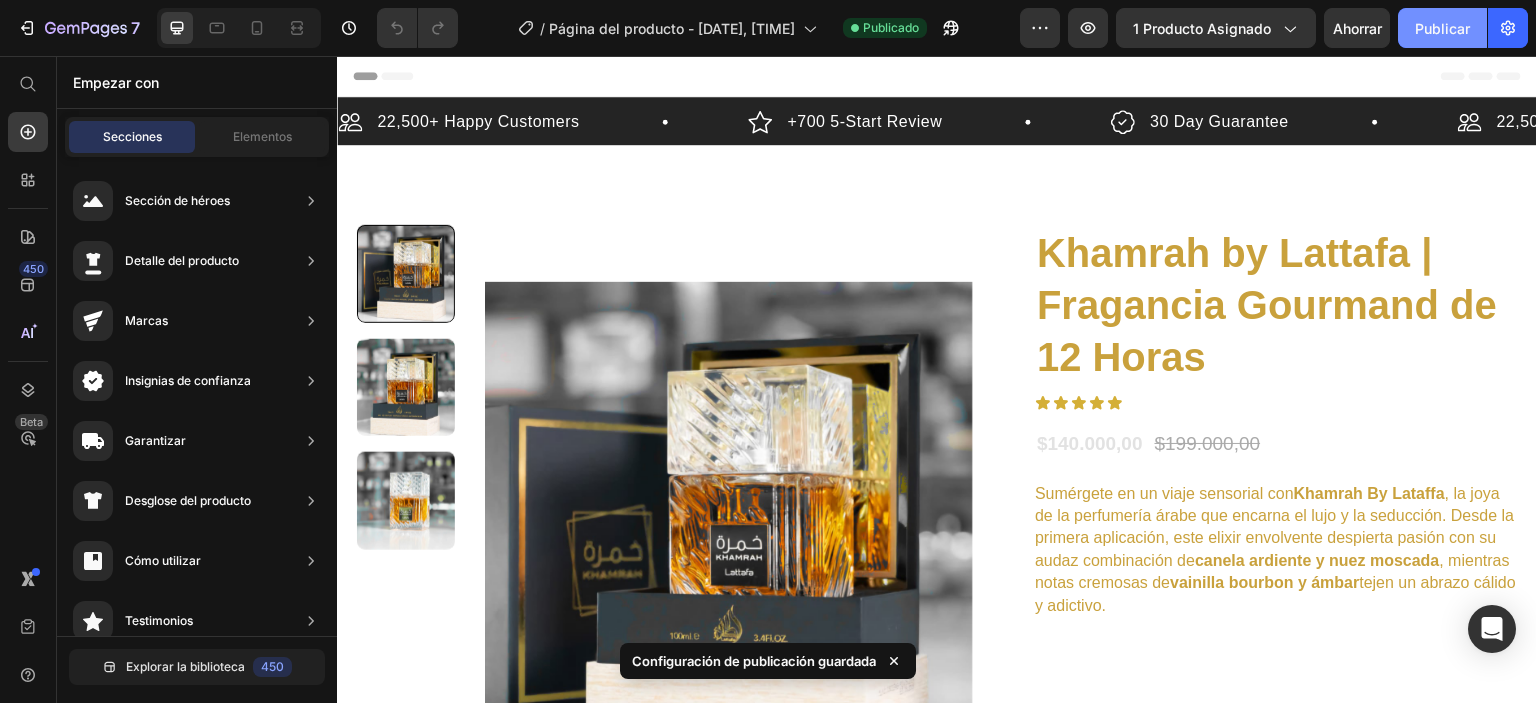 click on "Publicar" at bounding box center (1442, 28) 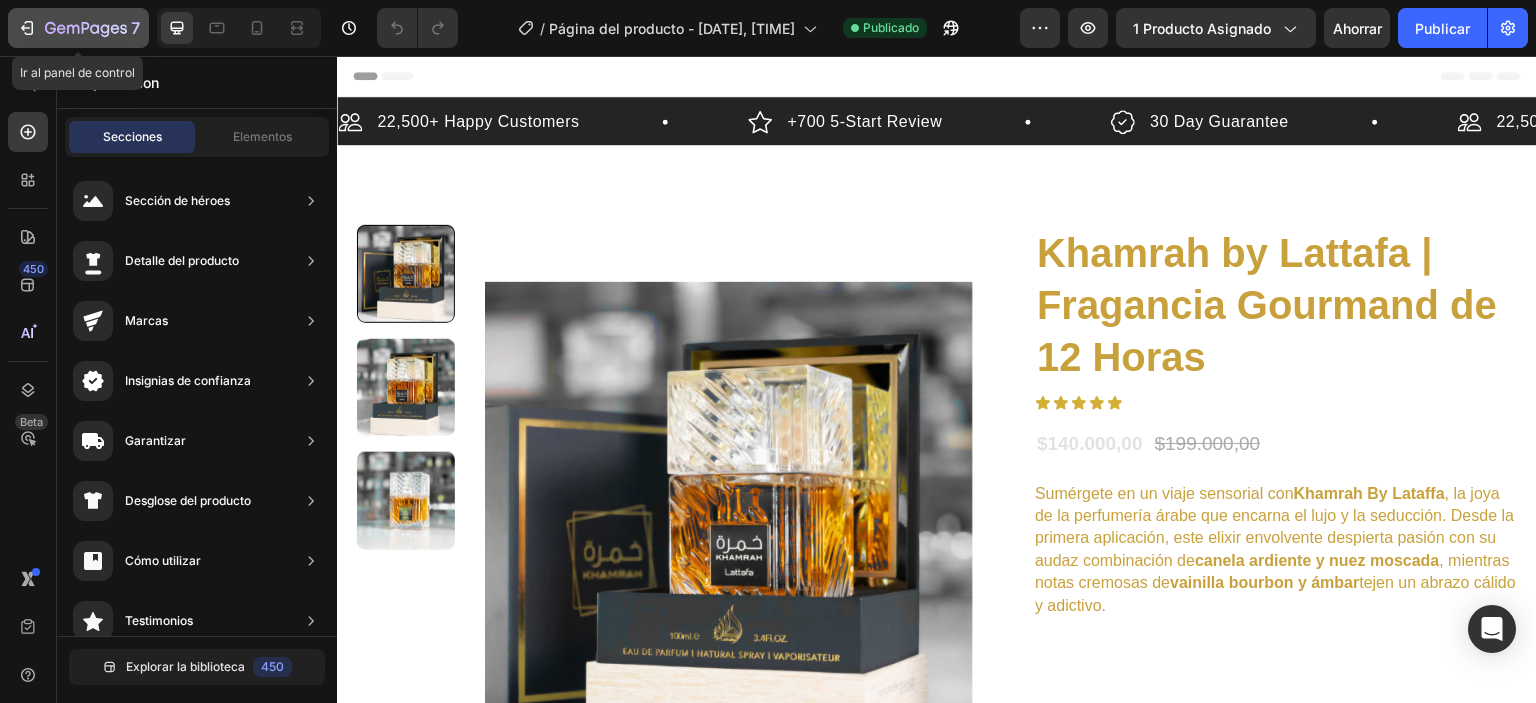 click 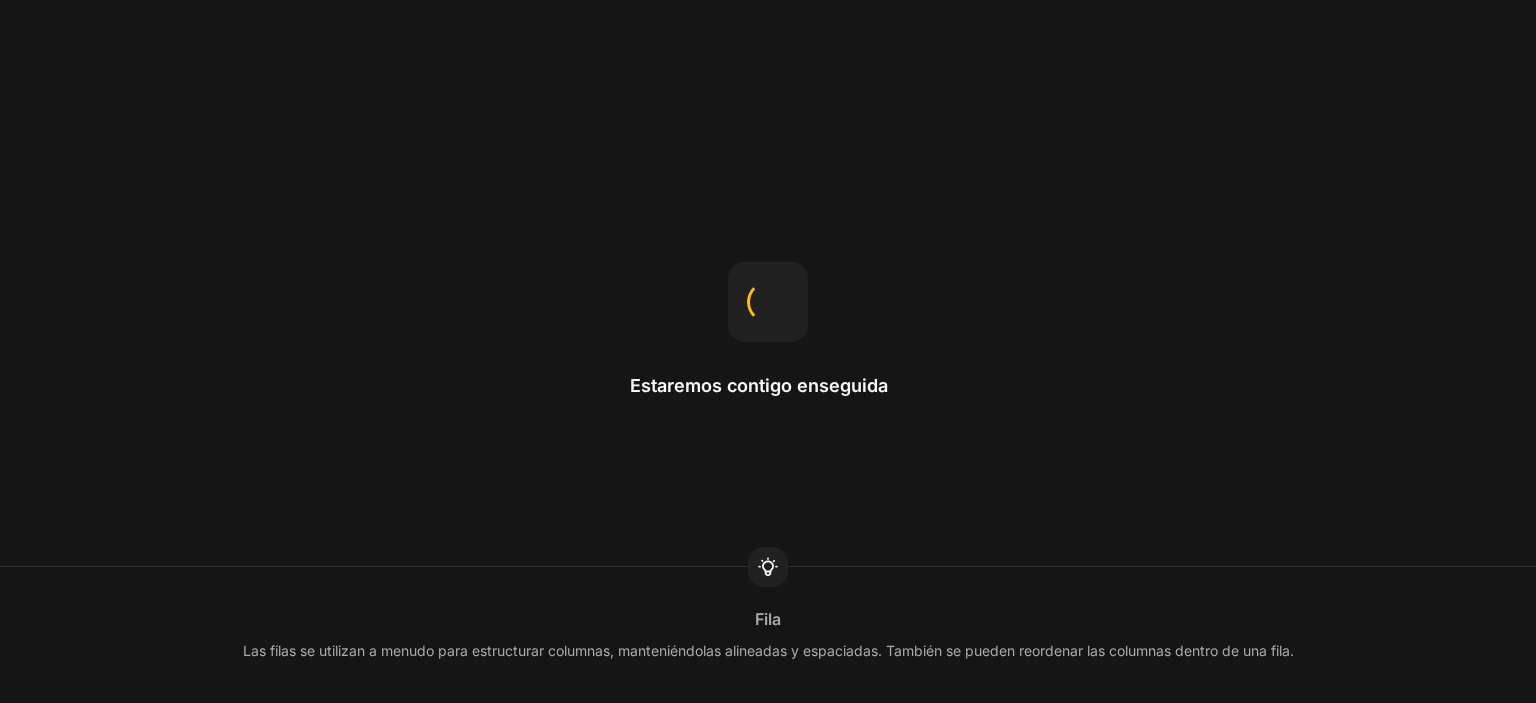 scroll, scrollTop: 0, scrollLeft: 0, axis: both 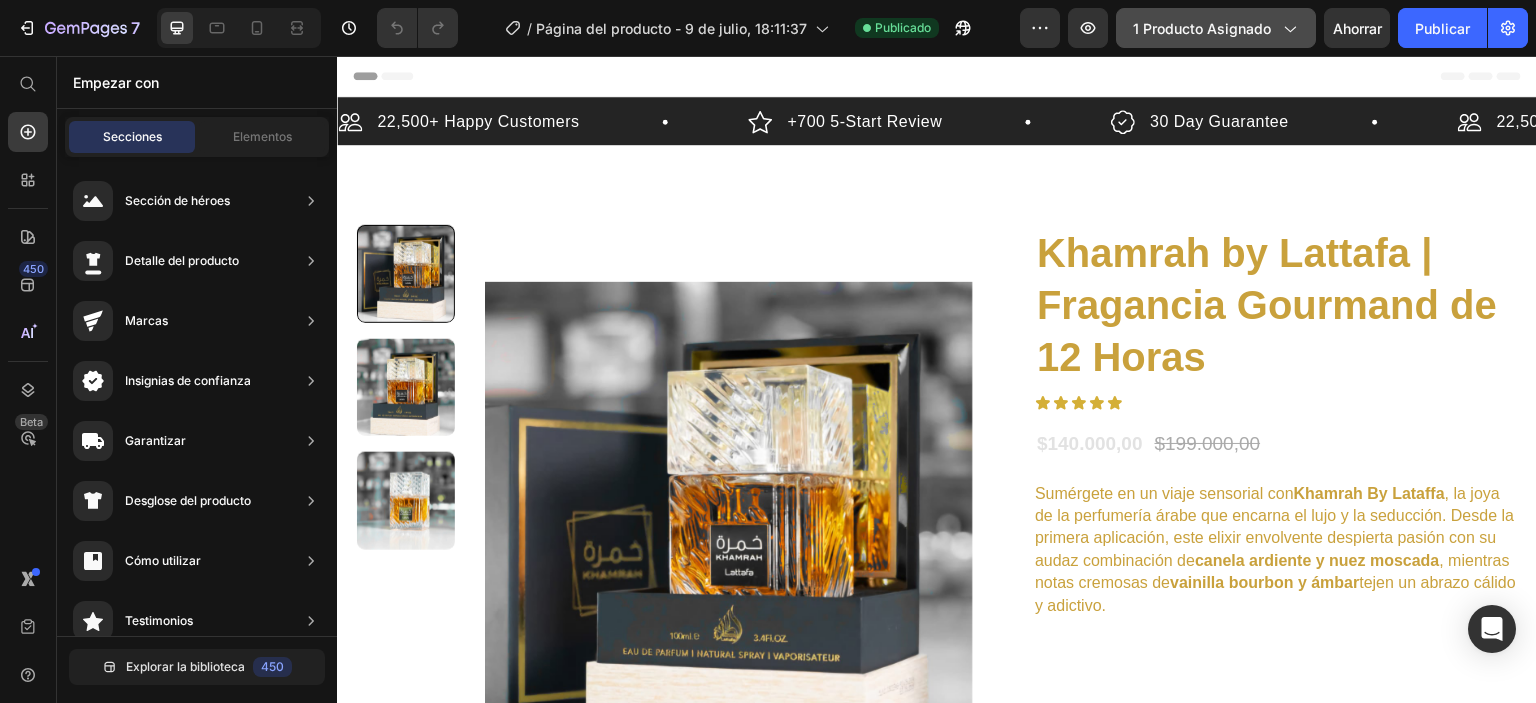 click on "1 producto asignado" at bounding box center [1202, 28] 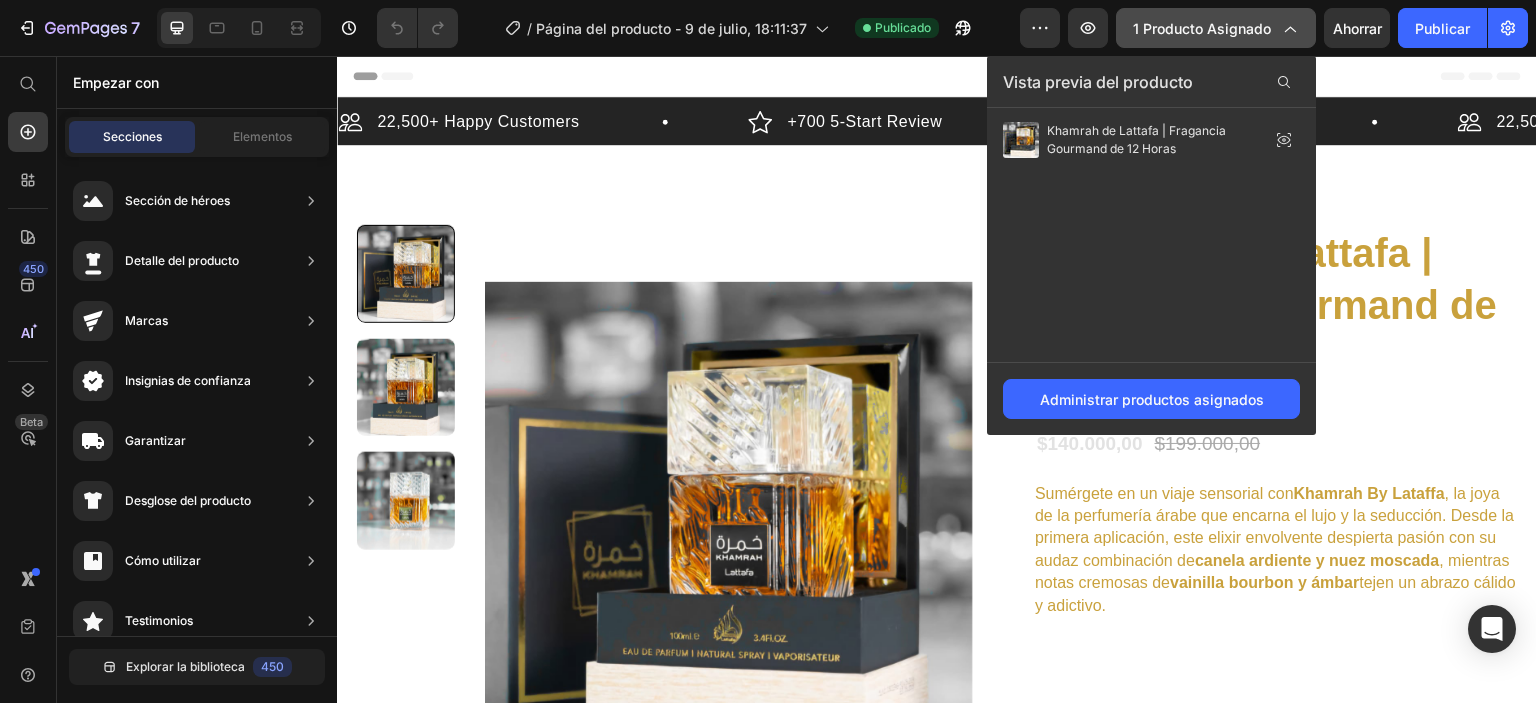 click on "1 producto asignado" at bounding box center [1202, 28] 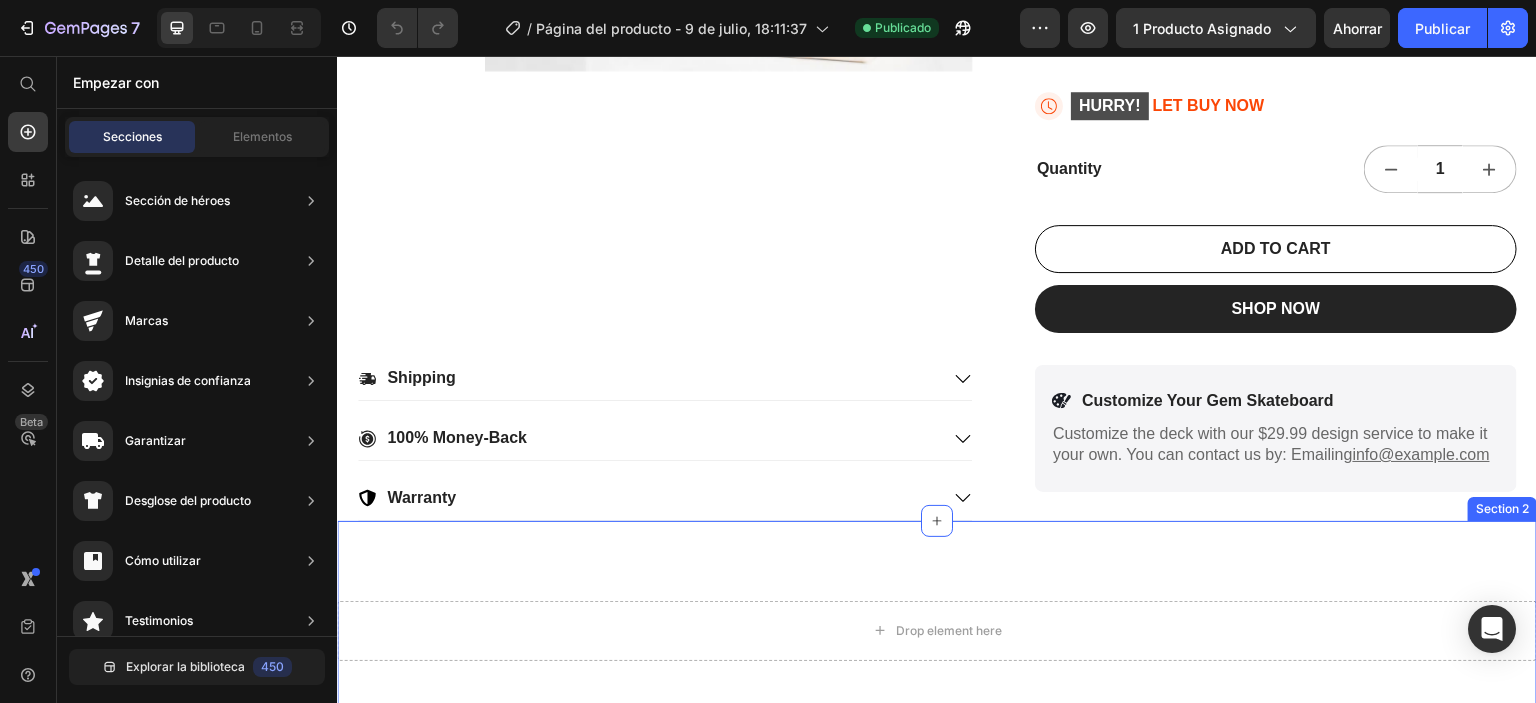 scroll, scrollTop: 100, scrollLeft: 0, axis: vertical 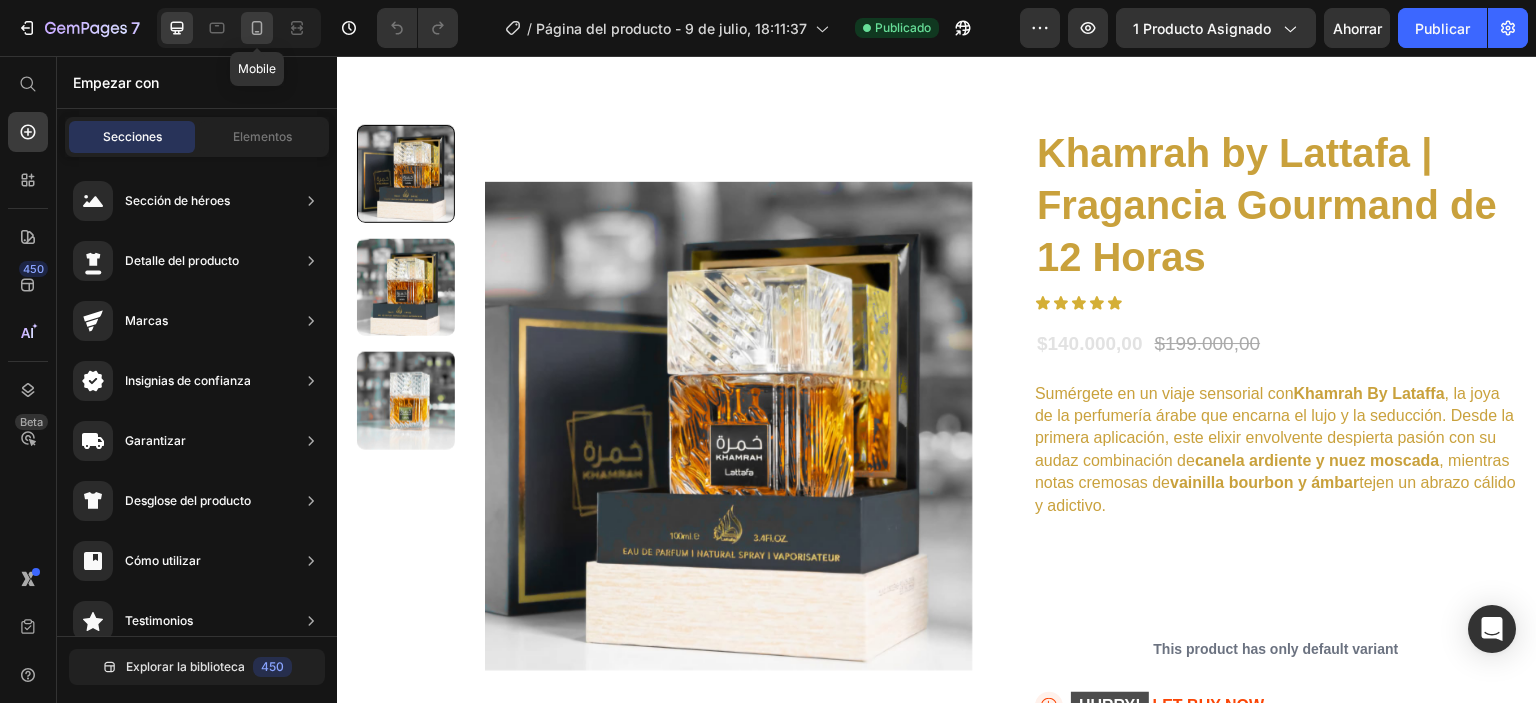 click 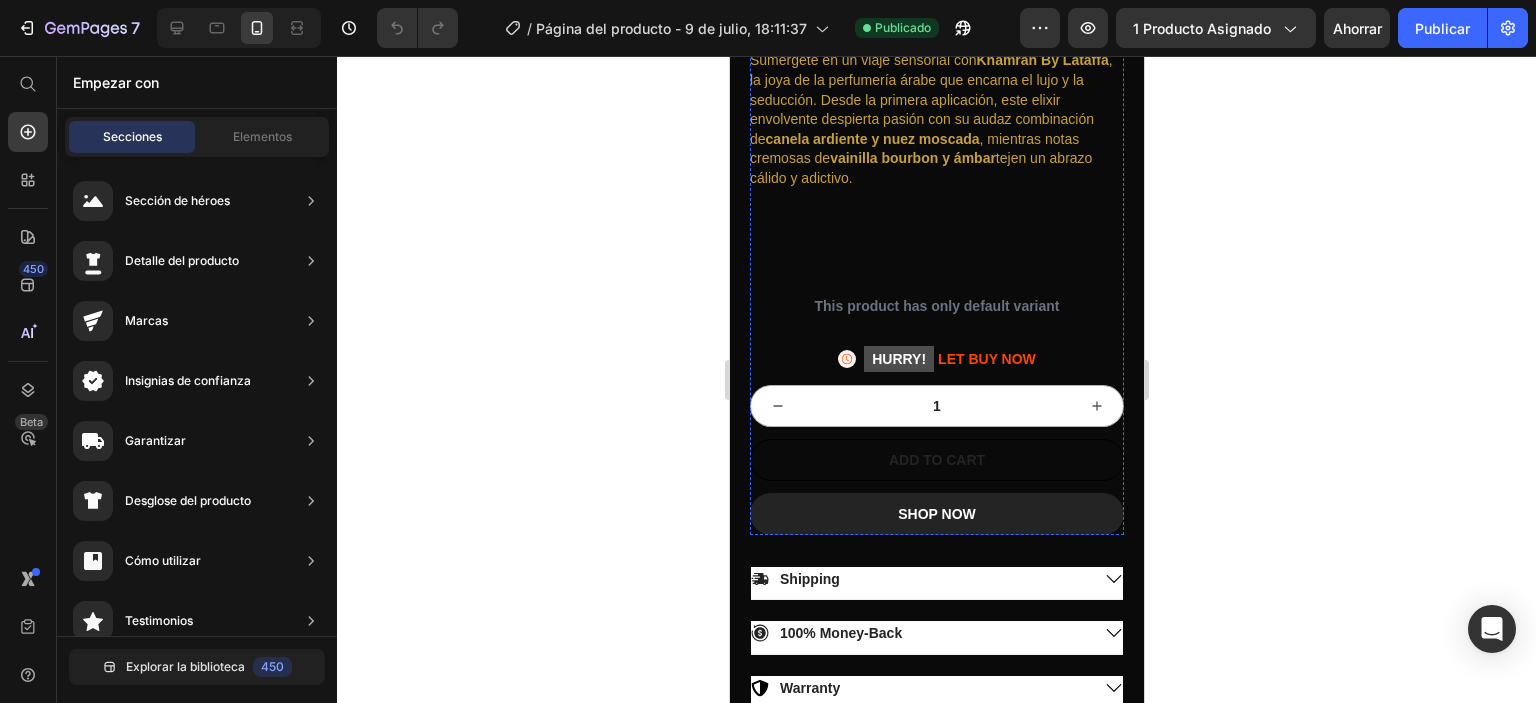 scroll, scrollTop: 0, scrollLeft: 0, axis: both 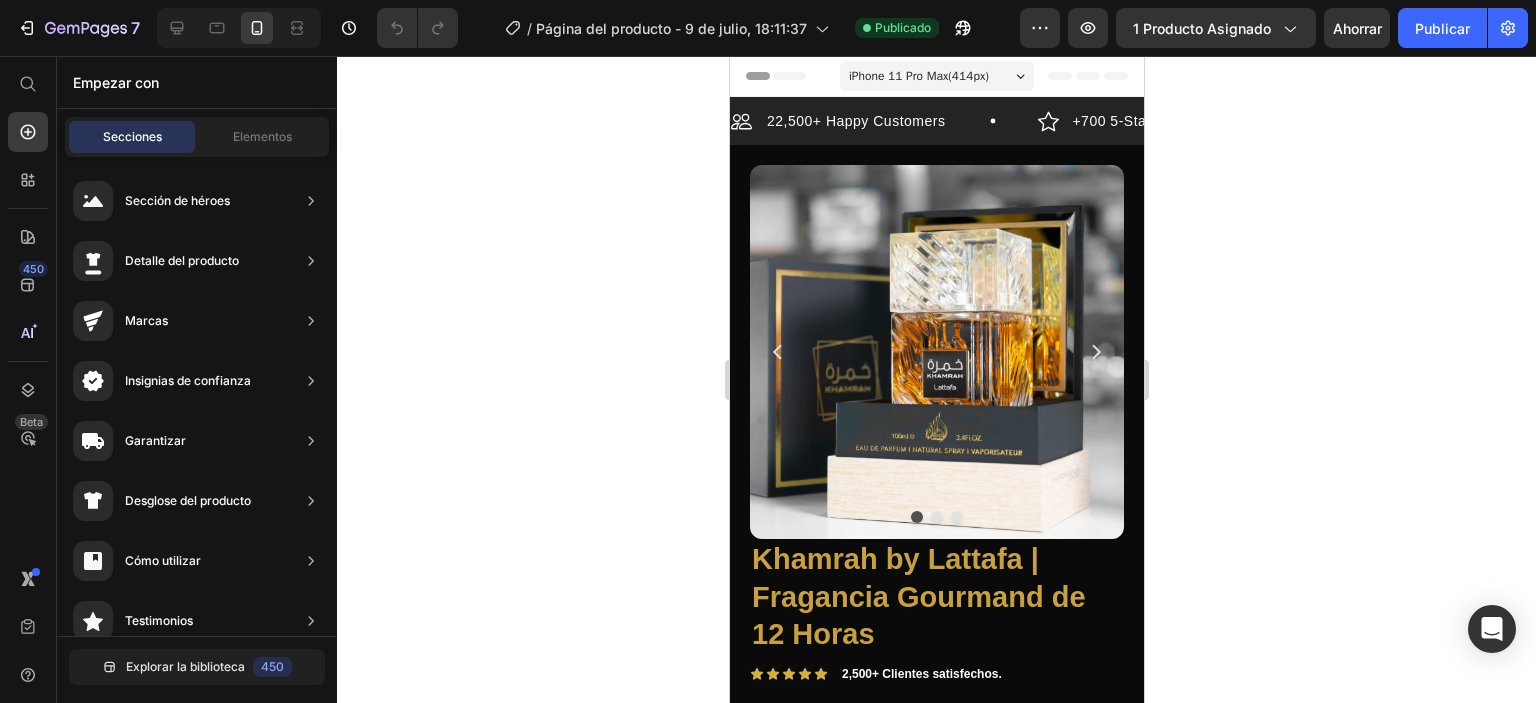 click on "iPhone 11 Pro Max  ( 414 px)" at bounding box center (936, 76) 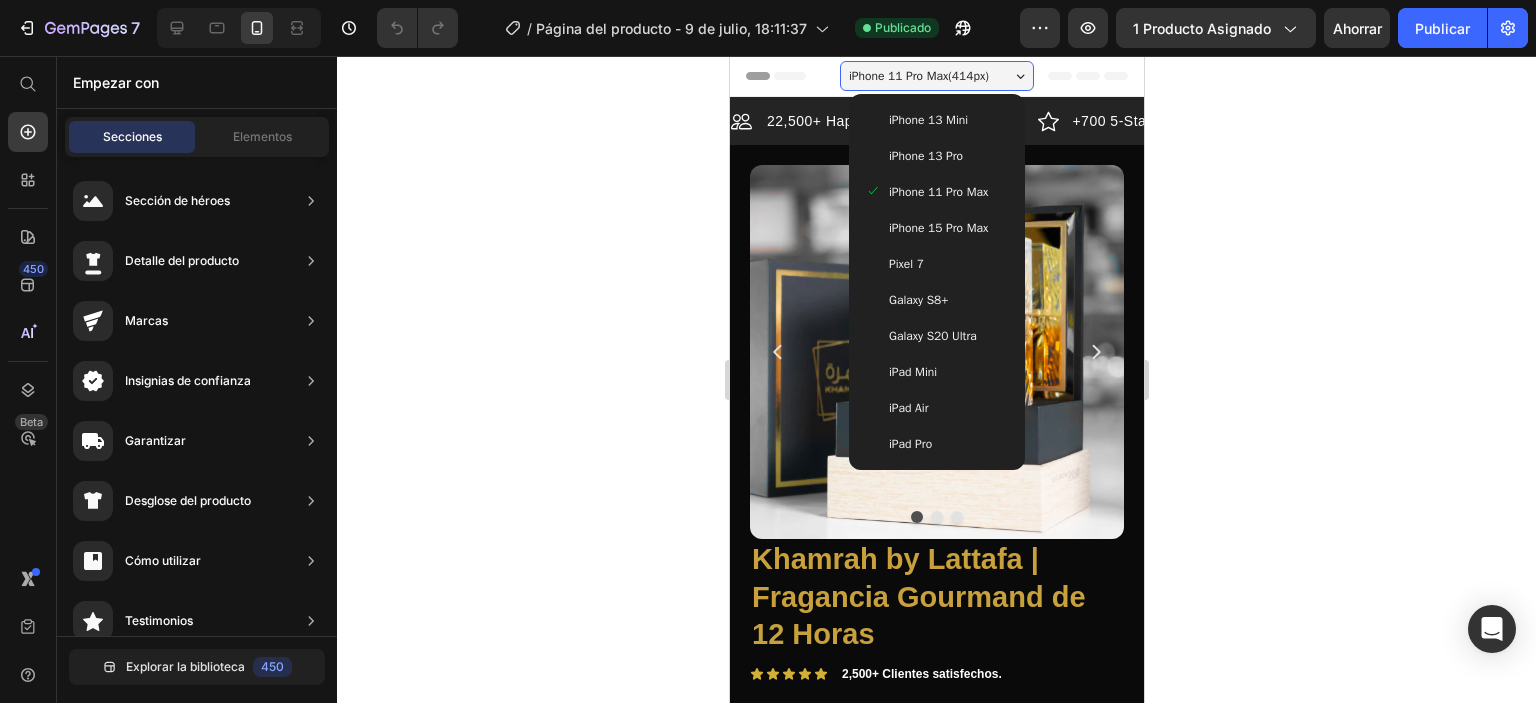 click on "iPhone 11 Pro Max  ( 414 px)" at bounding box center [936, 76] 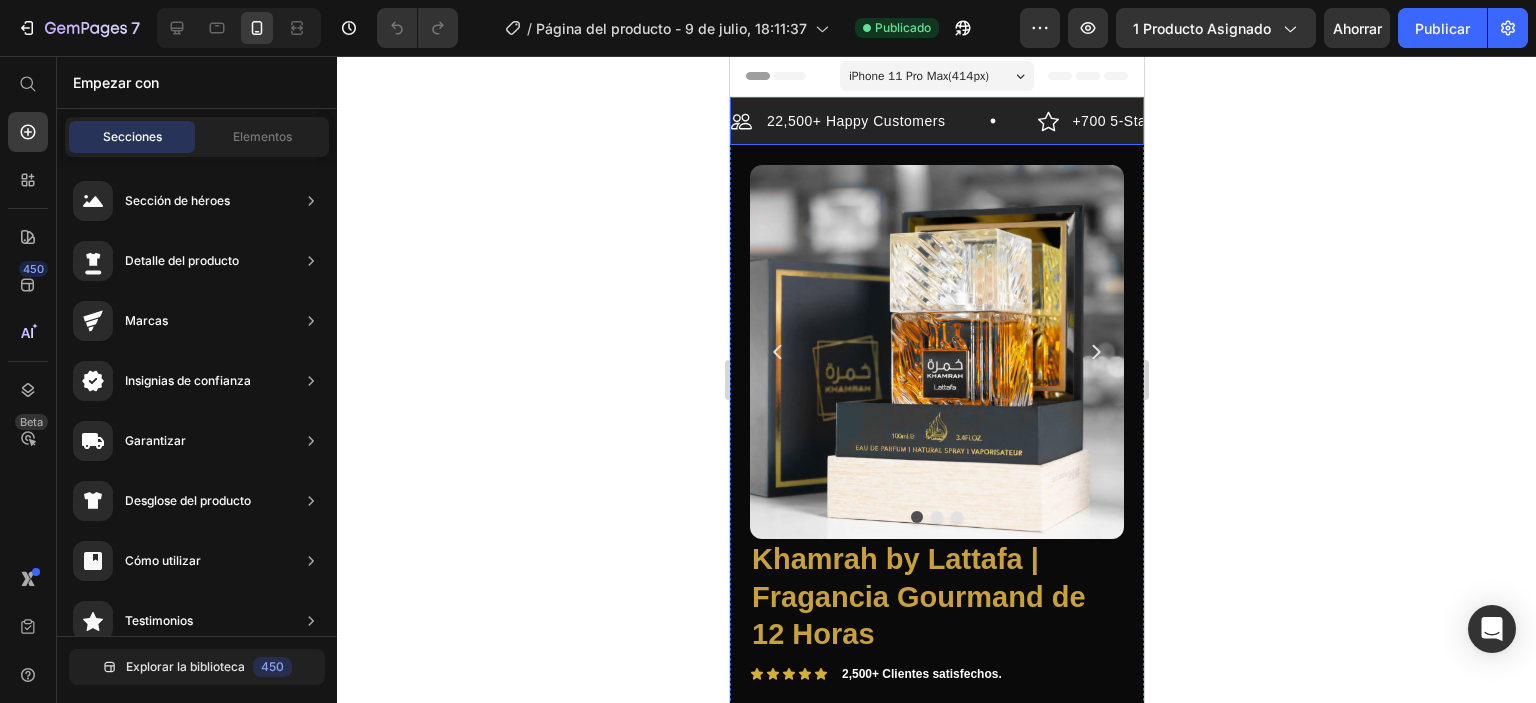 click on "22,500+ Happy Customers Item List" at bounding box center [883, 121] 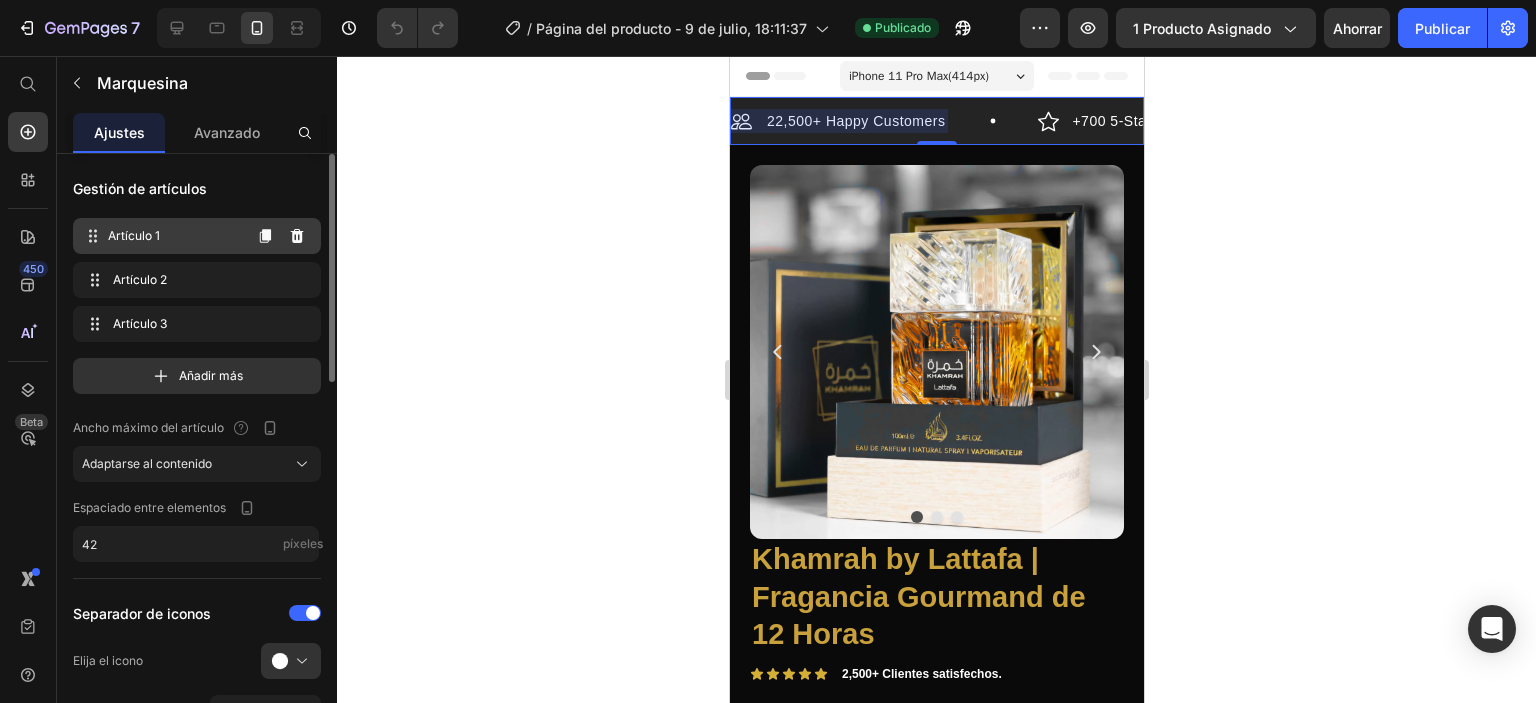 click on "Artículo 1 Item 1" at bounding box center [161, 236] 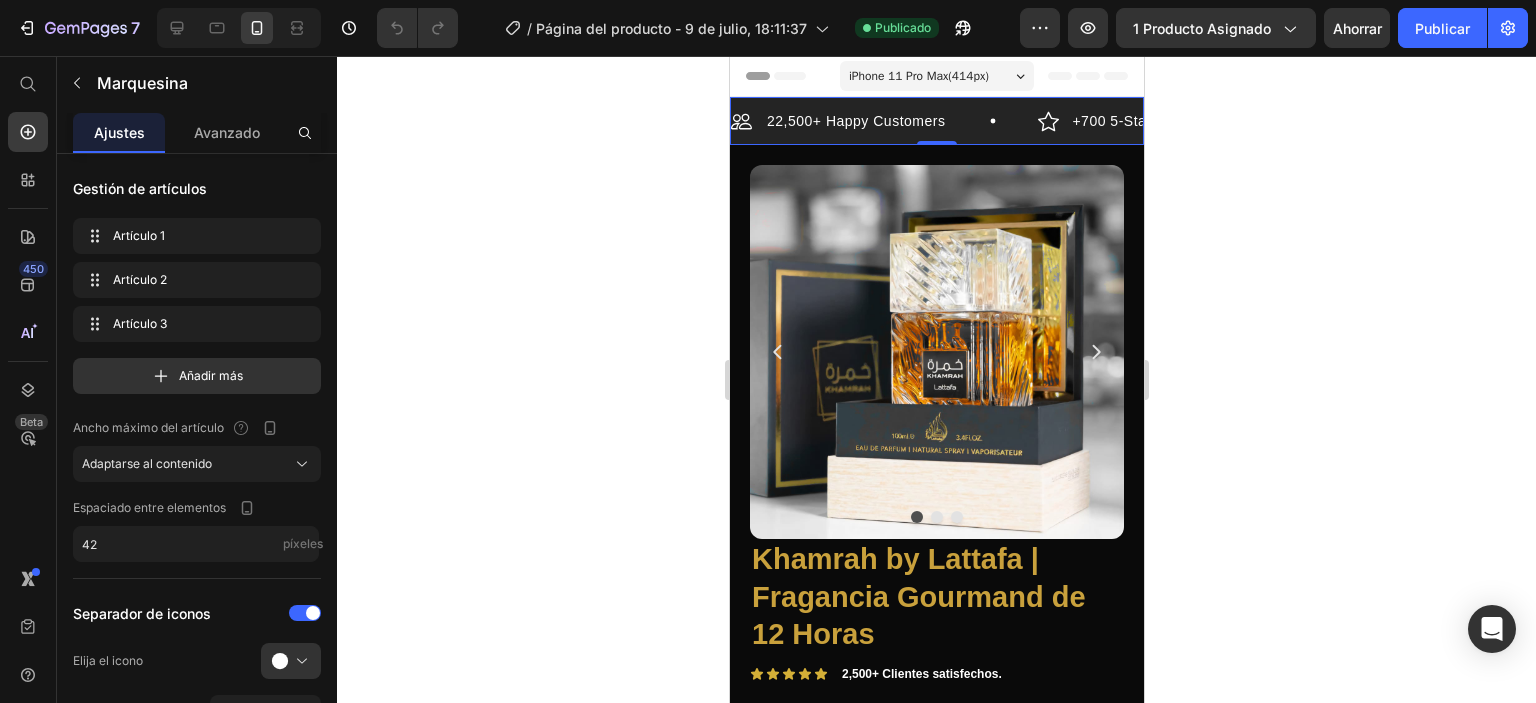 click on "22,500+ Happy Customers" at bounding box center [855, 121] 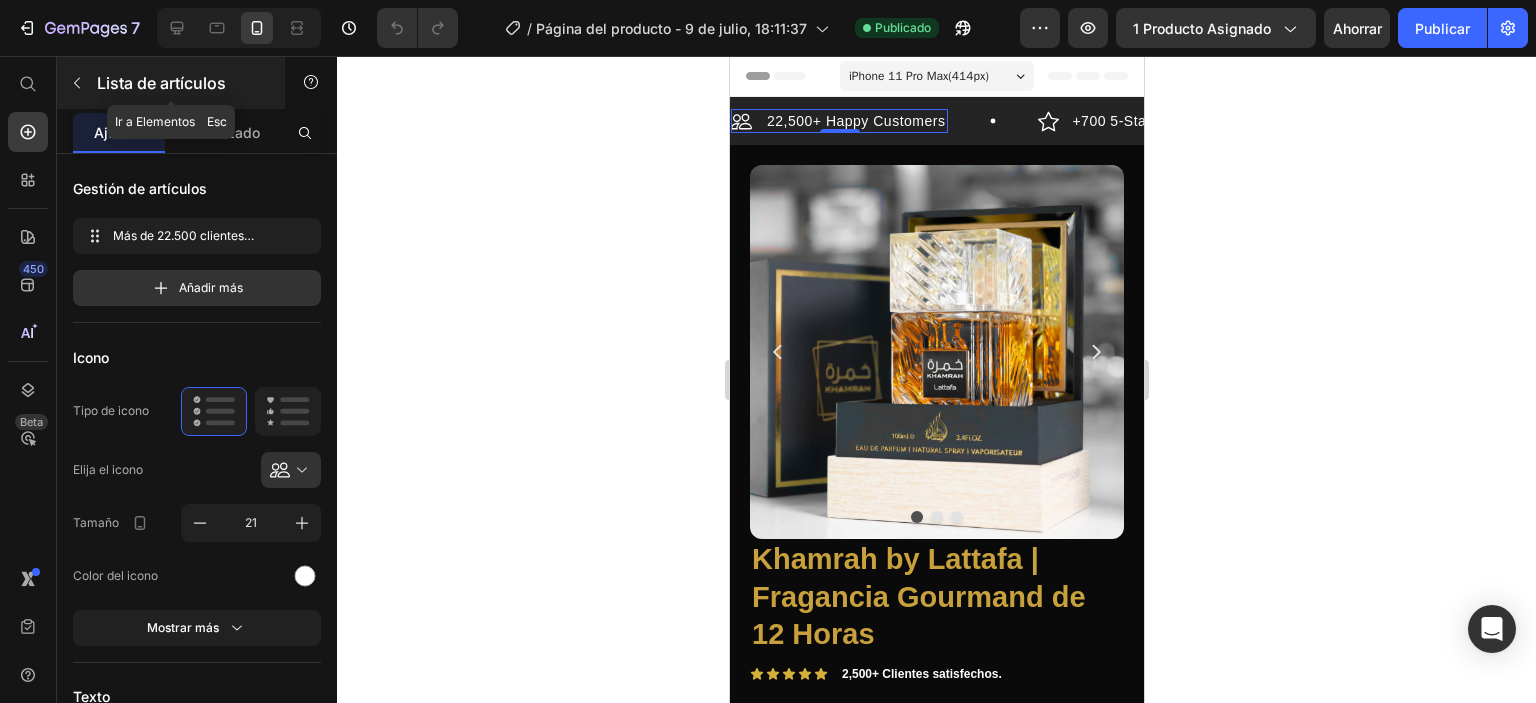 click on "Lista de artículos" at bounding box center [171, 83] 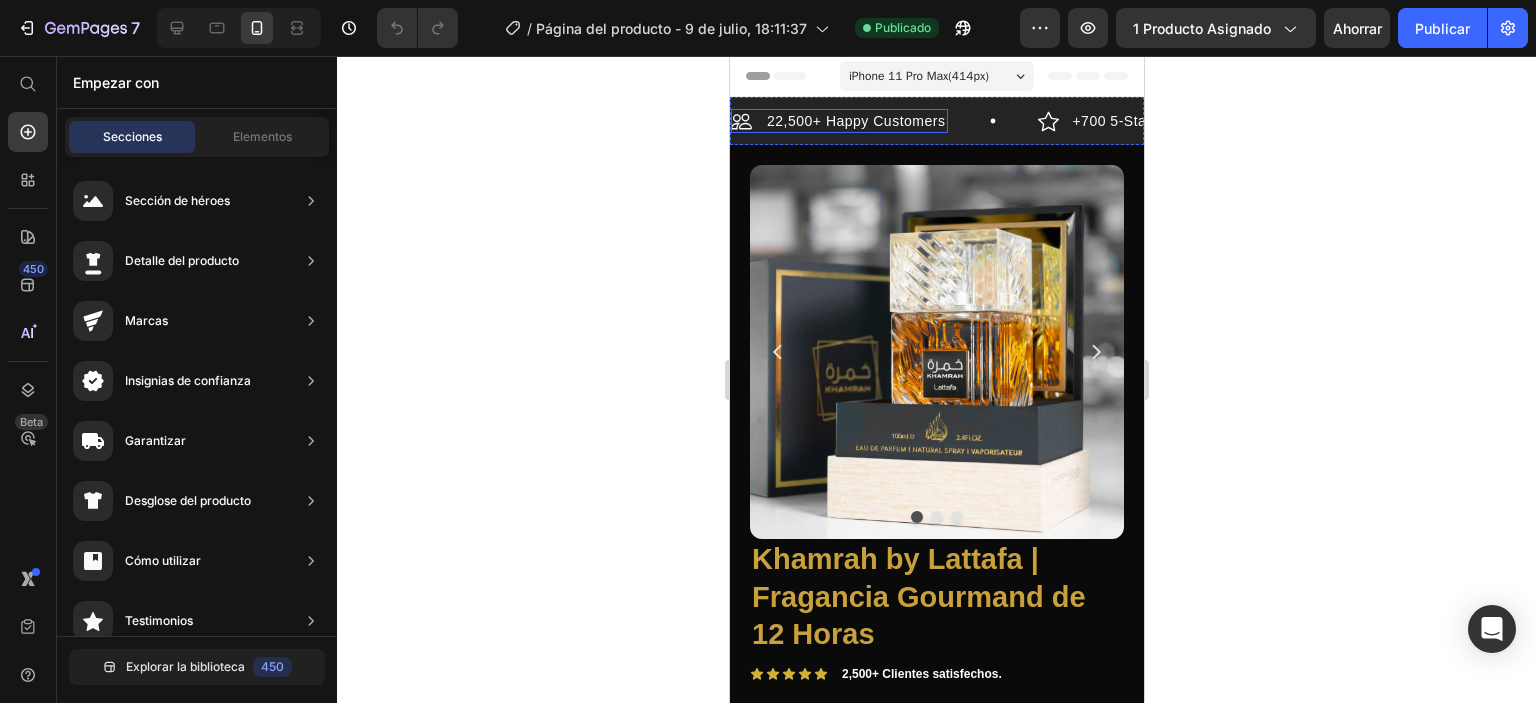 click on "22,500+ Happy Customers" at bounding box center [855, 121] 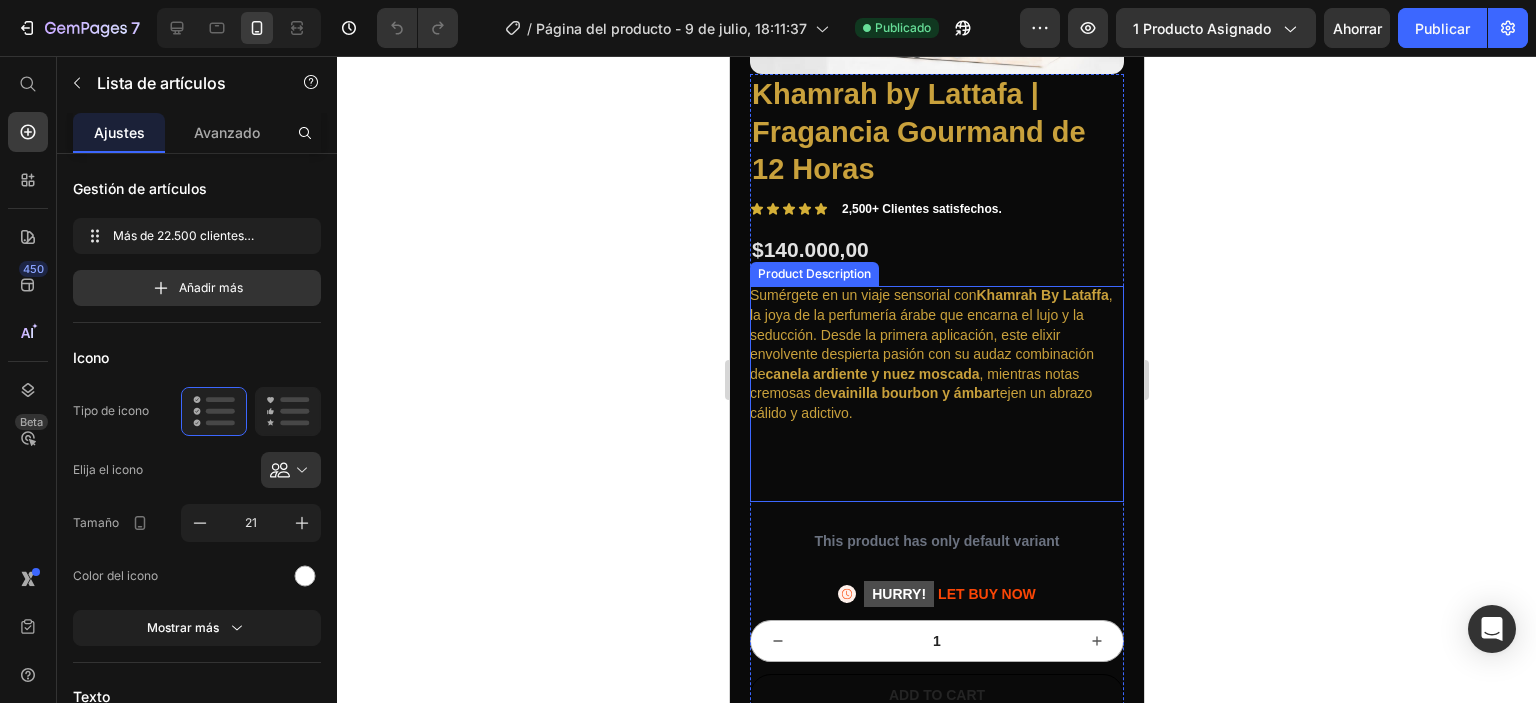 scroll, scrollTop: 500, scrollLeft: 0, axis: vertical 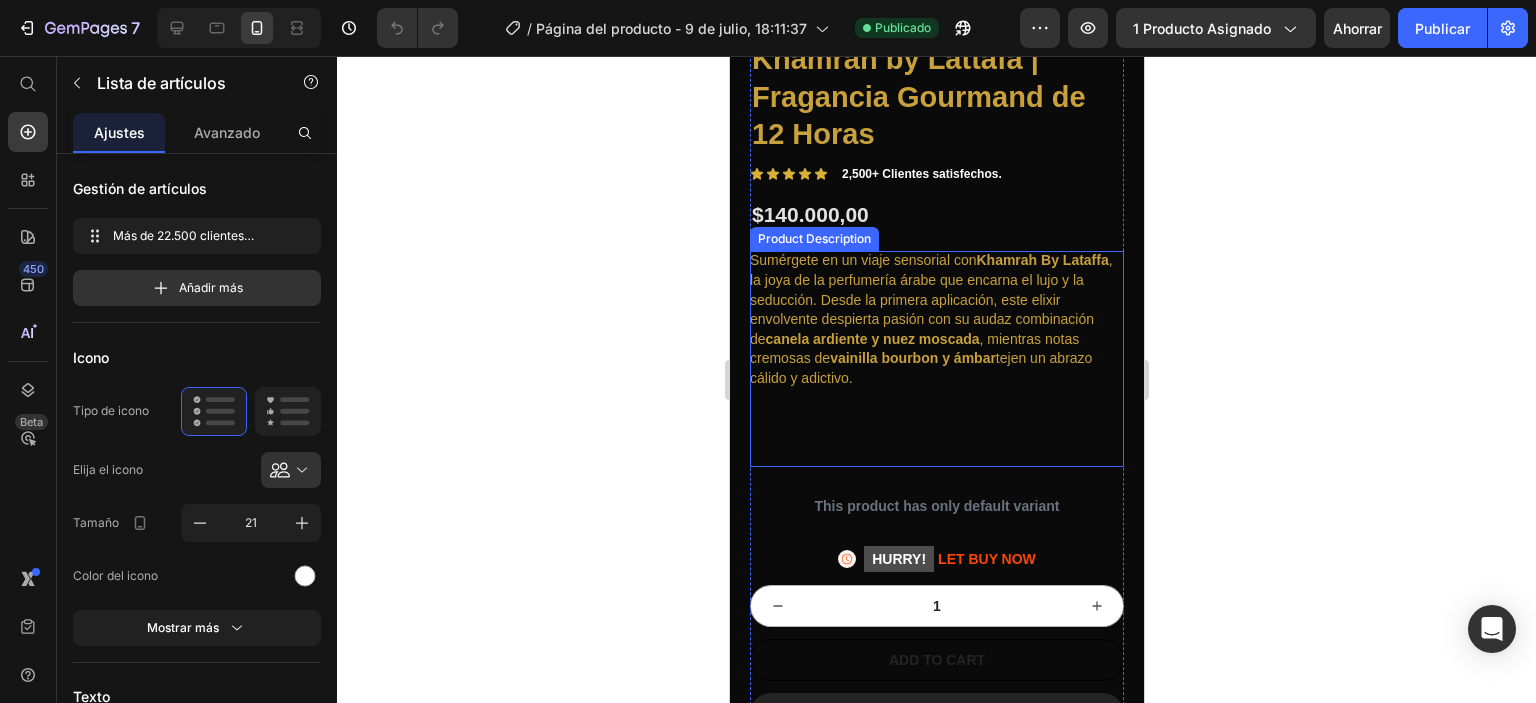 click on "canela ardiente y nuez moscada" at bounding box center [872, 339] 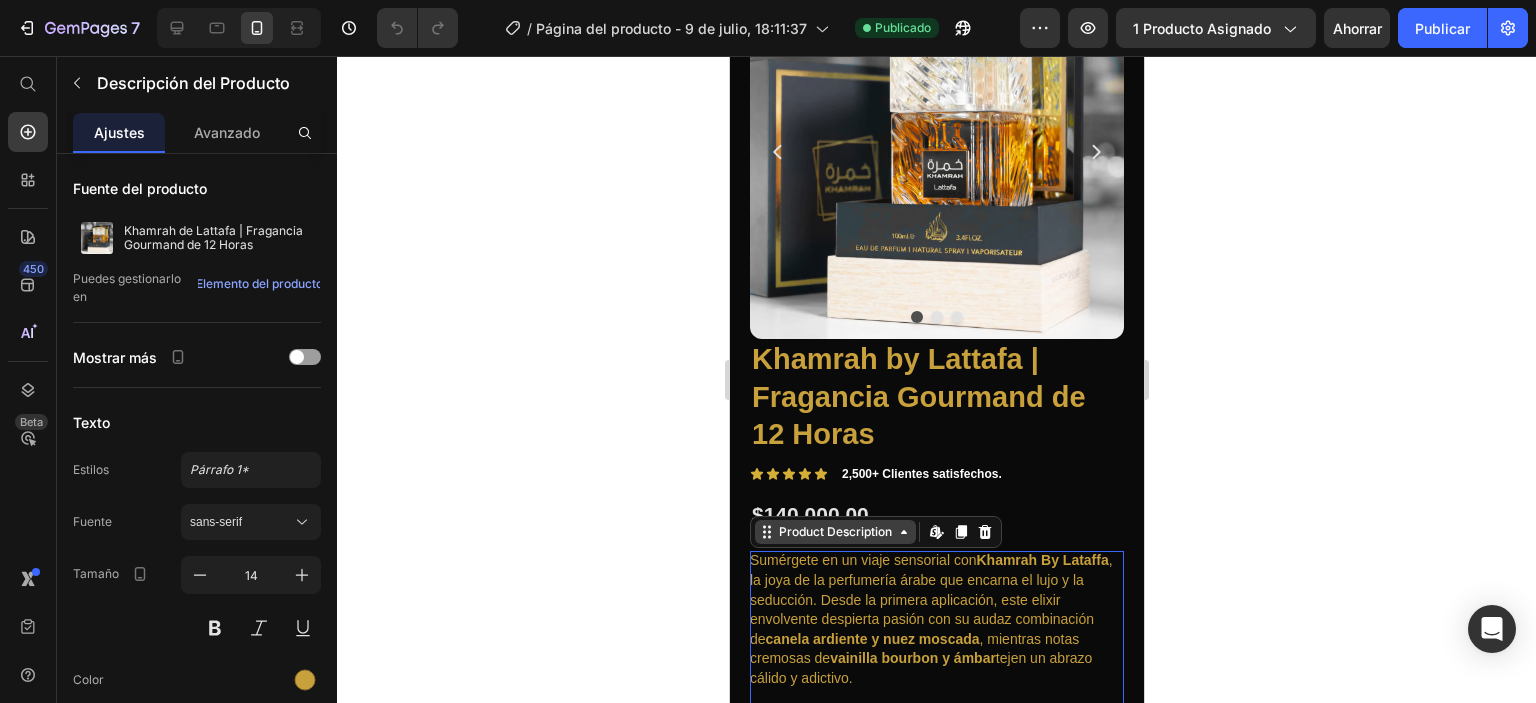 scroll, scrollTop: 300, scrollLeft: 0, axis: vertical 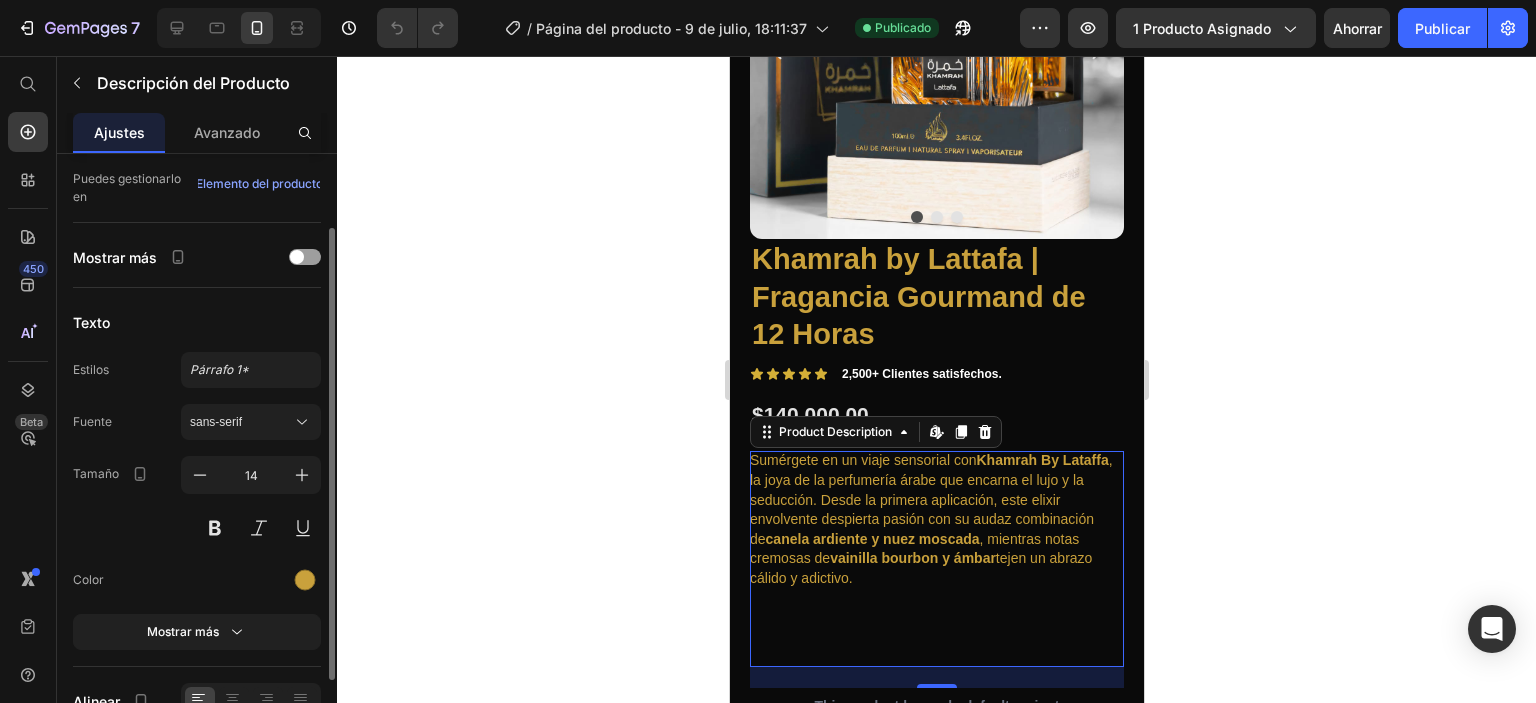 click on "Fuente del producto Khamrah de Lattafa | Fragancia Gourmand de 12 Horas Puedes gestionarlo en Elemento del producto Mostrar más Texto Estilos Párrafo 1* Fuente sans-serif Tamaño 14 Color Mostrar más Alinear Eliminar elemento" at bounding box center (197, 457) 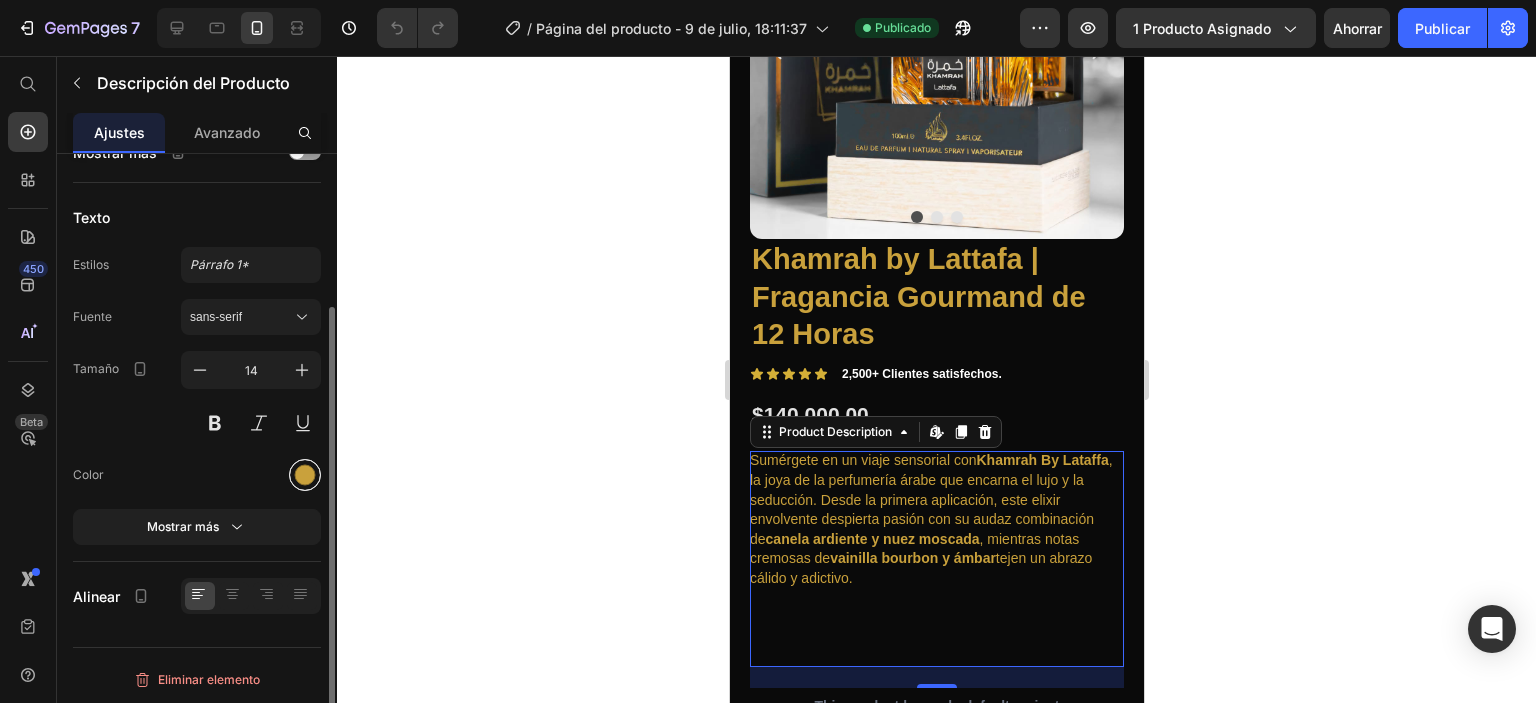 click at bounding box center (305, 475) 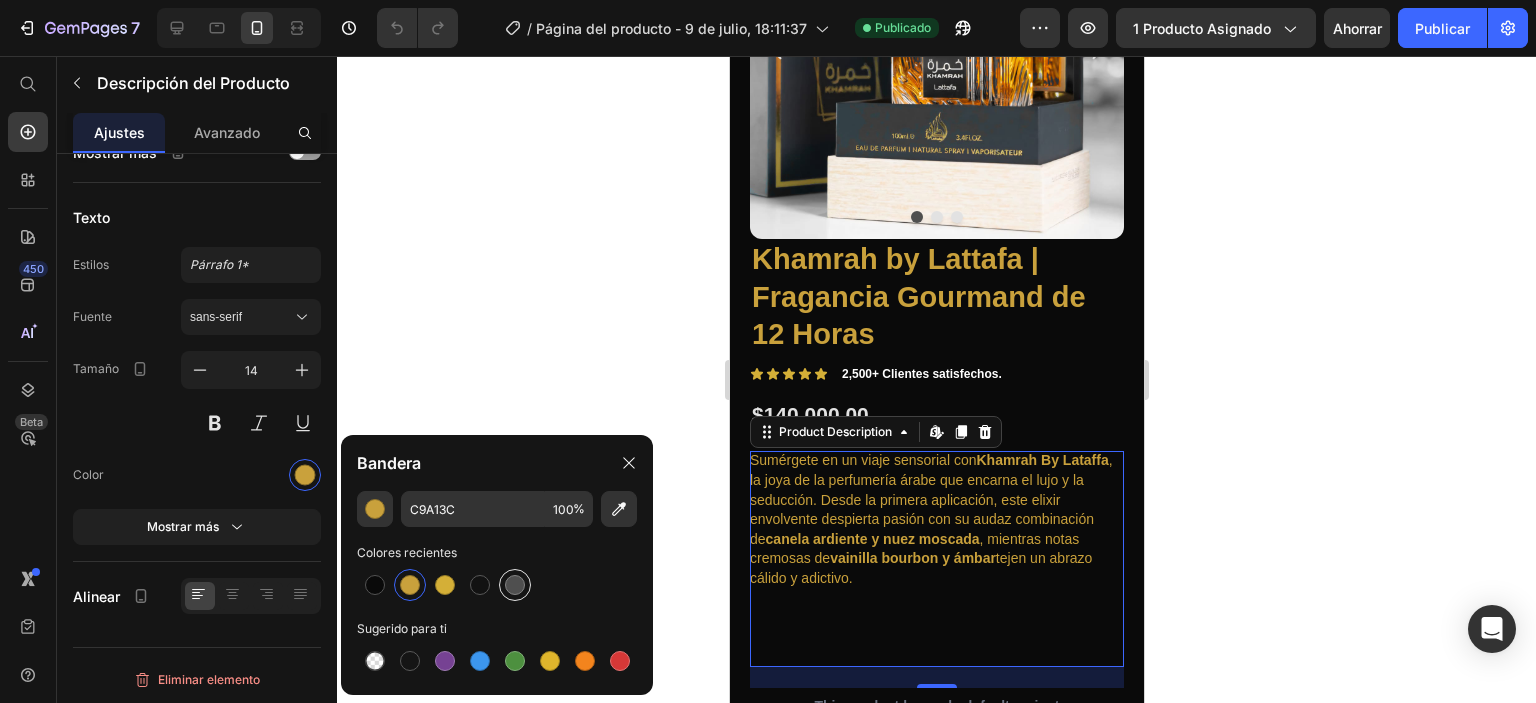 click at bounding box center [515, 585] 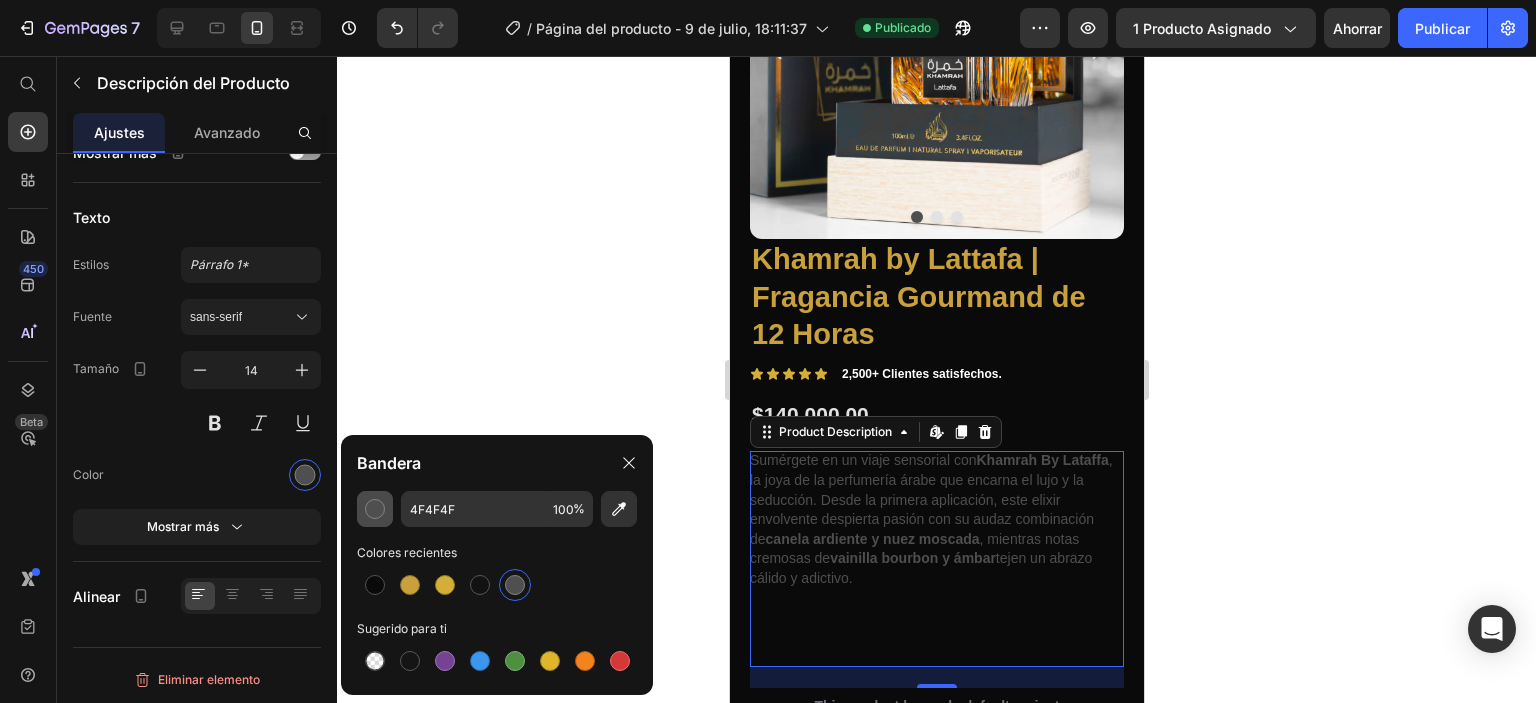 click at bounding box center [375, 509] 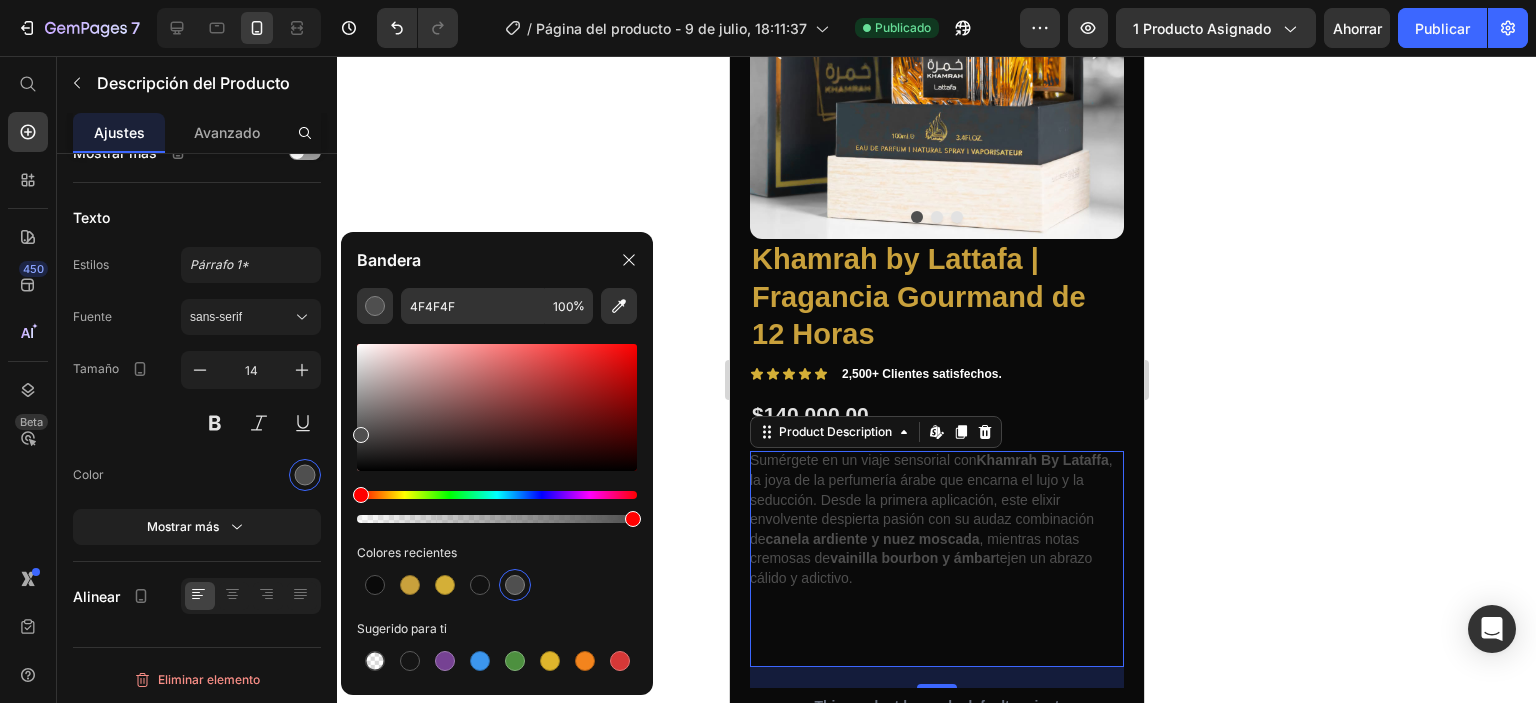 click at bounding box center [497, 433] 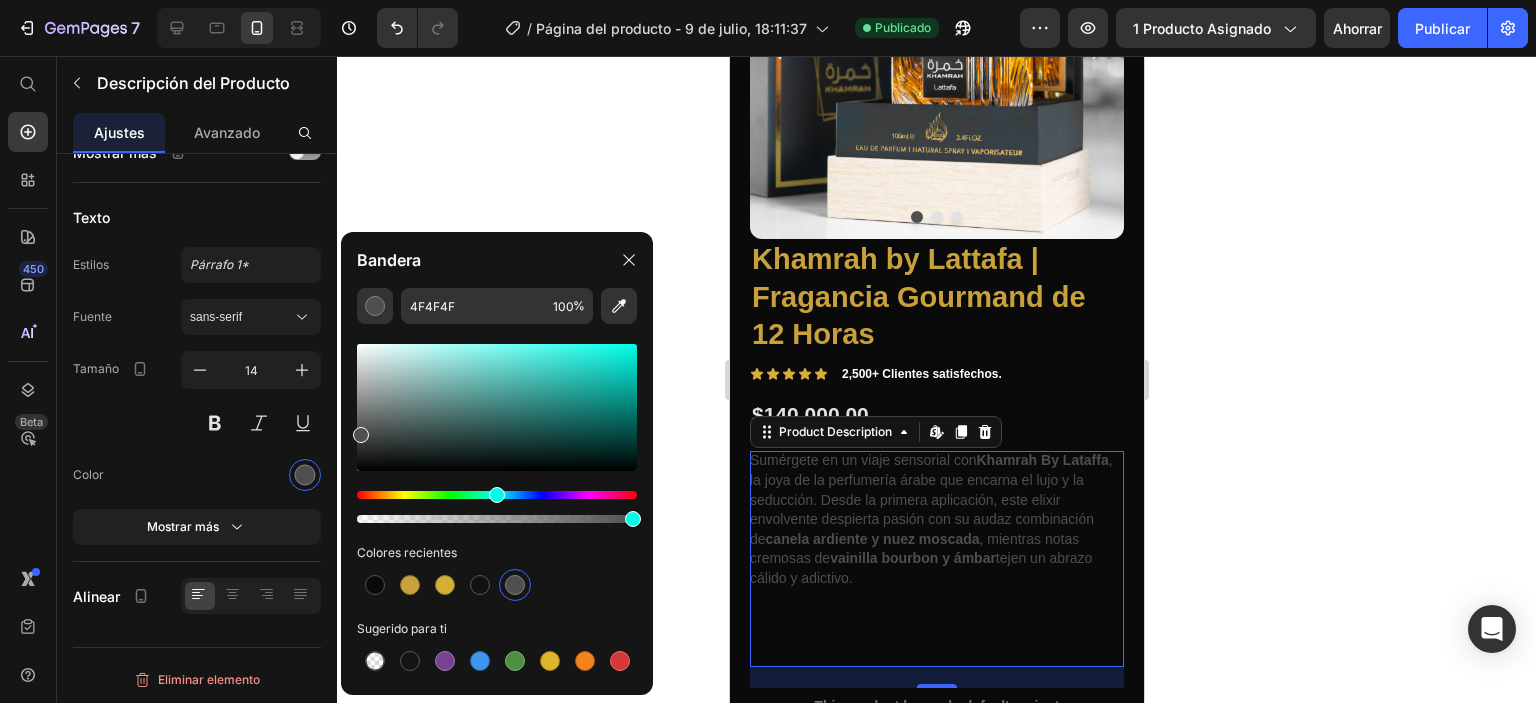 click at bounding box center (497, 495) 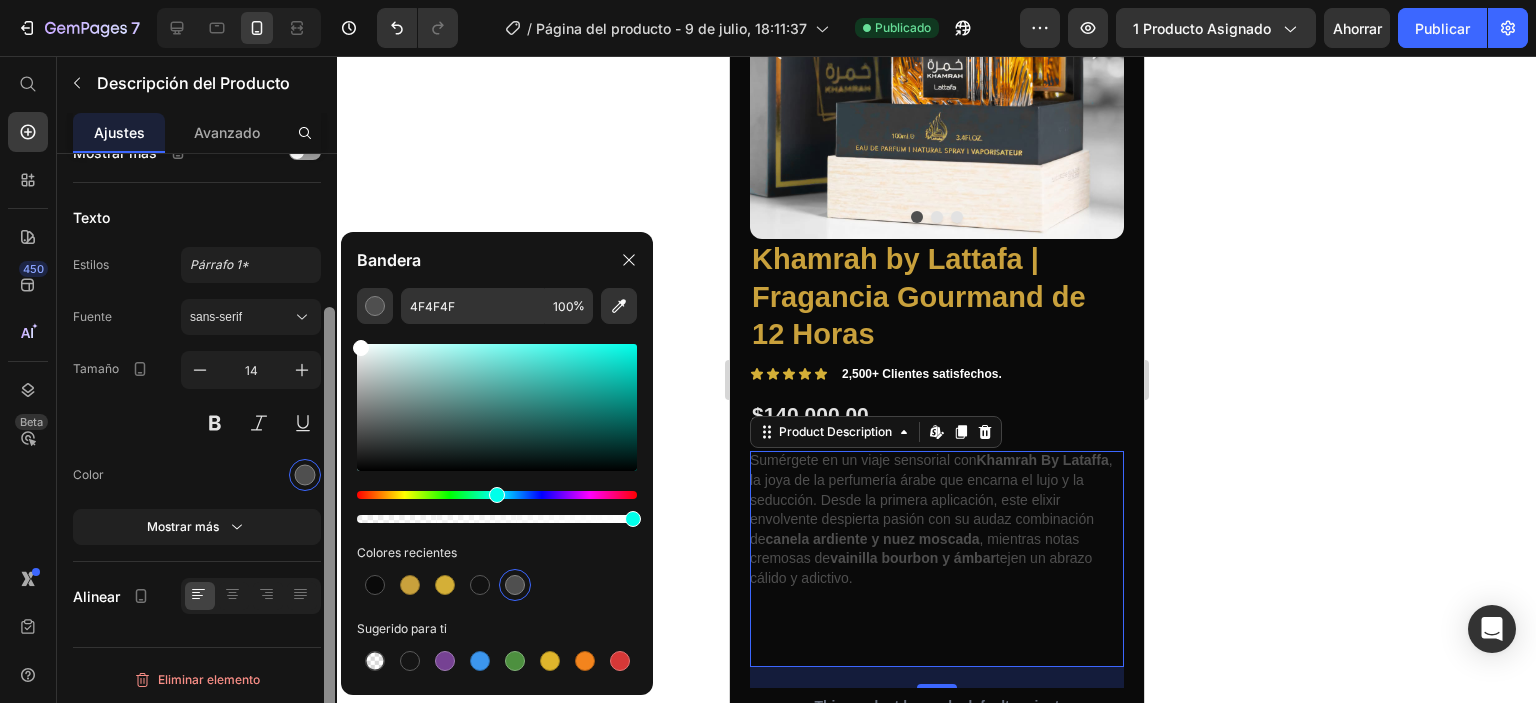 drag, startPoint x: 377, startPoint y: 363, endPoint x: 335, endPoint y: 328, distance: 54.67175 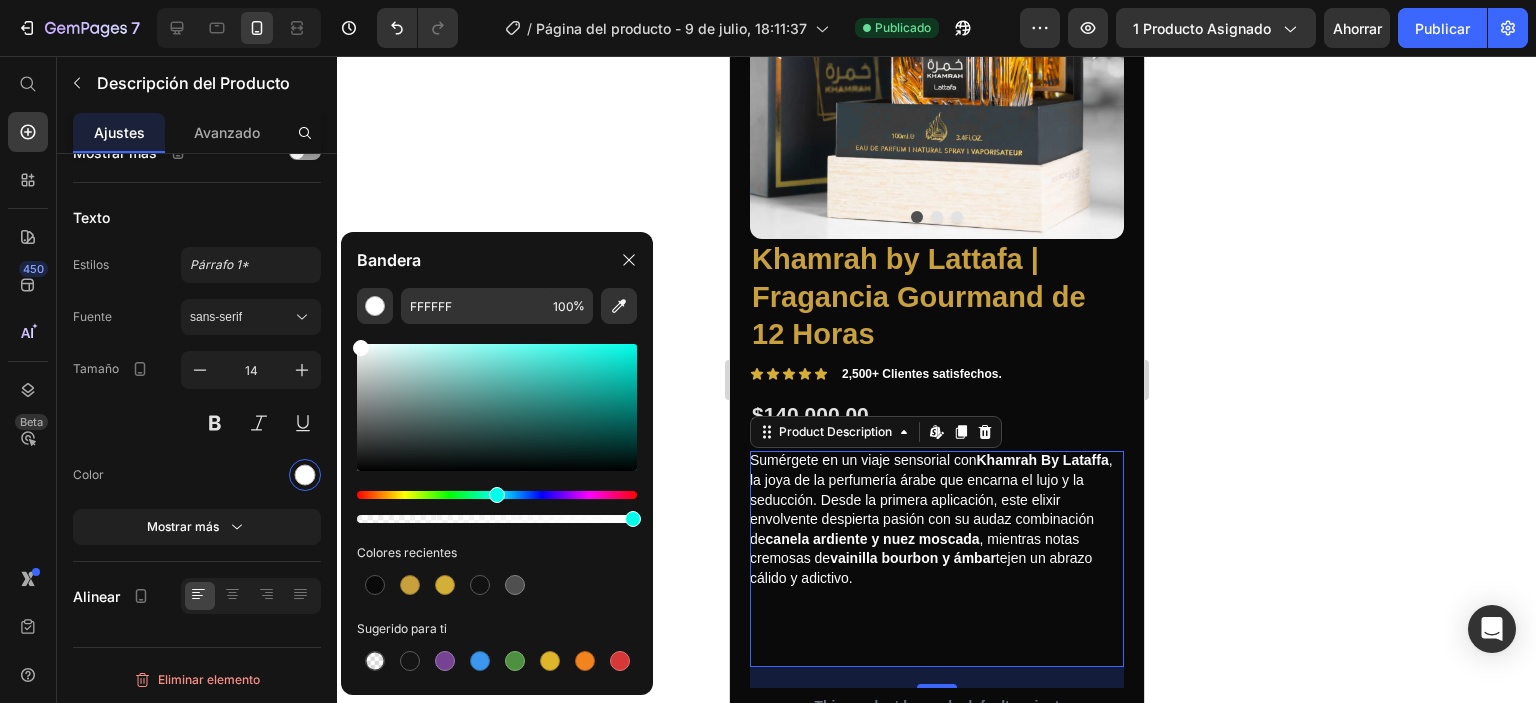 click on "Sumérgete en un viaje sensorial con   Khamrah By Lataffa  , la joya de la perfumería árabe que encarna el lujo y la seducción. Desde la primera aplicación, este elixir envolvente despierta pasión con su audaz combinación de   canela ardiente y nuez moscada  , mientras notas cremosas de   vainilla bourbon y ámbar   tejen un abrazo cálido y adictivo." at bounding box center (936, 559) 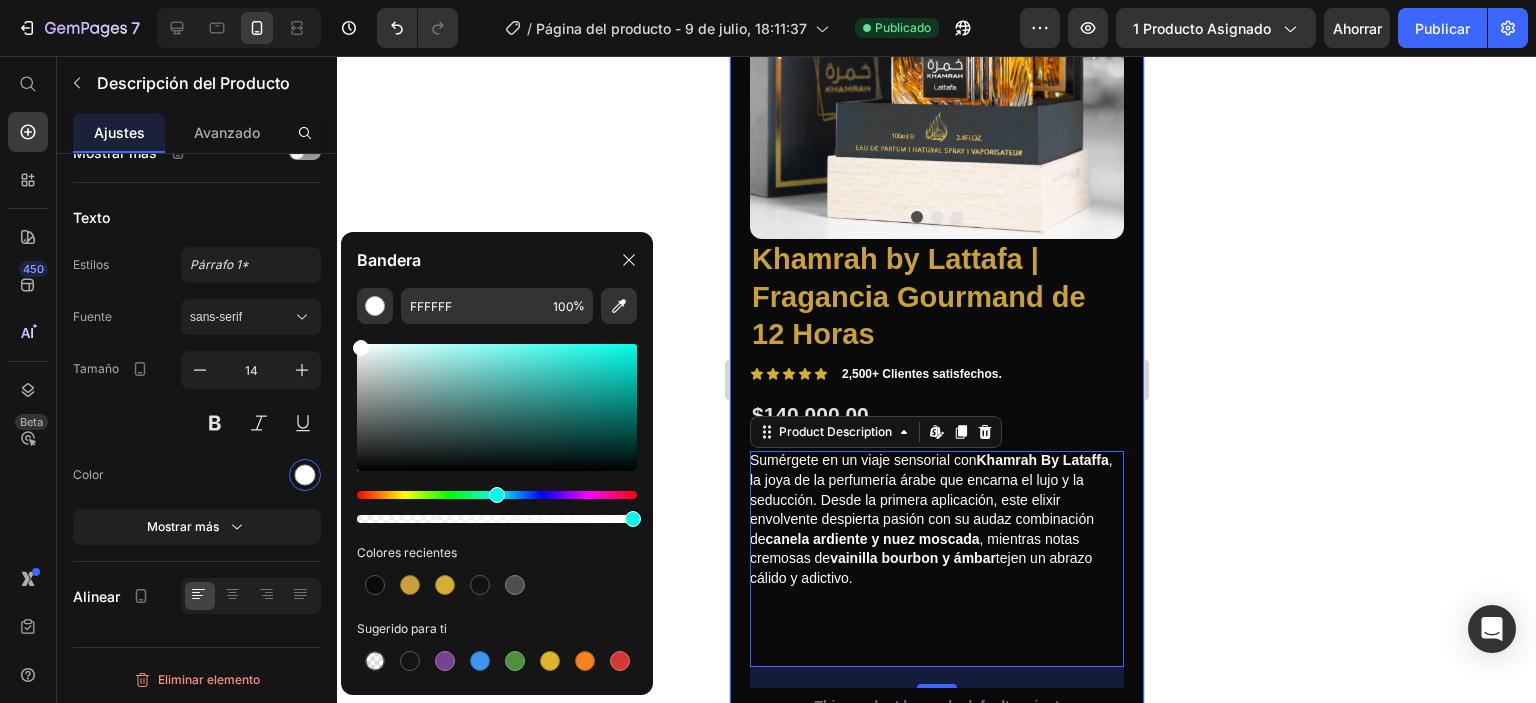 click 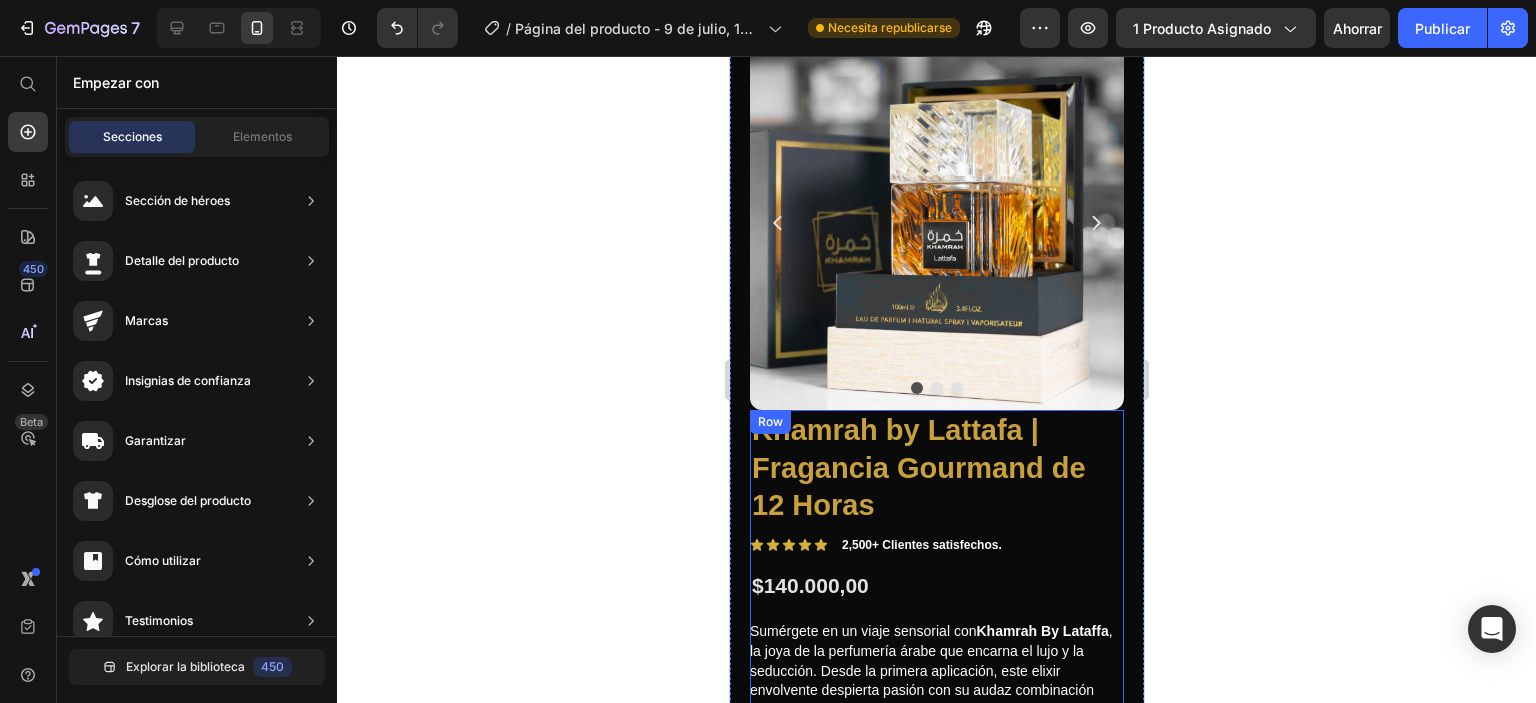 scroll, scrollTop: 0, scrollLeft: 0, axis: both 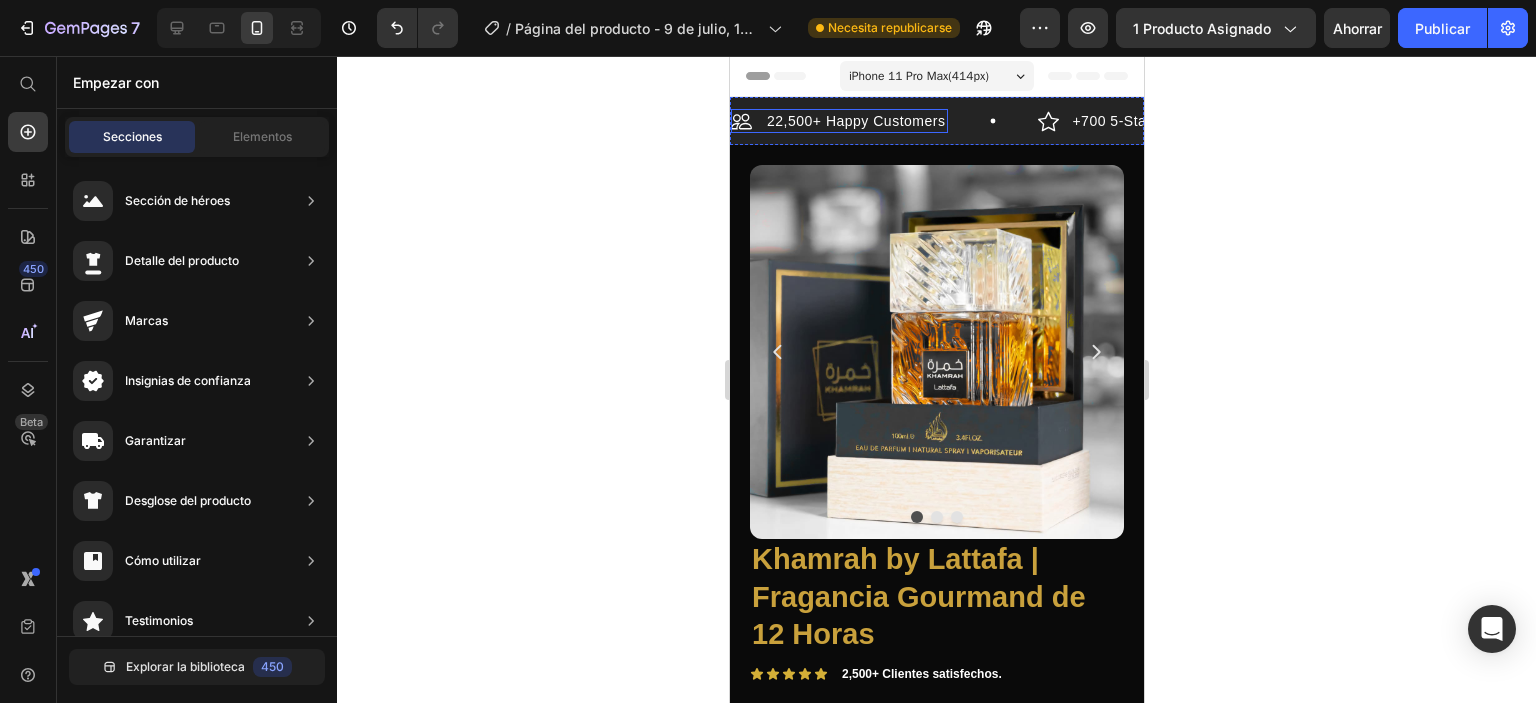 click on "22,500+ Happy Customers" at bounding box center [855, 121] 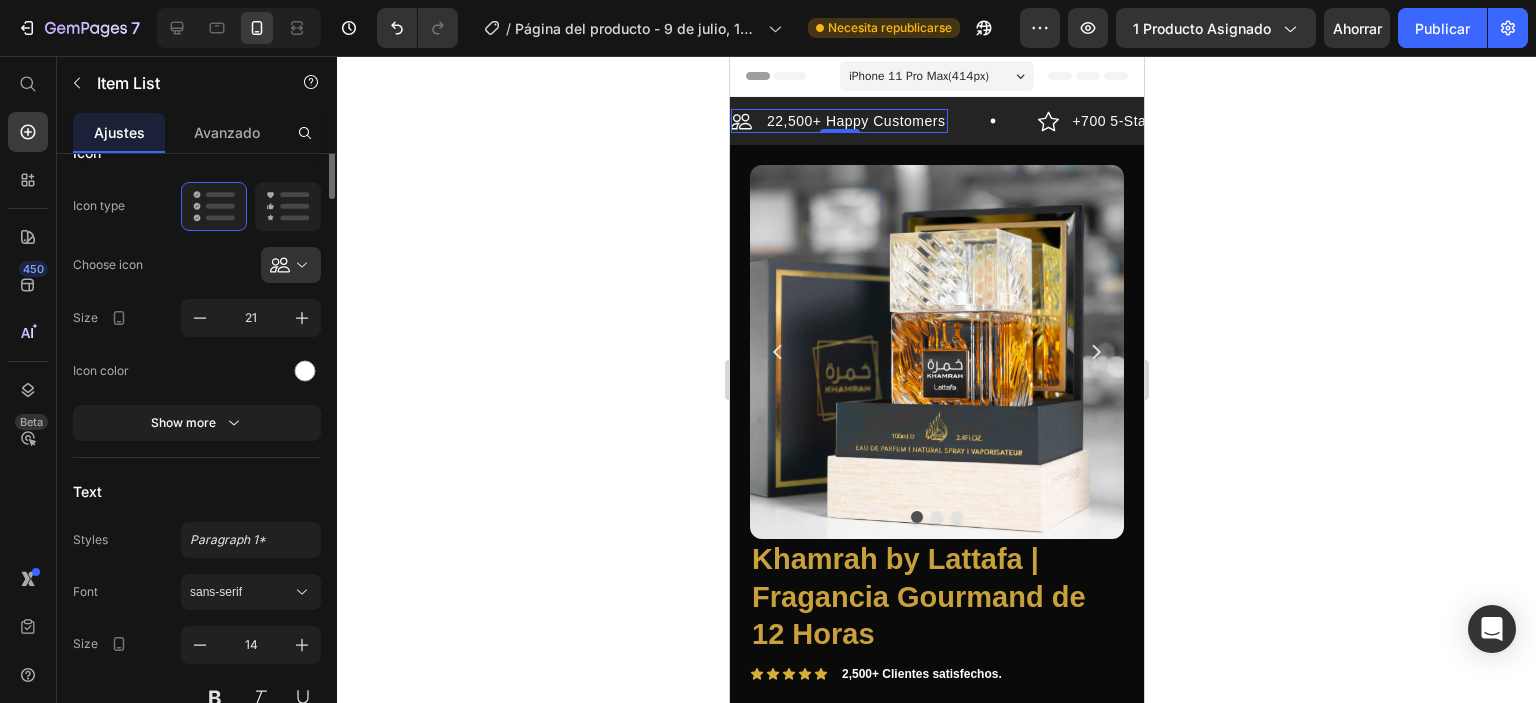 scroll, scrollTop: 0, scrollLeft: 0, axis: both 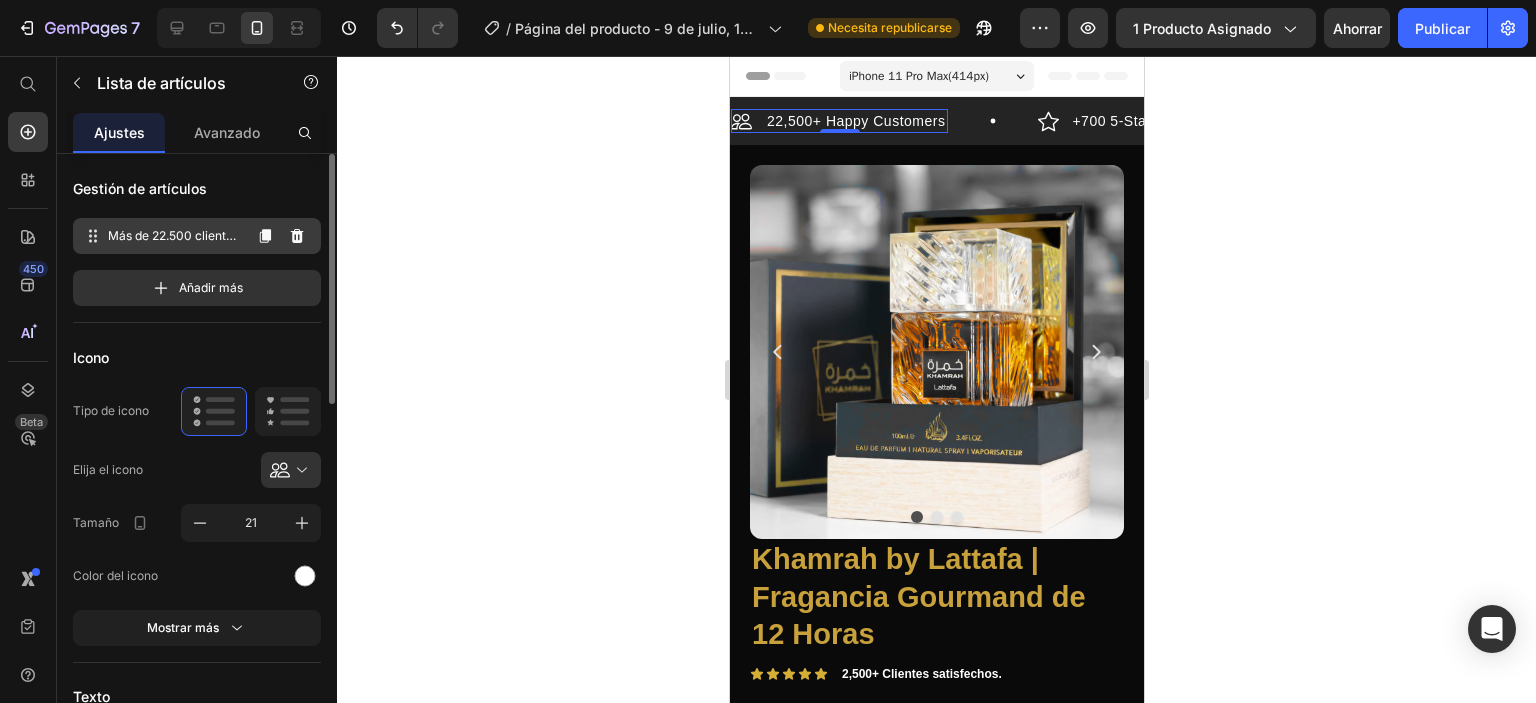 click on "Más de 22.500 clientes satisfechos 22,500+ Happy Customers" at bounding box center (161, 236) 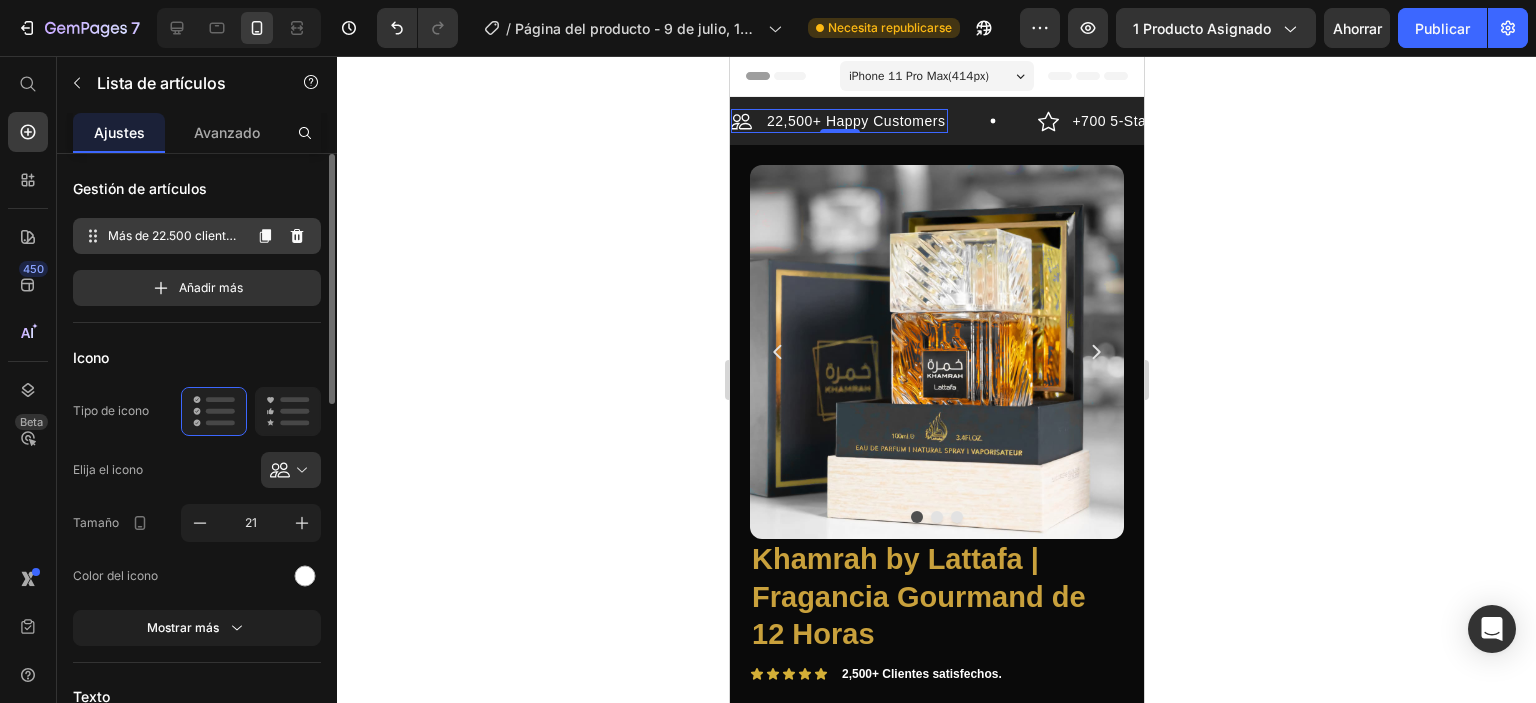 click on "Más de 22.500 clientes satisfechos" at bounding box center (173, 244) 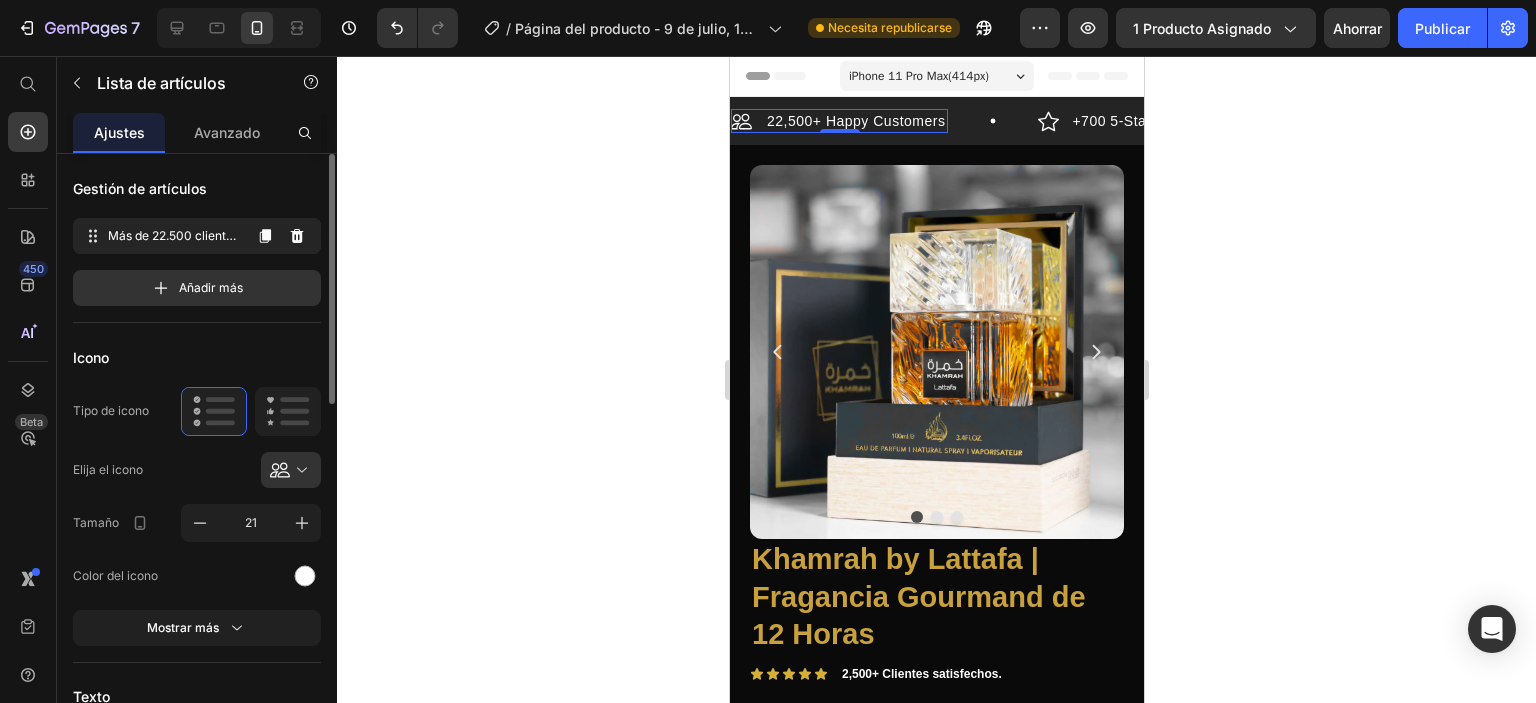 click on "Más de 22.500 clientes satisfechos" at bounding box center (174, 236) 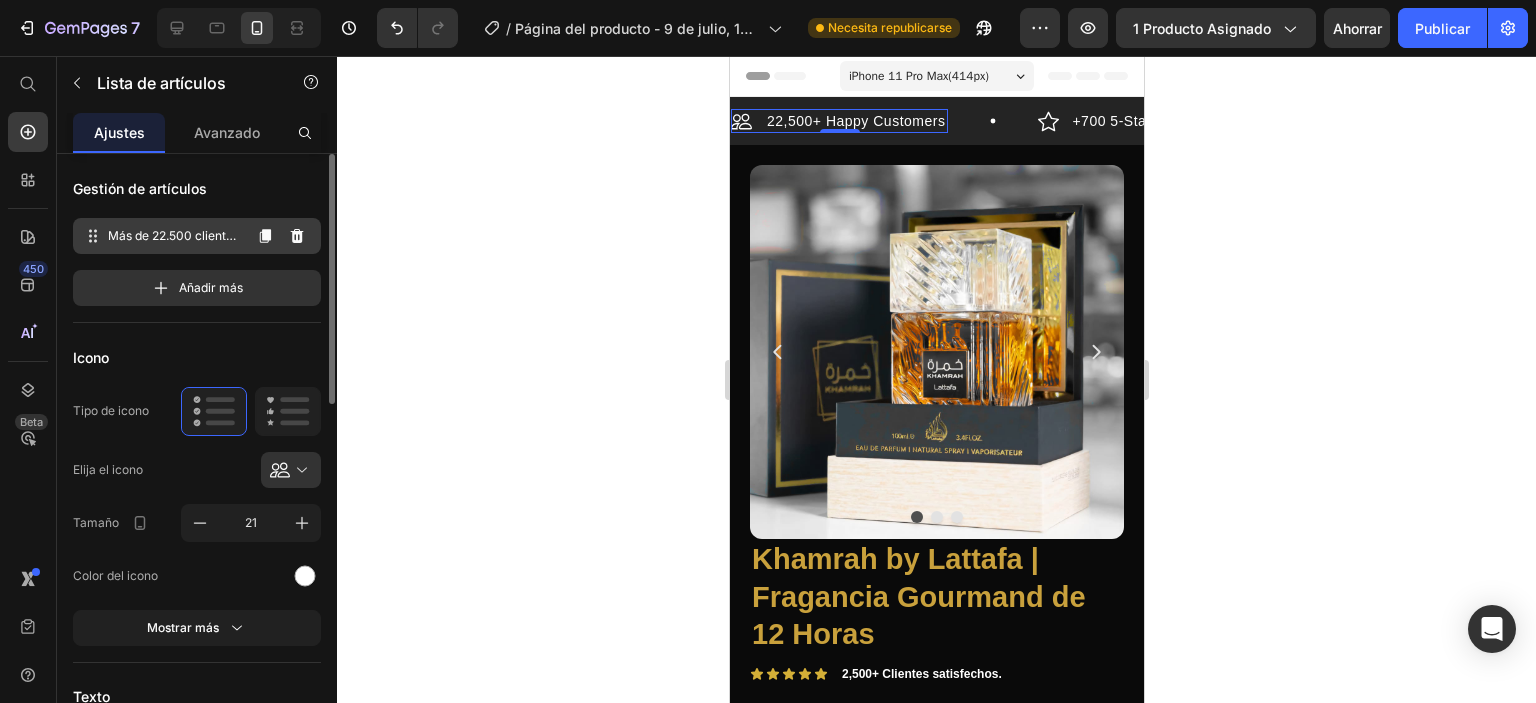 click on "Más de 22.500 clientes satisfechos" at bounding box center (173, 244) 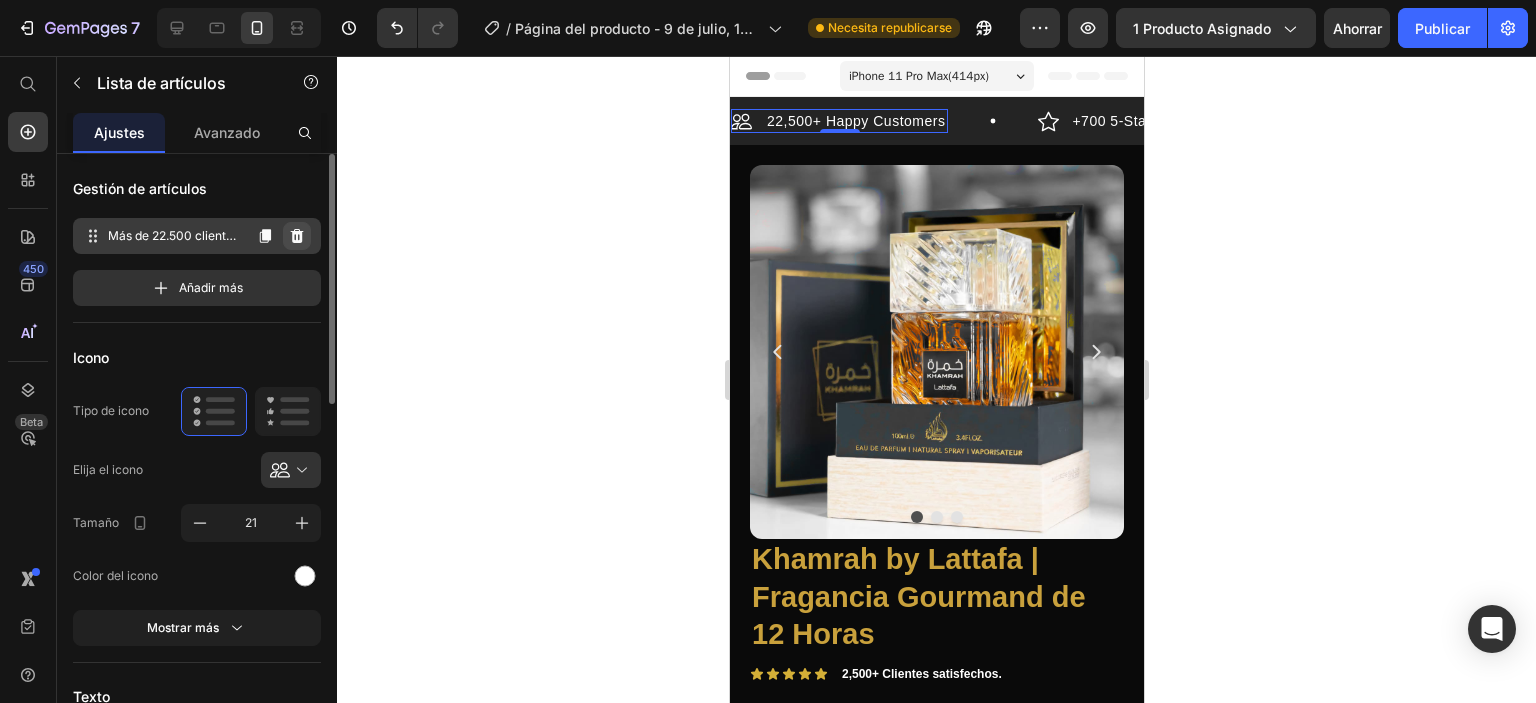 click 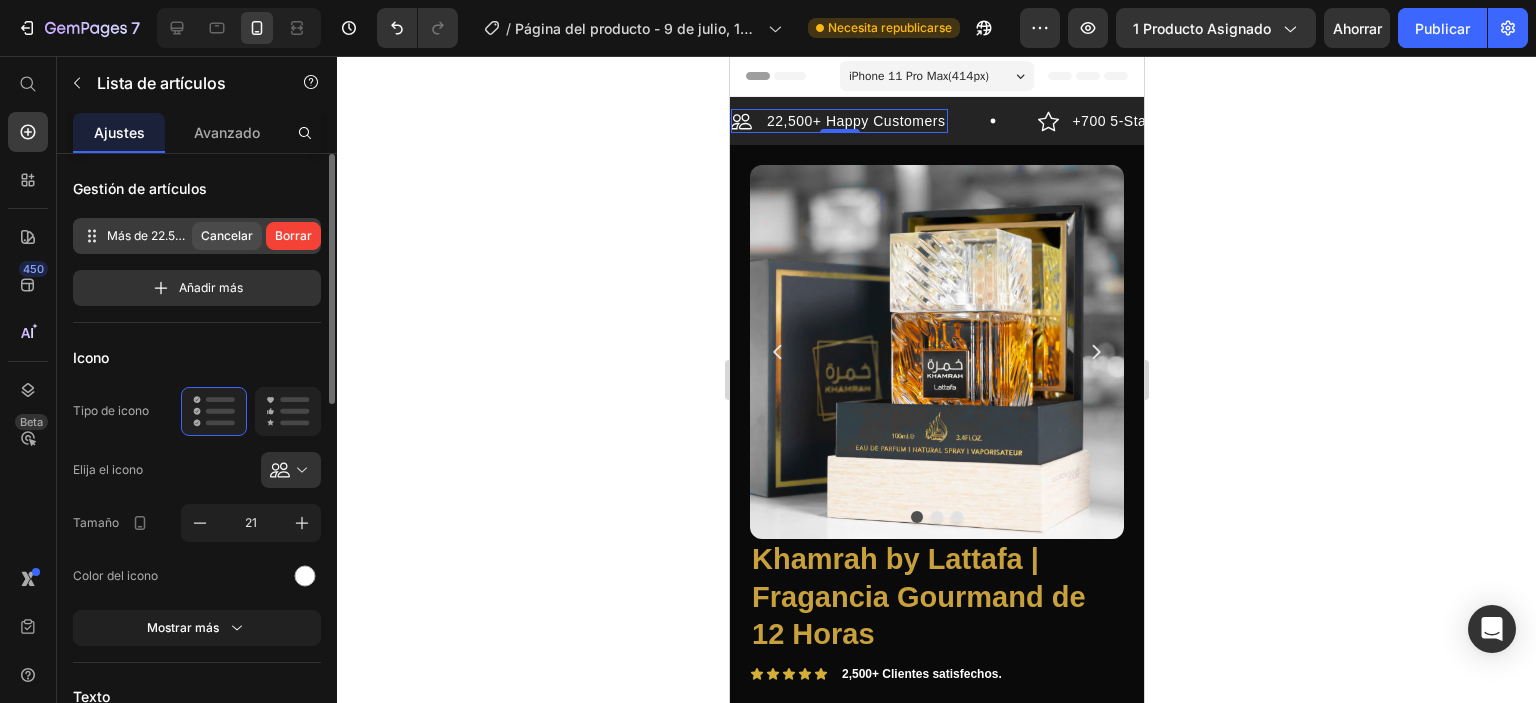 click on "Cancelar" at bounding box center (227, 235) 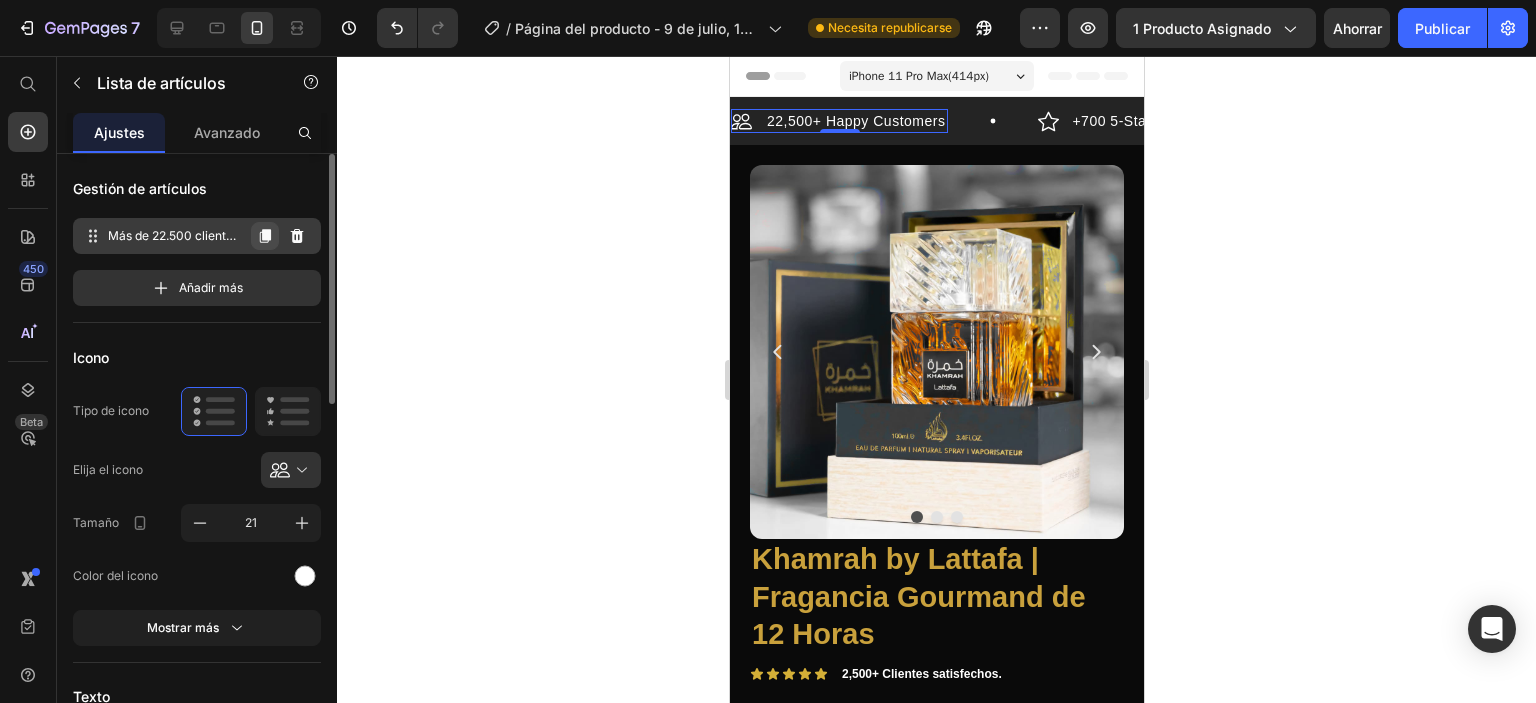 click 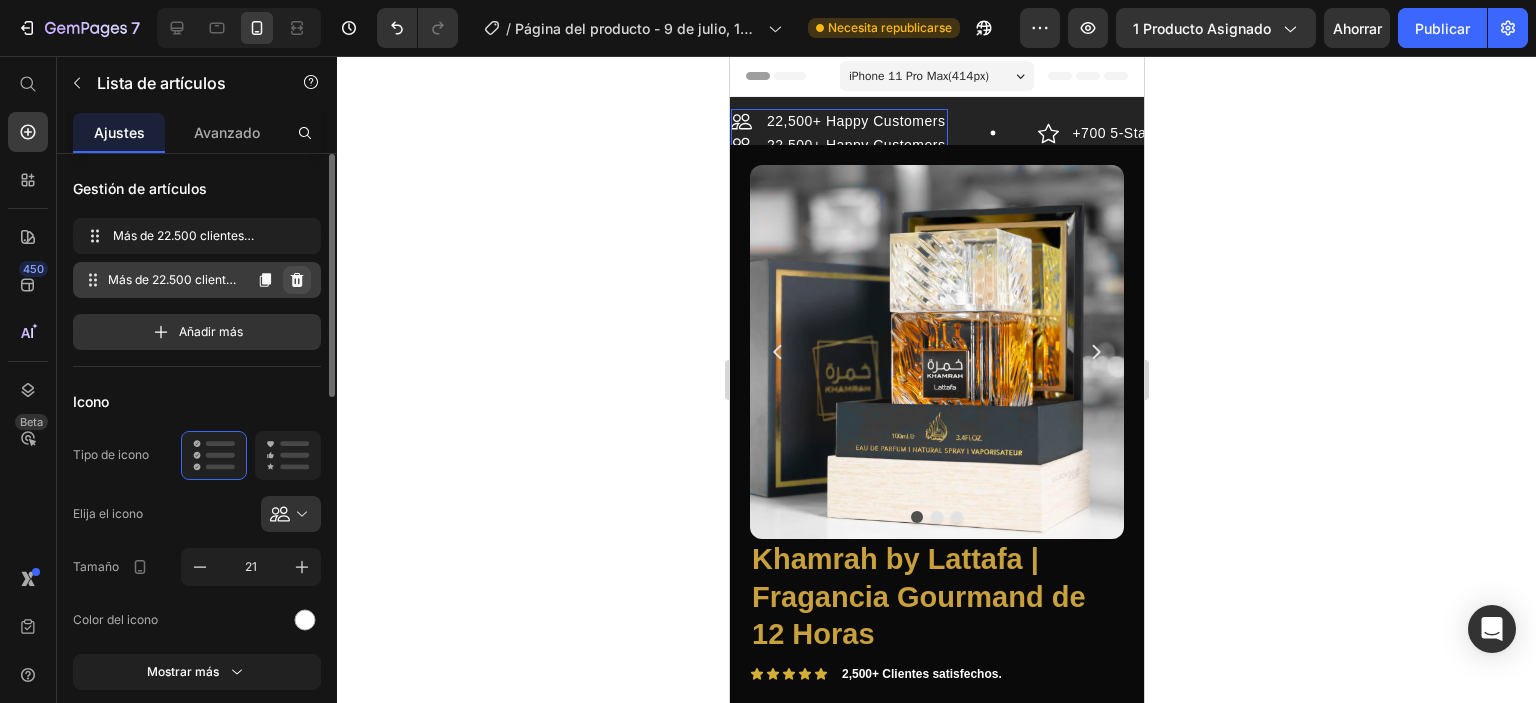 click 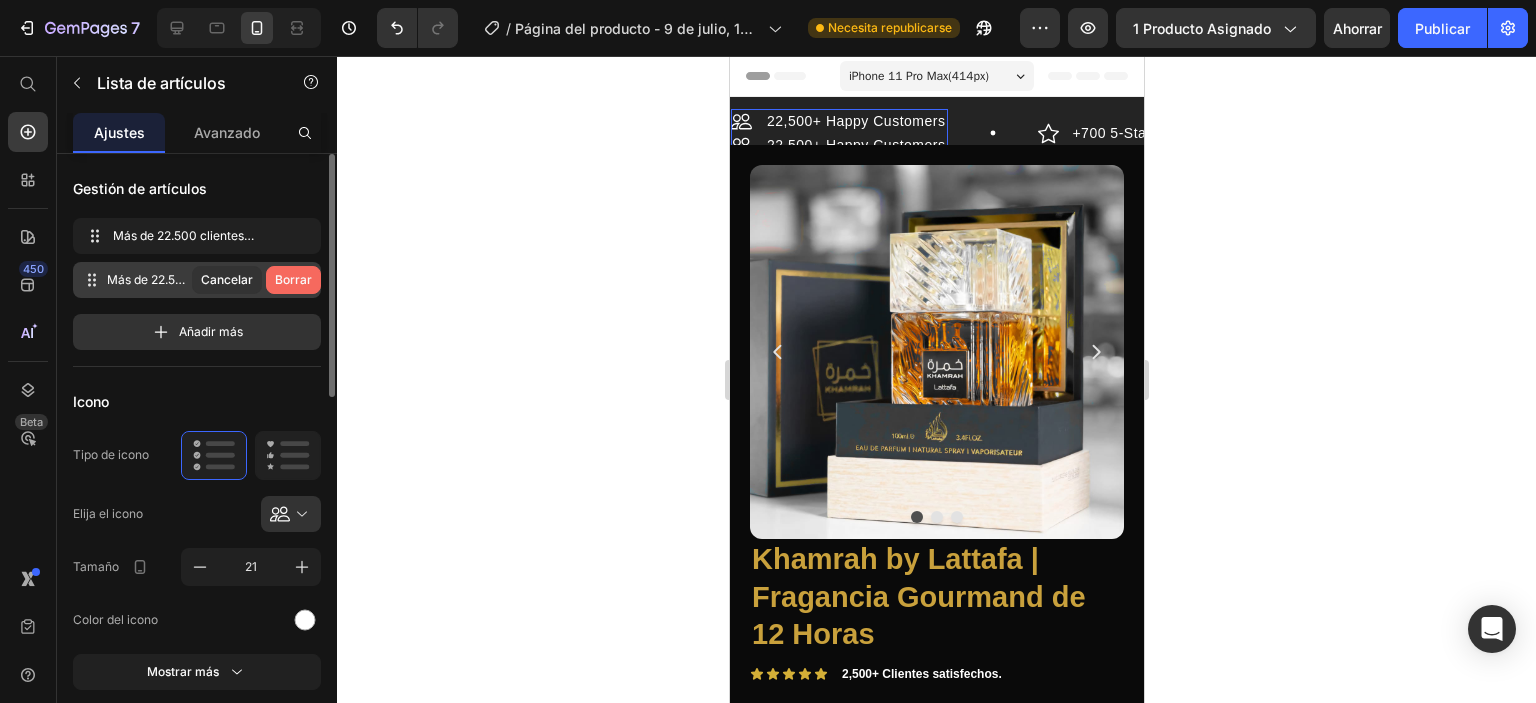 click on "Borrar" at bounding box center (293, 279) 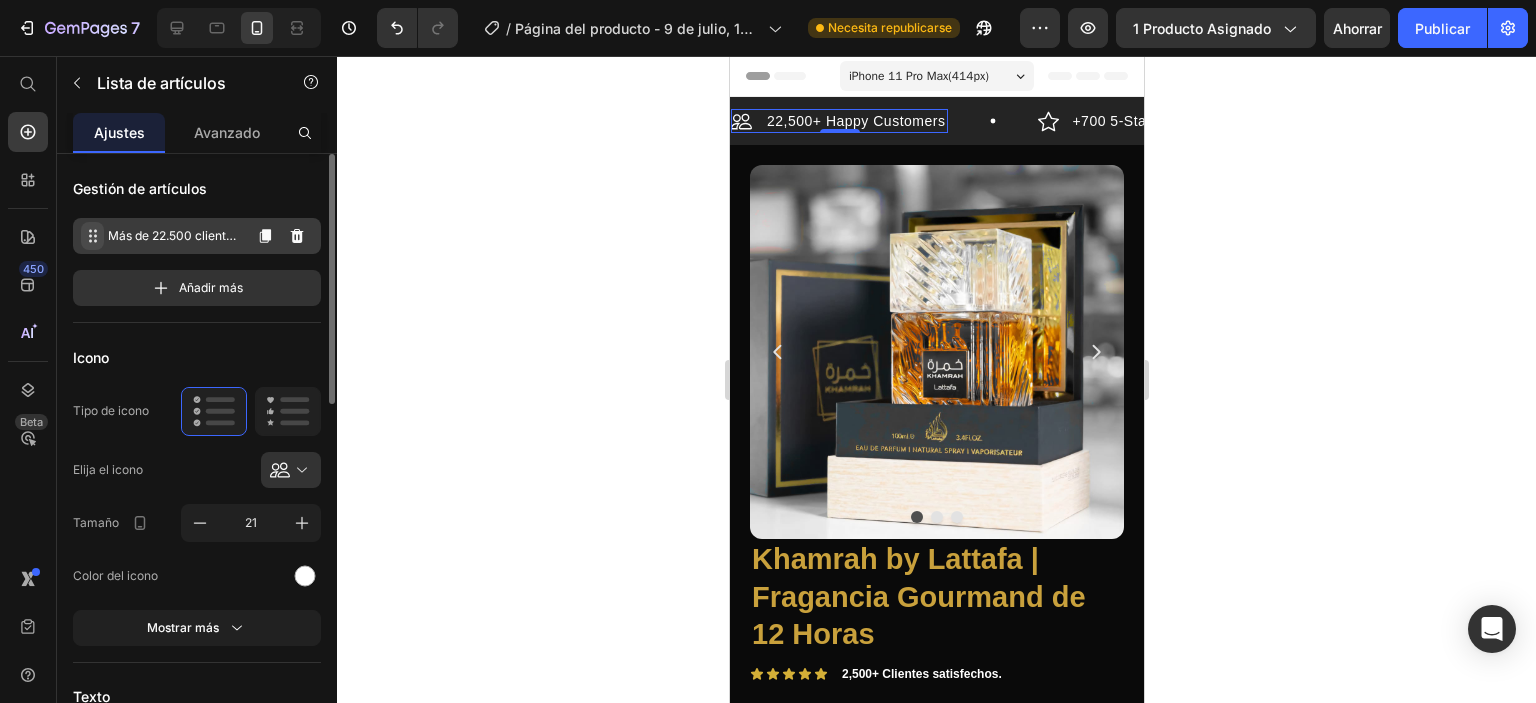 click 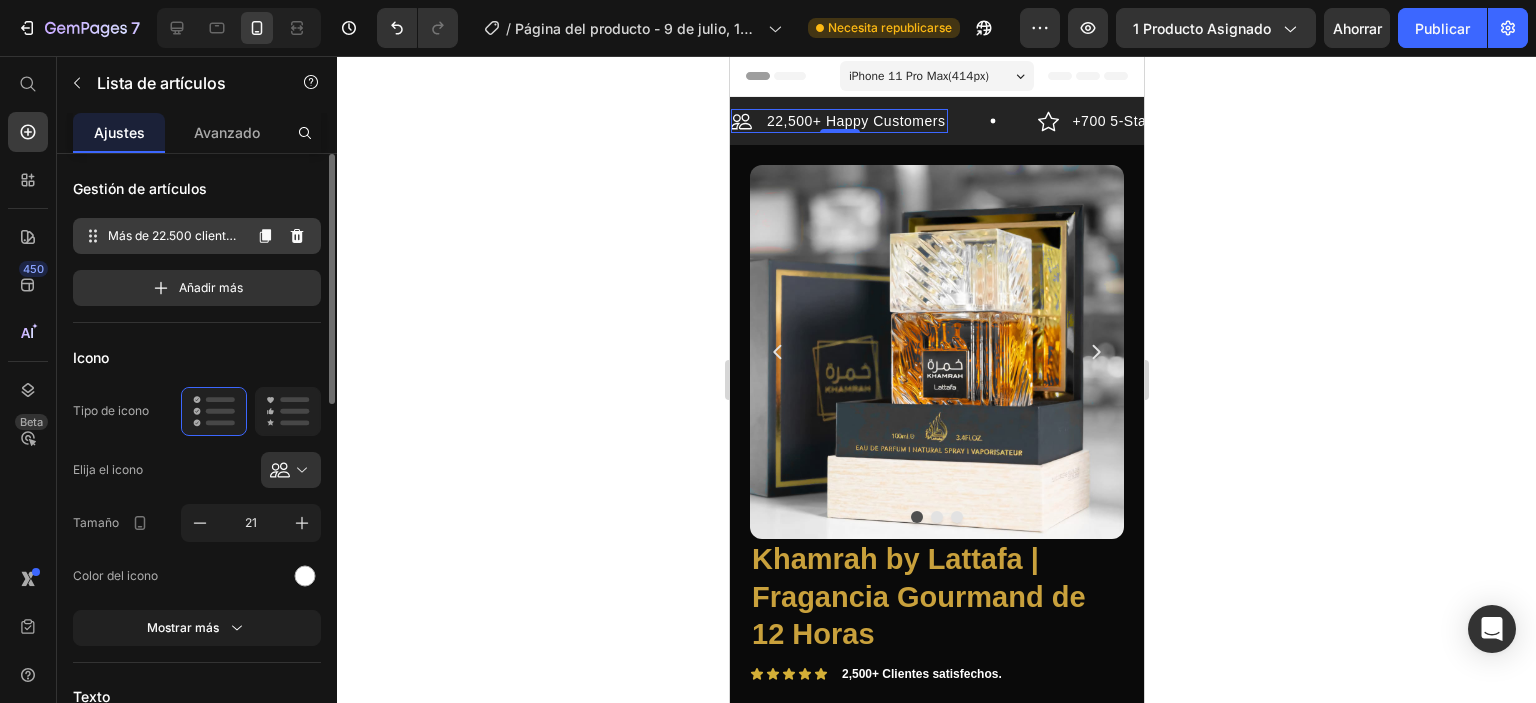 click on "Más de 22.500 clientes satisfechos" at bounding box center [173, 244] 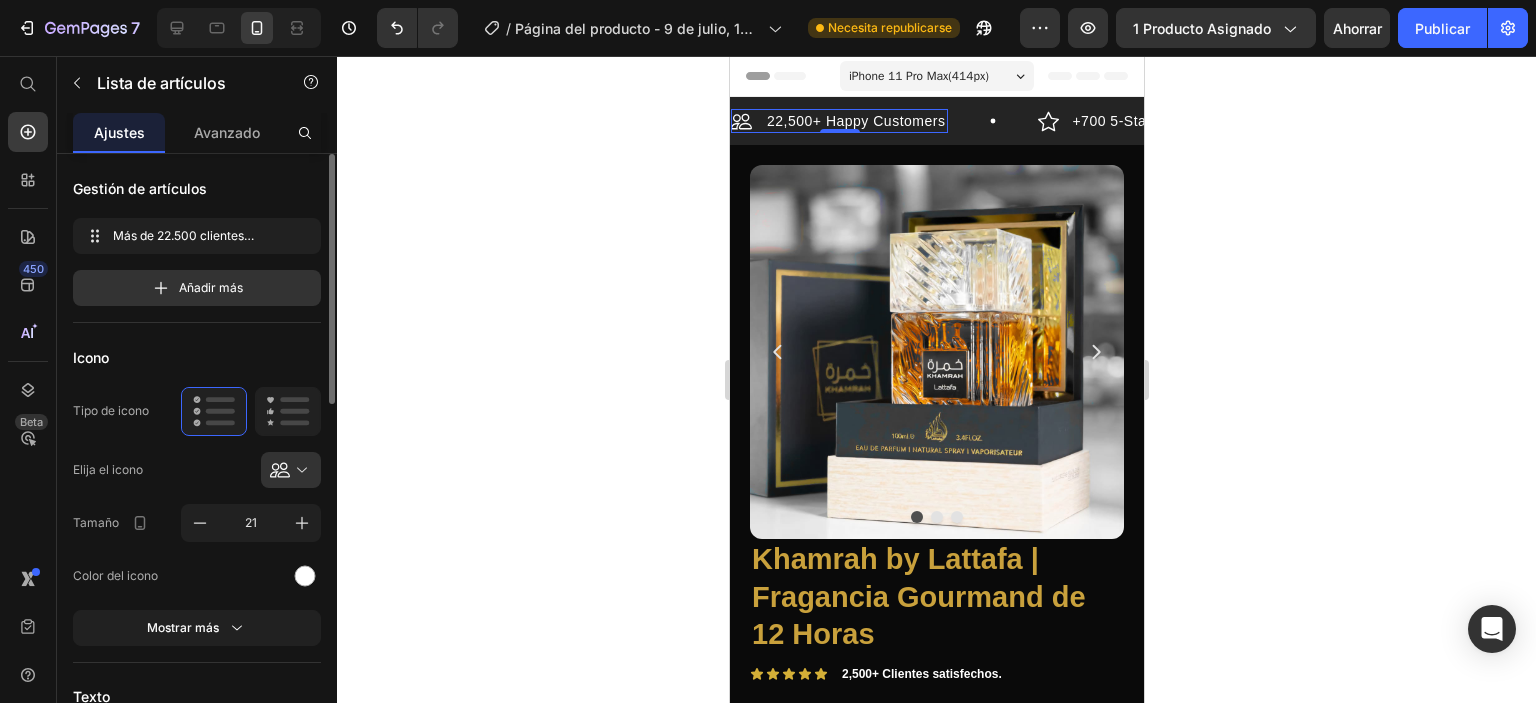 click on "Gestión de artículos" at bounding box center (197, 188) 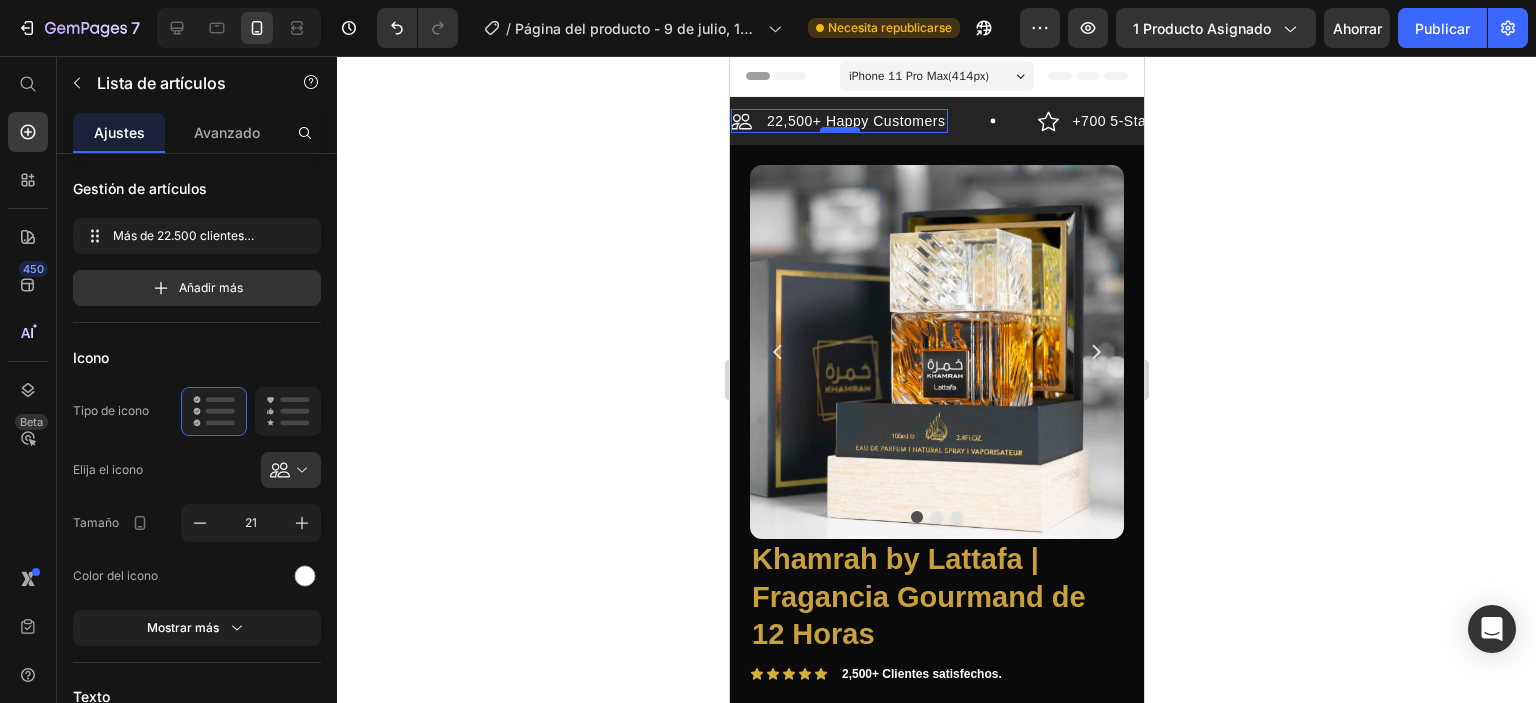 click at bounding box center (839, 130) 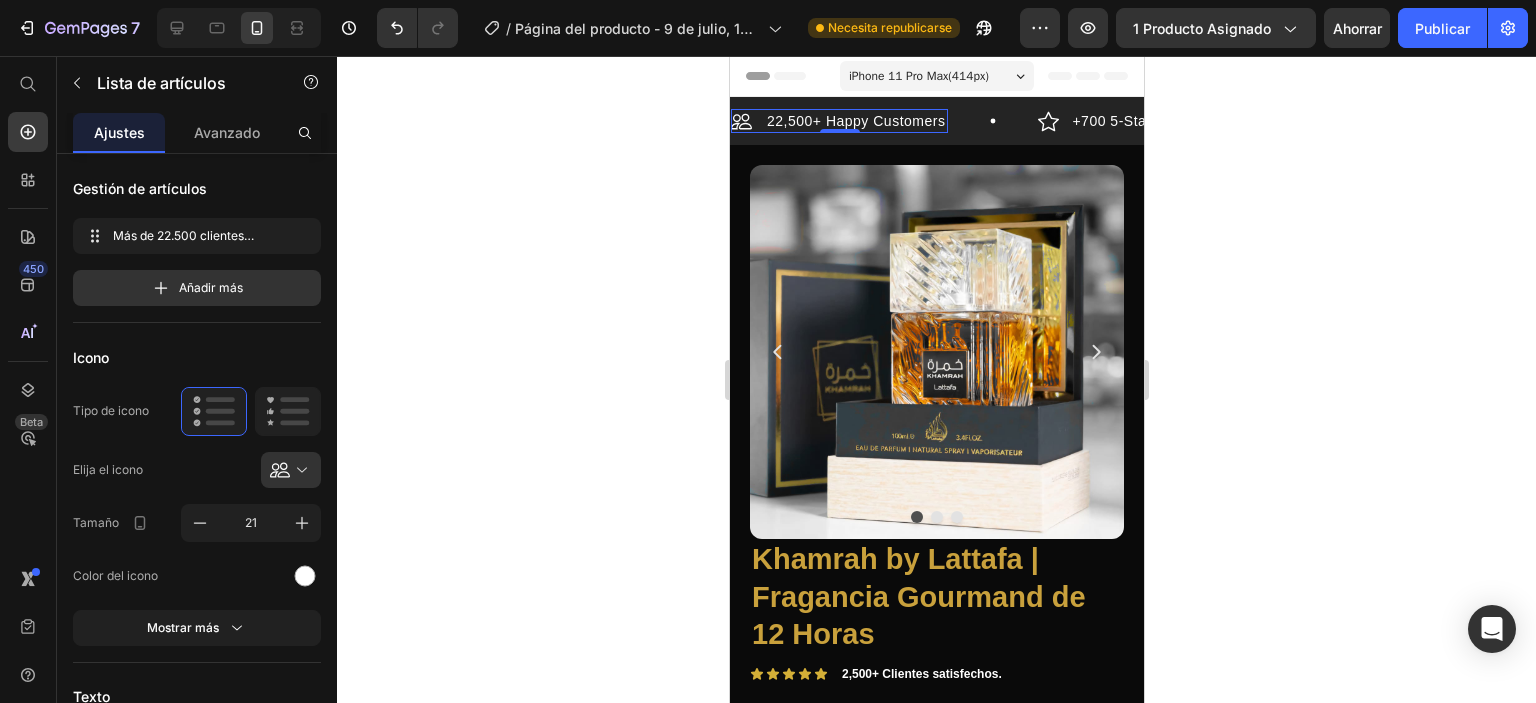 click on "22,500+ Happy Customers" at bounding box center (855, 121) 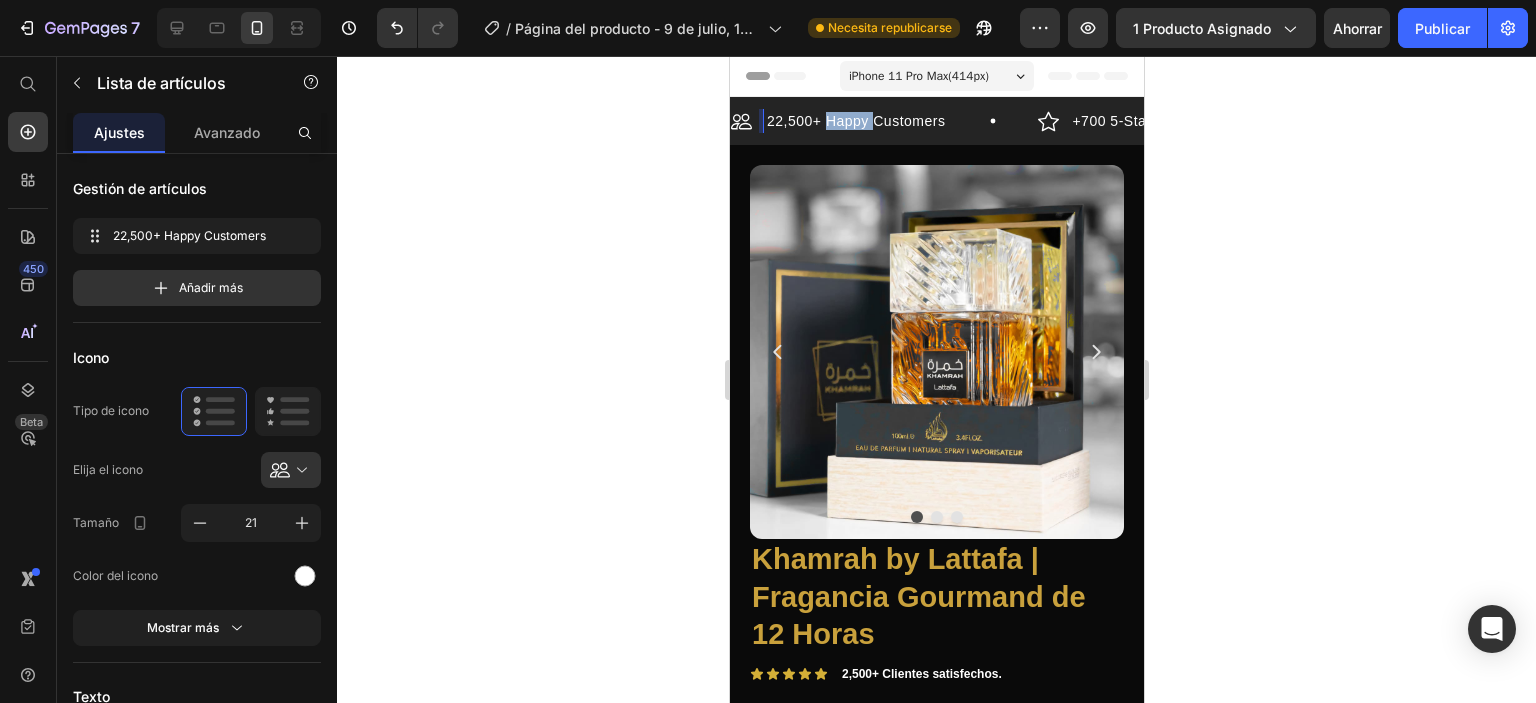 click on "22,500+ Happy Customers" at bounding box center (855, 121) 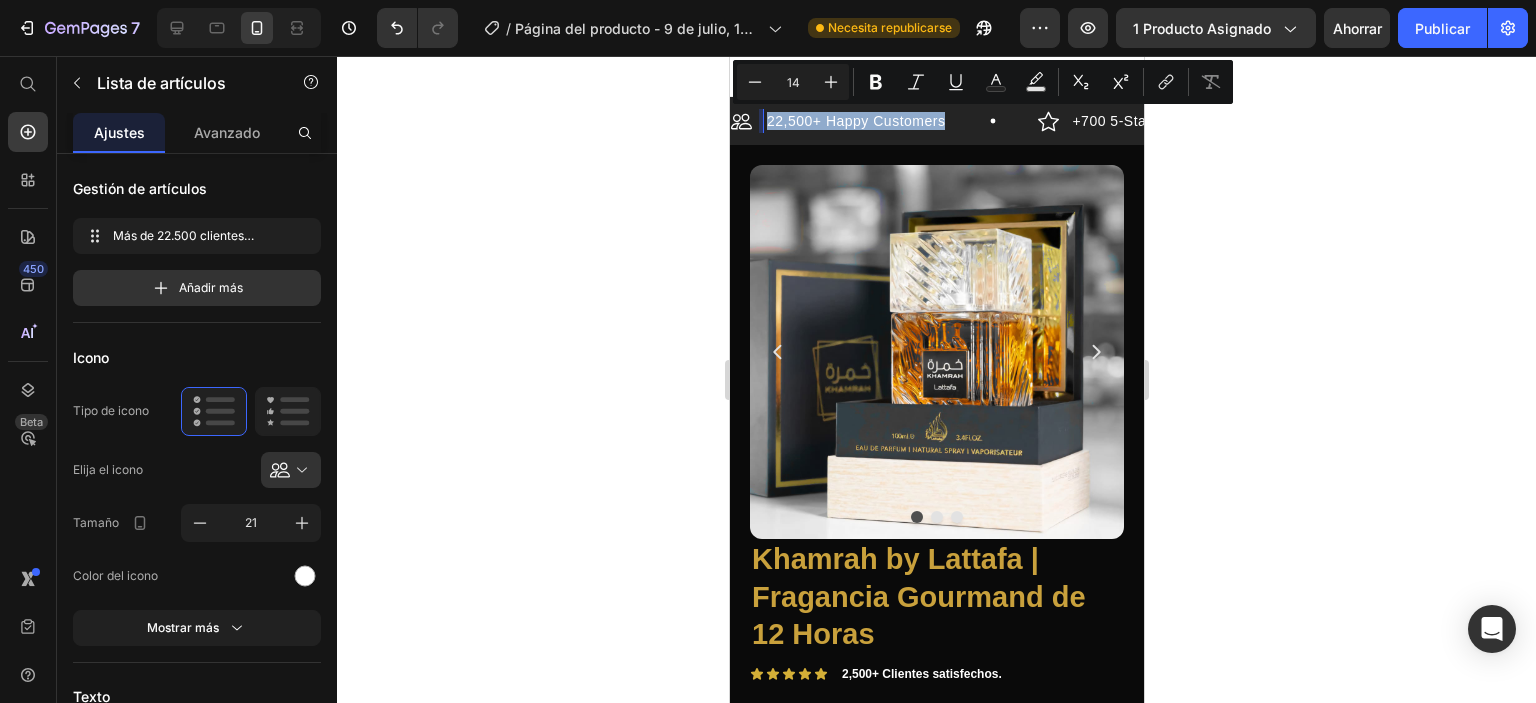 click on "22,500+ Happy Customers" at bounding box center [855, 121] 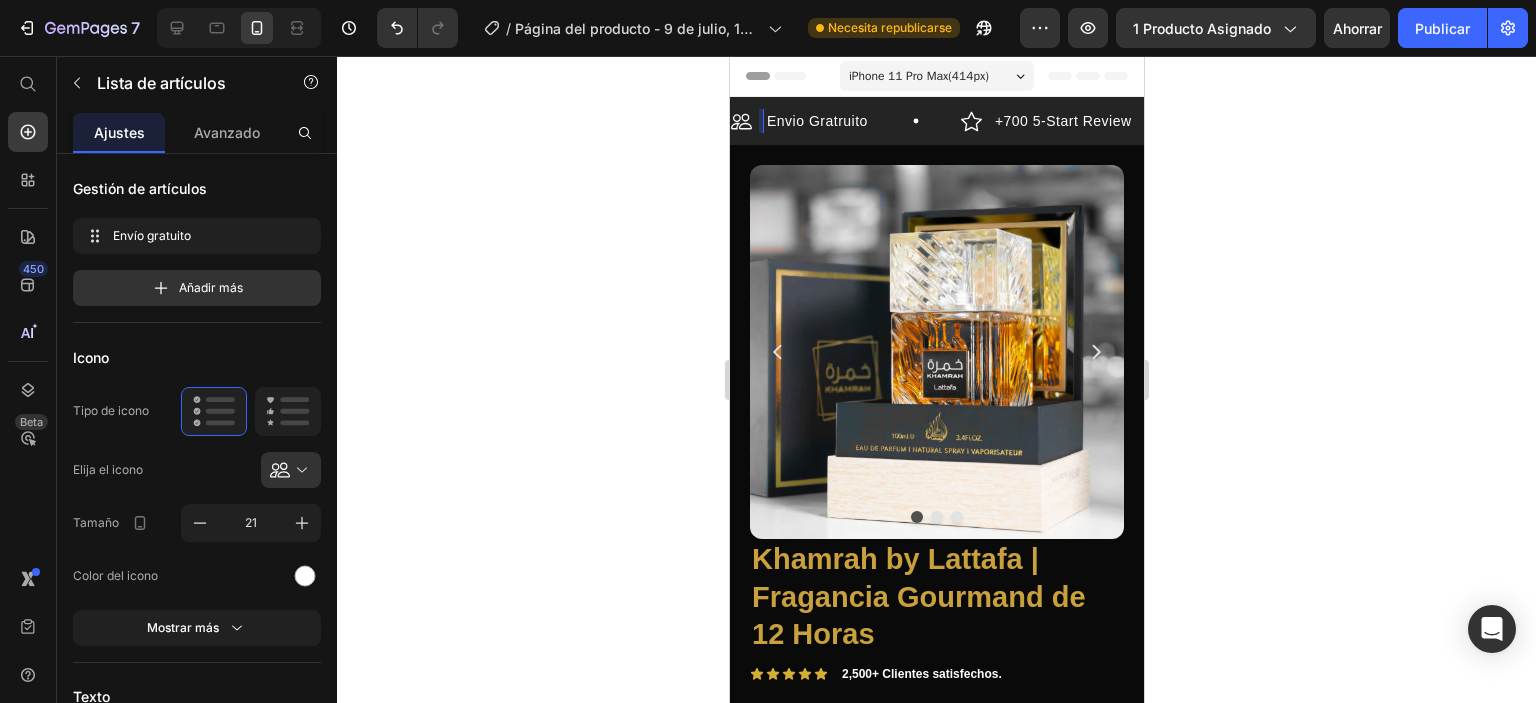click on "Envio Gratruito  Item List   0
+700 5-Start Review Item List
30 Day Guarantee Item List
Envio Gratruito  Item List   0
+700 5-Start Review Item List
30 Day Guarantee Item List
Marquee" at bounding box center (936, 121) 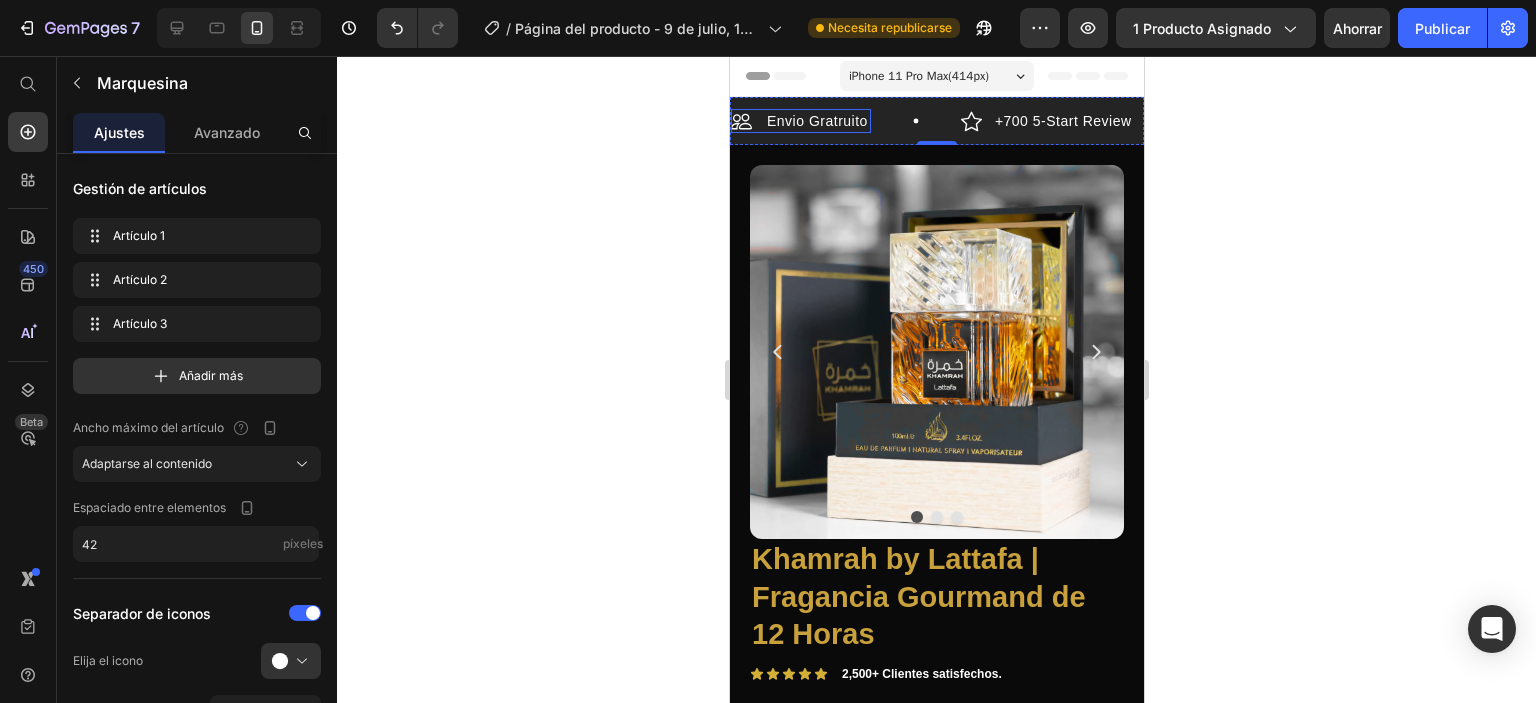click on "Envio Gratruito" at bounding box center (816, 121) 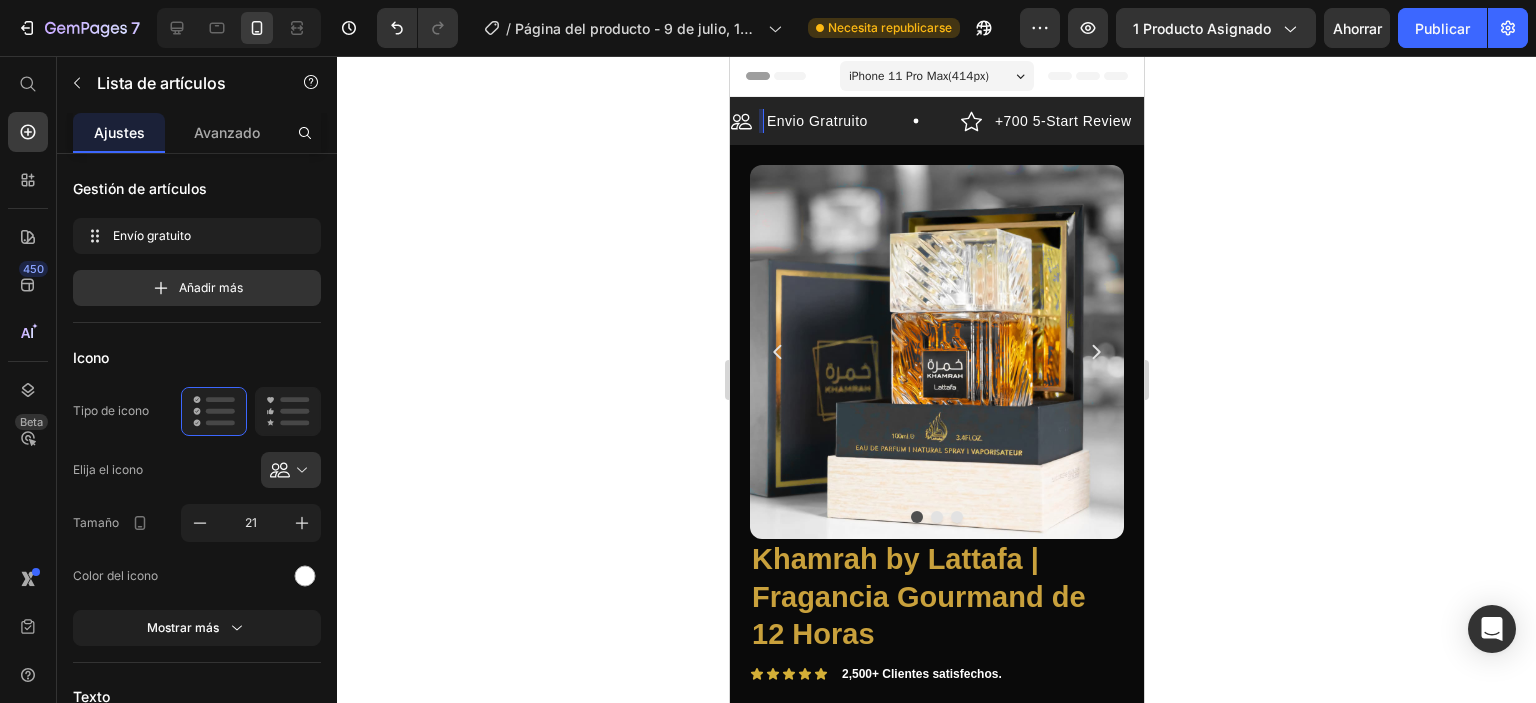 click on "Envio Gratruito" at bounding box center [816, 121] 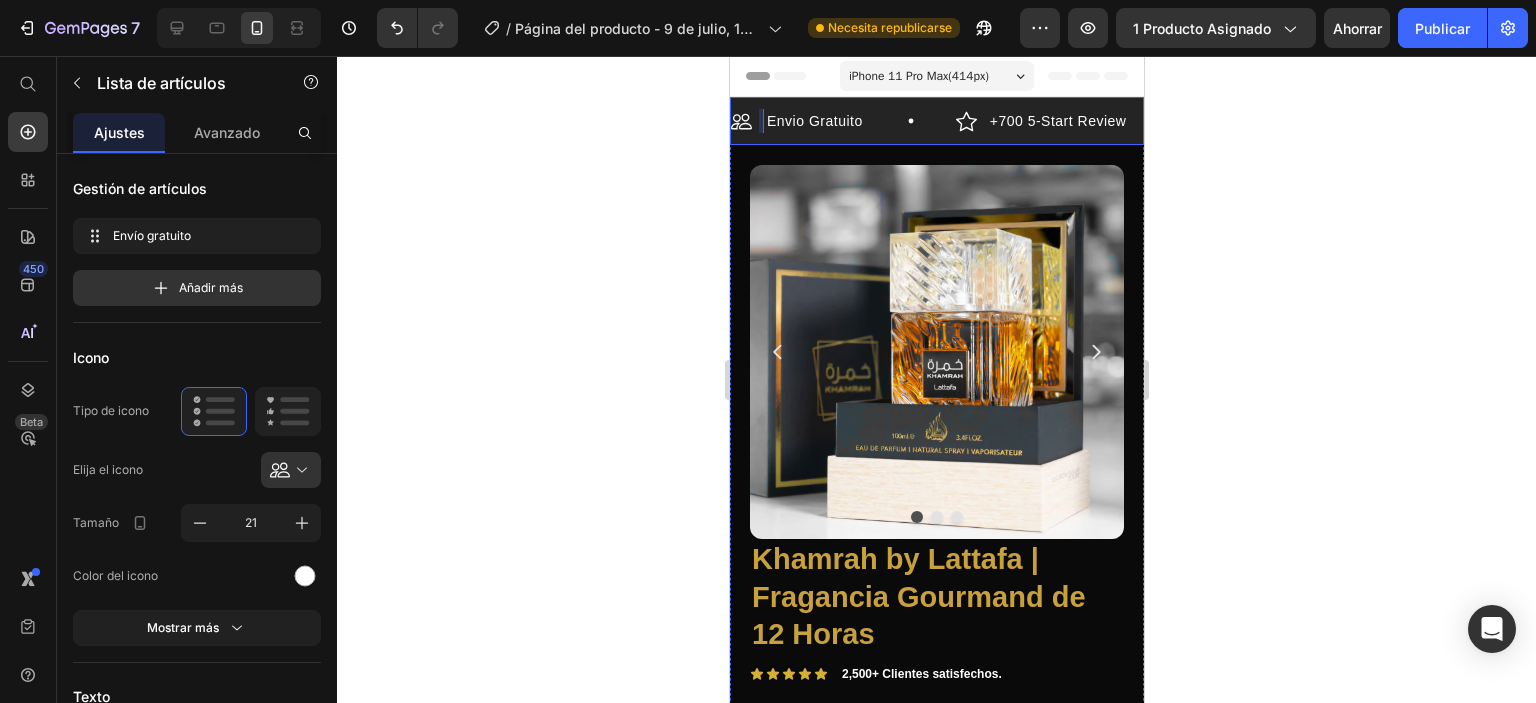 click on "Envio Gratuito  Item List   0
+700 5-Start Review Item List
30 Day Guarantee Item List
Envio Gratuito  Item List   0
+700 5-Start Review Item List
30 Day Guarantee Item List" at bounding box center (936, 127) 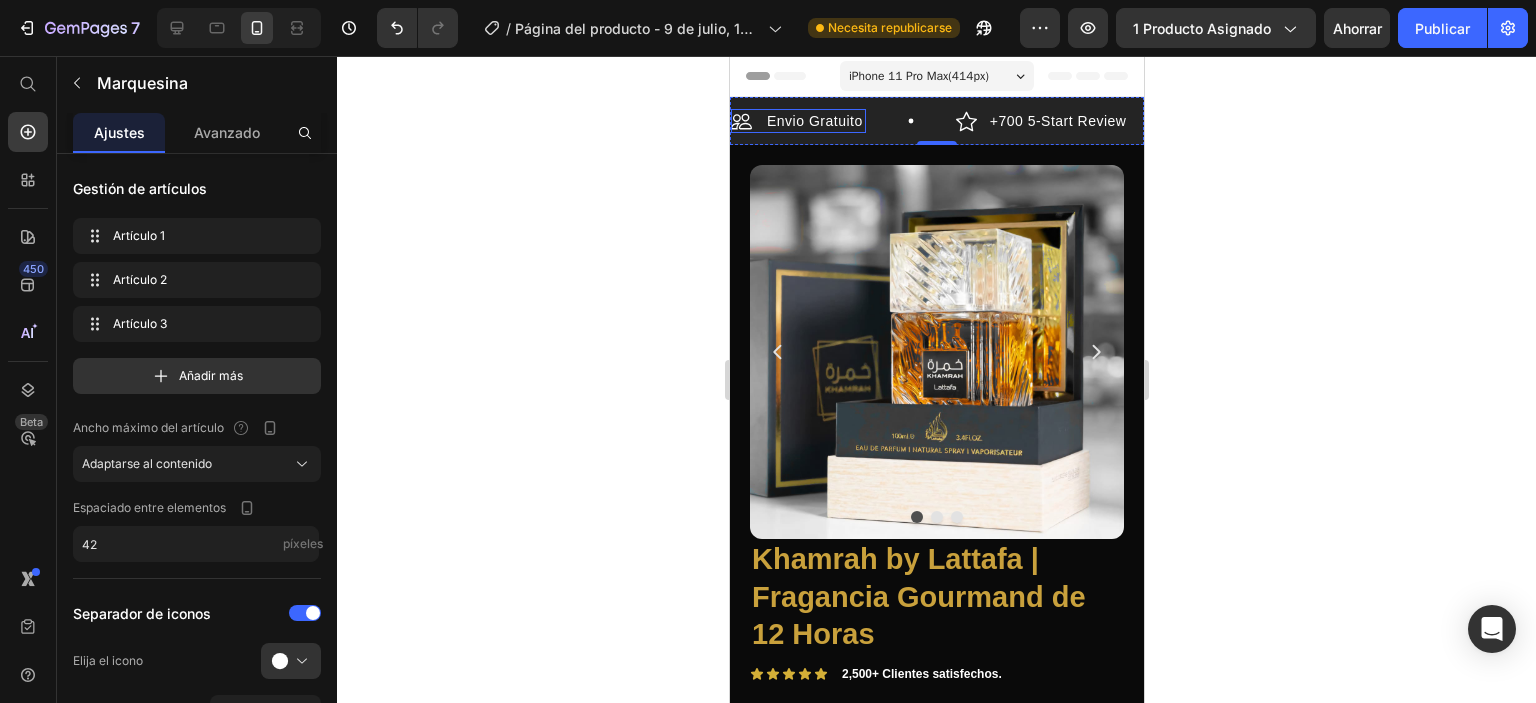 click on "Envio Gratuito" at bounding box center [814, 121] 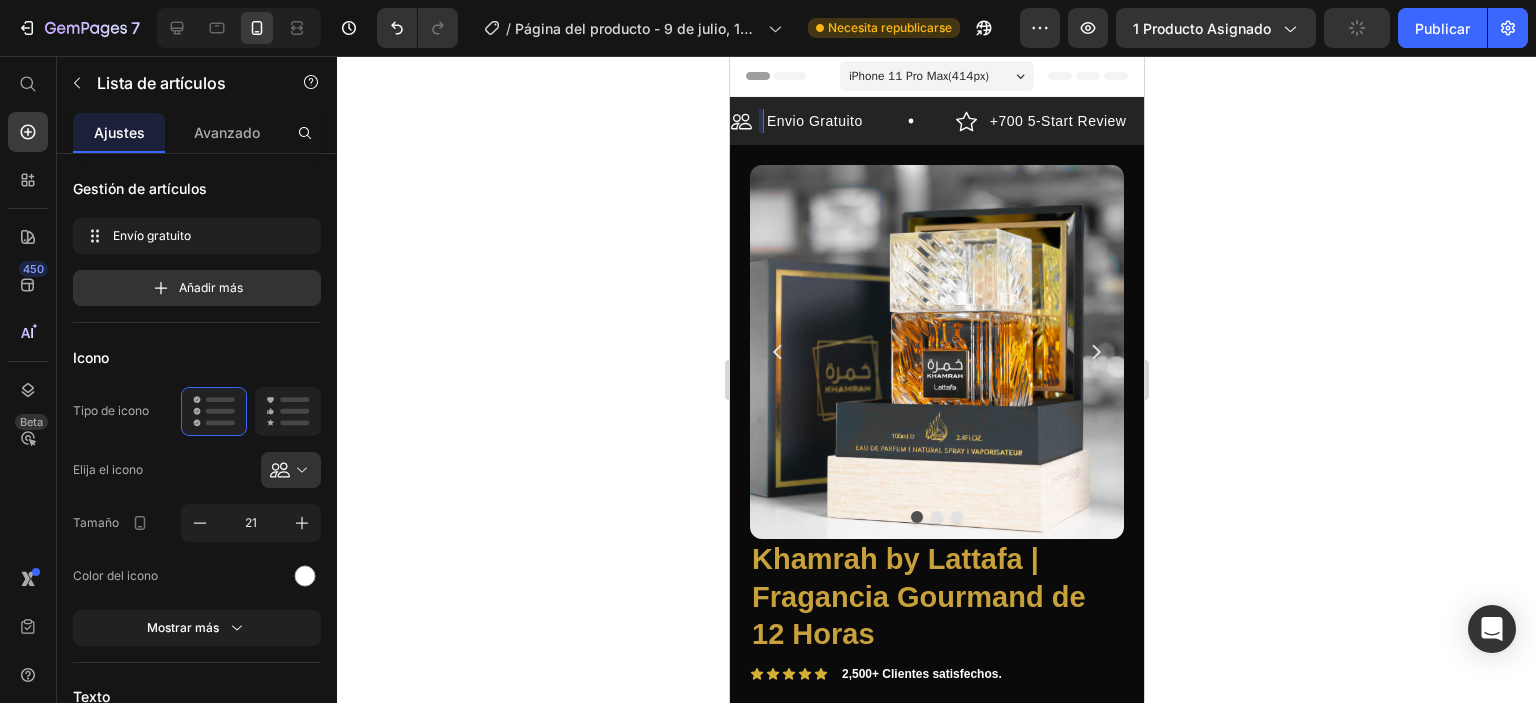 click on "Envio Gratuito" at bounding box center (814, 121) 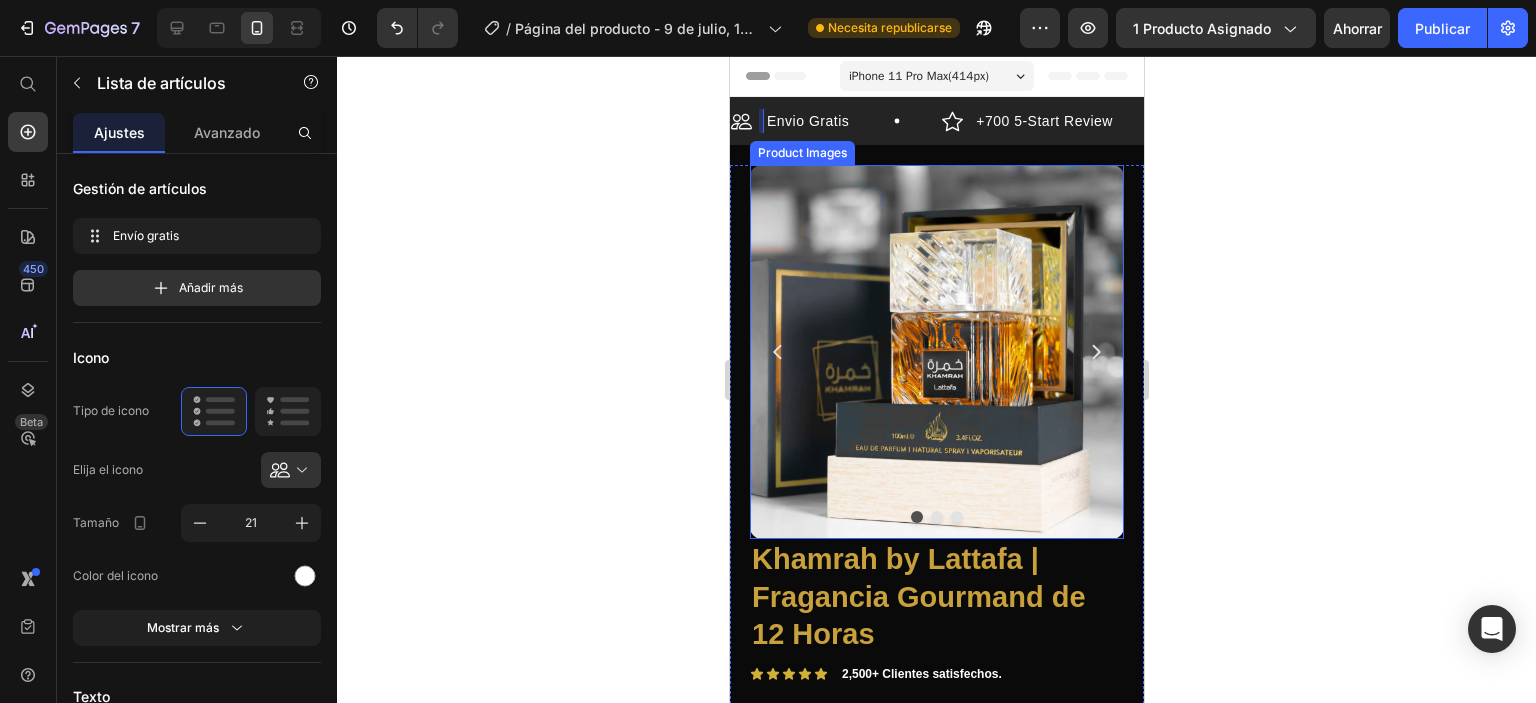 click on "Product Images Khamrah by Lattafa | Fragancia Gourmand de 12 Horas Product Title Icon Icon Icon Icon Icon Icon List 2,500+ Clientes satisfechos. Text Block Row $140.000,00 Product Price $199.000,00 Product Price Row Sumérgete en un viaje sensorial con   Khamrah By Lataffa  , la joya de la perfumería árabe que encarna el lujo y la seducción. Desde la primera aplicación, este elixir envolvente despierta pasión con su audaz combinación de   canela ardiente y nuez moscada  , mientras notas cremosas de   vainilla bourbon y ámbar   tejen un abrazo cálido y adictivo.
Product Description This product has only default variant Product Variants & Swatches
Icon
HURRY!  LET BUY NOW Stock Counter Row Quantity Text Block 1 Product Quantity Row ADD TO CART Add to Cart SHOP NOW Dynamic Checkout Row Product" at bounding box center (936, 700) 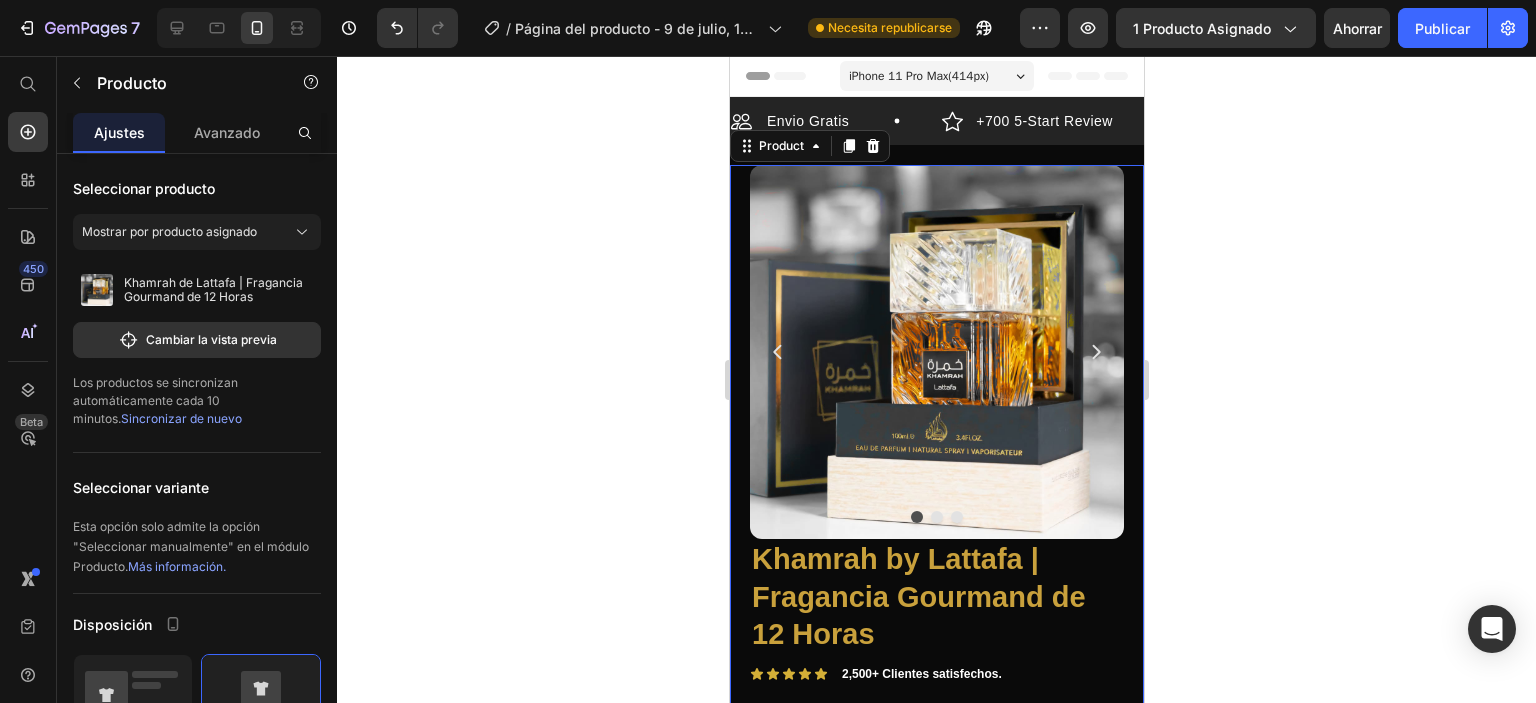 click on "Envio Gratis" at bounding box center [807, 121] 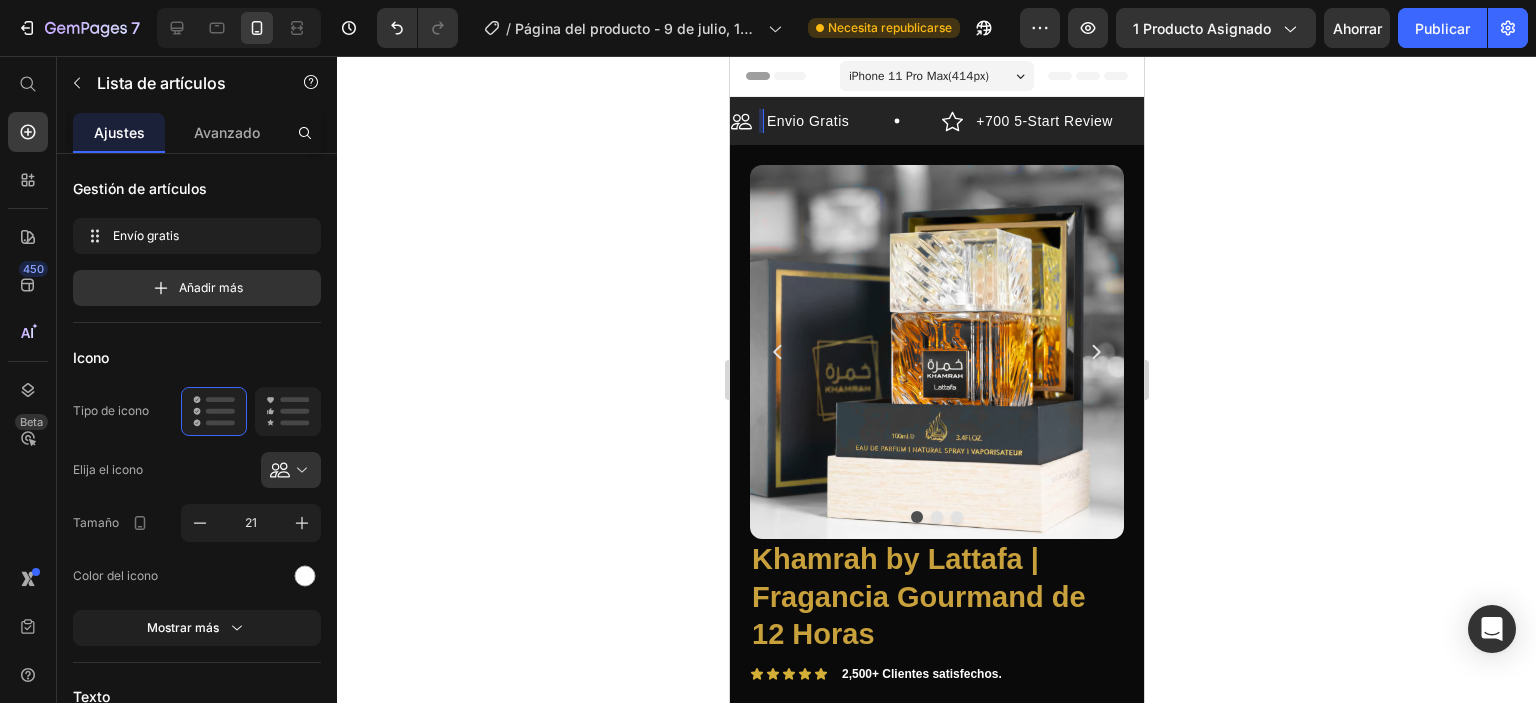 click on "Envio Gratis Item List   0" at bounding box center (835, 121) 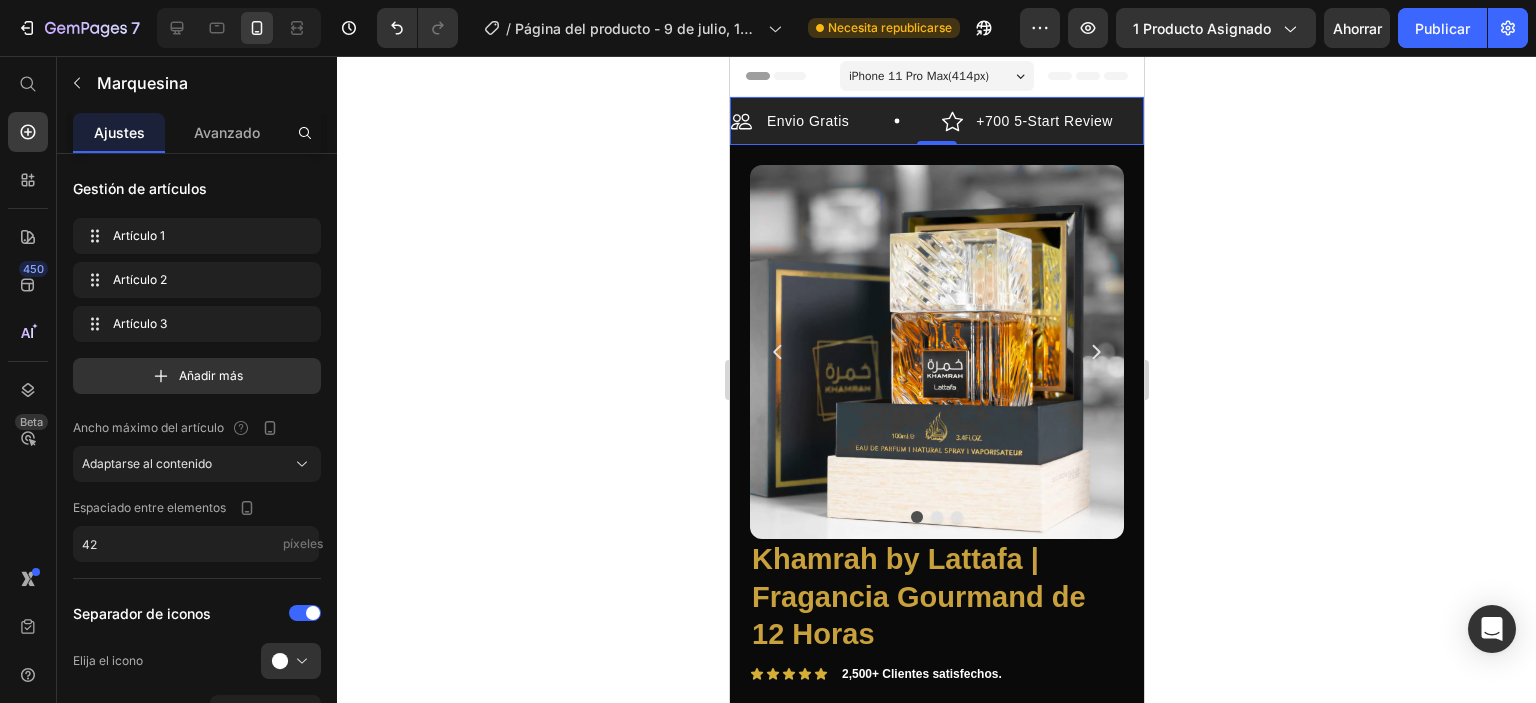 click on "Envio Gratis" at bounding box center (807, 121) 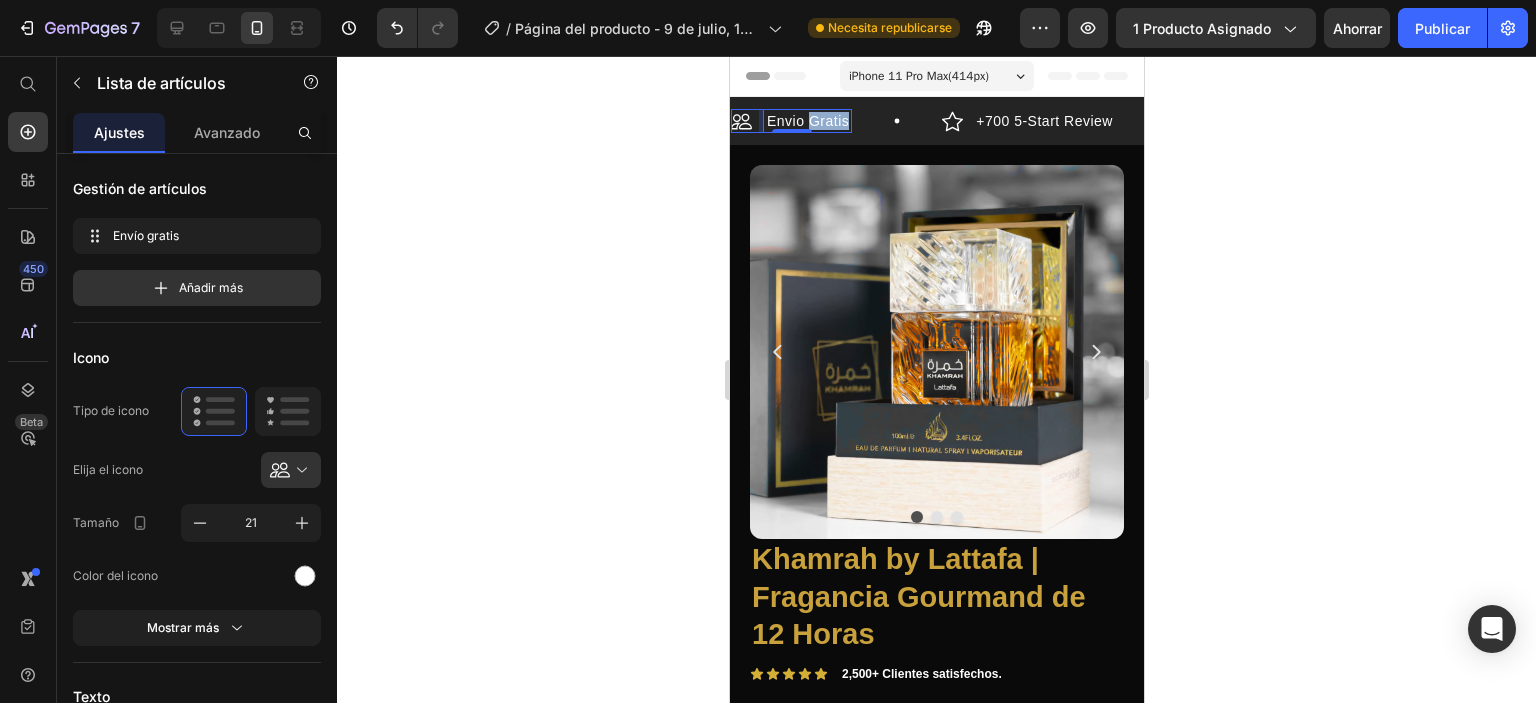click on "Envio Gratis" at bounding box center (807, 121) 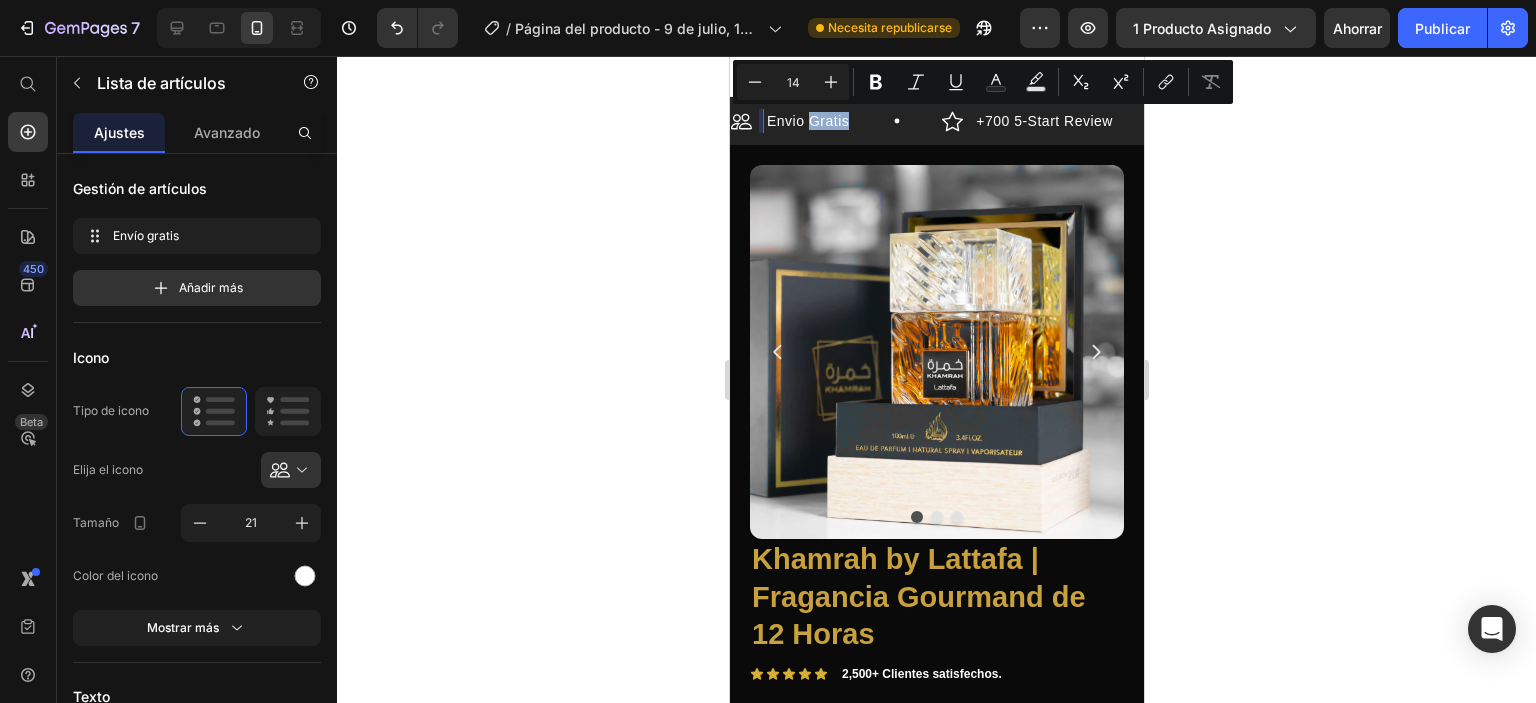 click on "Envio Gratis" at bounding box center [807, 121] 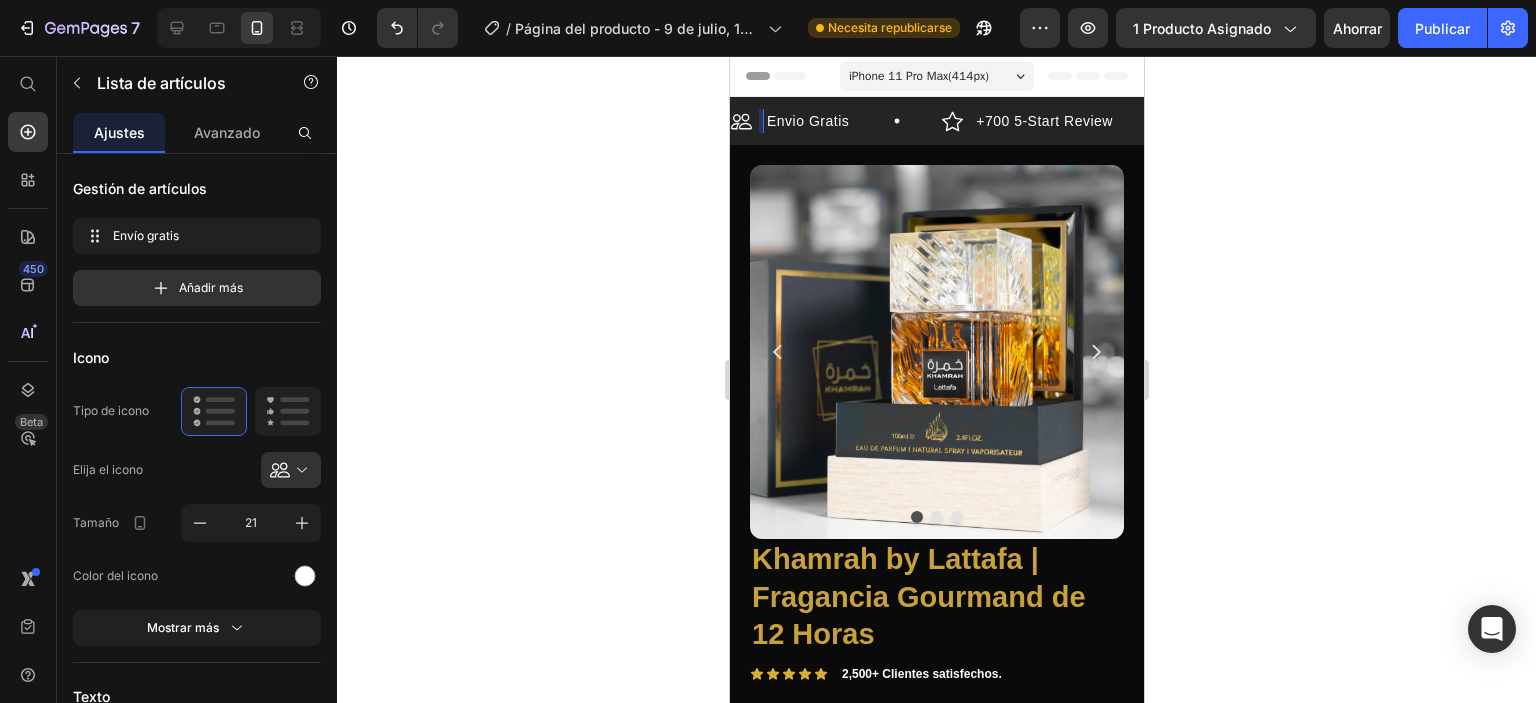 click on "Envio Gratis" at bounding box center [807, 121] 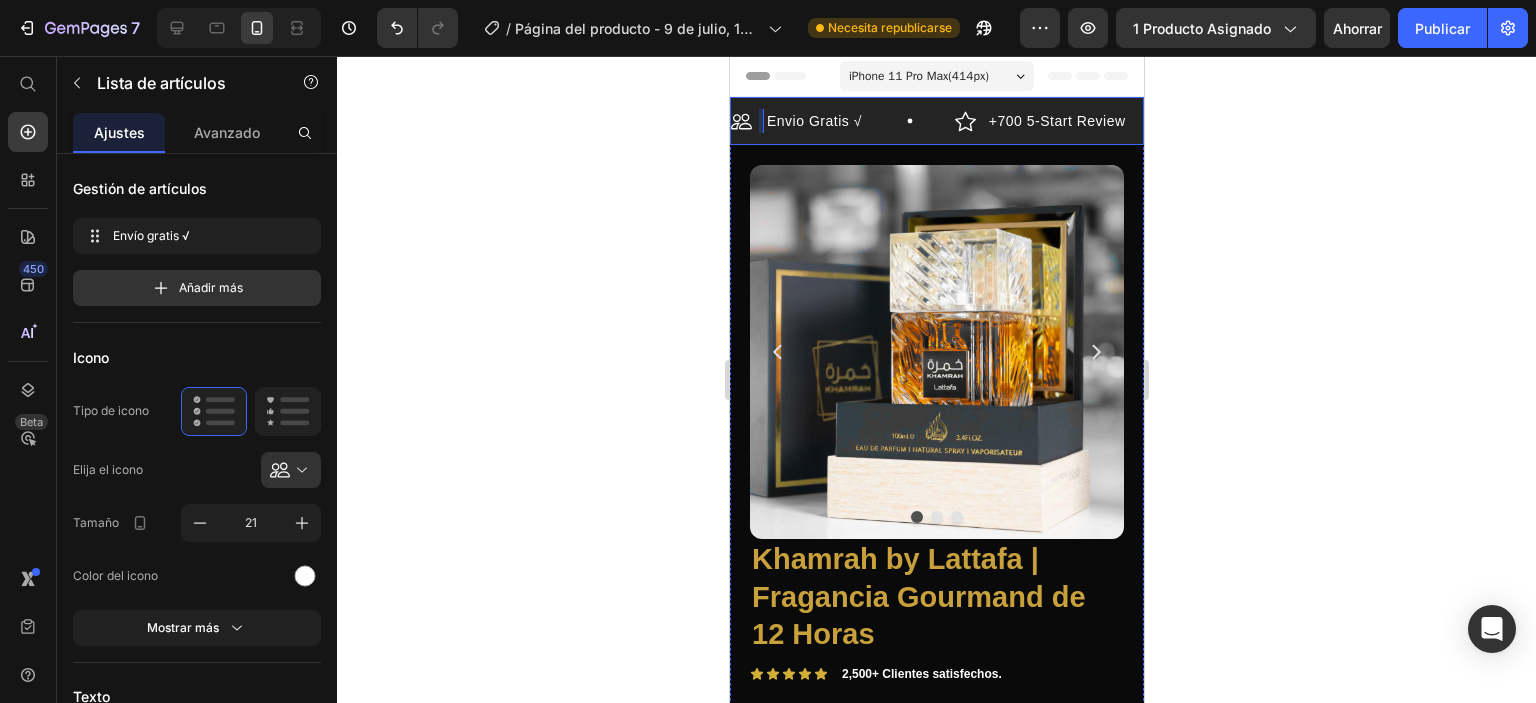 click on "Envio Gratis √ Item List   0" at bounding box center [842, 121] 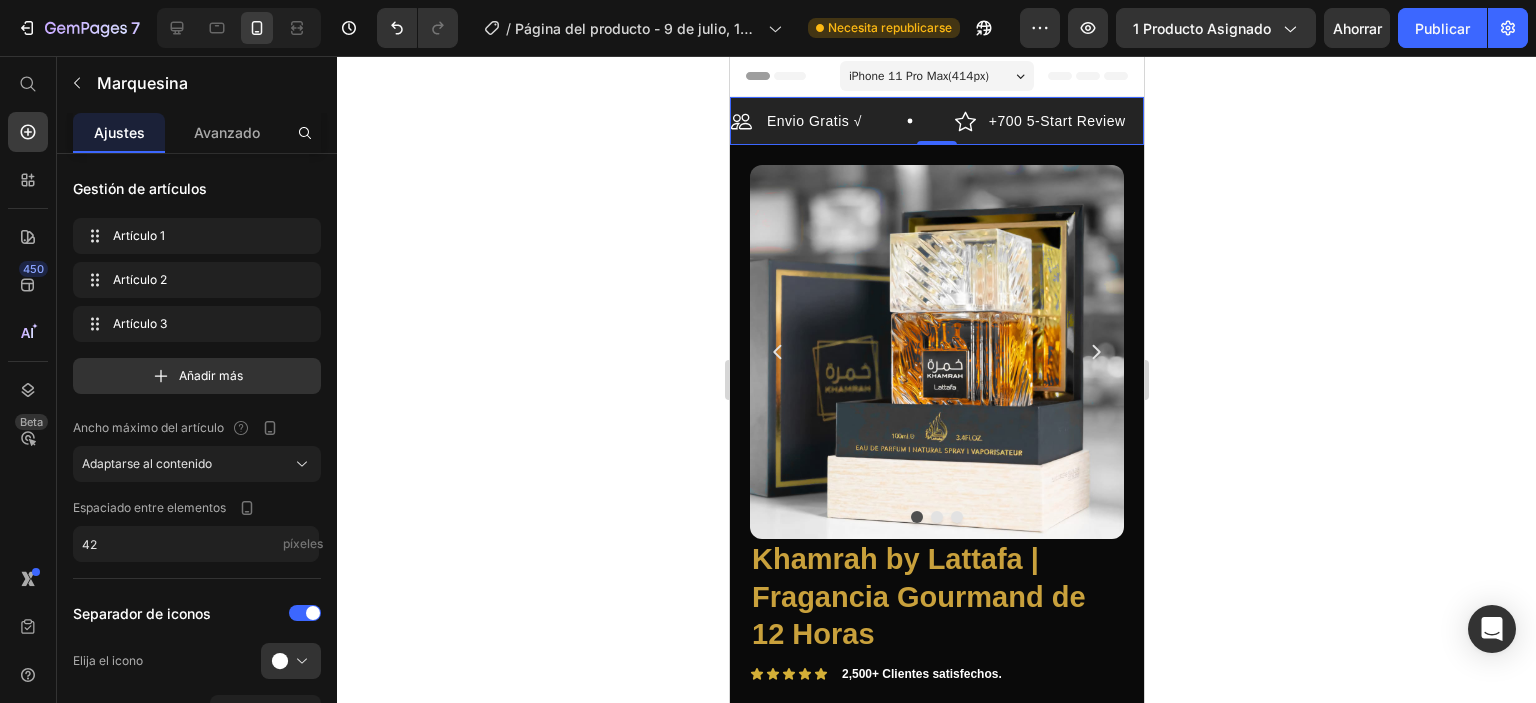 click on "Envio Gratis √ Item List" at bounding box center (842, 121) 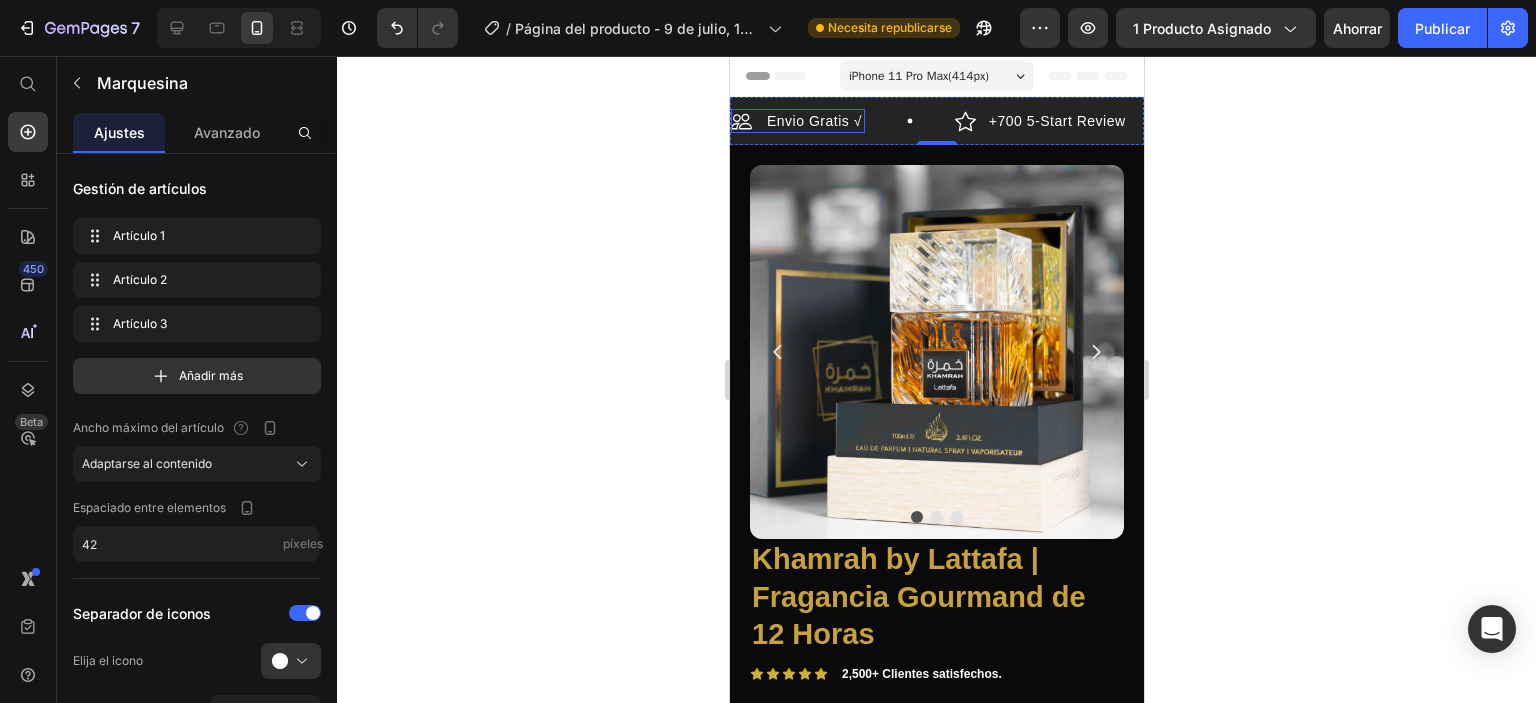 click on "Envio Gratis √" at bounding box center (813, 121) 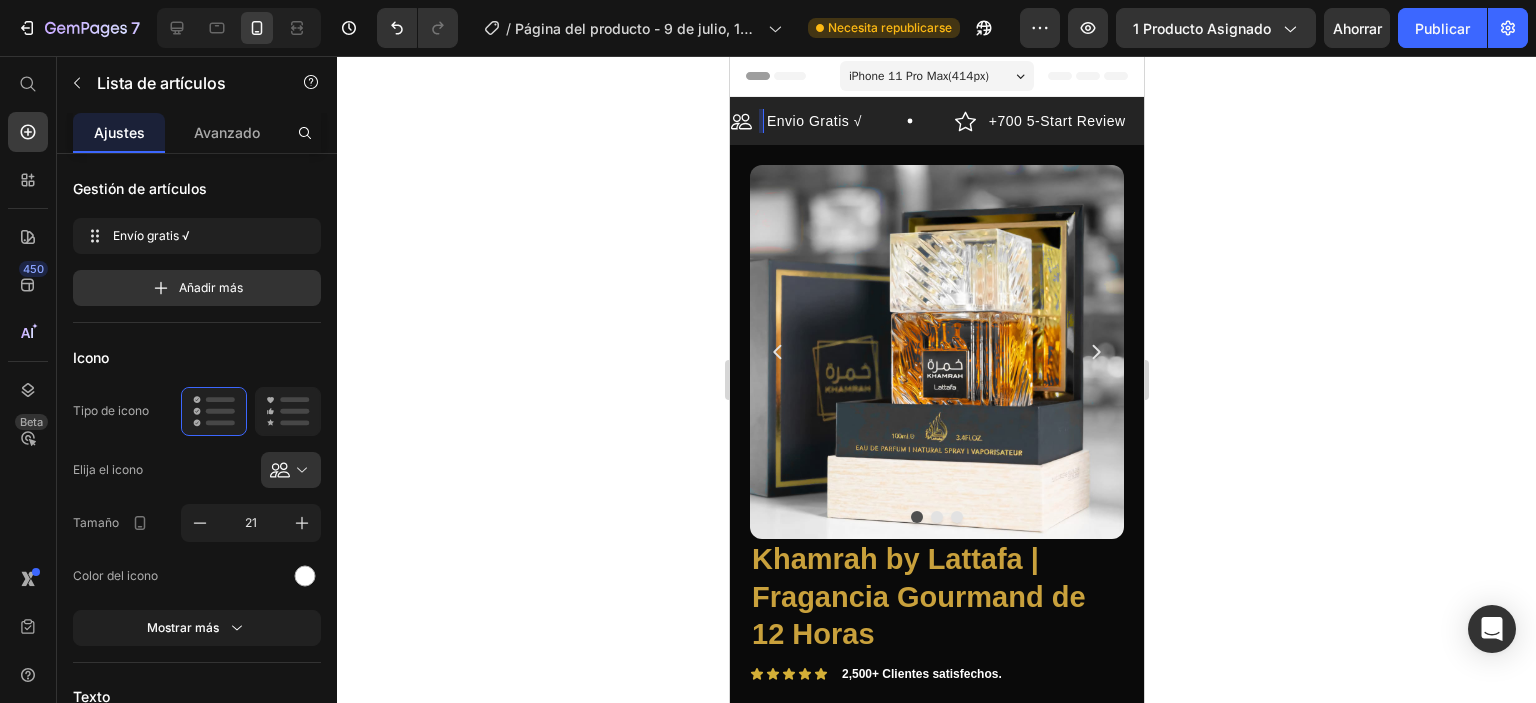 click on "Envio Gratis √" at bounding box center [813, 121] 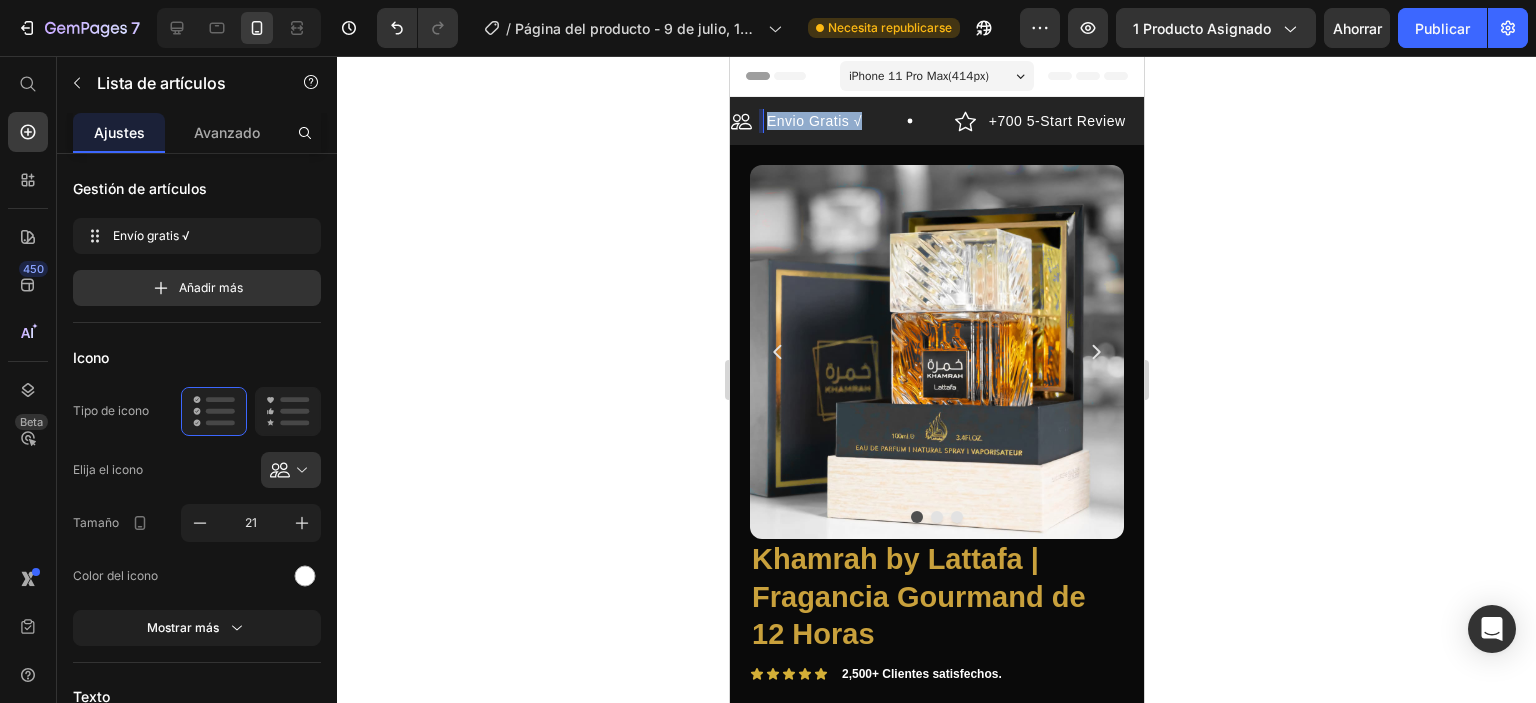 click on "Envio Gratis √" at bounding box center [813, 121] 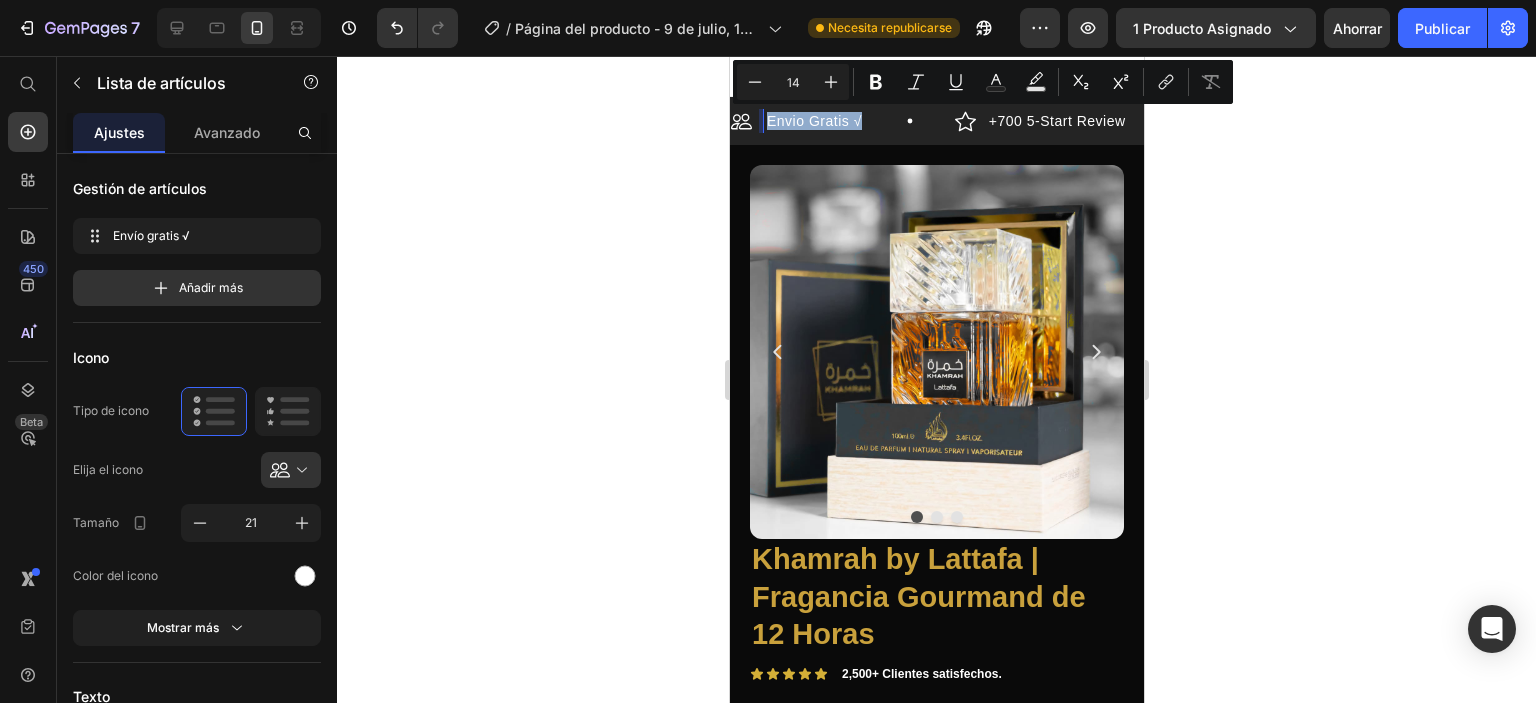click on "Envio Gratis √" at bounding box center [813, 121] 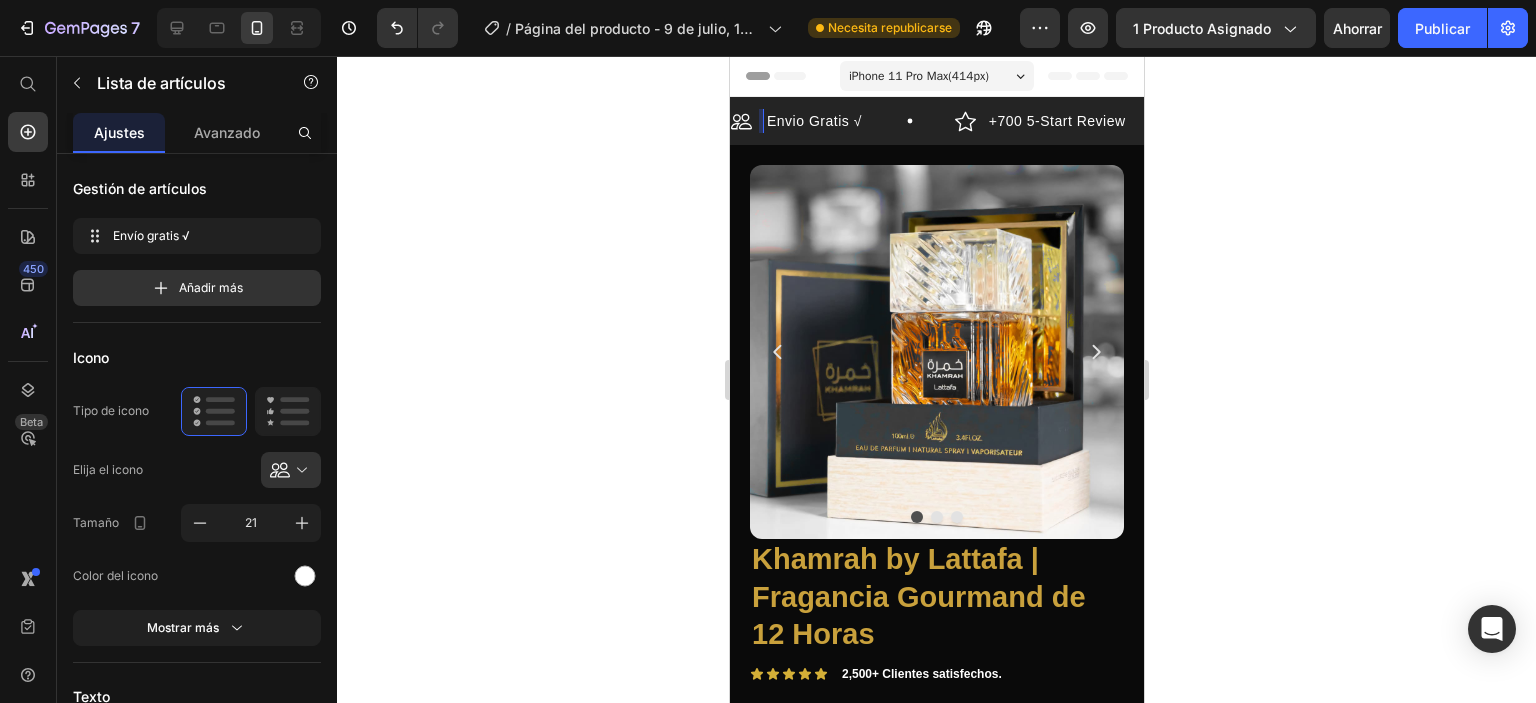 click on "Envio Gratis √" at bounding box center (813, 121) 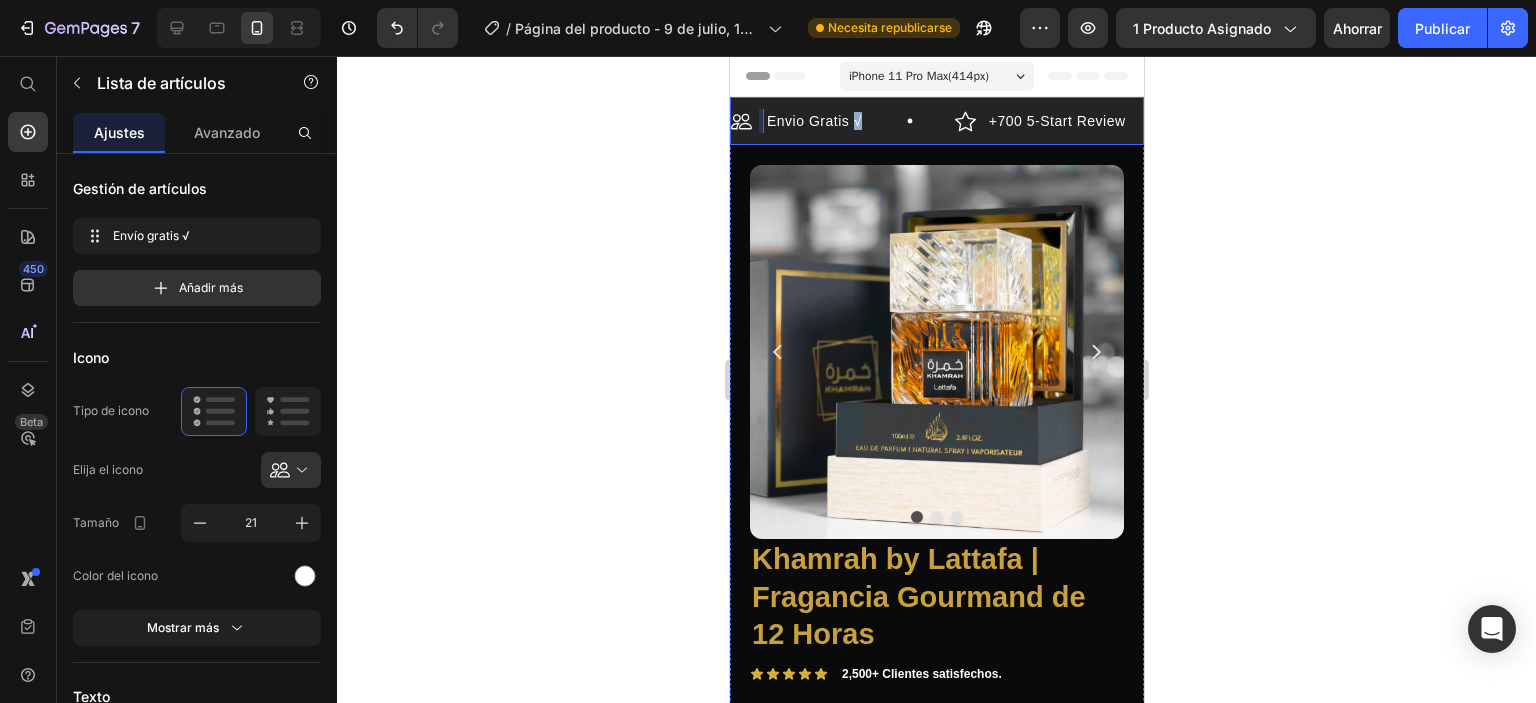 drag, startPoint x: 854, startPoint y: 119, endPoint x: 865, endPoint y: 122, distance: 11.401754 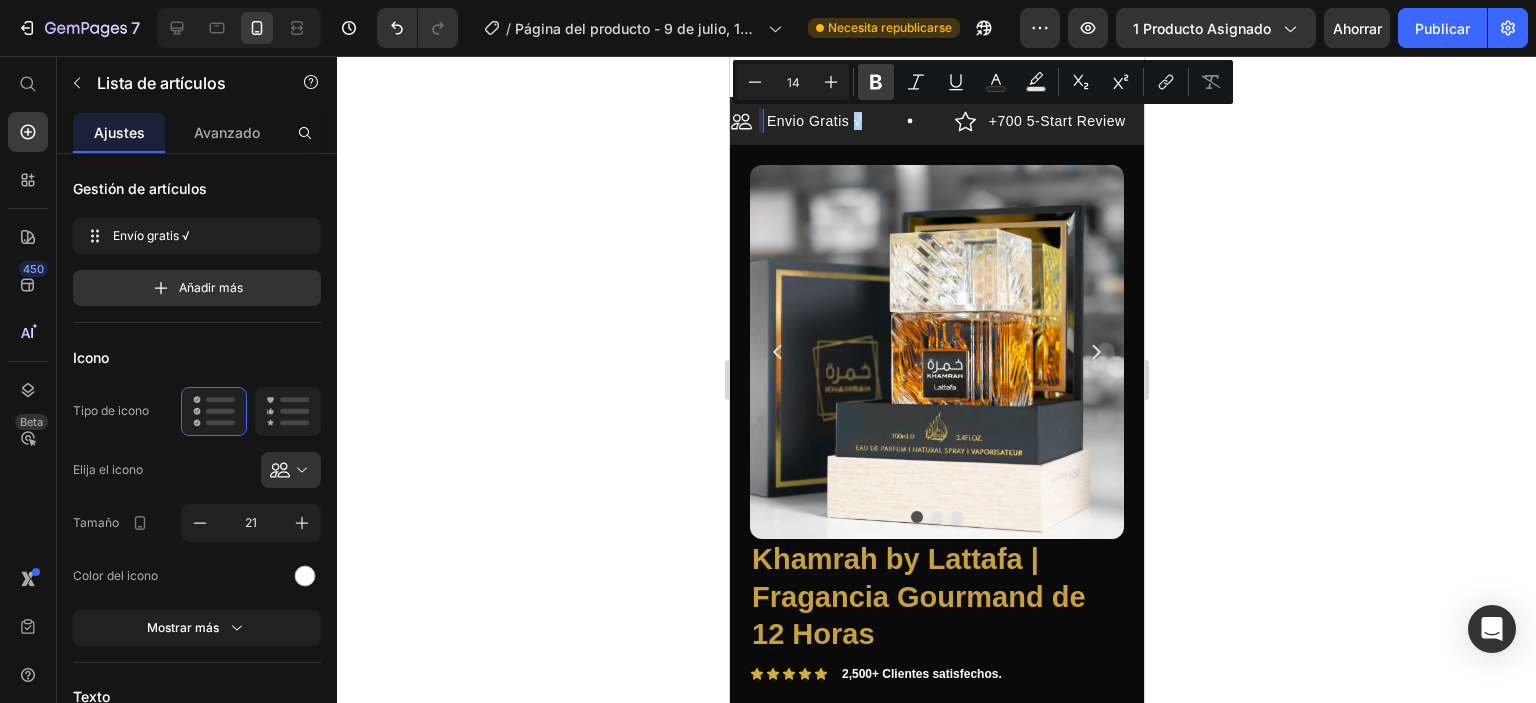 click 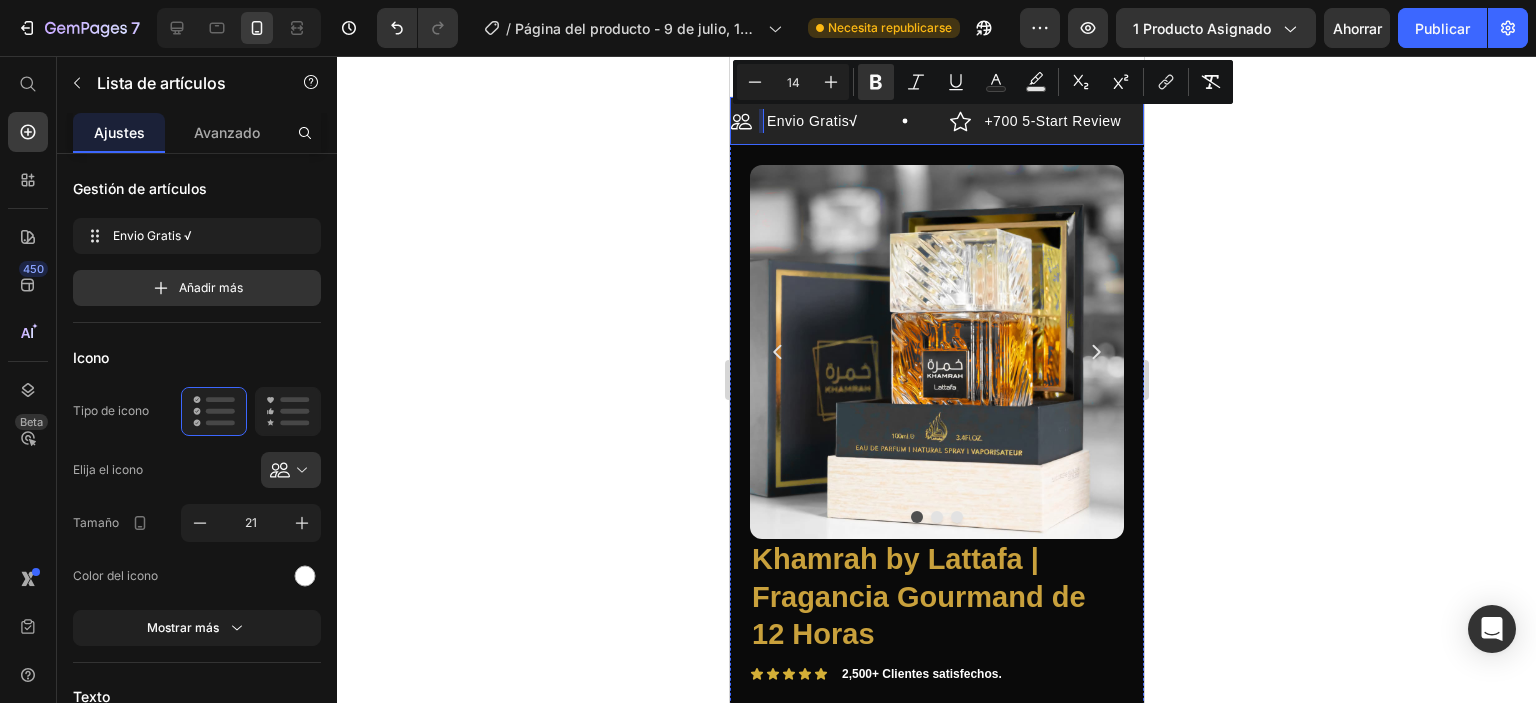 click on "Envio Gratis  √ Item List   0" at bounding box center (839, 121) 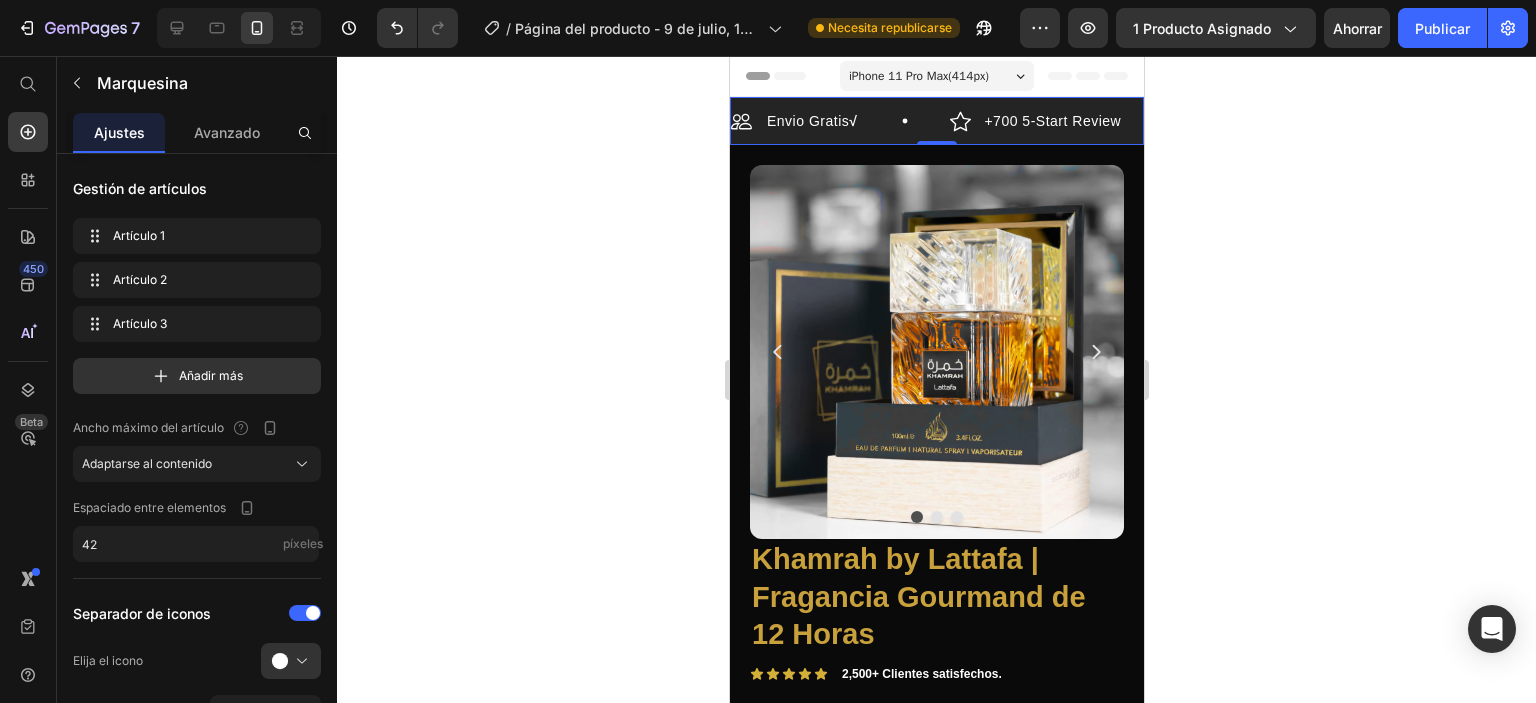 click on "Envio Gratis  √ Item List" at bounding box center [839, 121] 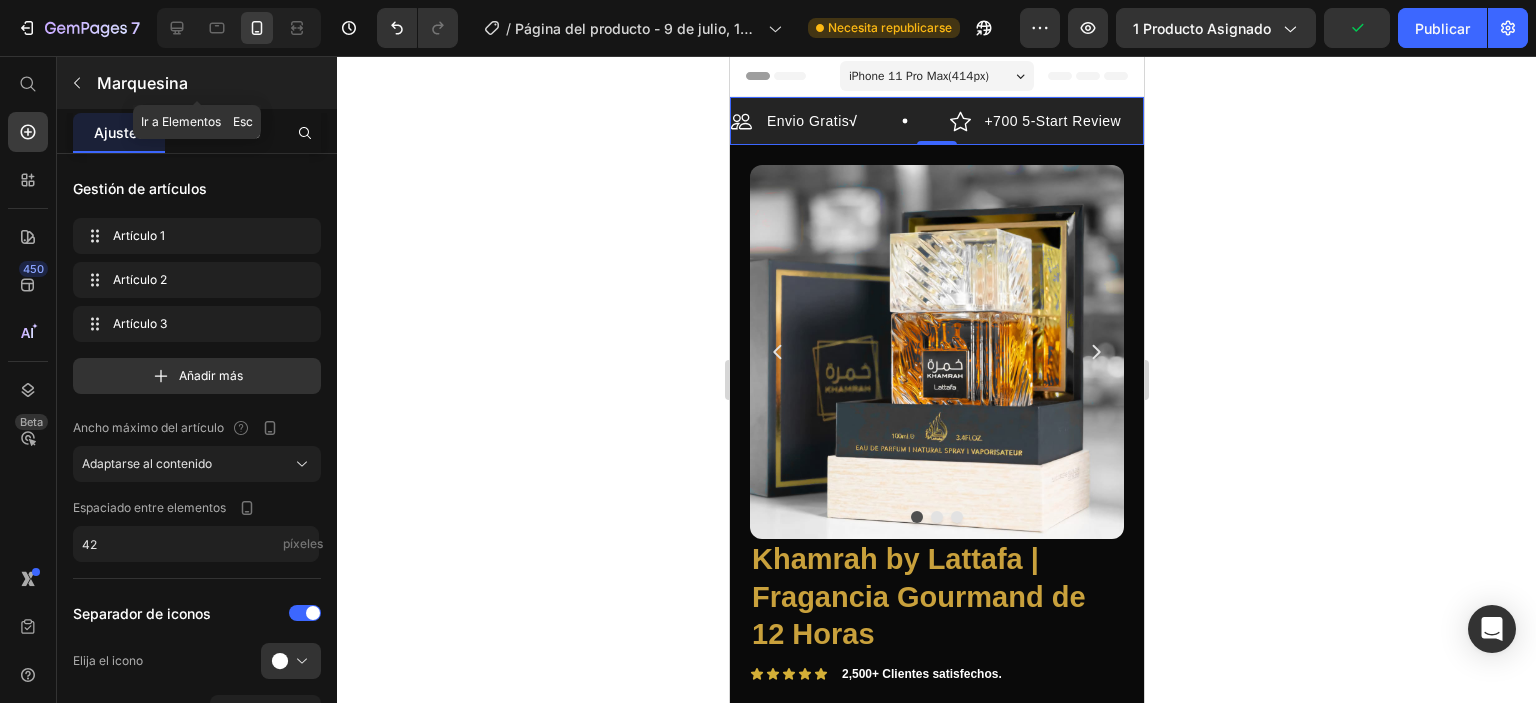 click 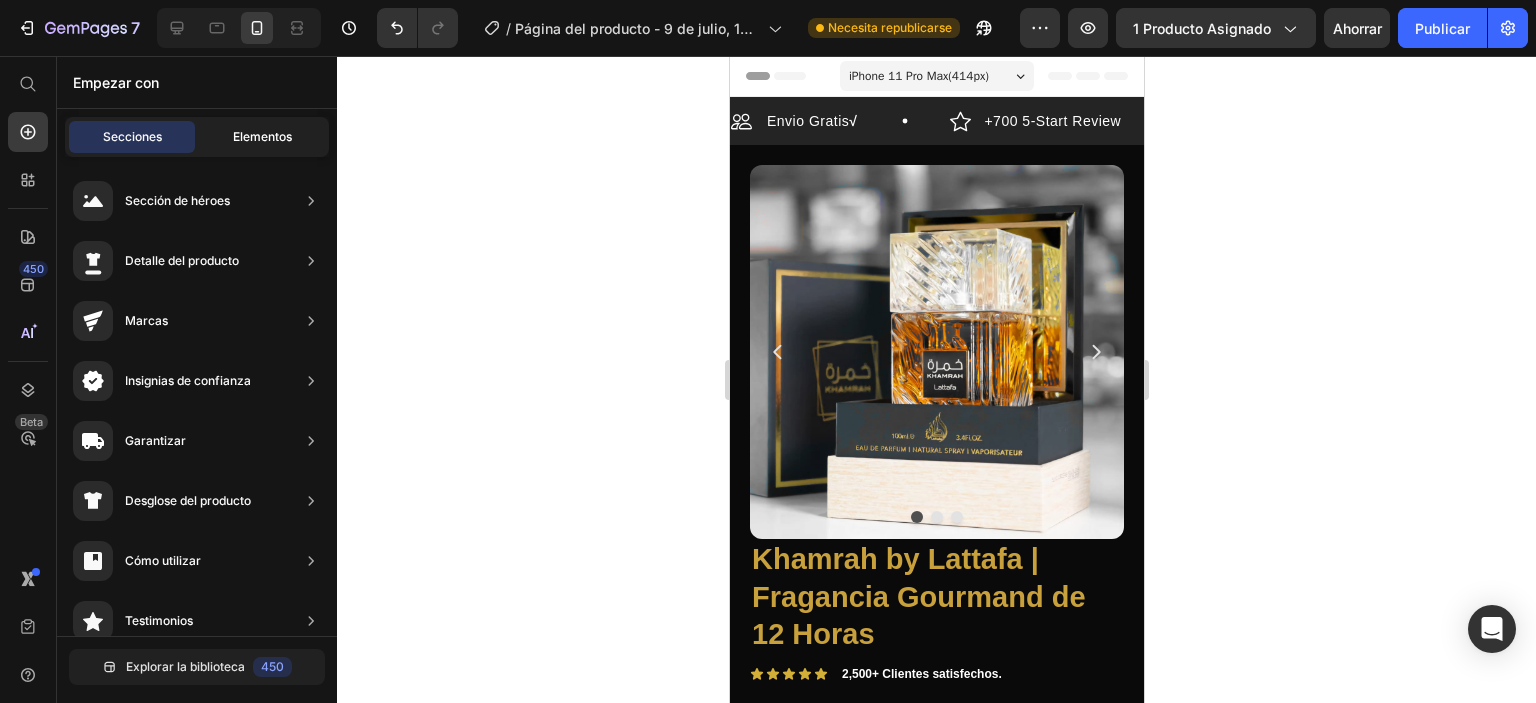 click on "Elementos" at bounding box center [262, 136] 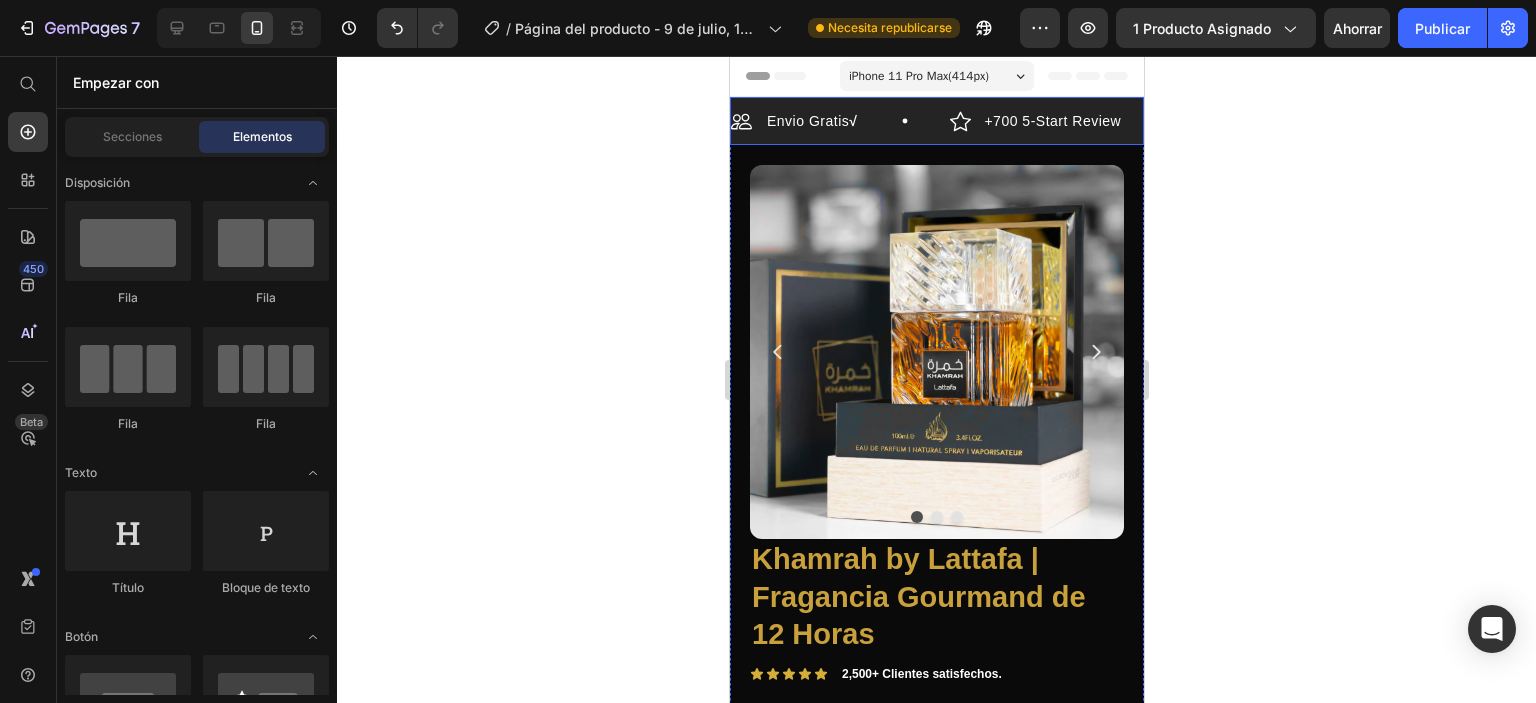 click on "Envio Gratis  √ Item List" at bounding box center (839, 121) 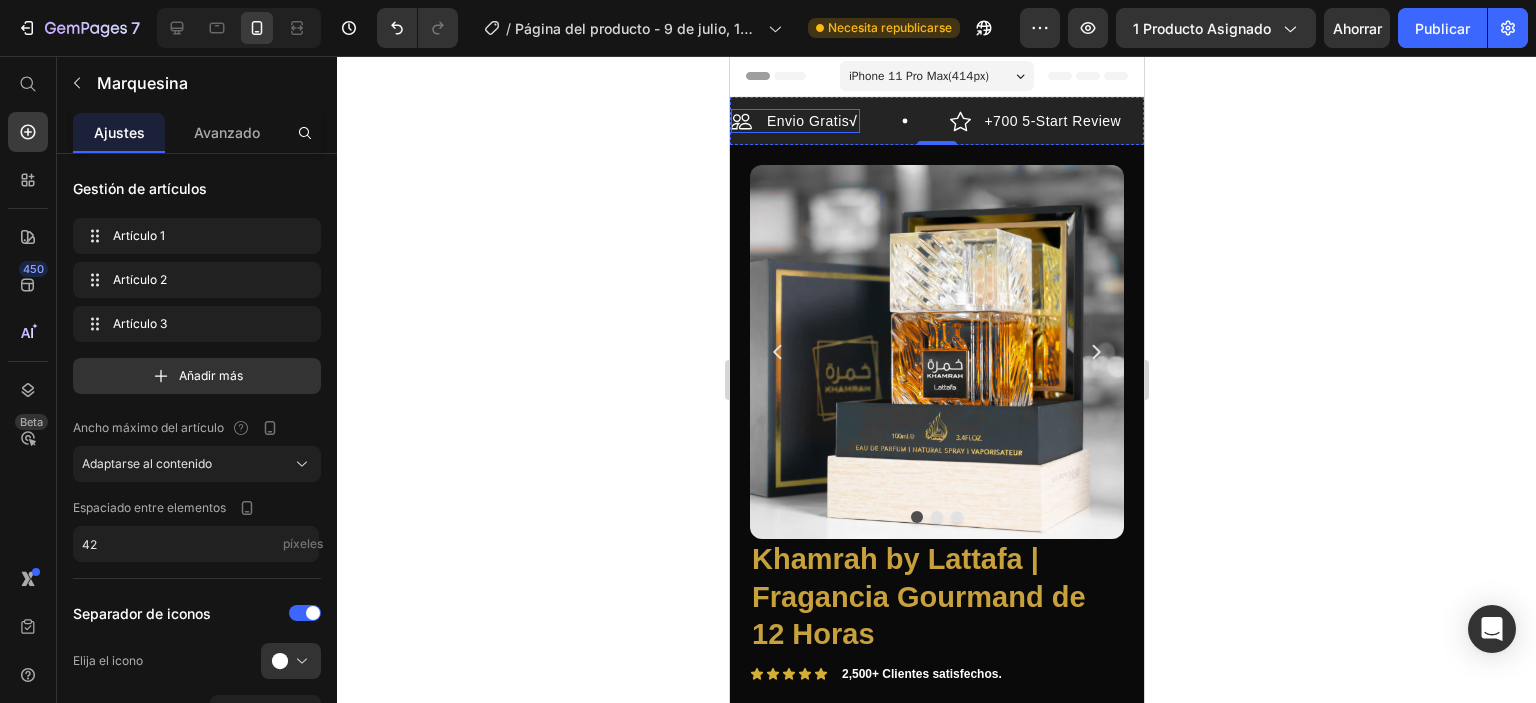 click 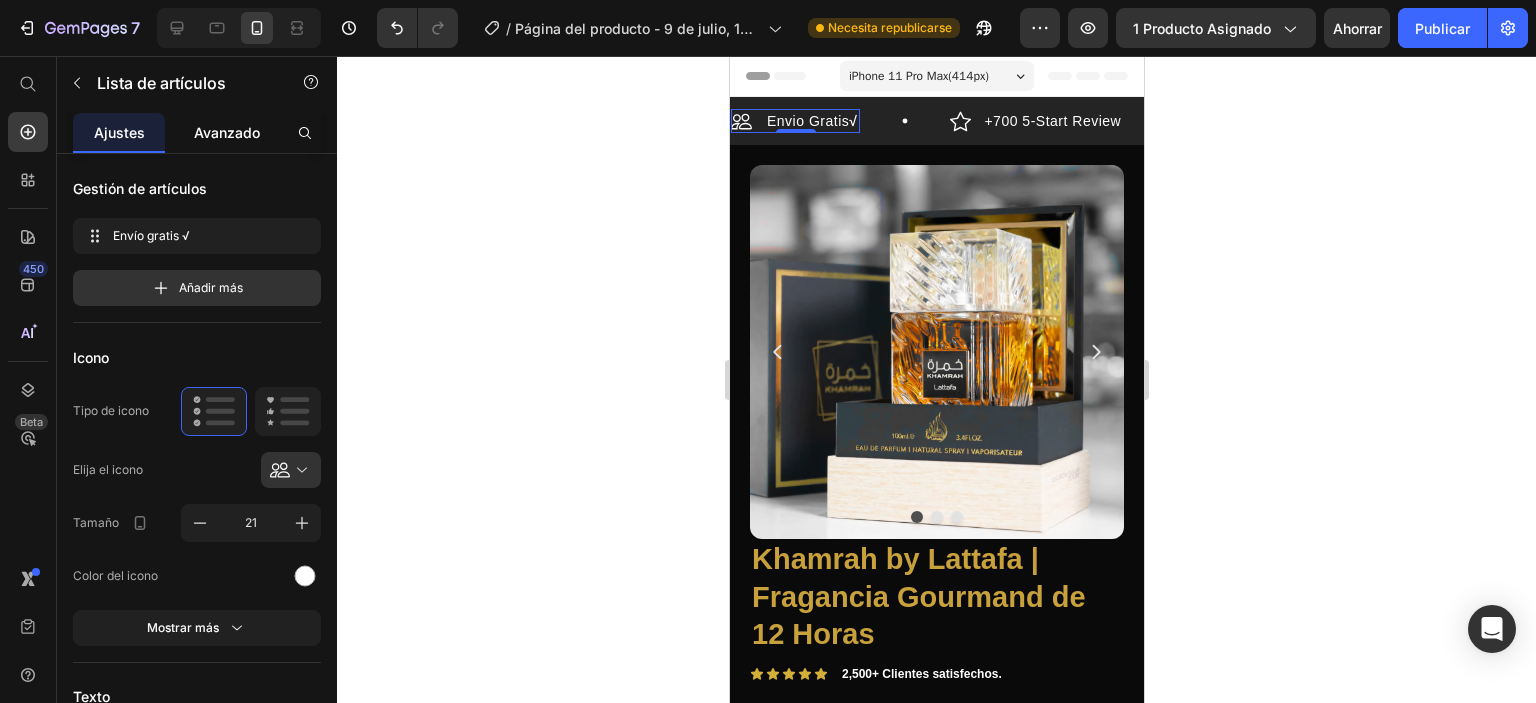 click on "Avanzado" 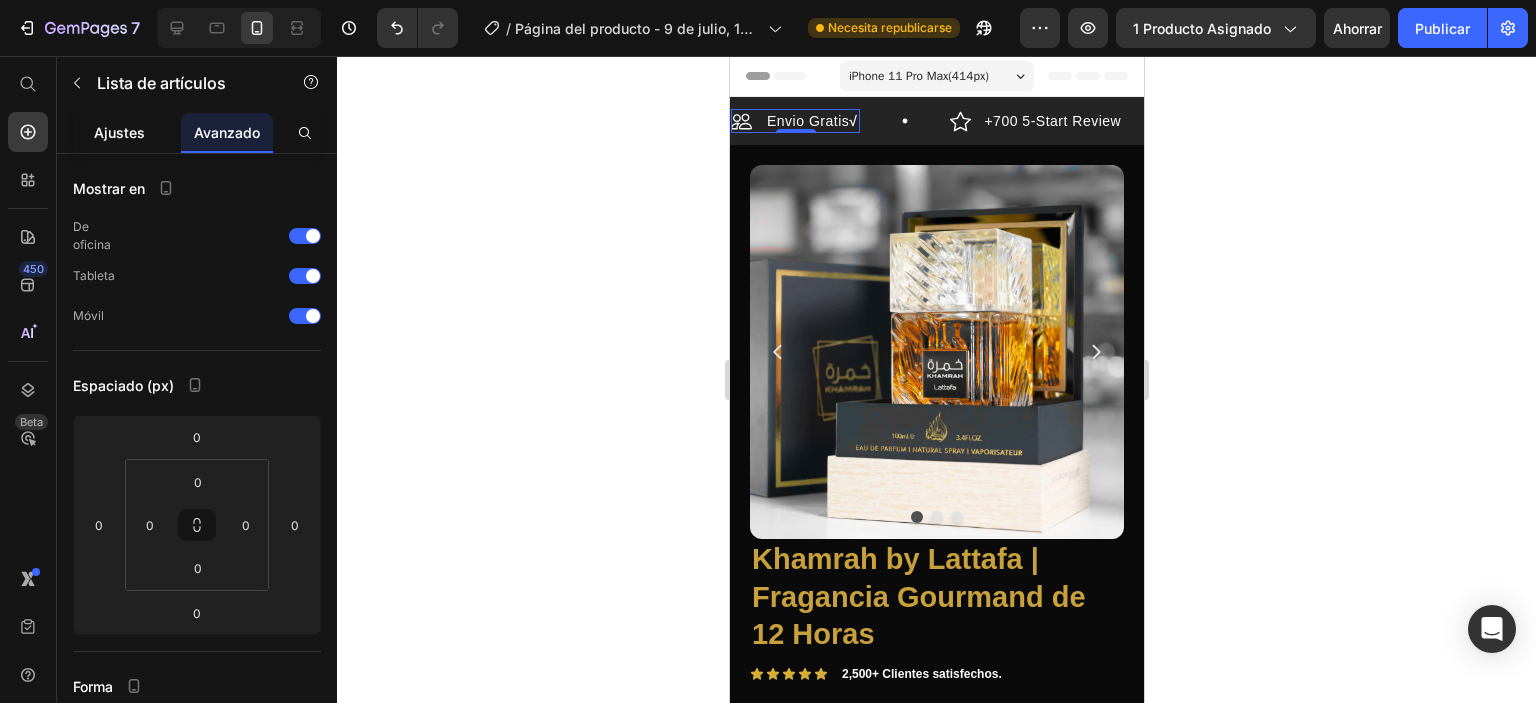click on "Ajustes" at bounding box center (119, 132) 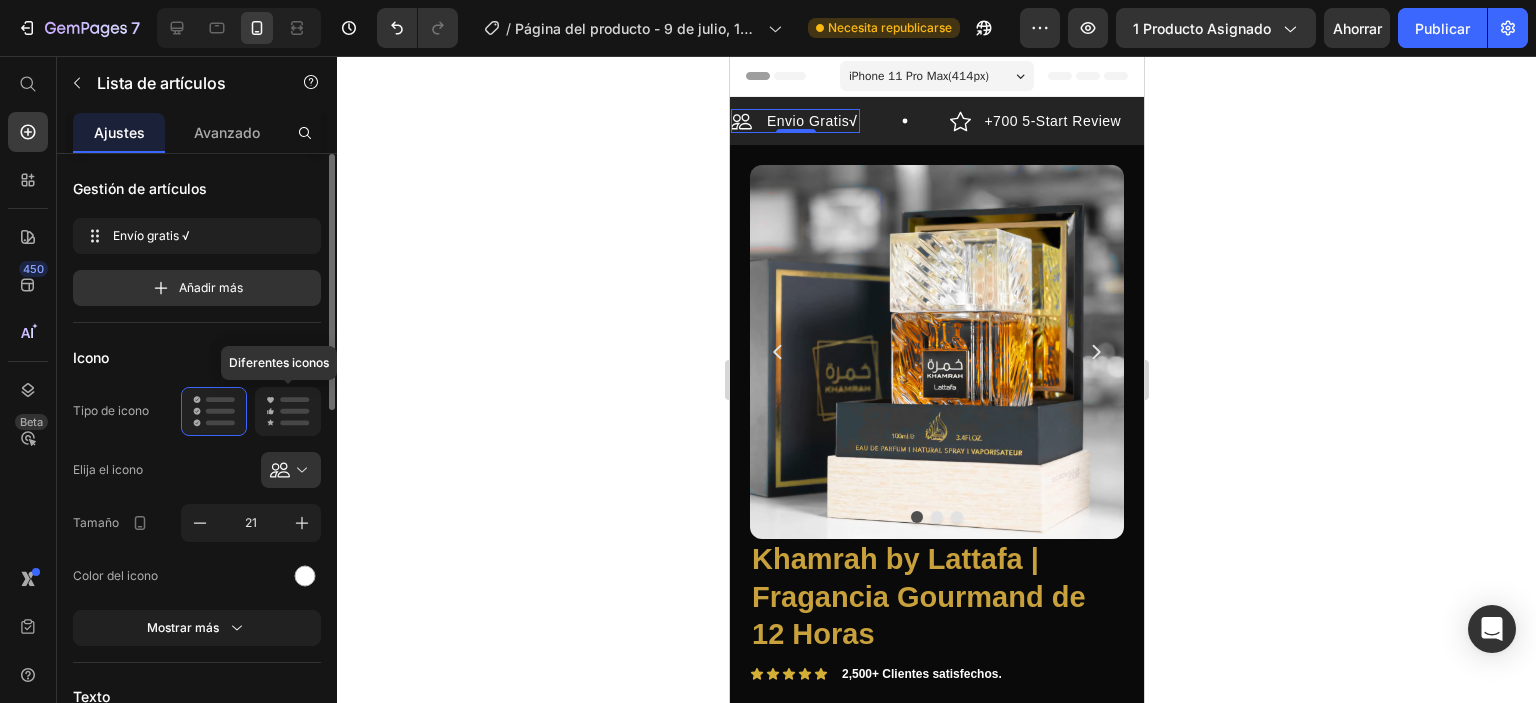 click 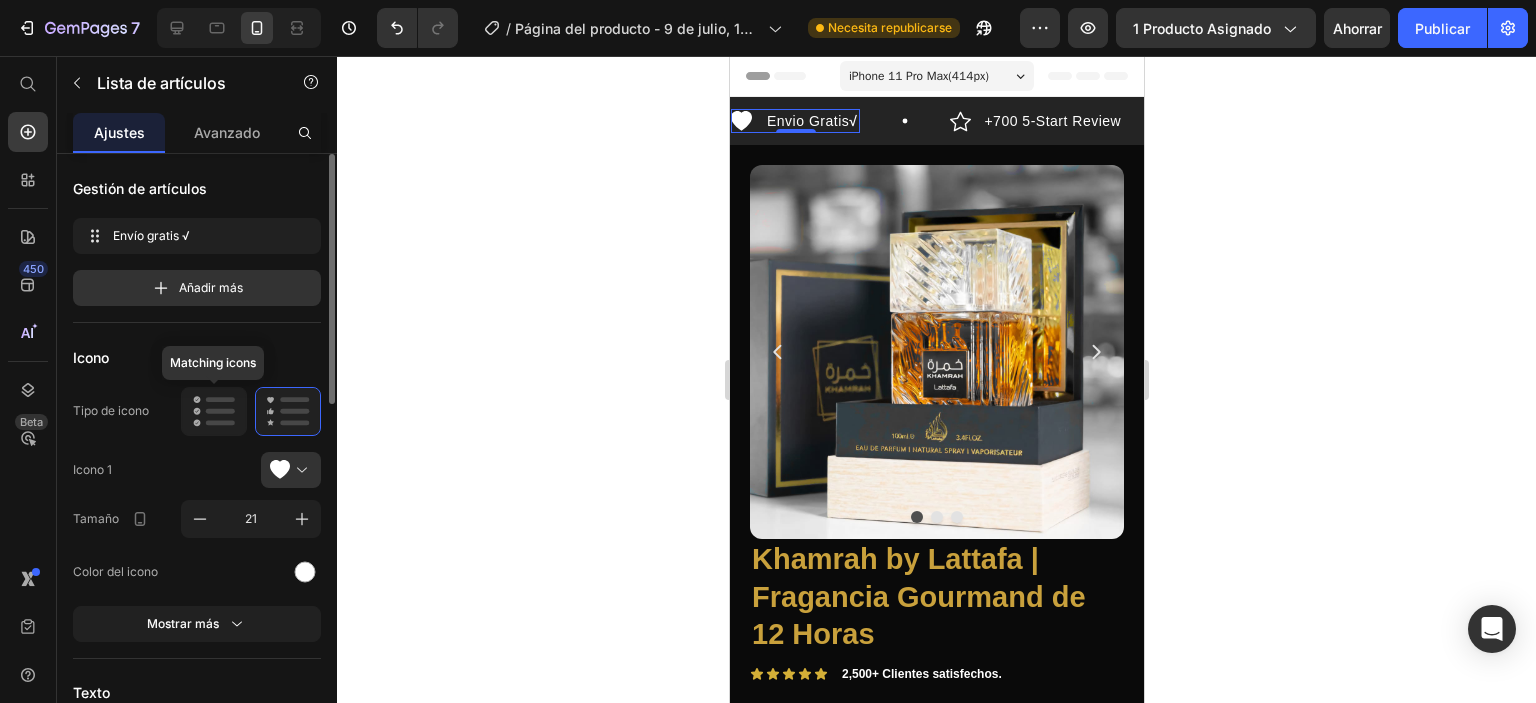 click 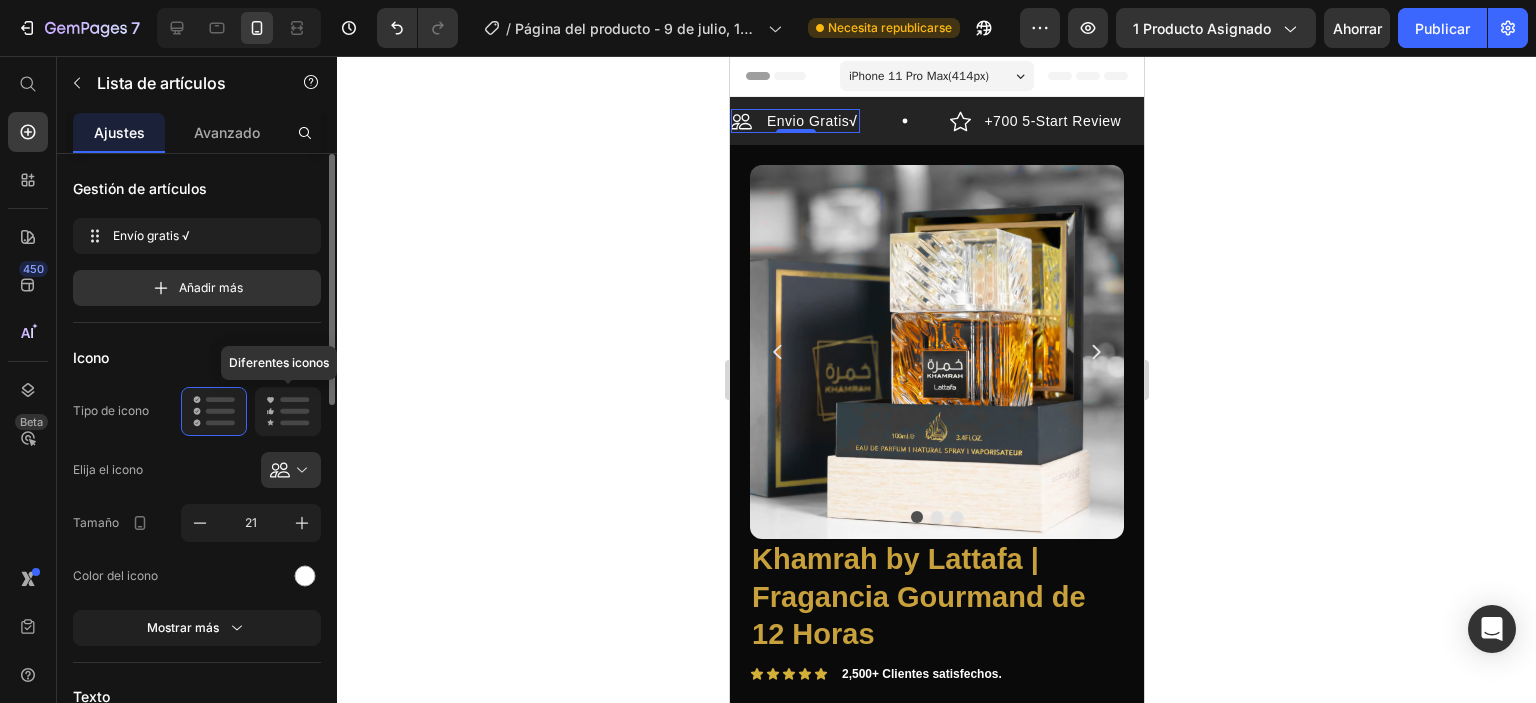 click 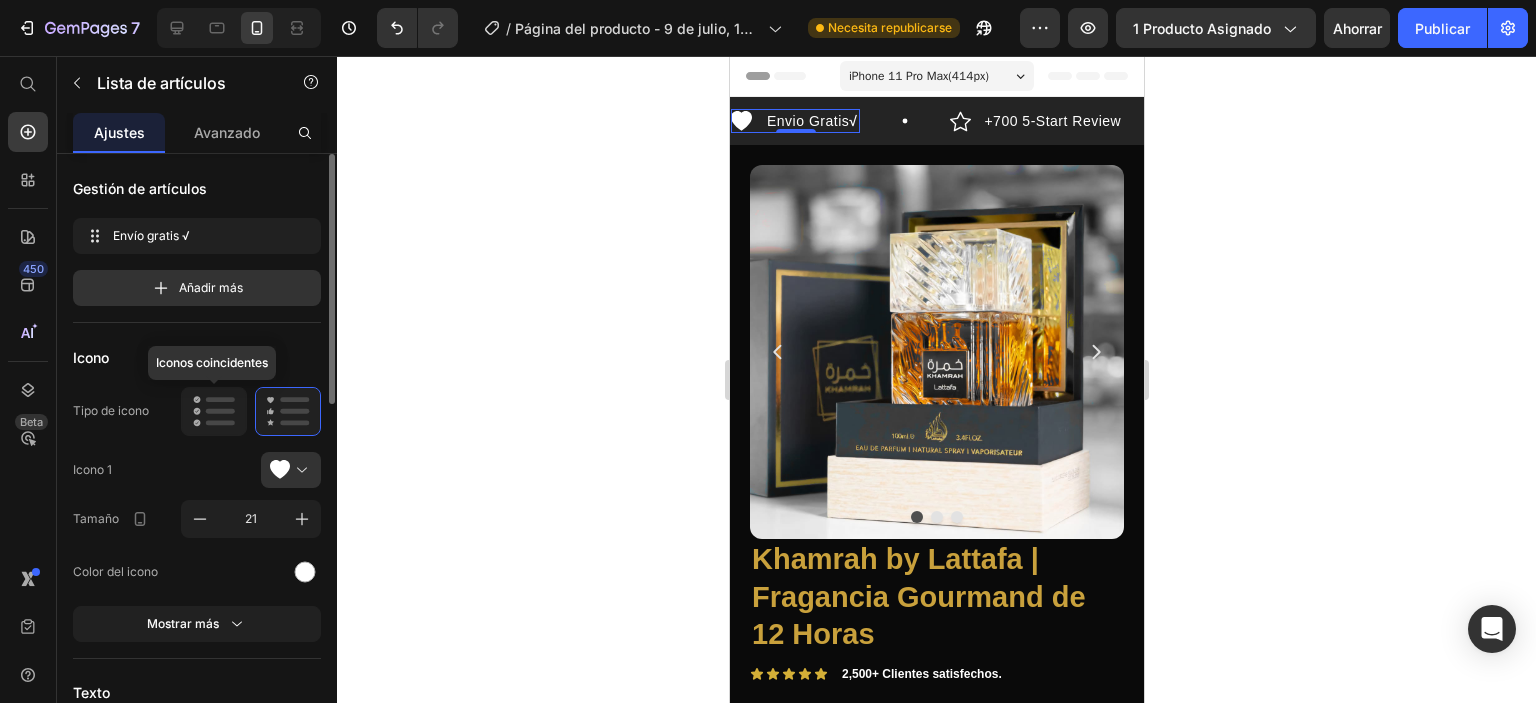 click 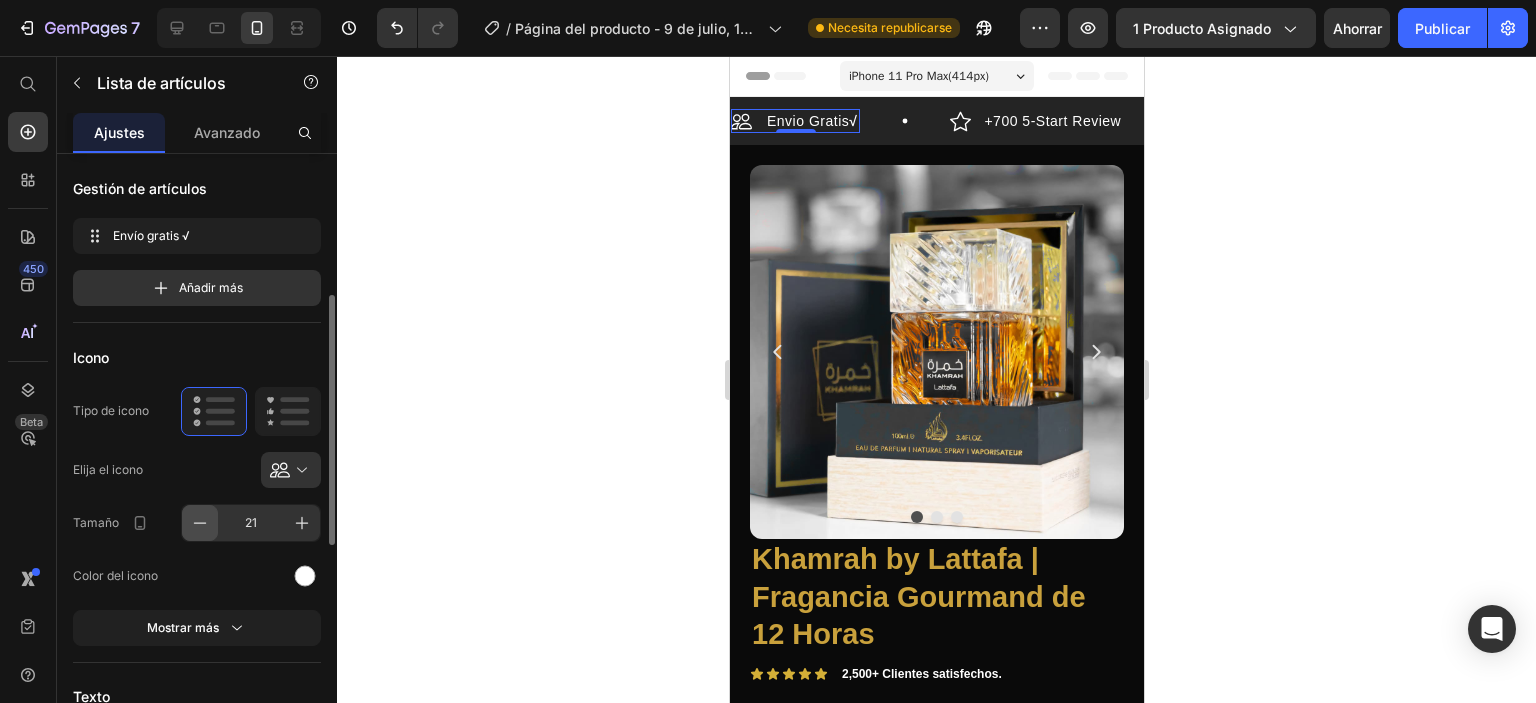 scroll, scrollTop: 100, scrollLeft: 0, axis: vertical 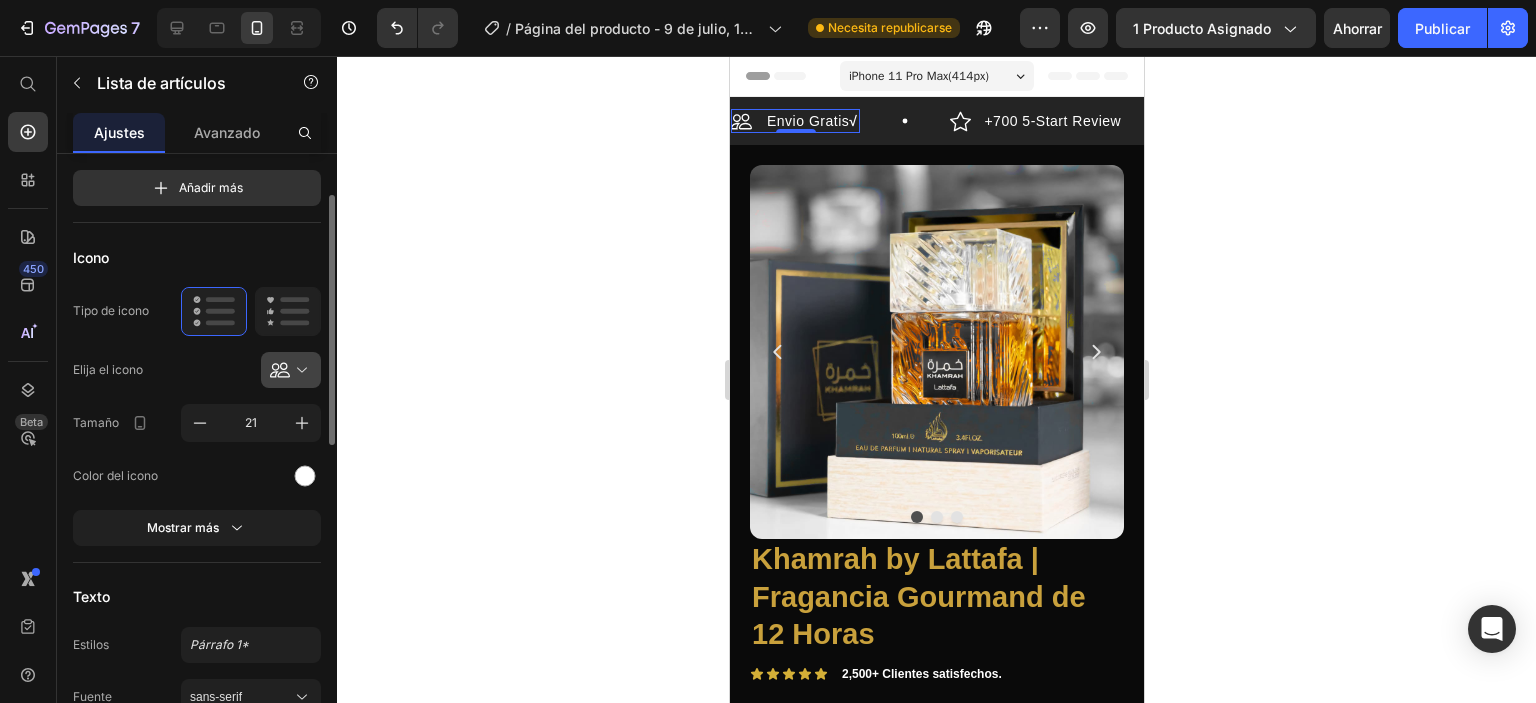 click at bounding box center [299, 370] 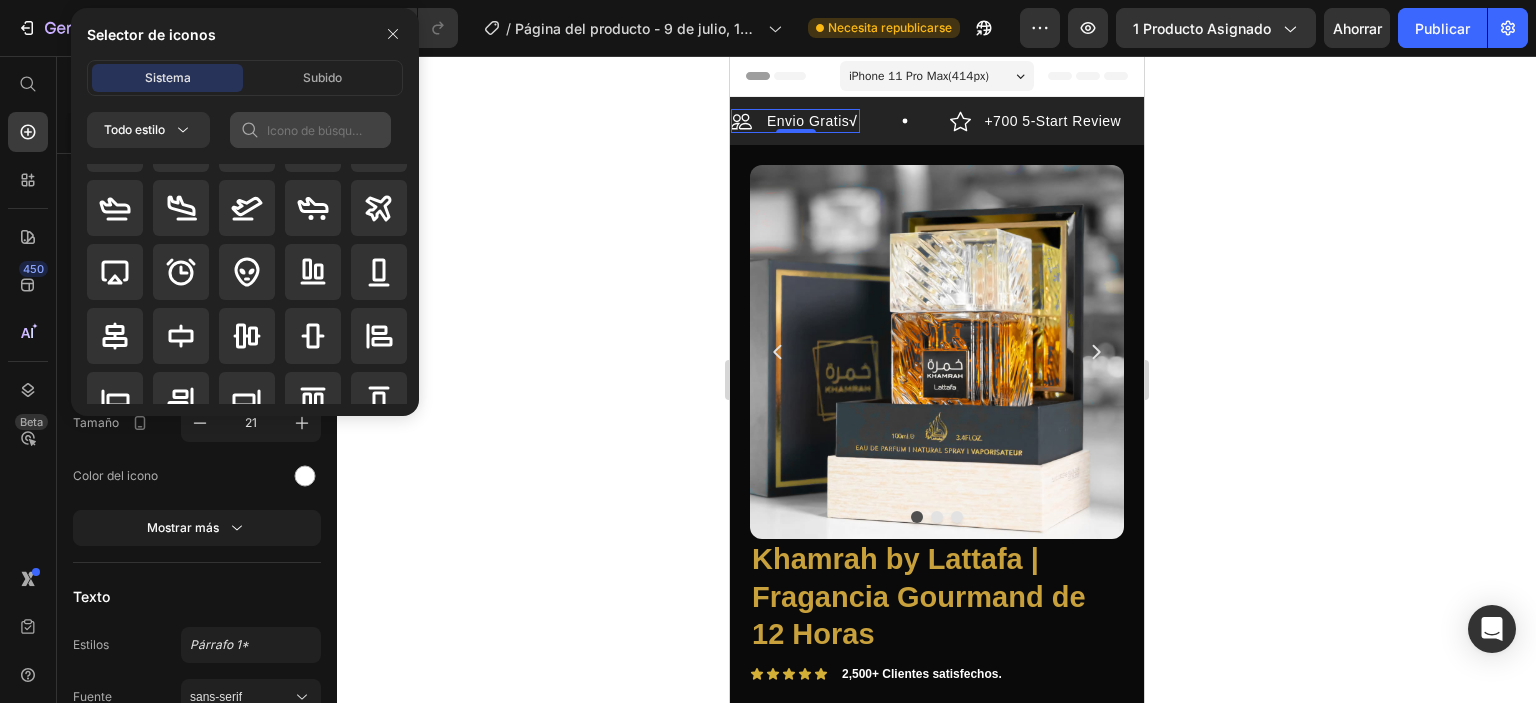 scroll, scrollTop: 0, scrollLeft: 0, axis: both 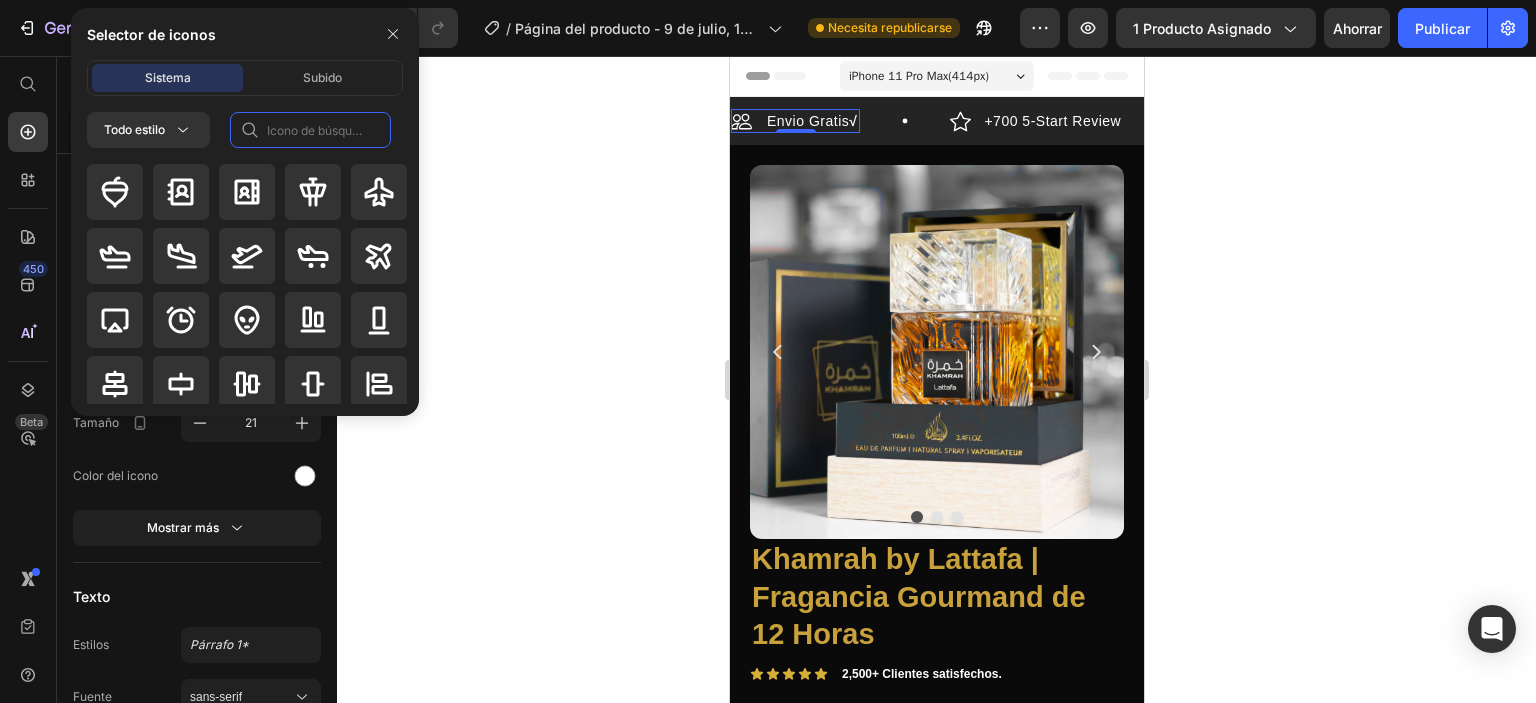 click 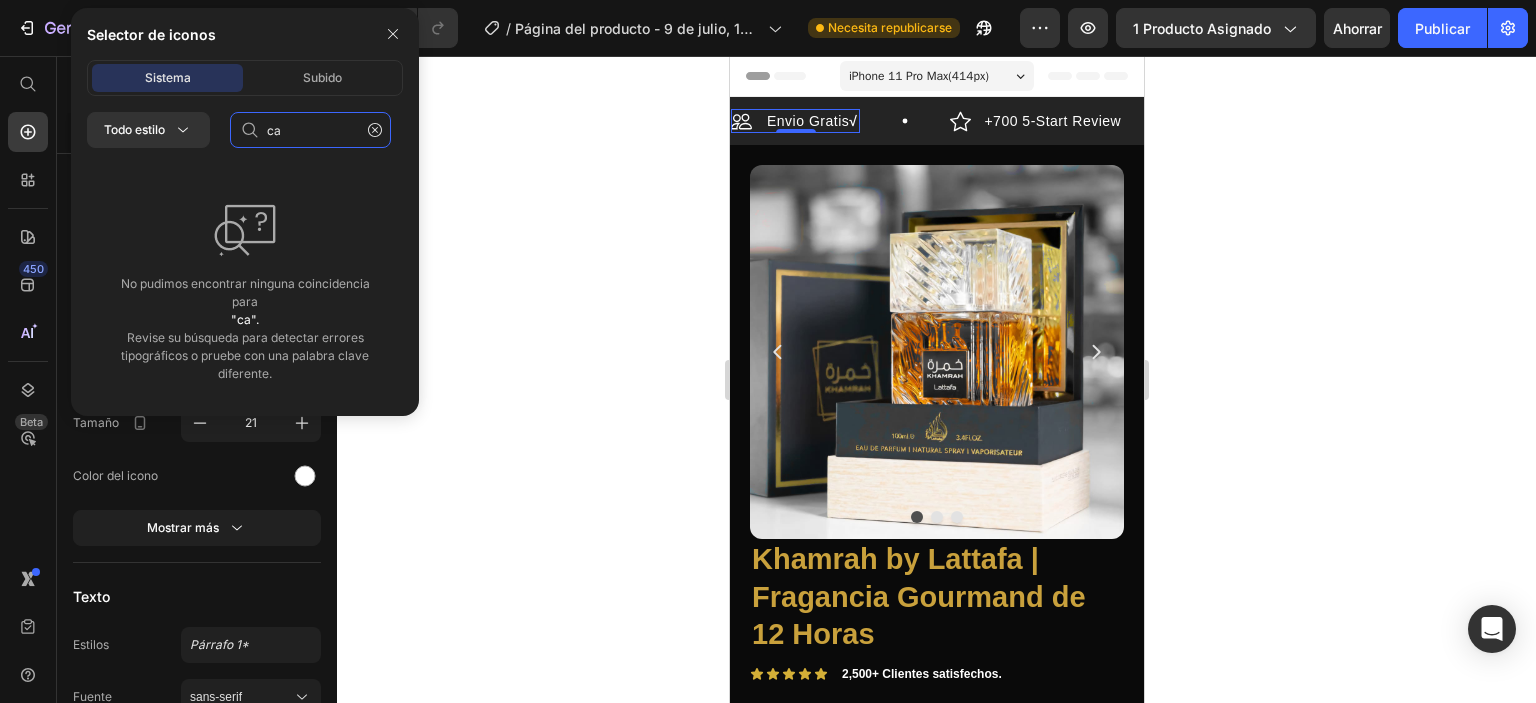 type on "c" 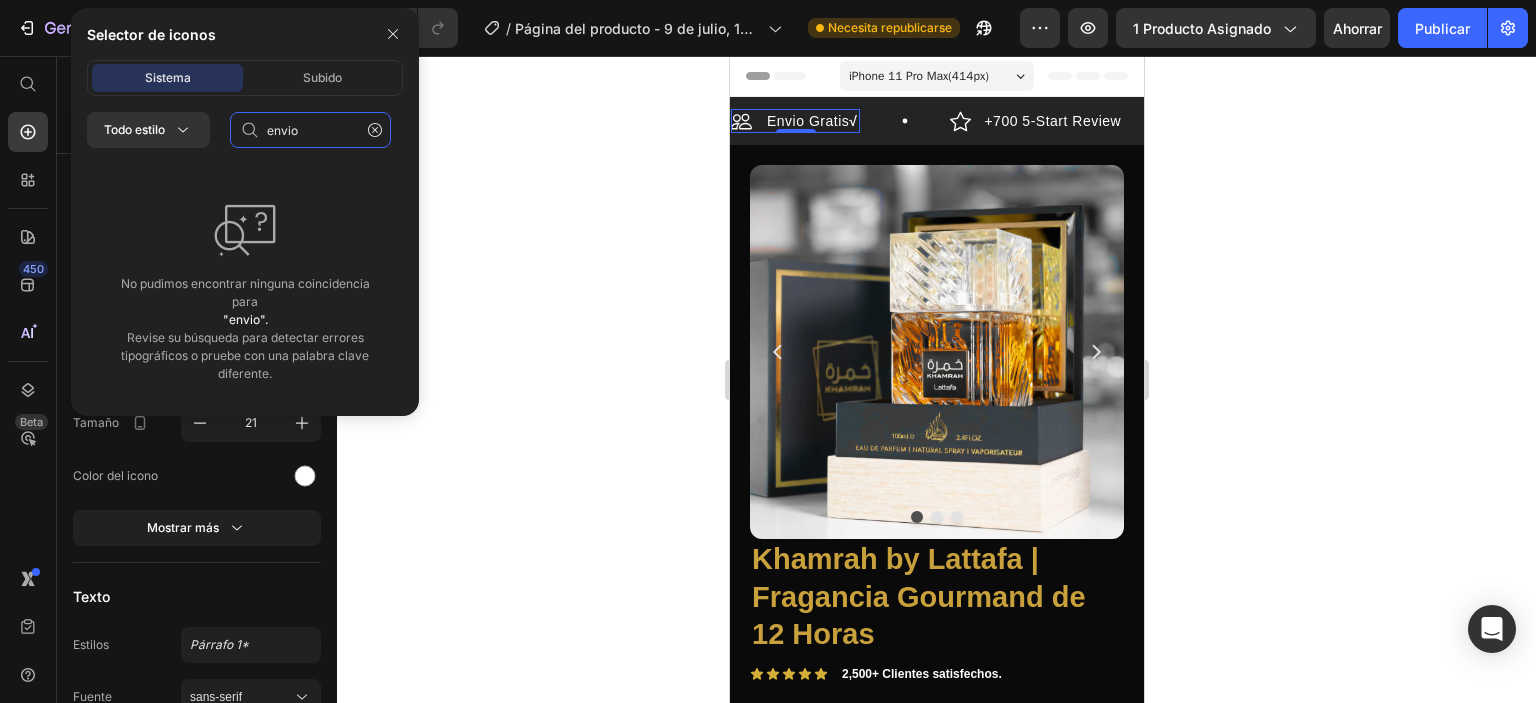 click on "envio" 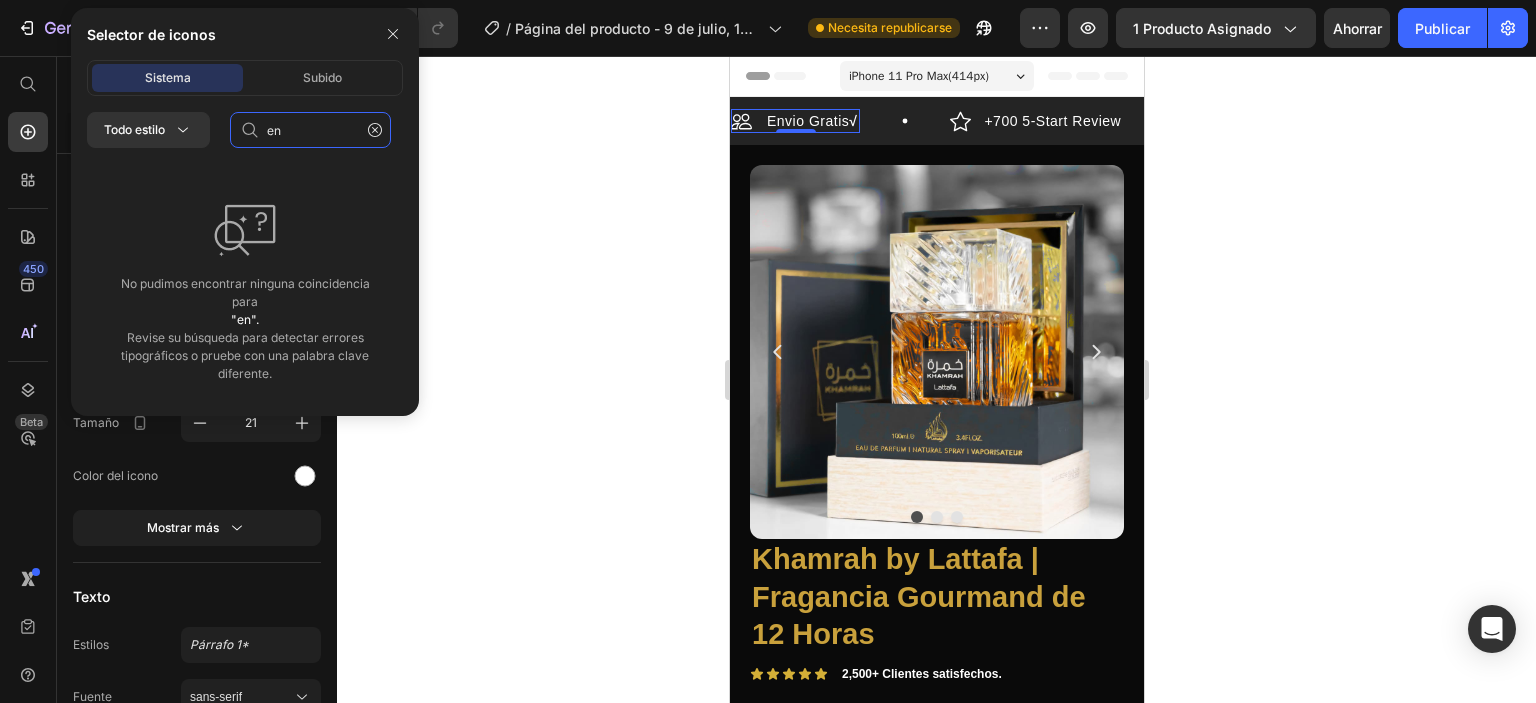 type on "e" 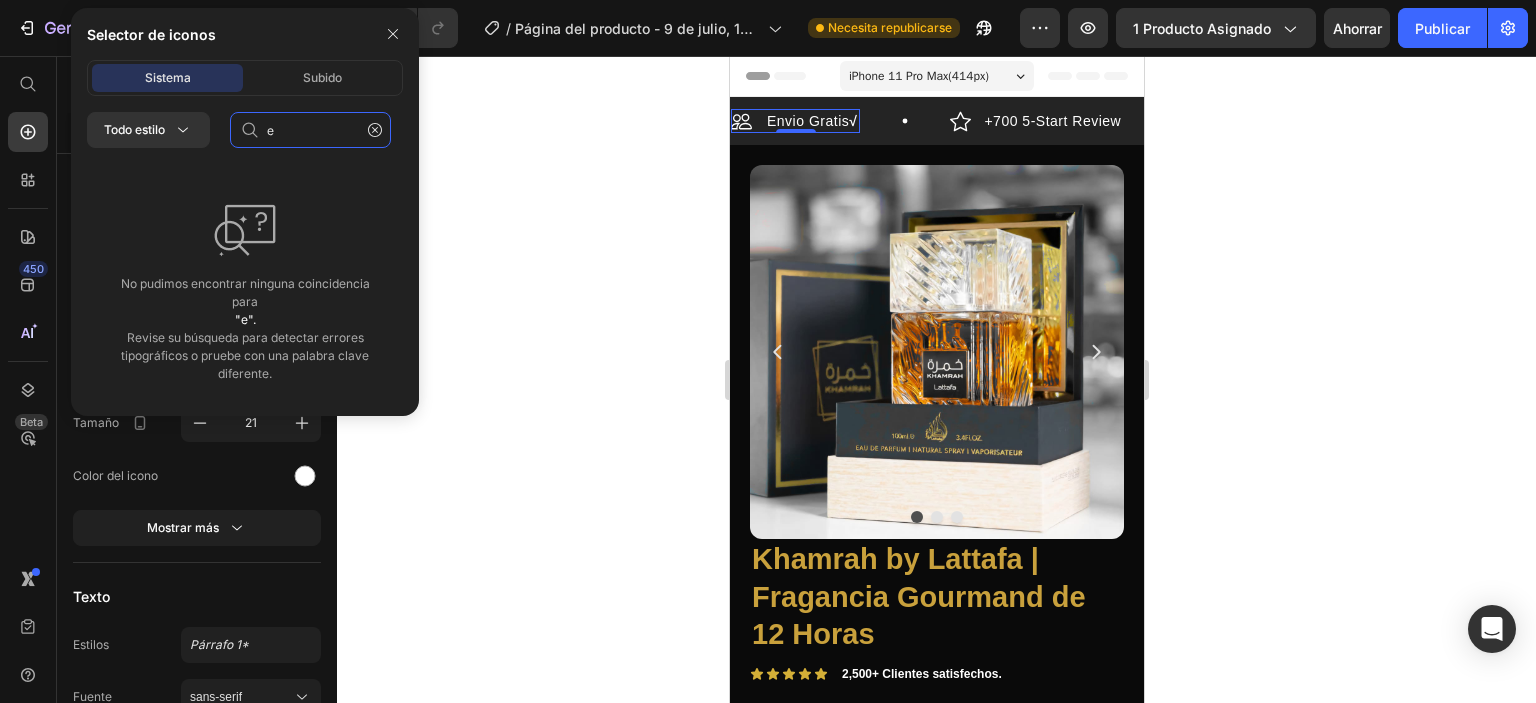 type 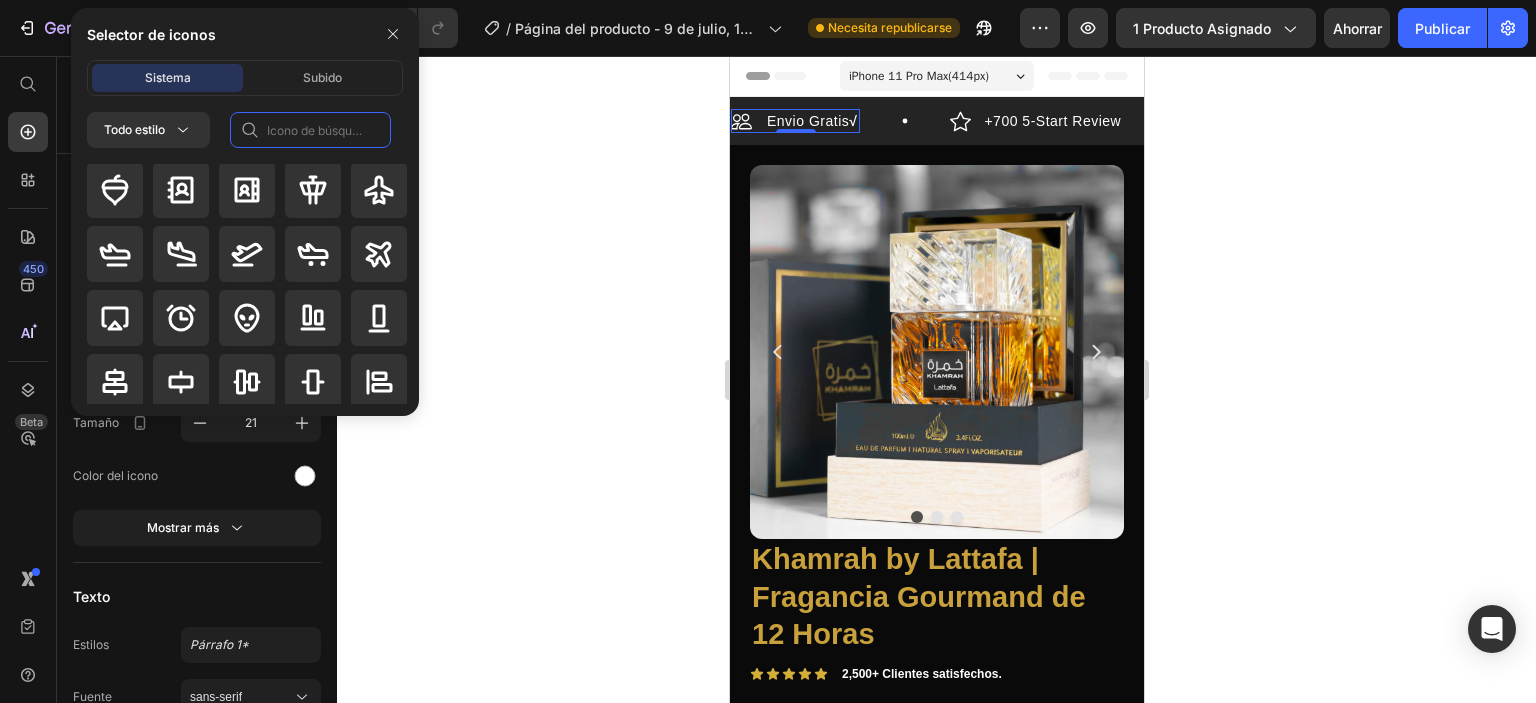 scroll, scrollTop: 0, scrollLeft: 0, axis: both 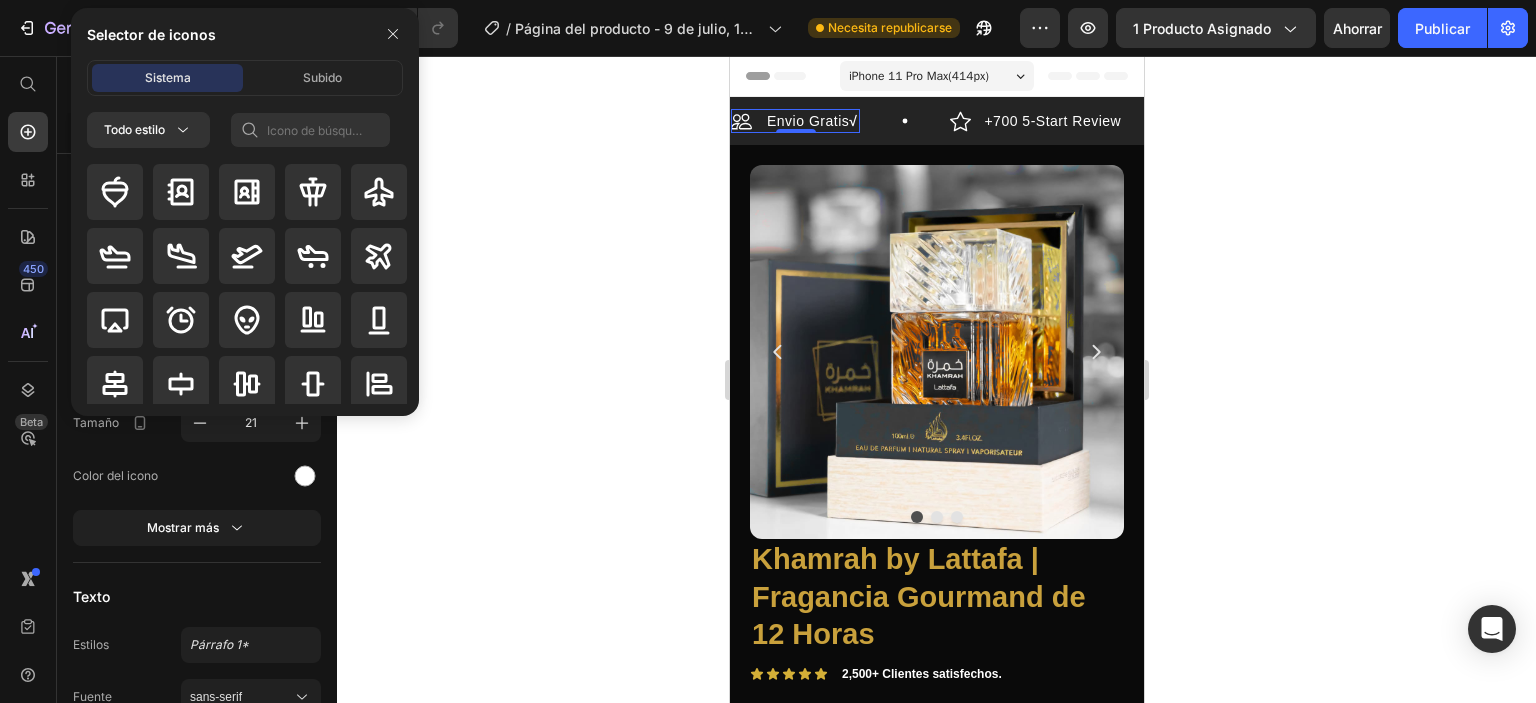click on "Sistema Subido Todo estilo" at bounding box center [245, 238] 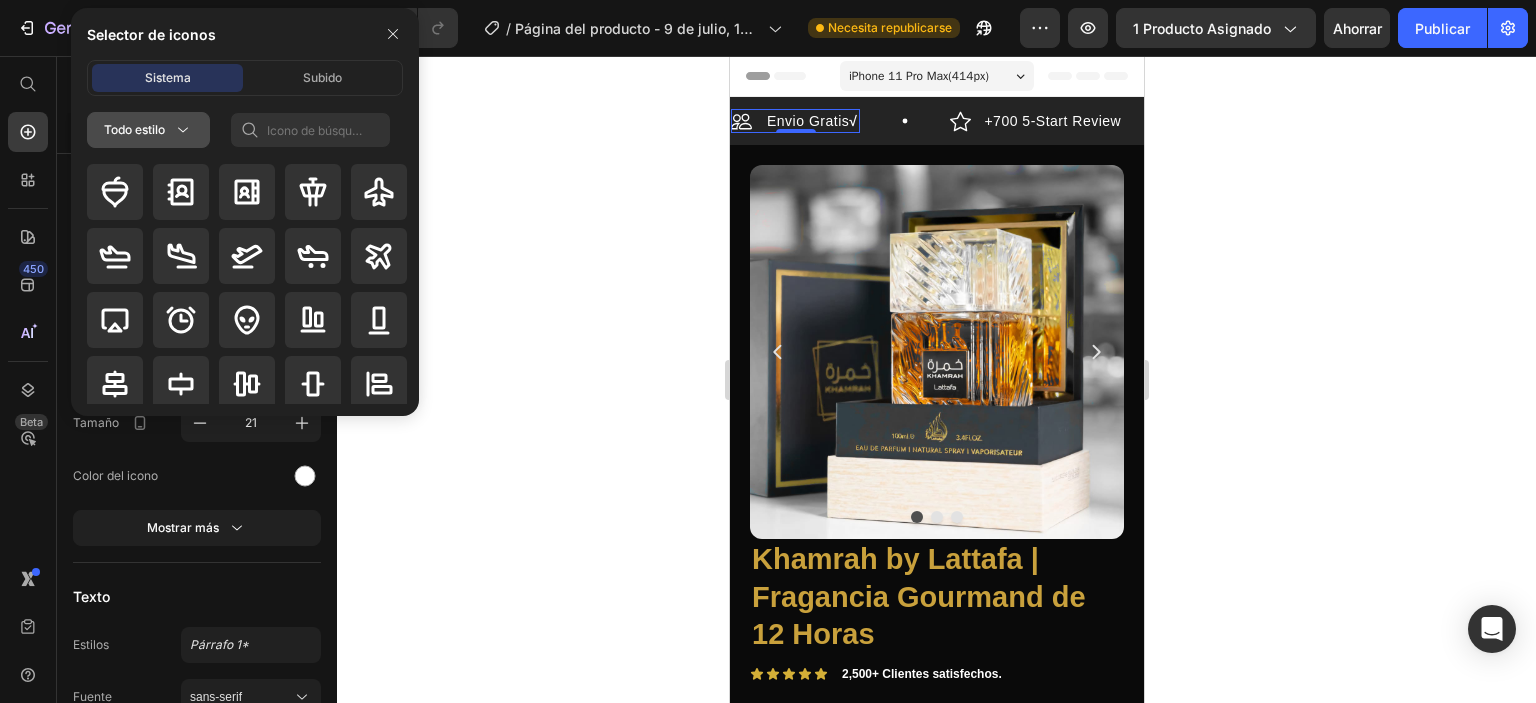 click on "Todo estilo" at bounding box center (134, 129) 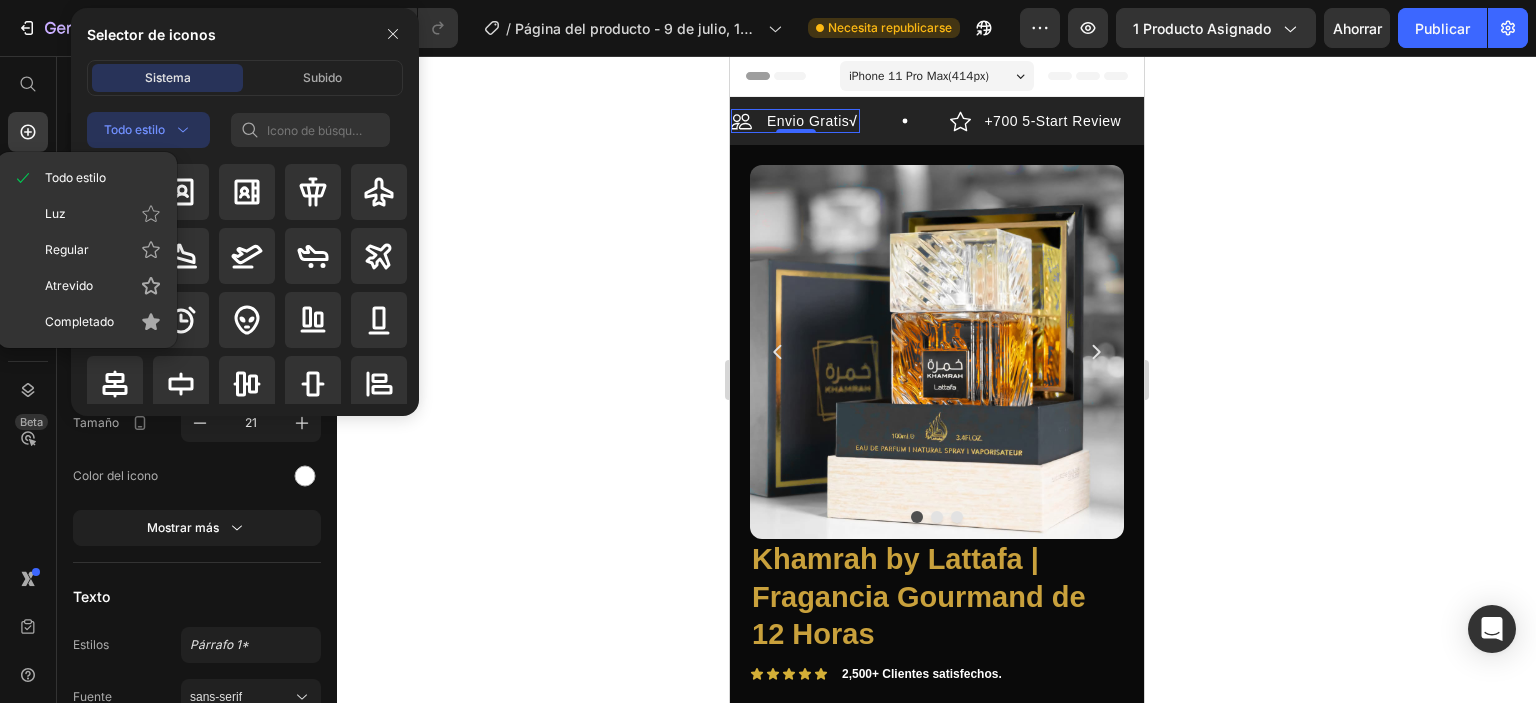 drag, startPoint x: 153, startPoint y: 135, endPoint x: 162, endPoint y: 141, distance: 10.816654 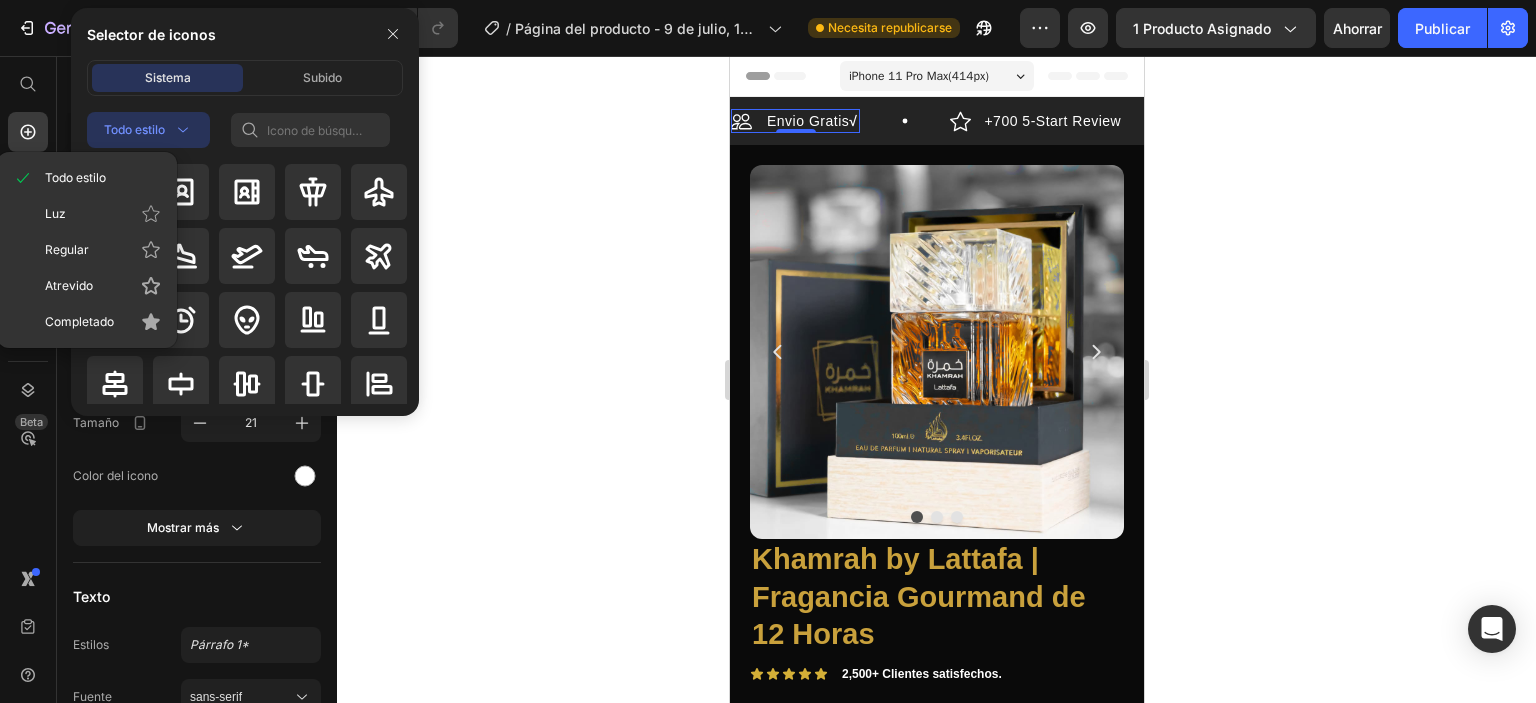click on "Todo estilo" at bounding box center (134, 129) 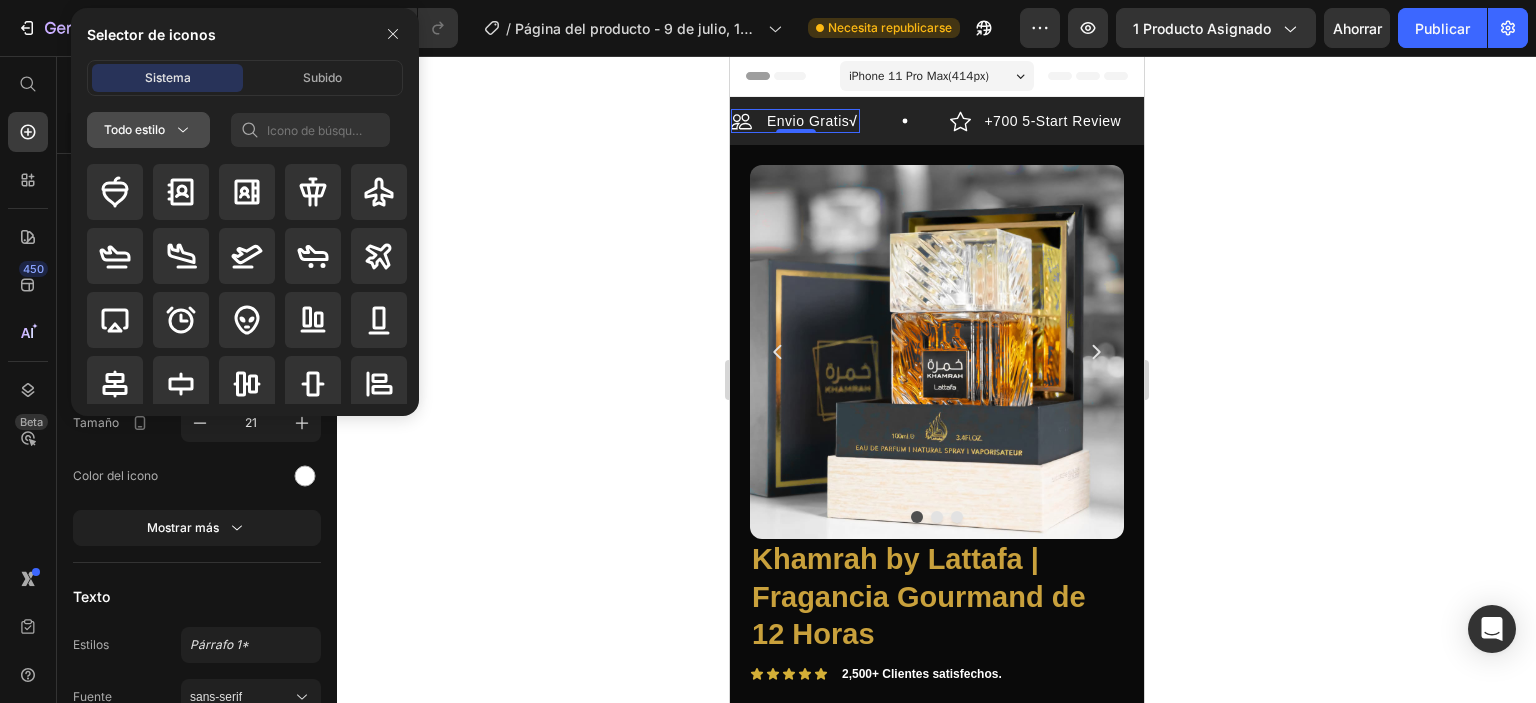 click on "Todo estilo" at bounding box center [148, 130] 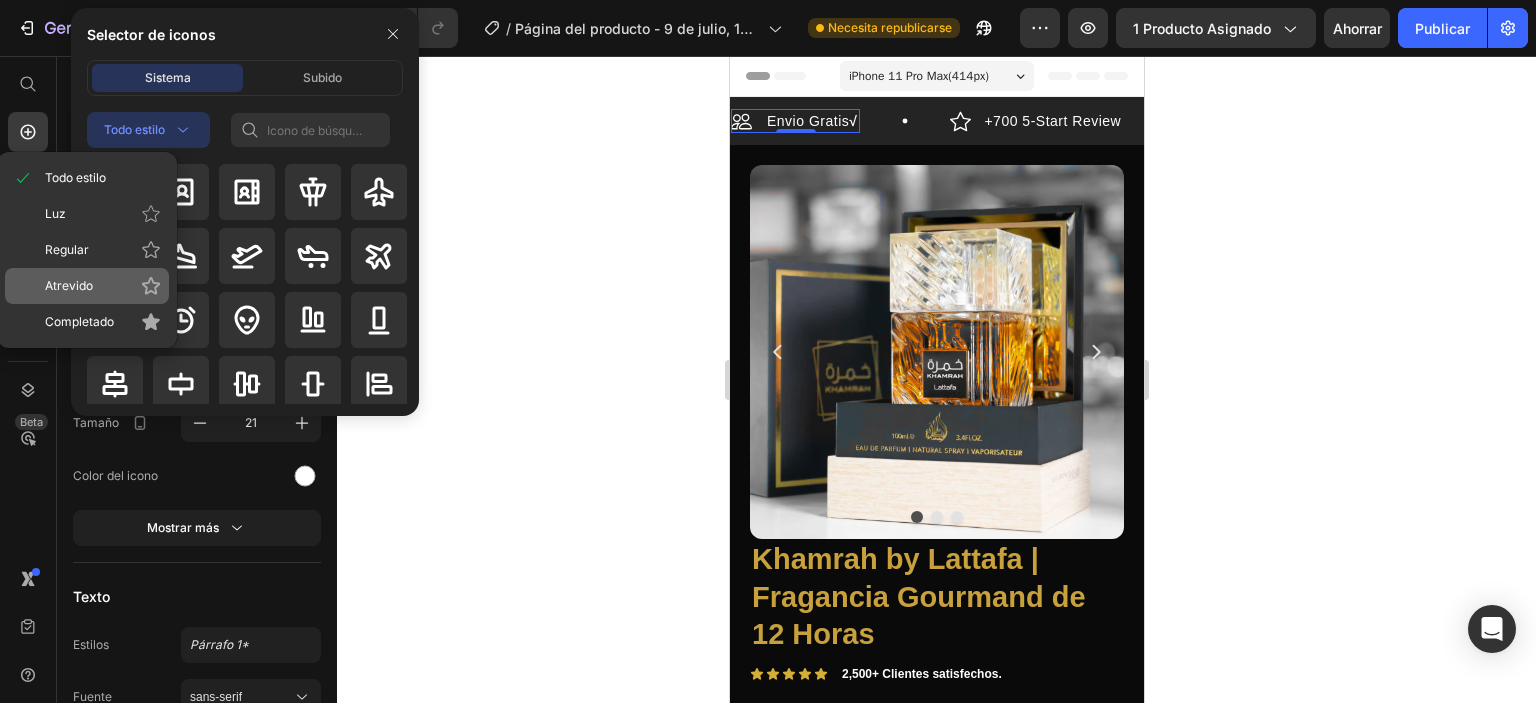 click on "Atrevido" 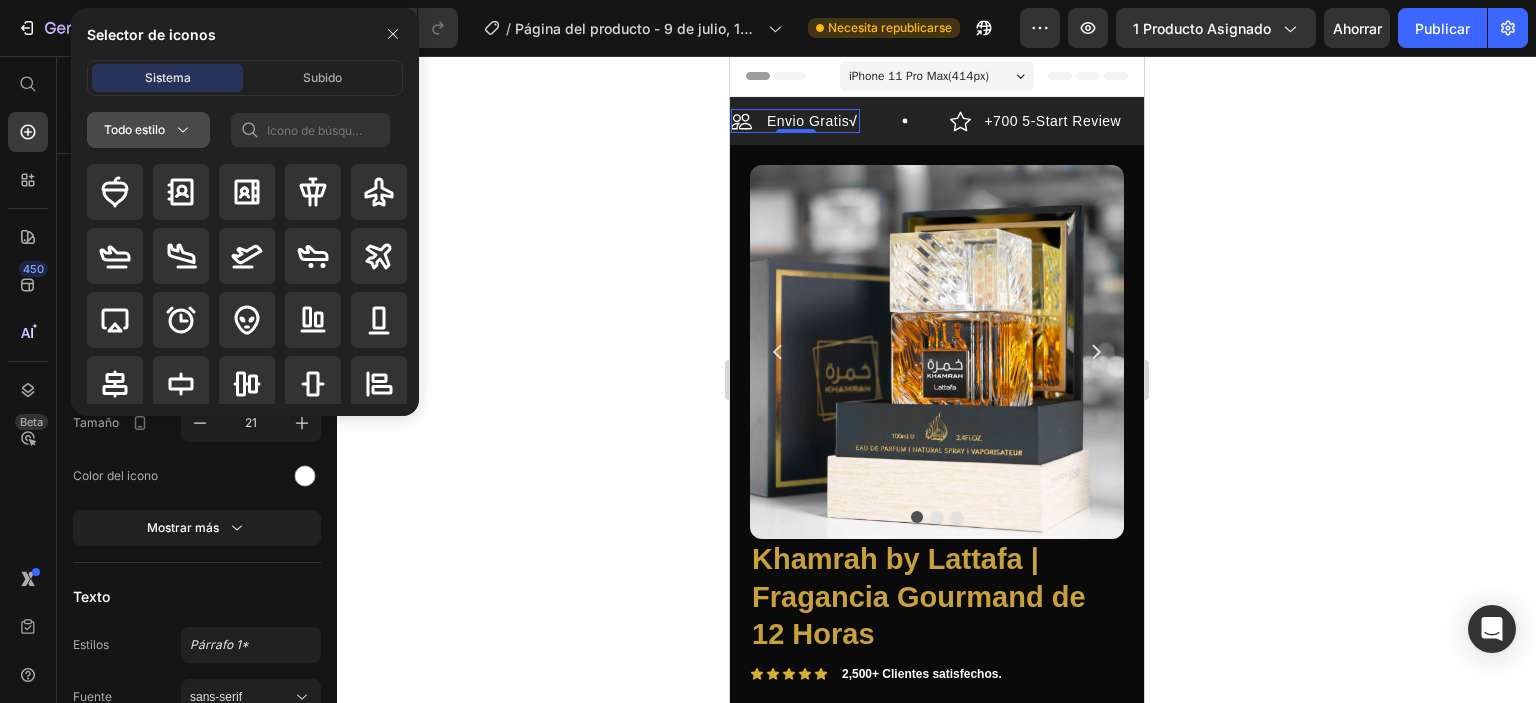 click on "Todo estilo" 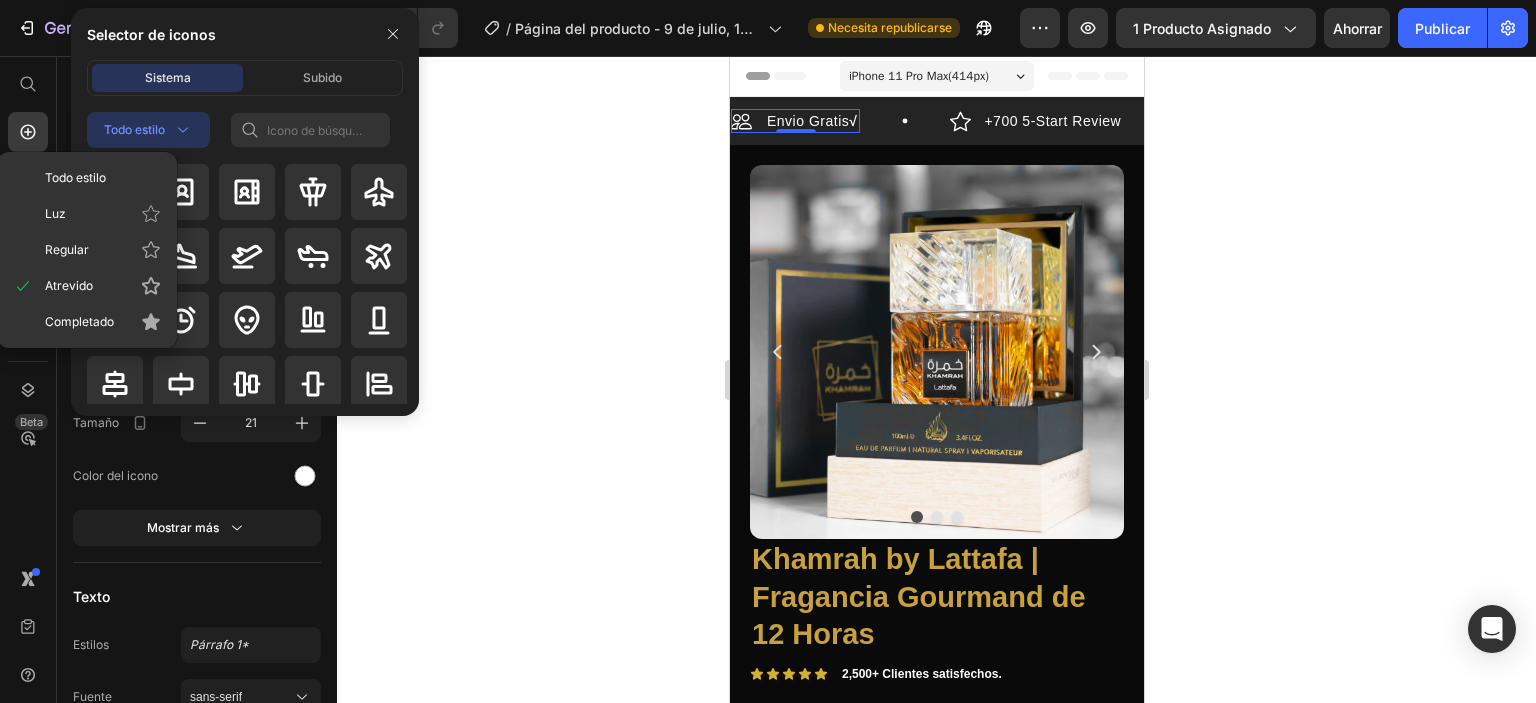 click 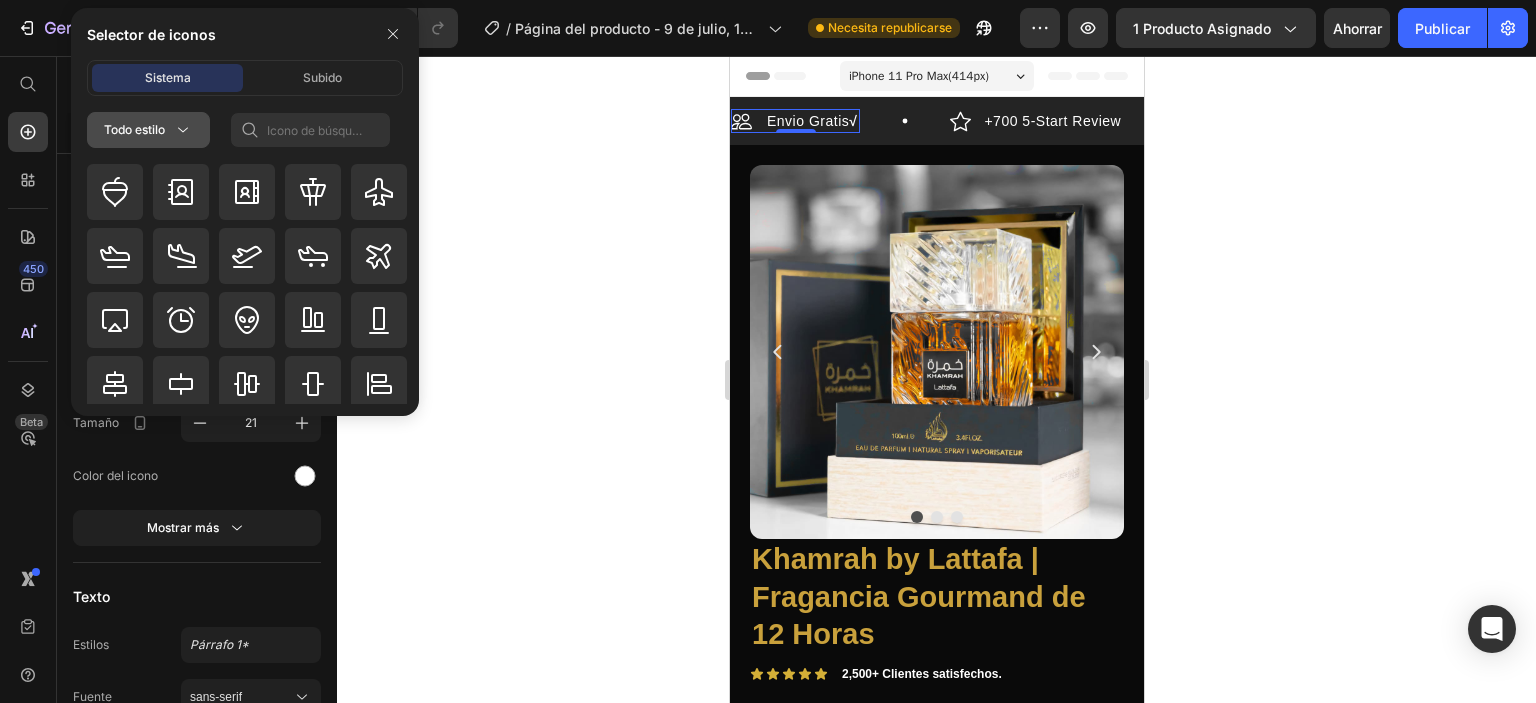 click on "Todo estilo" at bounding box center [148, 130] 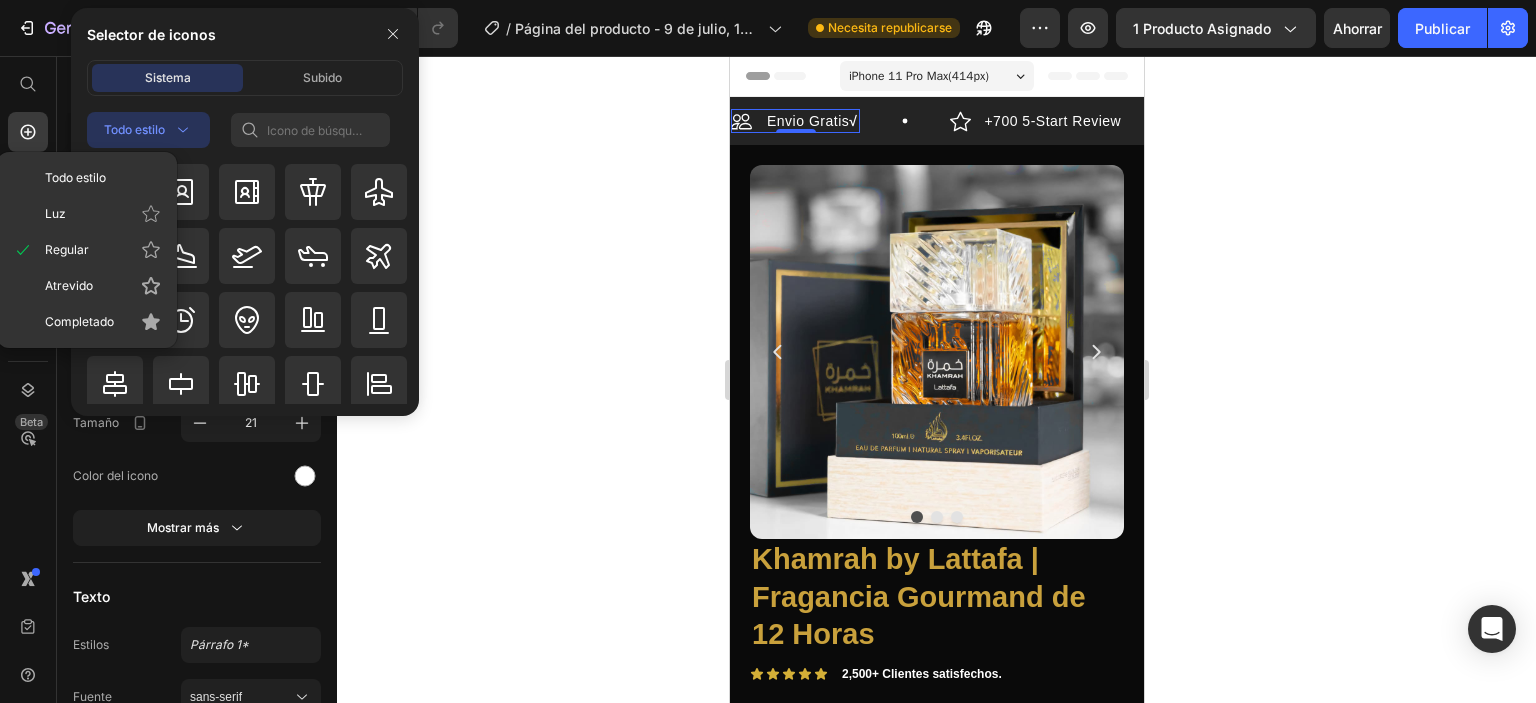 click on "Todo estilo" at bounding box center [148, 130] 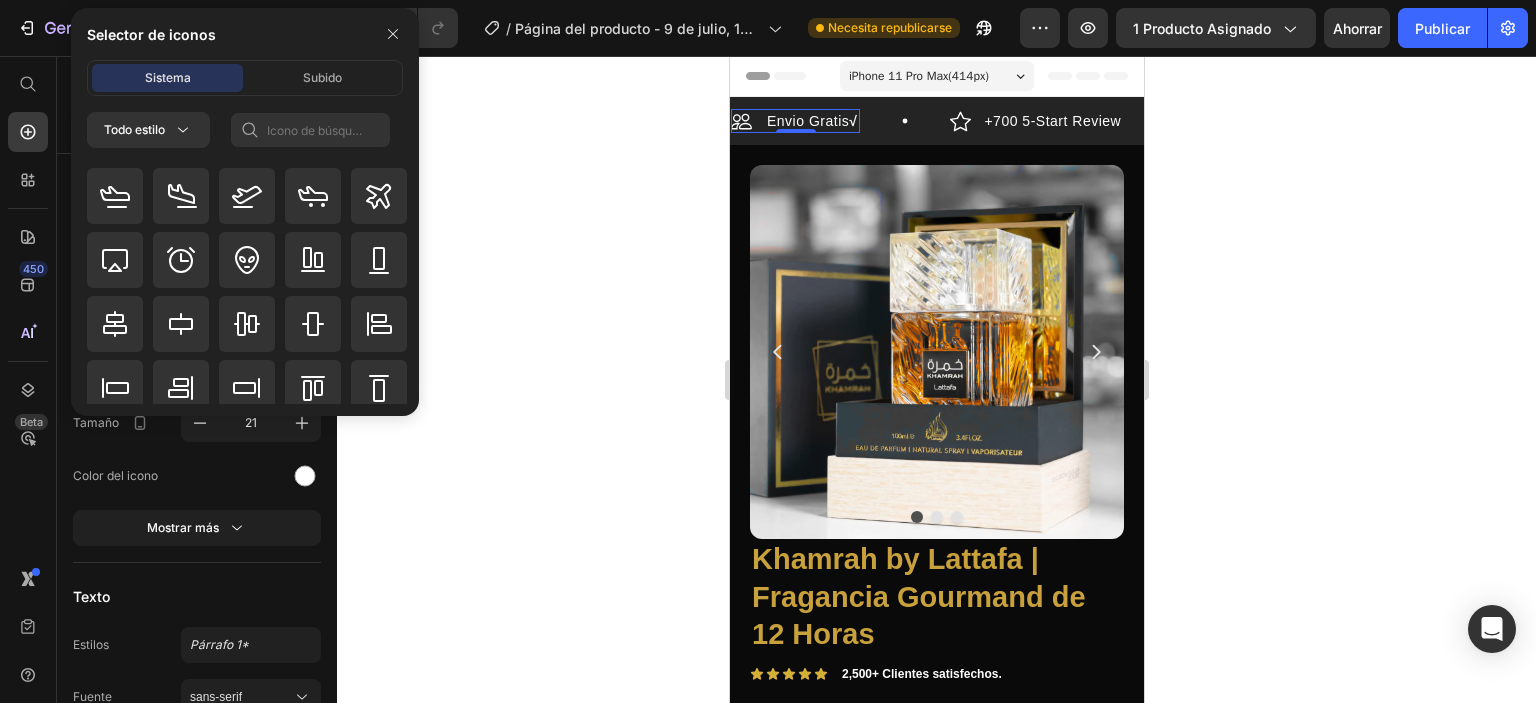 scroll, scrollTop: 0, scrollLeft: 0, axis: both 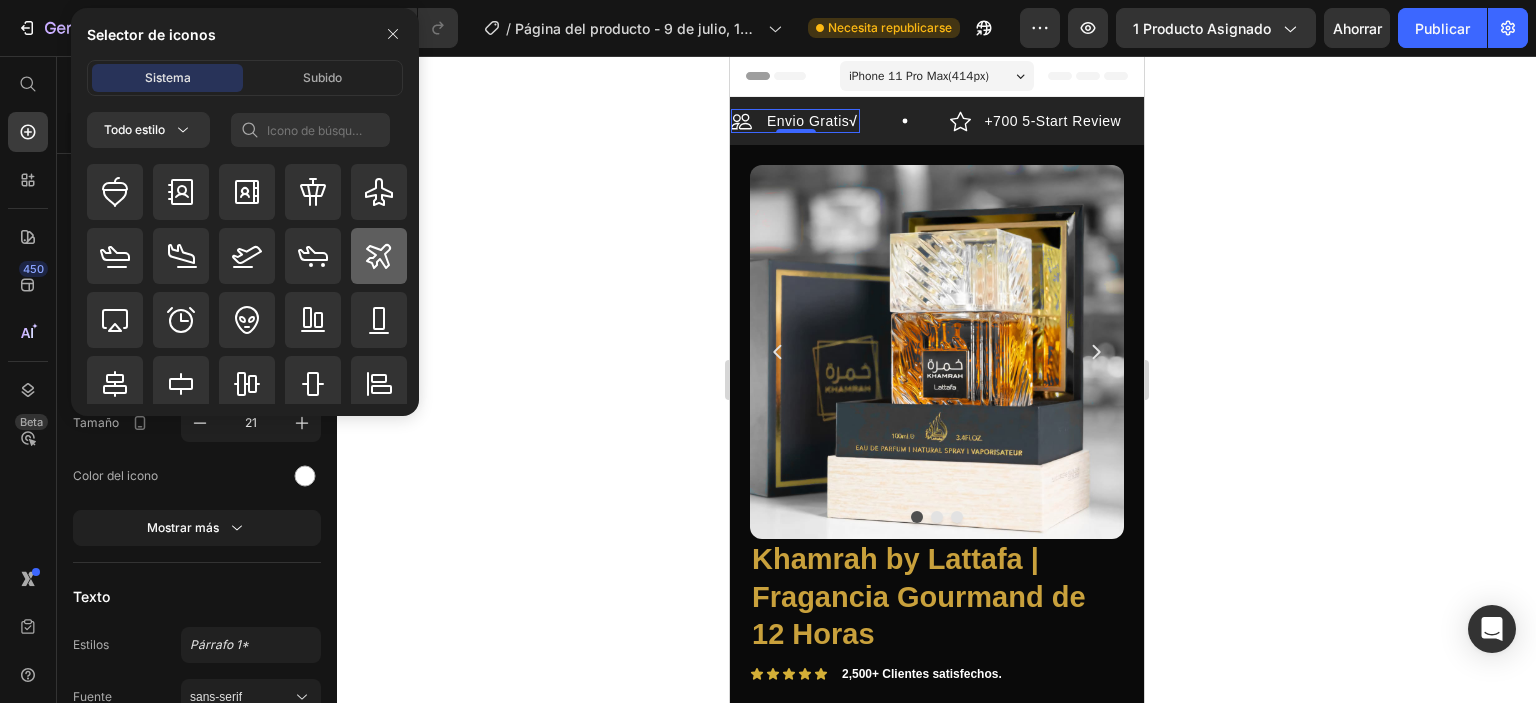 click 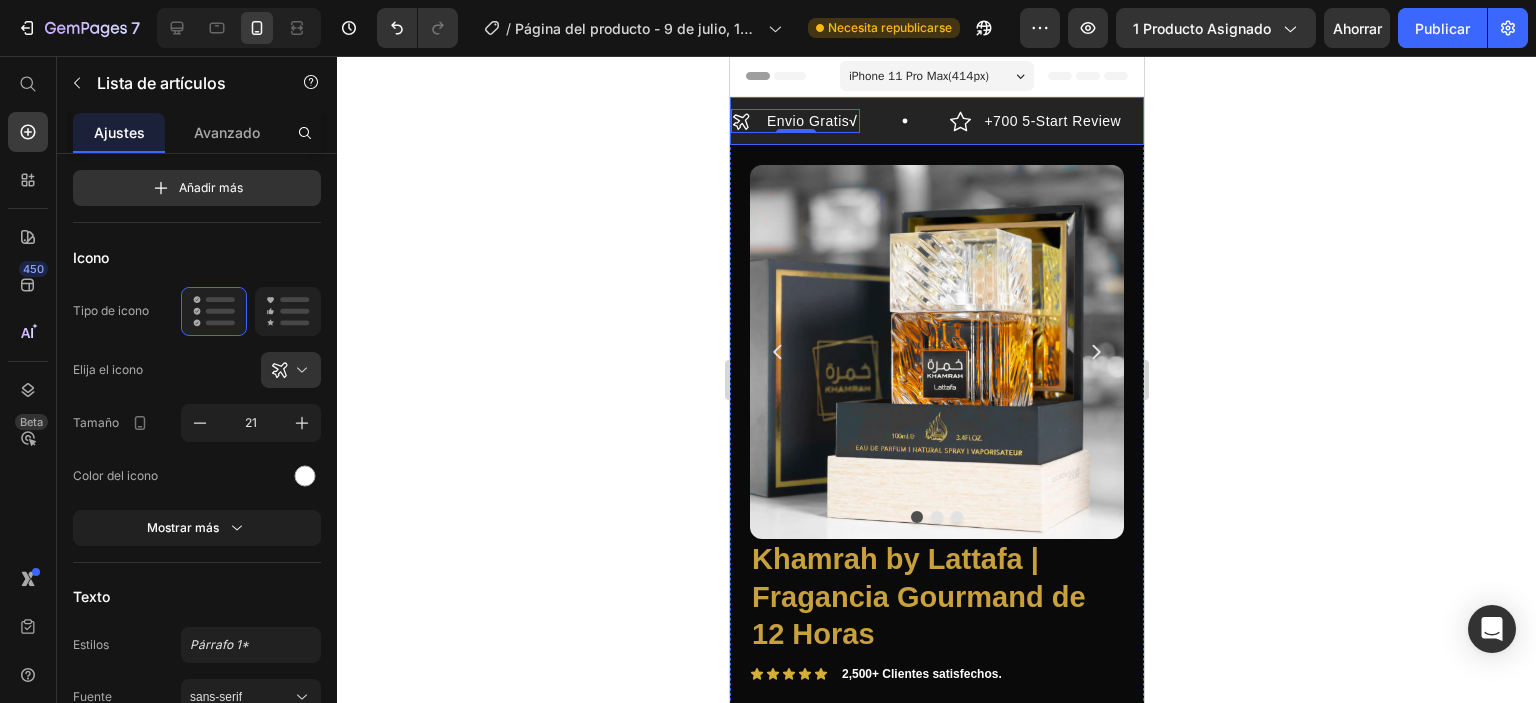 click on "+700 5-Start Review" at bounding box center [1051, 121] 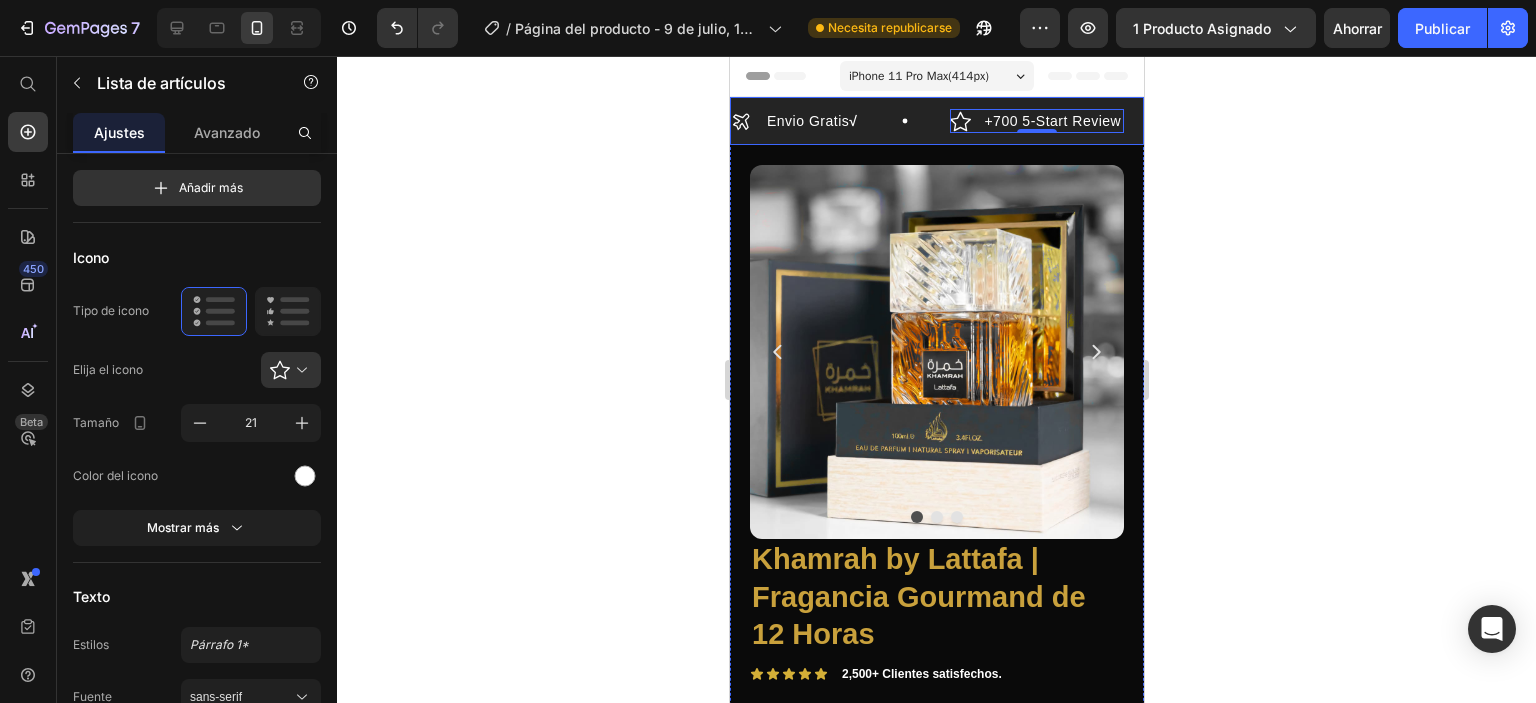 click on "Envio Gratis  √ Item List" at bounding box center [839, 121] 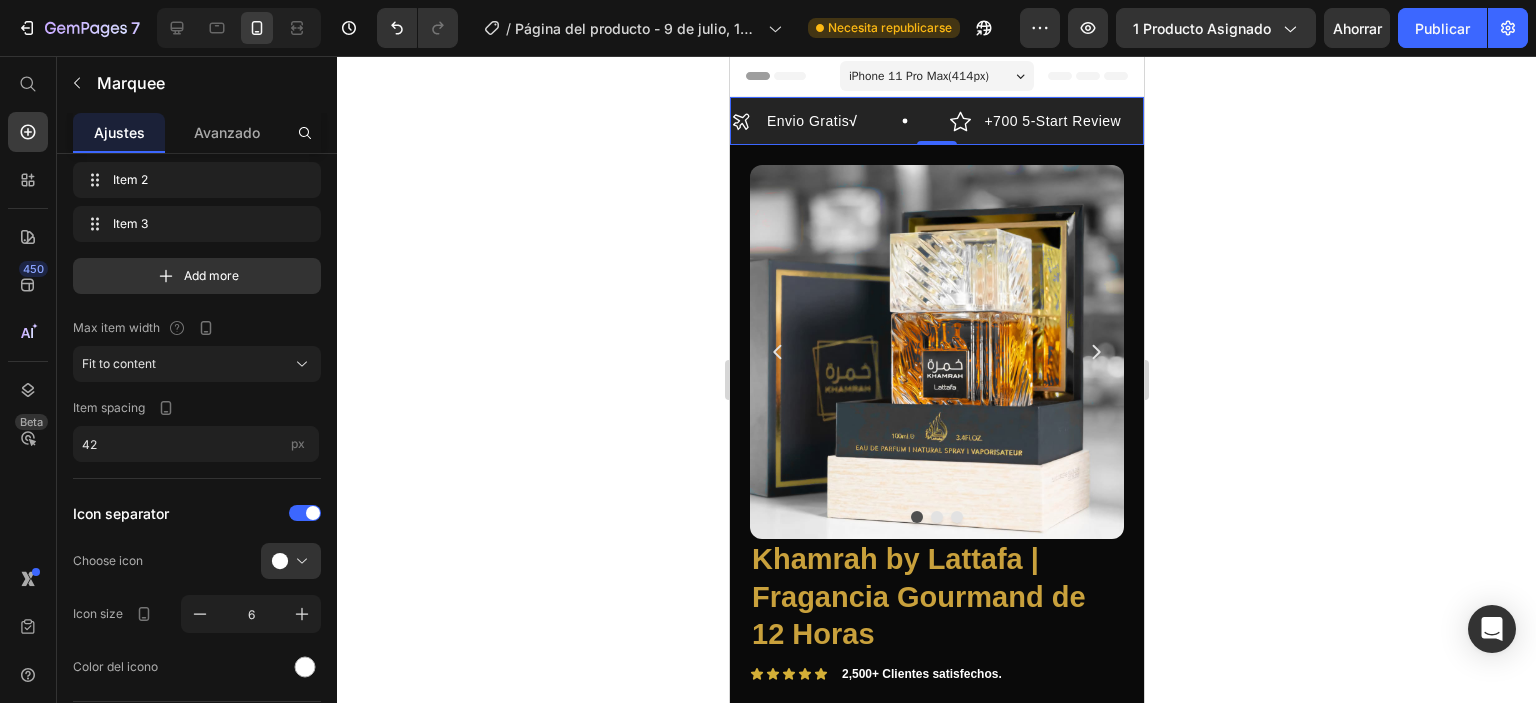 scroll, scrollTop: 0, scrollLeft: 0, axis: both 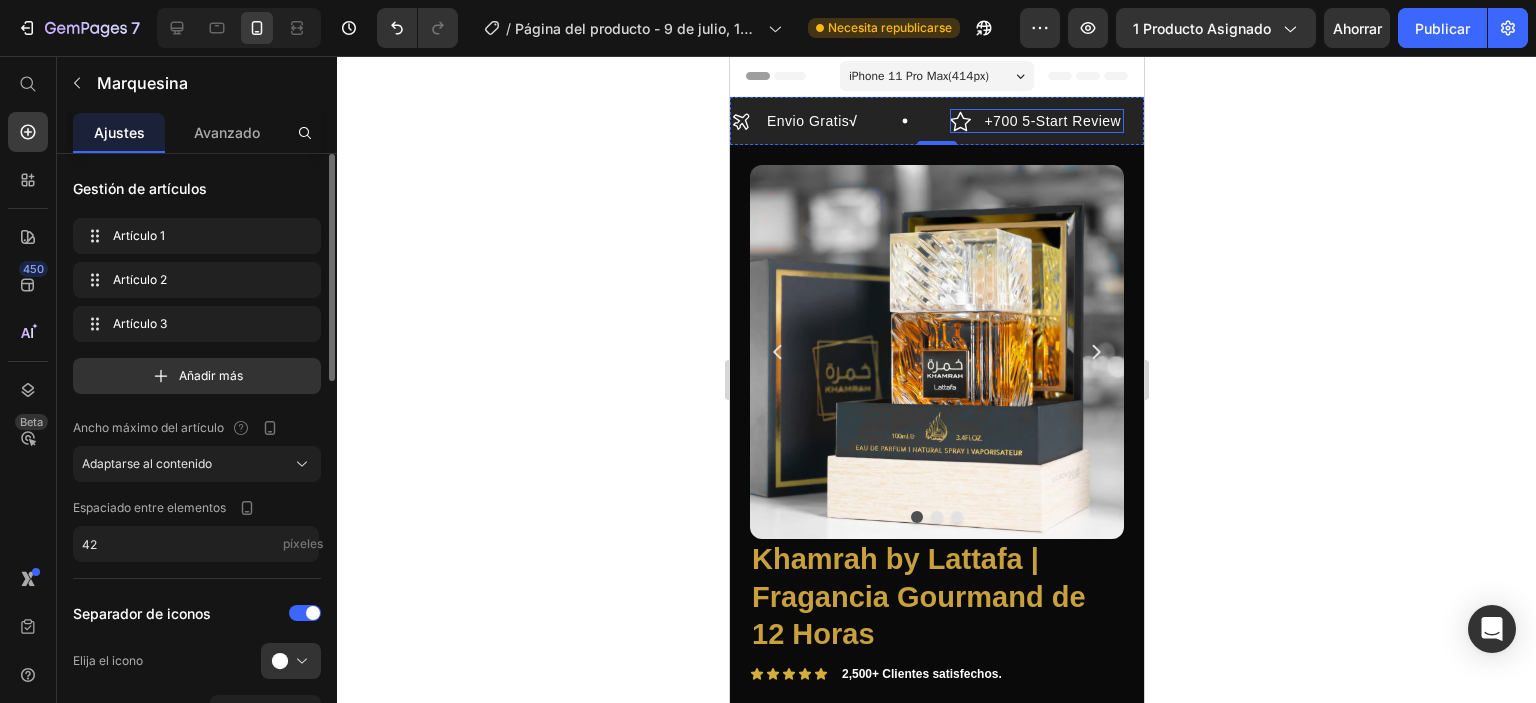 click on "+700 5-Start Review" at bounding box center [1051, 121] 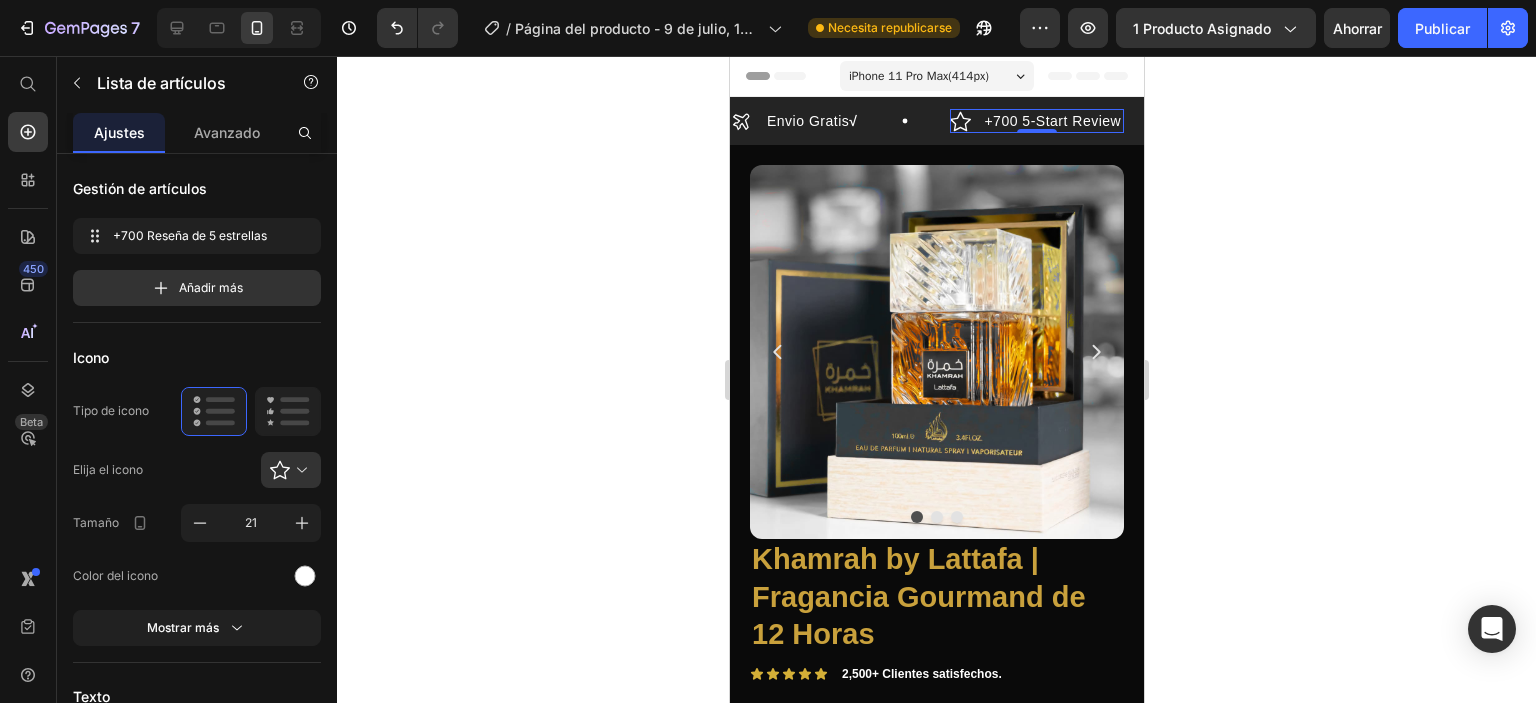 click on "+700 5-Start Review" at bounding box center [1036, 121] 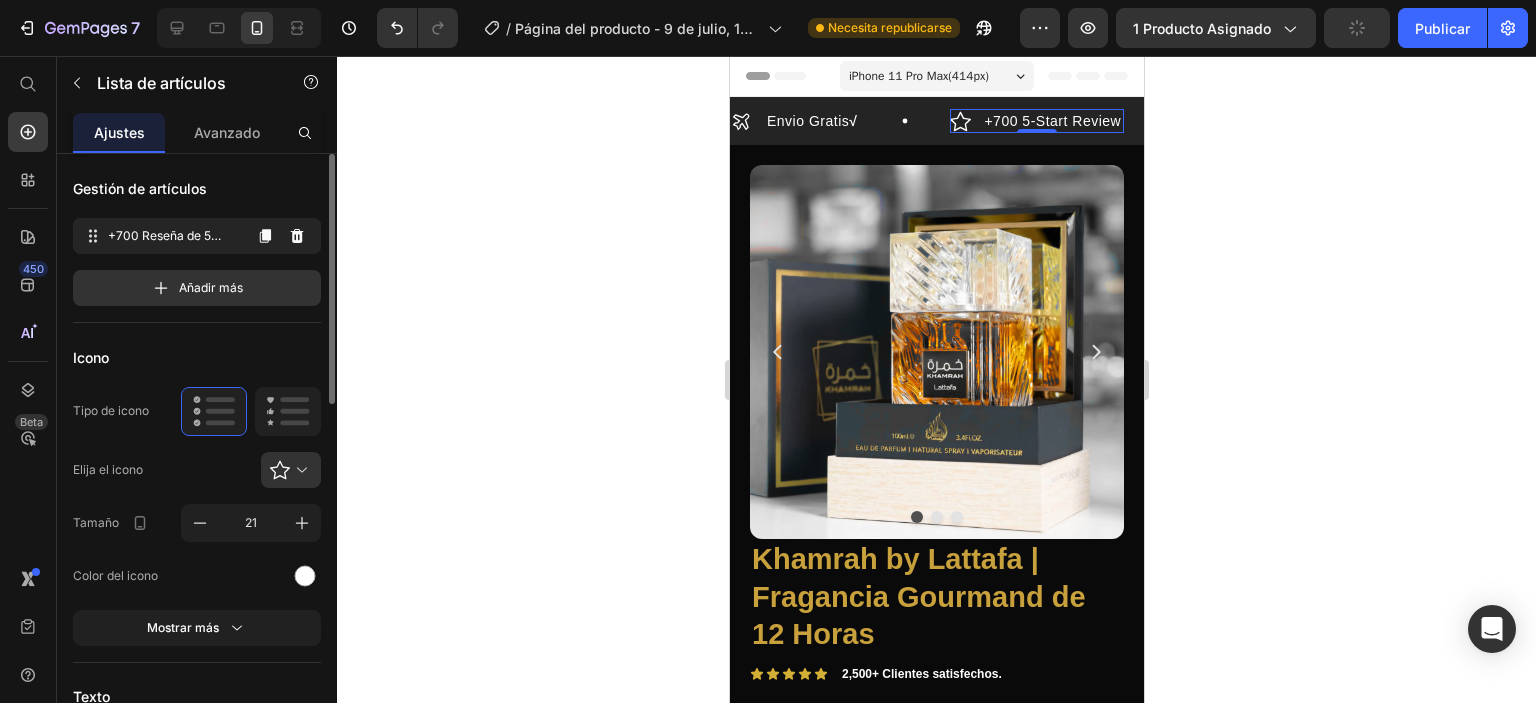 click on "+700 Reseña de 5 estrellas" at bounding box center (164, 244) 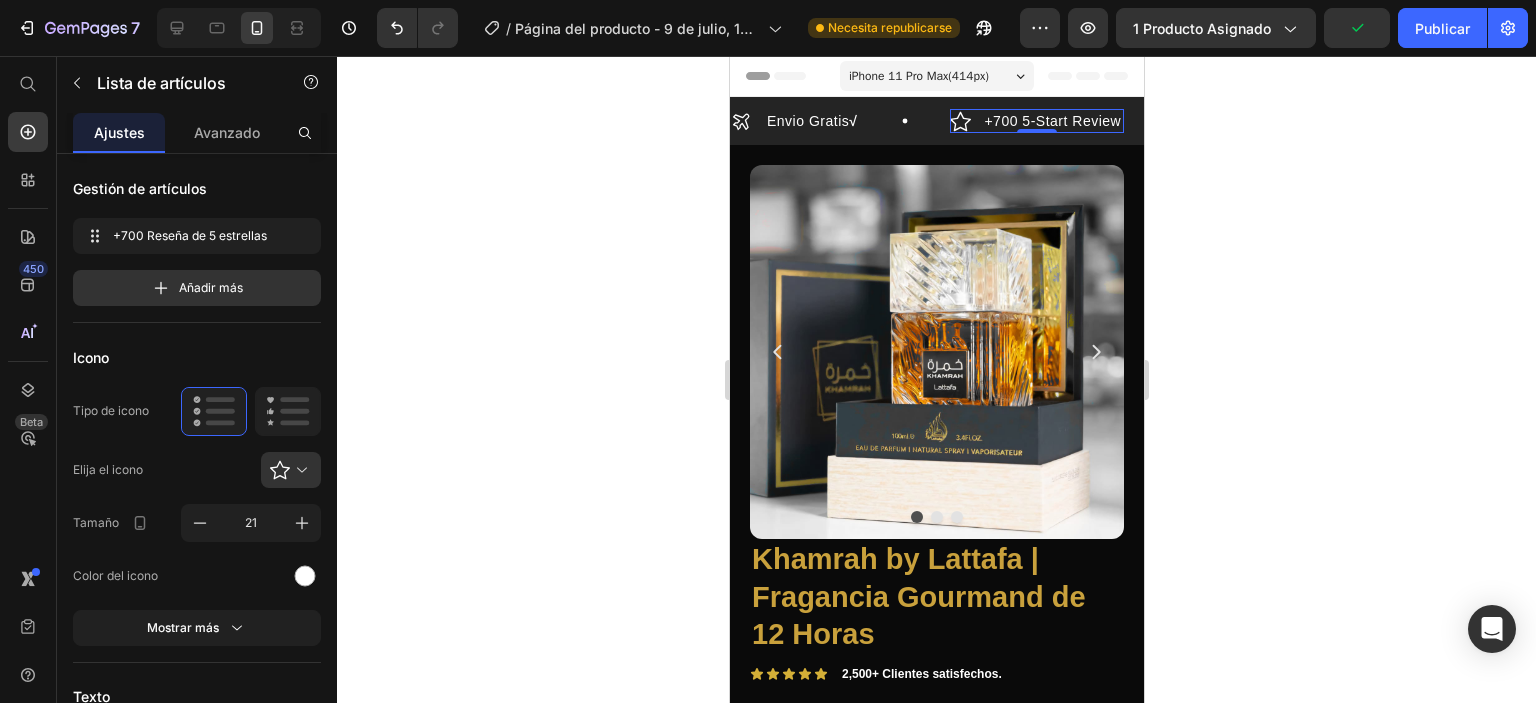 click on "+700 5-Start Review" at bounding box center [1051, 121] 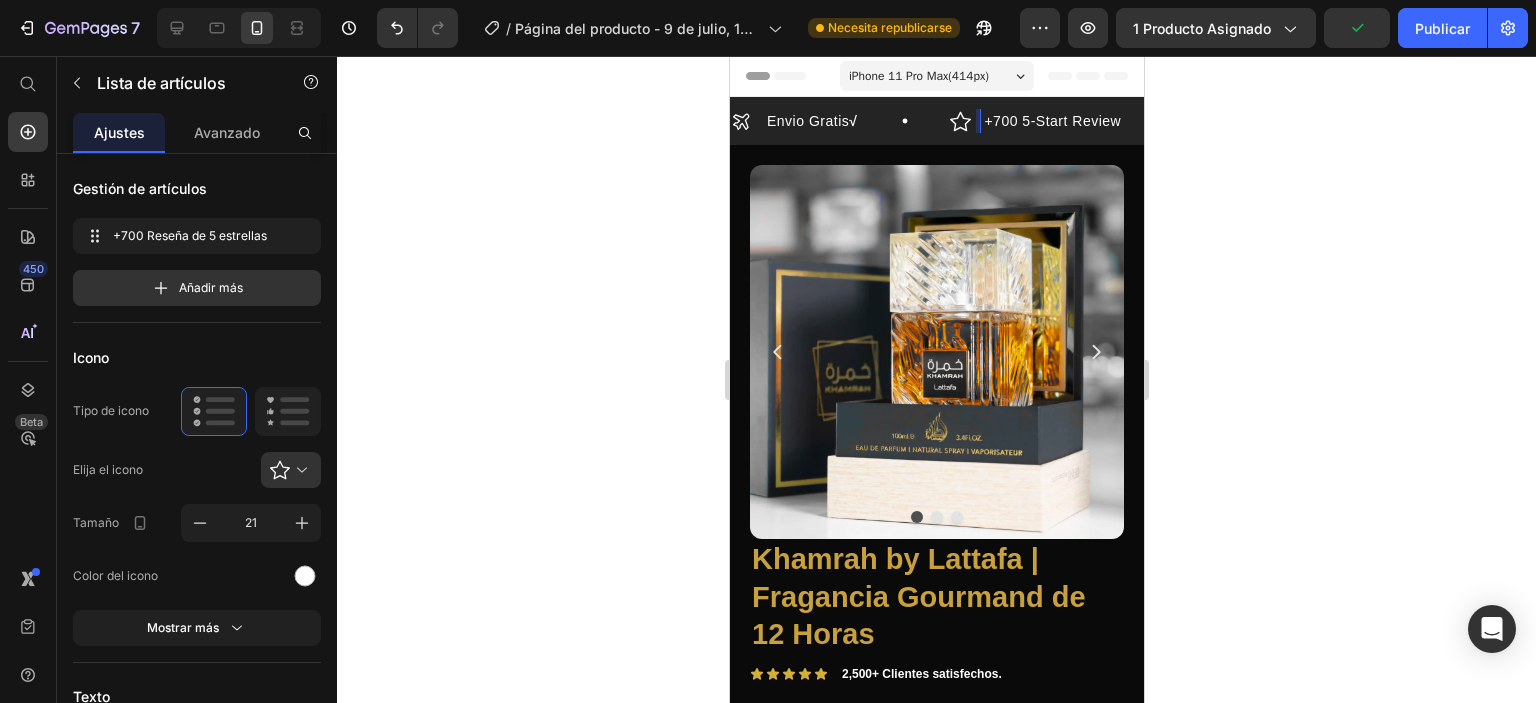 click on "+700 5-Start Review" at bounding box center [1051, 121] 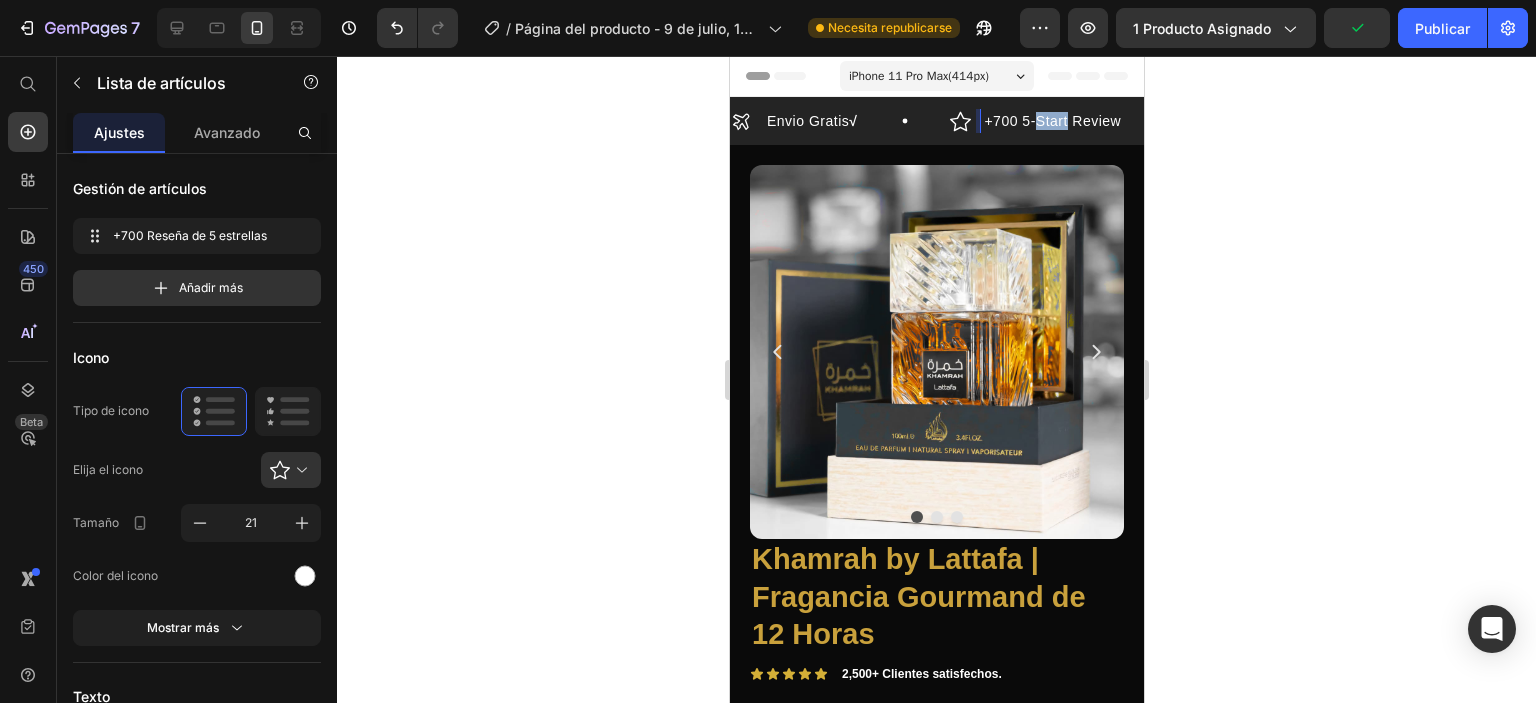 click on "+700 5-Start Review" at bounding box center [1051, 121] 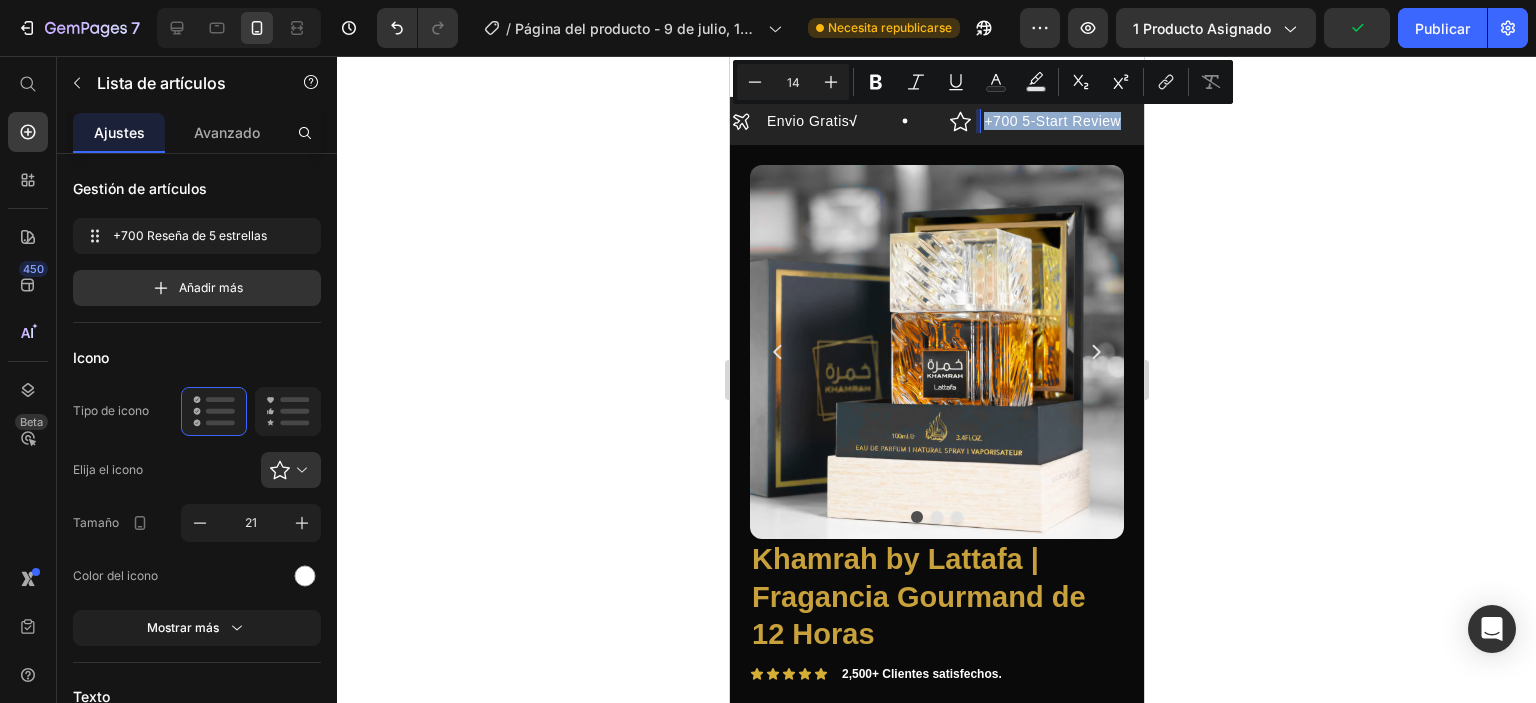 click on "+700 5-Start Review" at bounding box center [1051, 121] 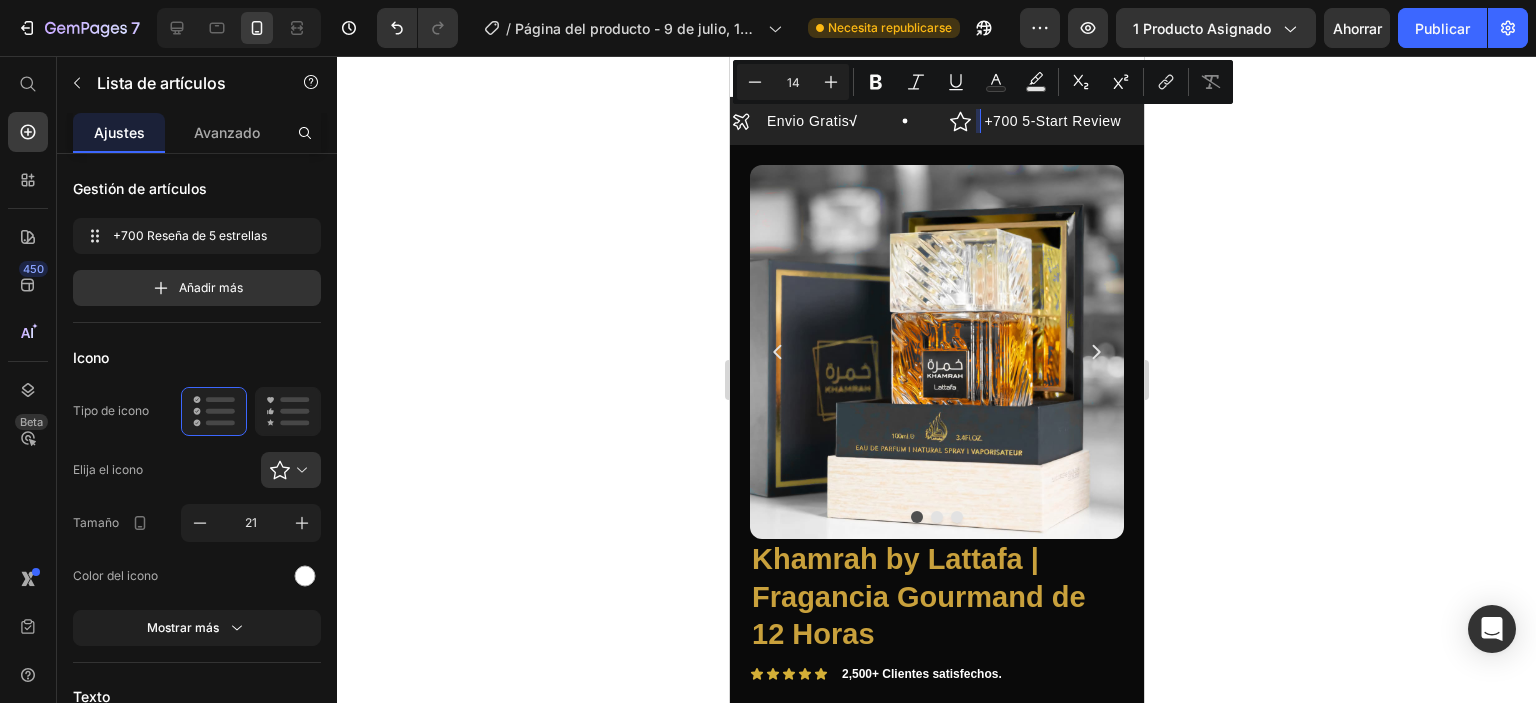 click on "+700 5-Start Review" at bounding box center (1051, 121) 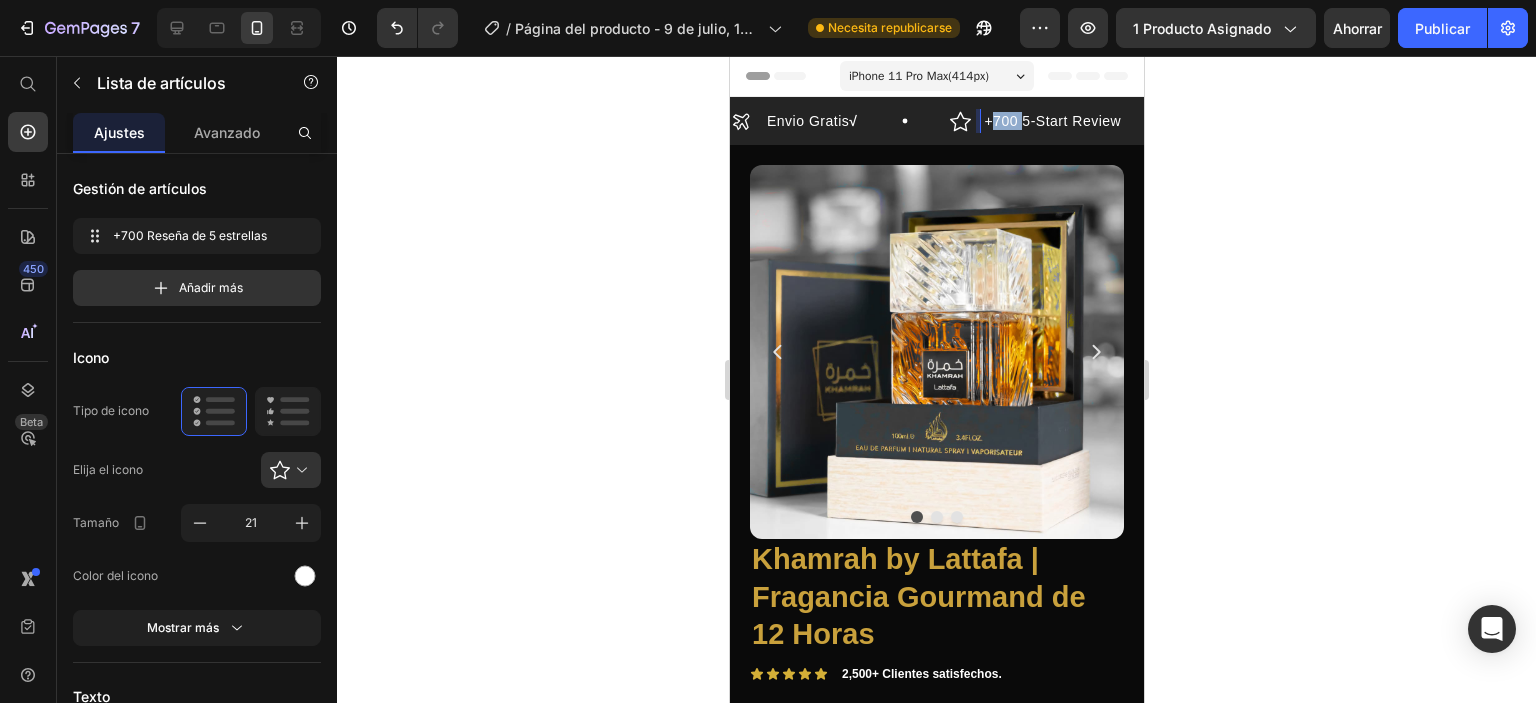 click on "+700 5-Start Review" at bounding box center (1051, 121) 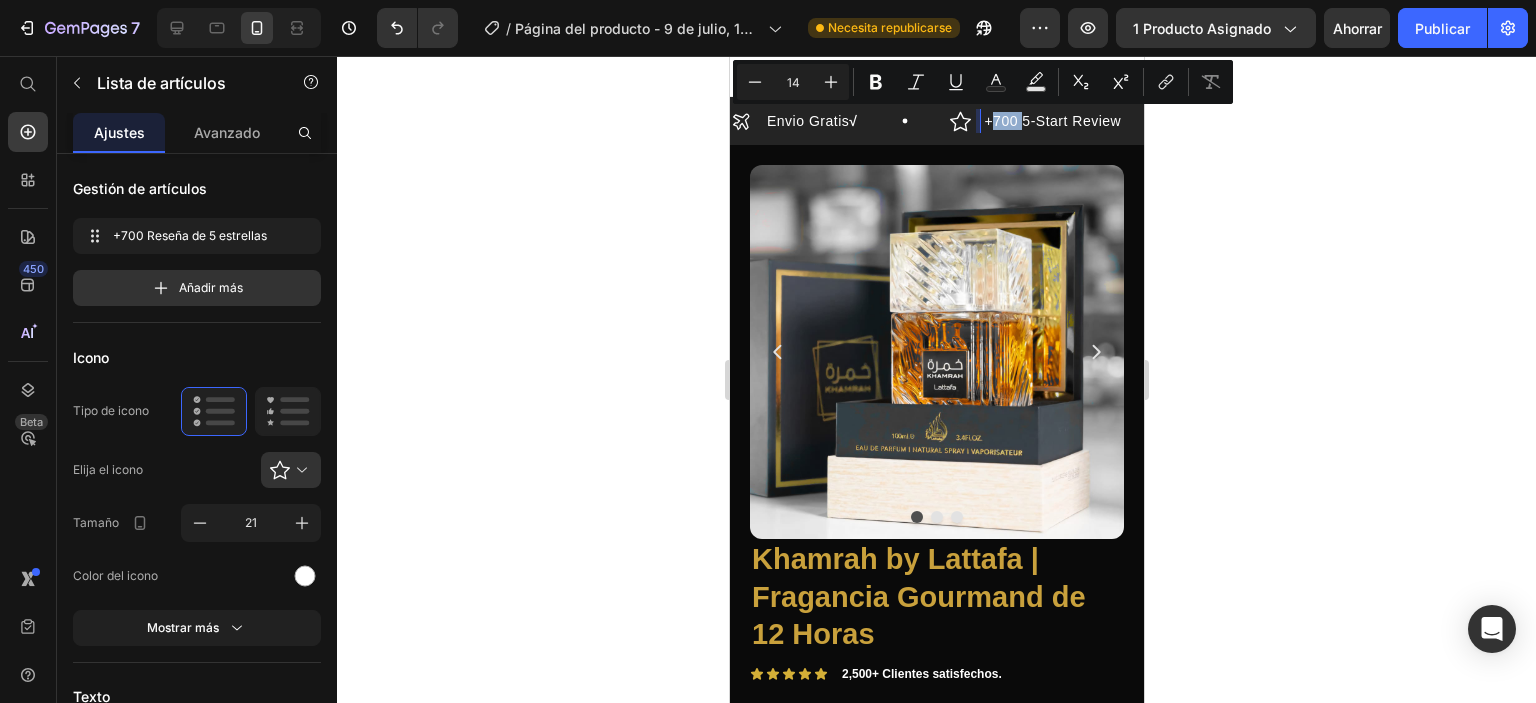 click on "+700 5-Start Review" at bounding box center [1051, 121] 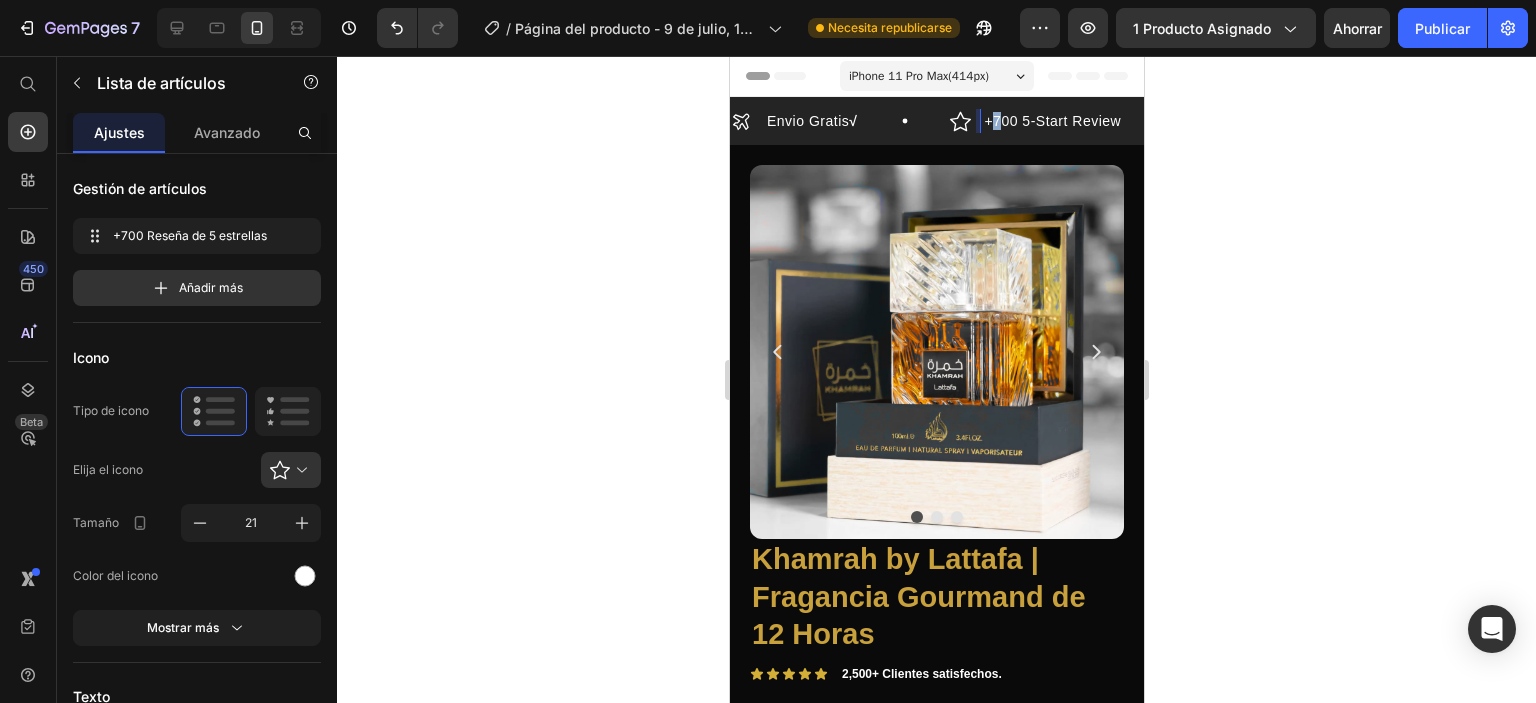 click on "+700 5-Start Review" at bounding box center (1051, 121) 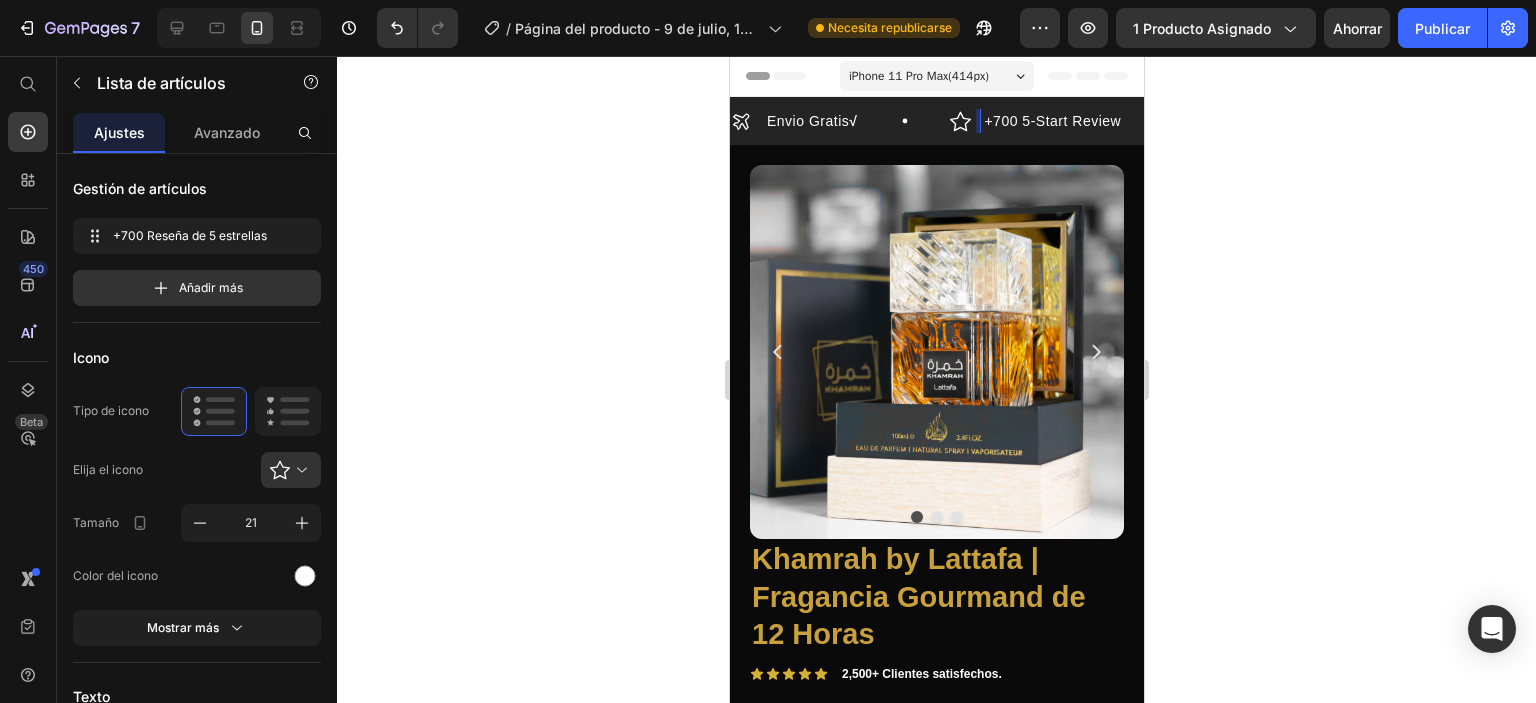 drag, startPoint x: 997, startPoint y: 115, endPoint x: 1121, endPoint y: 122, distance: 124.197426 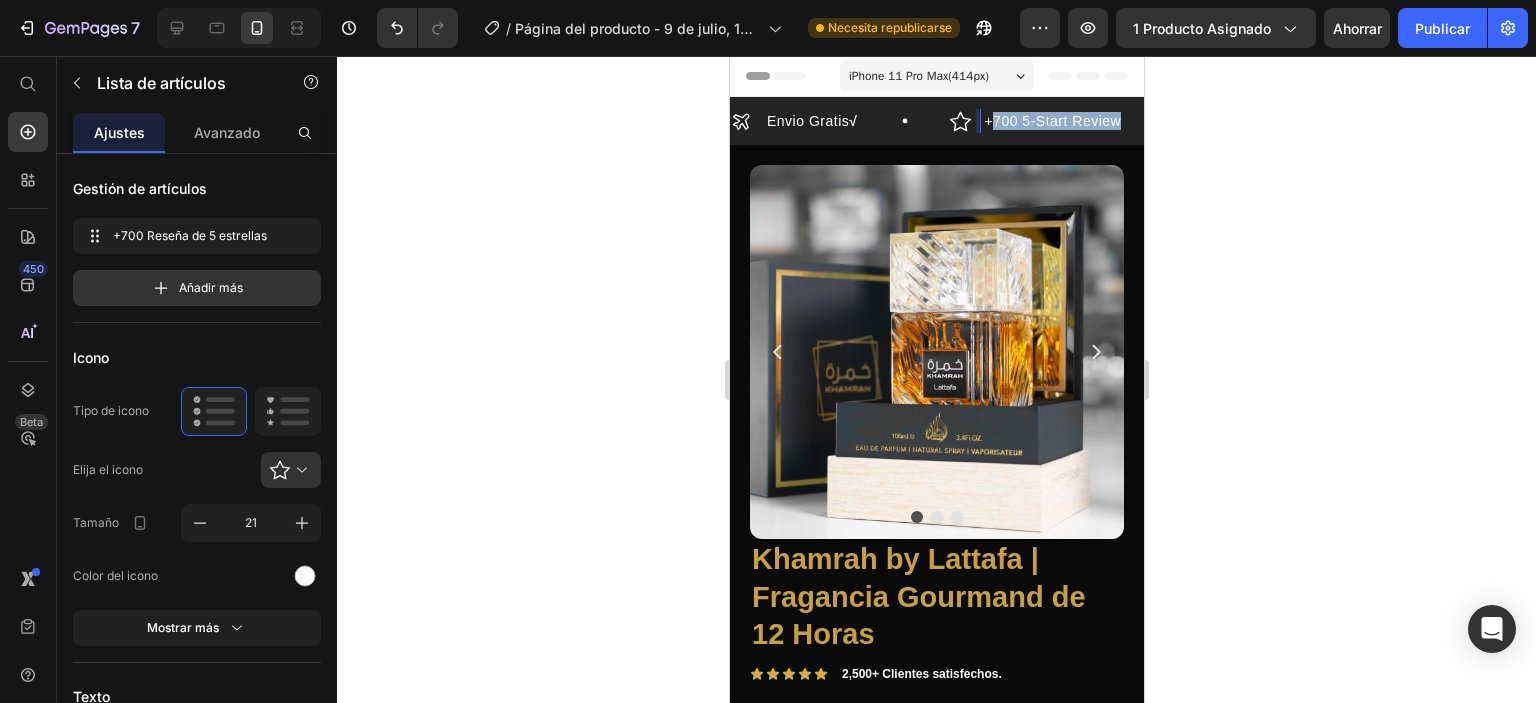 drag, startPoint x: 995, startPoint y: 115, endPoint x: 1900, endPoint y: 207, distance: 909.66425 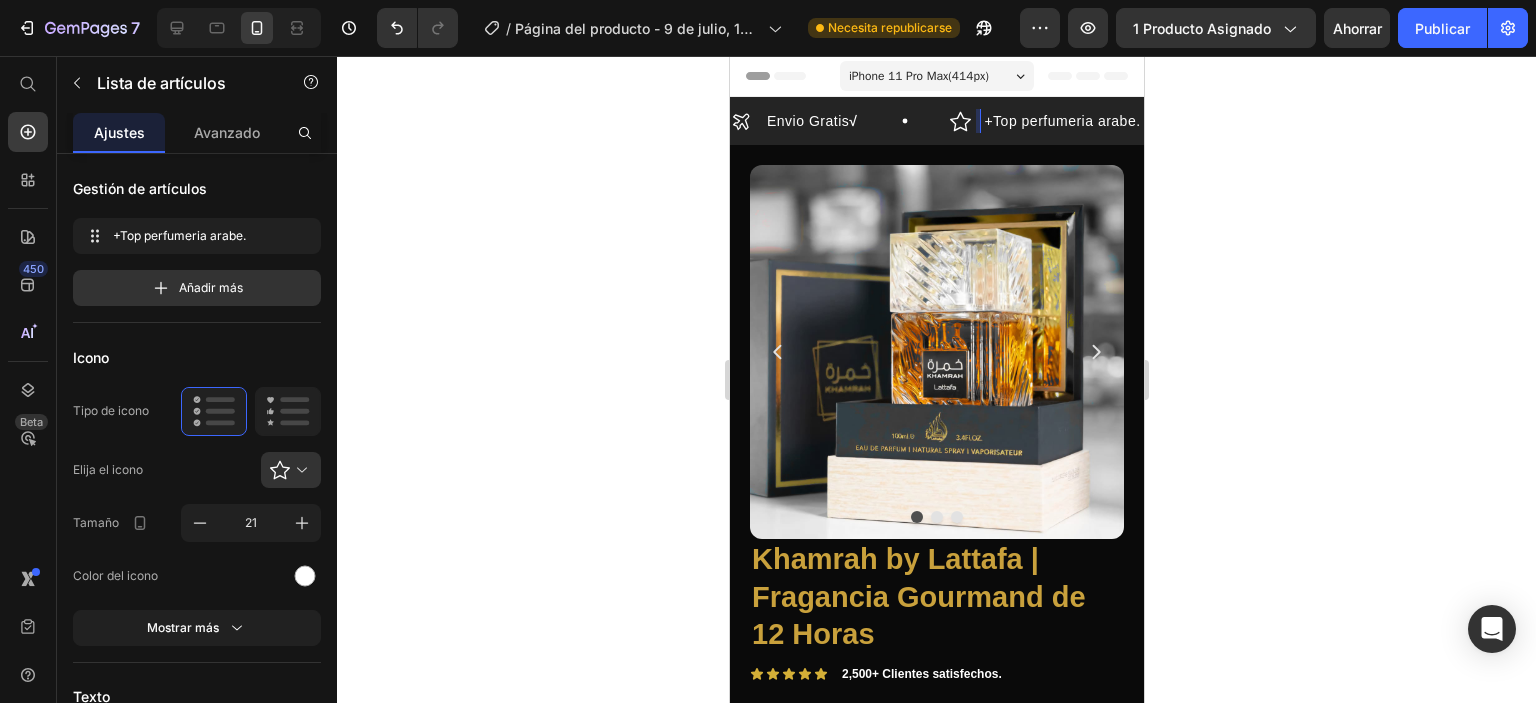 scroll, scrollTop: 0, scrollLeft: 30, axis: horizontal 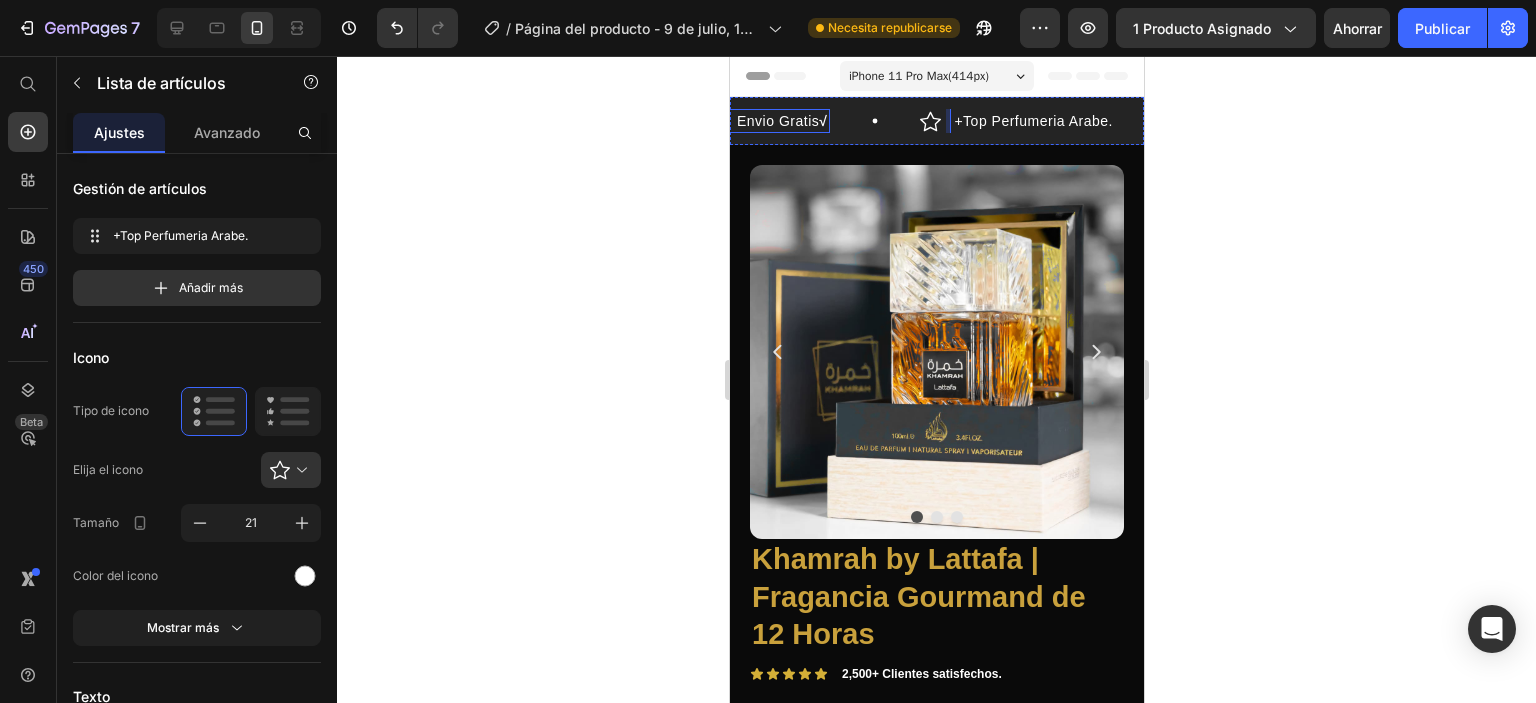 click on "√" at bounding box center [822, 121] 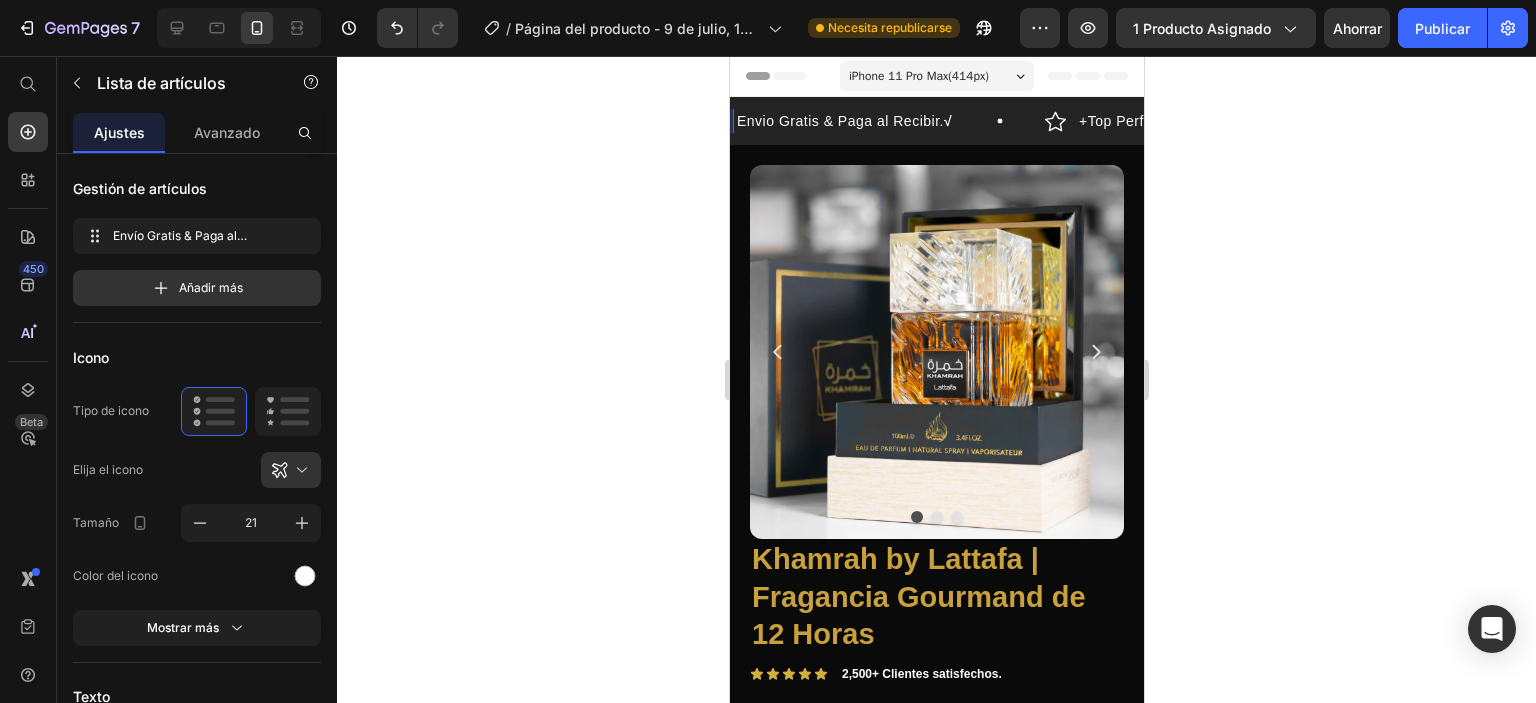 click on "Envio Gratis & Paga al Recibir.  √" at bounding box center (843, 121) 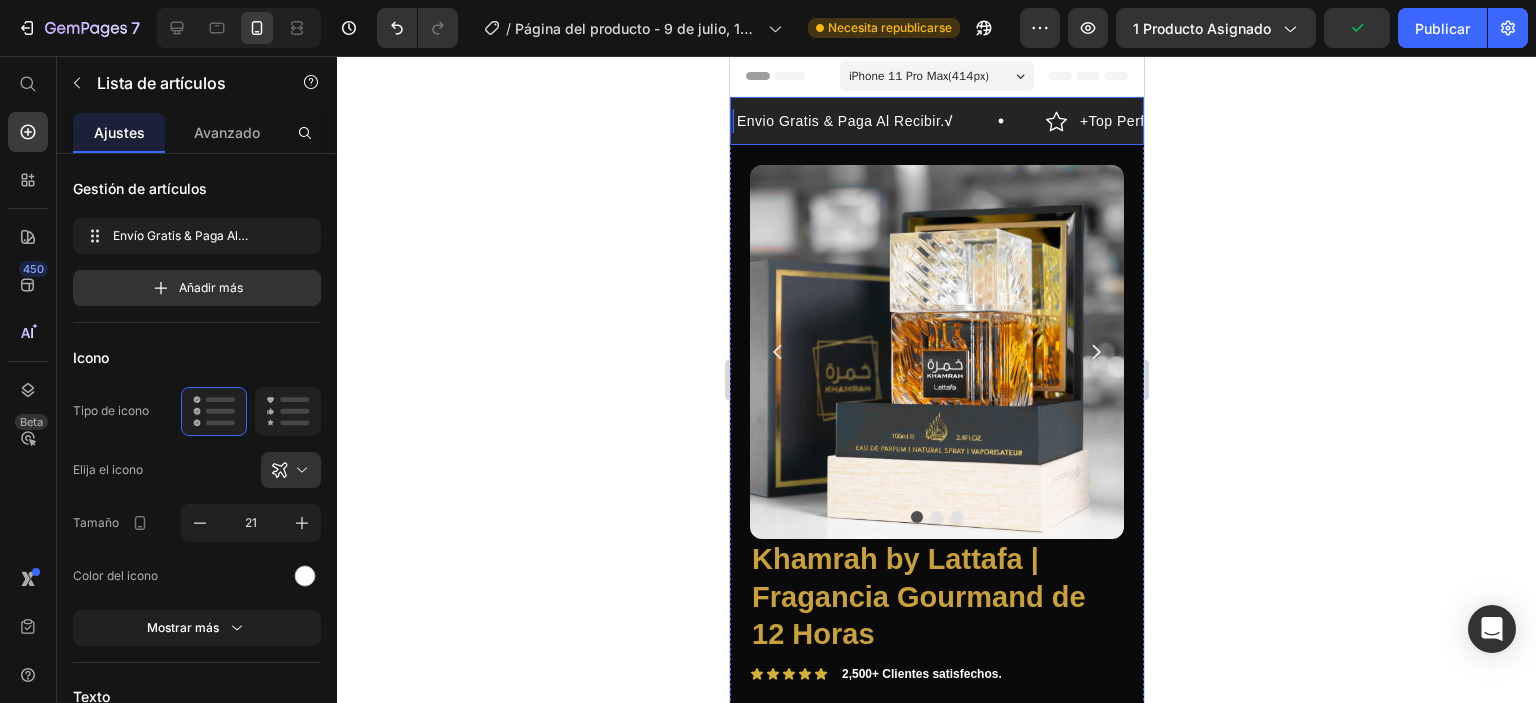 click on "Envio Gratis & Paga Al Recibir.  √ Item List   0
+Top Perfumeria Arabe. Item List
30 Day Guarantee Item List
Envio Gratis & Paga Al Recibir.  √ Item List   0
+Top Perfumeria Arabe. Item List
30 Day Guarantee Item List" at bounding box center [936, 127] 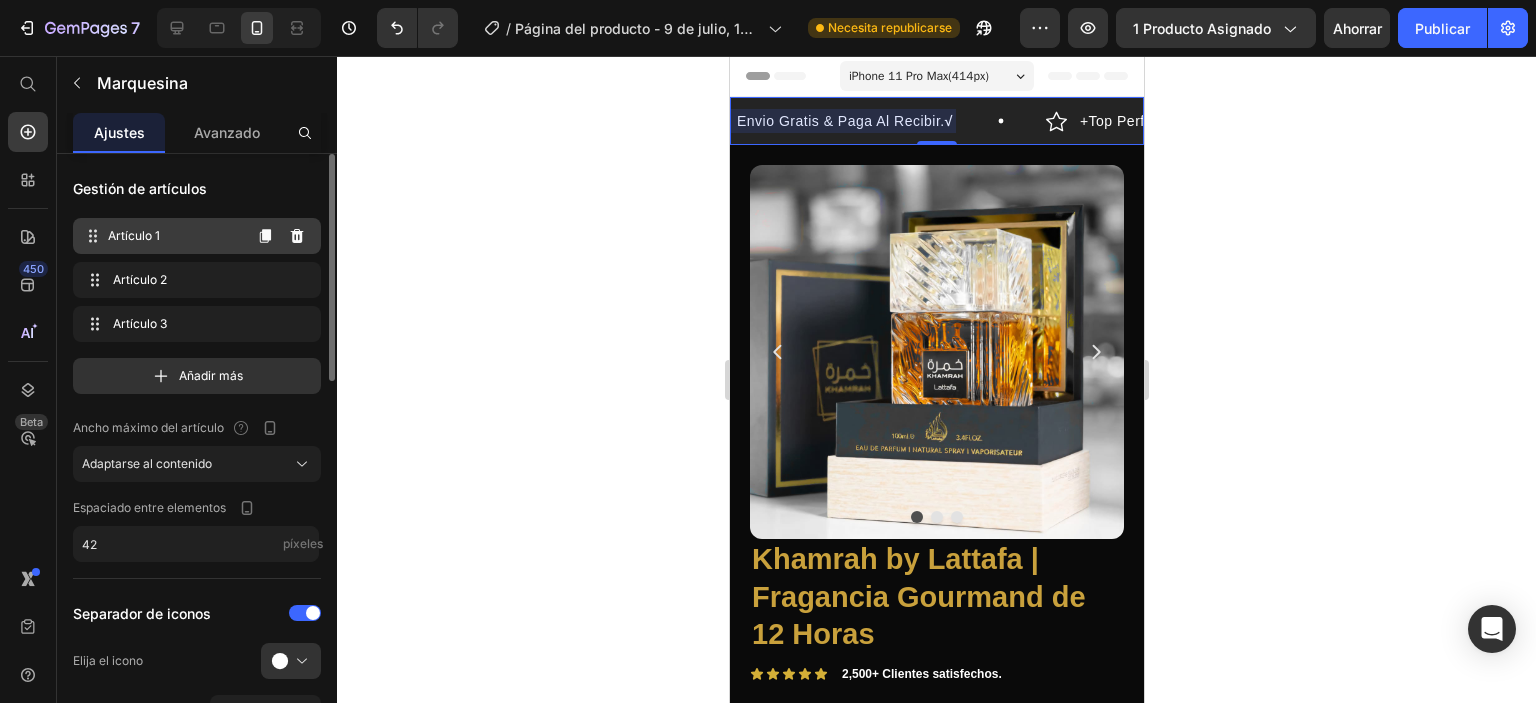 click on "Artículo 1" at bounding box center (174, 236) 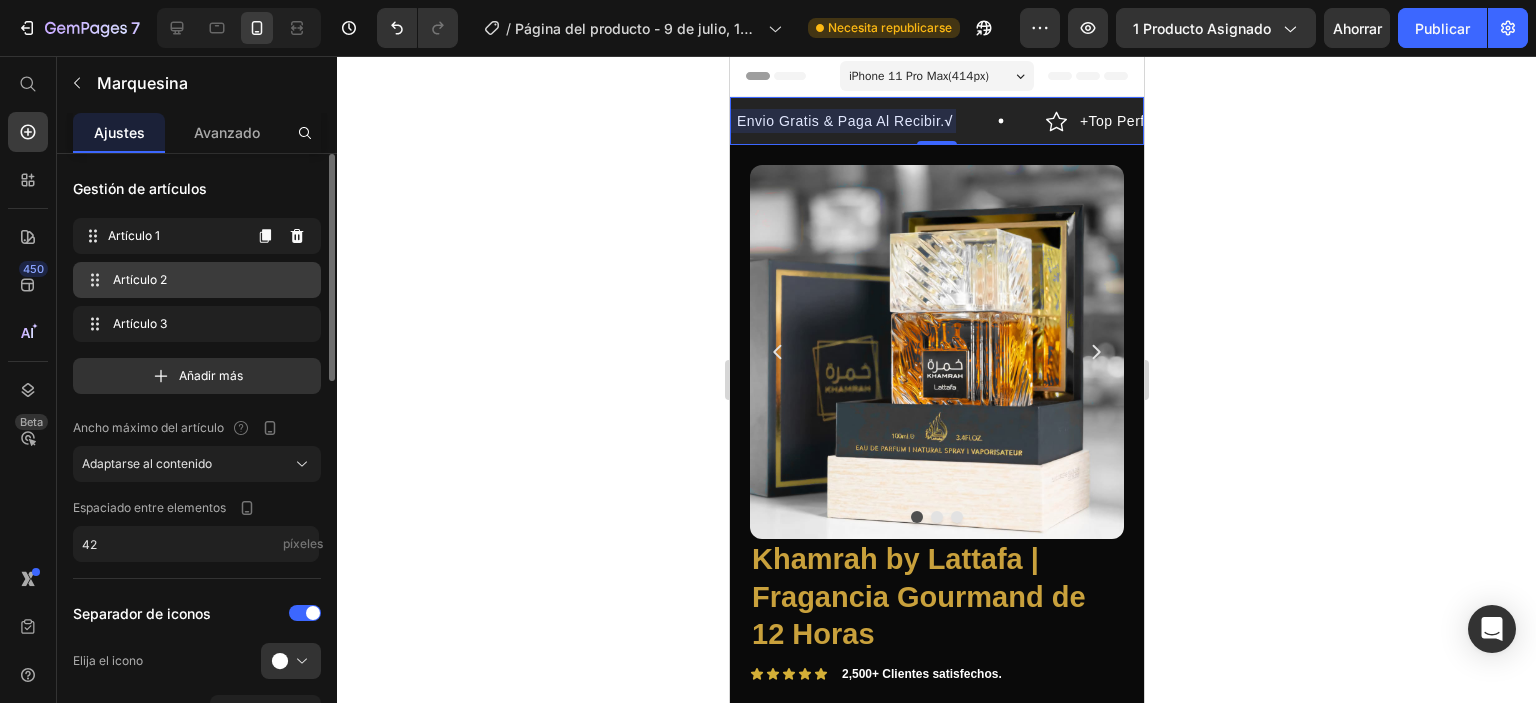 scroll, scrollTop: 0, scrollLeft: 0, axis: both 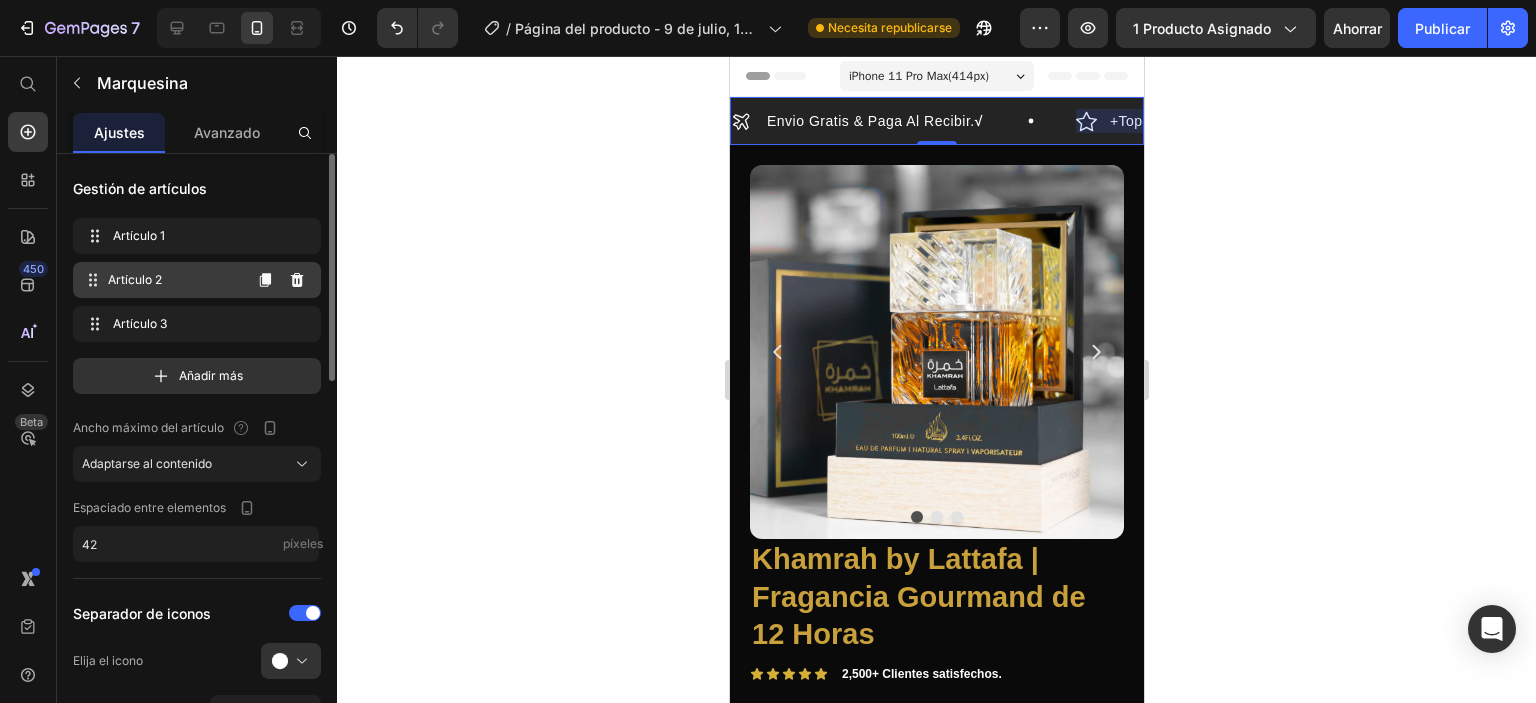click on "Artículo 2" at bounding box center [174, 280] 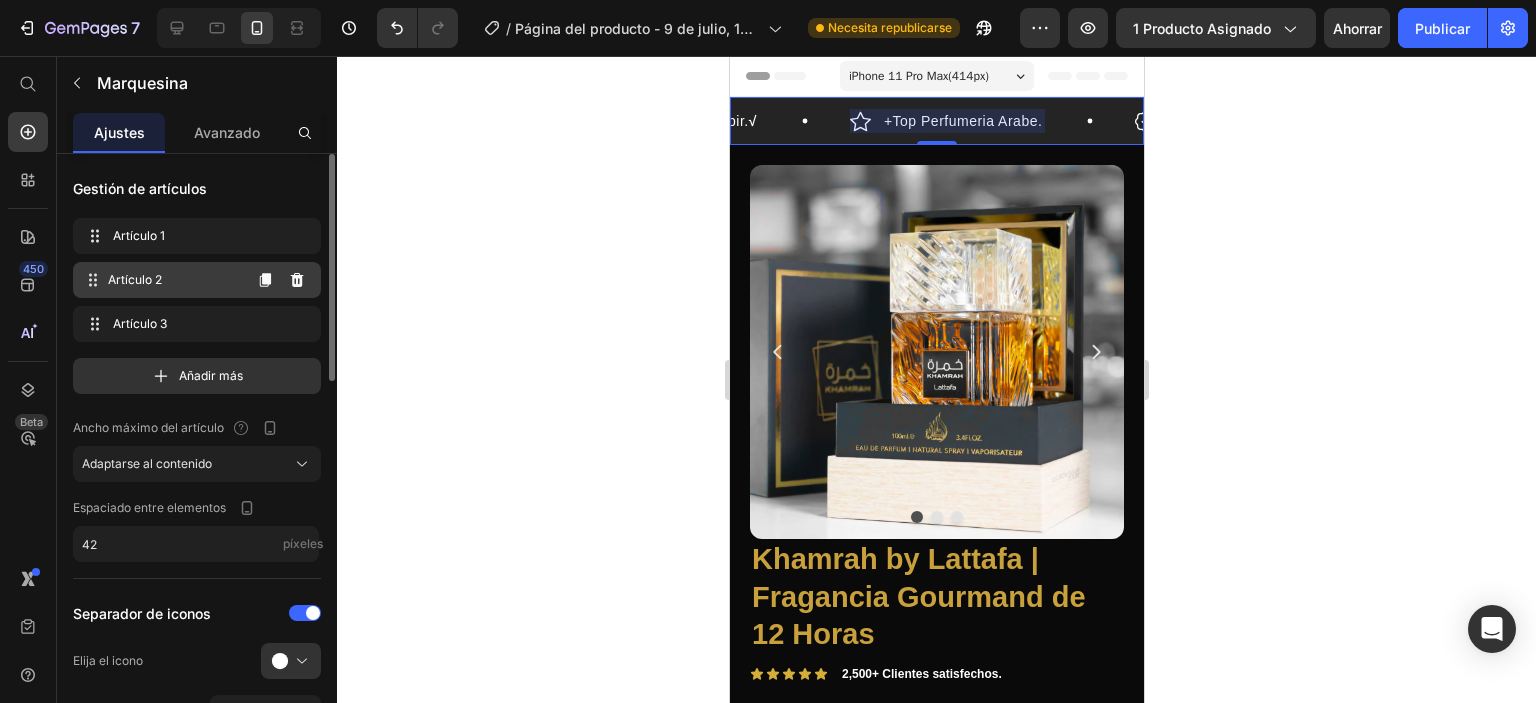 scroll, scrollTop: 0, scrollLeft: 248, axis: horizontal 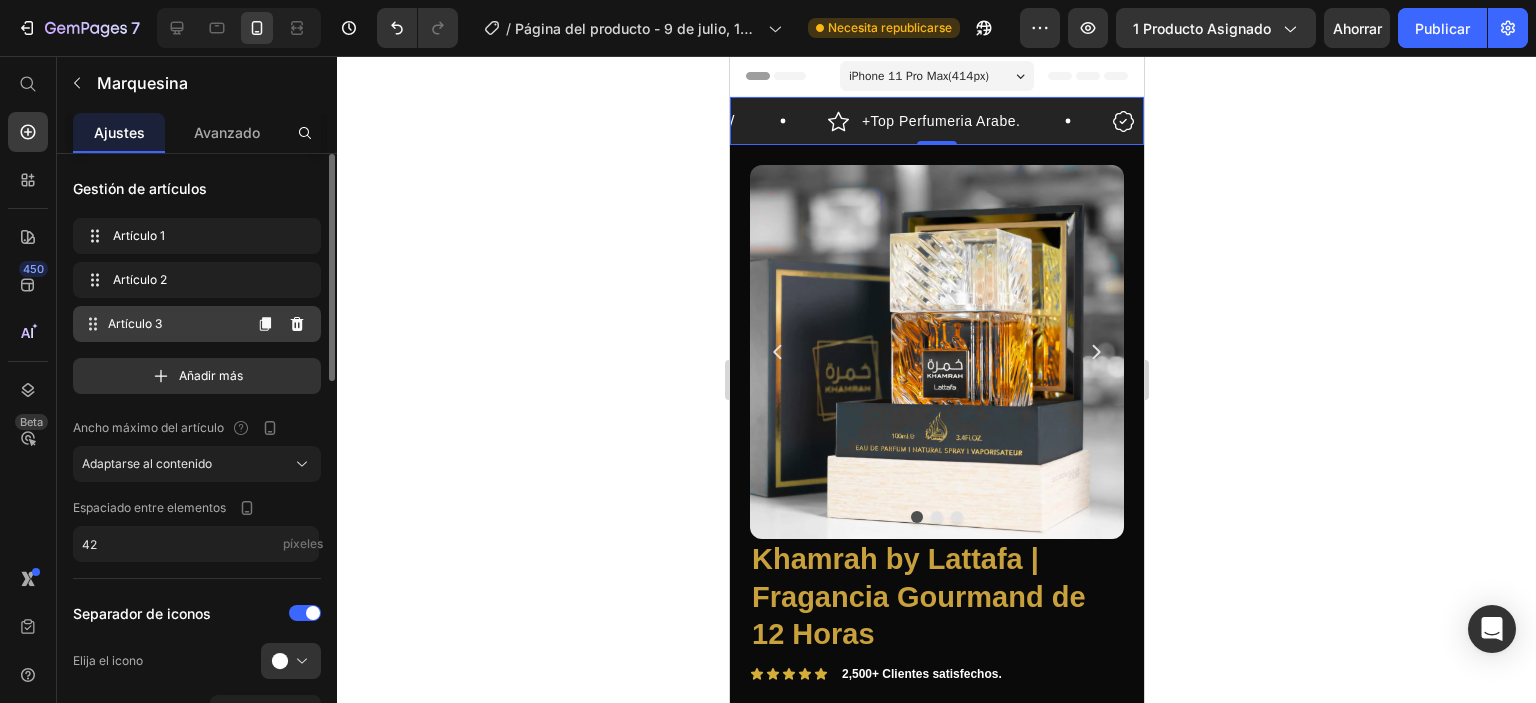 click on "Artículo 3" at bounding box center (174, 324) 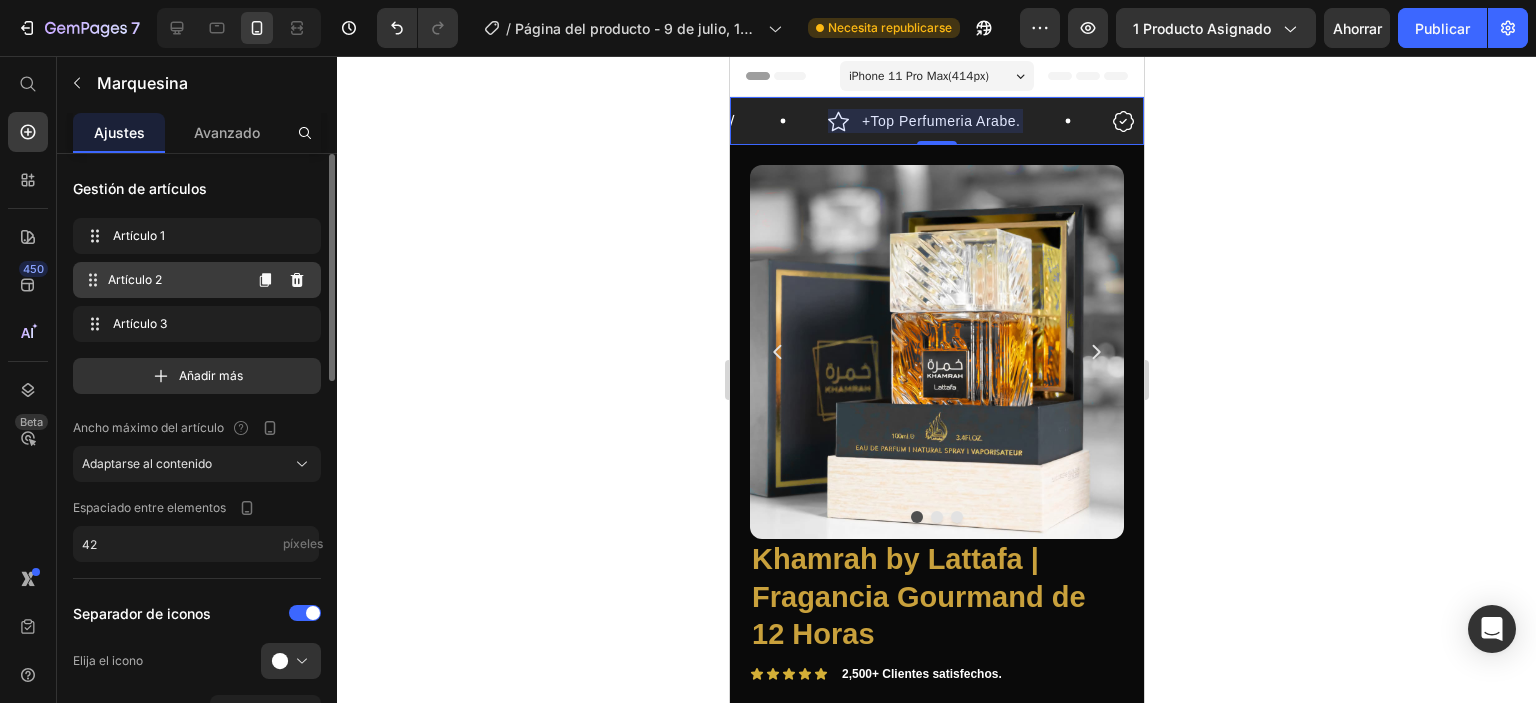 click on "Artículo 2" at bounding box center (174, 280) 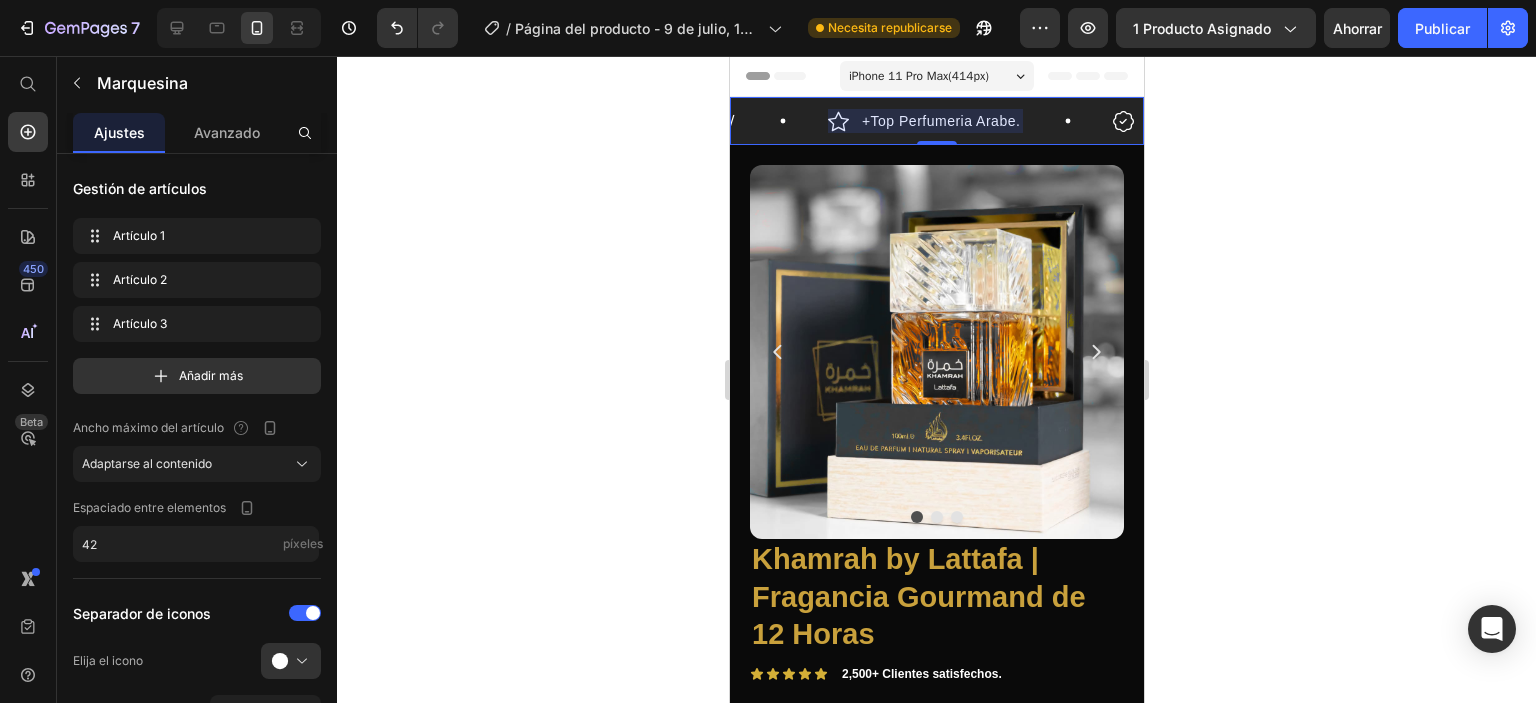 click on "+Top Perfumeria Arabe." at bounding box center [940, 121] 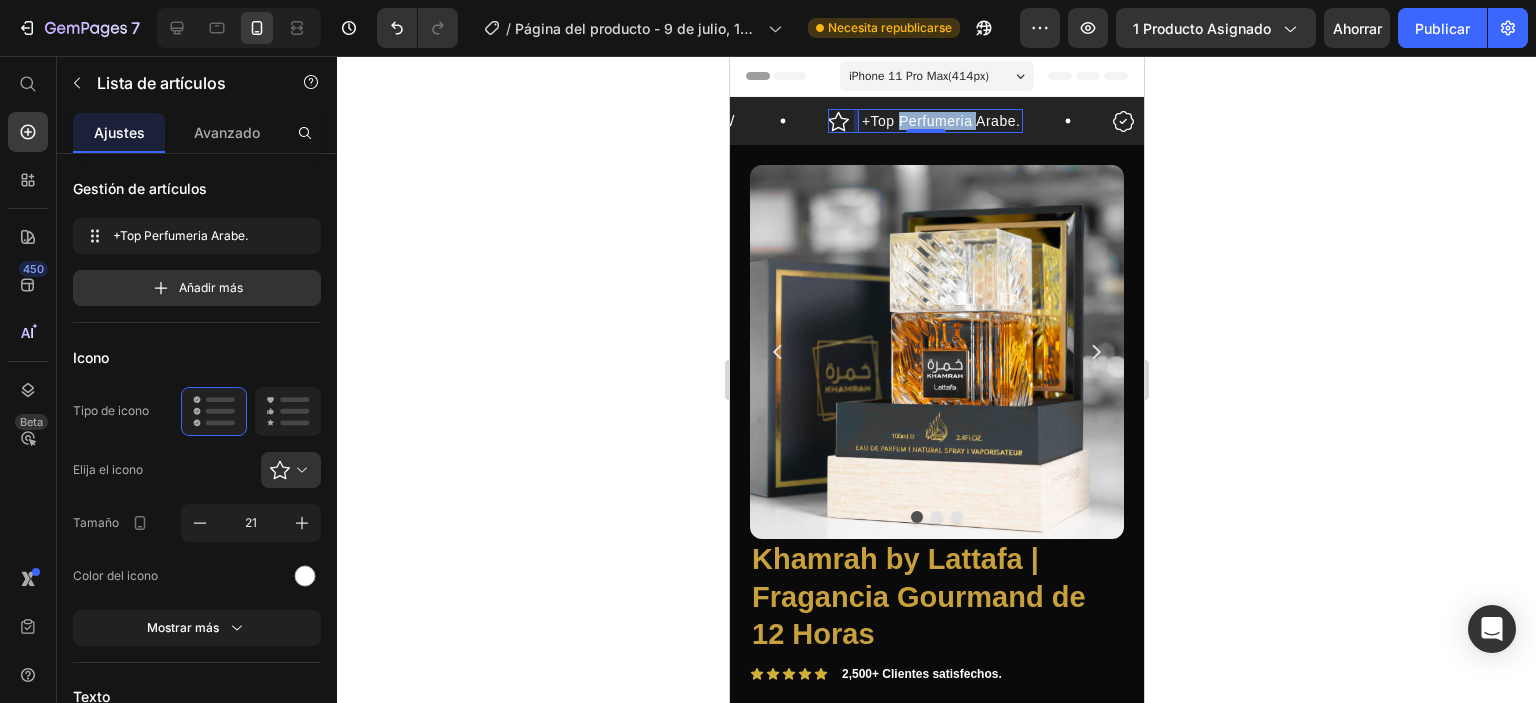 click on "+Top Perfumeria Arabe." at bounding box center (940, 121) 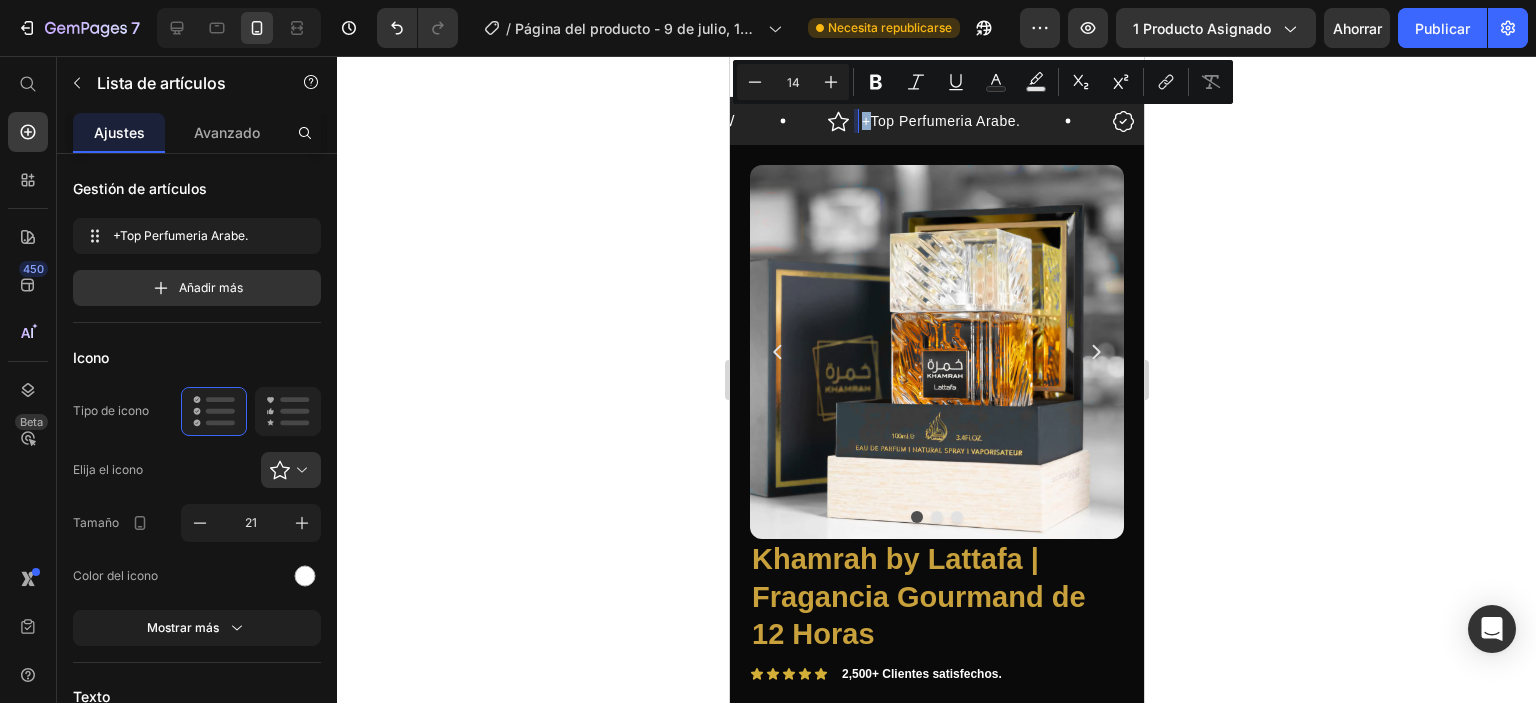 drag, startPoint x: 869, startPoint y: 123, endPoint x: 851, endPoint y: 117, distance: 18.973665 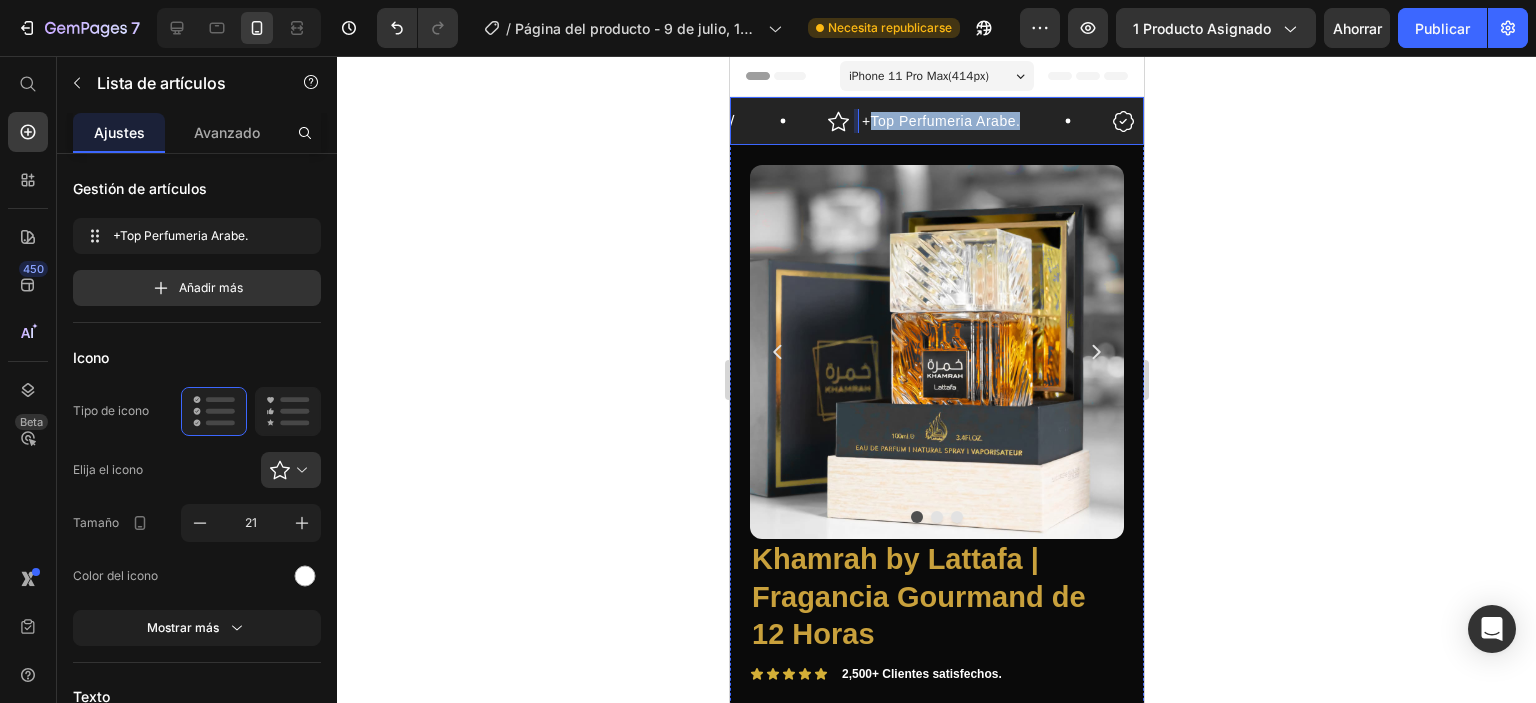 drag, startPoint x: 877, startPoint y: 117, endPoint x: 1055, endPoint y: 117, distance: 178 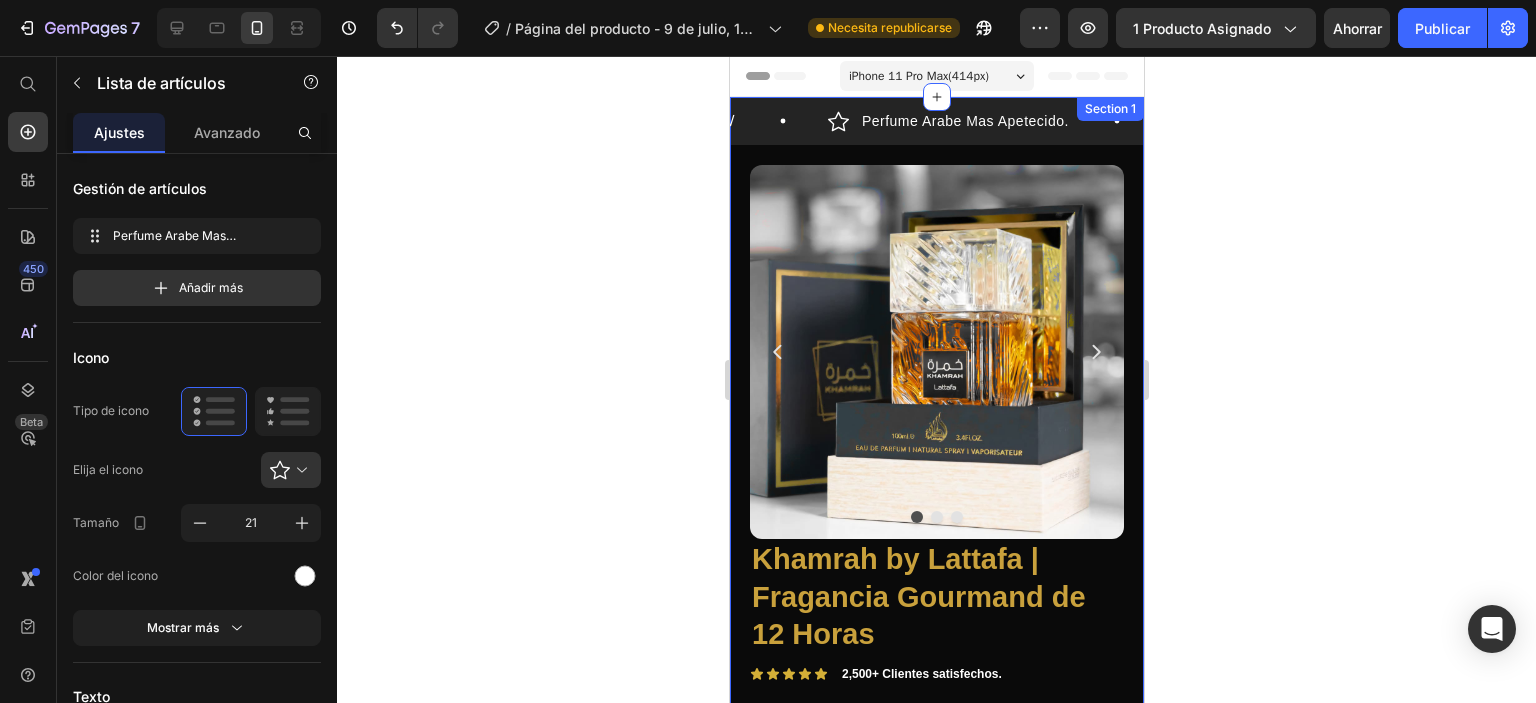 click on "Envio Gratis & Paga Al Recibir.  √ Item List
Perfume Arabe Mas Apetecido. Item List   0
30 Day Guarantee Item List
Envio Gratis & Paga Al Recibir.  √ Item List
Perfume Arabe Mas Apetecido. Item List   0
30 Day Guarantee Item List
Marquee
Product Images Khamrah by Lattafa | Fragancia Gourmand de 12 Horas Product Title Icon Icon Icon Icon Icon Icon List 2,500+ Clientes satisfechos. Text Block Row $140.000,00 Product Price $199.000,00 Product Price Row Sumérgete en un viaje sensorial con   Khamrah By Lataffa  , la joya de la perfumería árabe que encarna el lujo y la seducción. Desde la primera aplicación, este elixir envolvente despierta pasión con su audaz combinación de   canela ardiente y nuez moscada  , mientras notas cremosas de   vainilla bourbon y ámbar" at bounding box center (936, 834) 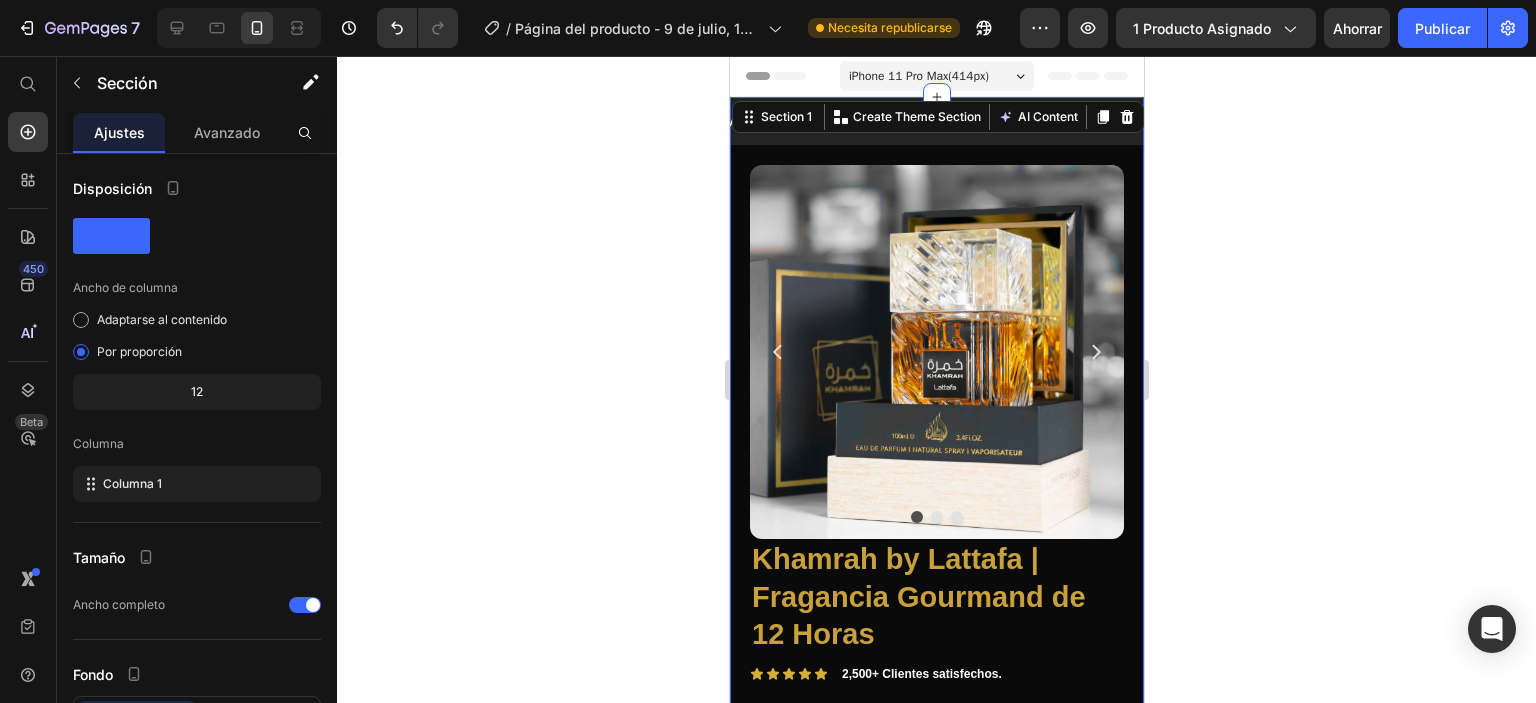 click on "Section 1   You can create reusable sections Create Theme Section AI Content Write with GemAI What would you like to describe here? Tone and Voice Persuasive Product Khamrah by Lattafa | Fragancia Gourmand de 12 Horas Show more Generate" at bounding box center [937, 117] 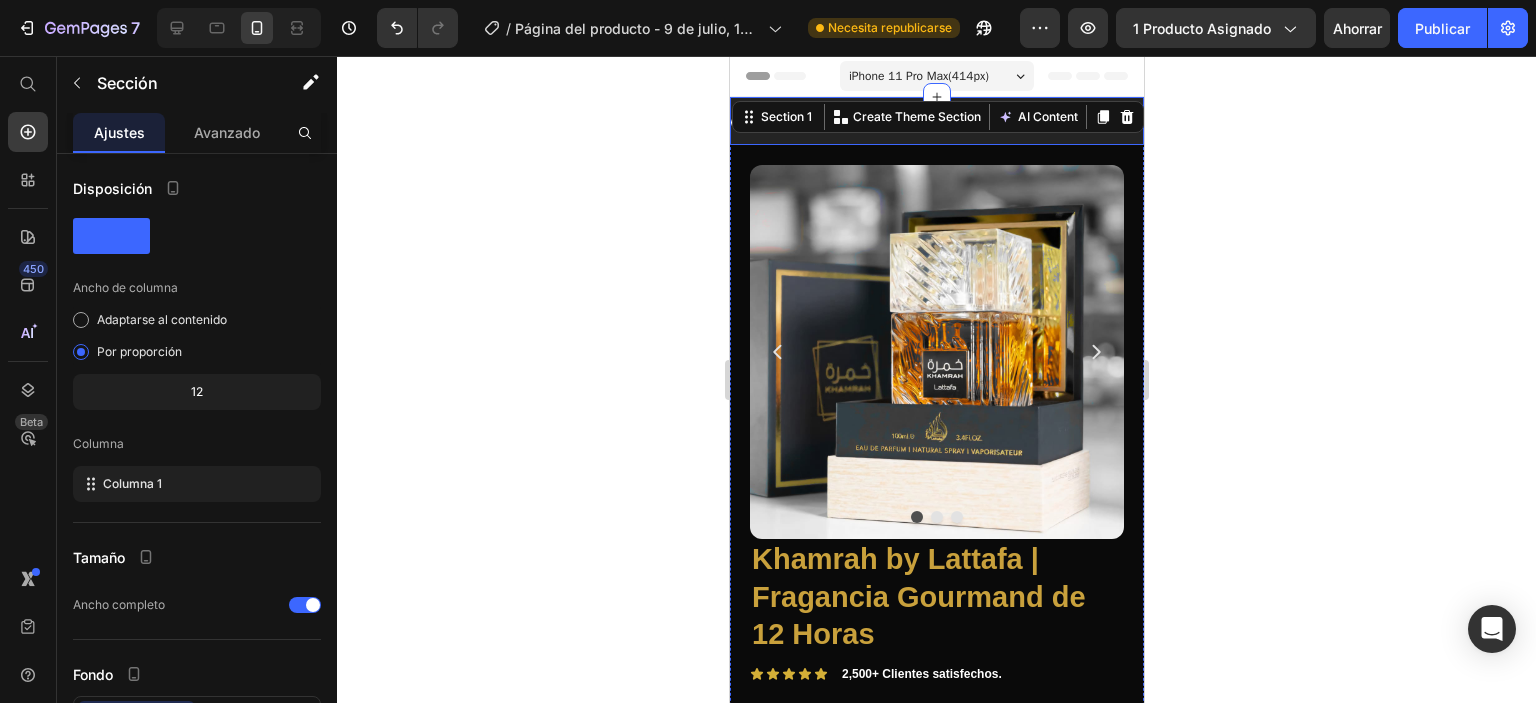 click on "Envio Gratis & Paga Al Recibir.  √ Item List
Perfume Arabe Mas Apetecido. Item List
30 Day Guarantee Item List
Envio Gratis & Paga Al Recibir.  √ Item List
Perfume Arabe Mas Apetecido. Item List
30 Day Guarantee Item List
Marquee
Product Images Khamrah by Lattafa | Fragancia Gourmand de 12 Horas Product Title Icon Icon Icon Icon Icon Icon List 2,500+ Clientes satisfechos. Text Block Row $140.000,00 Product Price $199.000,00 Product Price Row Sumérgete en un viaje sensorial con   Khamrah By Lataffa  , la joya de la perfumería árabe que encarna el lujo y la seducción. Desde la primera aplicación, este elixir envolvente despierta pasión con su audaz combinación de   canela ardiente y nuez moscada  , mientras notas cremosas de   vainilla bourbon y ámbar" at bounding box center (936, 834) 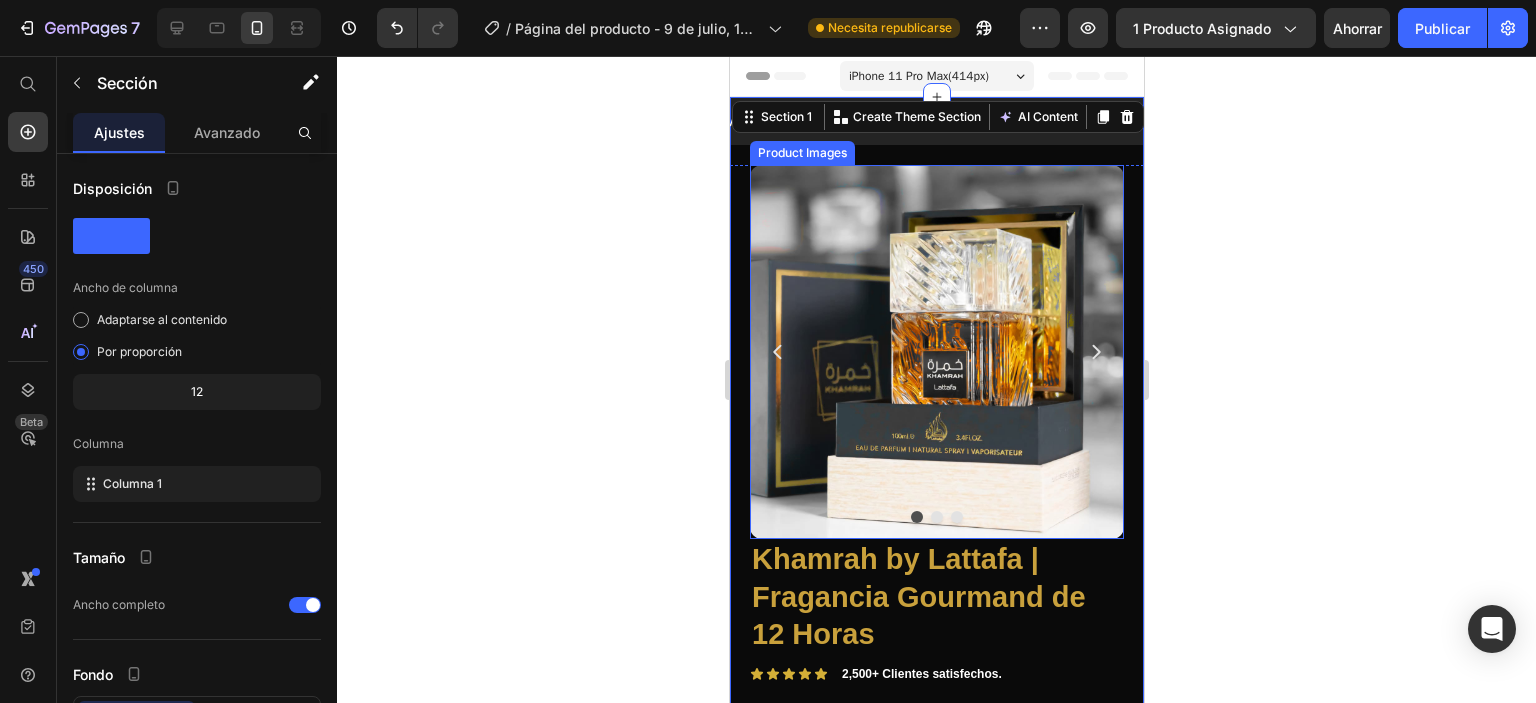 click 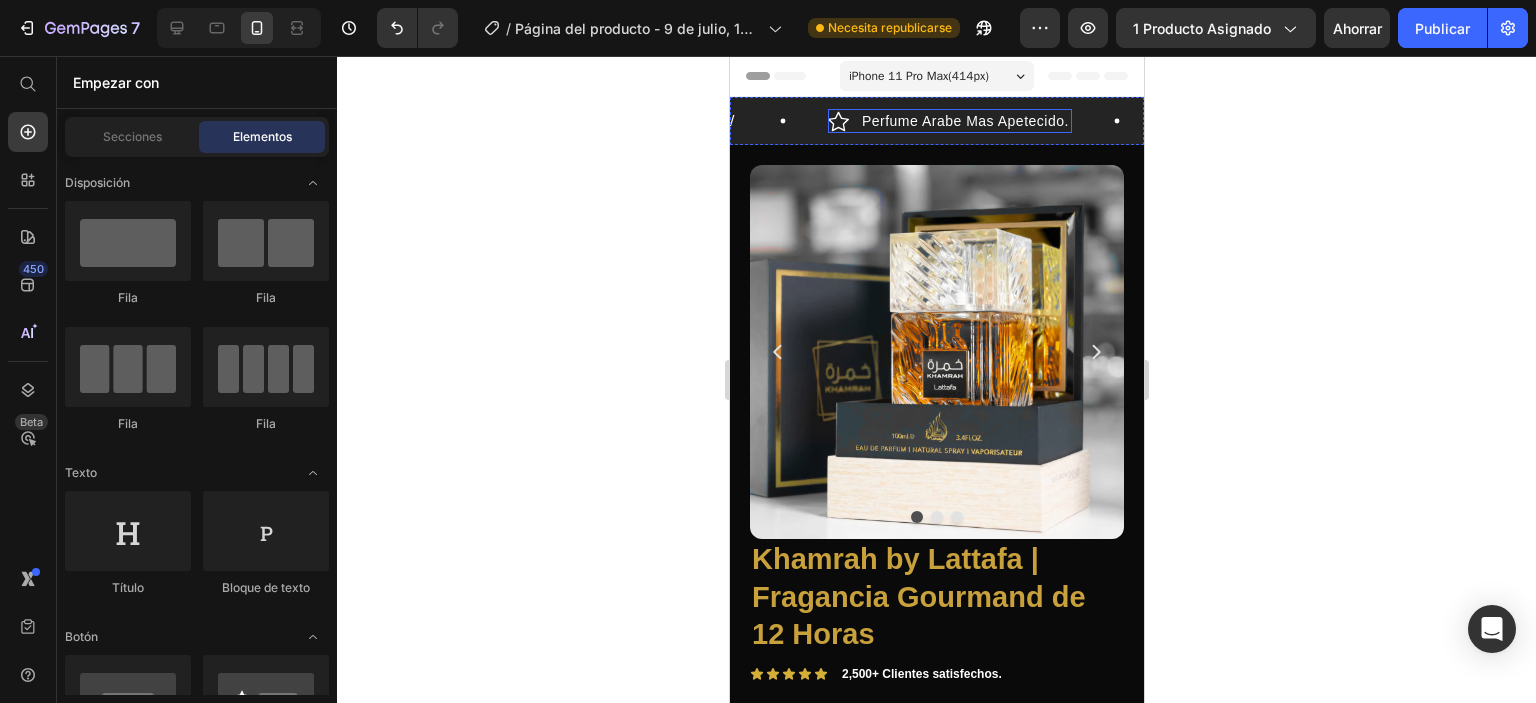 click on "Envio Gratis & Paga Al Recibir.  √ Item List
Perfume Arabe Mas Apetecido. Item List
30 Day Guarantee Item List
Envio Gratis & Paga Al Recibir.  √ Item List
Perfume Arabe Mas Apetecido. Item List
30 Day Guarantee Item List" at bounding box center [936, 127] 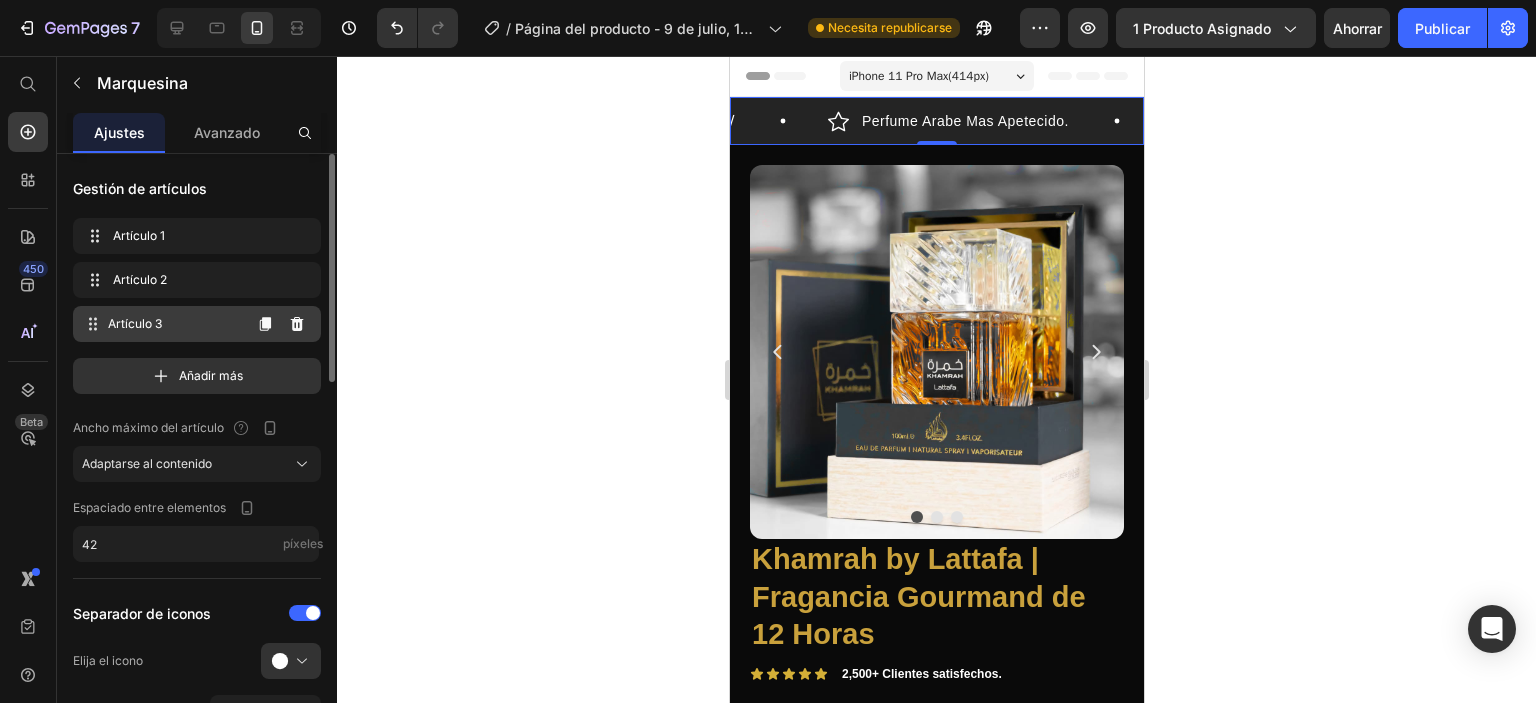 click on "Artículo 3" at bounding box center [174, 324] 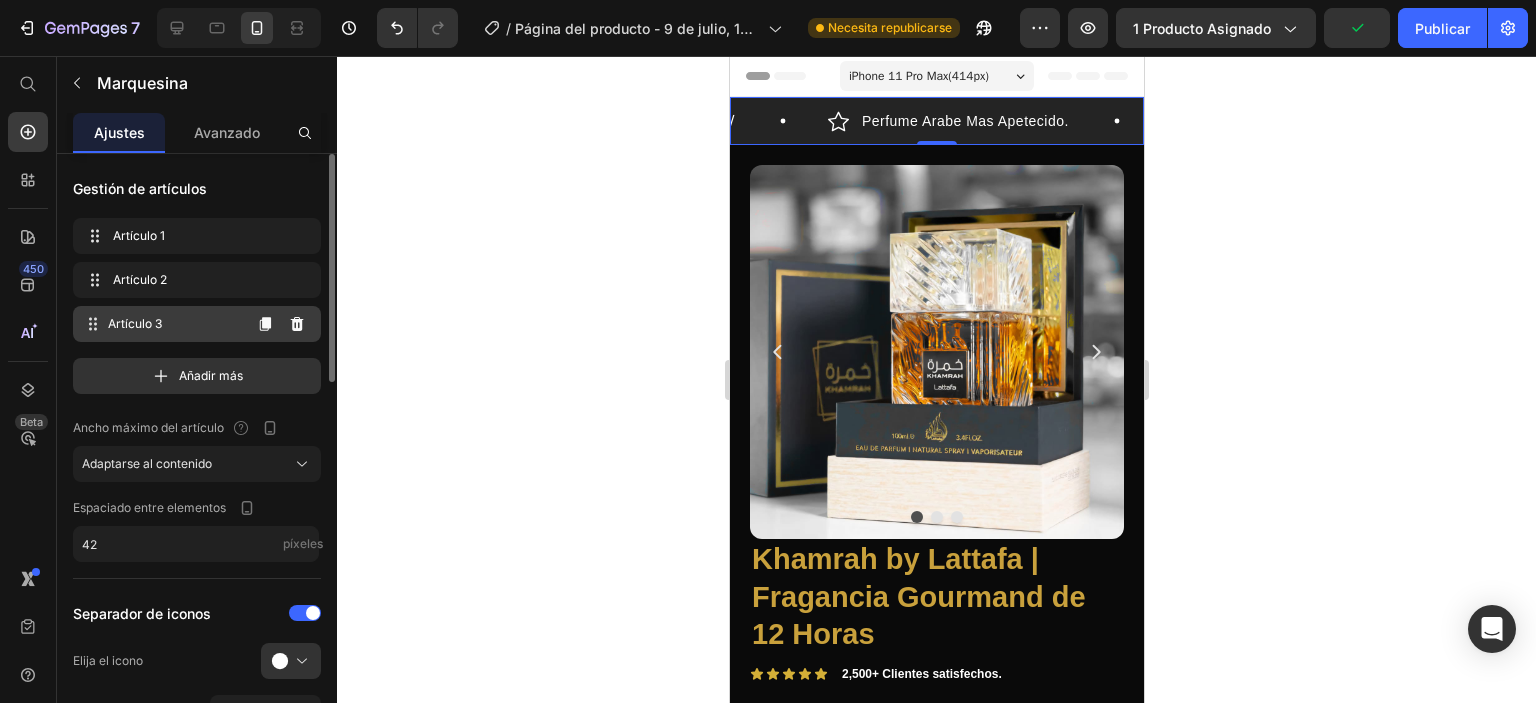 click on "Artículo 3" at bounding box center (174, 324) 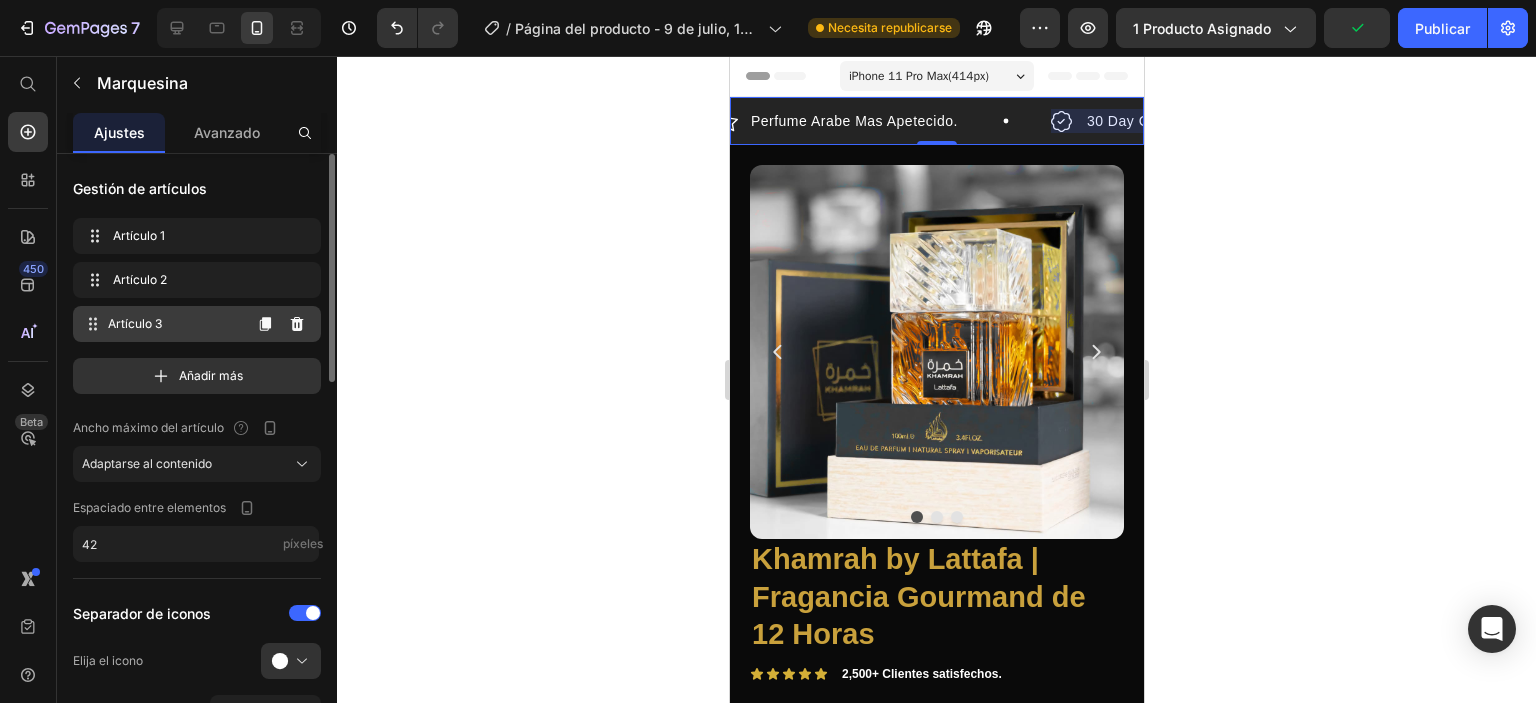 click on "Artículo 3" at bounding box center (174, 324) 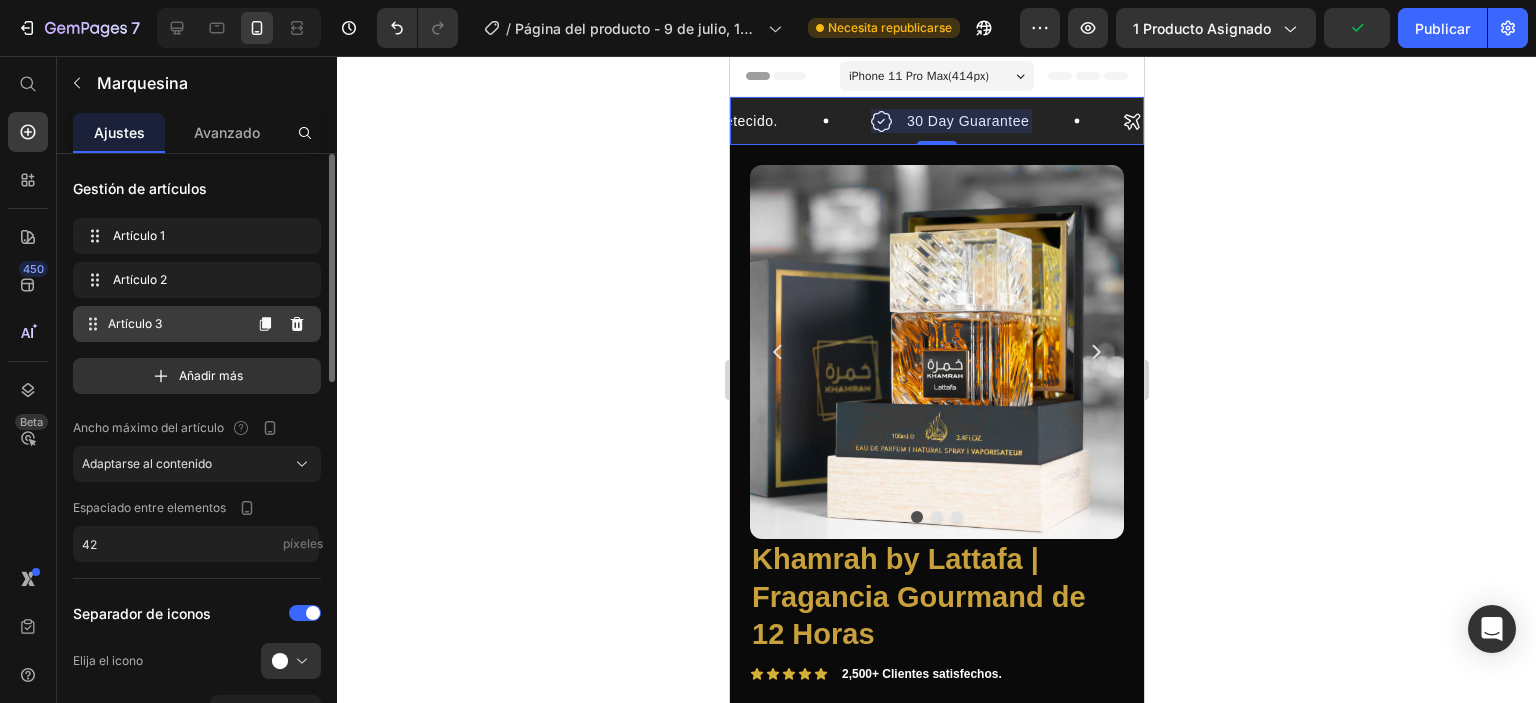 click on "Artículo 3" at bounding box center [174, 324] 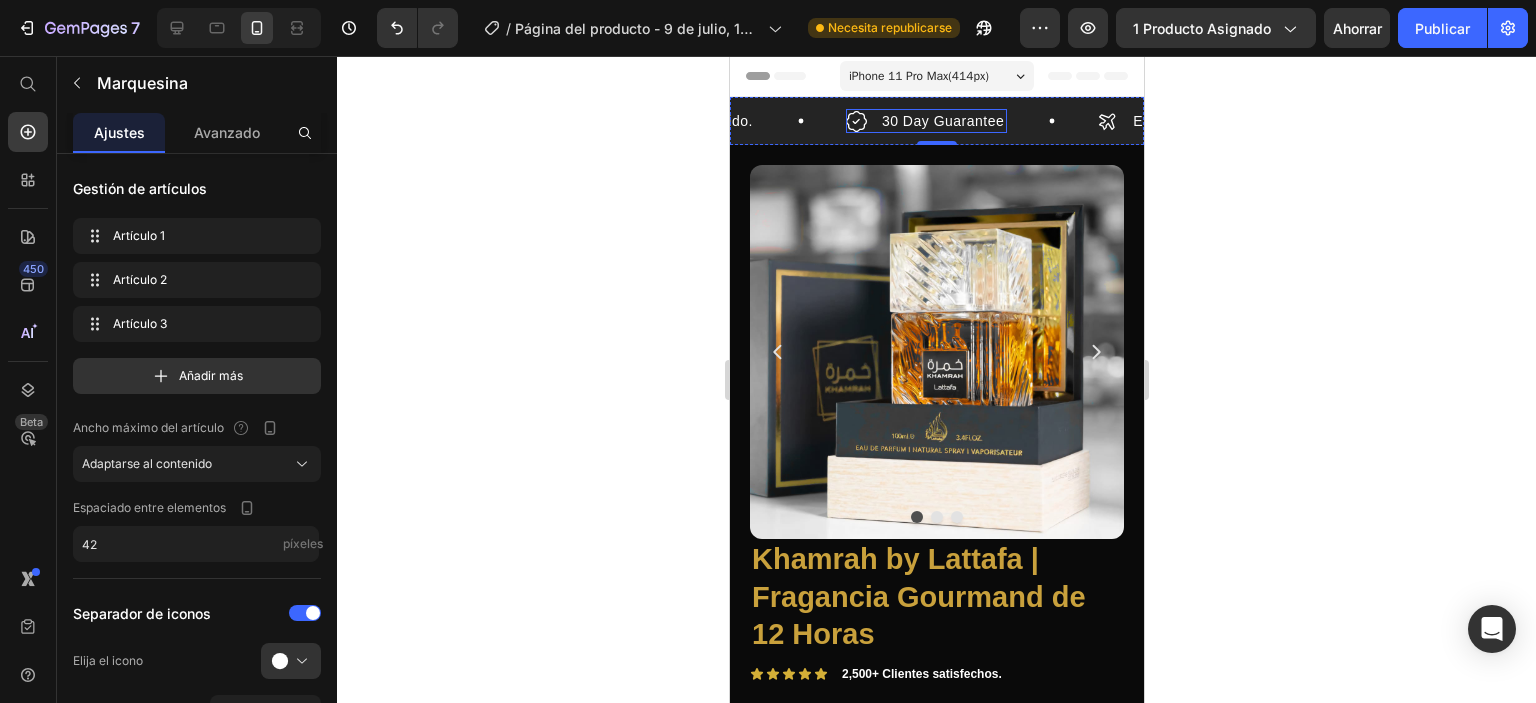click on "30 Day Guarantee" at bounding box center [942, 121] 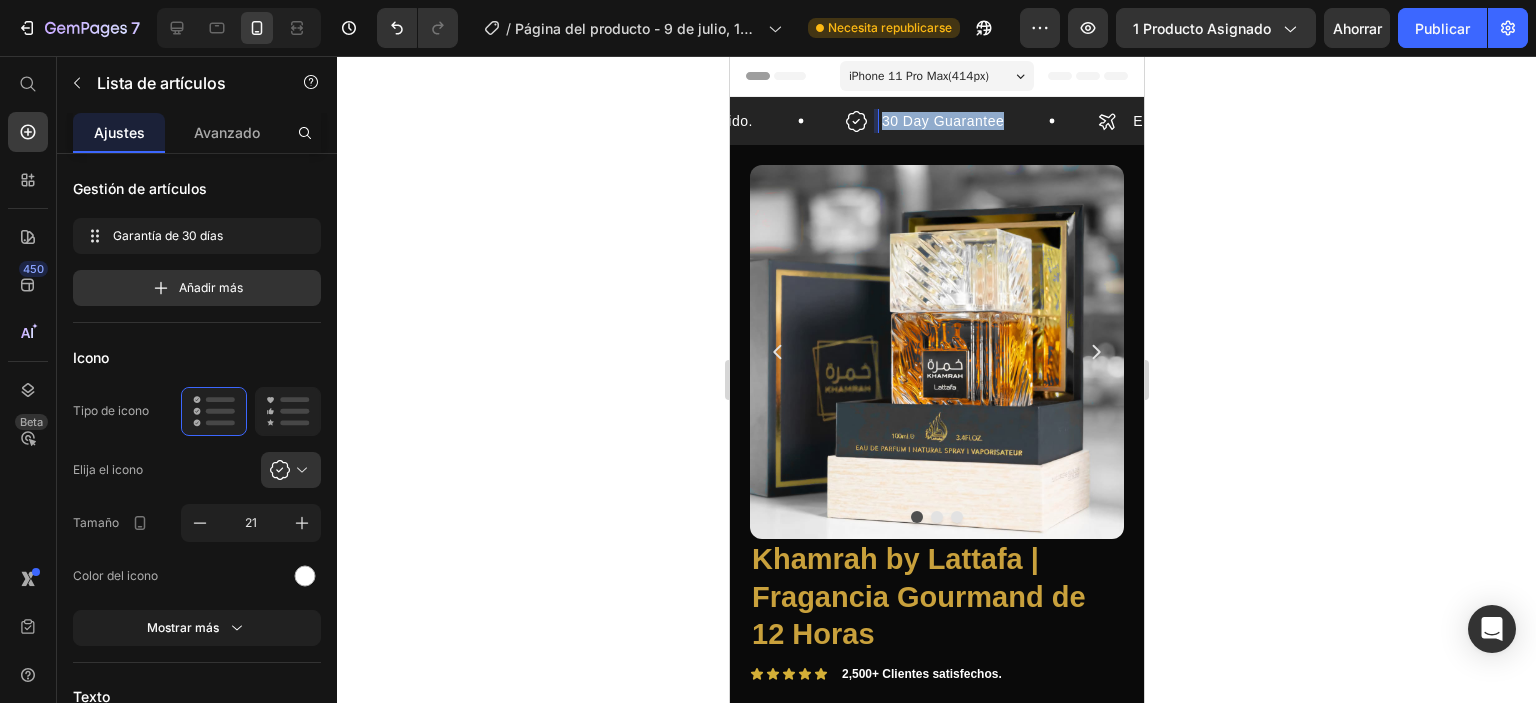 click on "30 Day Guarantee" at bounding box center [942, 121] 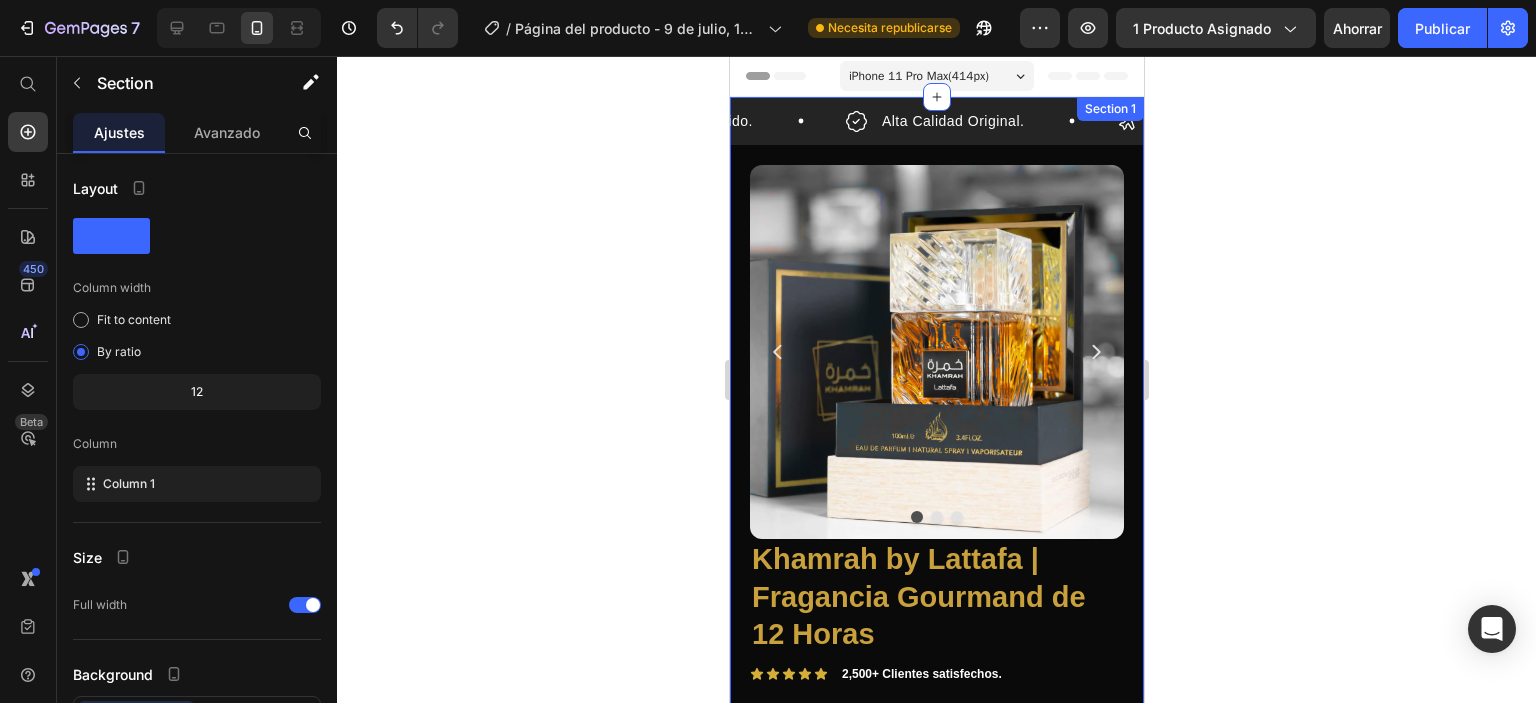 click on "Envio Gratis & Paga Al Recibir.  √ Item List
Perfume Arabe Mas Apetecido. Item List
Alta Calidad Original. Item List   0
Envio Gratis & Paga Al Recibir.  √ Item List
Perfume Arabe Mas Apetecido. Item List
Alta Calidad Original. Item List   0
Marquee
Product Images Khamrah by Lattafa | Fragancia Gourmand de 12 Horas Product Title Icon Icon Icon Icon Icon Icon List 2,500+ Clientes satisfechos. Text Block Row $140.000,00 Product Price $199.000,00 Product Price Row Sumérgete en un viaje sensorial con   Khamrah By Lataffa  , la joya de la perfumería árabe que encarna el lujo y la seducción. Desde la primera aplicación, este elixir envolvente despierta pasión con su audaz combinación de   canela ardiente y nuez moscada  , mientras notas cremosas de" at bounding box center [936, 834] 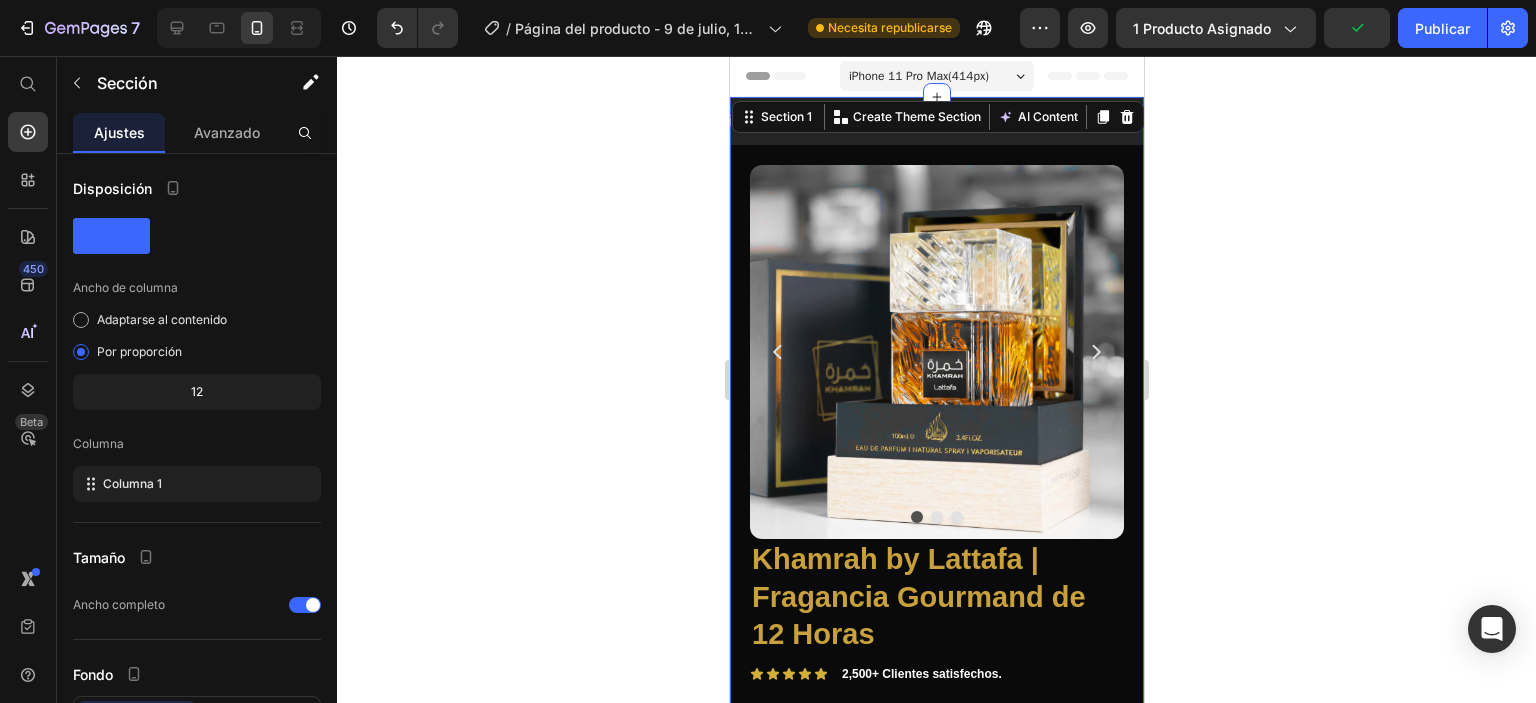 click at bounding box center [936, 352] 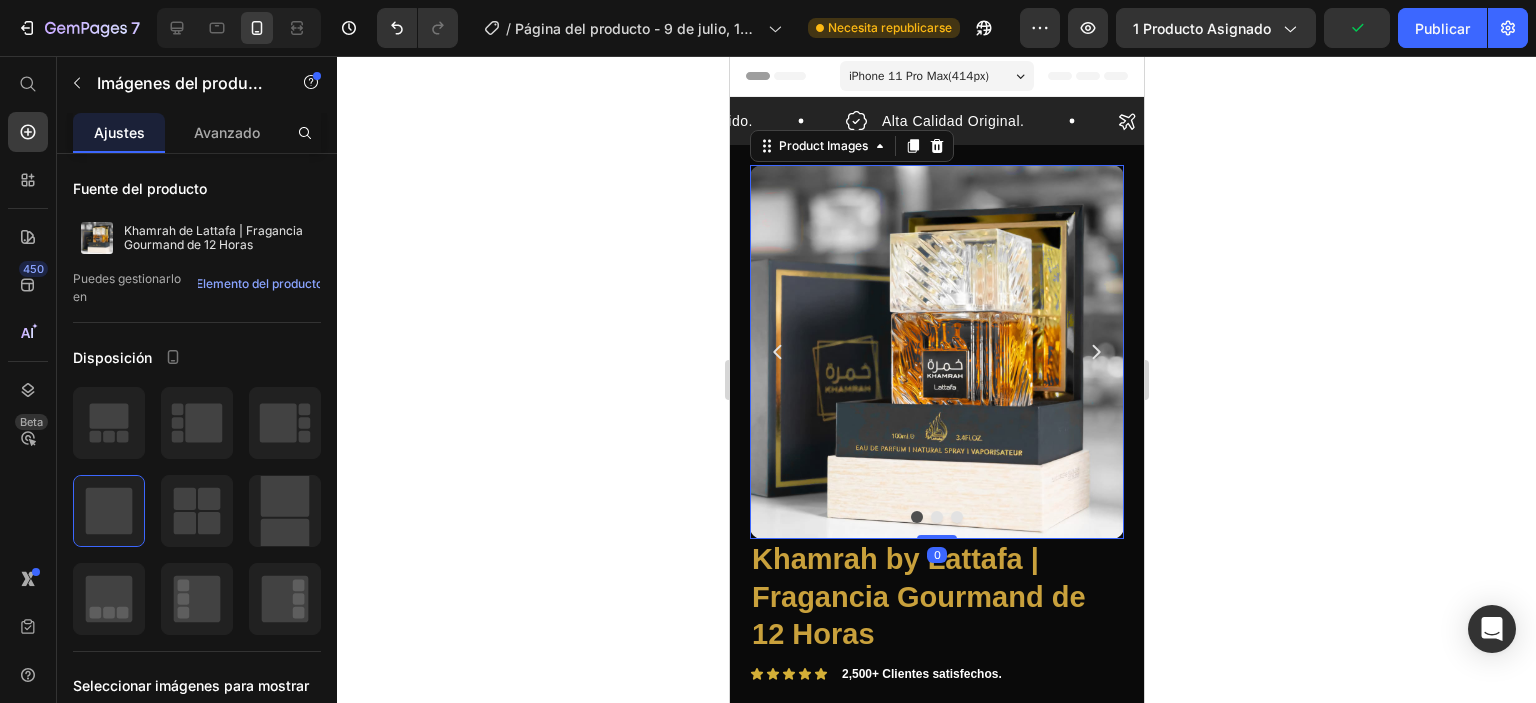 click 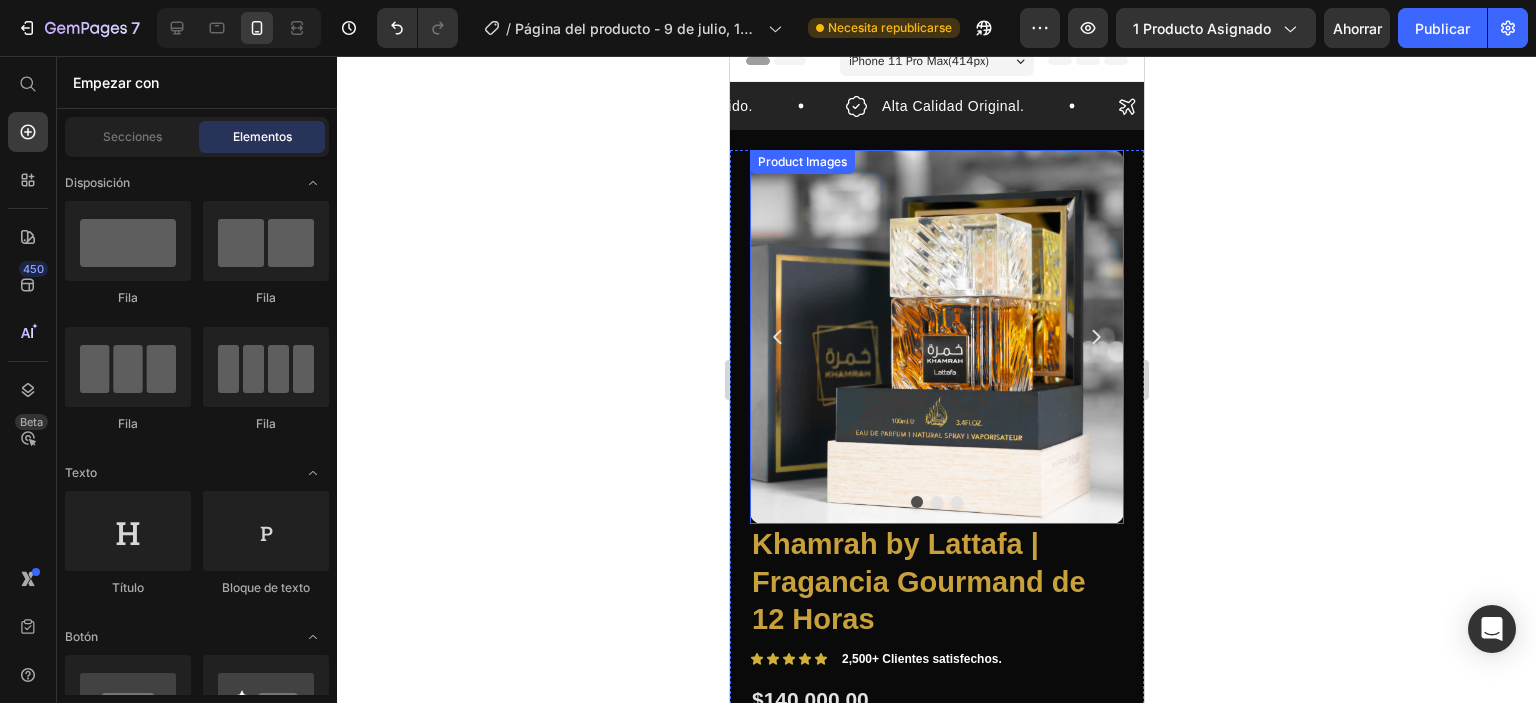 scroll, scrollTop: 0, scrollLeft: 0, axis: both 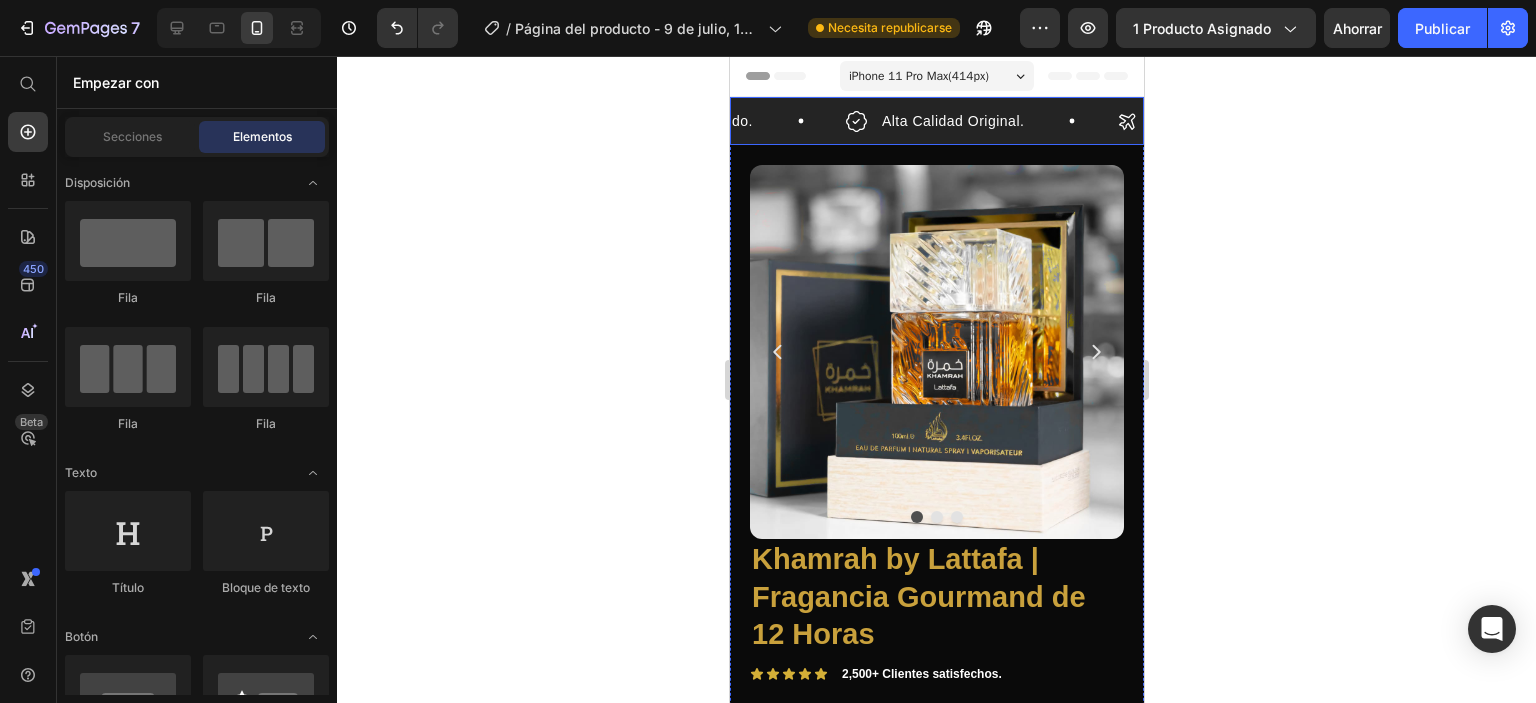 click on "Perfume Arabe Mas Apetecido. Item List" at bounding box center [678, 121] 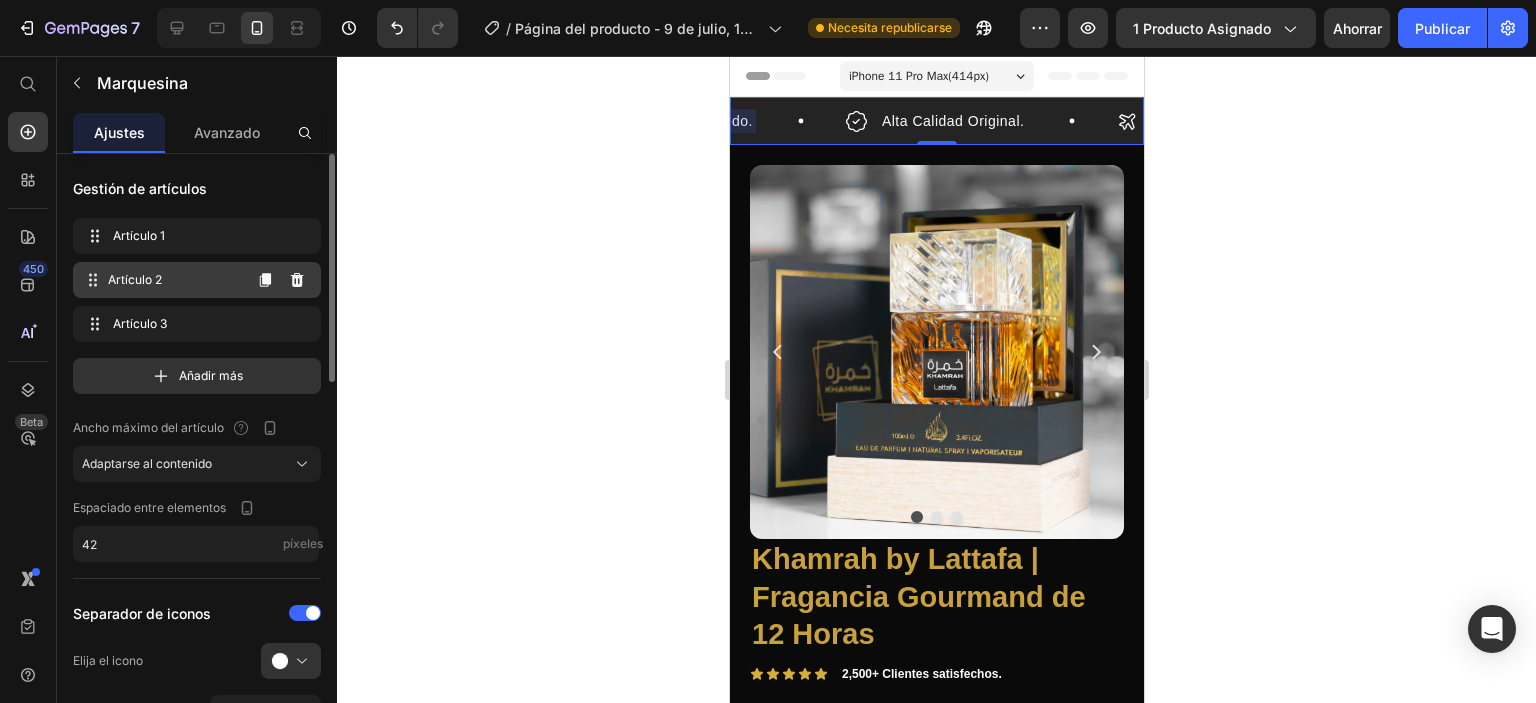 click on "Artículo 2" at bounding box center (135, 279) 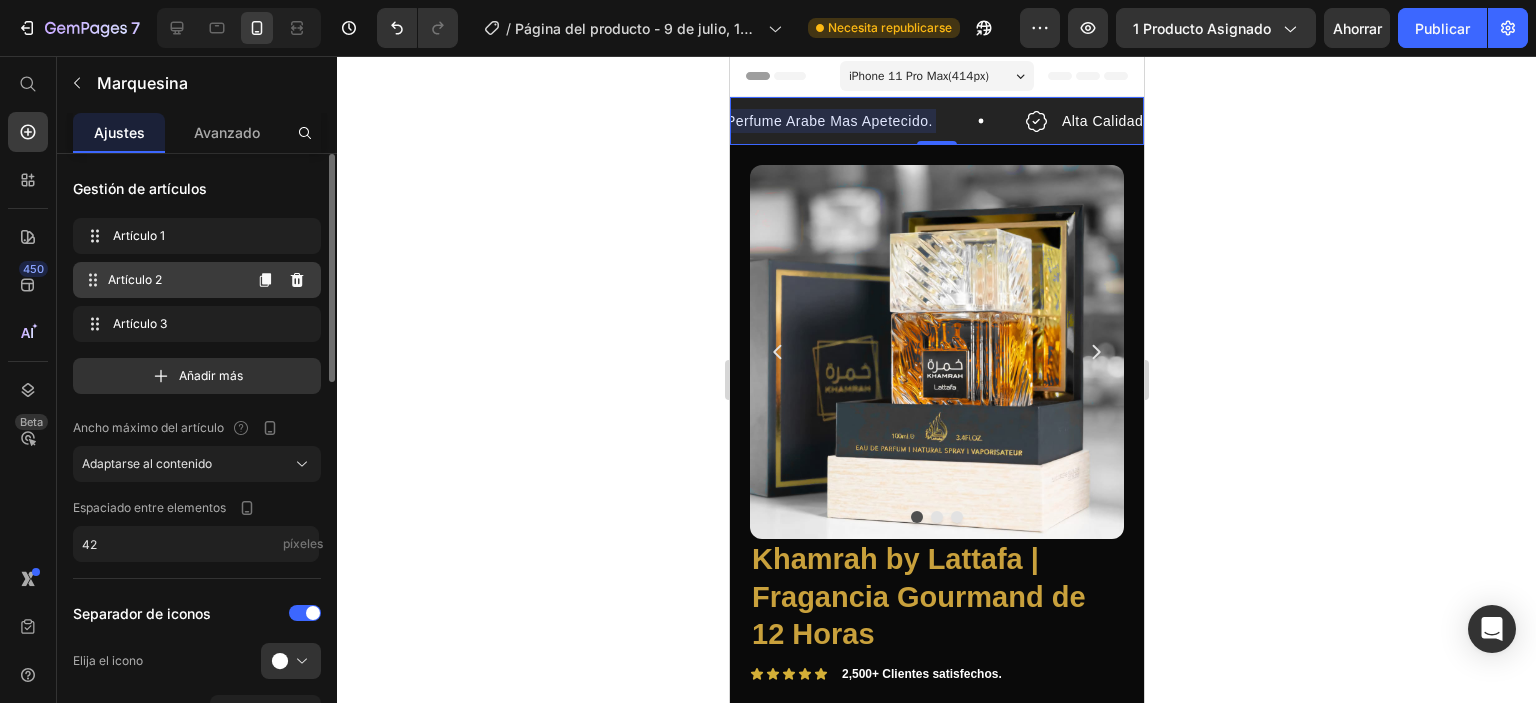 click on "Artículo 2" at bounding box center (135, 279) 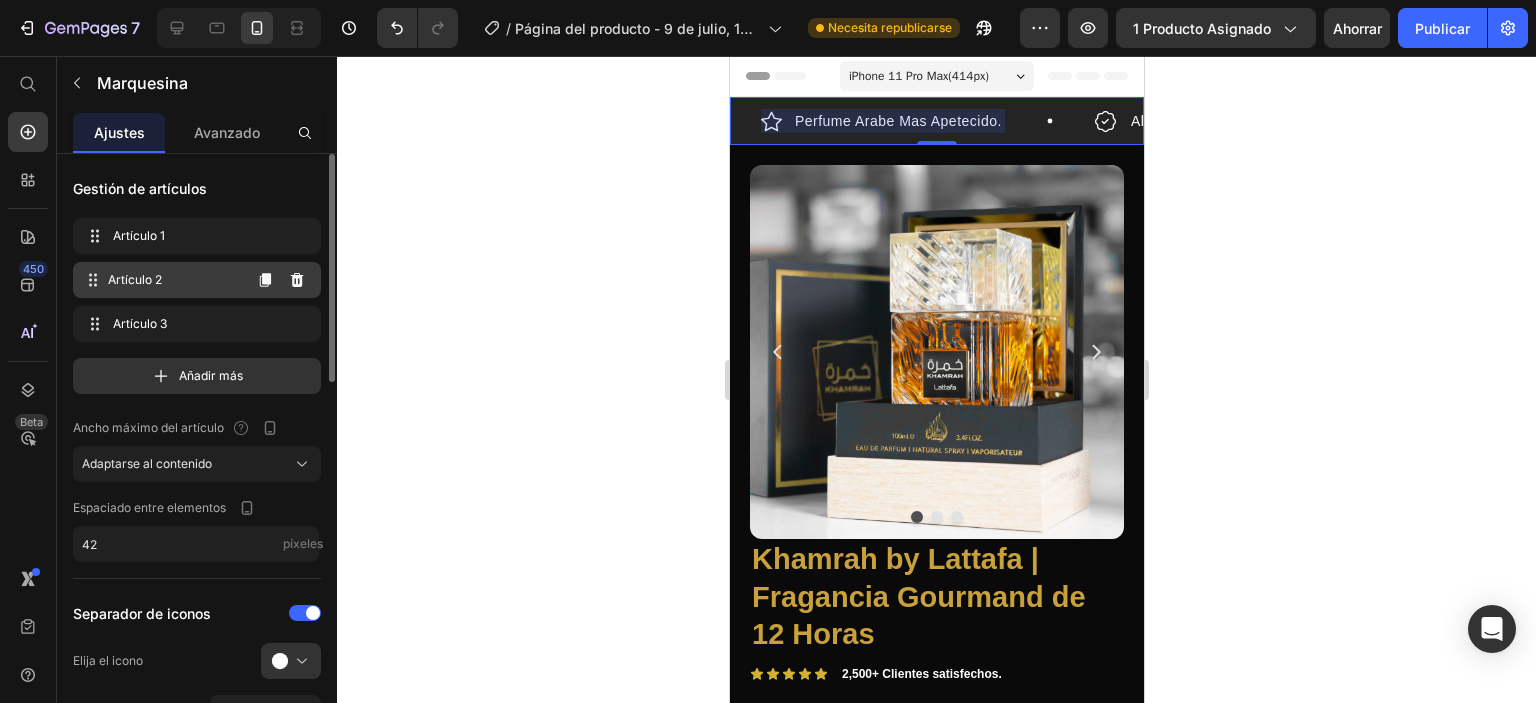 scroll, scrollTop: 0, scrollLeft: 272, axis: horizontal 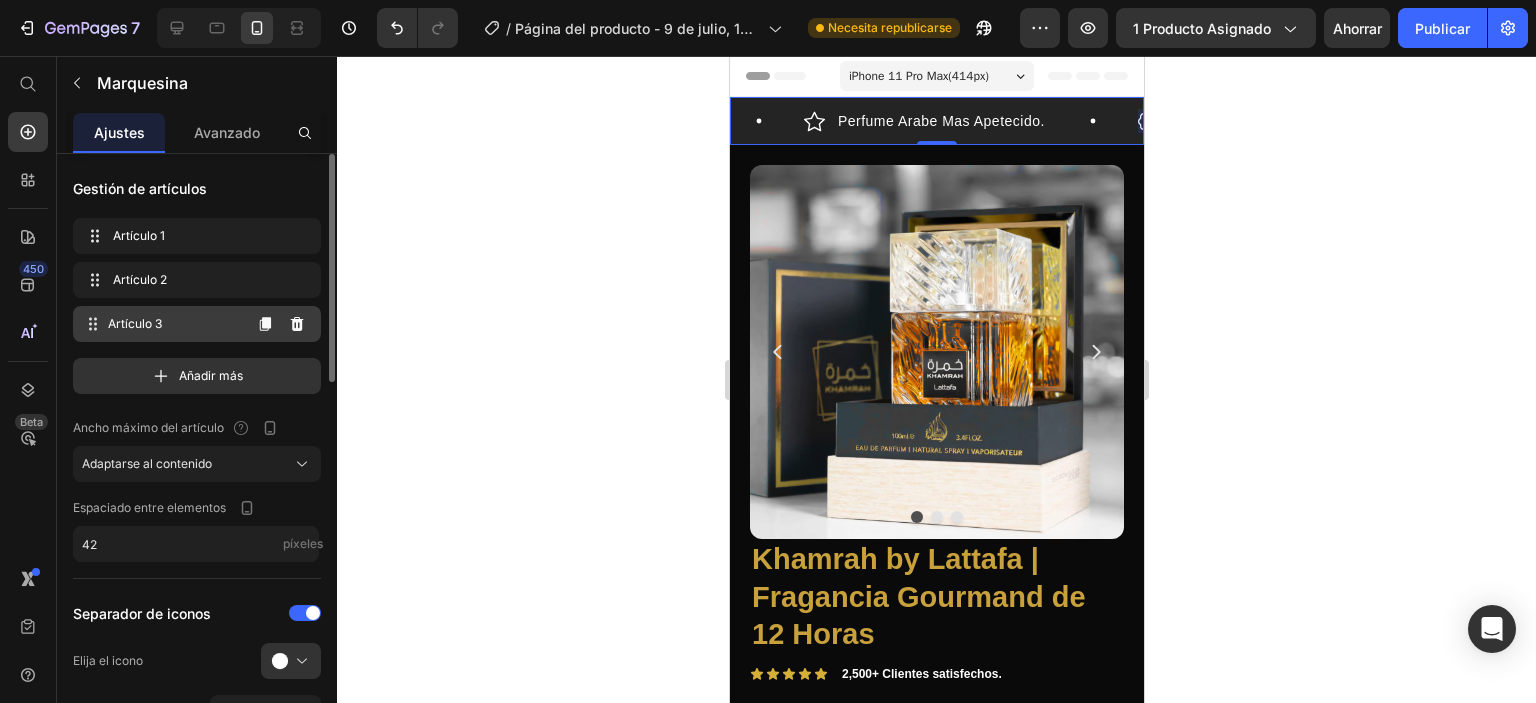 click on "Artículo 3" at bounding box center (174, 324) 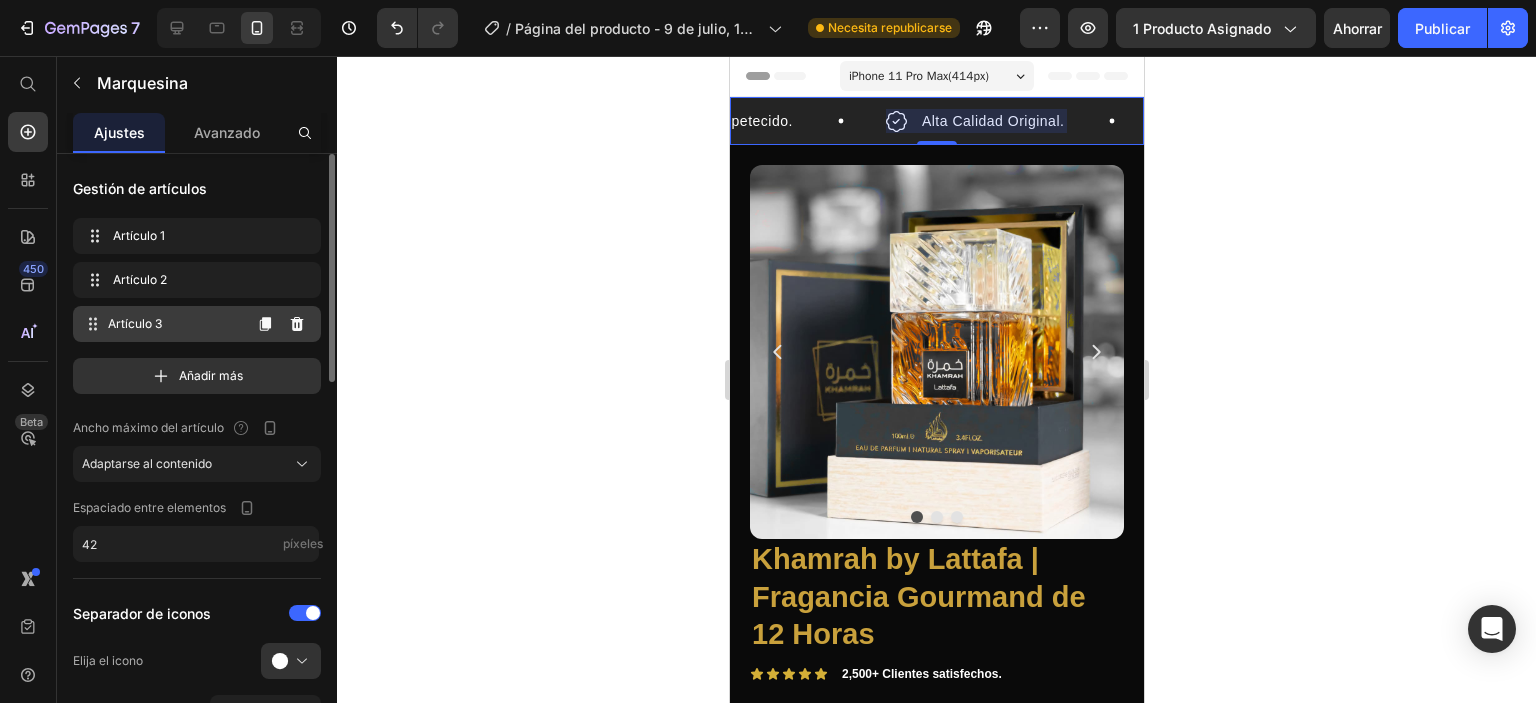 scroll, scrollTop: 0, scrollLeft: 574, axis: horizontal 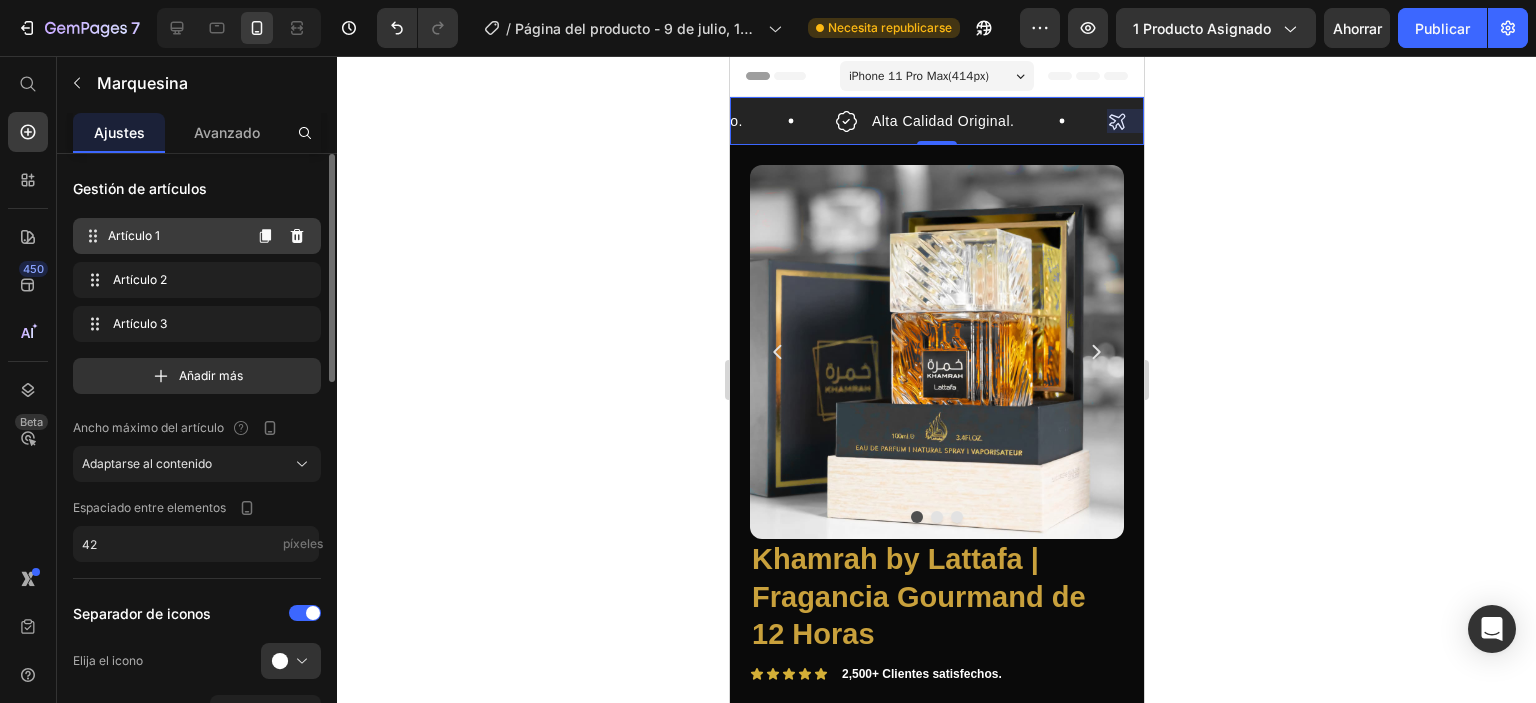 click on "Artículo 1" at bounding box center [174, 236] 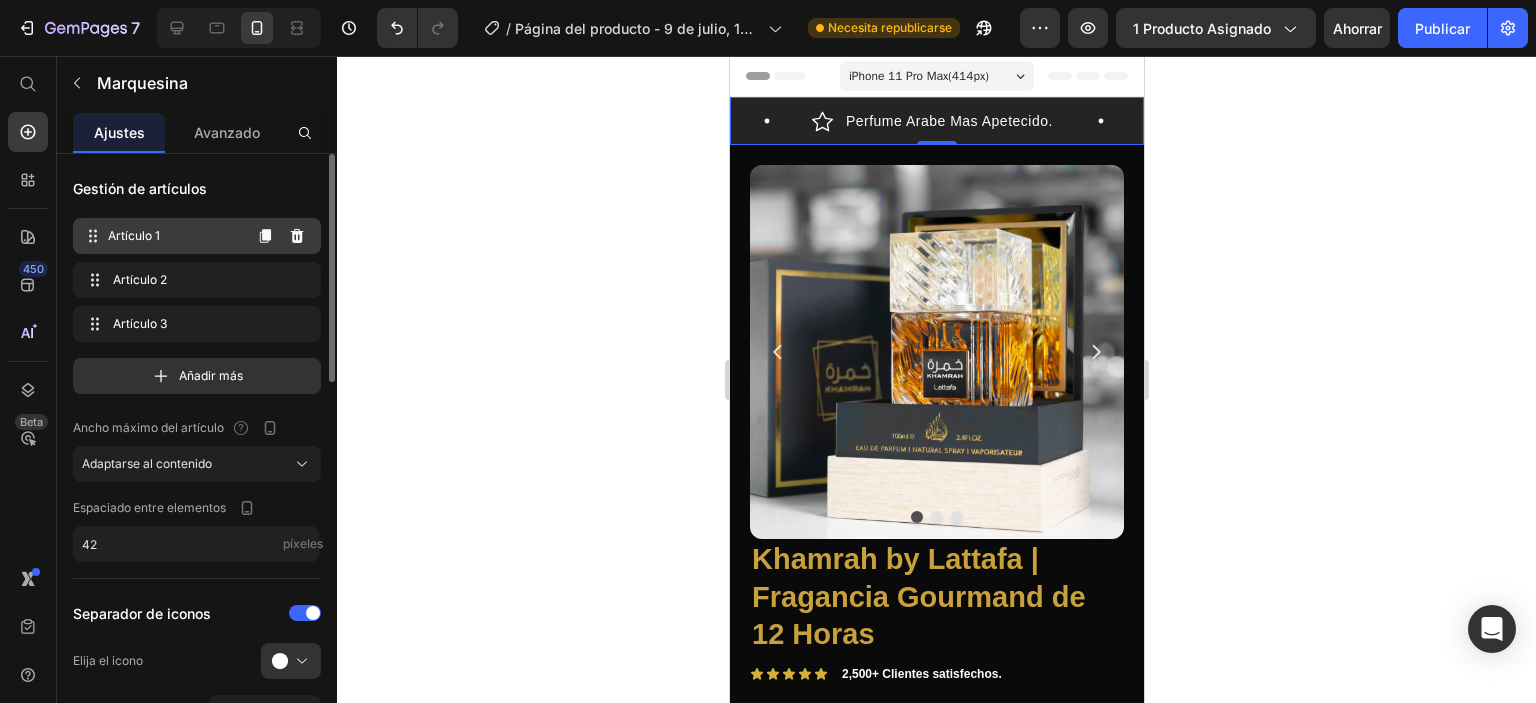 scroll, scrollTop: 0, scrollLeft: 0, axis: both 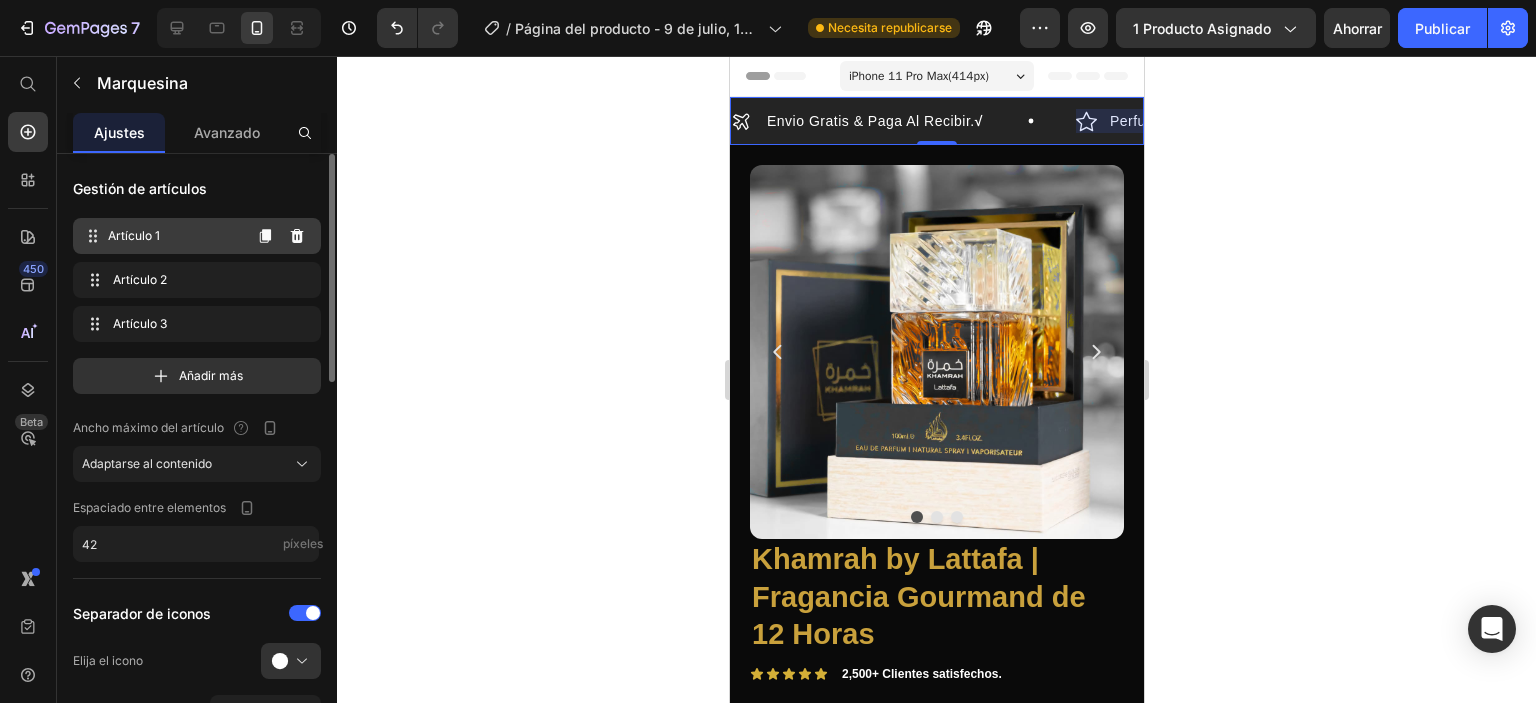 click 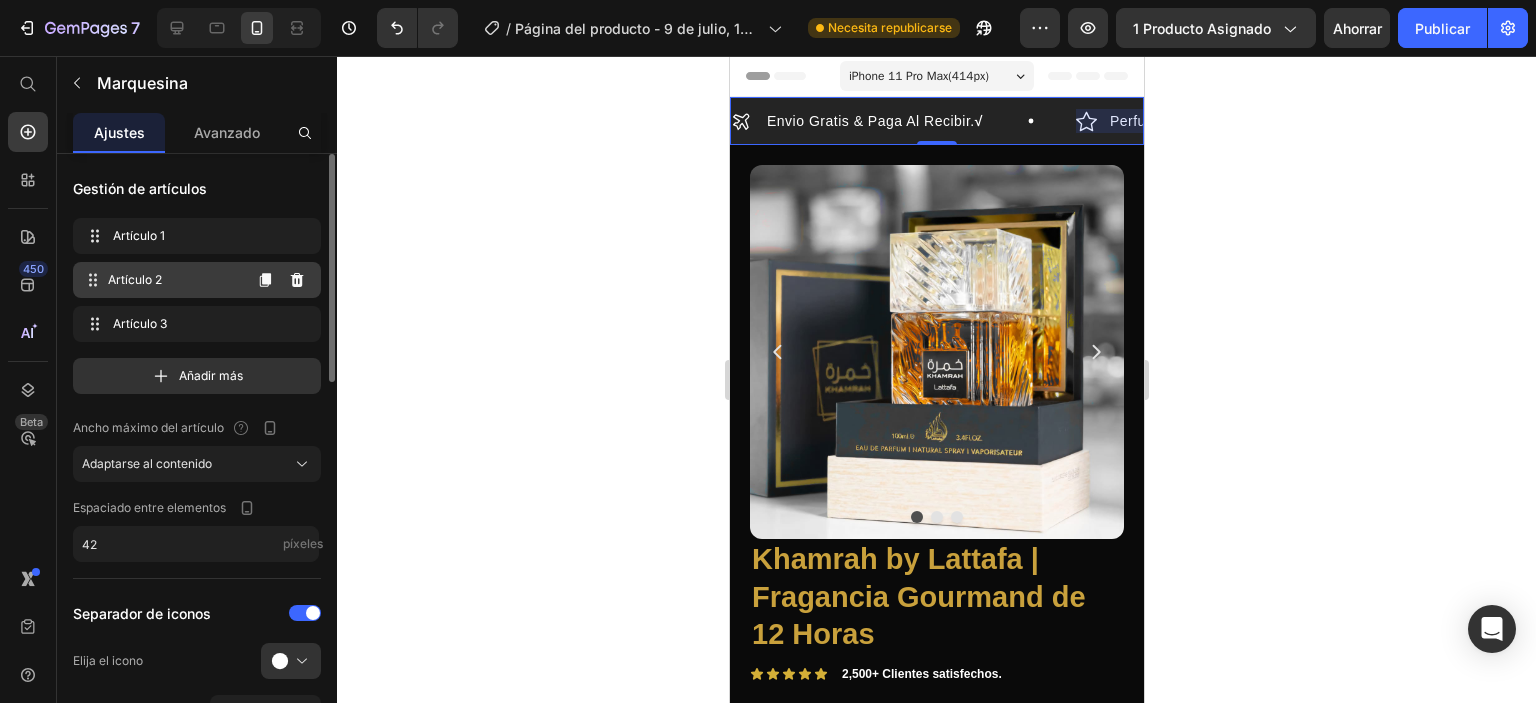 click on "Artículo 2" at bounding box center [174, 280] 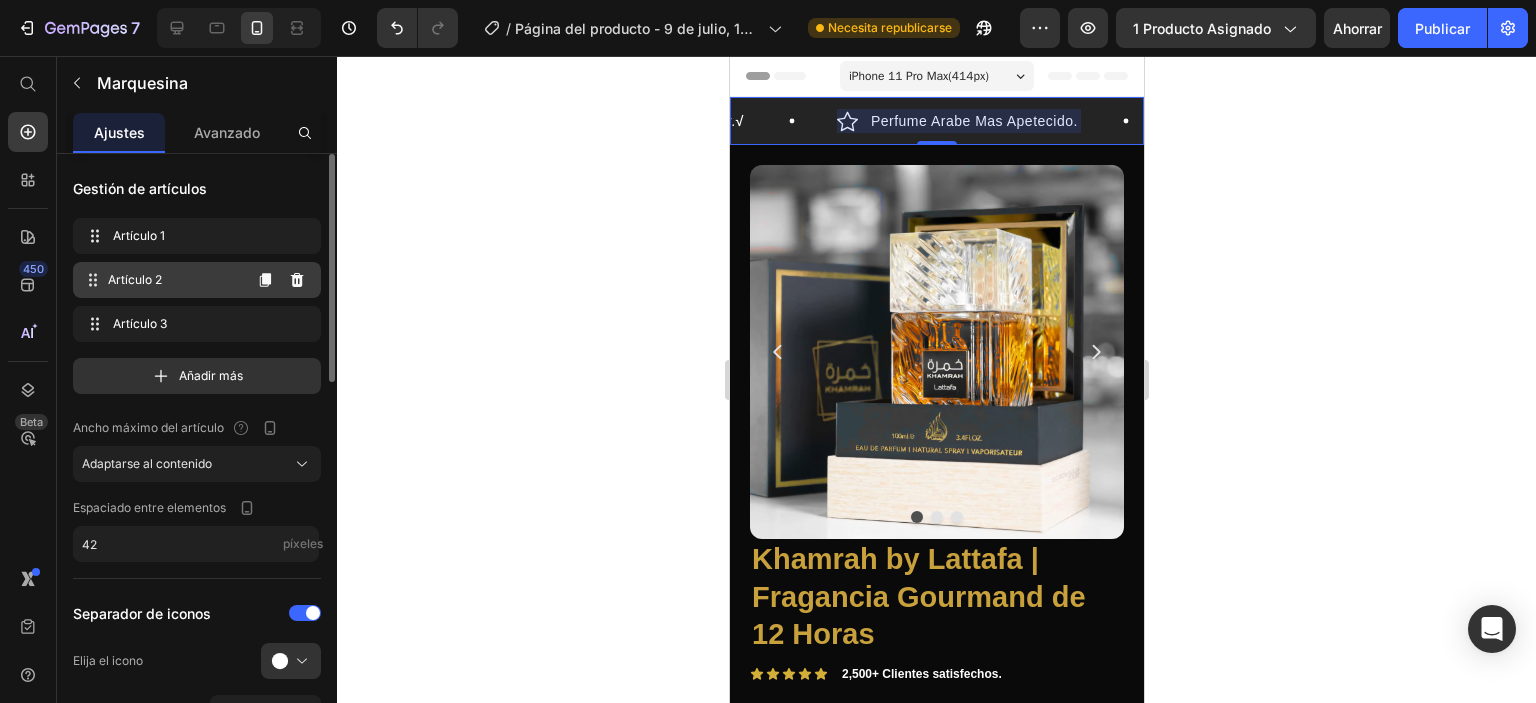 scroll, scrollTop: 0, scrollLeft: 272, axis: horizontal 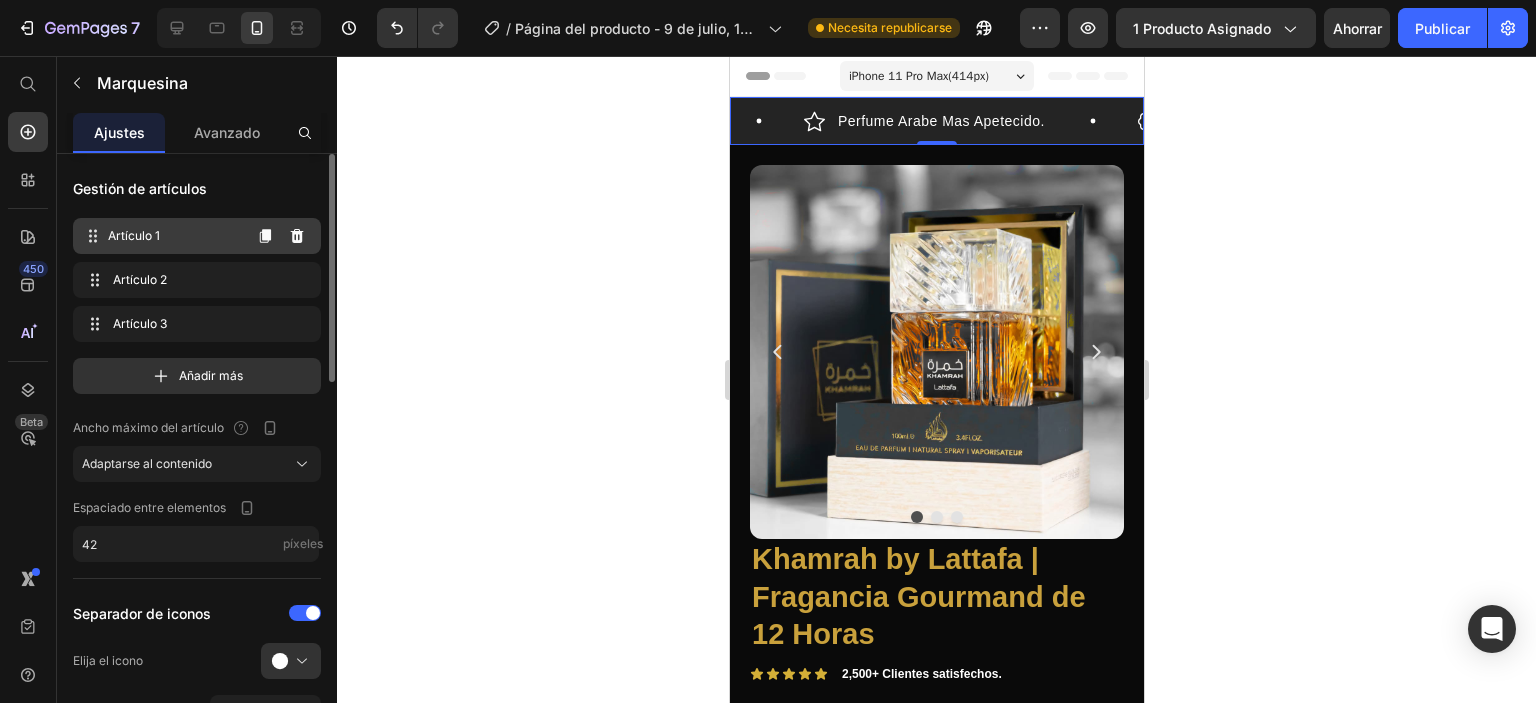 click on "Artículo 1" at bounding box center (174, 236) 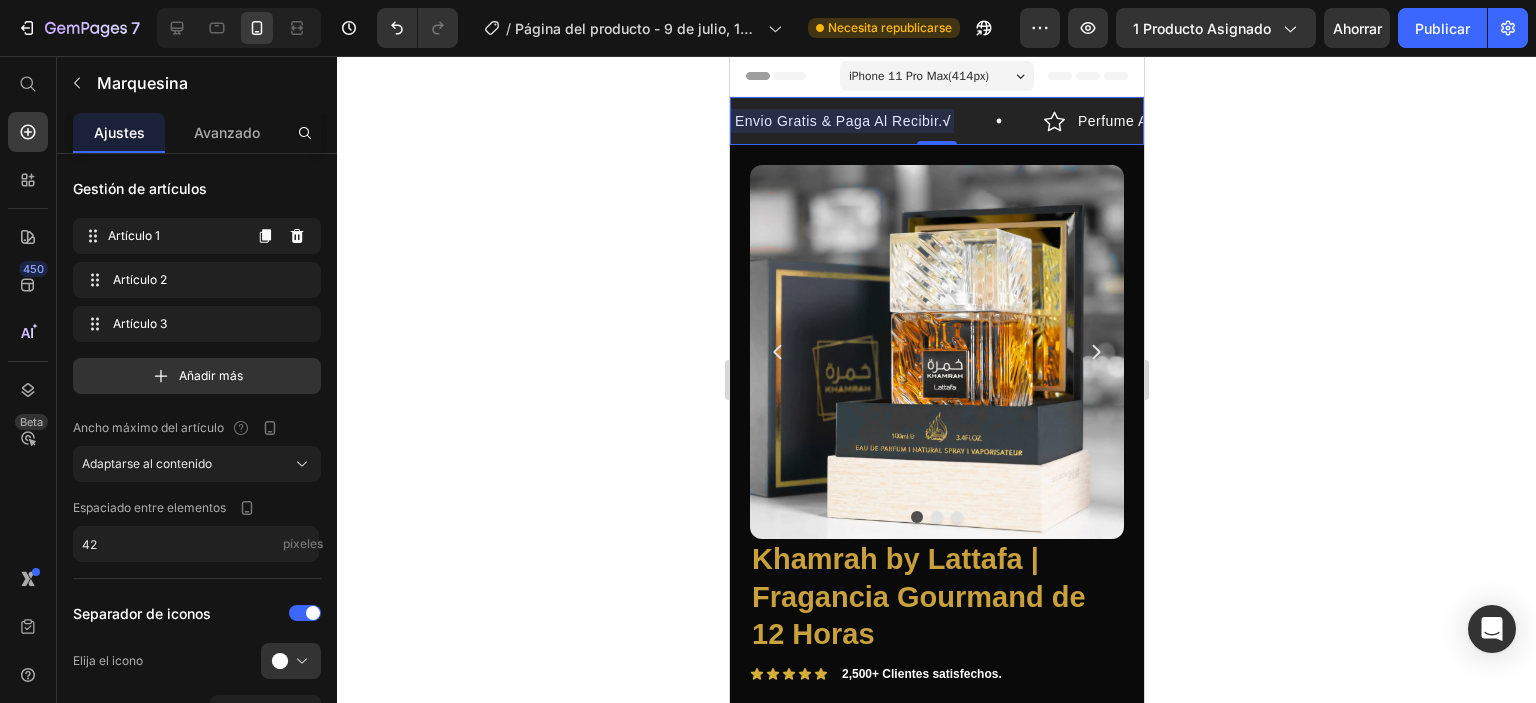 scroll, scrollTop: 0, scrollLeft: 0, axis: both 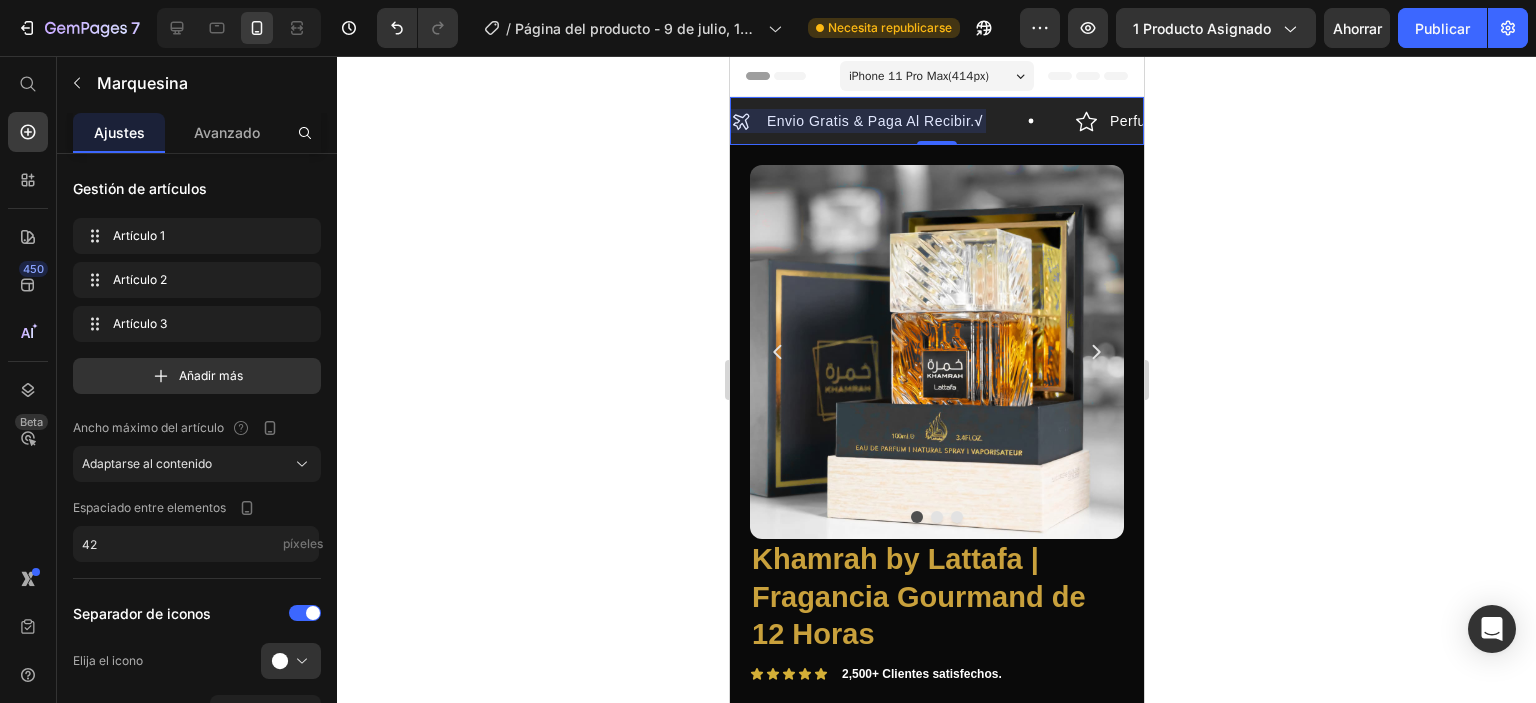 click on "Envio Gratis & Paga Al Recibir.  √ Item List" at bounding box center (902, 121) 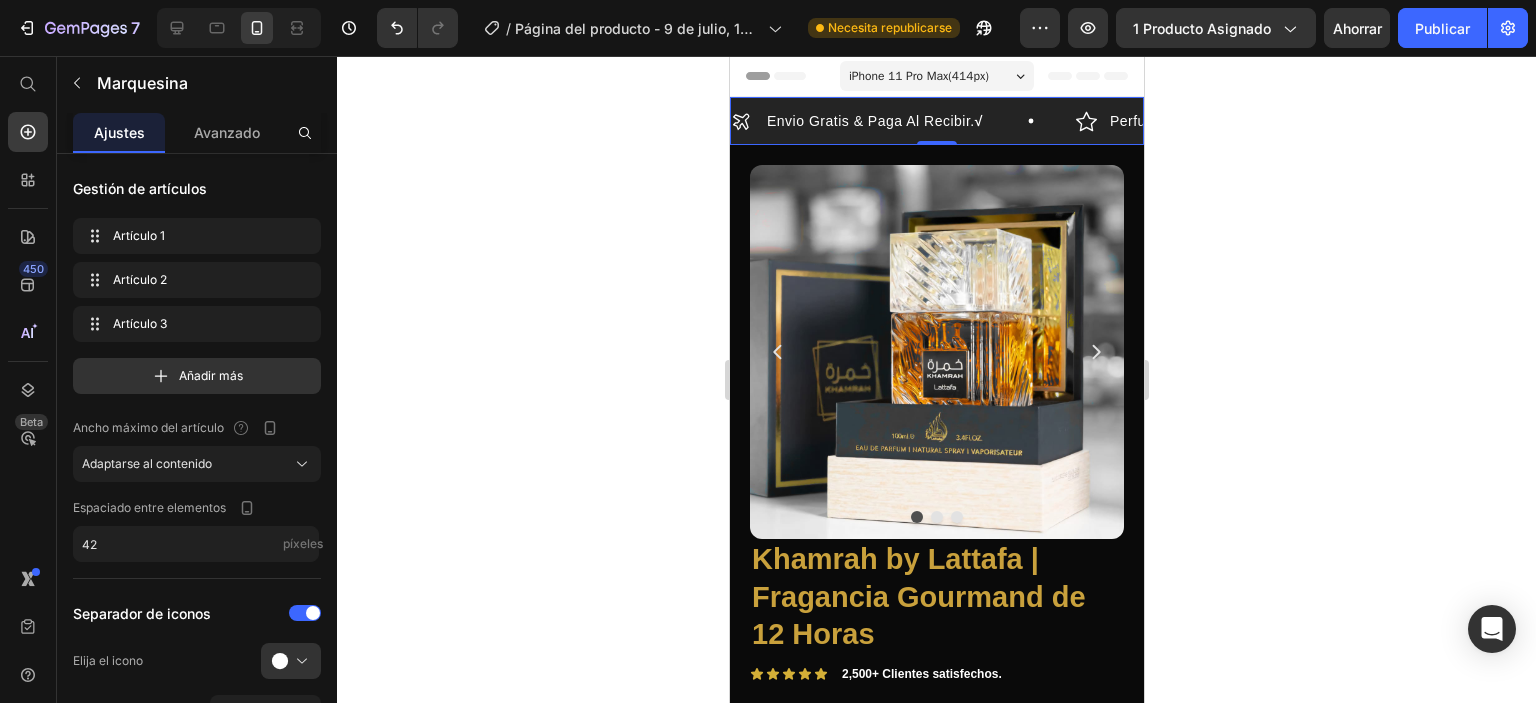 click on "Envio Gratis & Paga Al Recibir.  √ Item List" at bounding box center (902, 121) 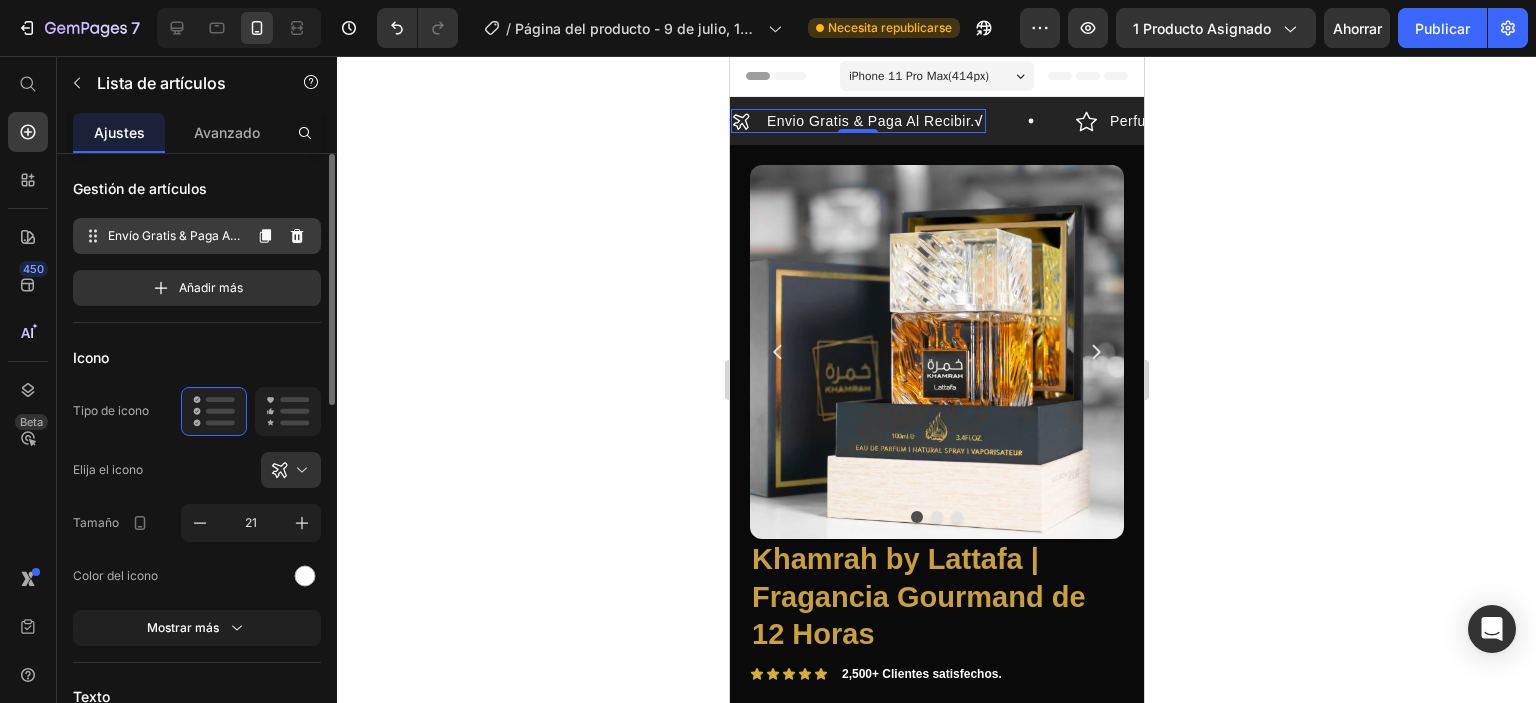 click on "Envío Gratis & Paga Al Recibir. √" at bounding box center (174, 244) 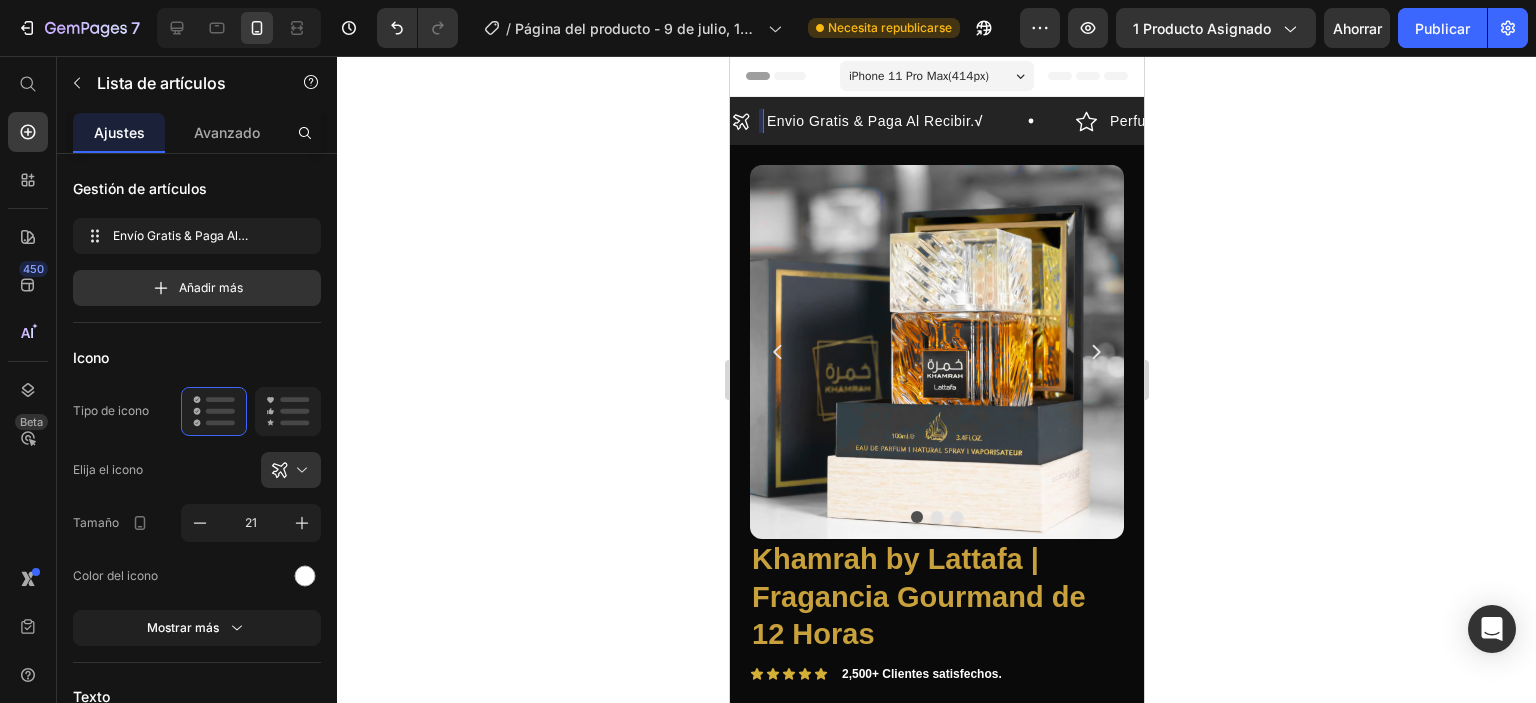 click on "√" at bounding box center [978, 121] 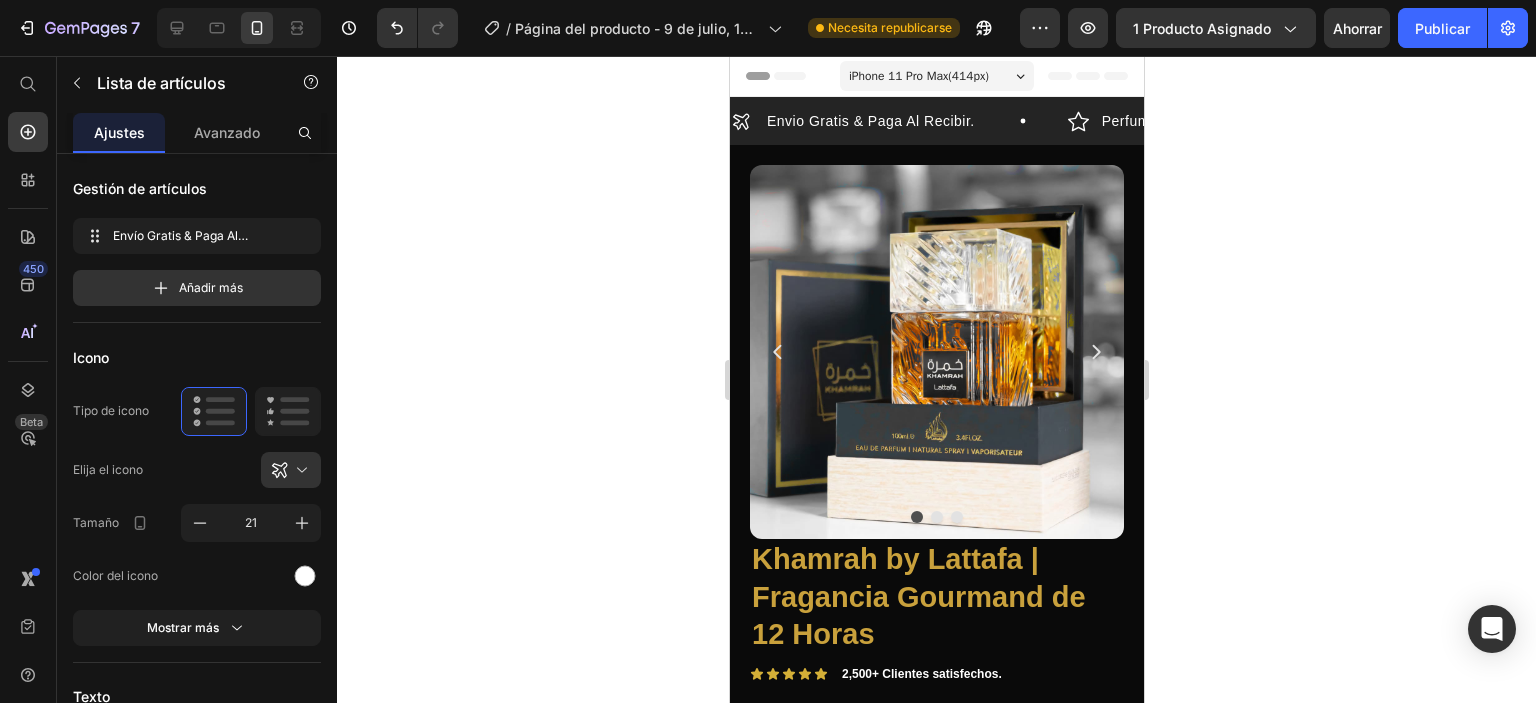 click 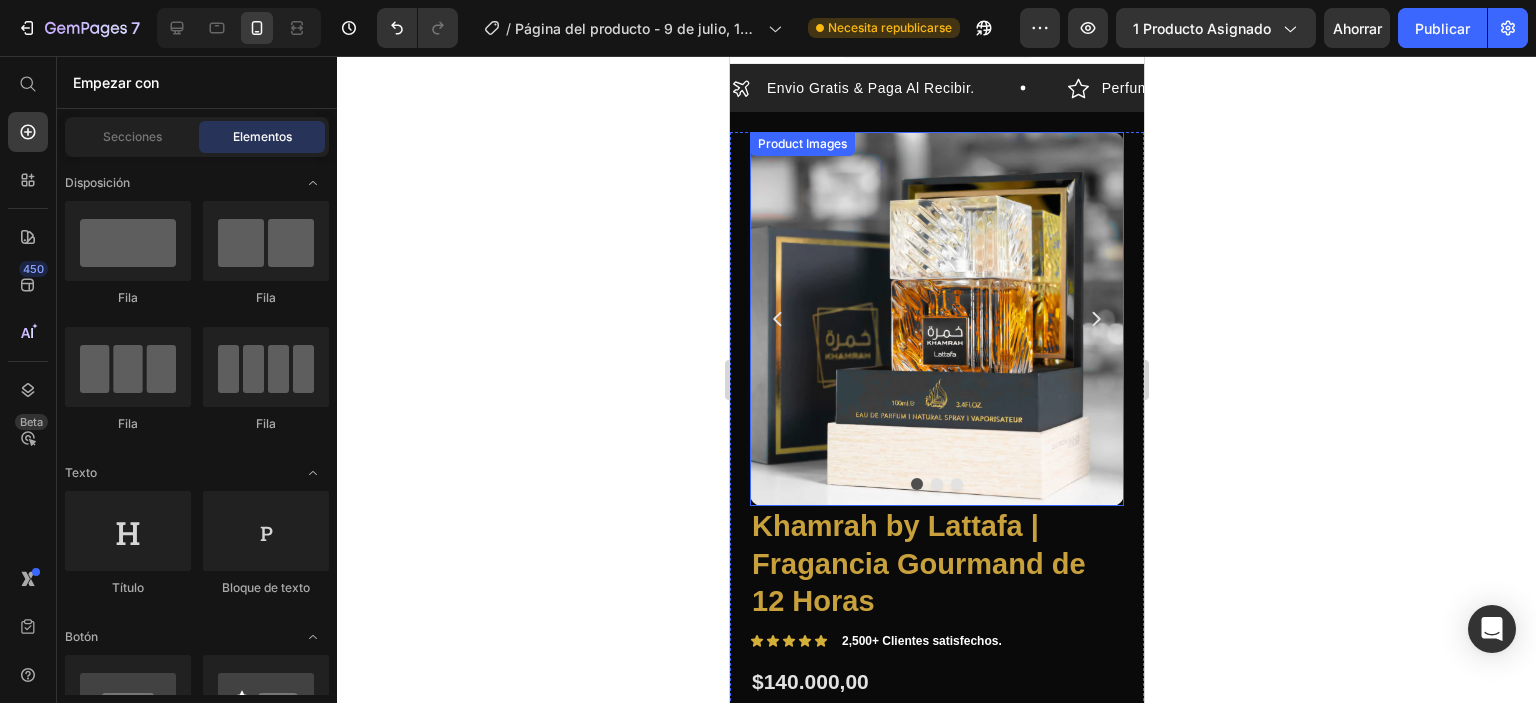 scroll, scrollTop: 0, scrollLeft: 0, axis: both 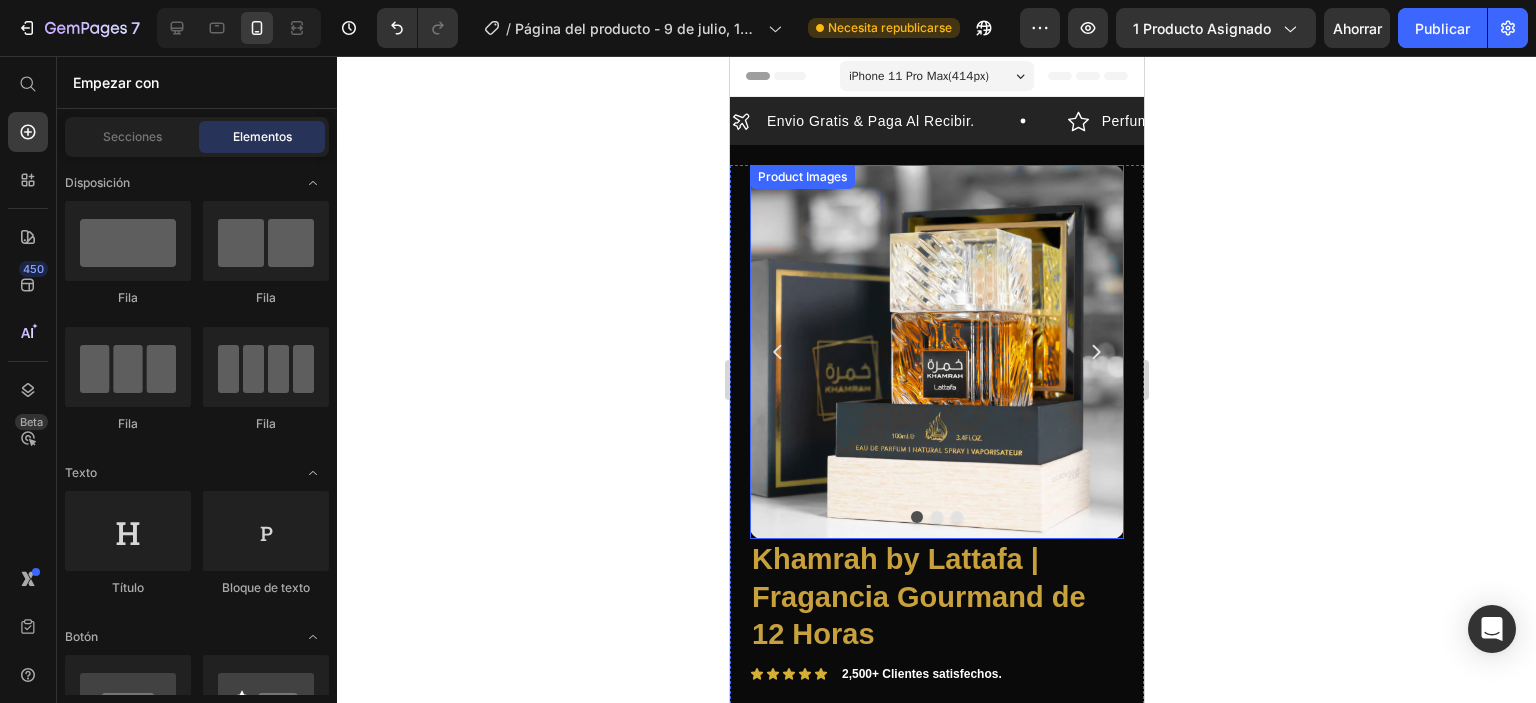 click on "Envio Gratis & Paga Al Recibir." at bounding box center (870, 121) 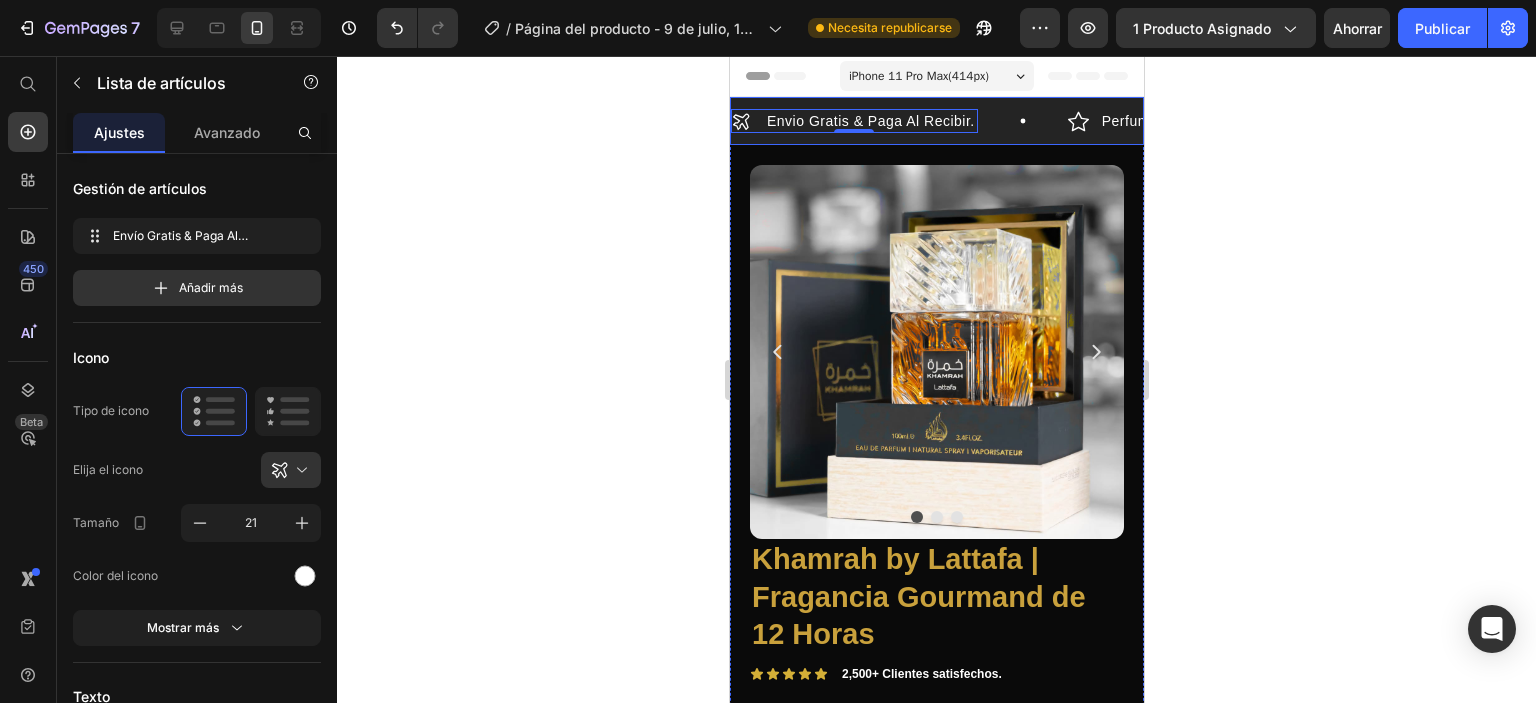 click on "Envio Gratis & Paga Al Recibir.  Item List   0
Perfume Arabe Mas Apetecido. Item List
Alta Calidad Original. Item List
Envio Gratis & Paga Al Recibir.  Item List   0
Perfume Arabe Mas Apetecido. Item List
Alta Calidad Original. Item List" at bounding box center [936, 127] 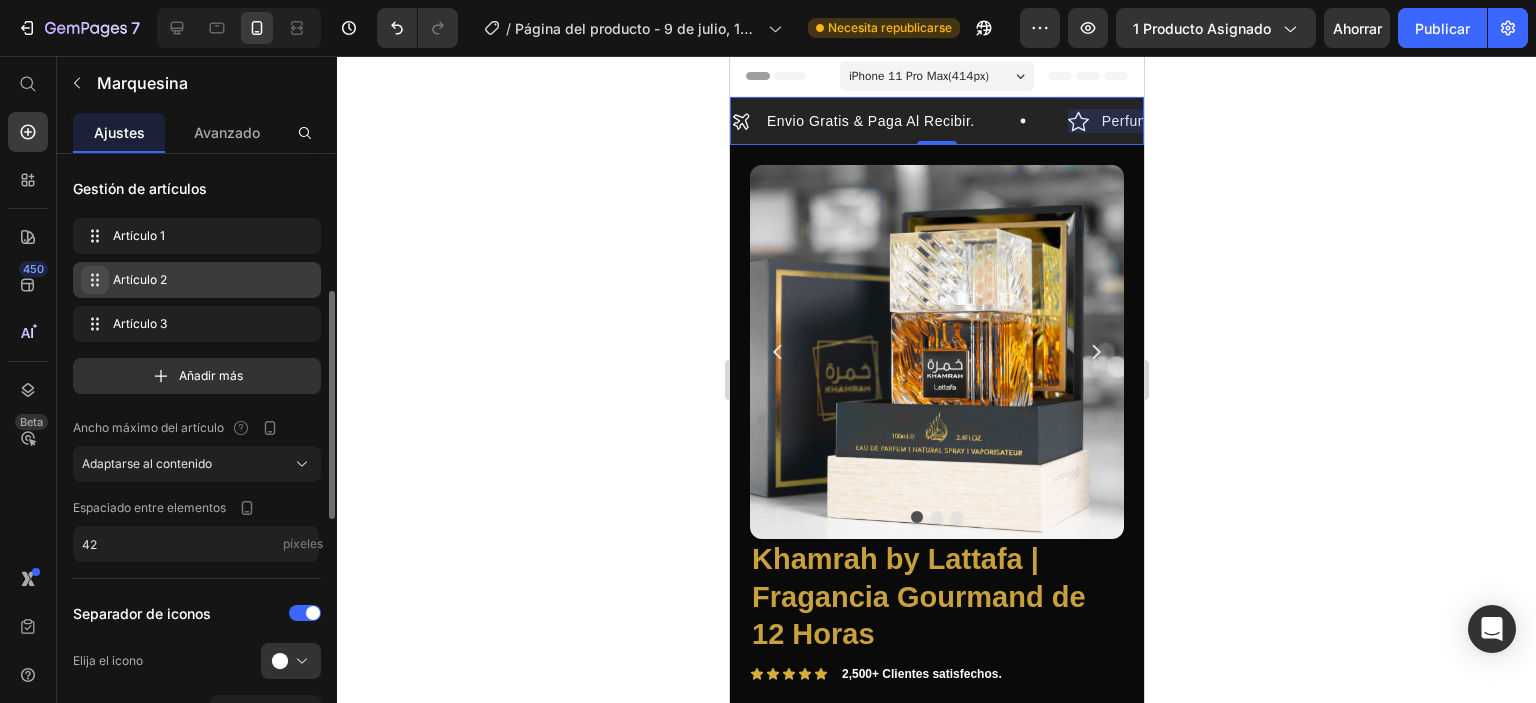 scroll, scrollTop: 100, scrollLeft: 0, axis: vertical 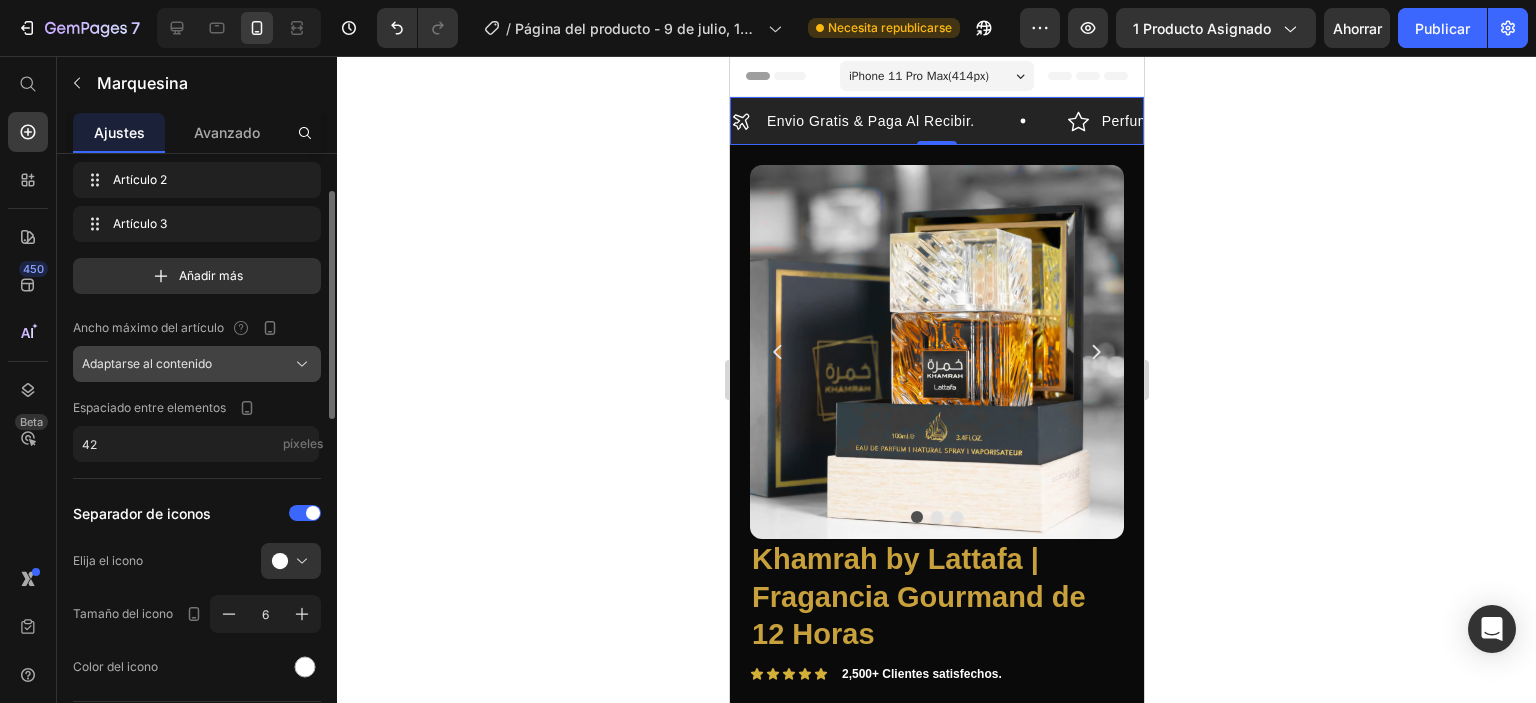 click on "Adaptarse al contenido" 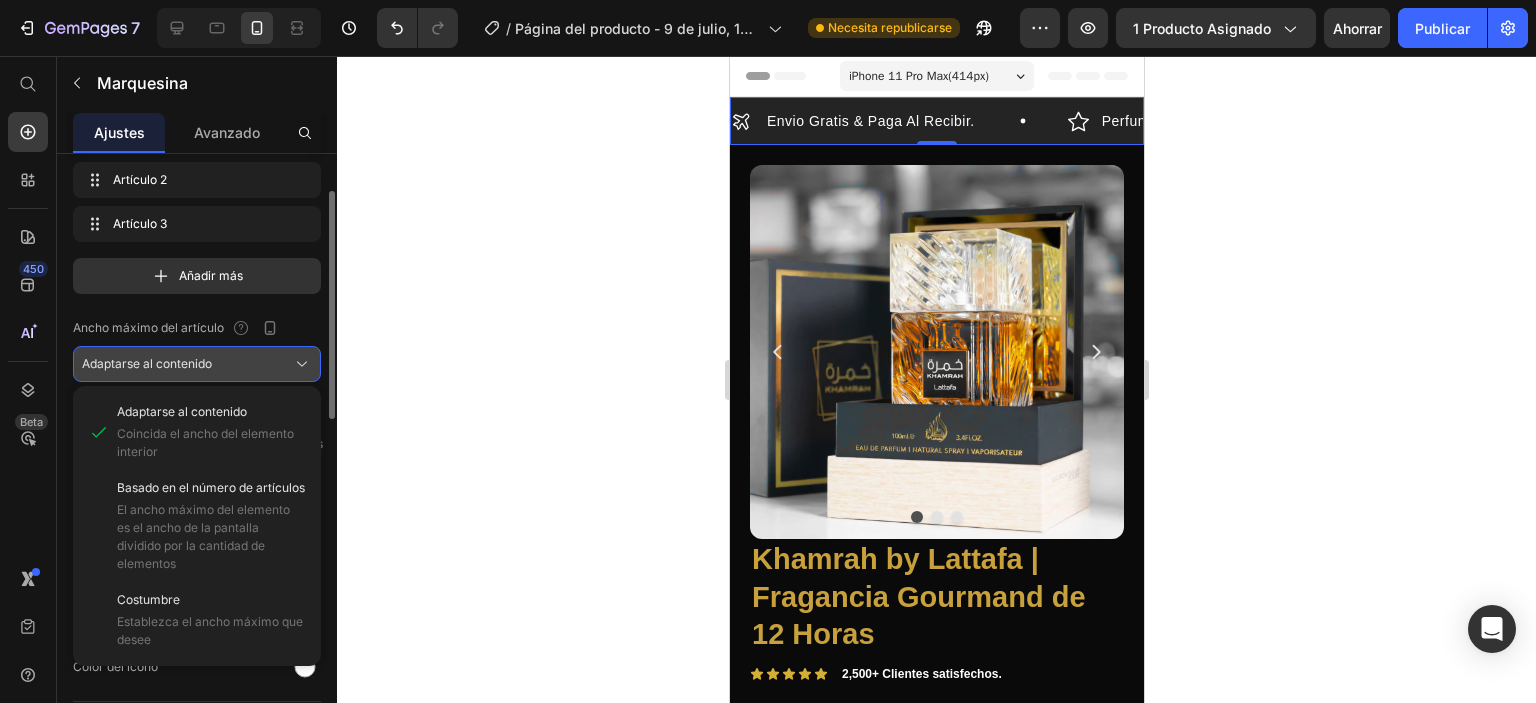 click on "Adaptarse al contenido" 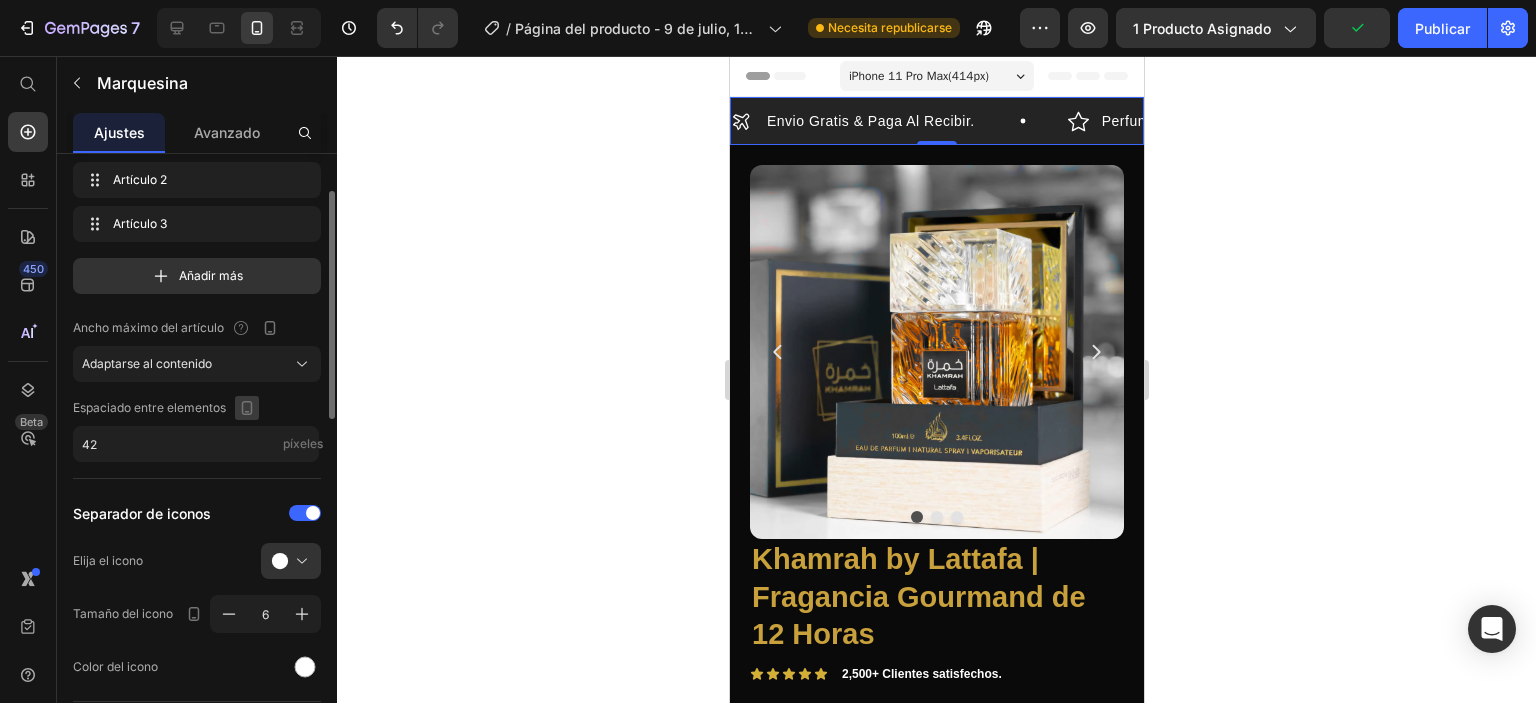 click 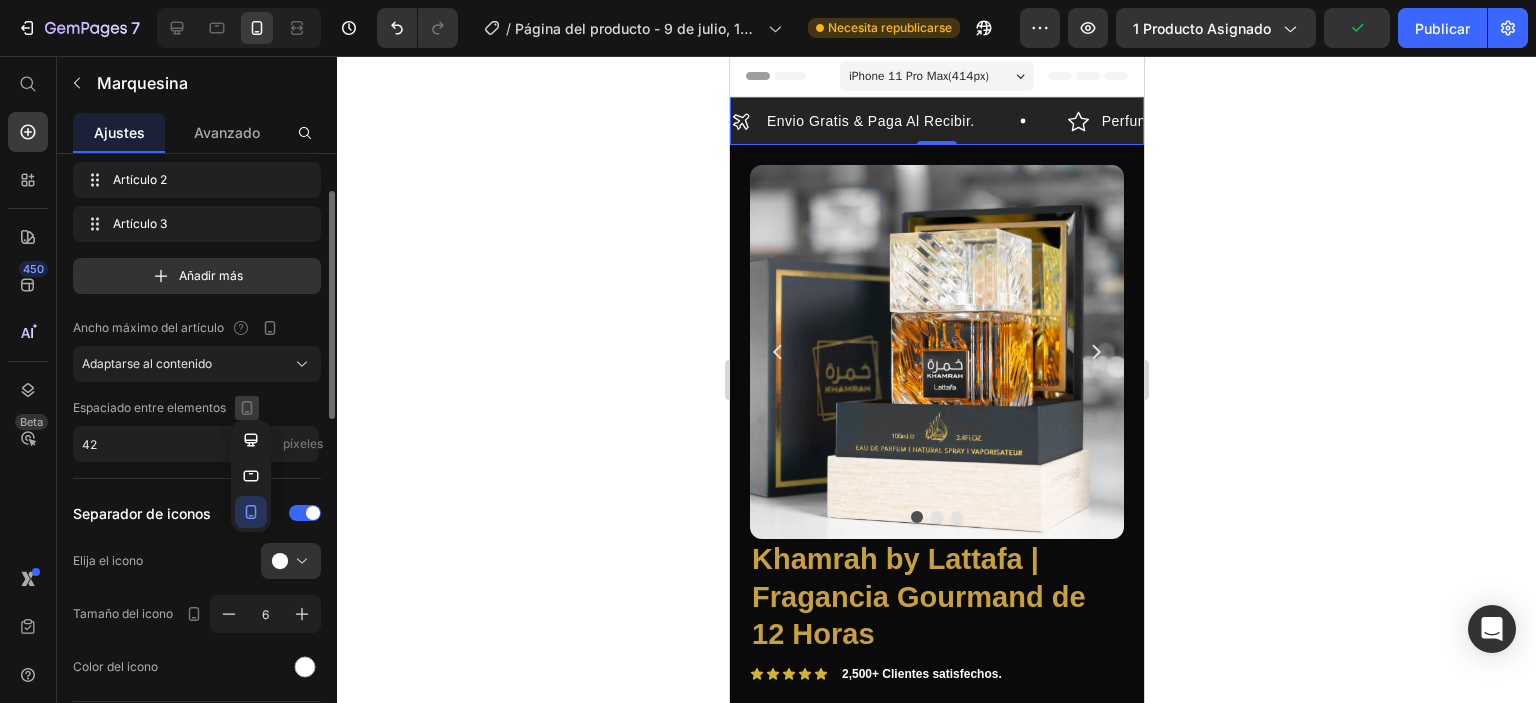 click 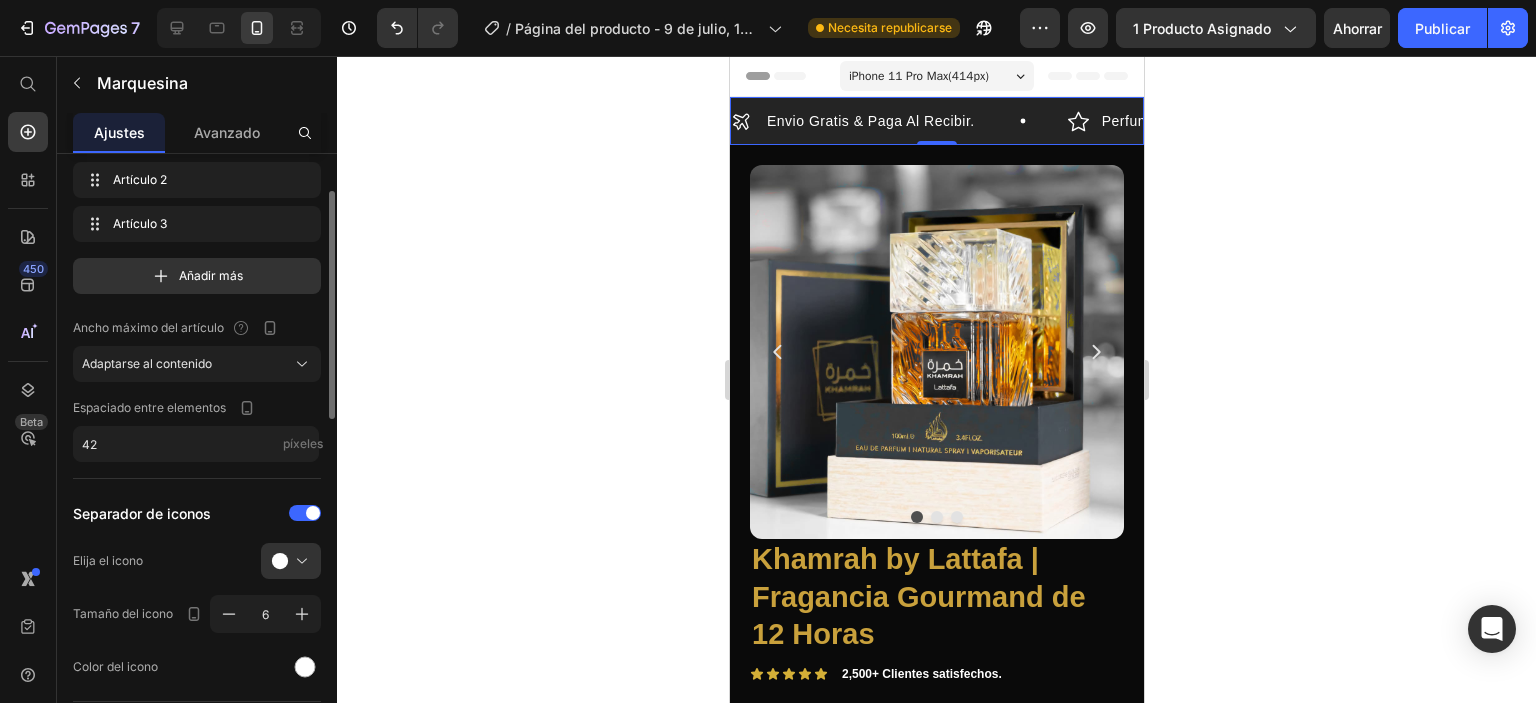 scroll, scrollTop: 200, scrollLeft: 0, axis: vertical 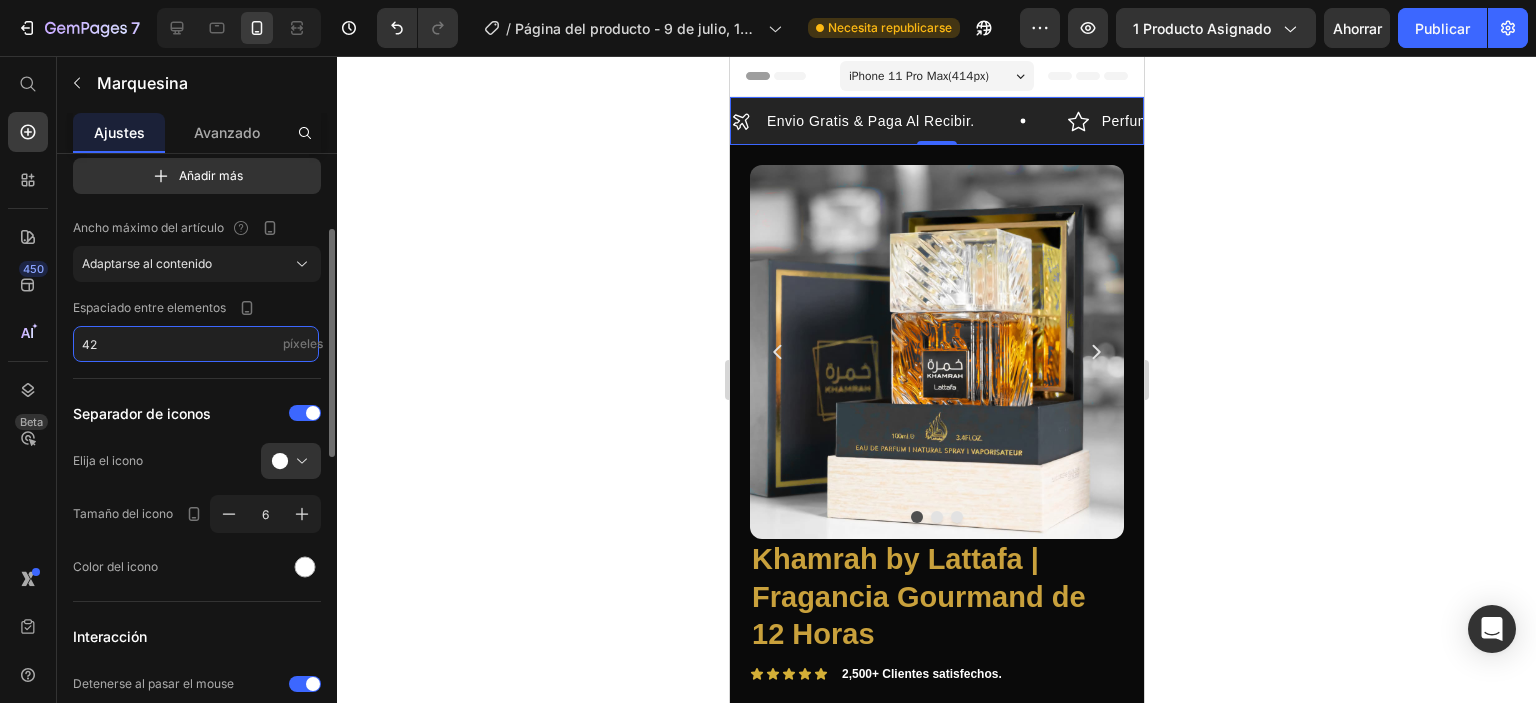 click on "42" at bounding box center [196, 344] 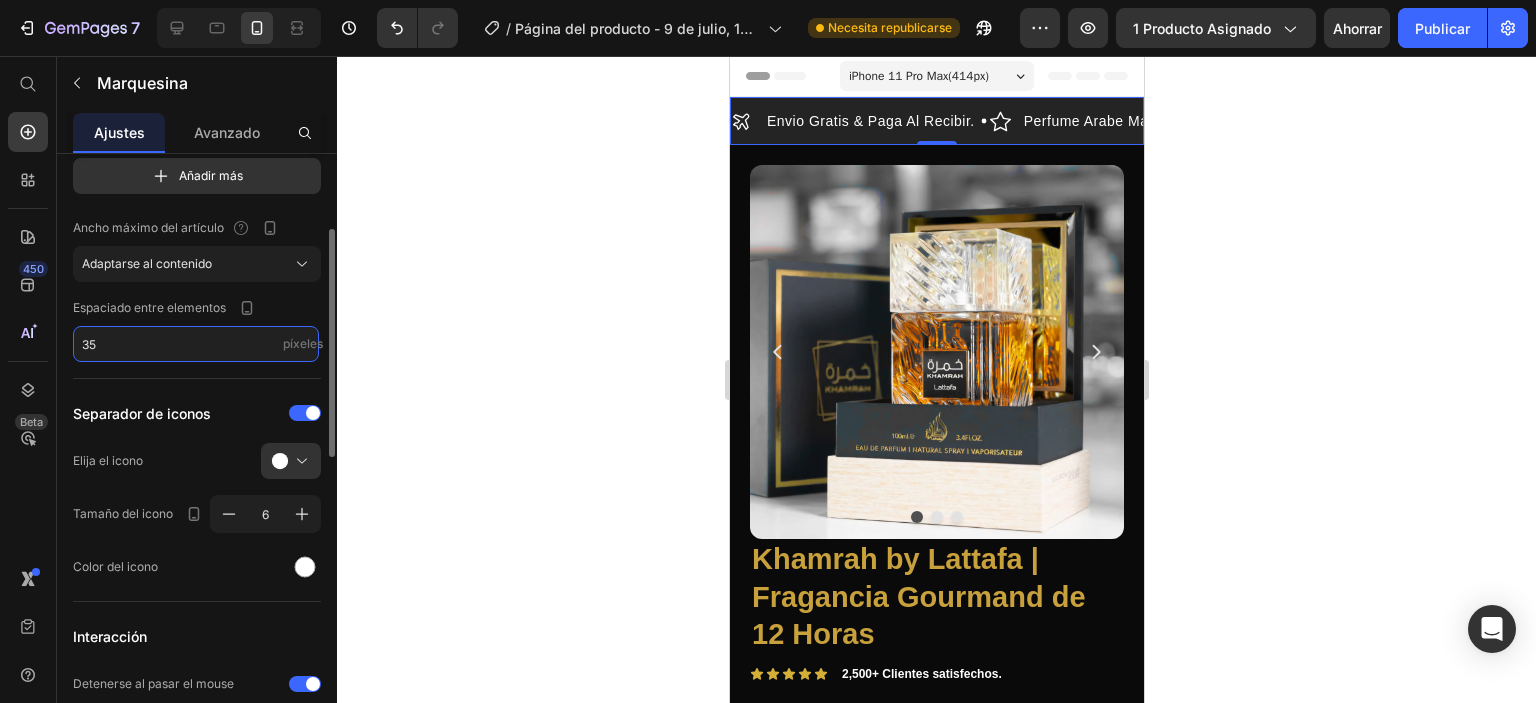 type on "3" 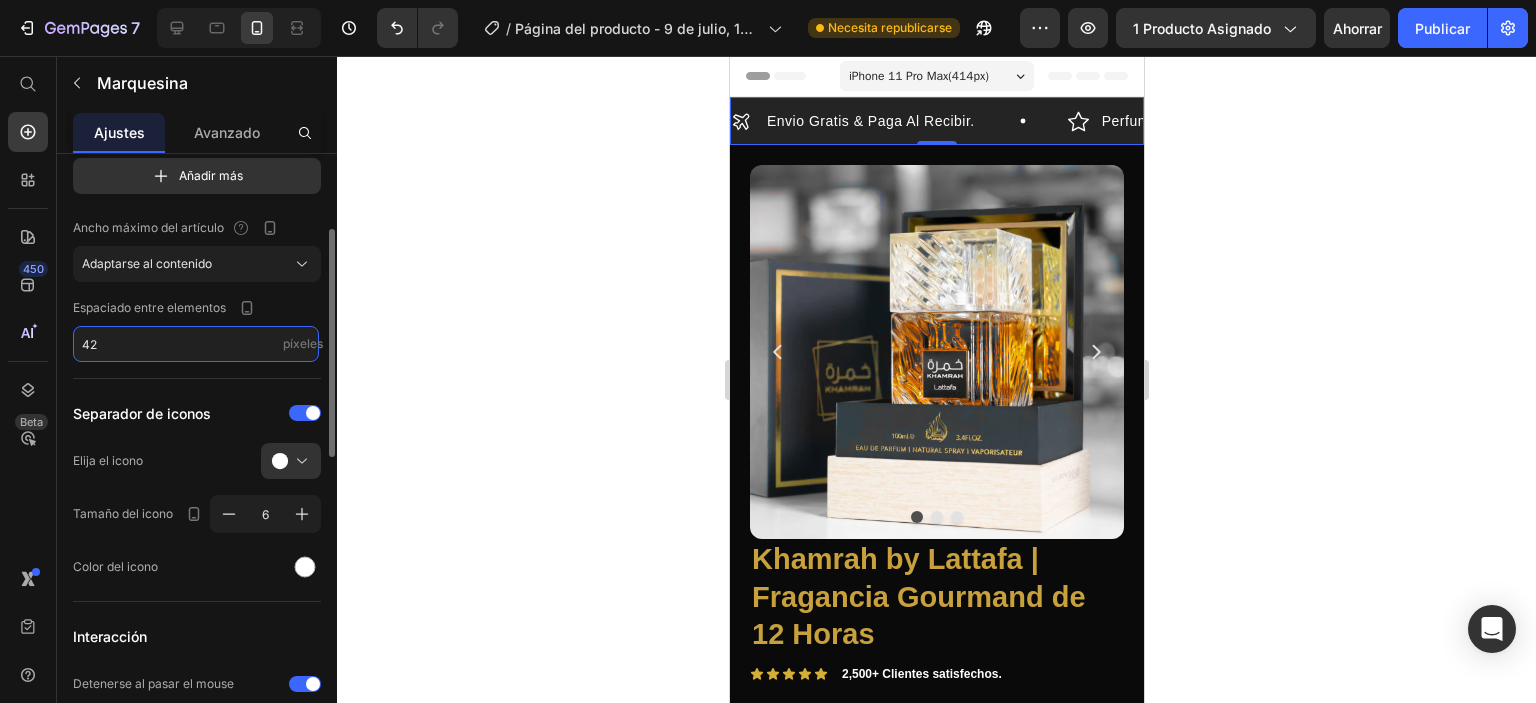 type on "4" 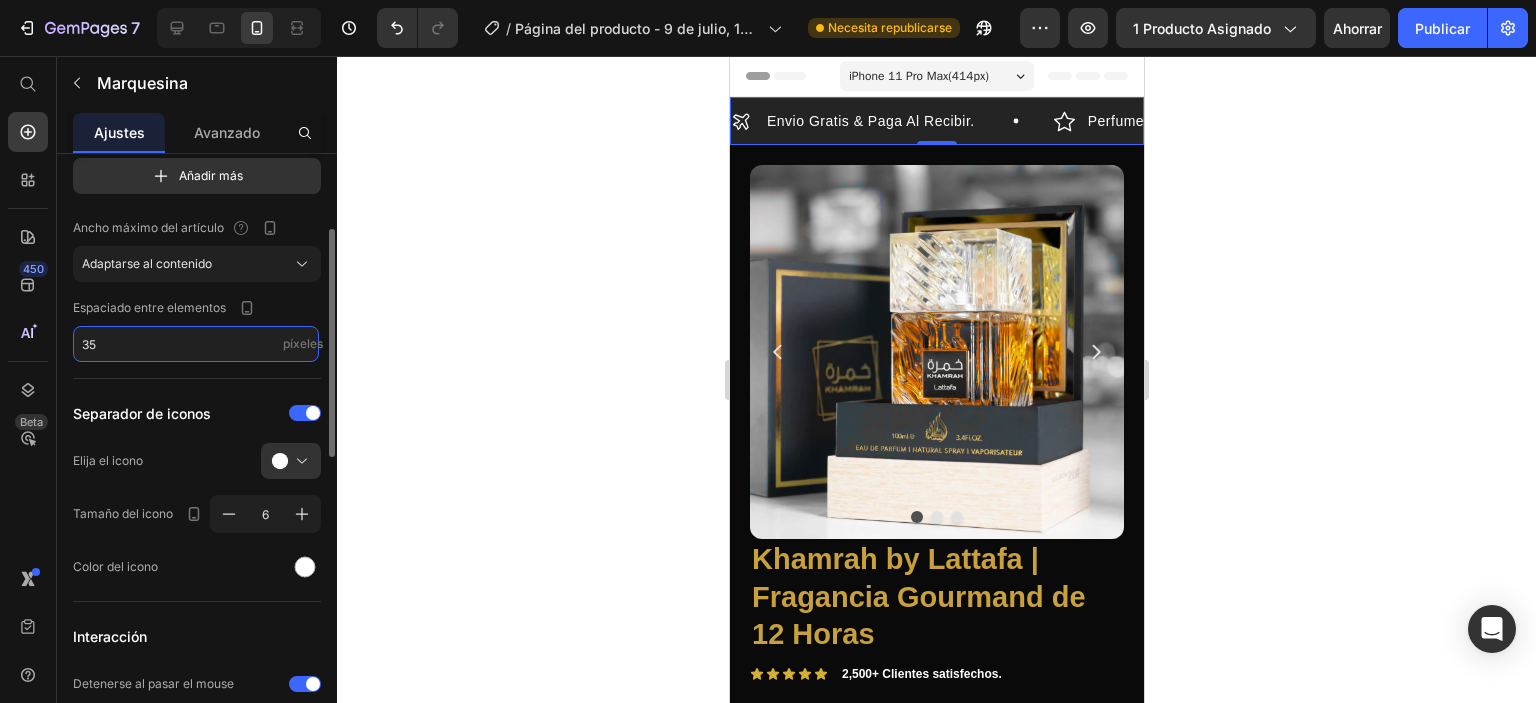 type on "3" 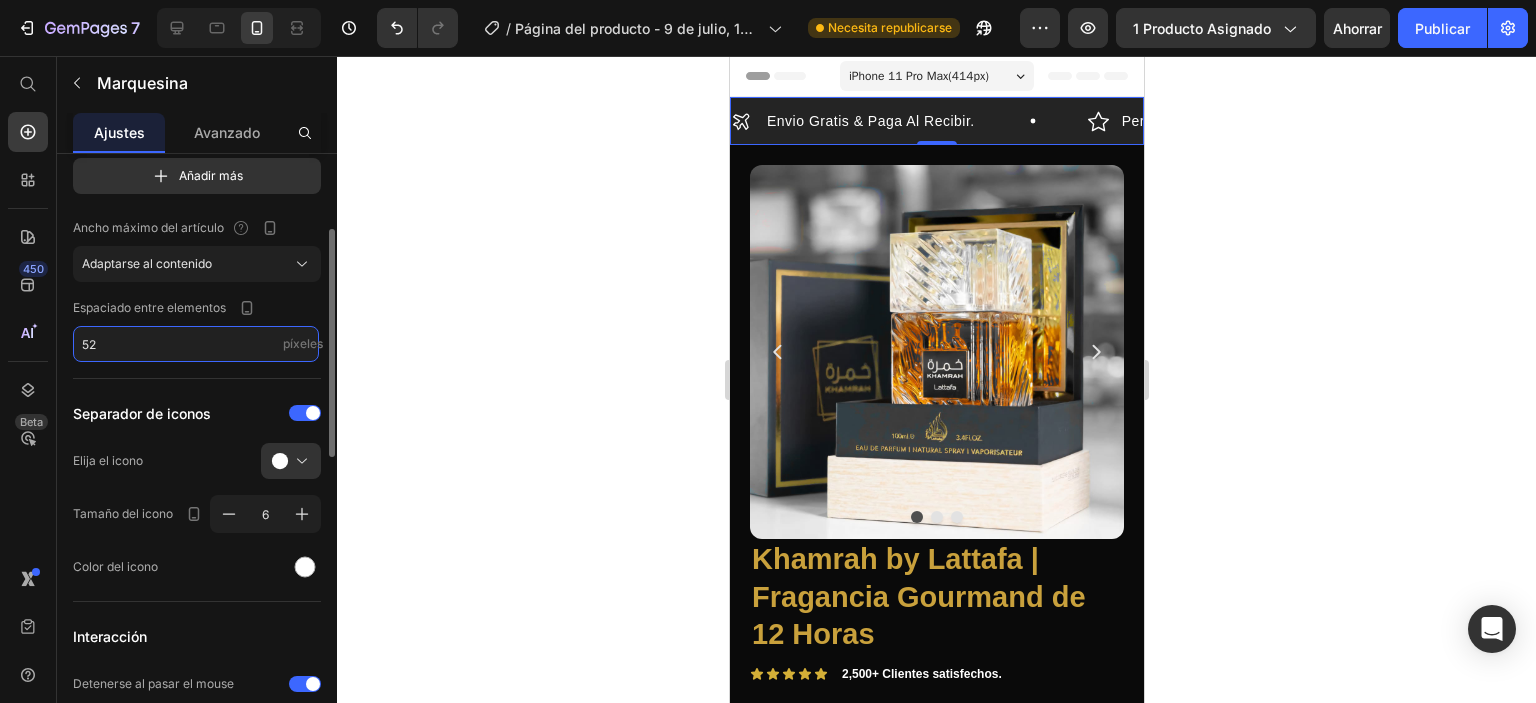 type on "5" 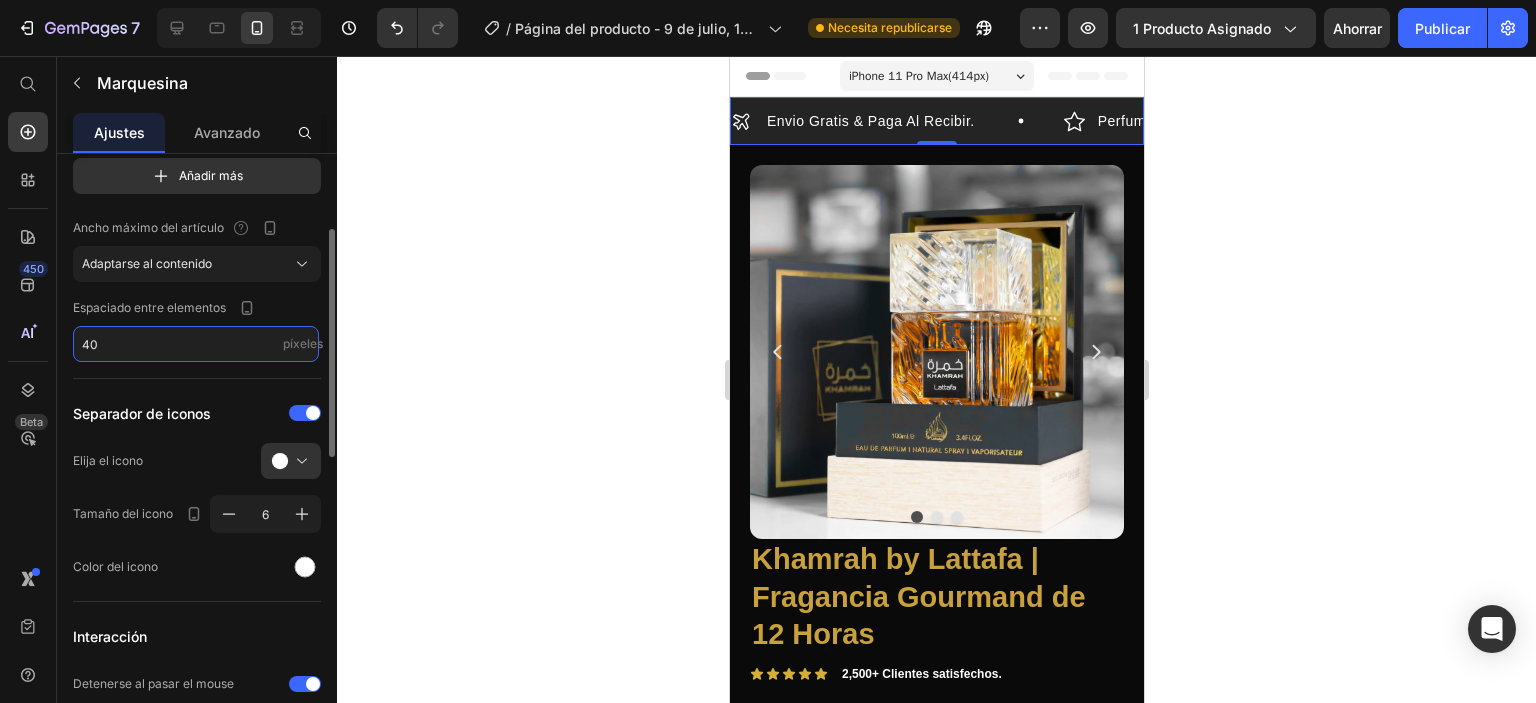 type on "4" 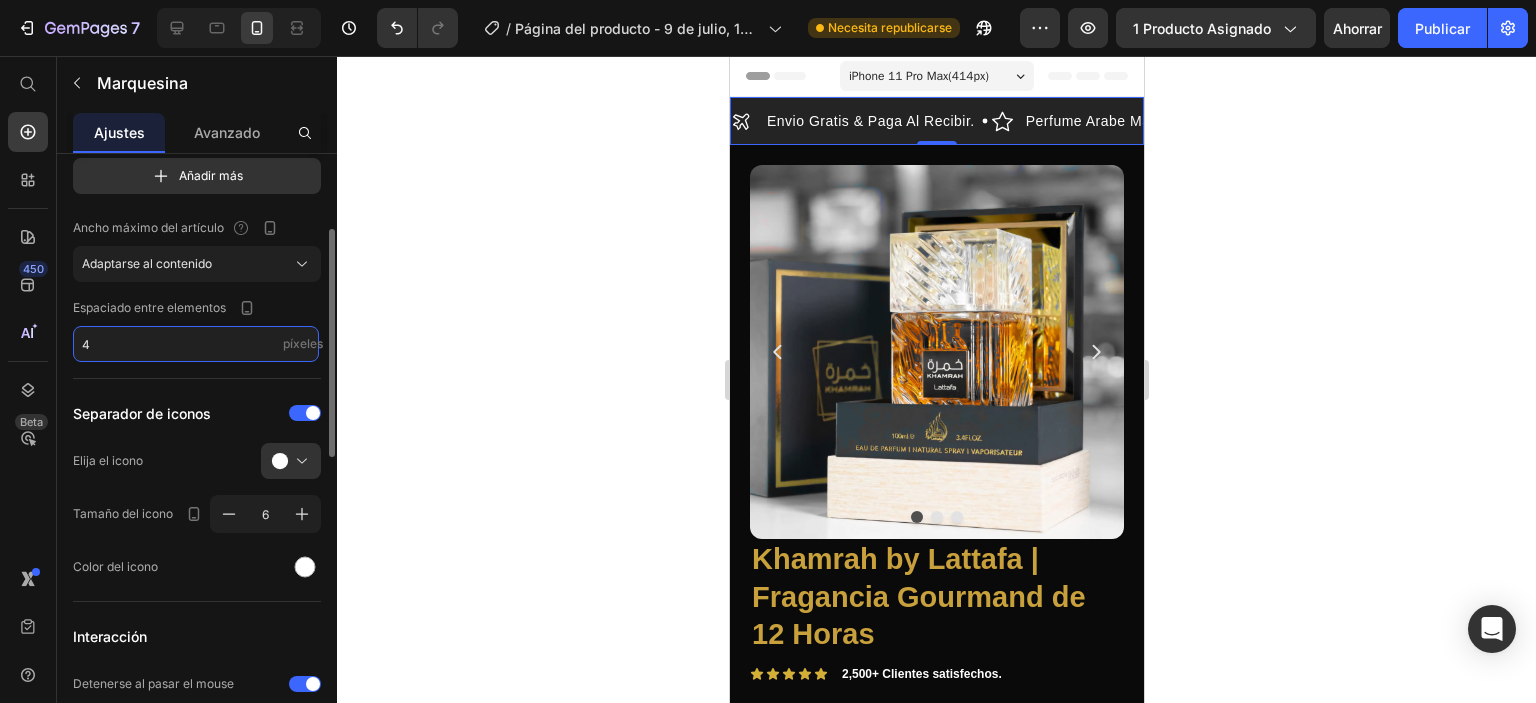 type on "42" 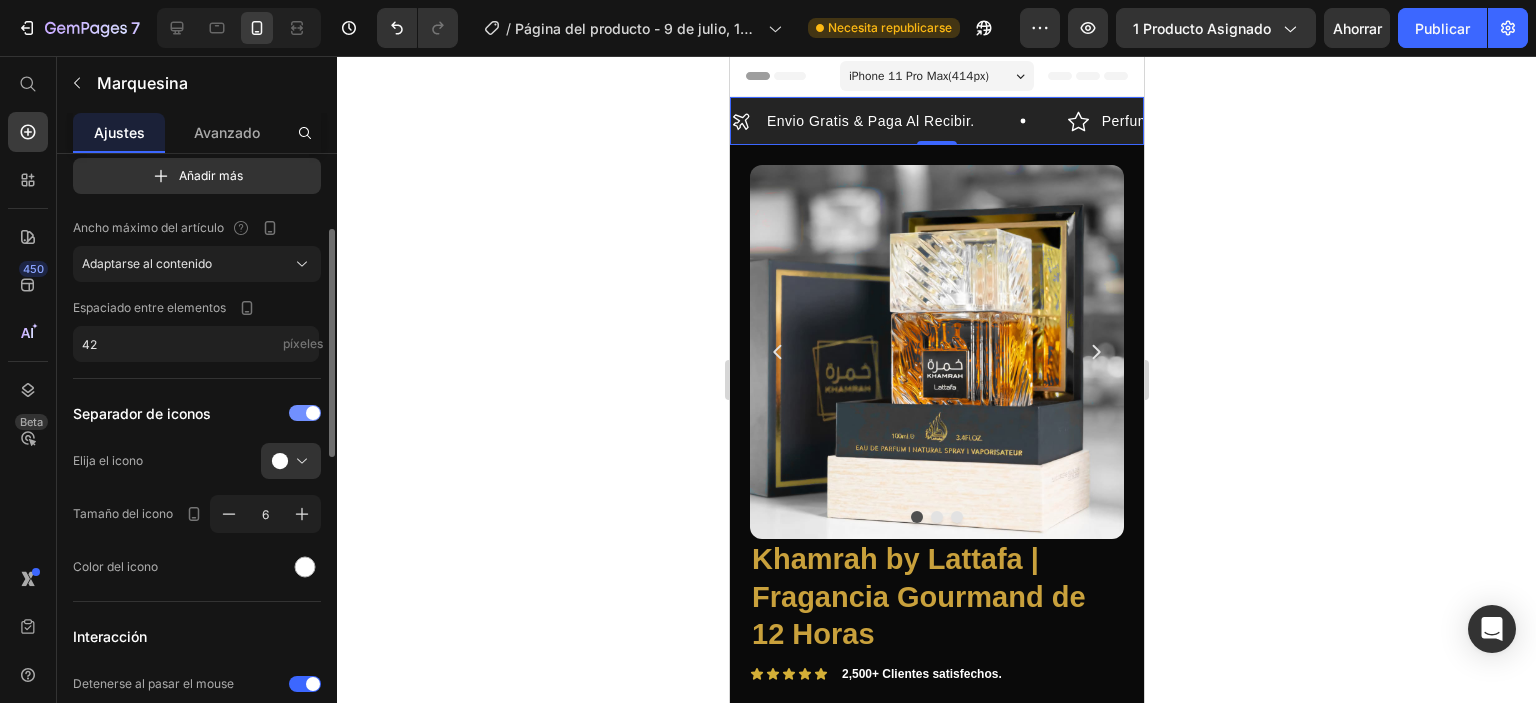 click at bounding box center [305, 413] 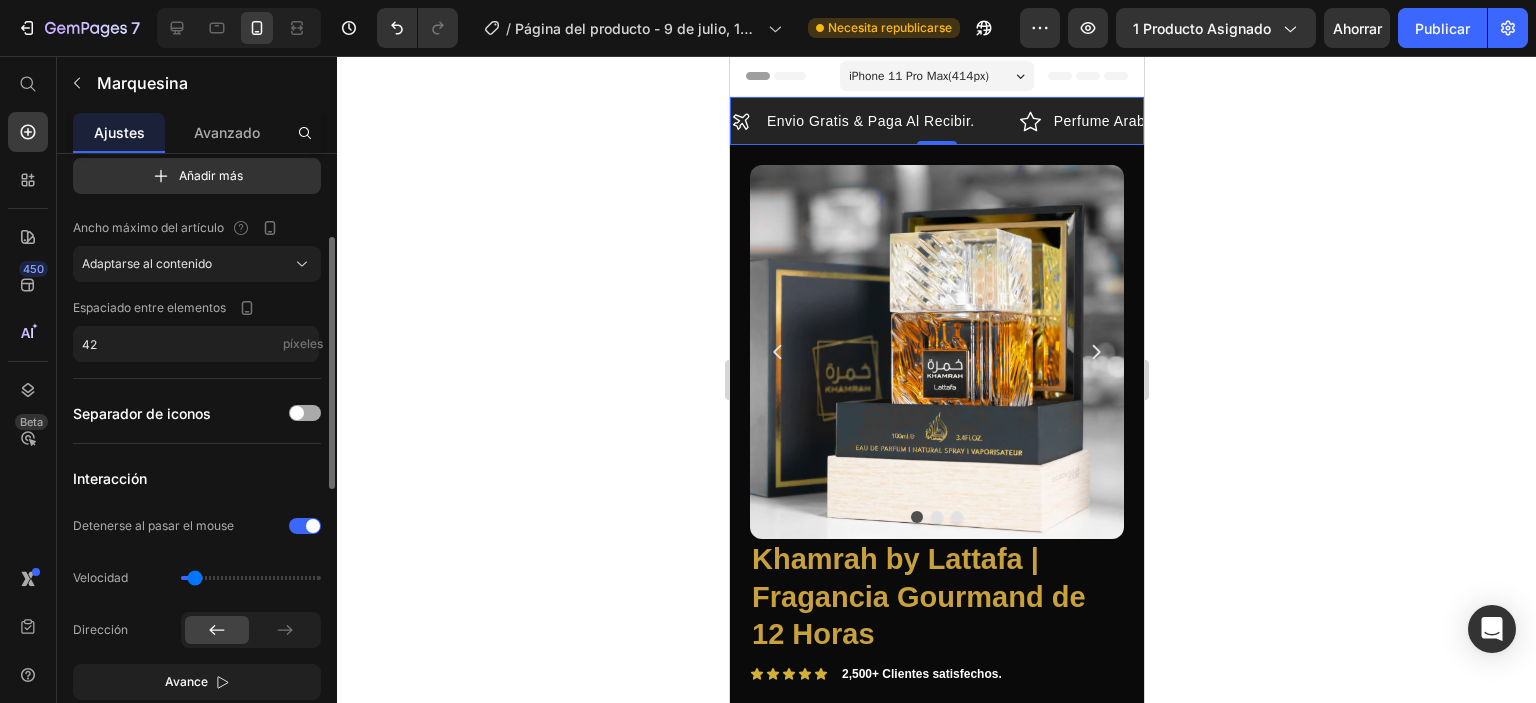 click at bounding box center [297, 413] 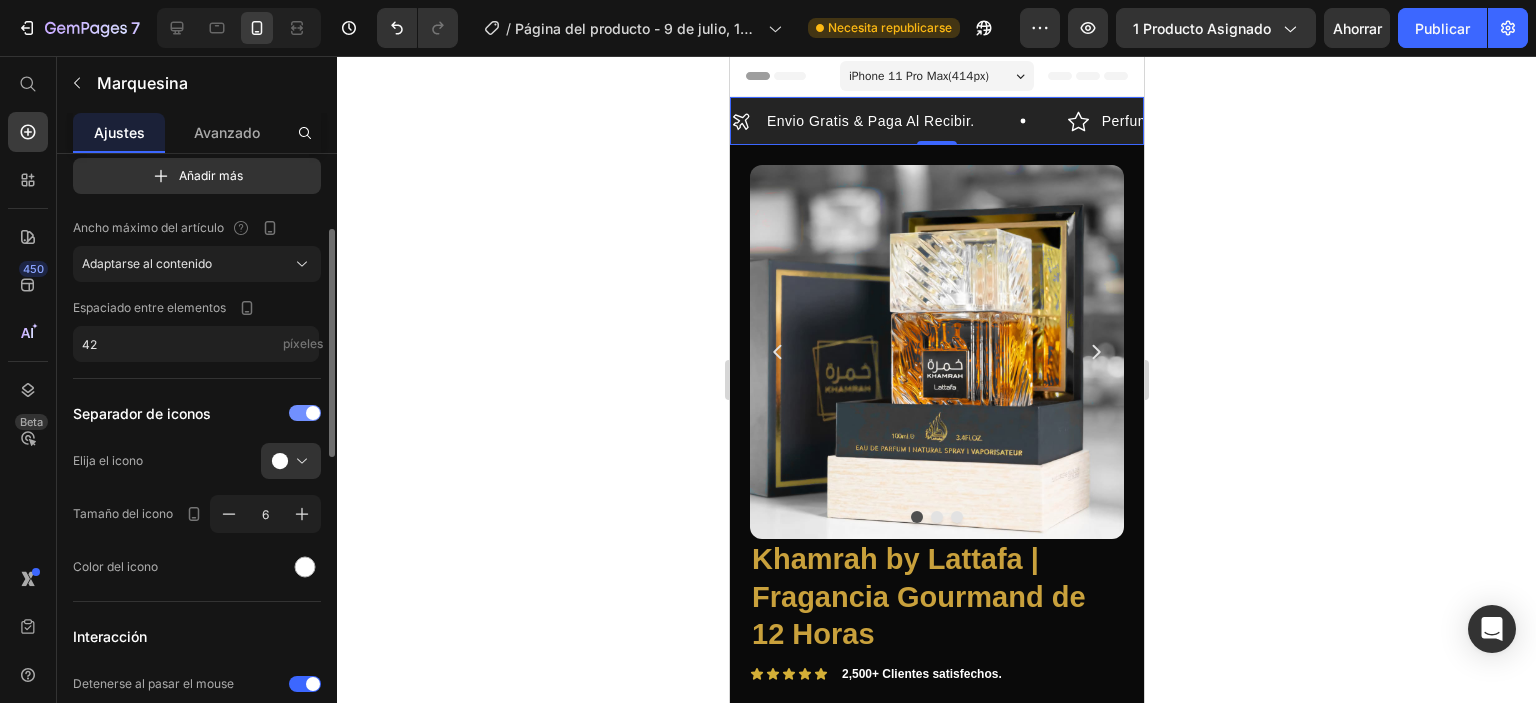 click at bounding box center [305, 413] 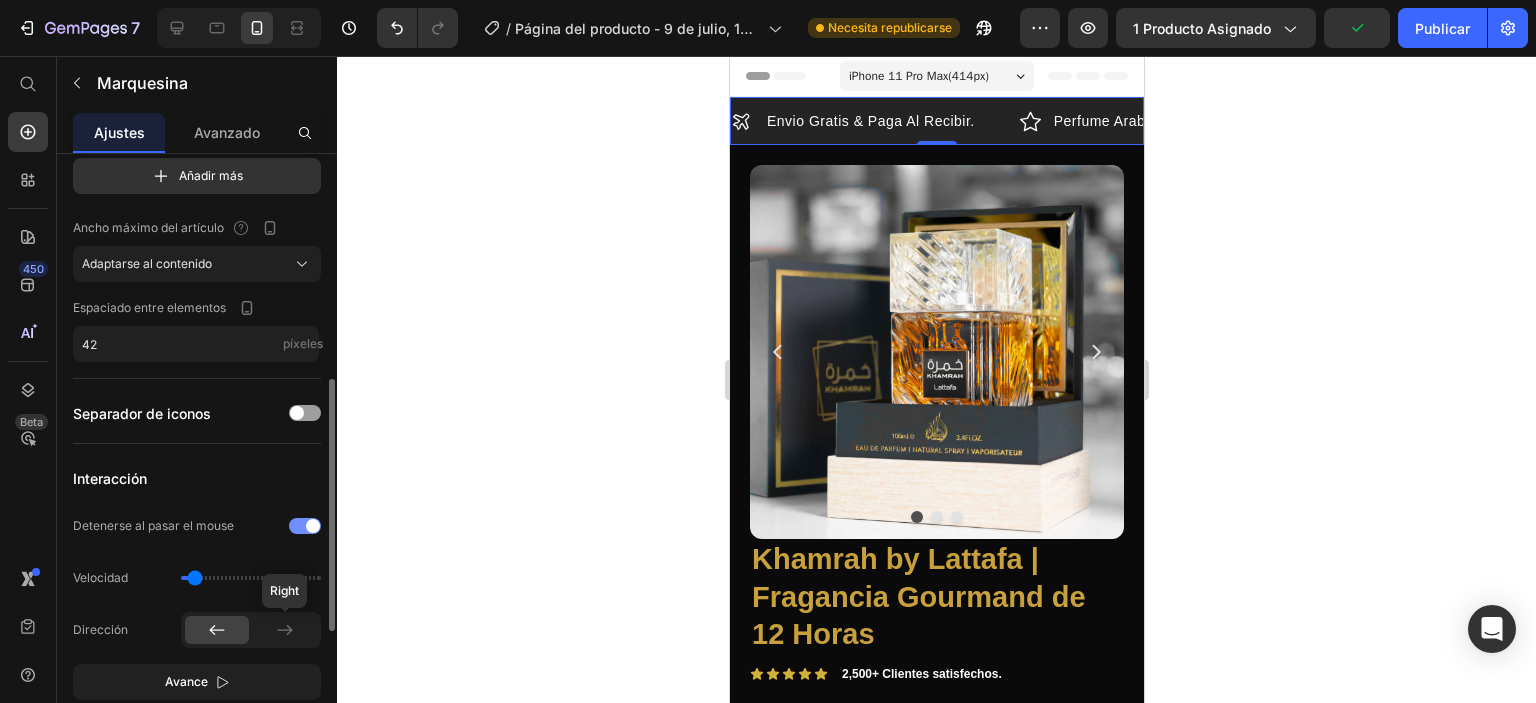 scroll, scrollTop: 300, scrollLeft: 0, axis: vertical 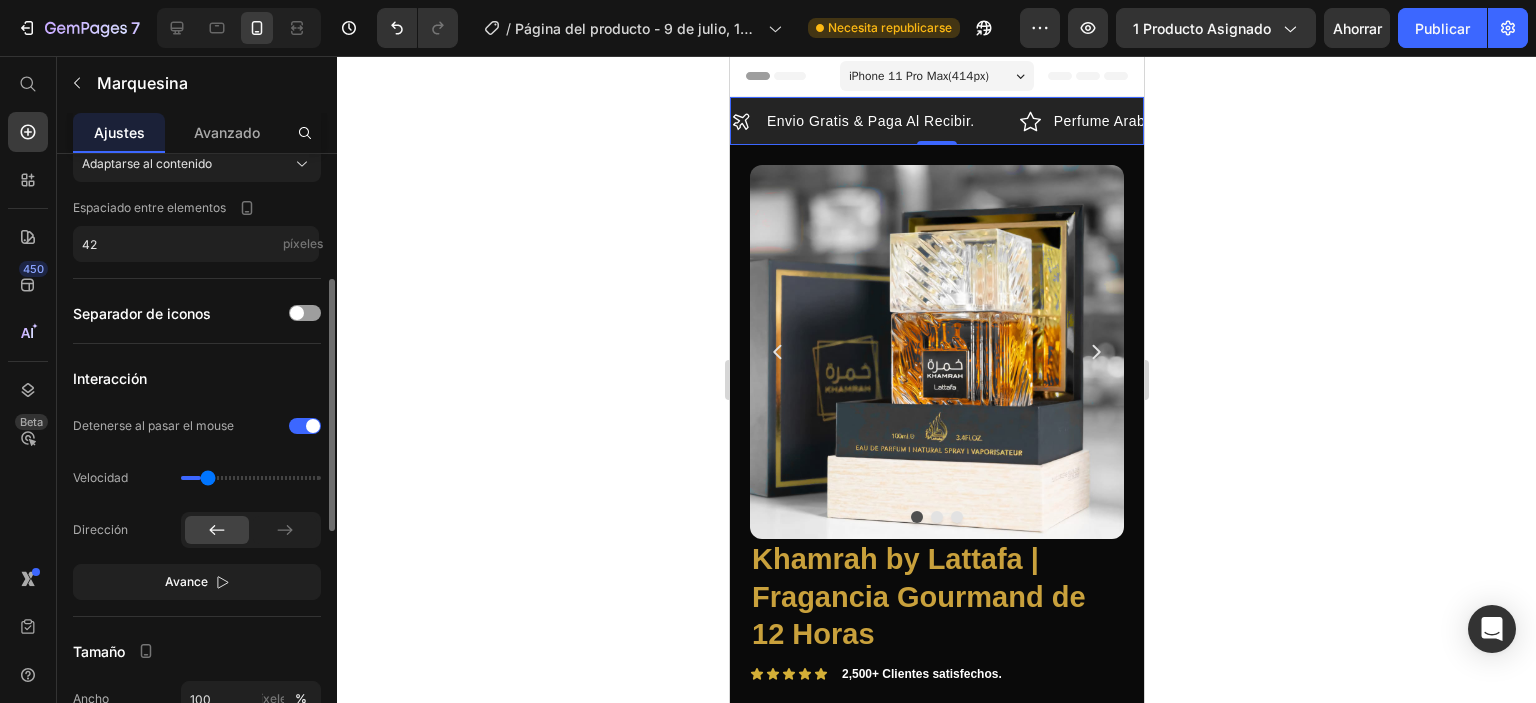 click at bounding box center [251, 478] 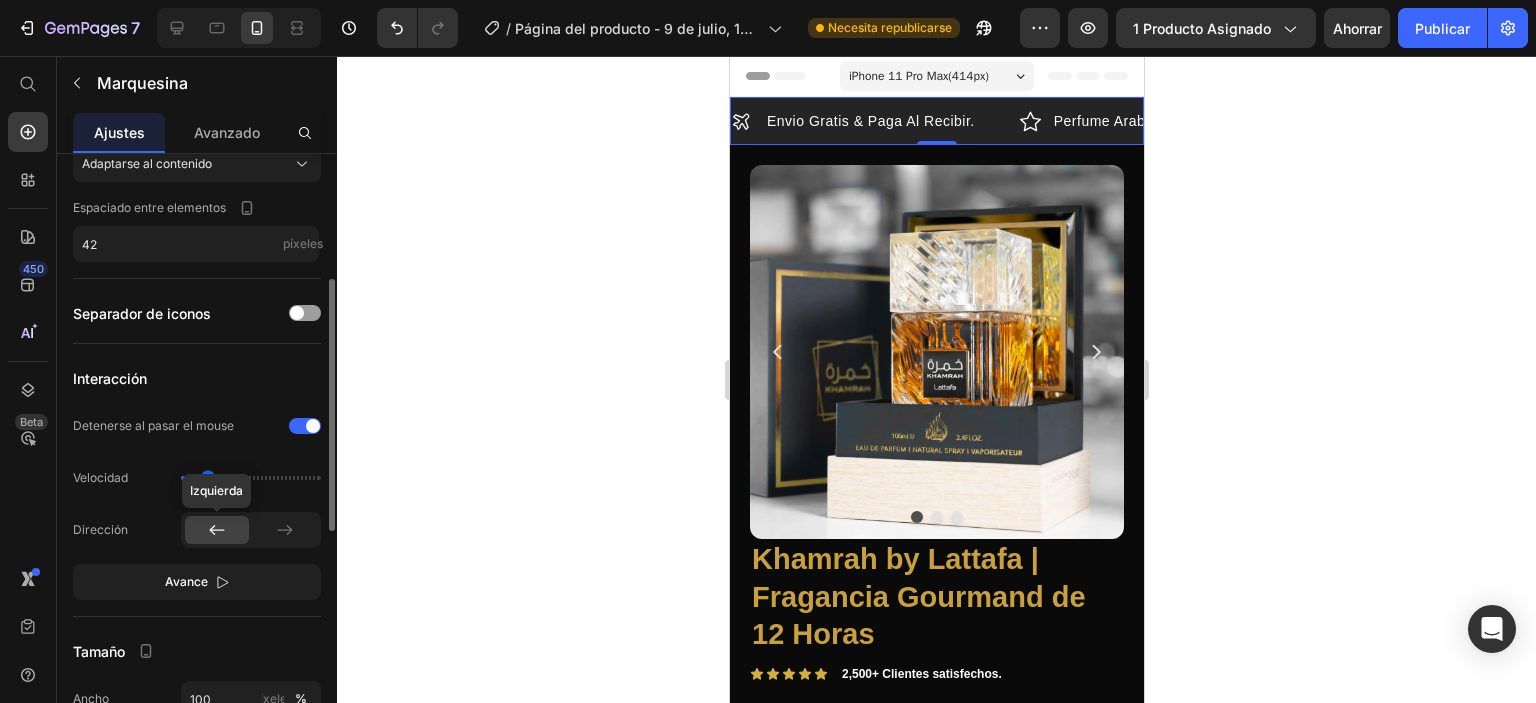 click 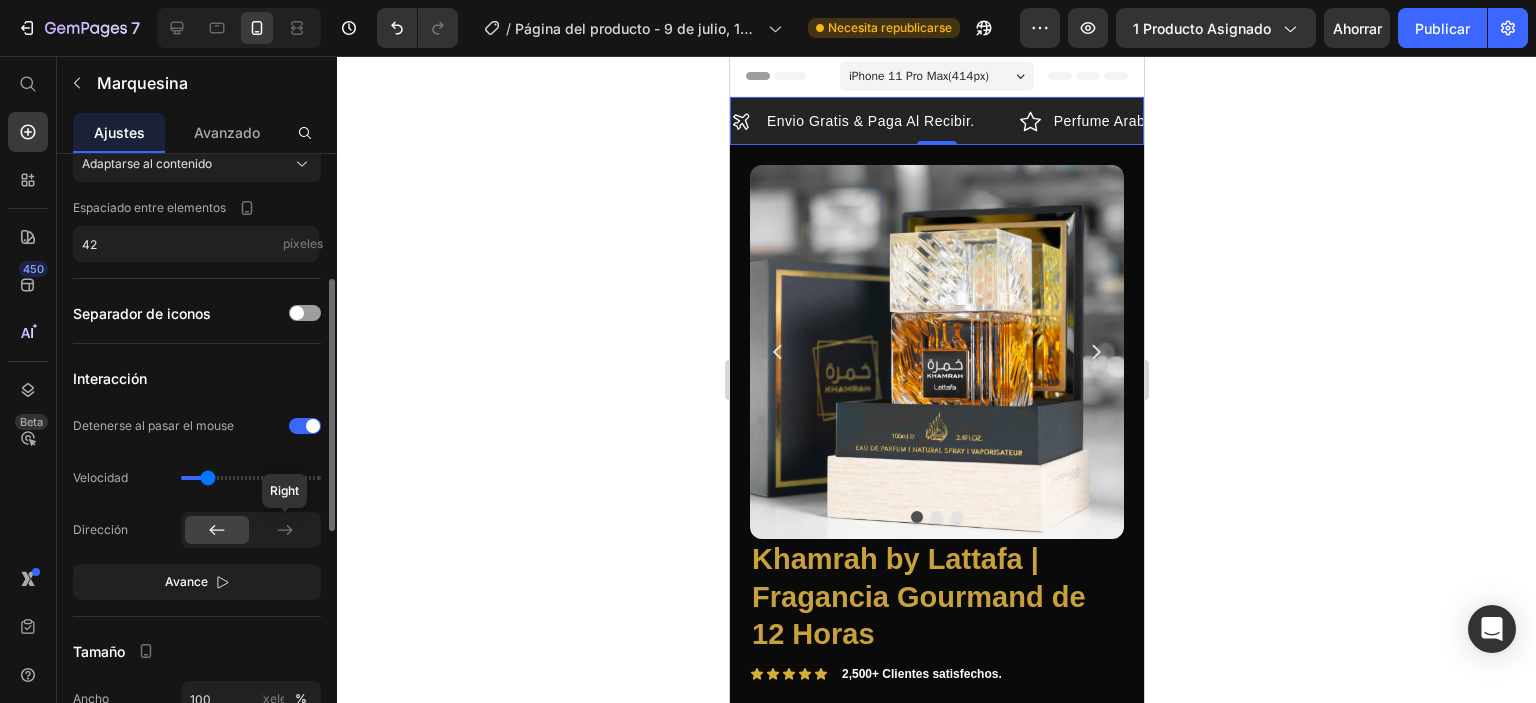 click on "Right" 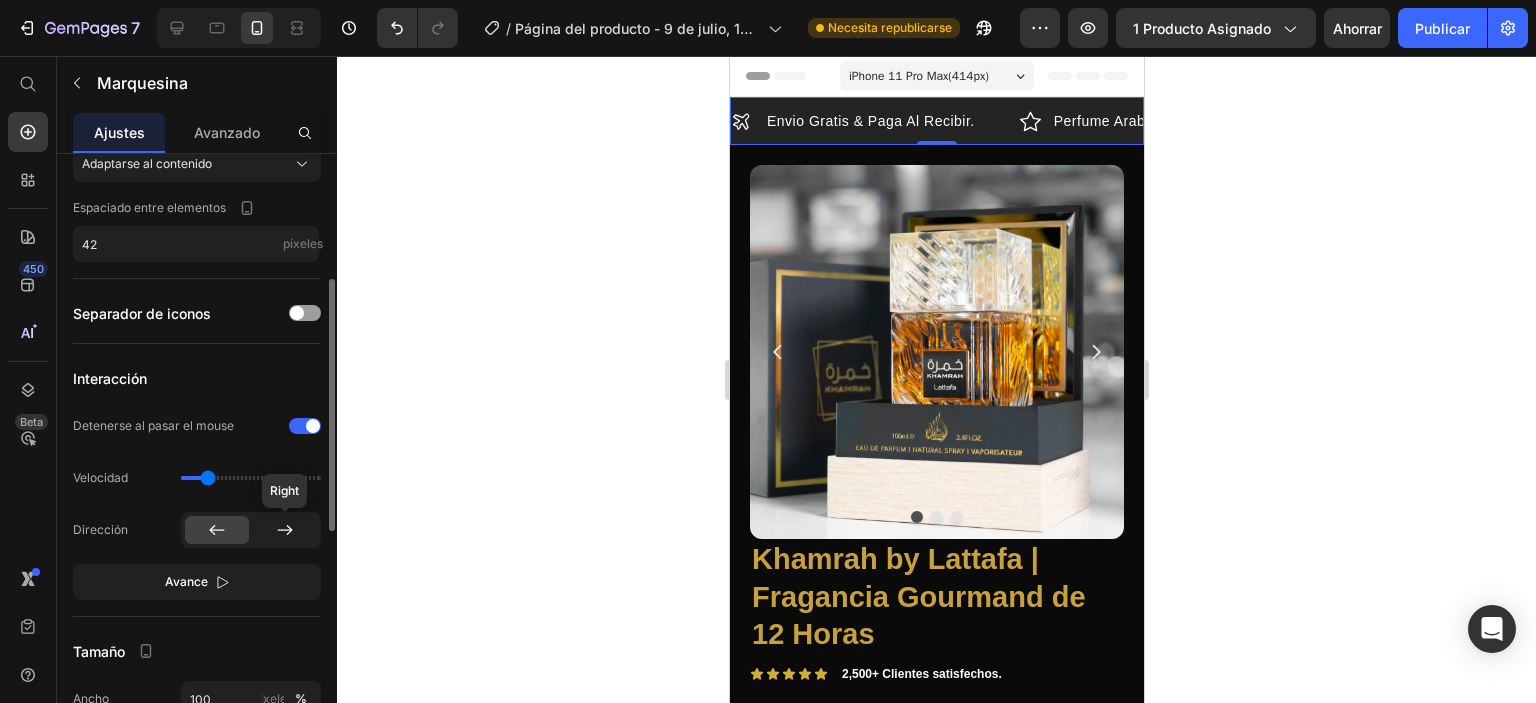 click 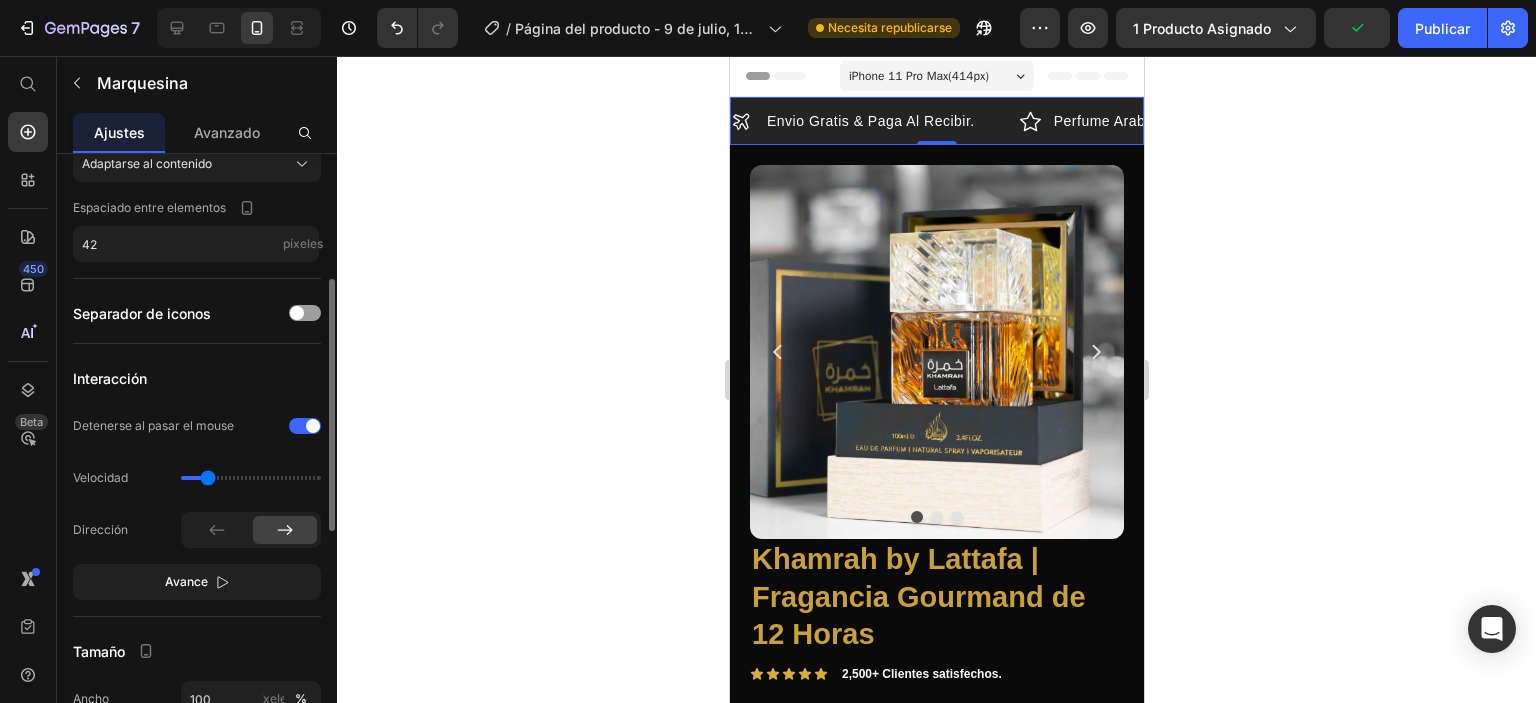 drag, startPoint x: 217, startPoint y: 471, endPoint x: 240, endPoint y: 475, distance: 23.345236 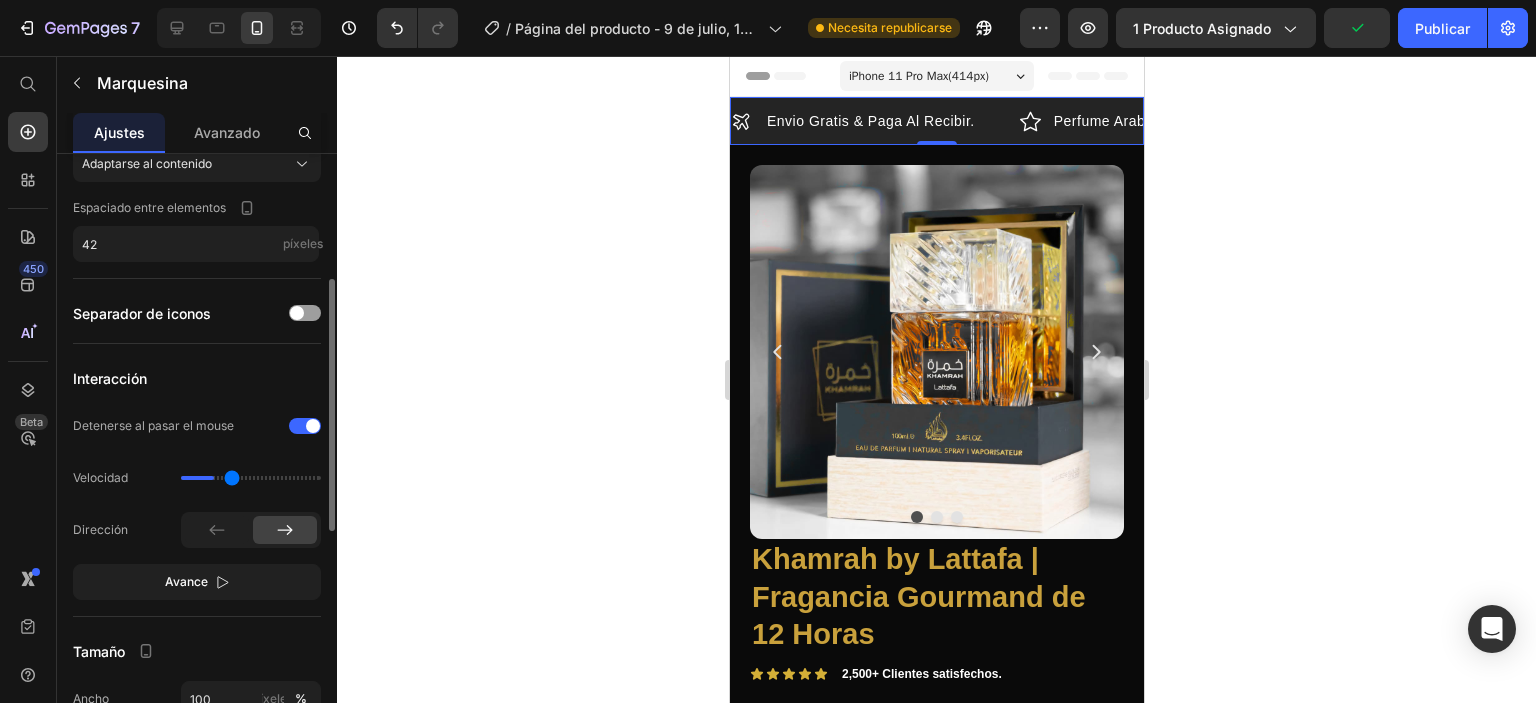 click at bounding box center [251, 478] 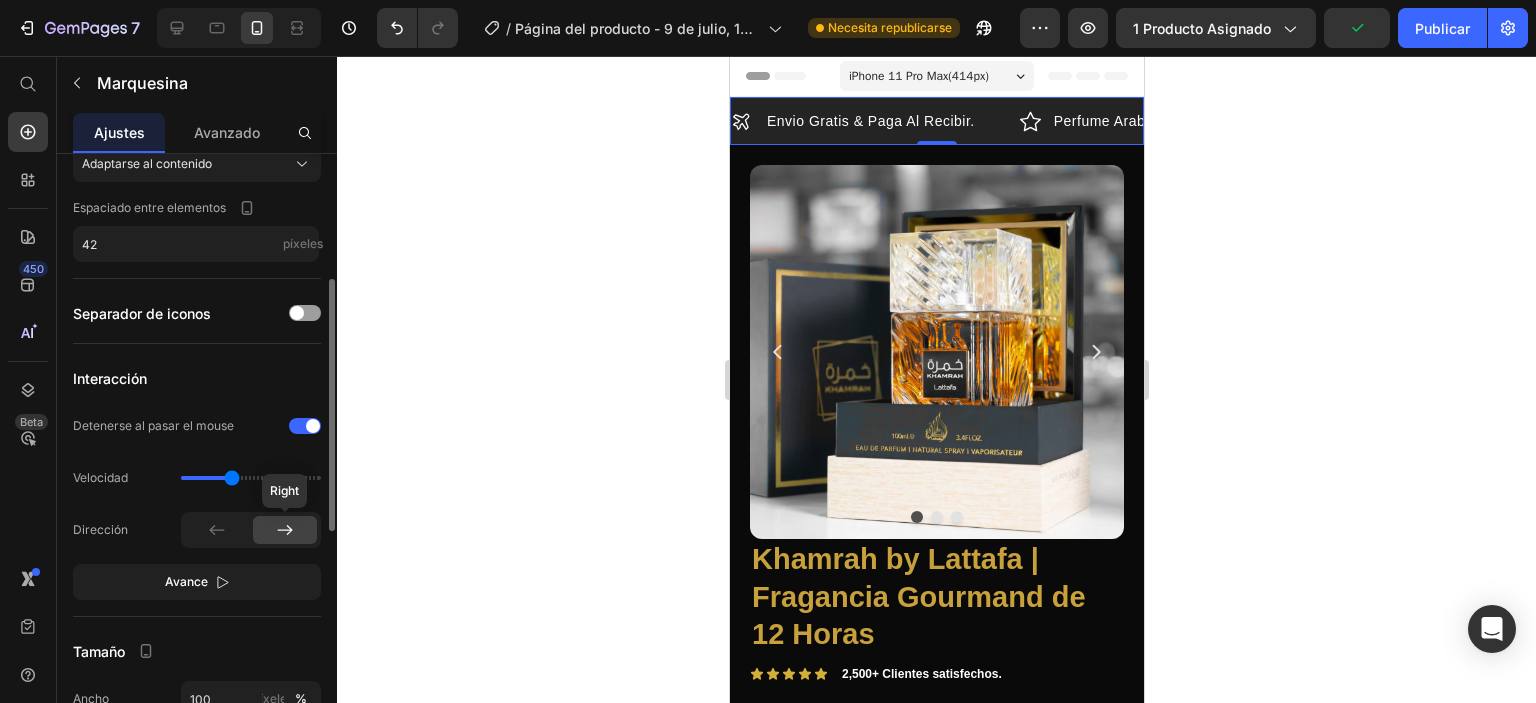 click 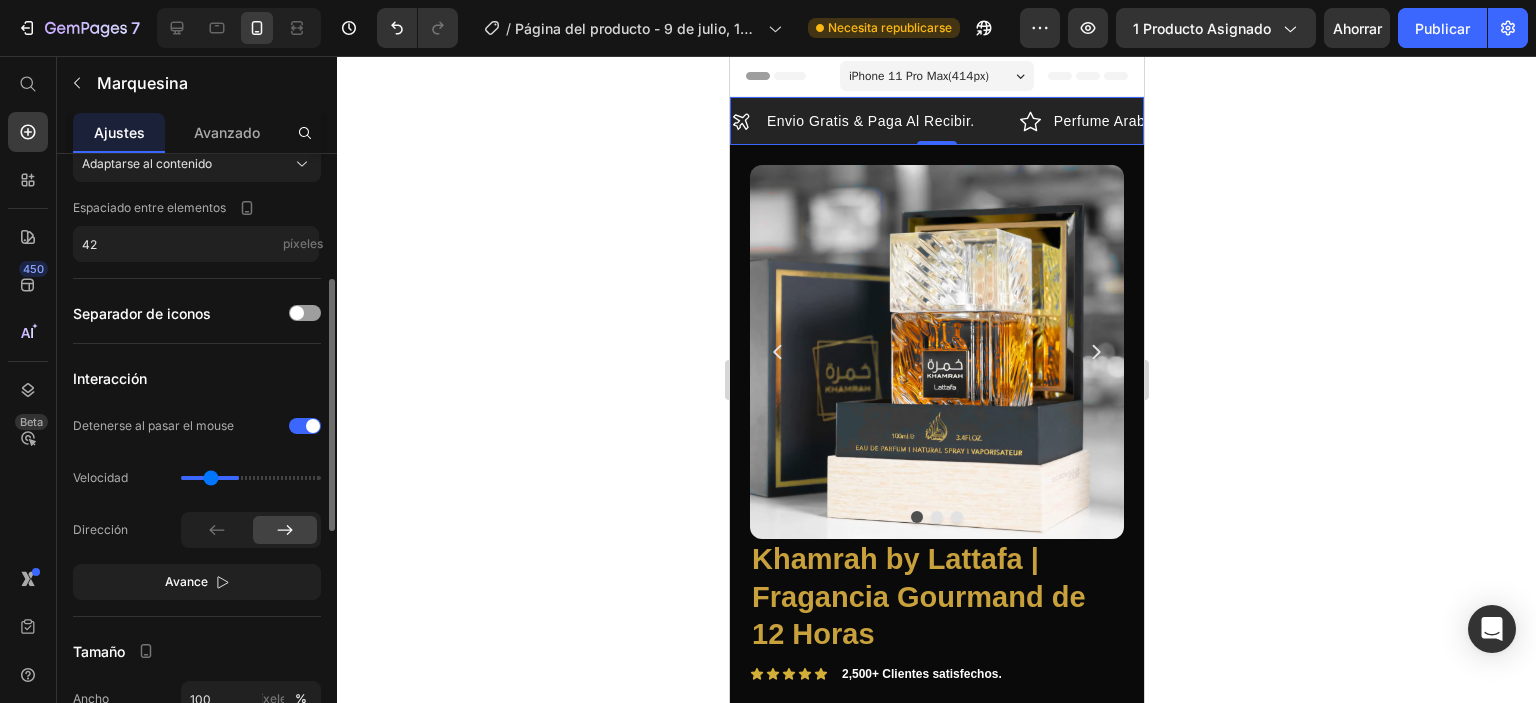 type on "0.7" 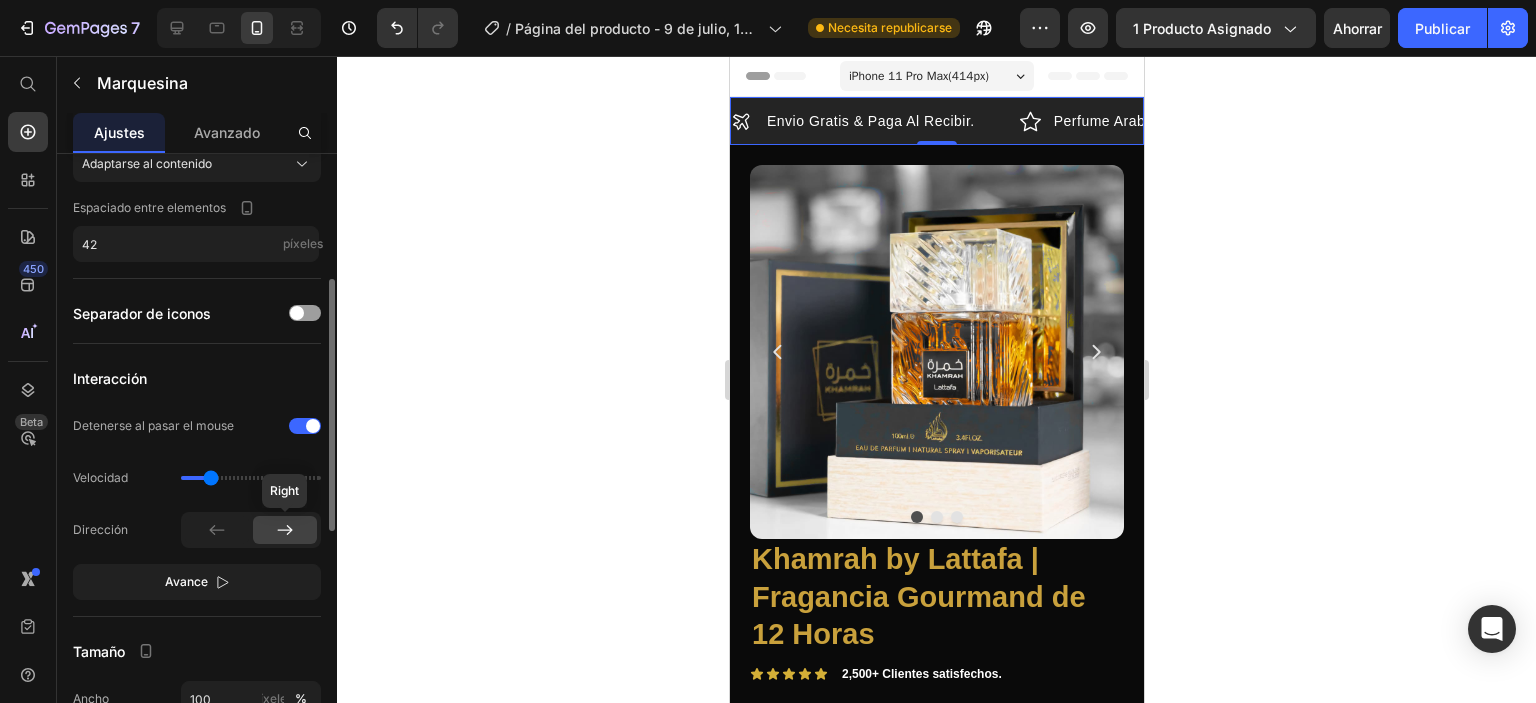 click 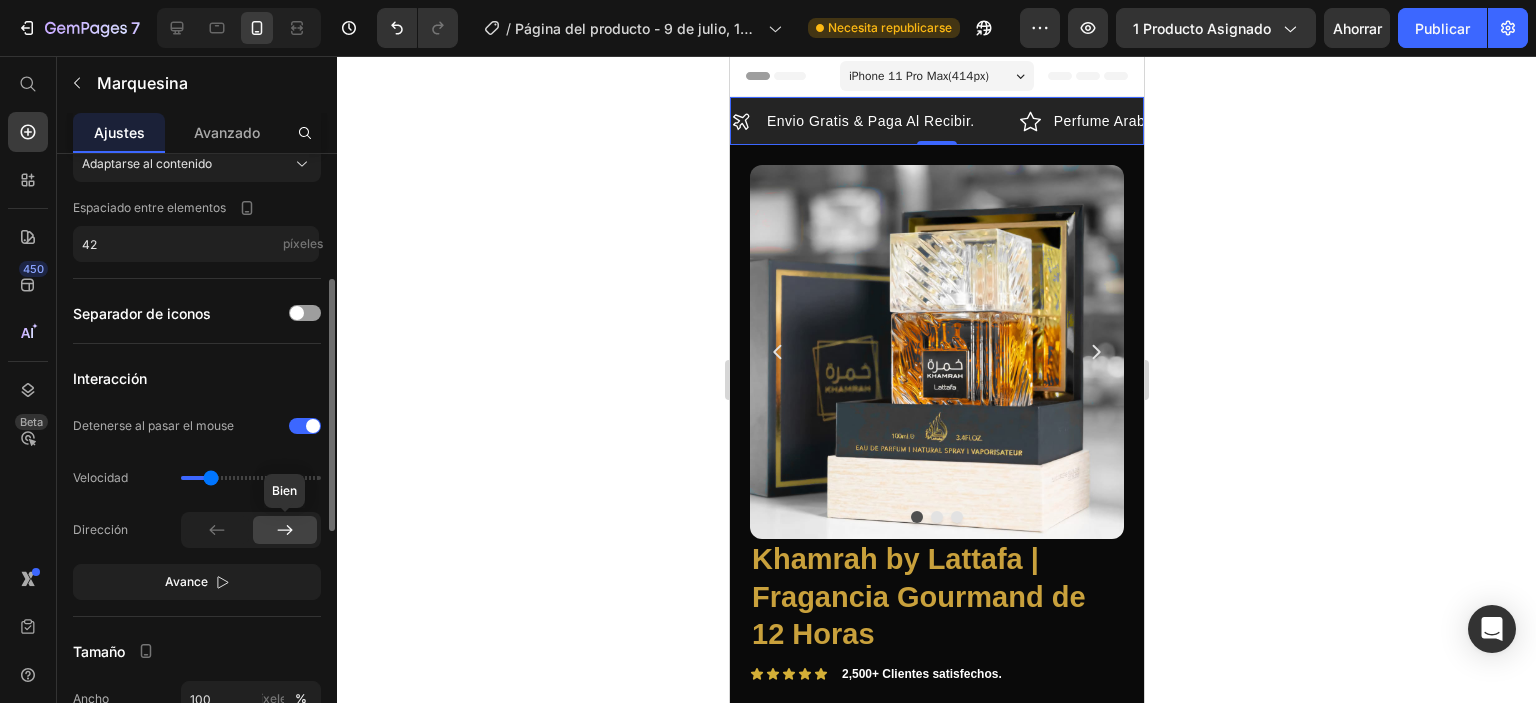 click 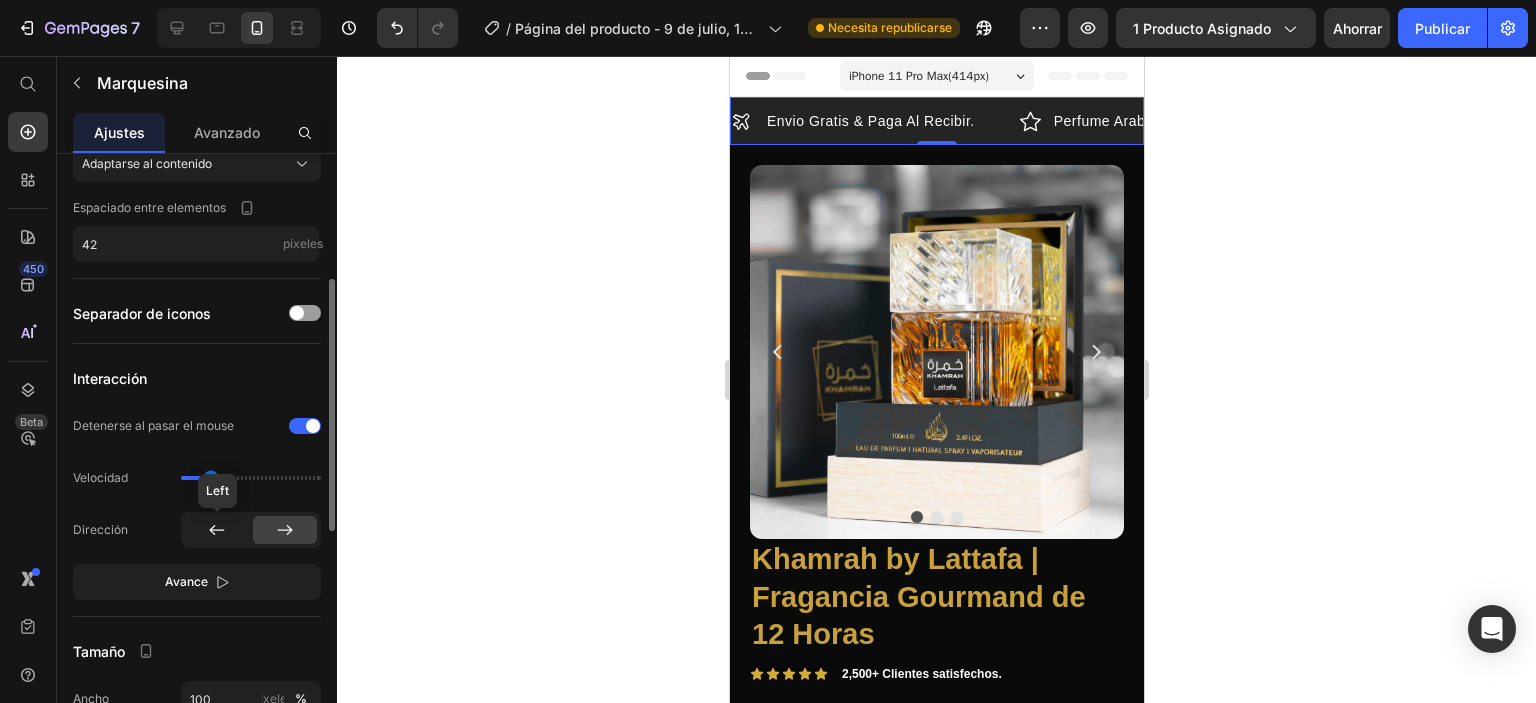 click 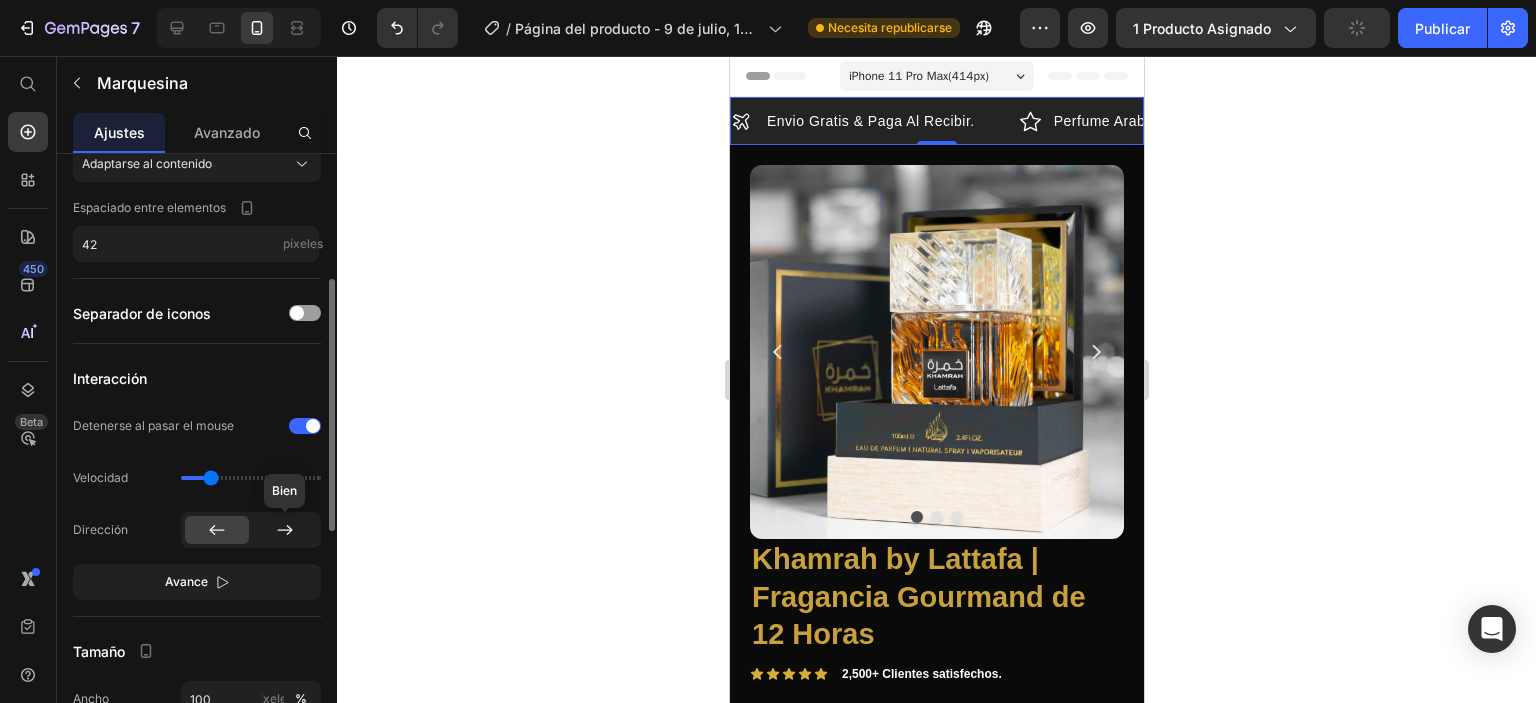 click 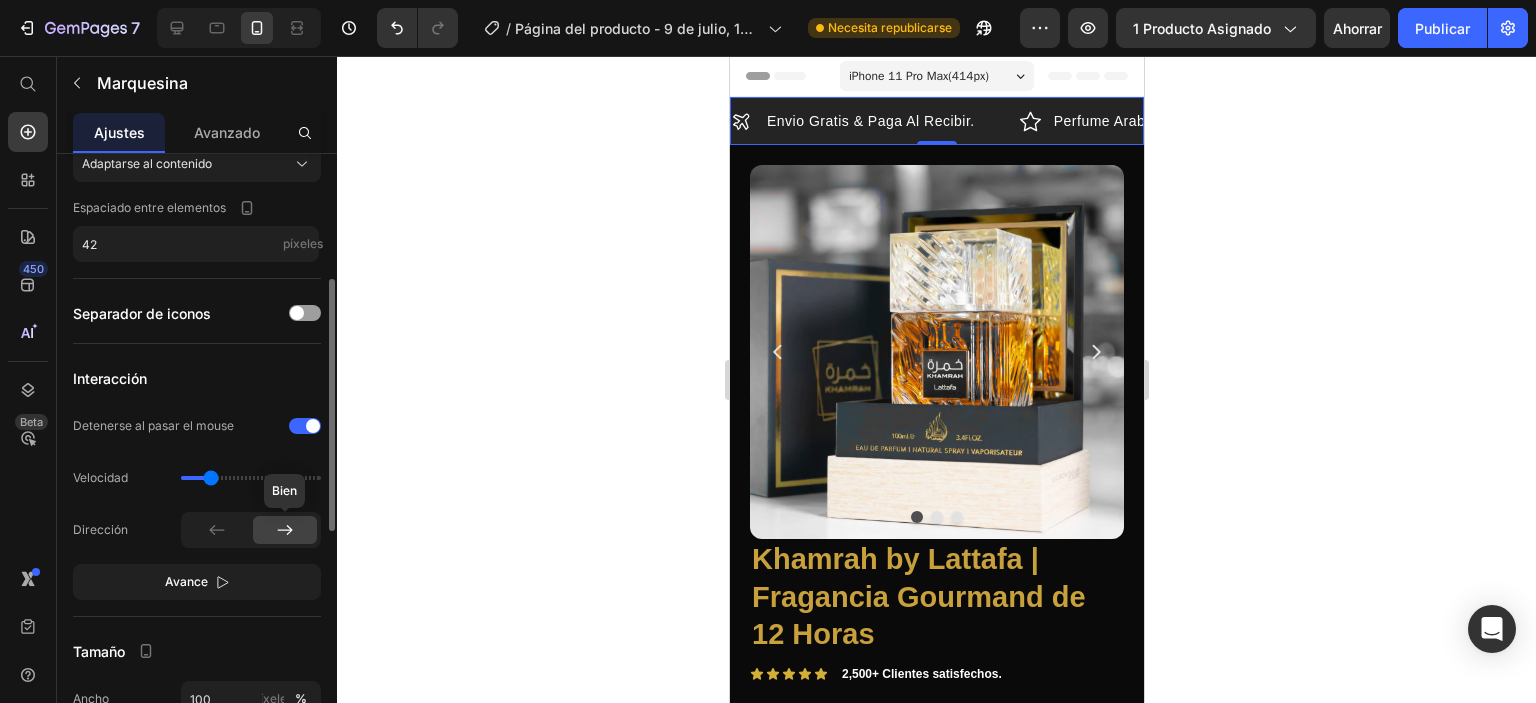 click 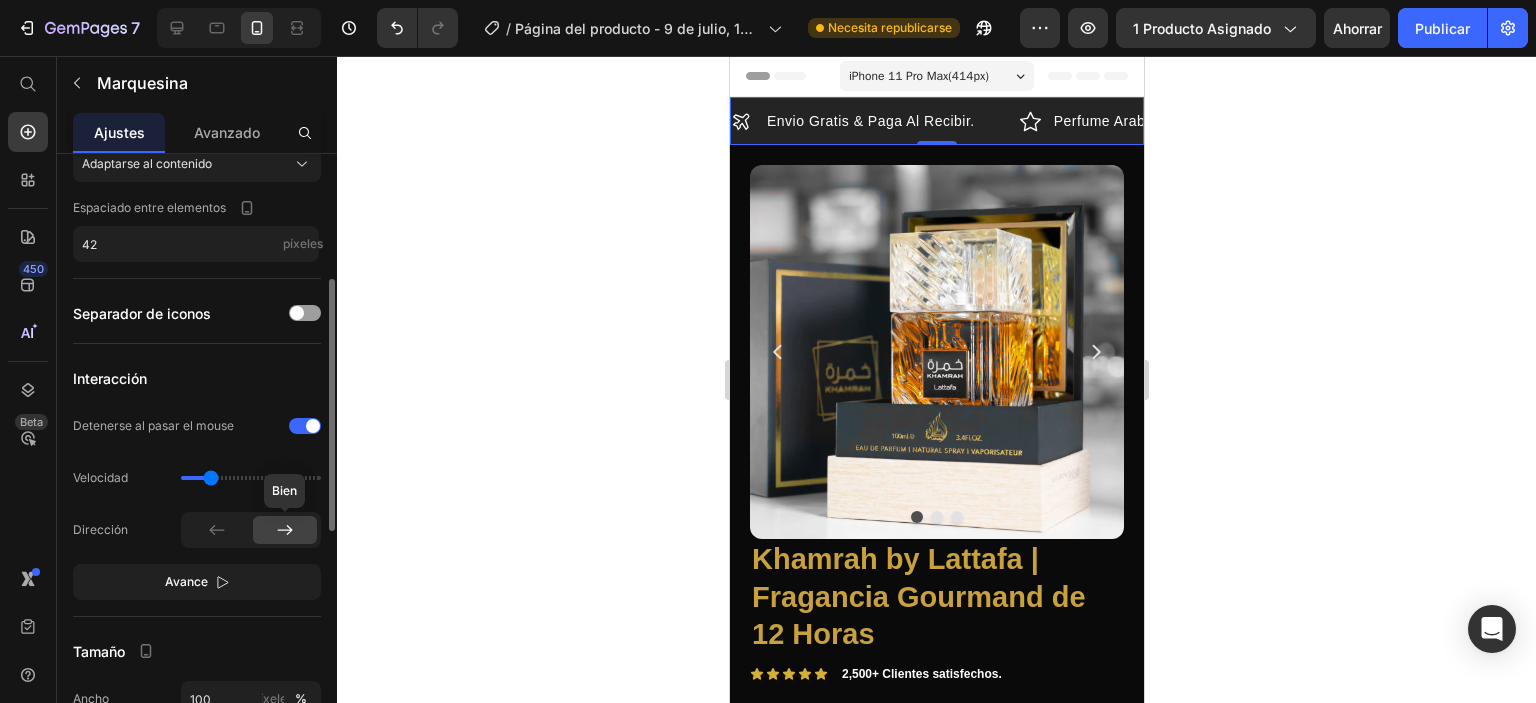 click 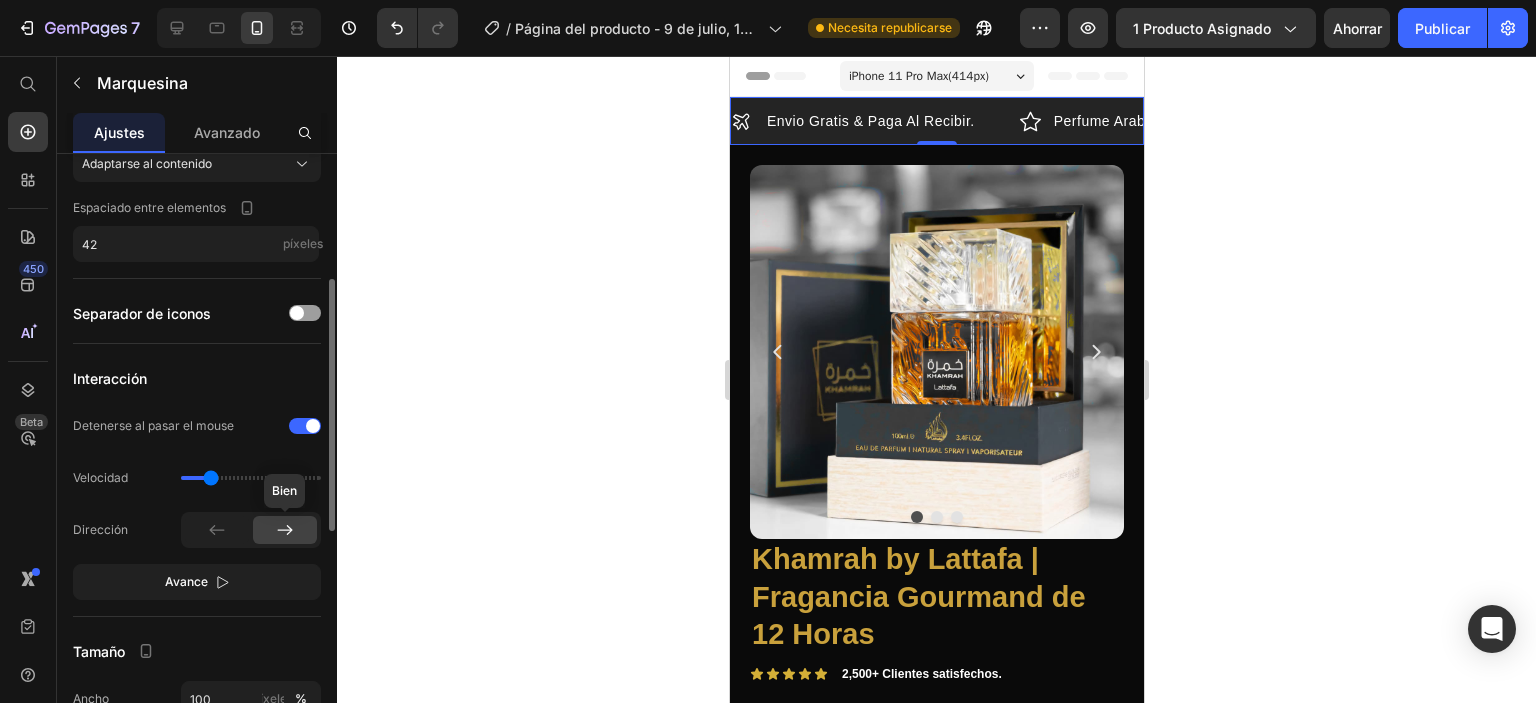 click 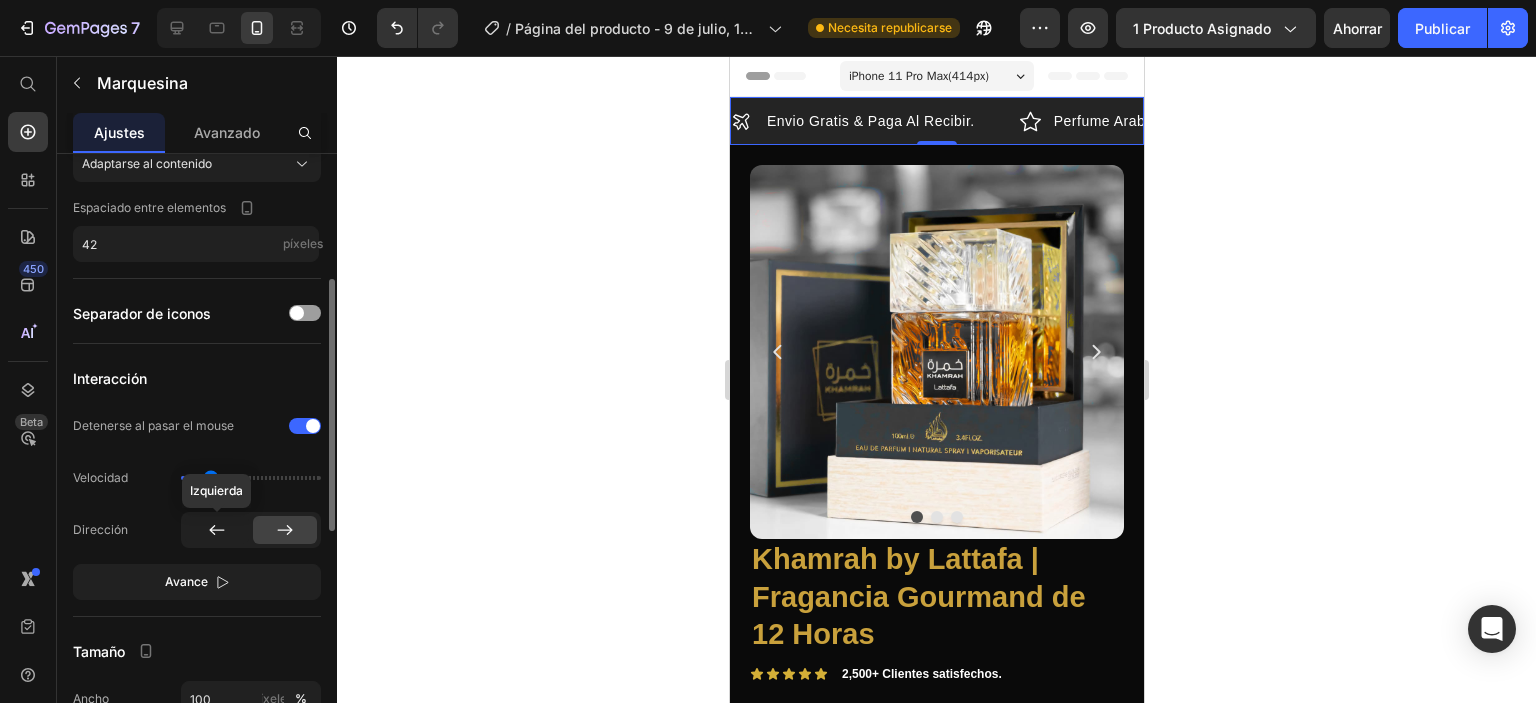 click 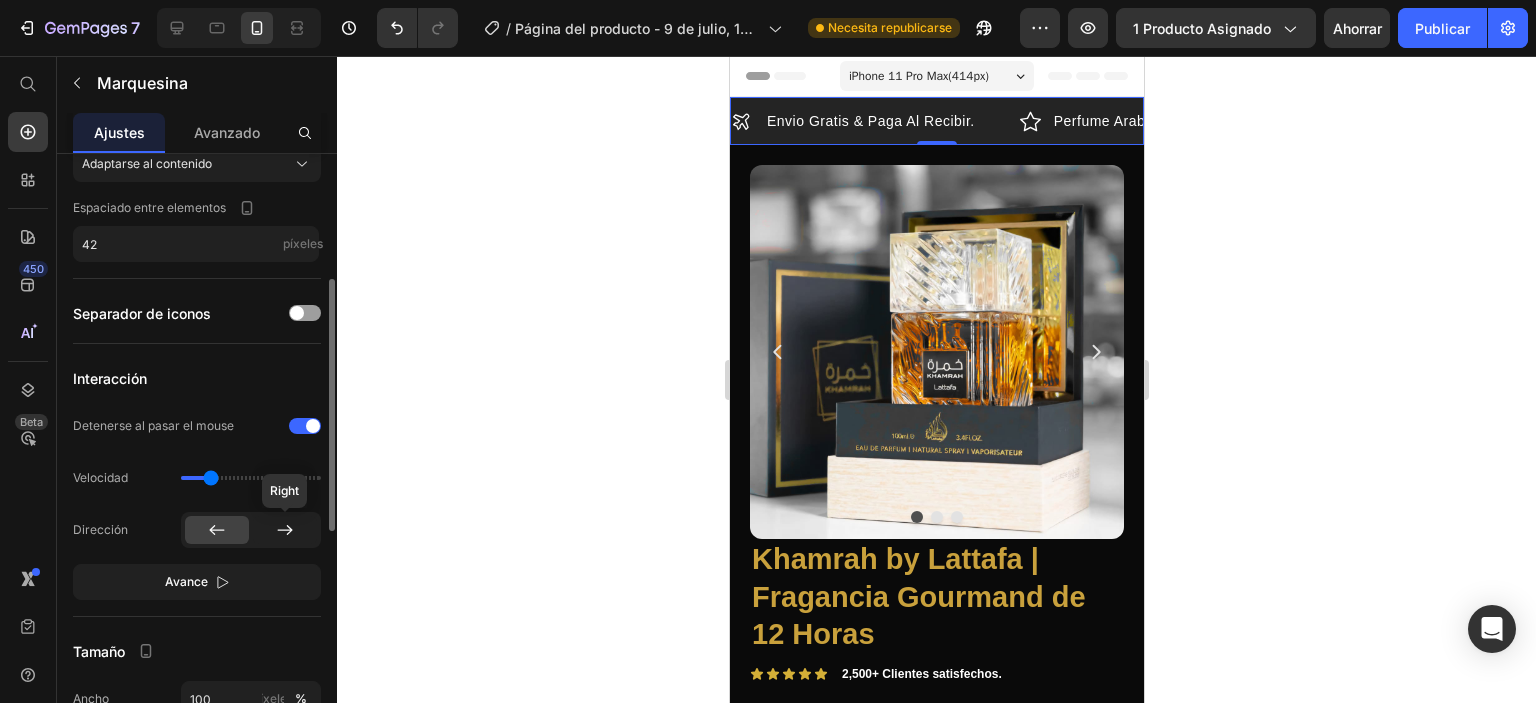 click 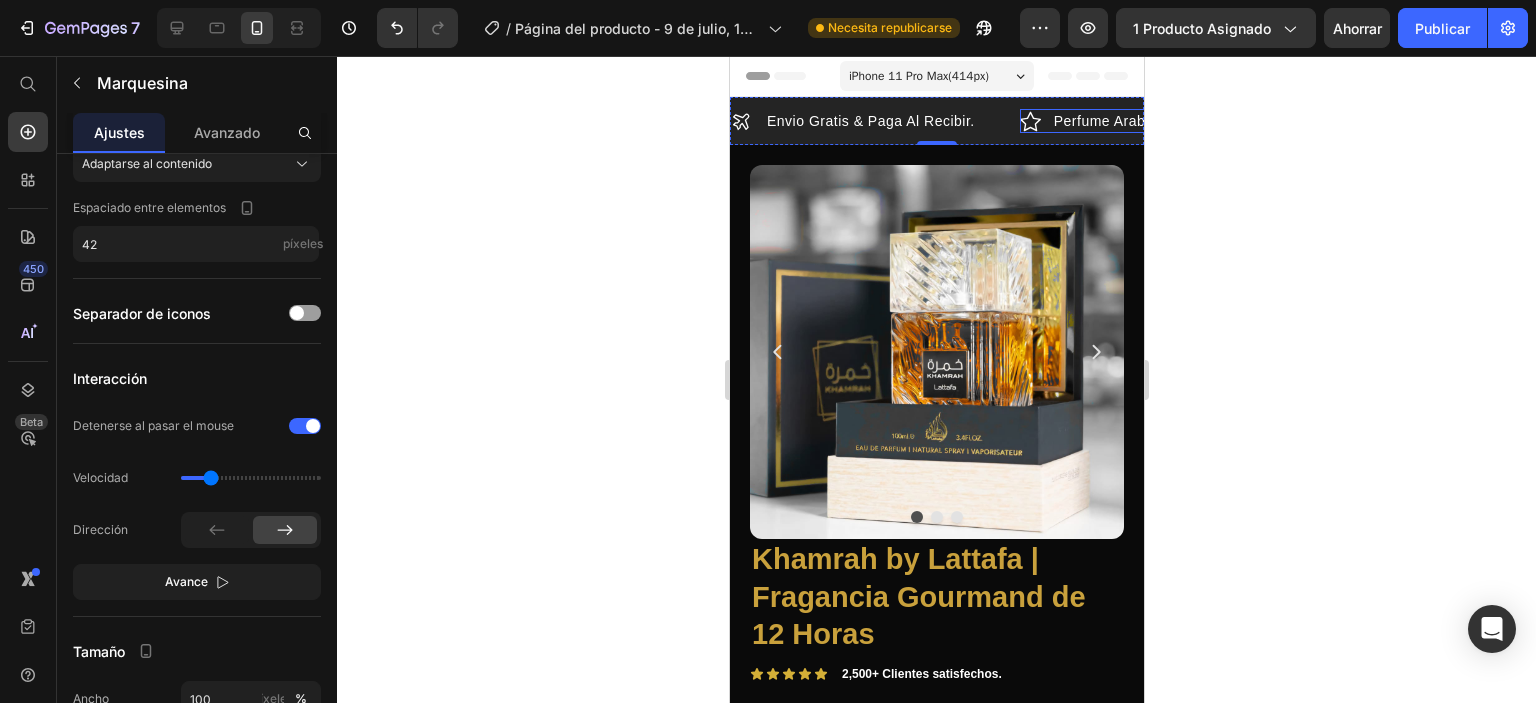 click on "Perfume Arabe Mas Apetecido." at bounding box center (1128, 121) 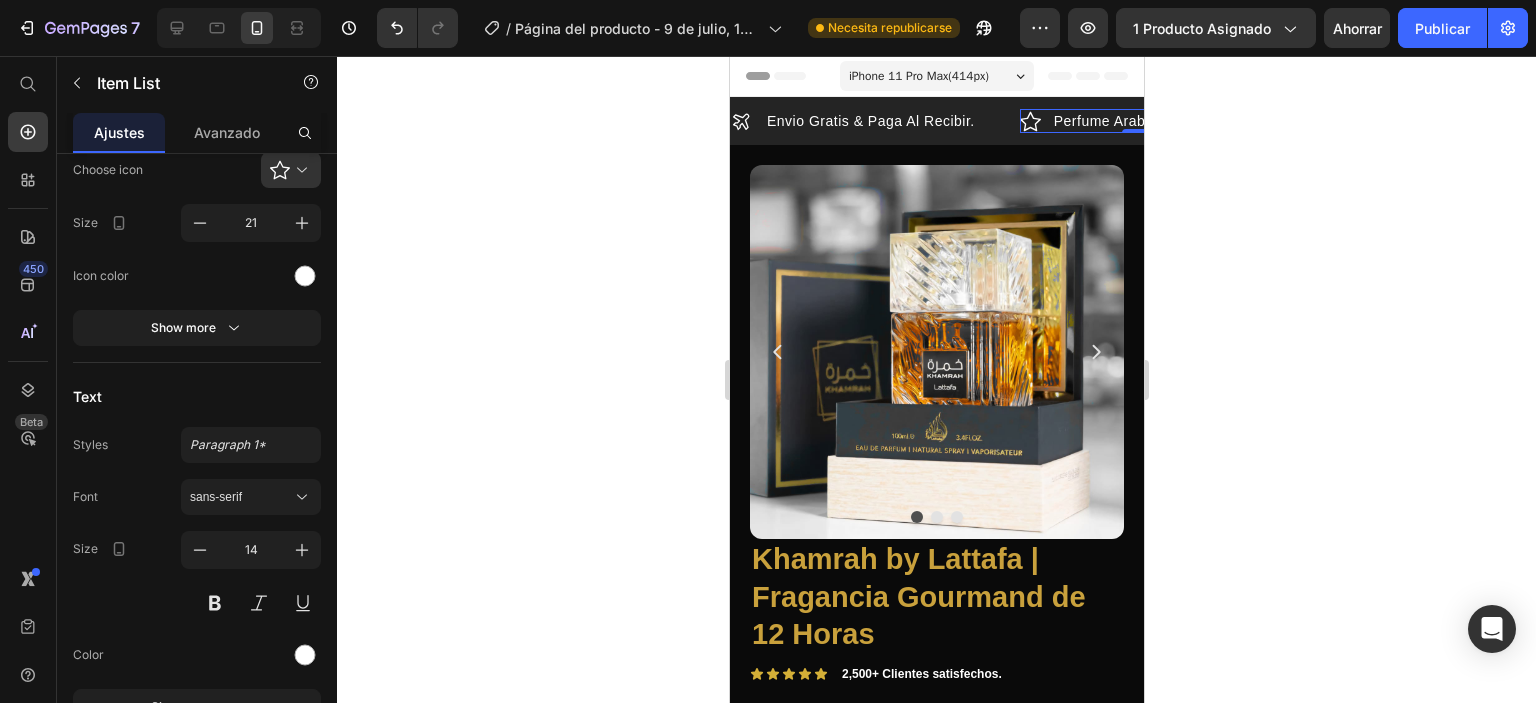 scroll, scrollTop: 0, scrollLeft: 0, axis: both 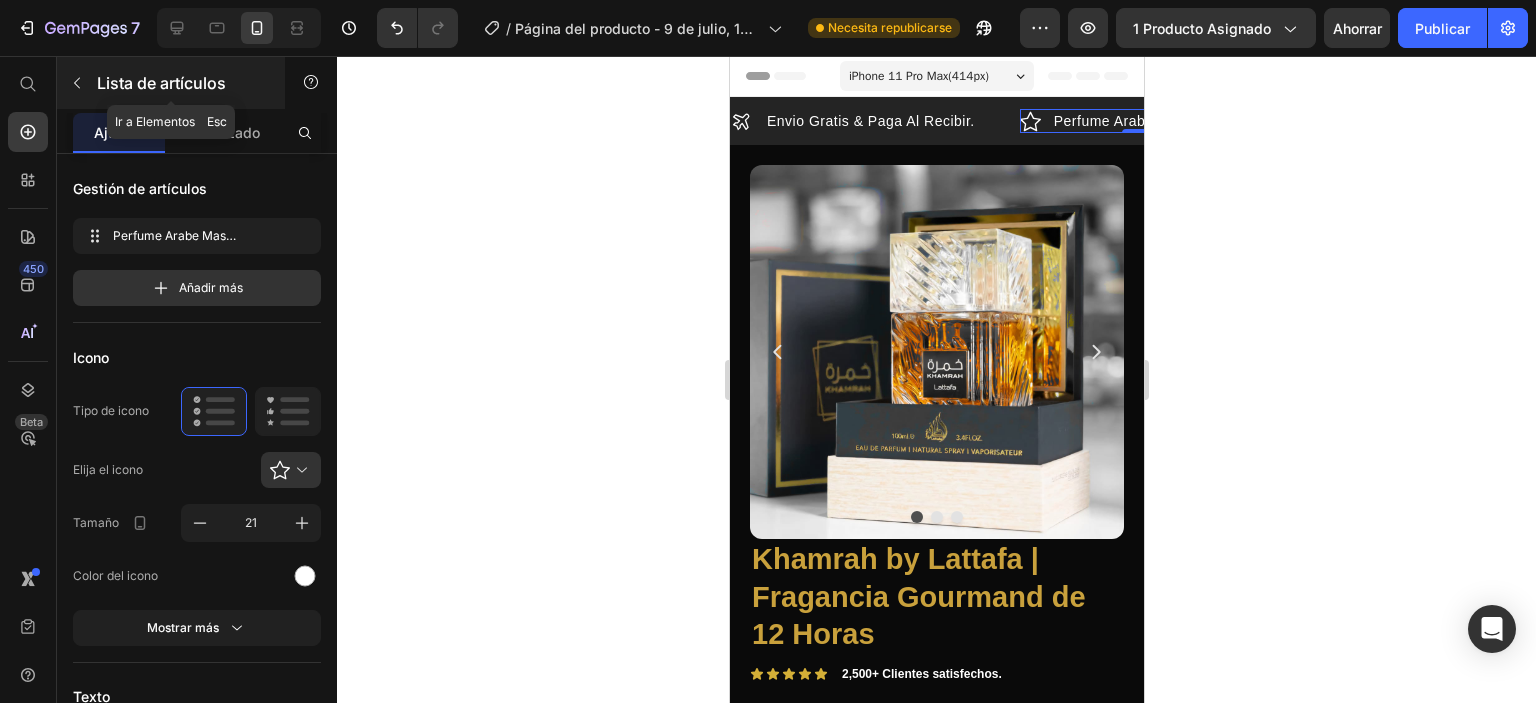 click 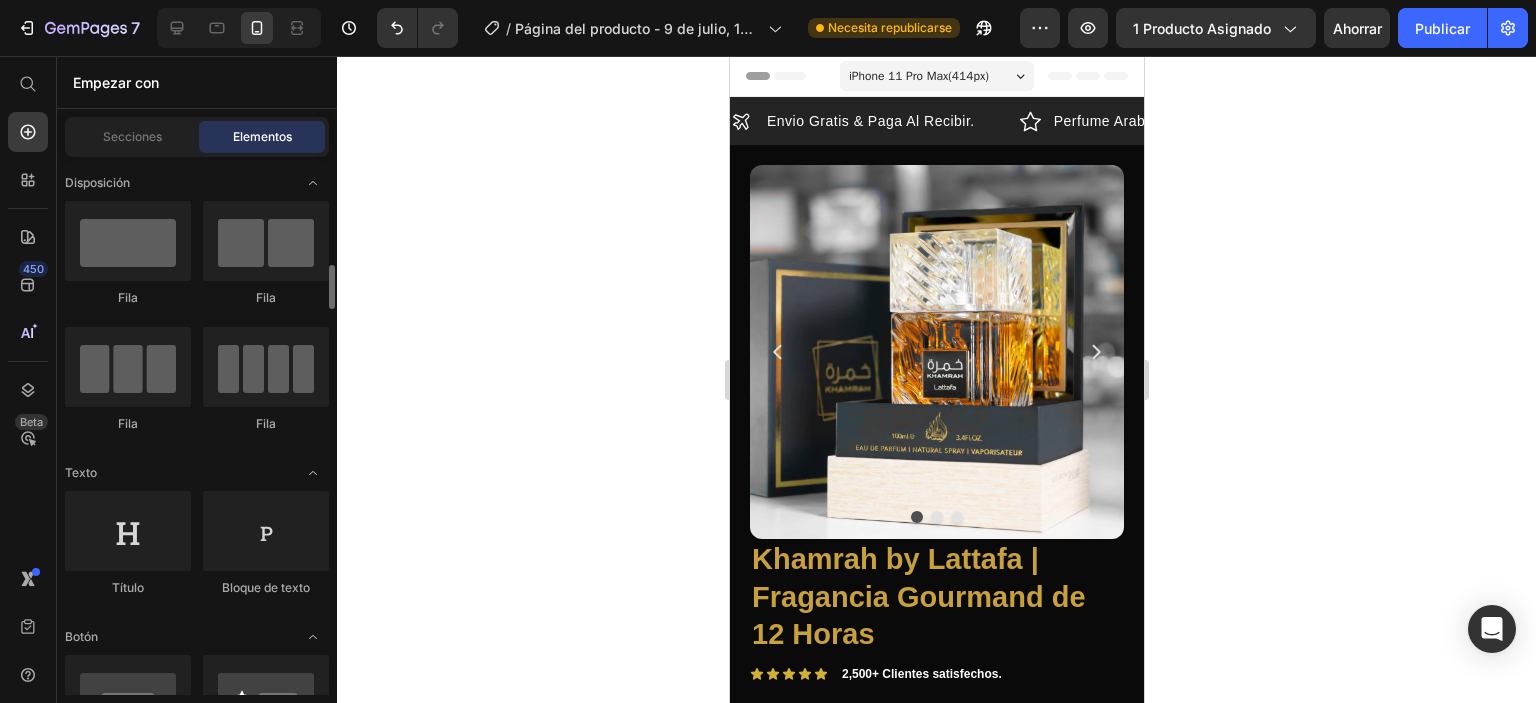 scroll, scrollTop: 100, scrollLeft: 0, axis: vertical 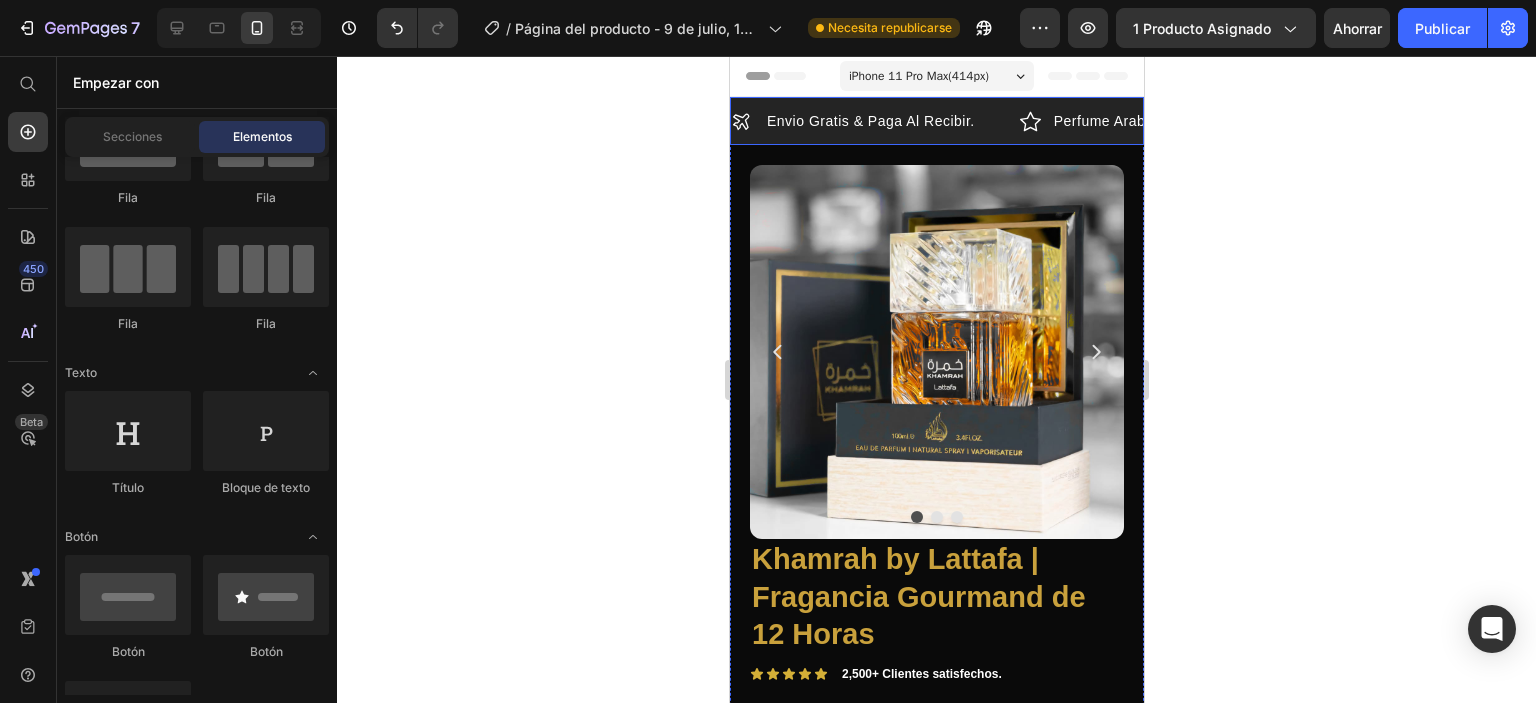 click on "Envio Gratis & Paga Al Recibir.  Item List
Perfume Arabe Mas Apetecido. Item List
Alta Calidad Original. Item List
Envio Gratis & Paga Al Recibir.  Item List
Perfume Arabe Mas Apetecido. Item List
Alta Calidad Original. Item List" at bounding box center (936, 127) 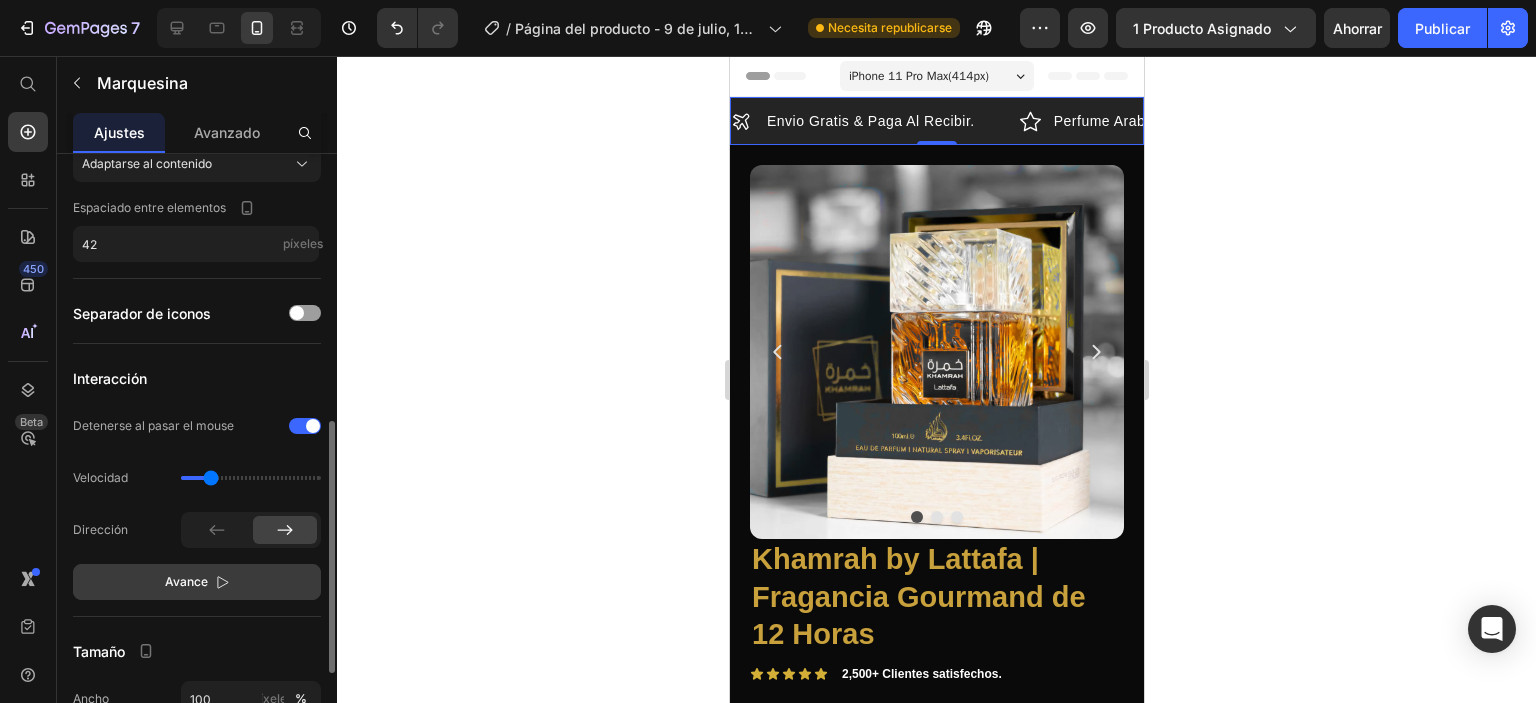 scroll, scrollTop: 400, scrollLeft: 0, axis: vertical 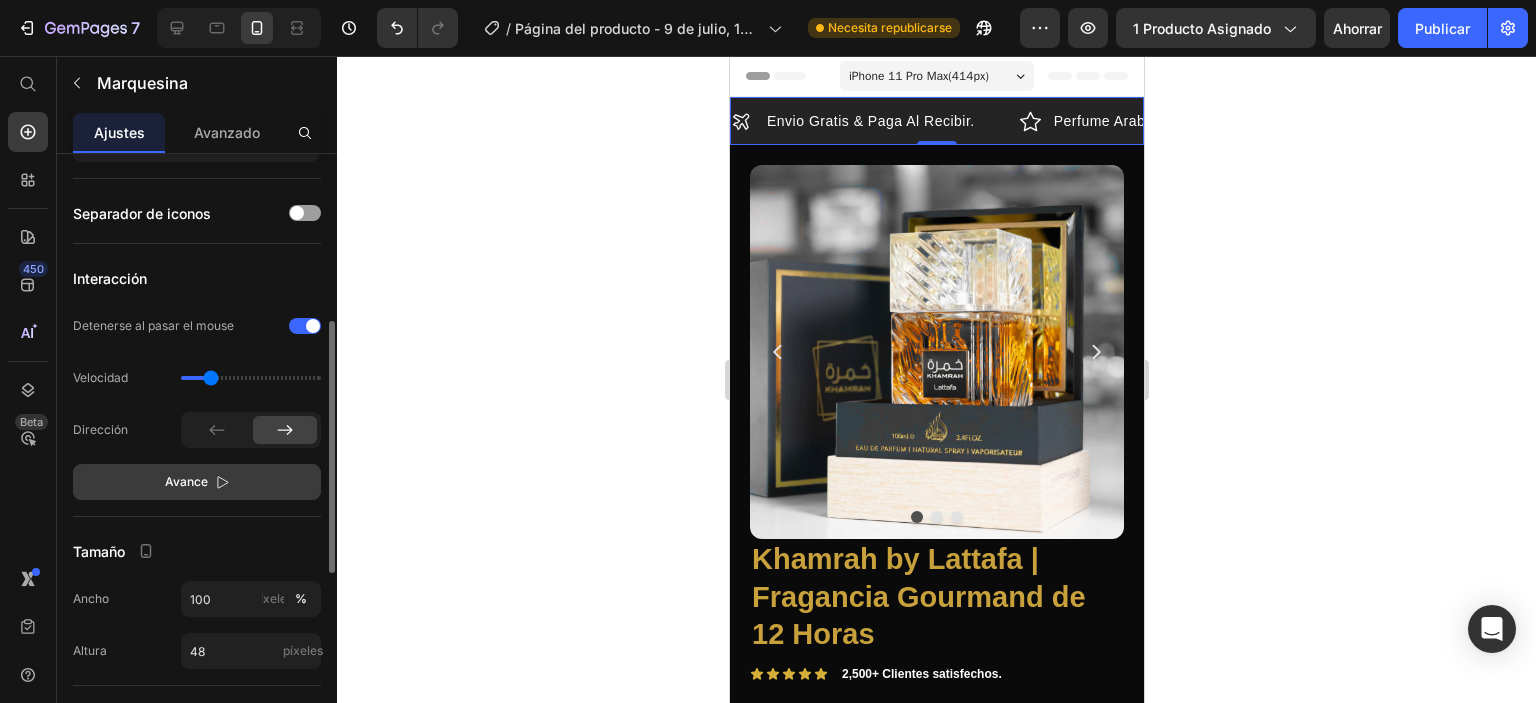 click on "Avance" at bounding box center (197, 482) 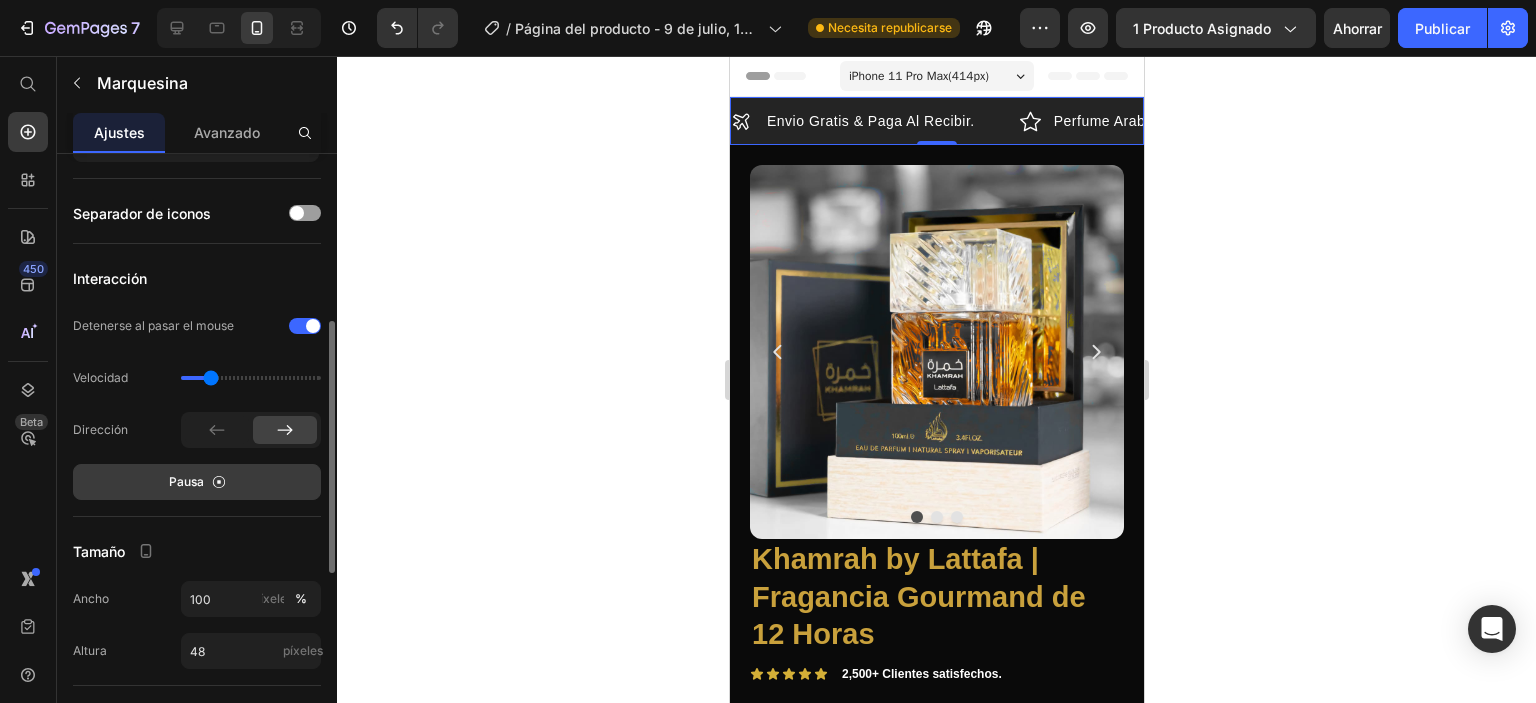 click on "Pausa" at bounding box center (197, 482) 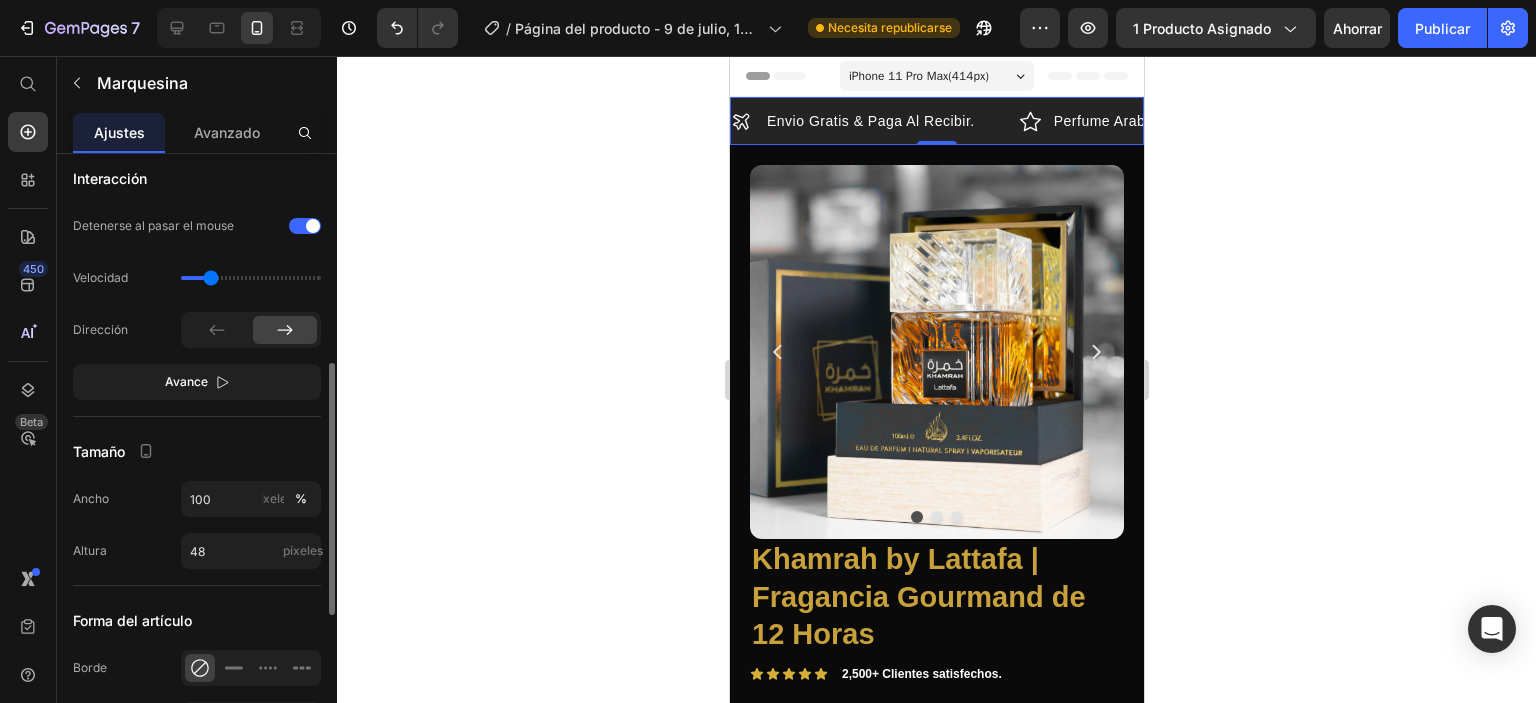scroll, scrollTop: 700, scrollLeft: 0, axis: vertical 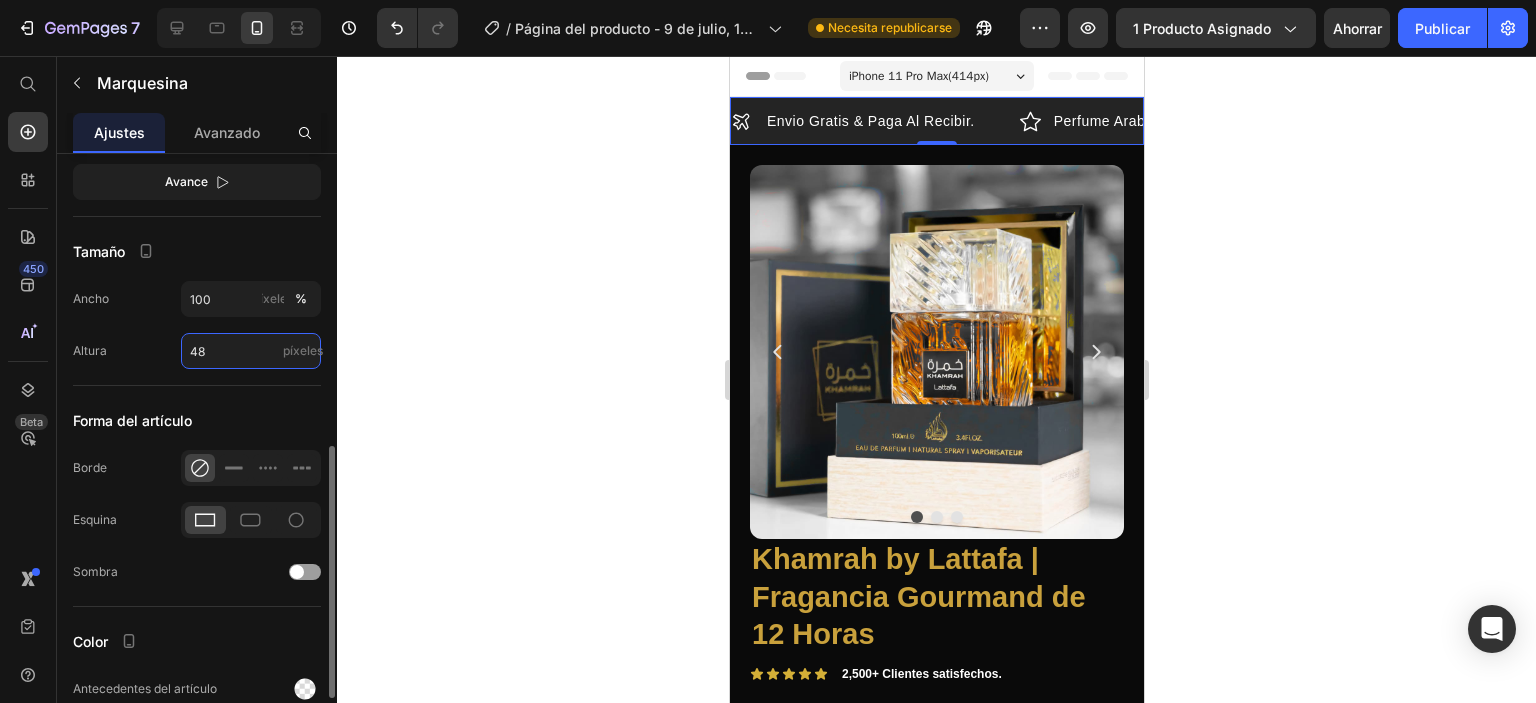 click on "48" at bounding box center [251, 351] 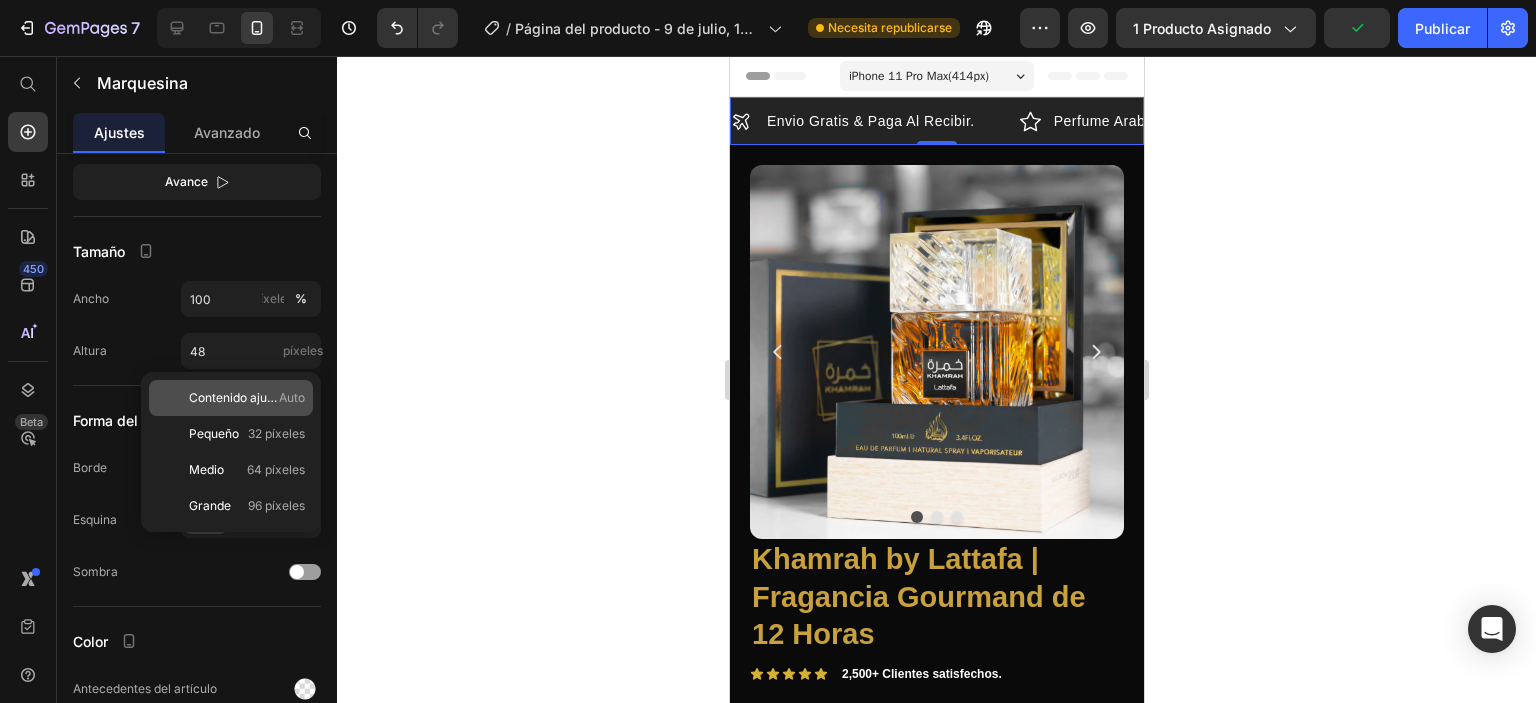 click on "Contenido ajustado Auto" 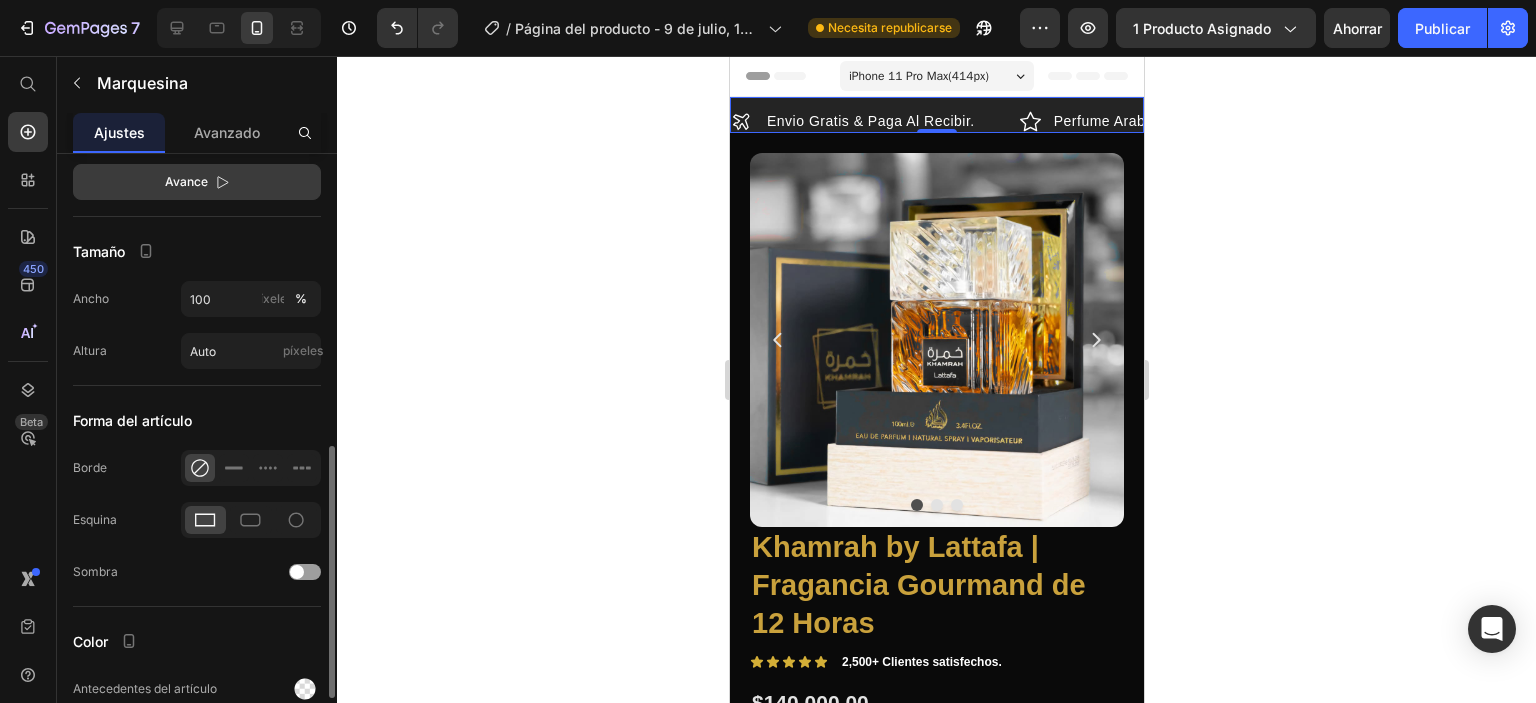 click on "Avance" at bounding box center (197, 182) 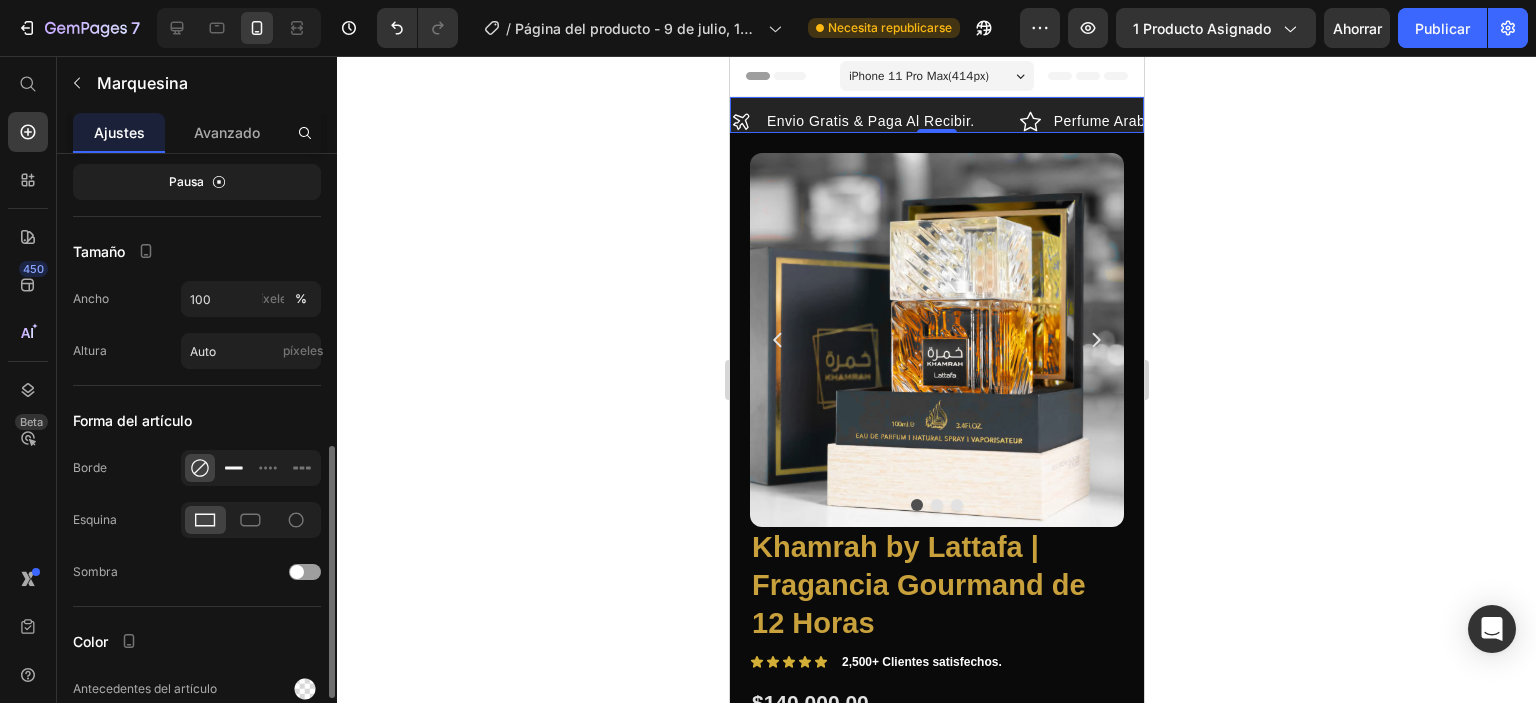 click 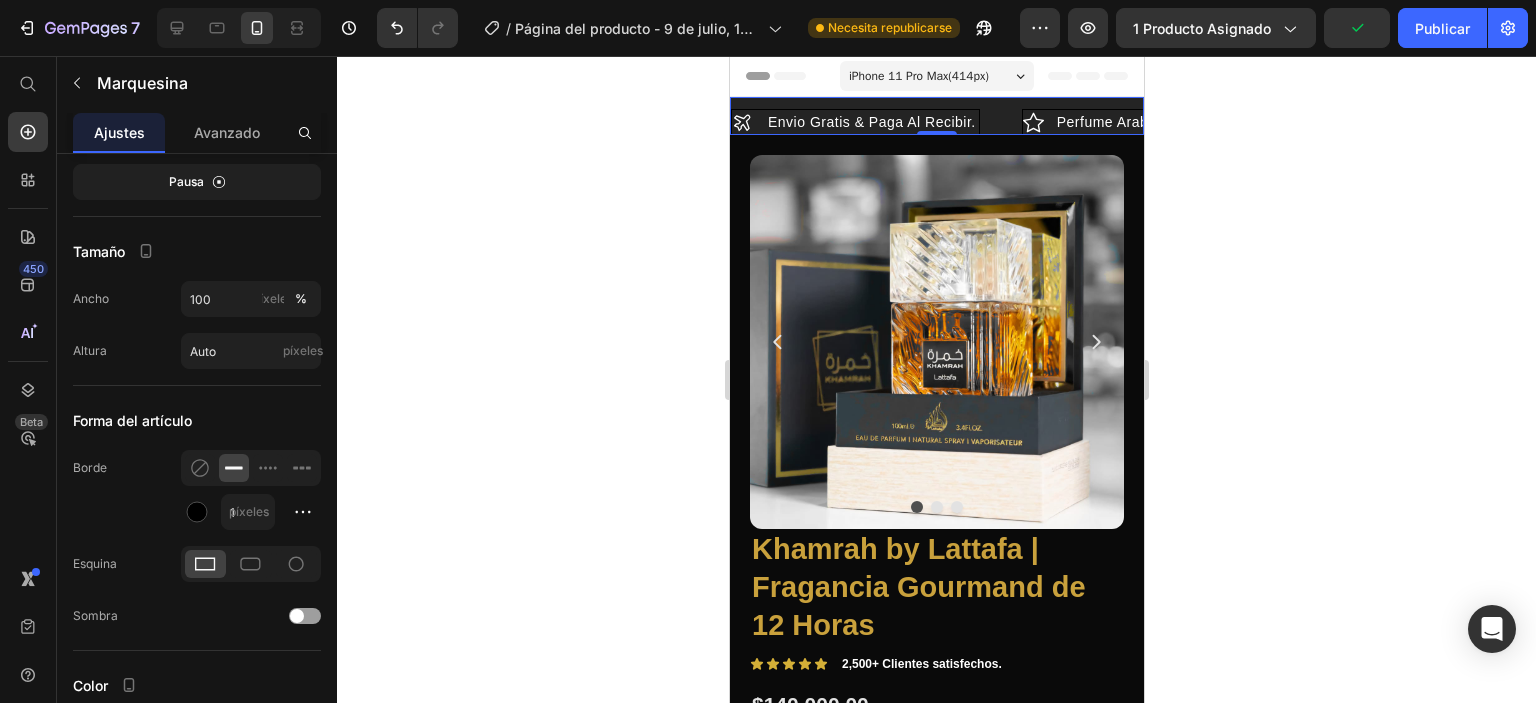 click 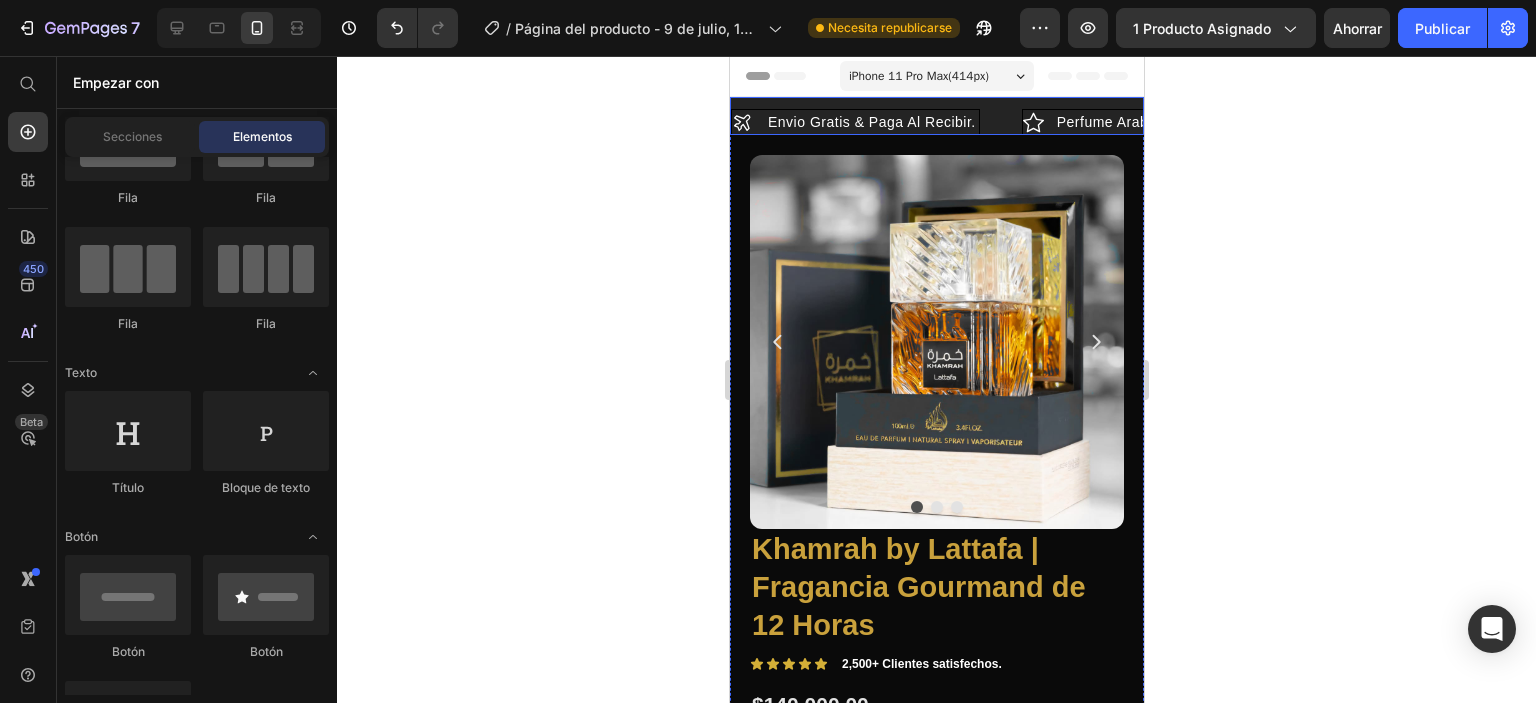 click on "Alta Calidad Original. Item List" at bounding box center [811, 122] 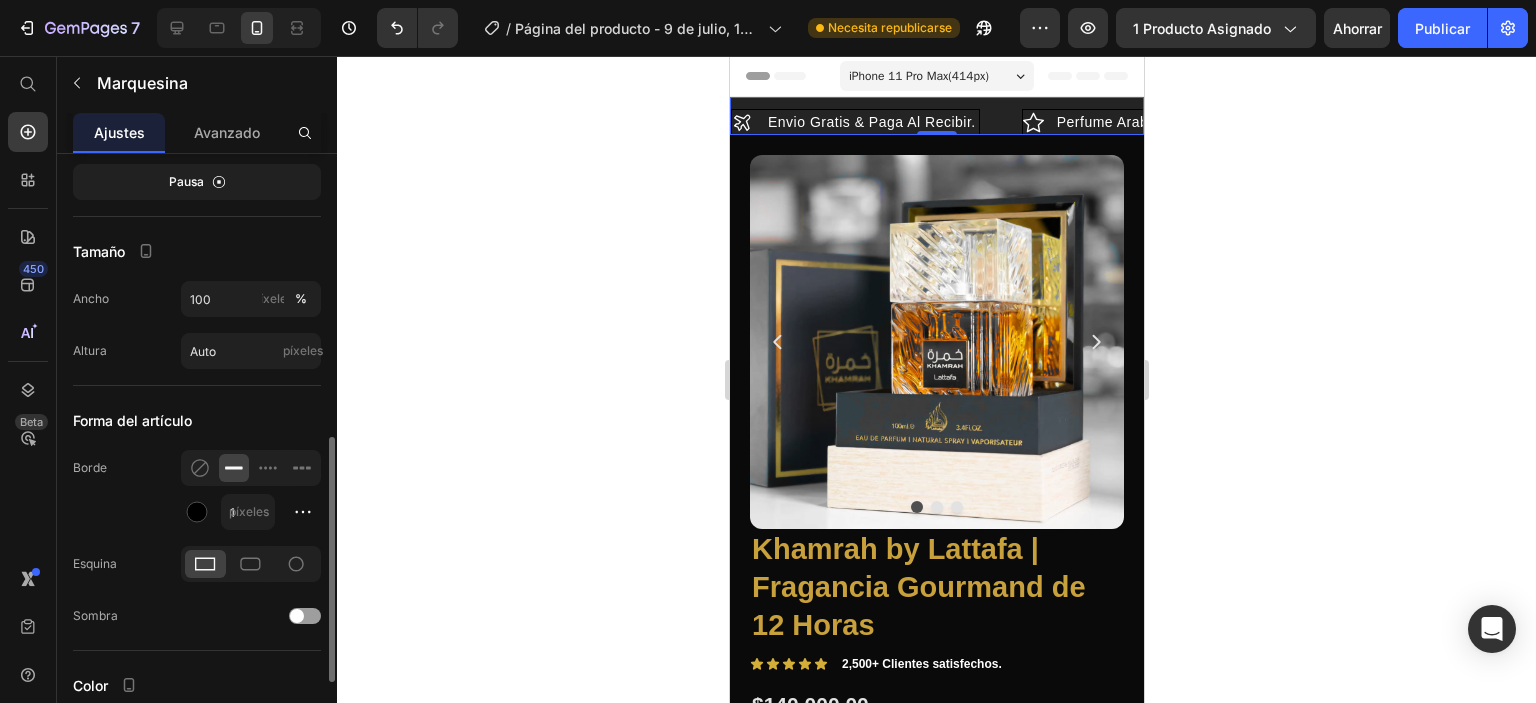 click on "Forma del artículo Borde 1 píxeles Esquina Sombra" 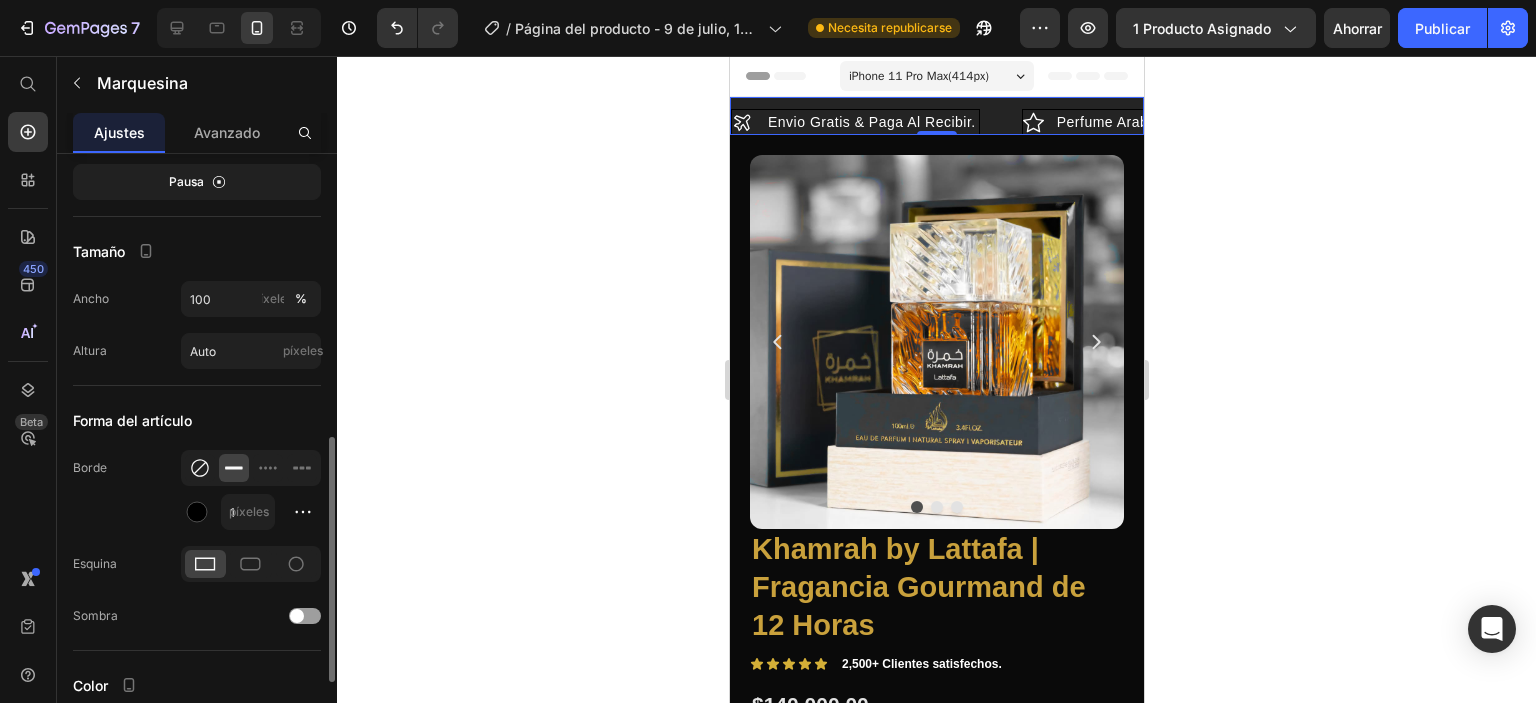 click 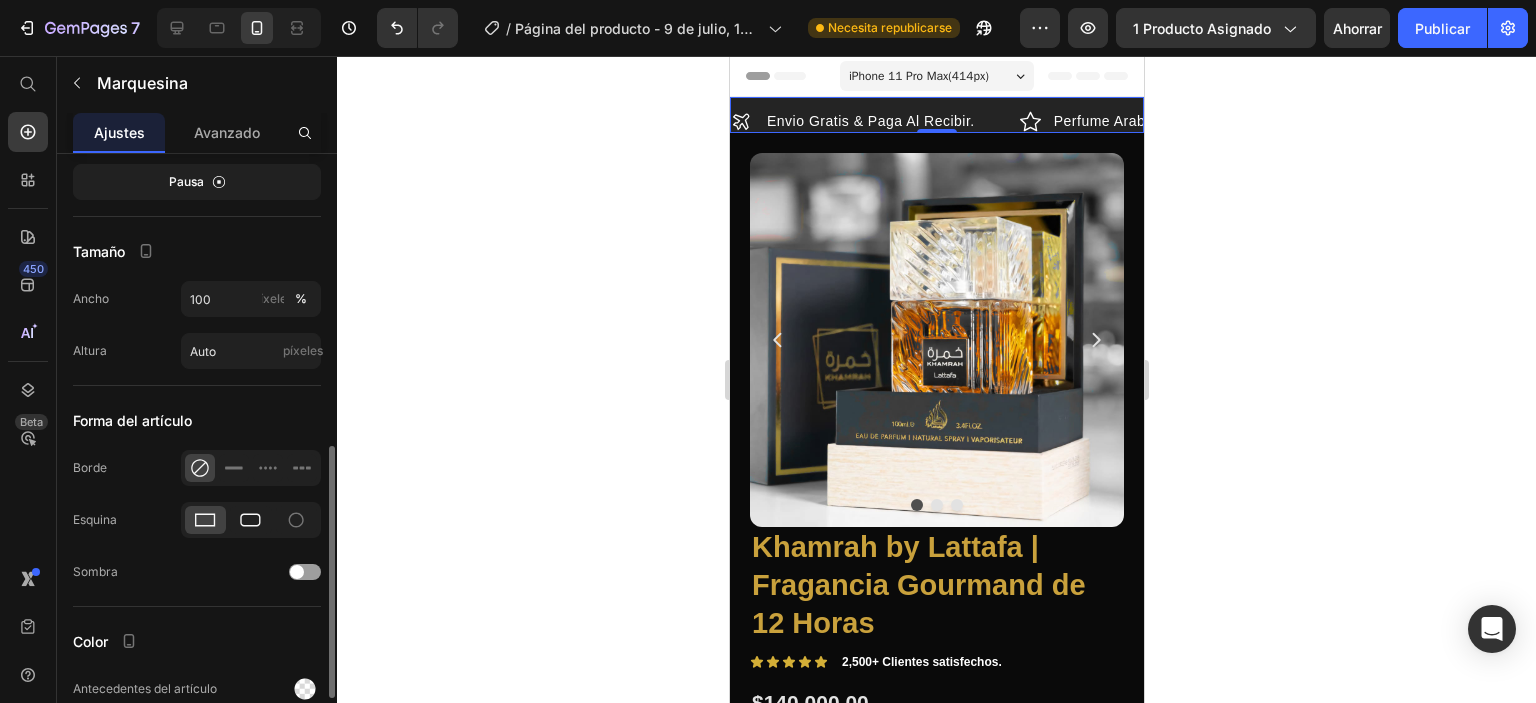 click 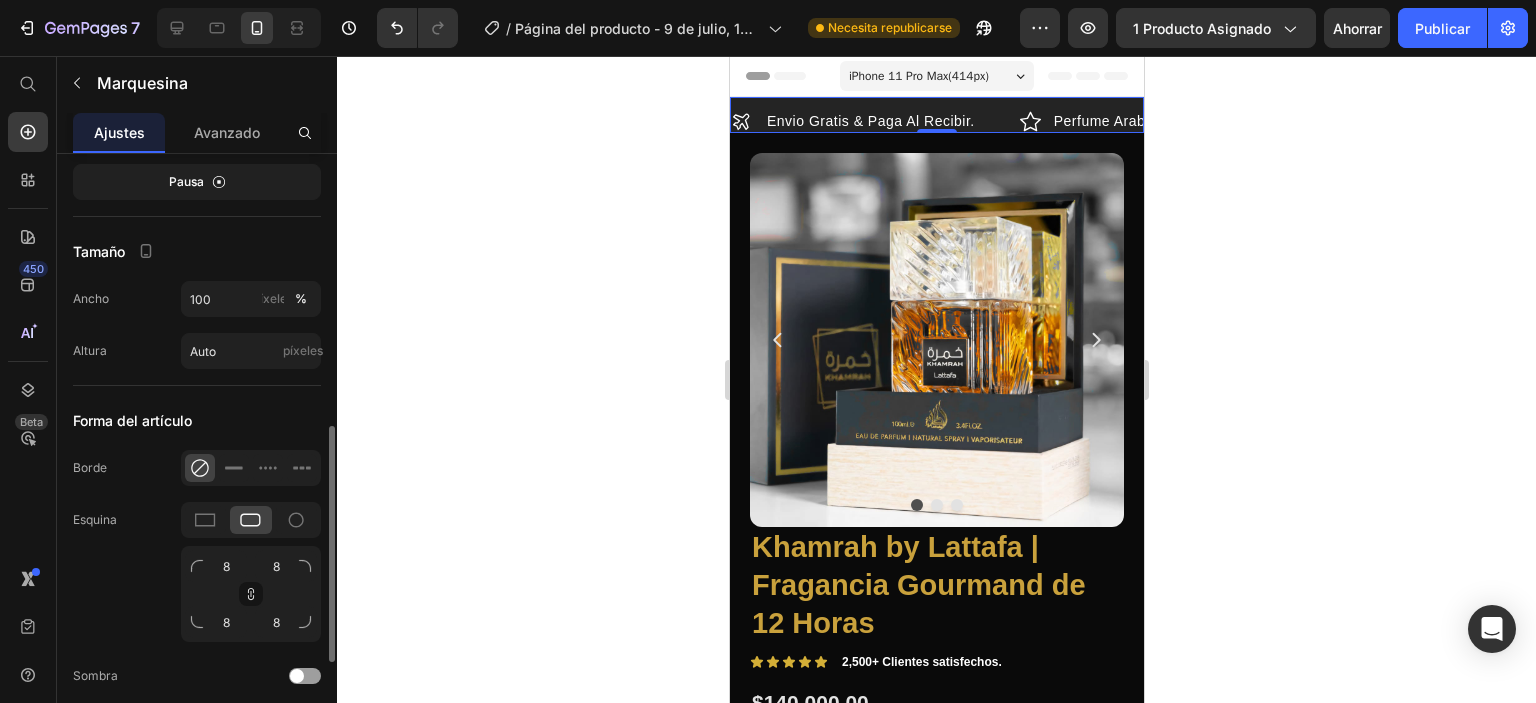 click 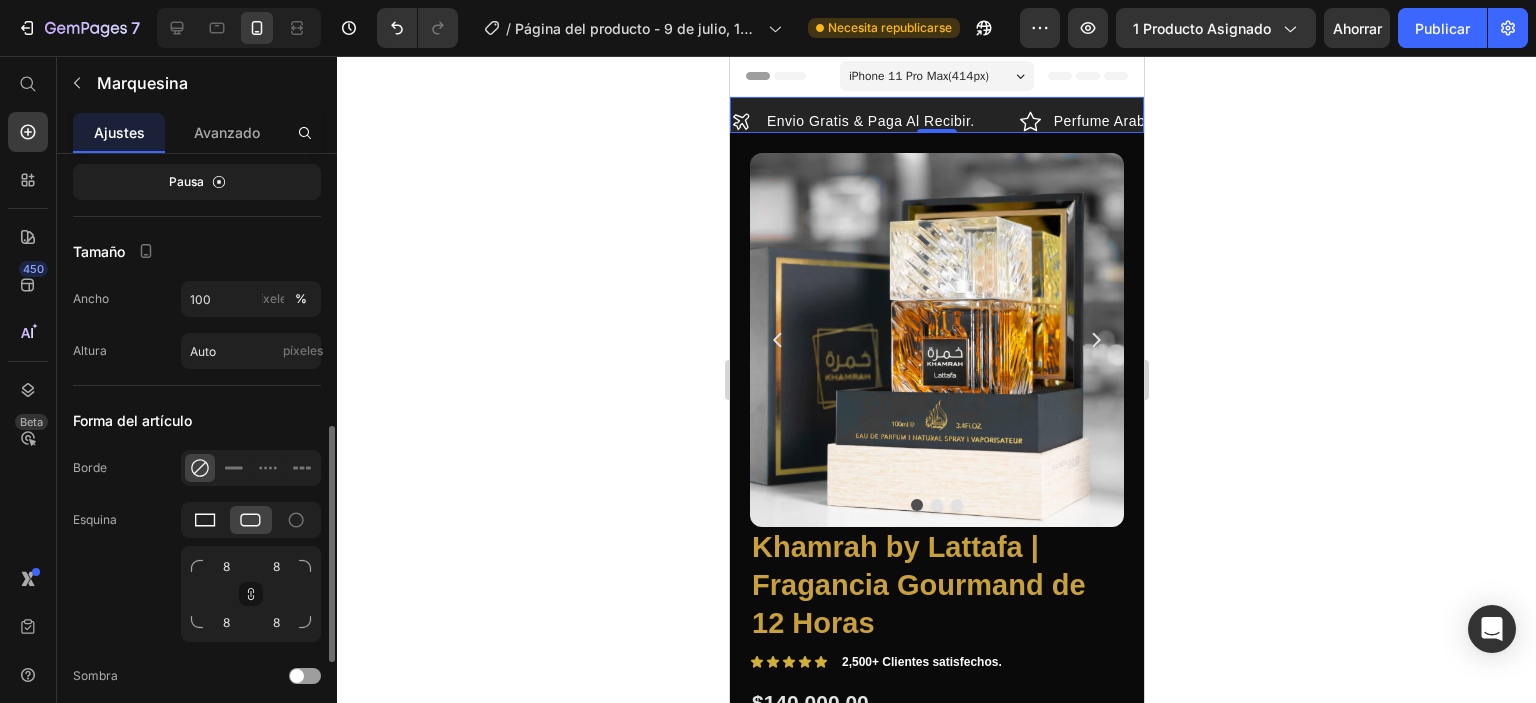 click 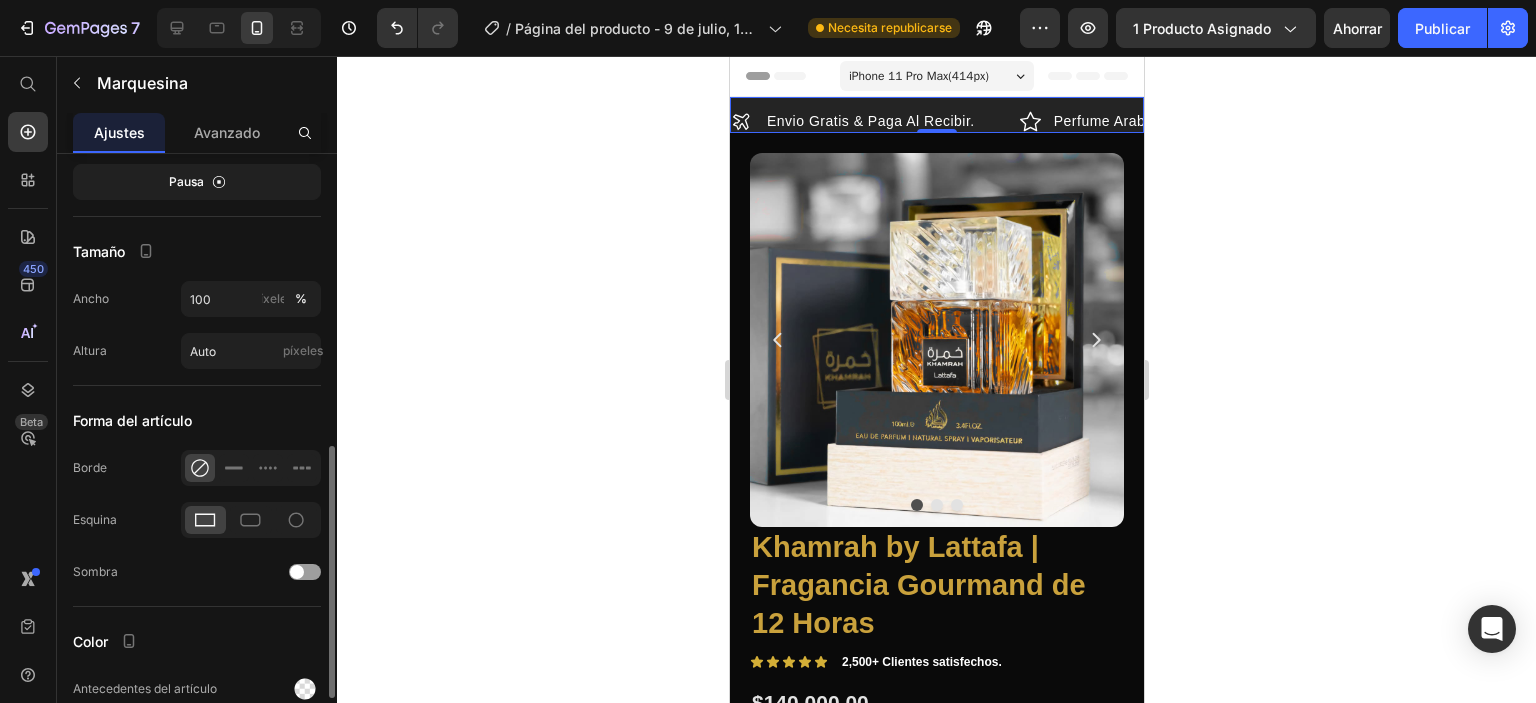click on "Esquina" at bounding box center (95, 520) 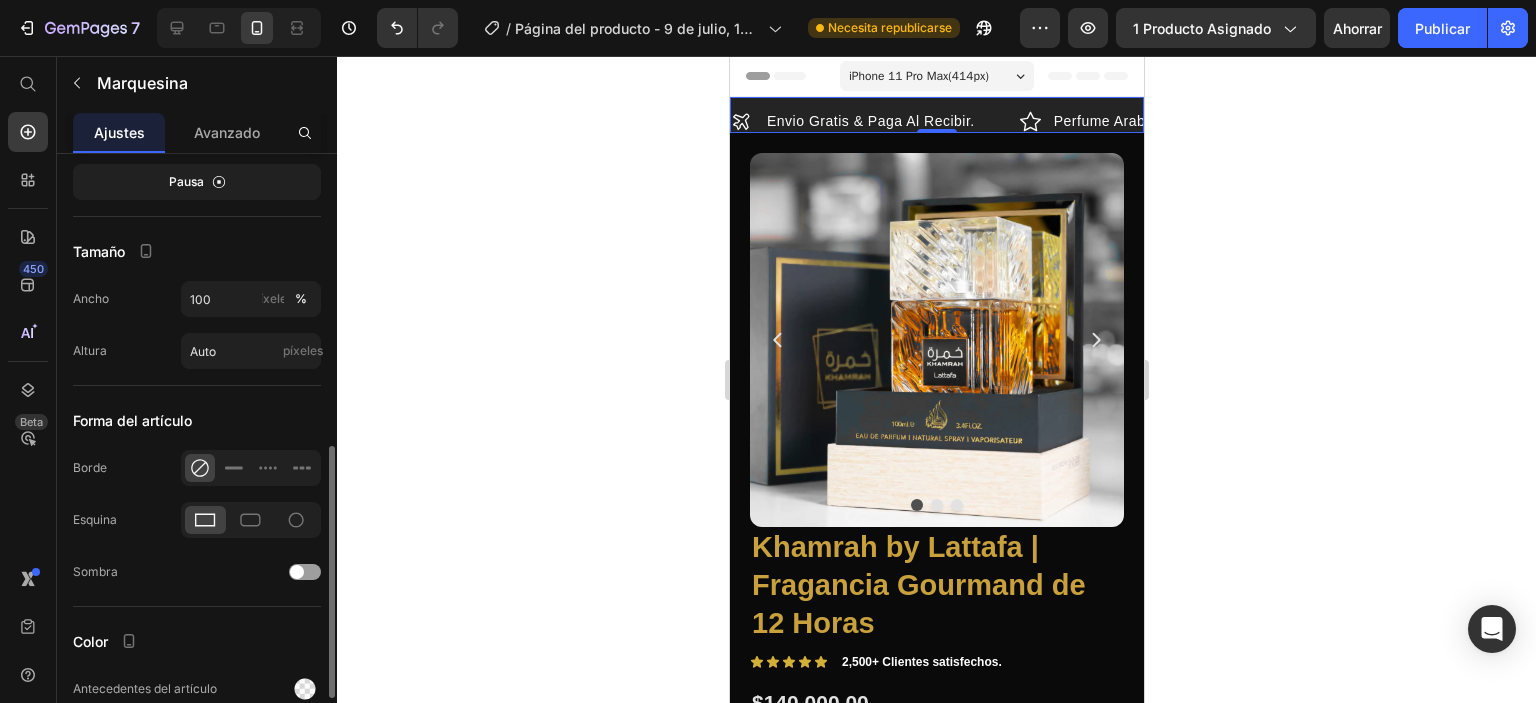 scroll, scrollTop: 845, scrollLeft: 0, axis: vertical 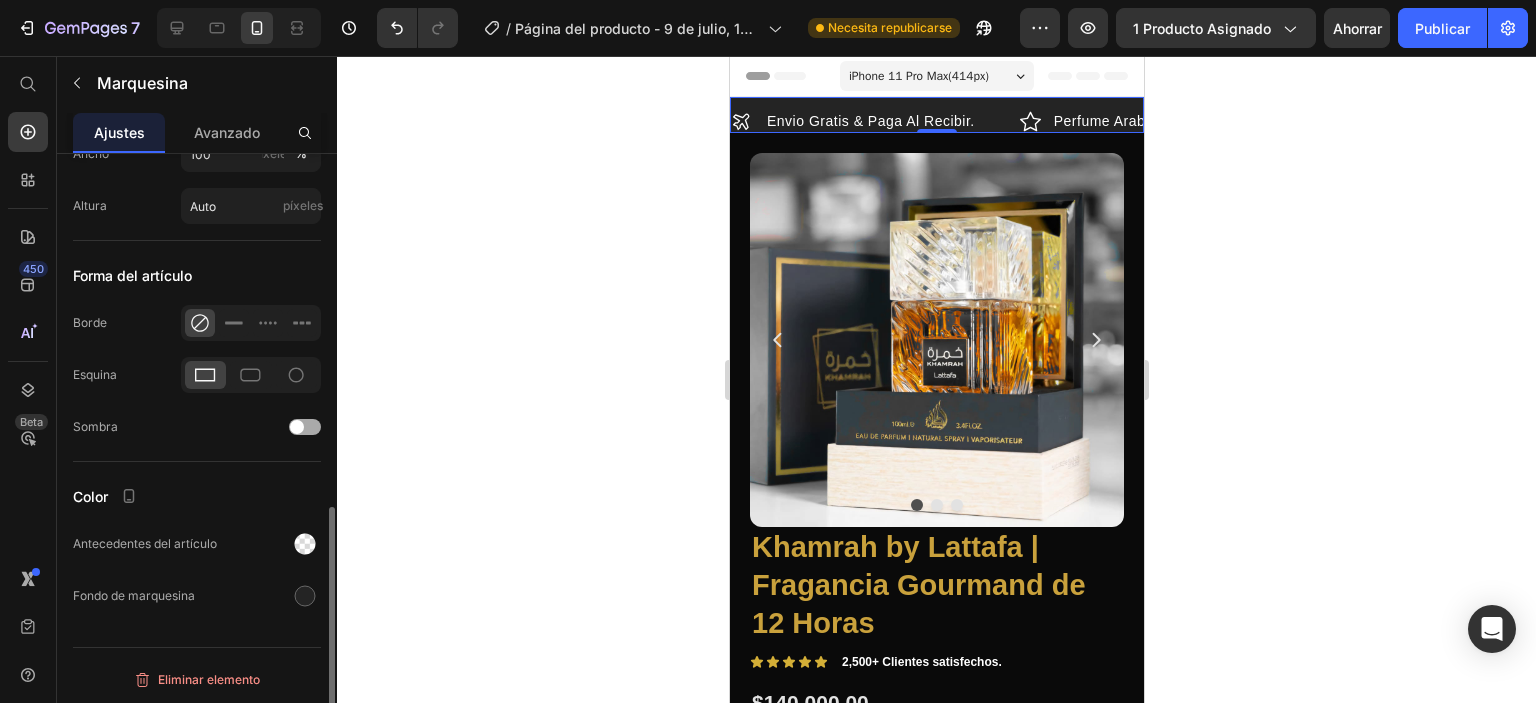 click at bounding box center [305, 427] 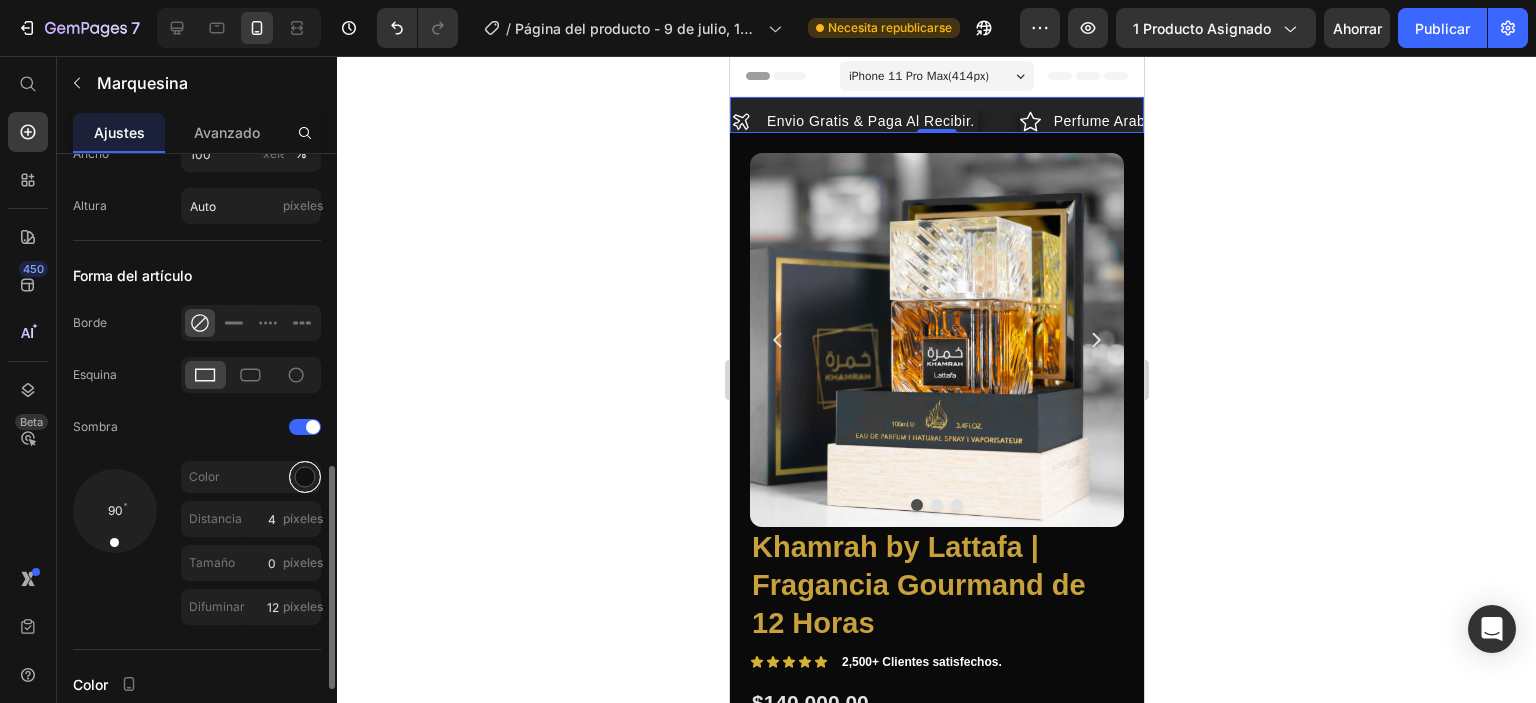 click at bounding box center (305, 477) 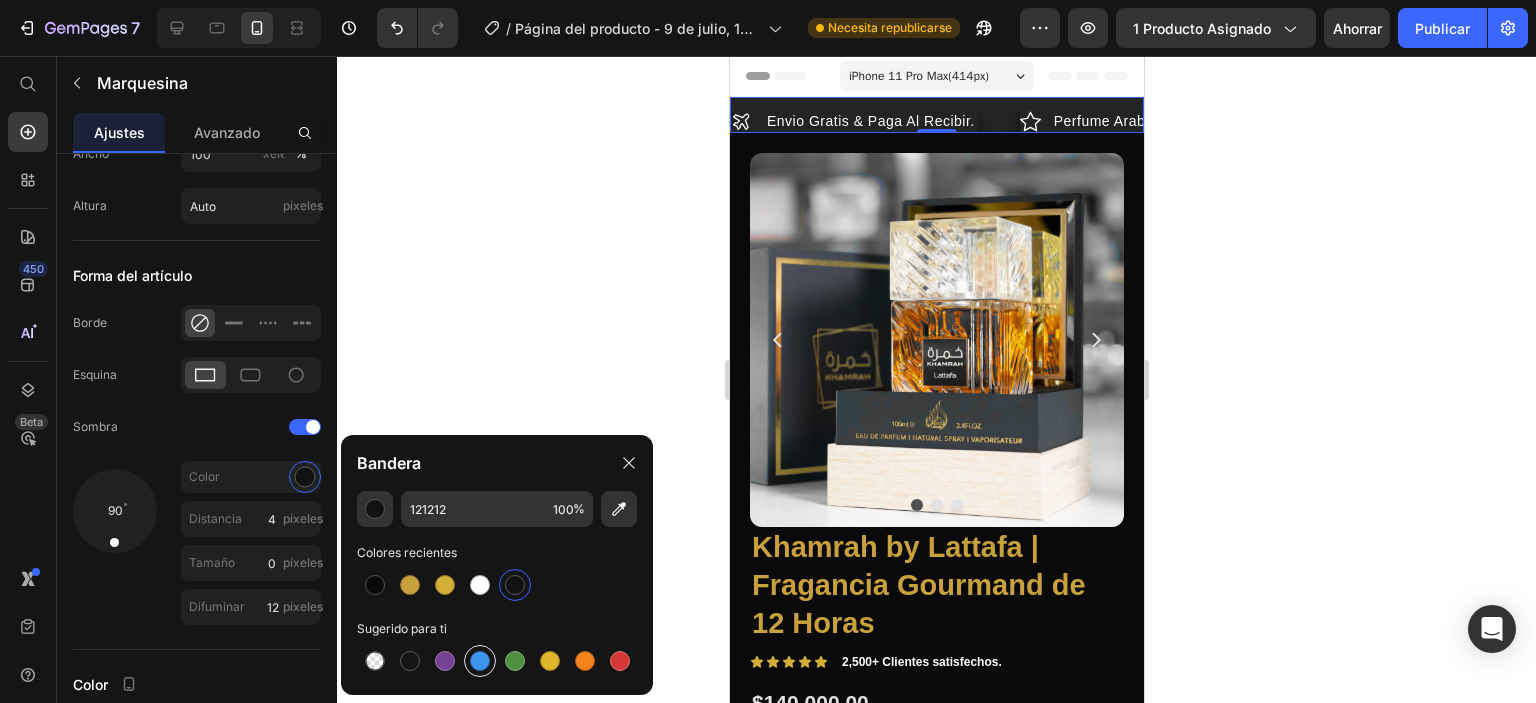 click at bounding box center [480, 661] 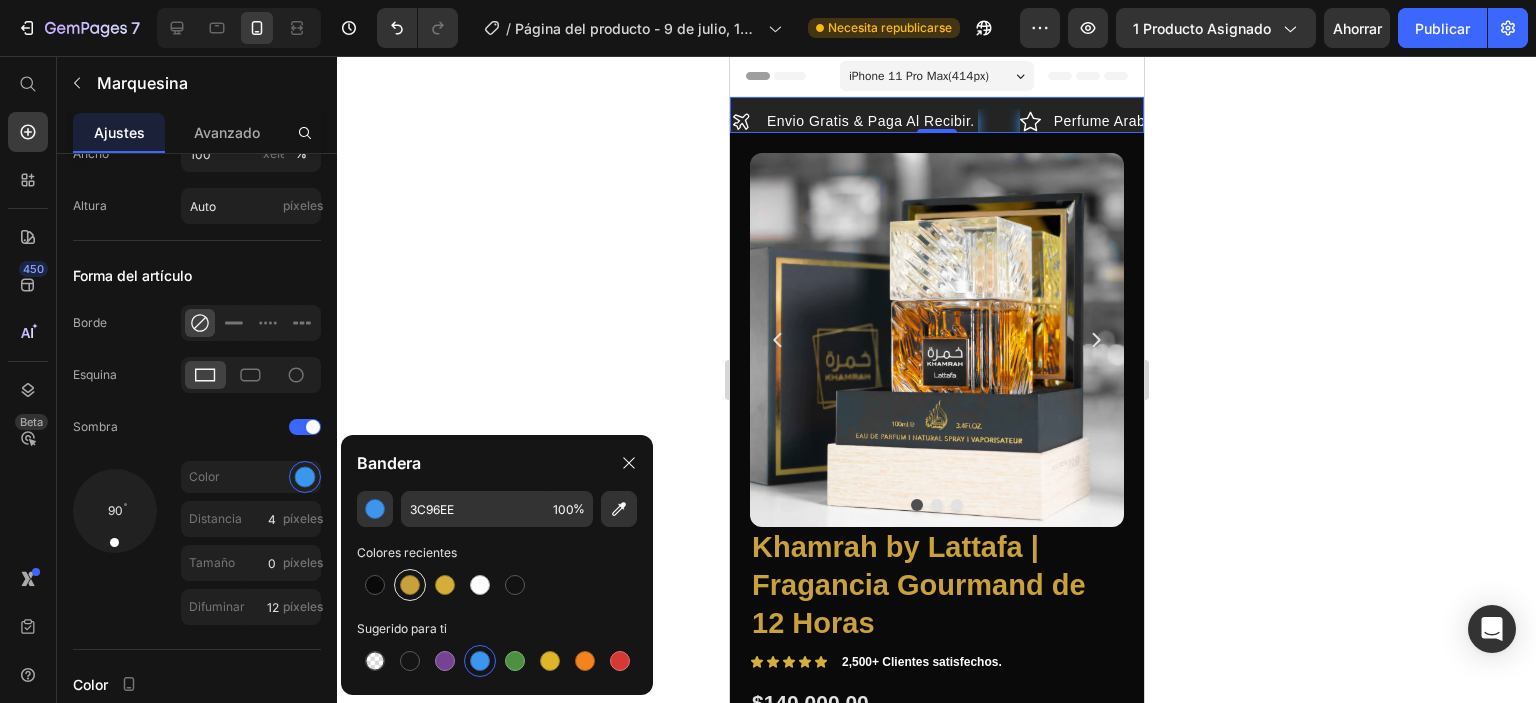 click at bounding box center (410, 585) 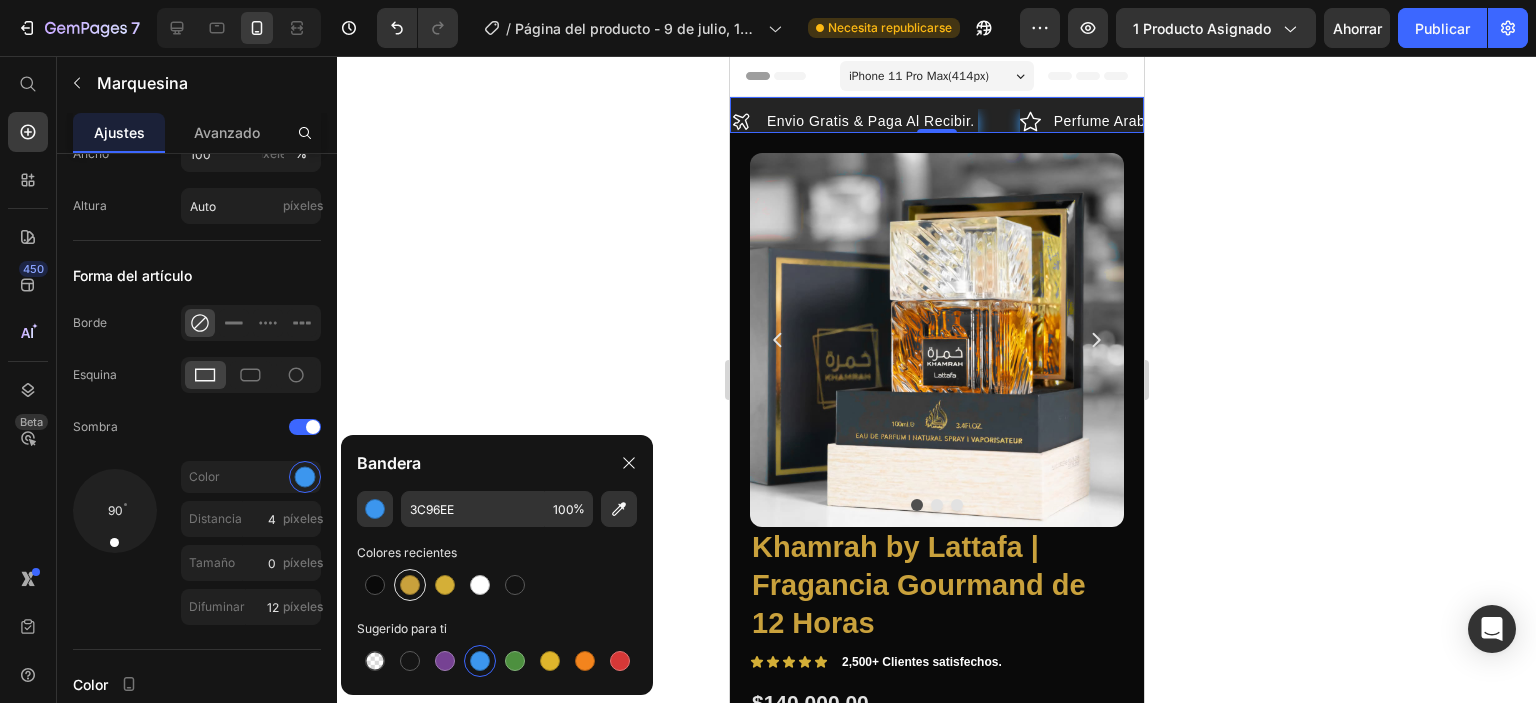 type on "C9A13C" 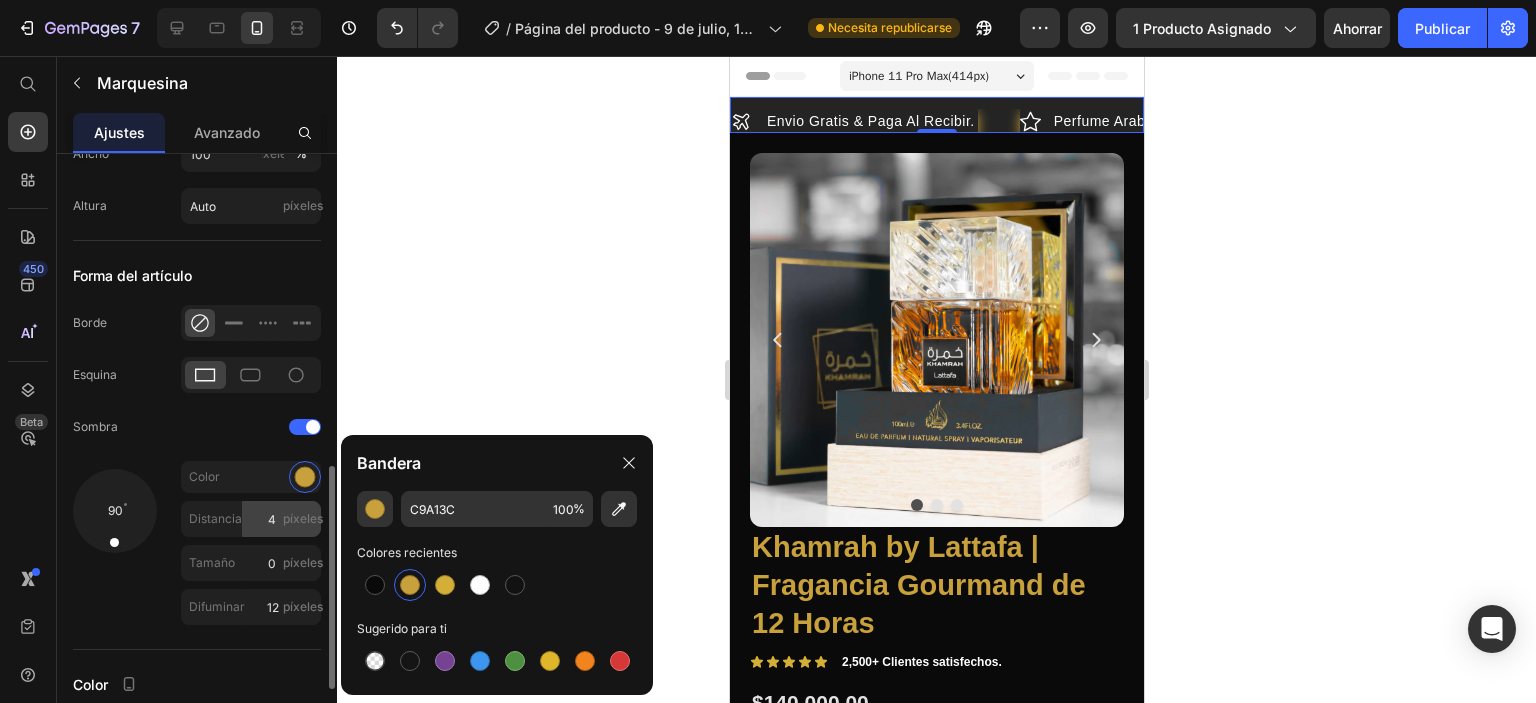 click on "píxeles" at bounding box center (303, 518) 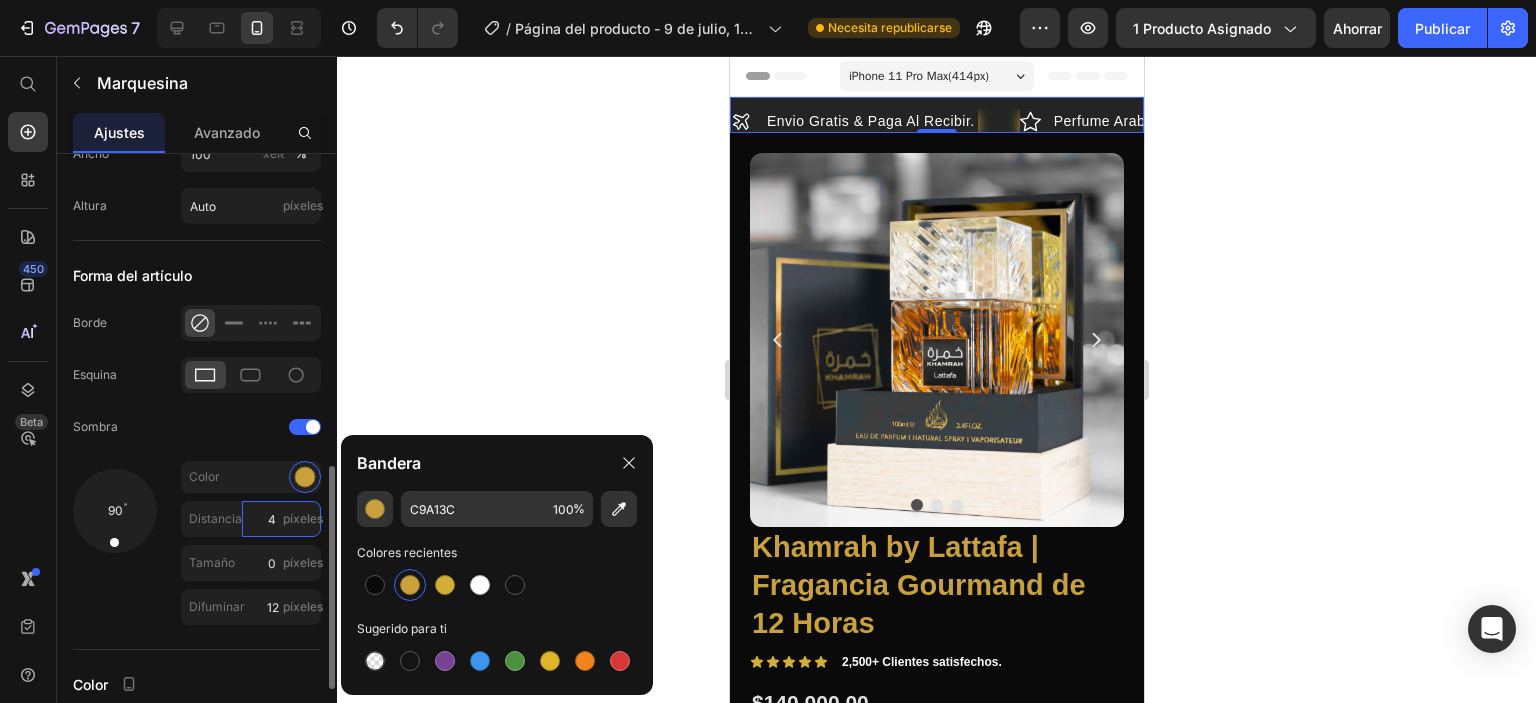 click on "4" at bounding box center (281, 519) 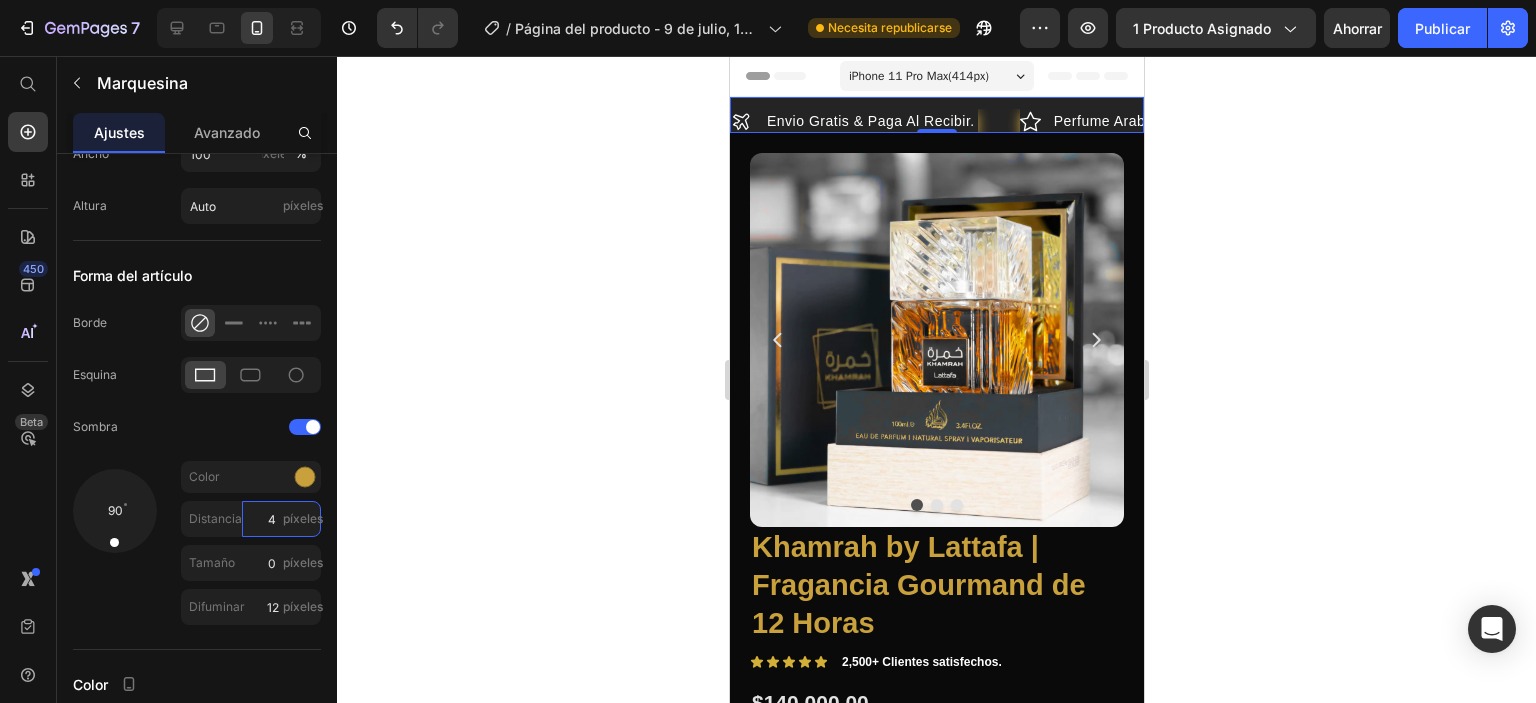 type on "2" 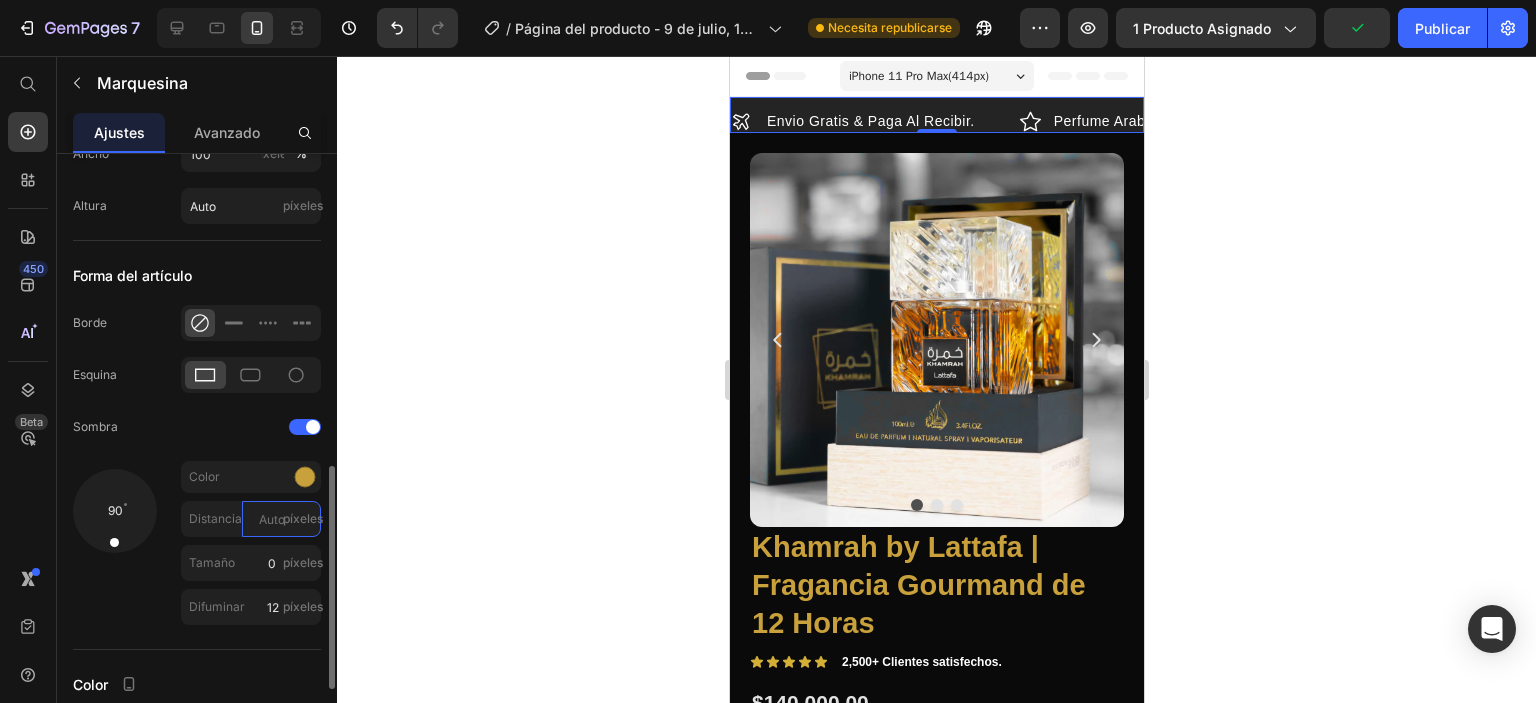 type on "1" 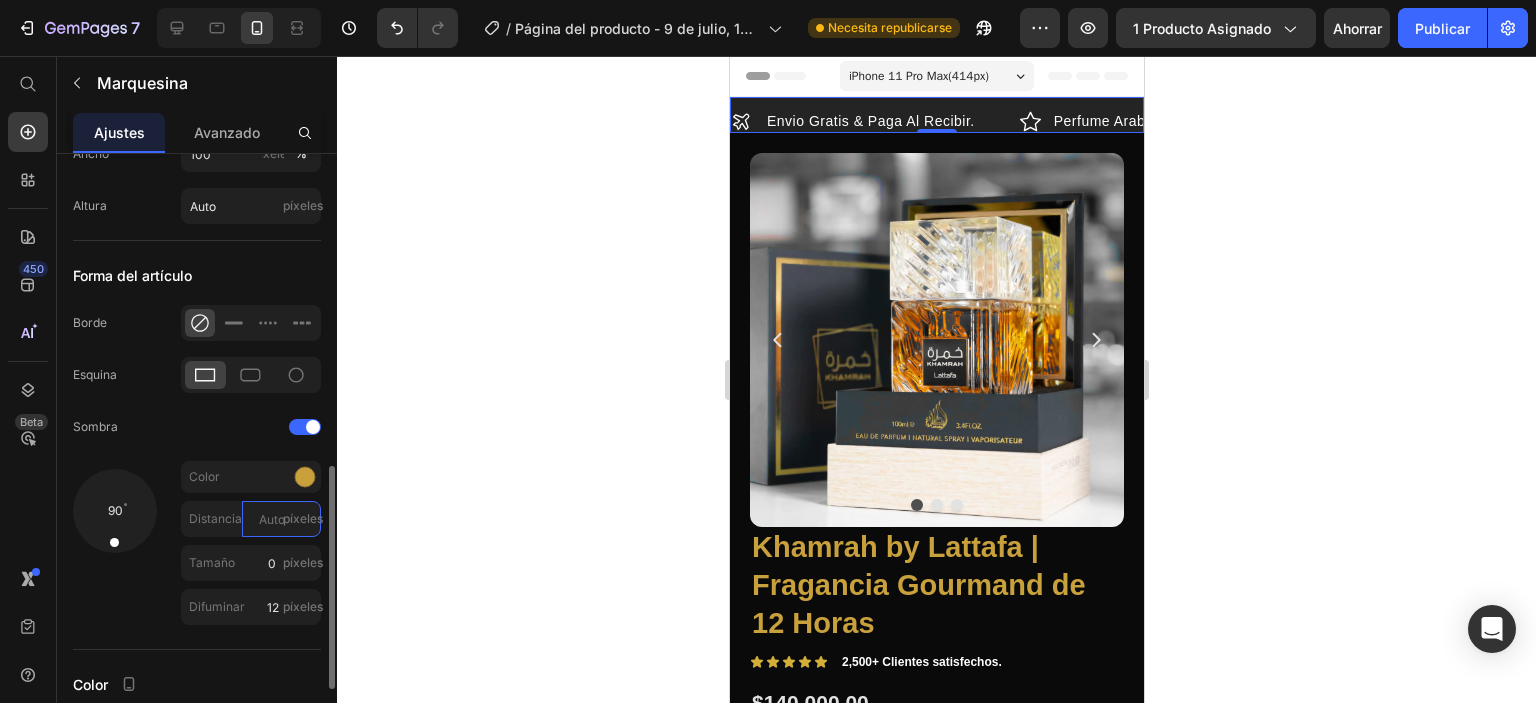 type on "8" 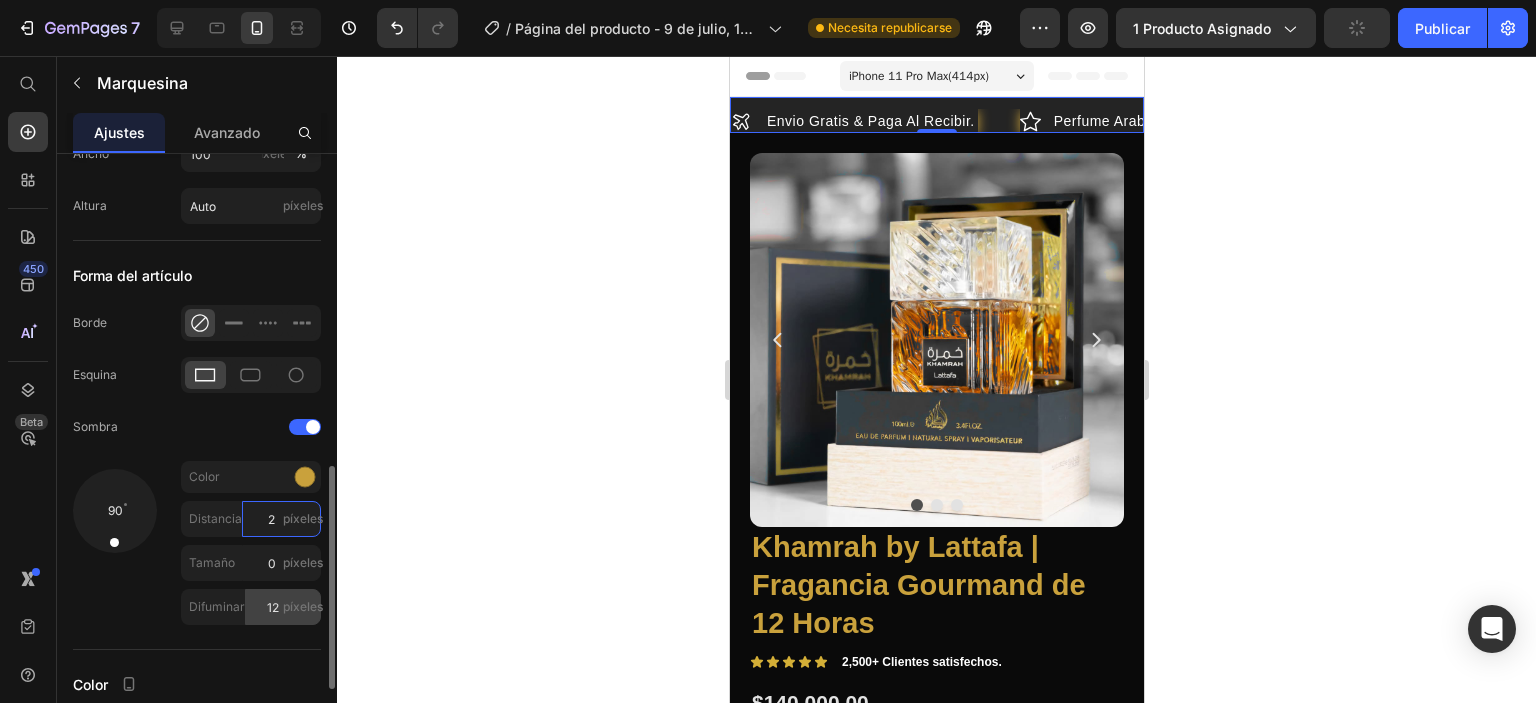 type on "2" 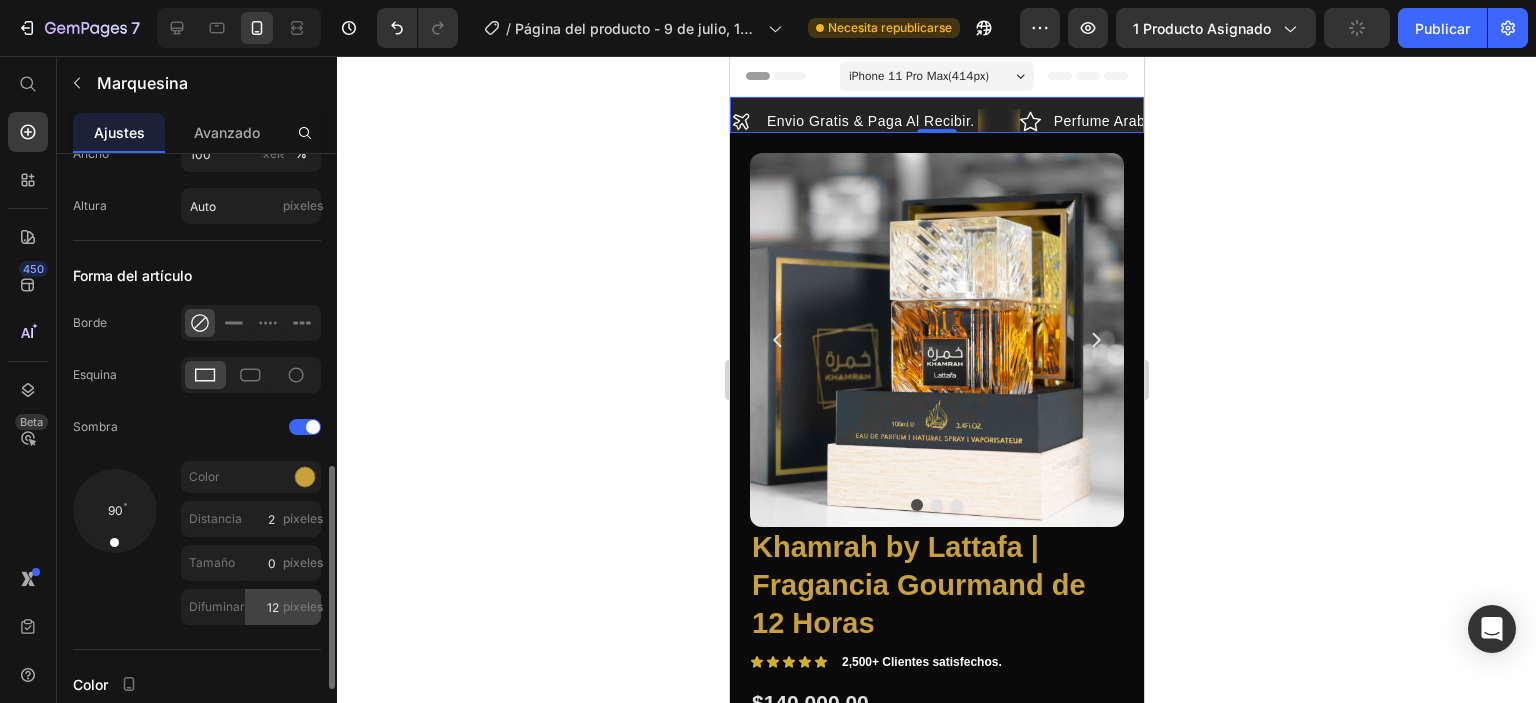 click on "píxeles" at bounding box center [303, 606] 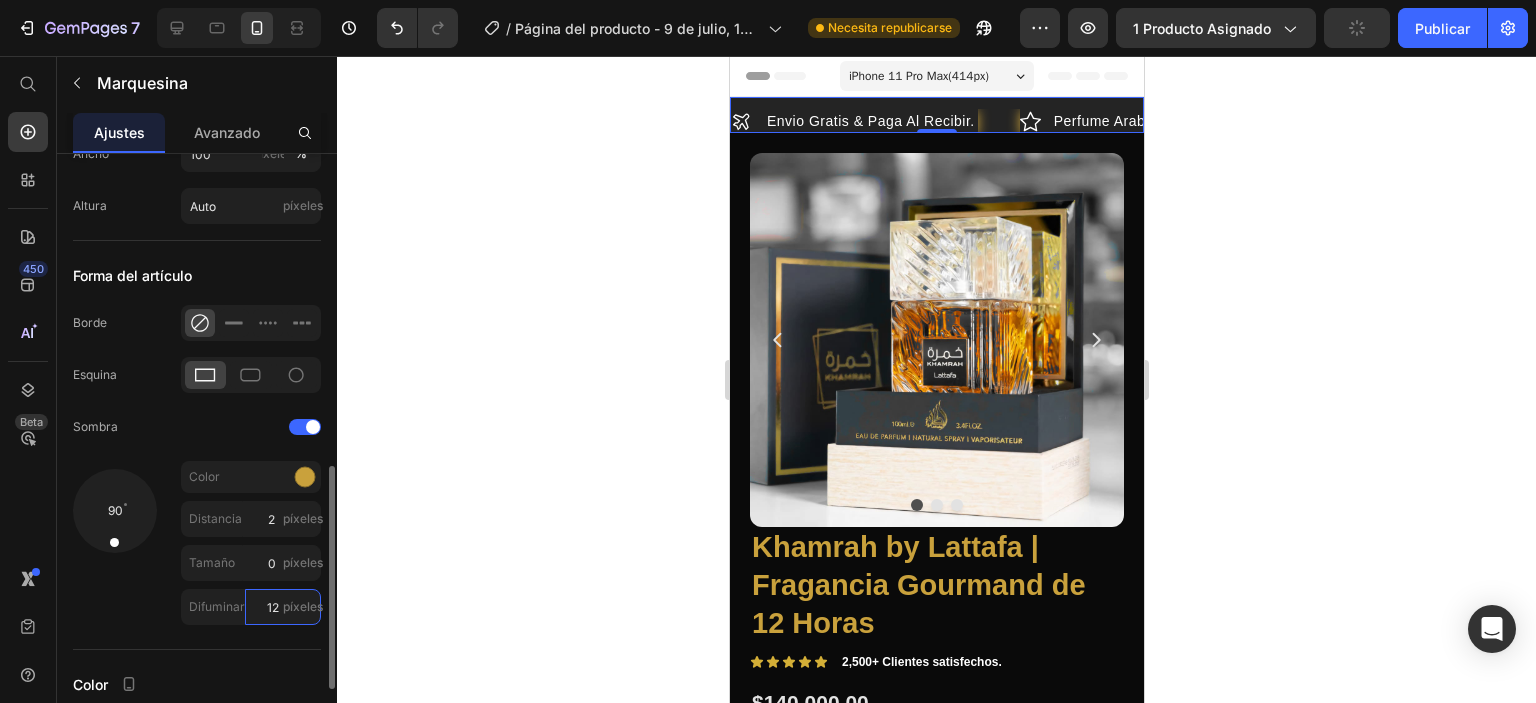 click on "12" at bounding box center [283, 607] 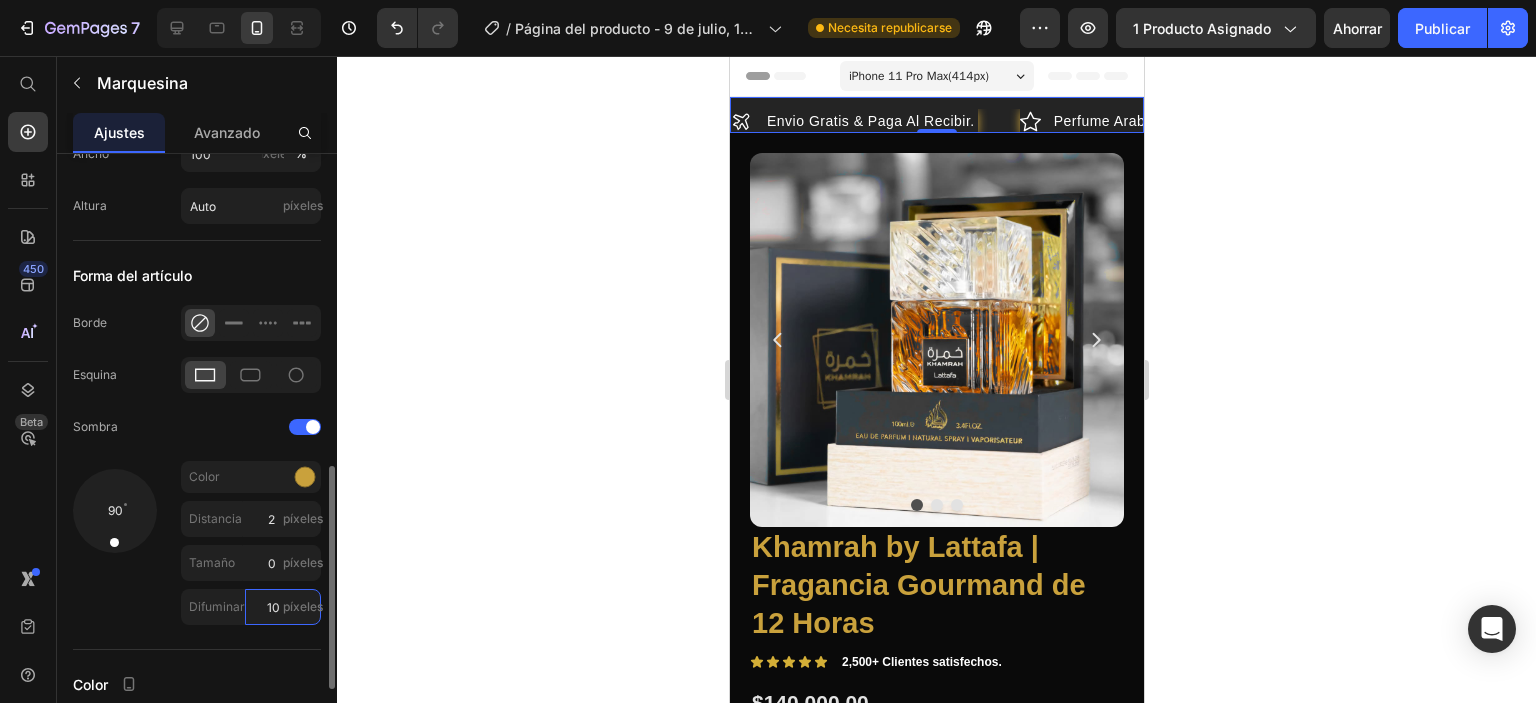 type on "1" 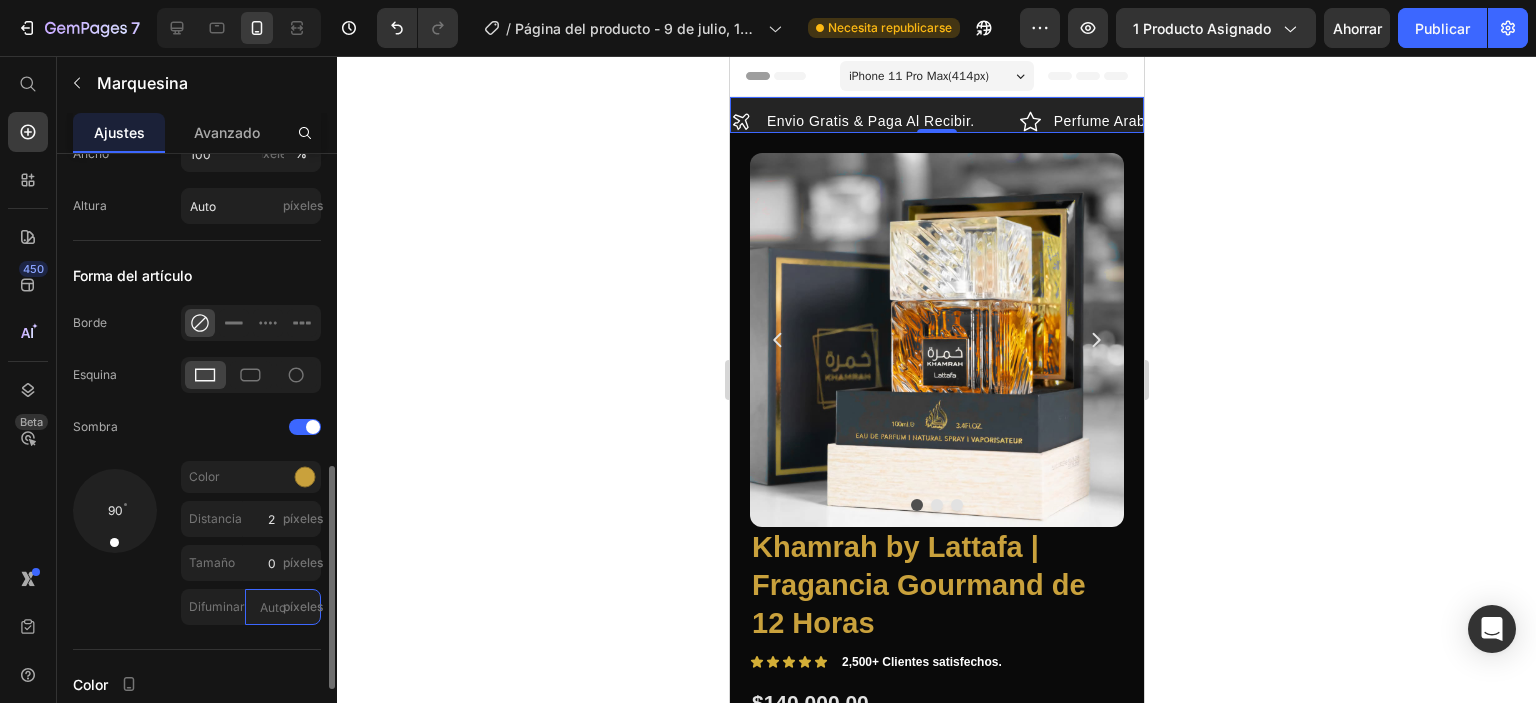type on "8" 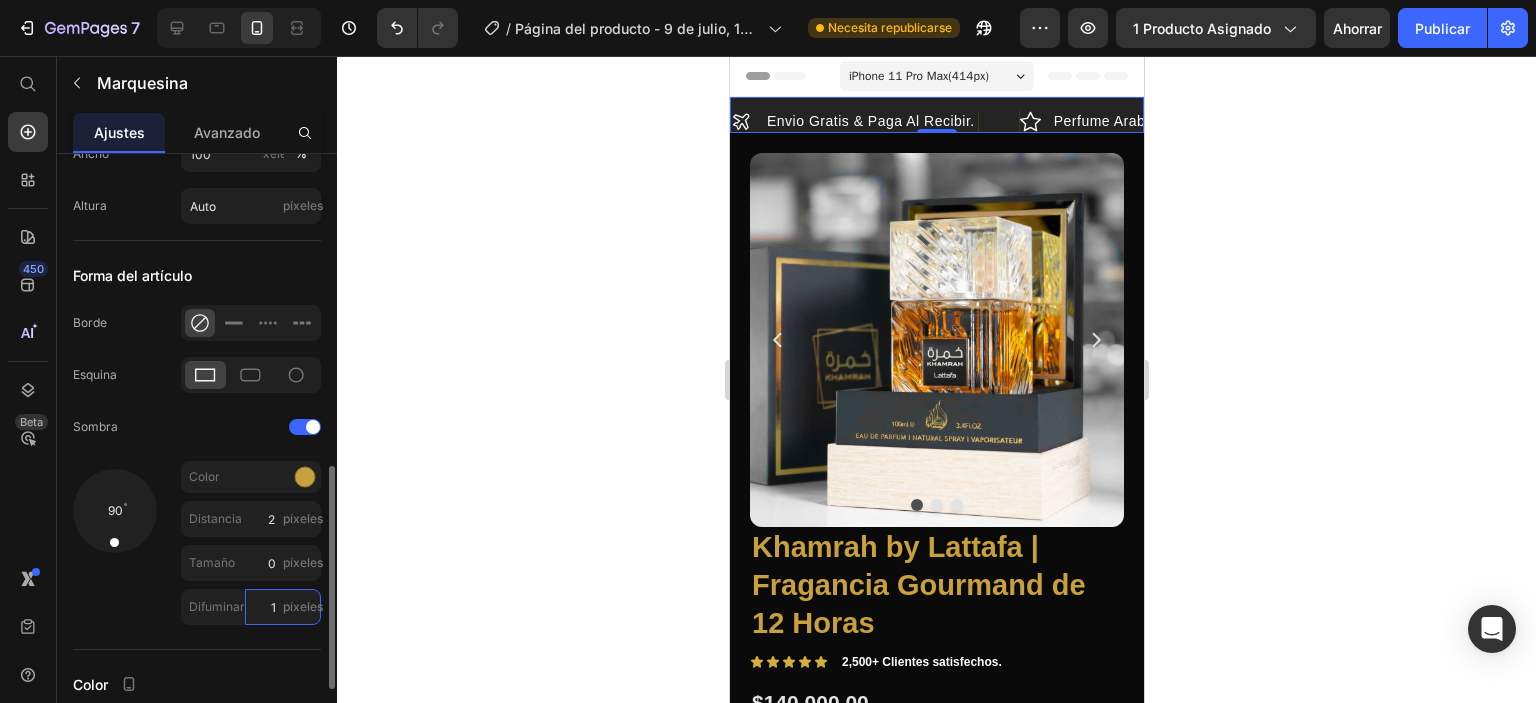 type on "12" 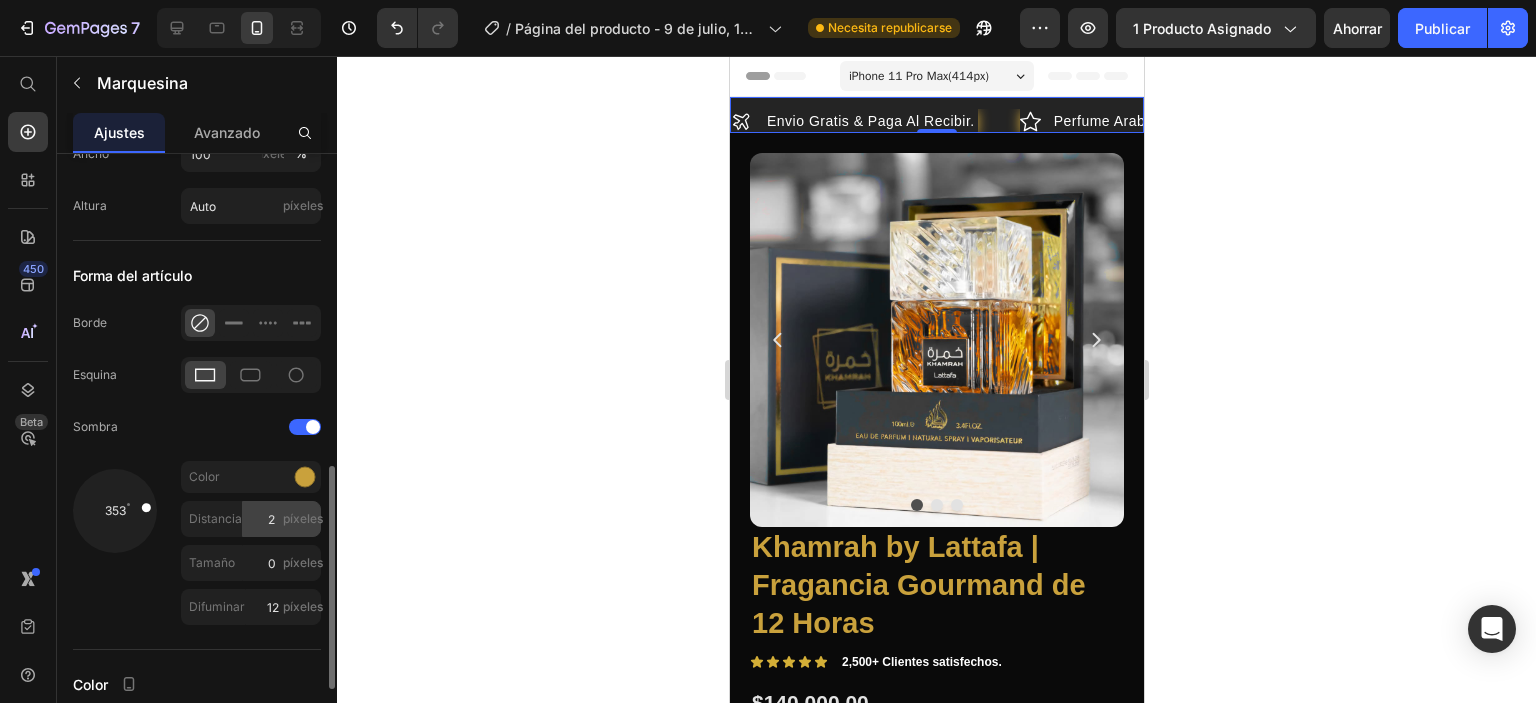 drag, startPoint x: 112, startPoint y: 543, endPoint x: 183, endPoint y: 511, distance: 77.87811 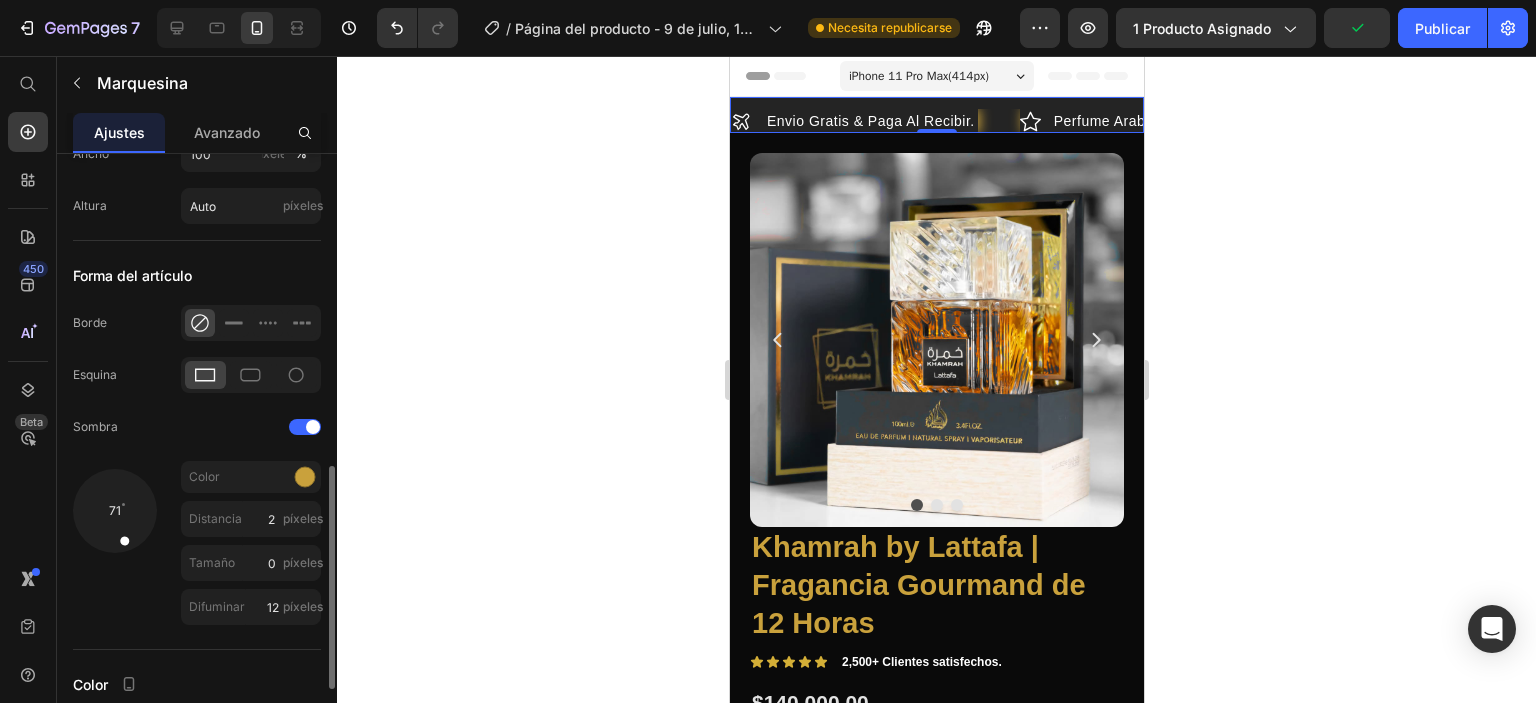 drag, startPoint x: 145, startPoint y: 507, endPoint x: 86, endPoint y: 539, distance: 67.11929 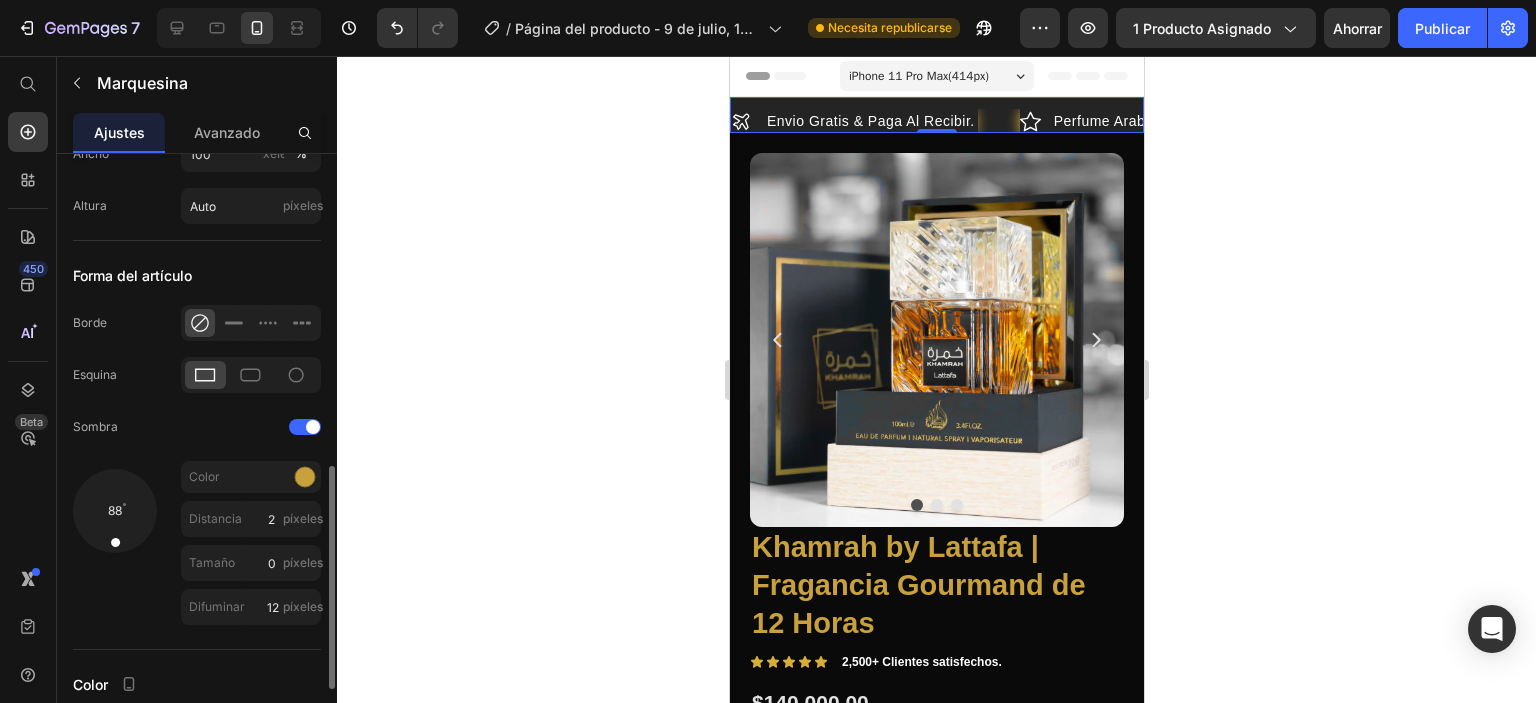 drag, startPoint x: 88, startPoint y: 534, endPoint x: 114, endPoint y: 572, distance: 46.043457 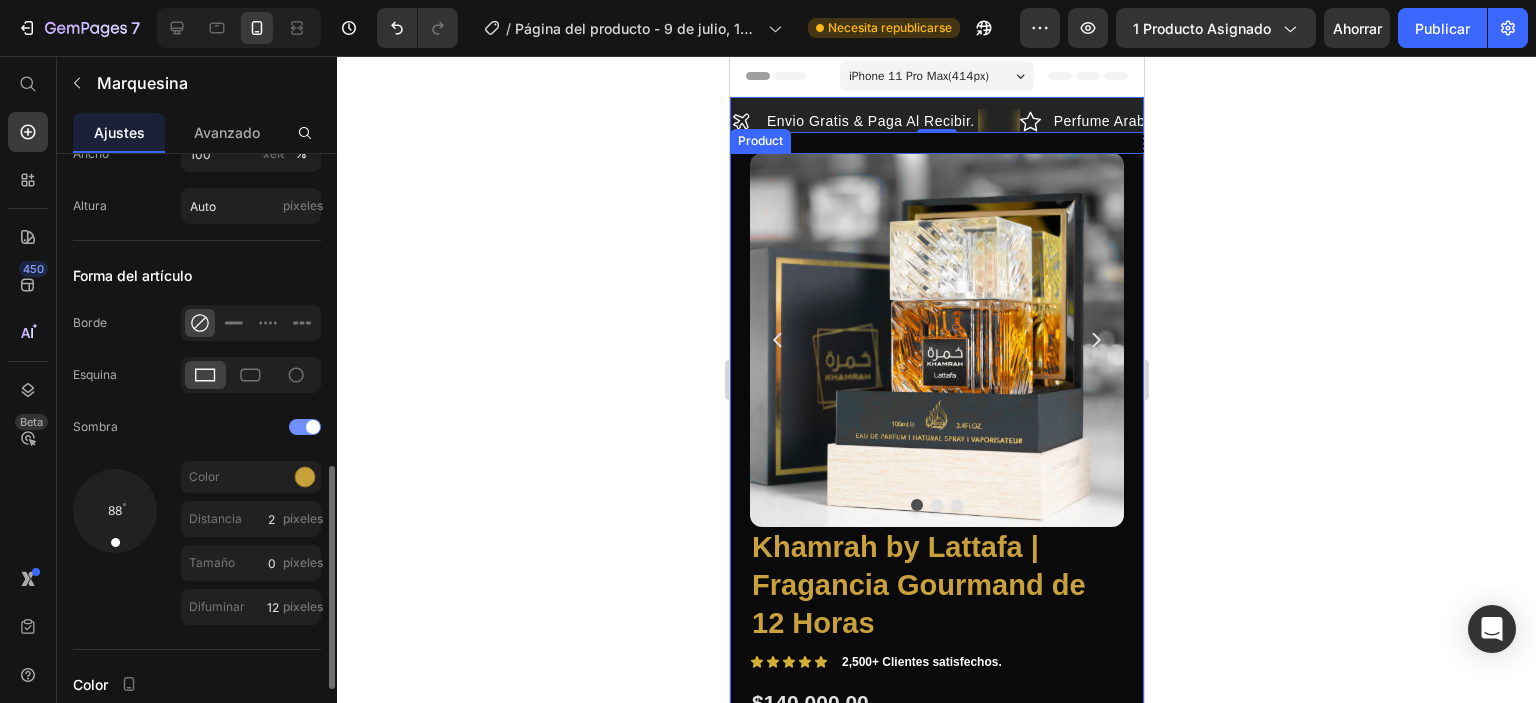 click at bounding box center [305, 427] 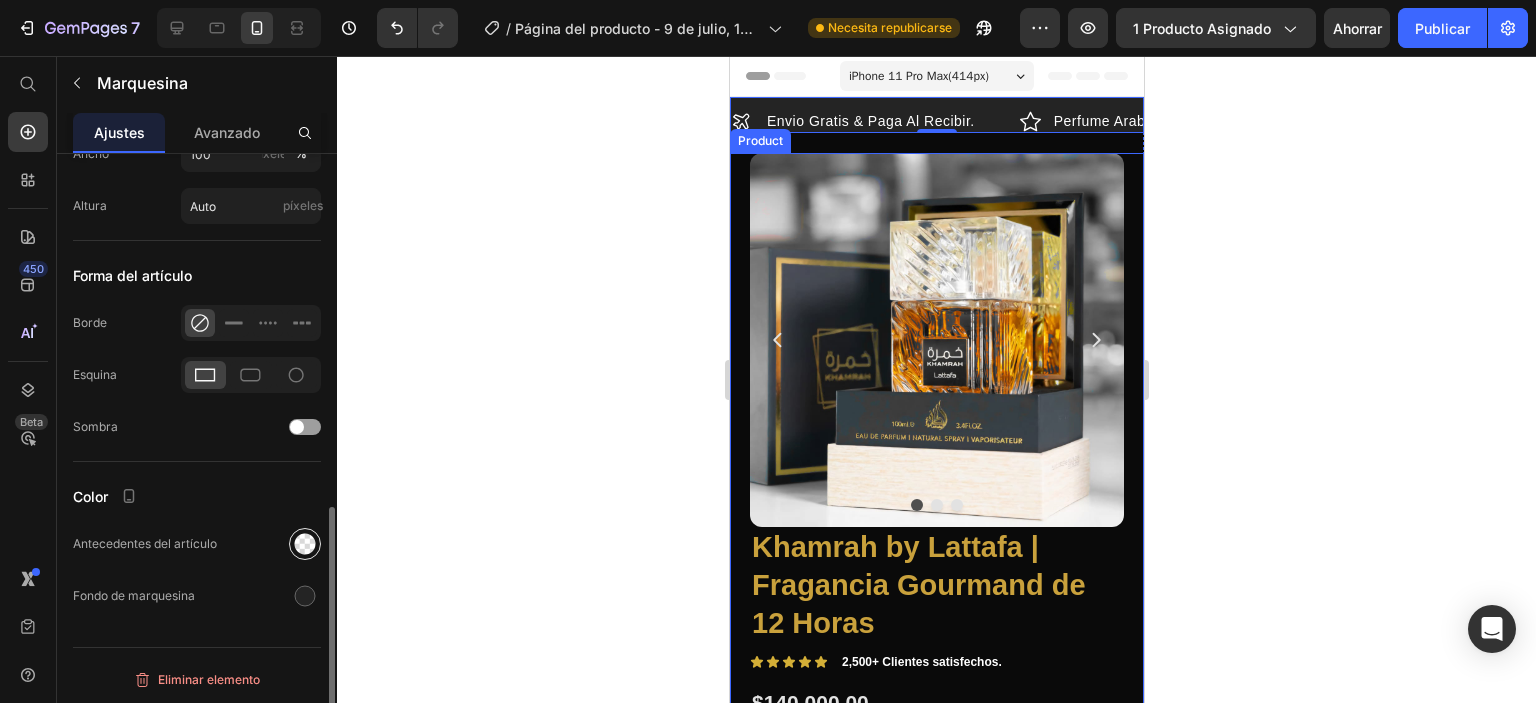 click at bounding box center (305, 544) 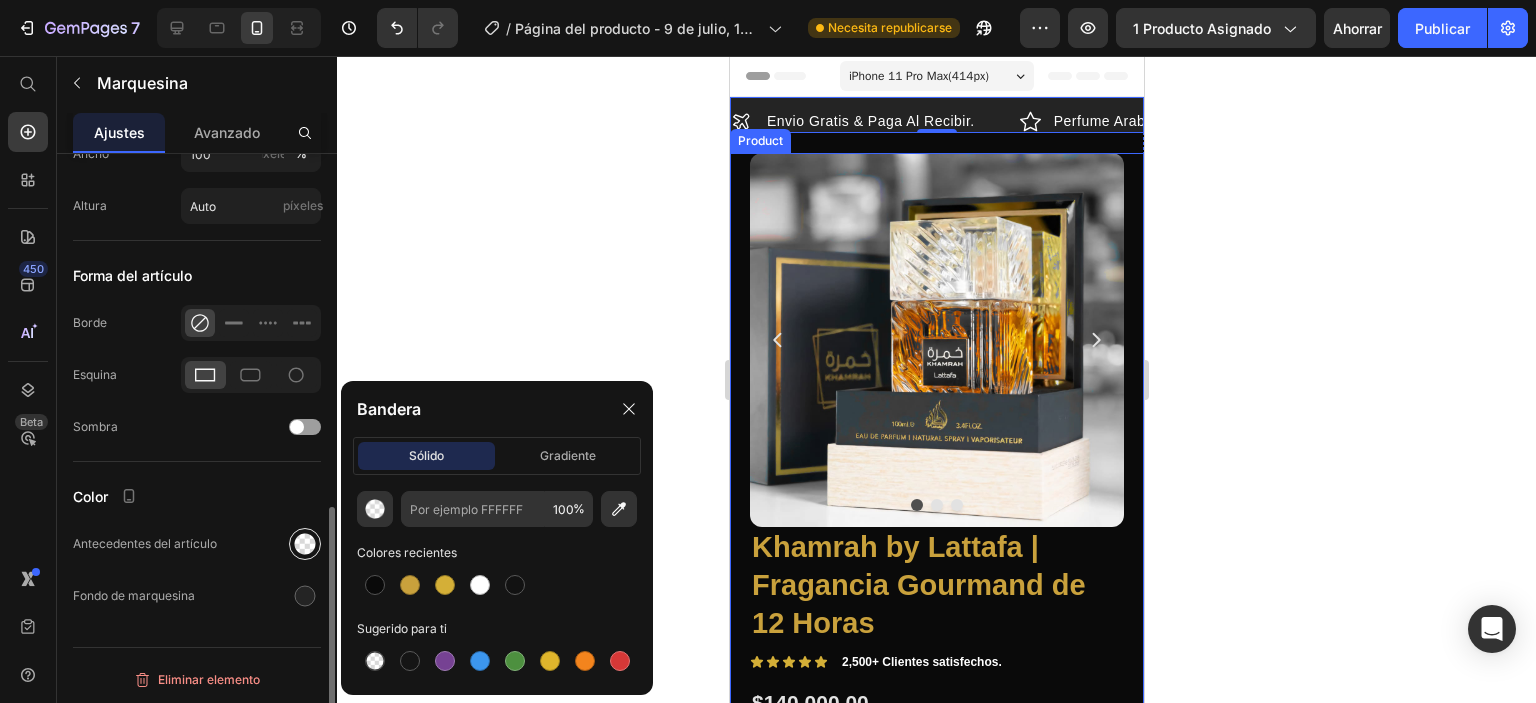 click at bounding box center [305, 544] 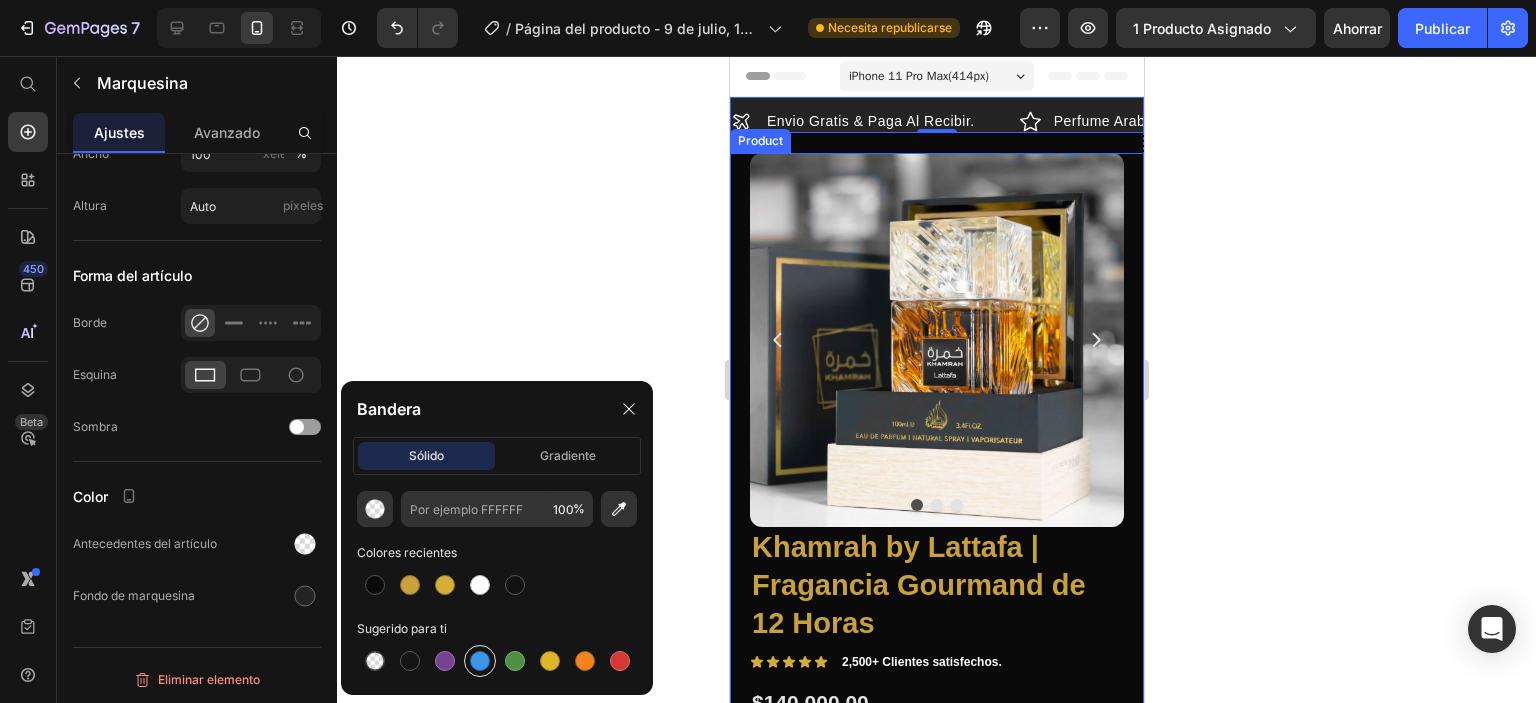 click at bounding box center (480, 661) 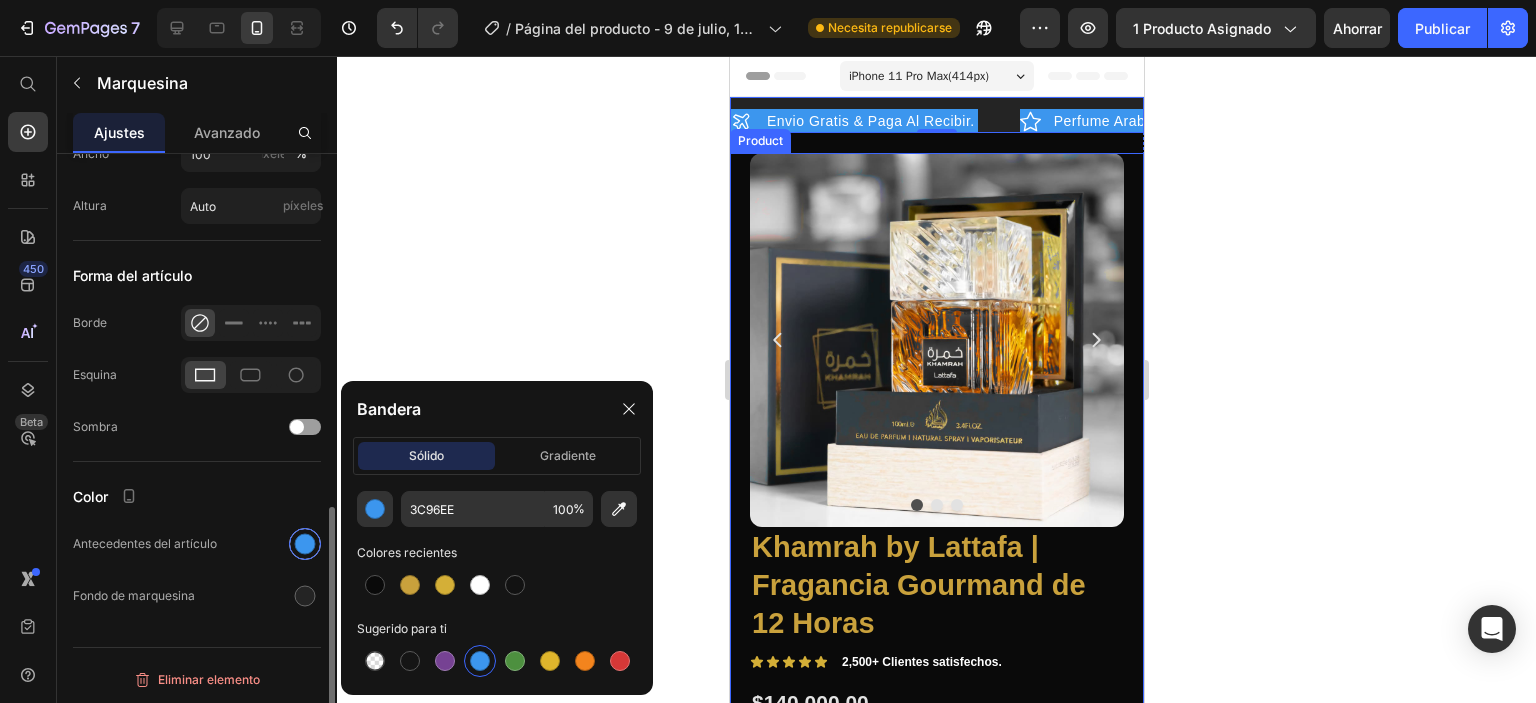 click at bounding box center (305, 544) 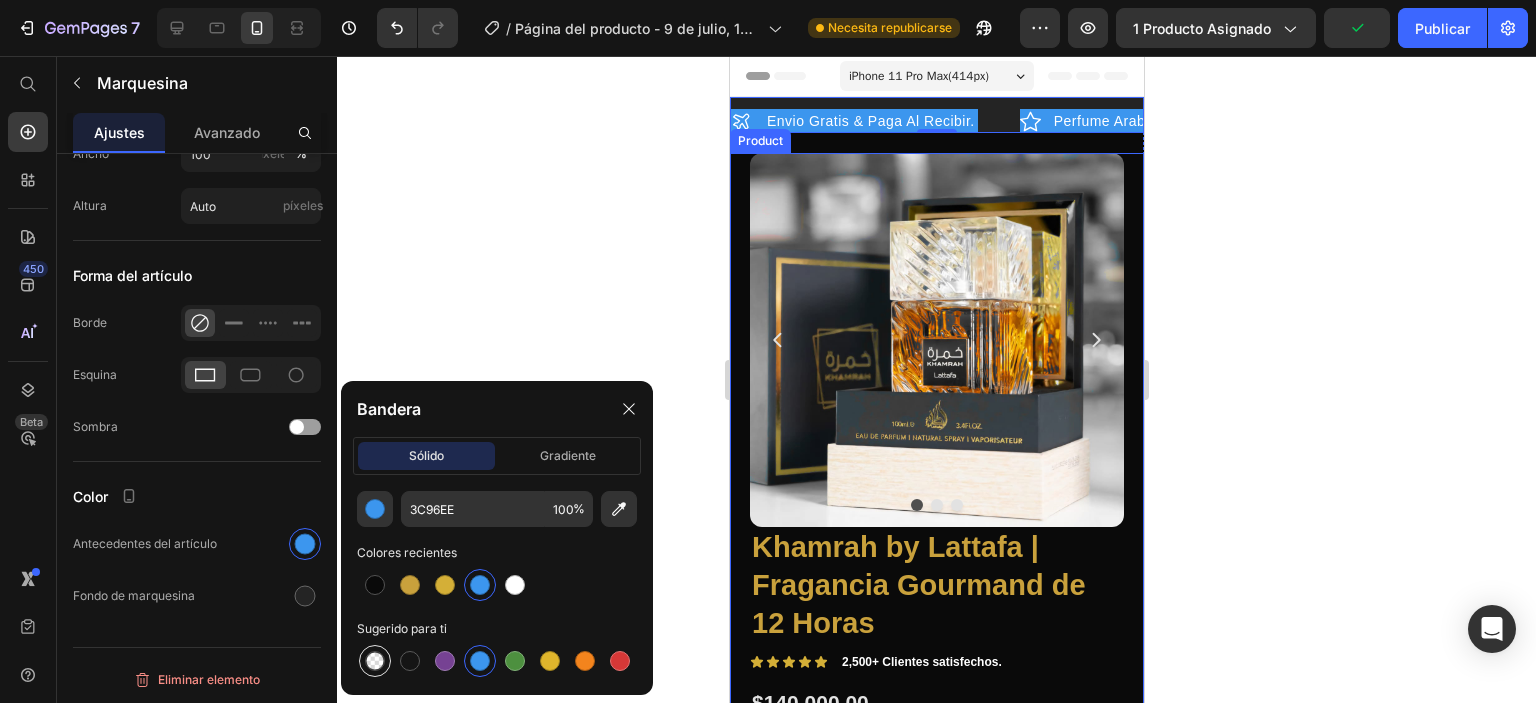 click at bounding box center (375, 661) 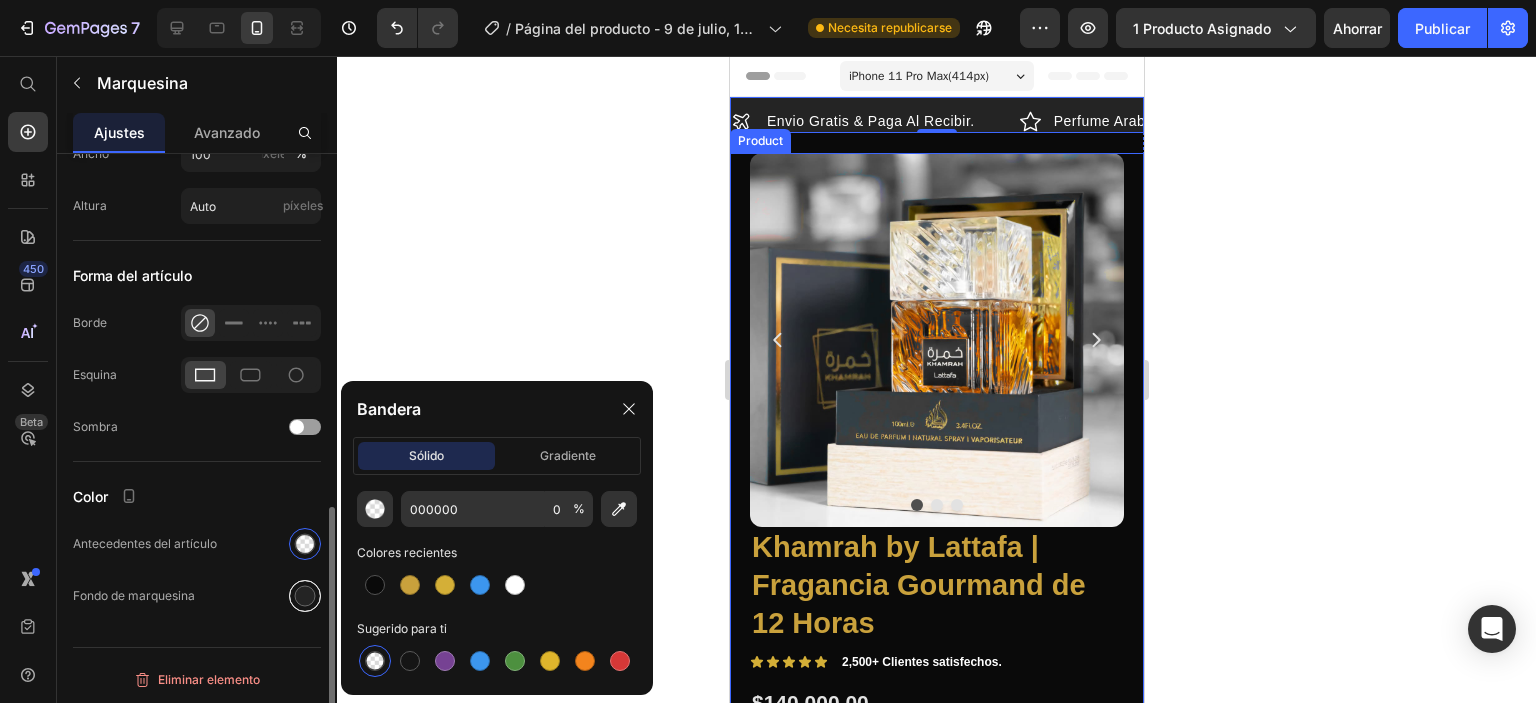 click at bounding box center [305, 596] 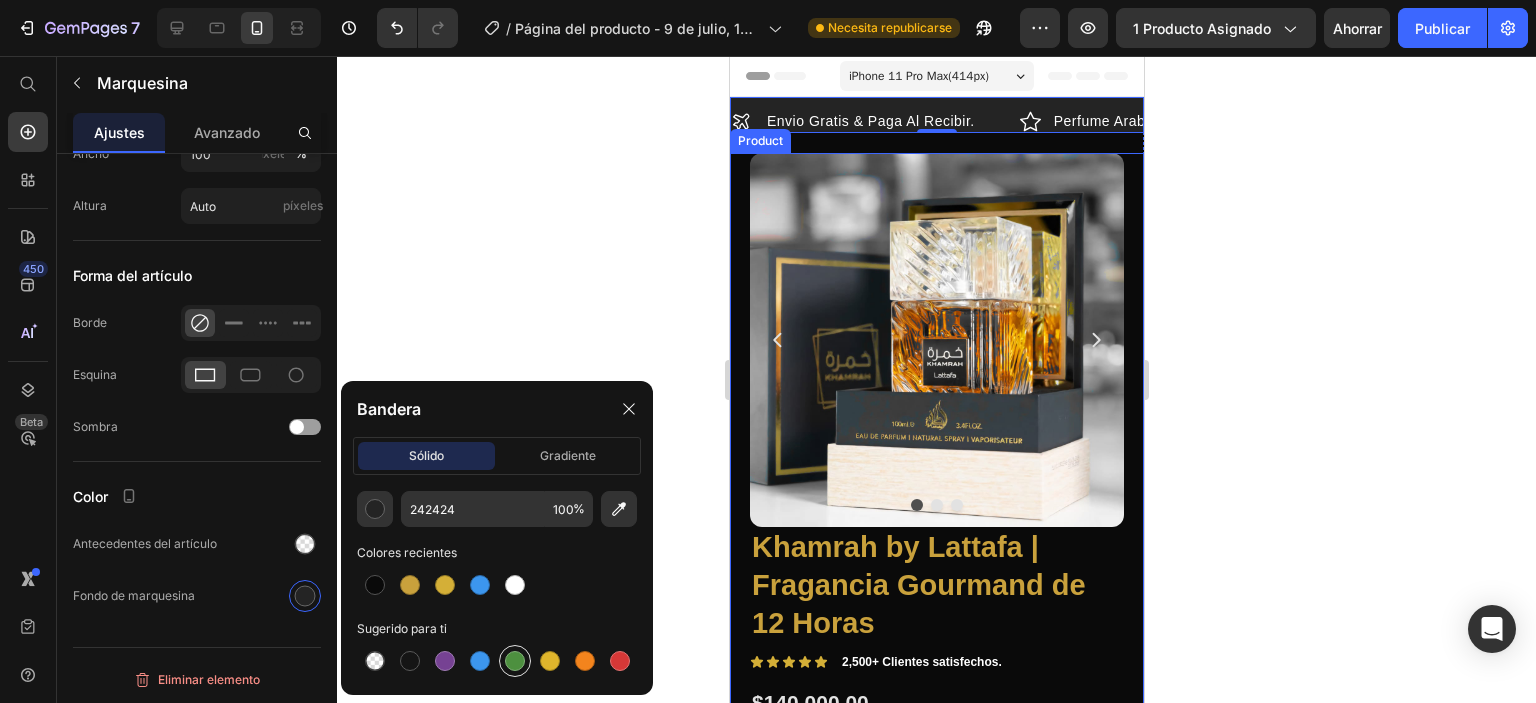 click at bounding box center [515, 661] 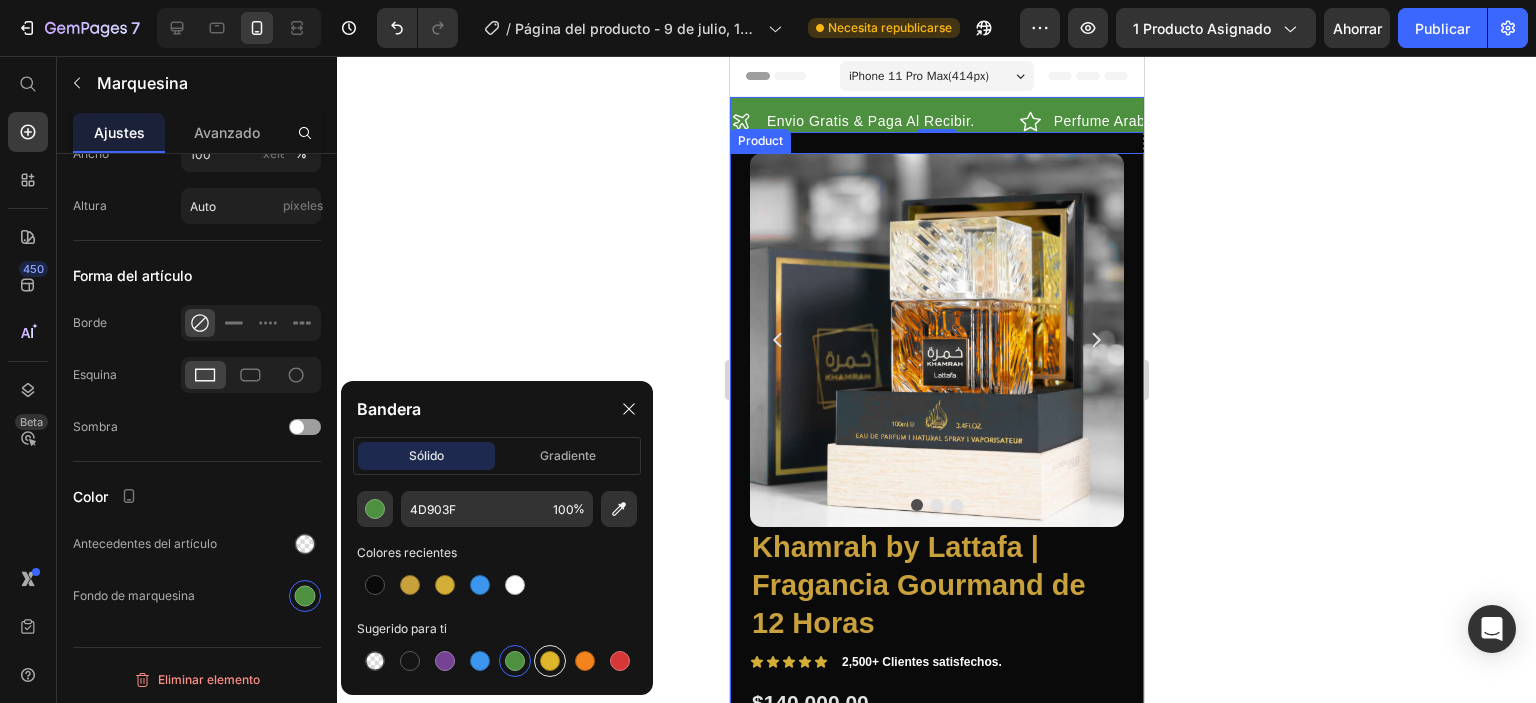 click at bounding box center (550, 661) 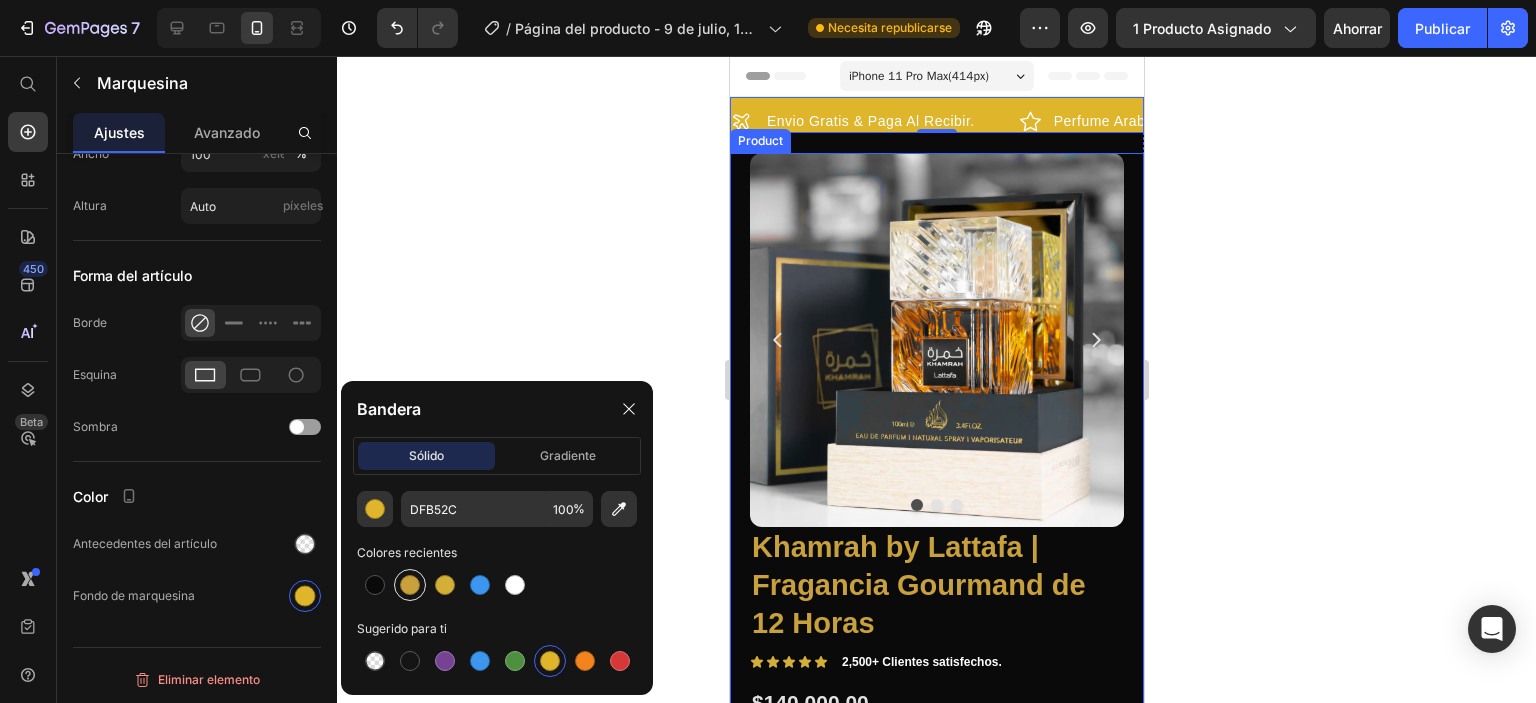 click at bounding box center [410, 585] 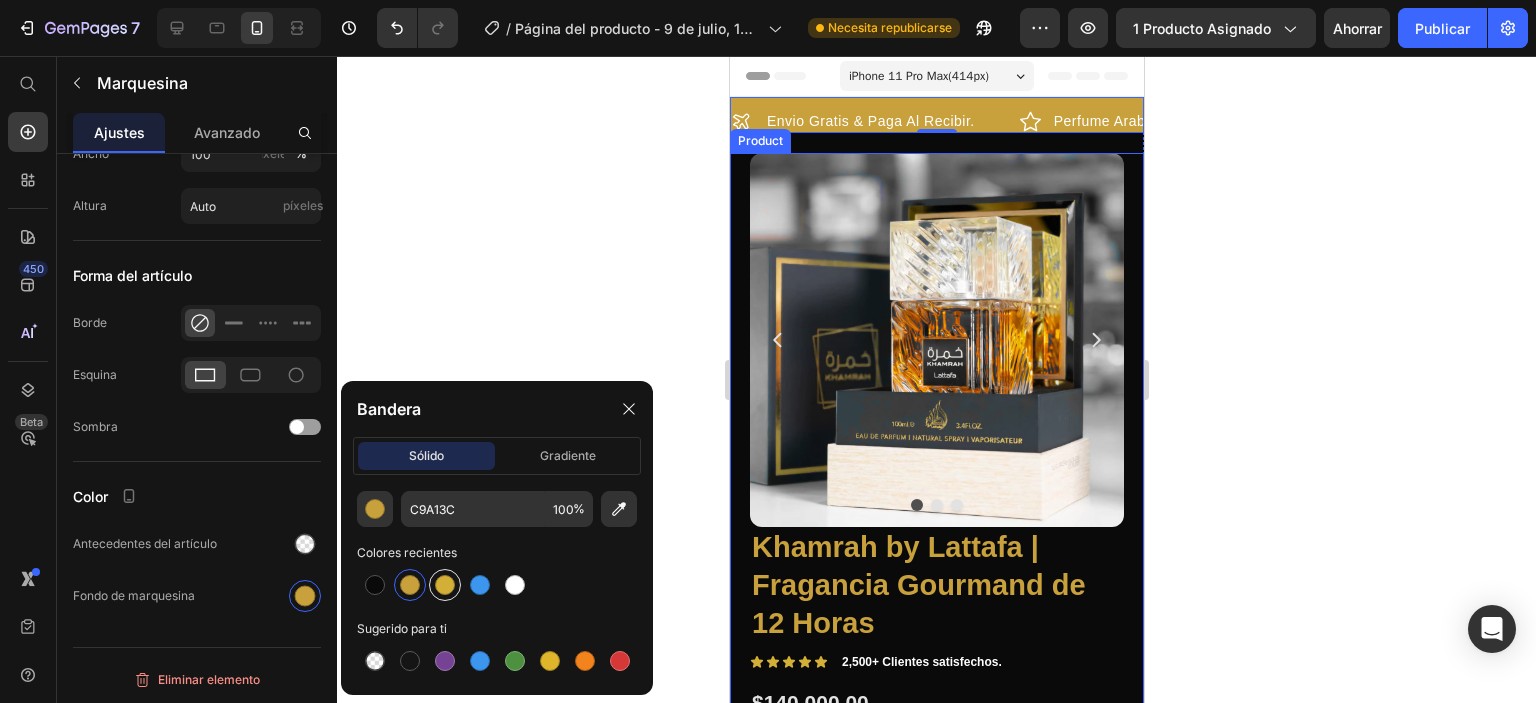 click at bounding box center (445, 585) 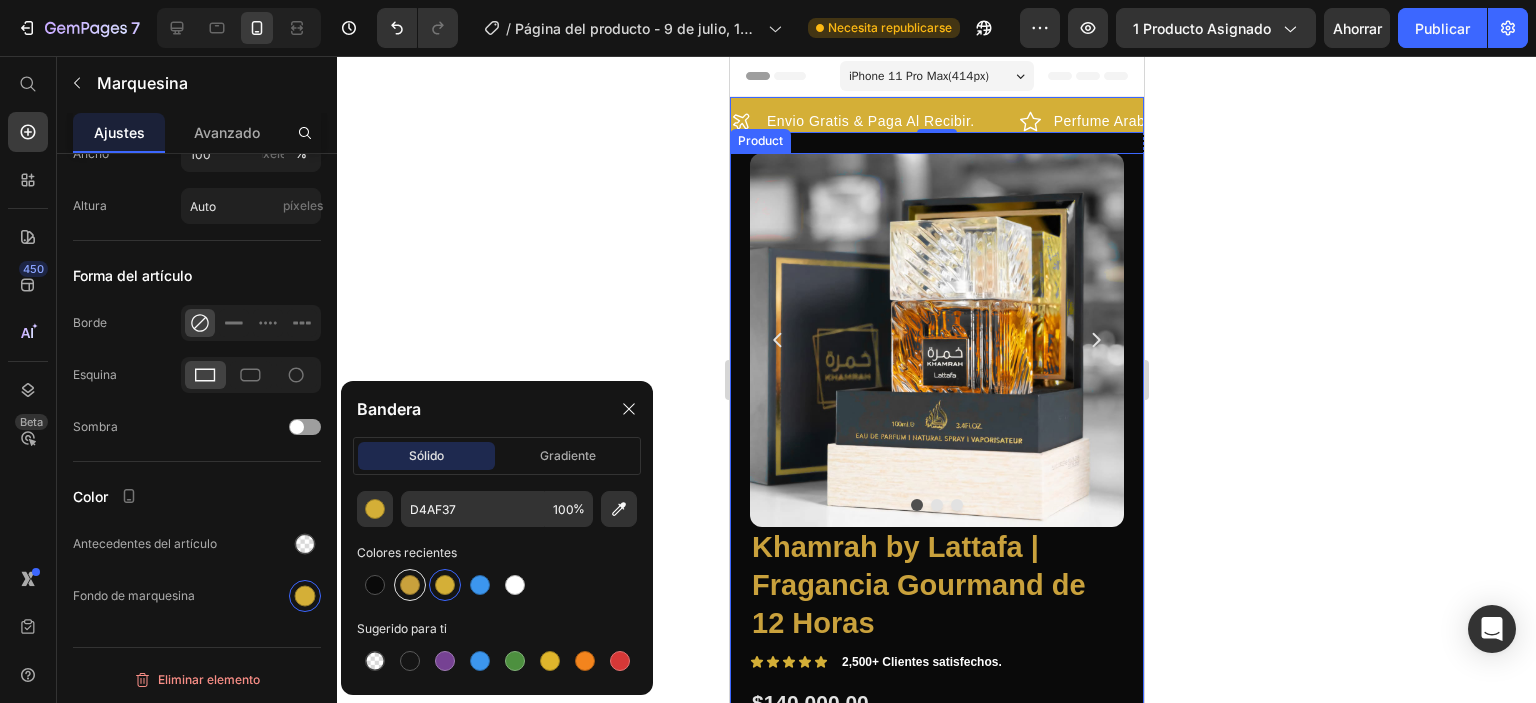 click at bounding box center [410, 585] 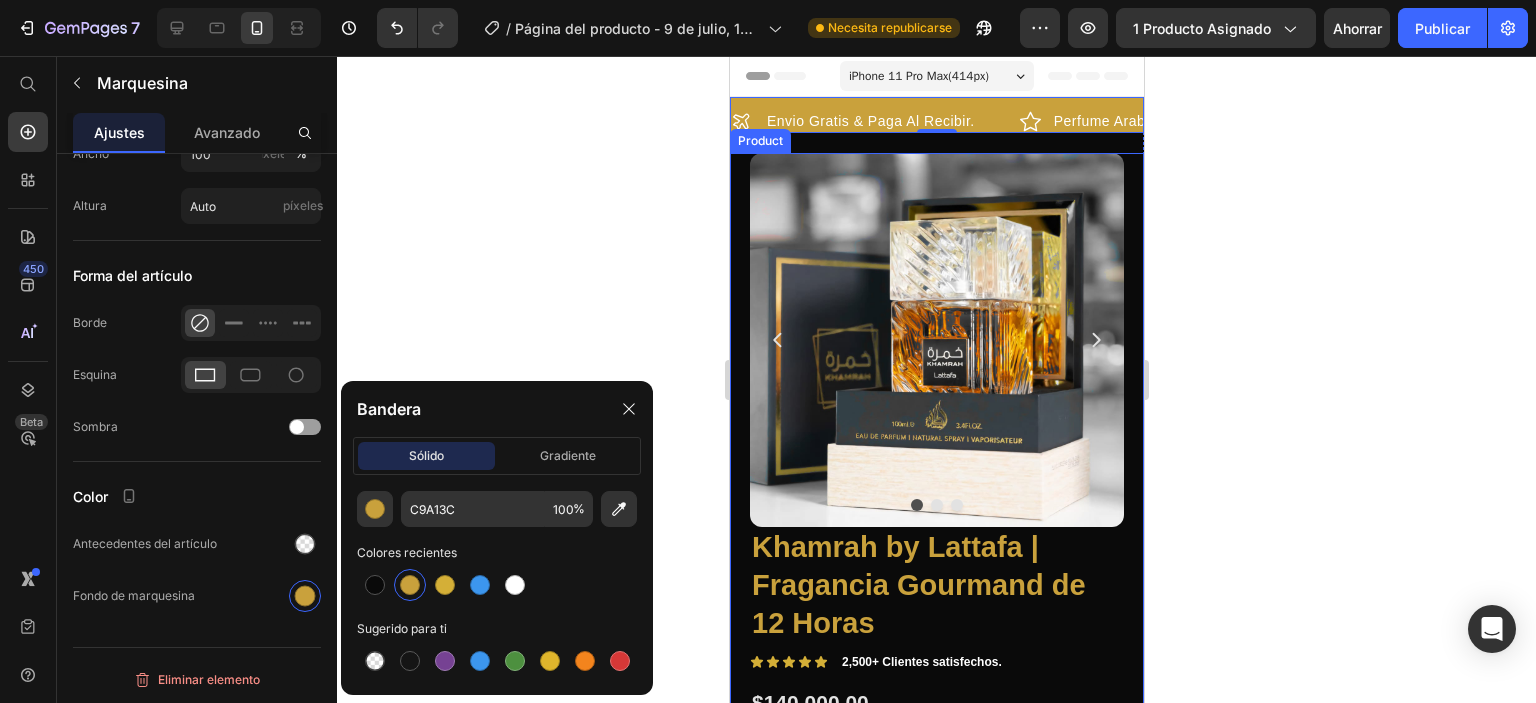 click 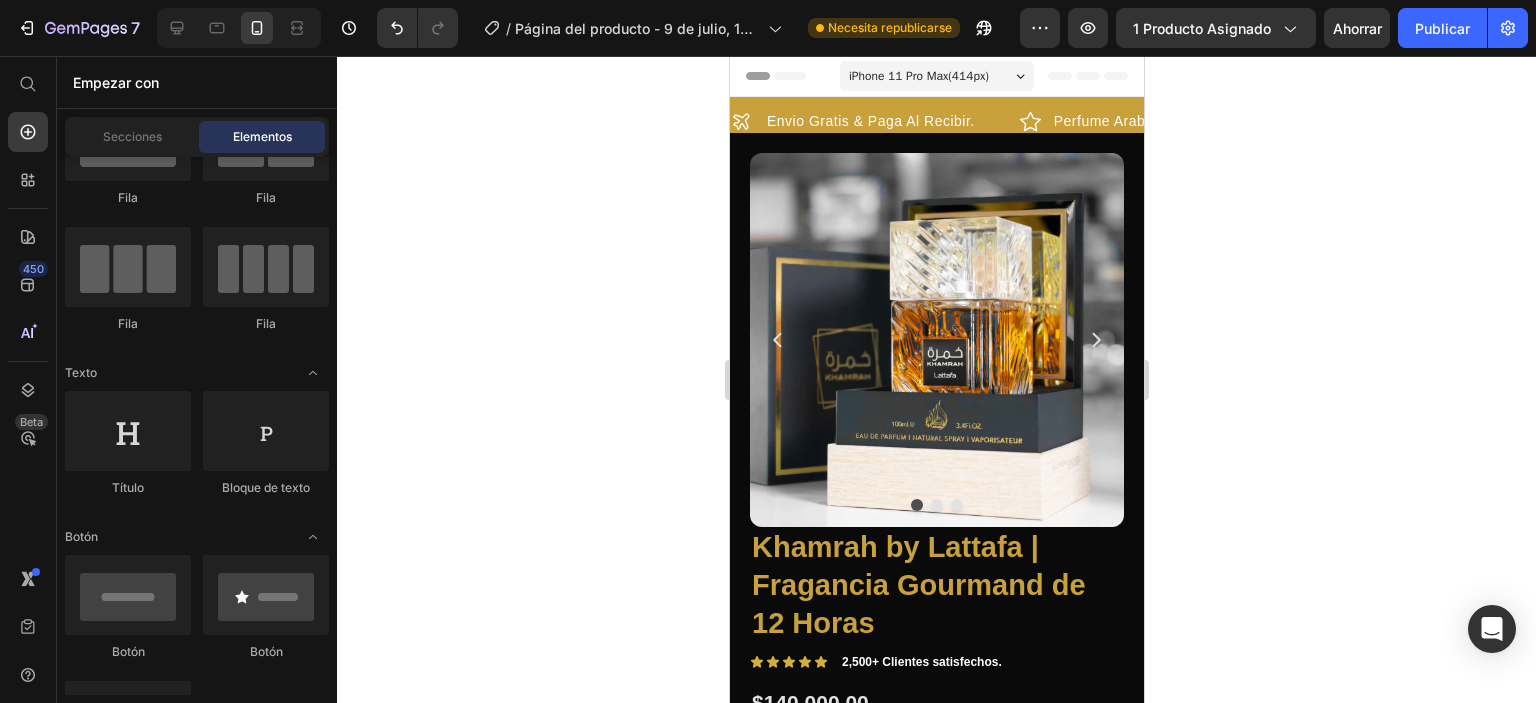 click 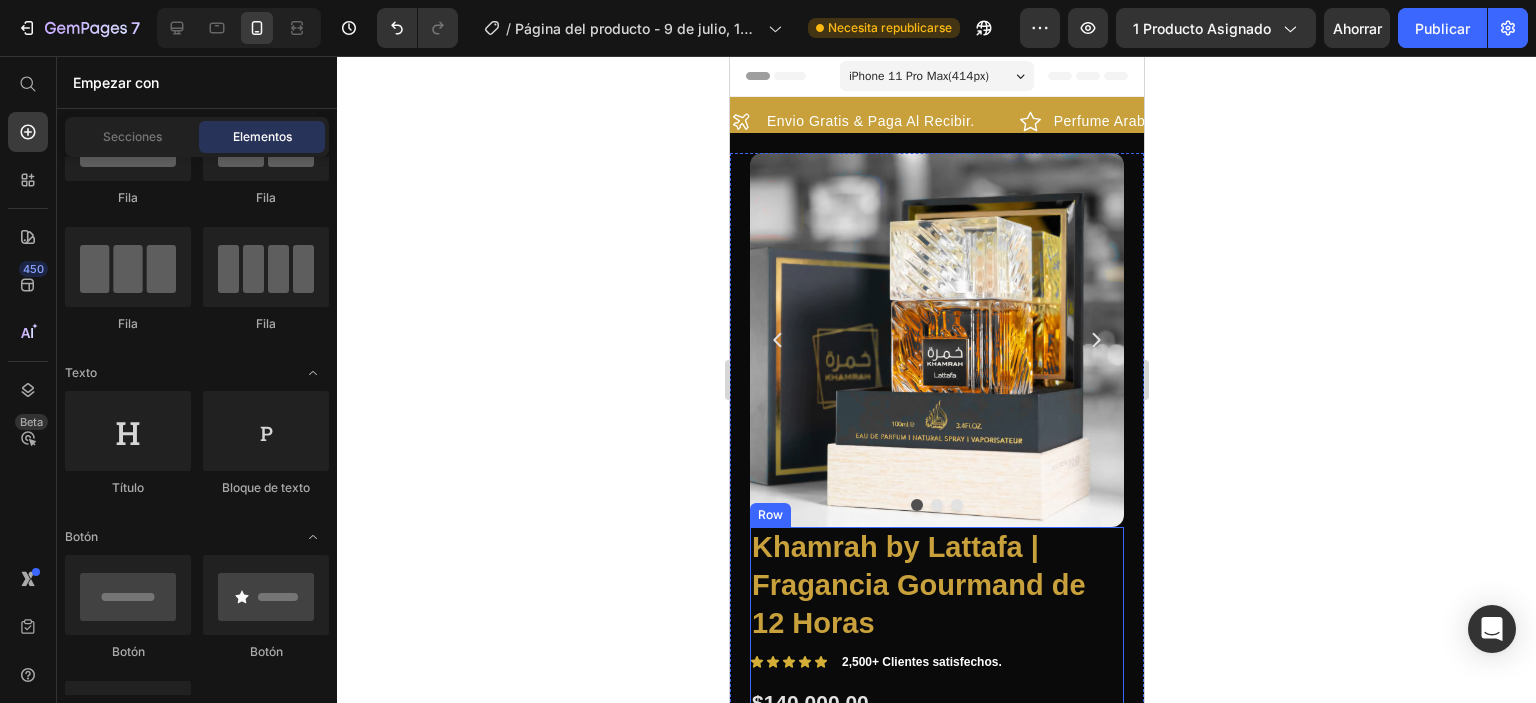 scroll, scrollTop: 200, scrollLeft: 0, axis: vertical 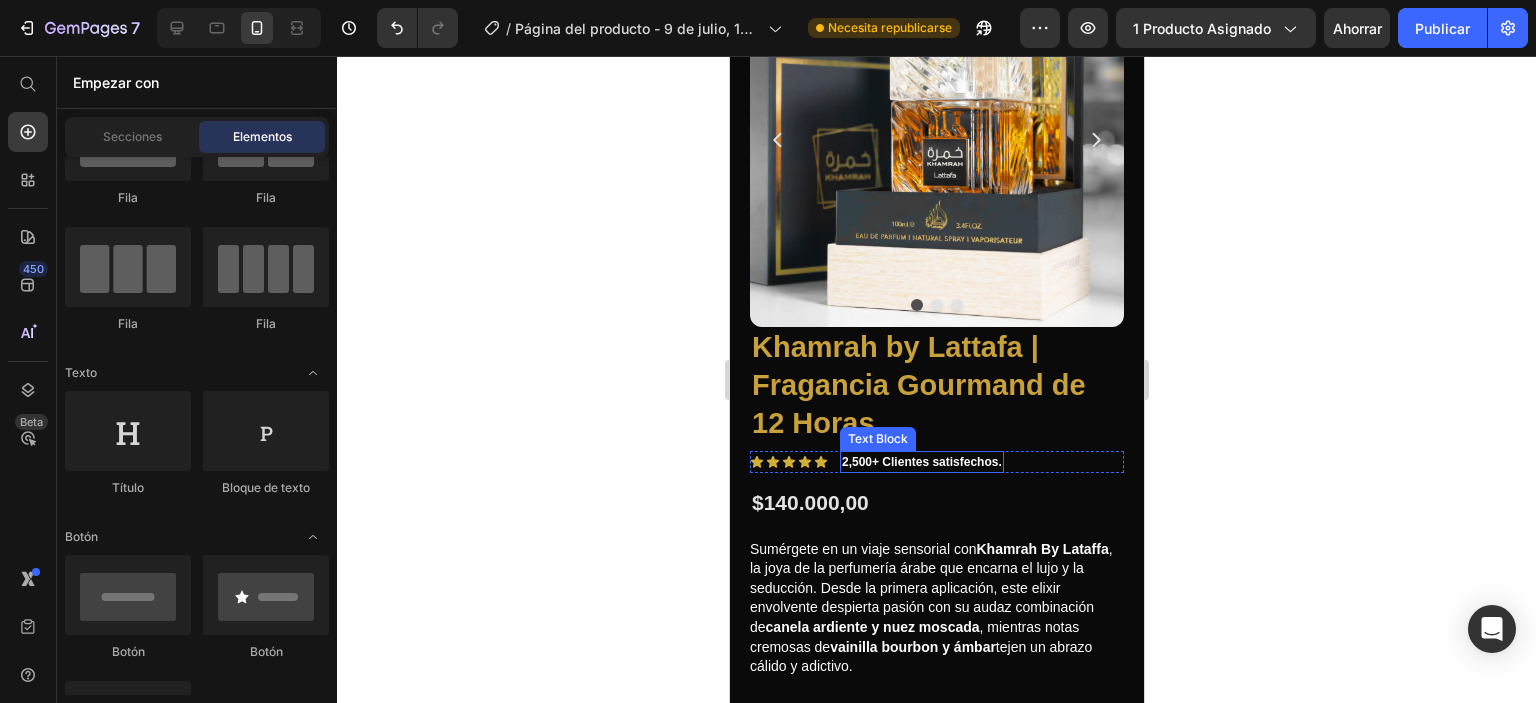 click on "2,500+ Clientes satisfechos." at bounding box center (921, 462) 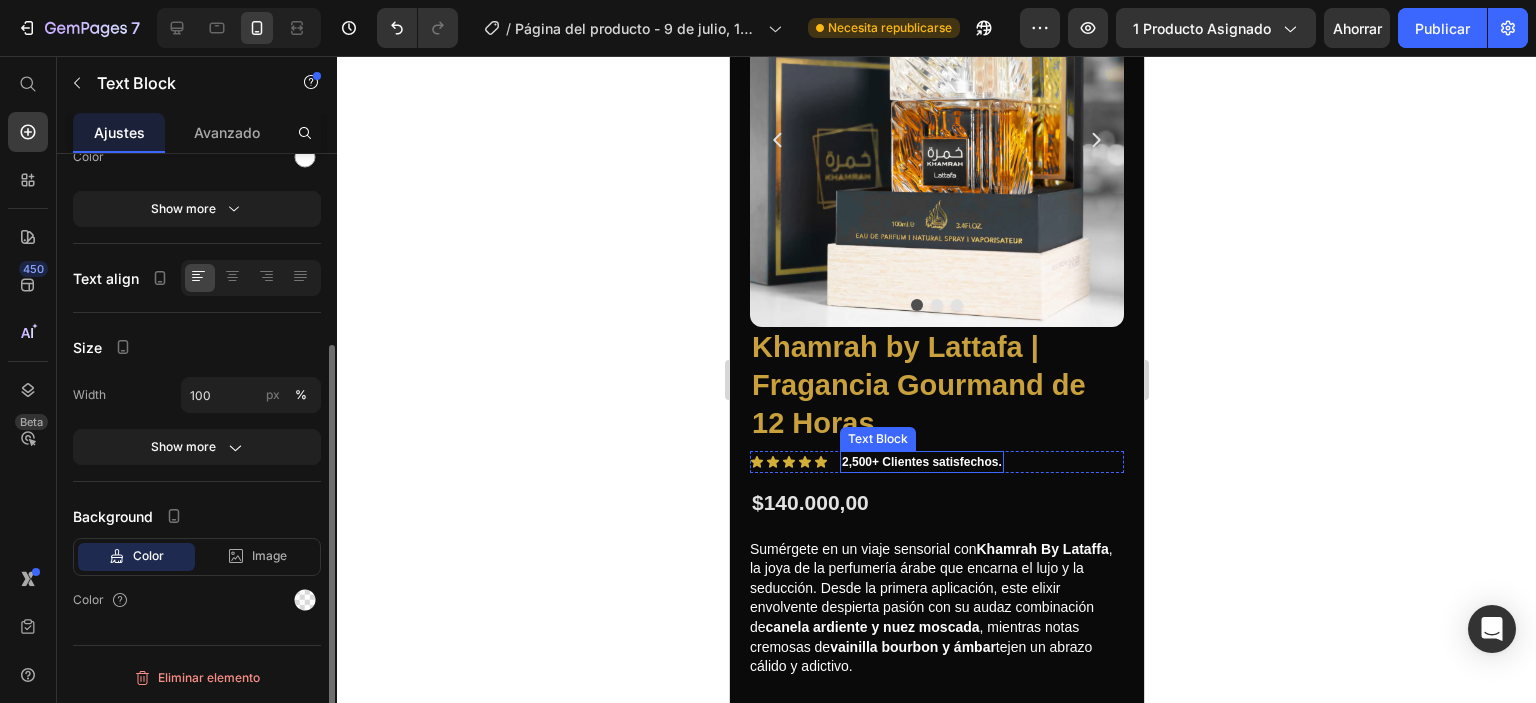 scroll, scrollTop: 0, scrollLeft: 0, axis: both 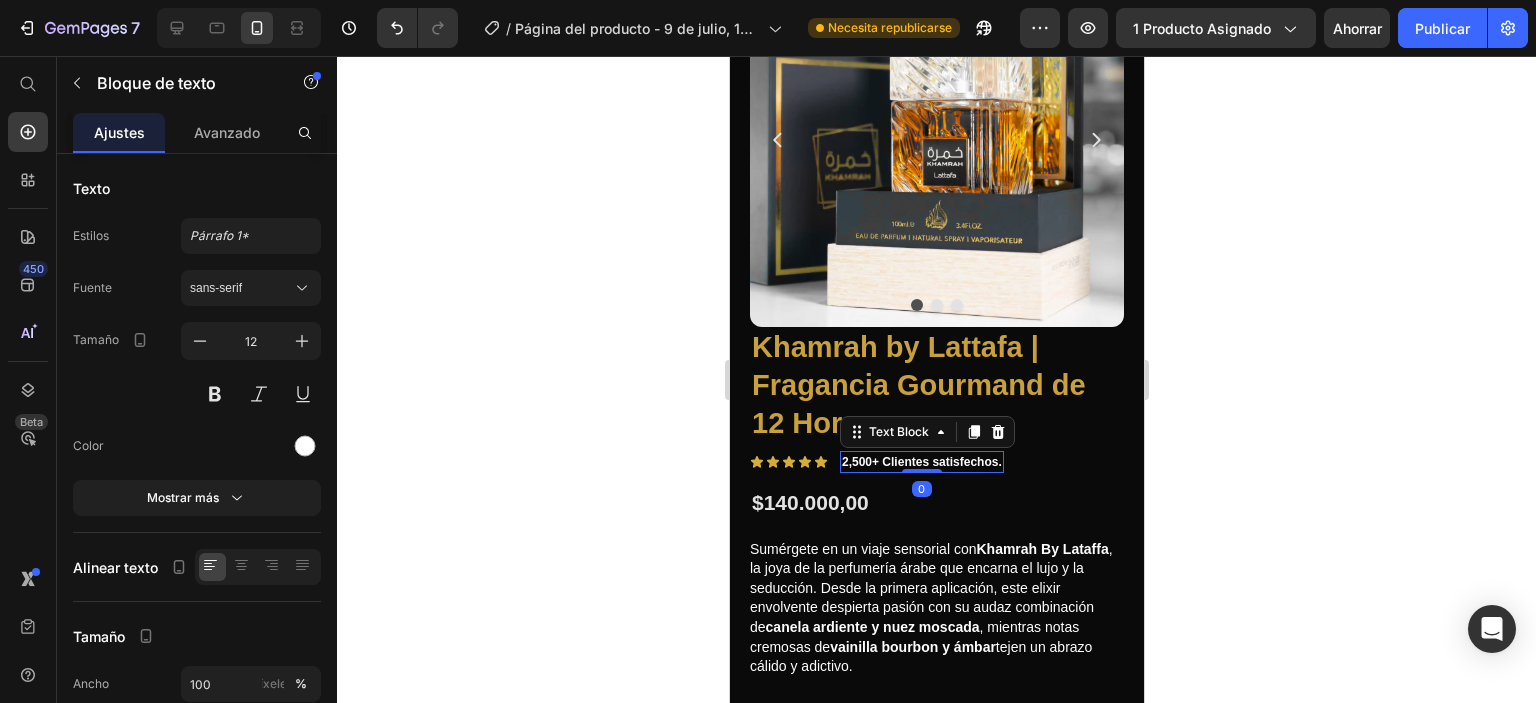 click on "2,500+ Clientes satisfechos." at bounding box center [921, 462] 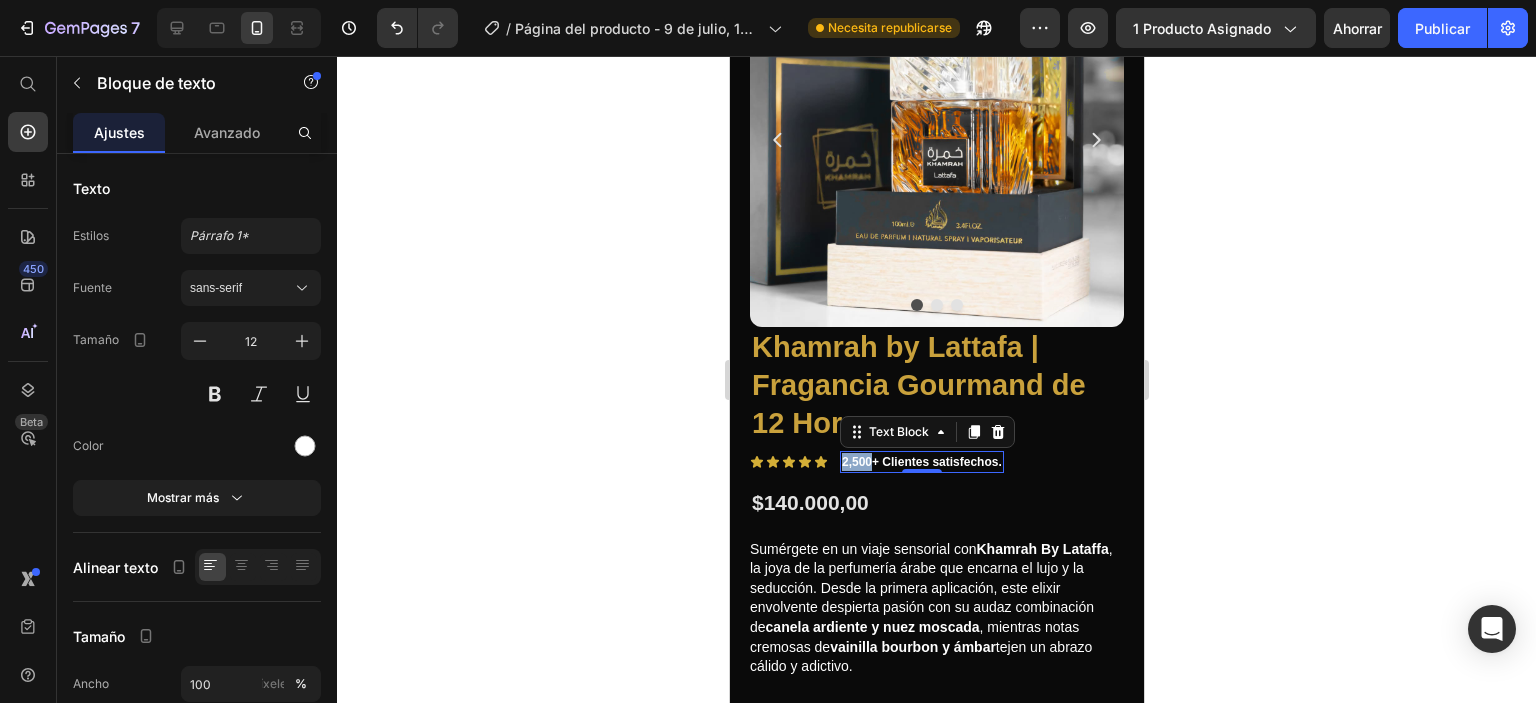 click on "2,500+ Clientes satisfechos." at bounding box center (921, 462) 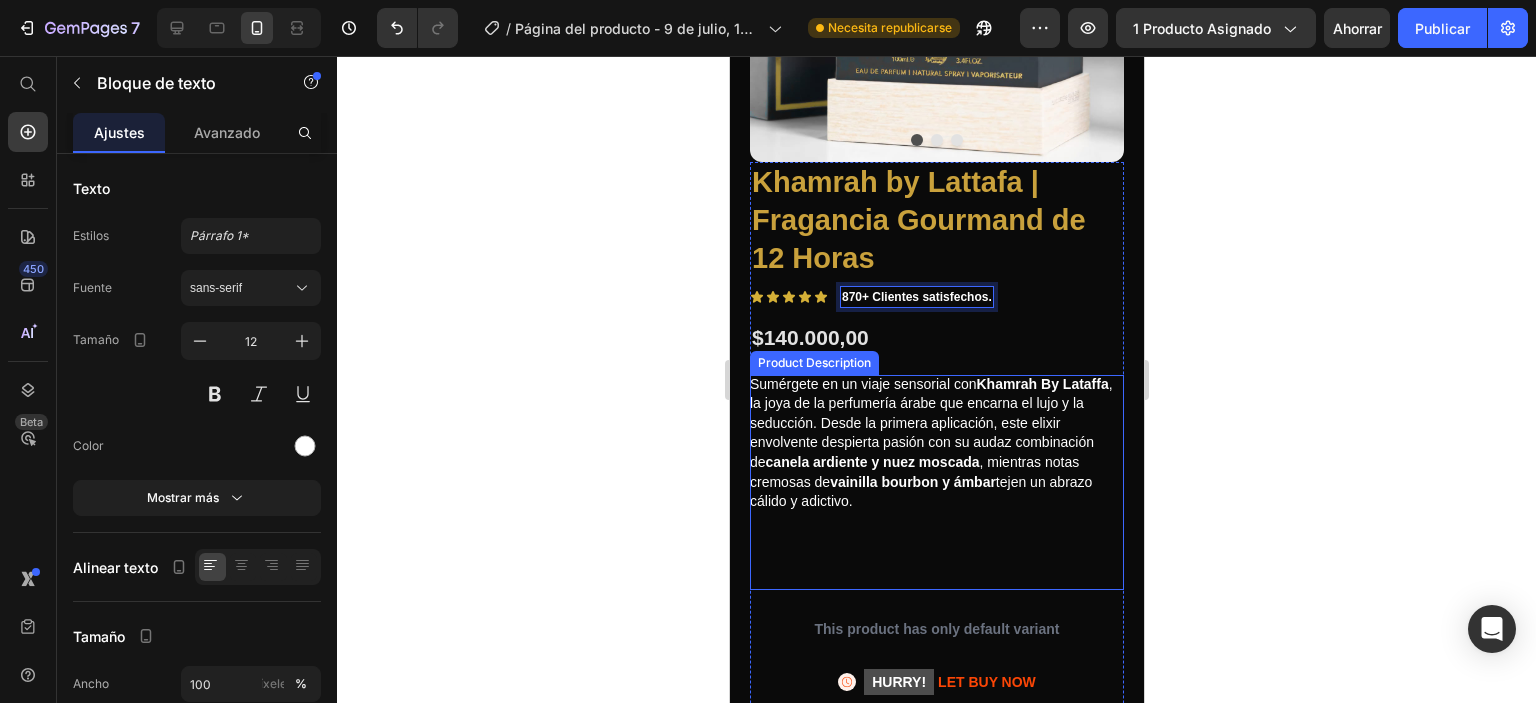 scroll, scrollTop: 400, scrollLeft: 0, axis: vertical 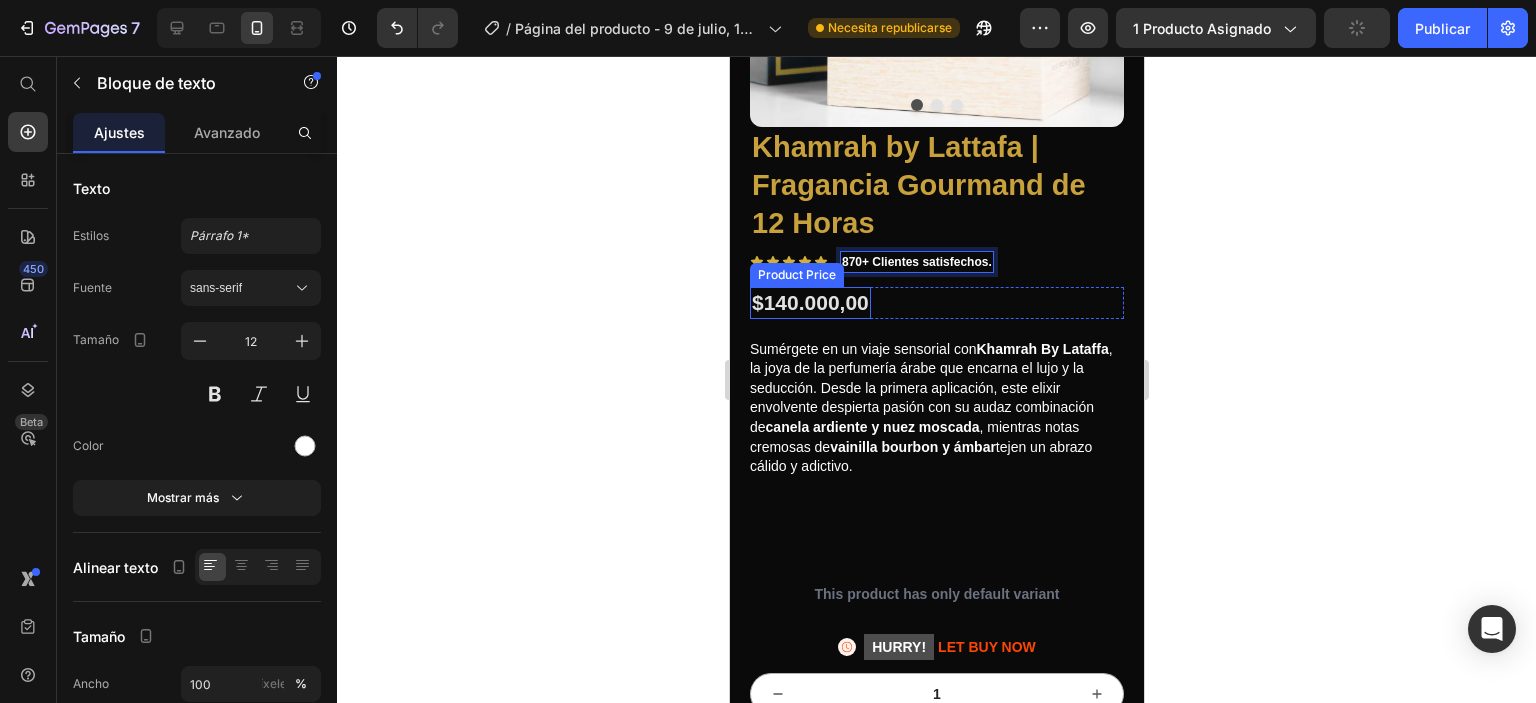 click on "$140.000,00" at bounding box center (809, 302) 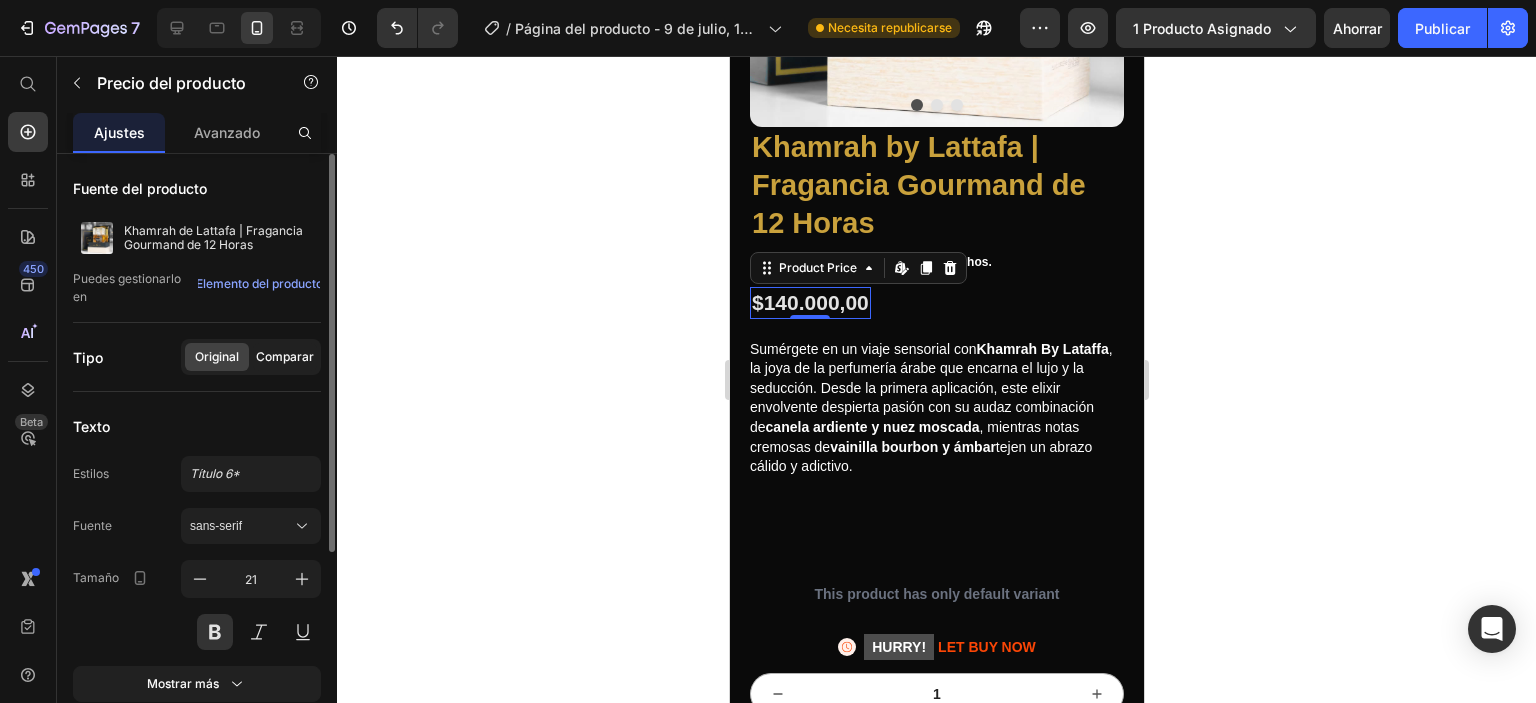 click on "Comparar" 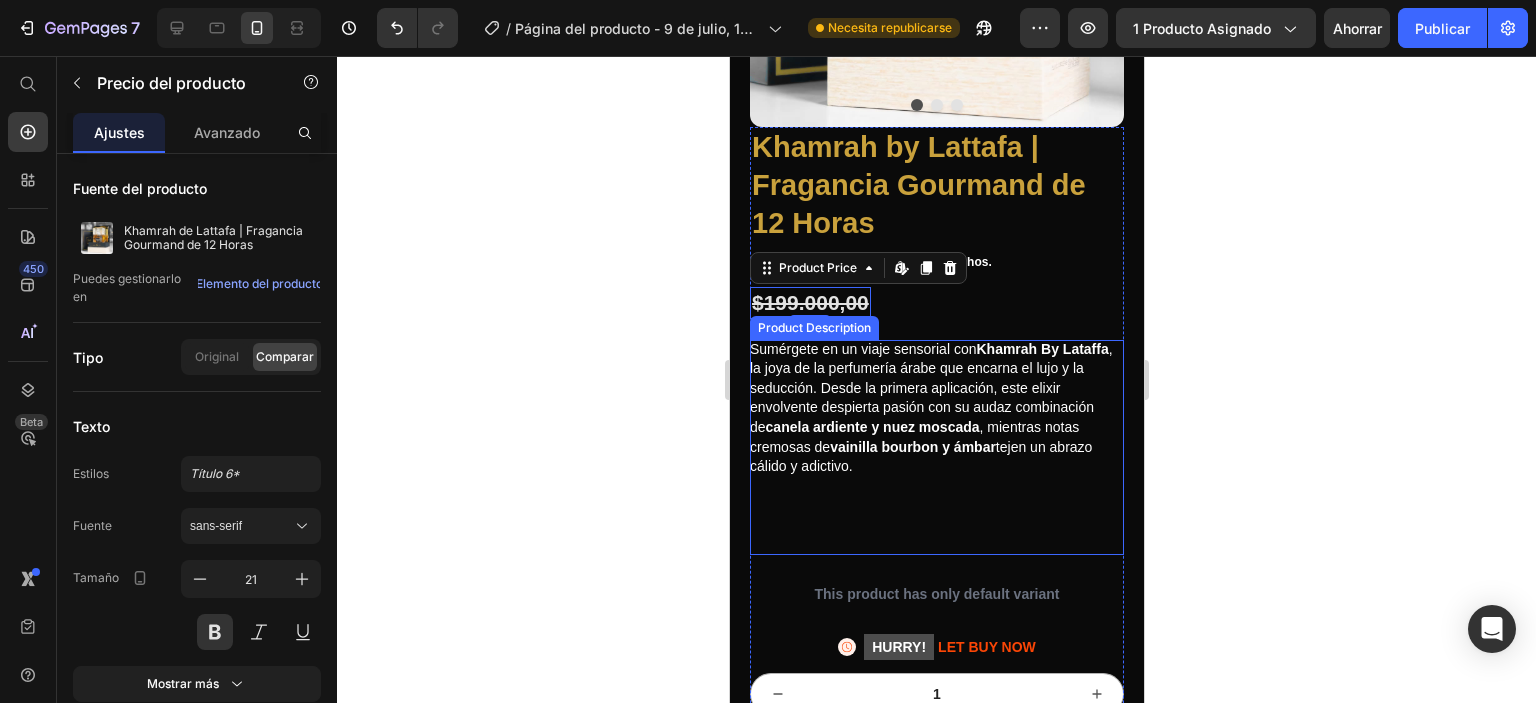 click on ", la joya de la perfumería árabe que encarna el lujo y la seducción. Desde la primera aplicación, este elixir envolvente despierta pasión con su audaz combinación de" at bounding box center (930, 388) 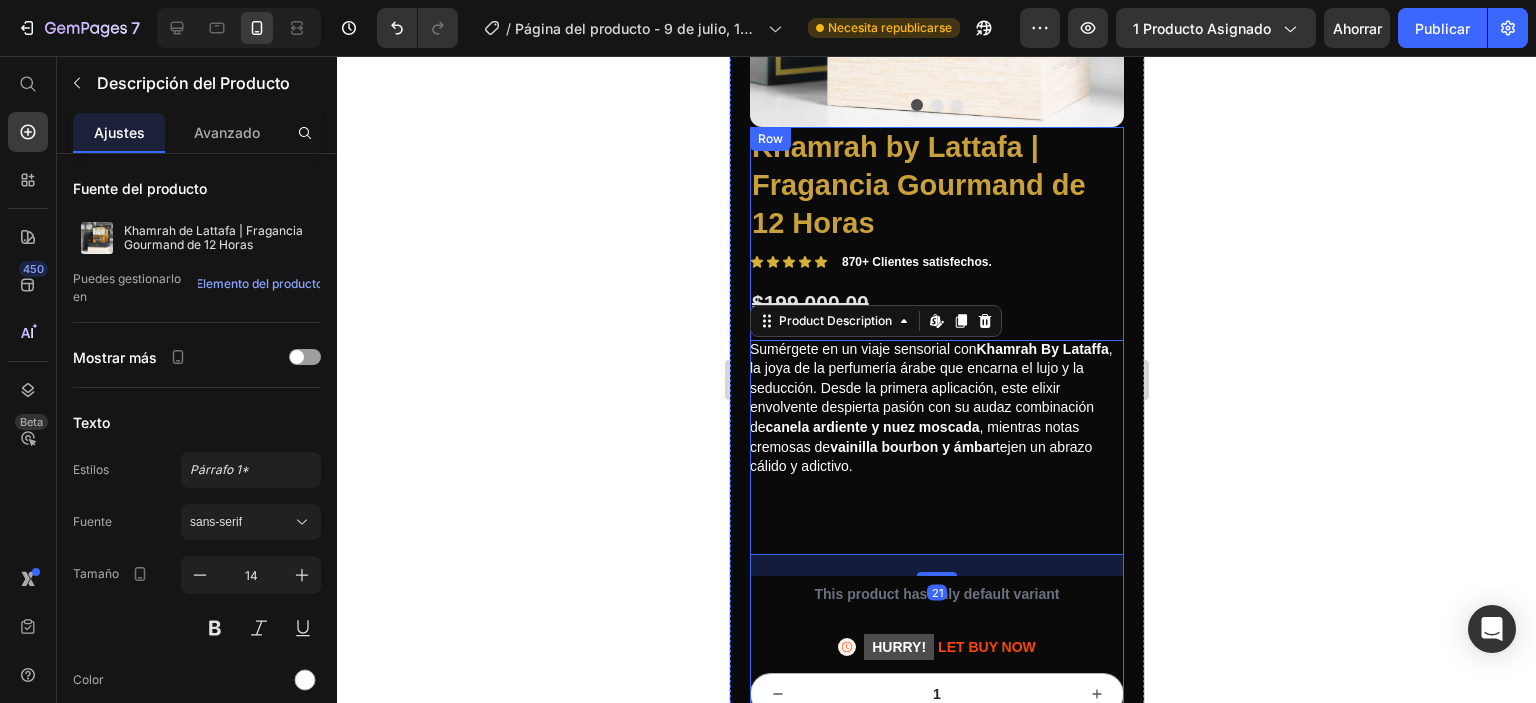 click on "$199.000,00" at bounding box center [809, 302] 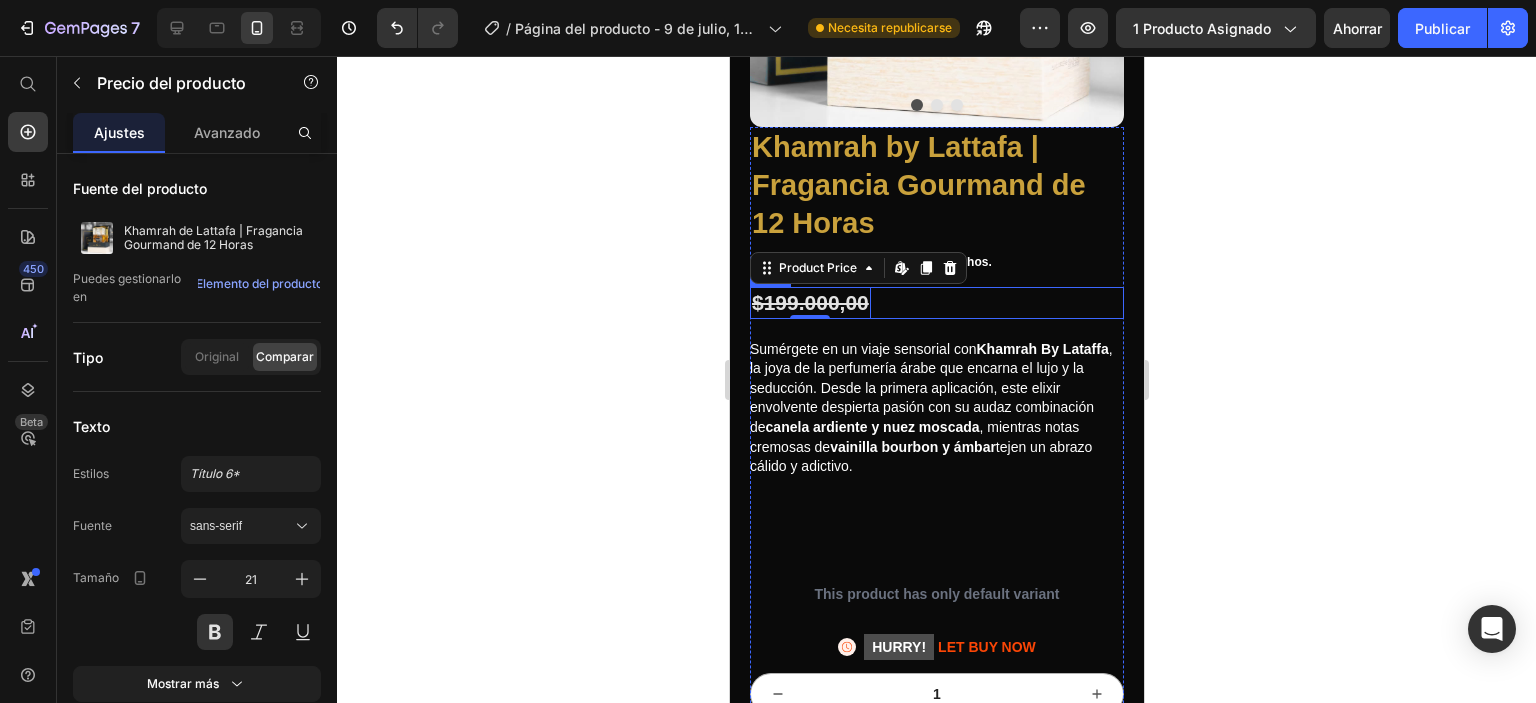 click on "$199.000,00 Product Price   Edit content in Shopify 0 $199.000,00 Product Price Row" at bounding box center (936, 302) 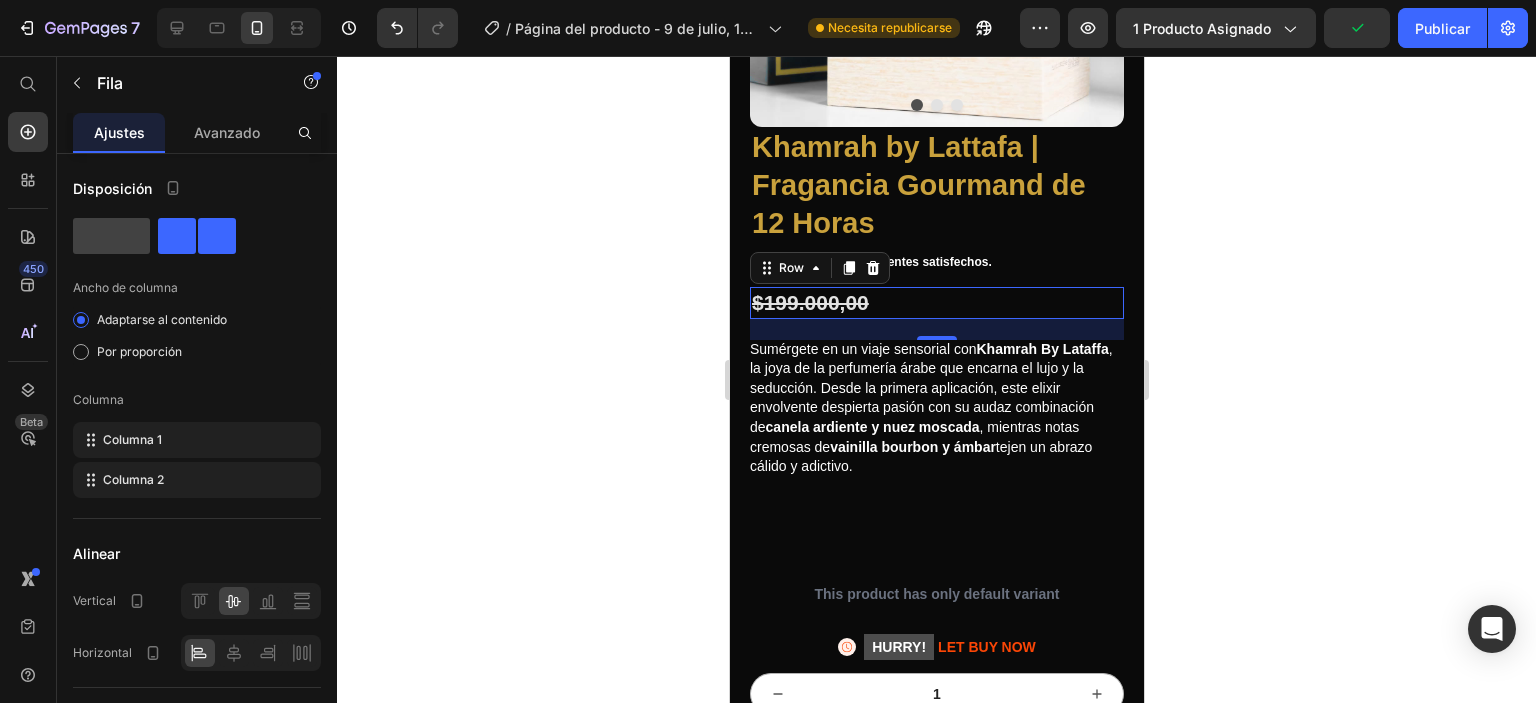 click on "$199.000,00 Product Price $199.000,00 Product Price Row   21" at bounding box center [936, 302] 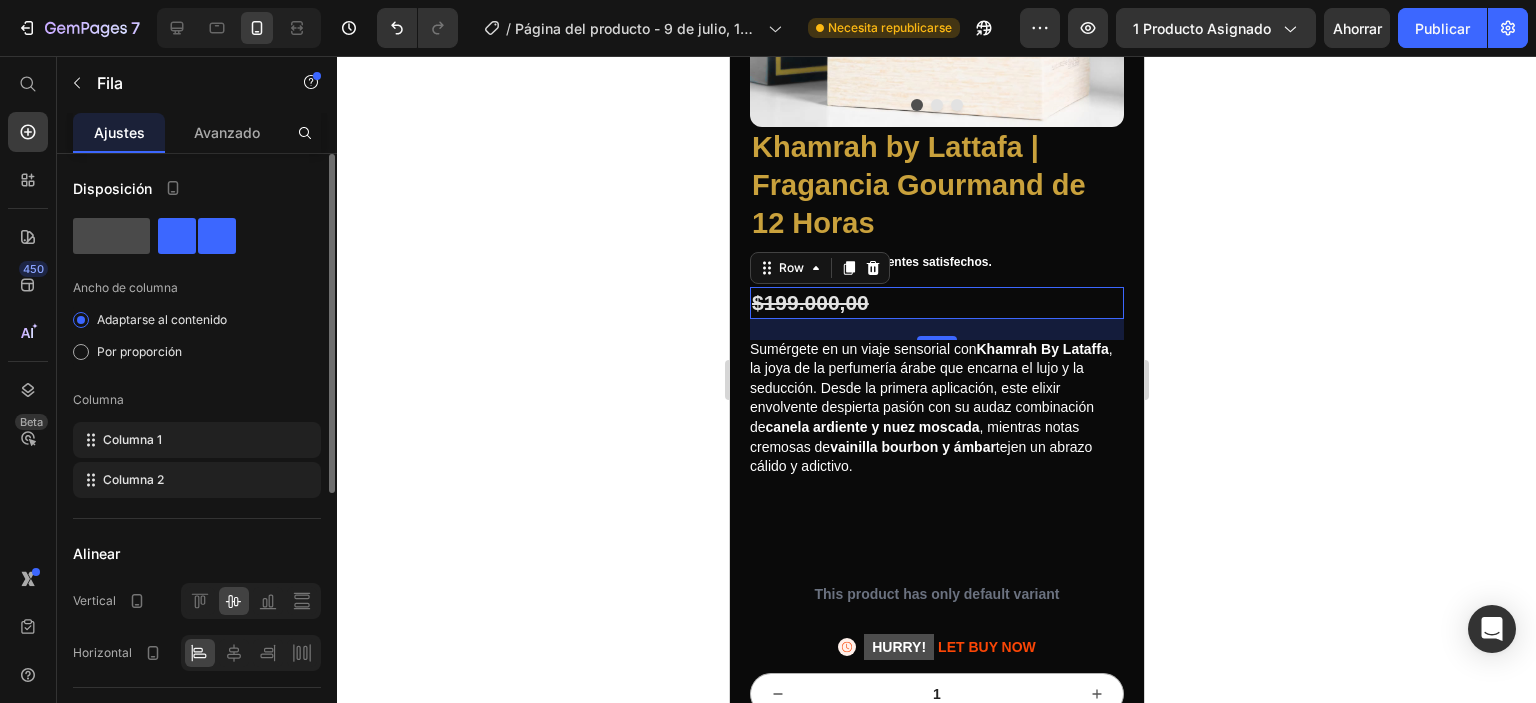 click 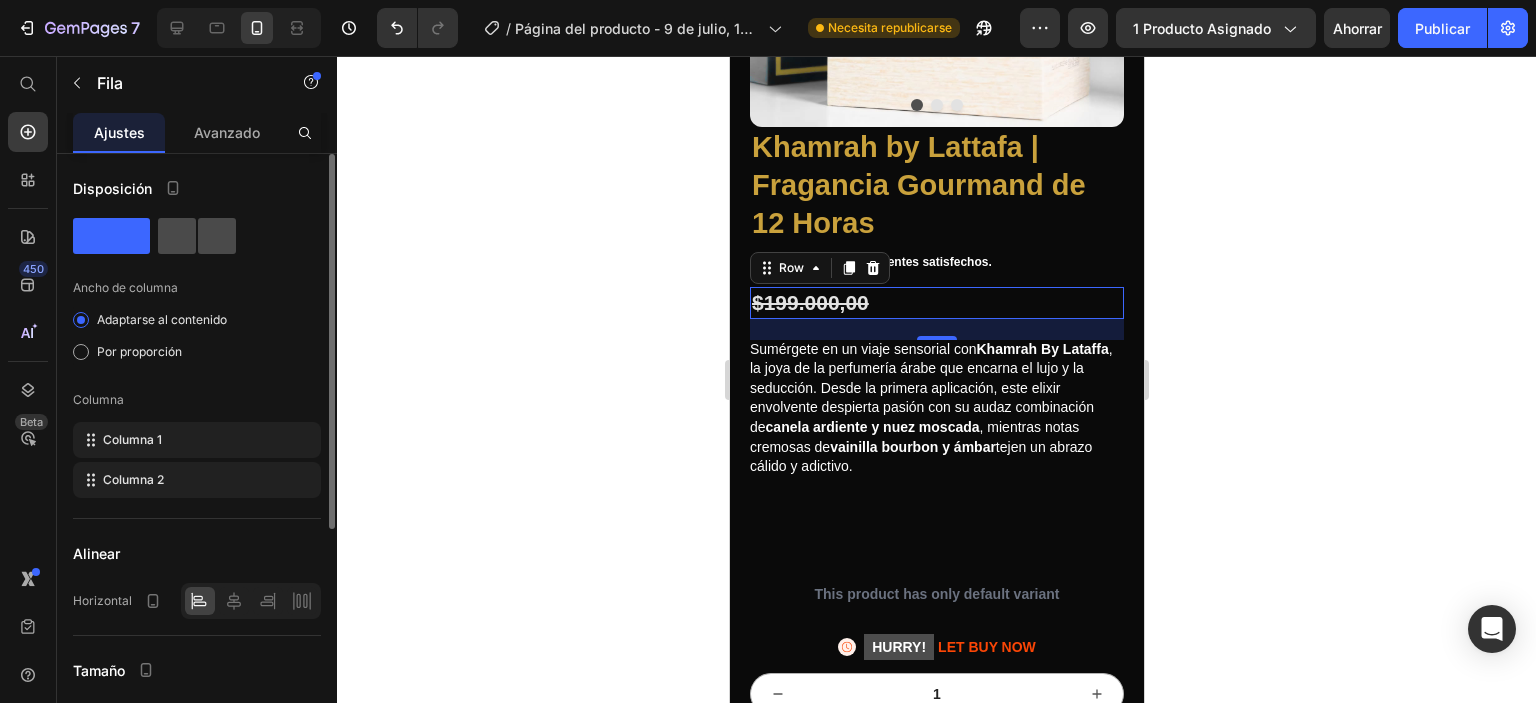 click 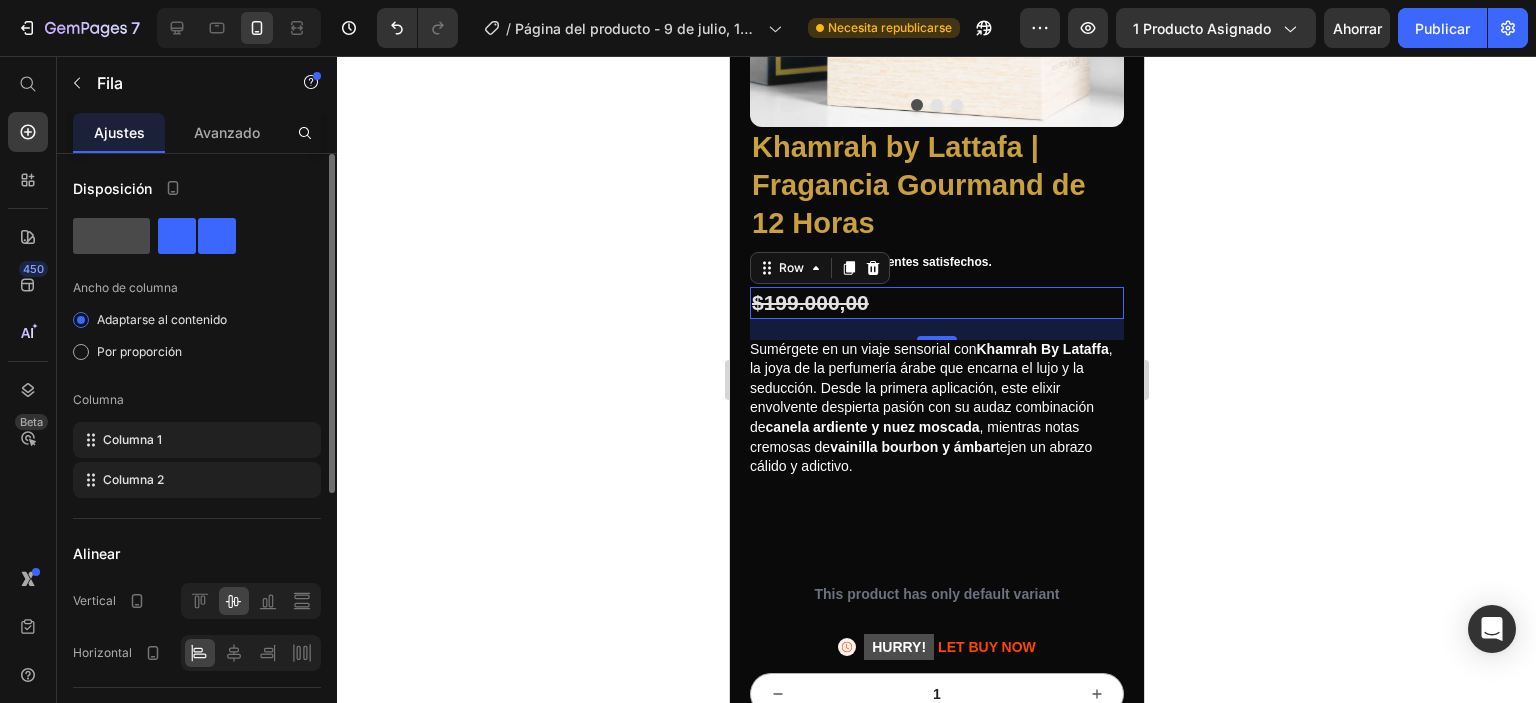click 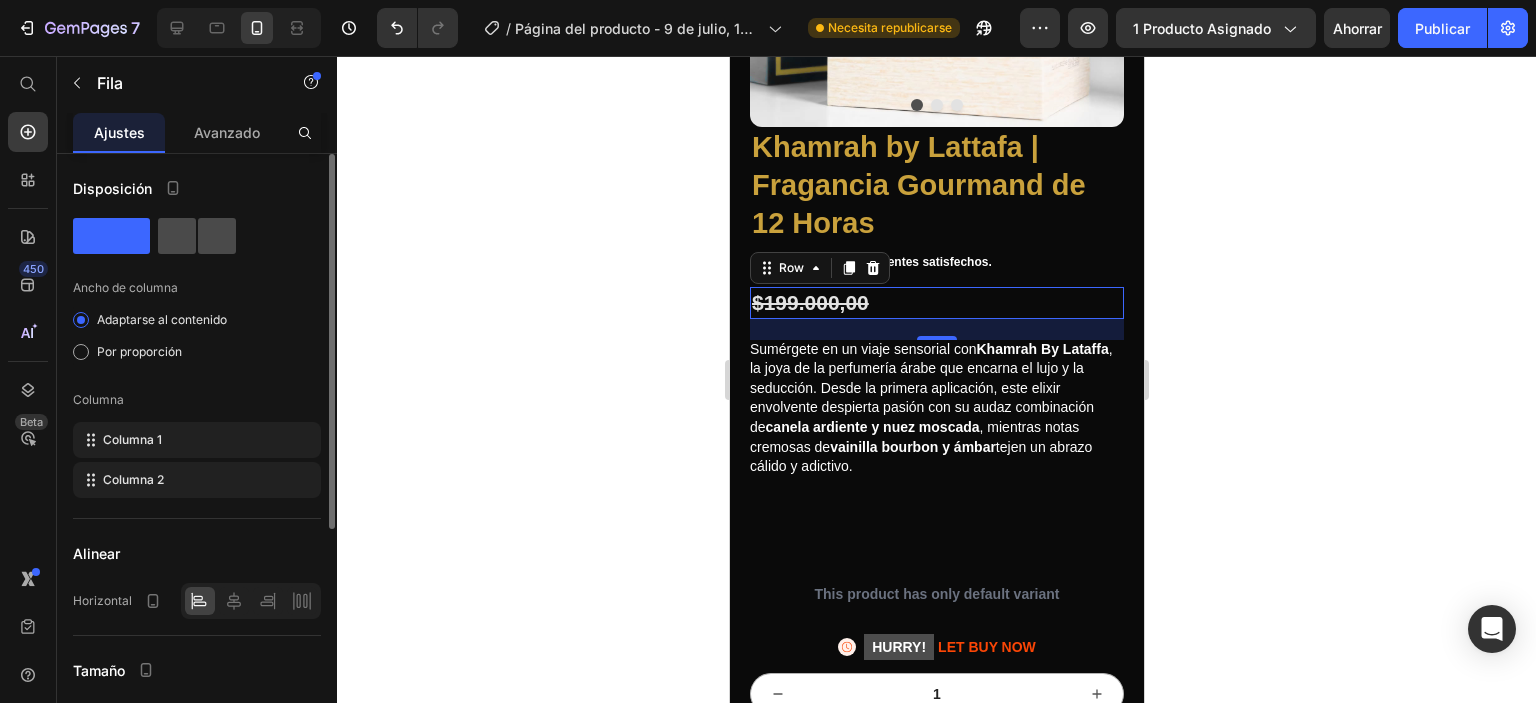 click 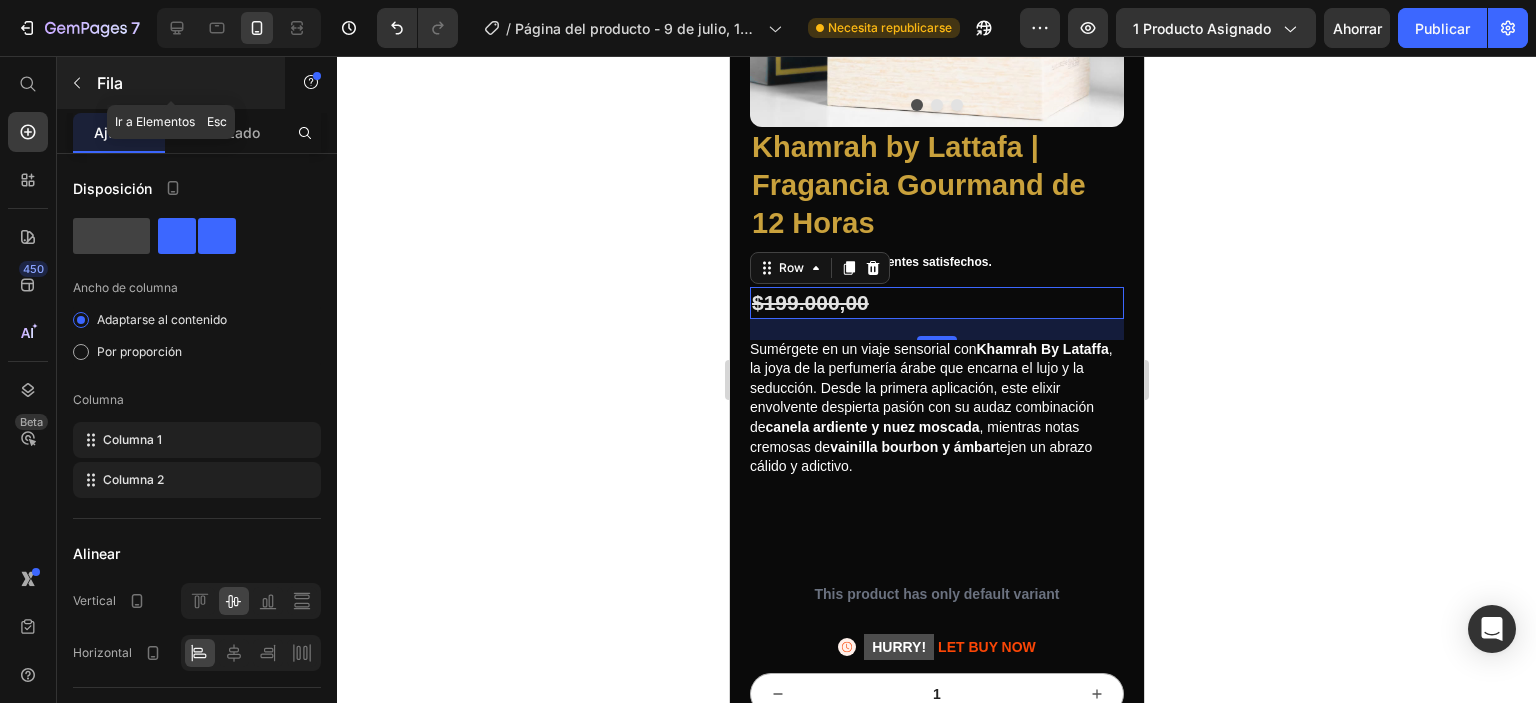 click 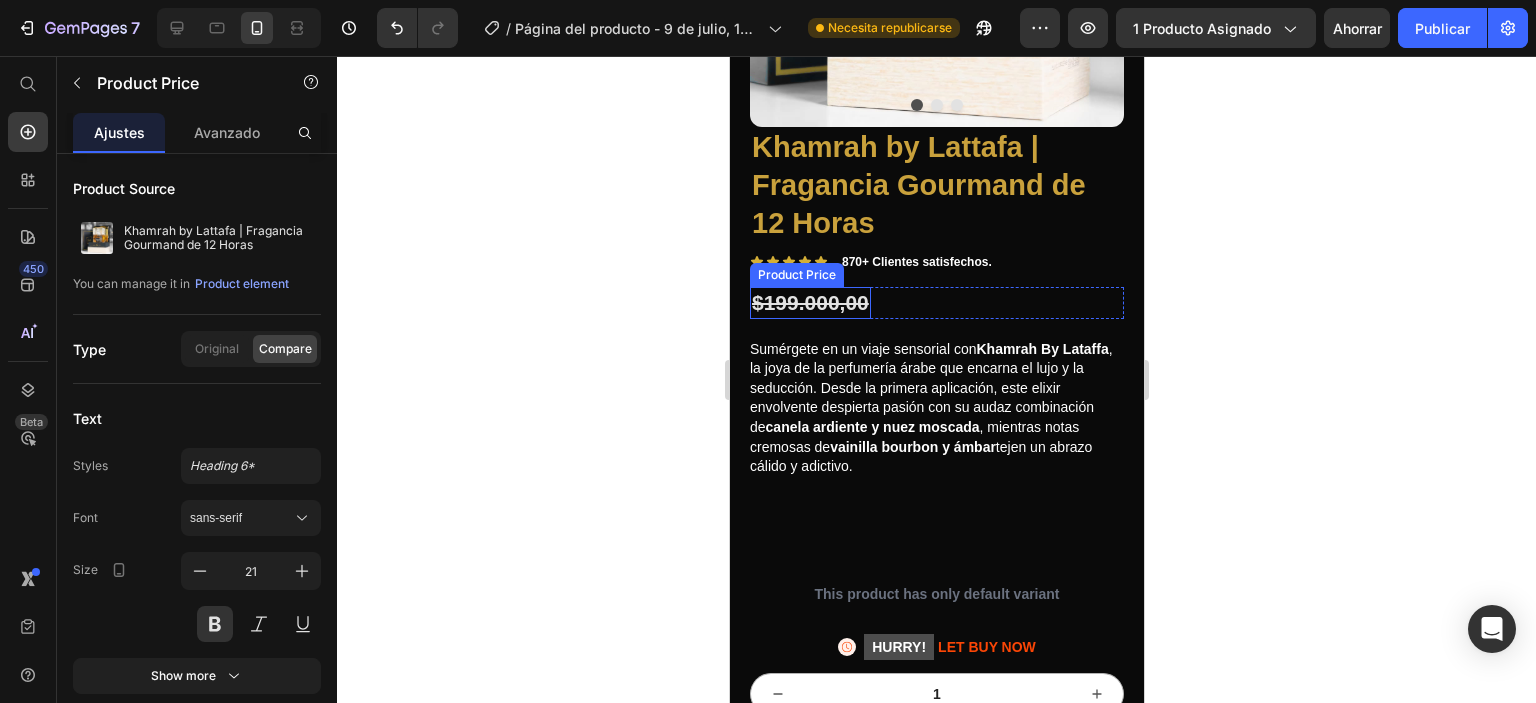 click on "$199.000,00" at bounding box center [809, 302] 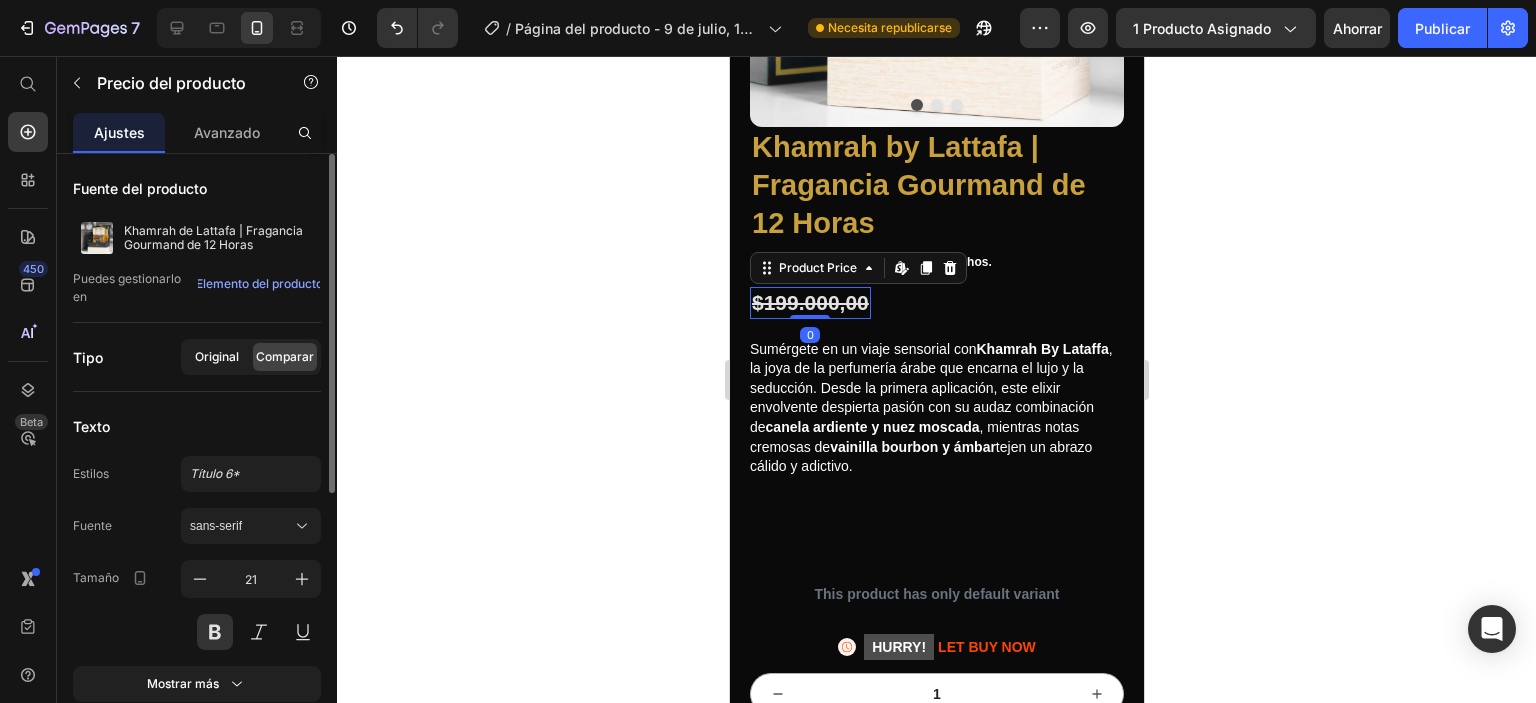 click on "Original" 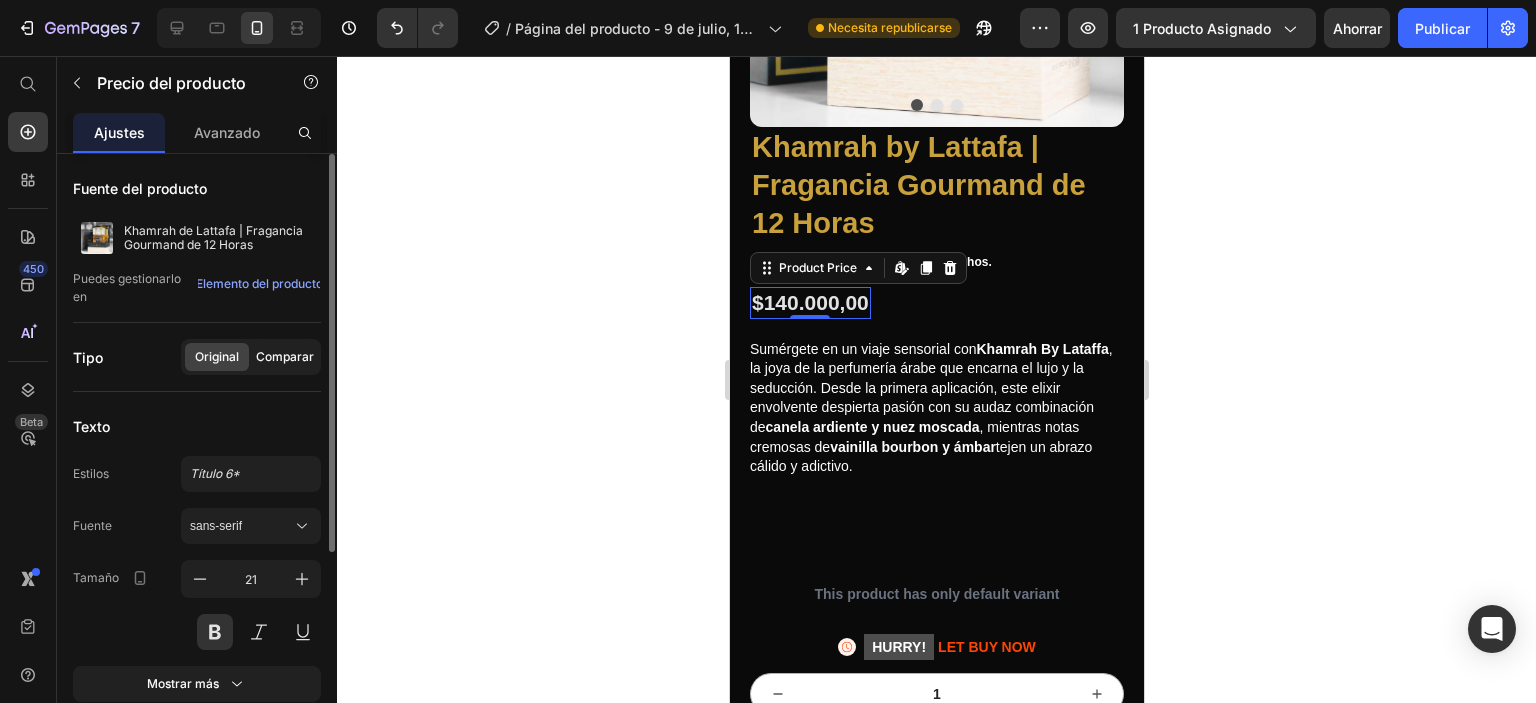 click on "Comparar" at bounding box center [285, 356] 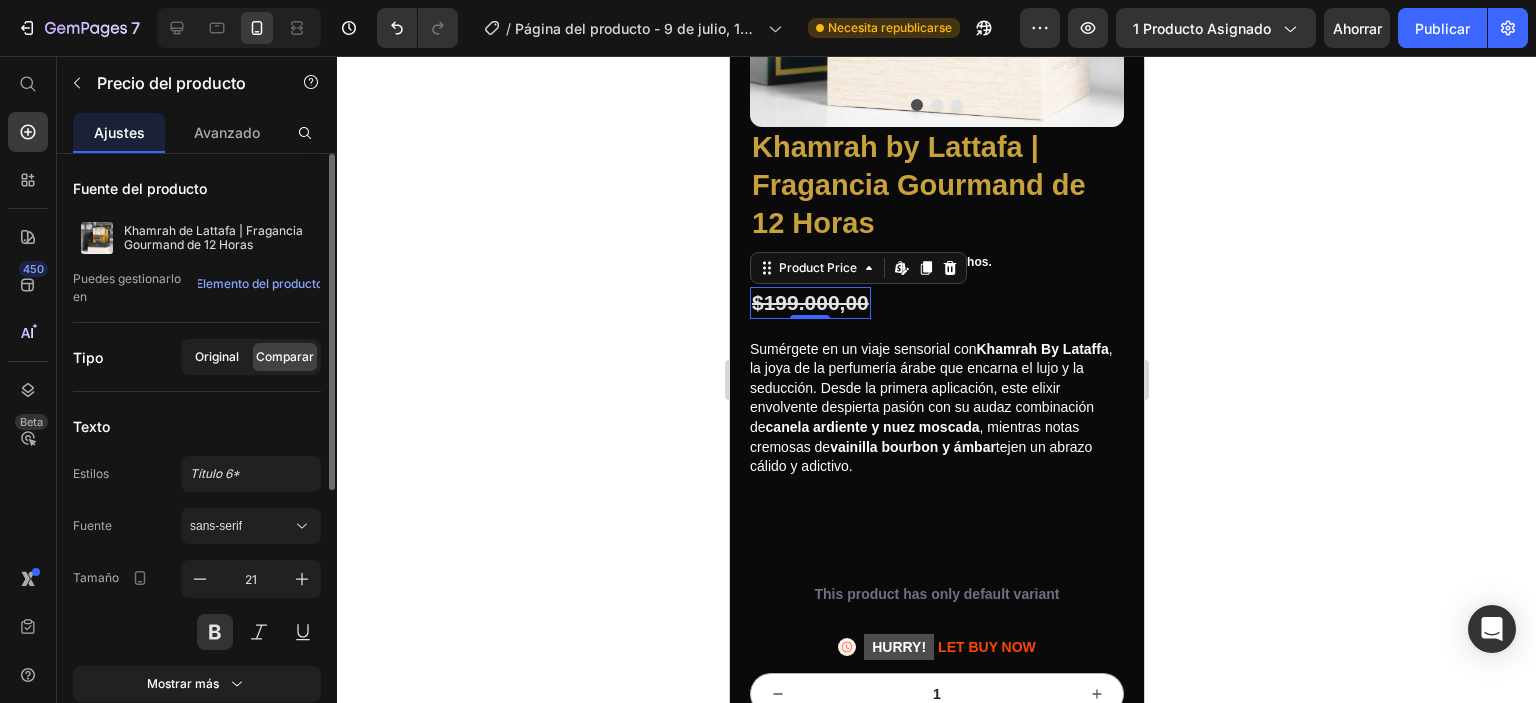 click on "Original" at bounding box center [217, 356] 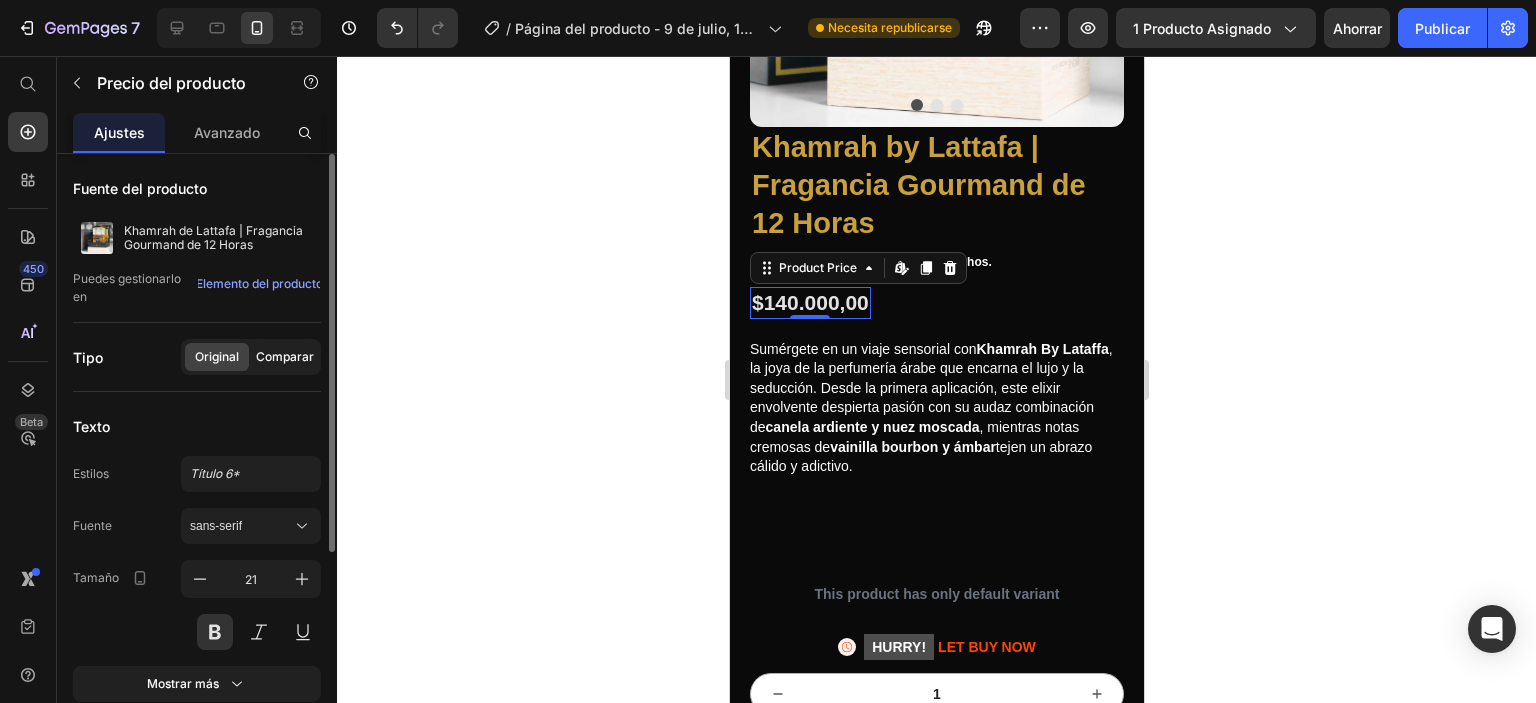 click on "Comparar" 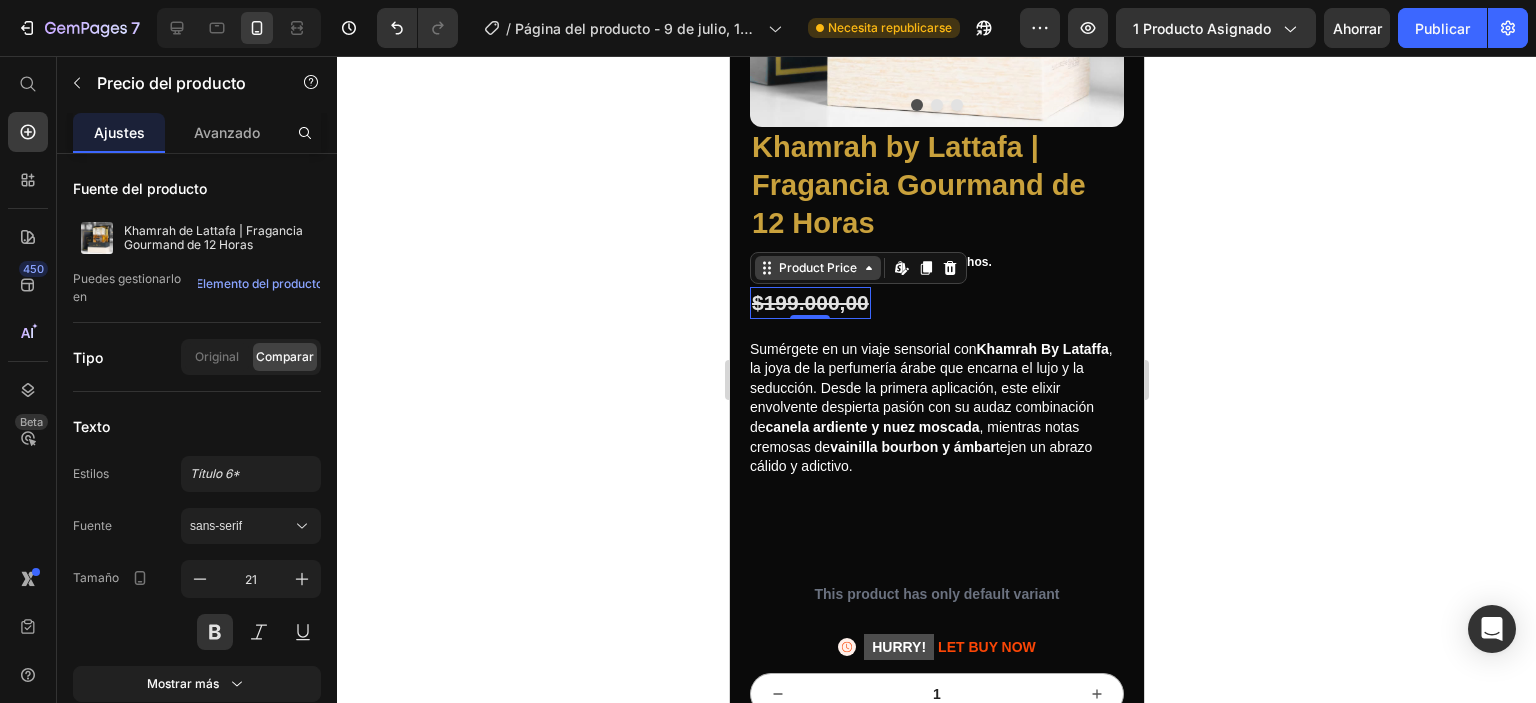 click on "Product Price" at bounding box center (817, 268) 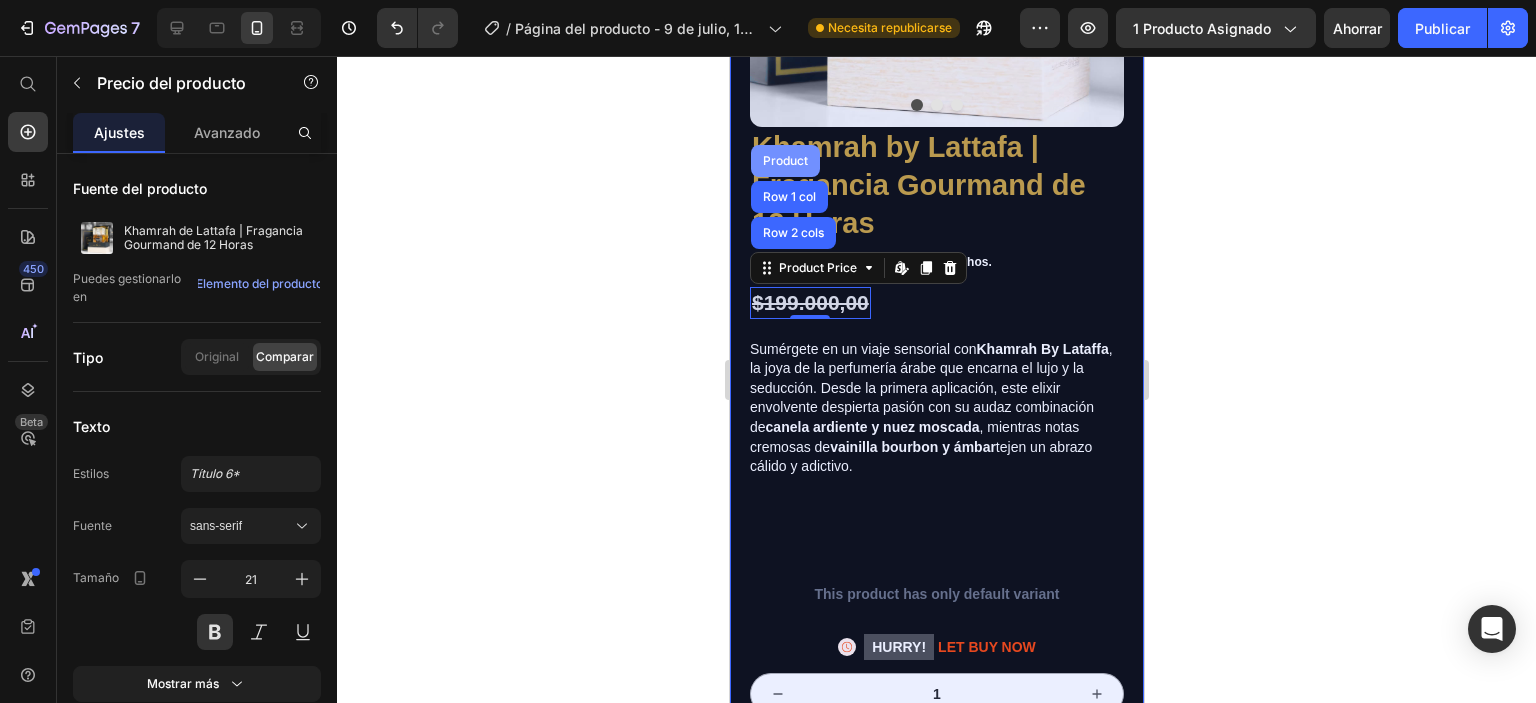 click on "Product" at bounding box center (784, 161) 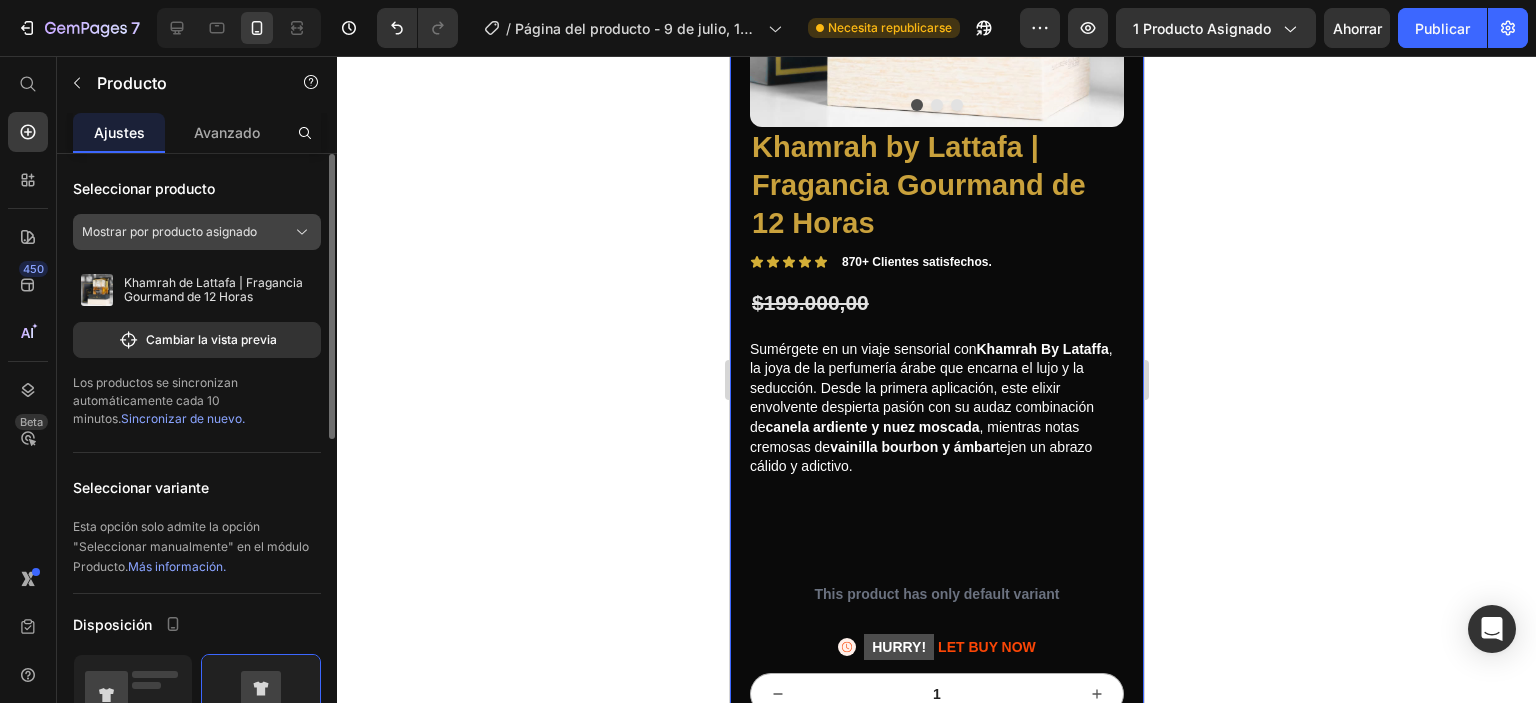 click on "Mostrar por producto asignado" at bounding box center [169, 231] 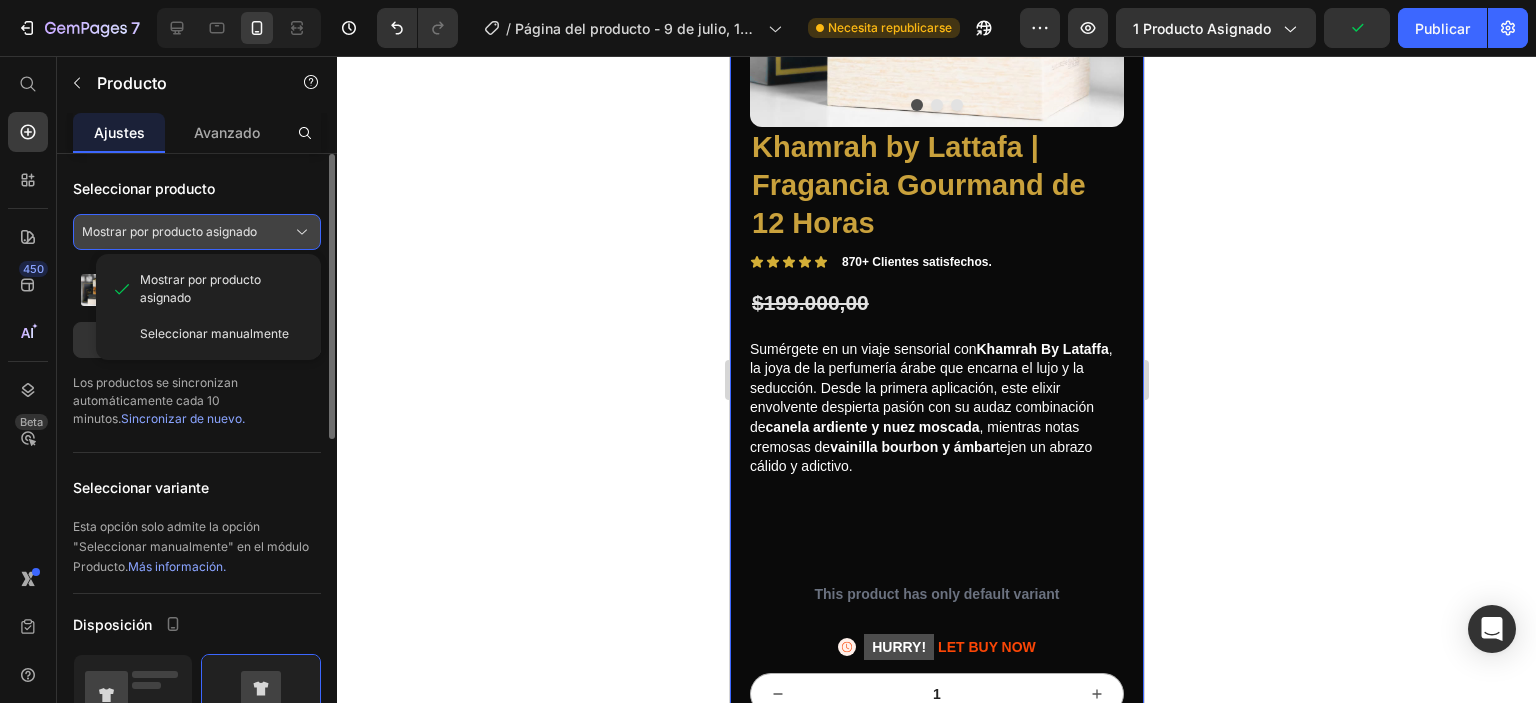 click on "Mostrar por producto asignado" at bounding box center [169, 231] 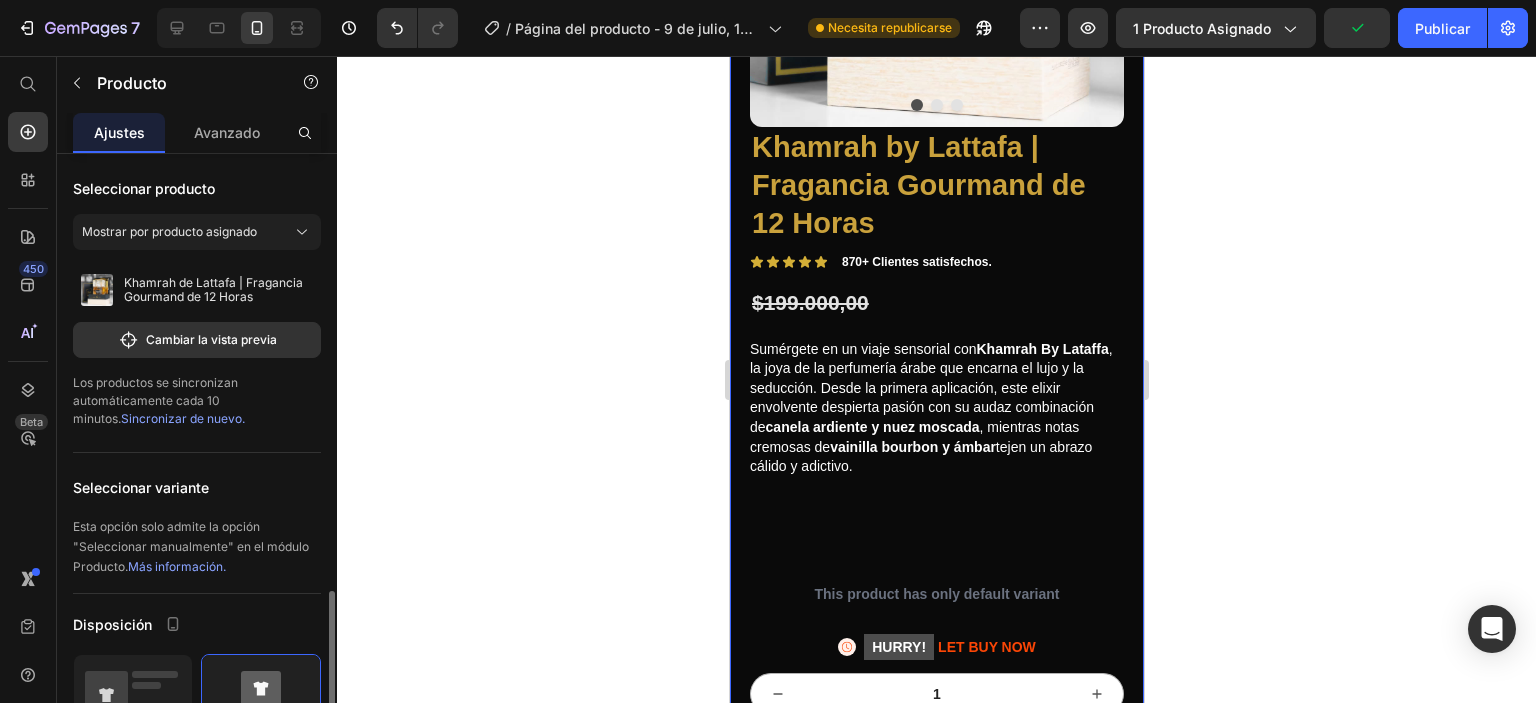 scroll, scrollTop: 300, scrollLeft: 0, axis: vertical 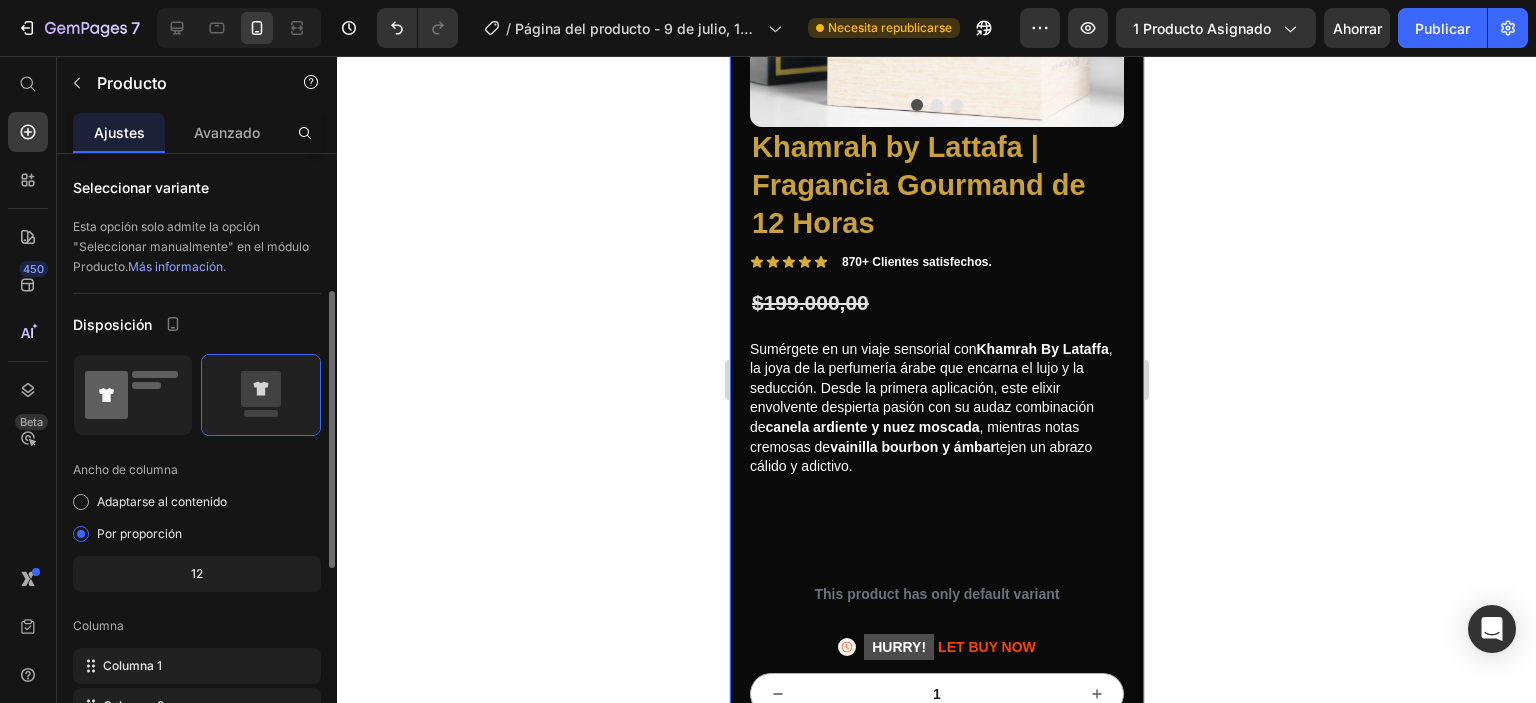 click 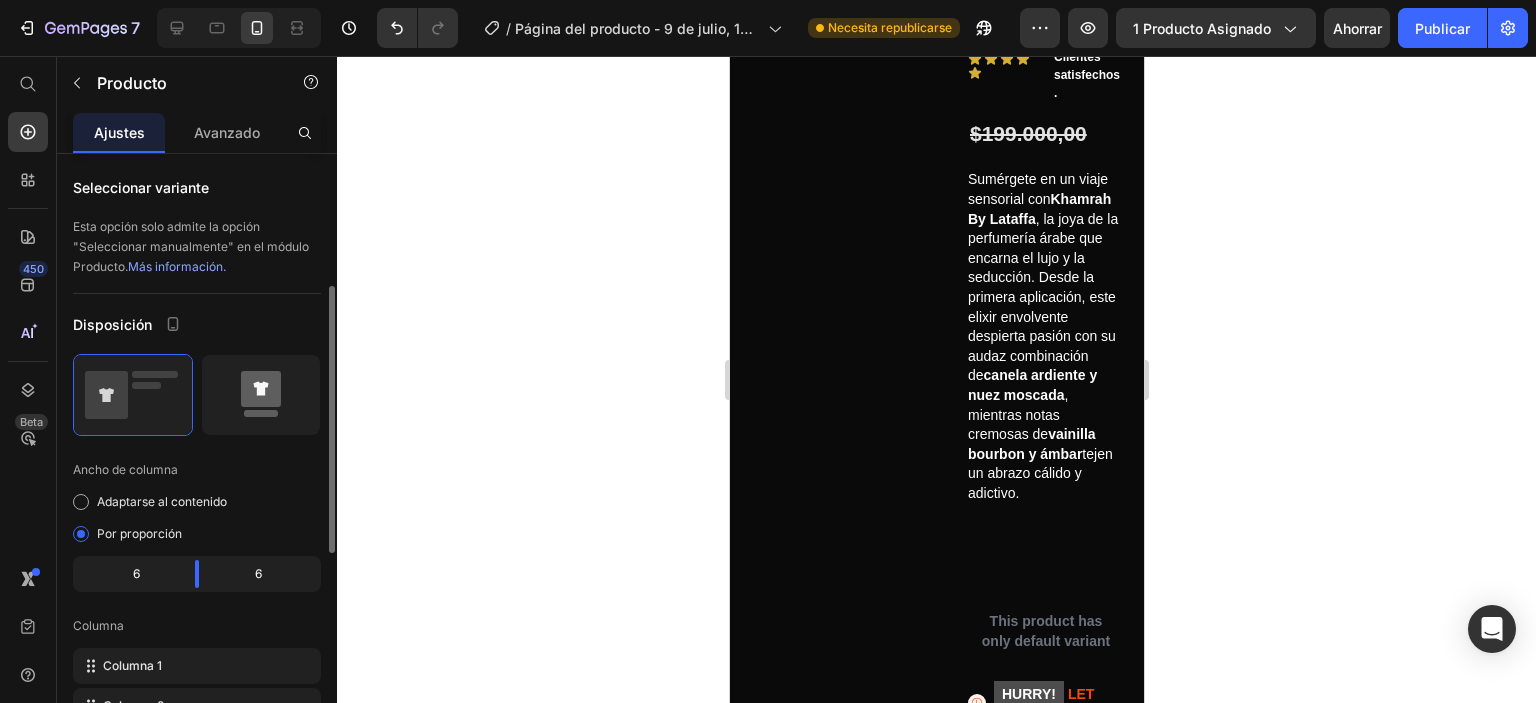 click 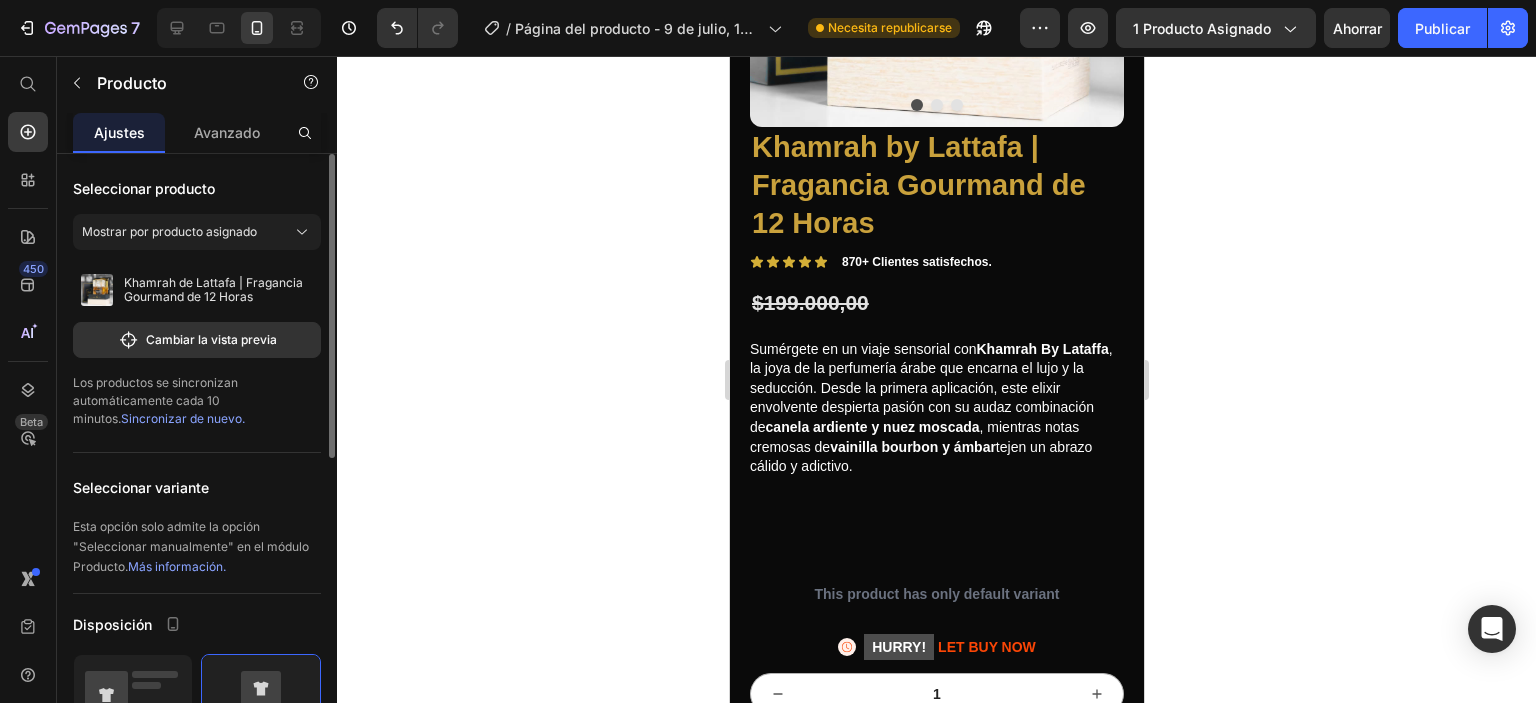 scroll, scrollTop: 0, scrollLeft: 0, axis: both 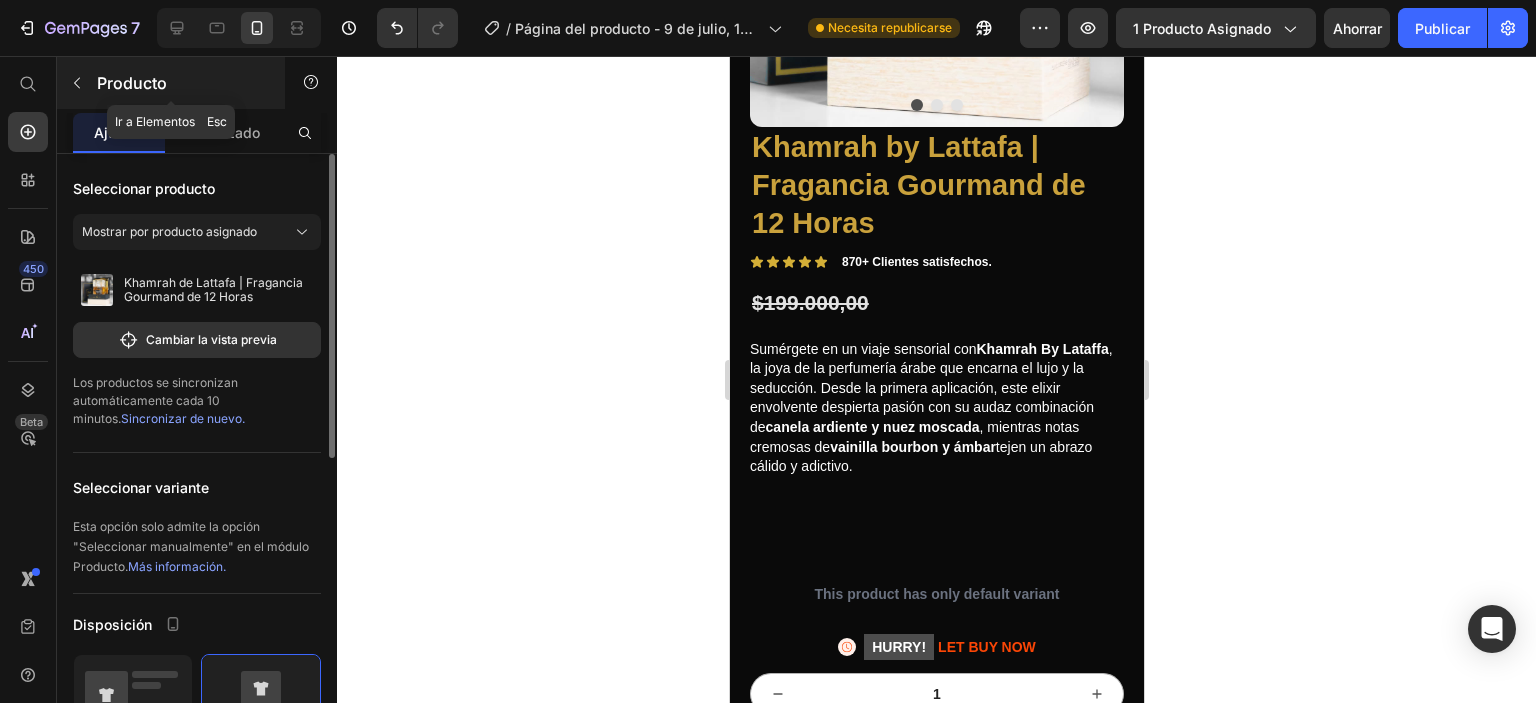 click at bounding box center (77, 83) 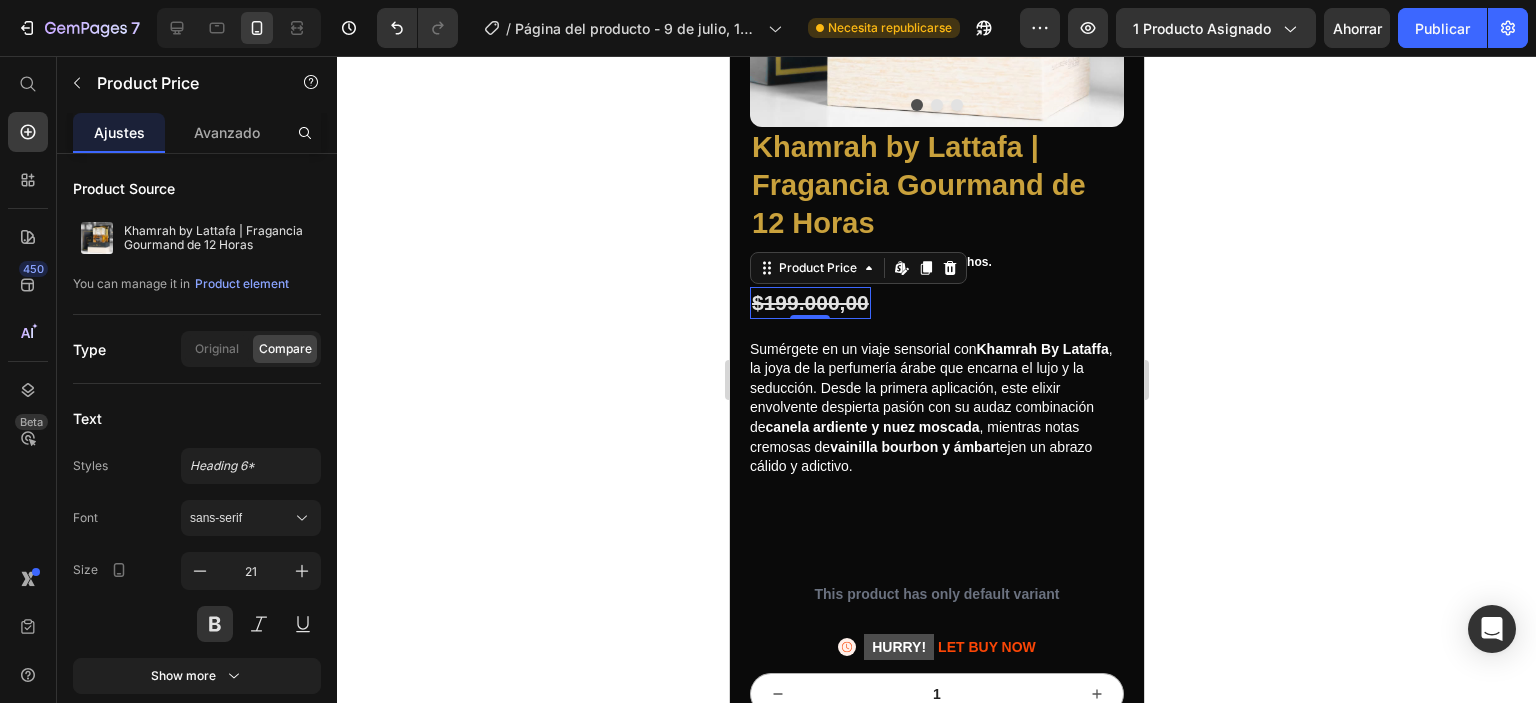 click on "$199.000,00" at bounding box center (809, 302) 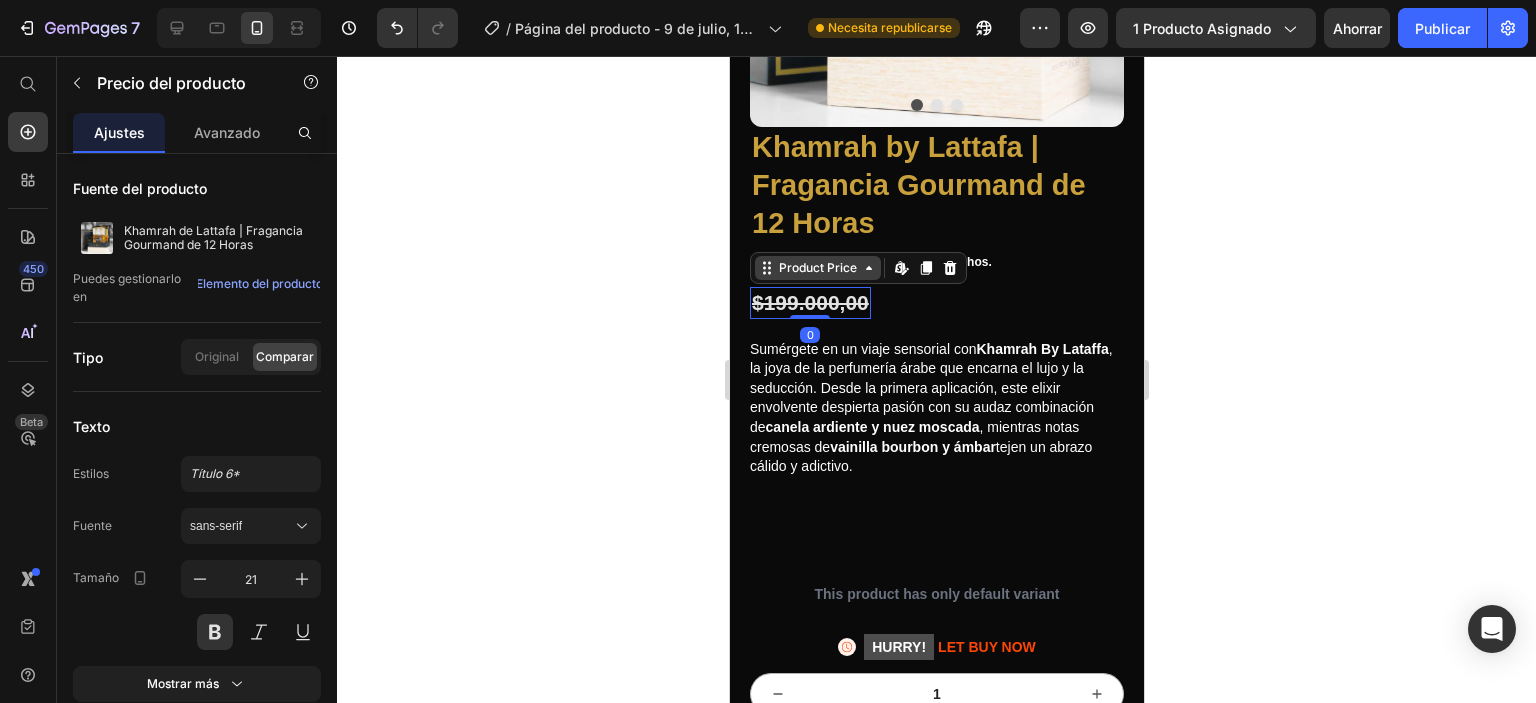 click on "Product Price" at bounding box center [817, 268] 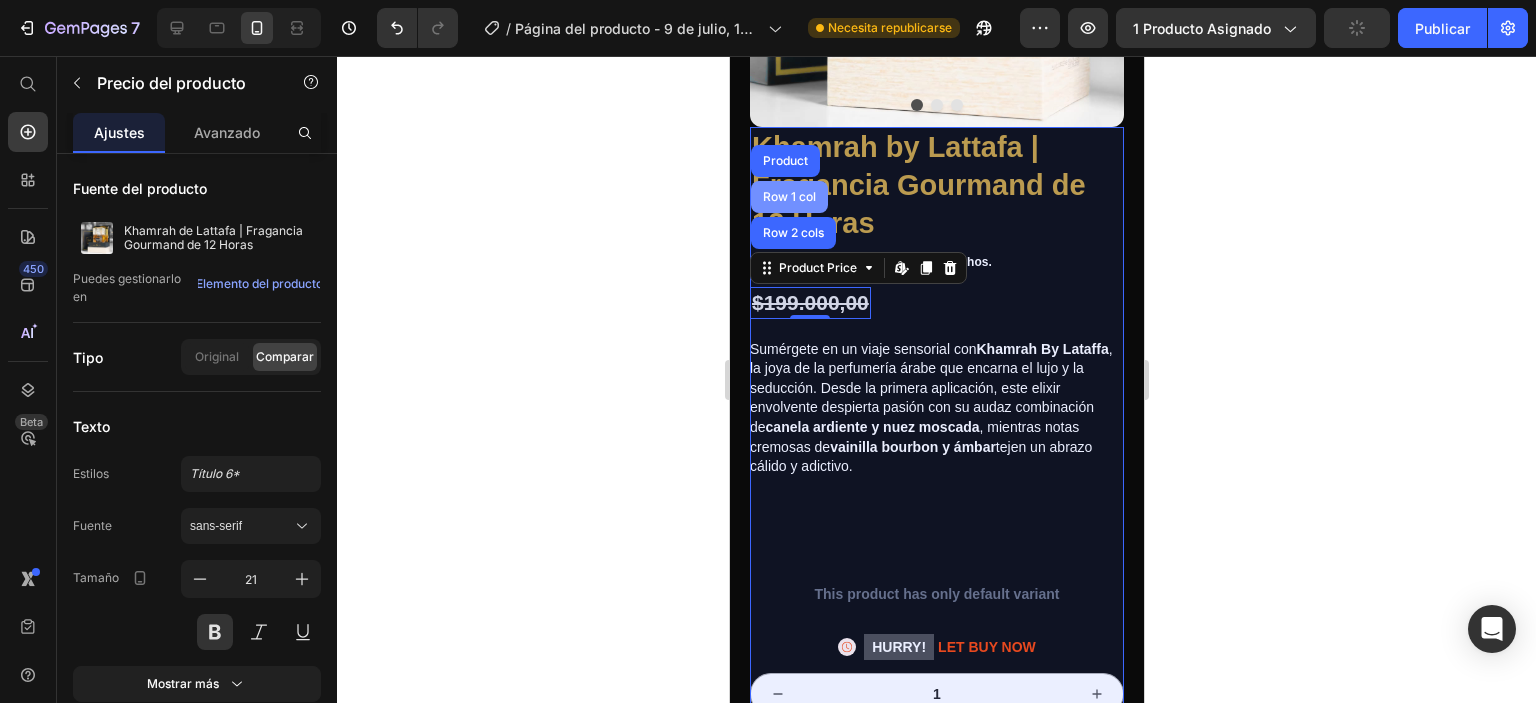 click on "Row 1 col" at bounding box center (788, 197) 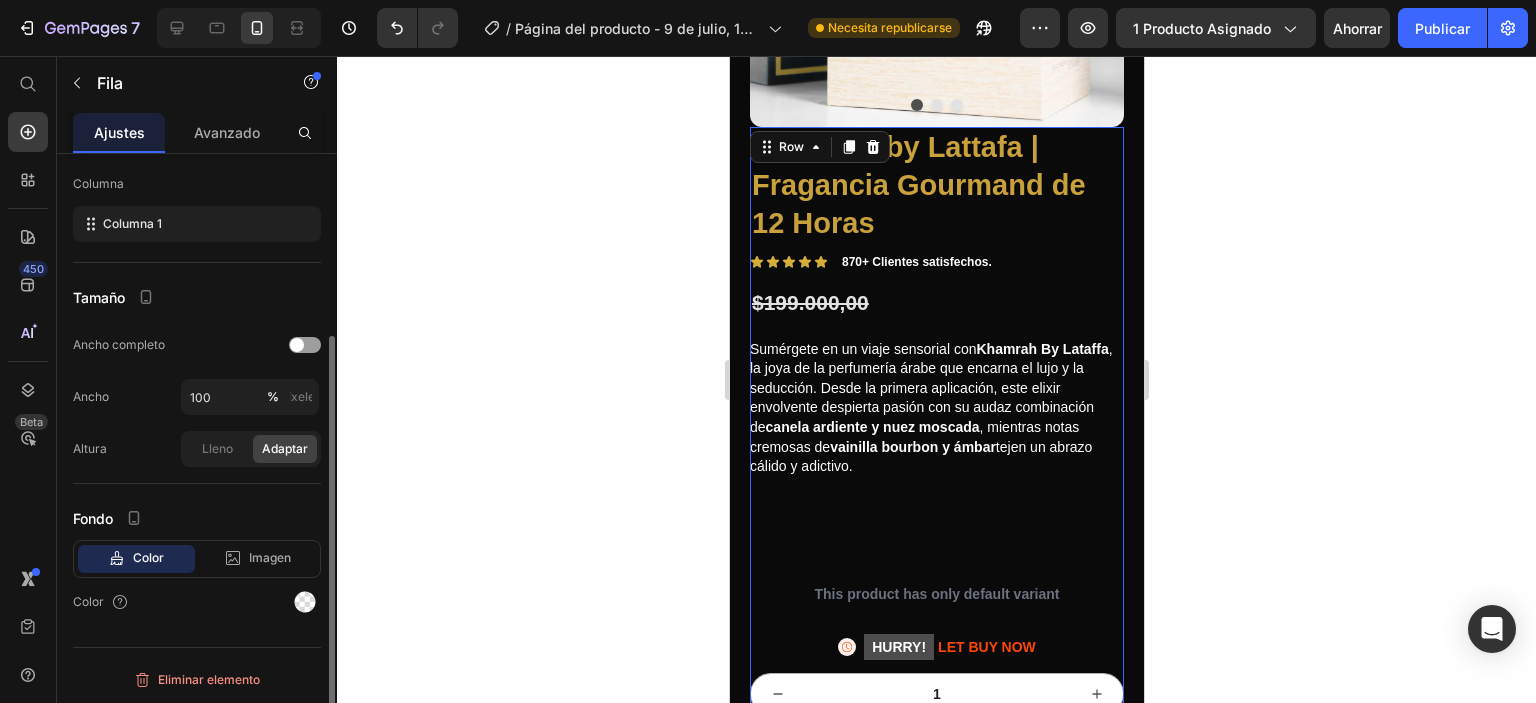 scroll, scrollTop: 0, scrollLeft: 0, axis: both 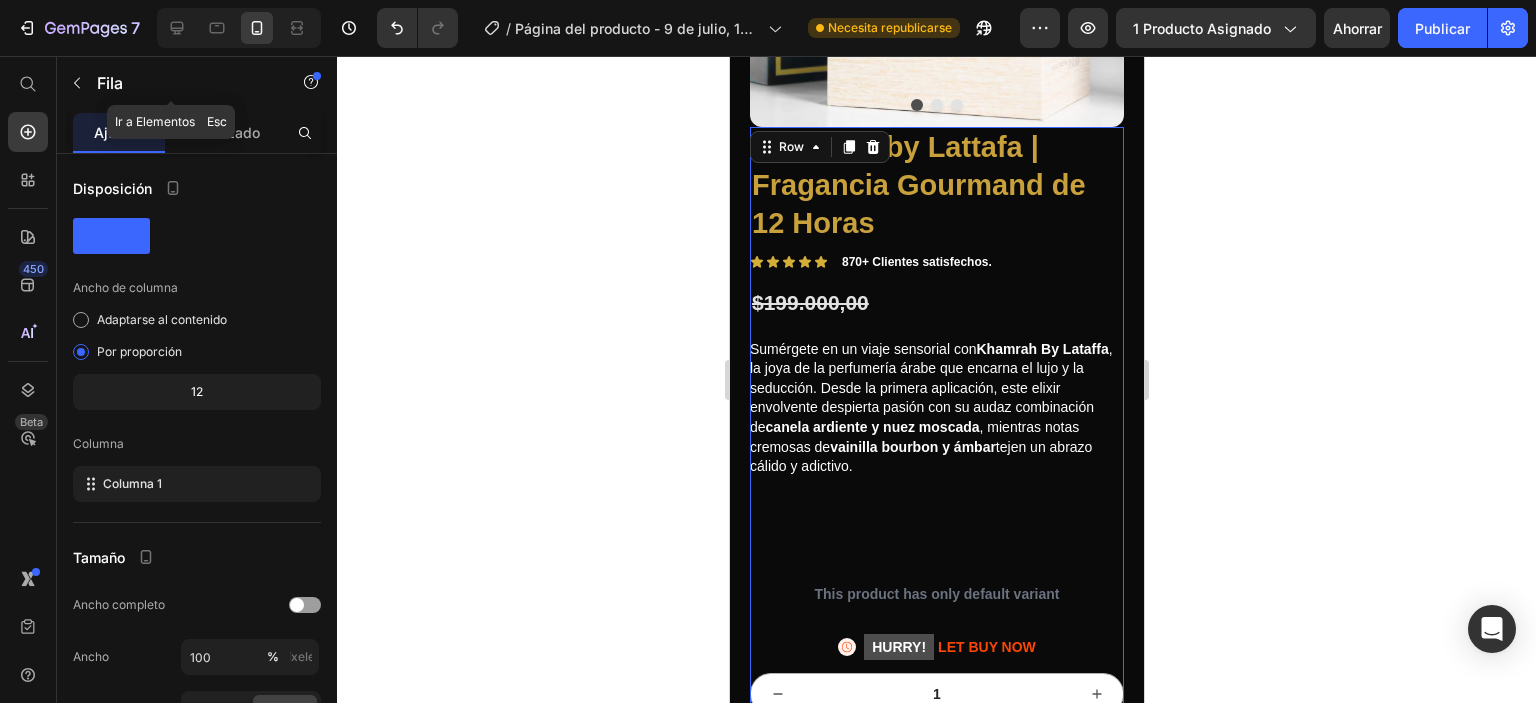 click 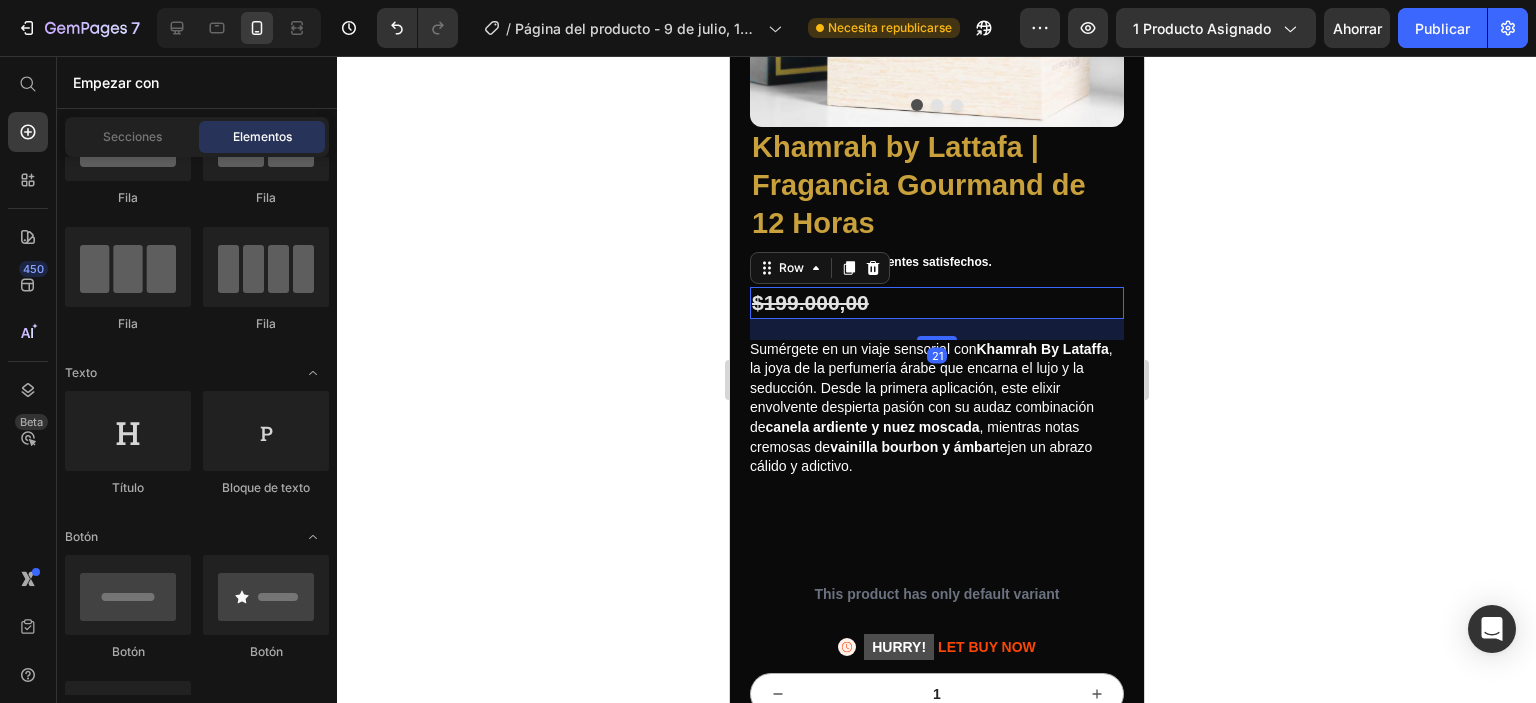 click on "$199.000,00 Product Price $199.000,00 Product Price Row   21" at bounding box center [936, 302] 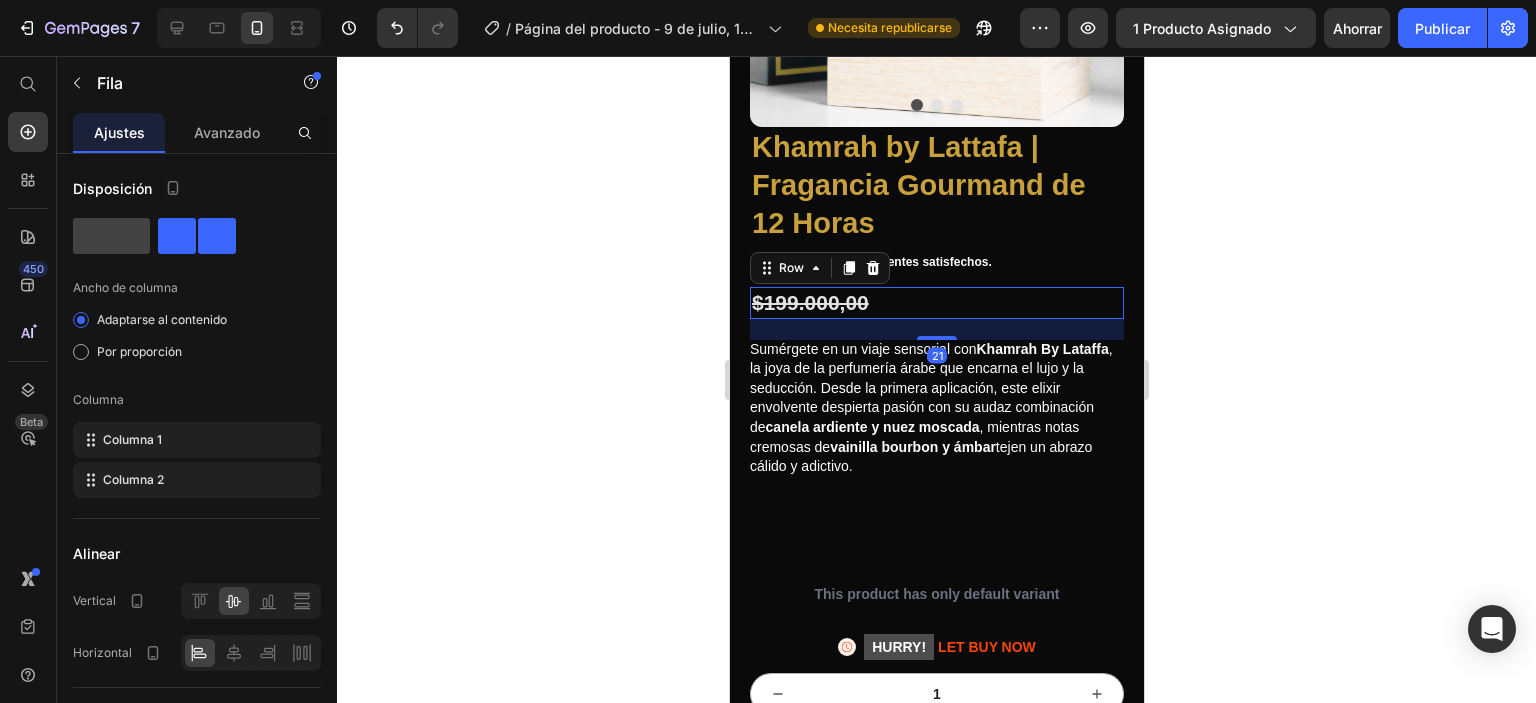click on "21" at bounding box center [936, 329] 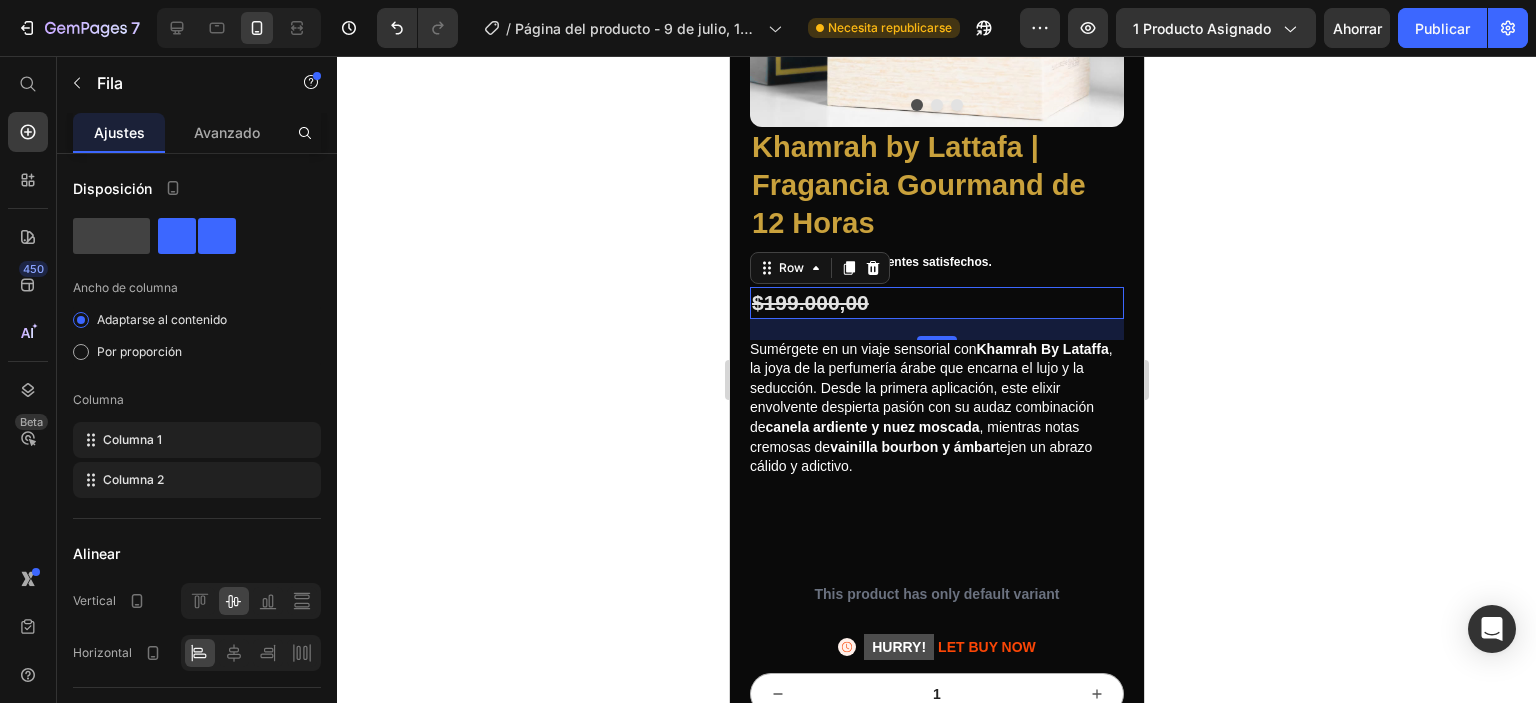 click on "21" at bounding box center (936, 329) 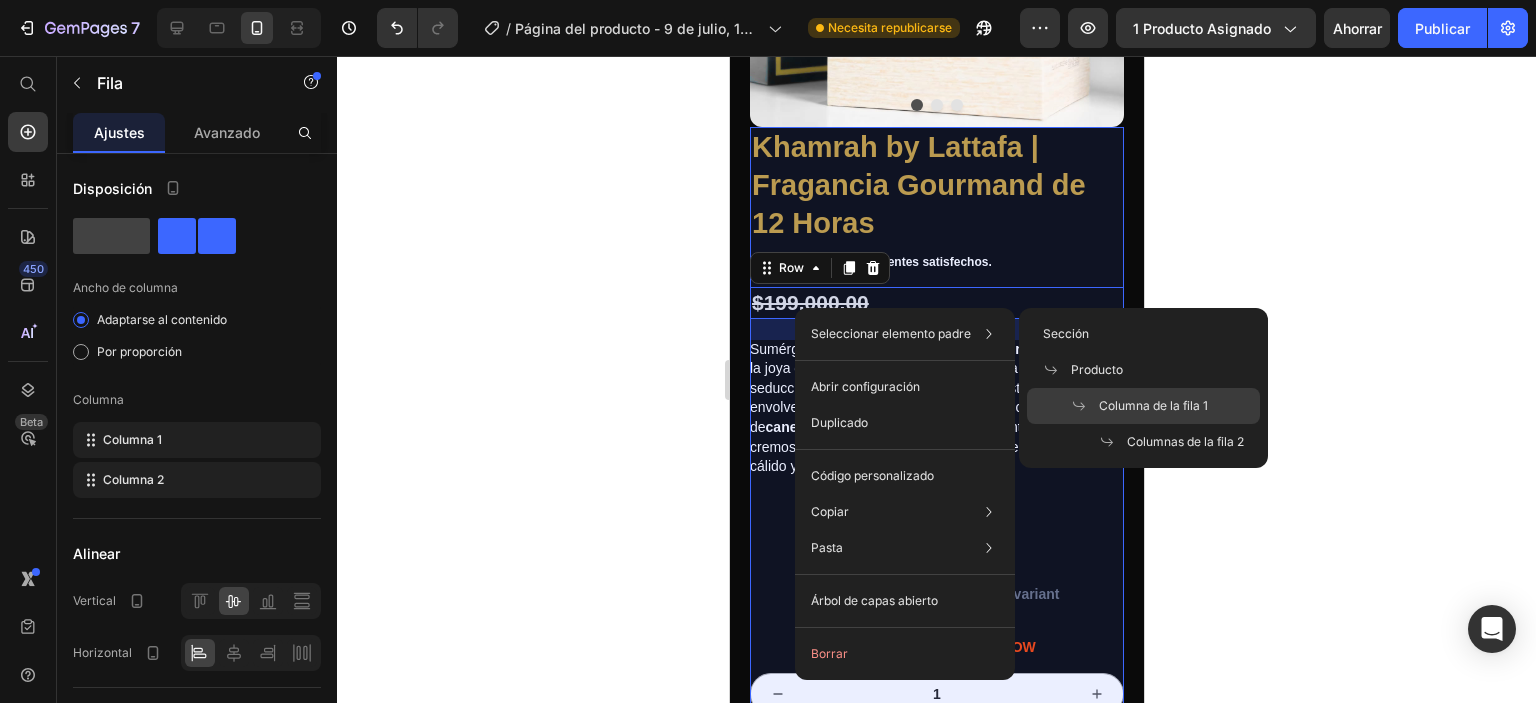 click on "Columna de la fila 1" at bounding box center [1153, 405] 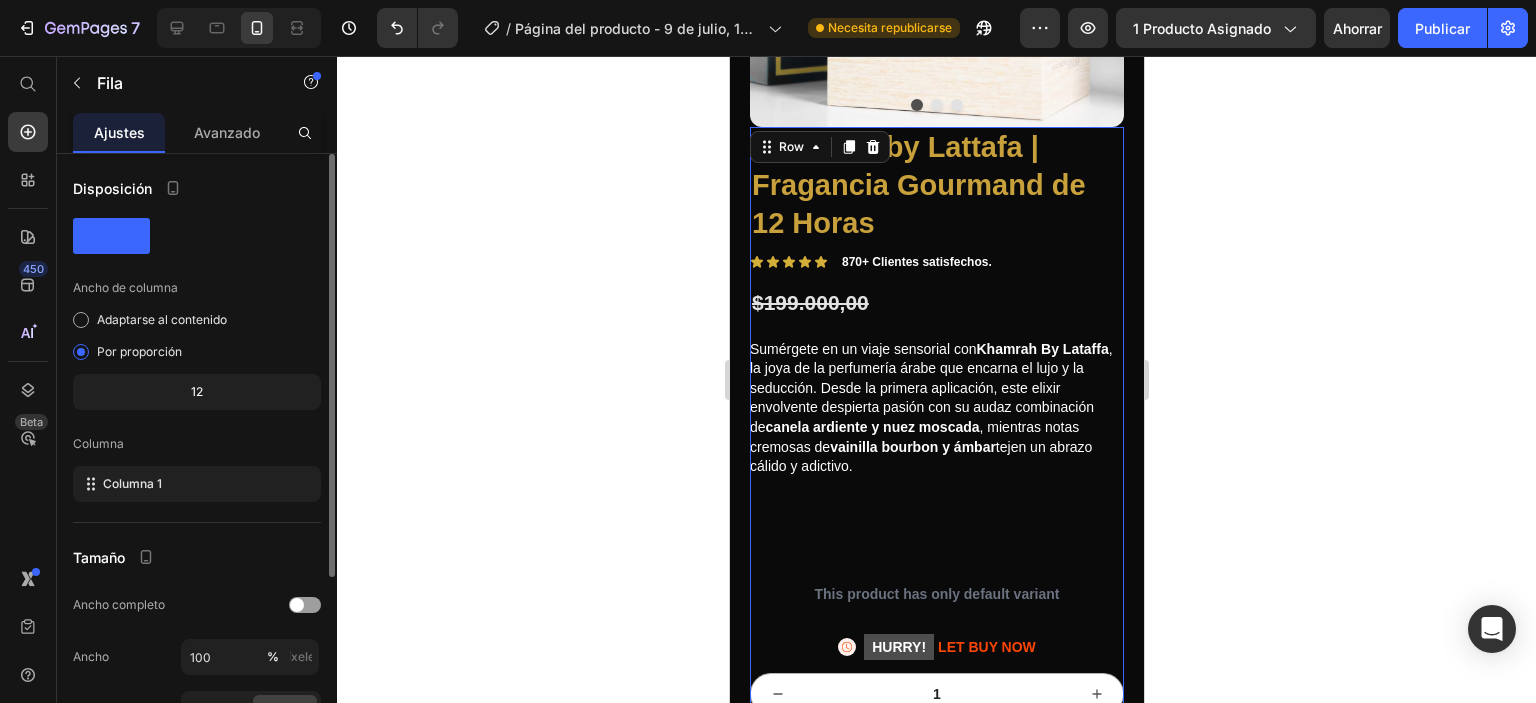 scroll, scrollTop: 260, scrollLeft: 0, axis: vertical 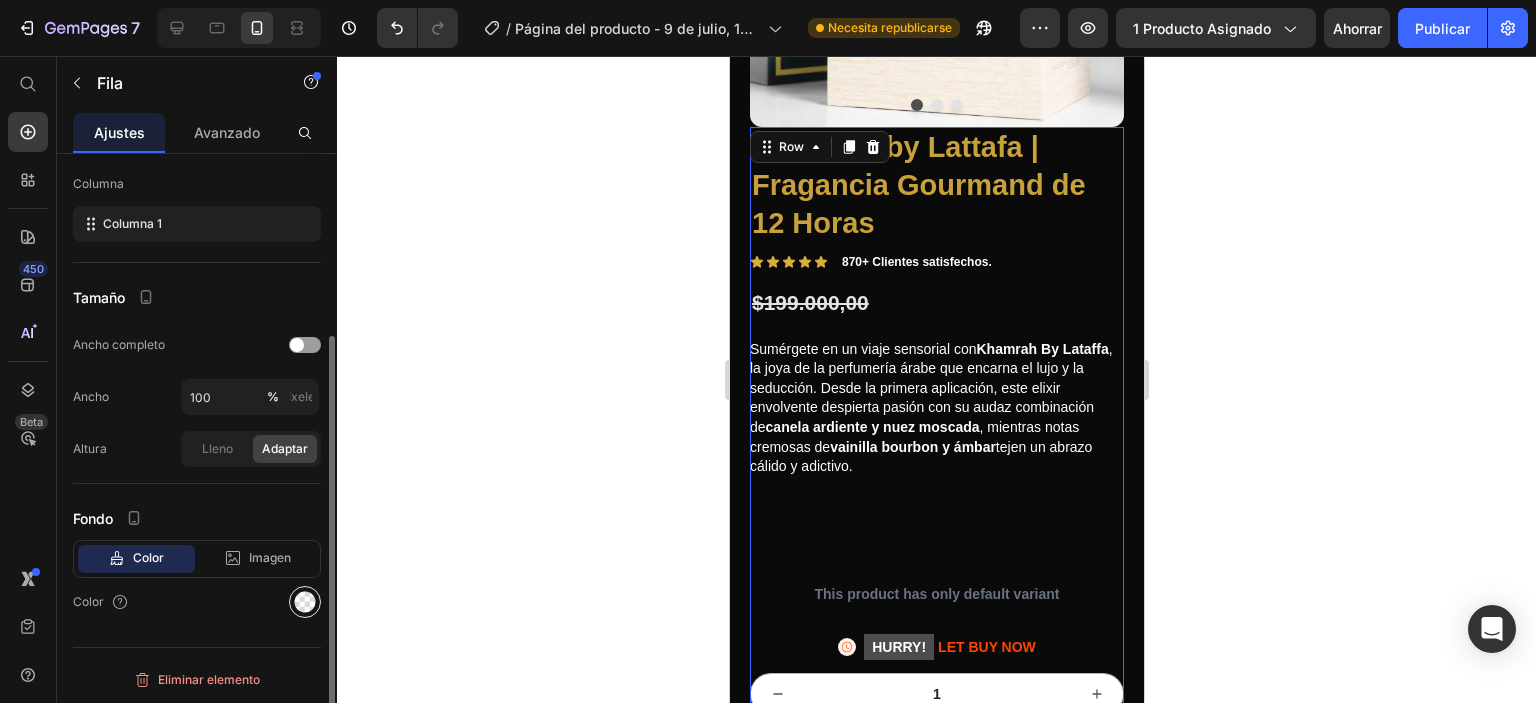 click at bounding box center (305, 602) 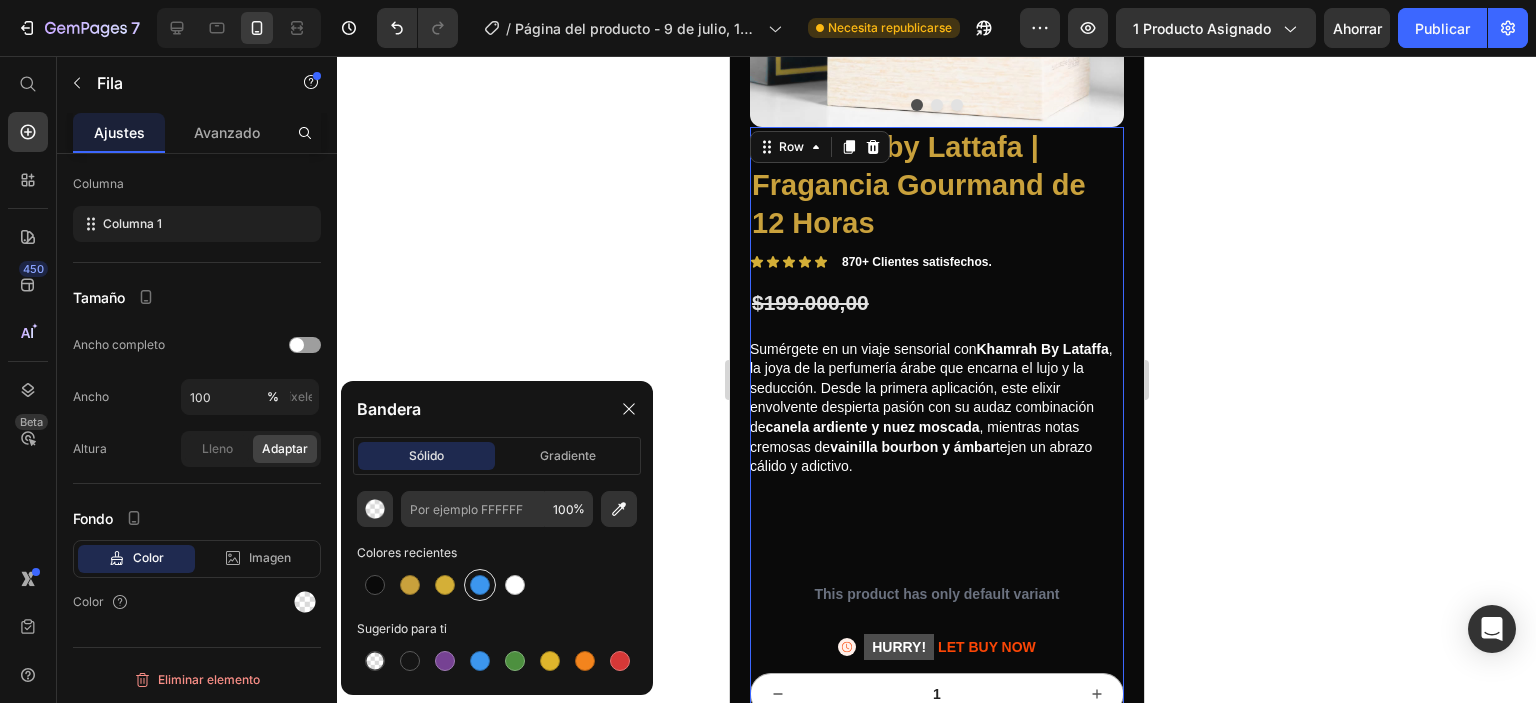 click at bounding box center (480, 585) 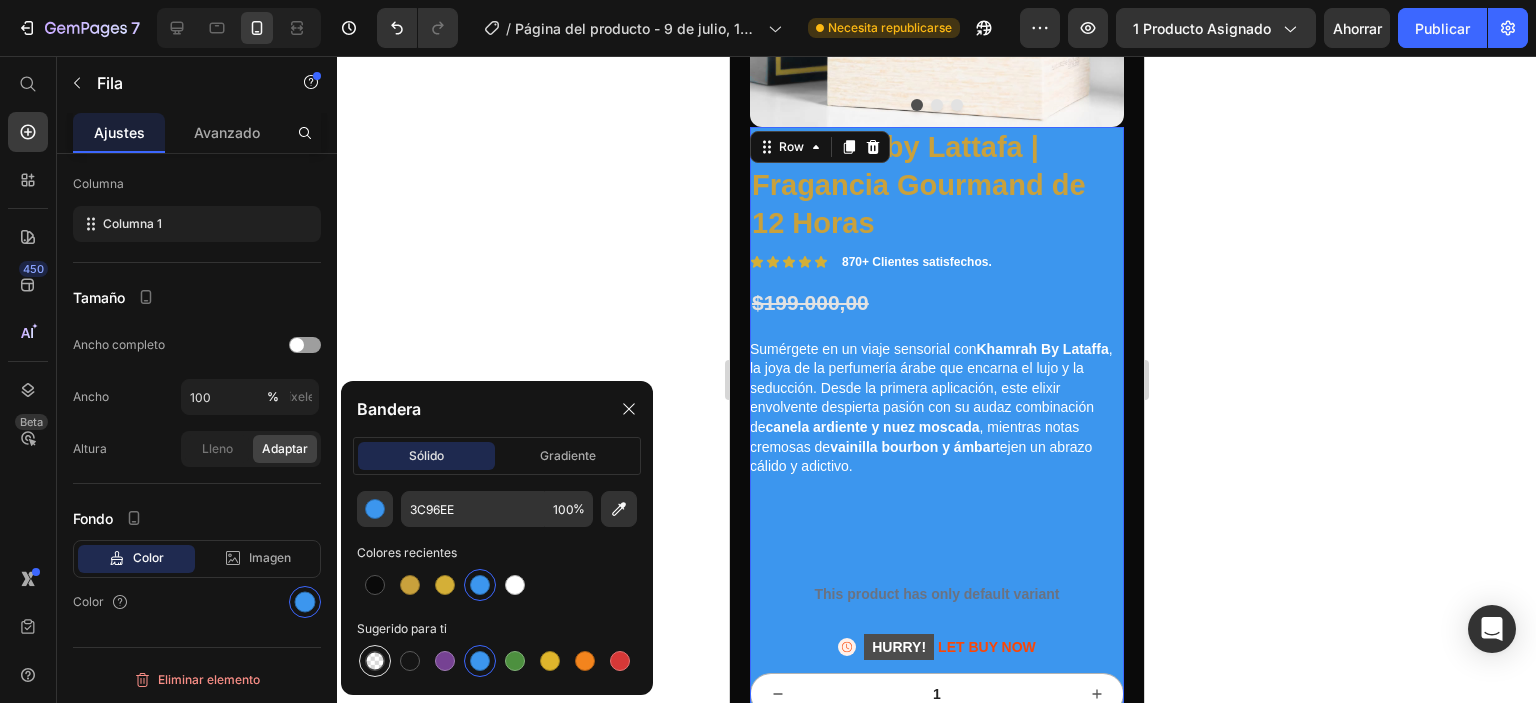 click at bounding box center [375, 661] 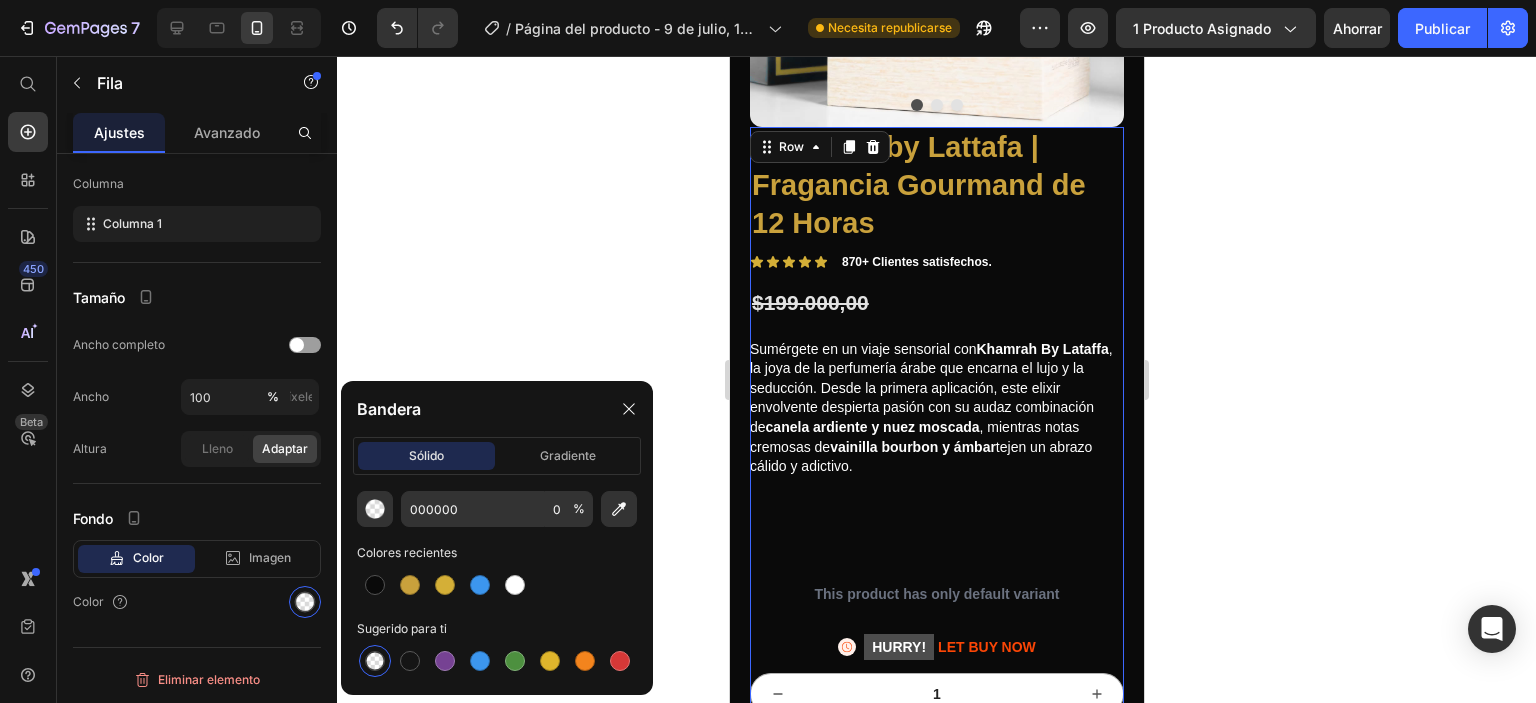 click 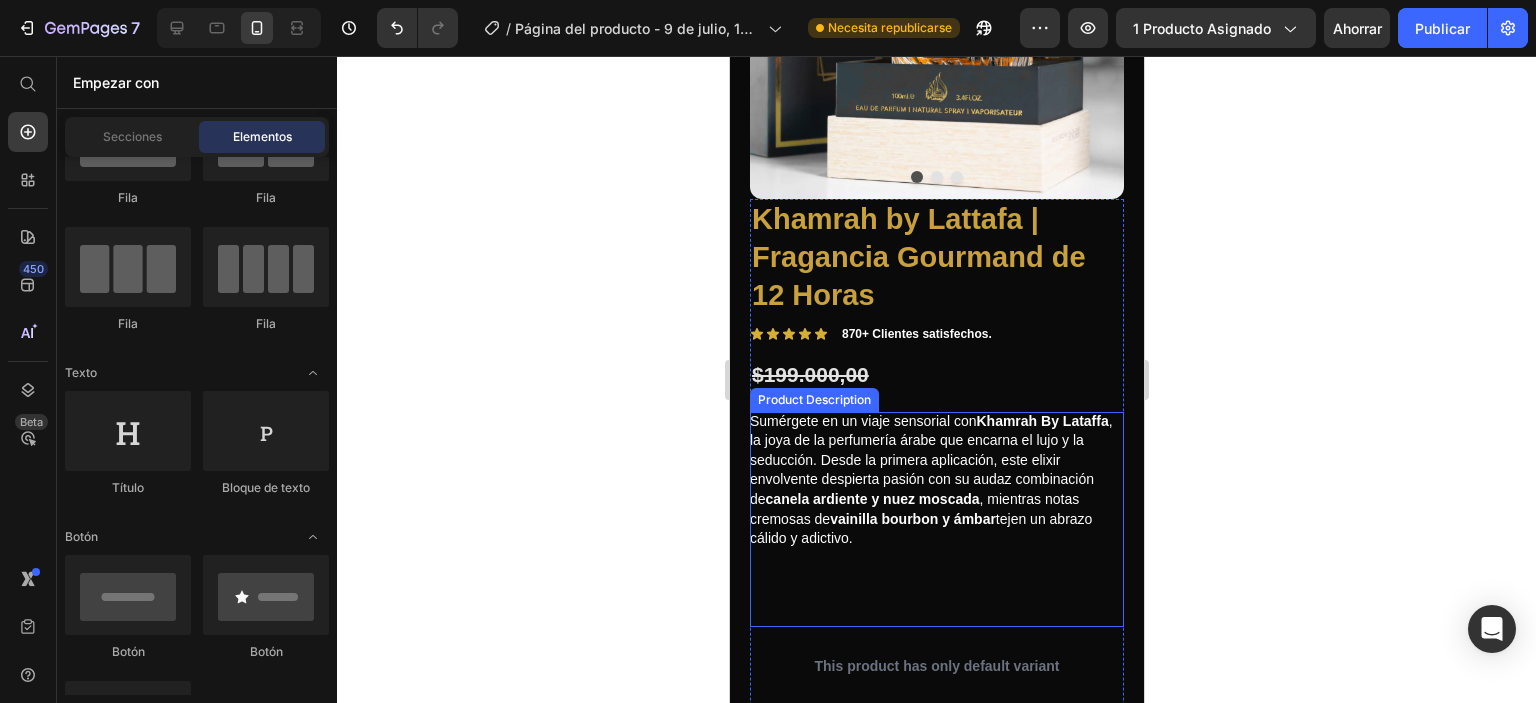 scroll, scrollTop: 500, scrollLeft: 0, axis: vertical 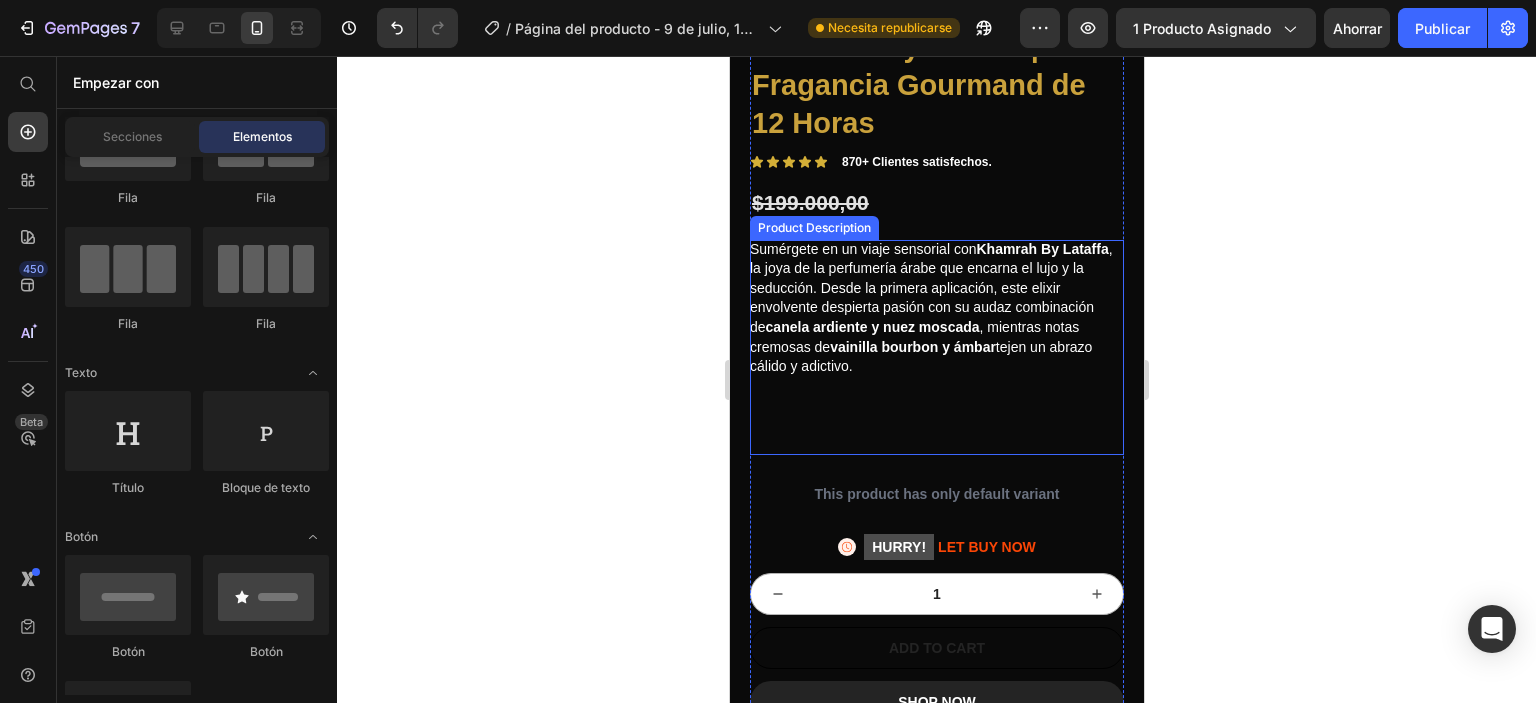click on "Sumérgete en un viaje sensorial con   Khamrah By Lataffa  , la joya de la perfumería árabe que encarna el lujo y la seducción. Desde la primera aplicación, este elixir envolvente despierta pasión con su audaz combinación de   canela ardiente y nuez moscada  , mientras notas cremosas de   vainilla bourbon y ámbar   tejen un abrazo cálido y adictivo." at bounding box center [936, 348] 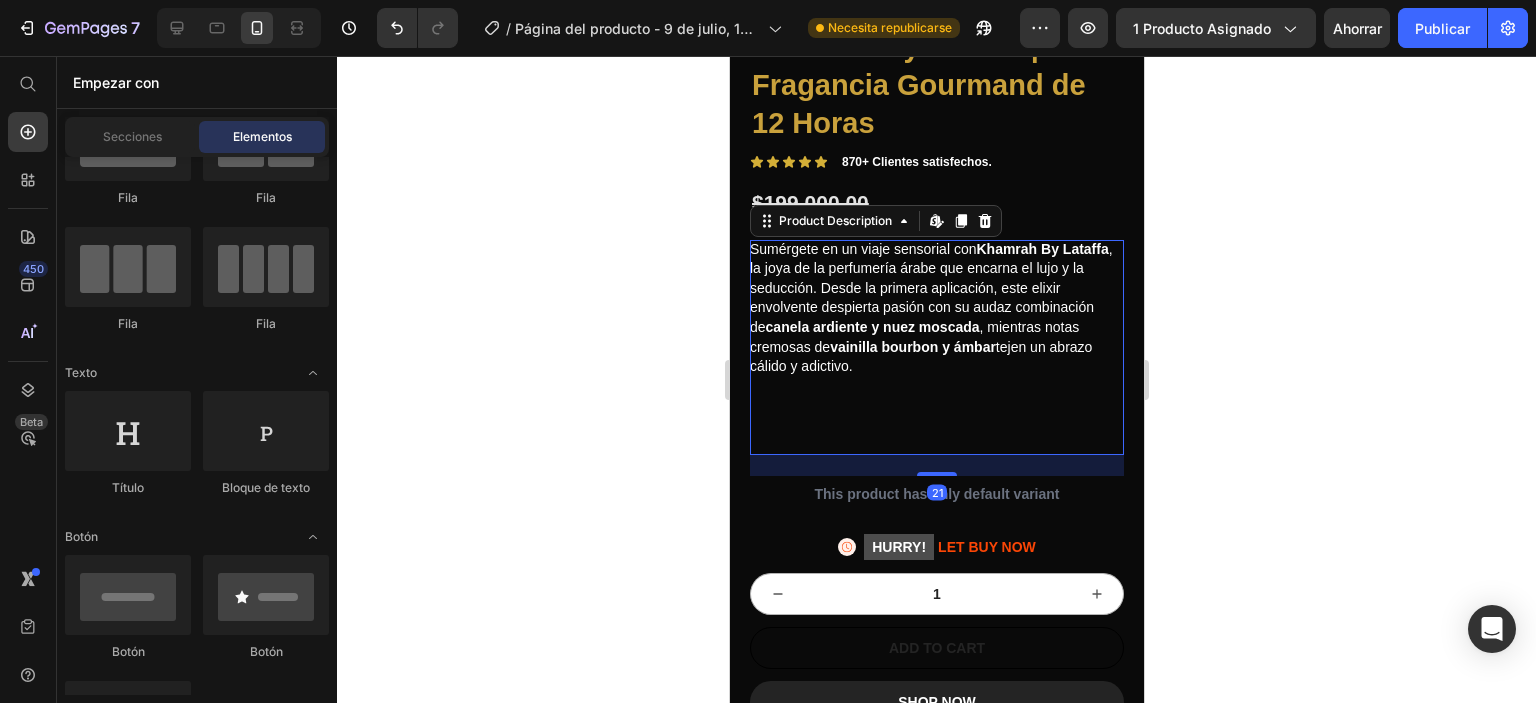 scroll, scrollTop: 0, scrollLeft: 0, axis: both 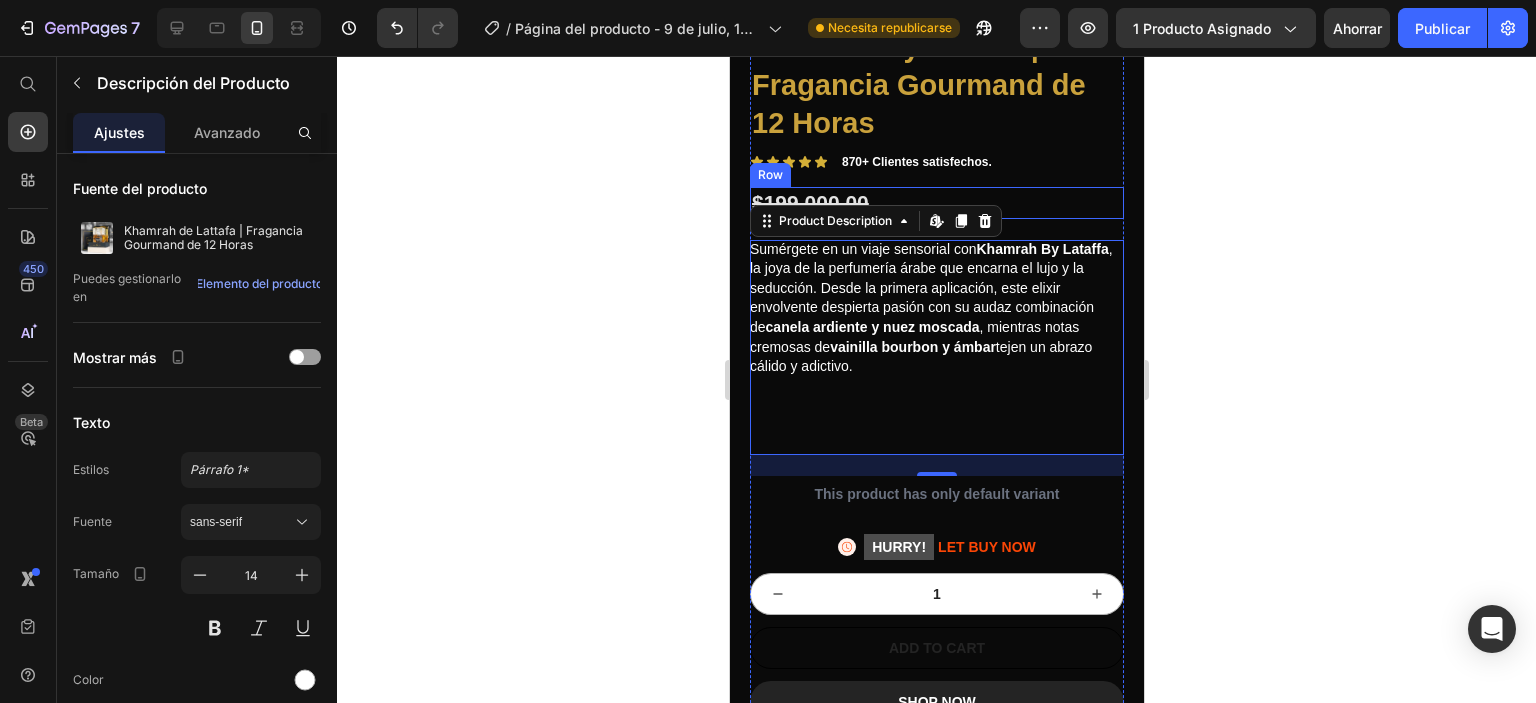 click on "$199.000,00 Product Price $199.000,00 Product Price Row" at bounding box center [936, 202] 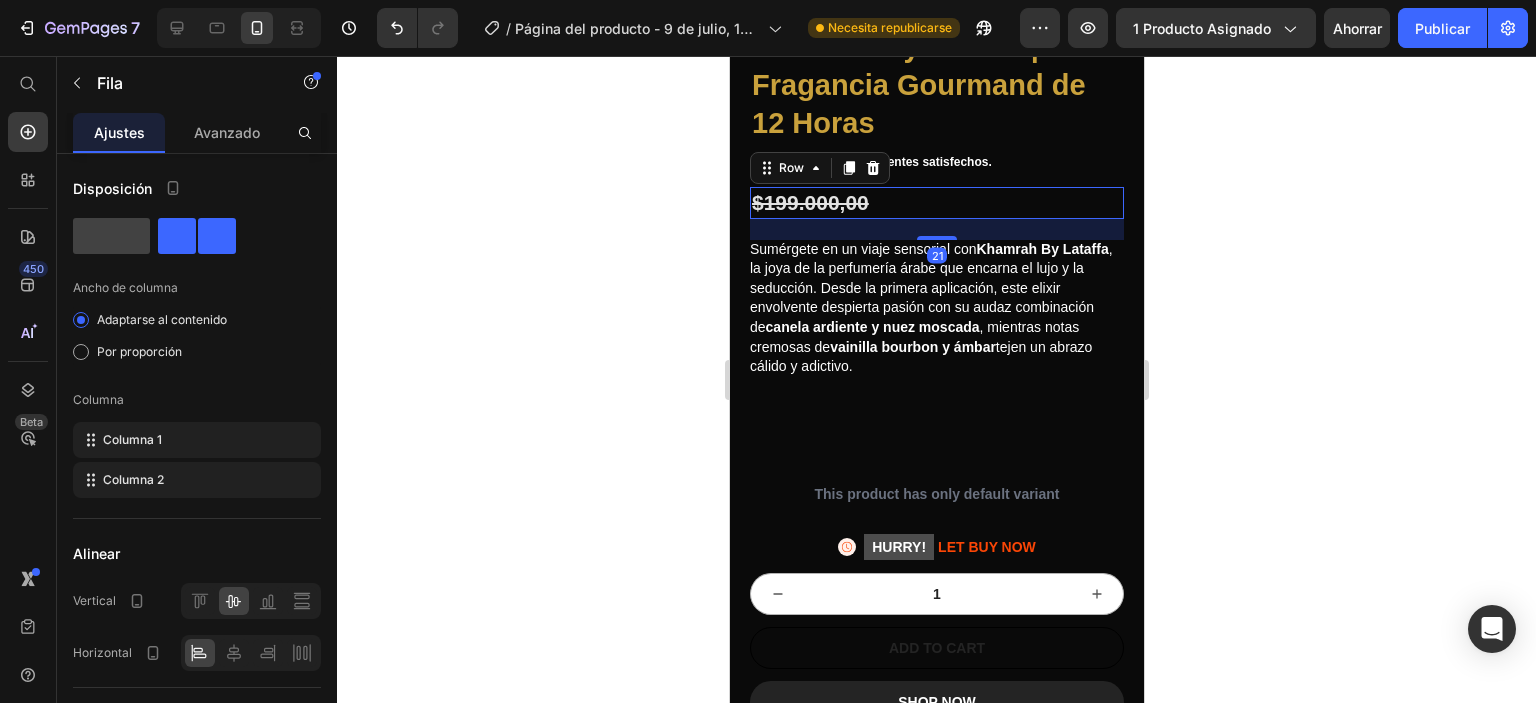 click on "$199.000,00" at bounding box center [809, 202] 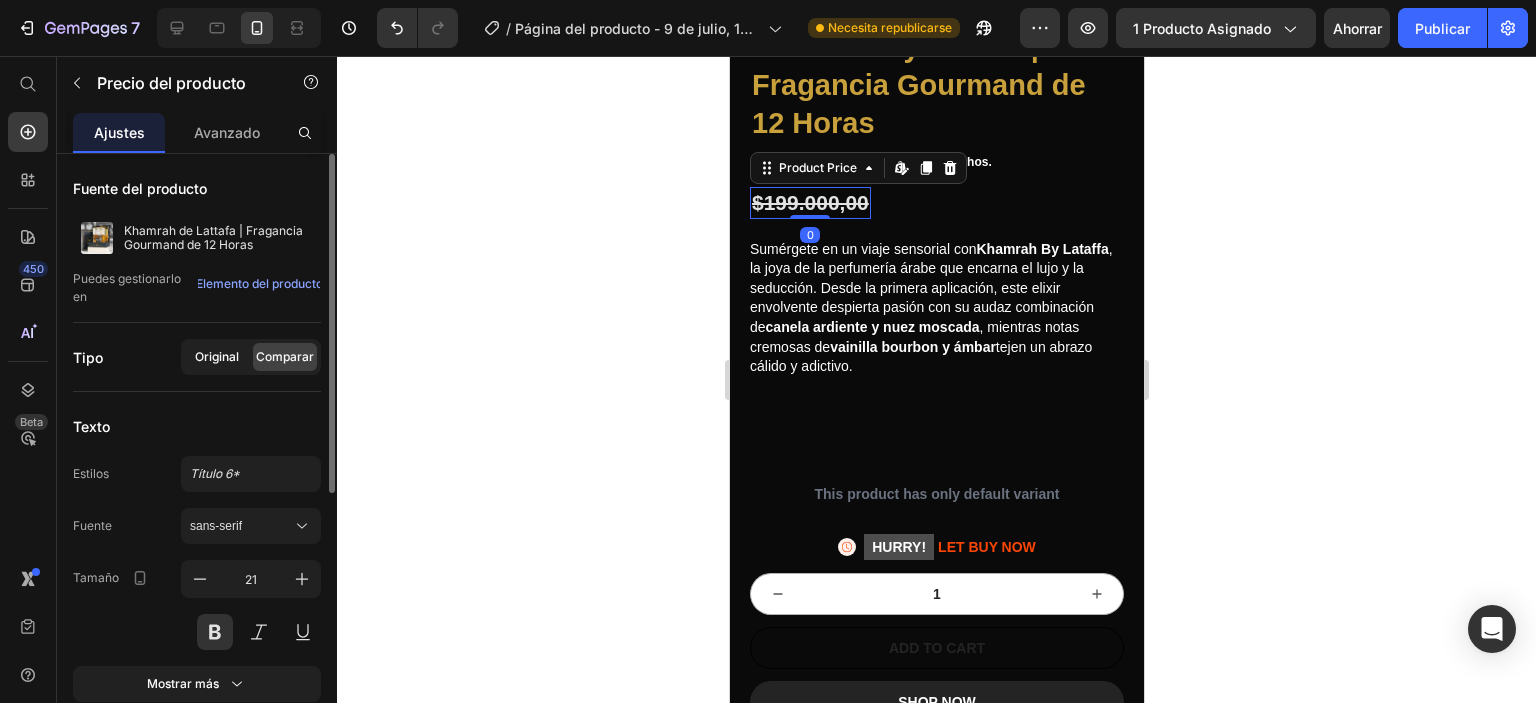 click on "Original" at bounding box center (217, 356) 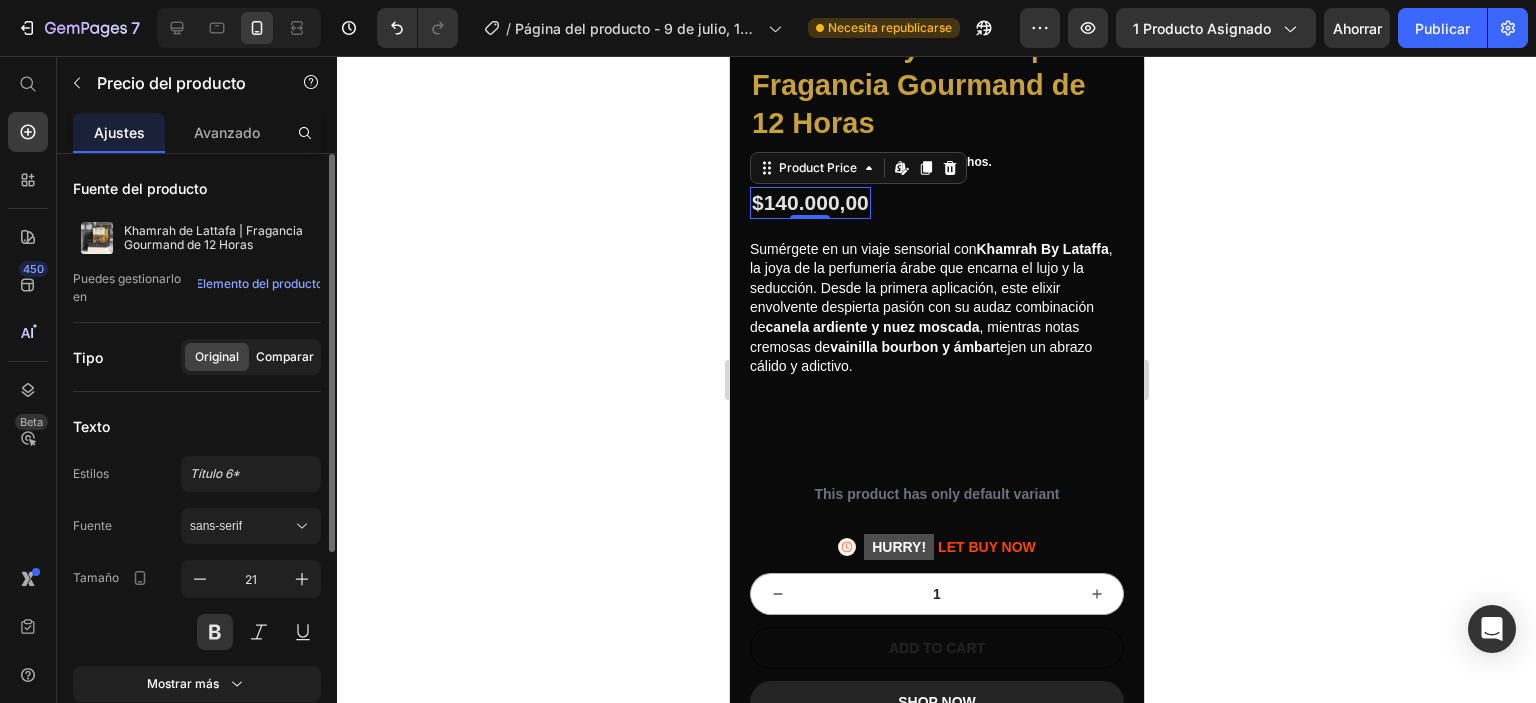 click on "Comparar" at bounding box center (285, 356) 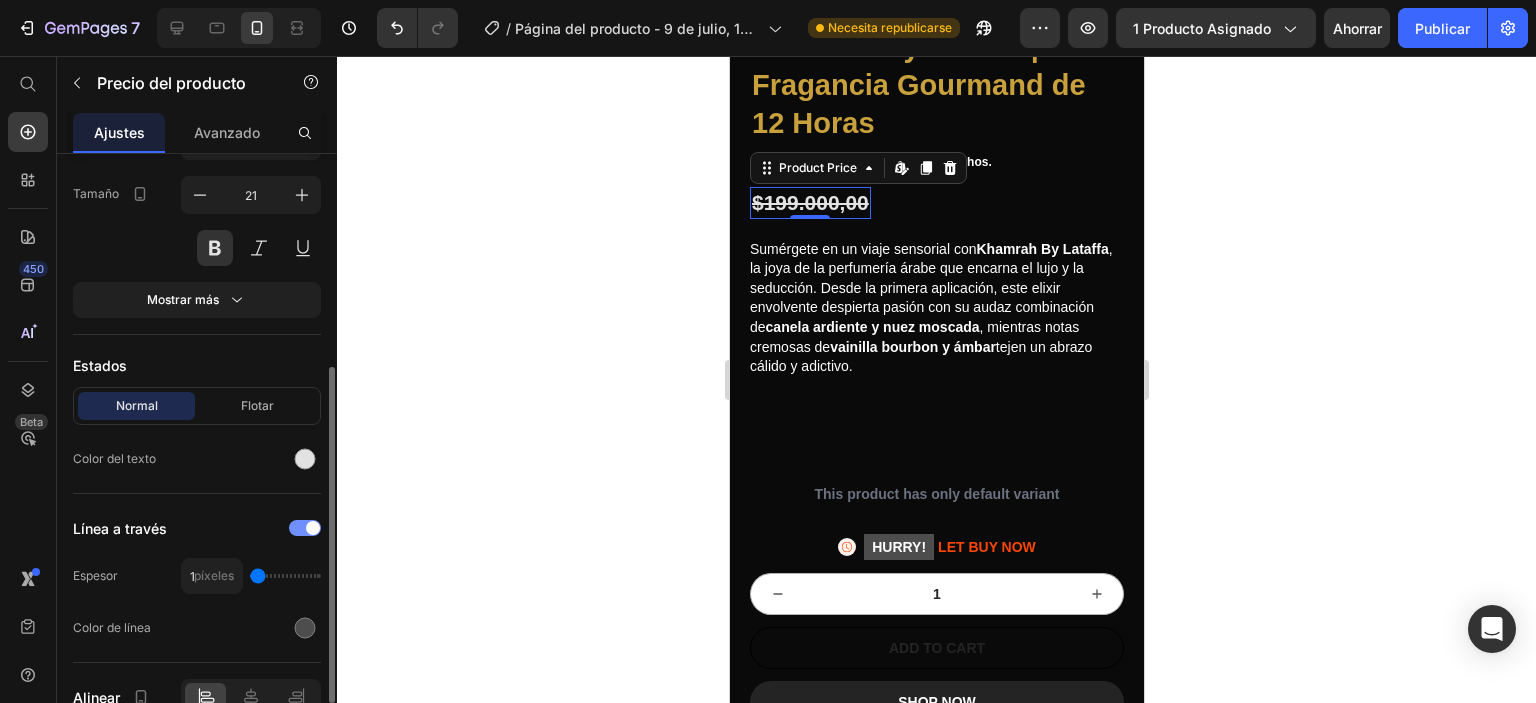 scroll, scrollTop: 284, scrollLeft: 0, axis: vertical 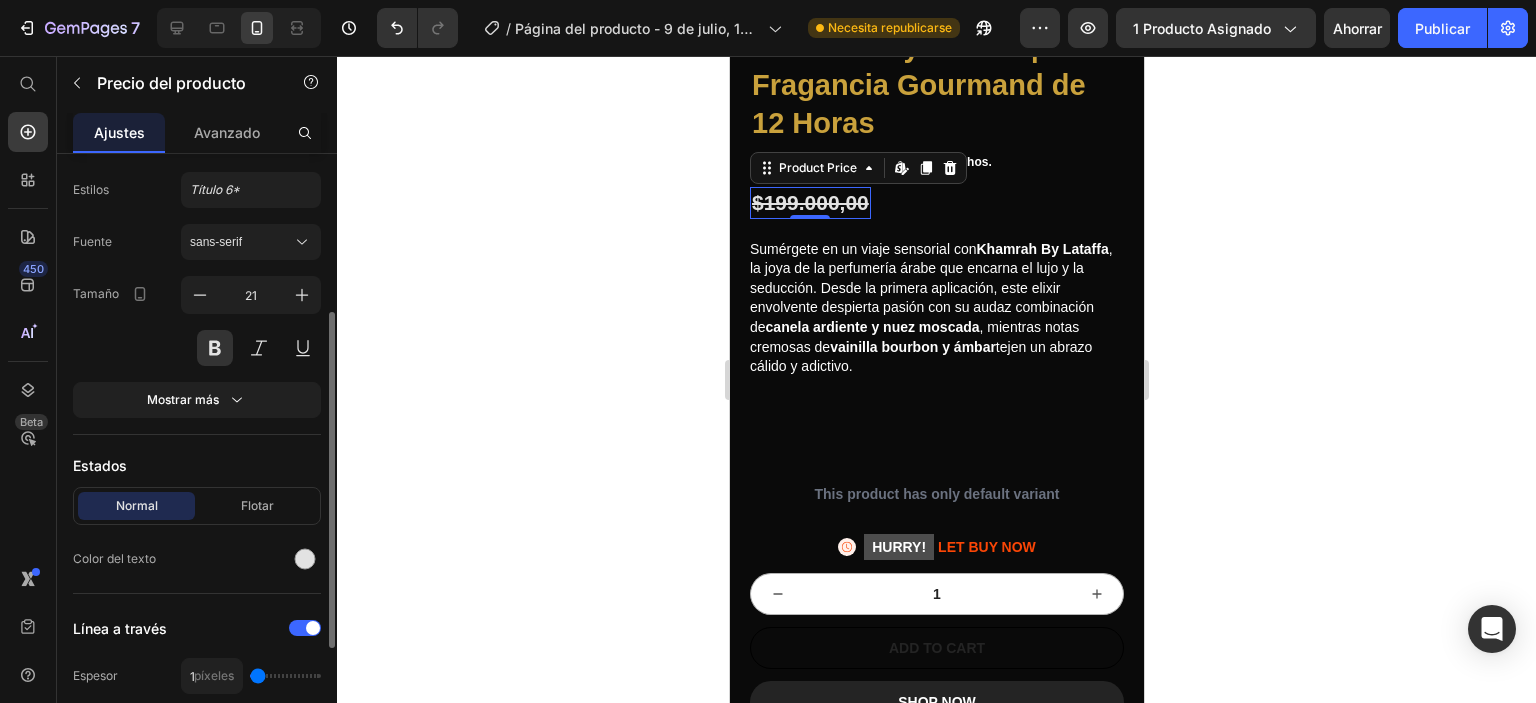 click on "Texto Estilos Título 6* Fuente sans-serif Tamaño 21 Mostrar más" 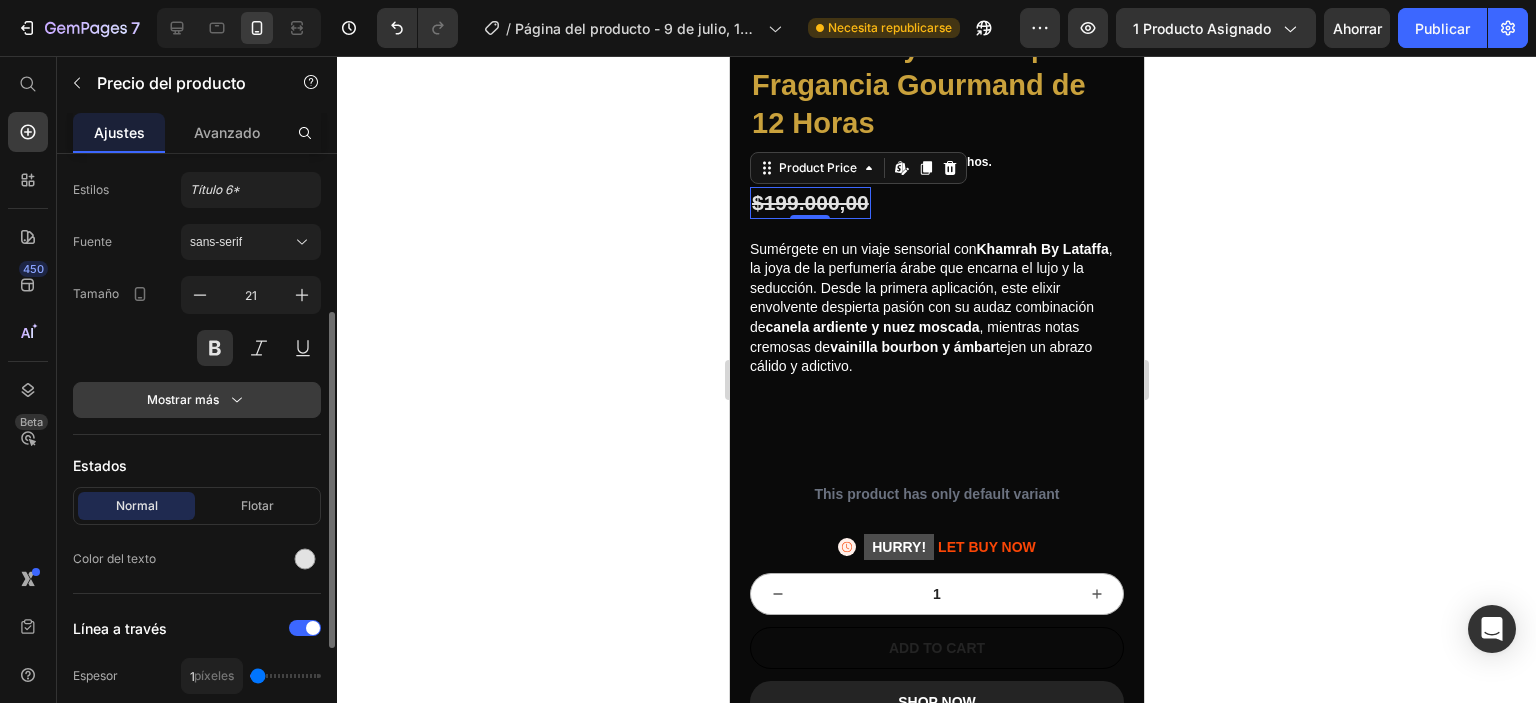 click on "Mostrar más" at bounding box center (183, 399) 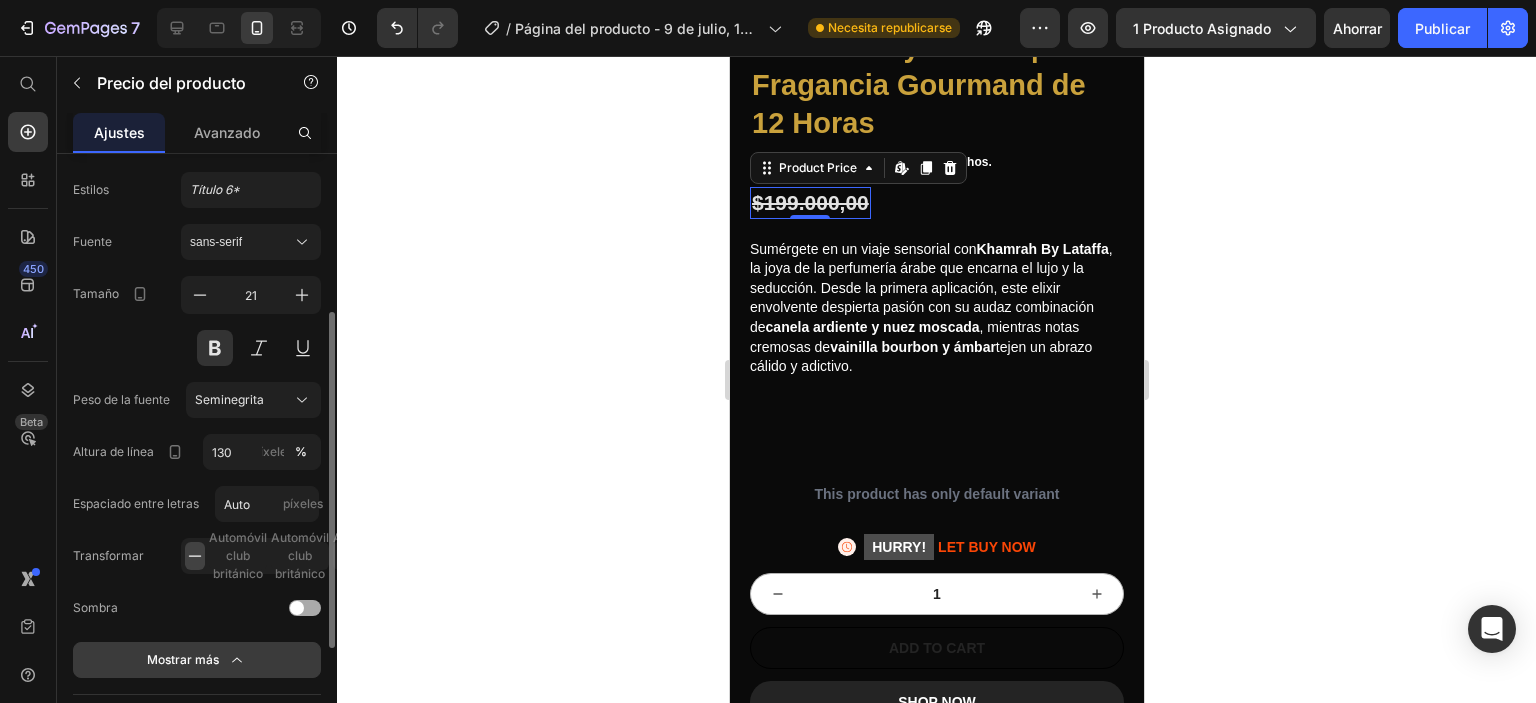 click on "Mostrar más" 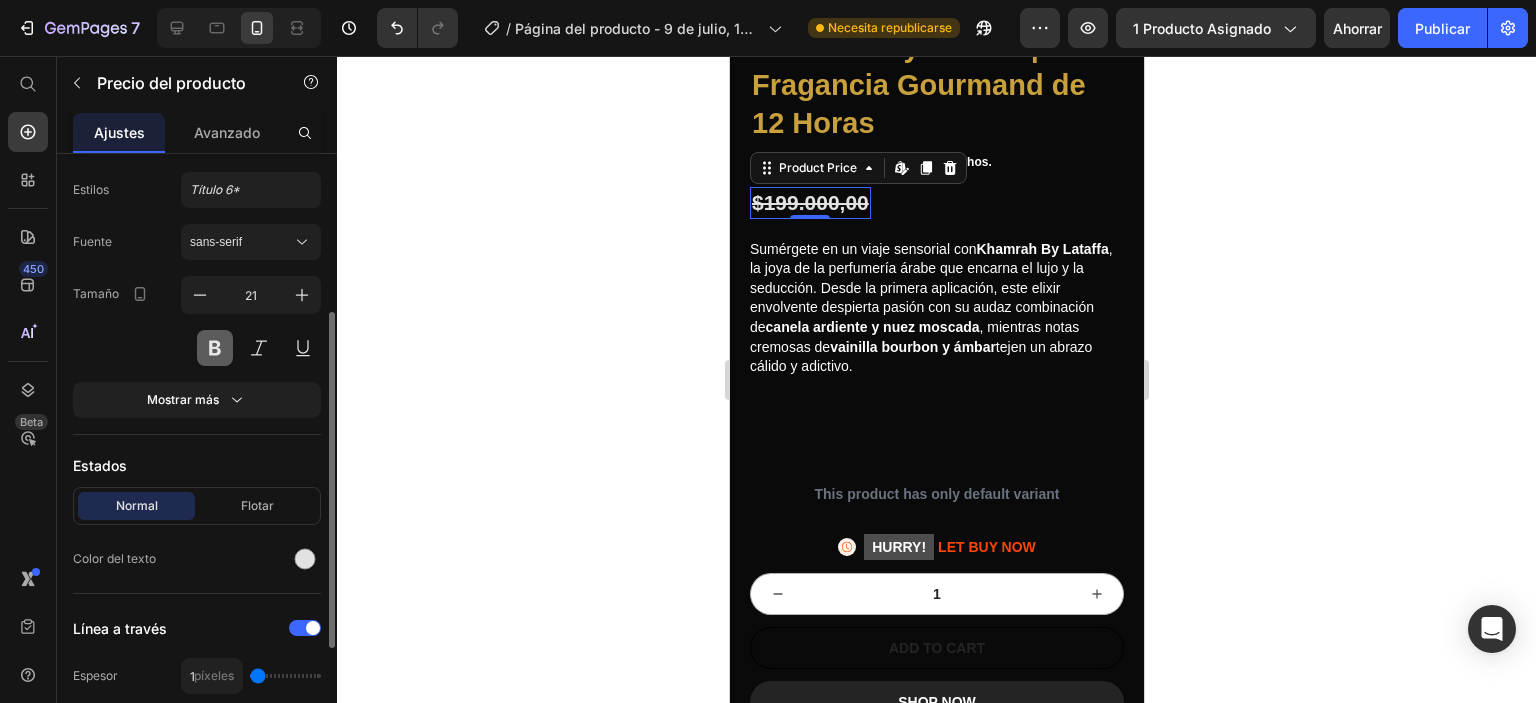 scroll, scrollTop: 0, scrollLeft: 0, axis: both 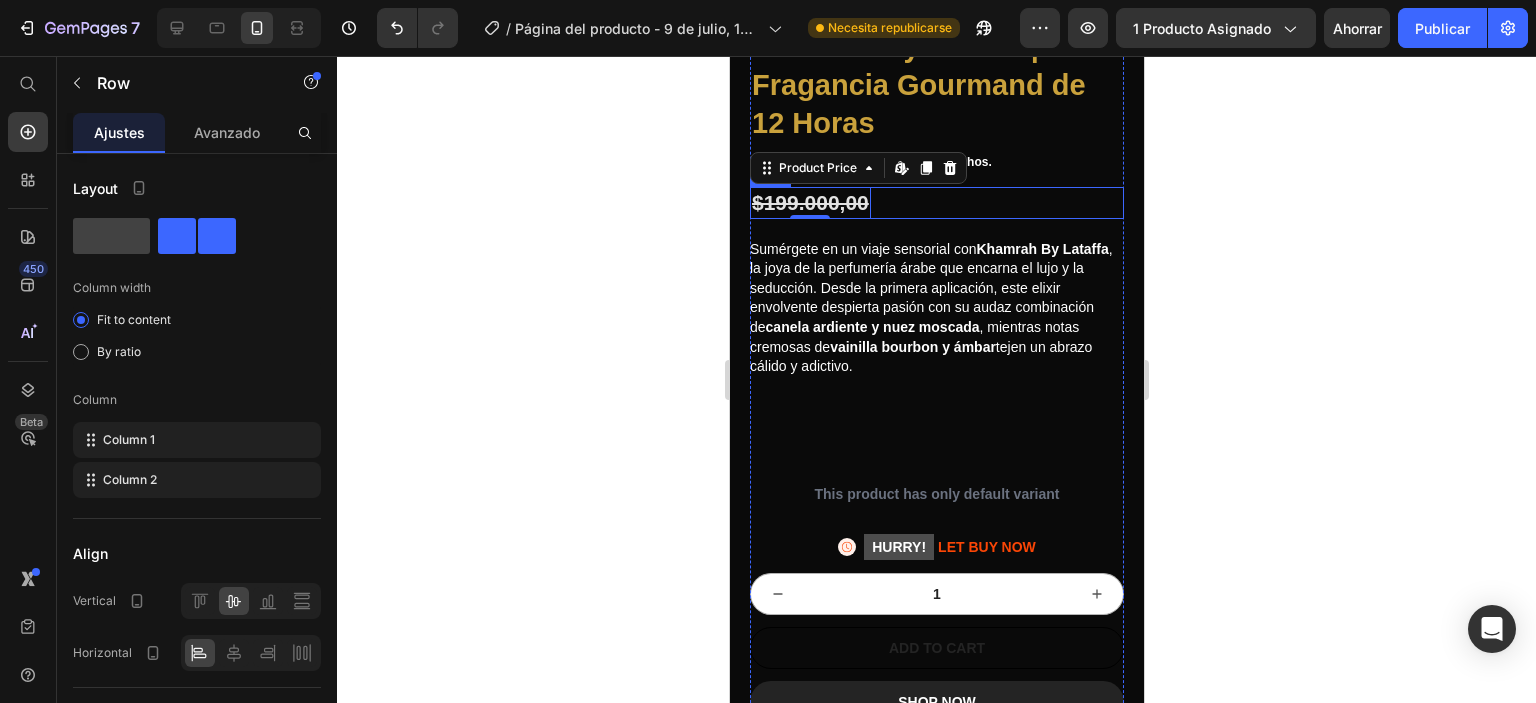 click on "$199.000,00 Product Price   Edit content in Shopify 0 $199.000,00 Product Price Row" at bounding box center [936, 202] 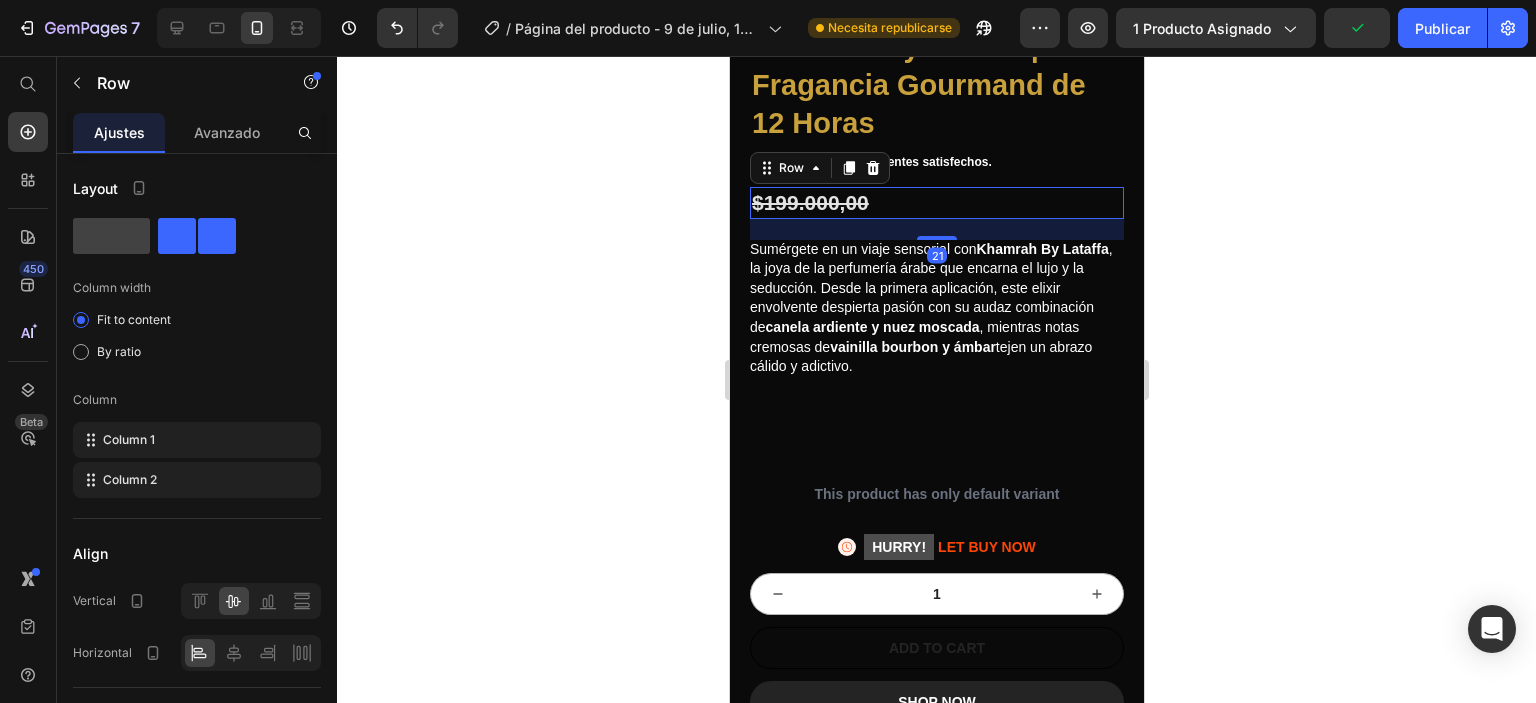 click on "21" at bounding box center (936, 229) 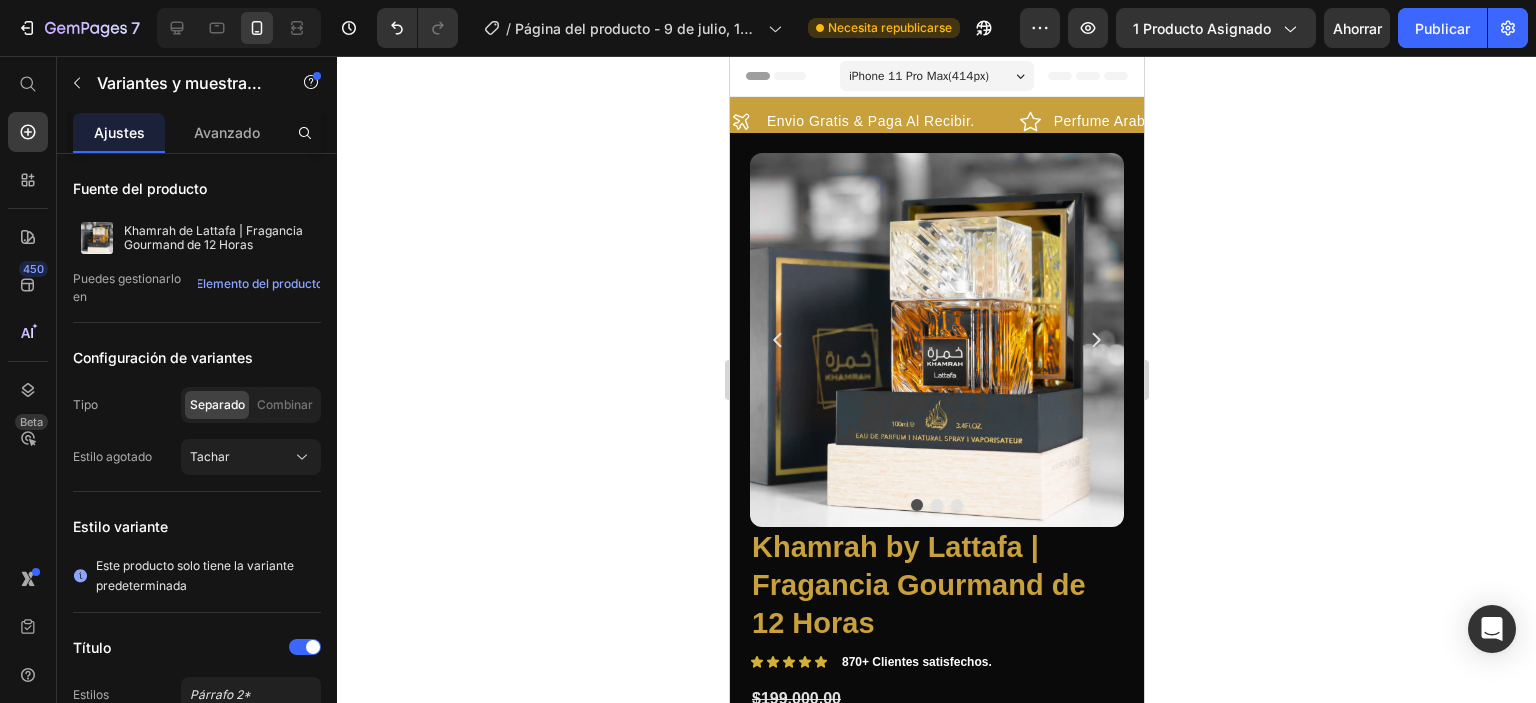 scroll, scrollTop: 700, scrollLeft: 0, axis: vertical 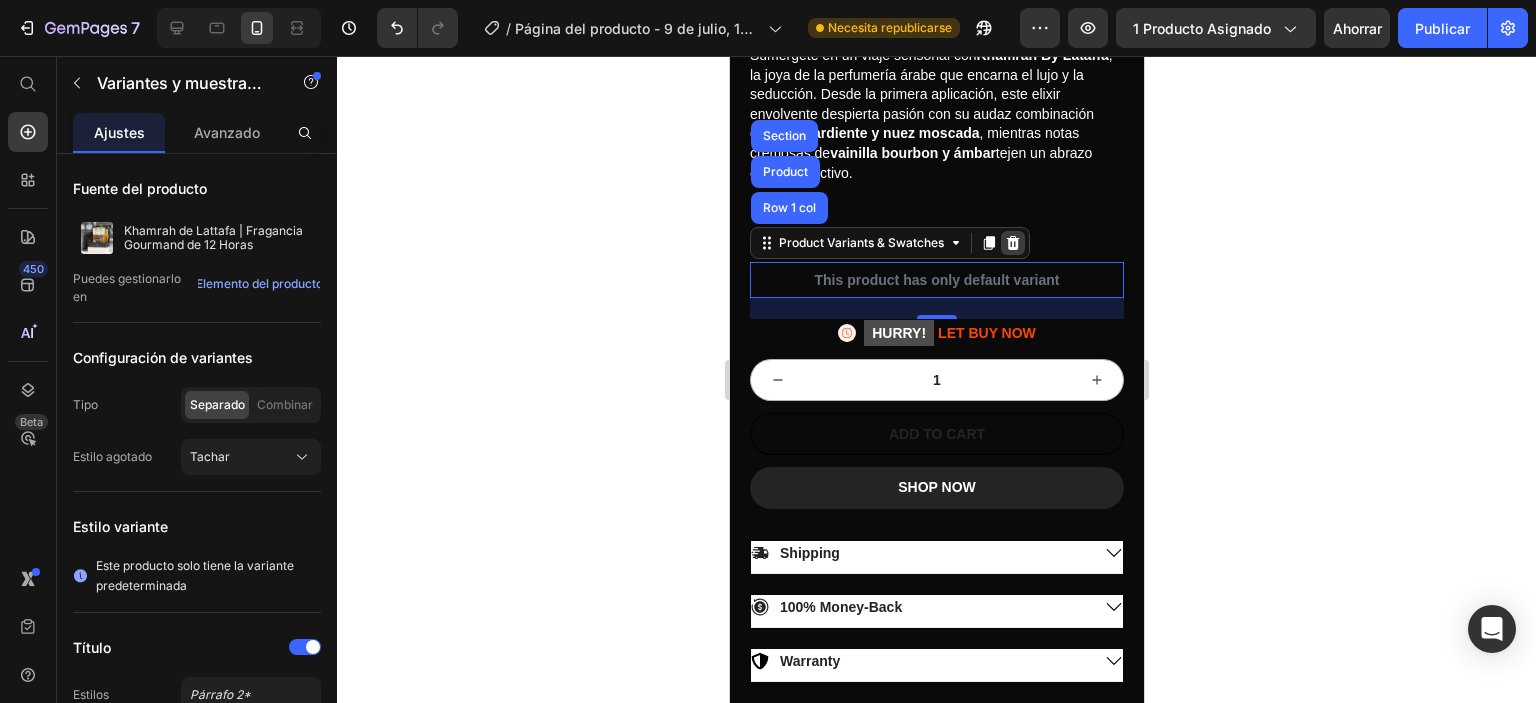 click 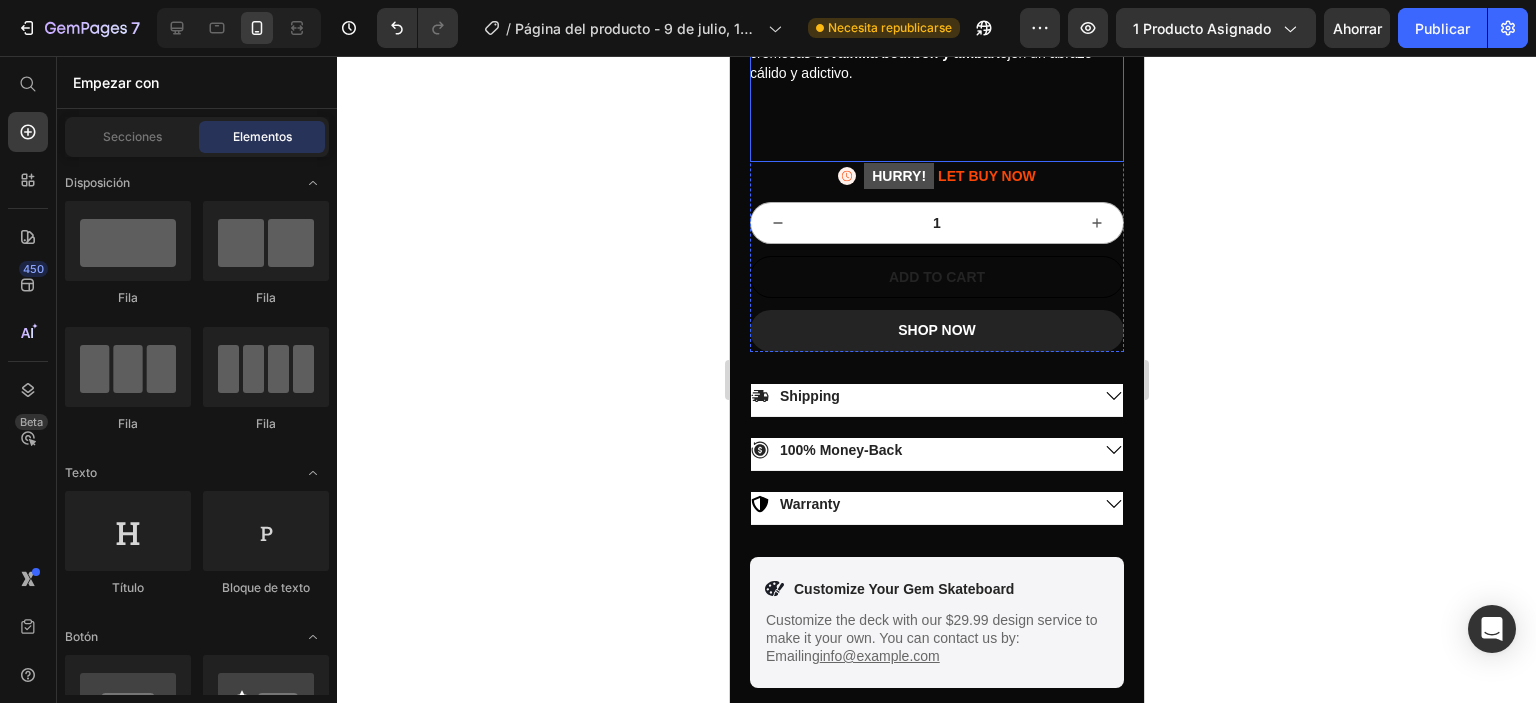 scroll, scrollTop: 900, scrollLeft: 0, axis: vertical 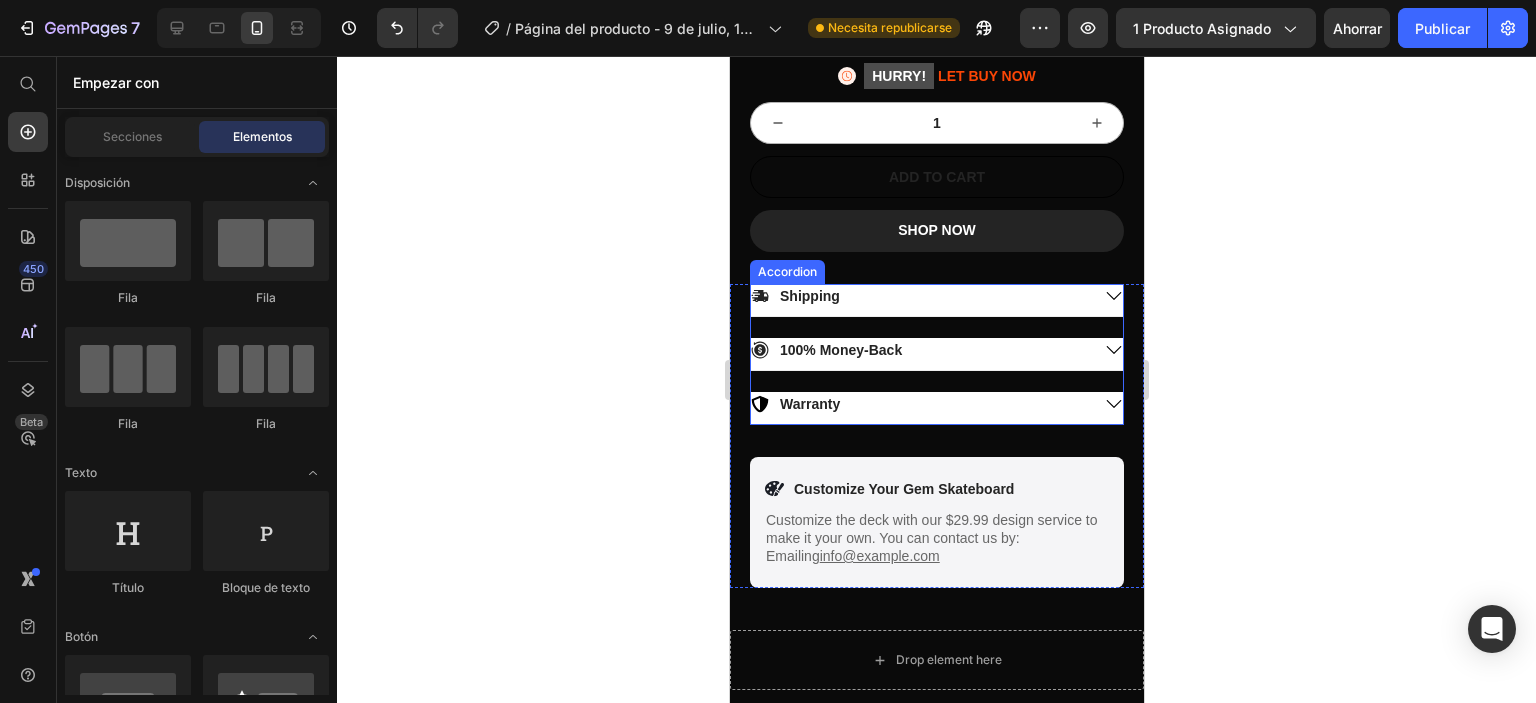 click on "Shipping" at bounding box center [936, 300] 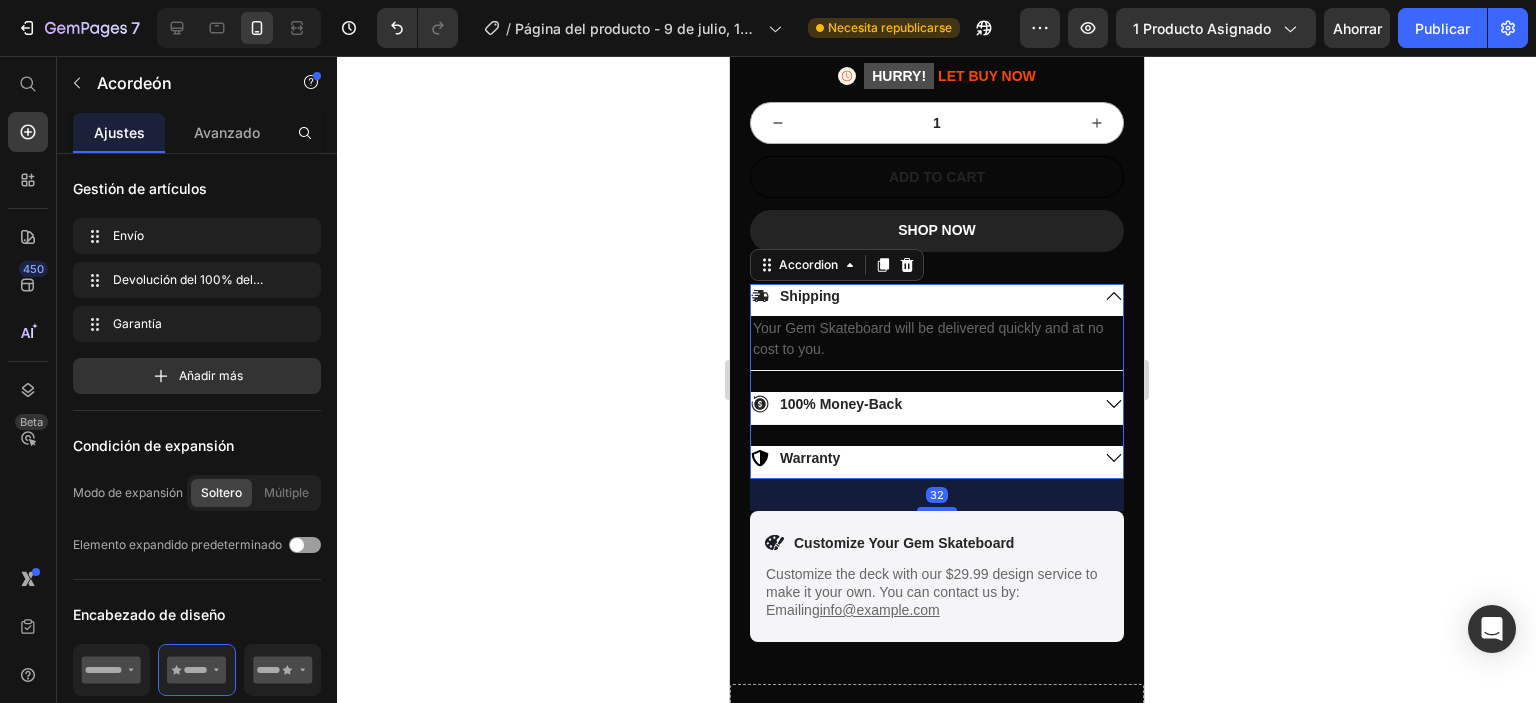 click on "Shipping" at bounding box center (936, 300) 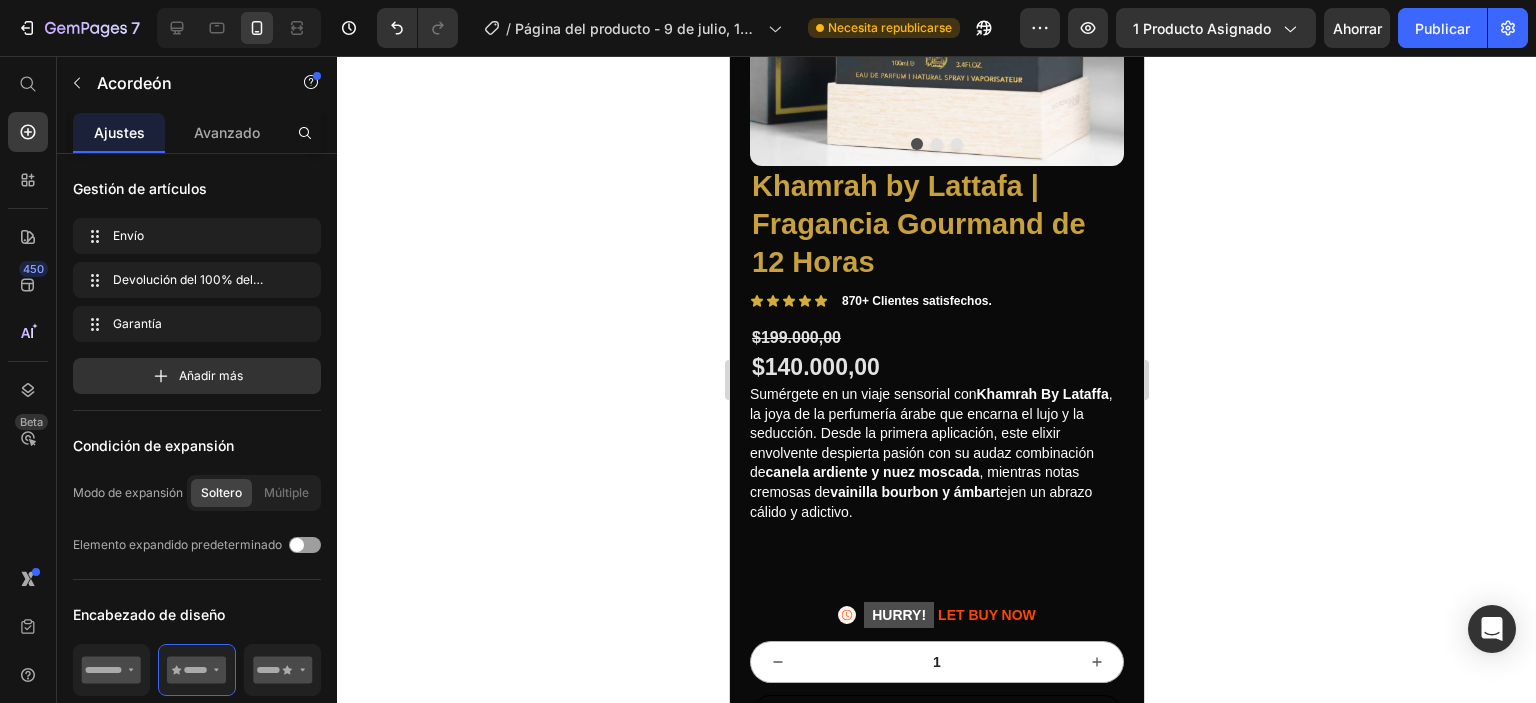 scroll, scrollTop: 300, scrollLeft: 0, axis: vertical 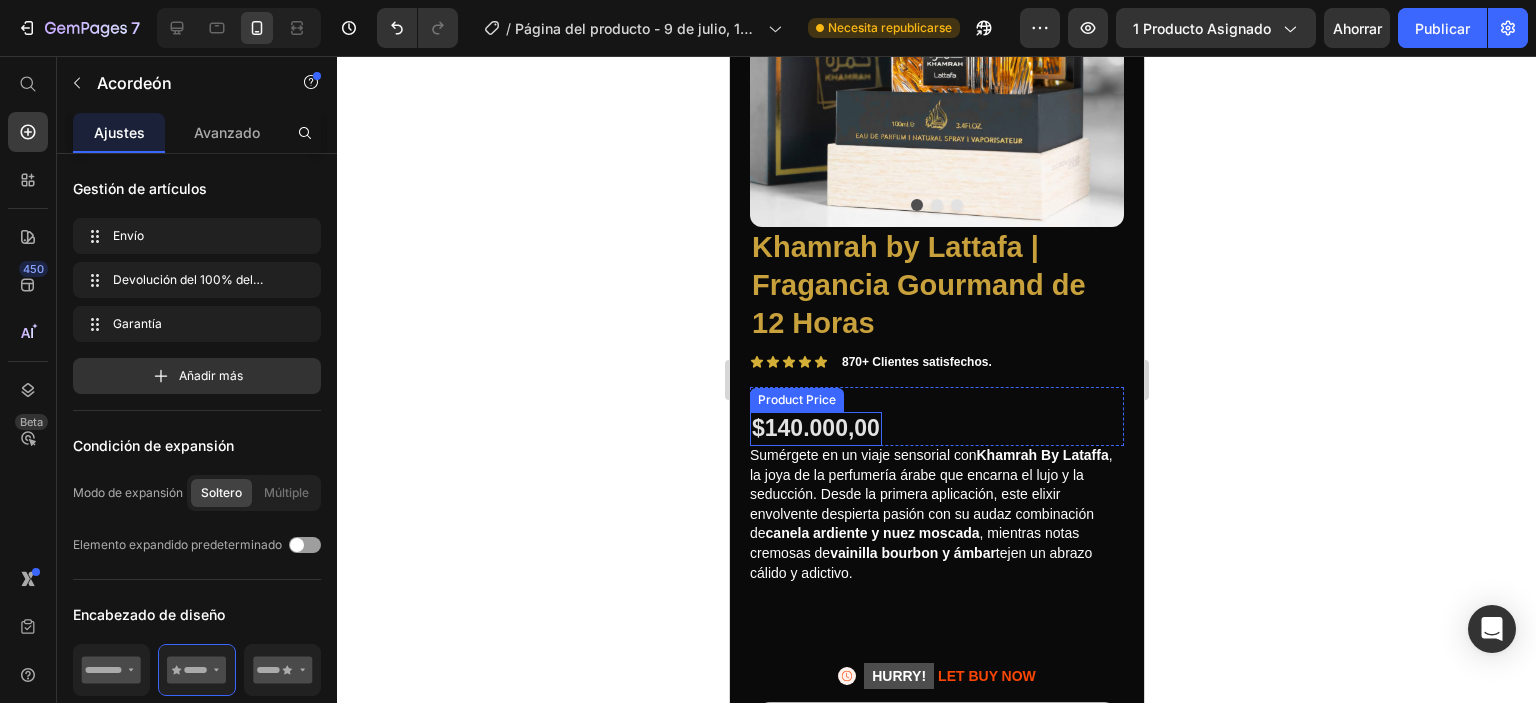 click on "$140.000,00" at bounding box center [815, 429] 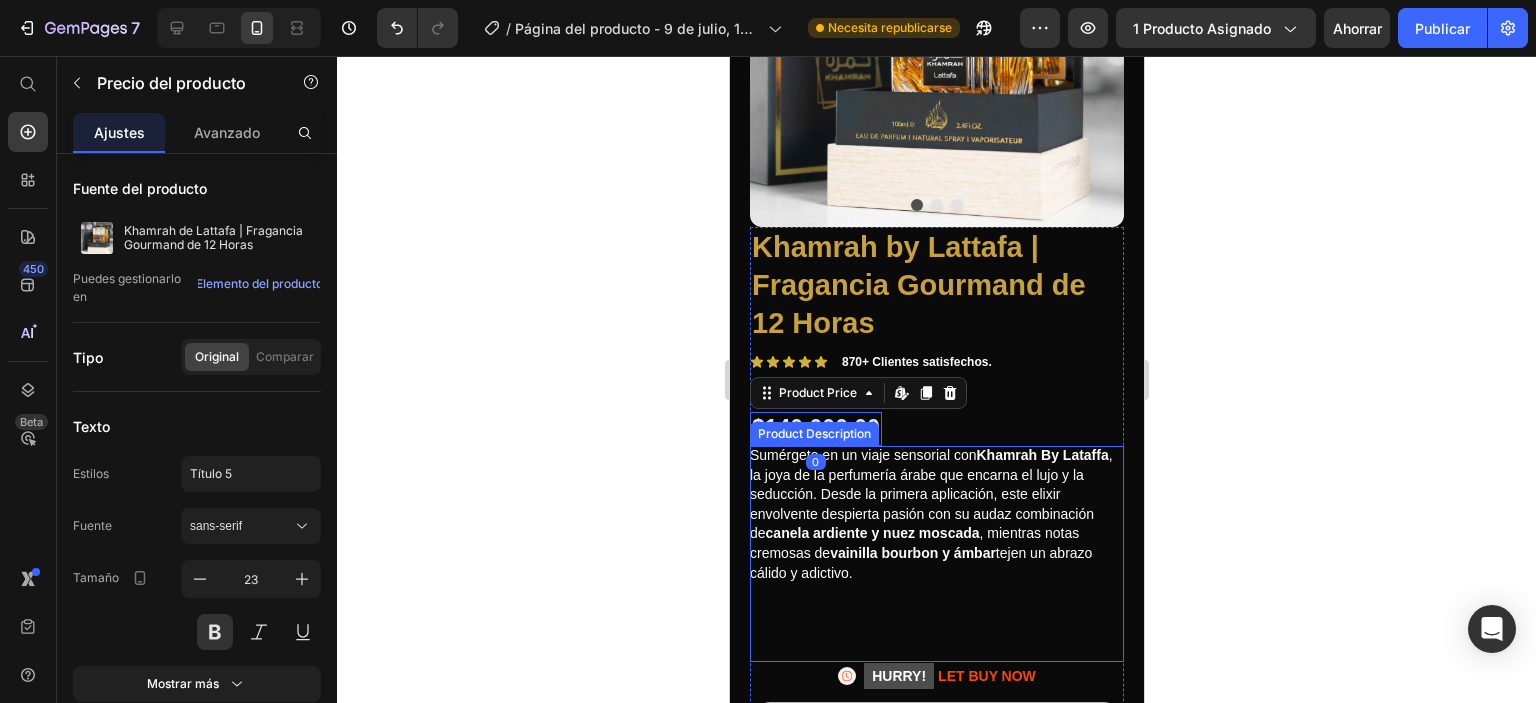 click on ", la joya de la perfumería árabe que encarna el lujo y la seducción. Desde la primera aplicación, este elixir envolvente despierta pasión con su audaz combinación de" at bounding box center [930, 494] 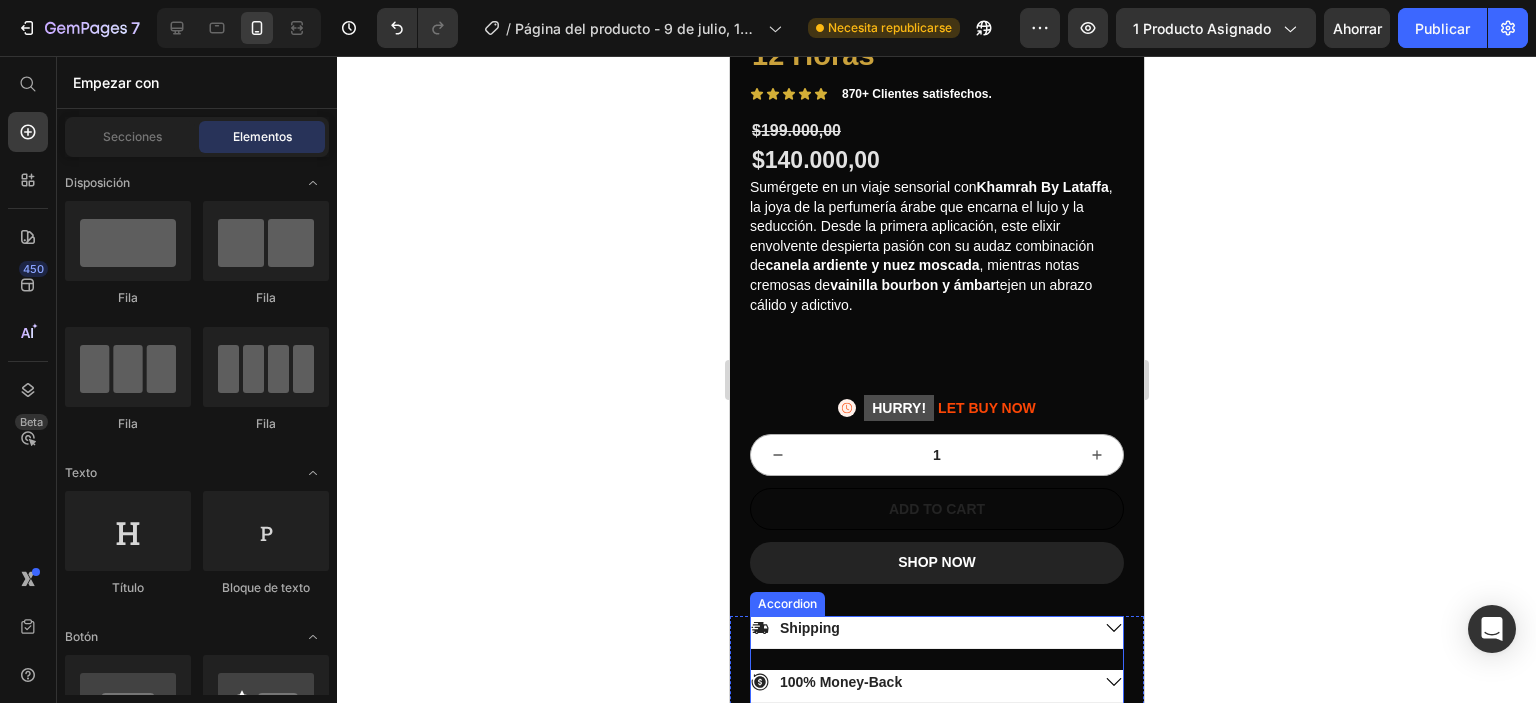 scroll, scrollTop: 565, scrollLeft: 0, axis: vertical 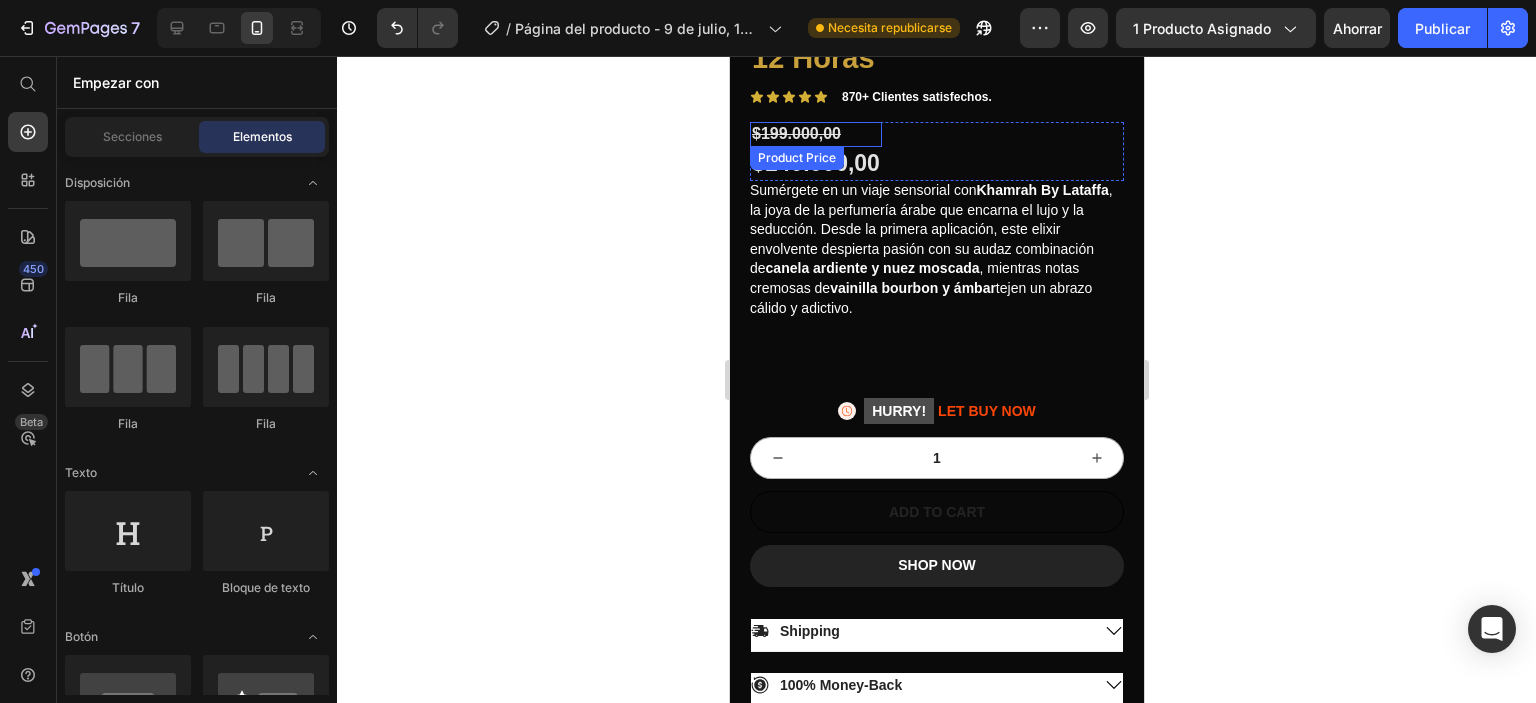 click on "$199.000,00" at bounding box center [815, 134] 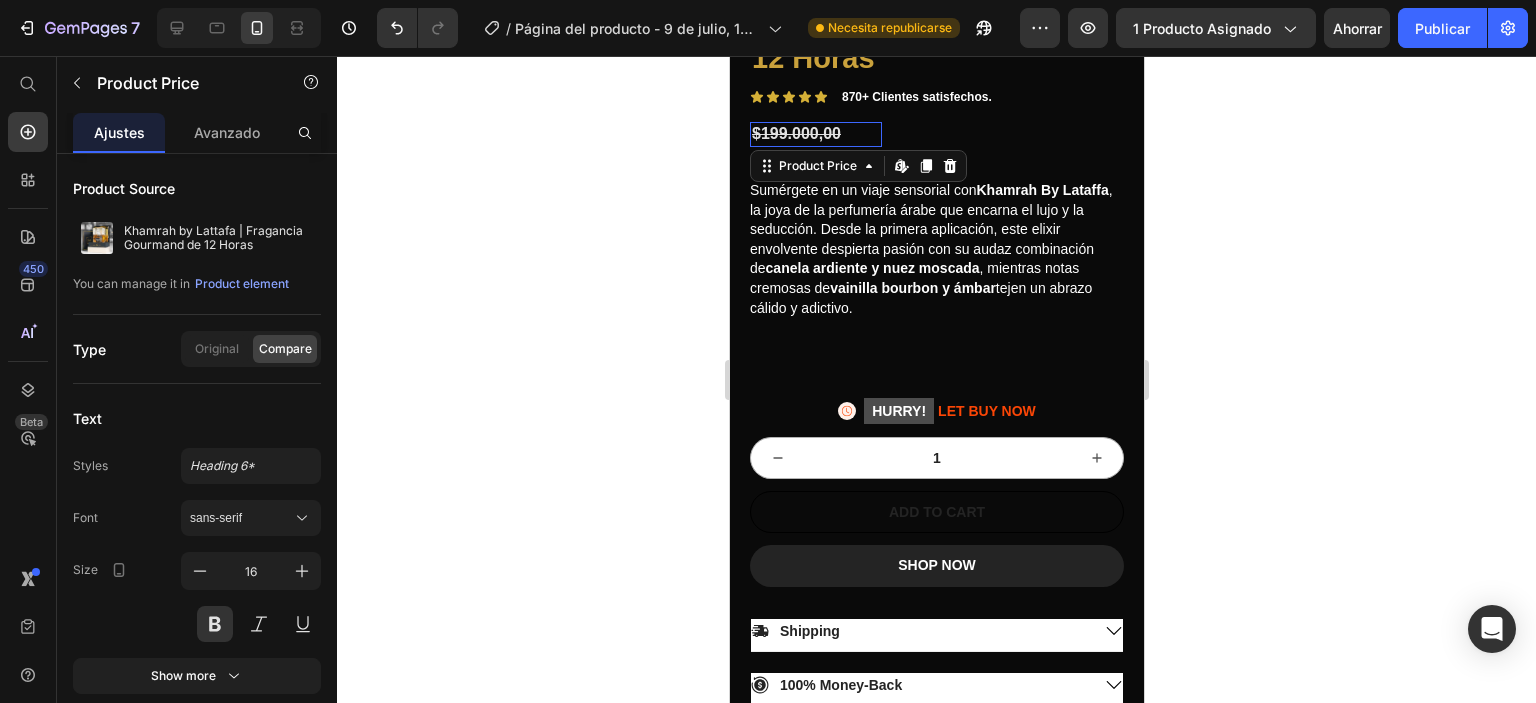 click on "$199.000,00" at bounding box center [815, 134] 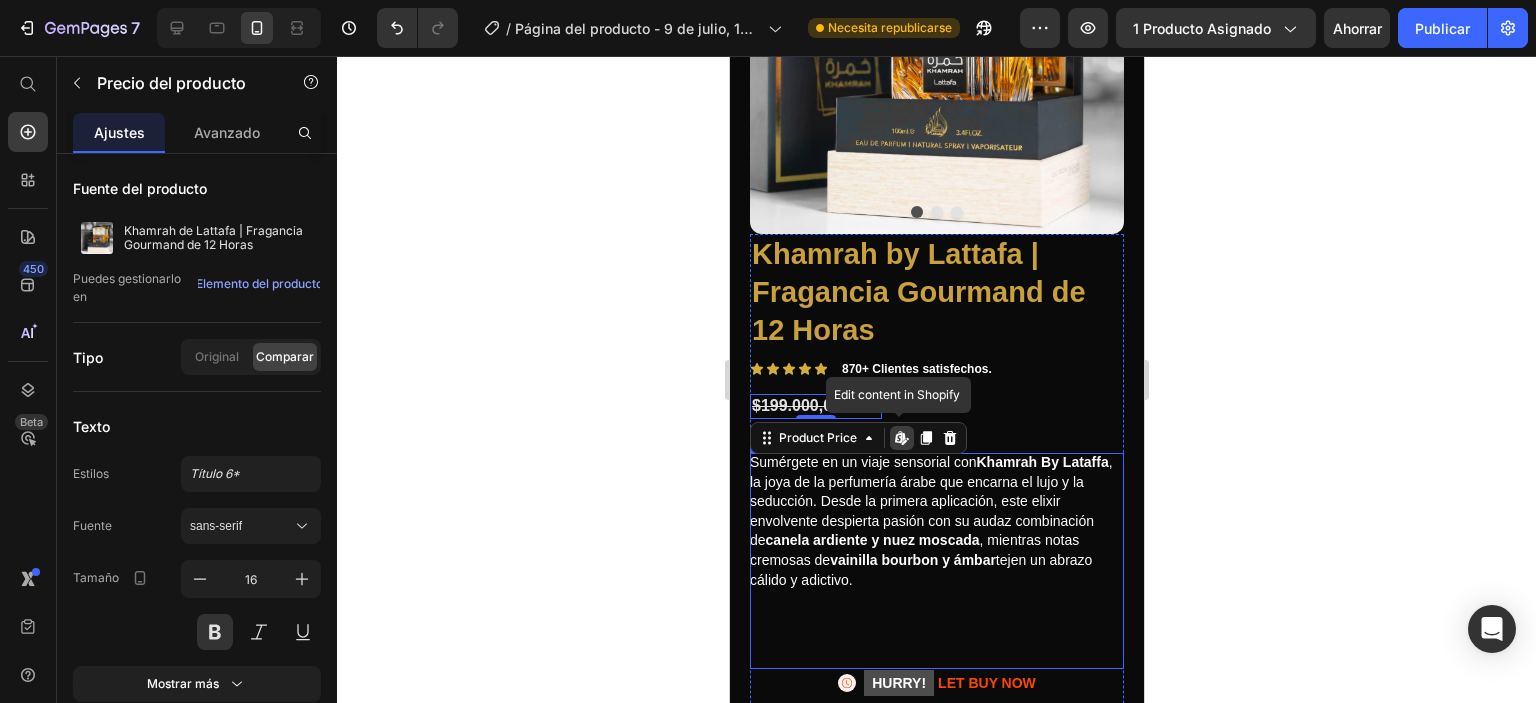 scroll, scrollTop: 265, scrollLeft: 0, axis: vertical 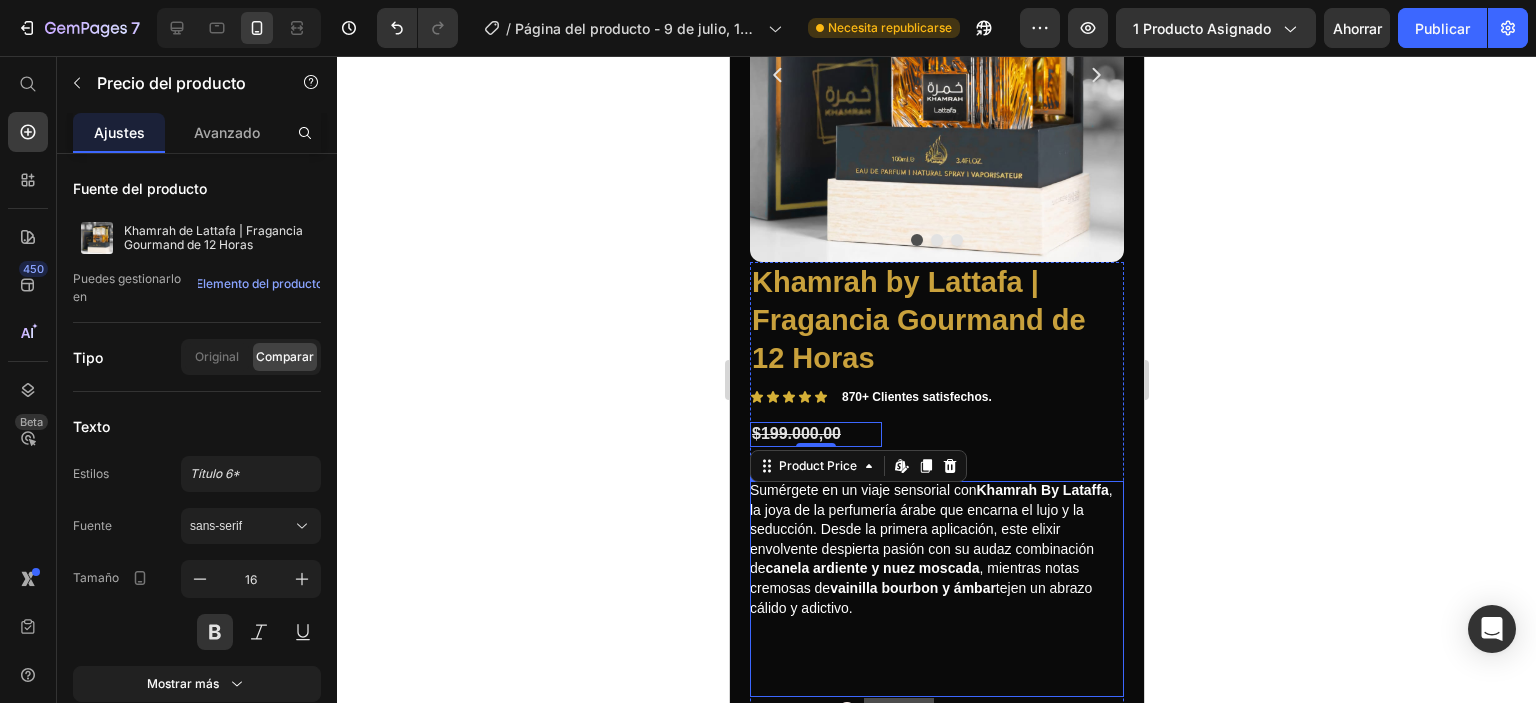 click on "Sumérgete en un viaje sensorial con   Khamrah By Lataffa  , la joya de la perfumería árabe que encarna el lujo y la seducción. Desde la primera aplicación, este elixir envolvente despierta pasión con su audaz combinación de   canela ardiente y nuez moscada  , mientras notas cremosas de   vainilla bourbon y ámbar   tejen un abrazo cálido y adictivo." at bounding box center (936, 589) 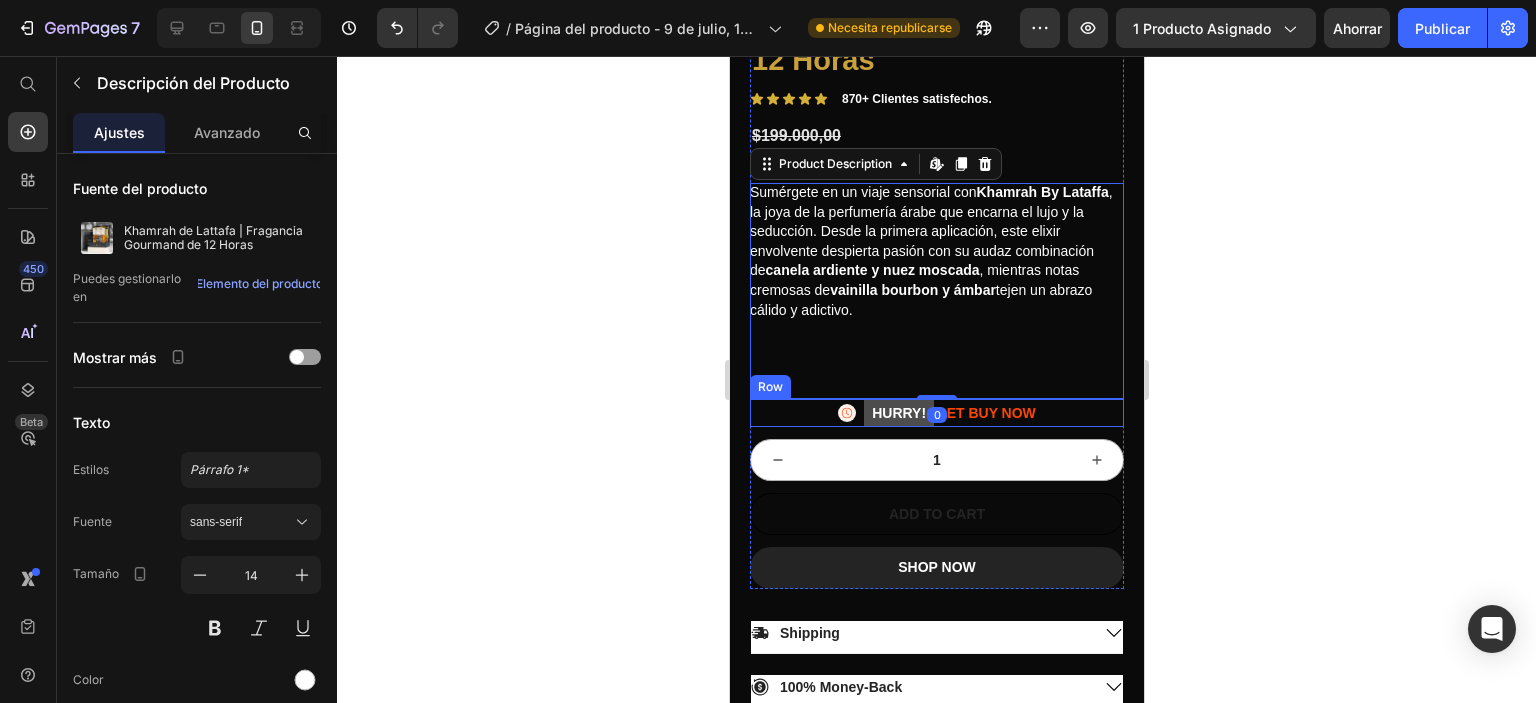 scroll, scrollTop: 565, scrollLeft: 0, axis: vertical 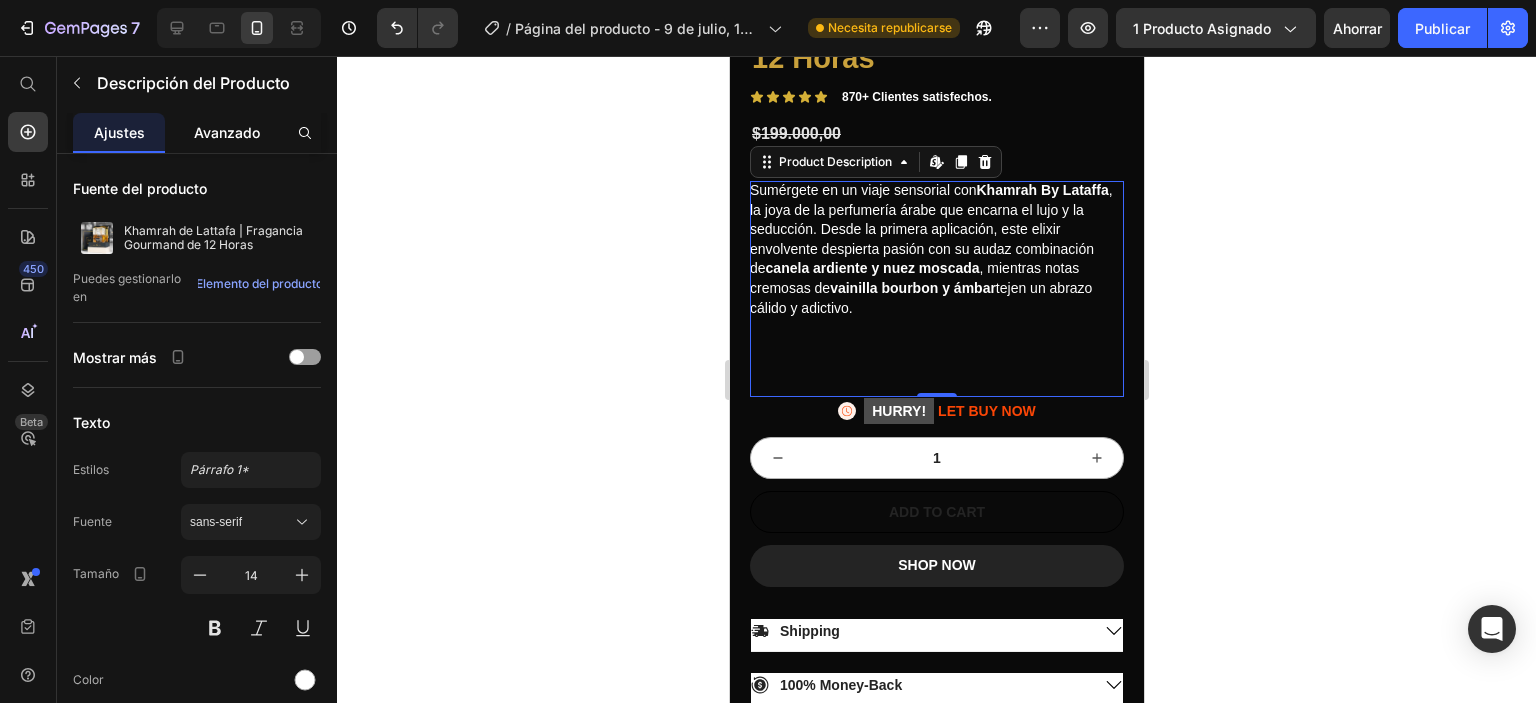 click on "Avanzado" 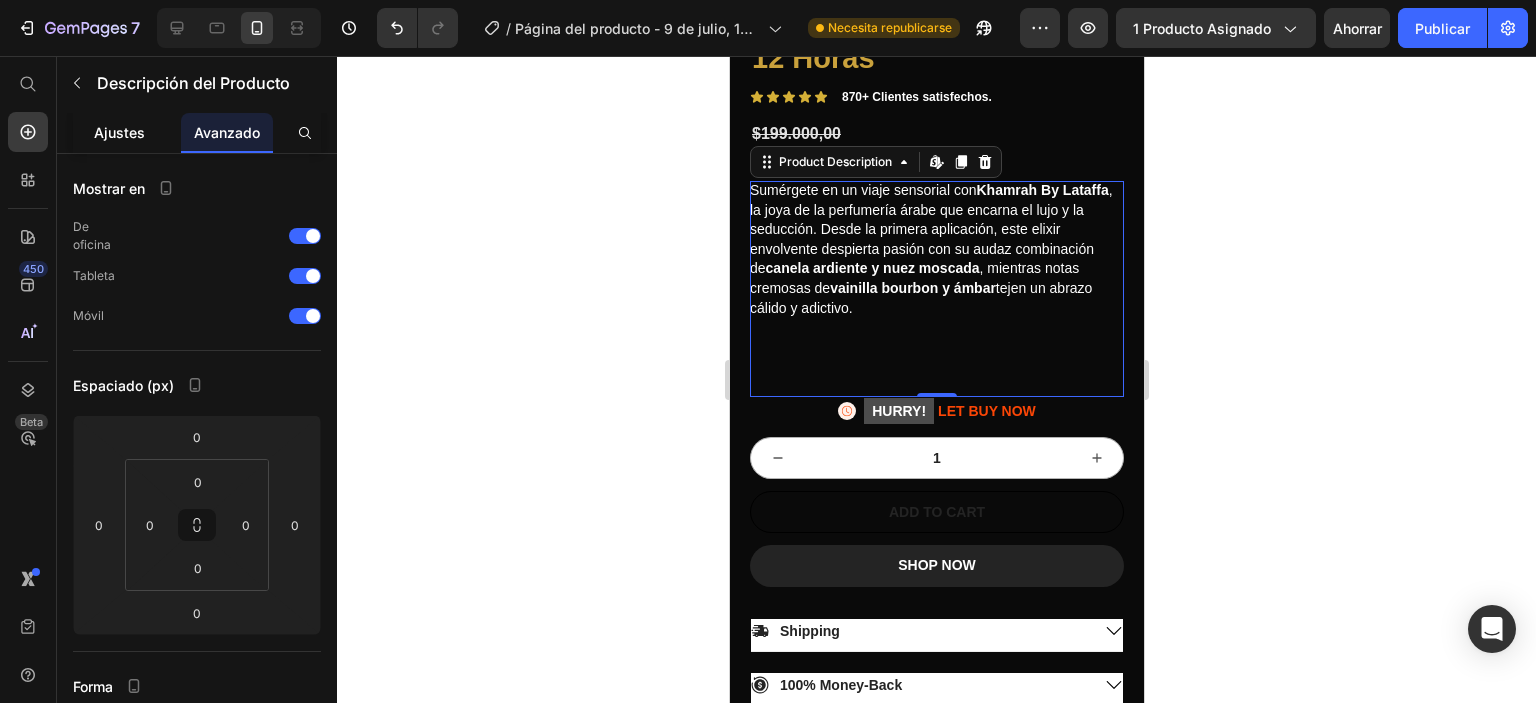 click on "Ajustes" 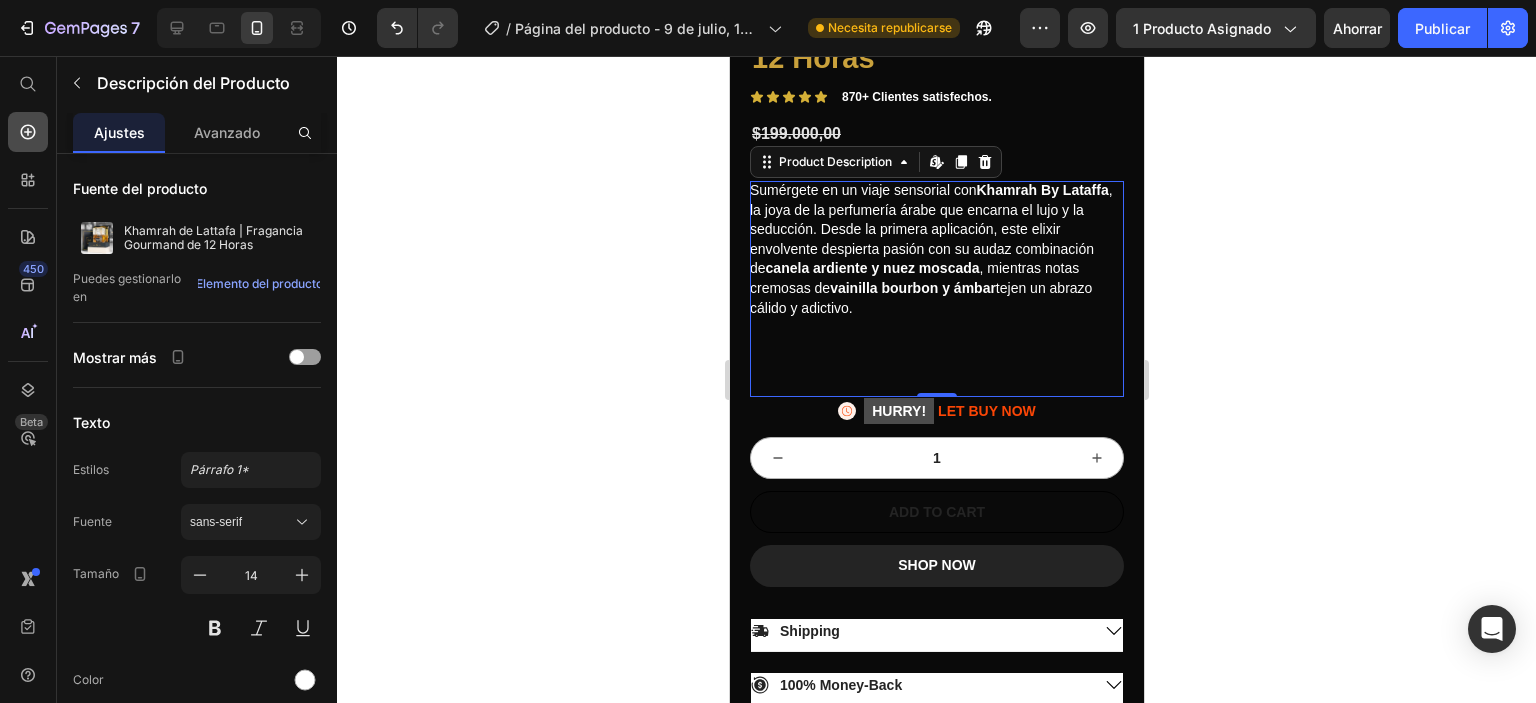 click 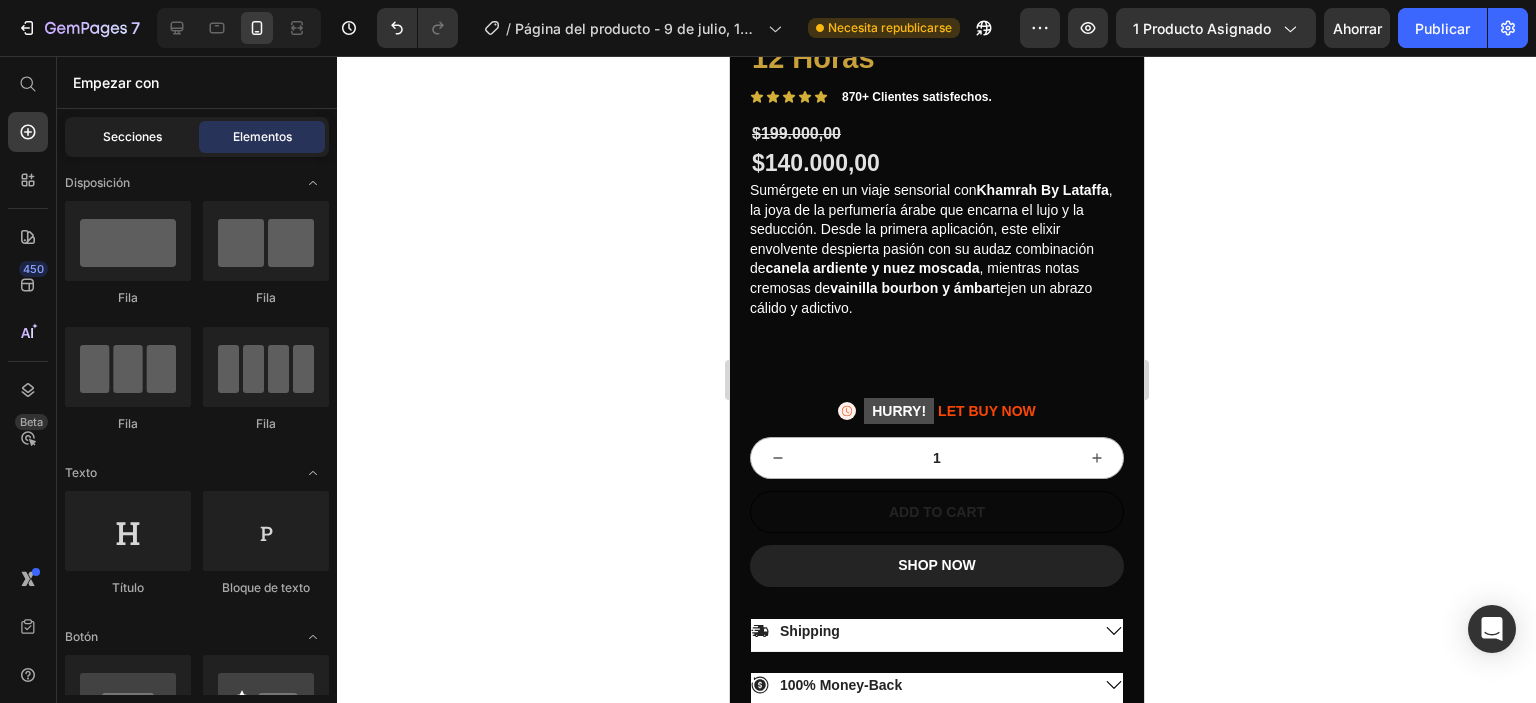 click on "Secciones" 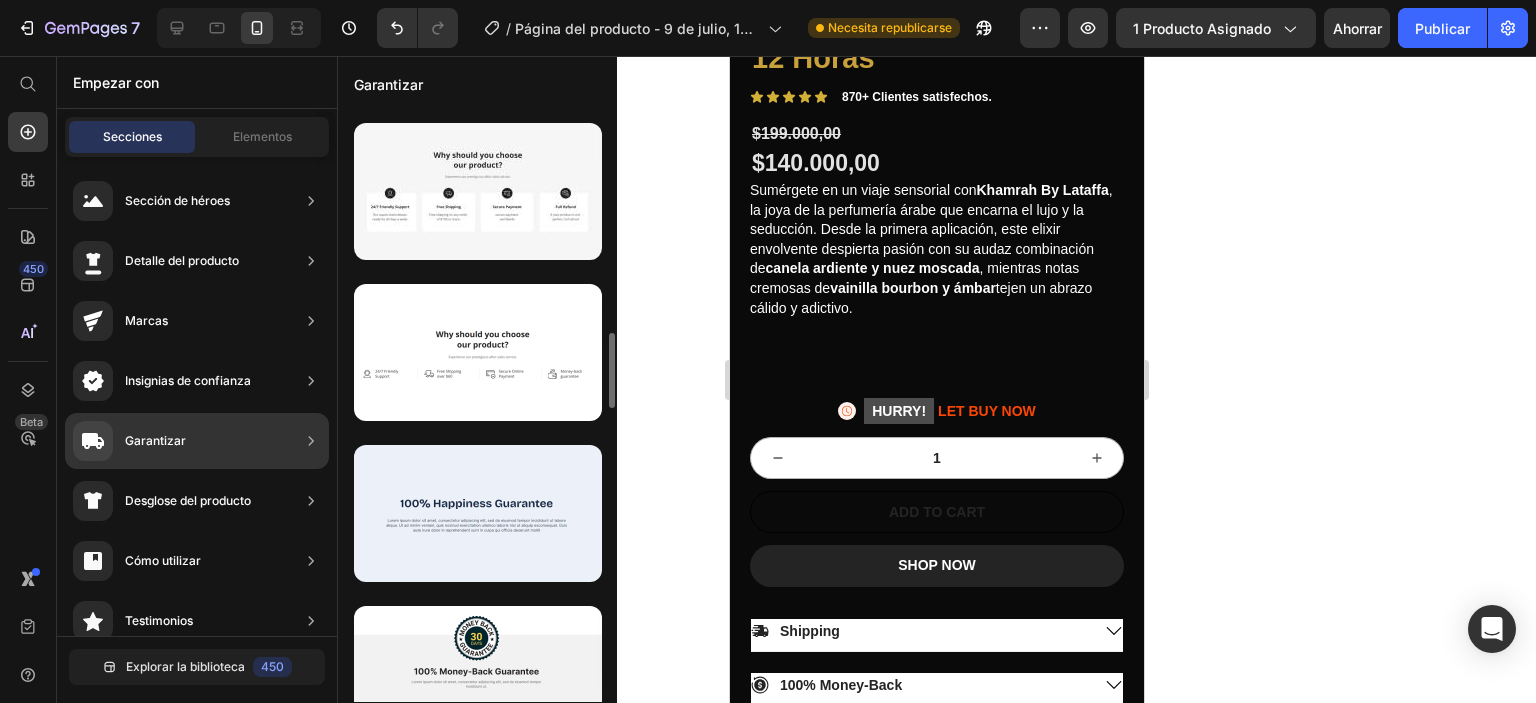 scroll, scrollTop: 1663, scrollLeft: 0, axis: vertical 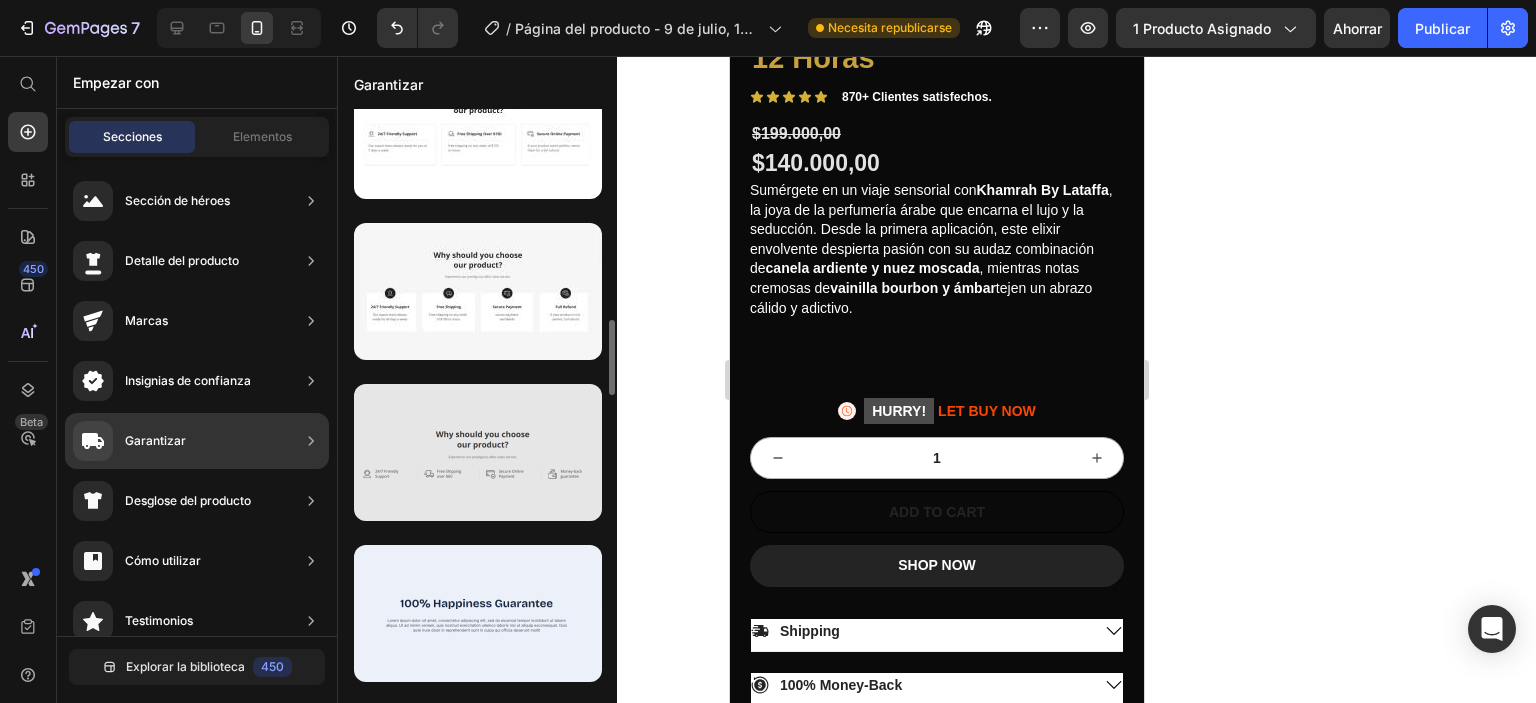 click at bounding box center [478, 452] 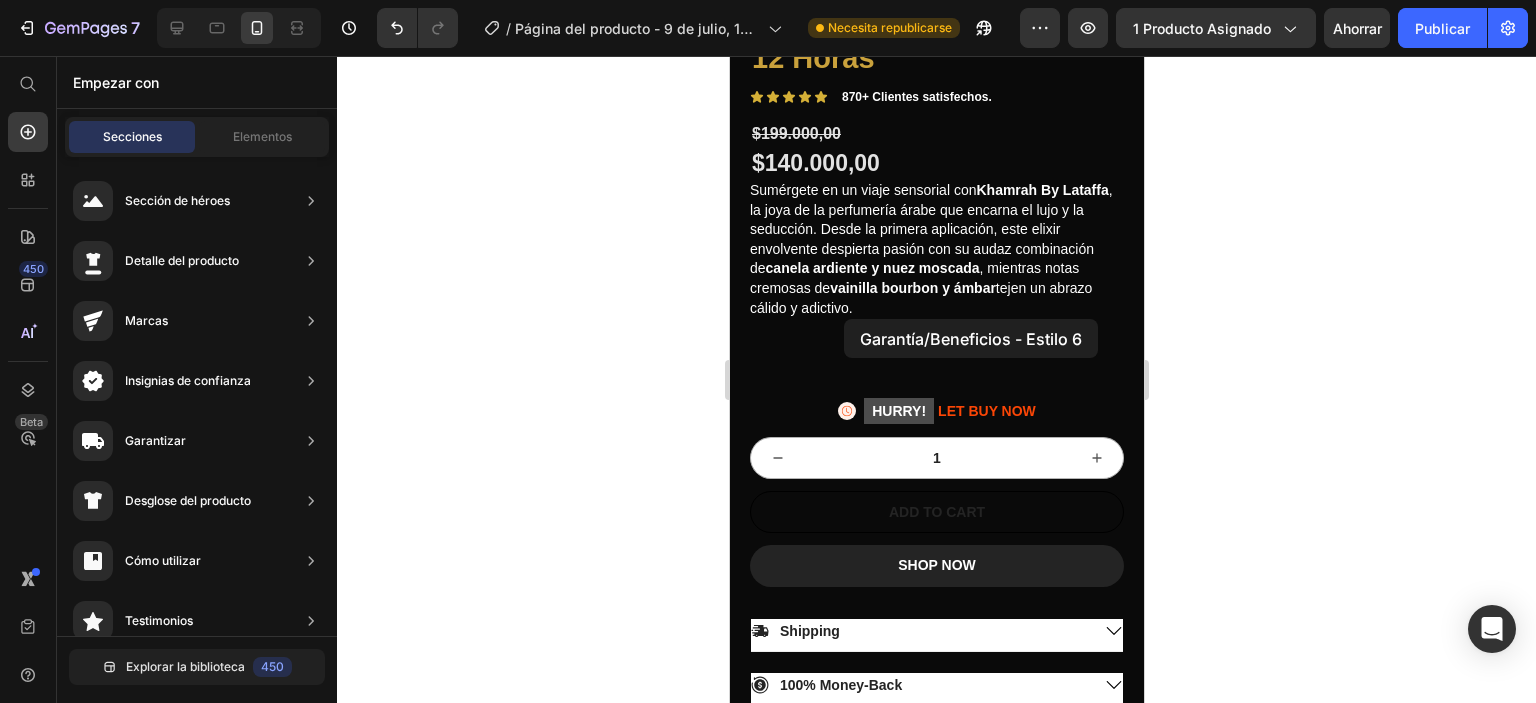 drag, startPoint x: 1233, startPoint y: 379, endPoint x: 837, endPoint y: 354, distance: 396.78836 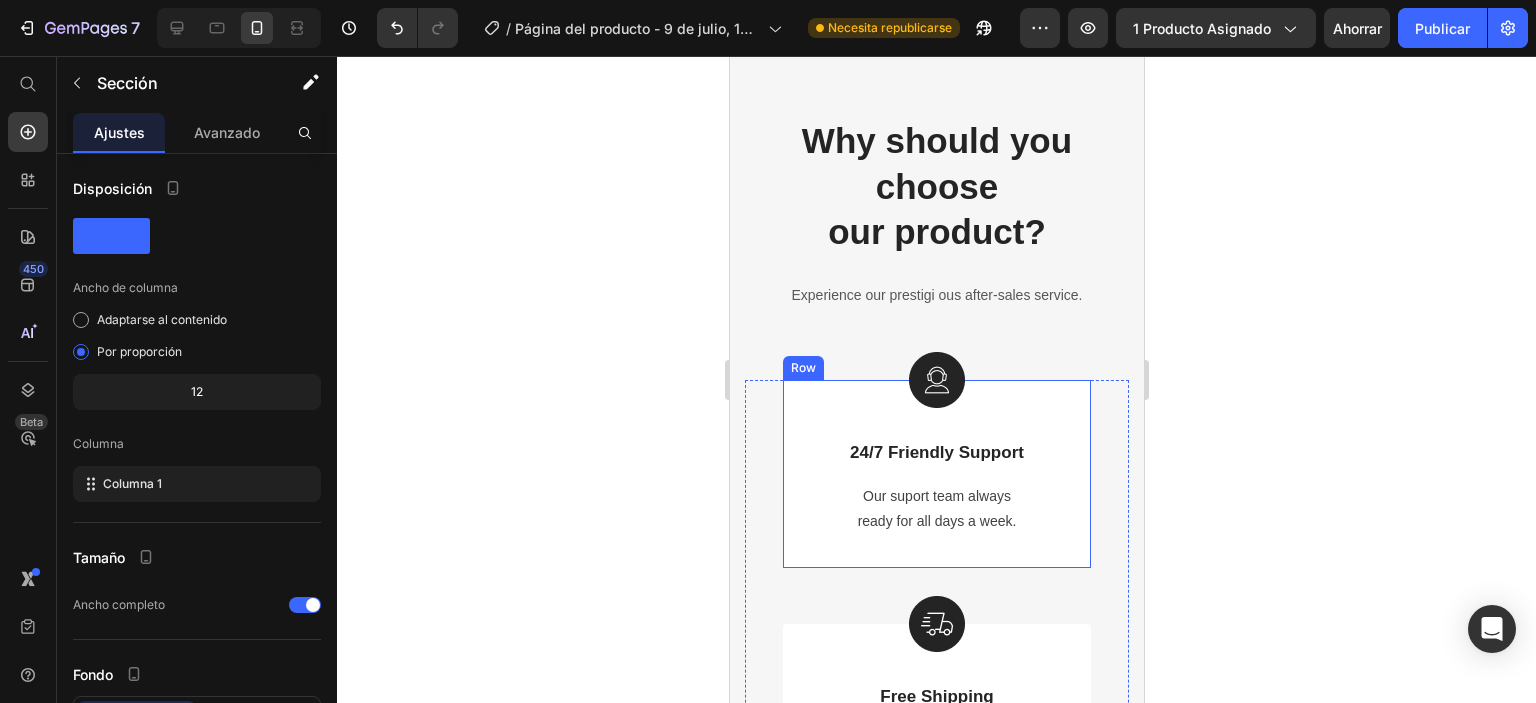 scroll, scrollTop: 1344, scrollLeft: 0, axis: vertical 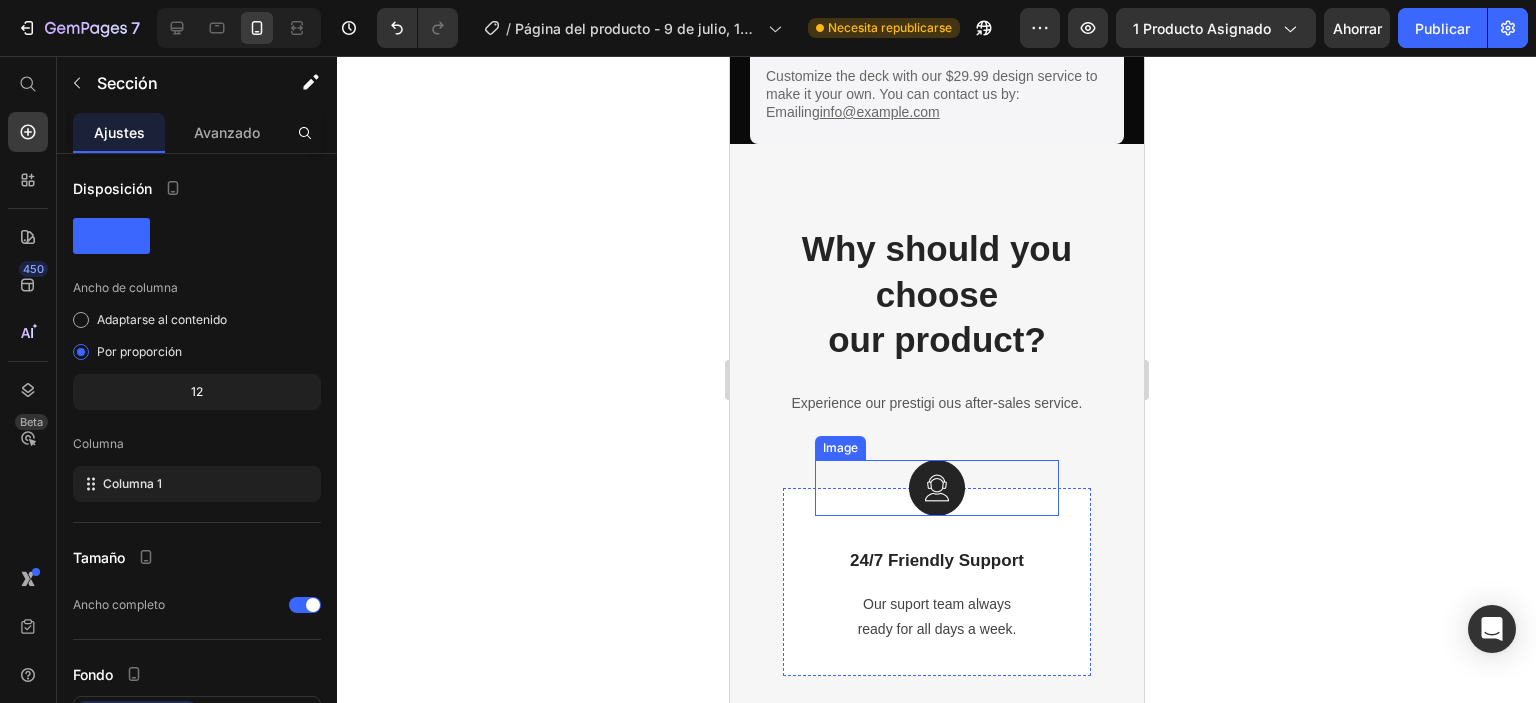 click at bounding box center [936, 488] 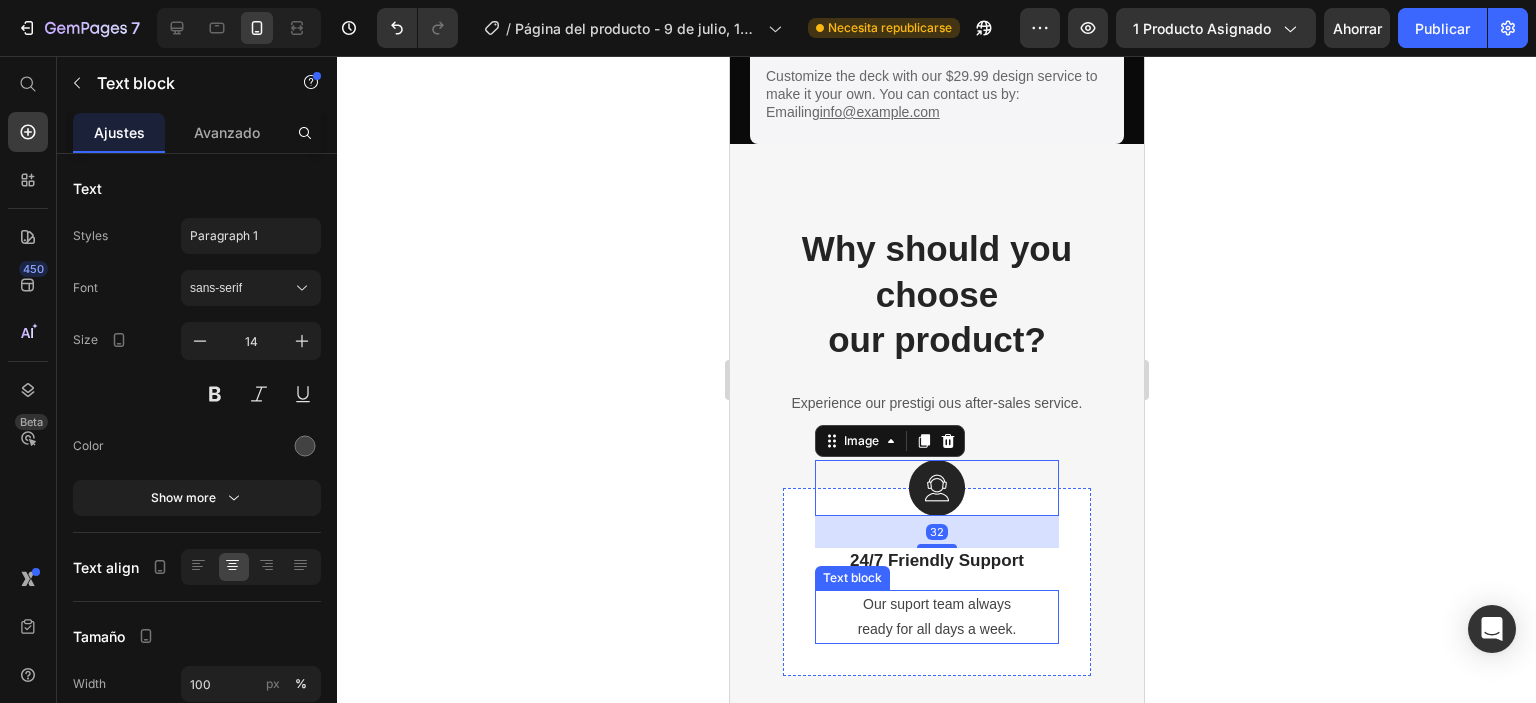 click on "Our suport team always" at bounding box center [936, 604] 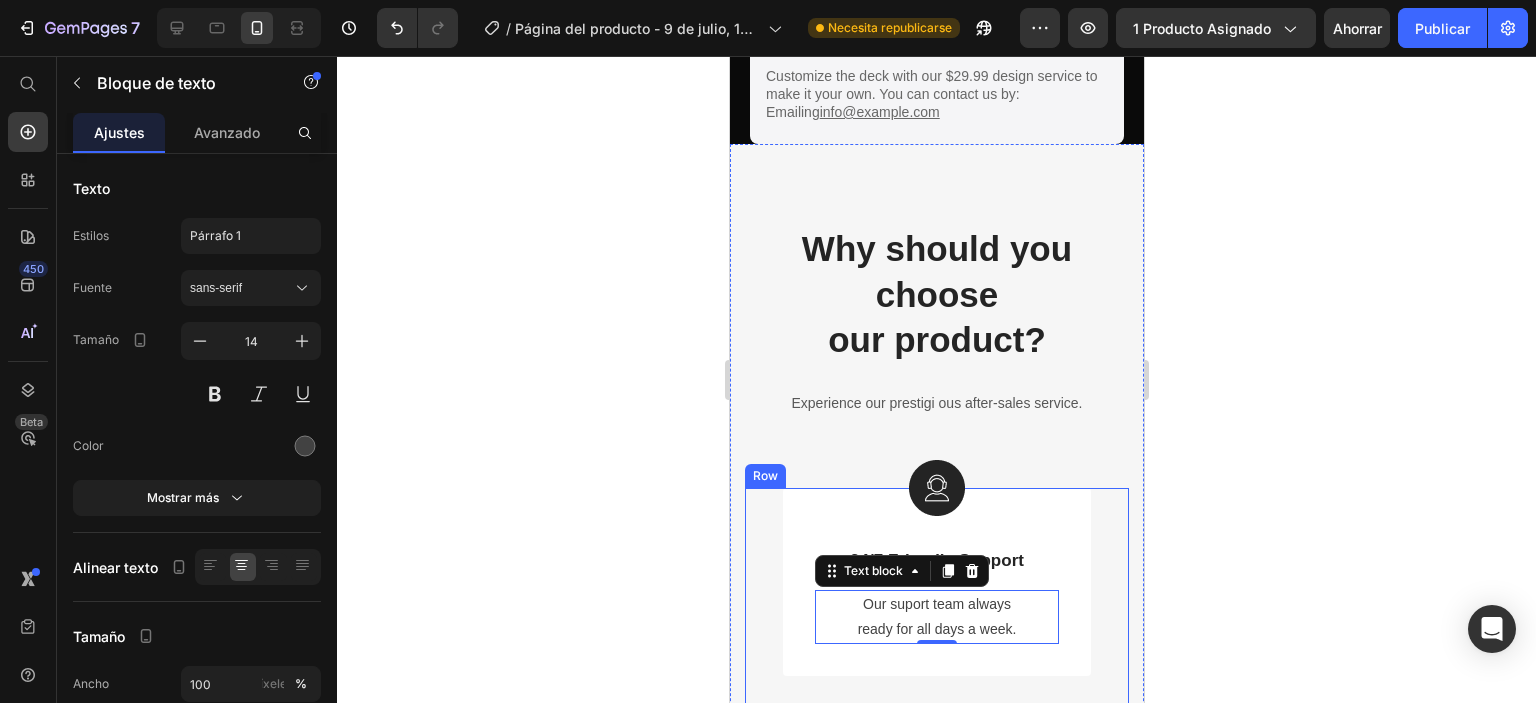 click on "Image 24/7 Friendly Support Text Block Our suport team always  ready for all days a week. Text block   0 Row Image Free Shipping Text Block Free shipping on any order  of $150 or more. Text block Row Image Secure Payment Text Block secure payment  worldwide Text block Row Image Full Refund Text Block If your product is not  perfect, full refund Text block Row Row" at bounding box center [936, 949] 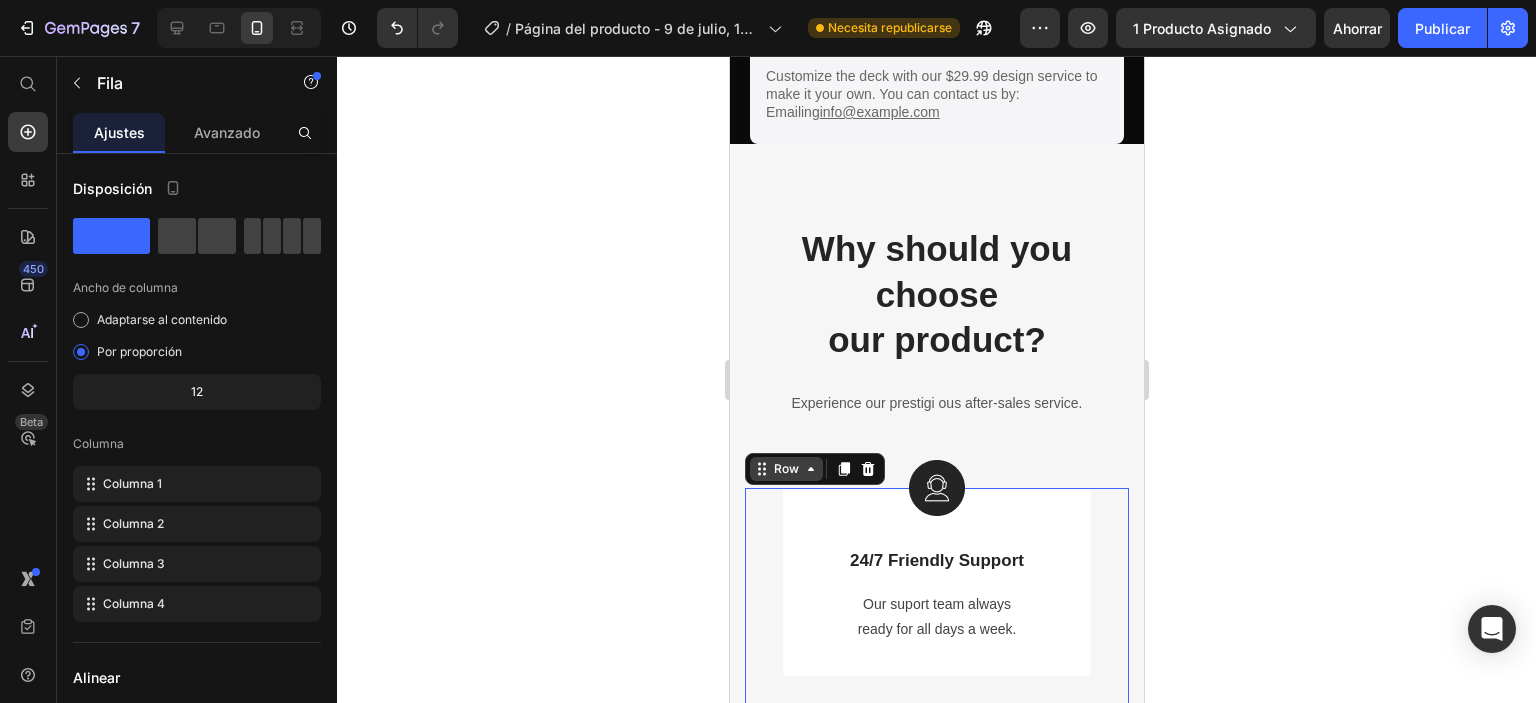 click 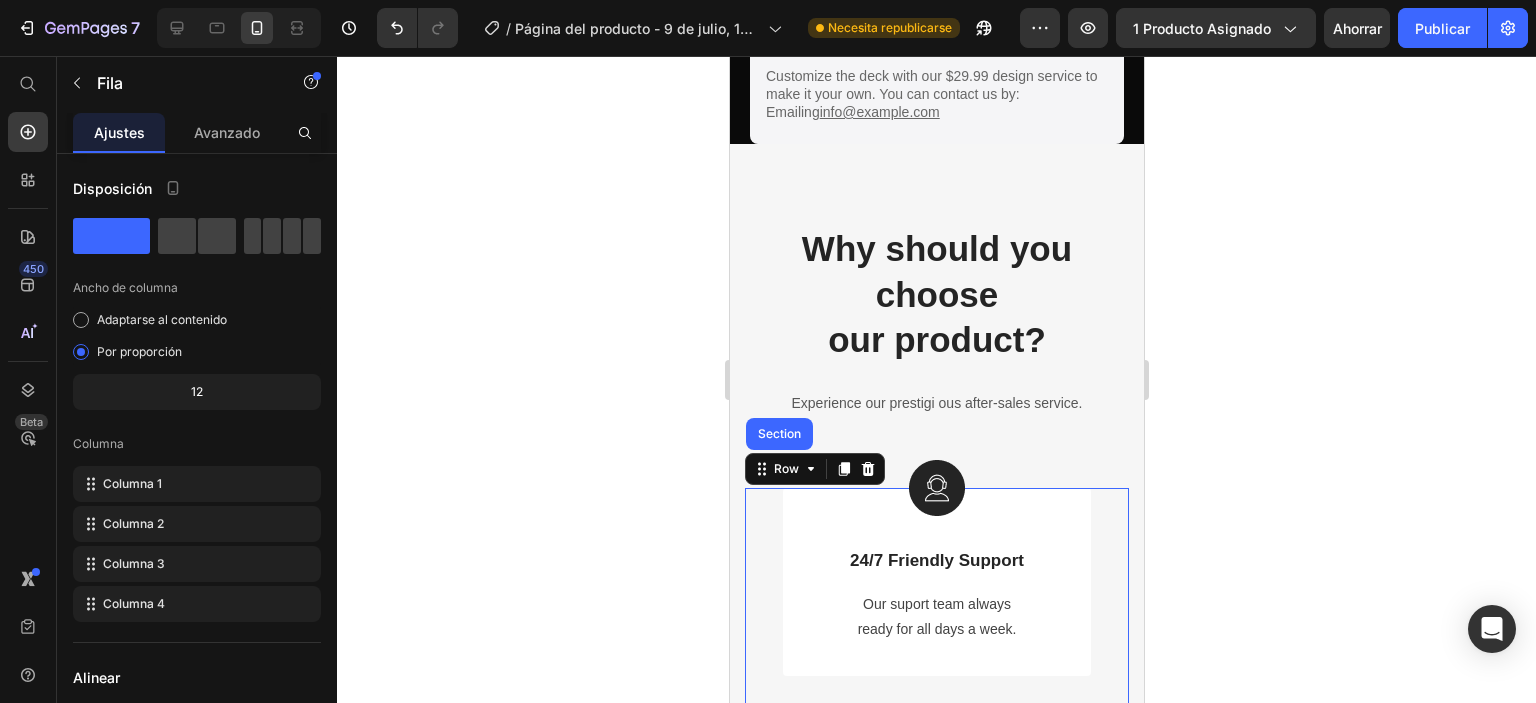 click on "Image 24/7 Friendly Support Text Block Our suport team always  ready for all days a week. Text block Row Image Free Shipping Text Block Free shipping on any order  of $150 or more. Text block Row Image Secure Payment Text Block secure payment  worldwide Text block Row Image Full Refund Text Block If your product is not  perfect, full refund Text block Row Row Section   0" at bounding box center (936, 949) 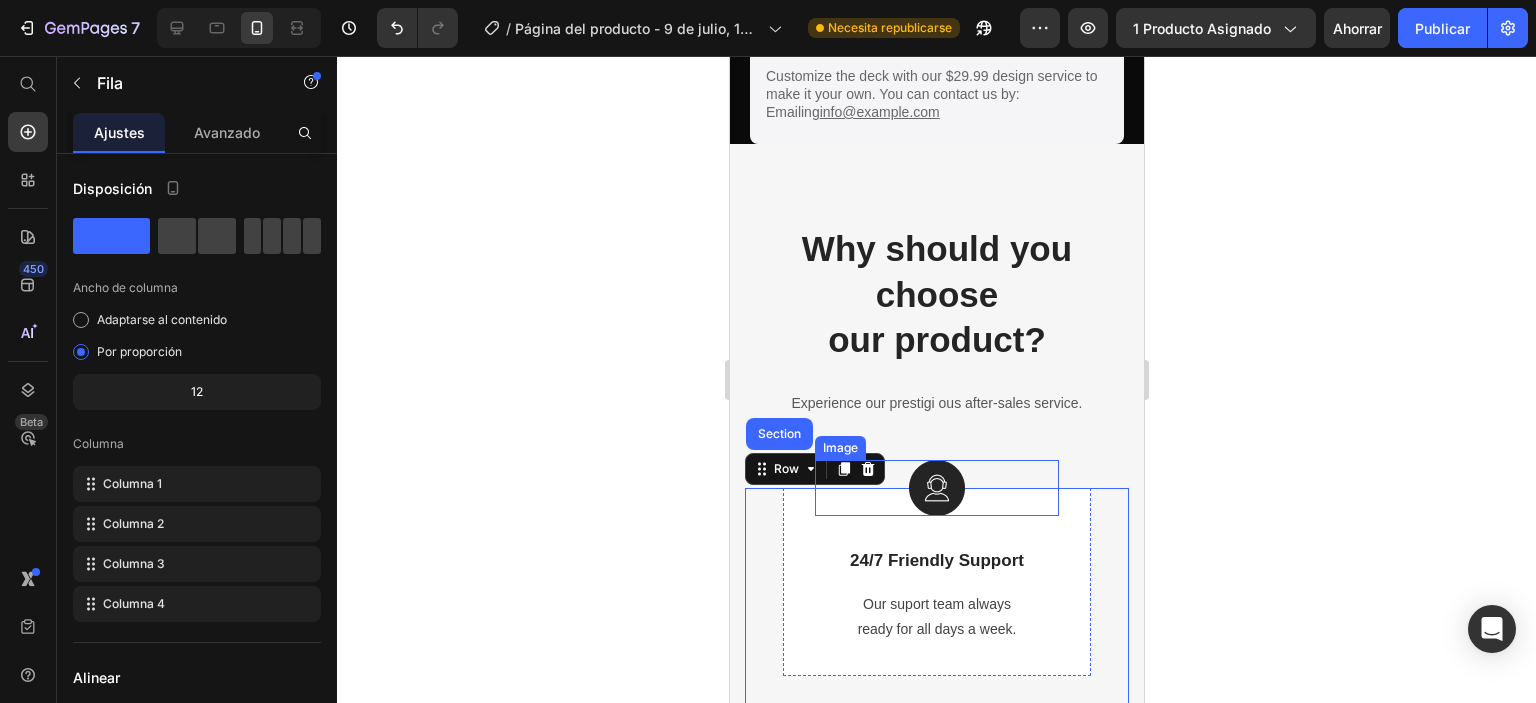 click at bounding box center (936, 488) 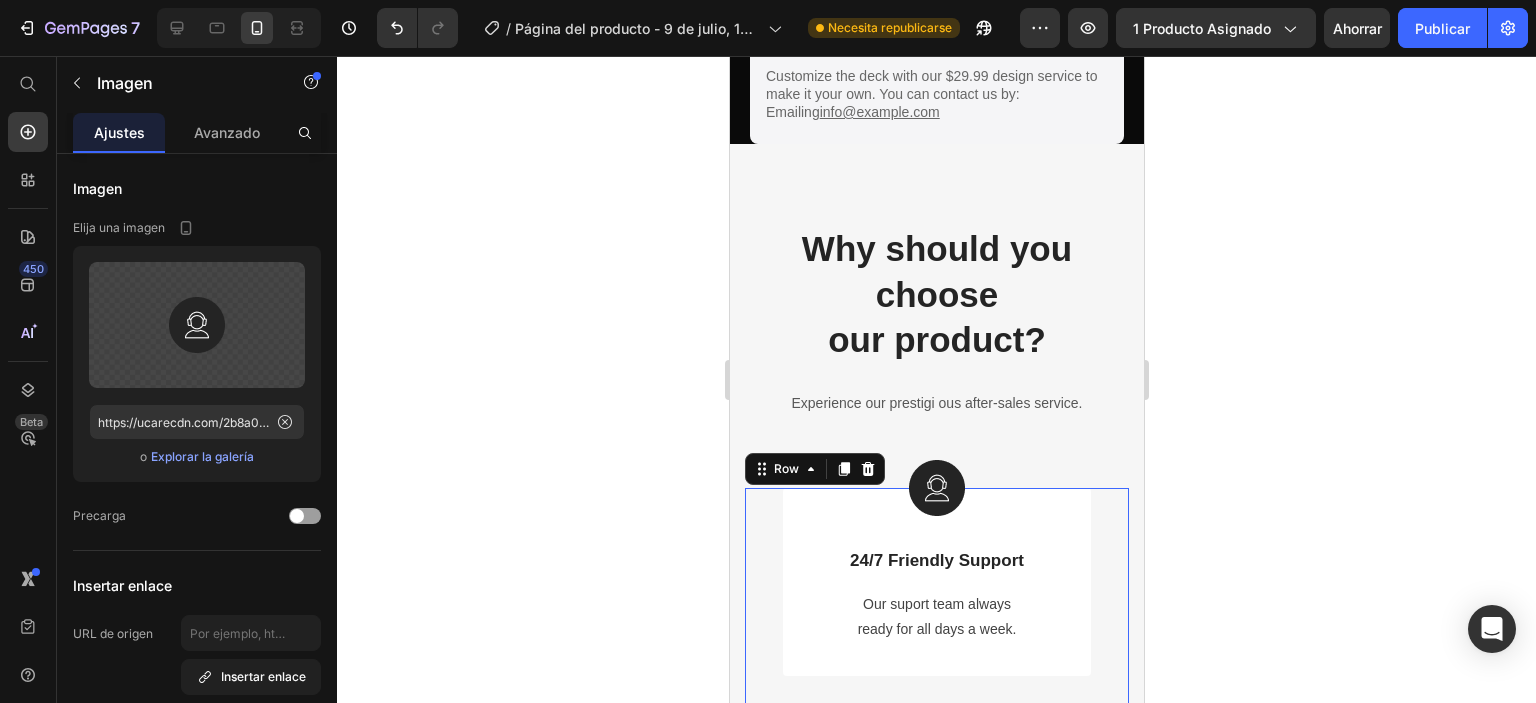 click on "Image 24/7 Friendly Support Text Block Our suport team always  ready for all days a week. Text block Row Image Free Shipping Text Block Free shipping on any order  of $150 or more. Text block Row Image Secure Payment Text Block secure payment  worldwide Text block Row Image Full Refund Text Block If your product is not  perfect, full refund Text block Row Row   0" at bounding box center [936, 949] 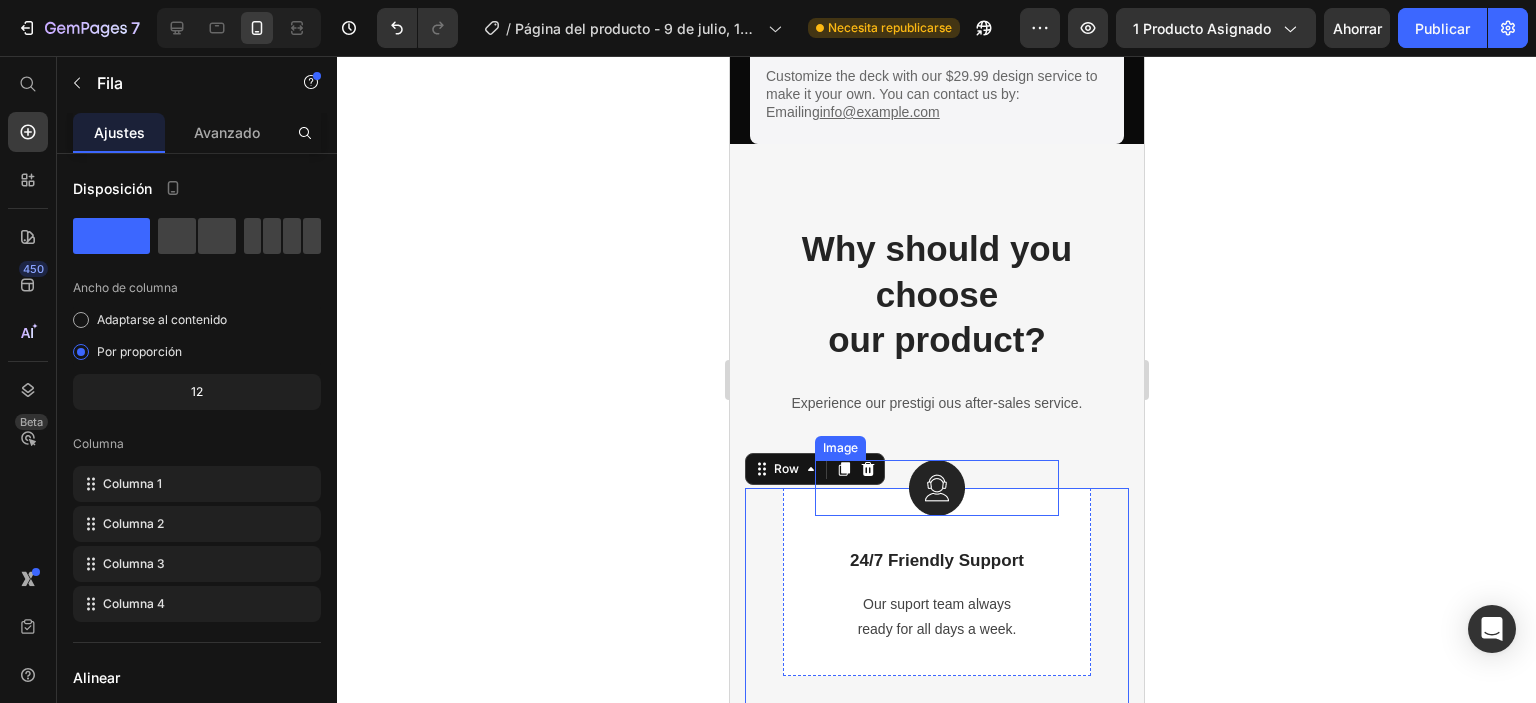 click on "Image" at bounding box center [839, 448] 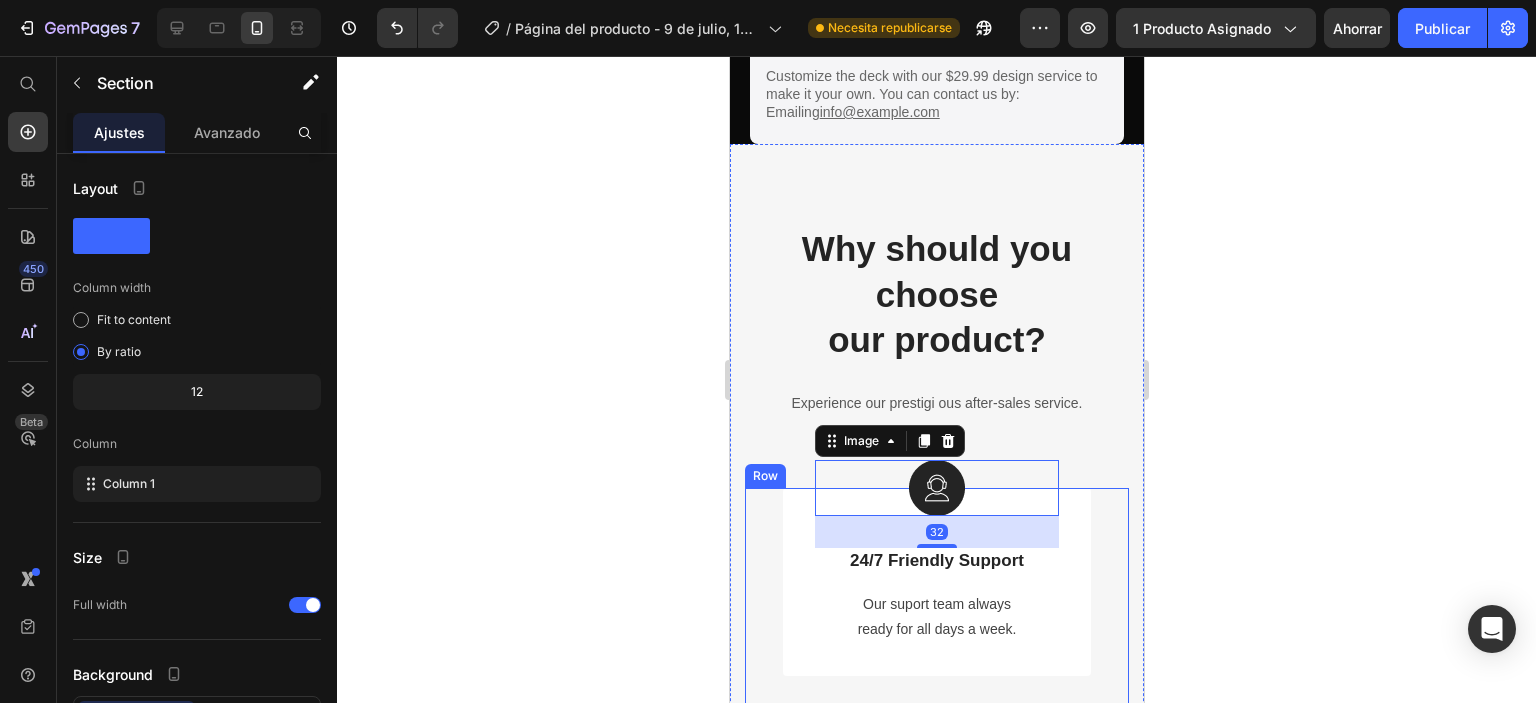 click on "Why should you choose our product? Heading Experience our prestigi ous after-sales service. Text block Row Image   32 24/7 Friendly Support Text Block Our suport team always  ready for all days a week. Text block Row Image Free Shipping Text Block Free shipping on any order  of $150 or more. Text block Row Image Secure Payment Text Block secure payment  worldwide Text block Row Image Full Refund Text Block If your product is not  perfect, full refund Text block Row Row Section 2" at bounding box center (936, 817) 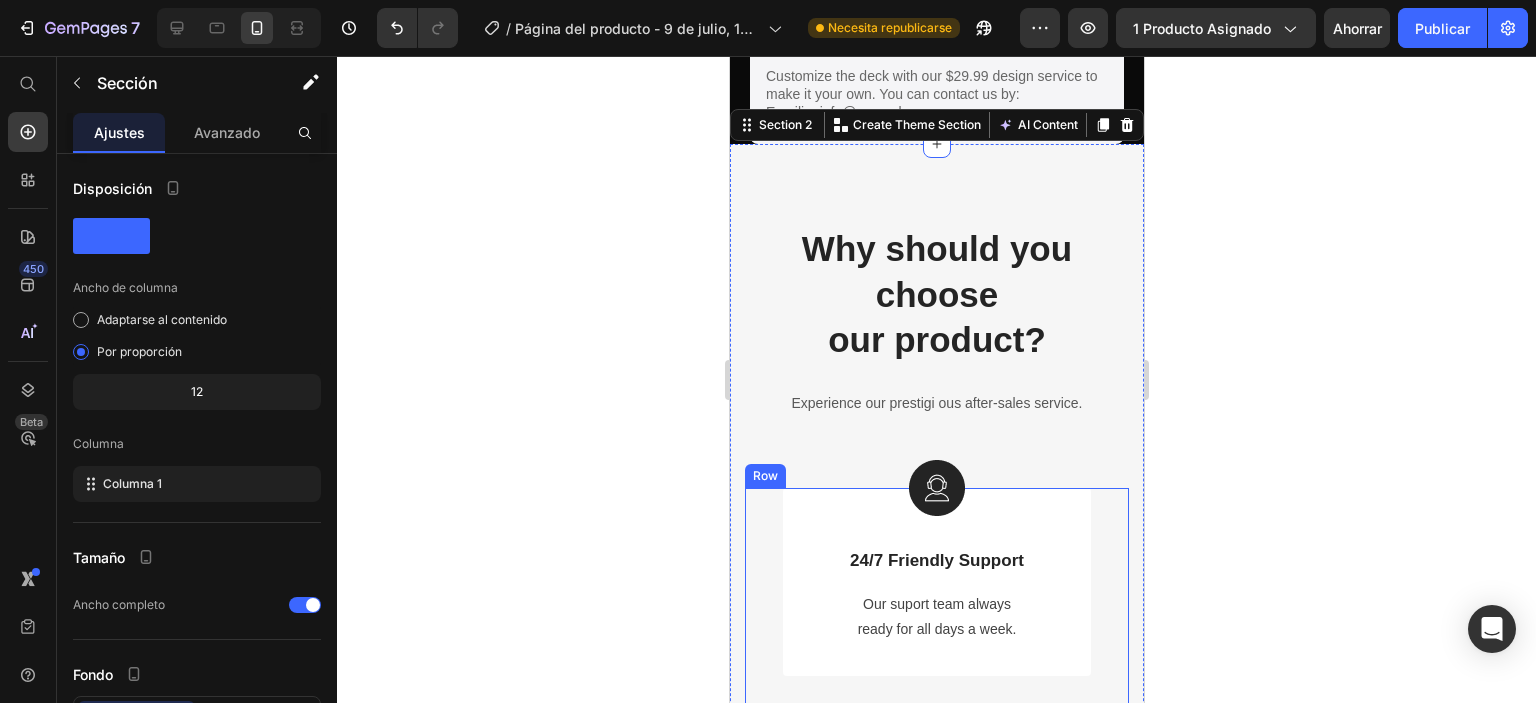 click on "Image 24/7 Friendly Support Text Block Our suport team always  ready for all days a week. Text block Row Image Free Shipping Text Block Free shipping on any order  of $150 or more. Text block Row Image Secure Payment Text Block secure payment  worldwide Text block Row Image Full Refund Text Block If your product is not  perfect, full refund Text block Row Row" at bounding box center (936, 949) 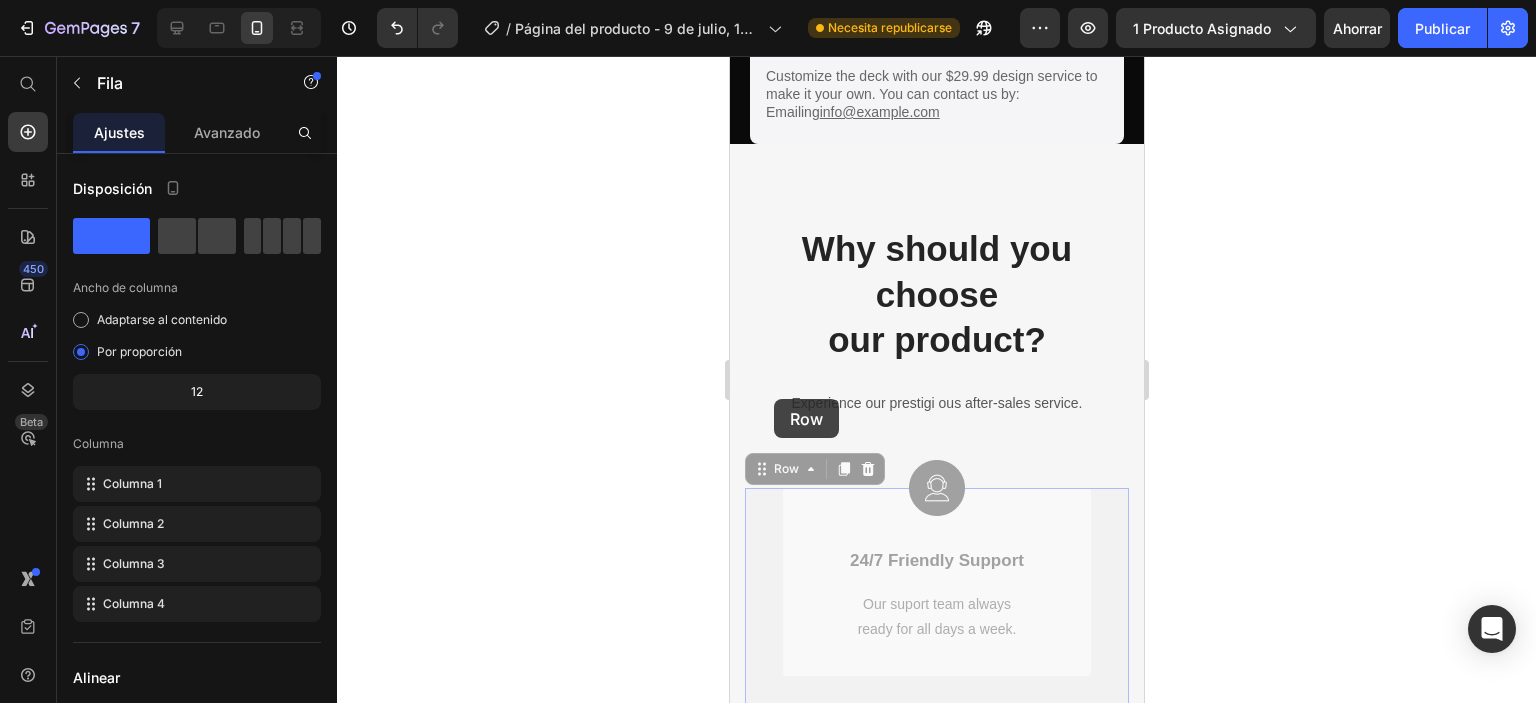 drag, startPoint x: 808, startPoint y: 459, endPoint x: 773, endPoint y: 399, distance: 69.46222 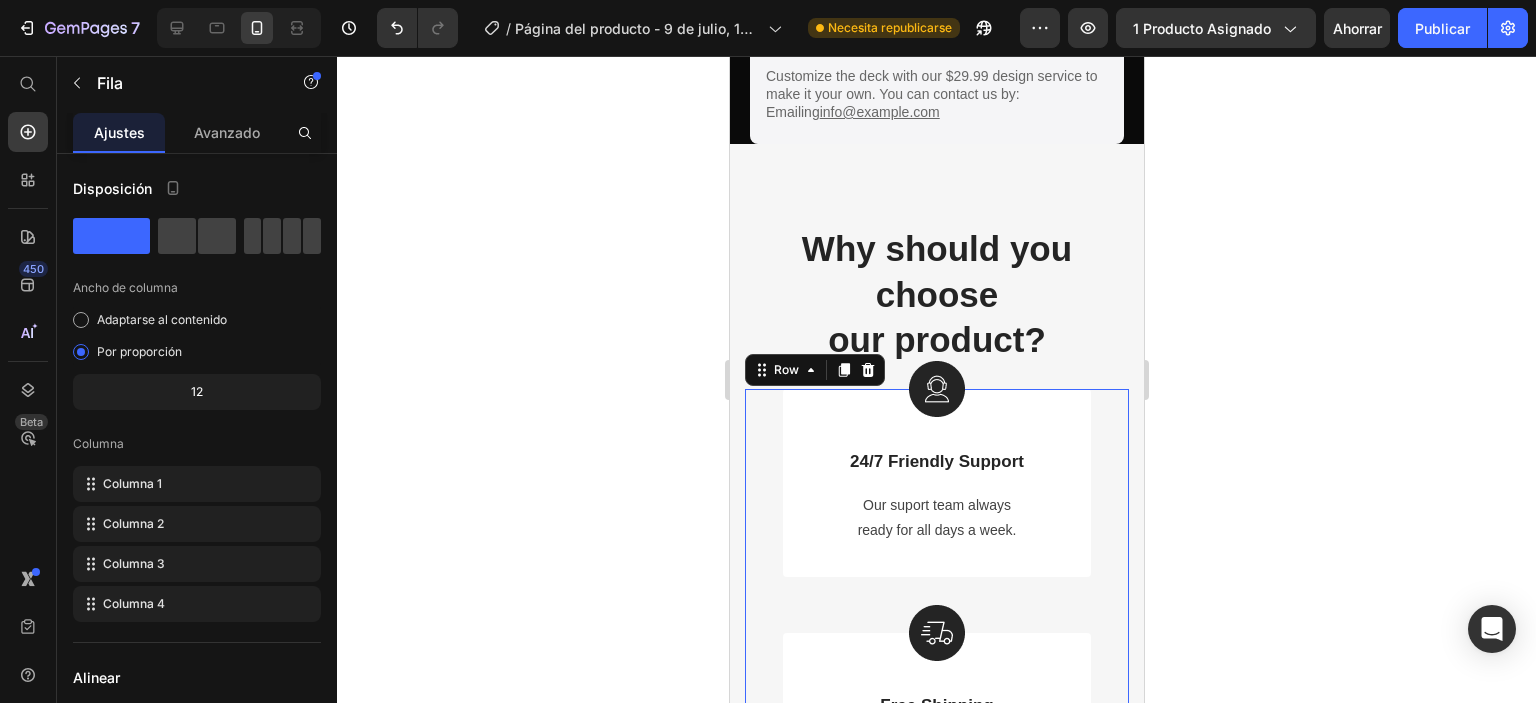 click on "Row" at bounding box center (814, 370) 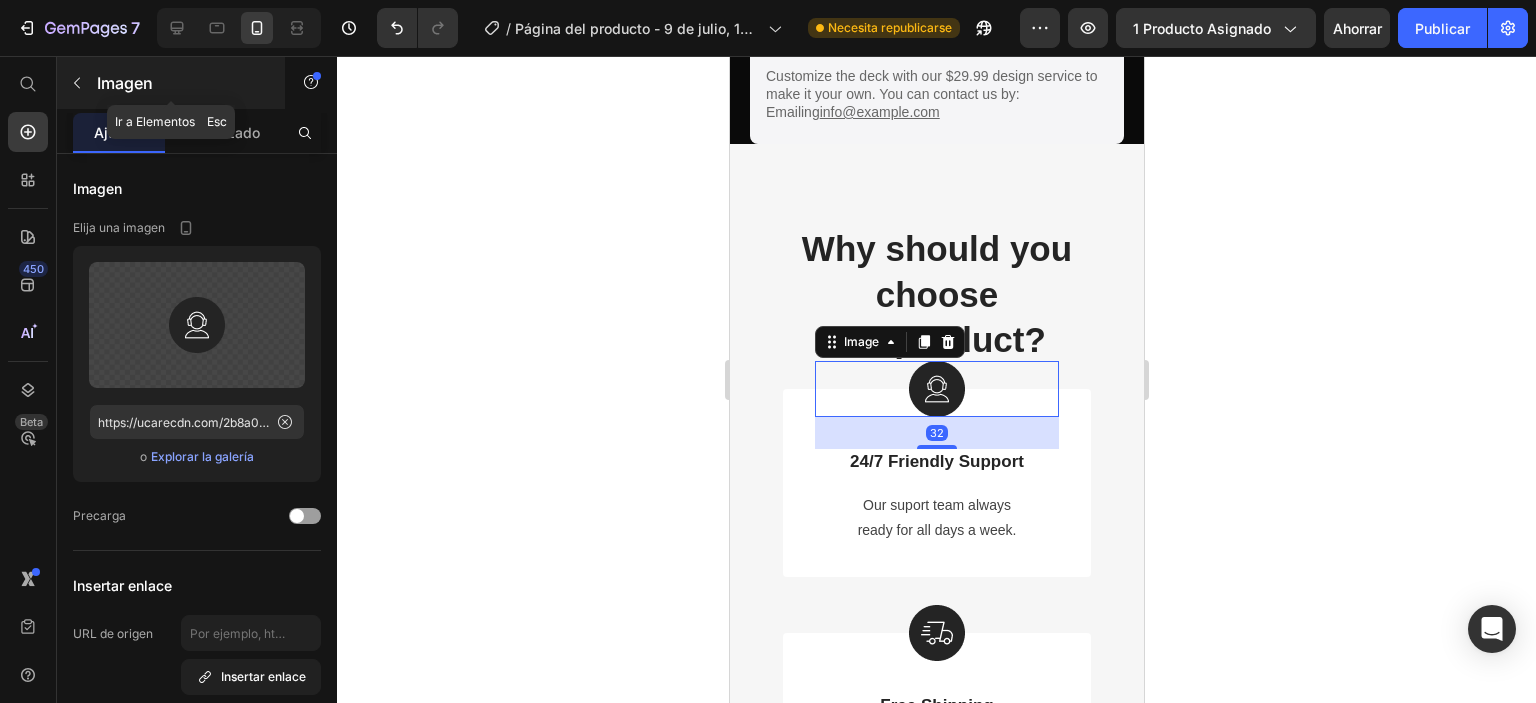 click on "Imagen" at bounding box center [125, 83] 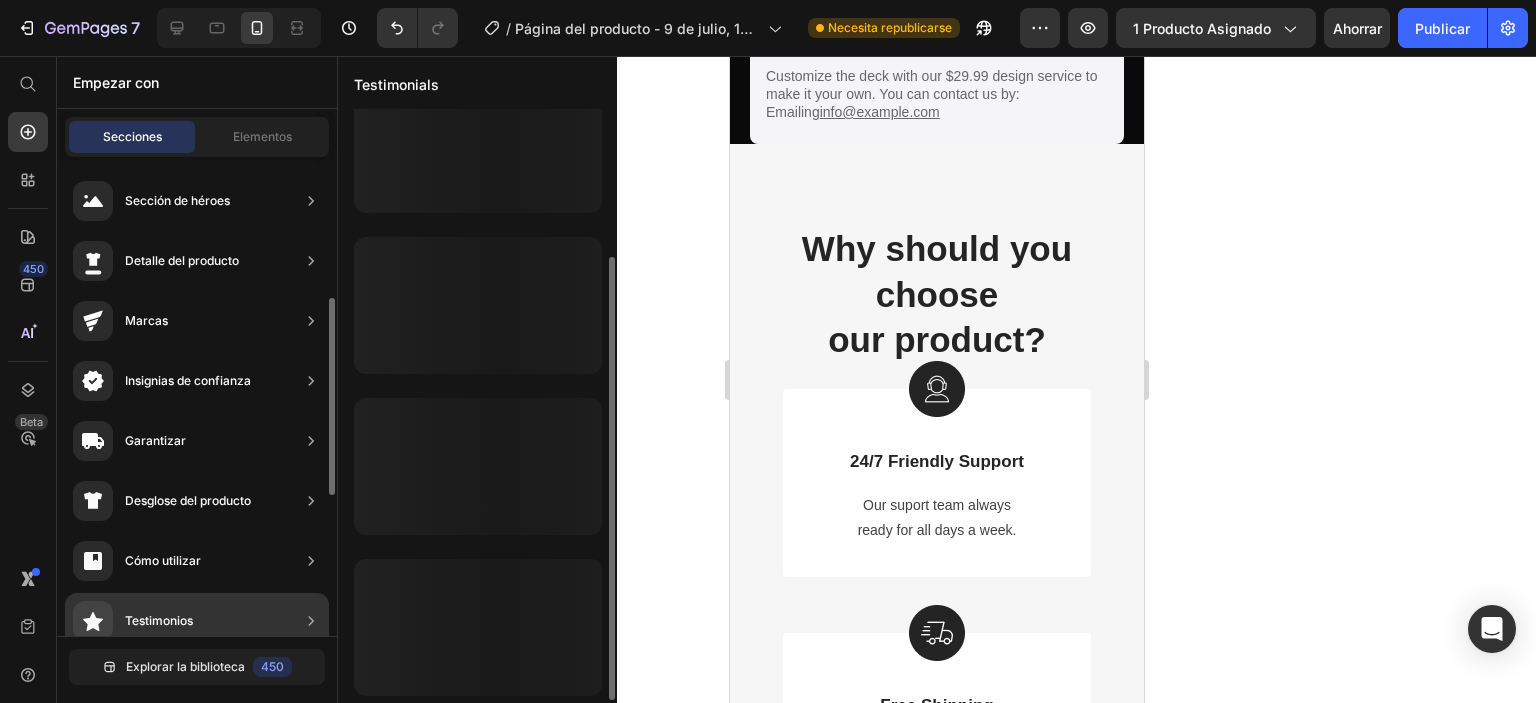 scroll, scrollTop: 199, scrollLeft: 0, axis: vertical 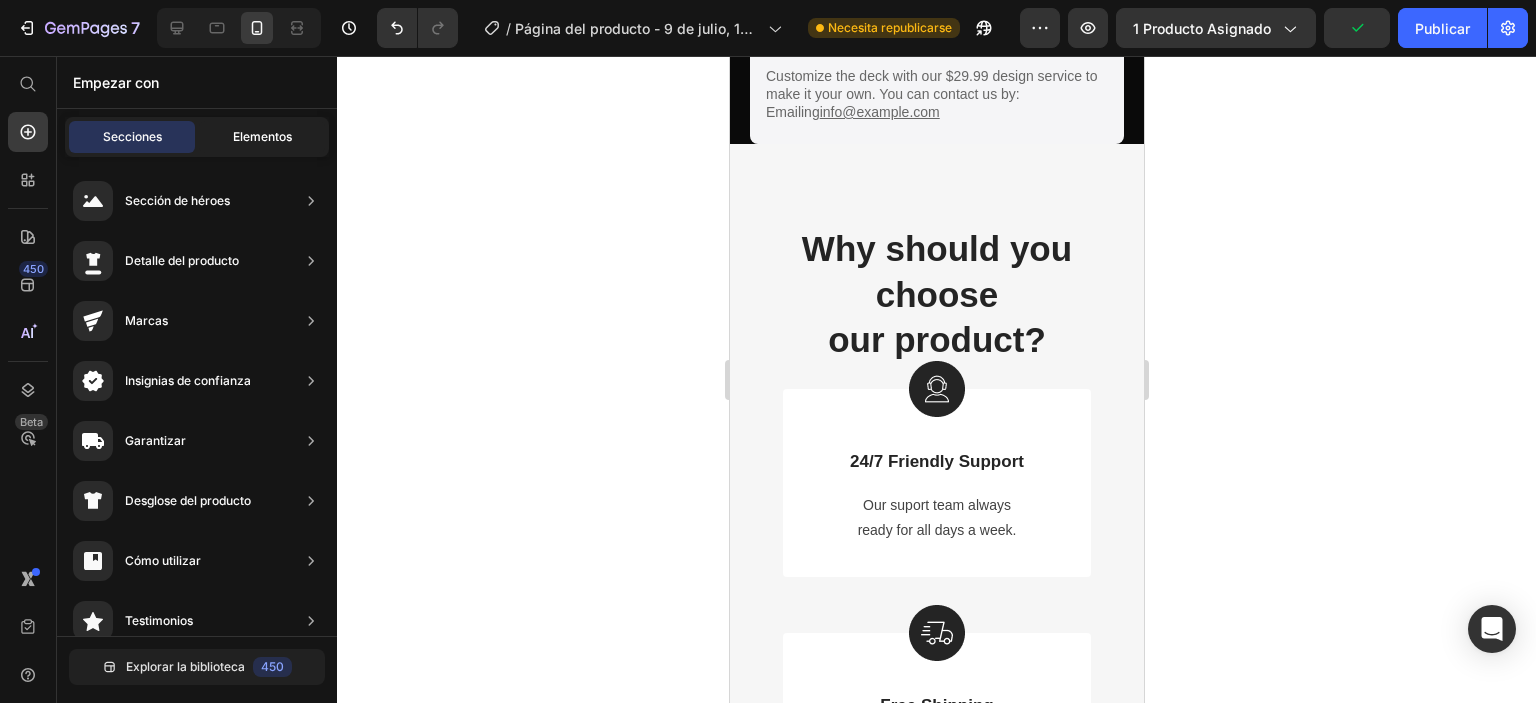 click on "Elementos" 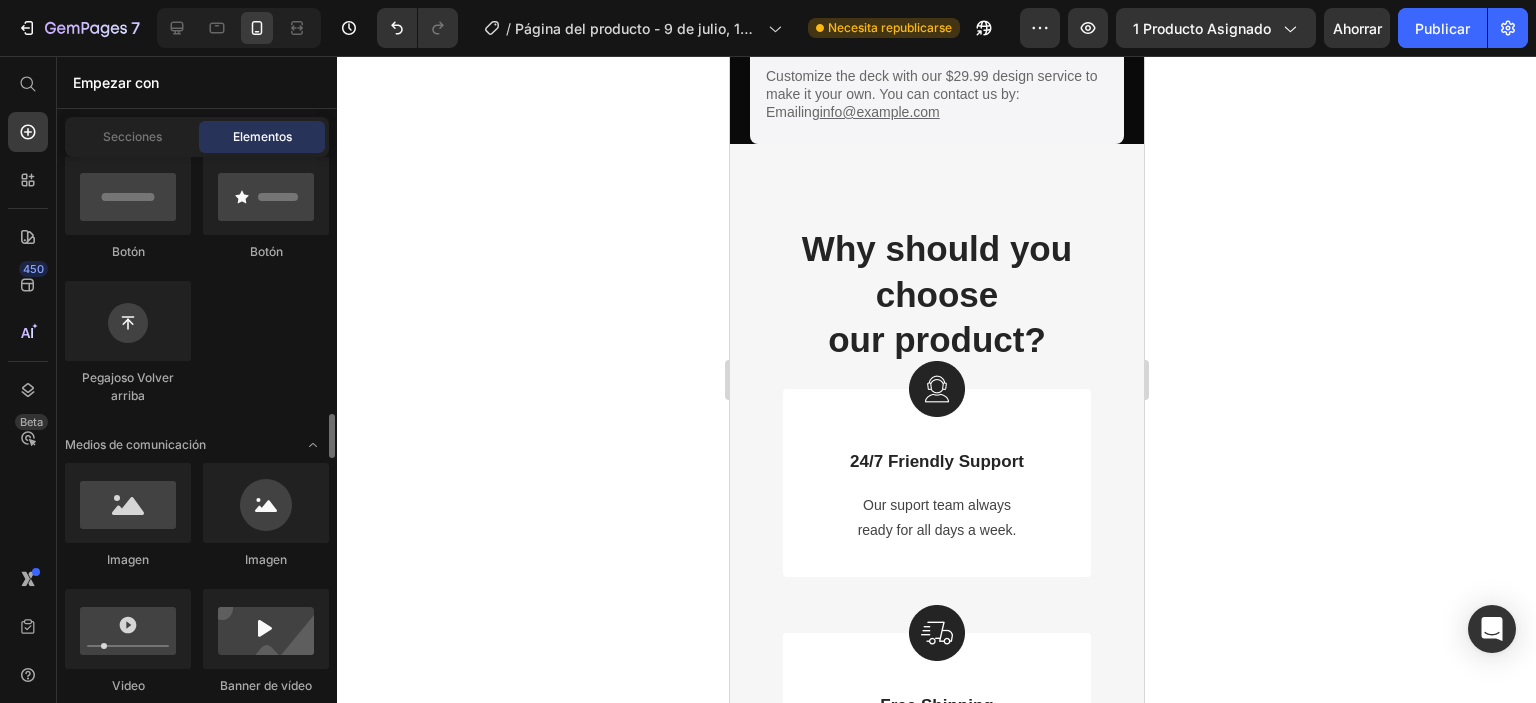scroll, scrollTop: 700, scrollLeft: 0, axis: vertical 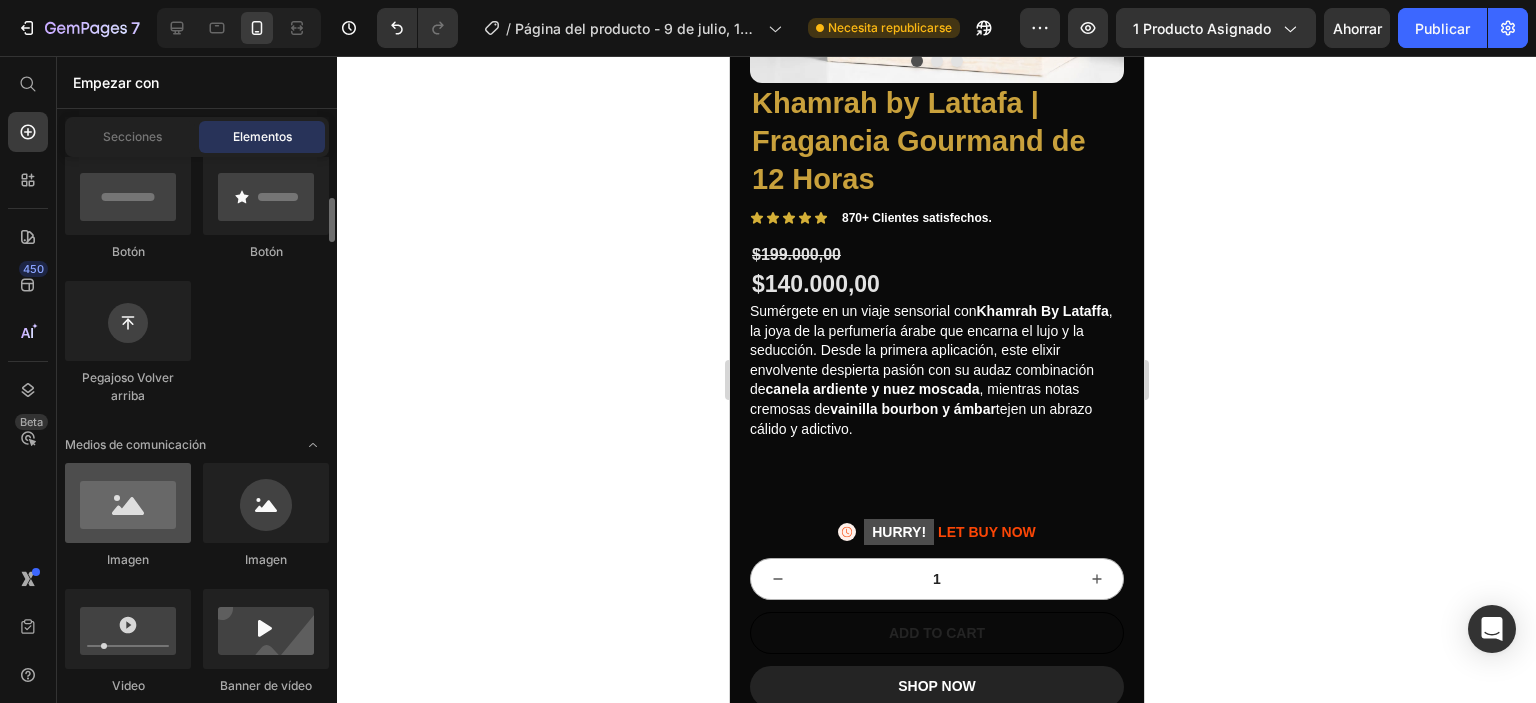 click at bounding box center (128, 503) 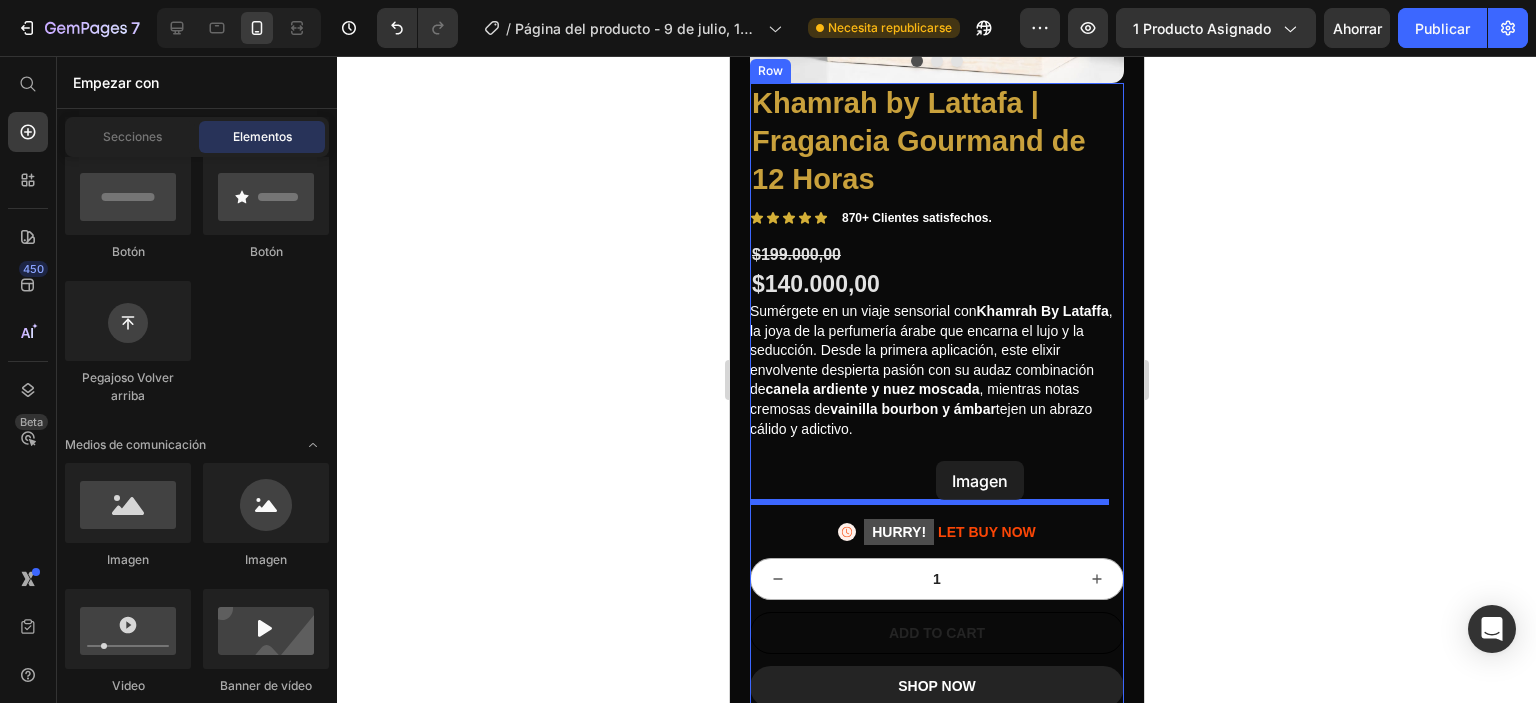 drag, startPoint x: 862, startPoint y: 553, endPoint x: 935, endPoint y: 461, distance: 117.4436 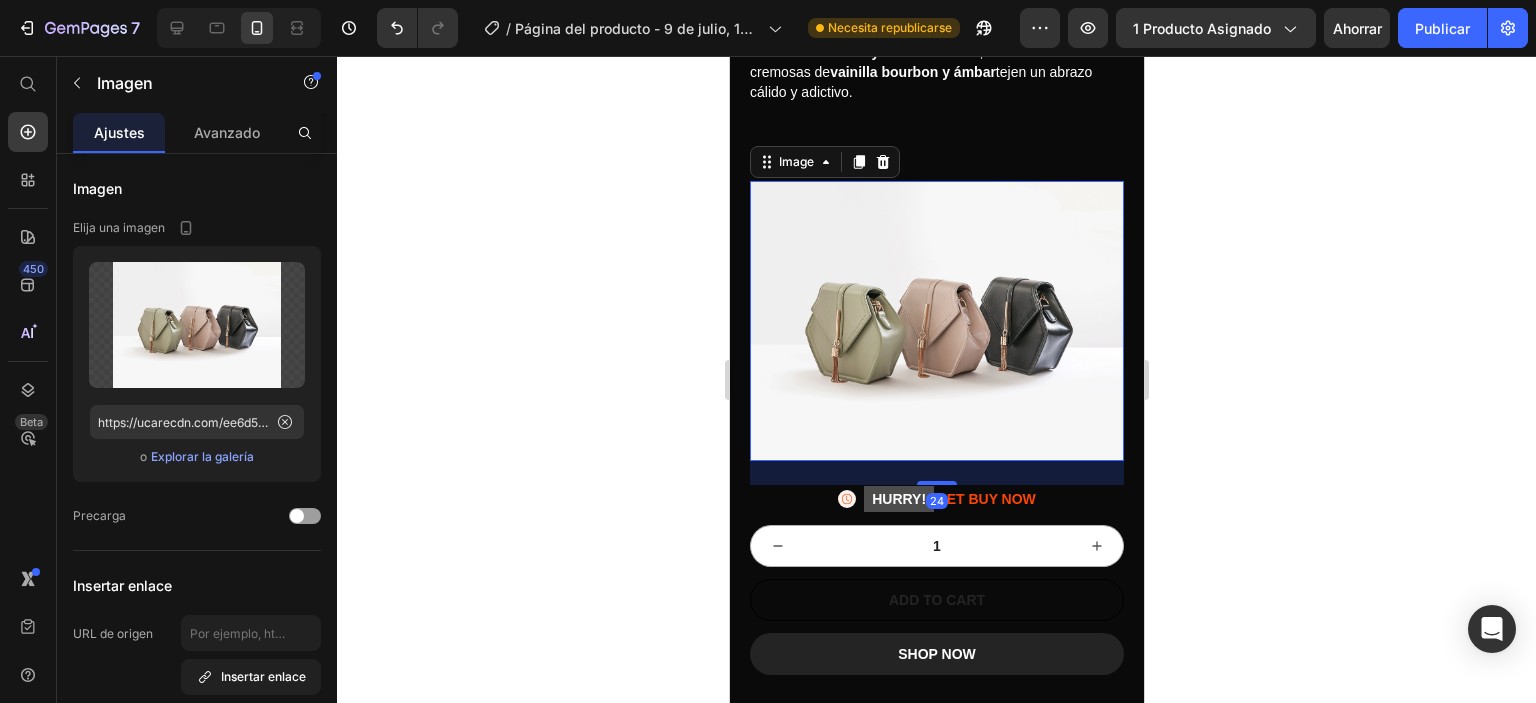 scroll, scrollTop: 844, scrollLeft: 0, axis: vertical 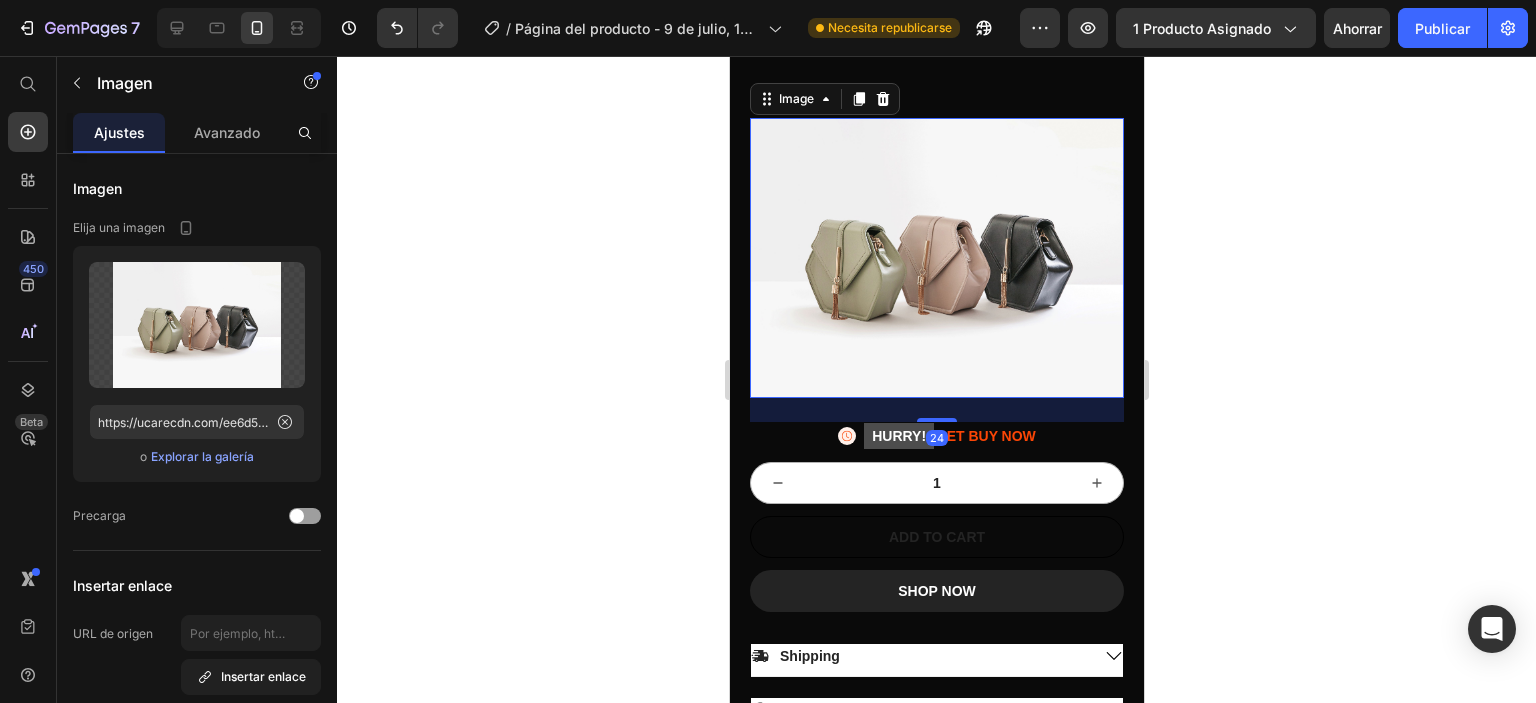 click at bounding box center (936, 258) 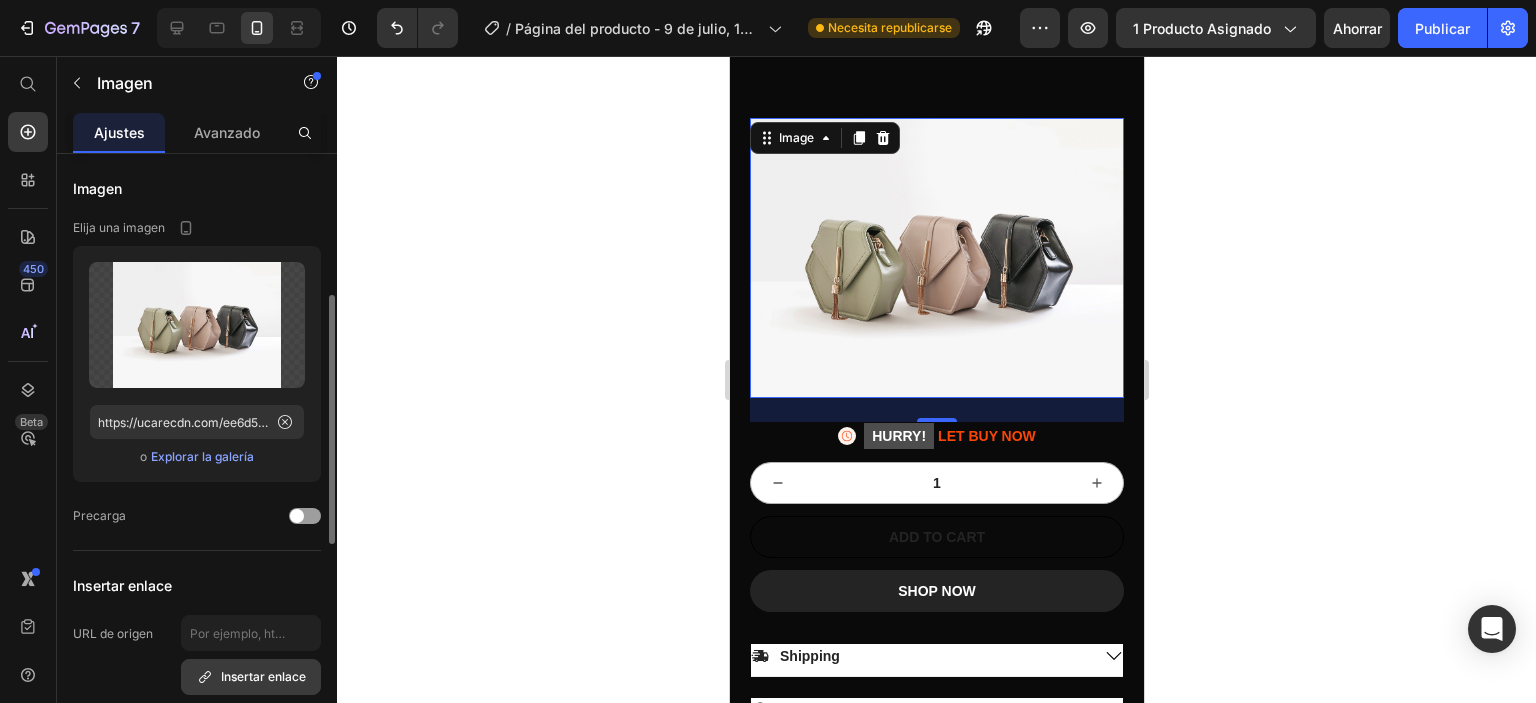 scroll, scrollTop: 100, scrollLeft: 0, axis: vertical 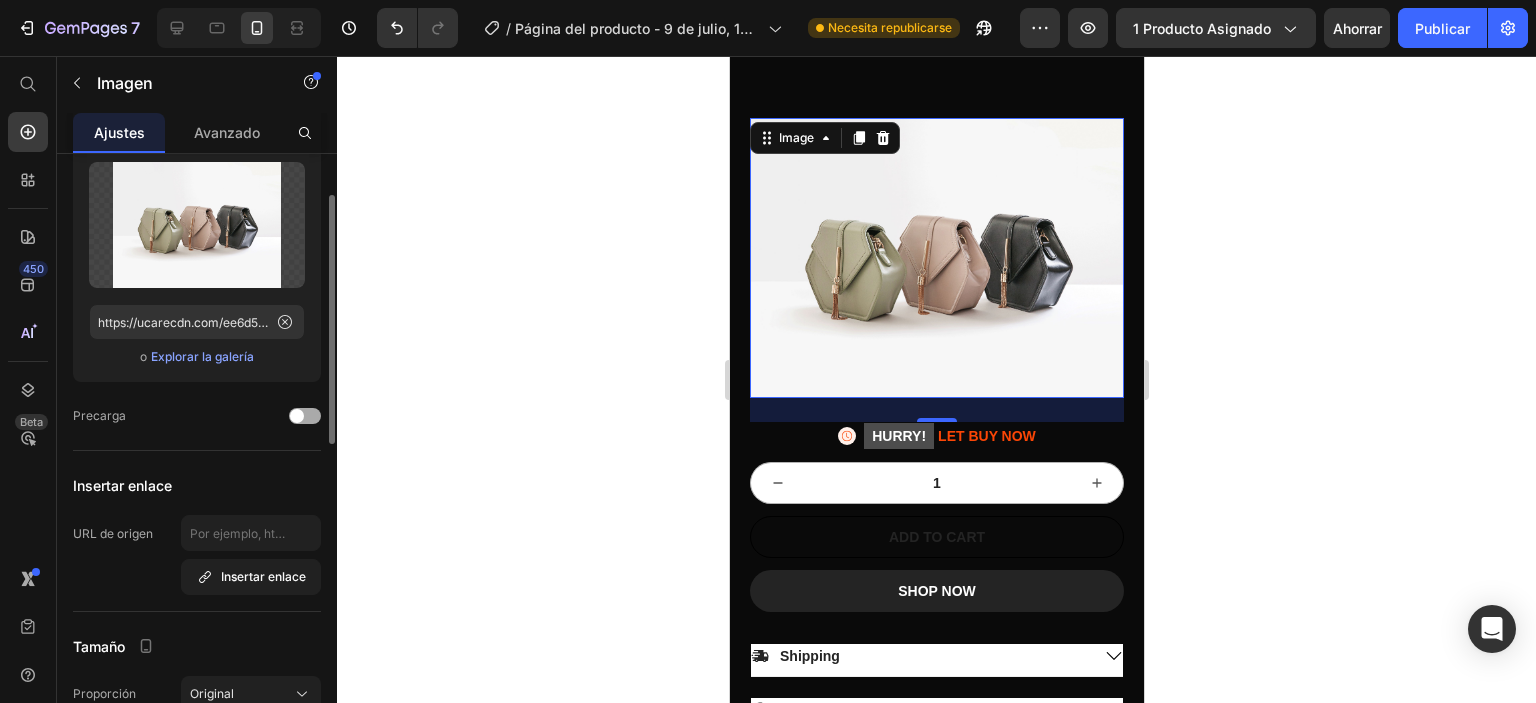 click at bounding box center [305, 416] 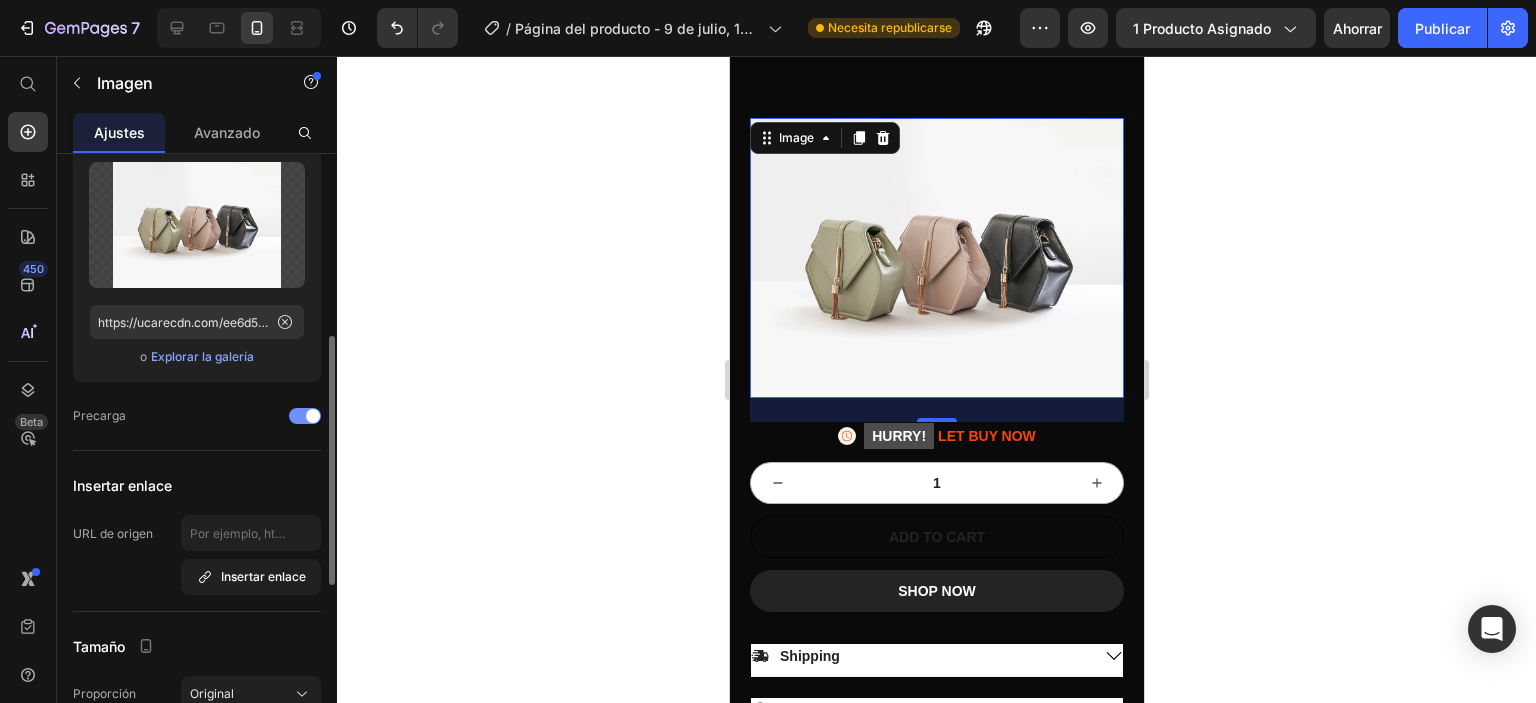 scroll, scrollTop: 200, scrollLeft: 0, axis: vertical 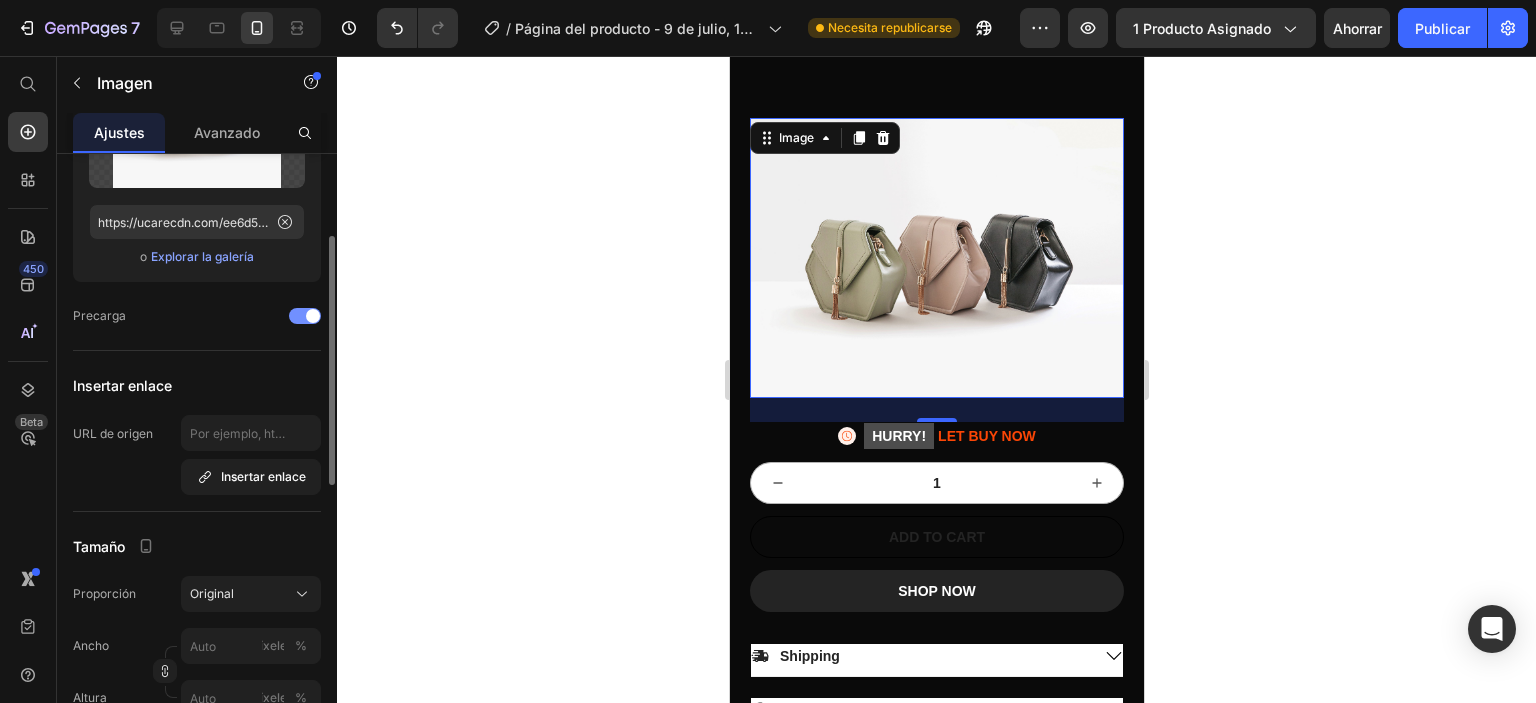 click at bounding box center (313, 316) 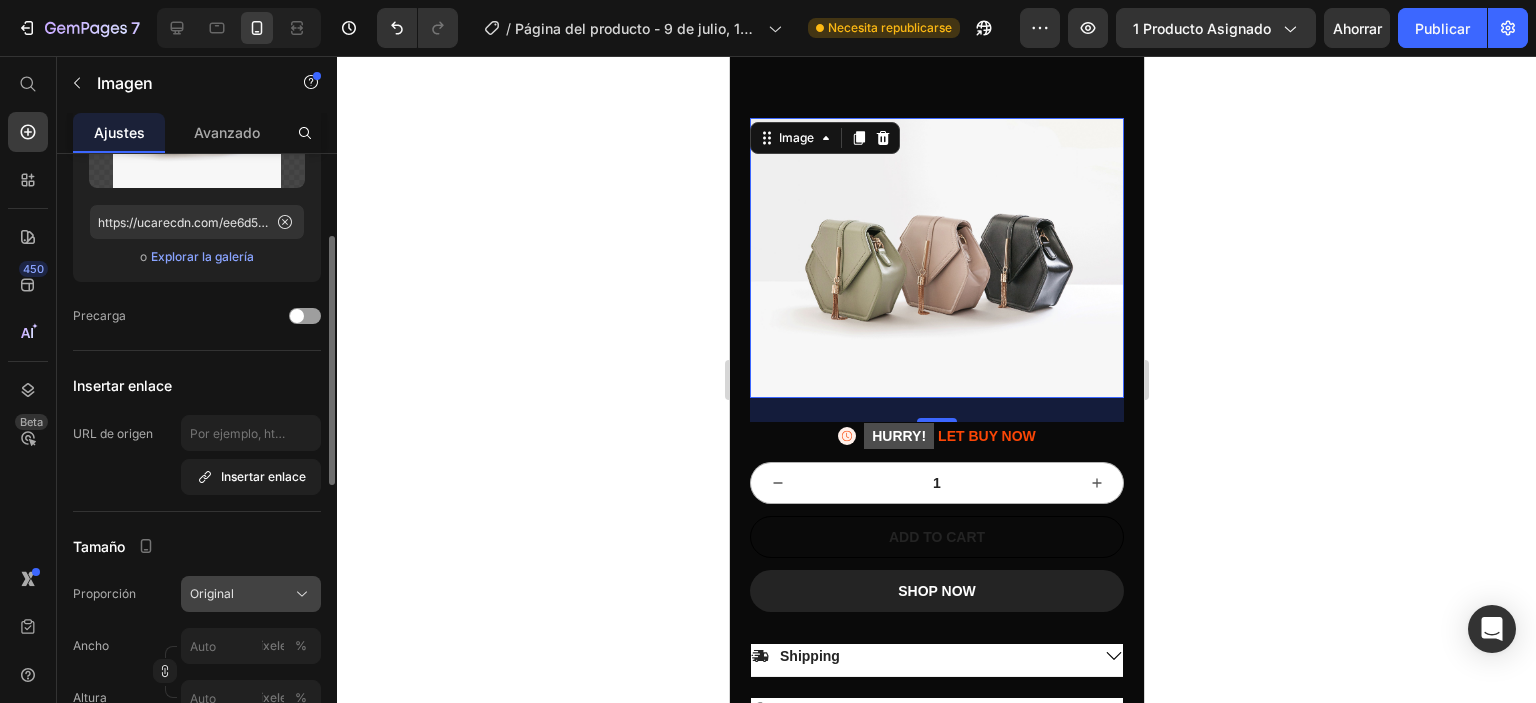 scroll, scrollTop: 300, scrollLeft: 0, axis: vertical 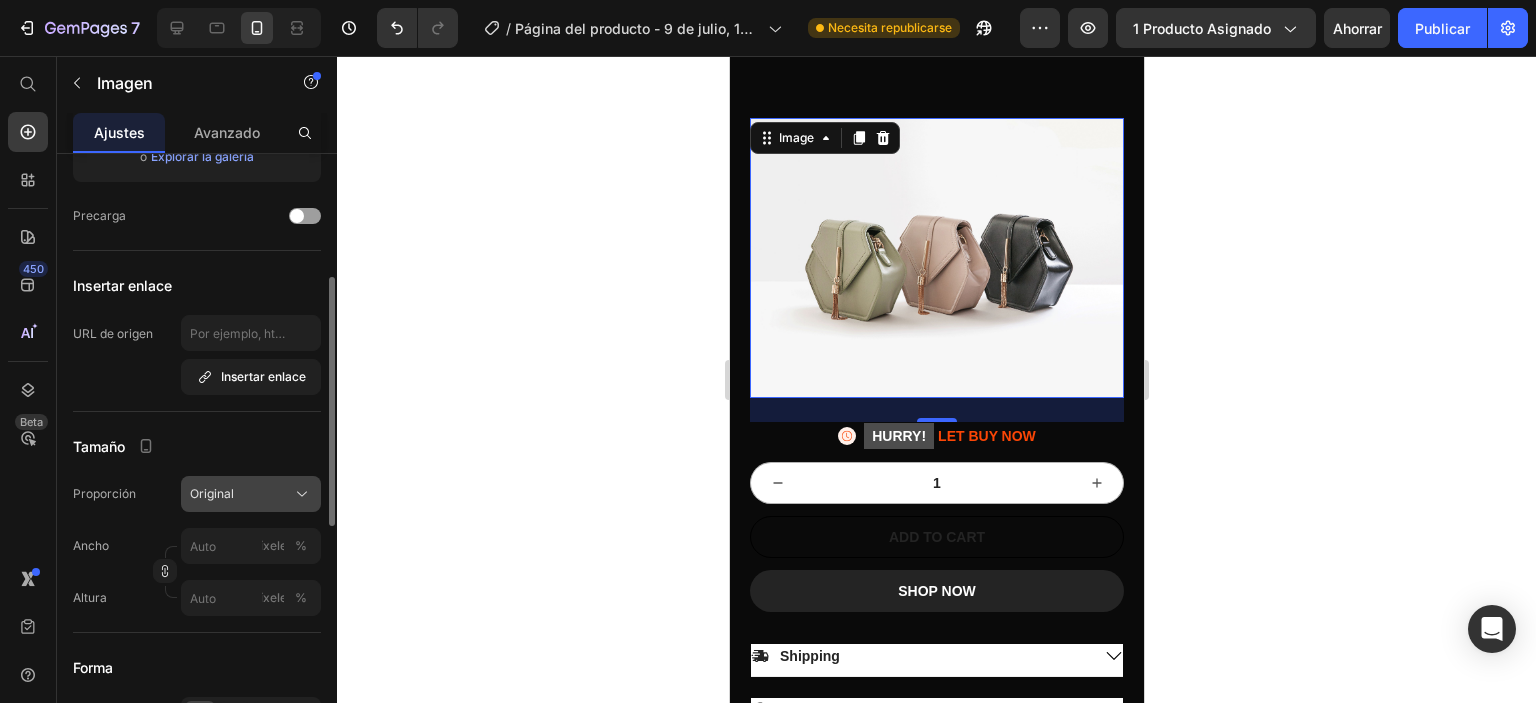 click on "Original" 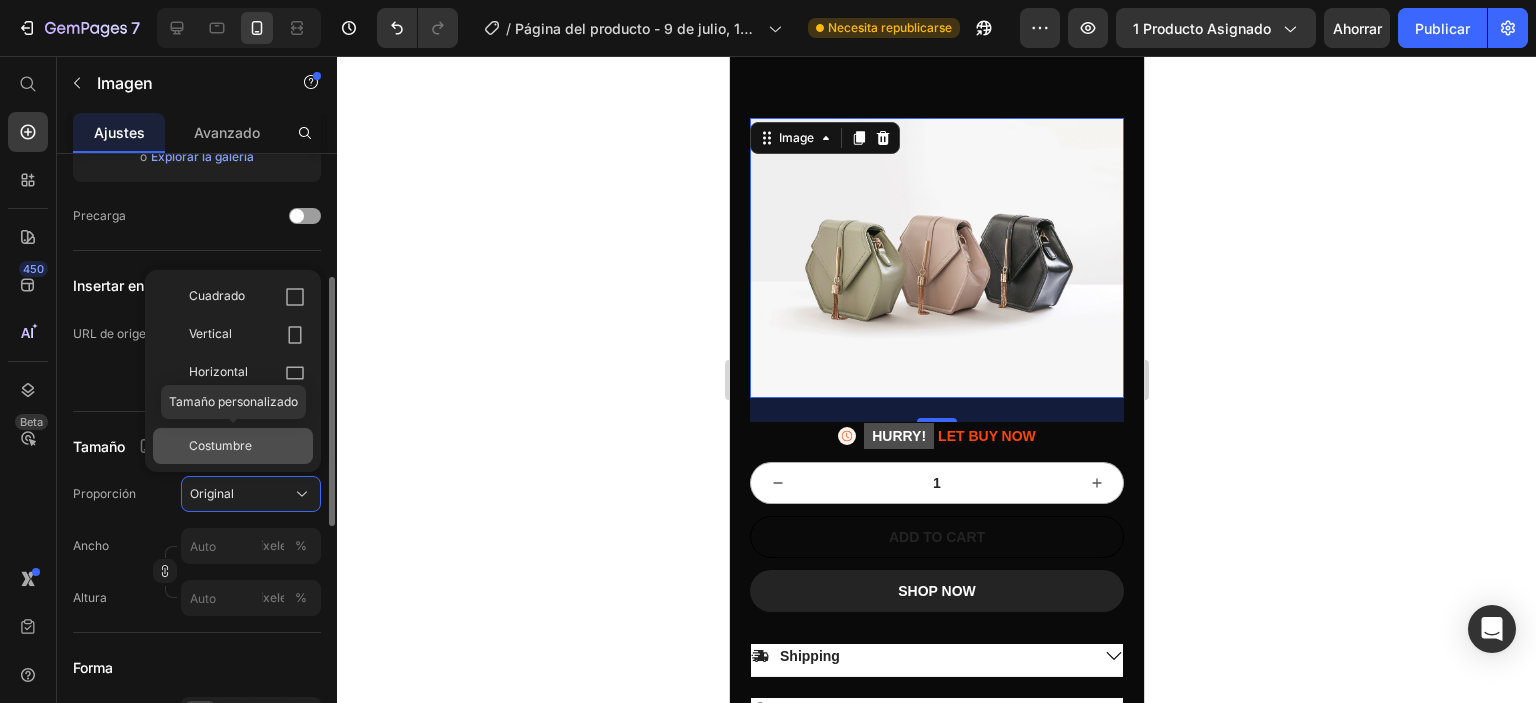 click on "Costumbre" at bounding box center [220, 446] 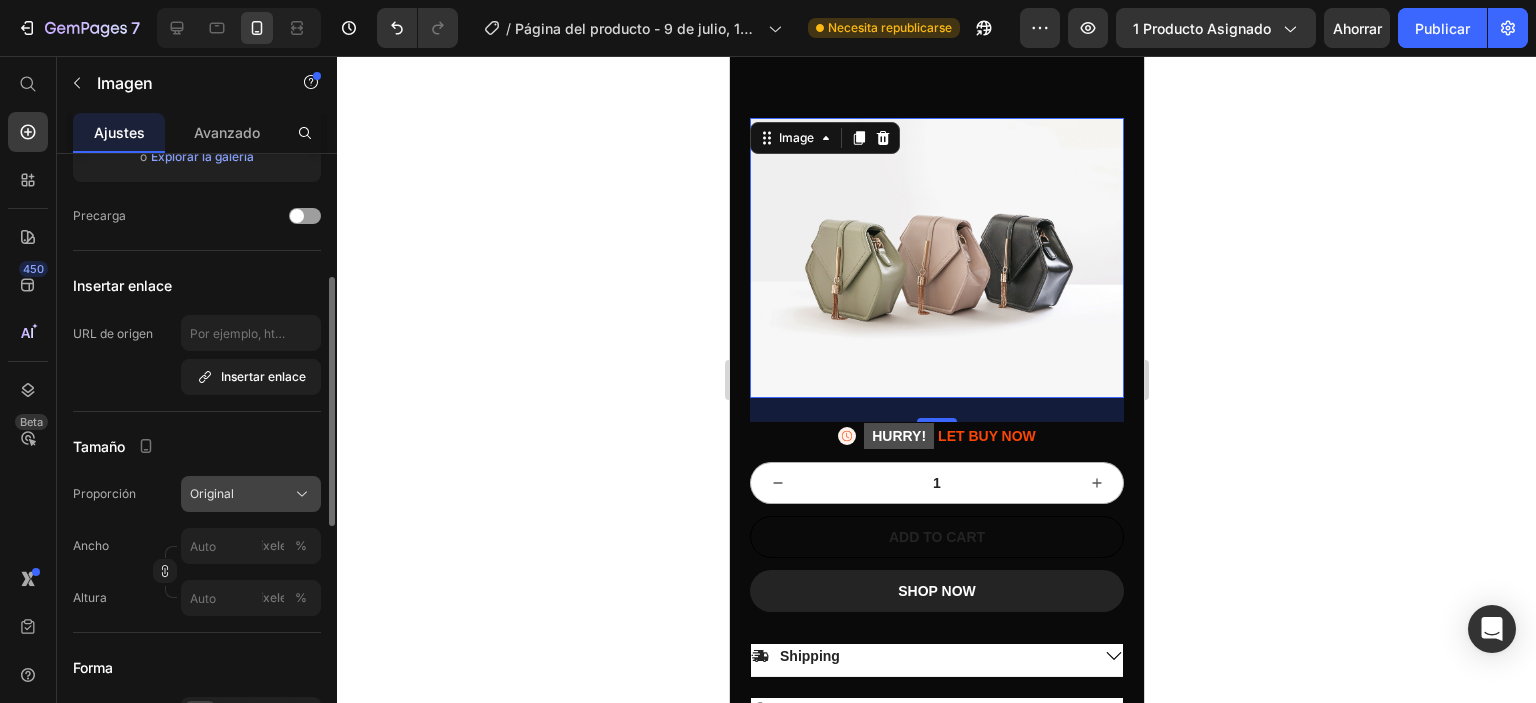 click on "Original" 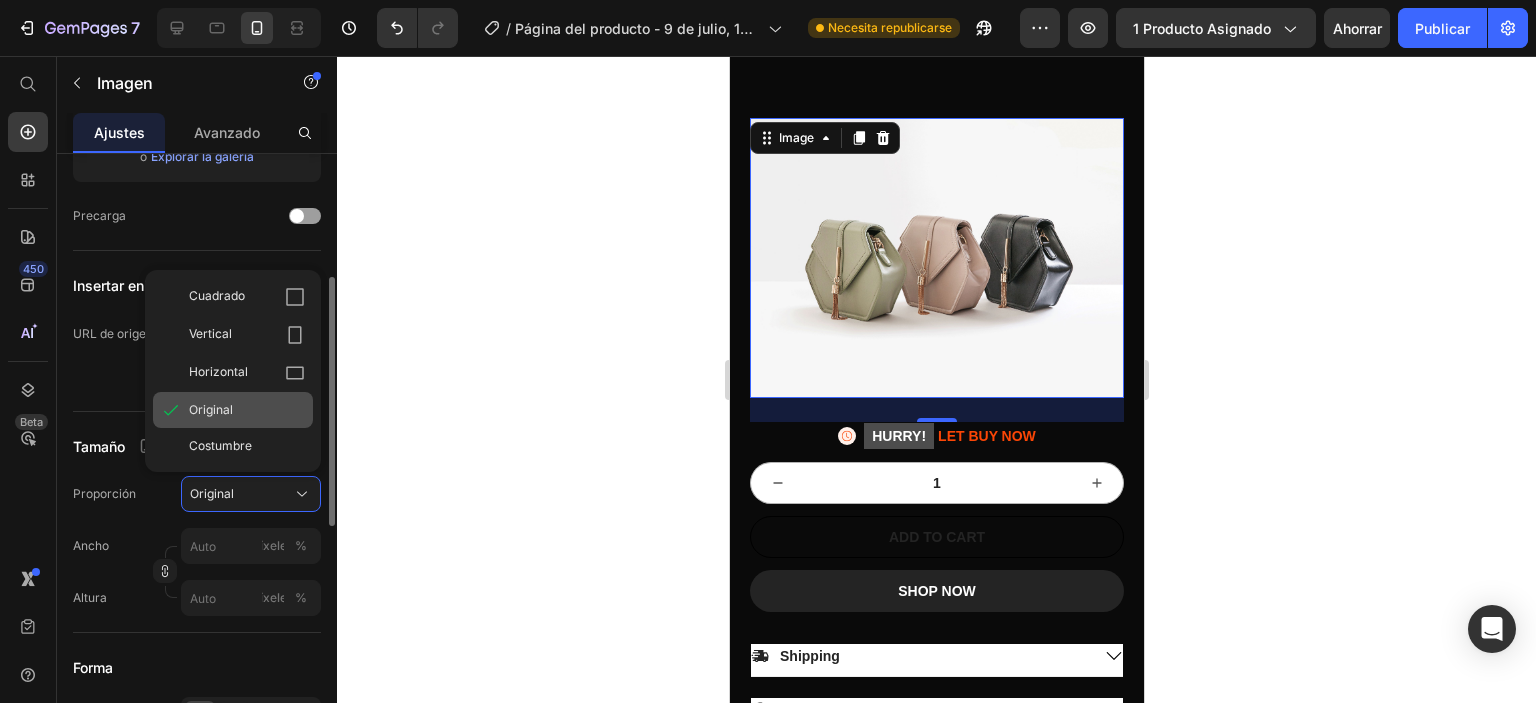 click on "Original" at bounding box center [247, 410] 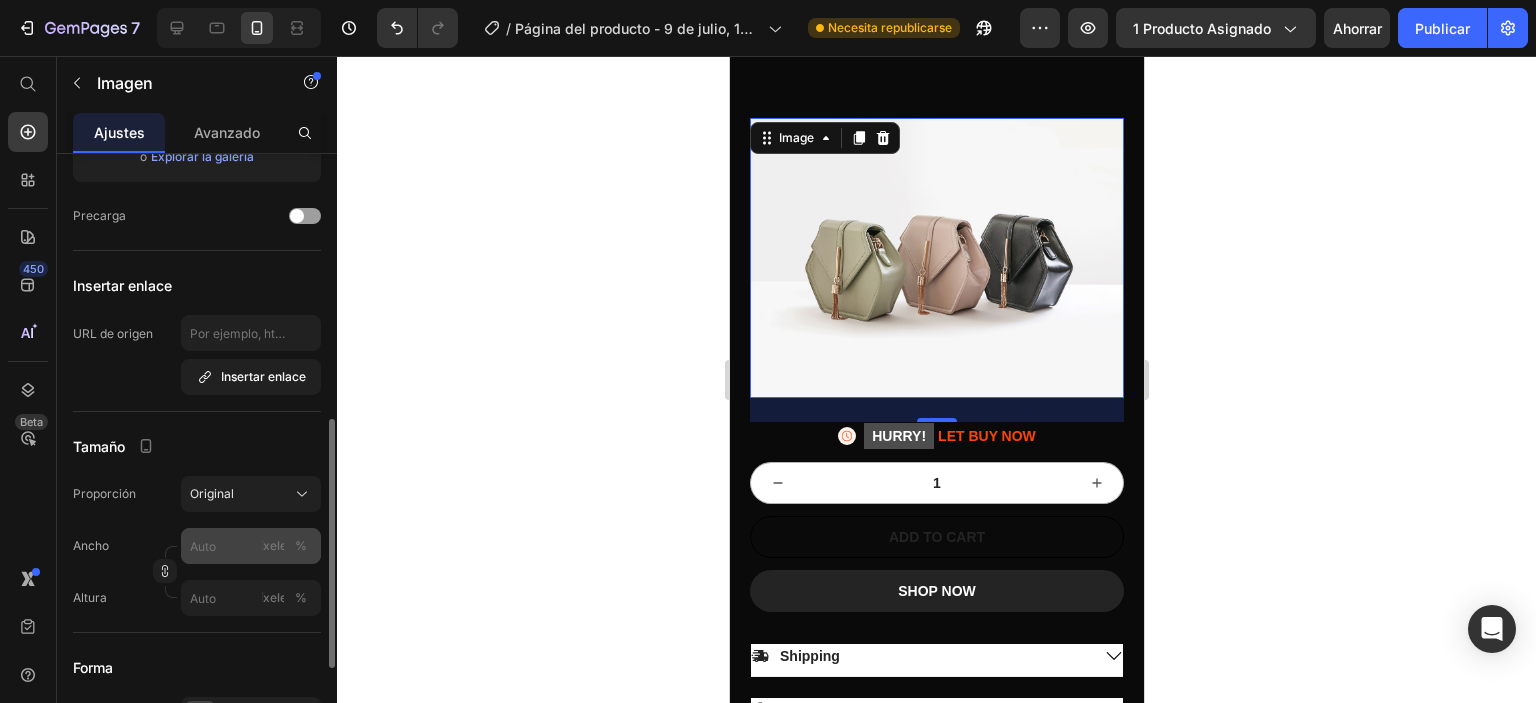 scroll, scrollTop: 500, scrollLeft: 0, axis: vertical 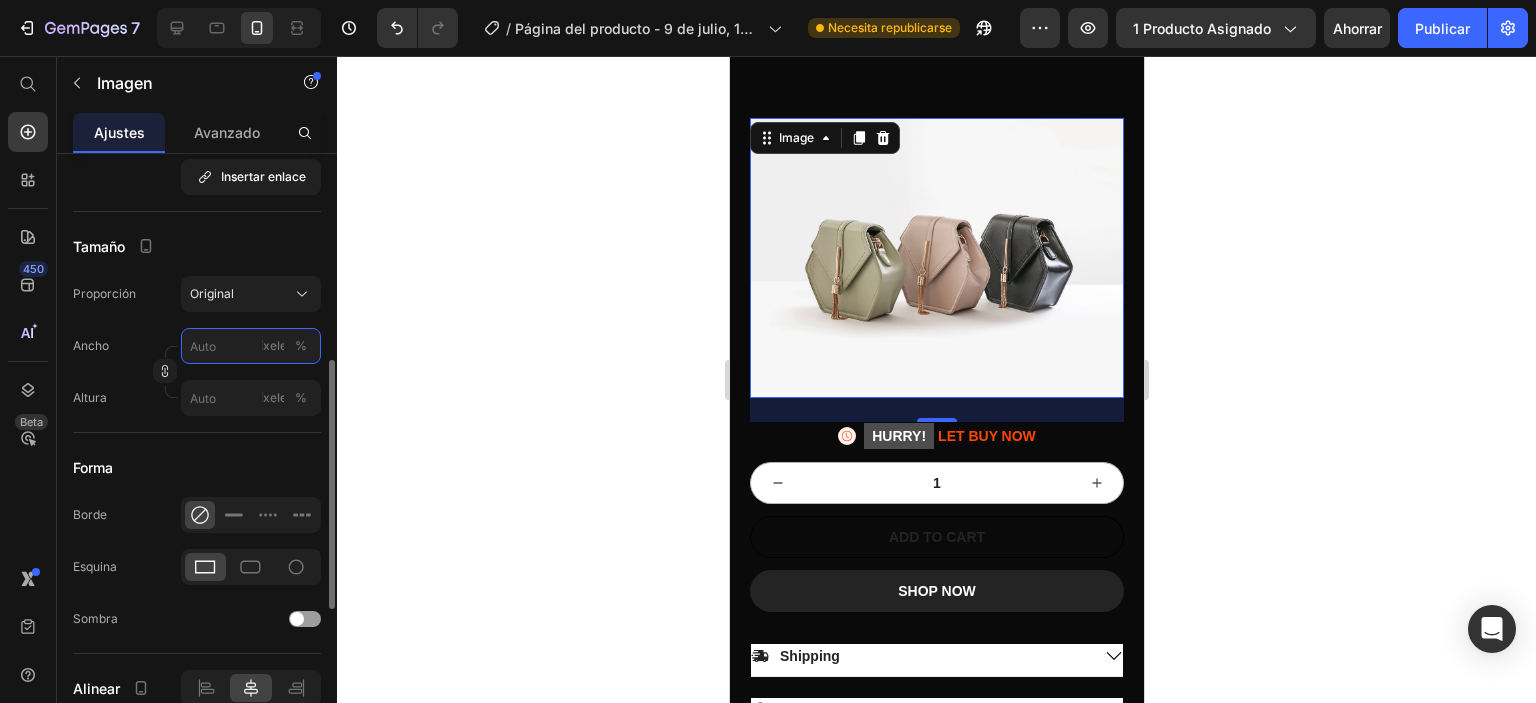 click on "píxeles %" at bounding box center (251, 346) 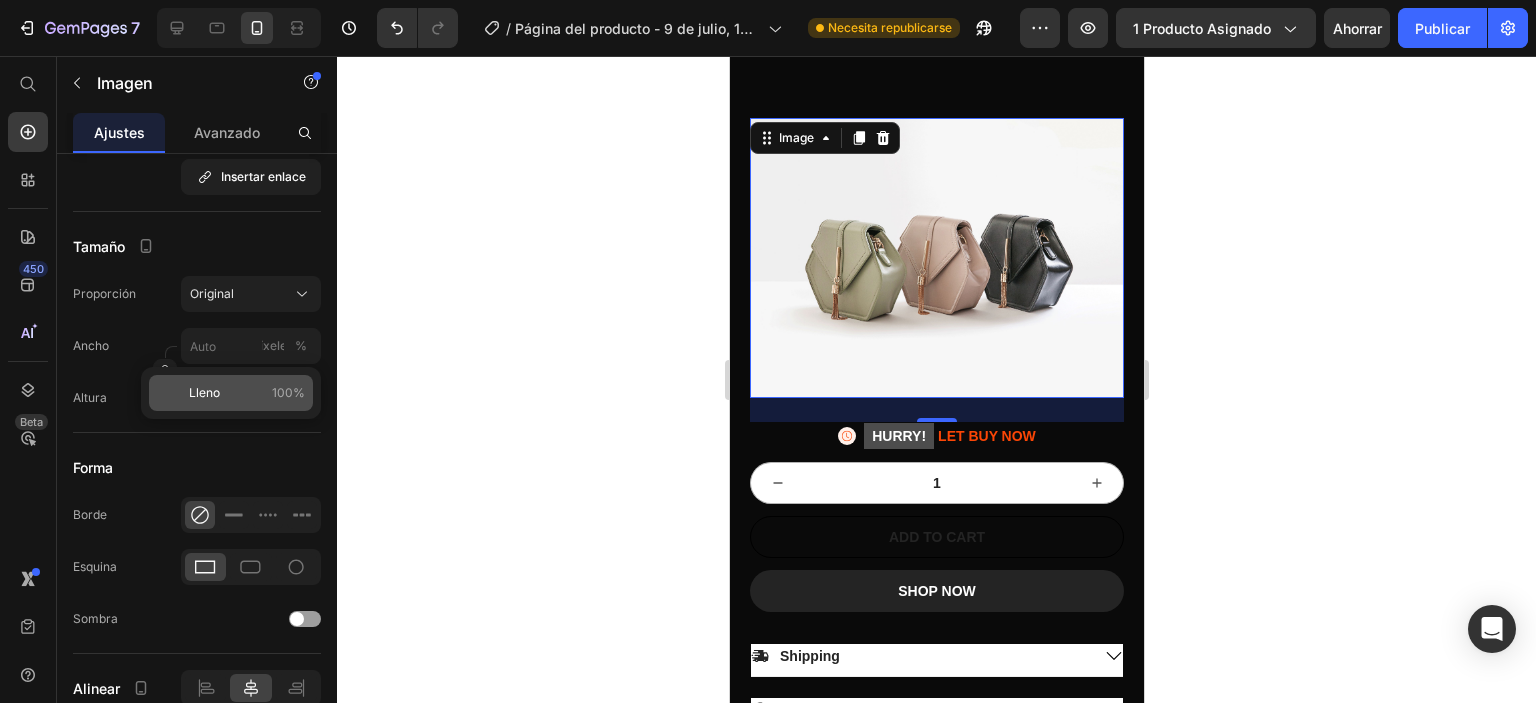 click on "Lleno" at bounding box center (204, 392) 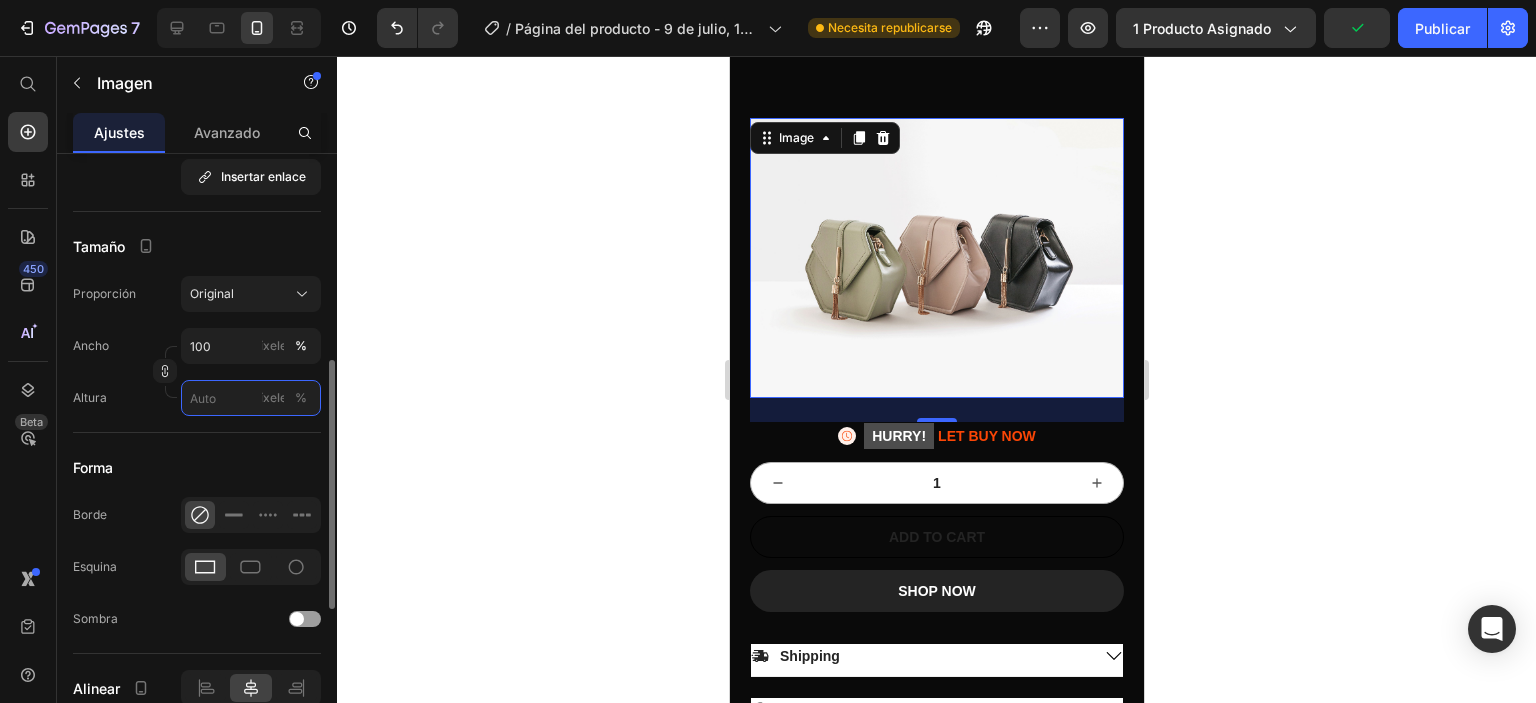 click on "píxeles %" at bounding box center [251, 398] 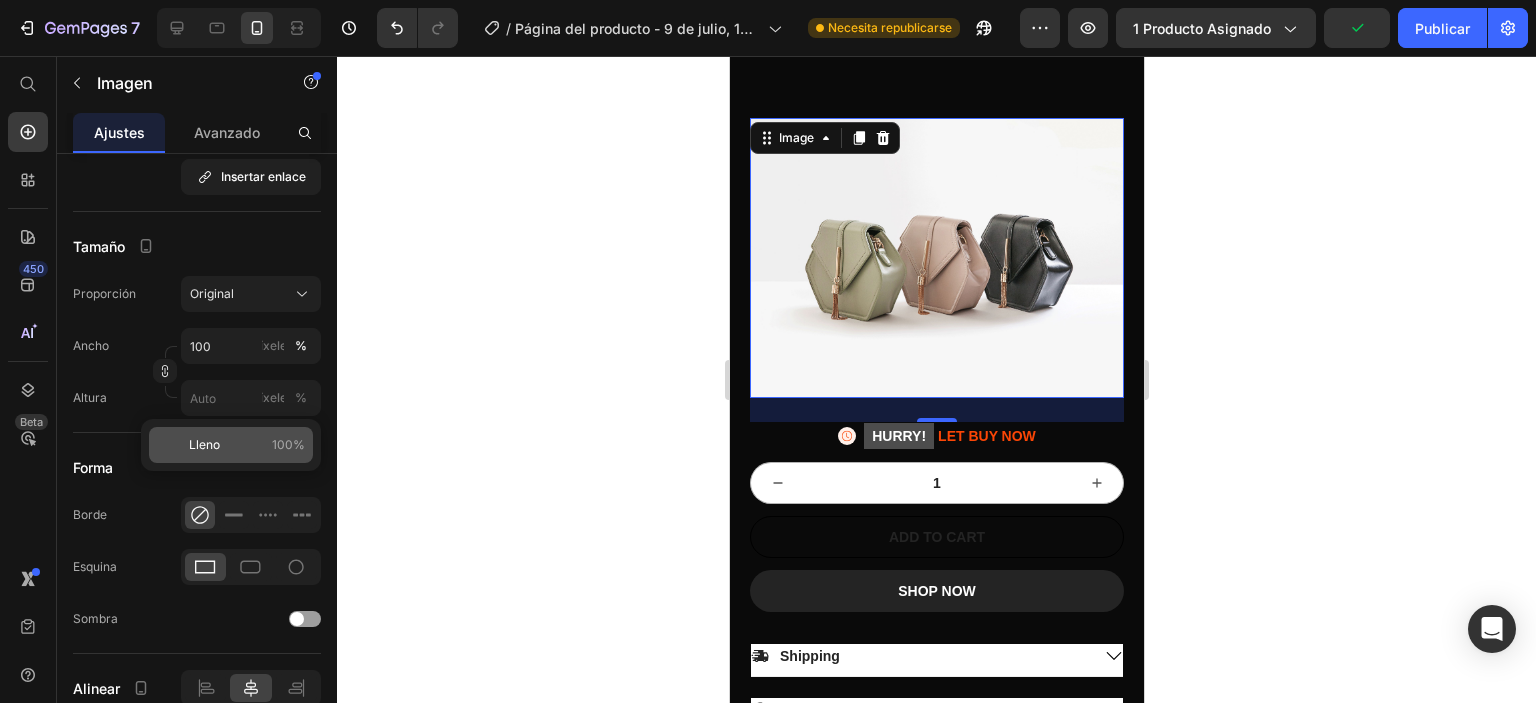click on "Lleno 100%" 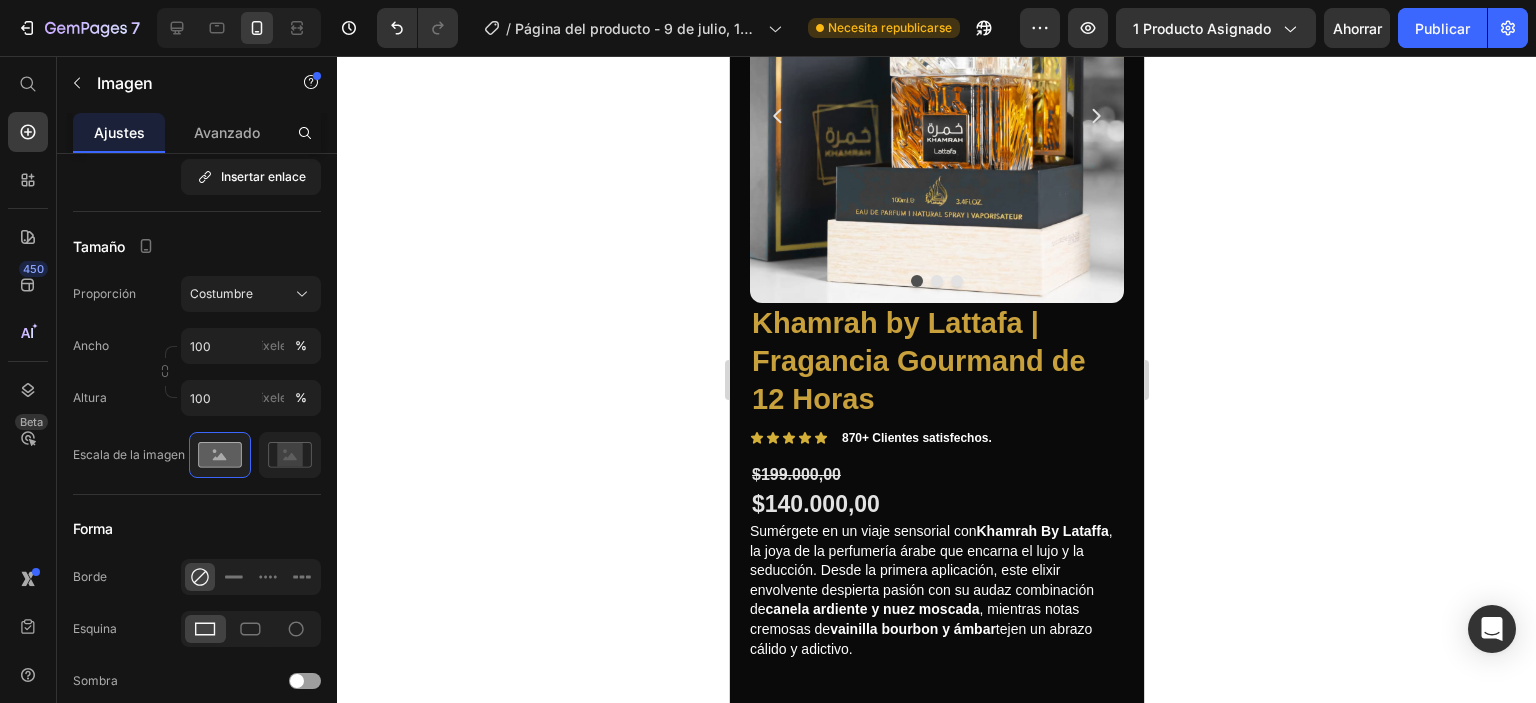 scroll, scrollTop: 644, scrollLeft: 0, axis: vertical 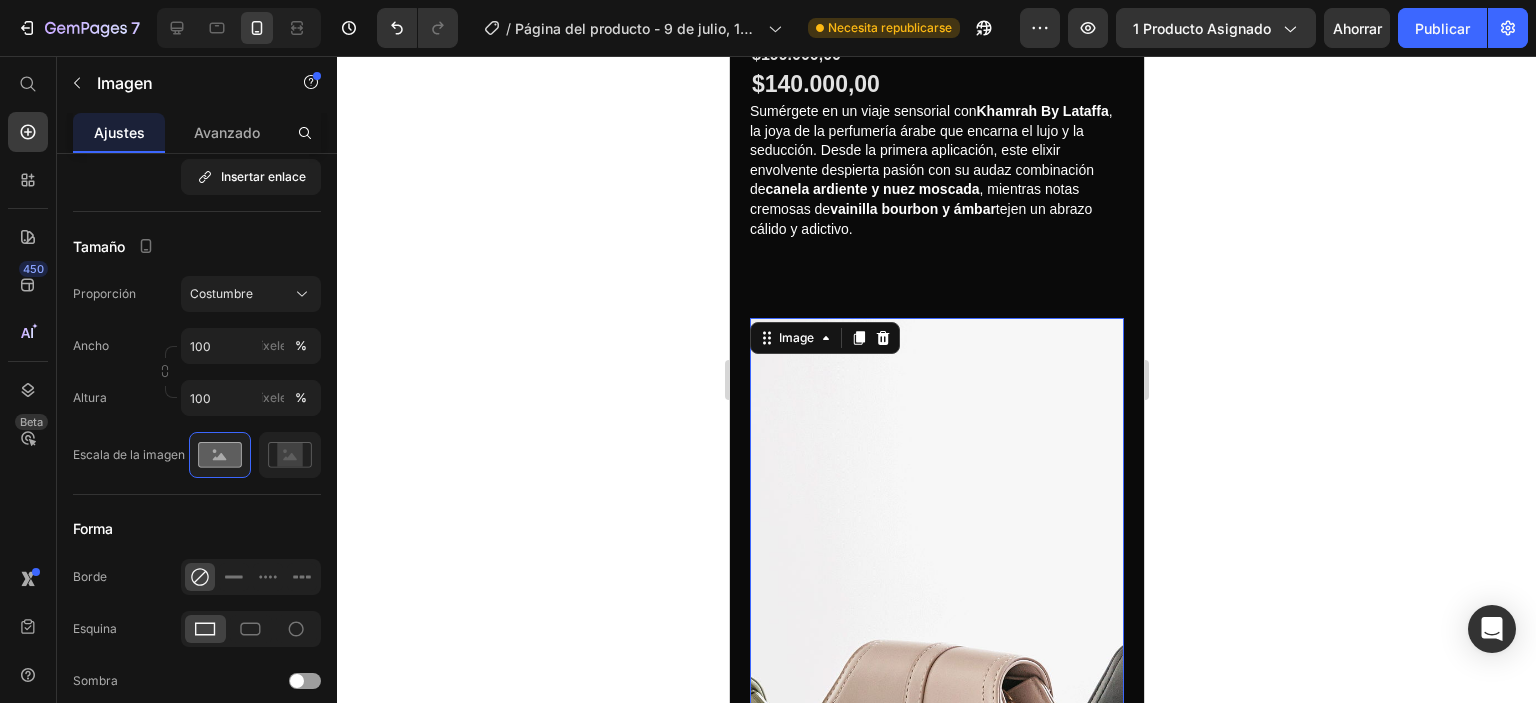 click at bounding box center [936, 782] 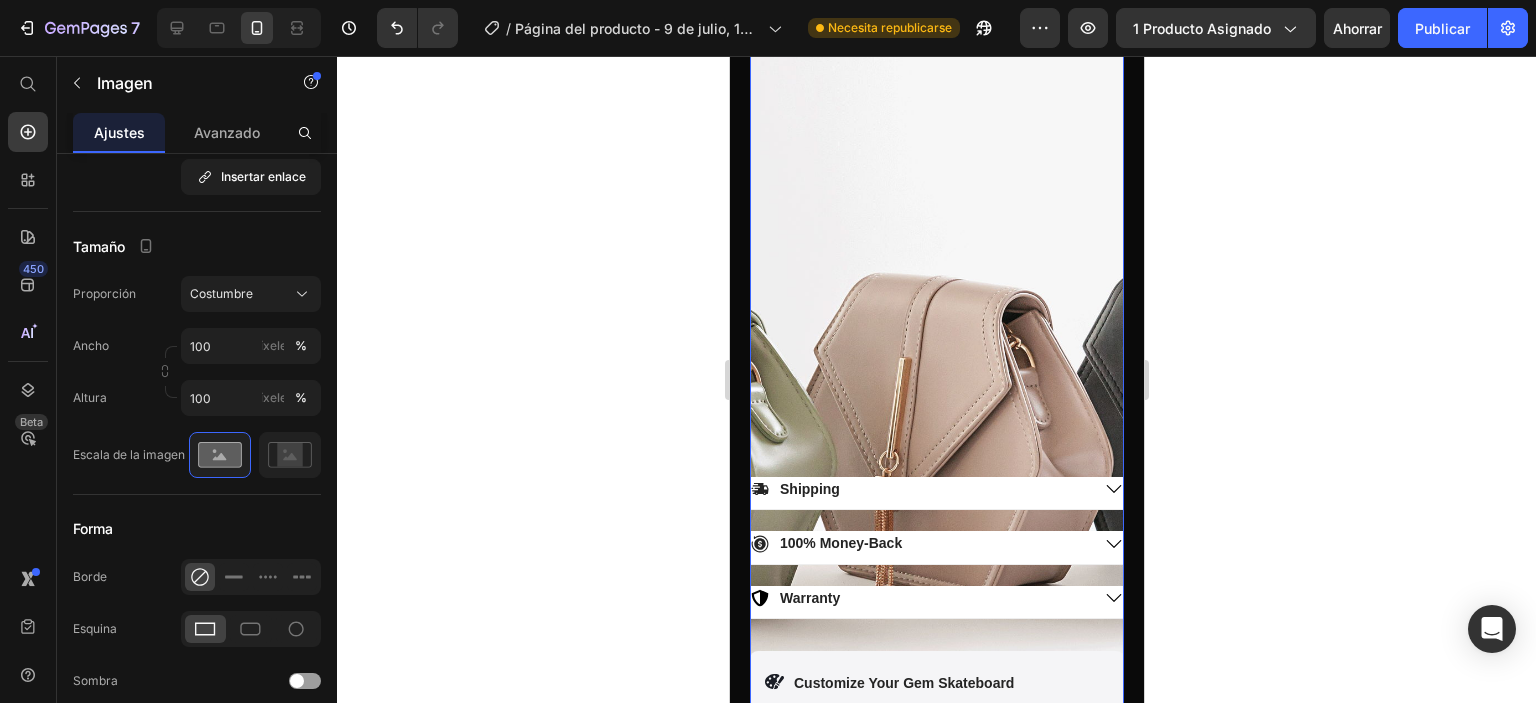 scroll, scrollTop: 1044, scrollLeft: 0, axis: vertical 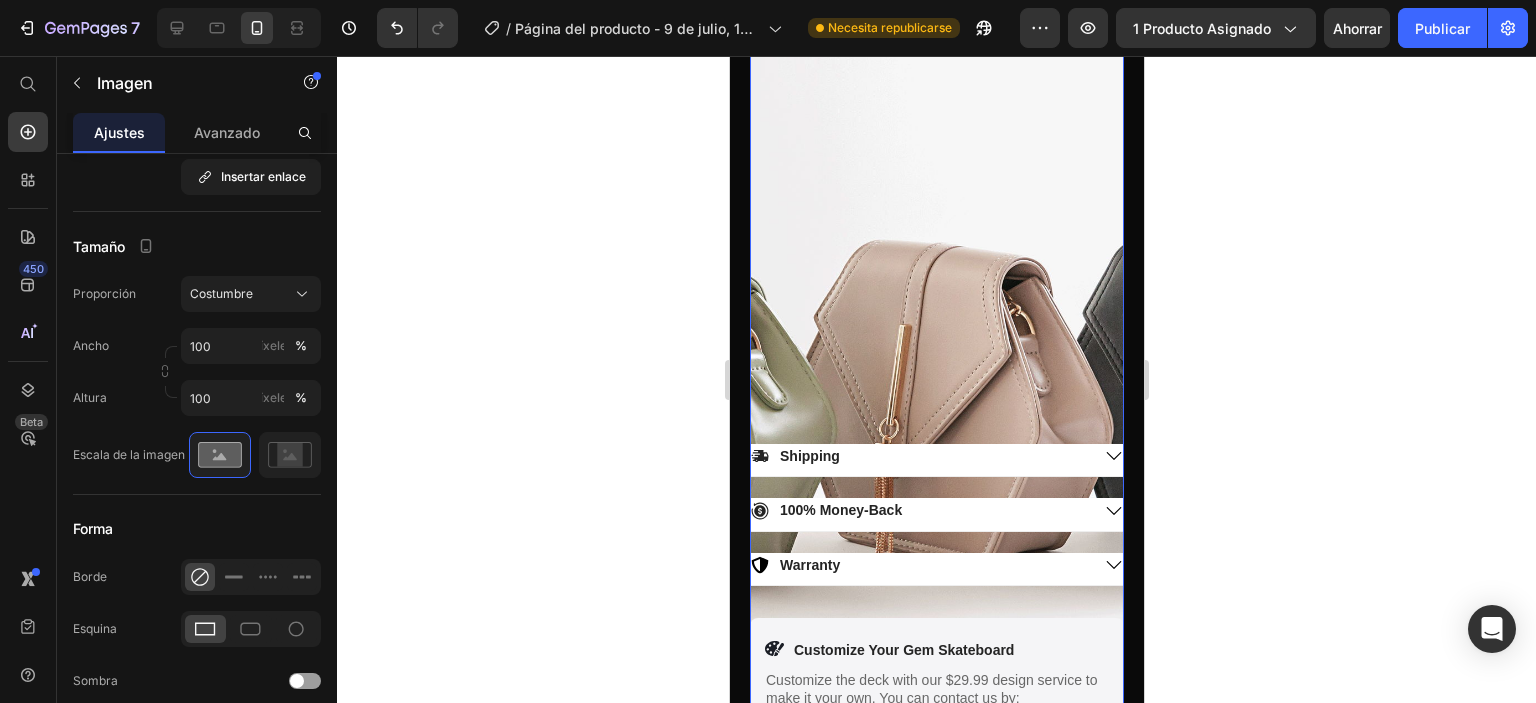 click at bounding box center [936, 382] 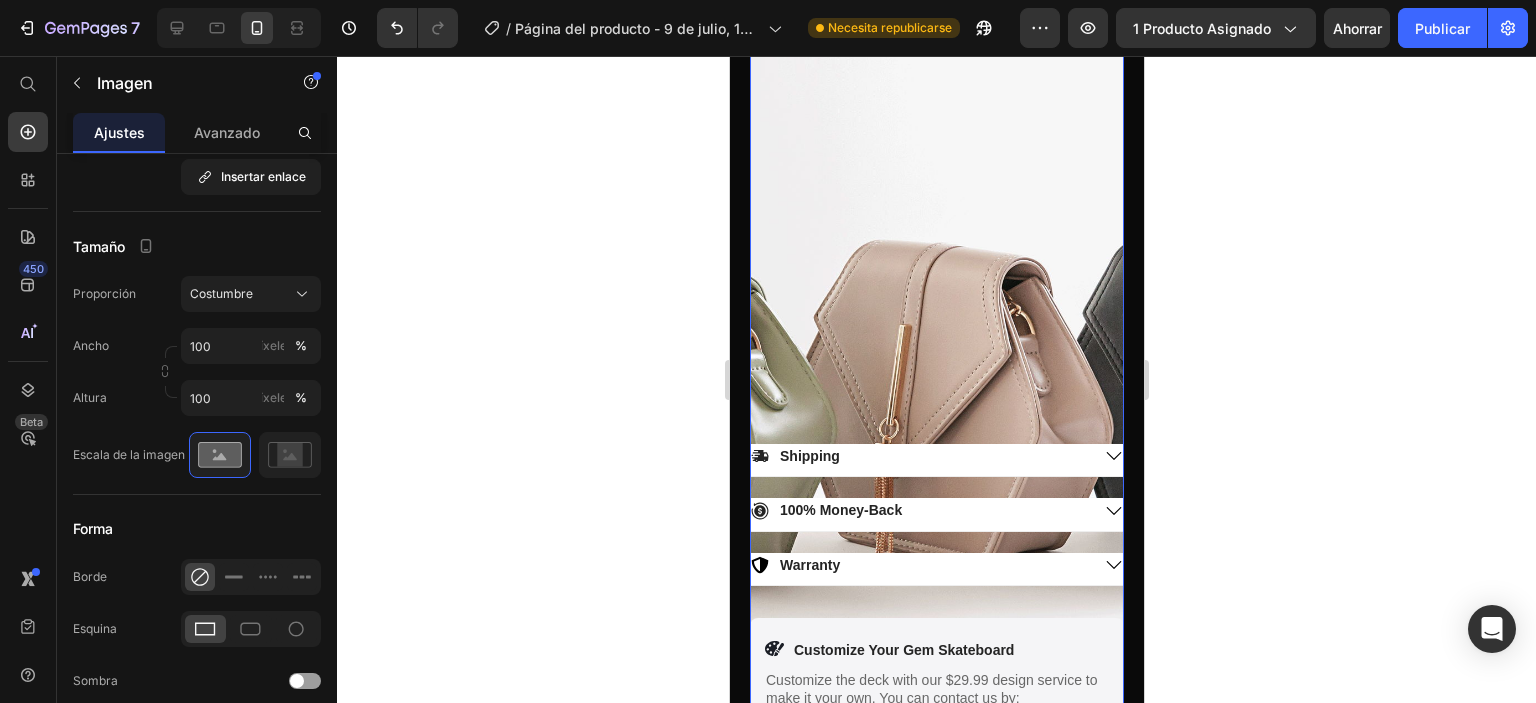 click at bounding box center (936, 382) 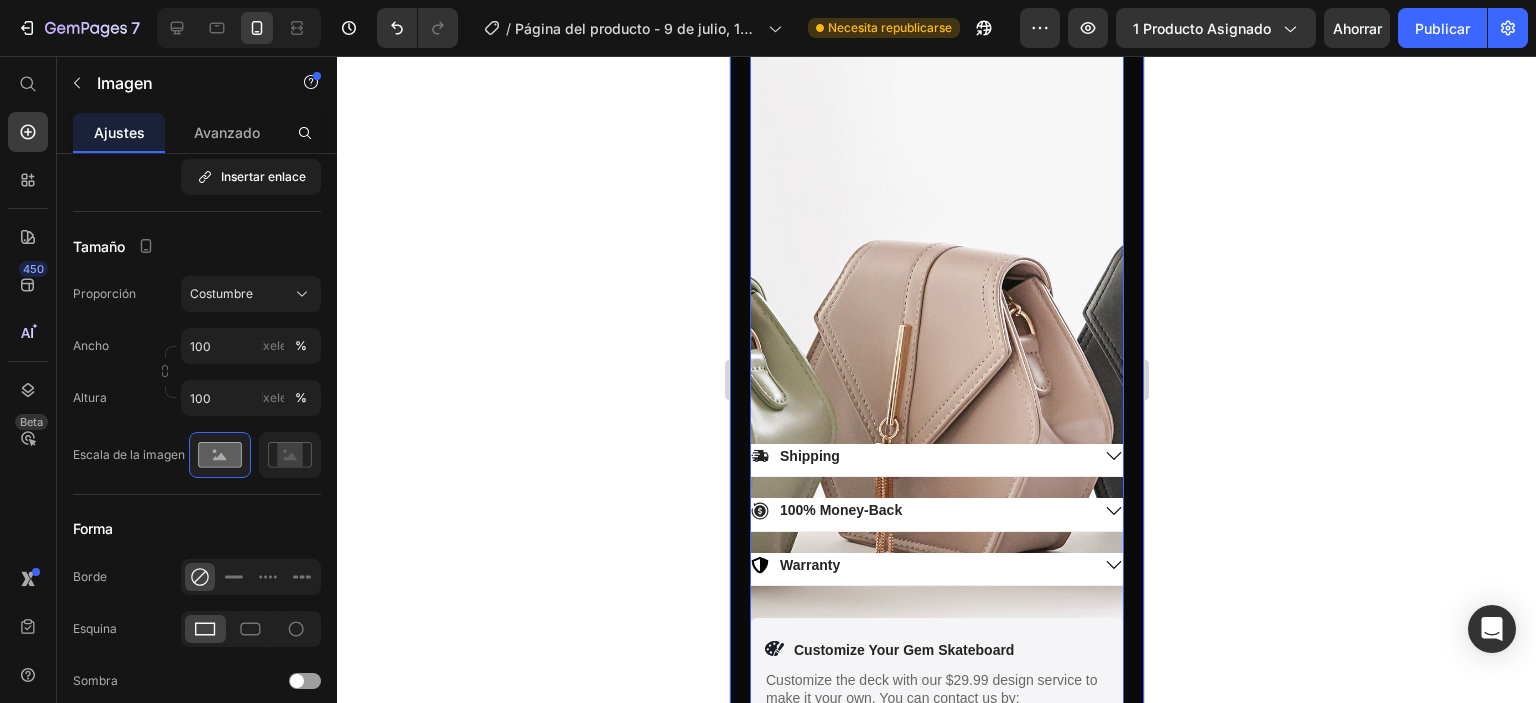 drag, startPoint x: 749, startPoint y: 385, endPoint x: 697, endPoint y: 385, distance: 52 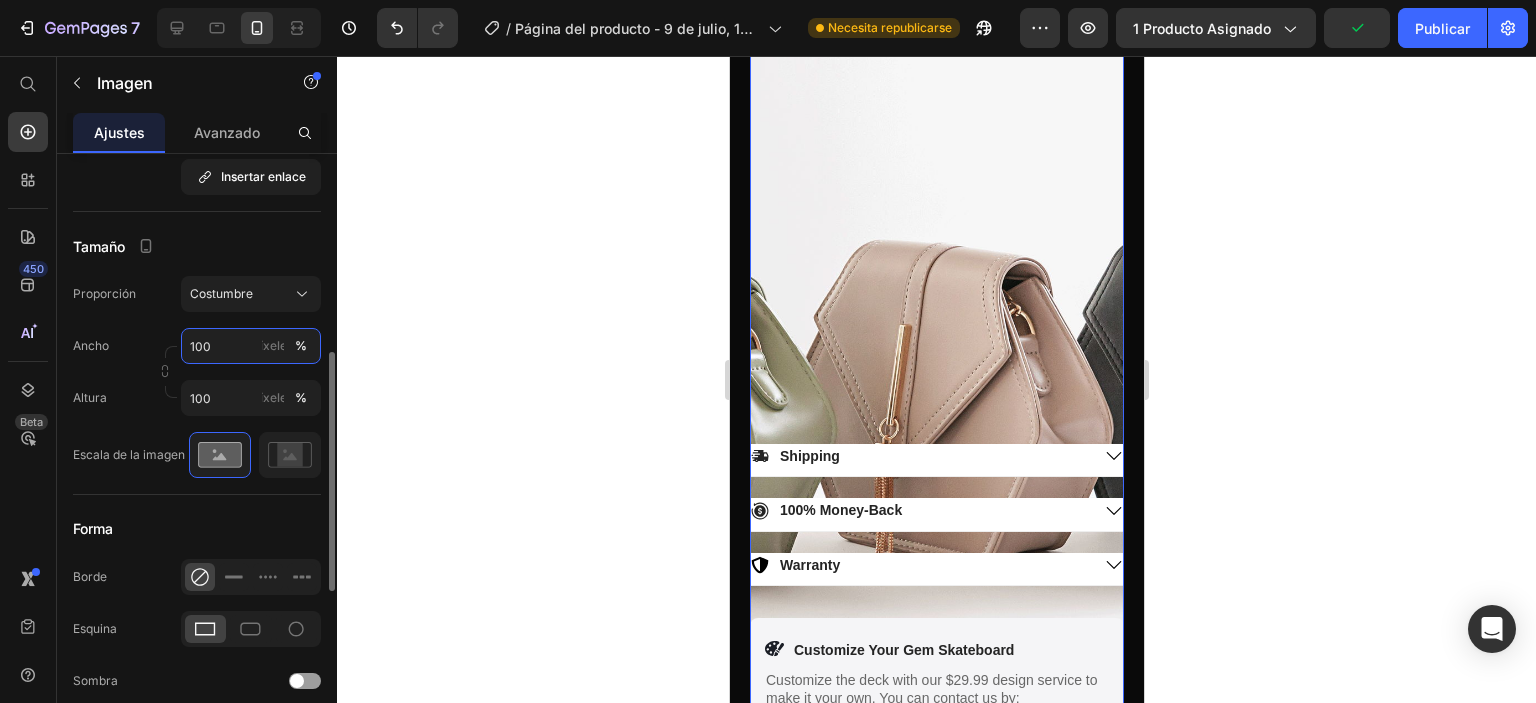 click on "100" at bounding box center [251, 346] 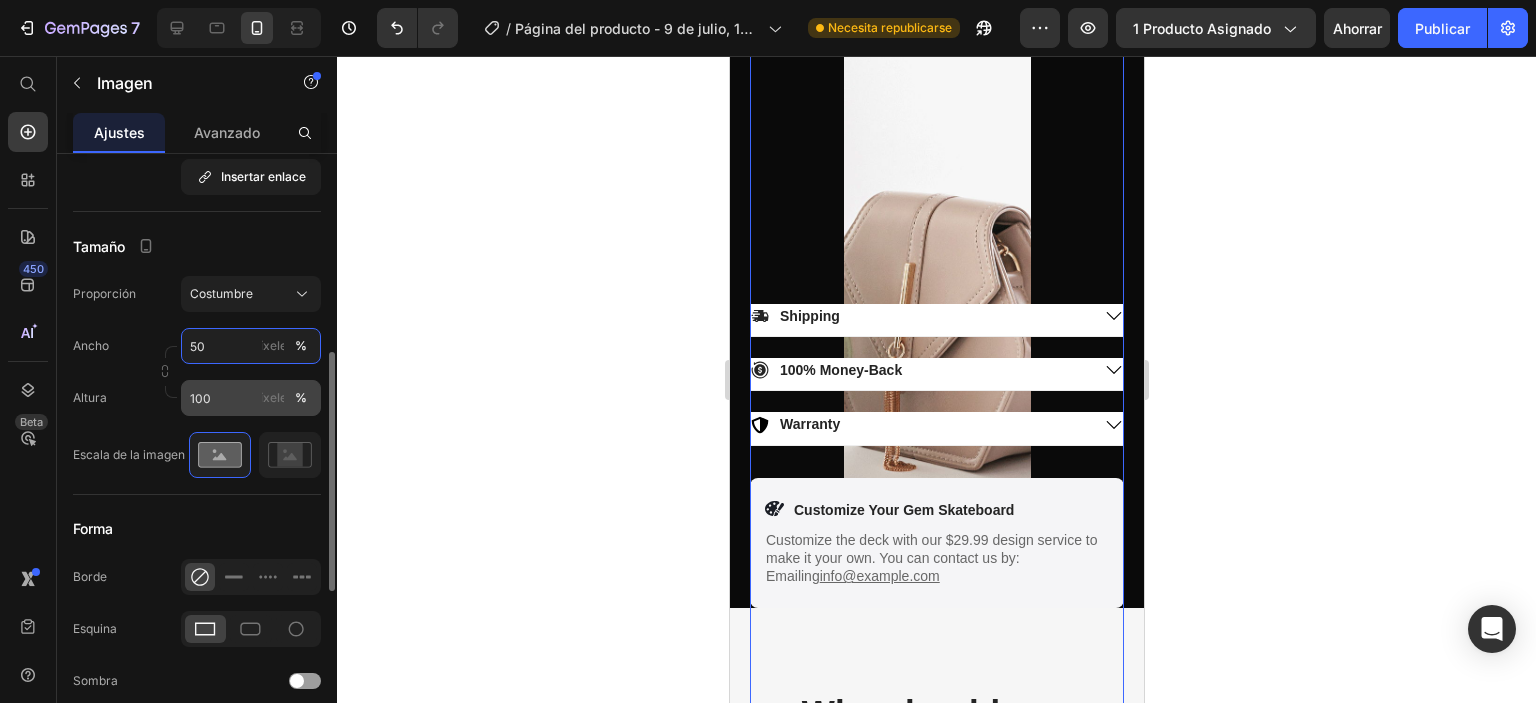 type on "50" 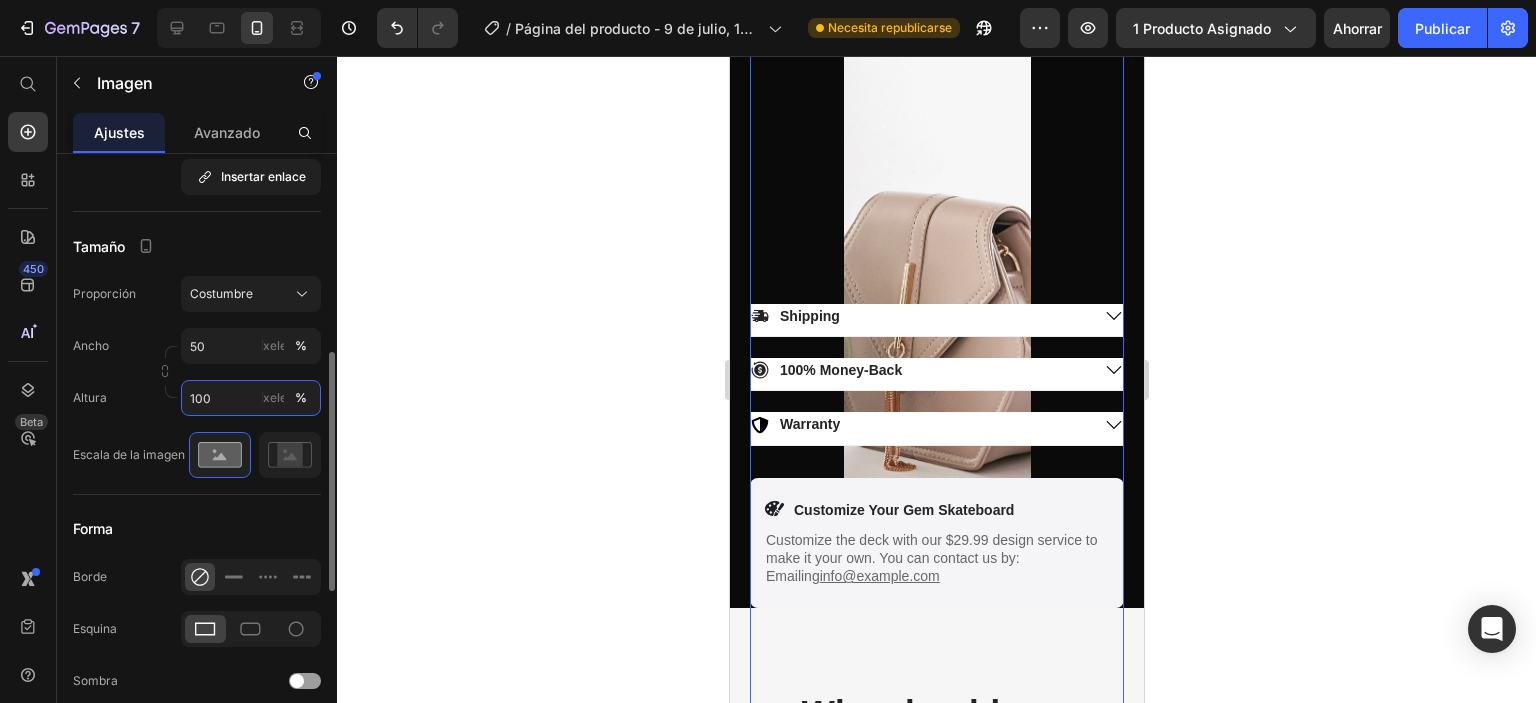 click on "100" at bounding box center [251, 398] 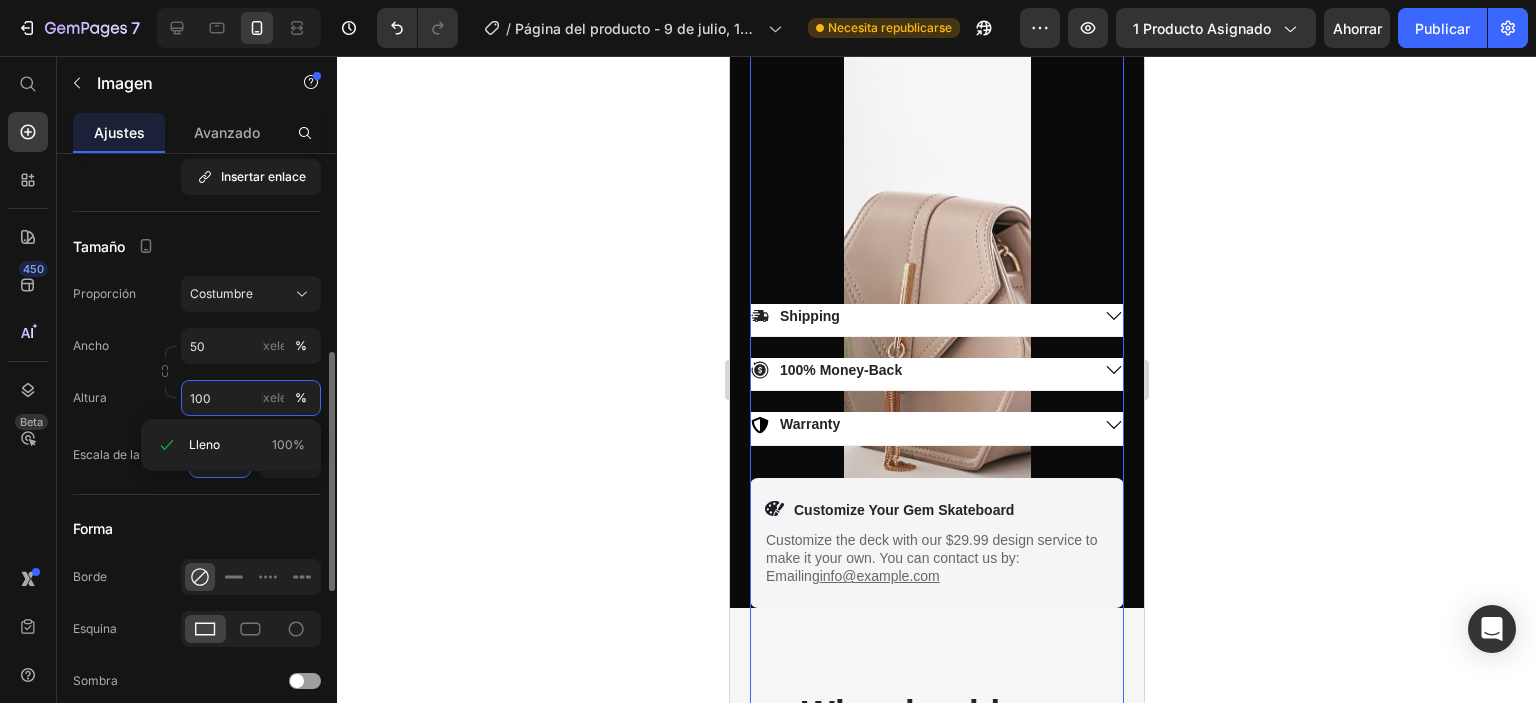 type on "4" 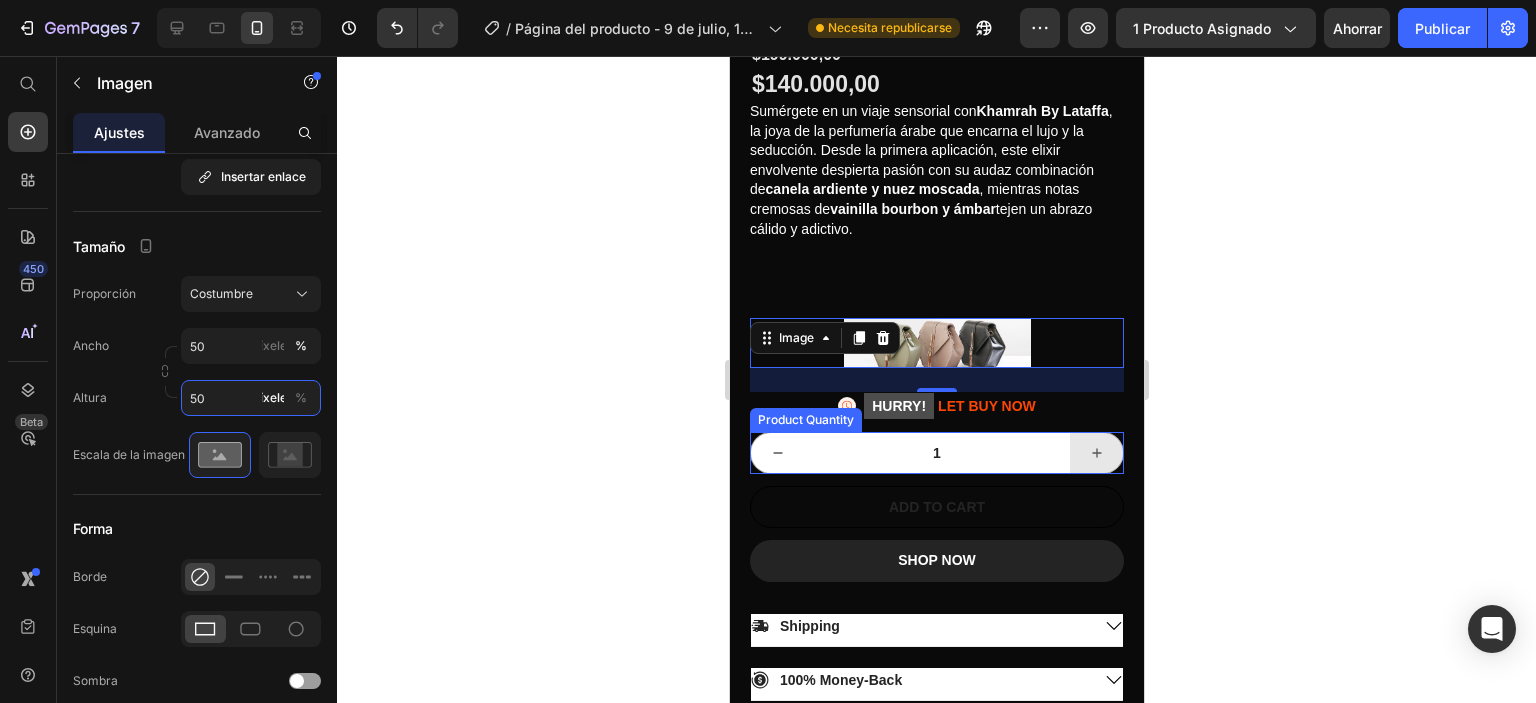 scroll, scrollTop: 744, scrollLeft: 0, axis: vertical 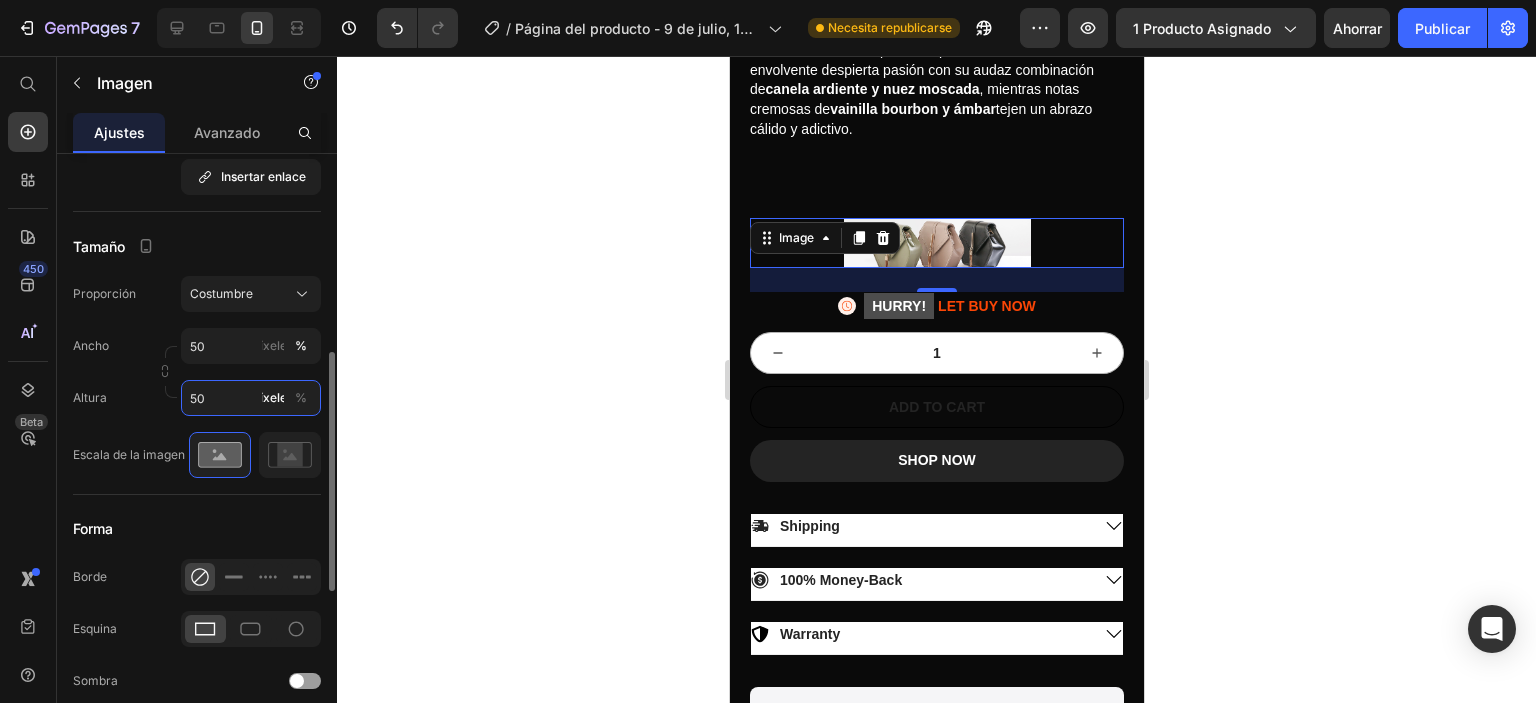 click on "50" at bounding box center [251, 398] 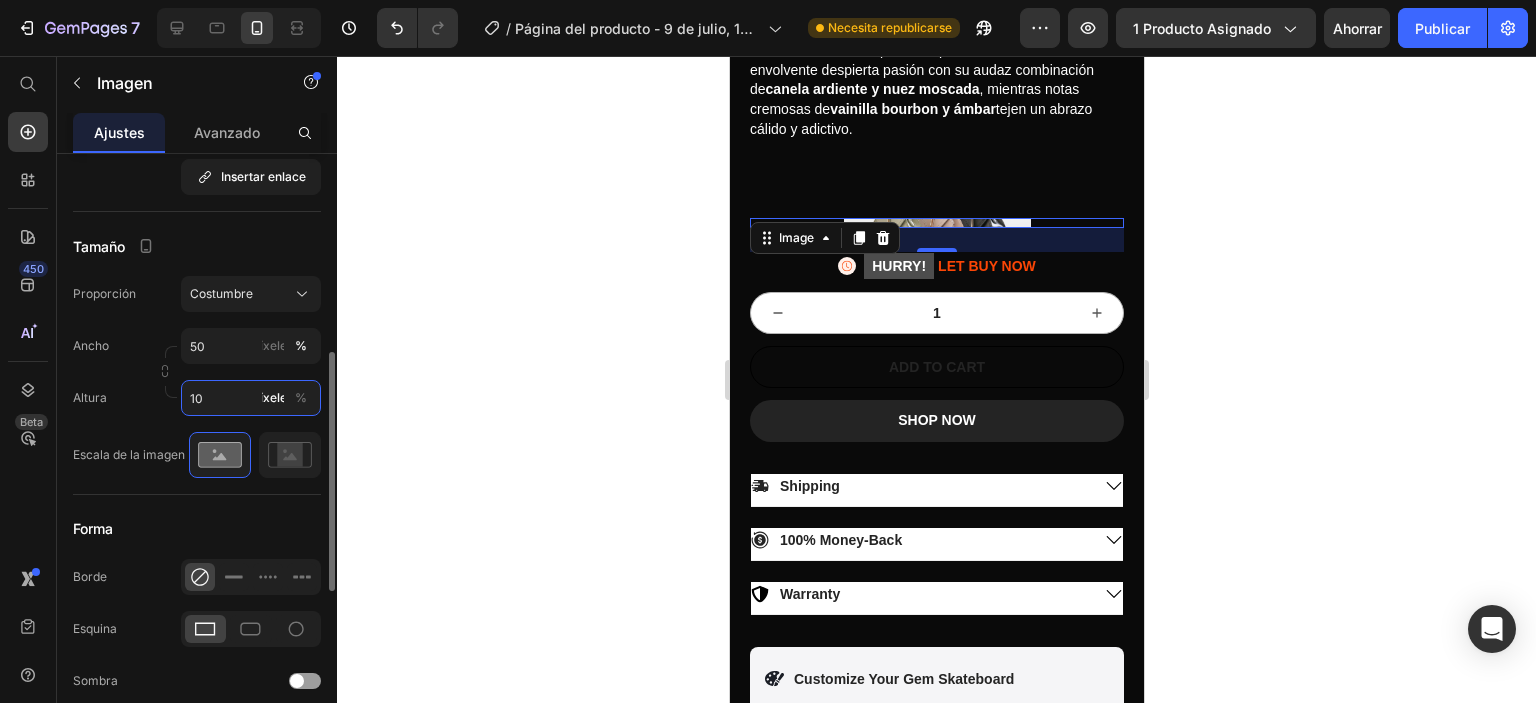 type on "100" 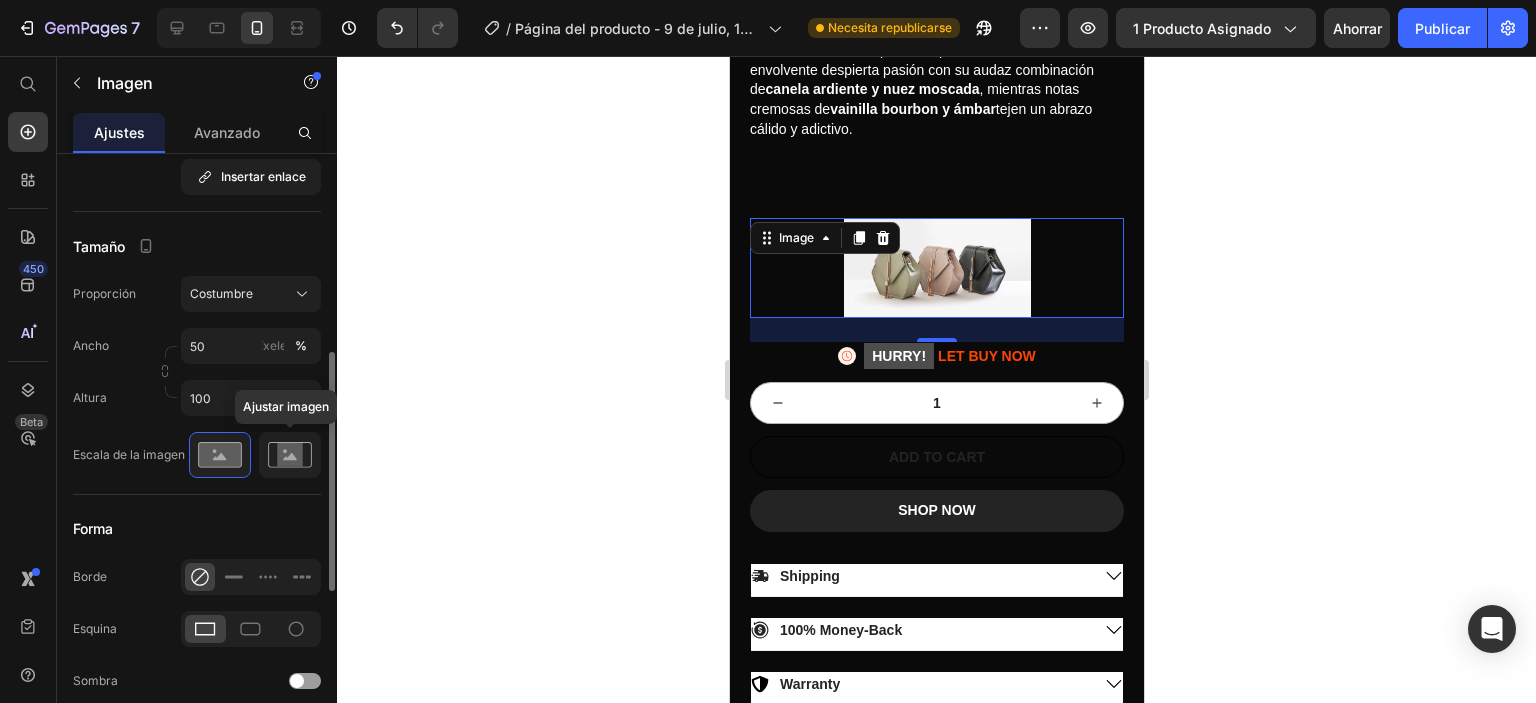 click 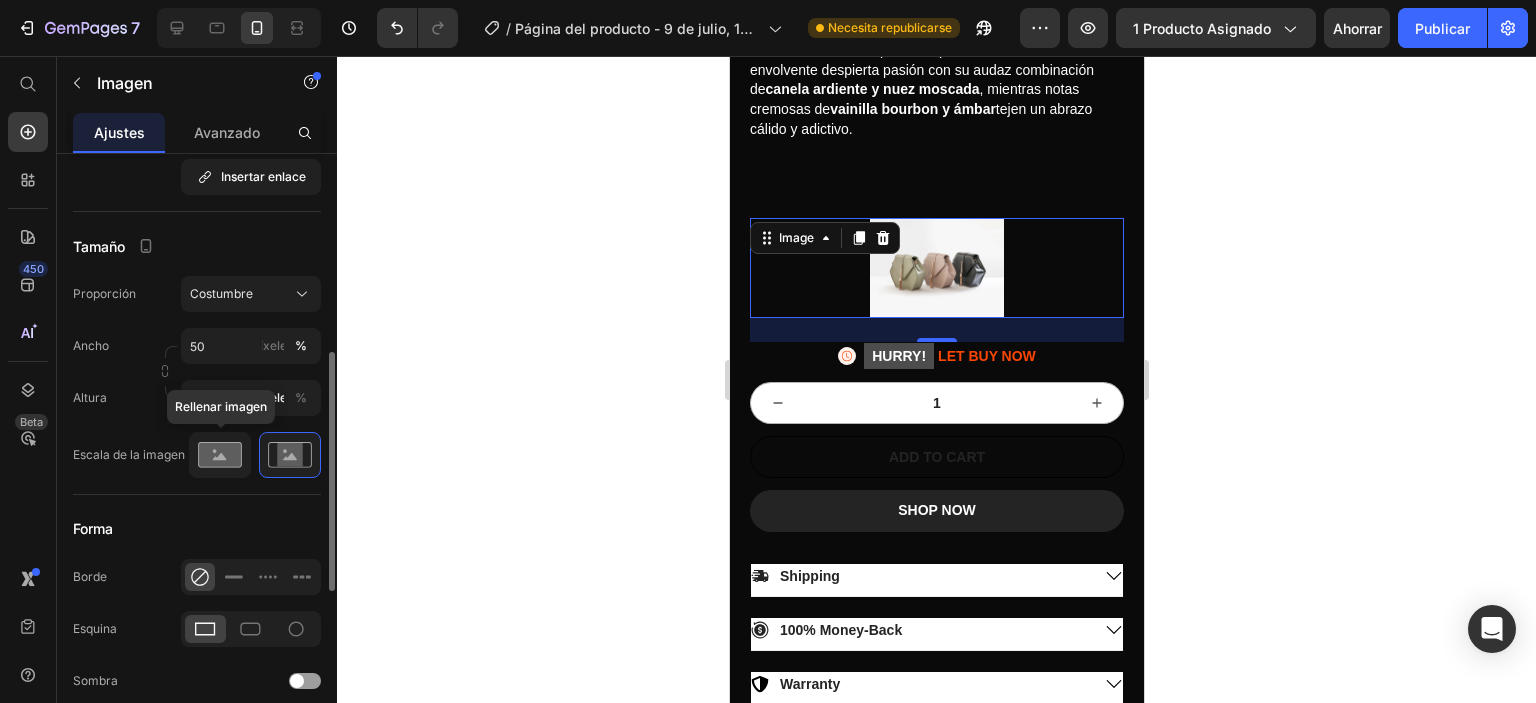 click 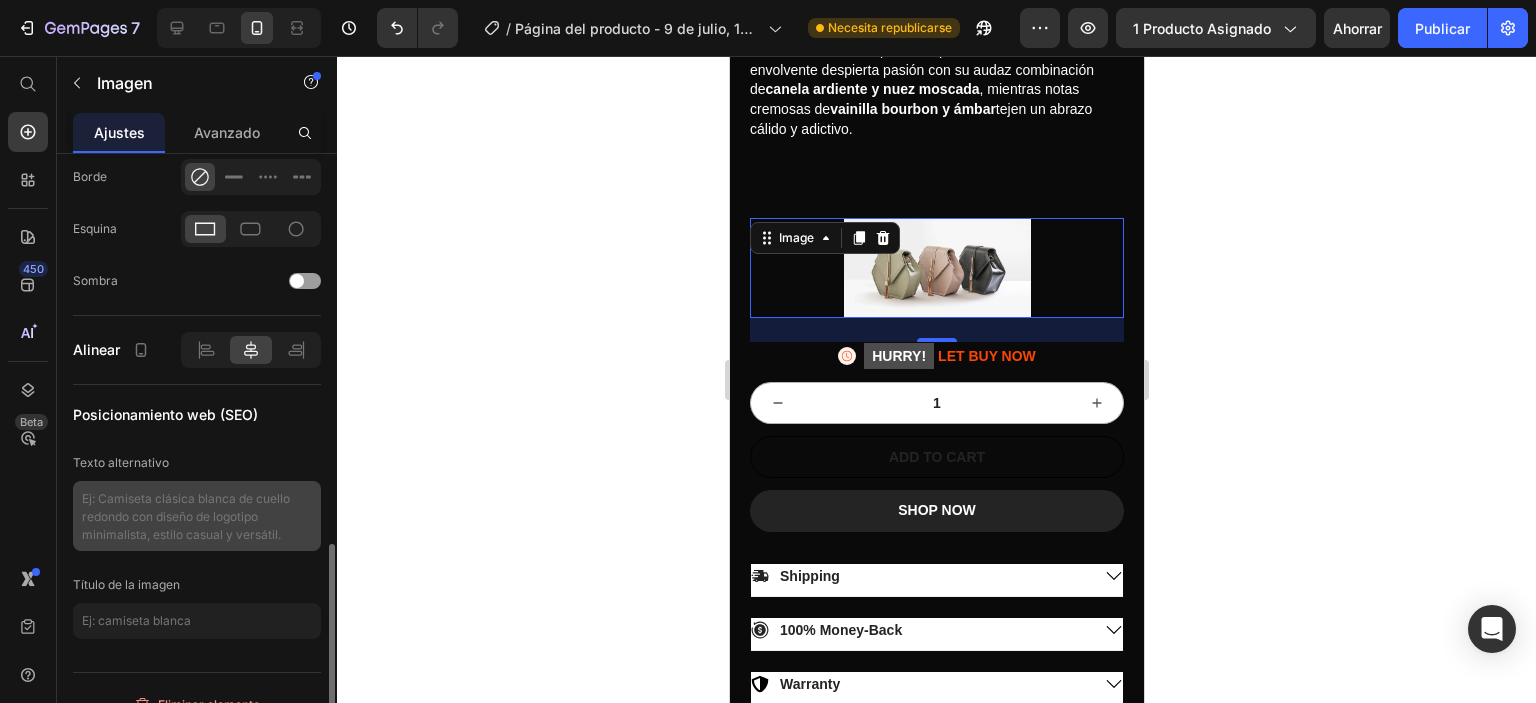 scroll, scrollTop: 924, scrollLeft: 0, axis: vertical 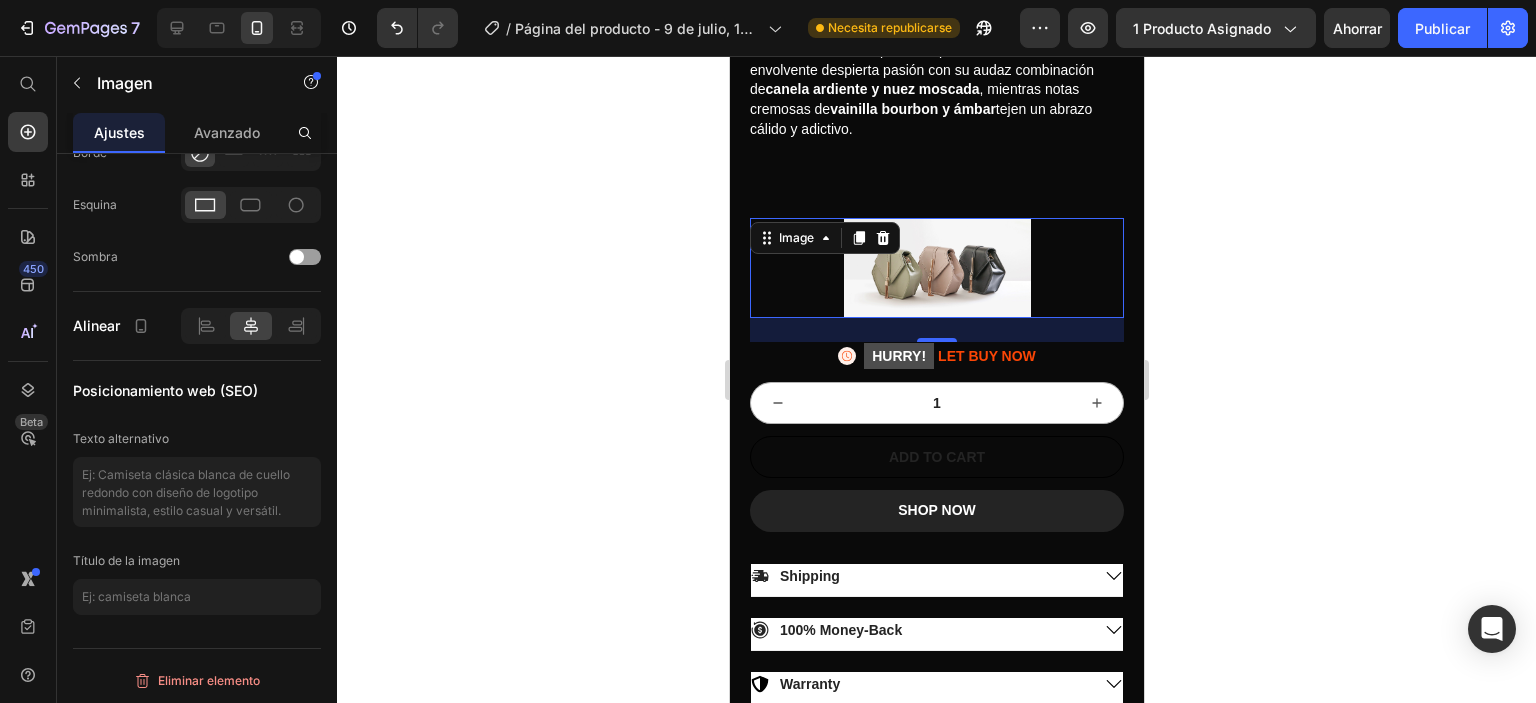 click at bounding box center (936, 268) 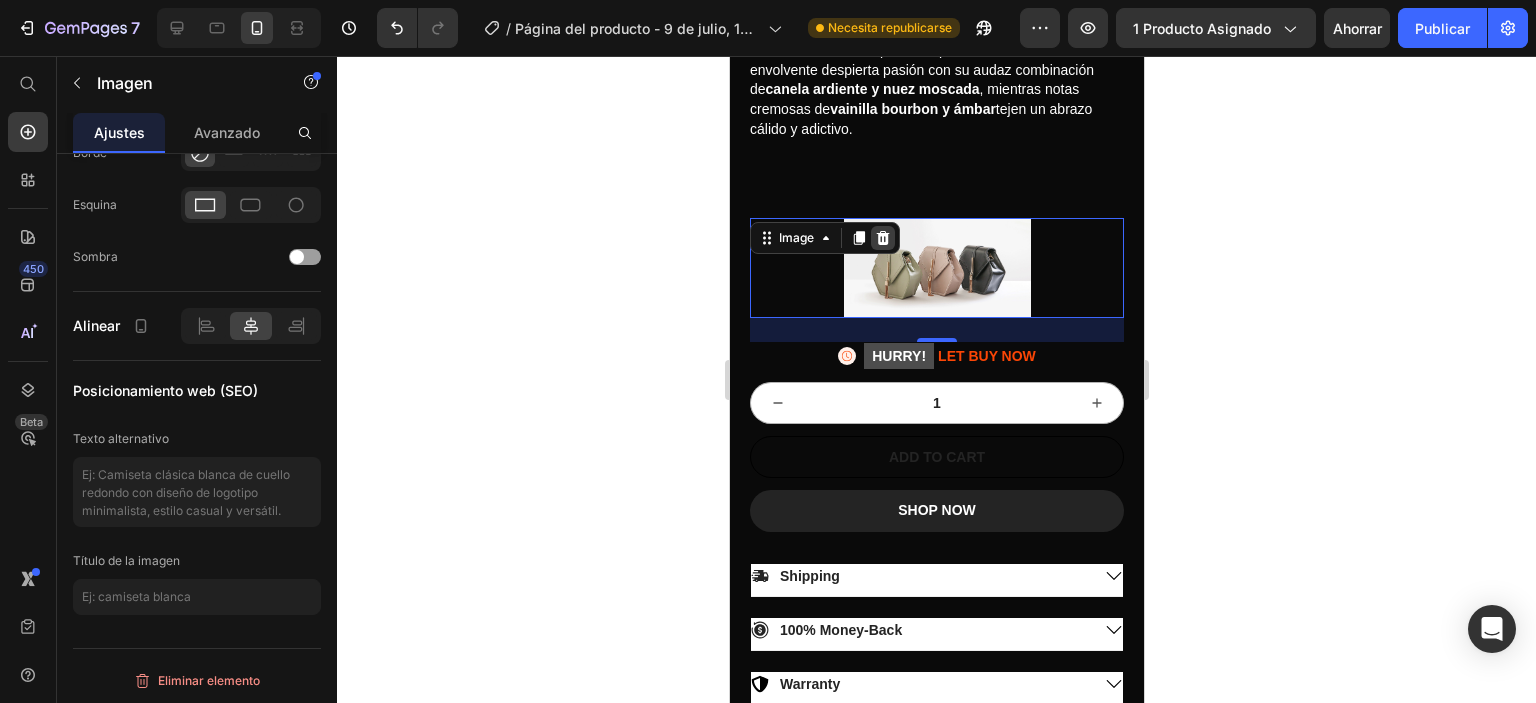 click at bounding box center (882, 238) 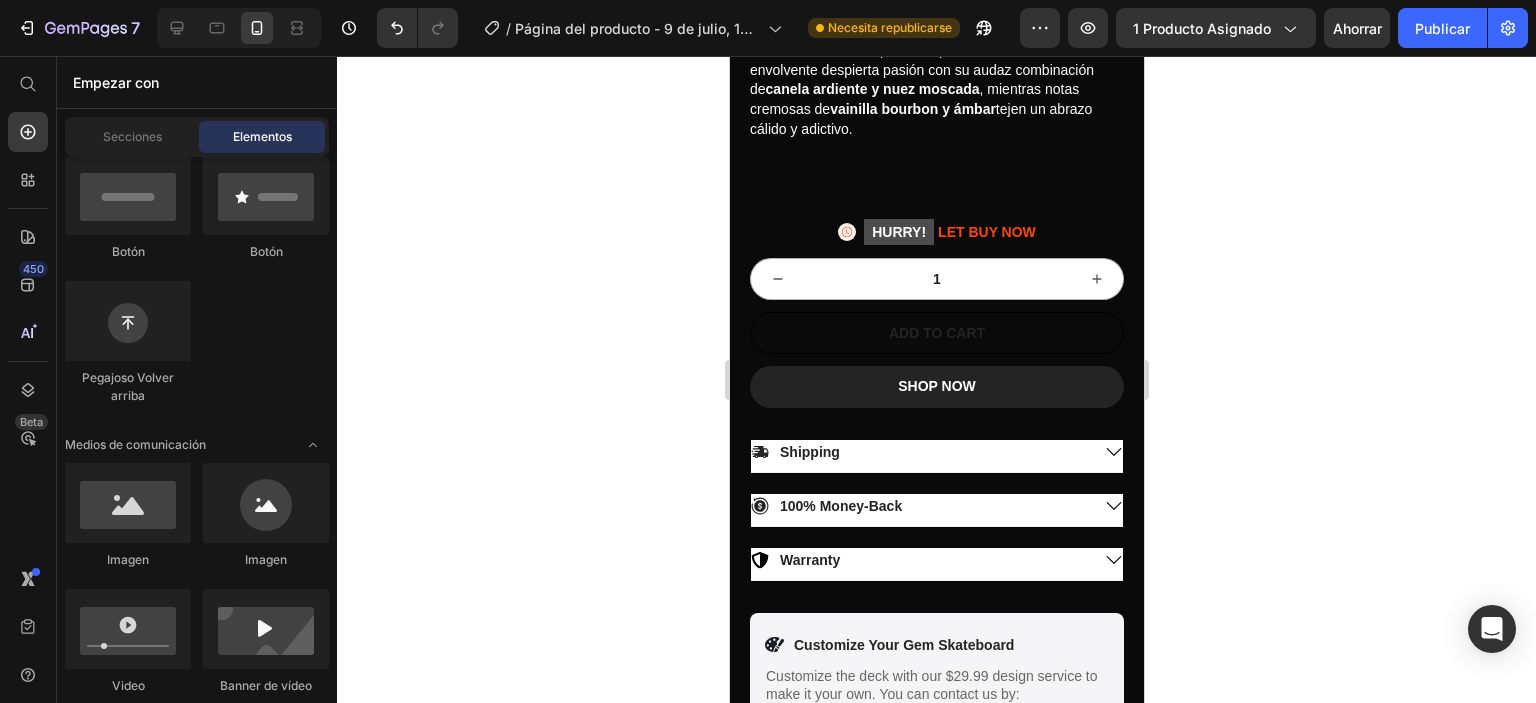 scroll, scrollTop: 600, scrollLeft: 0, axis: vertical 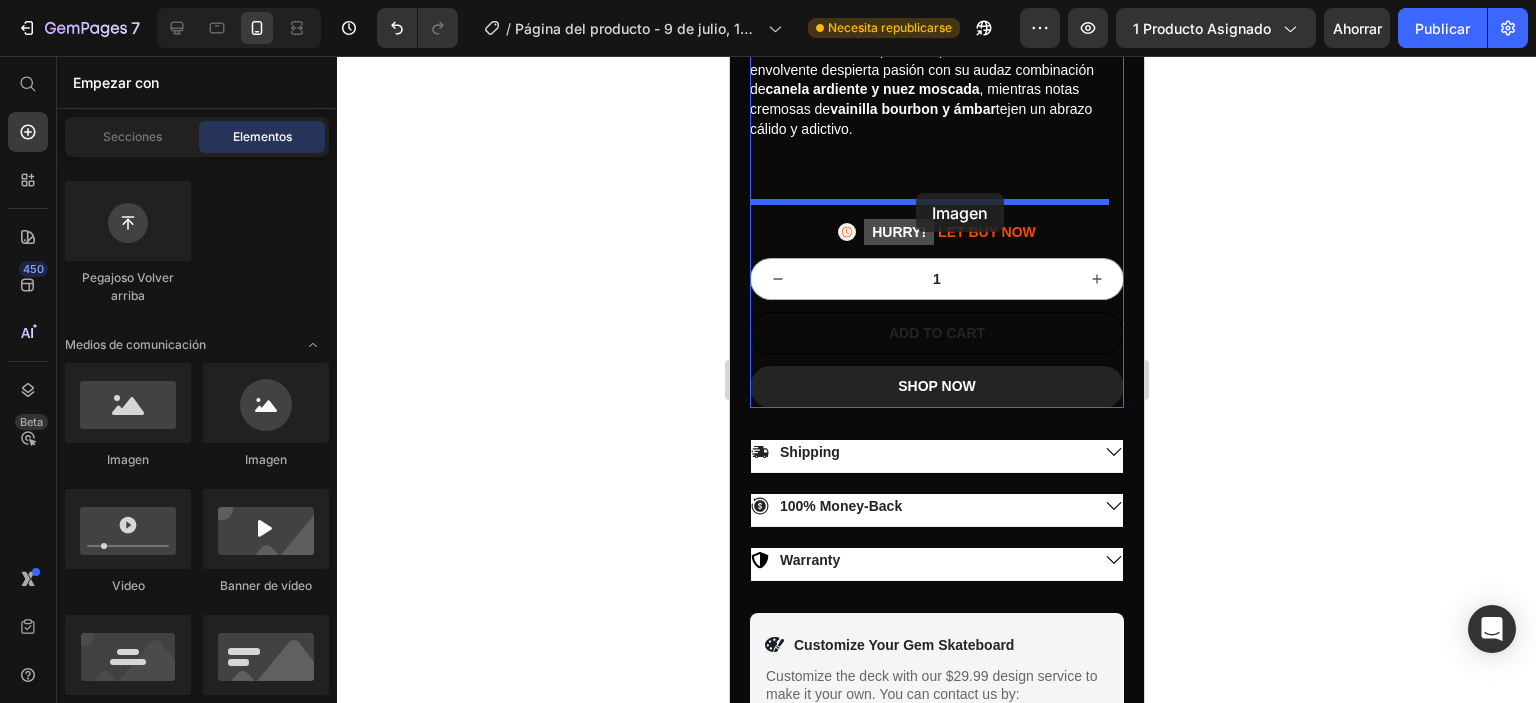 drag, startPoint x: 1015, startPoint y: 480, endPoint x: 914, endPoint y: 193, distance: 304.25317 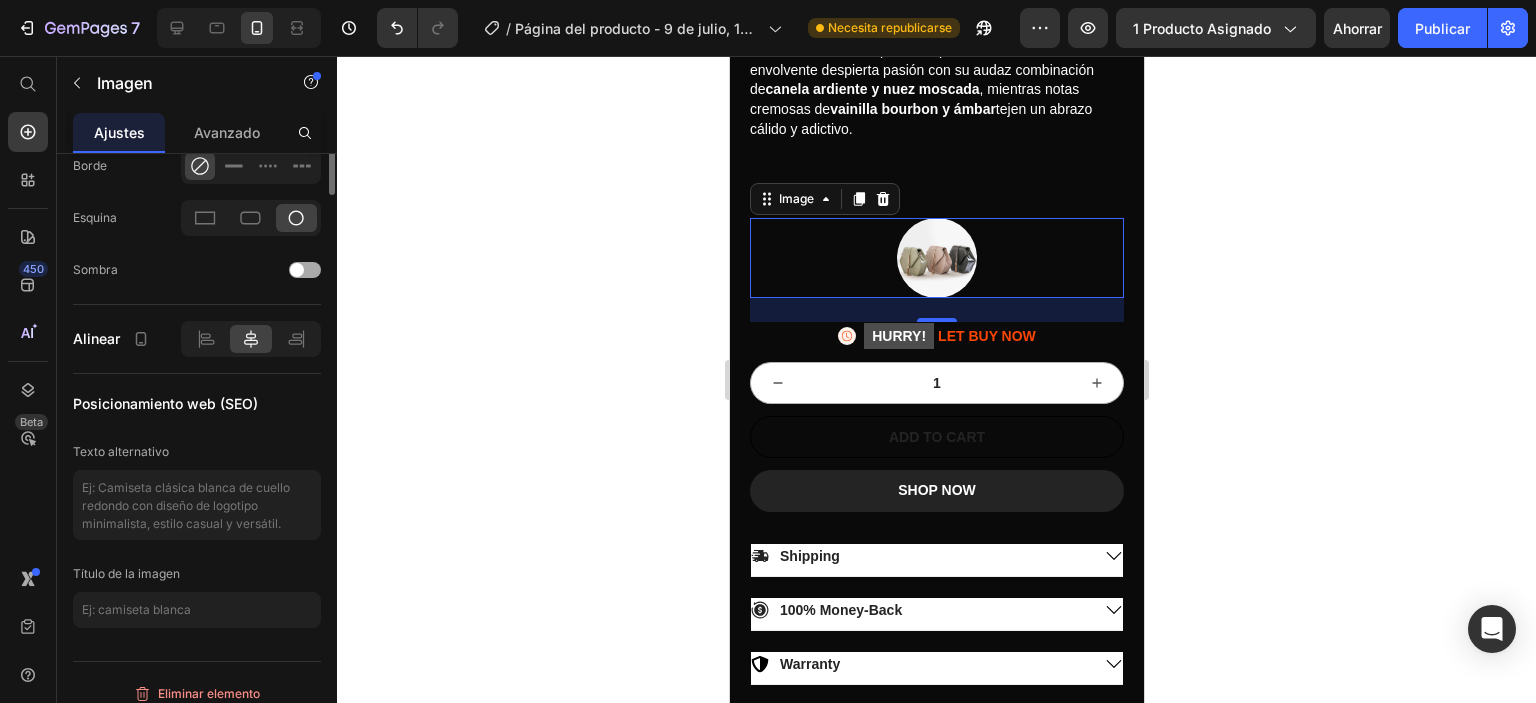scroll, scrollTop: 511, scrollLeft: 0, axis: vertical 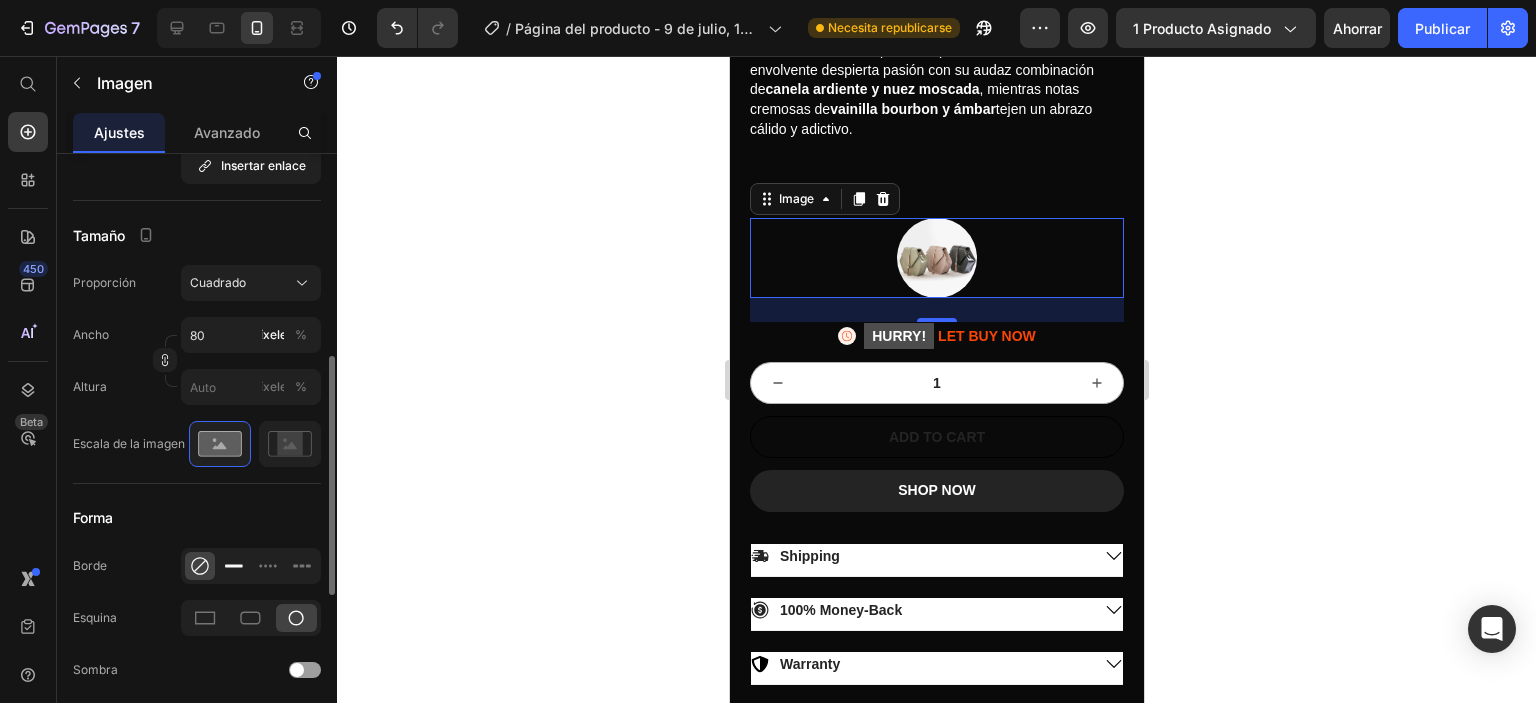 click 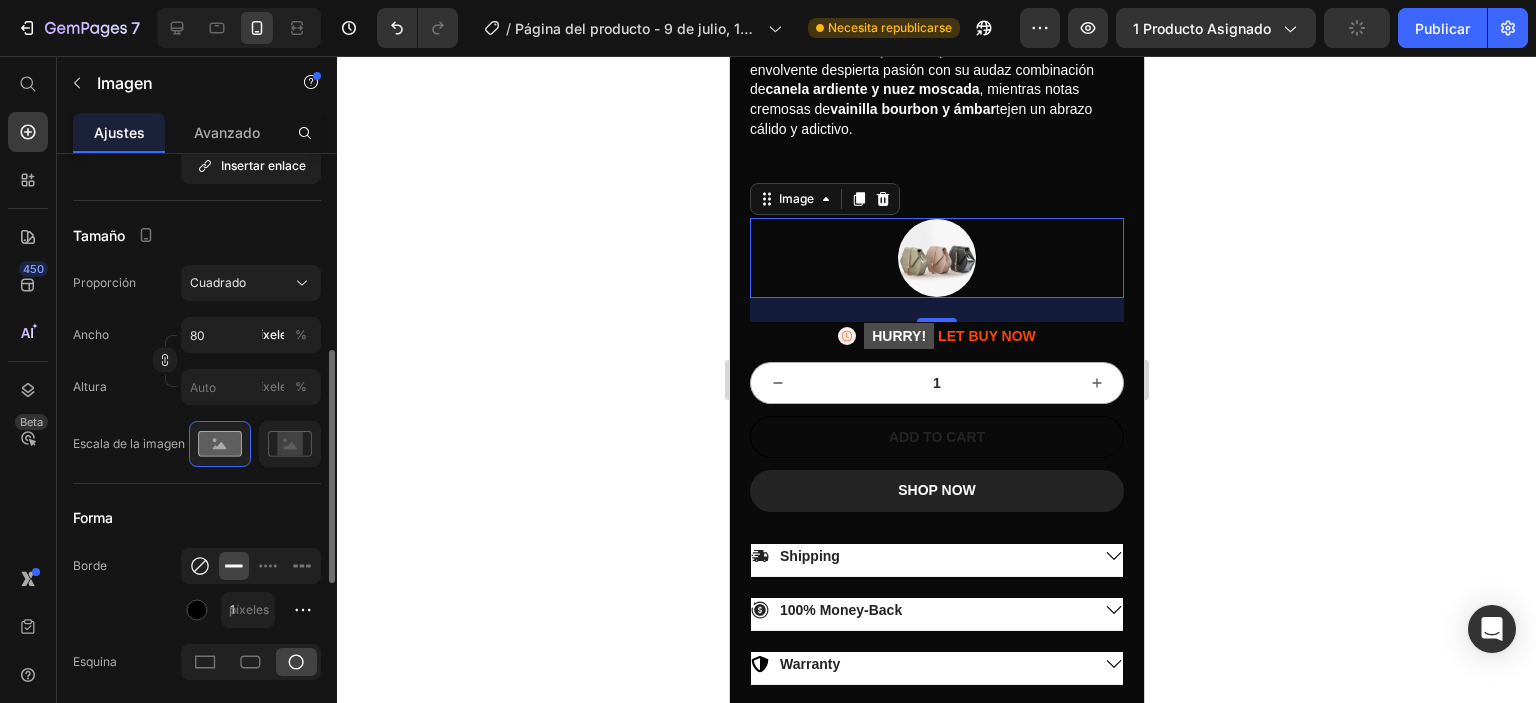 click 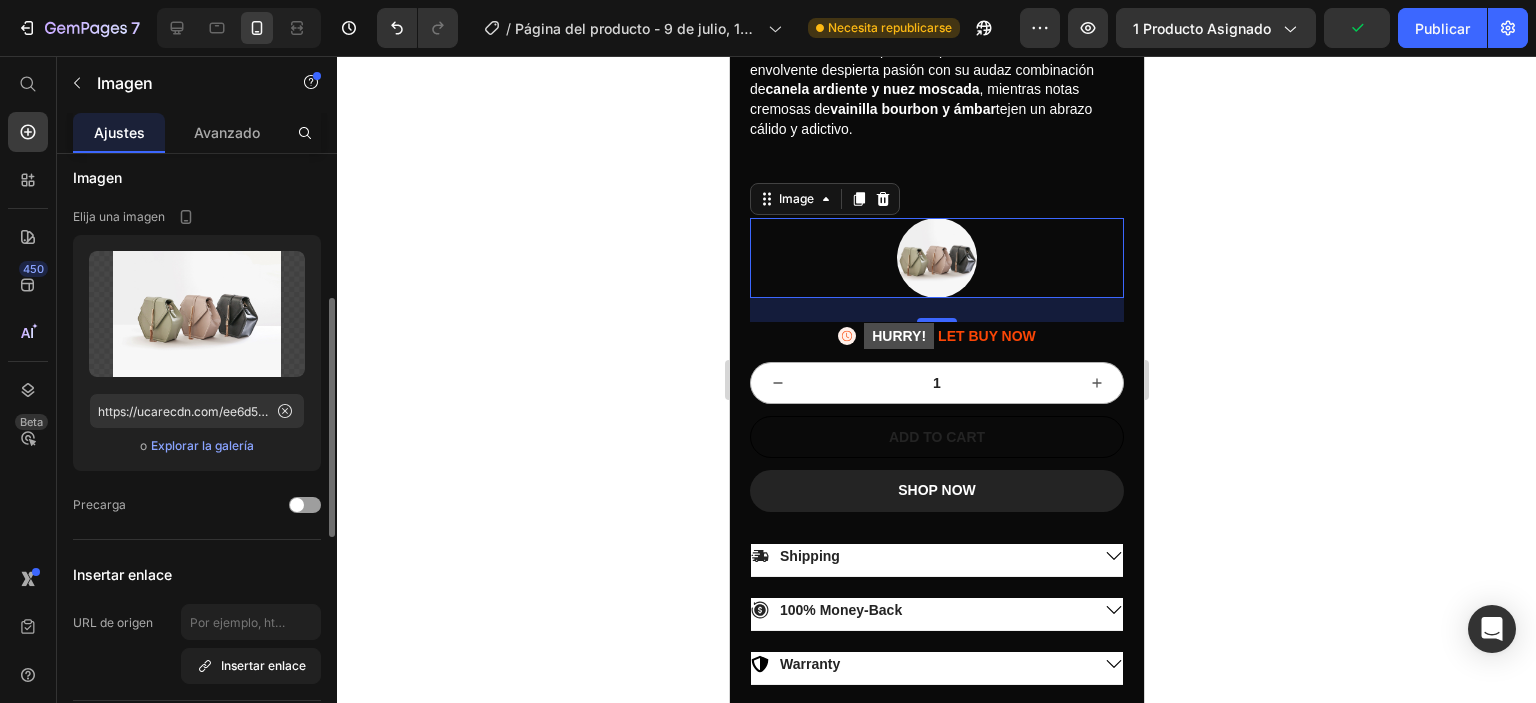 scroll, scrollTop: 311, scrollLeft: 0, axis: vertical 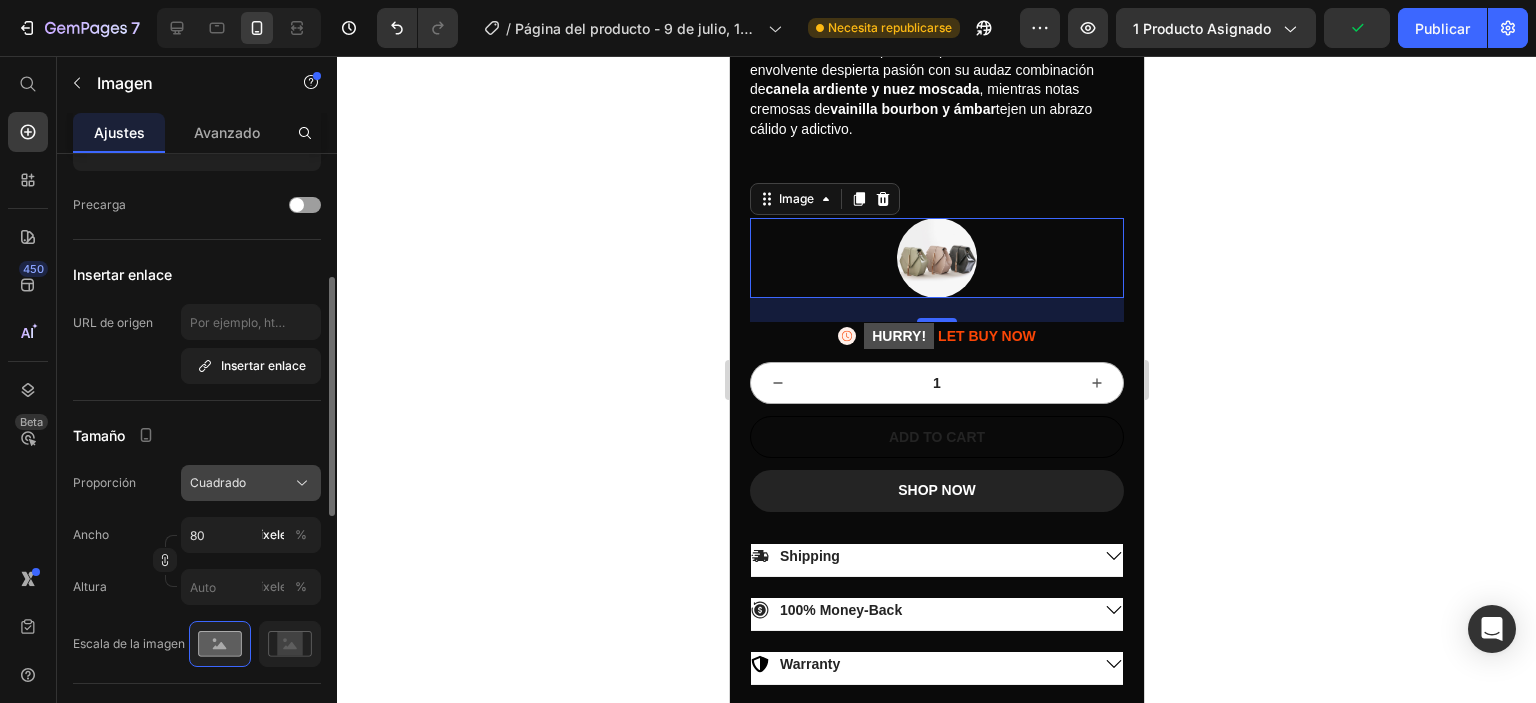 click on "Cuadrado" 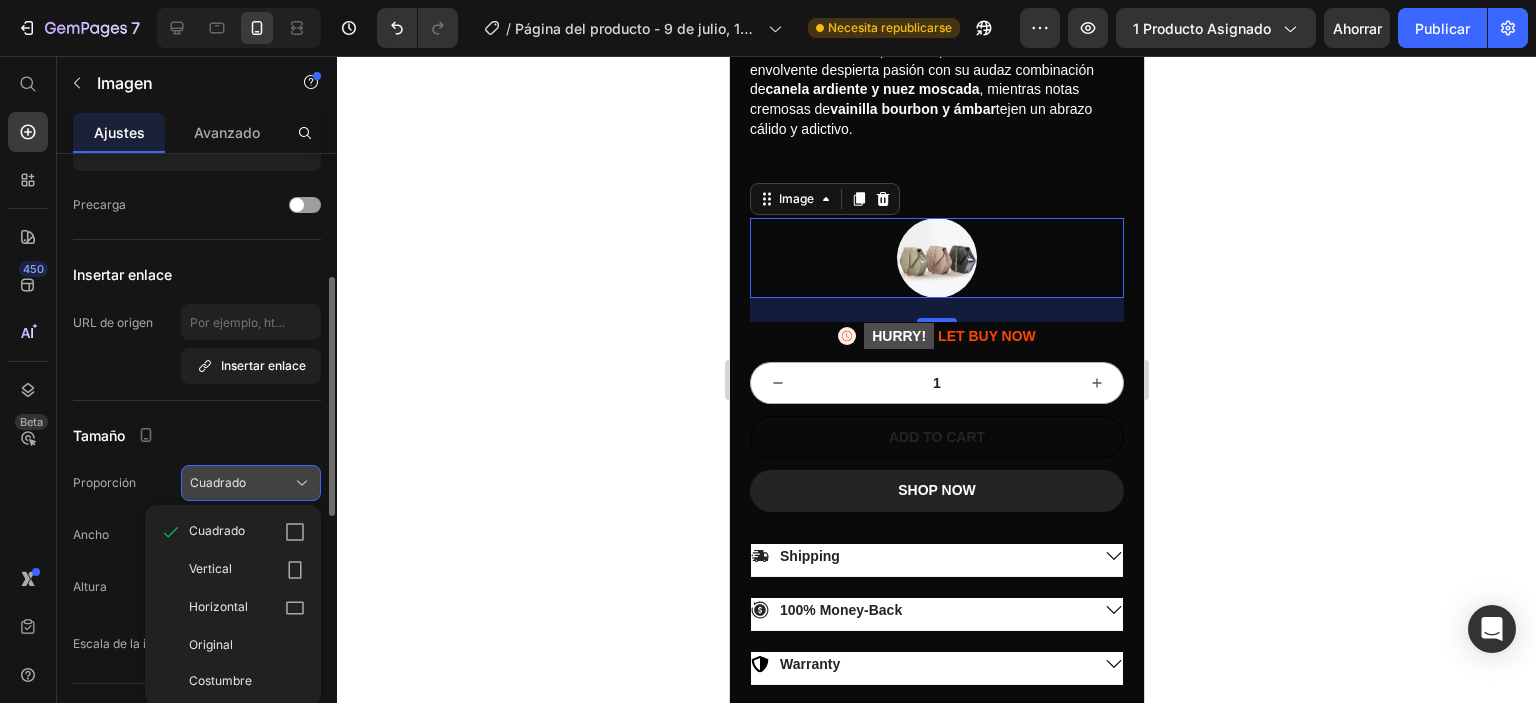 click on "Cuadrado" 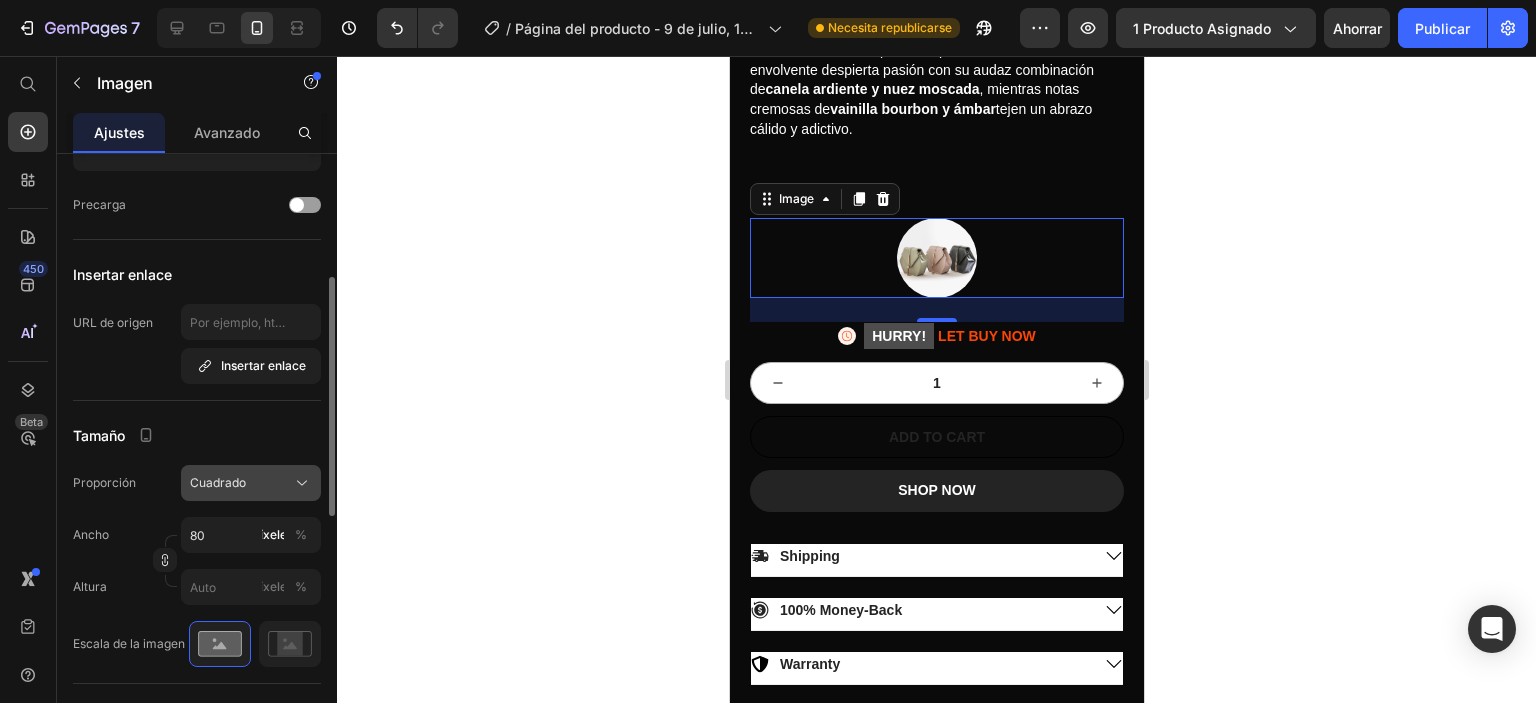 click on "Cuadrado" 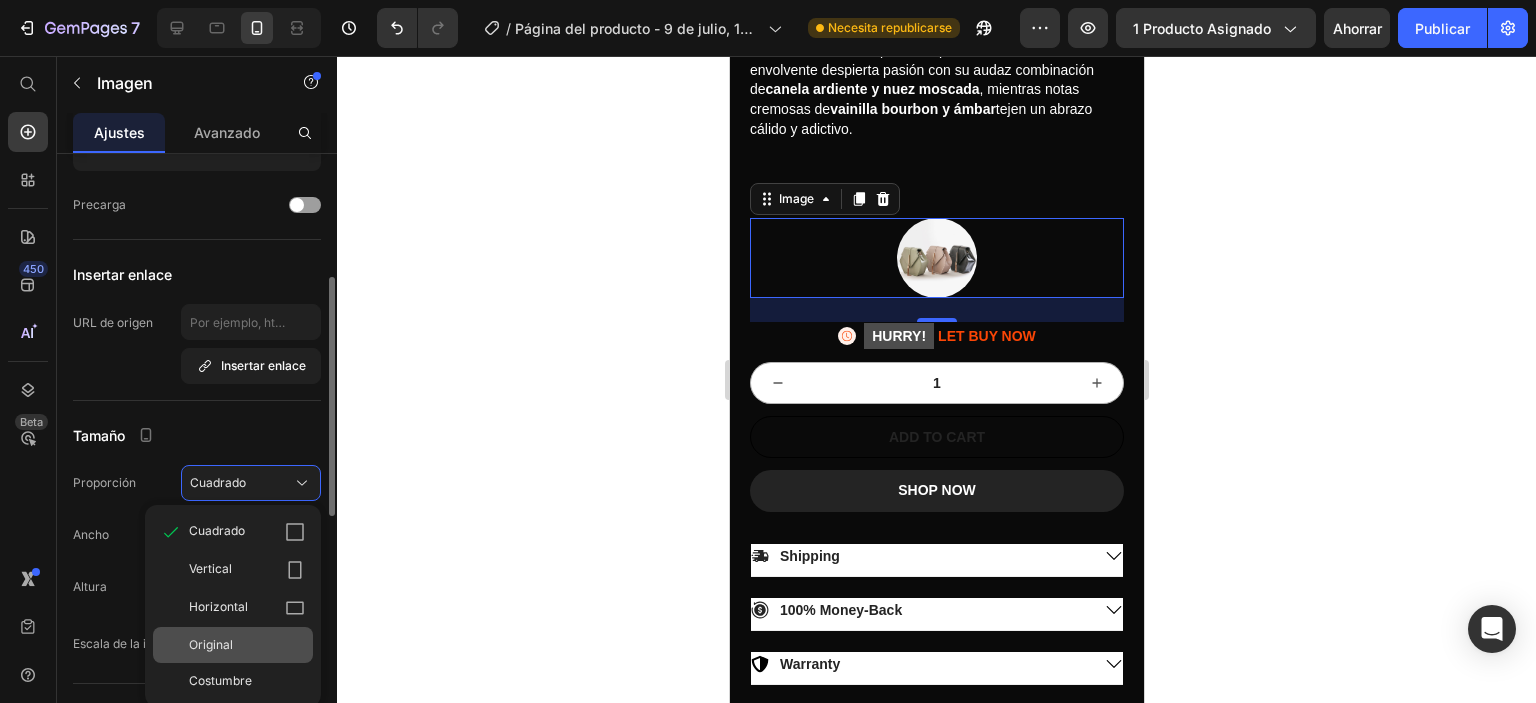 click on "Original" at bounding box center [247, 645] 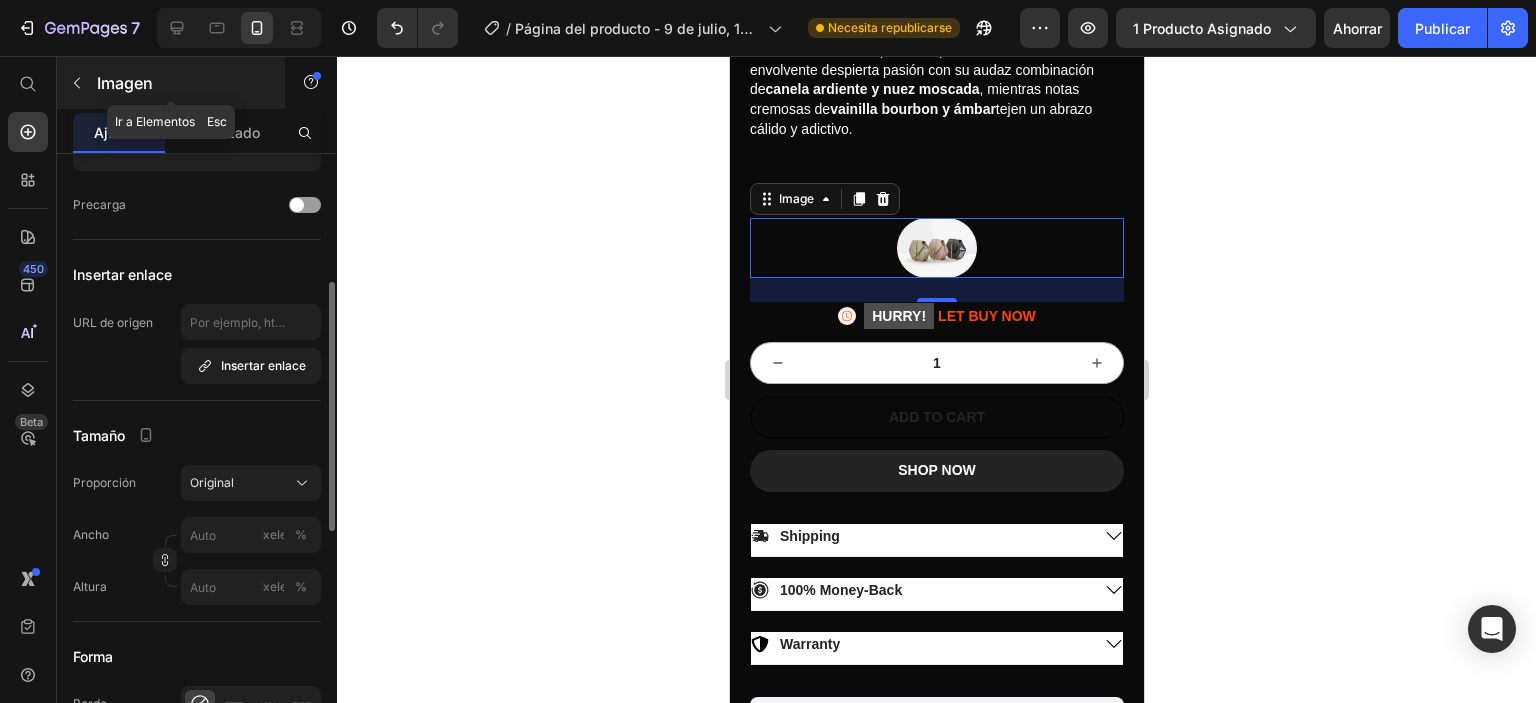 click at bounding box center (77, 83) 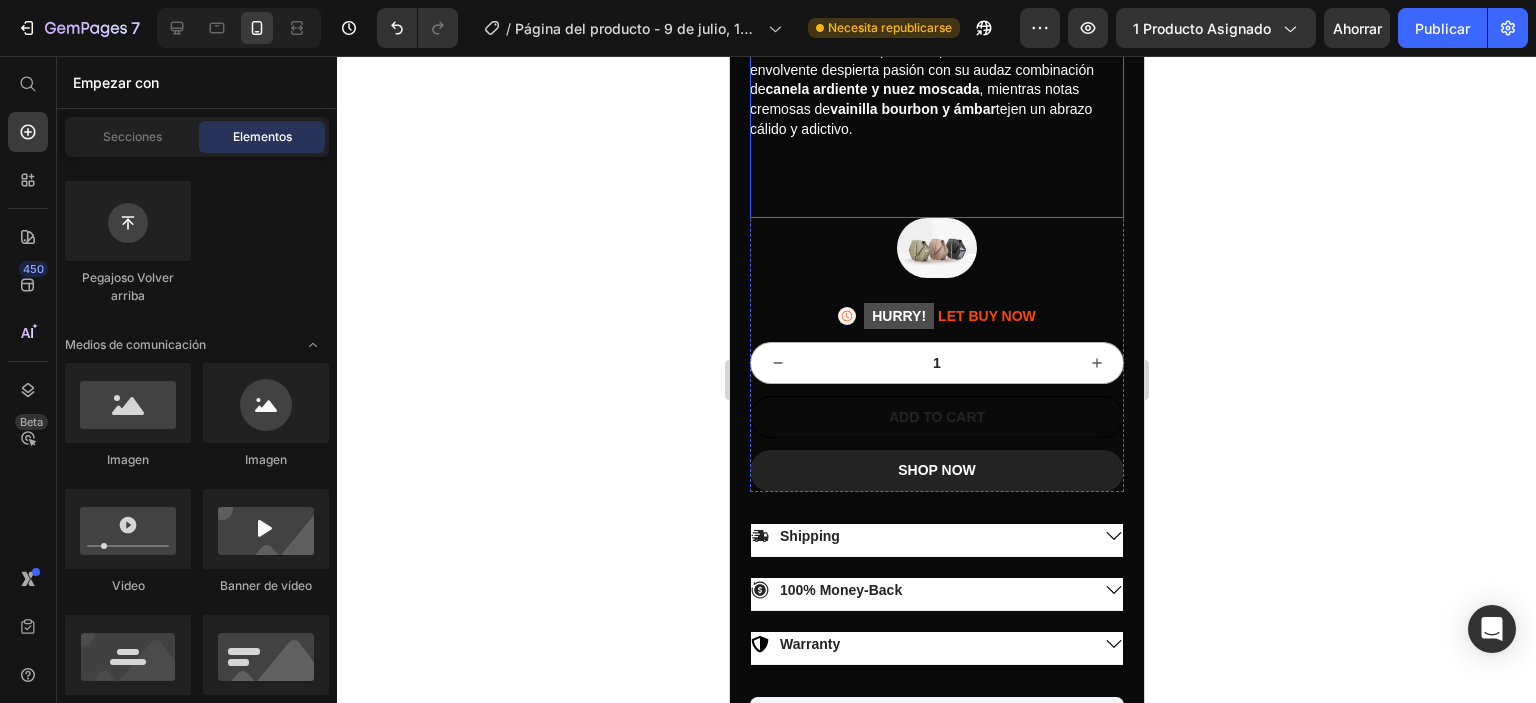 click on "Sumérgete en un viaje sensorial con   Khamrah By Lataffa  , la joya de la perfumería árabe que encarna el lujo y la seducción. Desde la primera aplicación, este elixir envolvente despierta pasión con su audaz combinación de   canela ardiente y nuez moscada  , mientras notas cremosas de   vainilla bourbon y ámbar   tejen un abrazo cálido y adictivo." at bounding box center (936, 110) 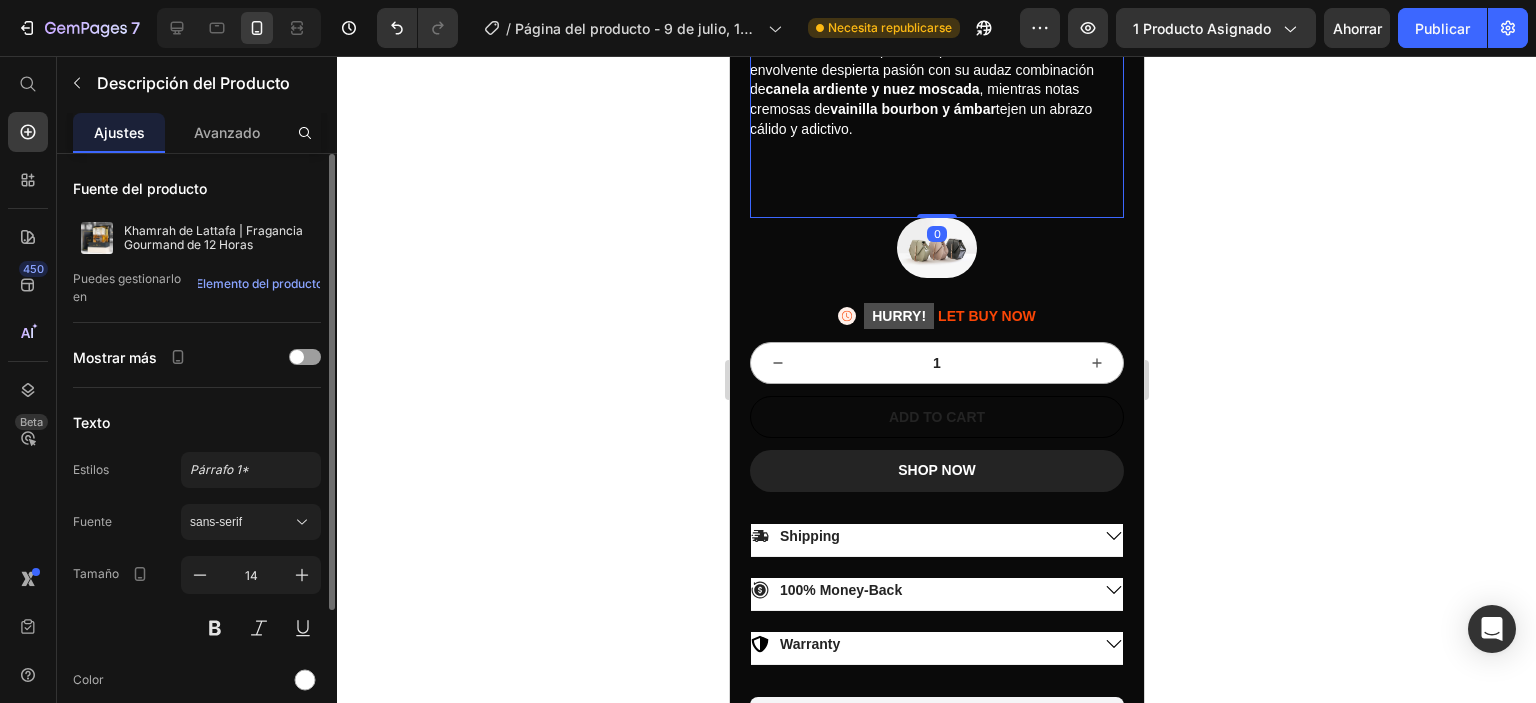 click at bounding box center [936, 248] 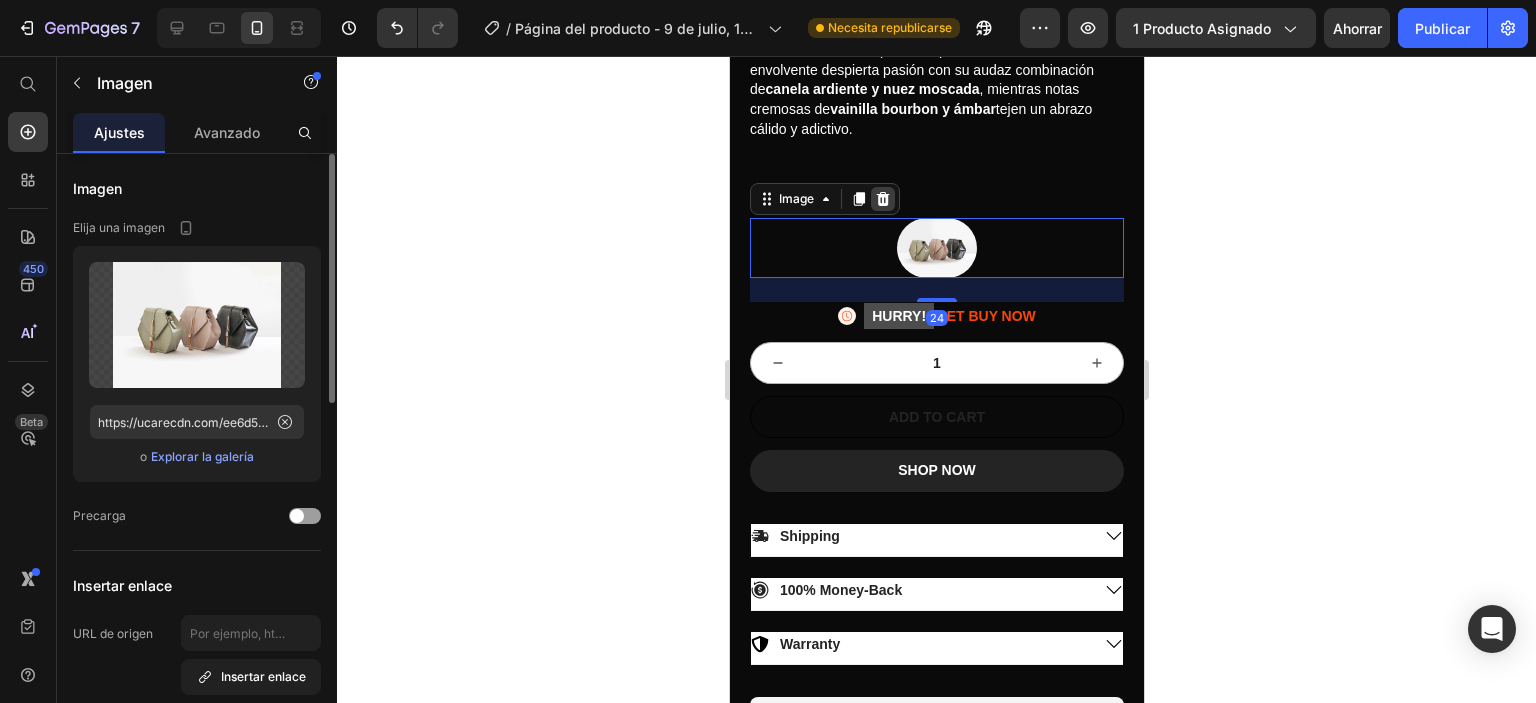 click 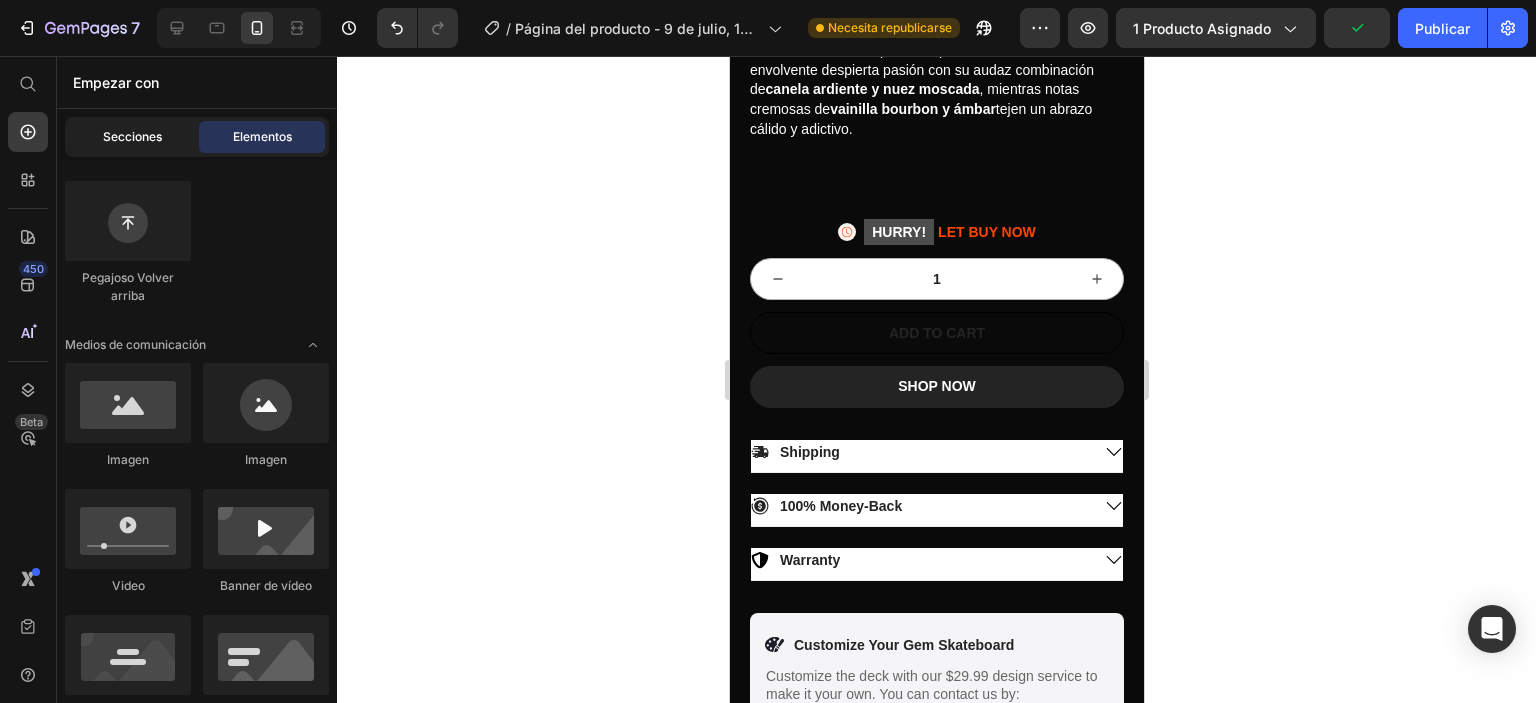 click on "Secciones" at bounding box center [132, 136] 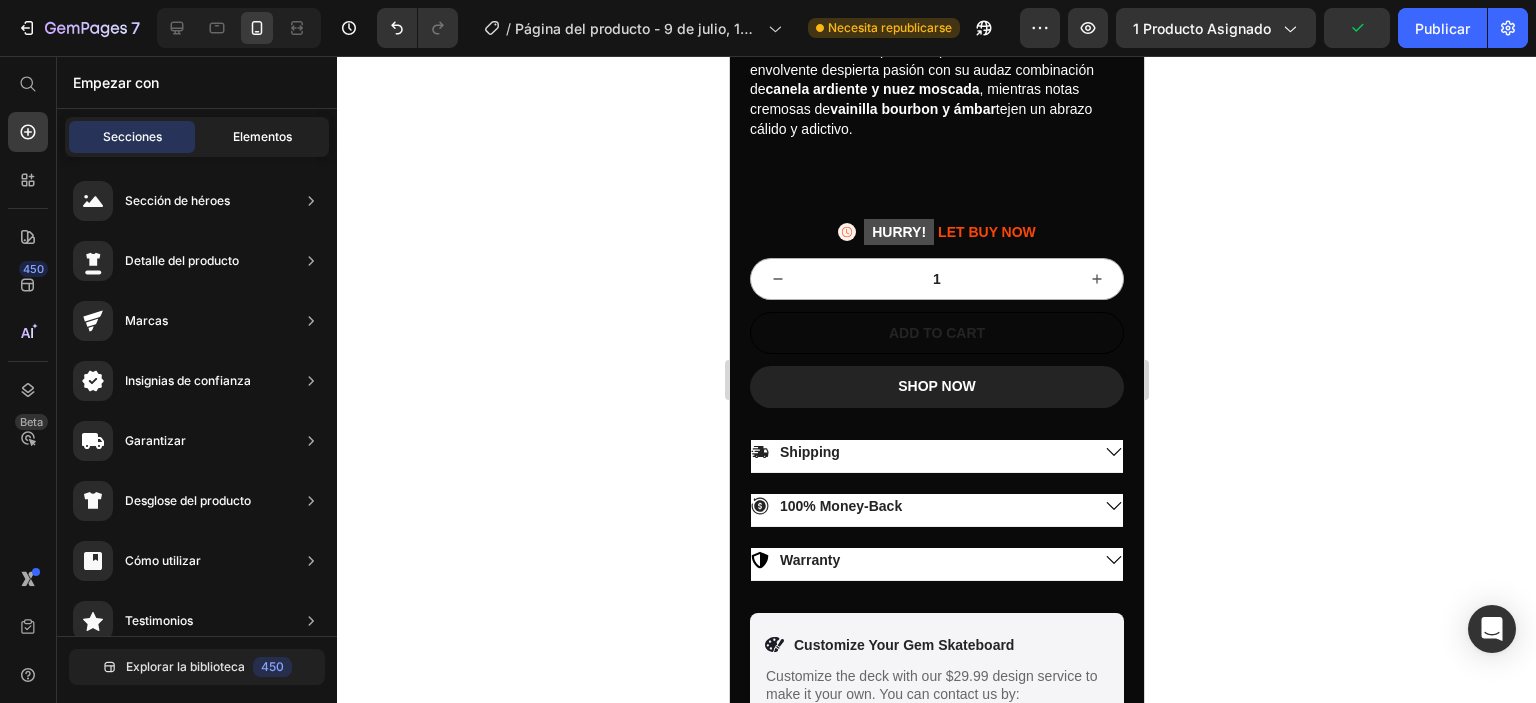 click on "Elementos" 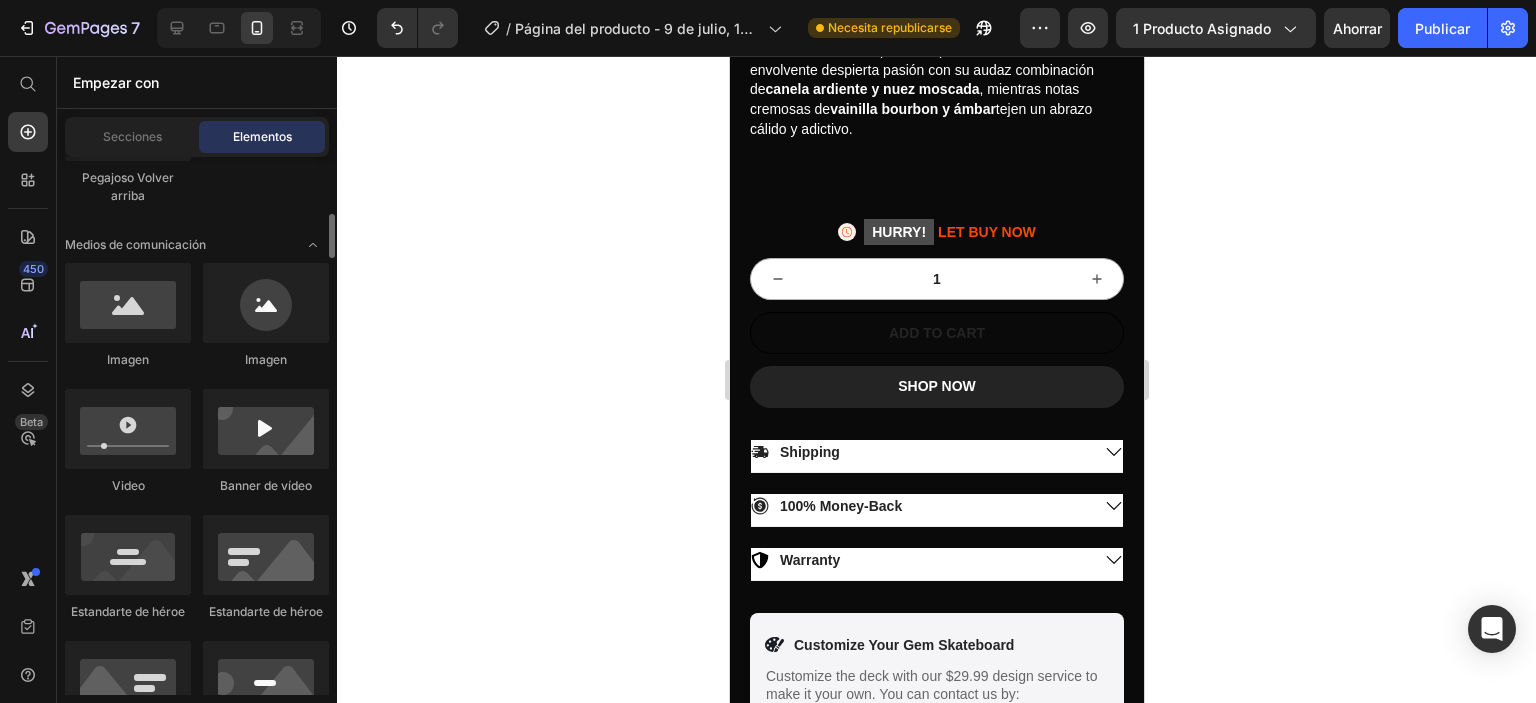 scroll, scrollTop: 800, scrollLeft: 0, axis: vertical 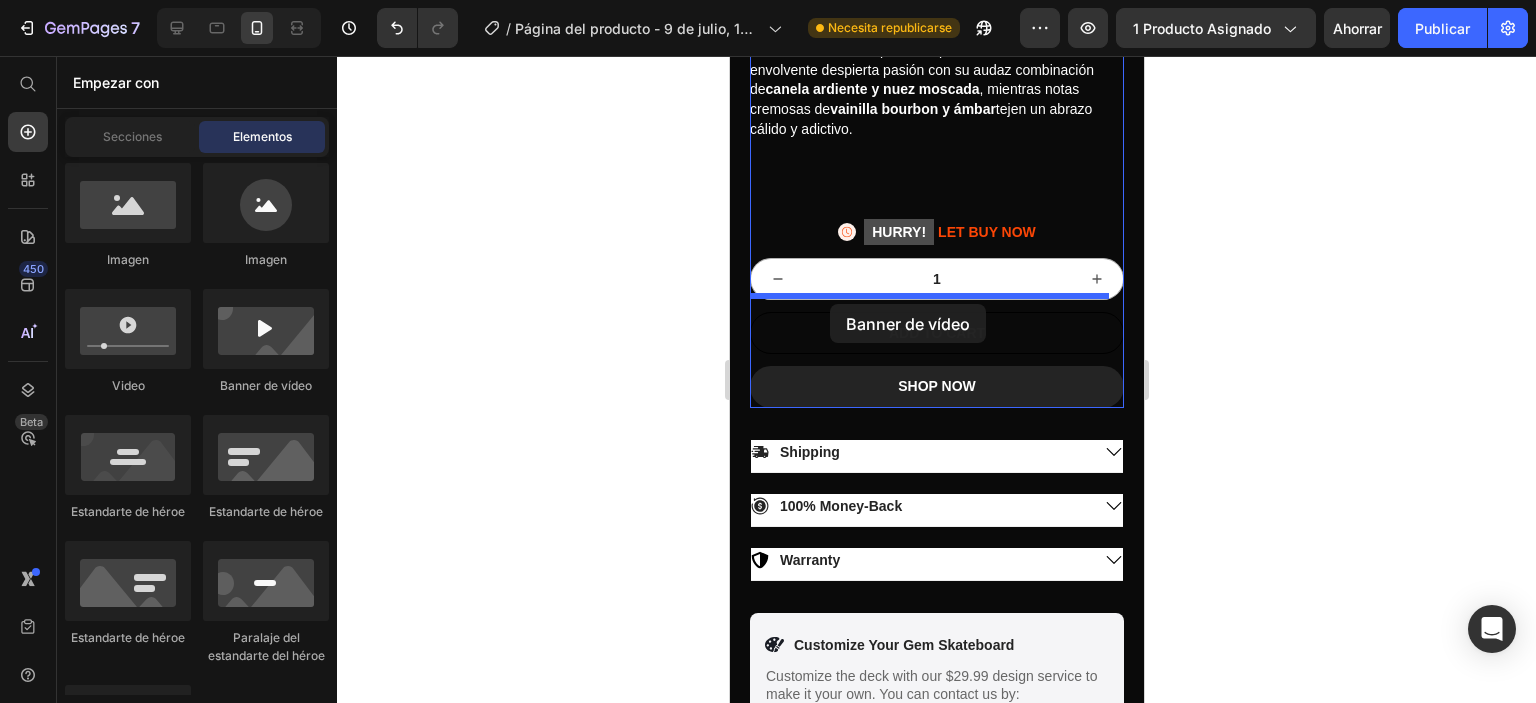drag, startPoint x: 1121, startPoint y: 413, endPoint x: 829, endPoint y: 304, distance: 311.68094 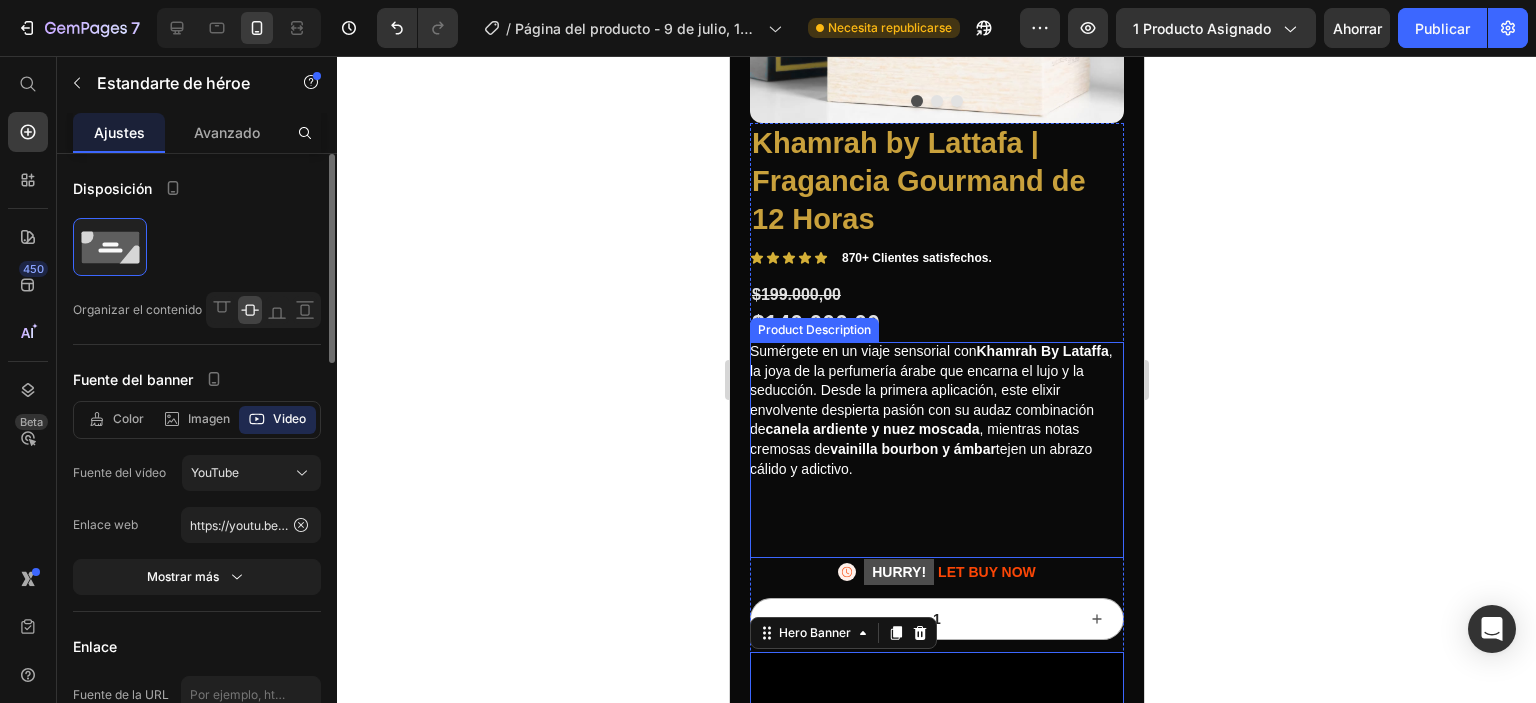 scroll, scrollTop: 500, scrollLeft: 0, axis: vertical 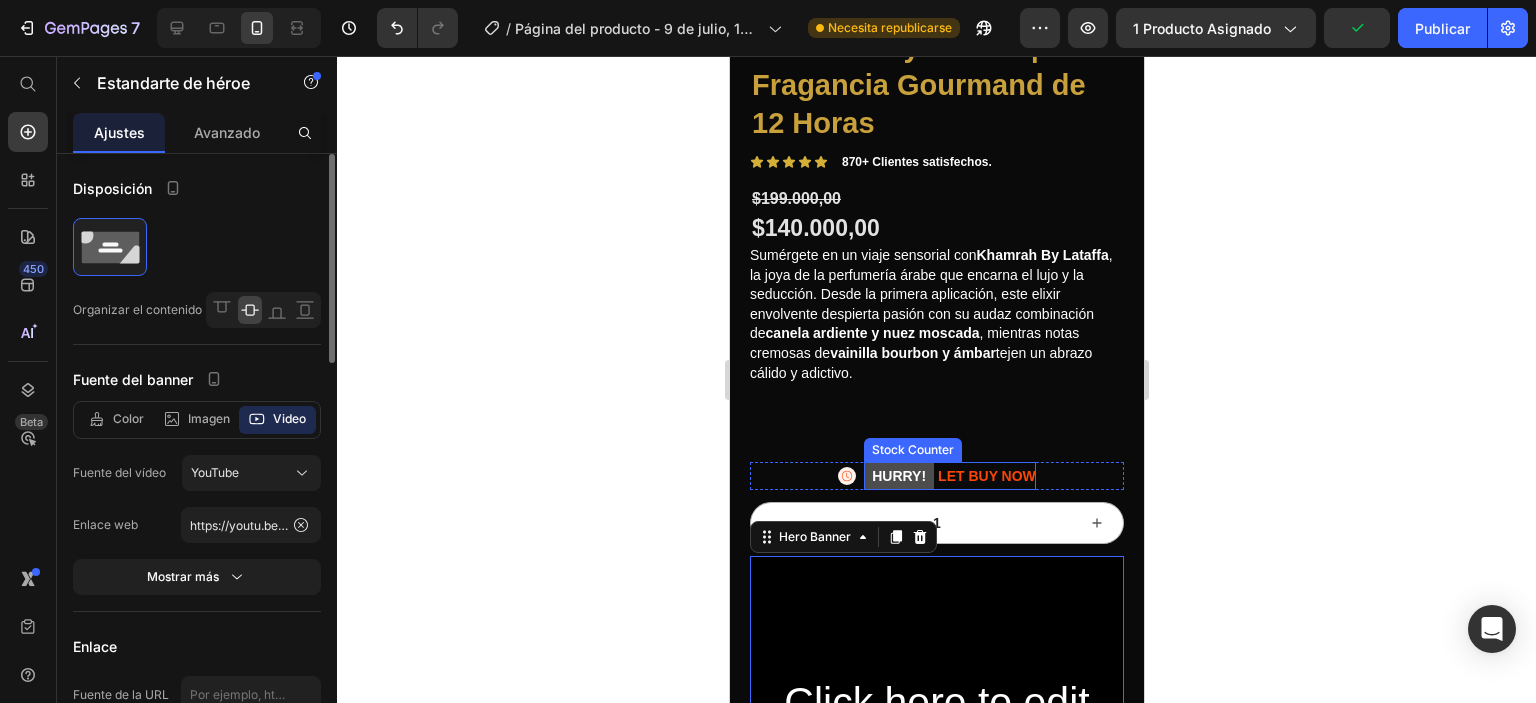 click on "HURRY!  LET BUY NOW" at bounding box center [949, 476] 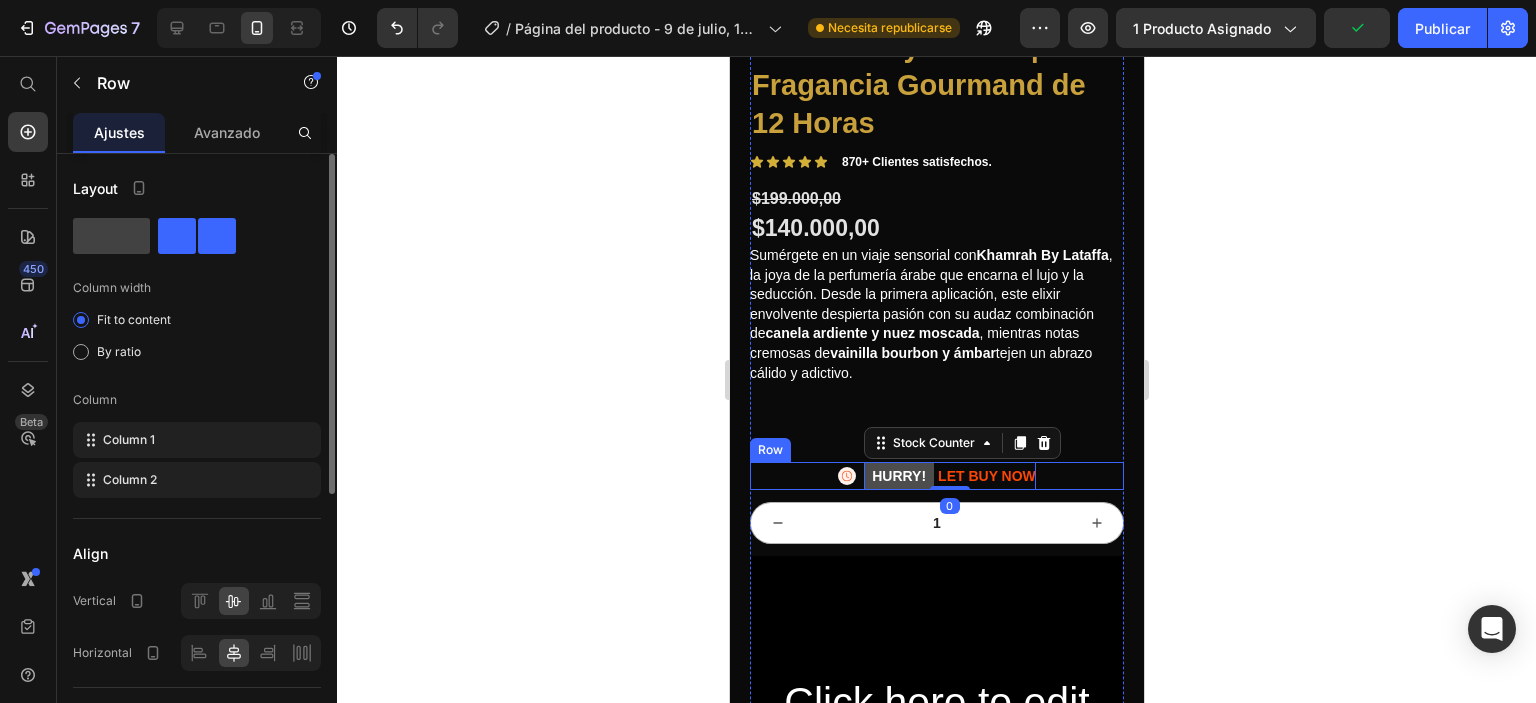 click on "Icon
HURRY!  LET BUY NOW Stock Counter   0 Row" at bounding box center [936, 476] 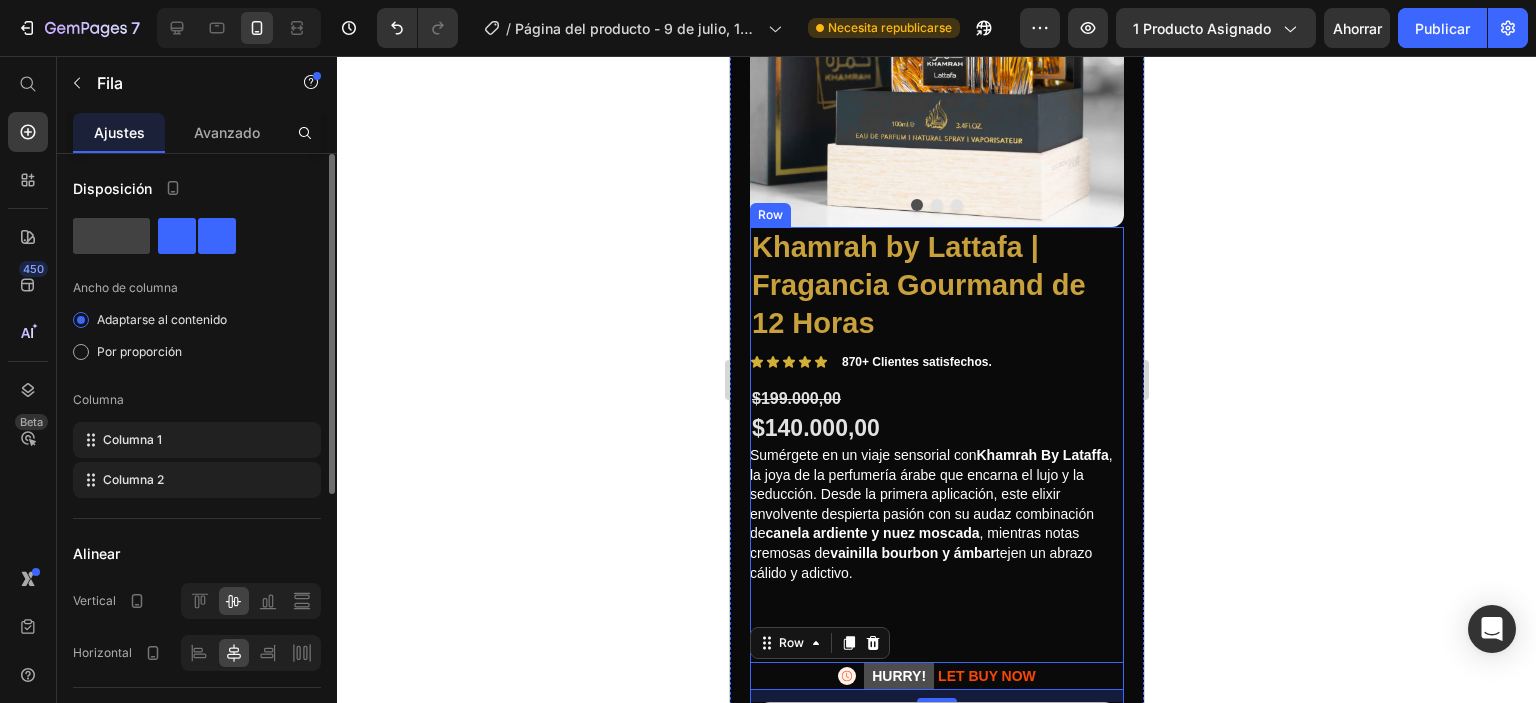 scroll, scrollTop: 400, scrollLeft: 0, axis: vertical 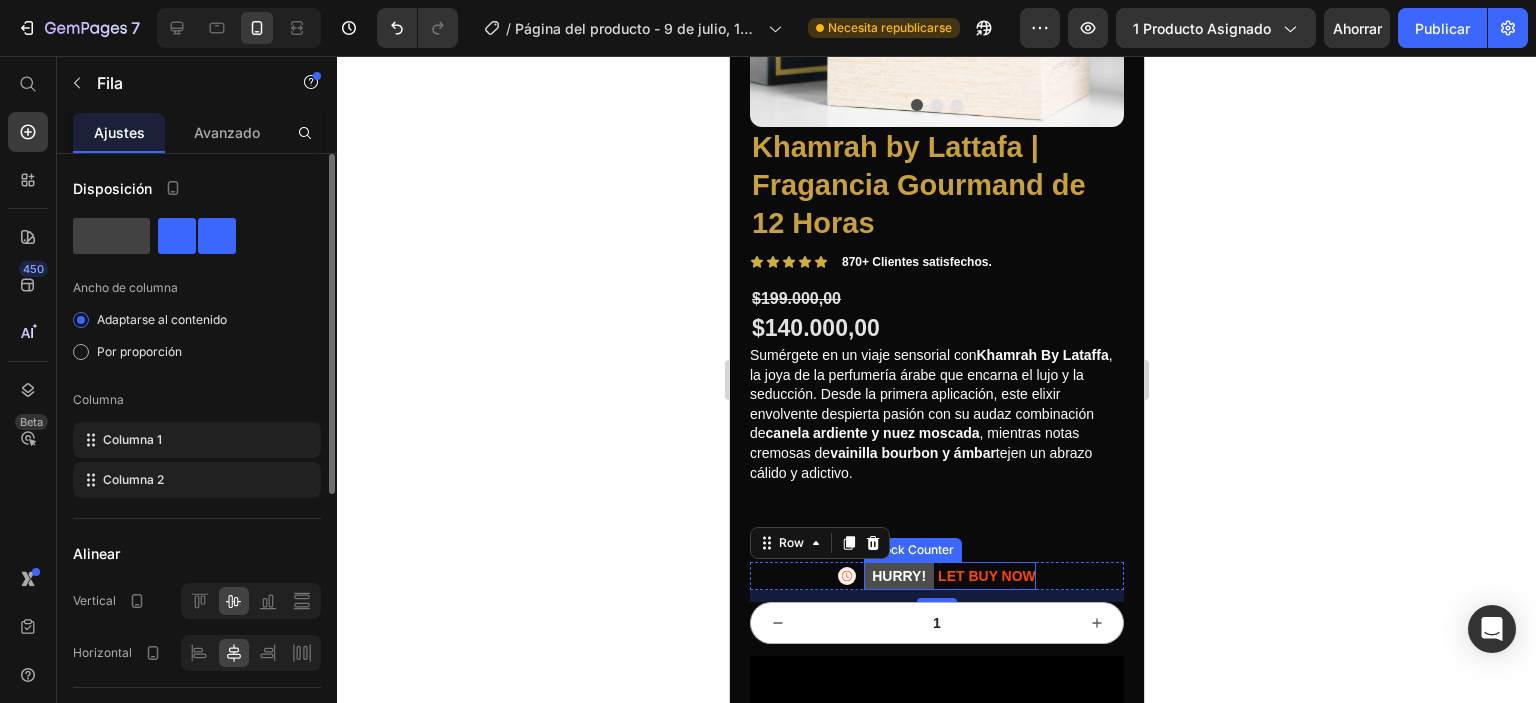 click on "HURRY!" at bounding box center (898, 576) 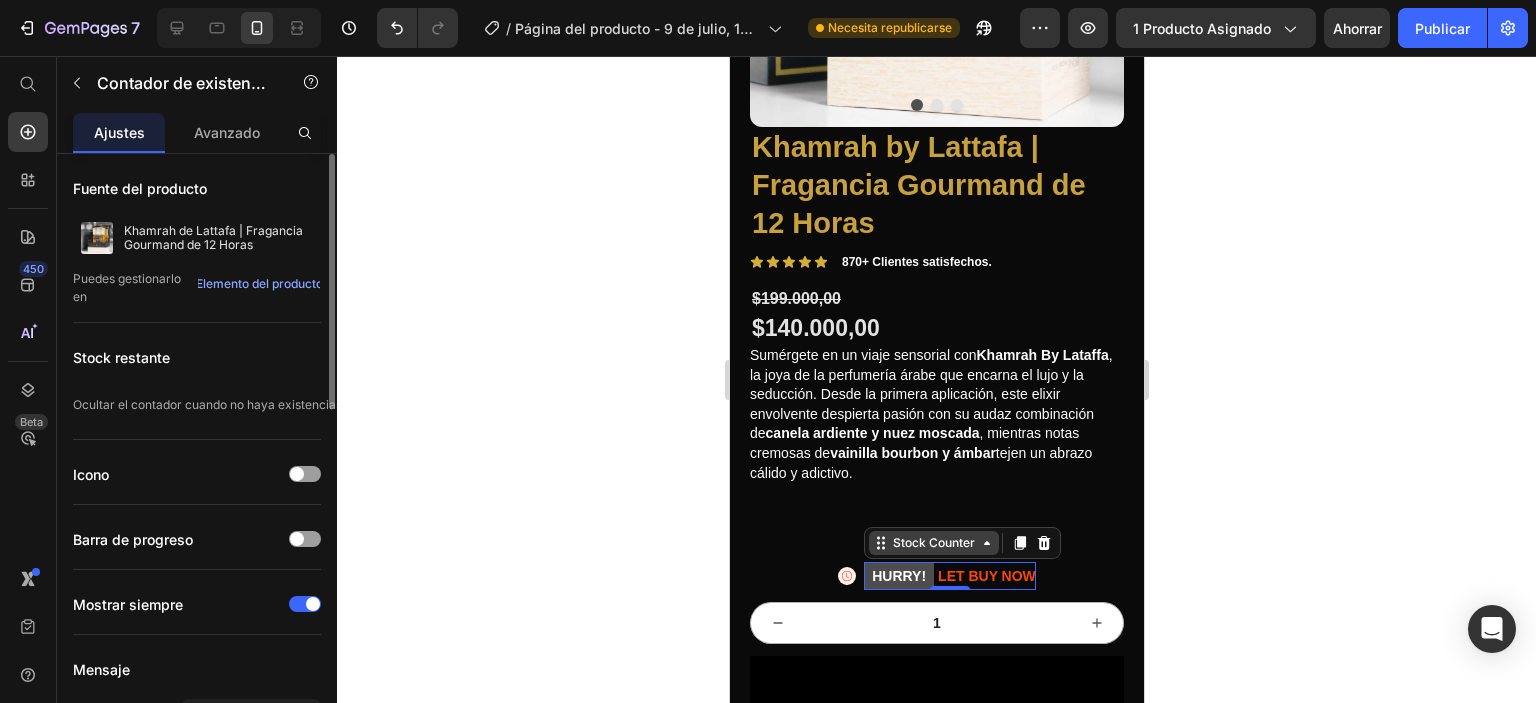 click on "Stock Counter" at bounding box center [933, 543] 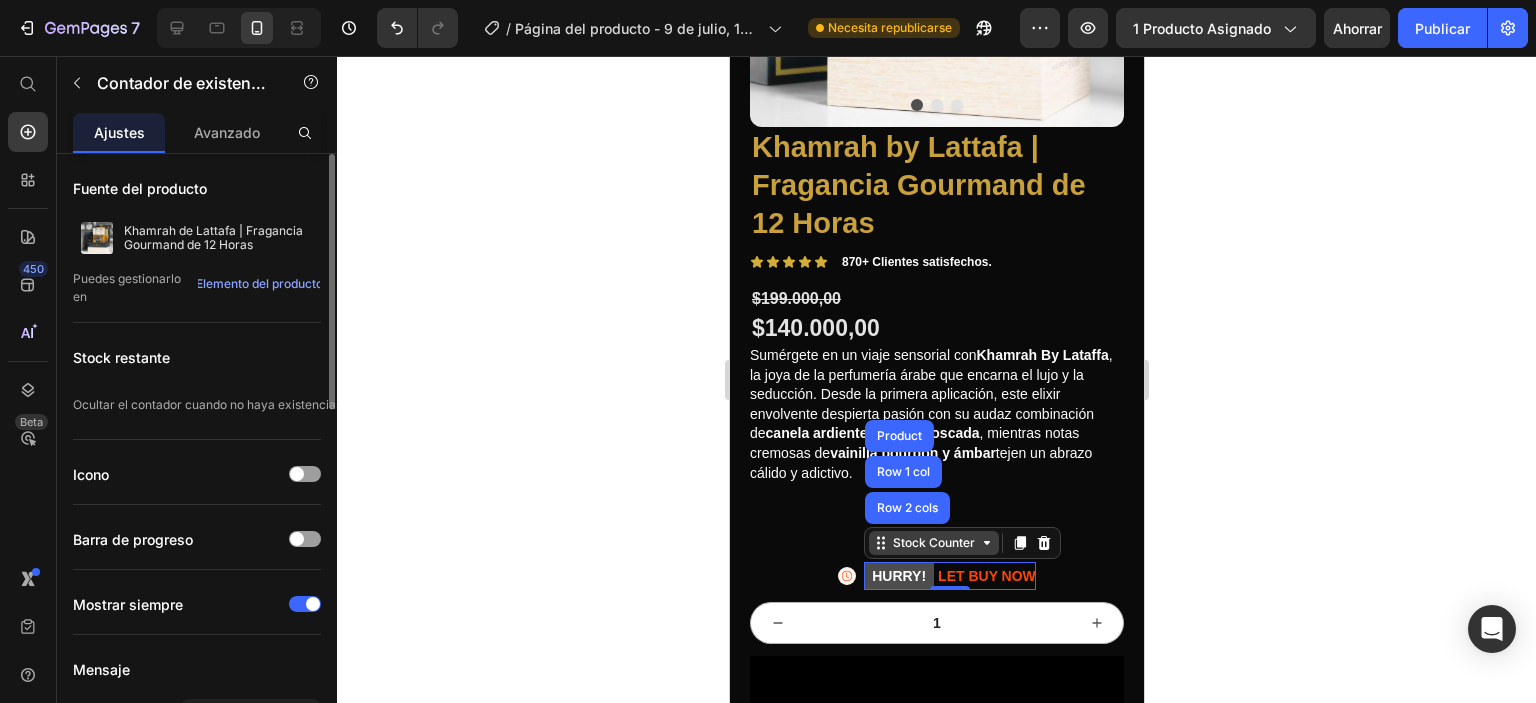 click on "Stock Counter" at bounding box center (933, 543) 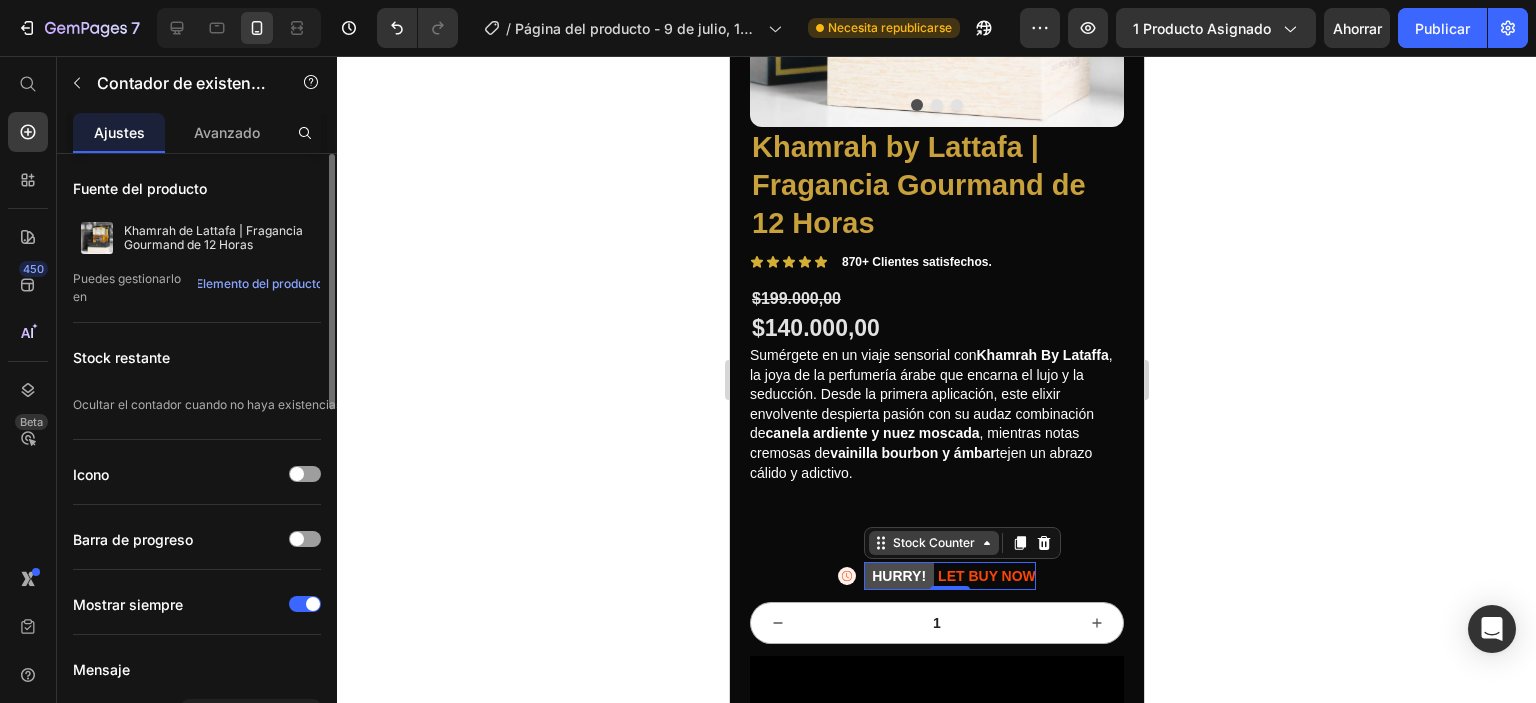 click on "Stock Counter" at bounding box center (933, 543) 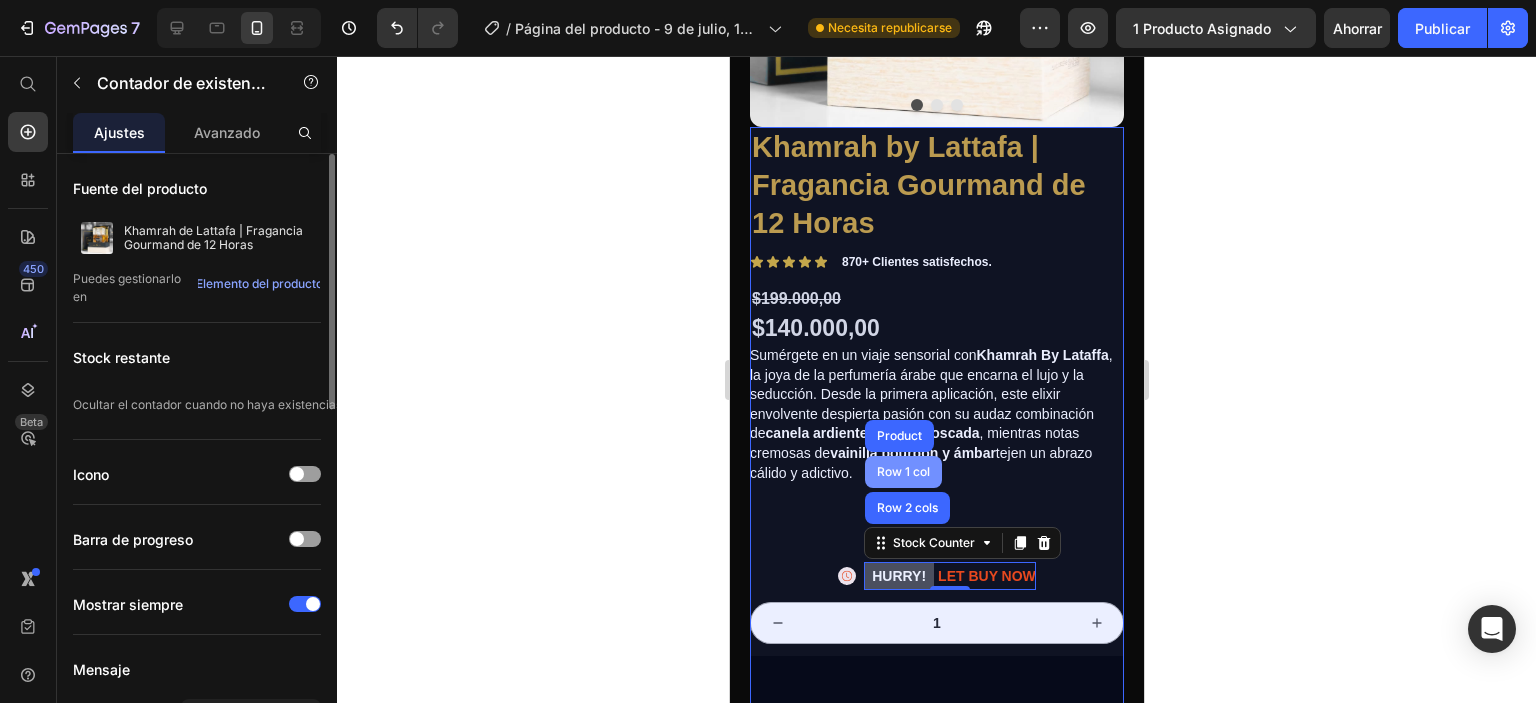click on "Row 1 col" at bounding box center [902, 472] 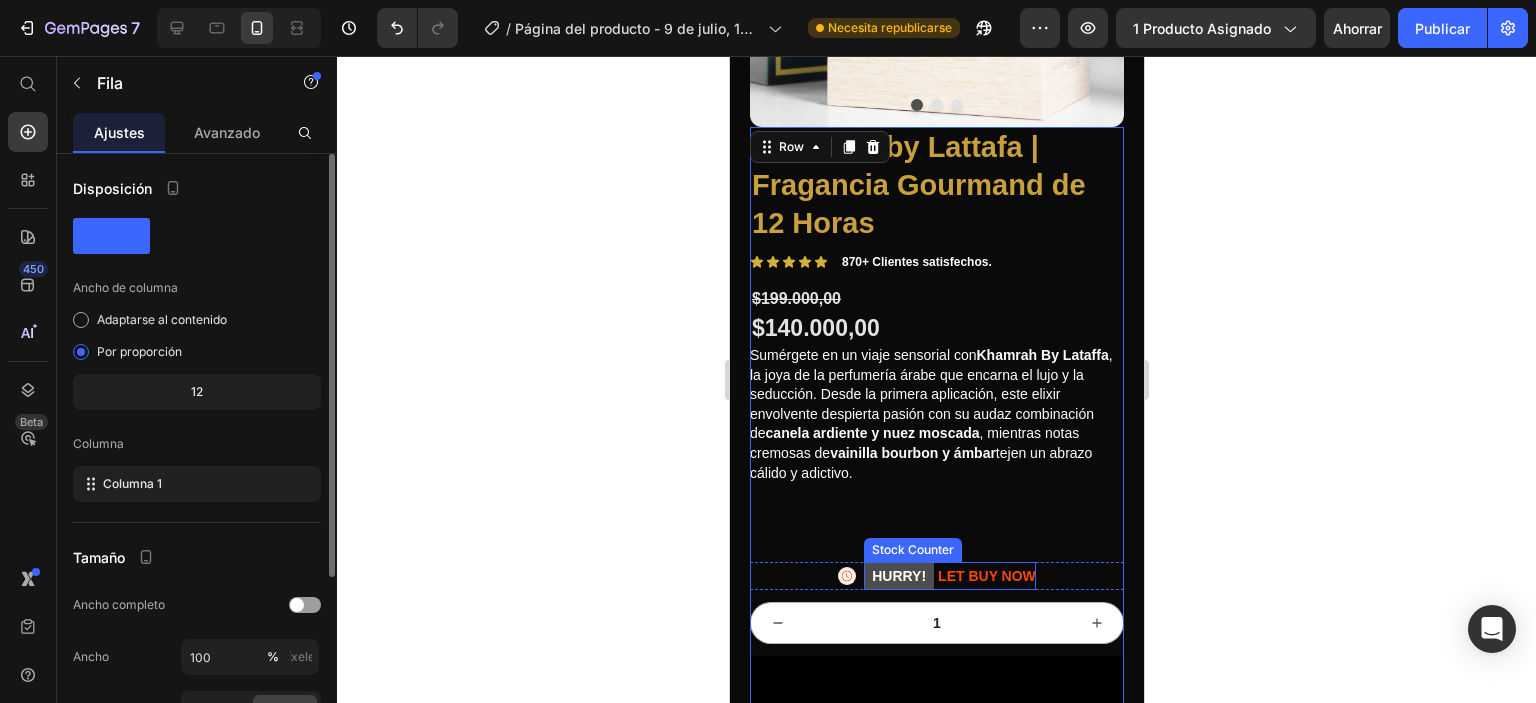 click on "HURRY!  LET BUY NOW" at bounding box center (949, 576) 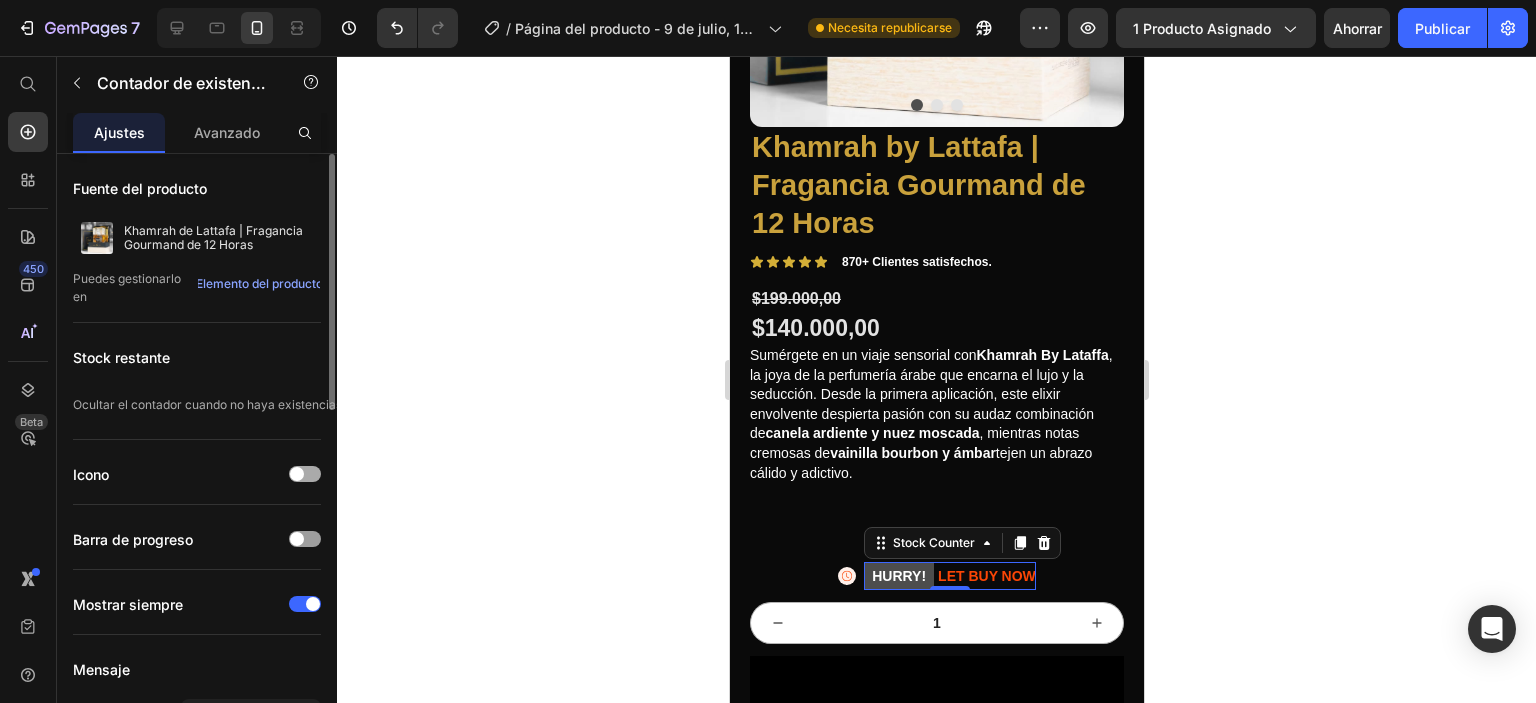 click at bounding box center (305, 474) 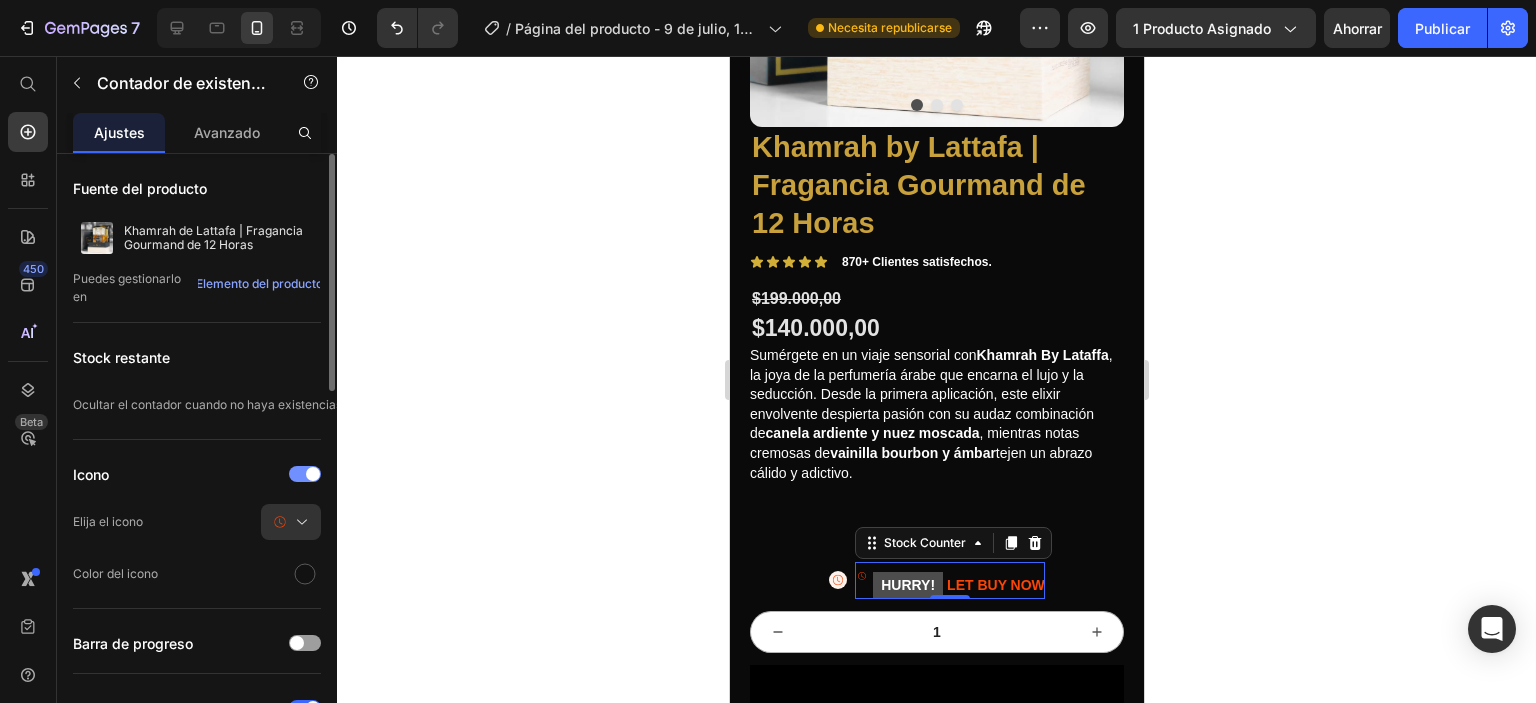 click at bounding box center [313, 474] 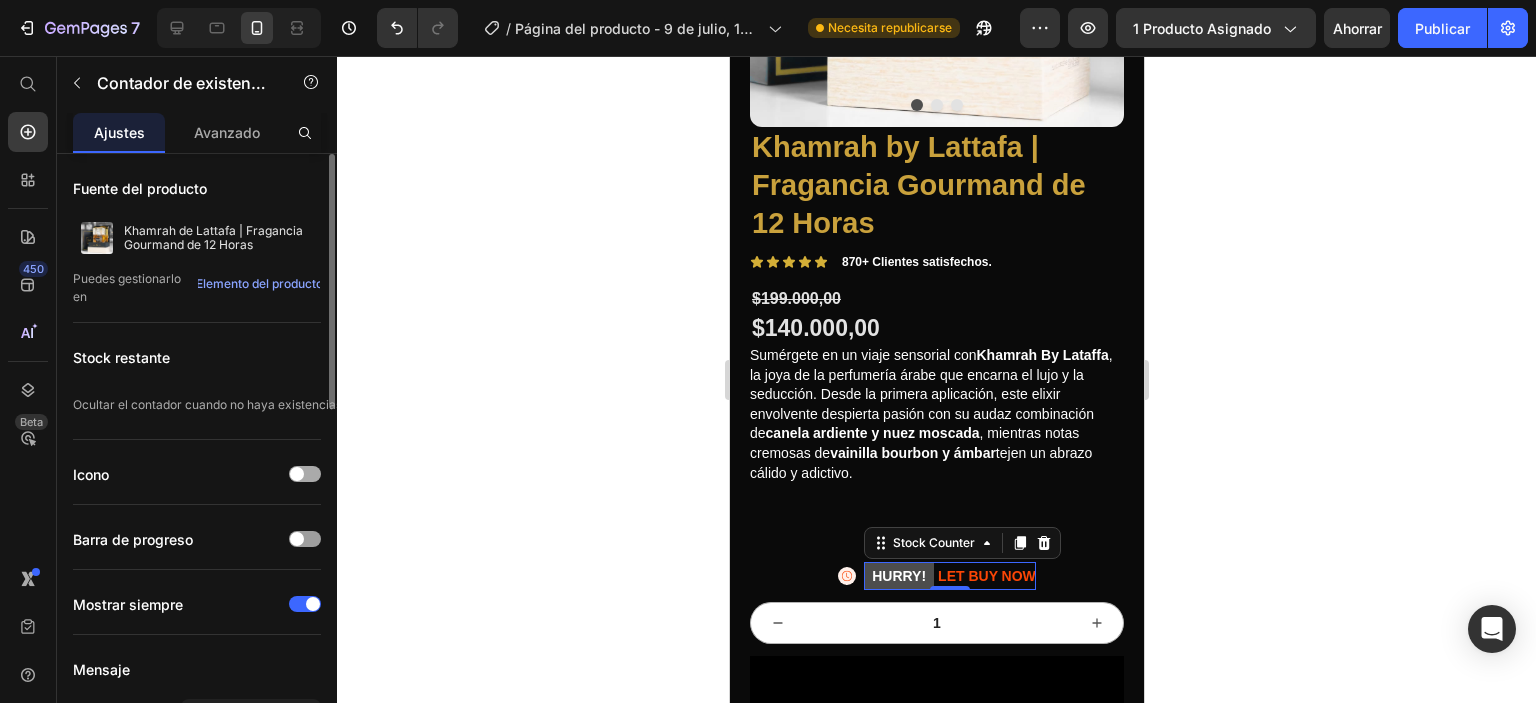 click at bounding box center (305, 474) 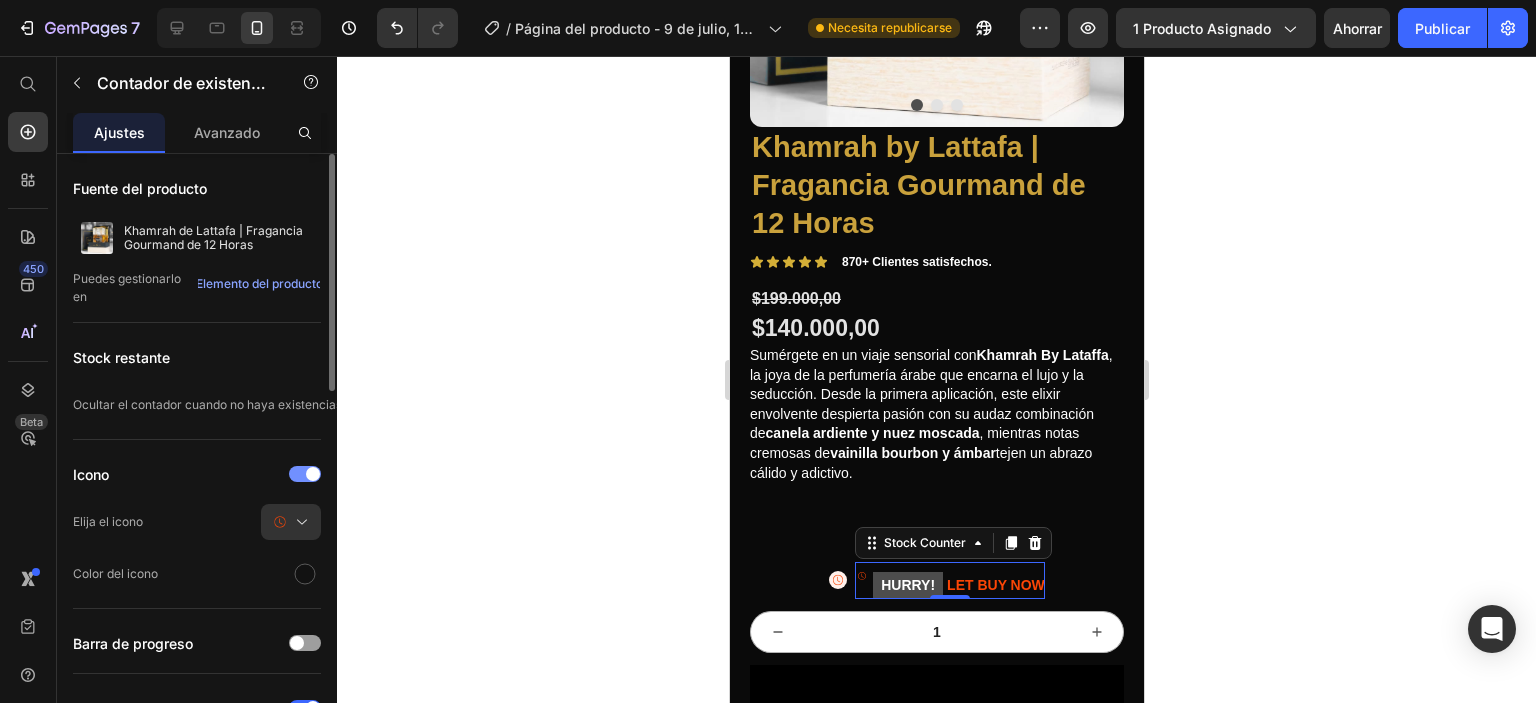 click at bounding box center (313, 474) 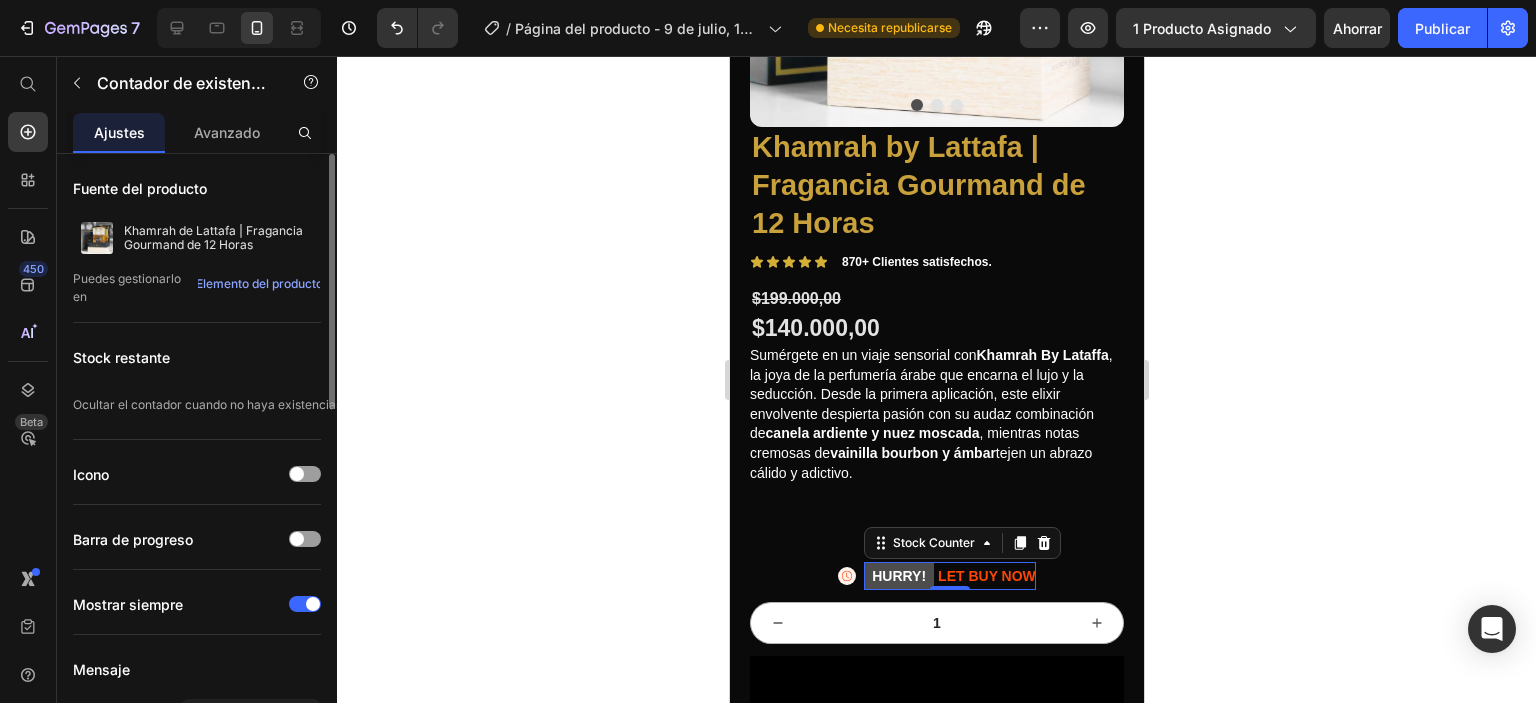 scroll, scrollTop: 100, scrollLeft: 0, axis: vertical 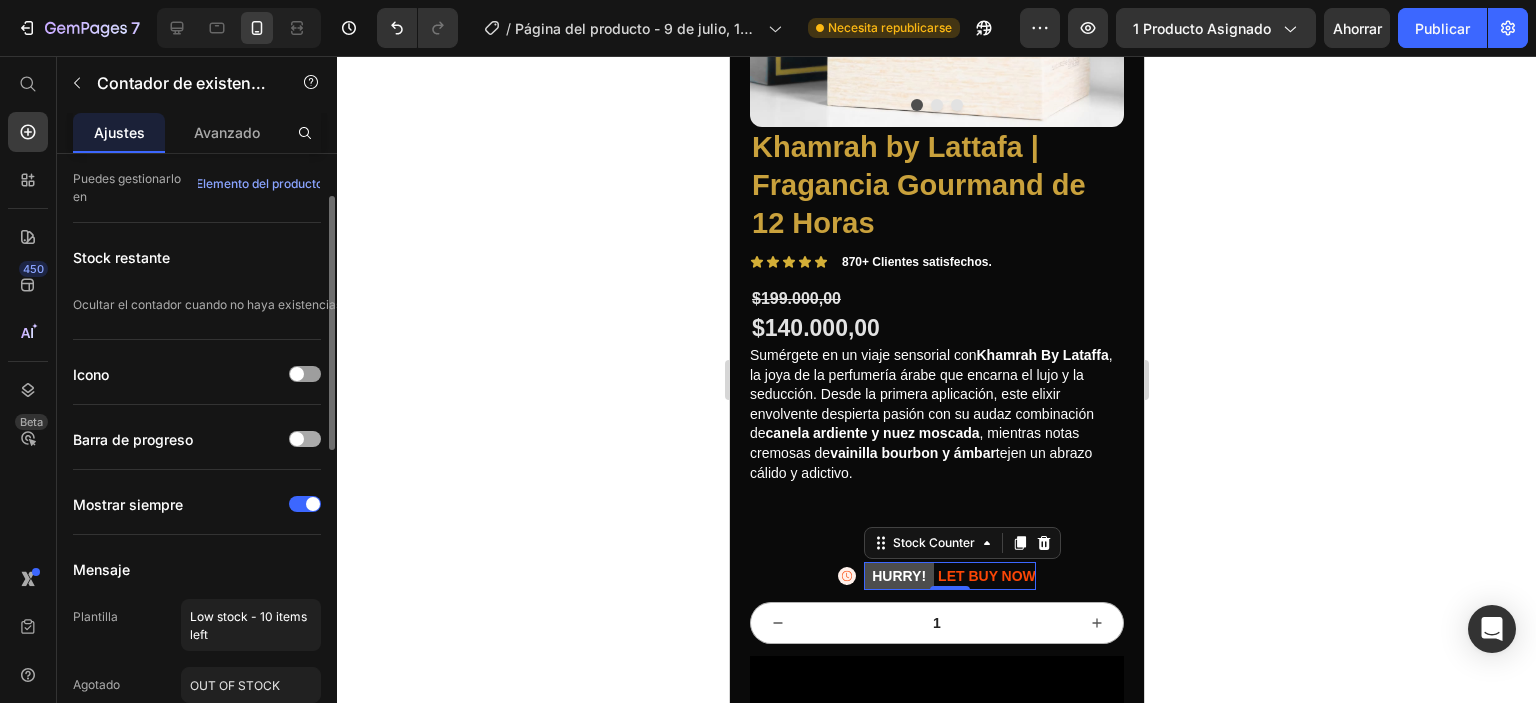 click at bounding box center (297, 439) 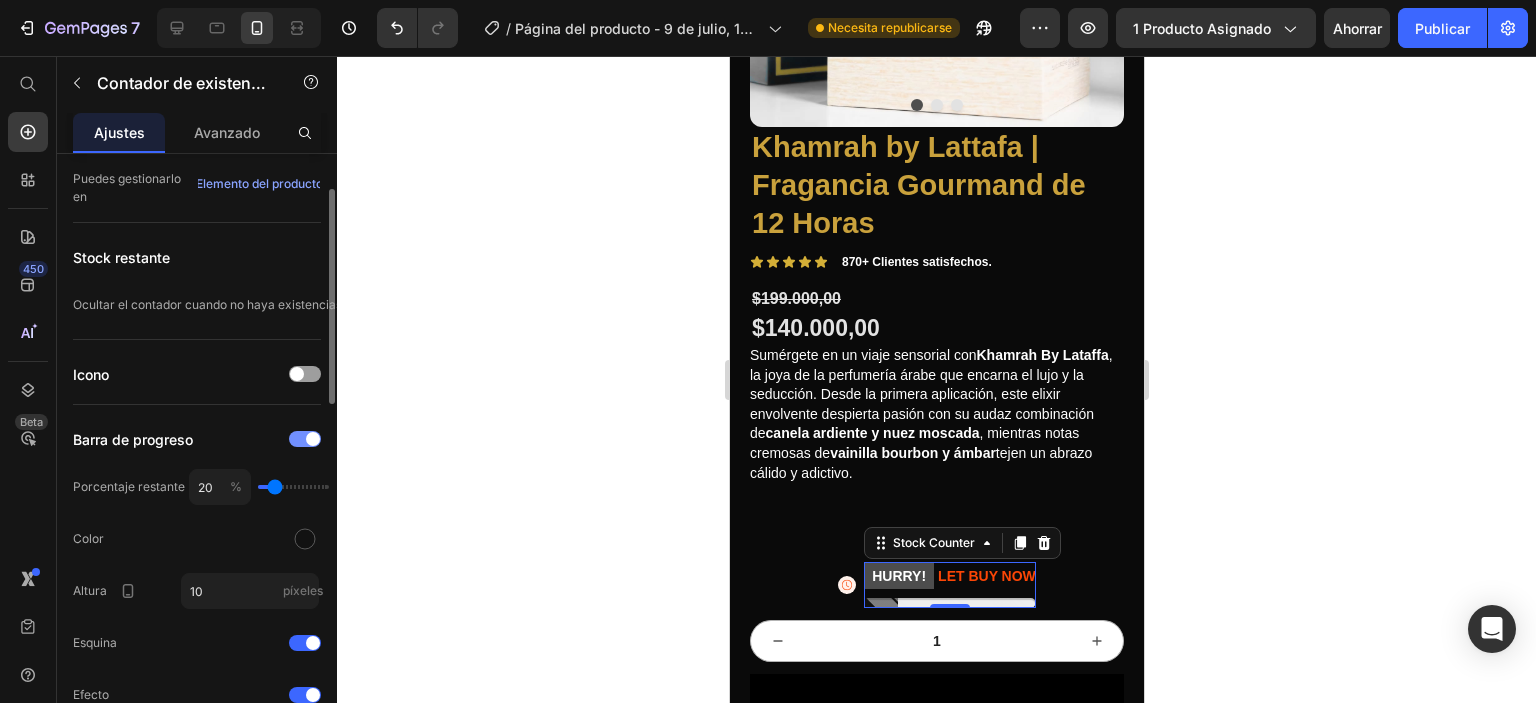 click at bounding box center [305, 439] 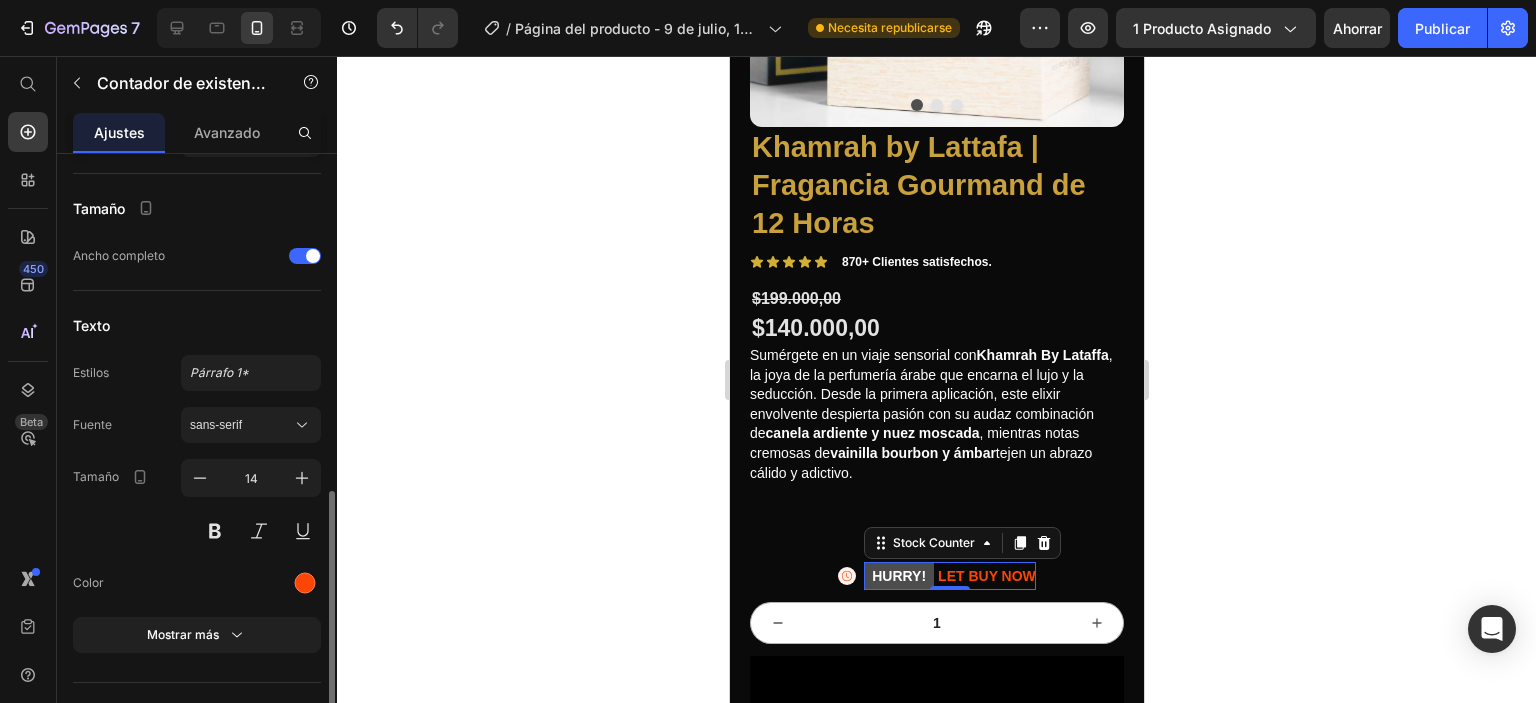 scroll, scrollTop: 834, scrollLeft: 0, axis: vertical 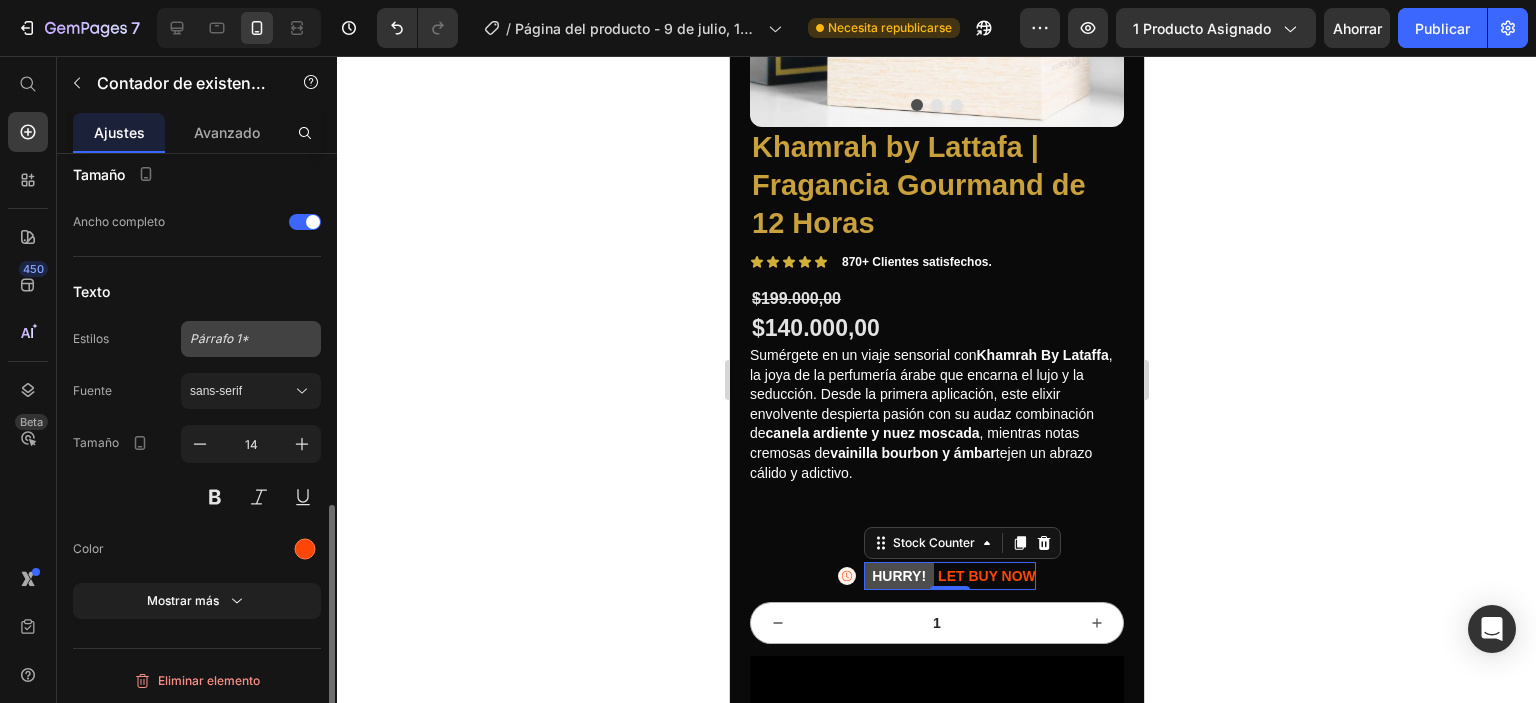 click on "Párrafo 1*" at bounding box center (219, 338) 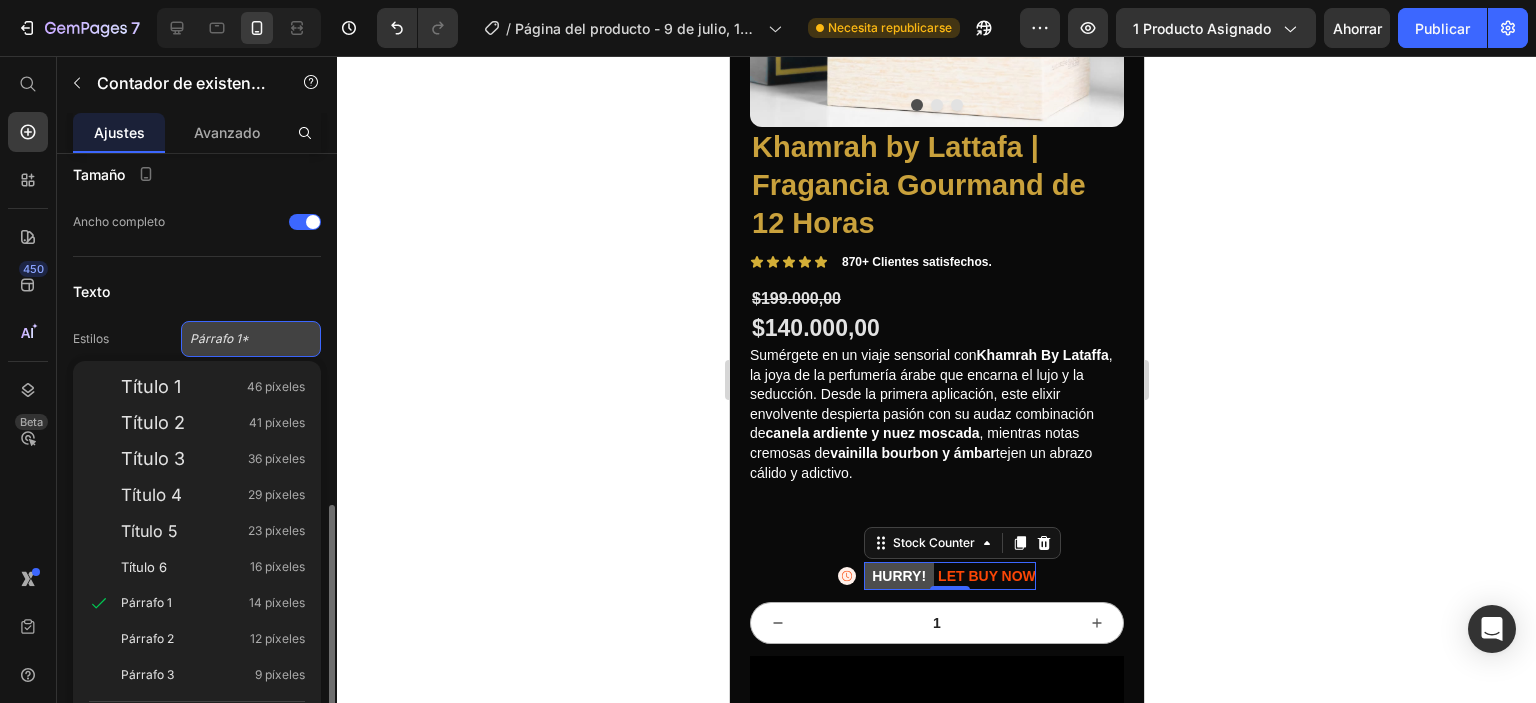 click on "Párrafo 1*" at bounding box center [219, 338] 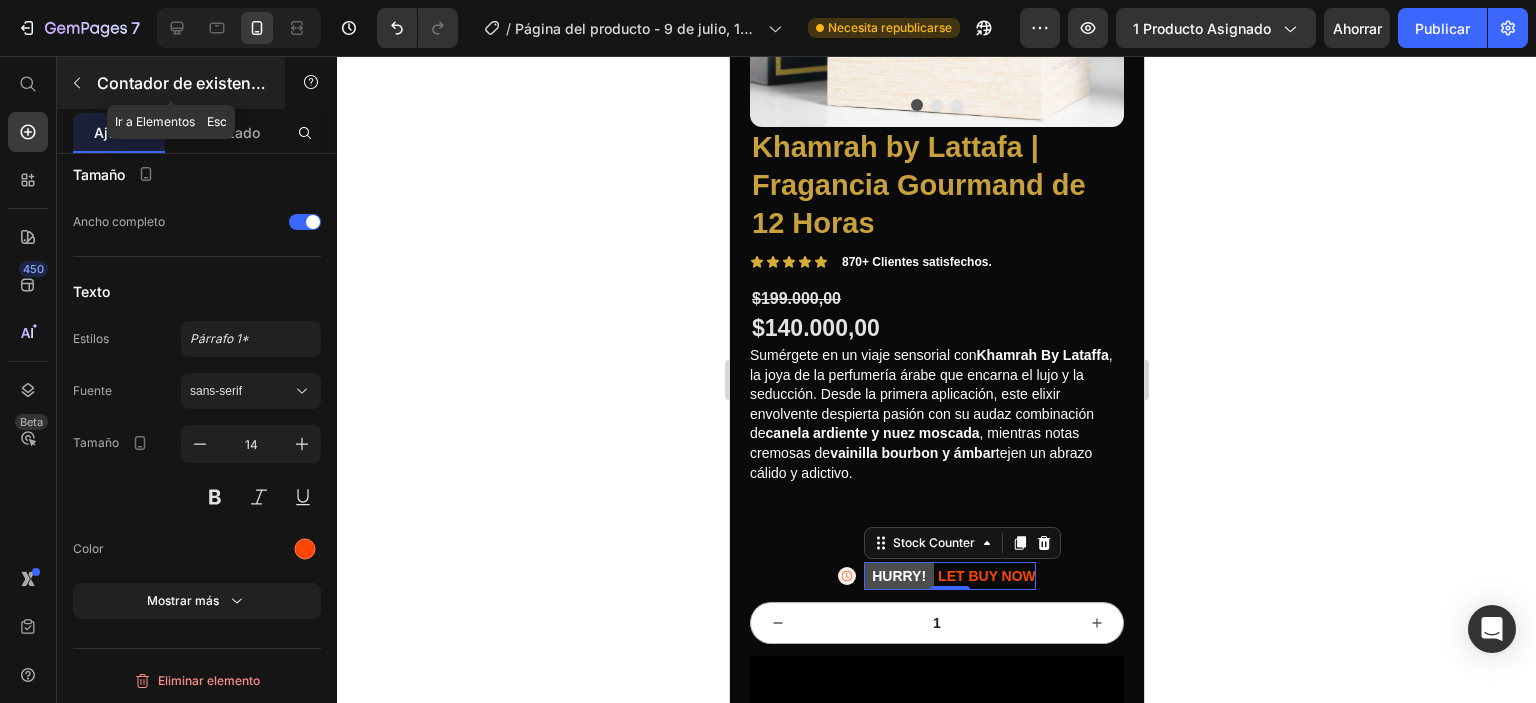 click on "Contador de existencias" at bounding box center (171, 83) 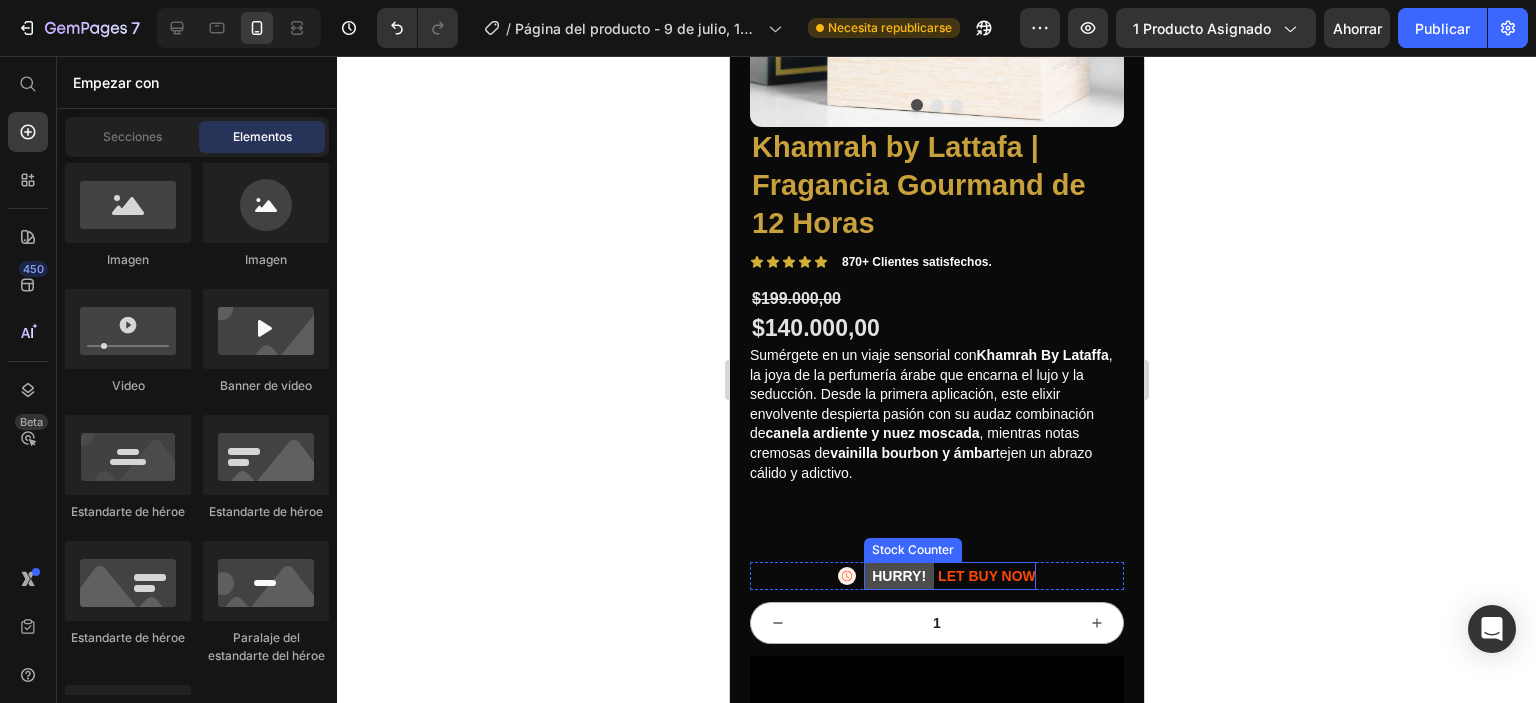 click on "HURRY!" at bounding box center (898, 576) 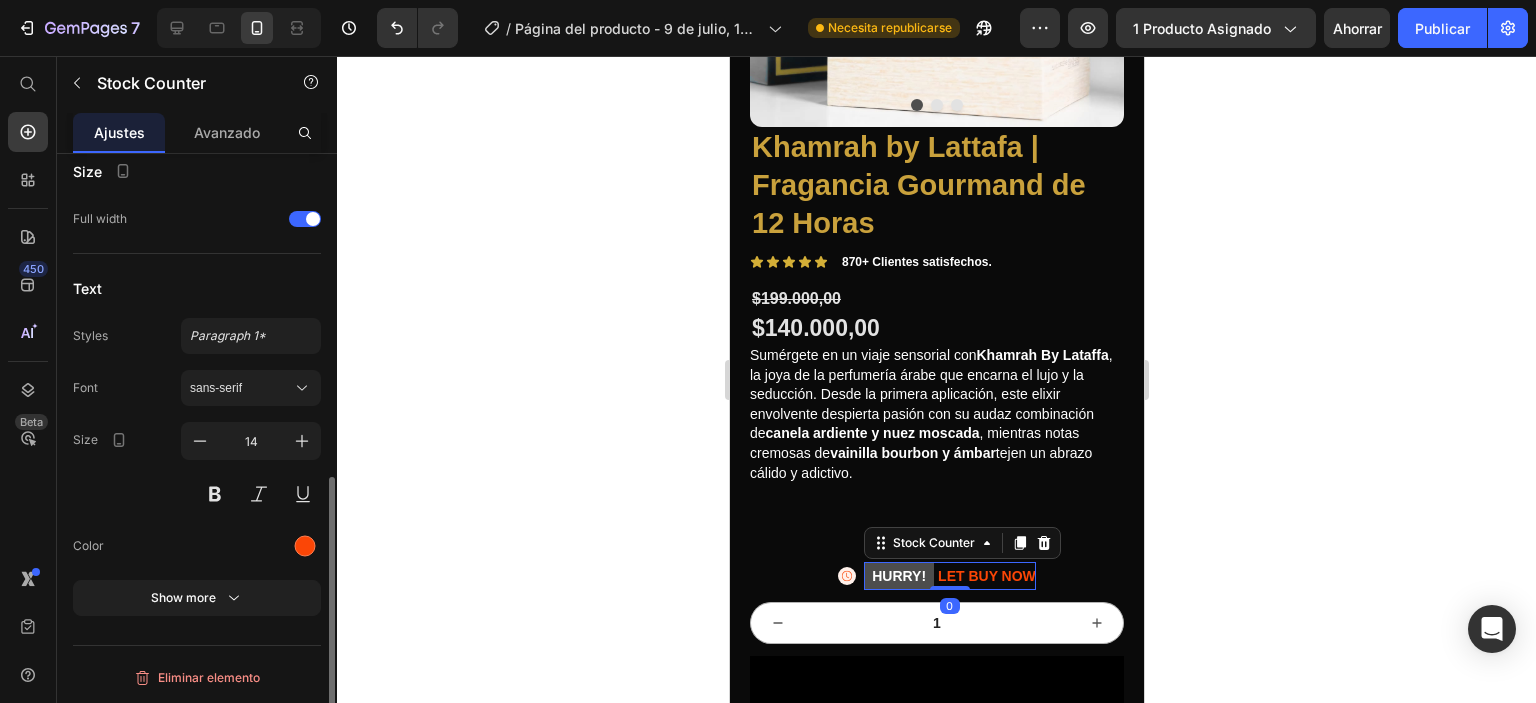 scroll, scrollTop: 810, scrollLeft: 0, axis: vertical 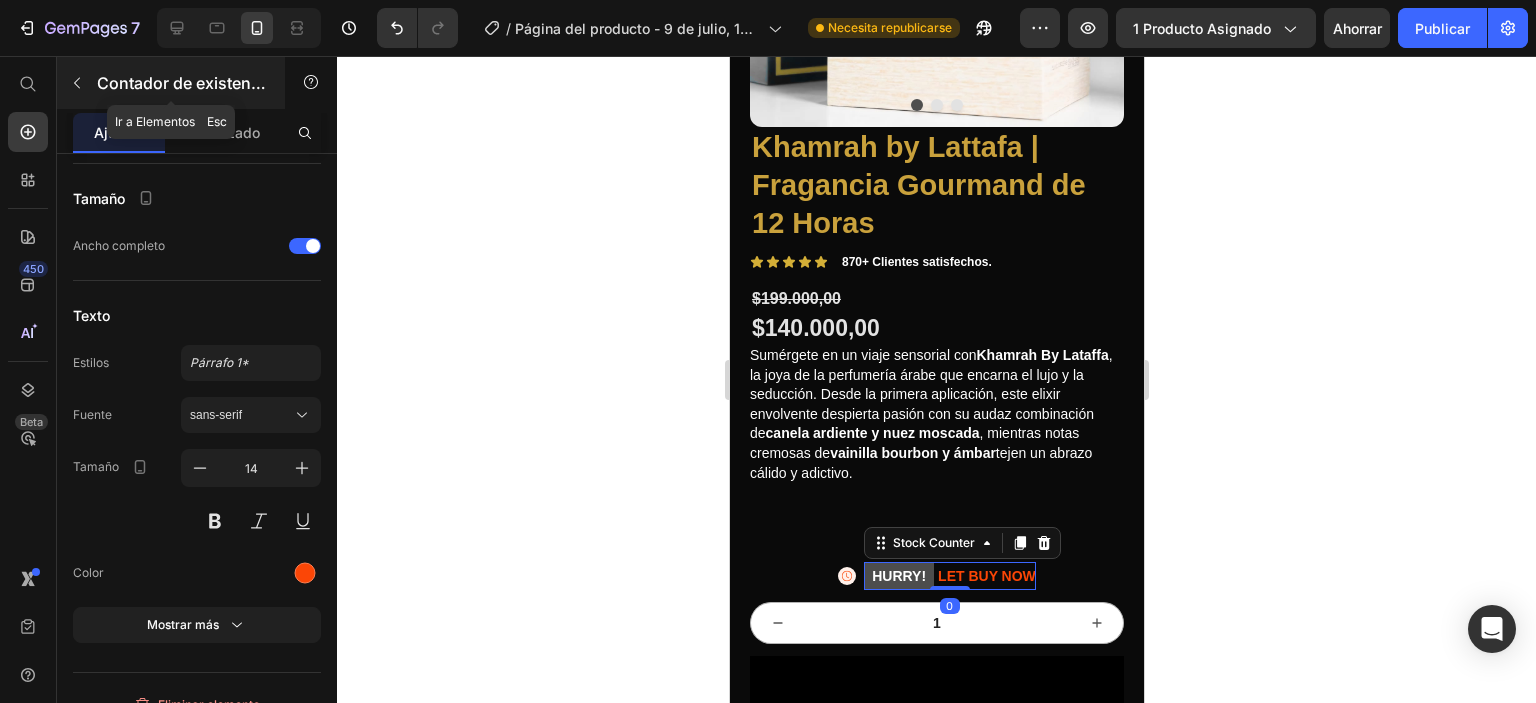 click 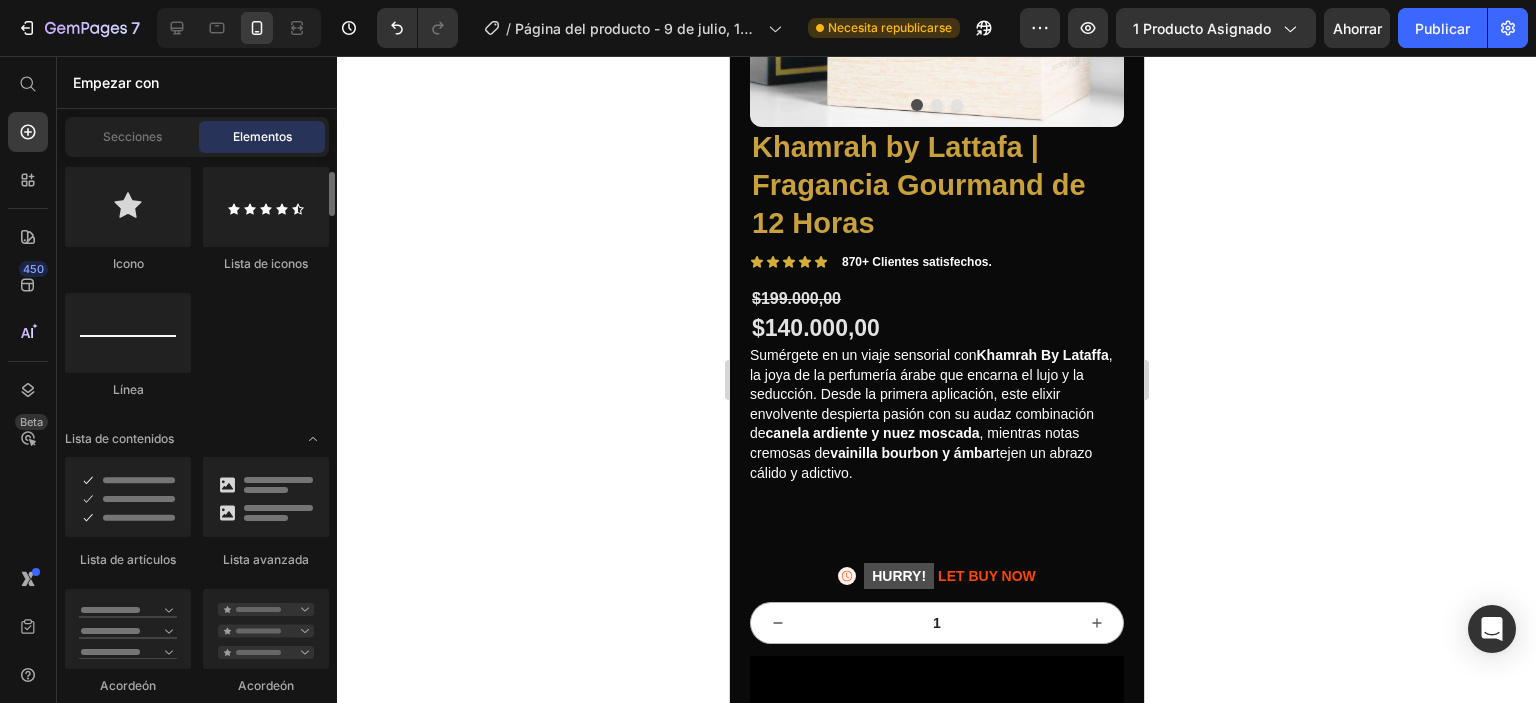 scroll, scrollTop: 1300, scrollLeft: 0, axis: vertical 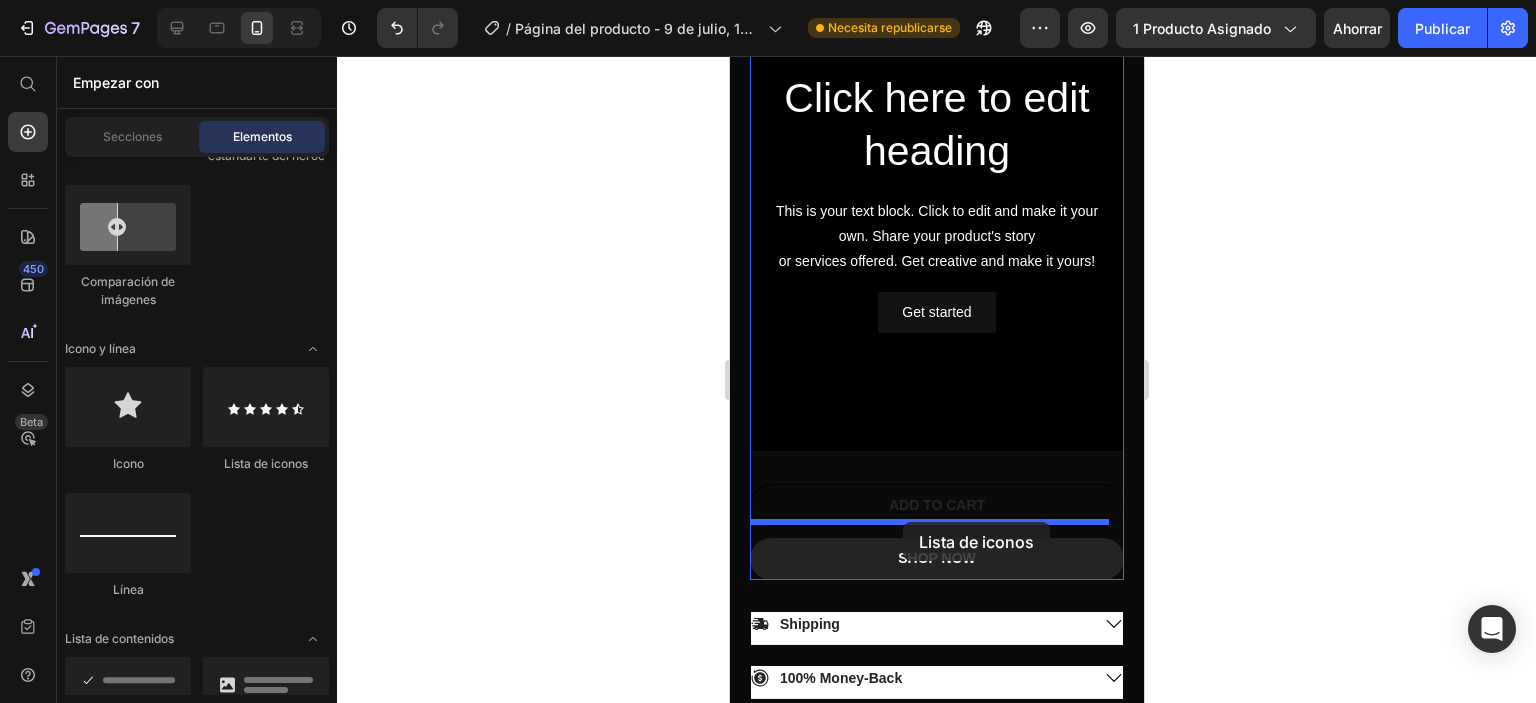 drag, startPoint x: 989, startPoint y: 471, endPoint x: 902, endPoint y: 522, distance: 100.84642 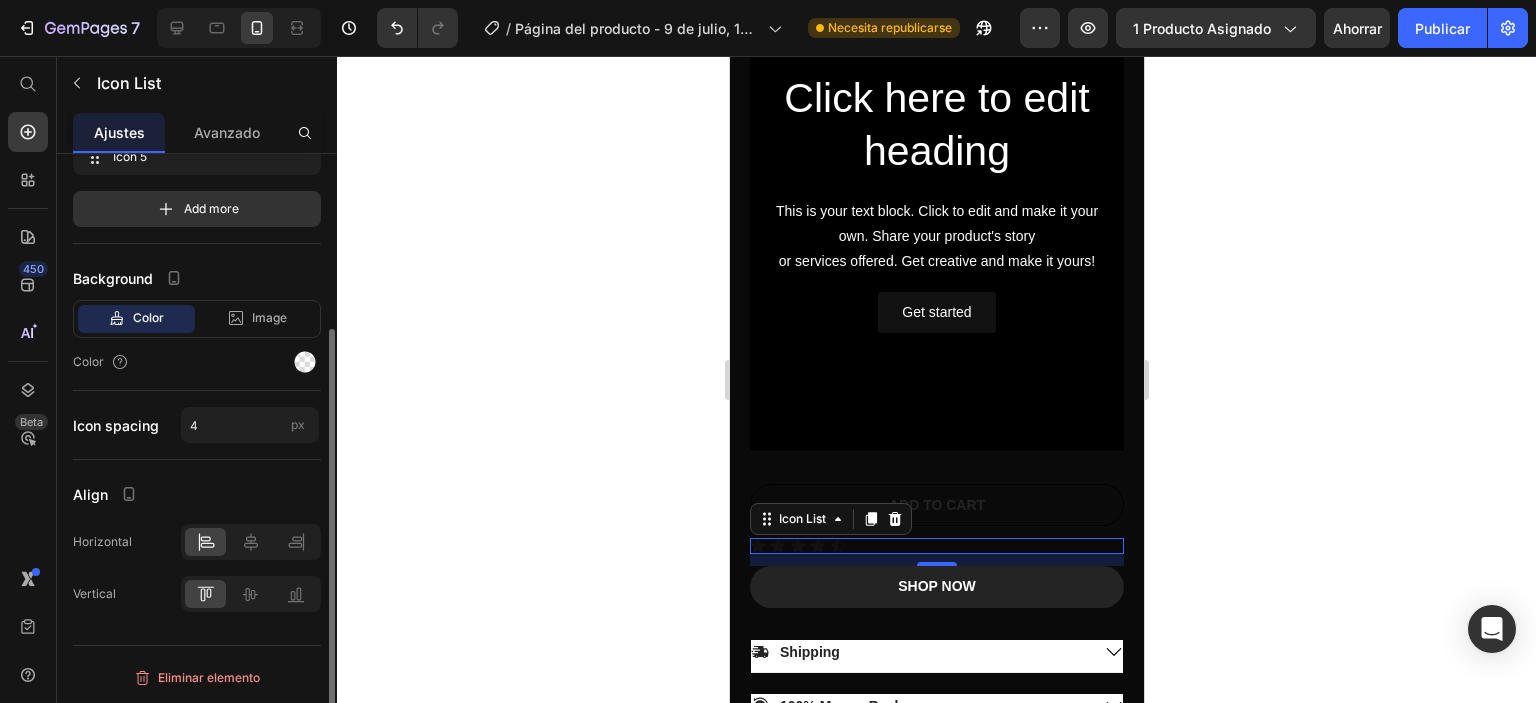 scroll, scrollTop: 0, scrollLeft: 0, axis: both 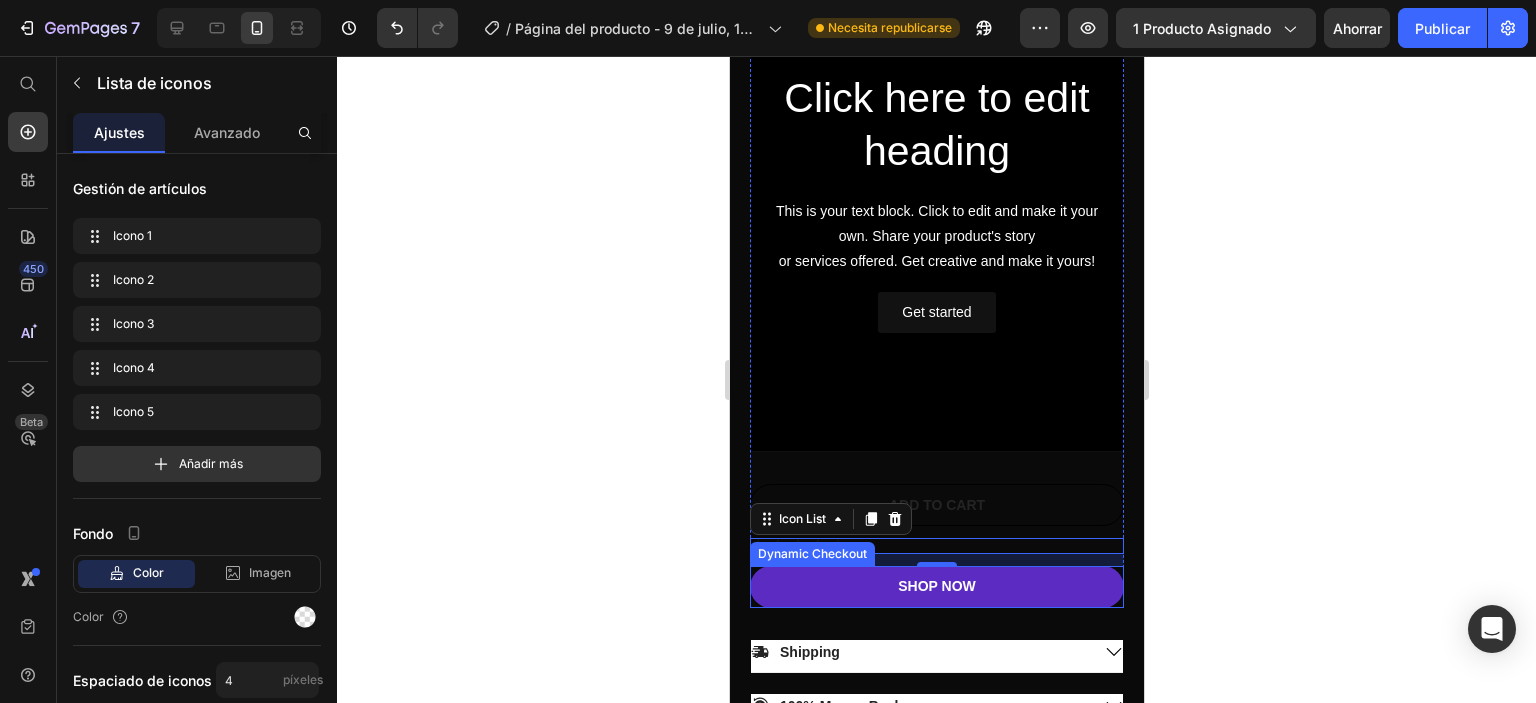 click on "SHOP NOW" at bounding box center [936, 587] 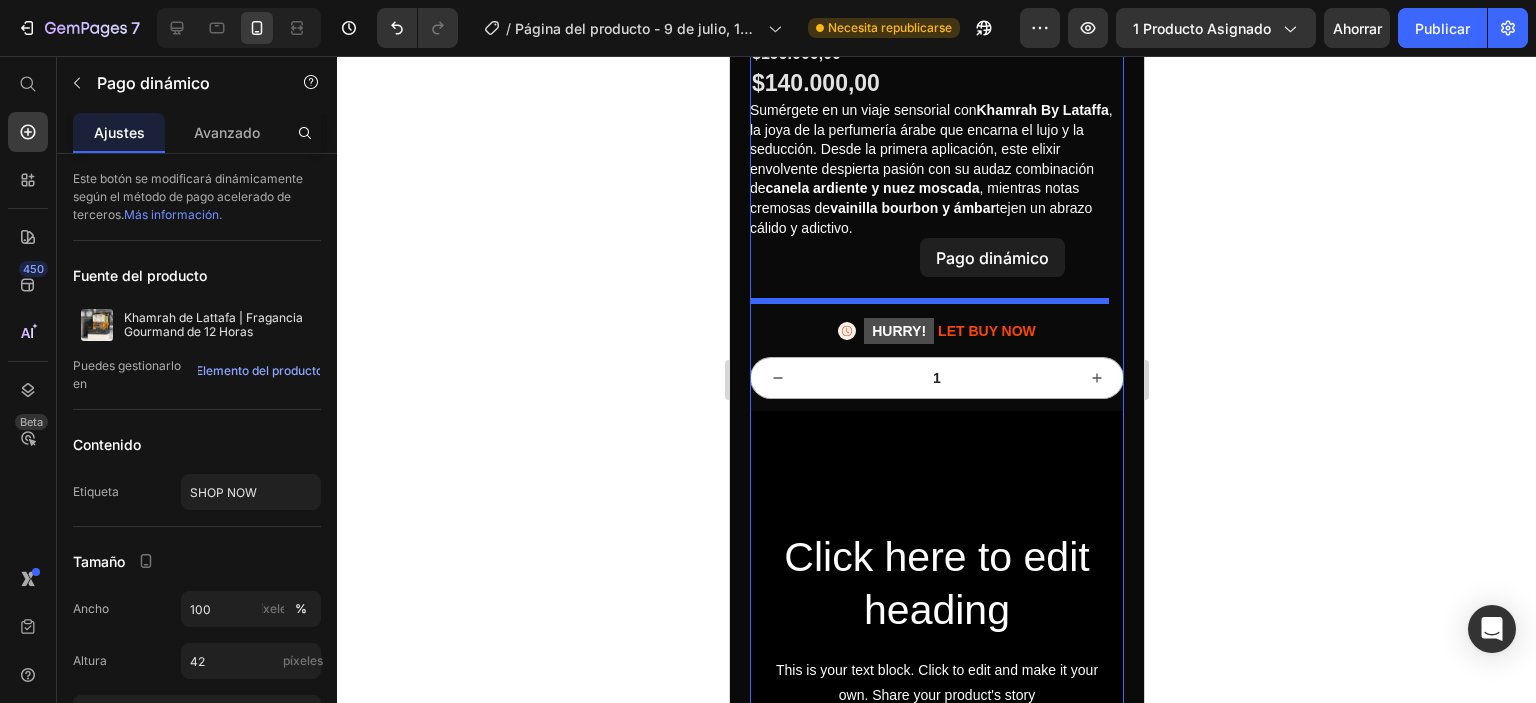 scroll, scrollTop: 616, scrollLeft: 0, axis: vertical 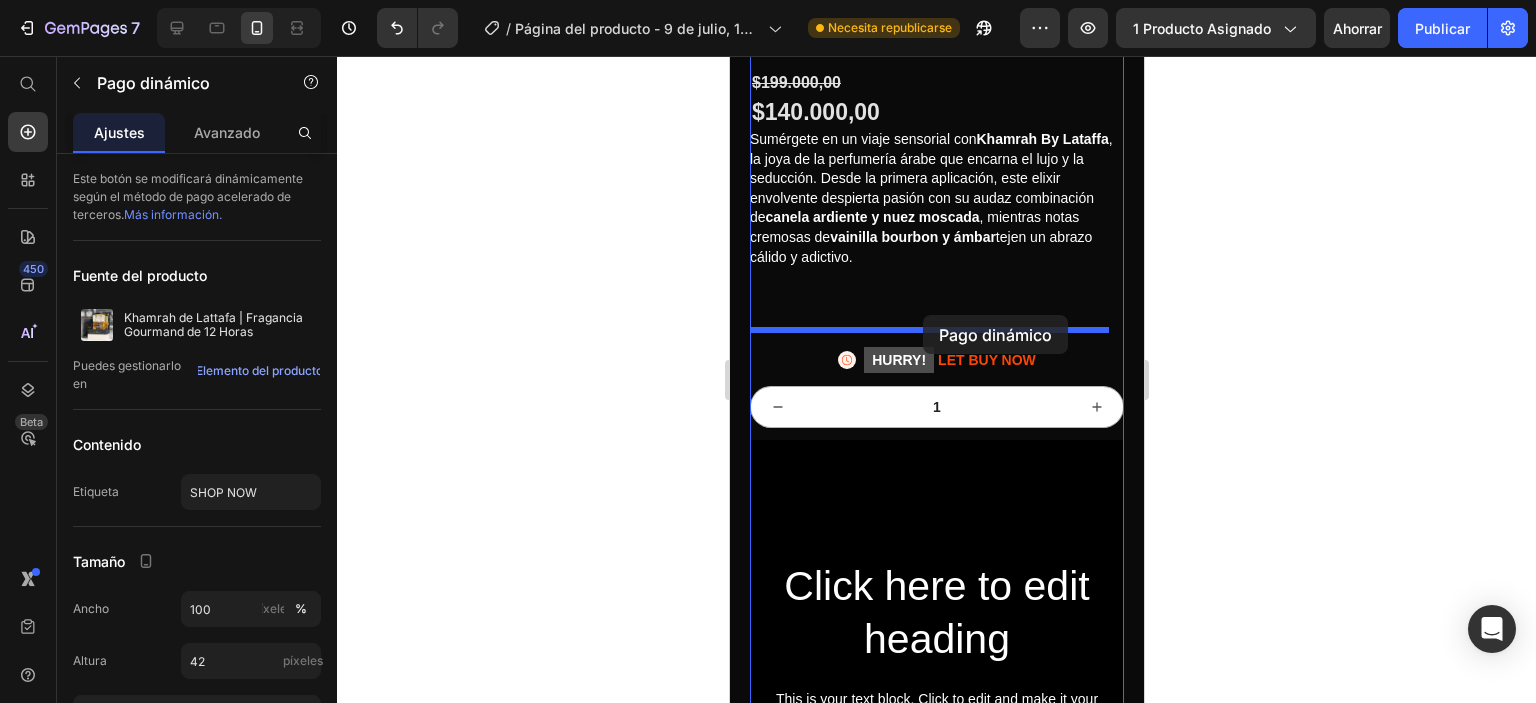 drag, startPoint x: 996, startPoint y: 580, endPoint x: 1034, endPoint y: 399, distance: 184.94594 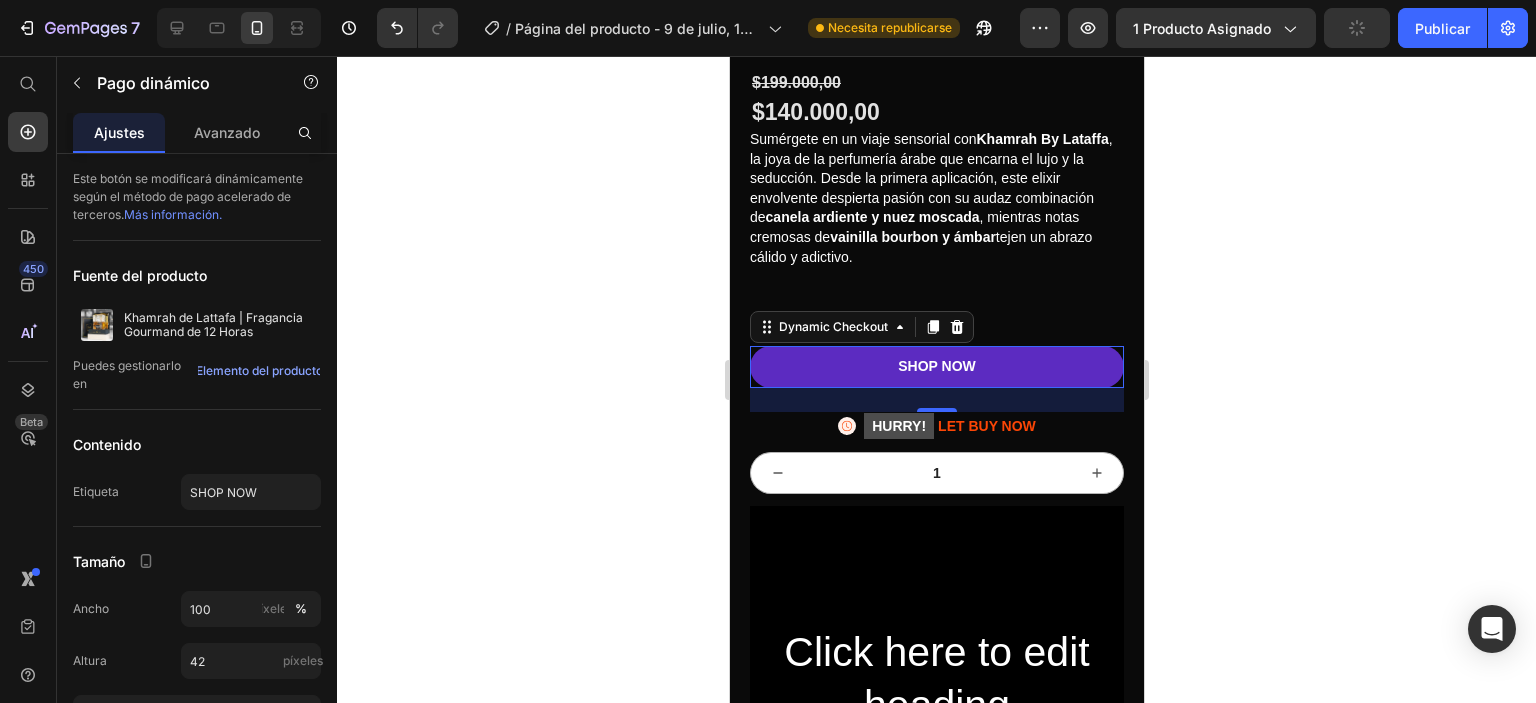 click on "SHOP NOW" at bounding box center (936, 367) 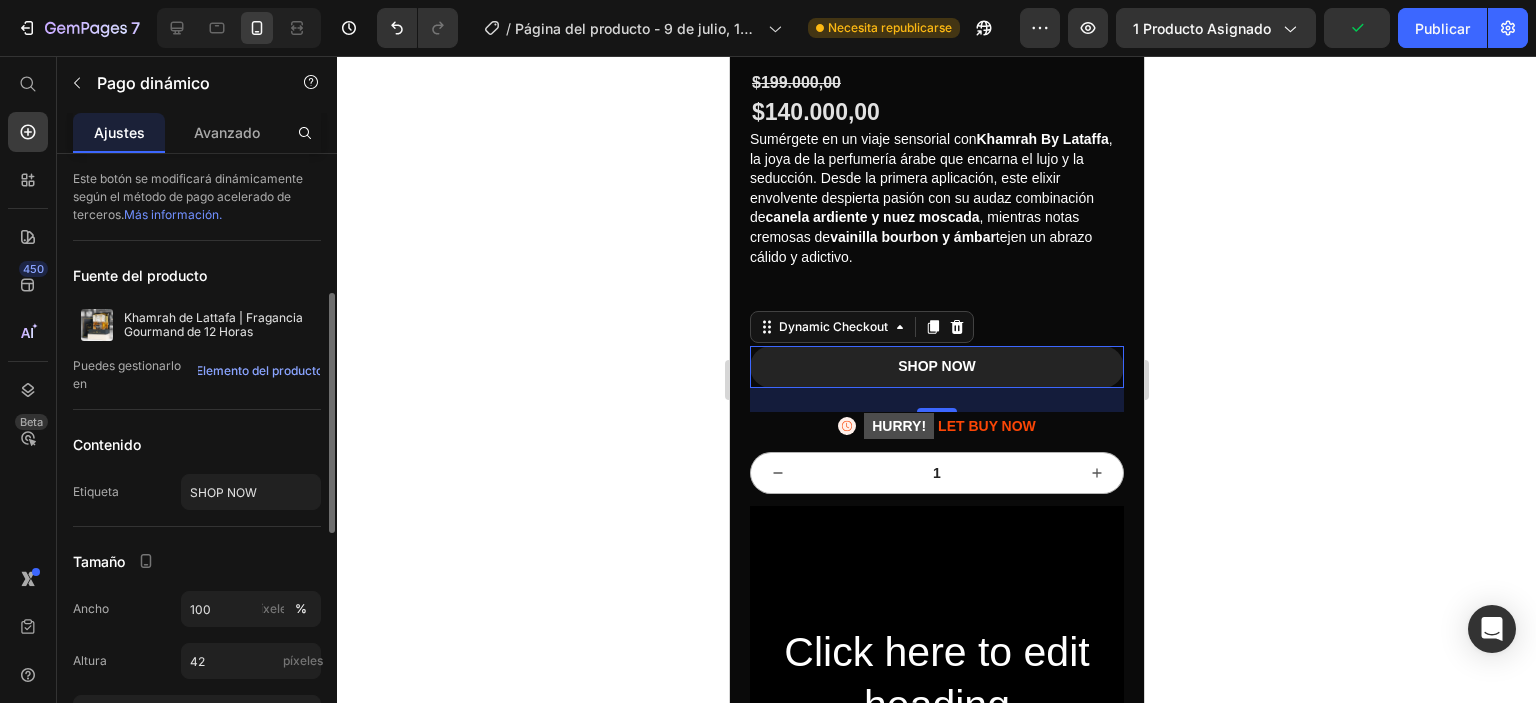 scroll, scrollTop: 200, scrollLeft: 0, axis: vertical 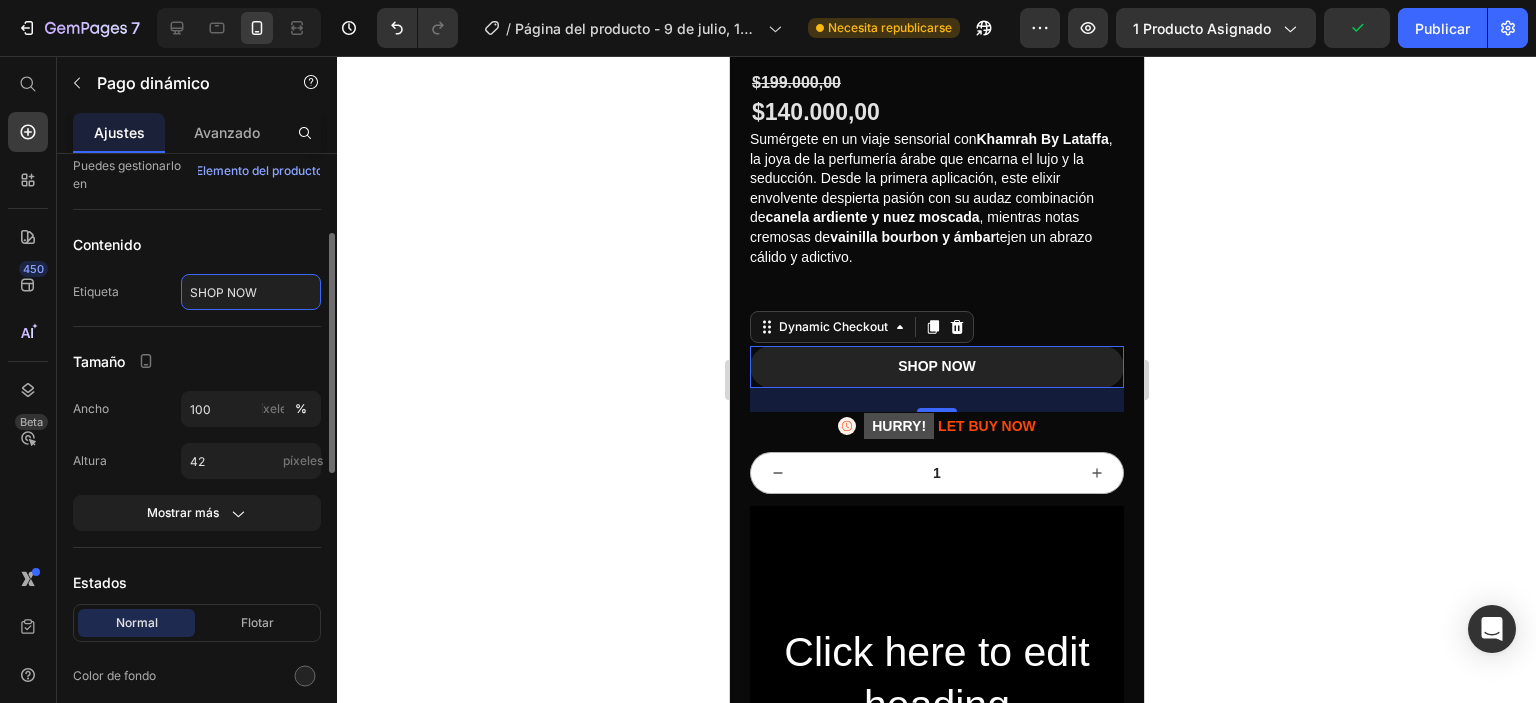 click on "SHOP NOW" 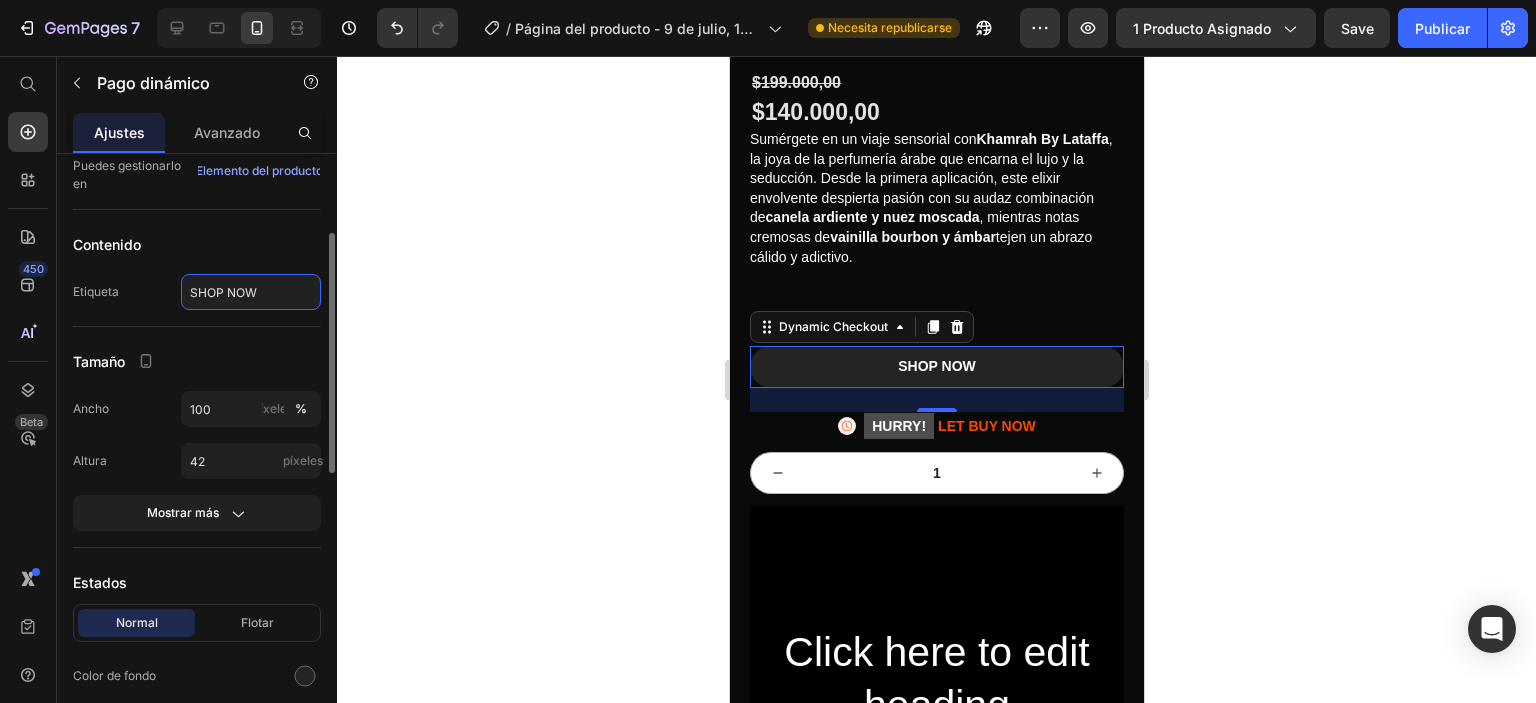 click on "SHOP NOW" 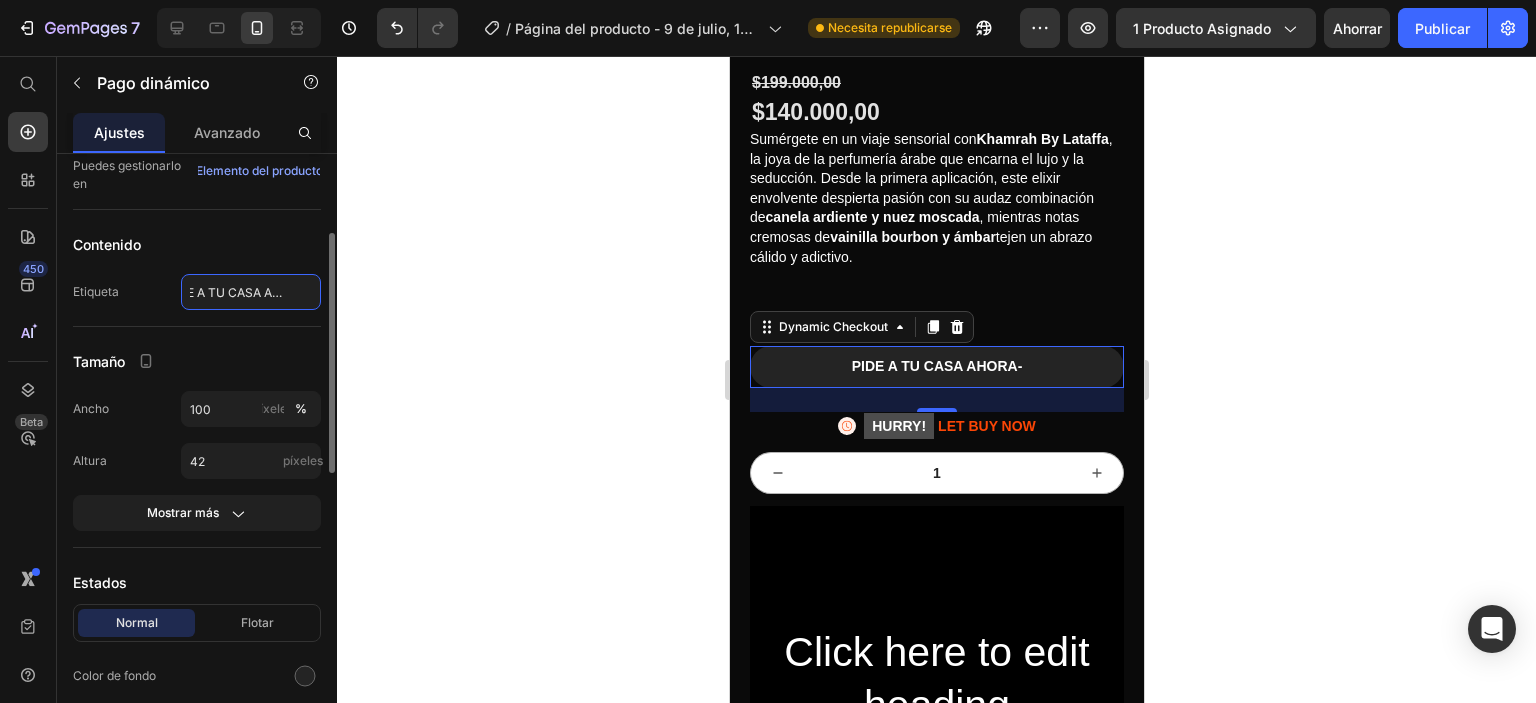 type on "PIDE A TU CASA AHORA" 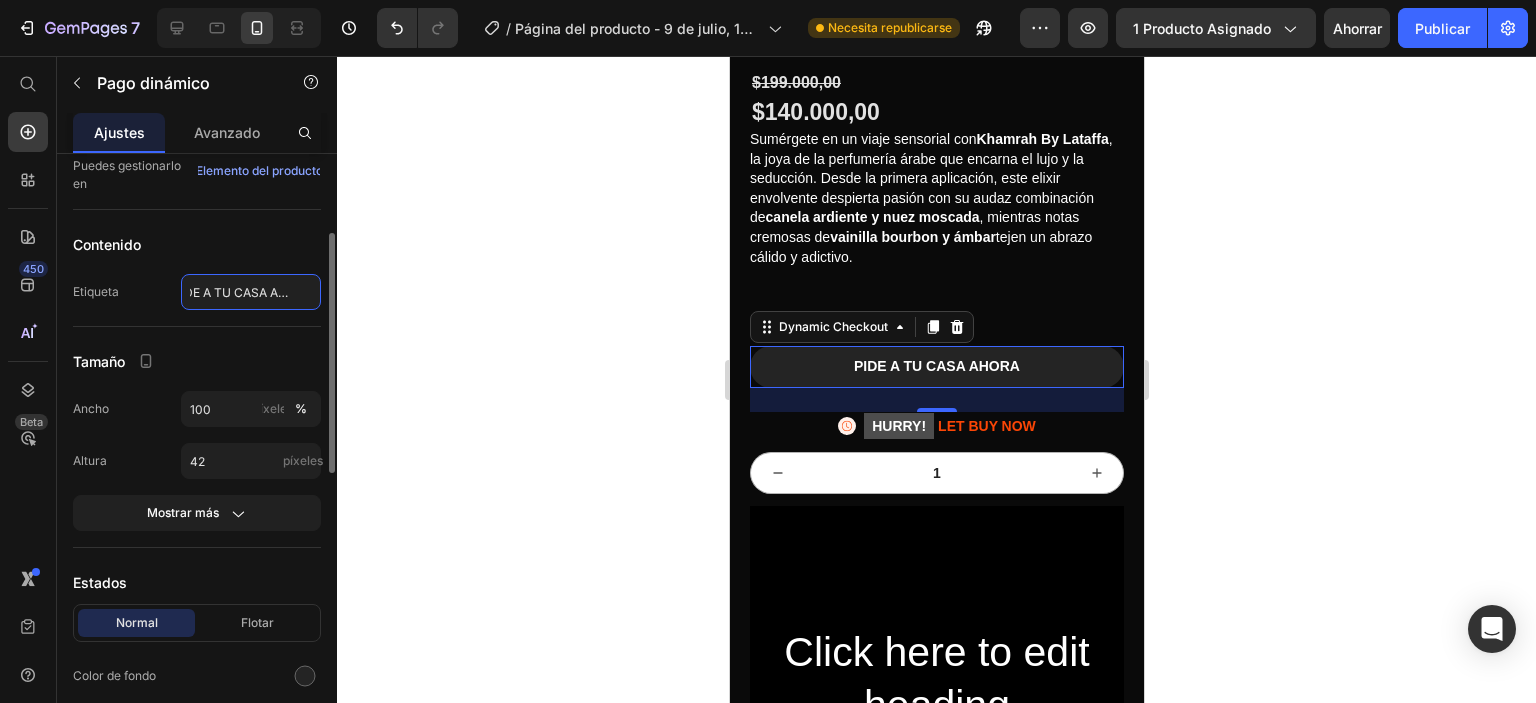 scroll, scrollTop: 0, scrollLeft: 17, axis: horizontal 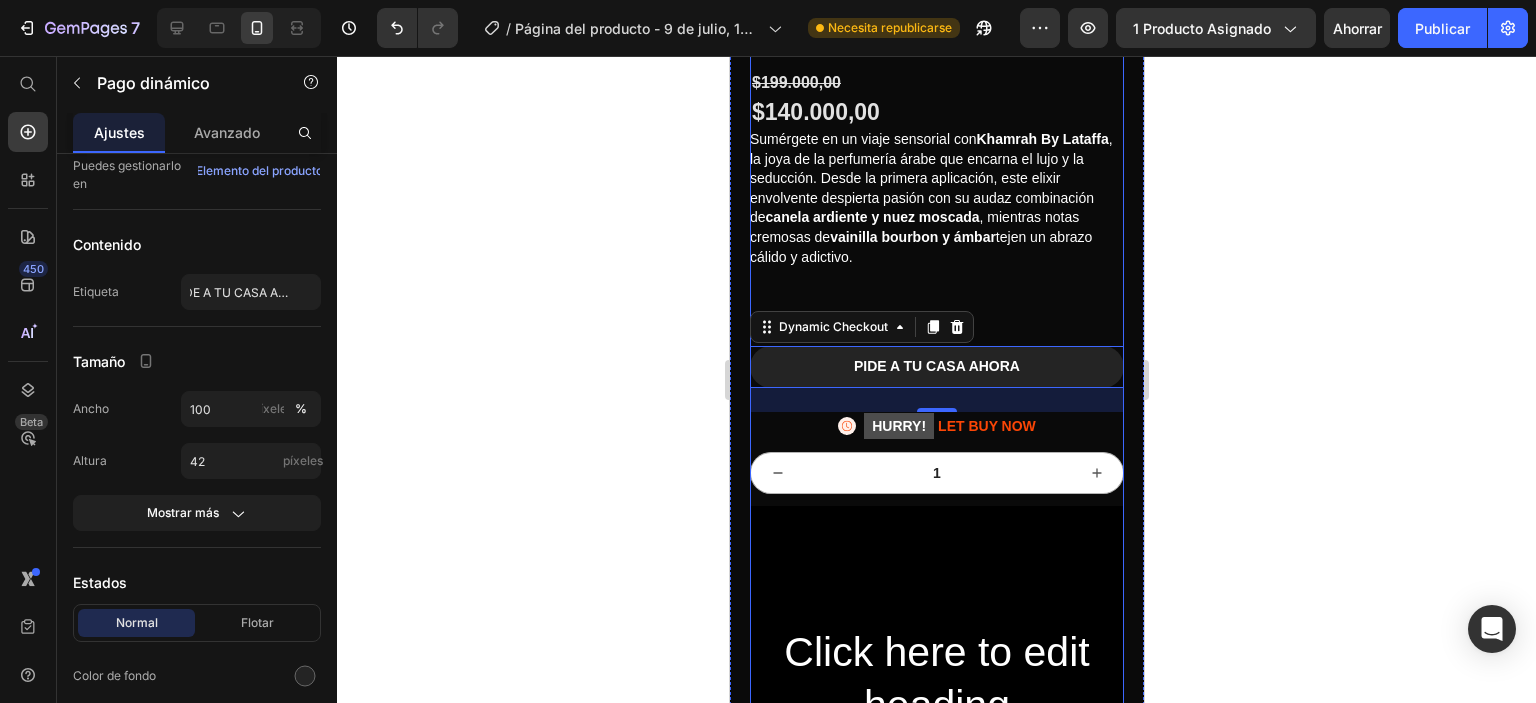 click on "1" at bounding box center [936, 473] 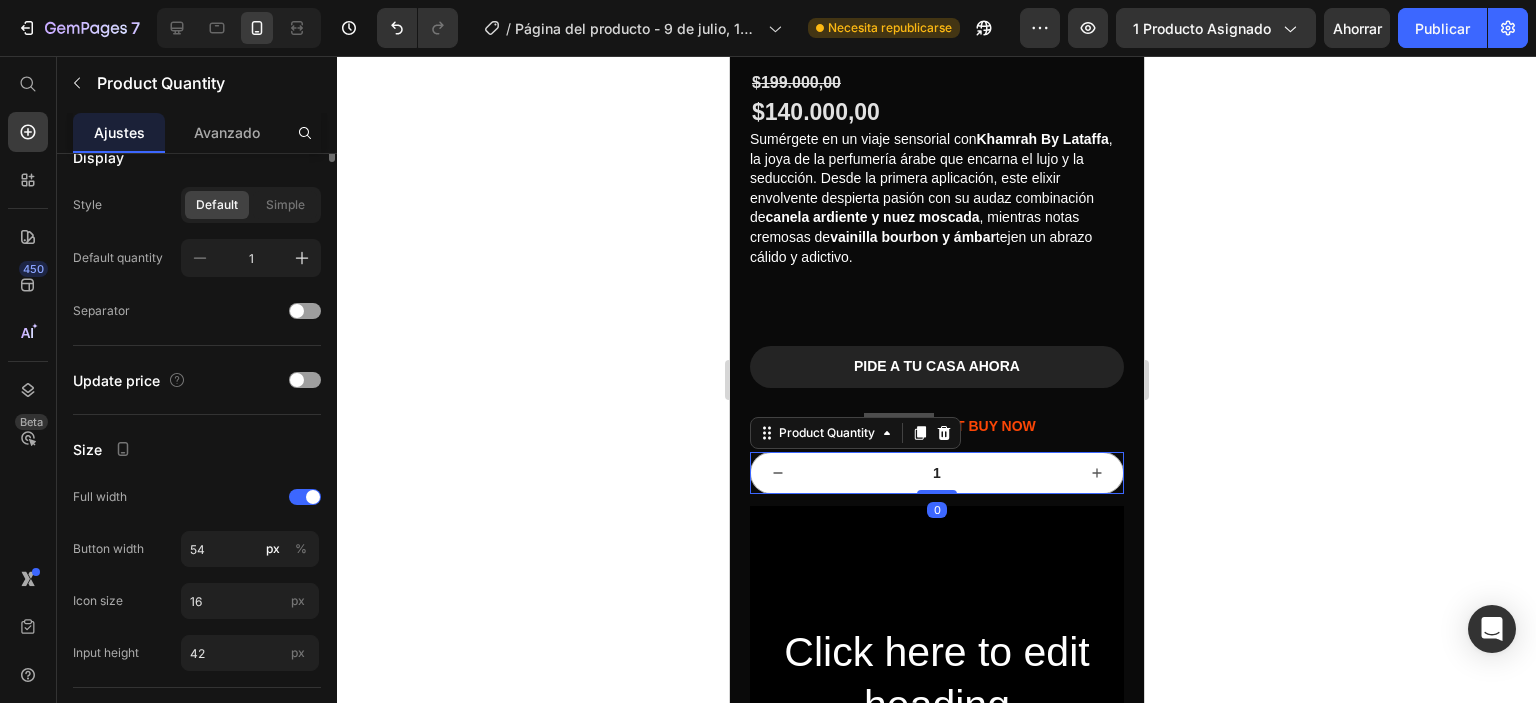 scroll, scrollTop: 0, scrollLeft: 0, axis: both 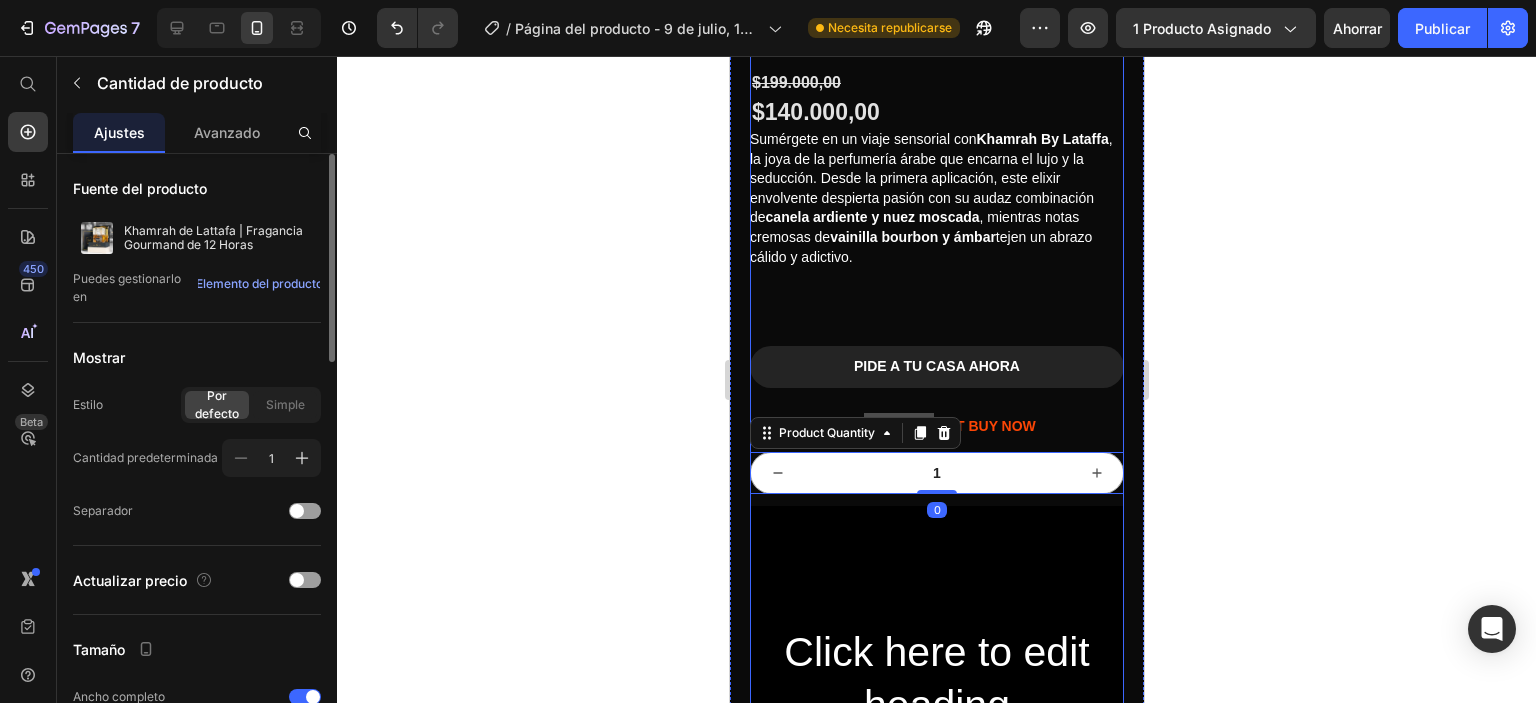 click on "Khamrah by Lattafa | Fragancia Gourmand de 12 Horas Product Title Icon Icon Icon Icon Icon Icon List 870+ Clientes satisfechos. Text Block Row $199.000,00 Product Price $140.000,00 Product Price $199.000,00 Product Price Row Sumérgete en un viaje sensorial con   Khamrah By Lataffa  , la joya de la perfumería árabe que encarna el lujo y la seducción. Desde la primera aplicación, este elixir envolvente despierta pasión con su audaz combinación de   canela ardiente y nuez moscada  , mientras notas cremosas de   vainilla bourbon y ámbar   tejen un abrazo cálido y adictivo.
Product Description PIDE A TU CASA AHORA Dynamic Checkout
Icon
HURRY!  LET BUY NOW Stock Counter Row Quantity Text Block 1 Product Quantity   0 Row Click here to edit heading Heading This is your text block. Click to edit and make it your own. Share your product's story                   or services offered. Get creative and make it yours! Text Block Get started Button Icon Icon" at bounding box center [936, 515] 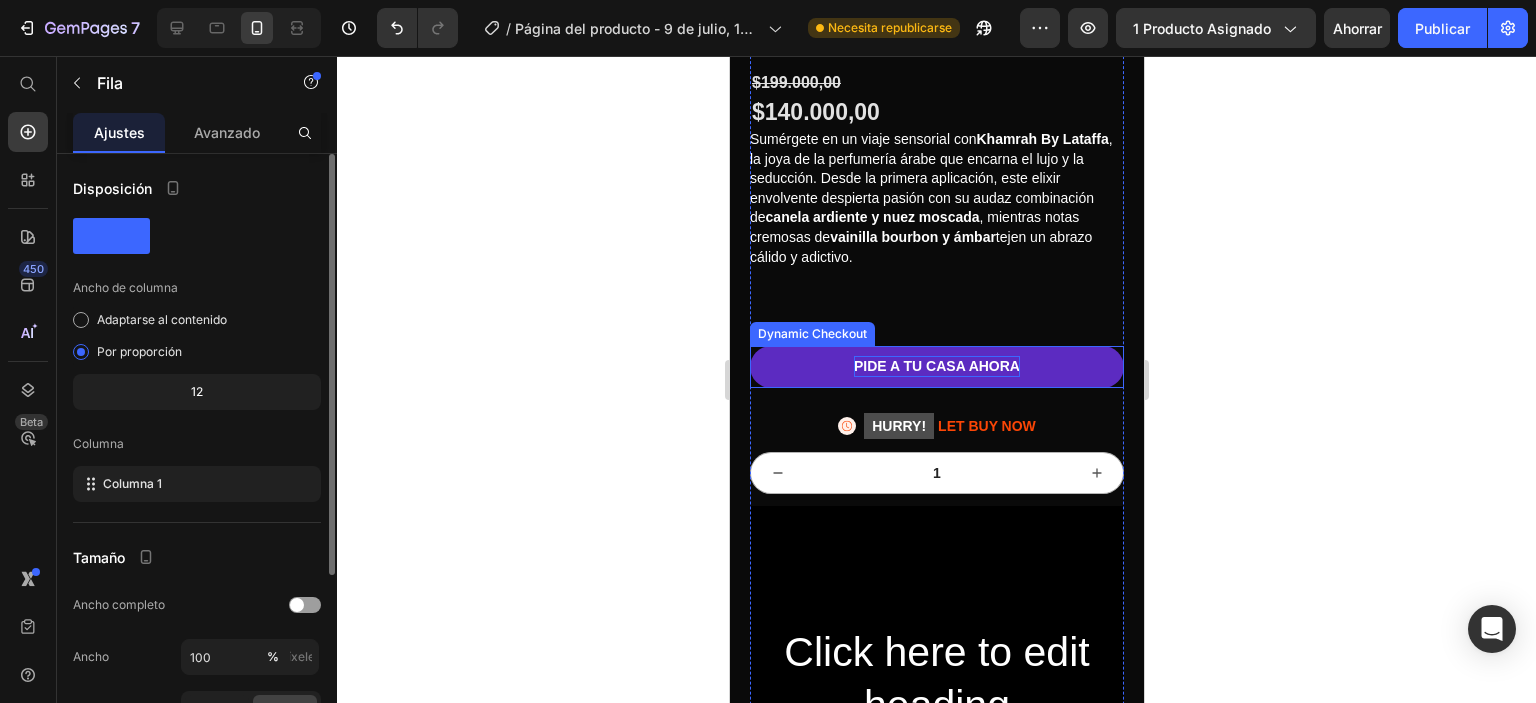 click on "PIDE A TU CASA AHORA" at bounding box center (936, 366) 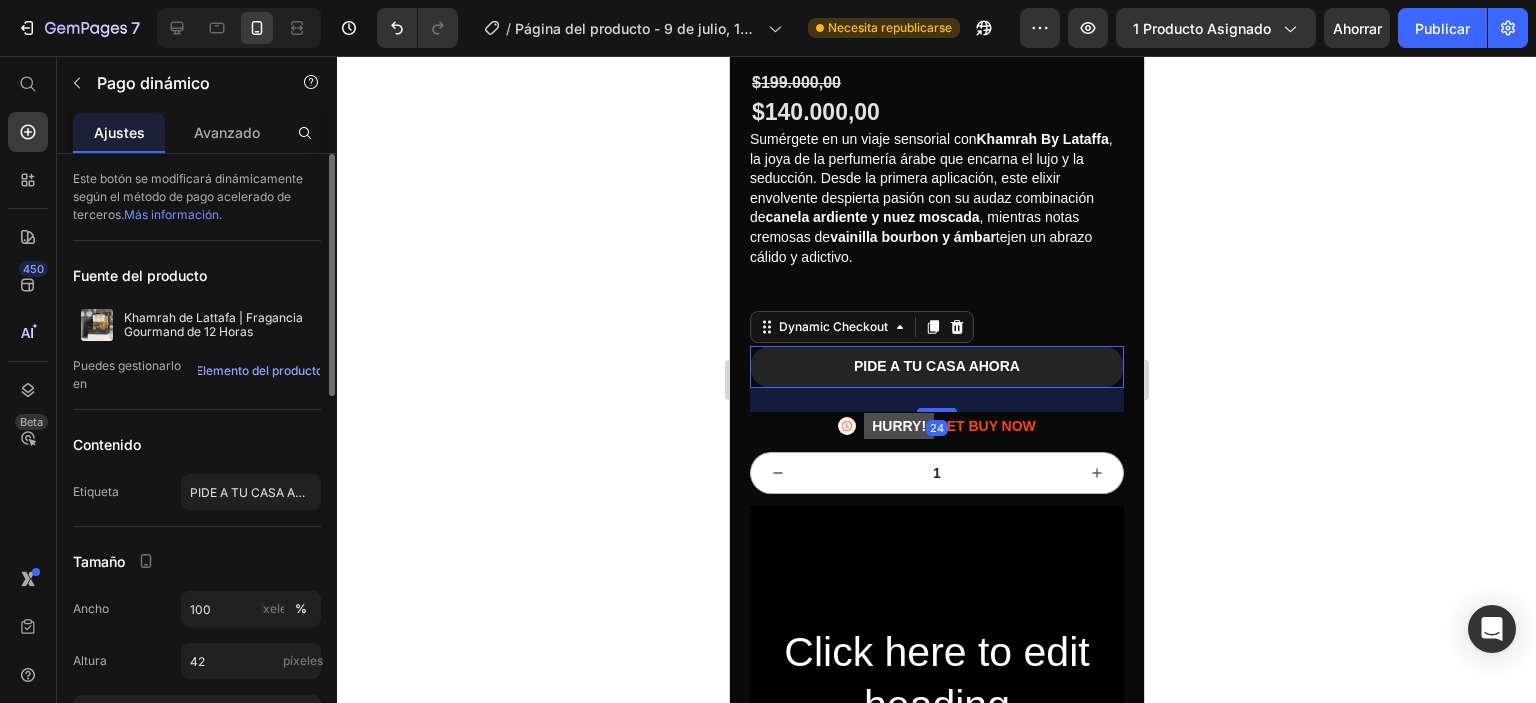 scroll, scrollTop: 100, scrollLeft: 0, axis: vertical 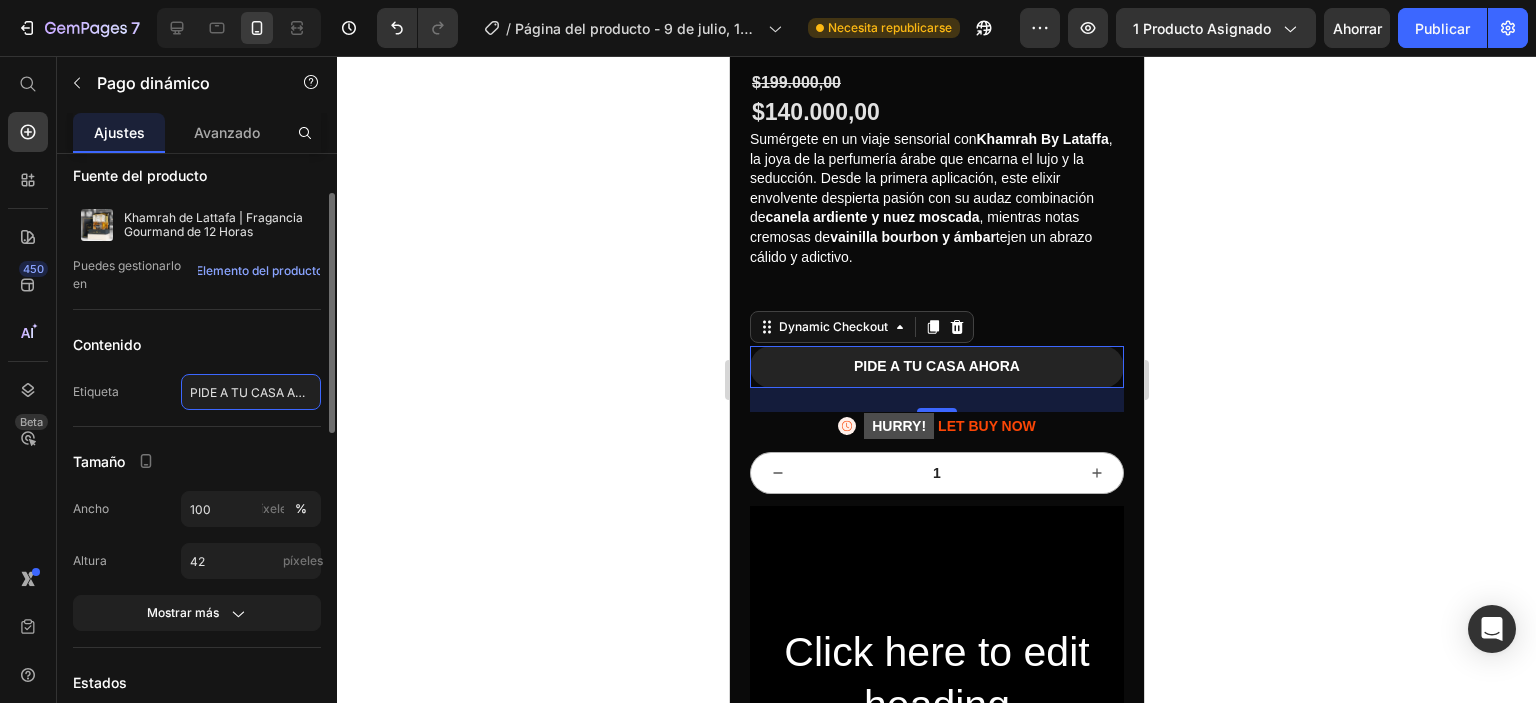 click on "PIDE A TU CASA AHORA" 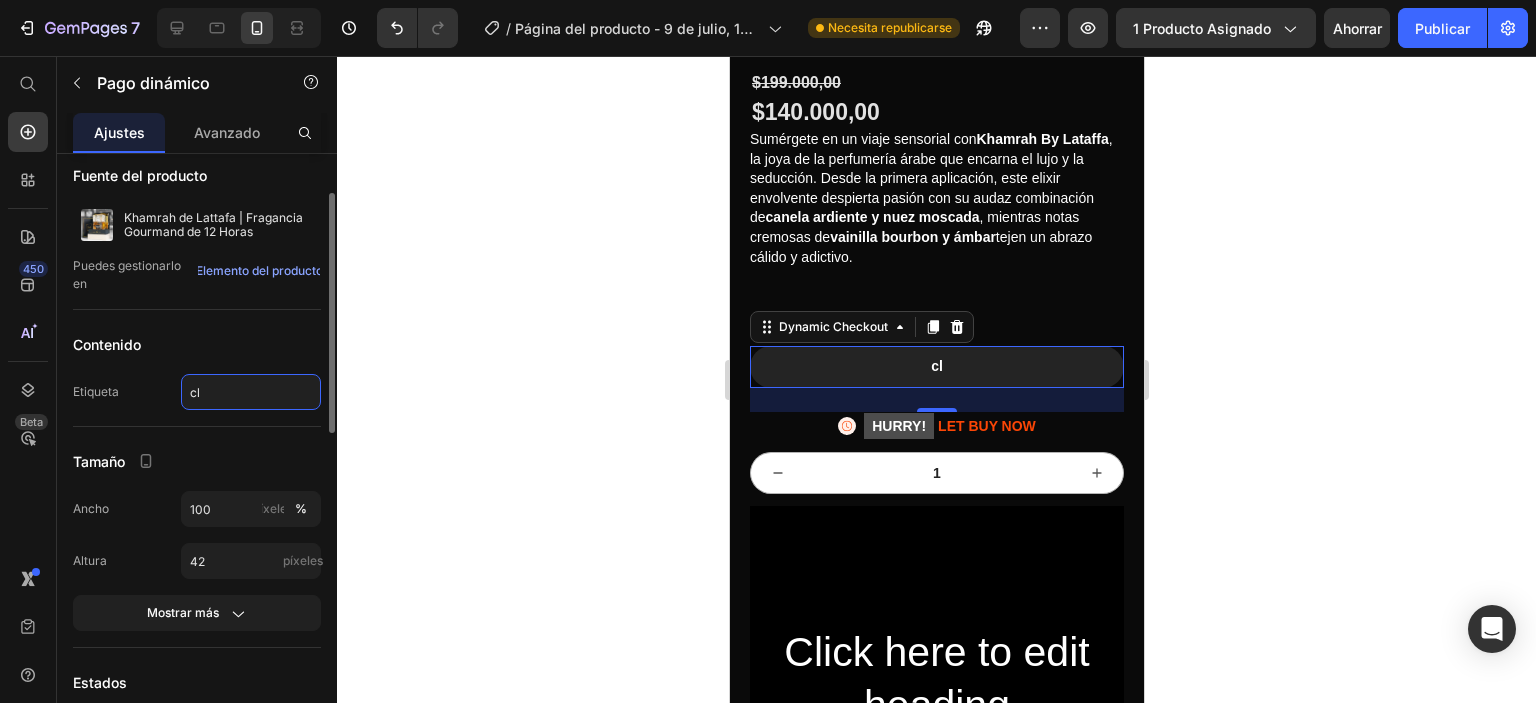 type on "c" 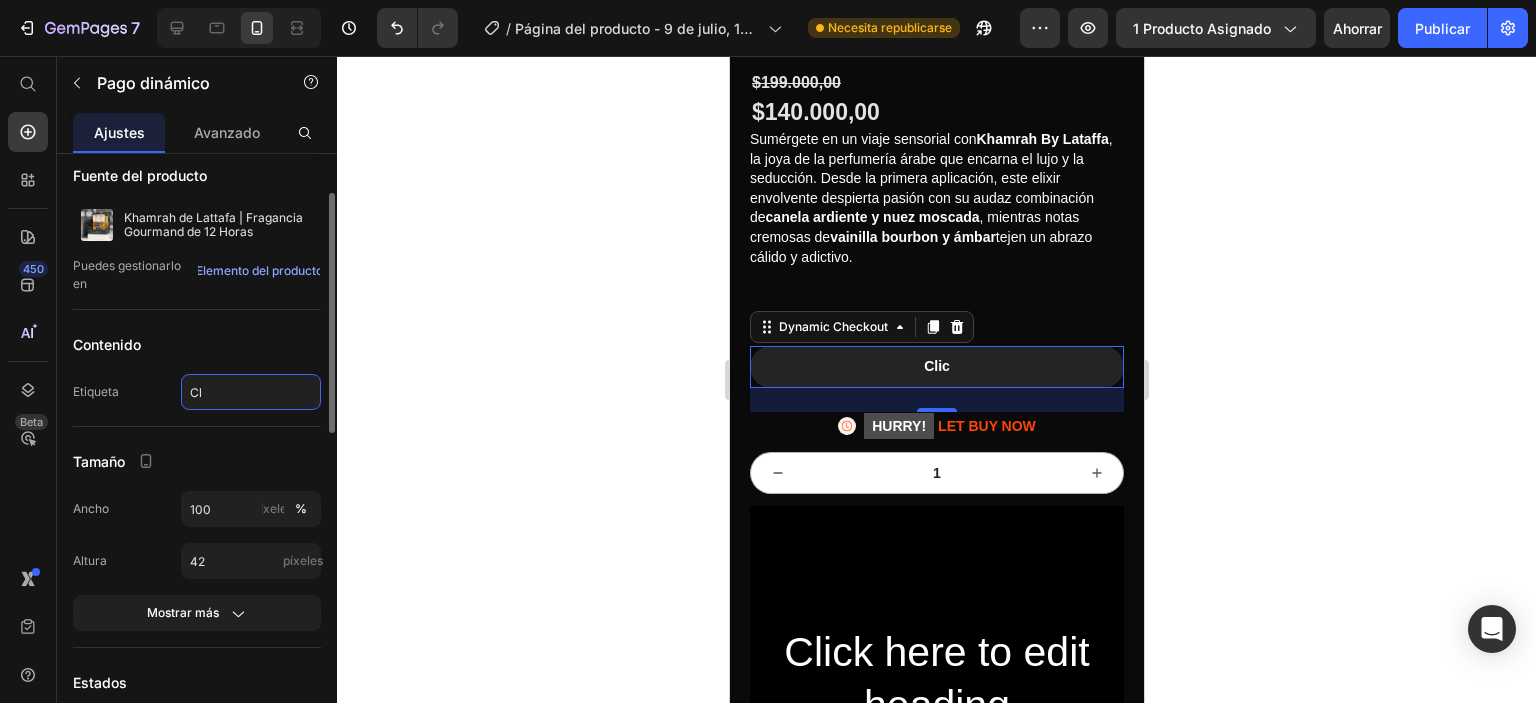 type on "C" 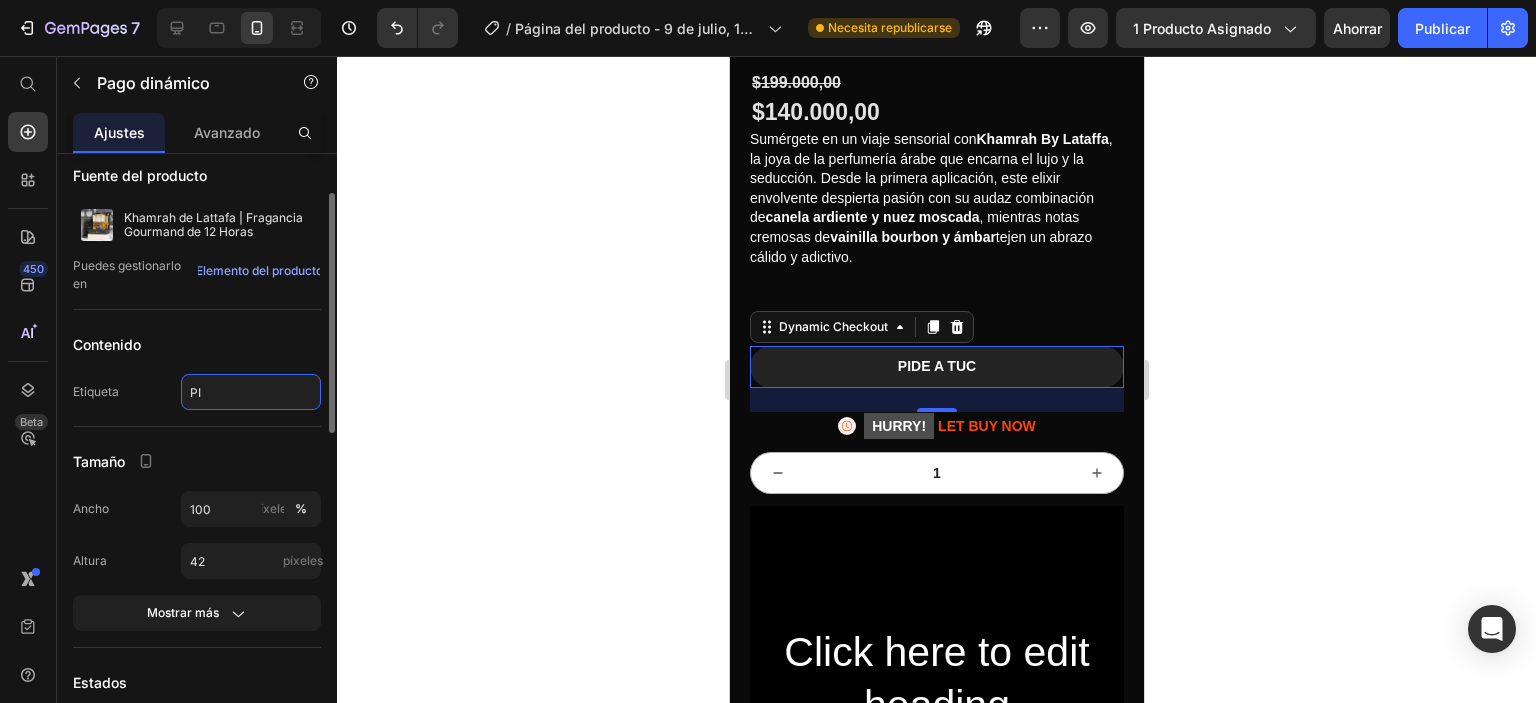 type on "P" 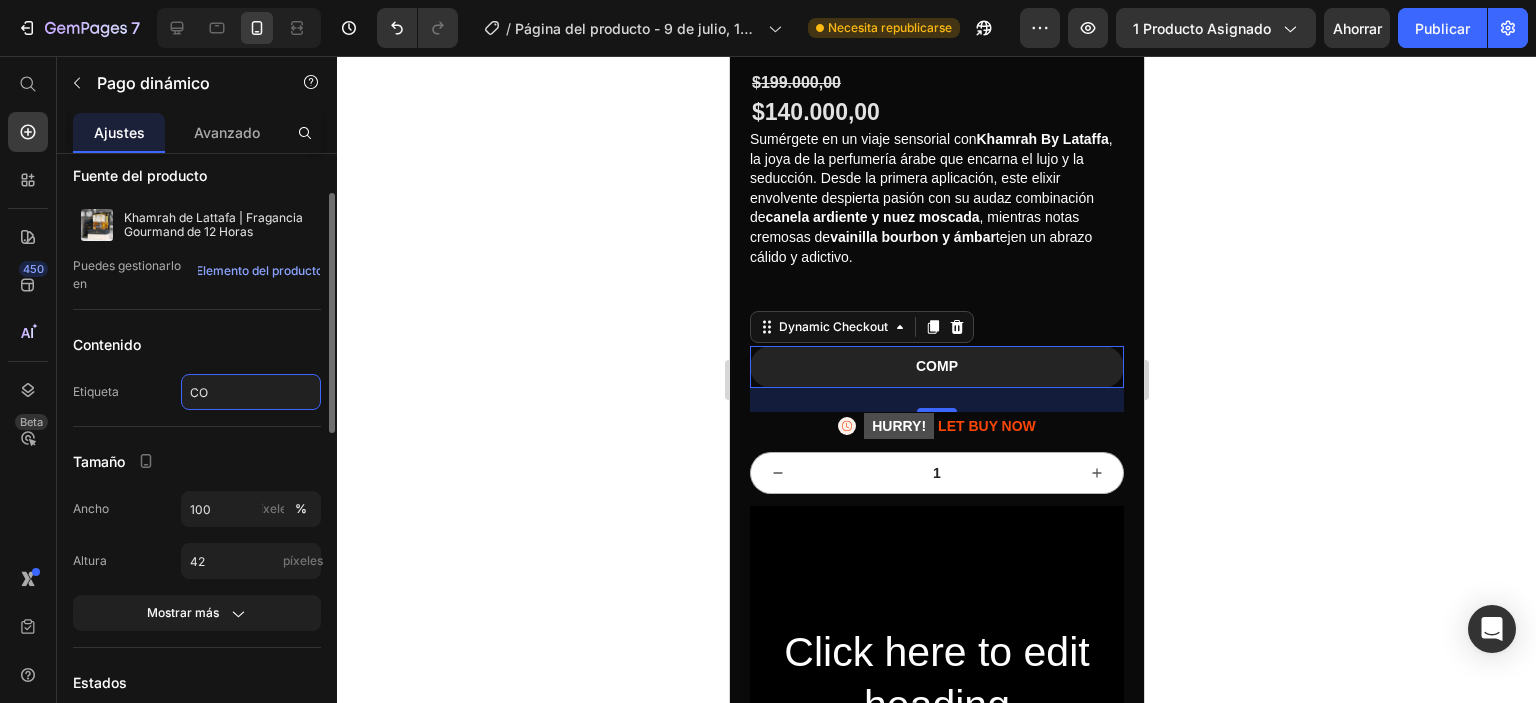 type on "C" 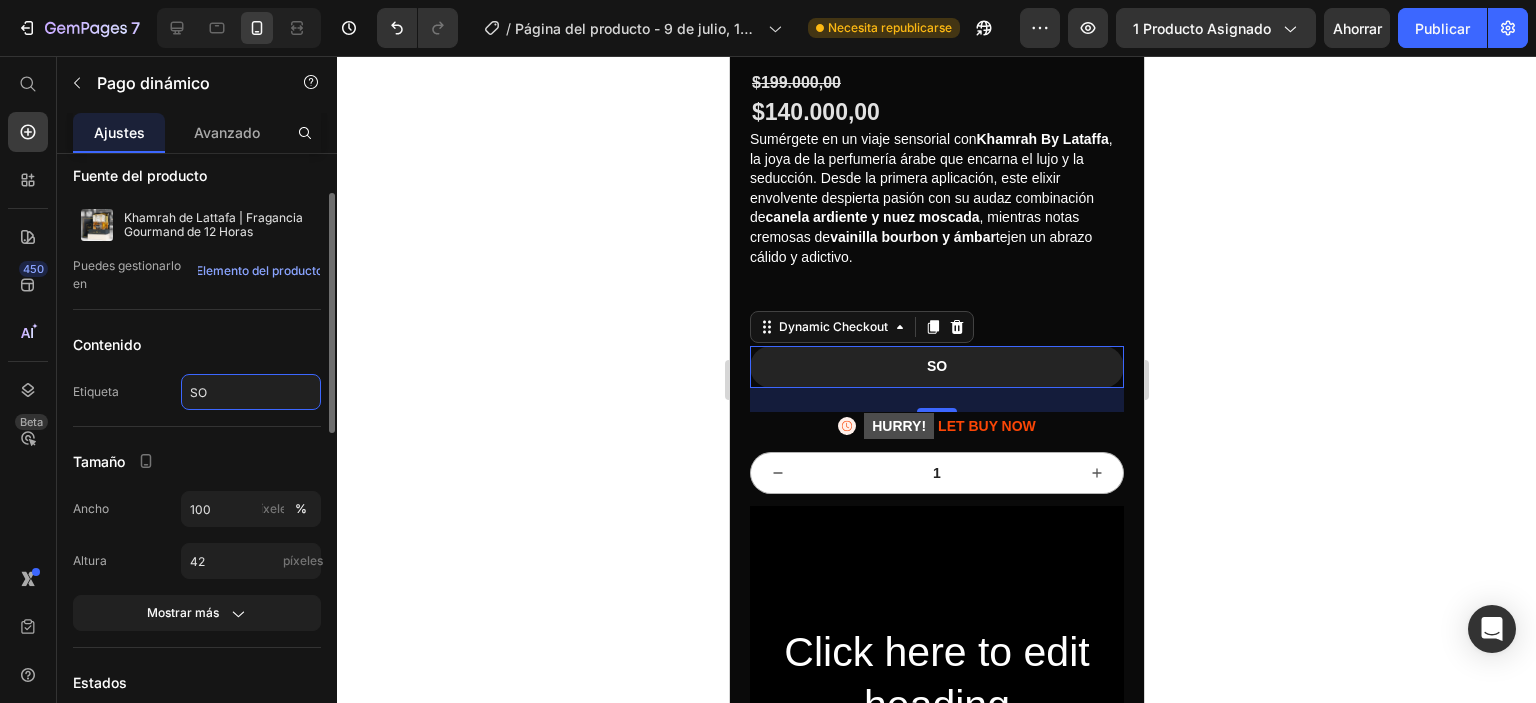 type on "S" 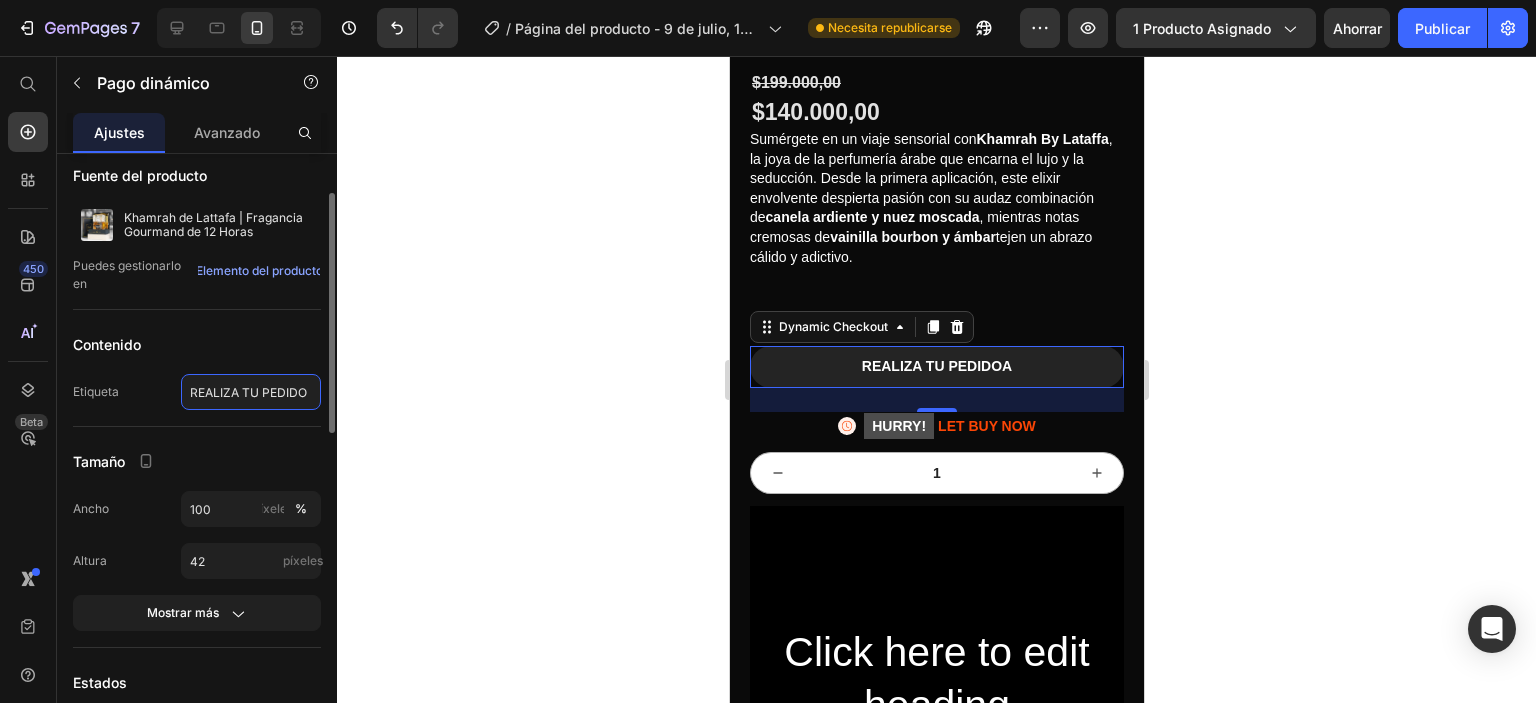 scroll, scrollTop: 0, scrollLeft: 0, axis: both 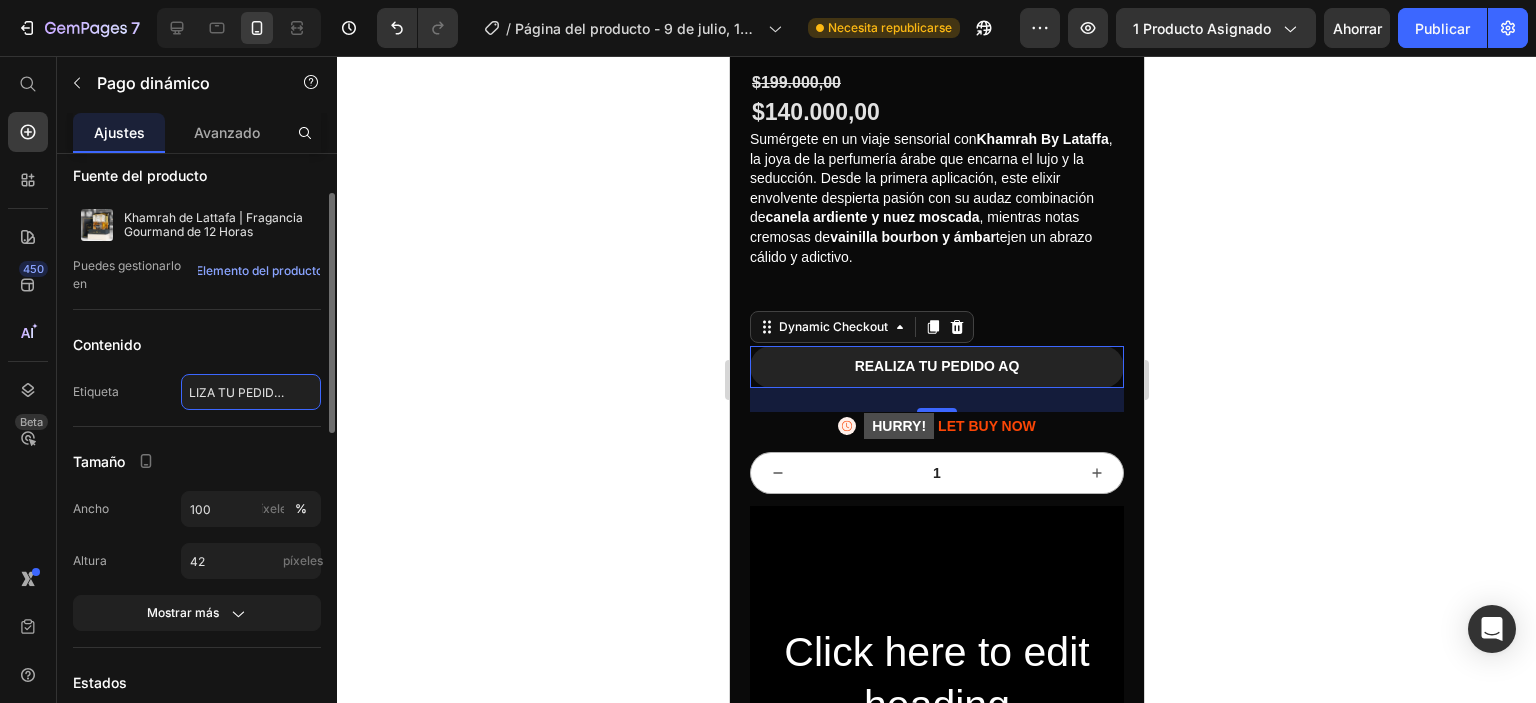 type on "REALIZA TU PEDIDO AQUI" 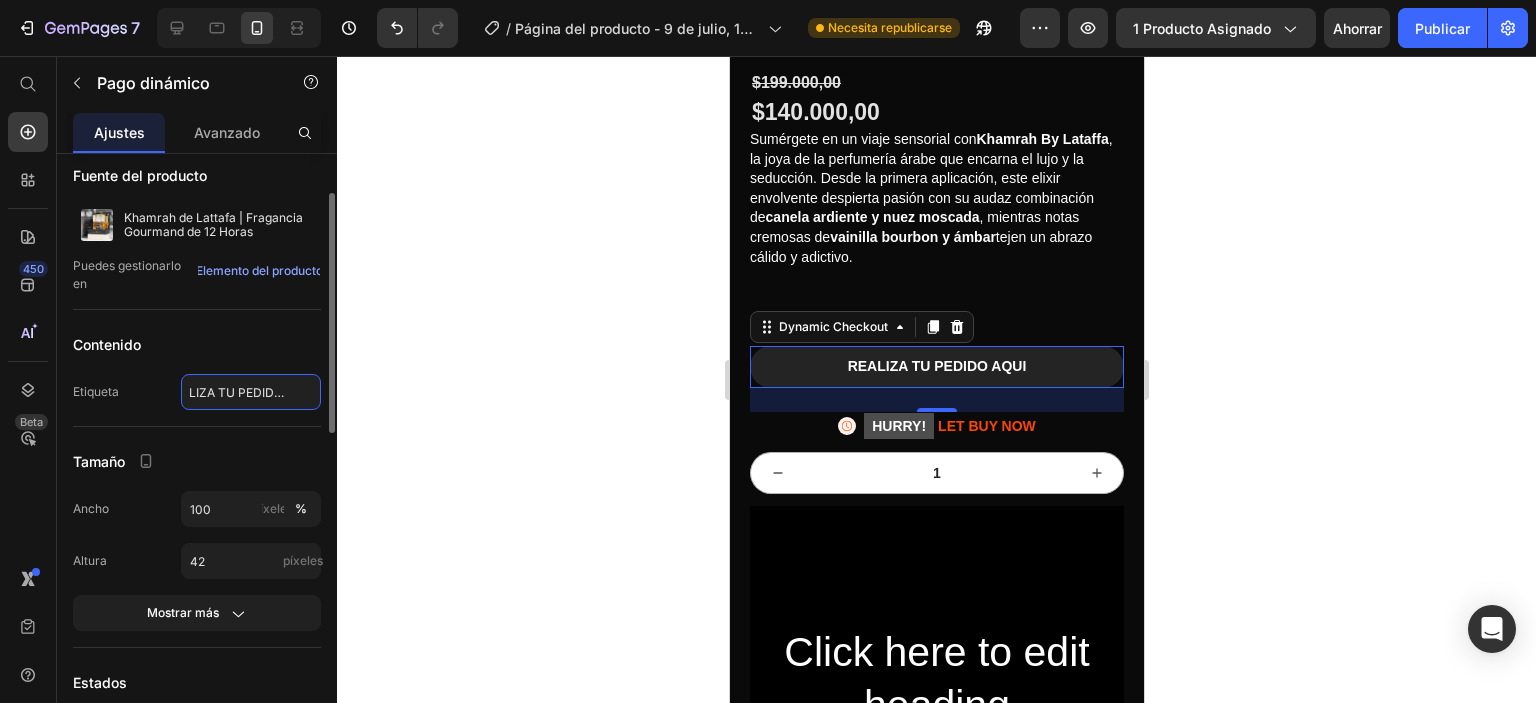 scroll, scrollTop: 0, scrollLeft: 27, axis: horizontal 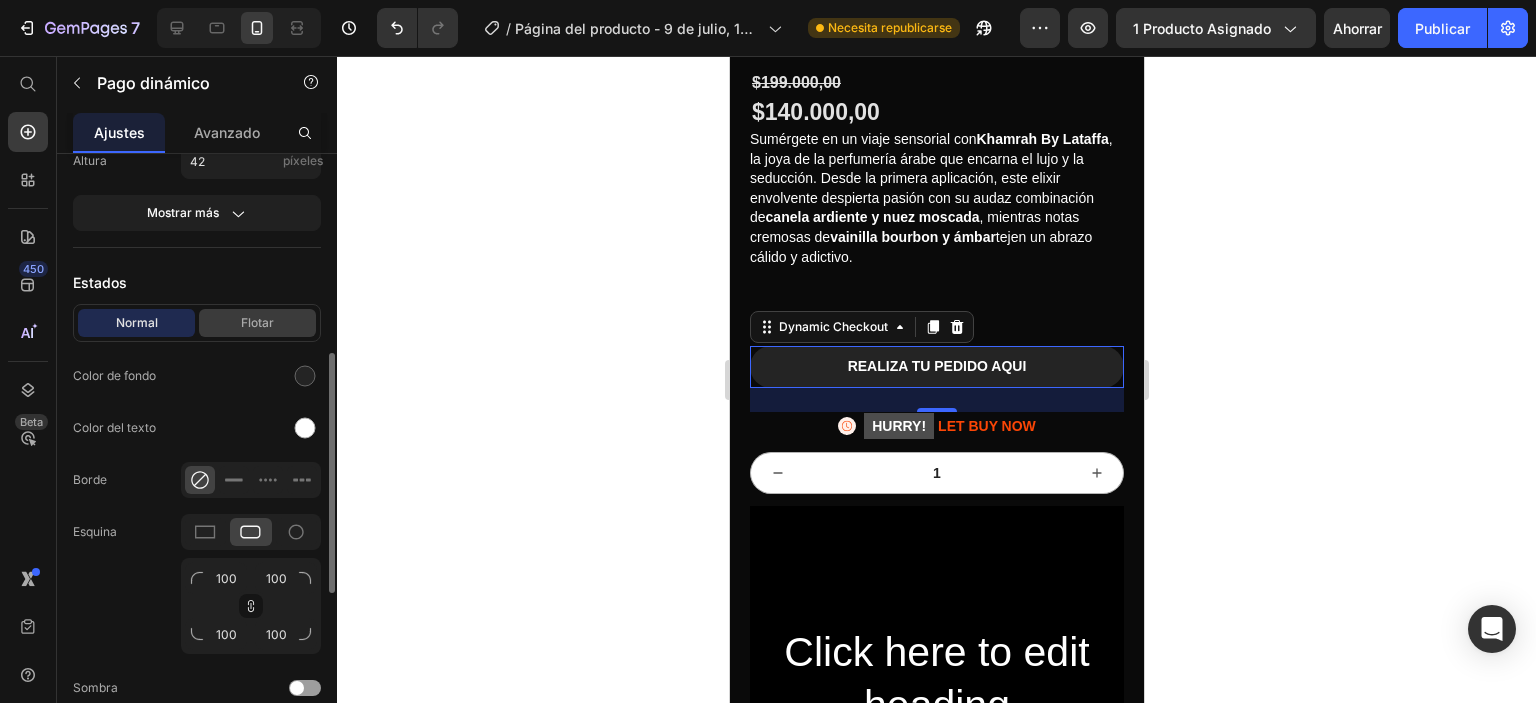 click on "Flotar" at bounding box center (257, 323) 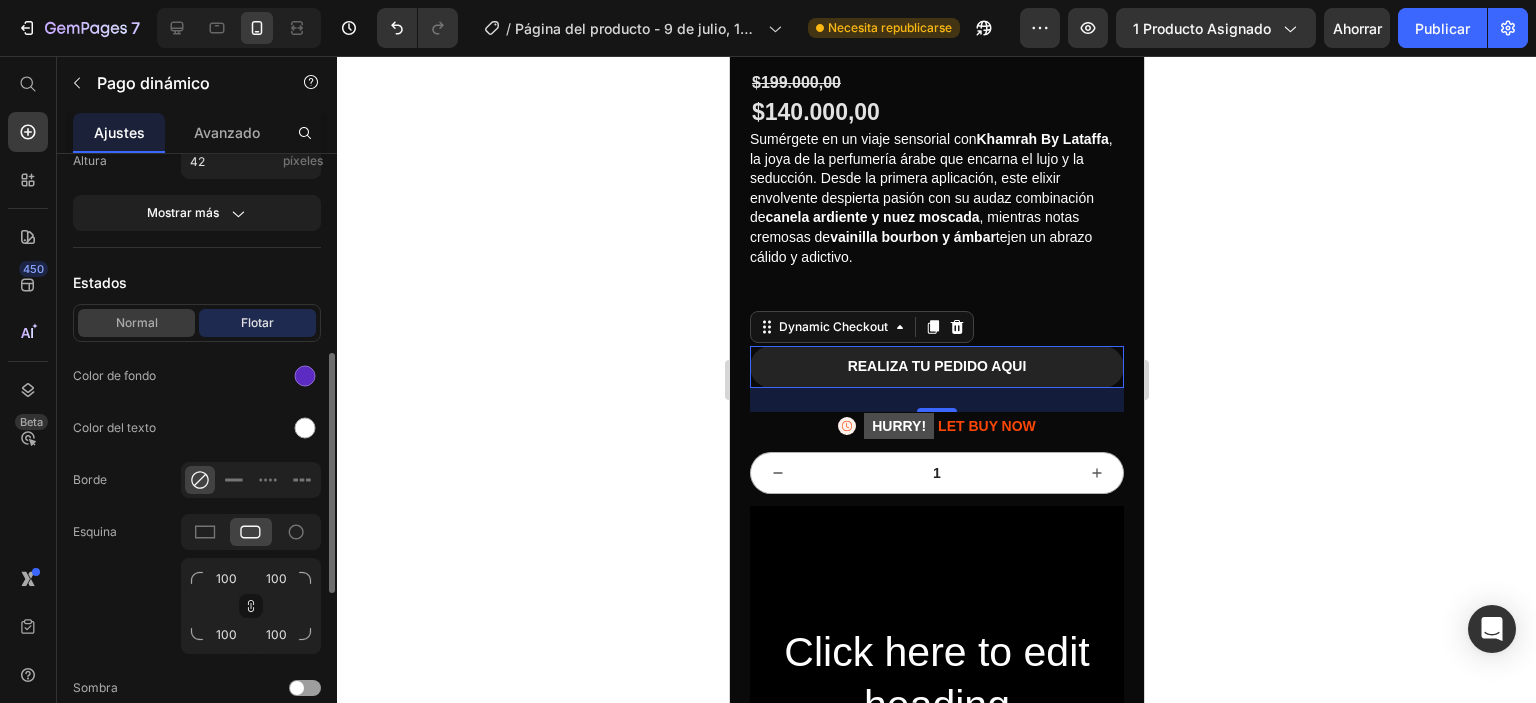 click on "Normal" at bounding box center (137, 322) 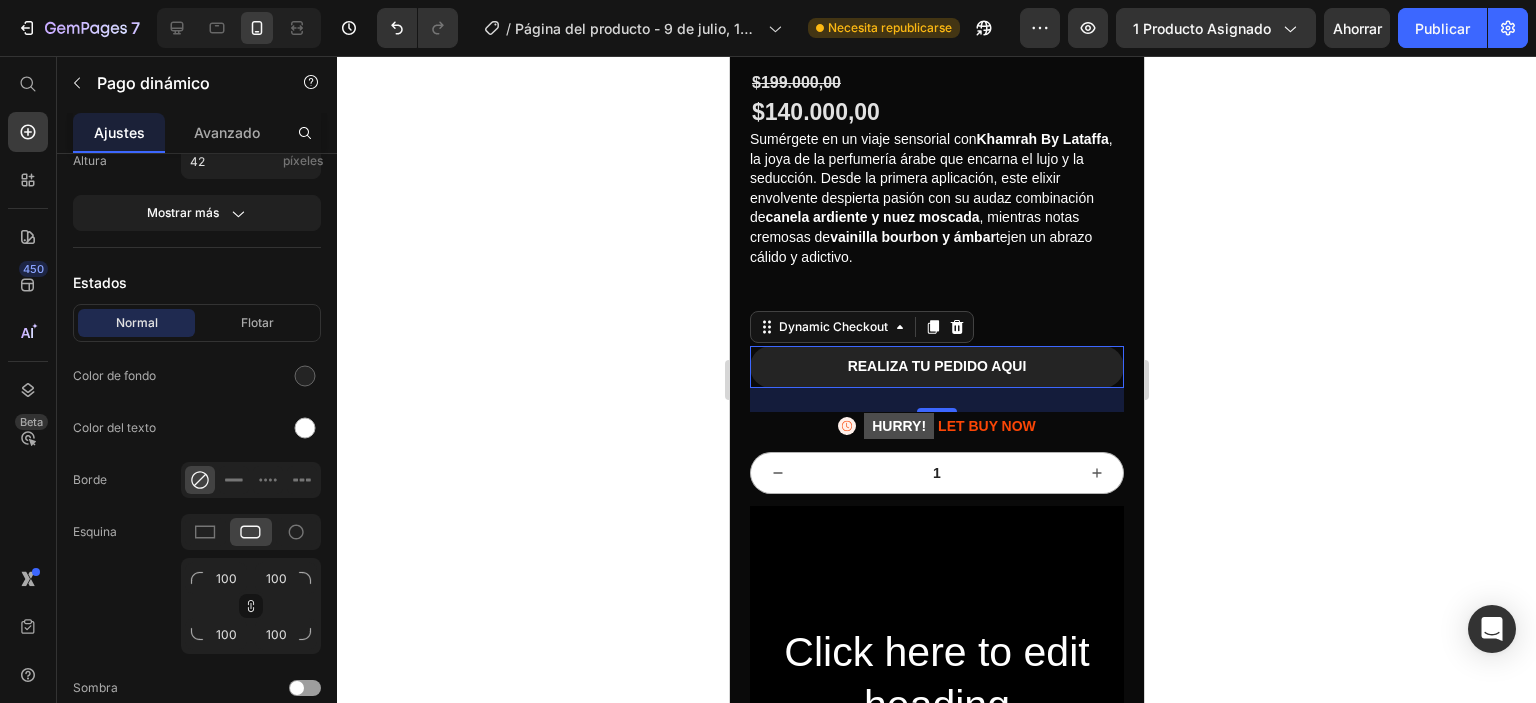 click 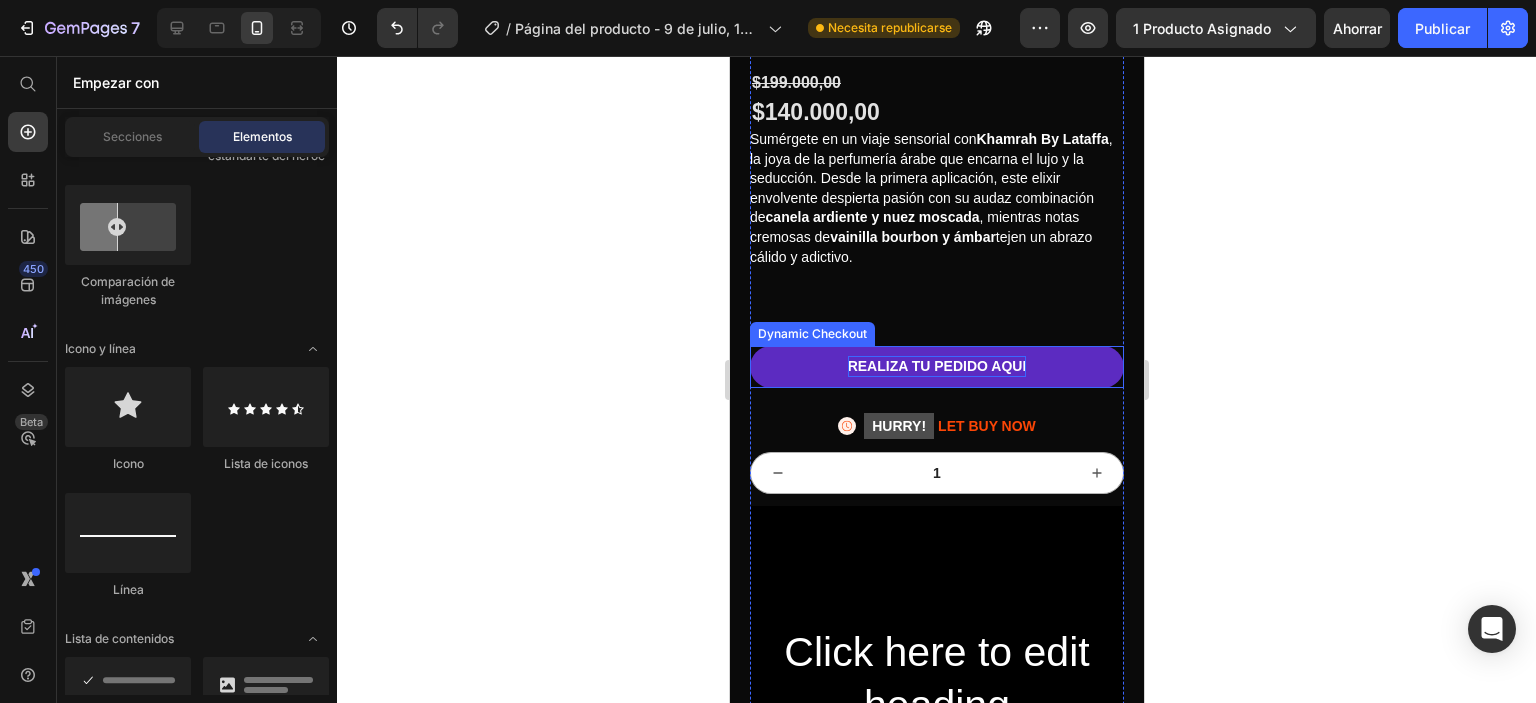 click on "REALIZA TU PEDIDO AQUI" at bounding box center (936, 366) 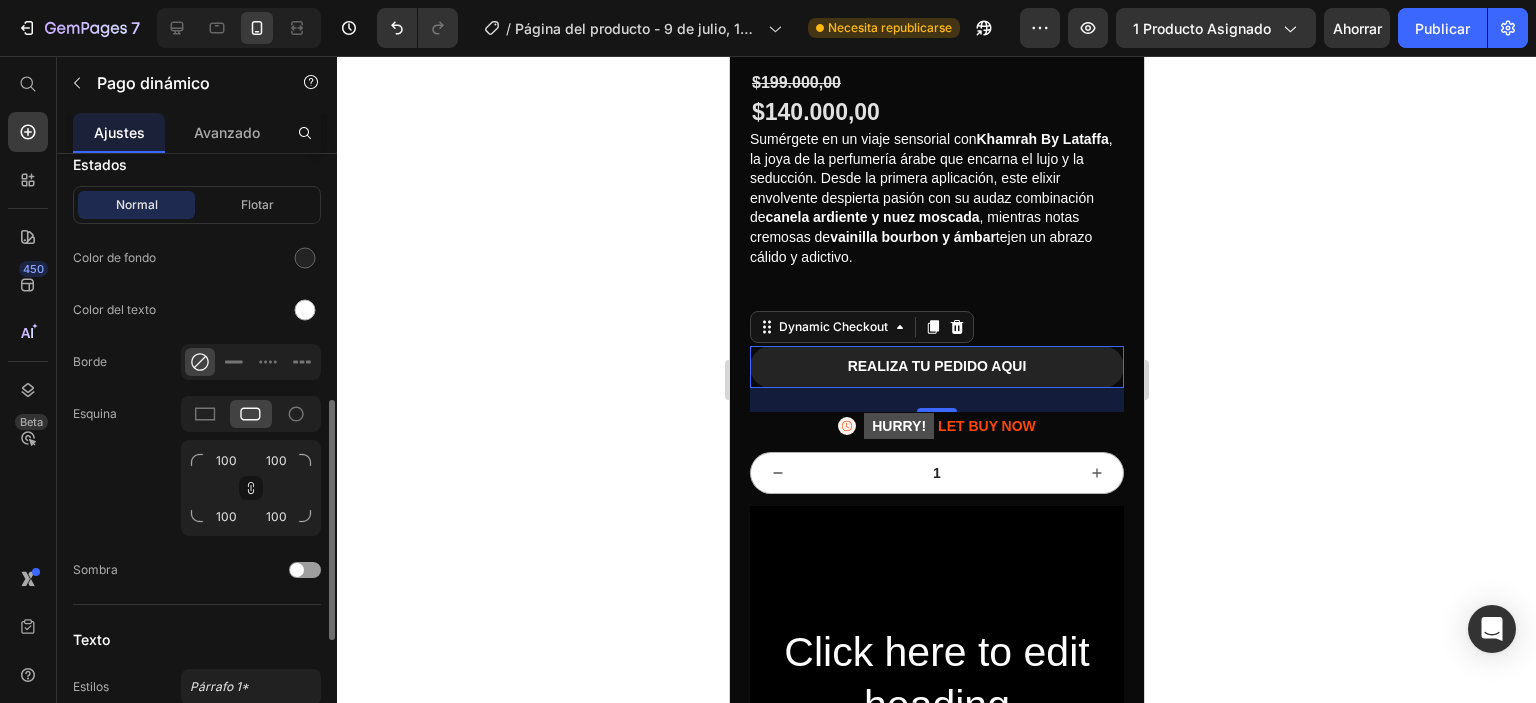 scroll, scrollTop: 518, scrollLeft: 0, axis: vertical 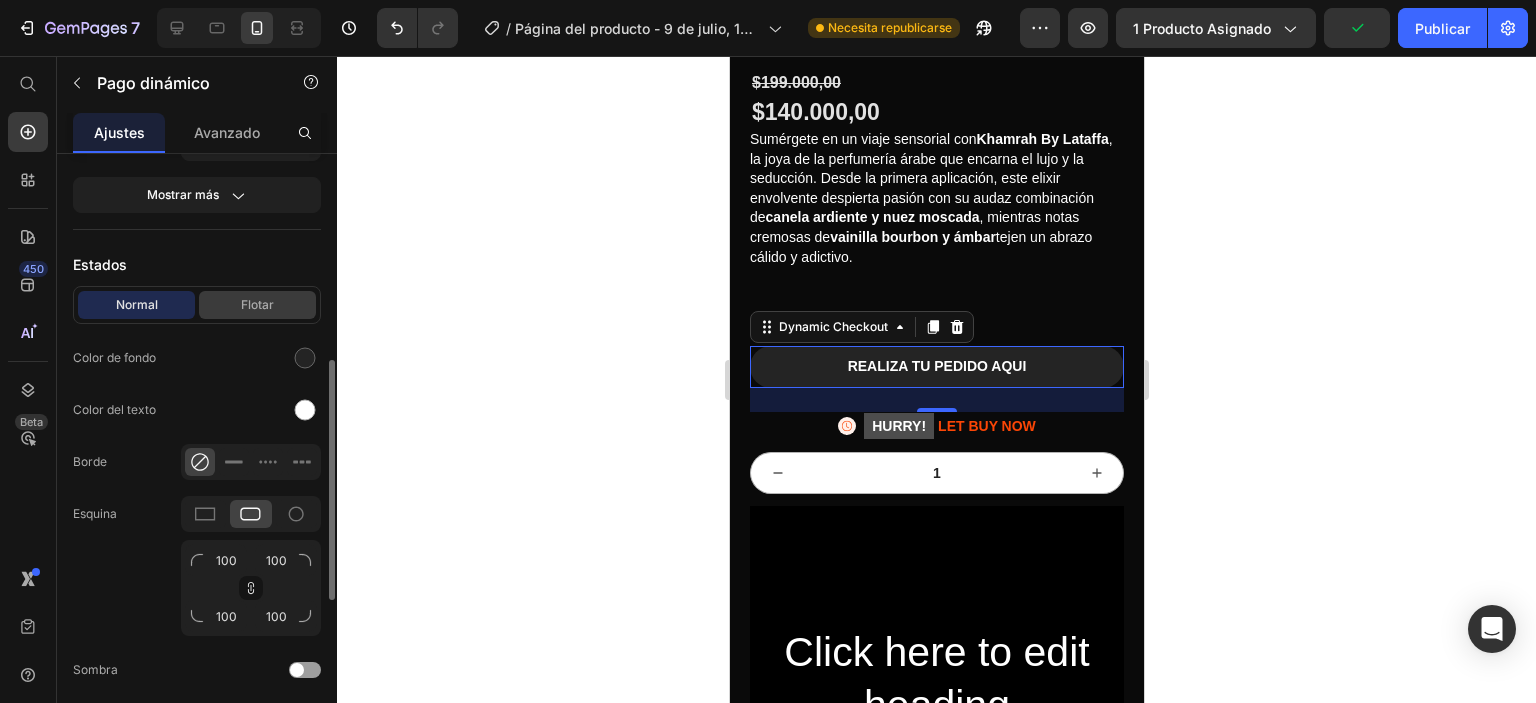click on "Flotar" at bounding box center (257, 305) 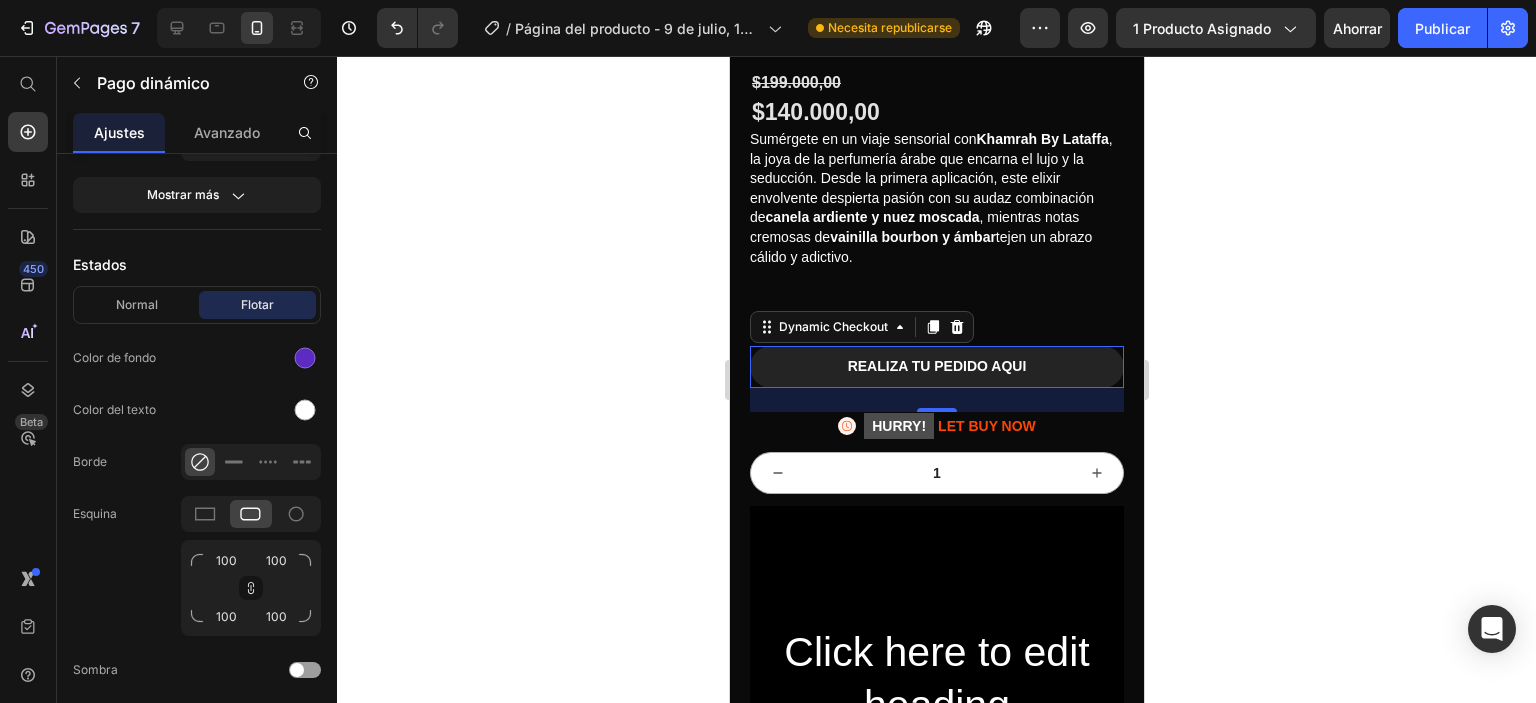 click 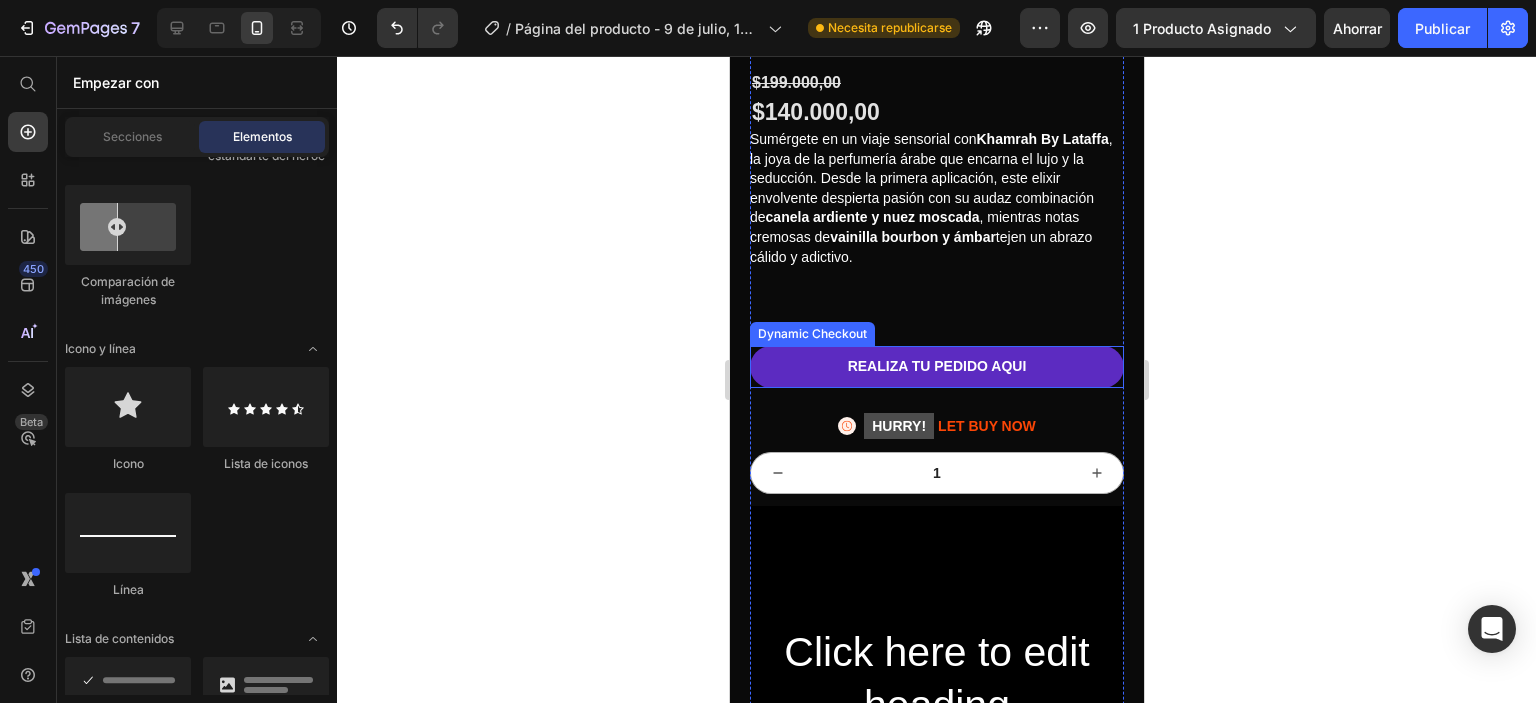 click on "REALIZA TU PEDIDO AQUI" at bounding box center [936, 367] 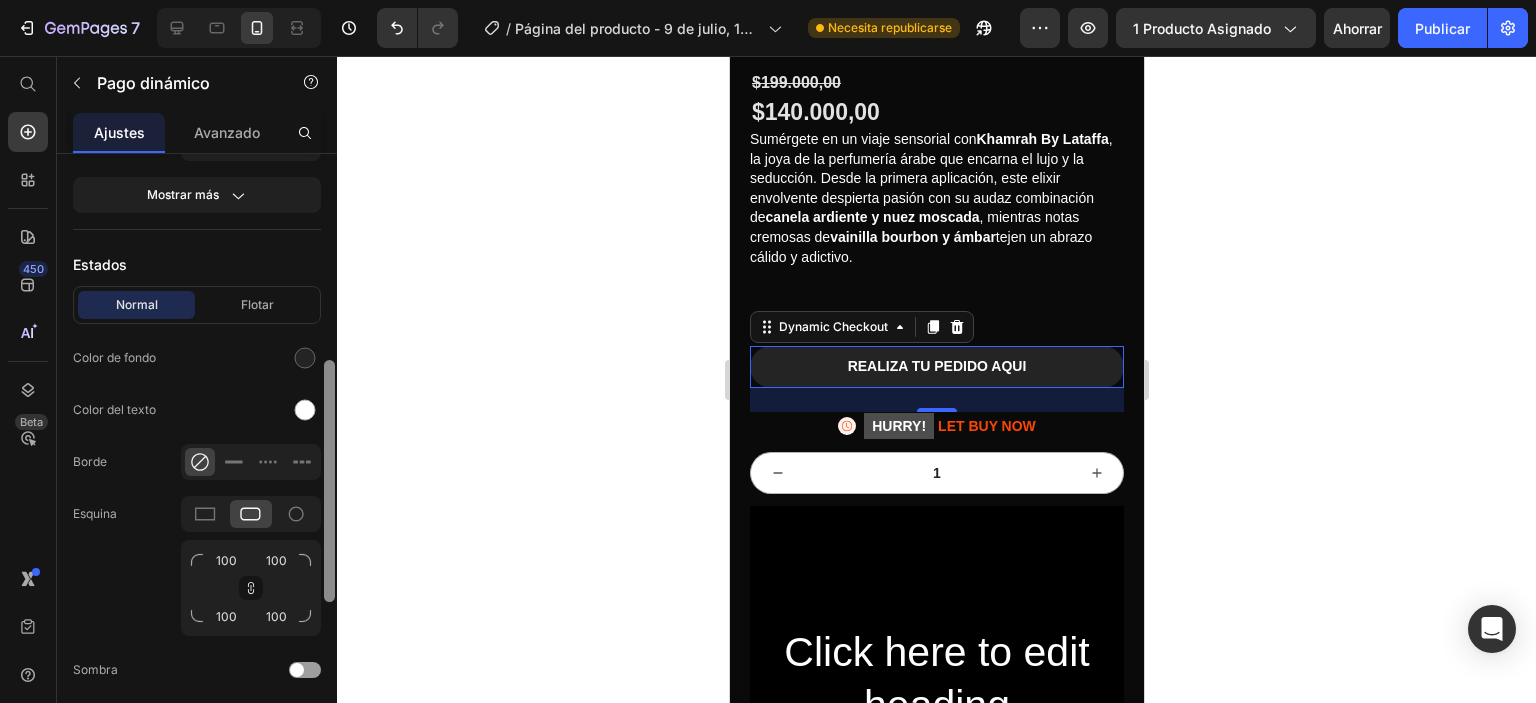 click at bounding box center [329, 457] 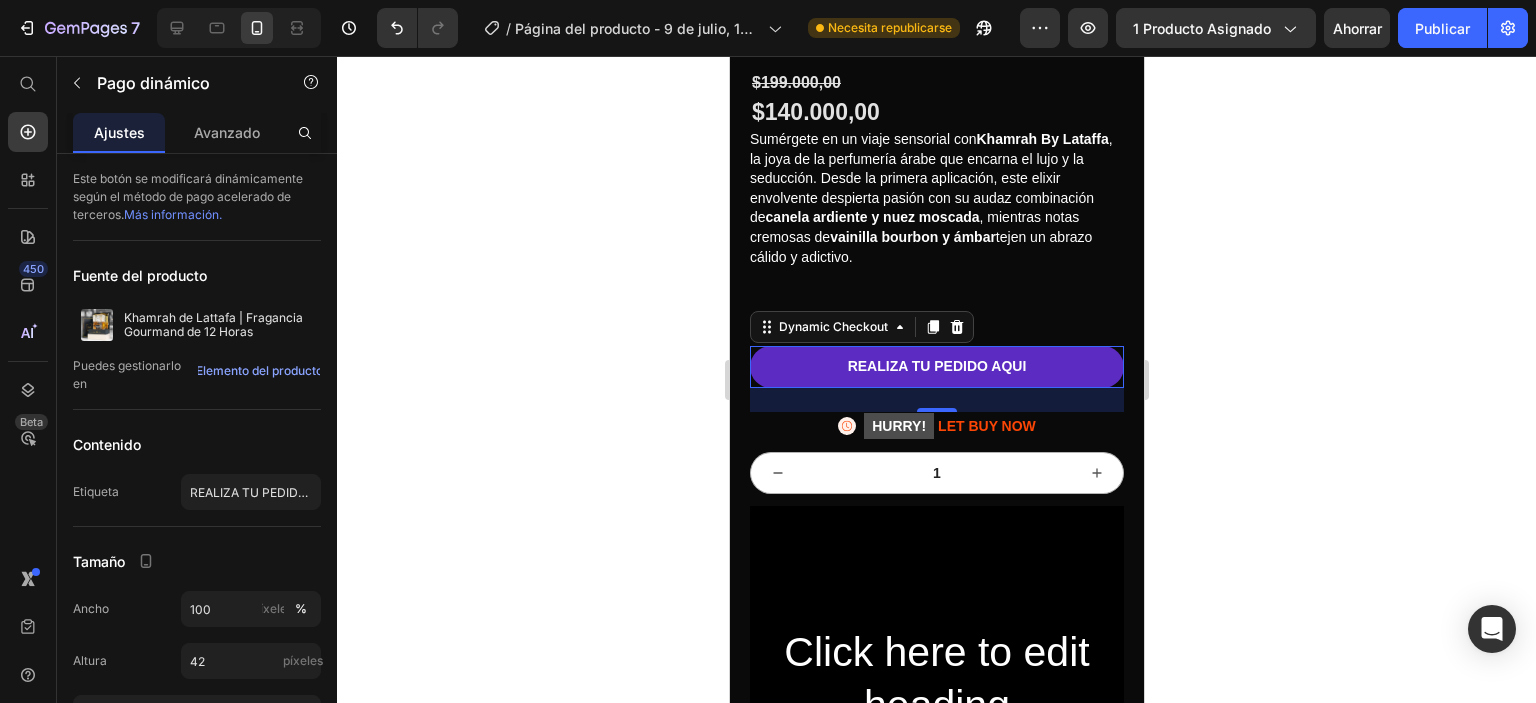 click on "REALIZA TU PEDIDO AQUI" at bounding box center [936, 367] 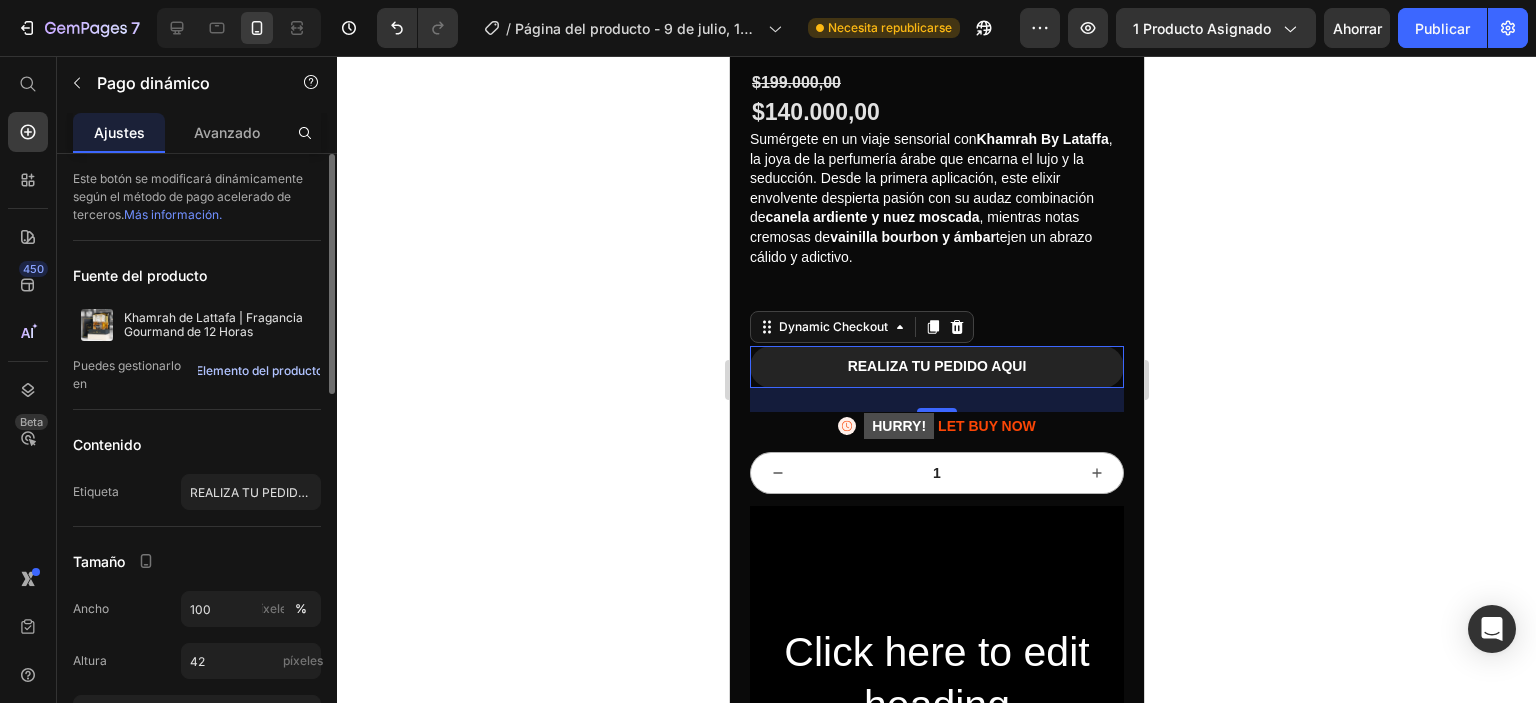 scroll, scrollTop: 400, scrollLeft: 0, axis: vertical 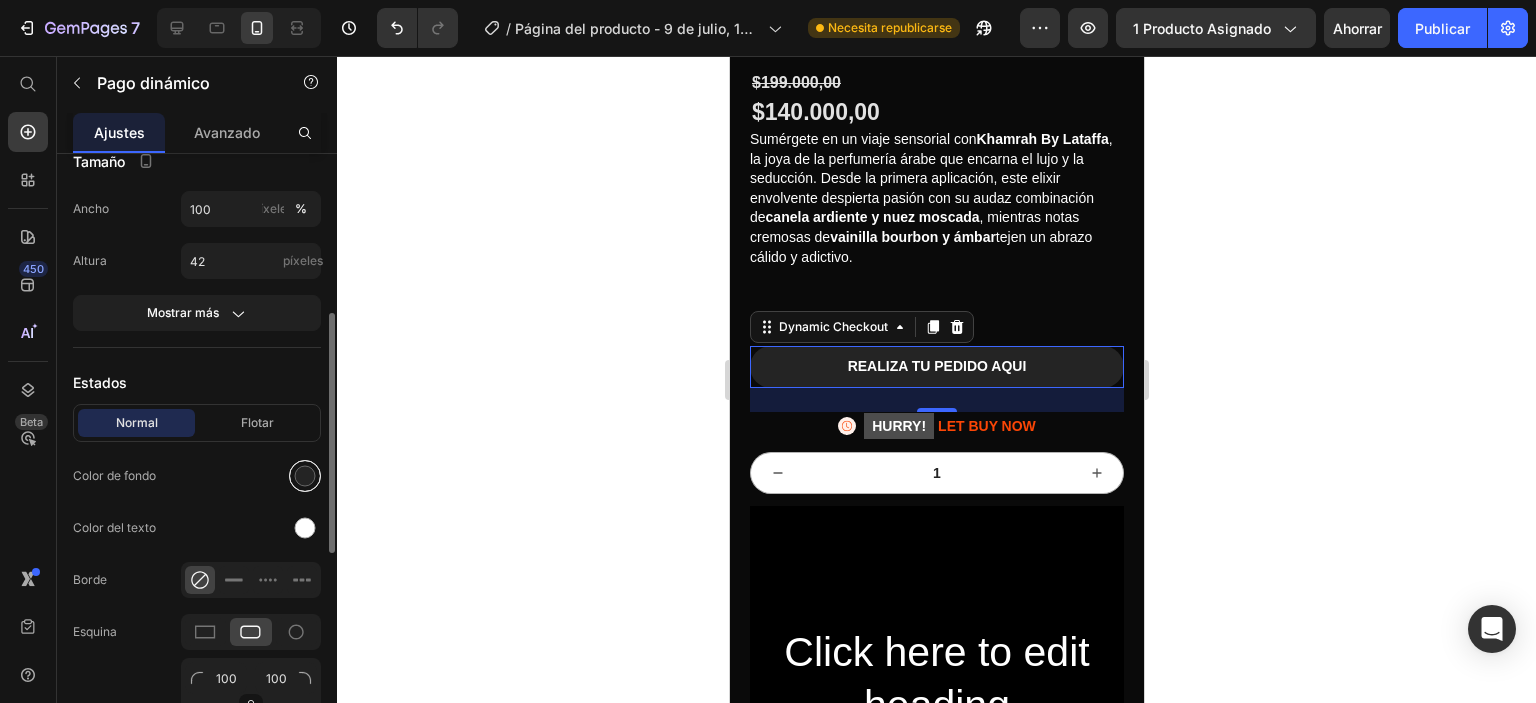 click at bounding box center (305, 476) 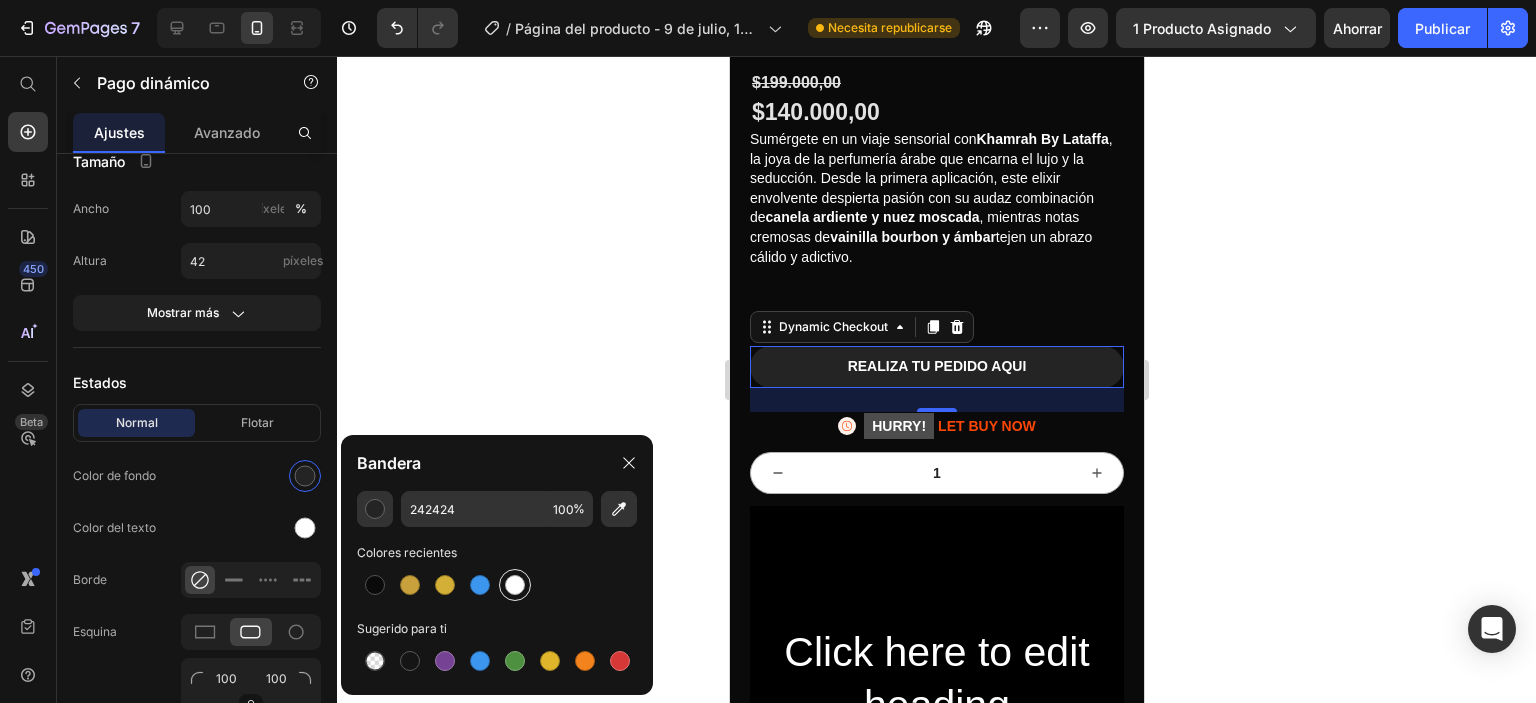 click at bounding box center (515, 585) 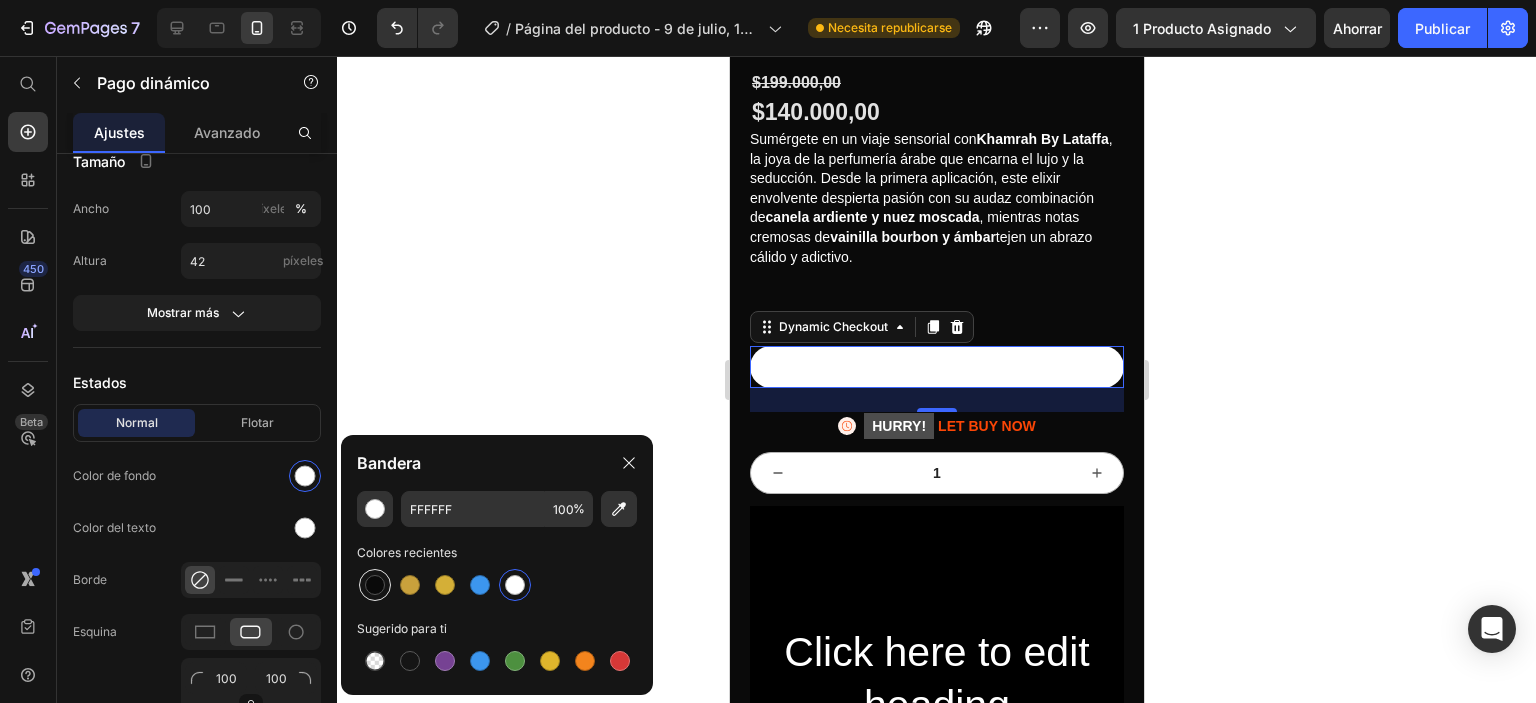 click at bounding box center (375, 585) 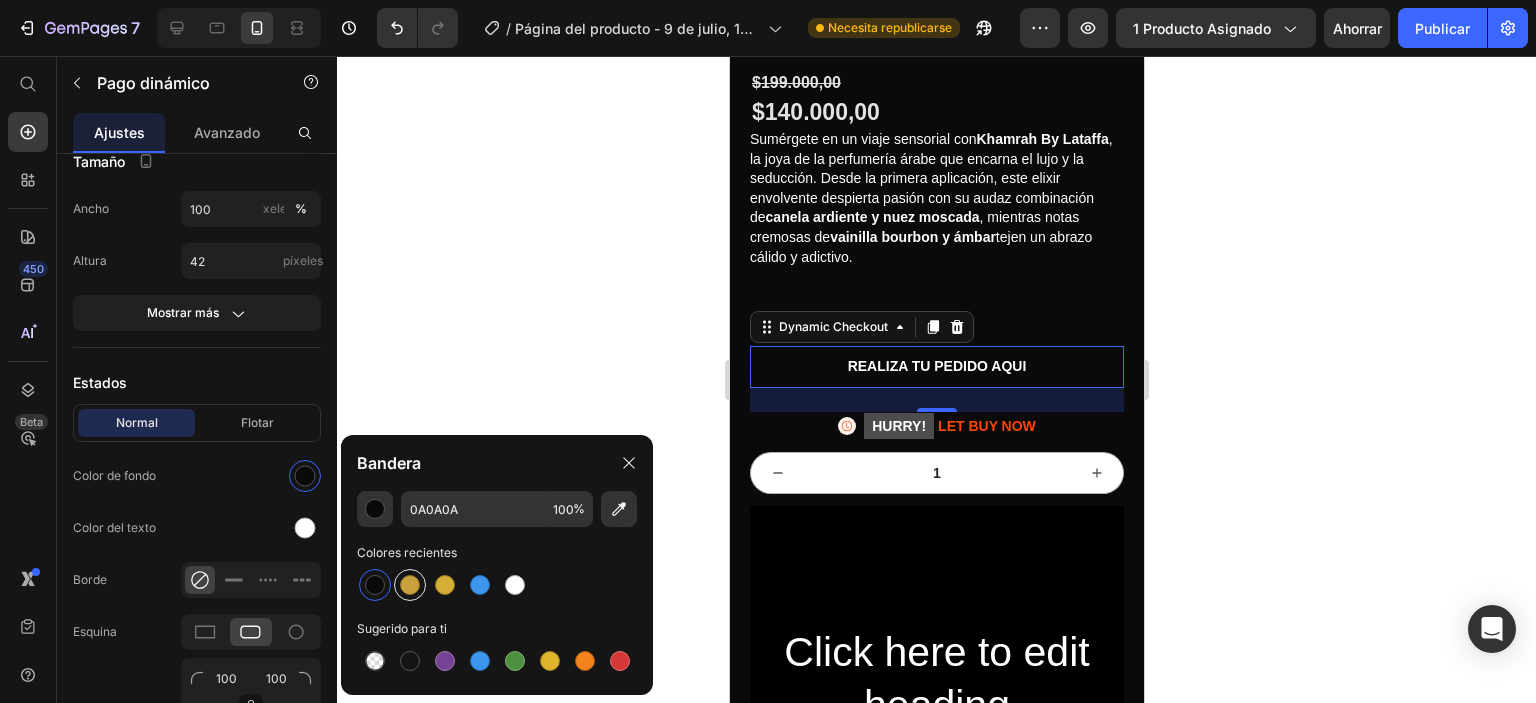 click at bounding box center (410, 585) 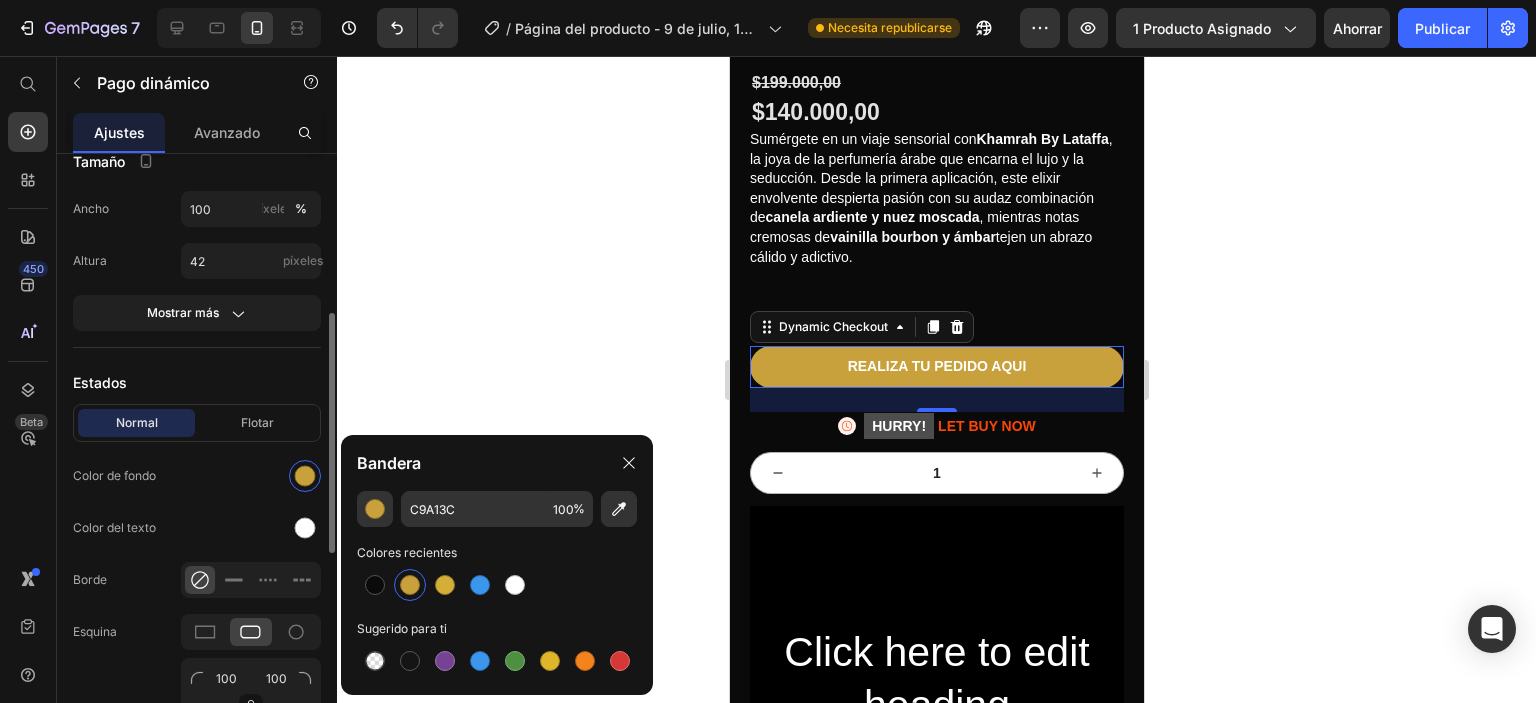 click on "Color del texto" 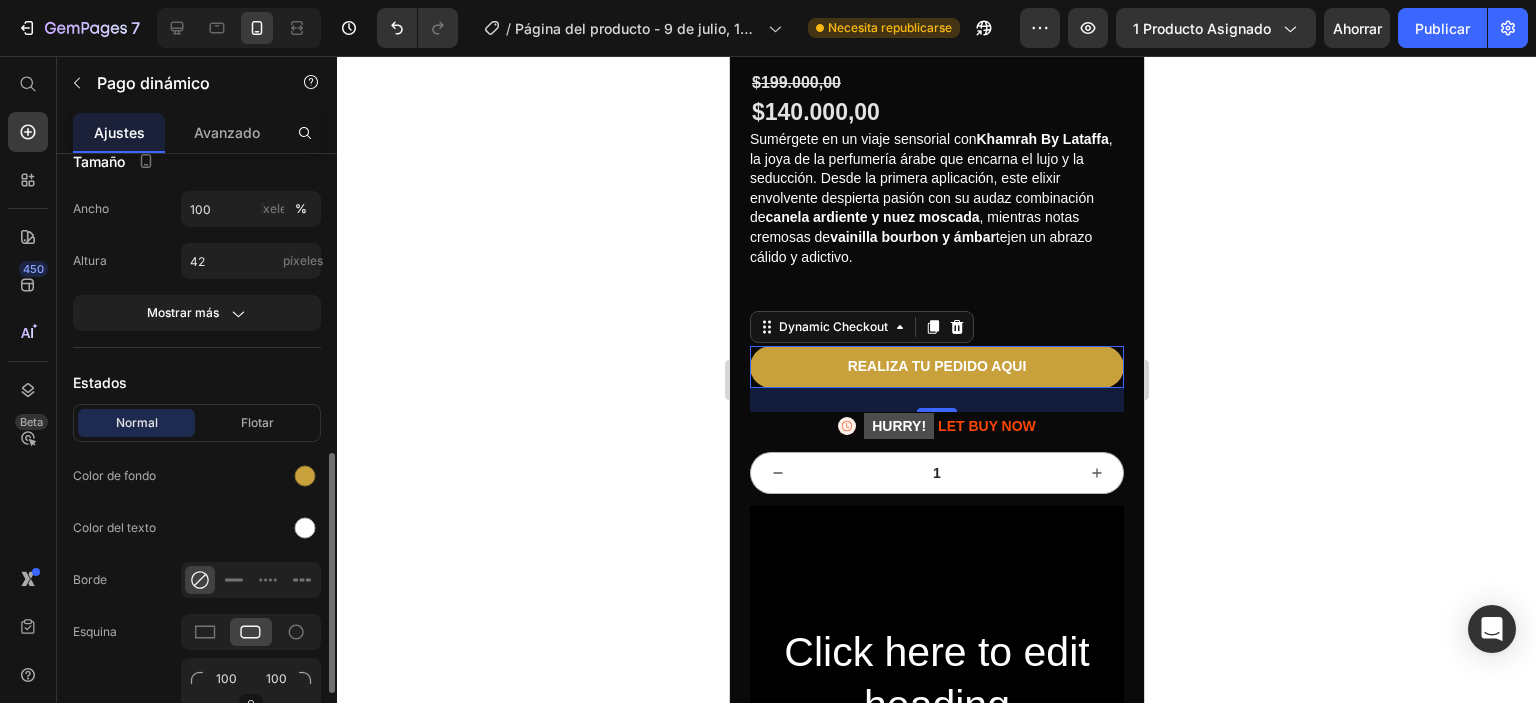 scroll, scrollTop: 500, scrollLeft: 0, axis: vertical 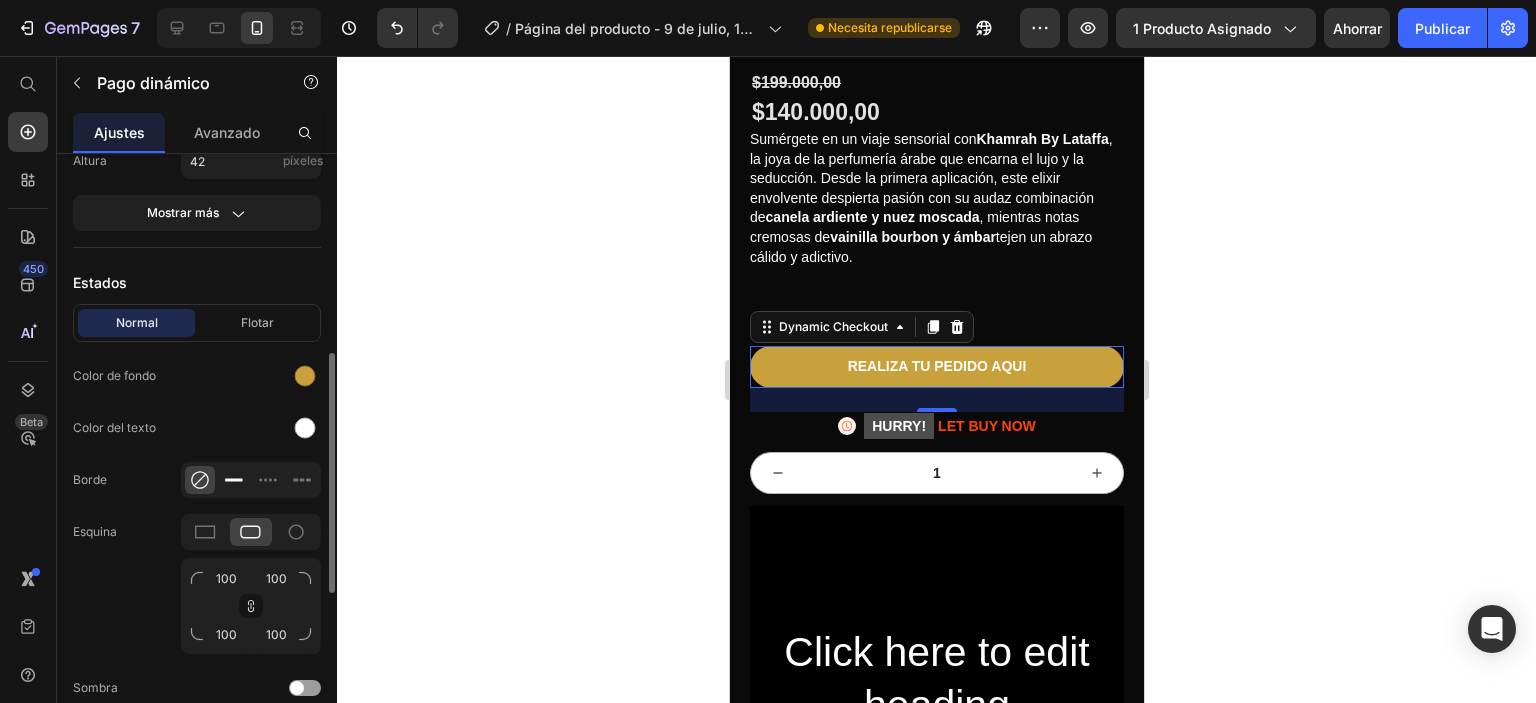 click 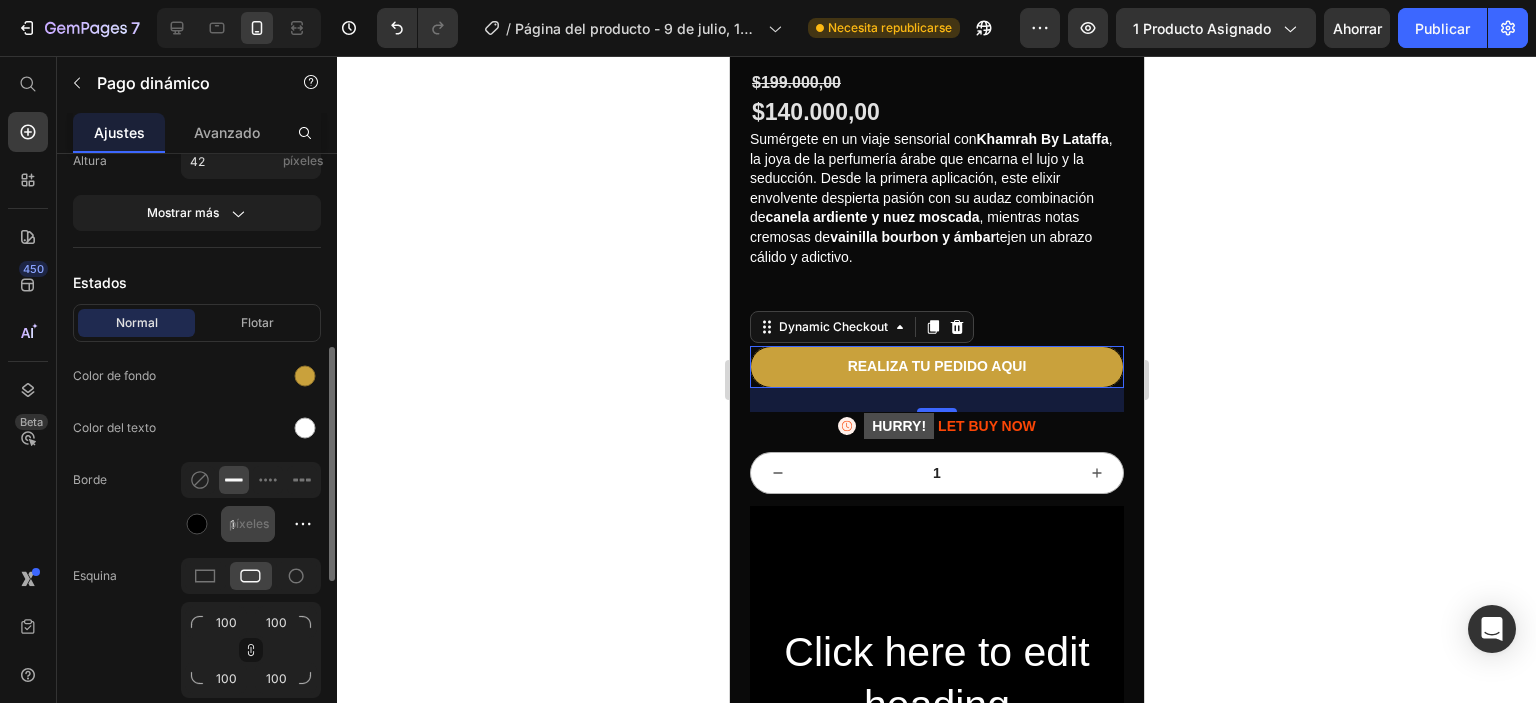 click on "píxeles" at bounding box center (249, 523) 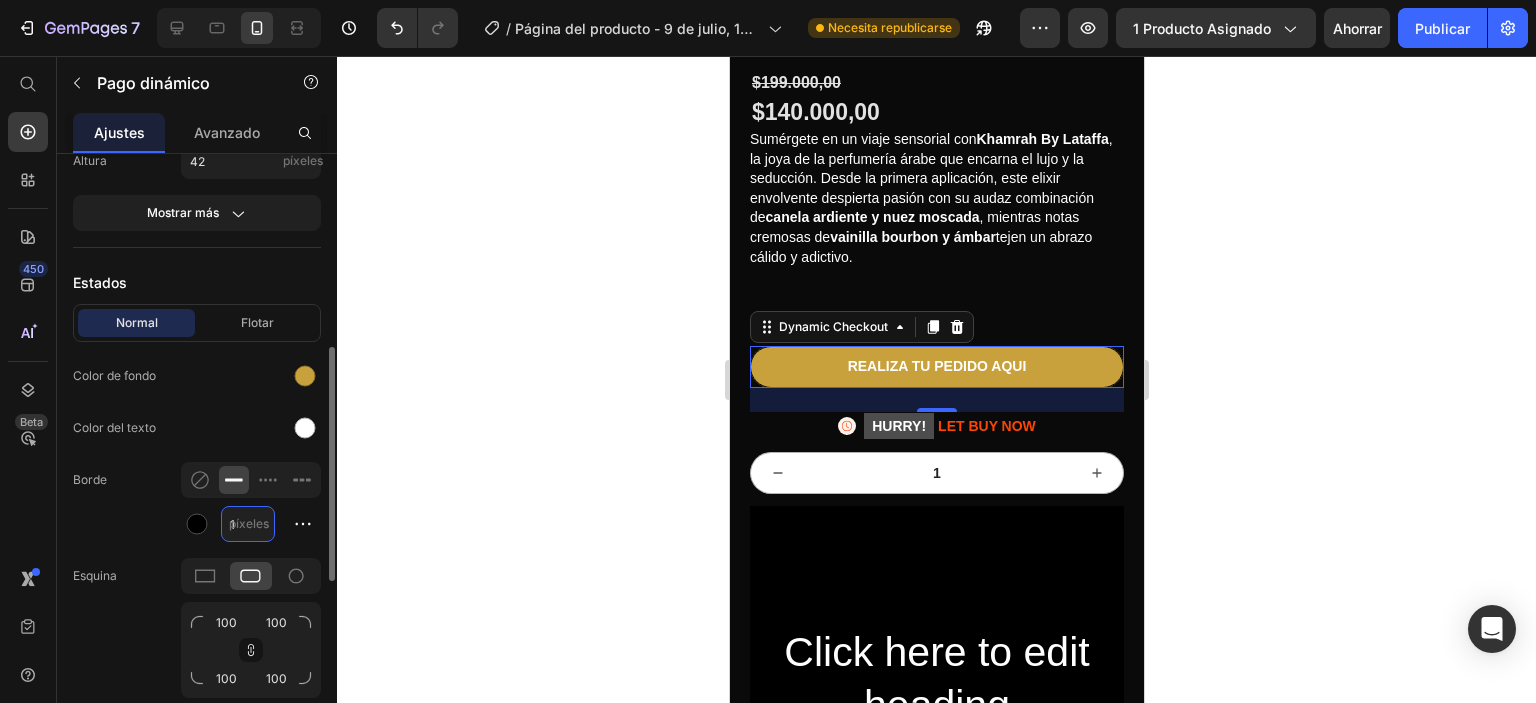 click on "1" at bounding box center (248, 524) 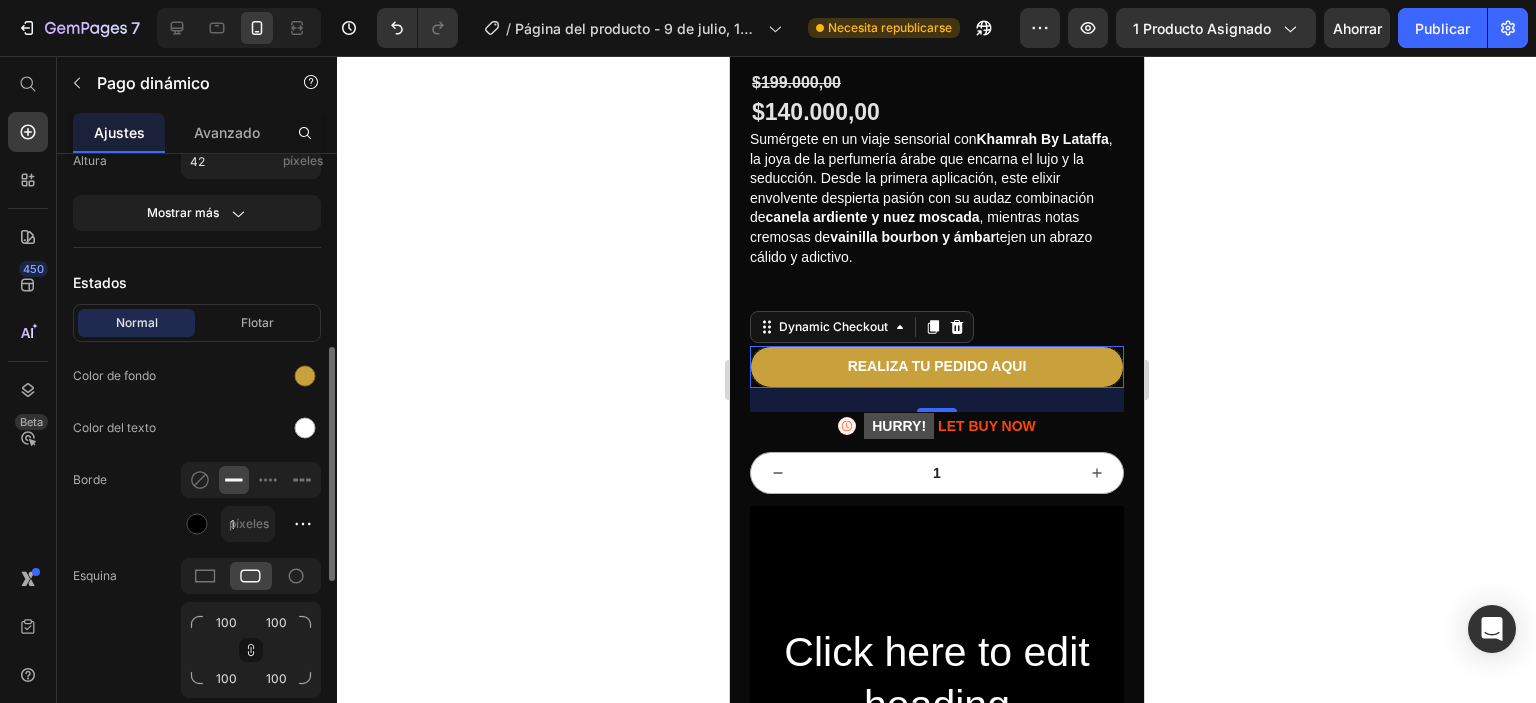 click on "Borde 1 píxeles" 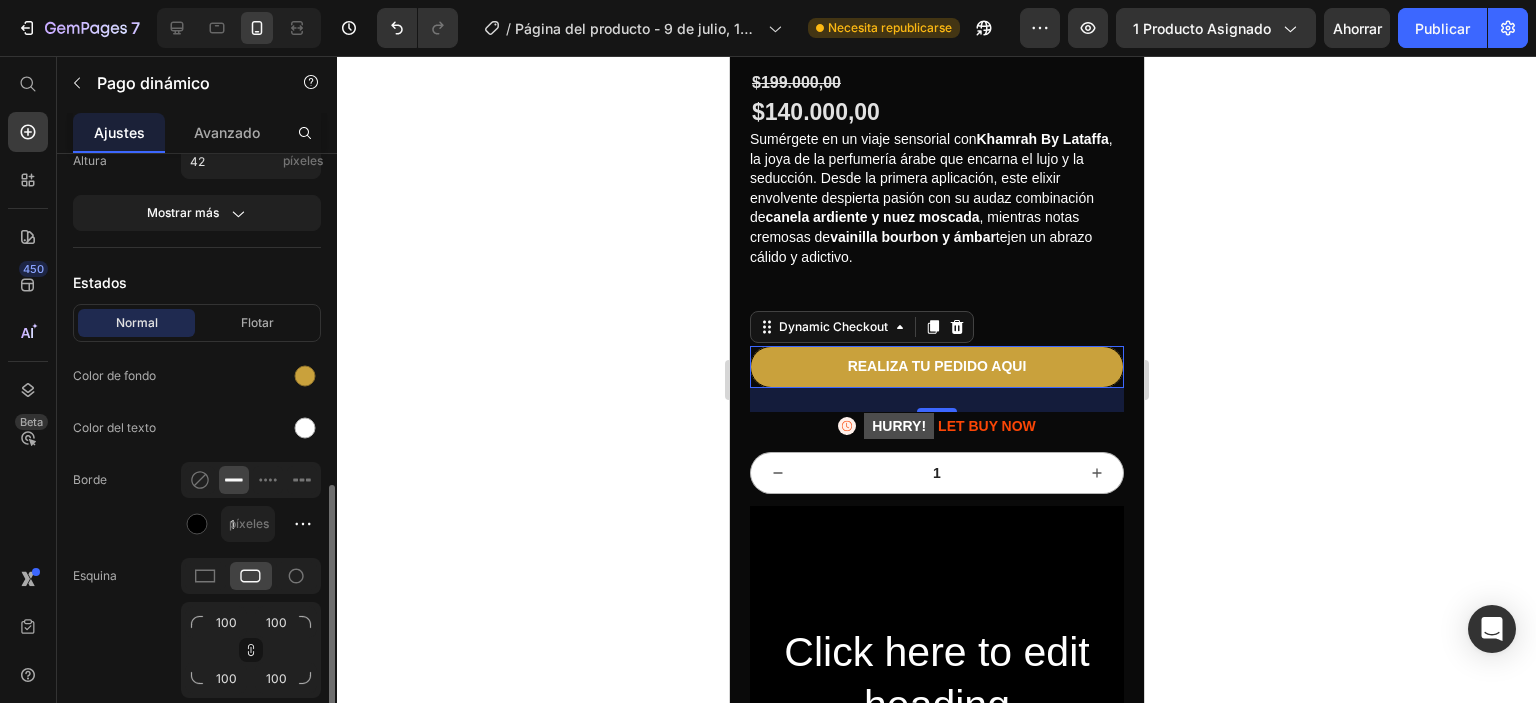 scroll, scrollTop: 600, scrollLeft: 0, axis: vertical 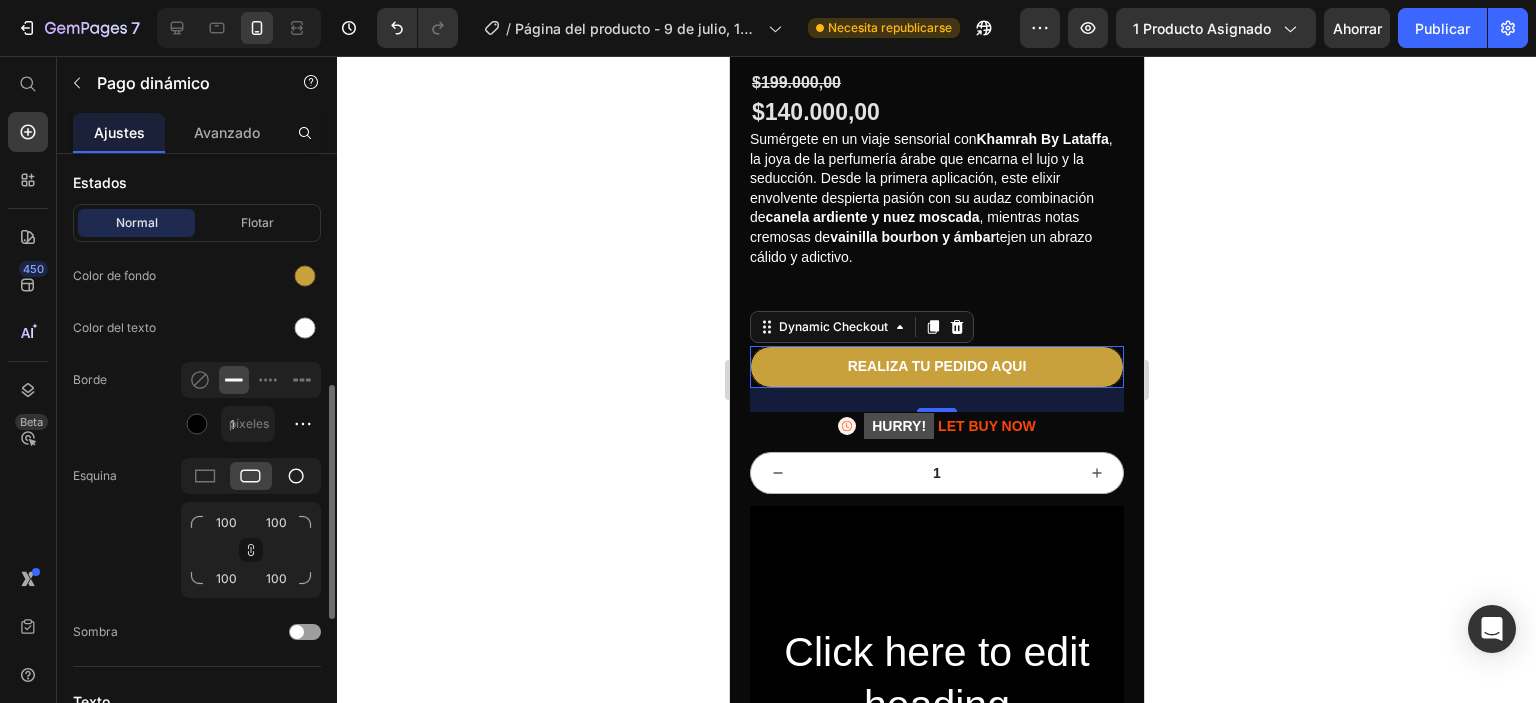 click 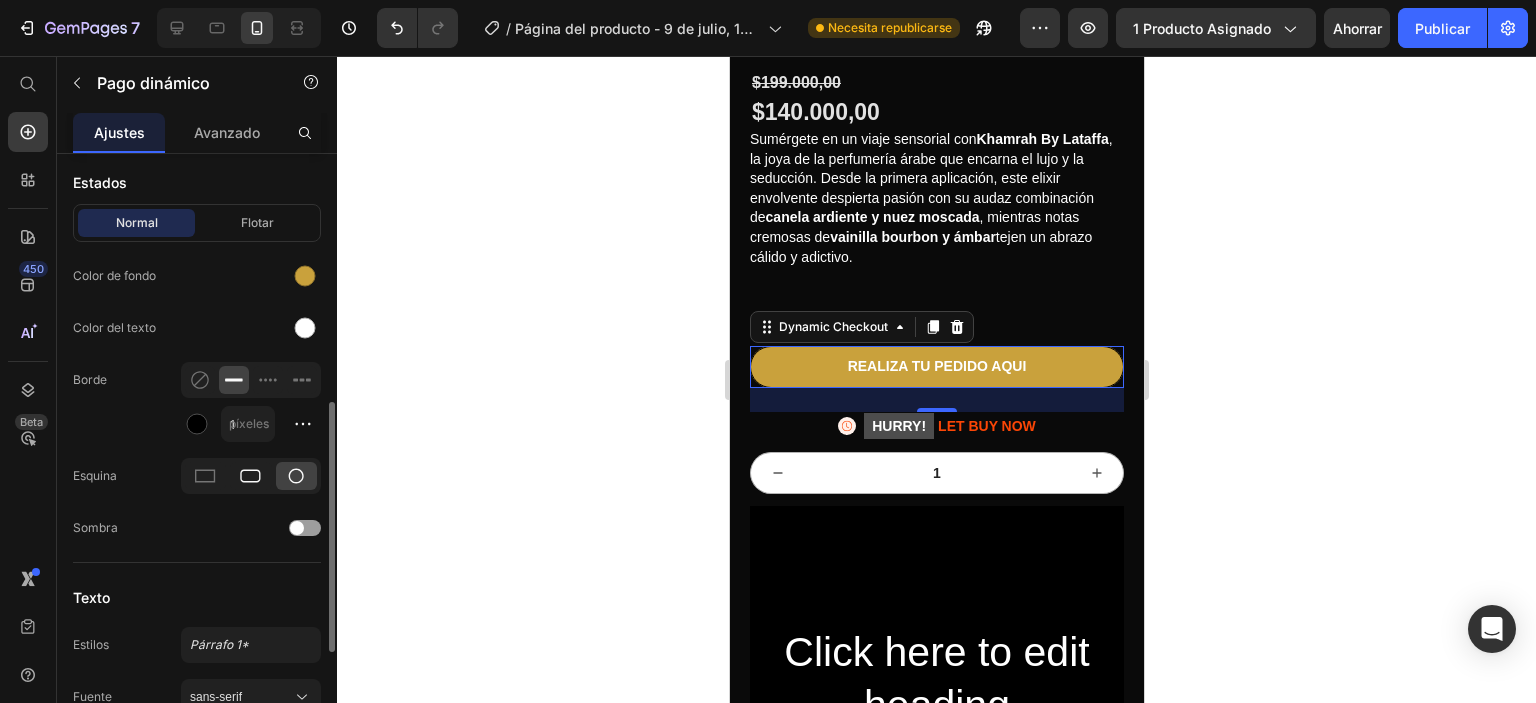 click 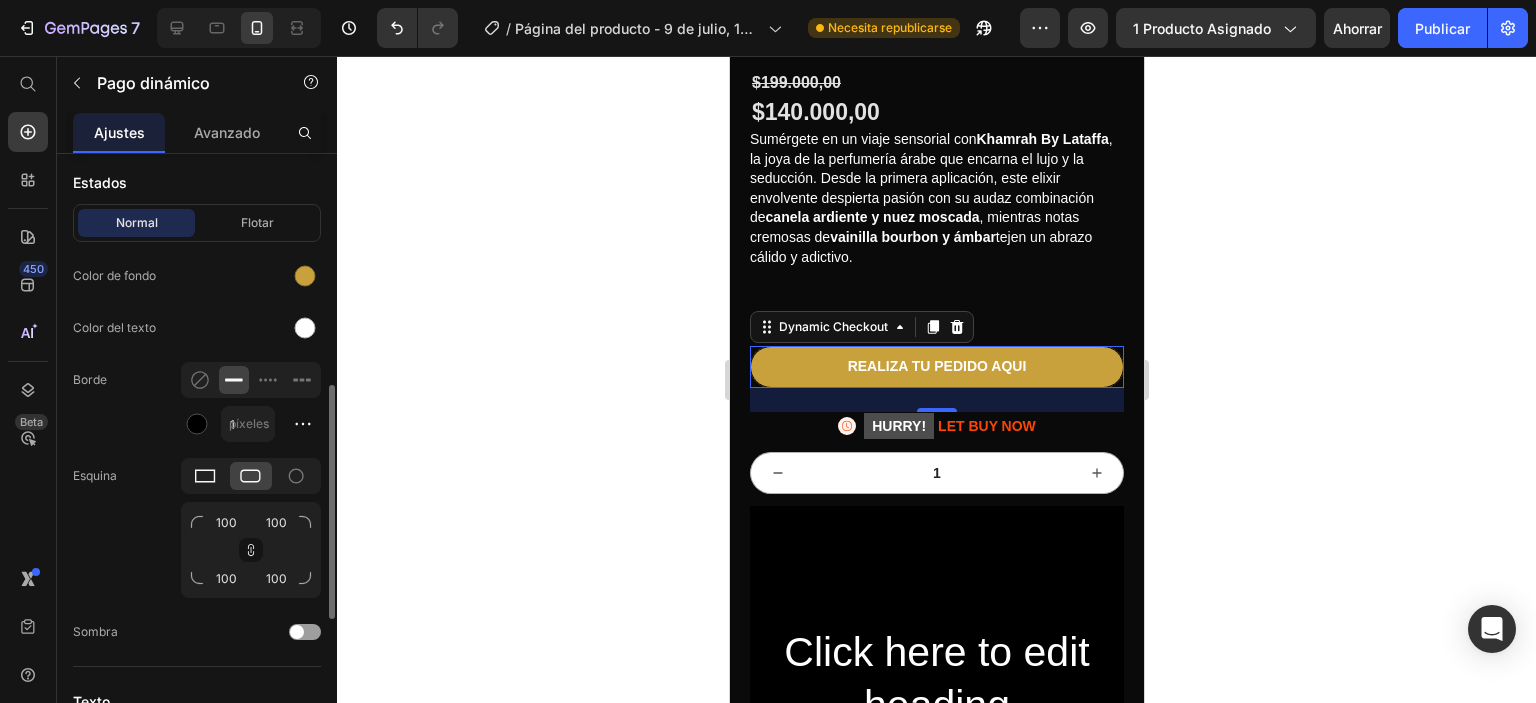 click 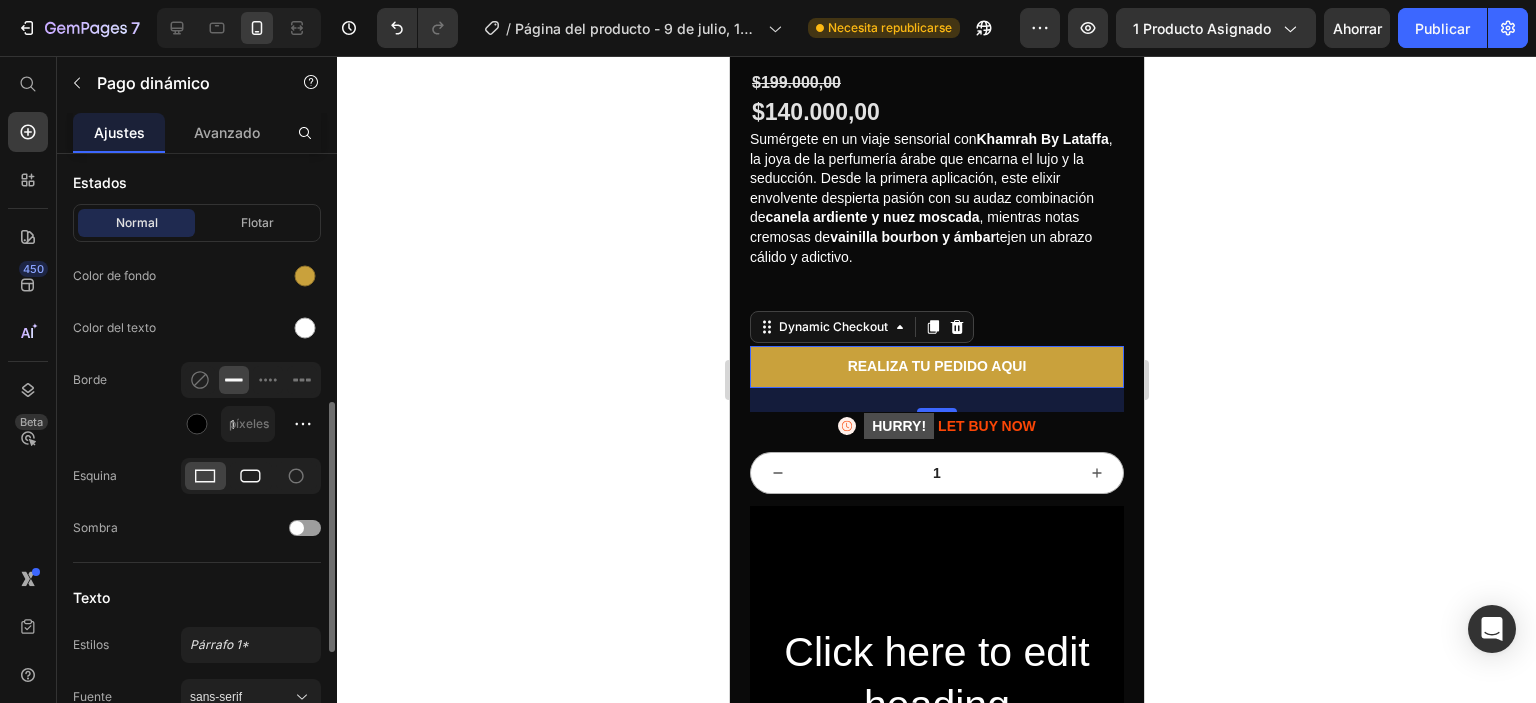 click 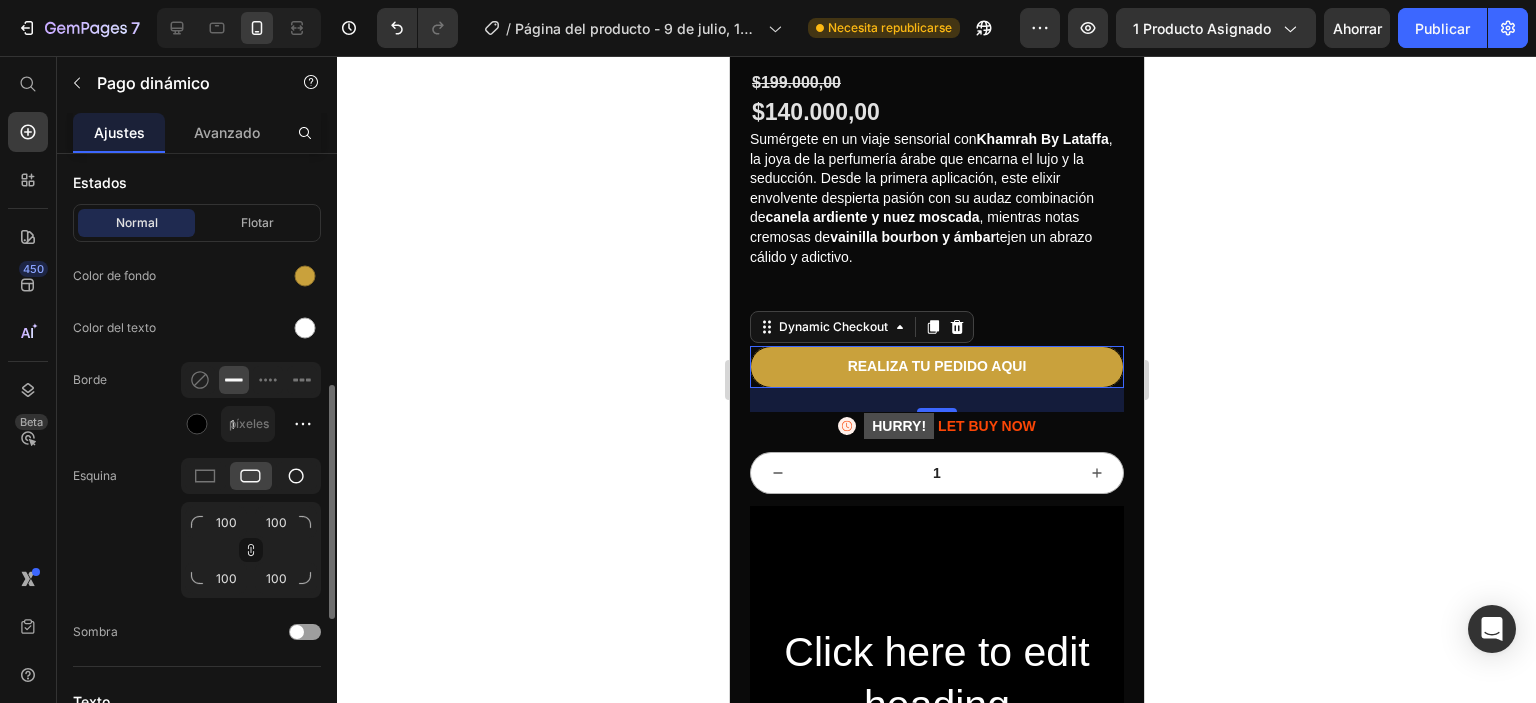click 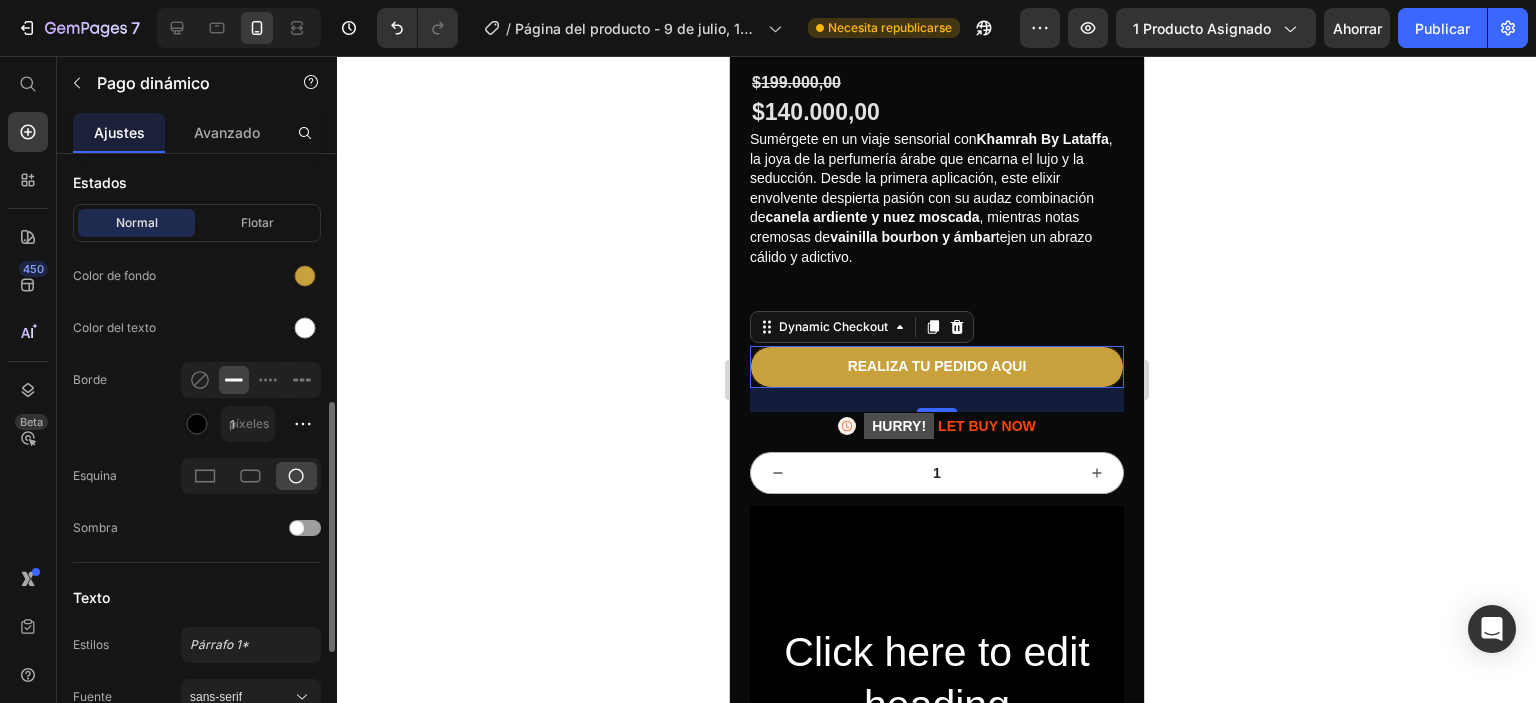 scroll, scrollTop: 700, scrollLeft: 0, axis: vertical 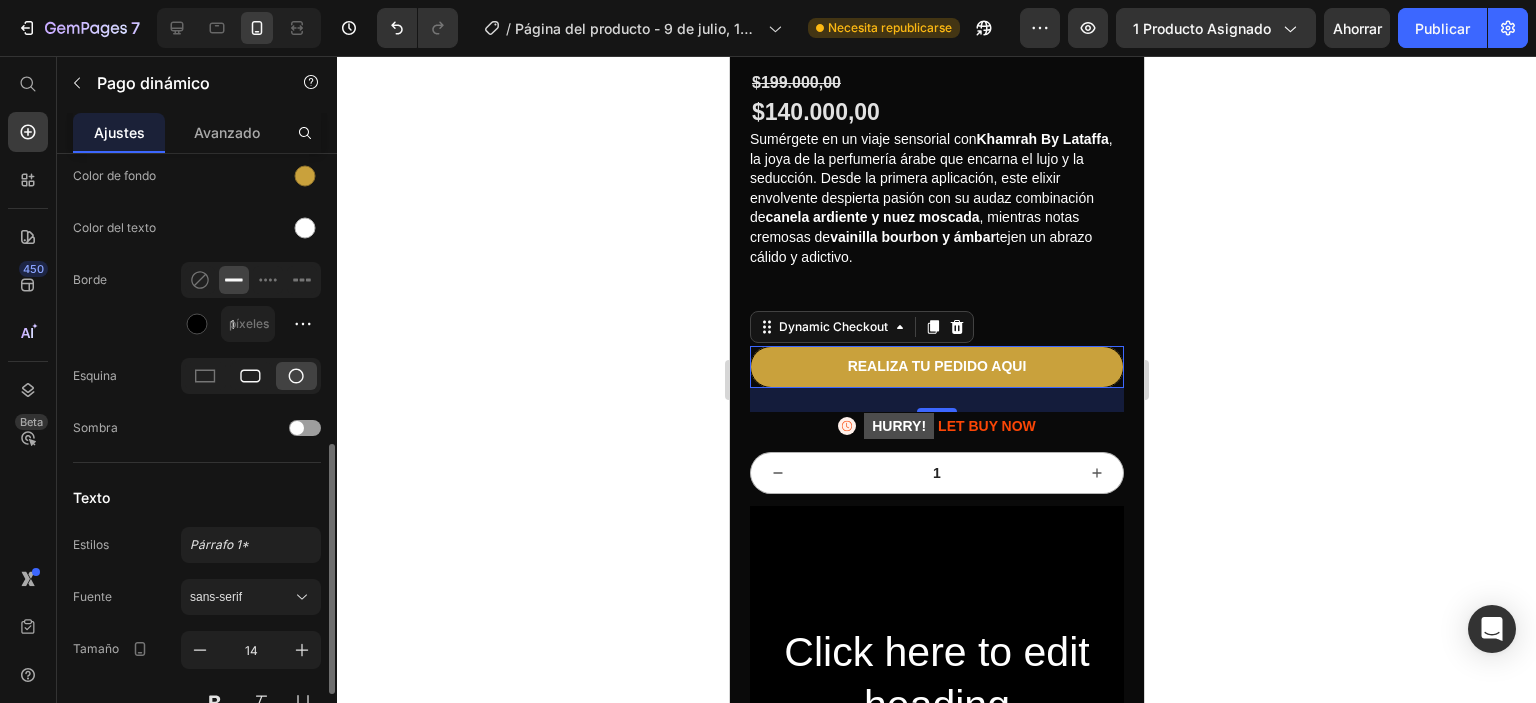 click 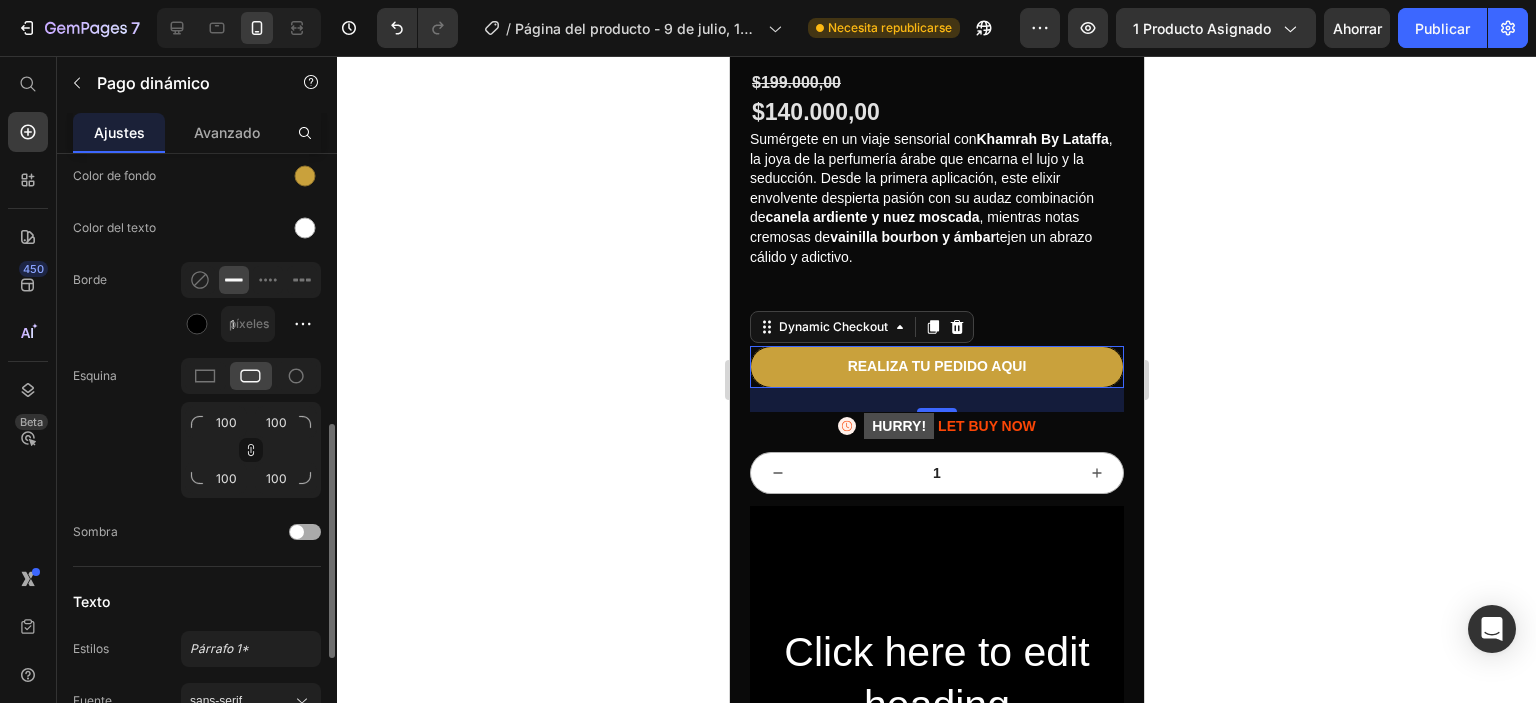 scroll, scrollTop: 800, scrollLeft: 0, axis: vertical 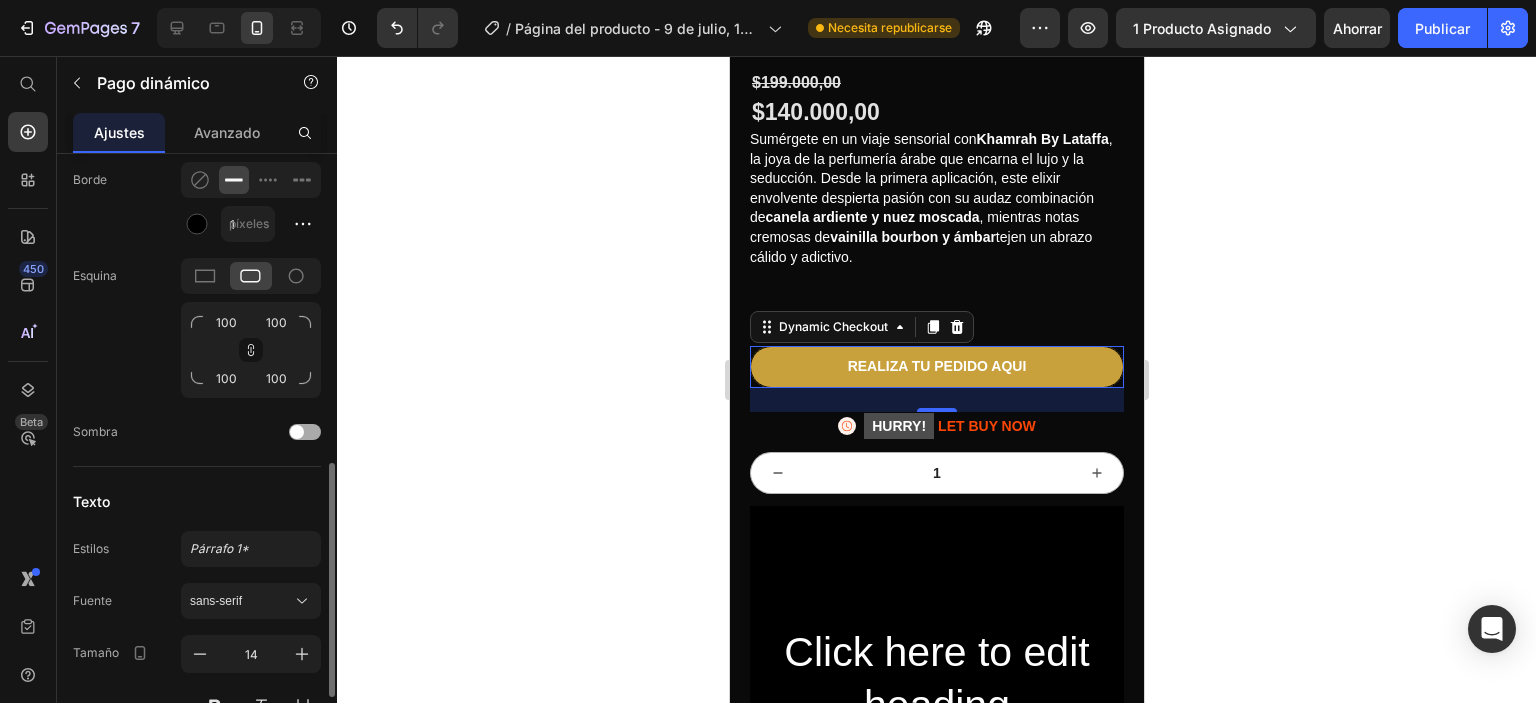click at bounding box center [305, 432] 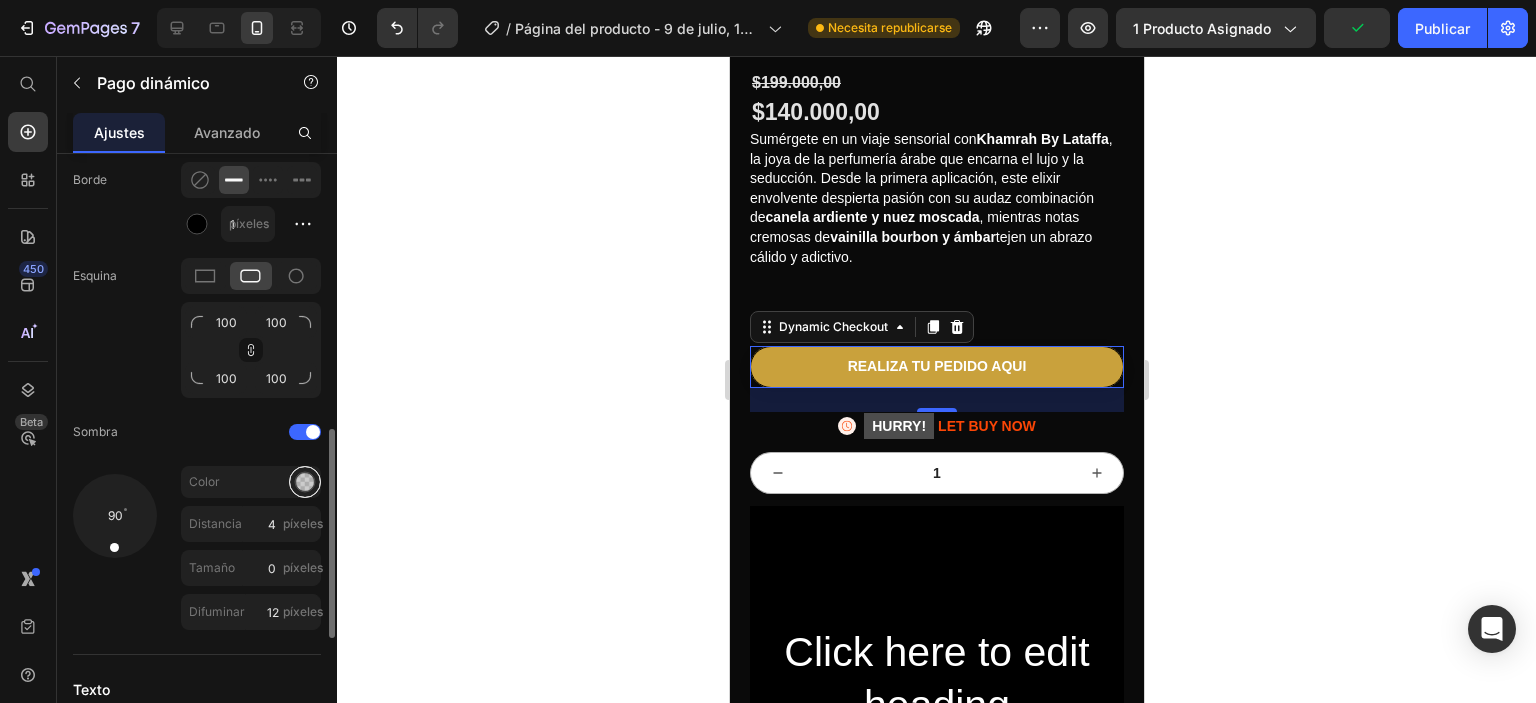click at bounding box center (305, 482) 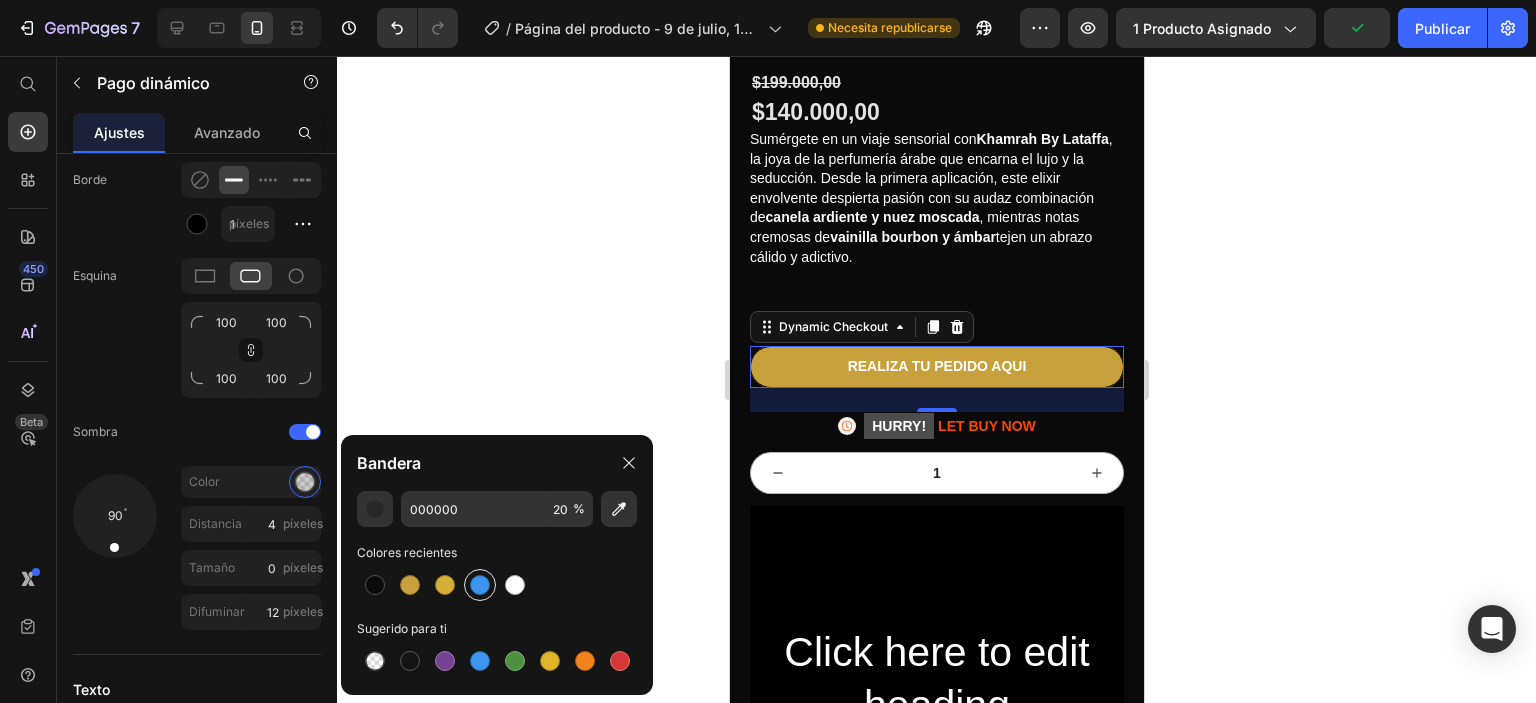 click at bounding box center (480, 585) 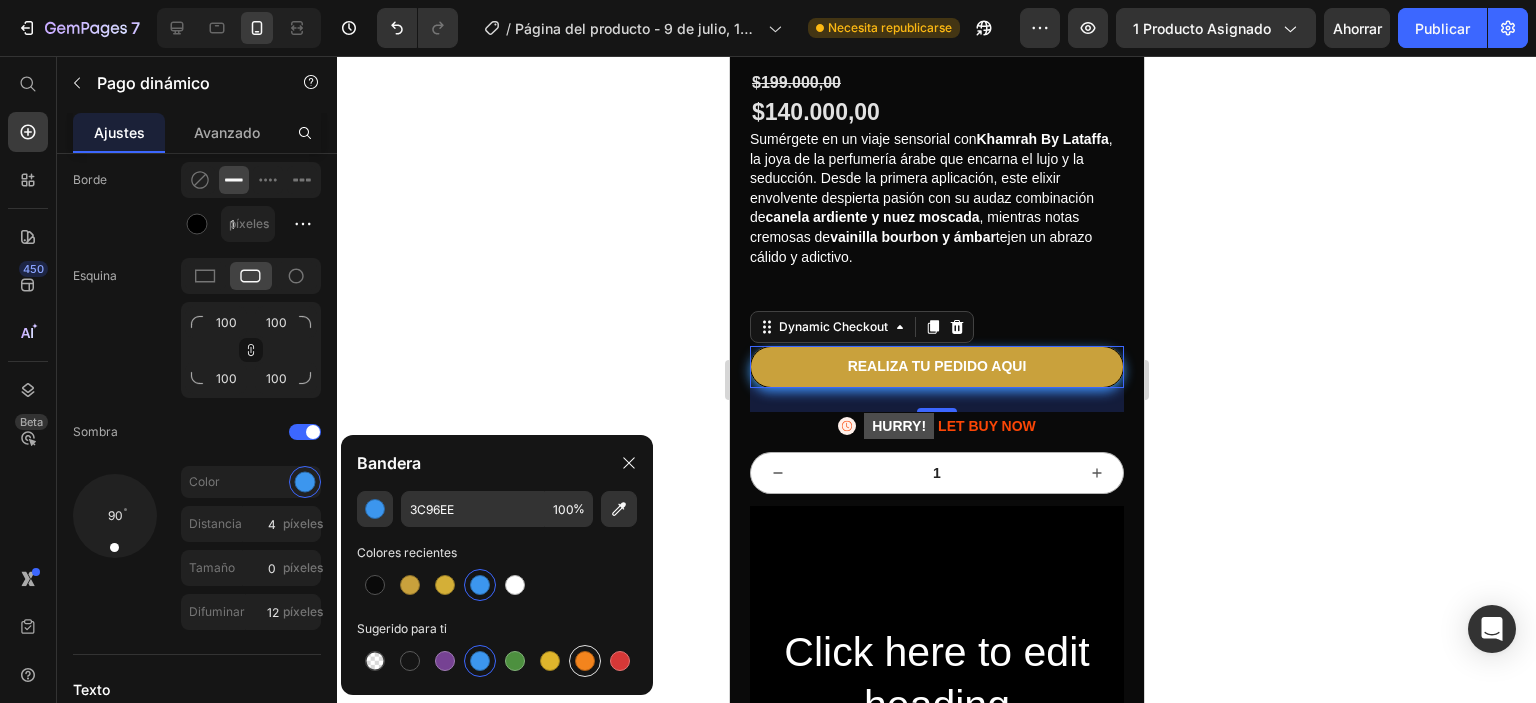 click at bounding box center [585, 661] 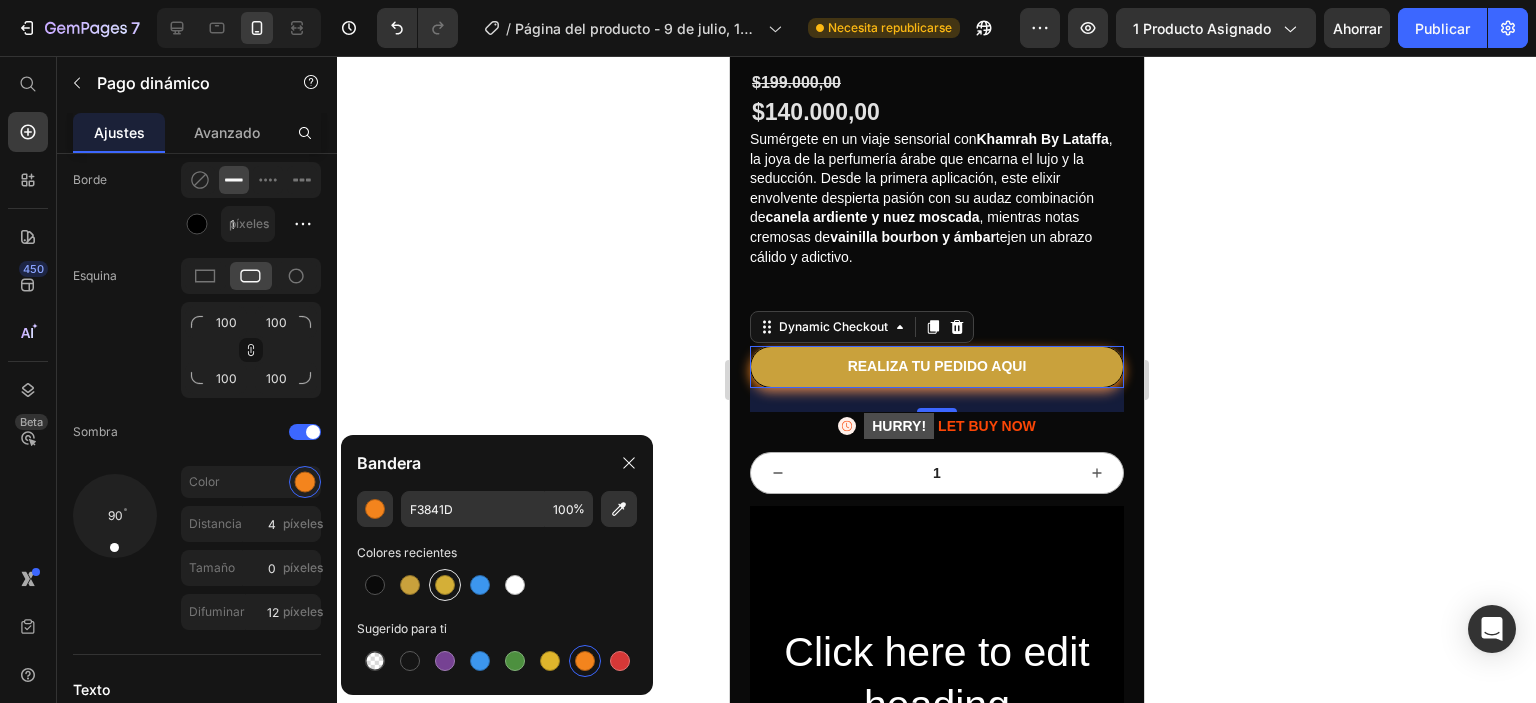 click at bounding box center (445, 585) 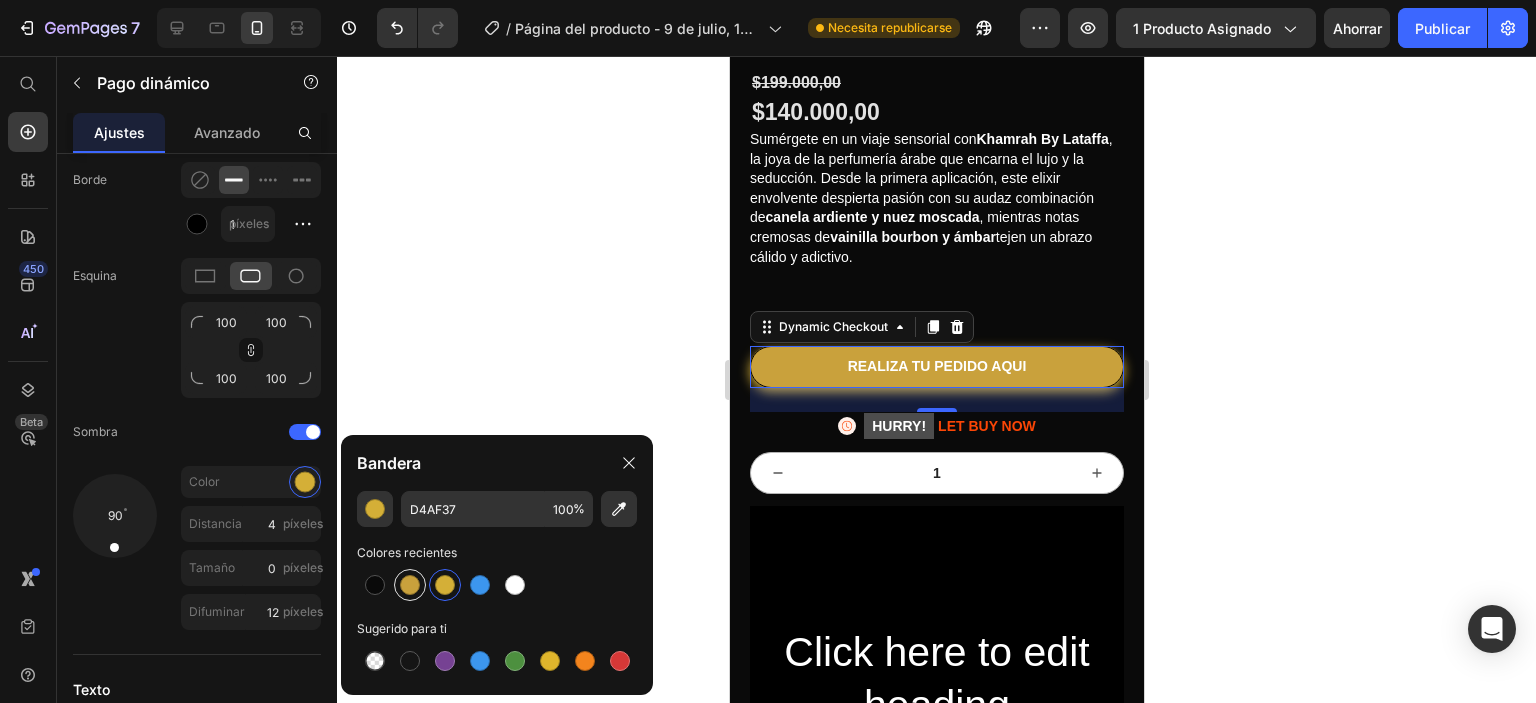 click at bounding box center [410, 585] 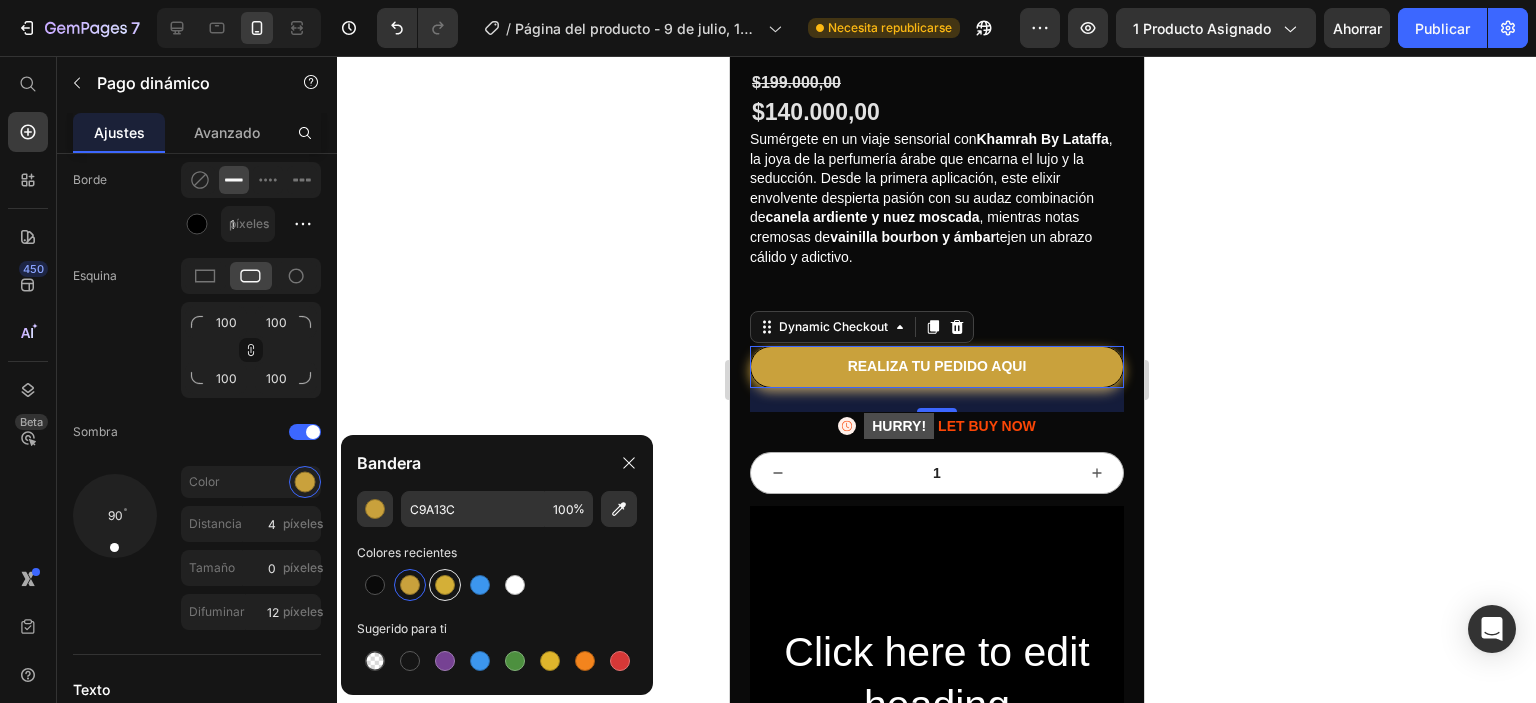 click at bounding box center (445, 585) 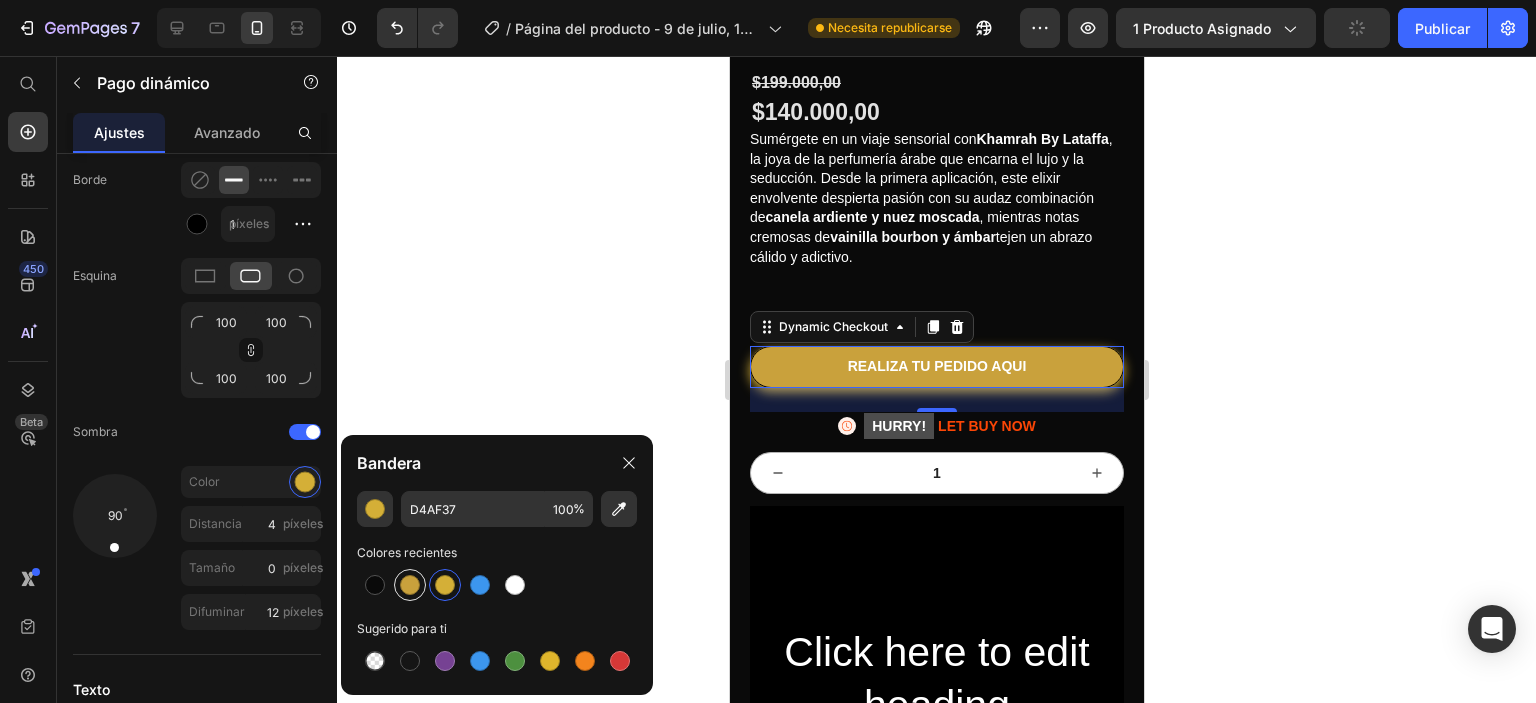 click at bounding box center (410, 585) 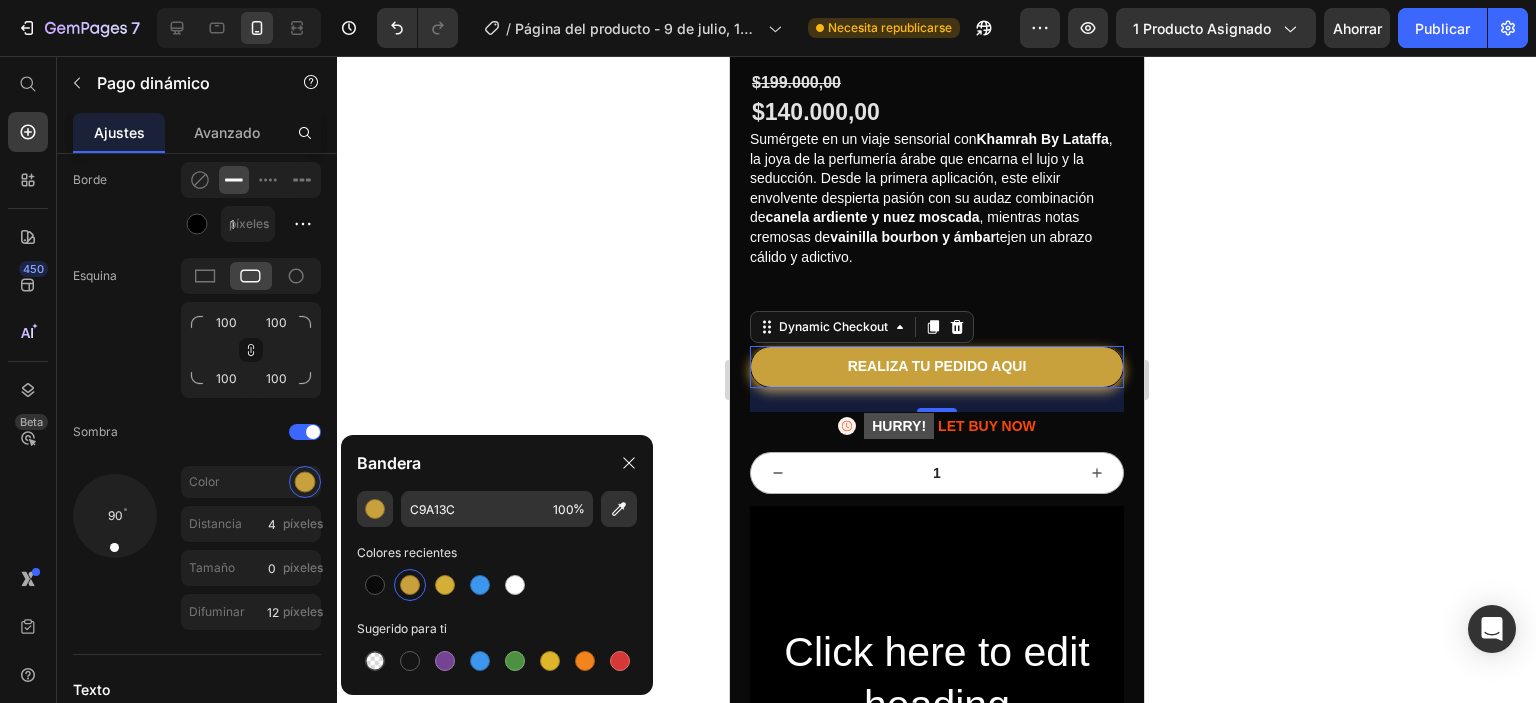 click 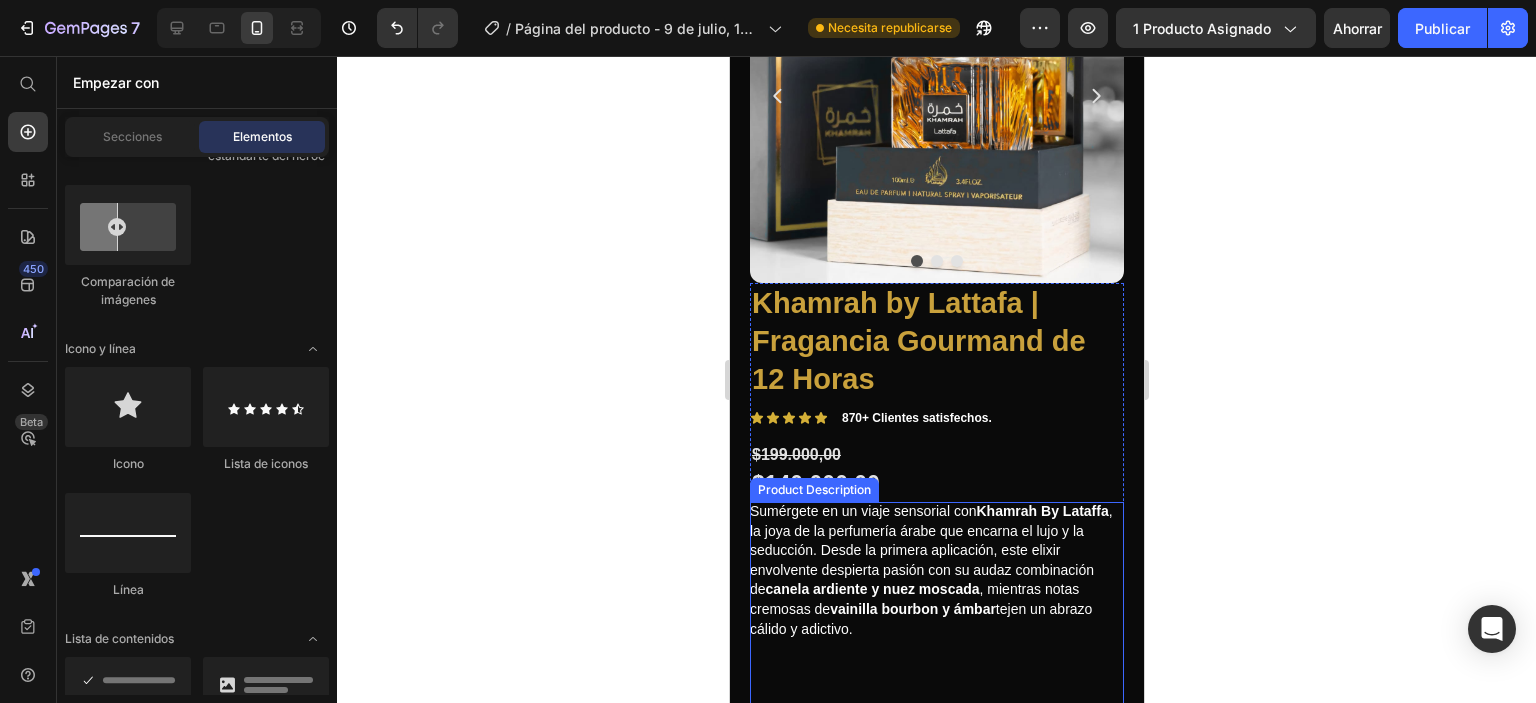 scroll, scrollTop: 400, scrollLeft: 0, axis: vertical 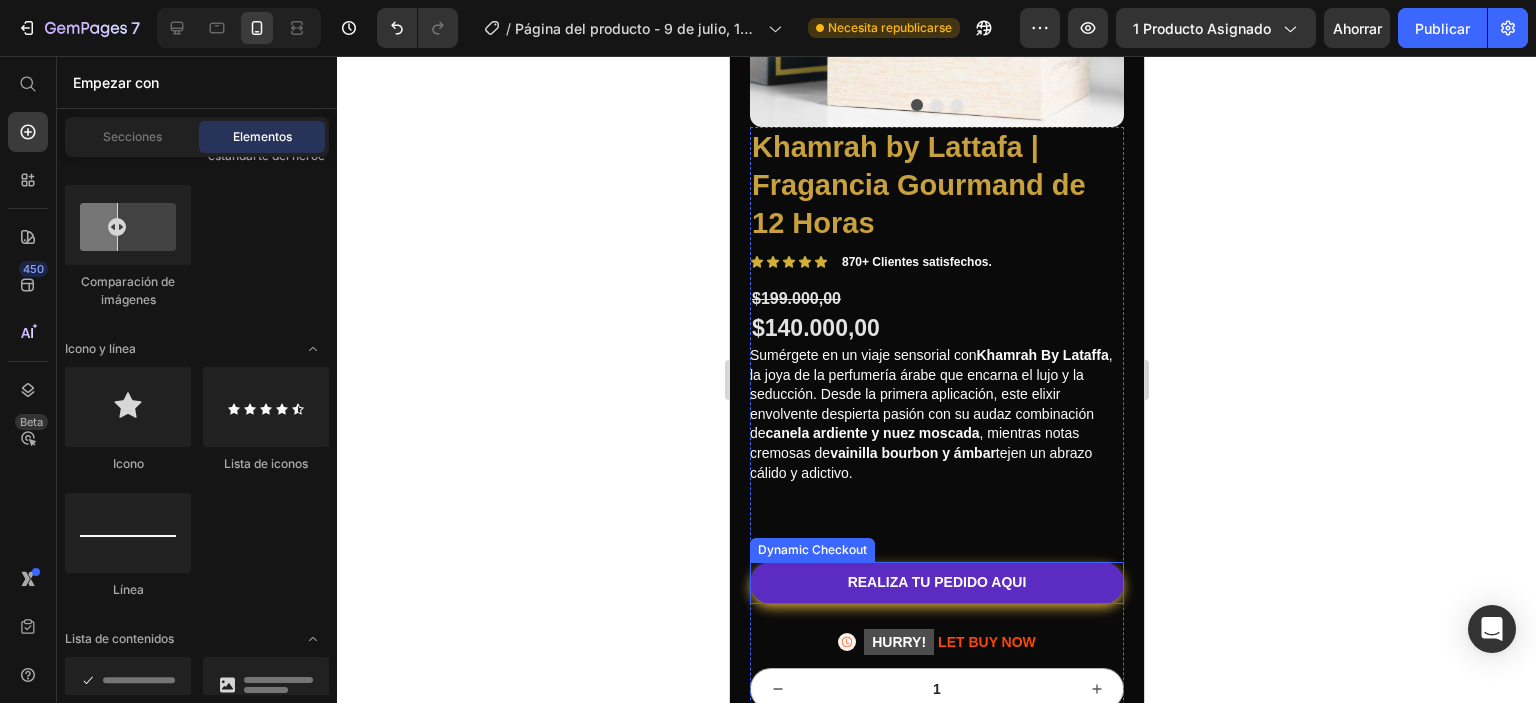 click on "REALIZA TU PEDIDO AQUI" at bounding box center (936, 583) 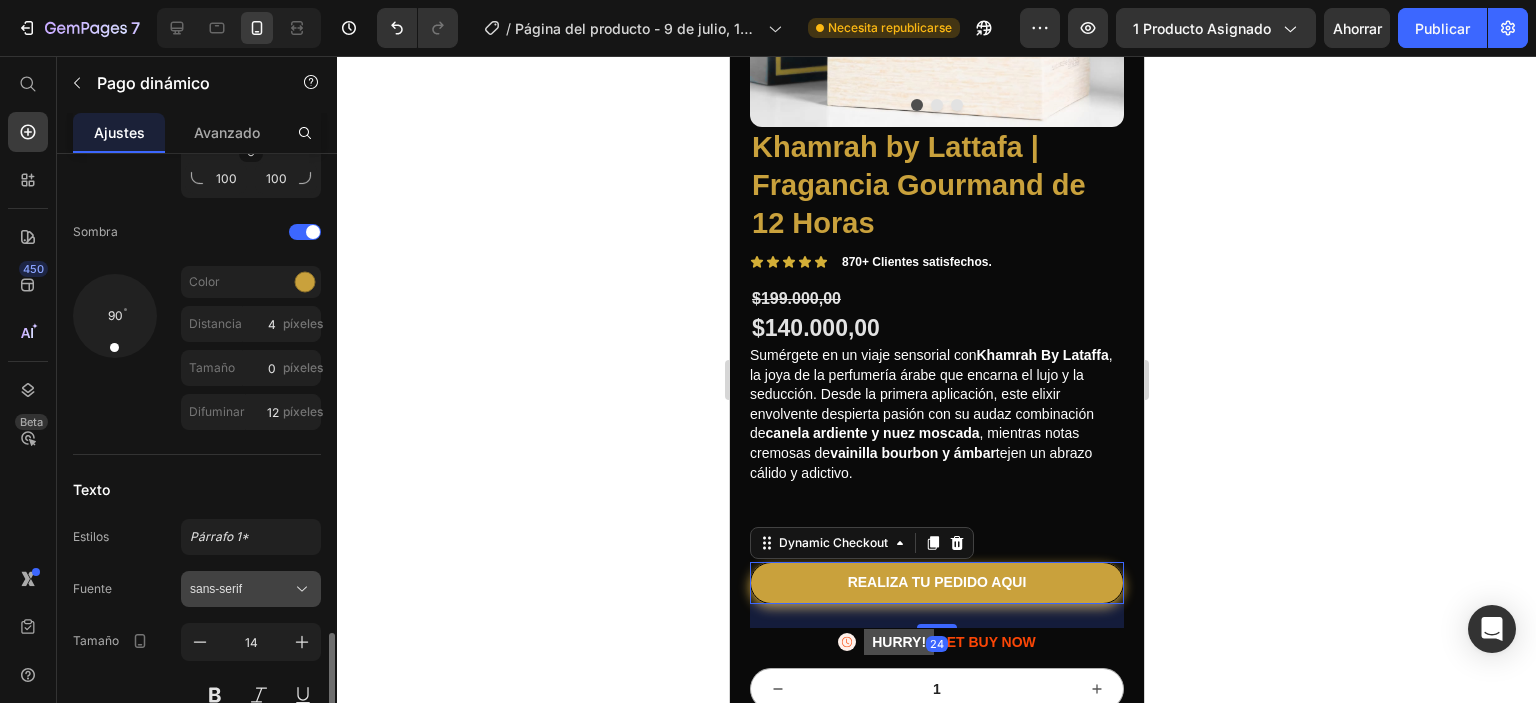 scroll, scrollTop: 1100, scrollLeft: 0, axis: vertical 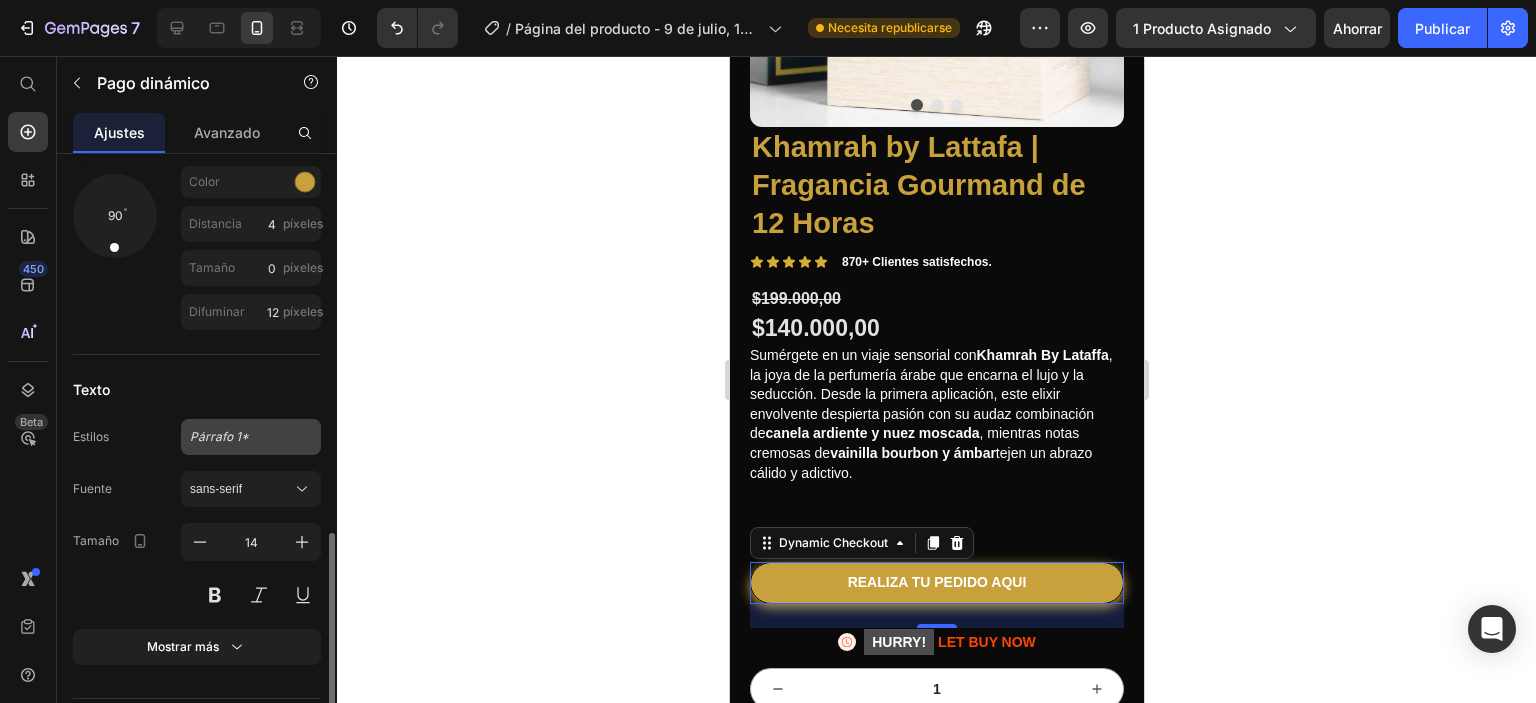 click on "Párrafo 1*" at bounding box center (219, 436) 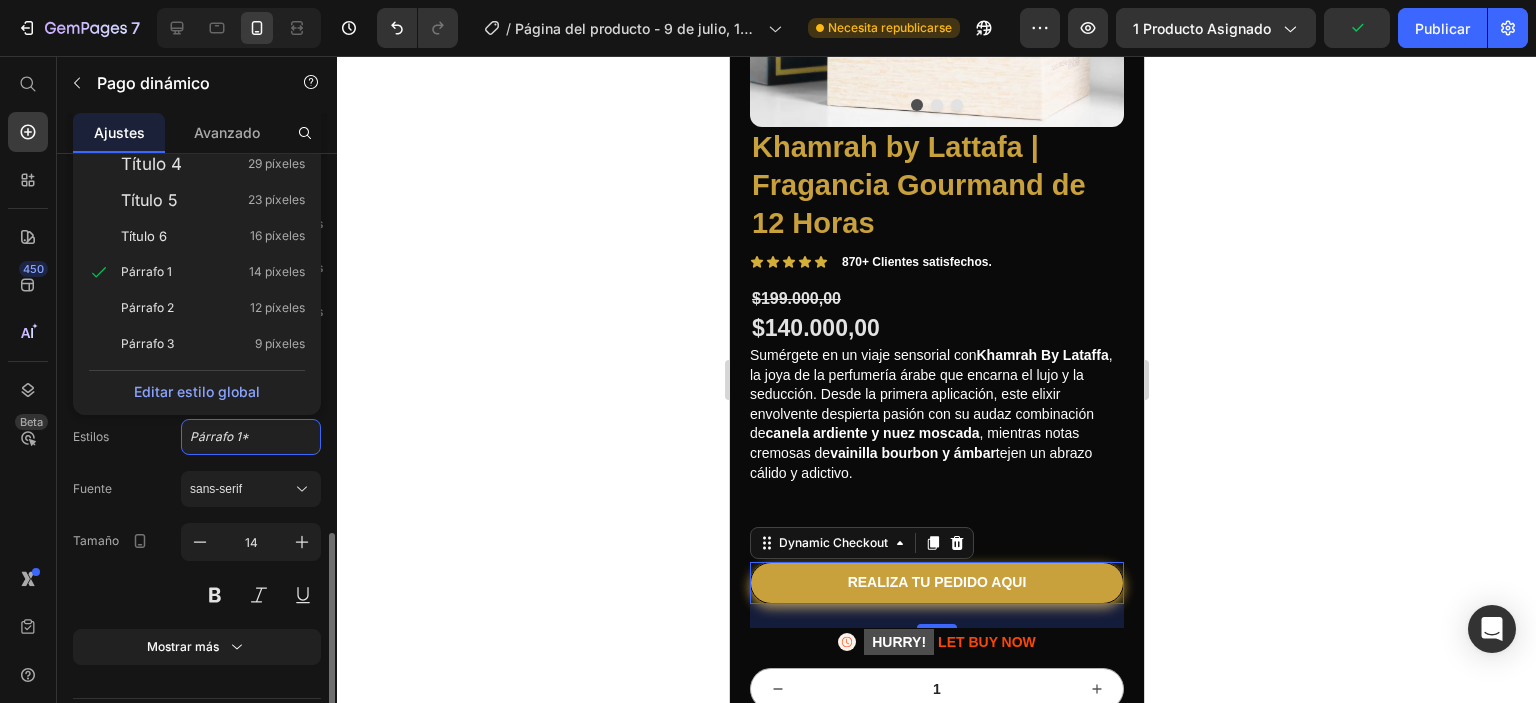 click on "Título 5" at bounding box center (149, 200) 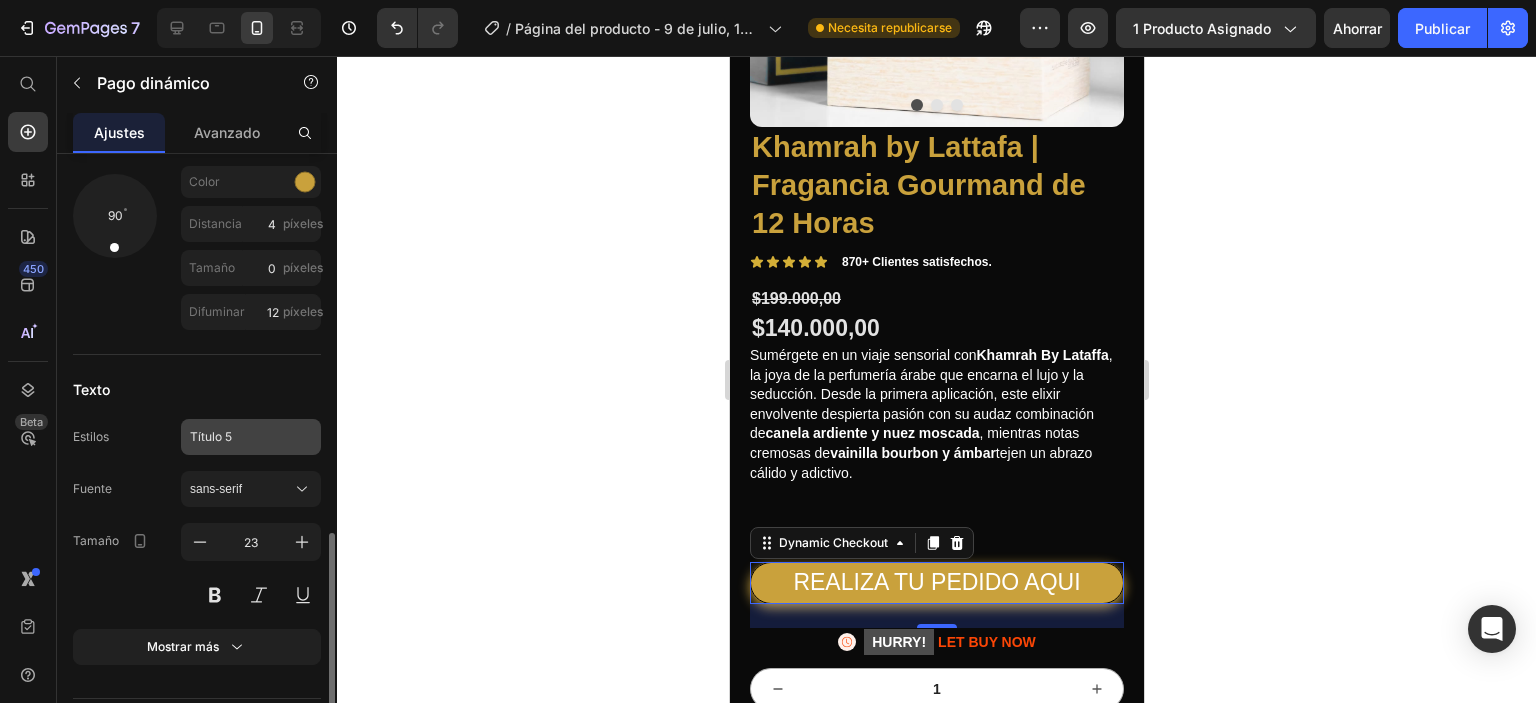 click on "Título 5" at bounding box center [251, 437] 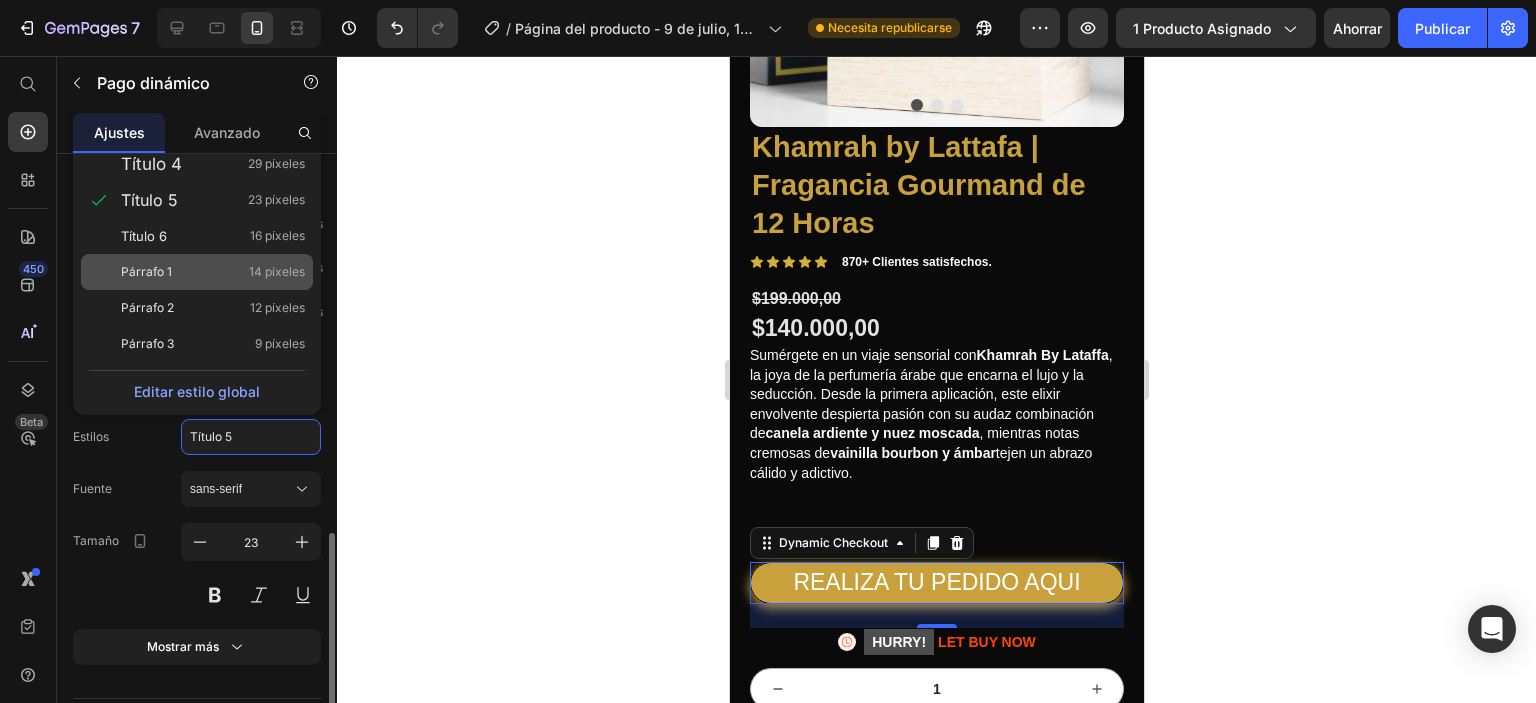 click on "Párrafo 1 14 píxeles" at bounding box center [213, 272] 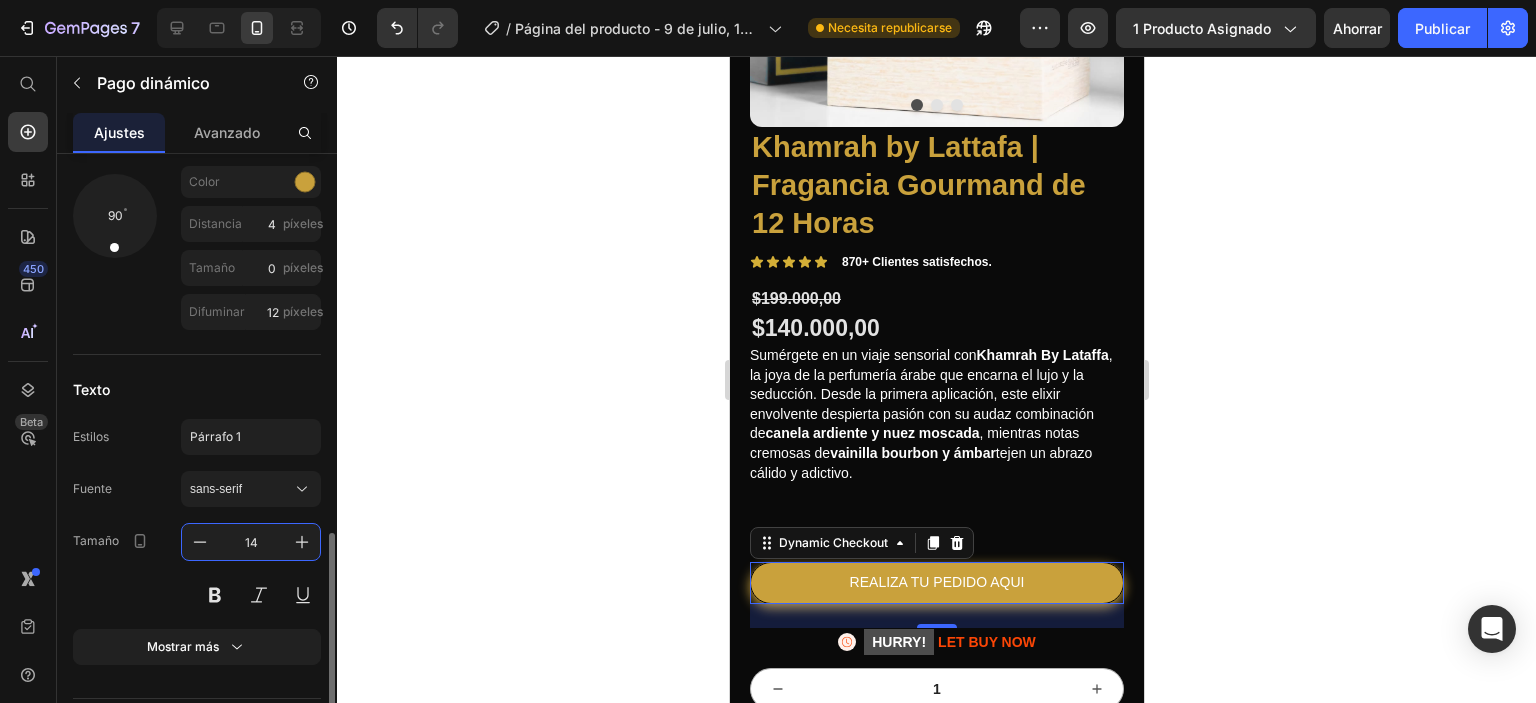 click on "14" at bounding box center (251, 542) 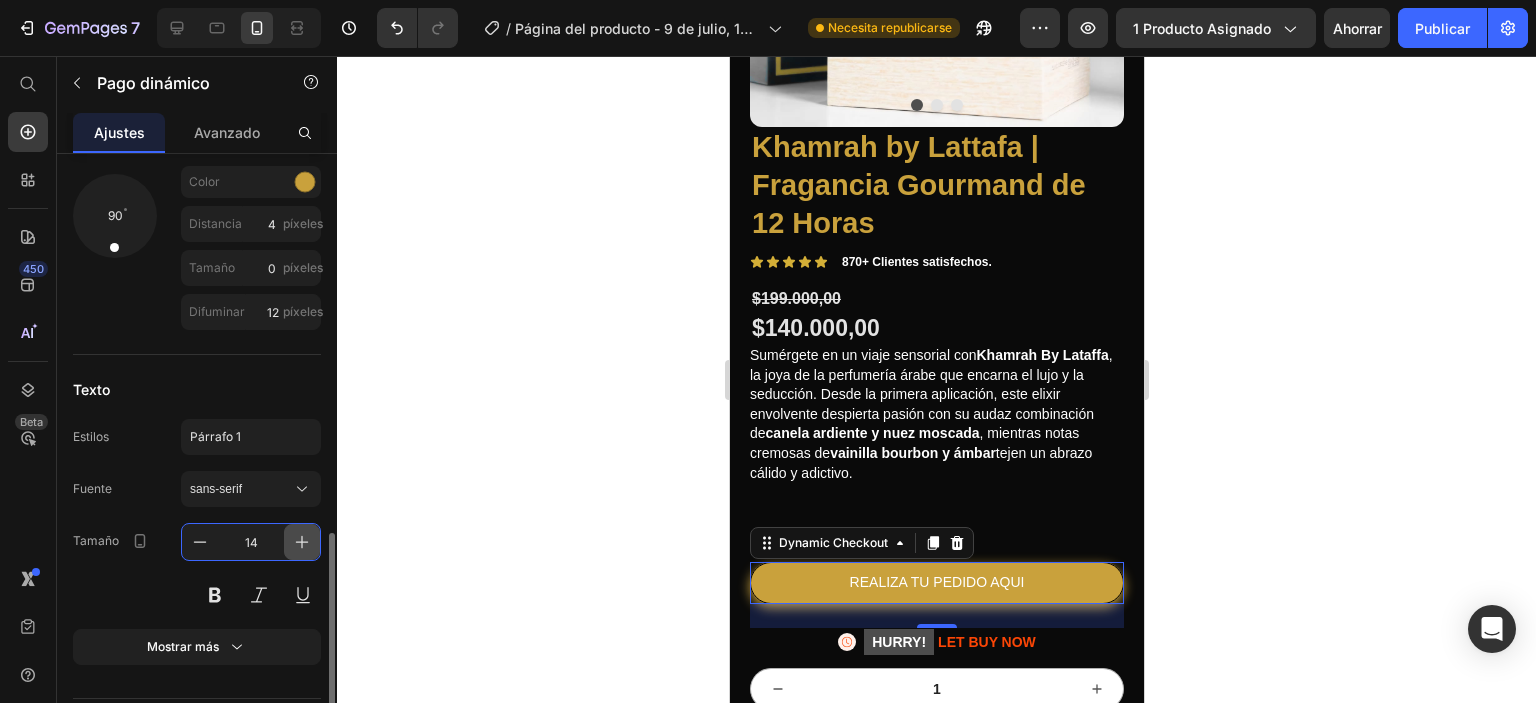 click at bounding box center [302, 542] 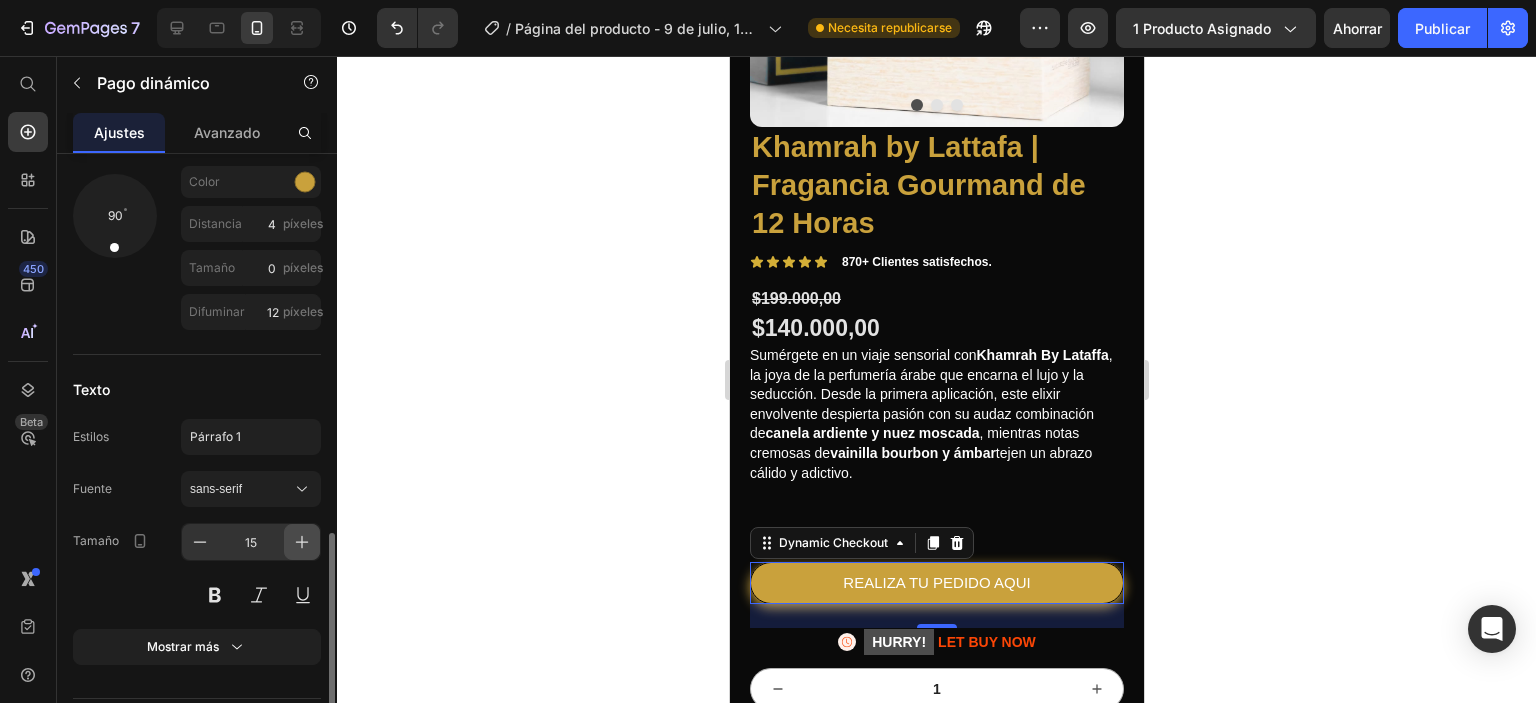 click at bounding box center [302, 542] 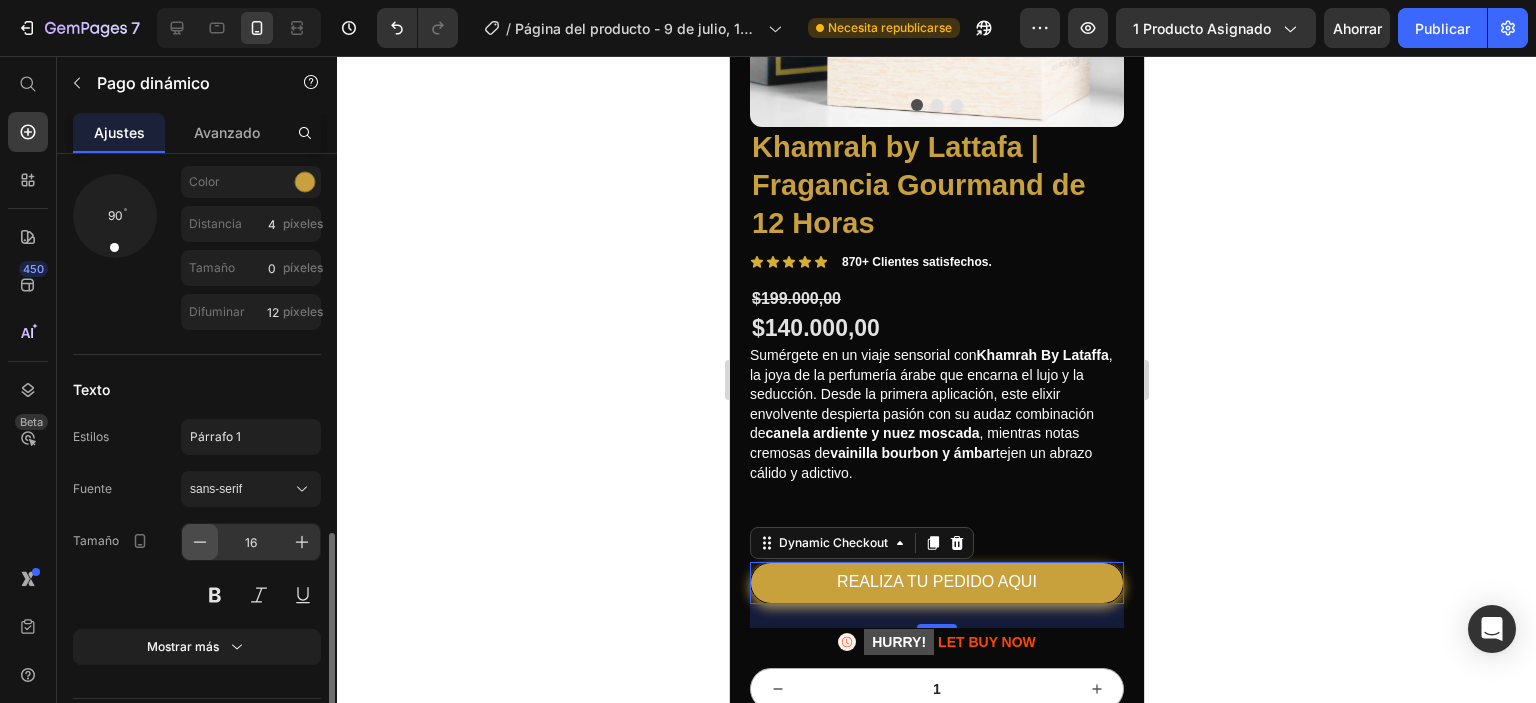 click at bounding box center [200, 542] 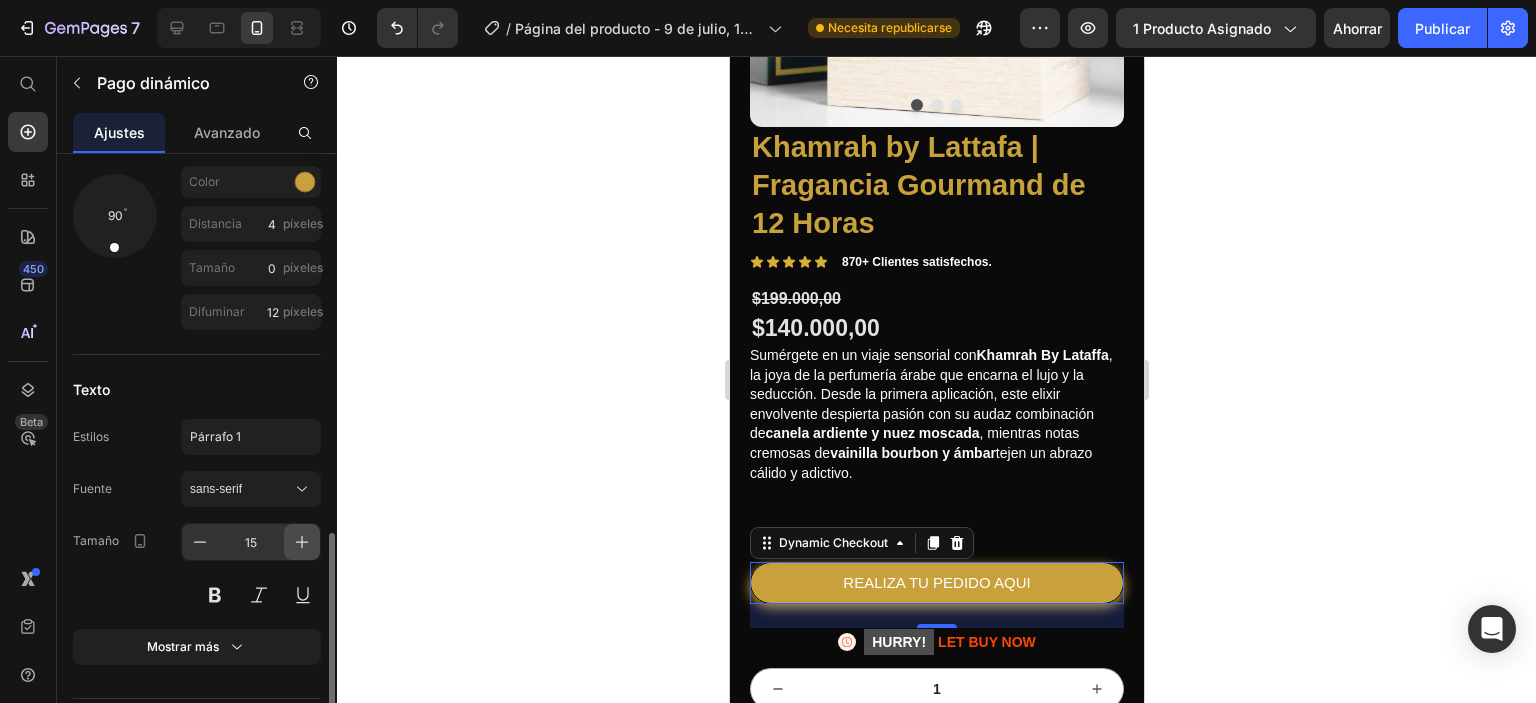 click 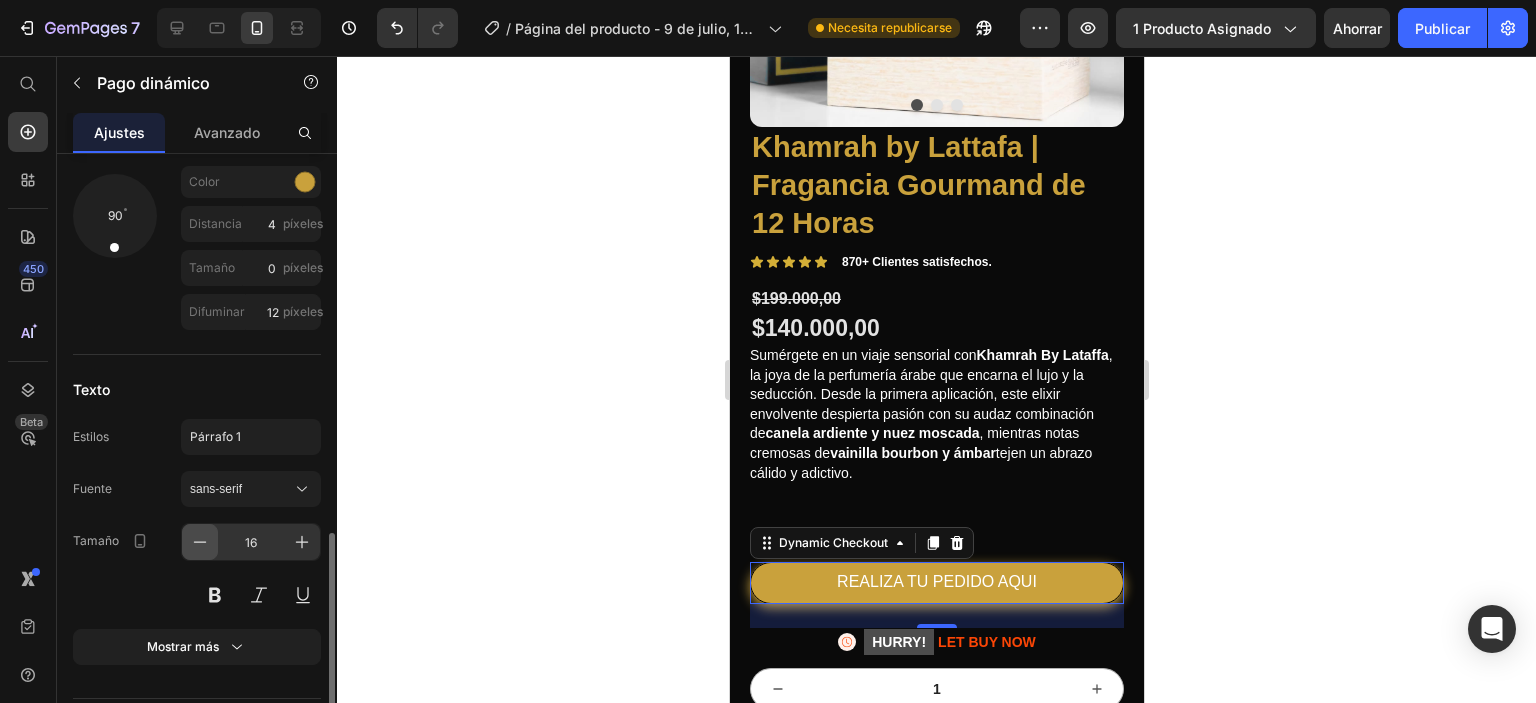 click 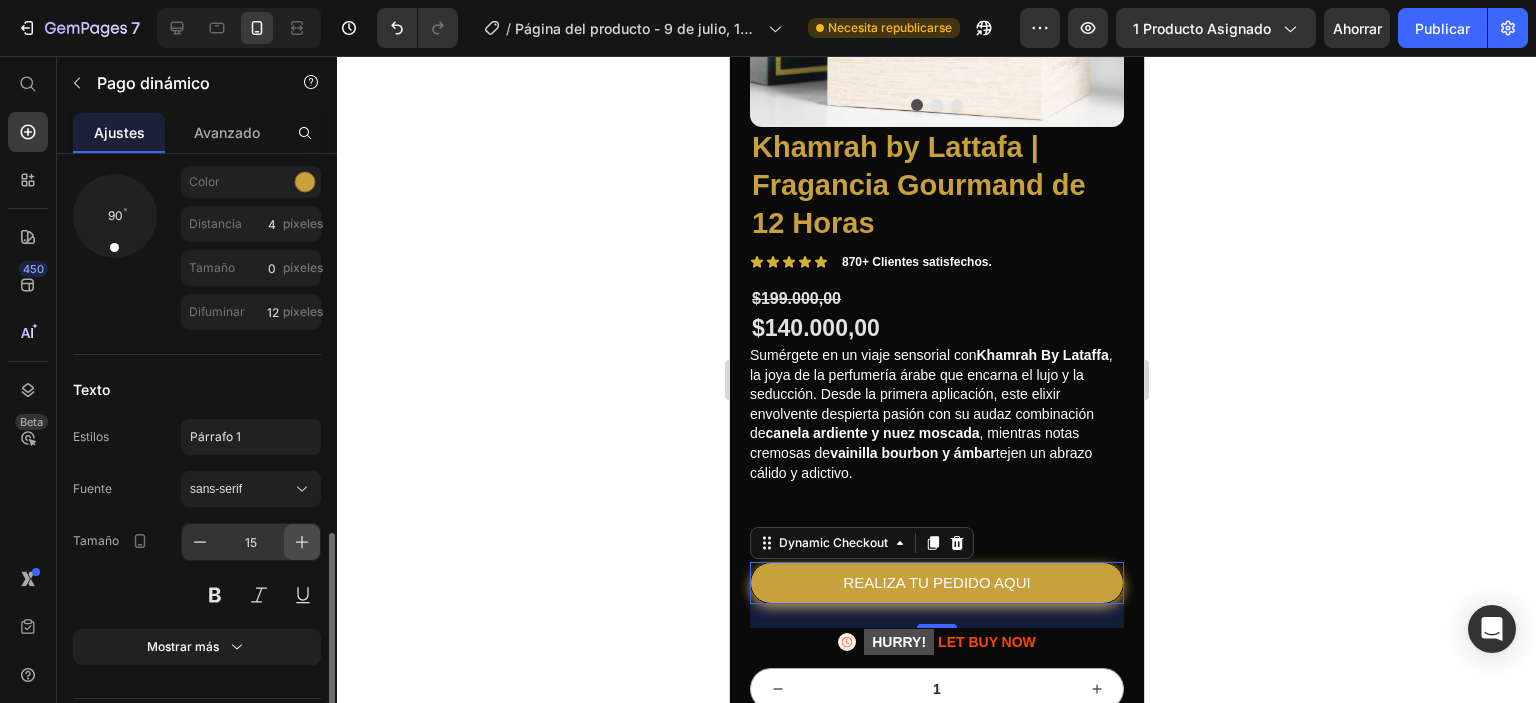 click at bounding box center [302, 542] 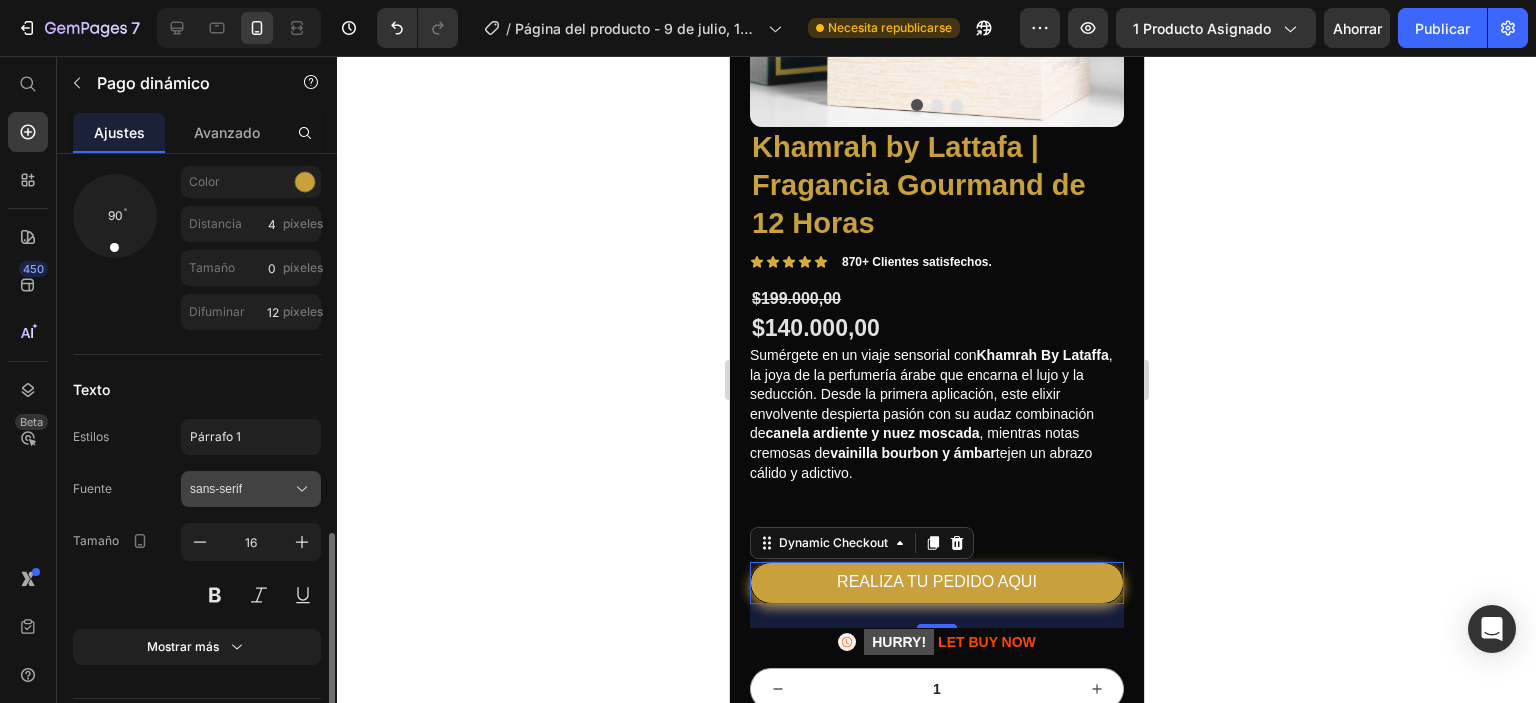 click on "sans-serif" at bounding box center (241, 489) 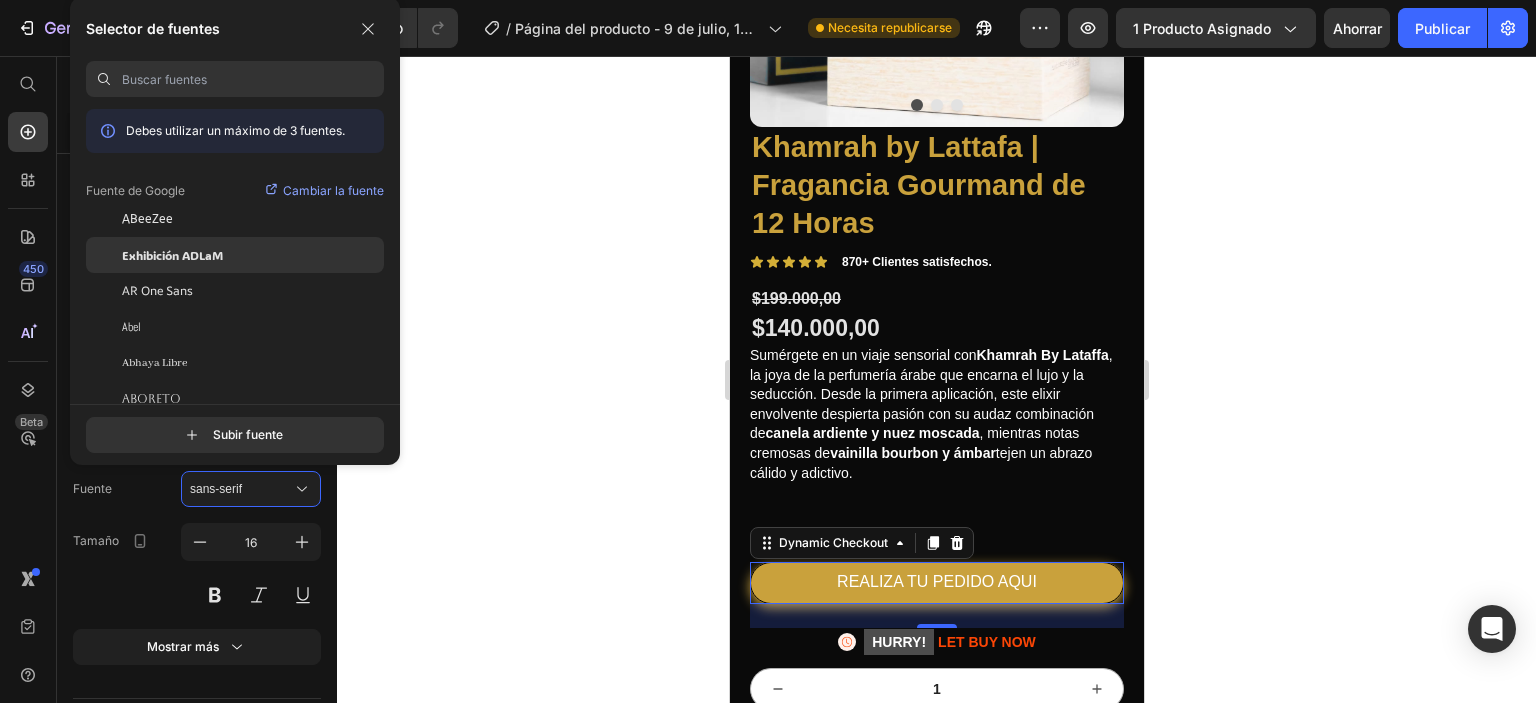 click on "Exhibición ADLaM" at bounding box center [172, 255] 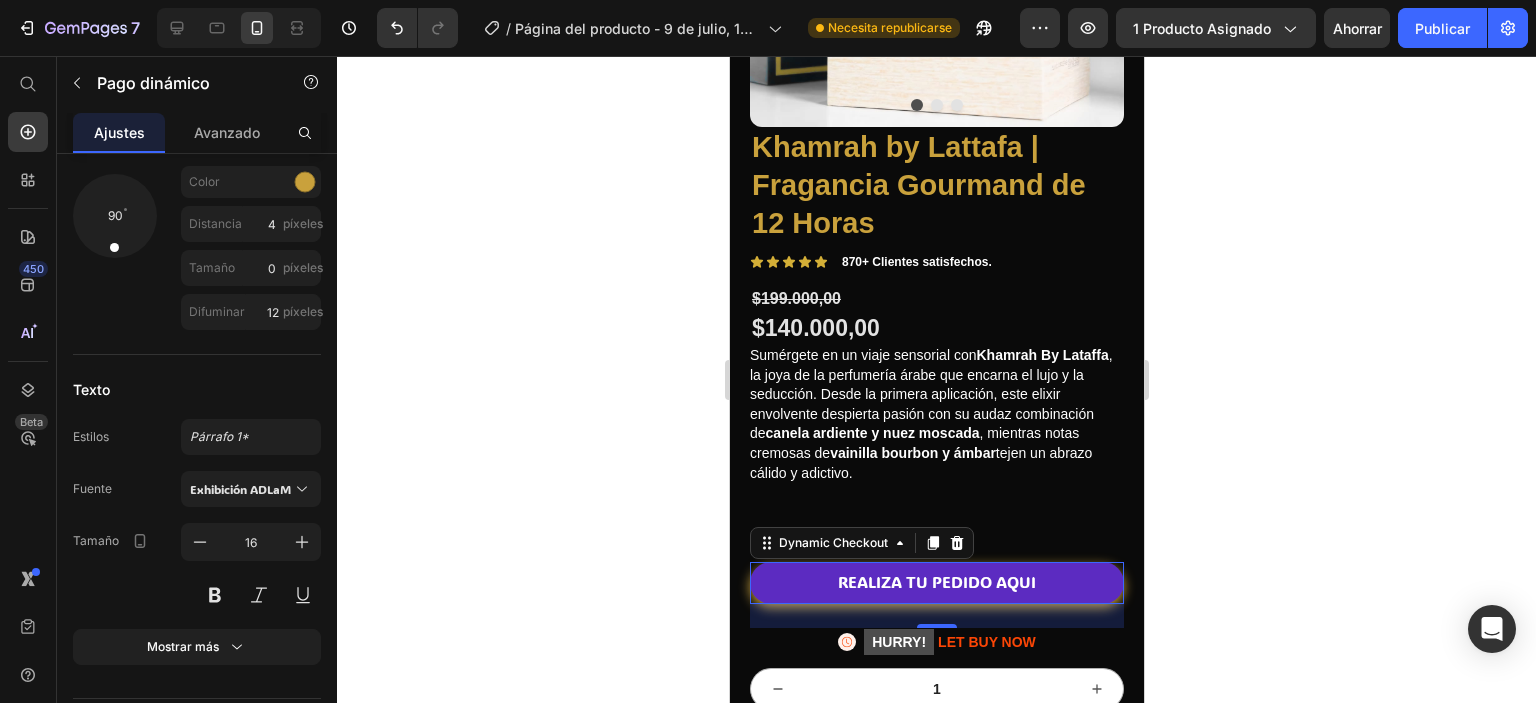 click on "REALIZA TU PEDIDO AQUI" at bounding box center [936, 583] 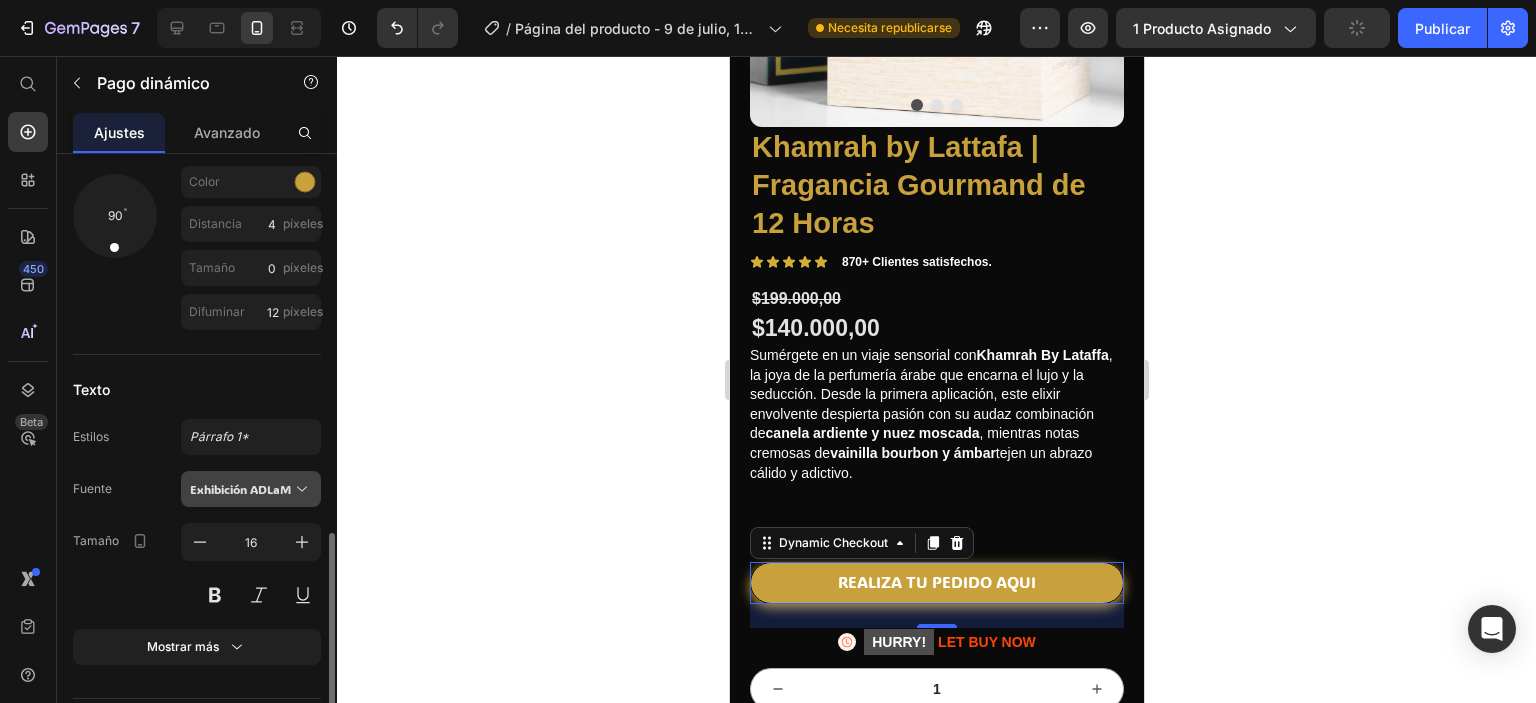 click on "Exhibición ADLaM" at bounding box center [251, 489] 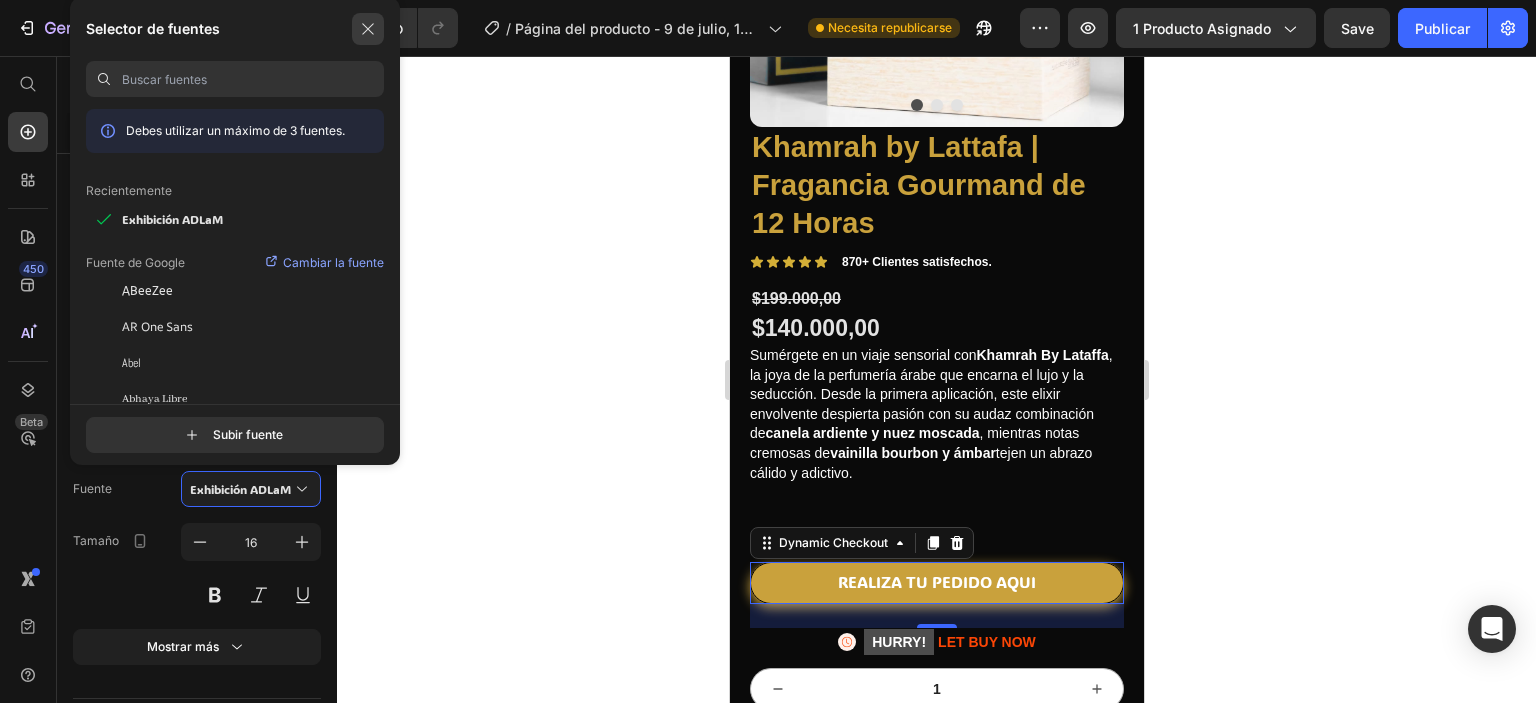 click 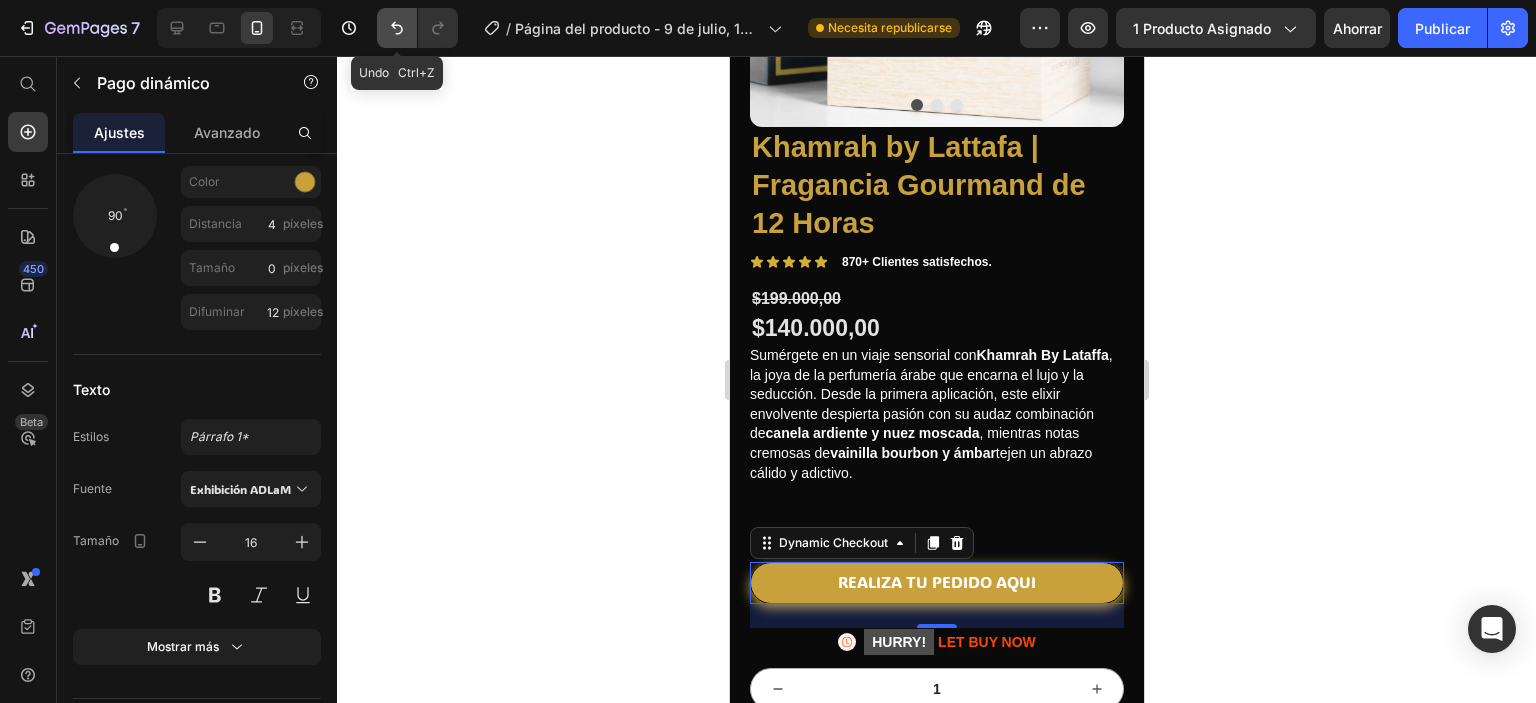 click 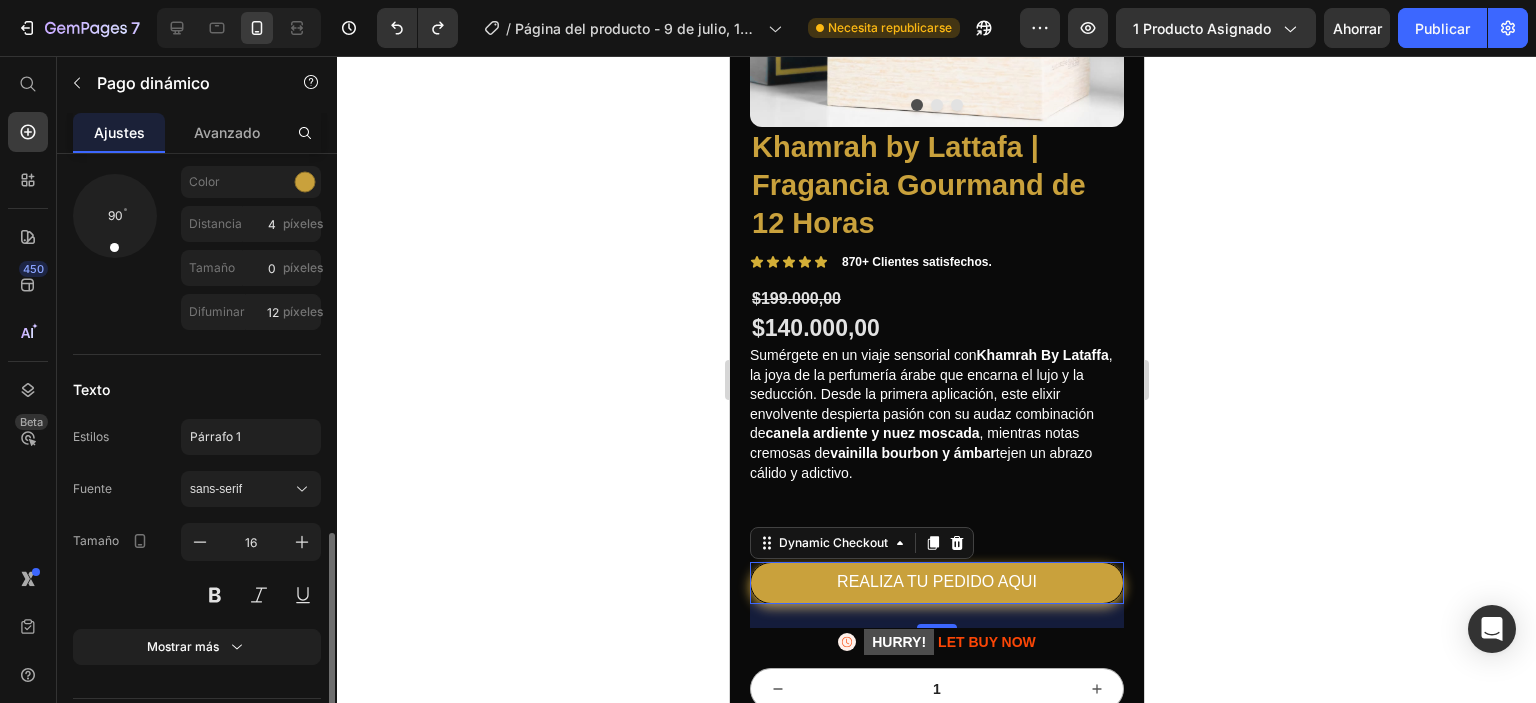 click at bounding box center [251, 595] 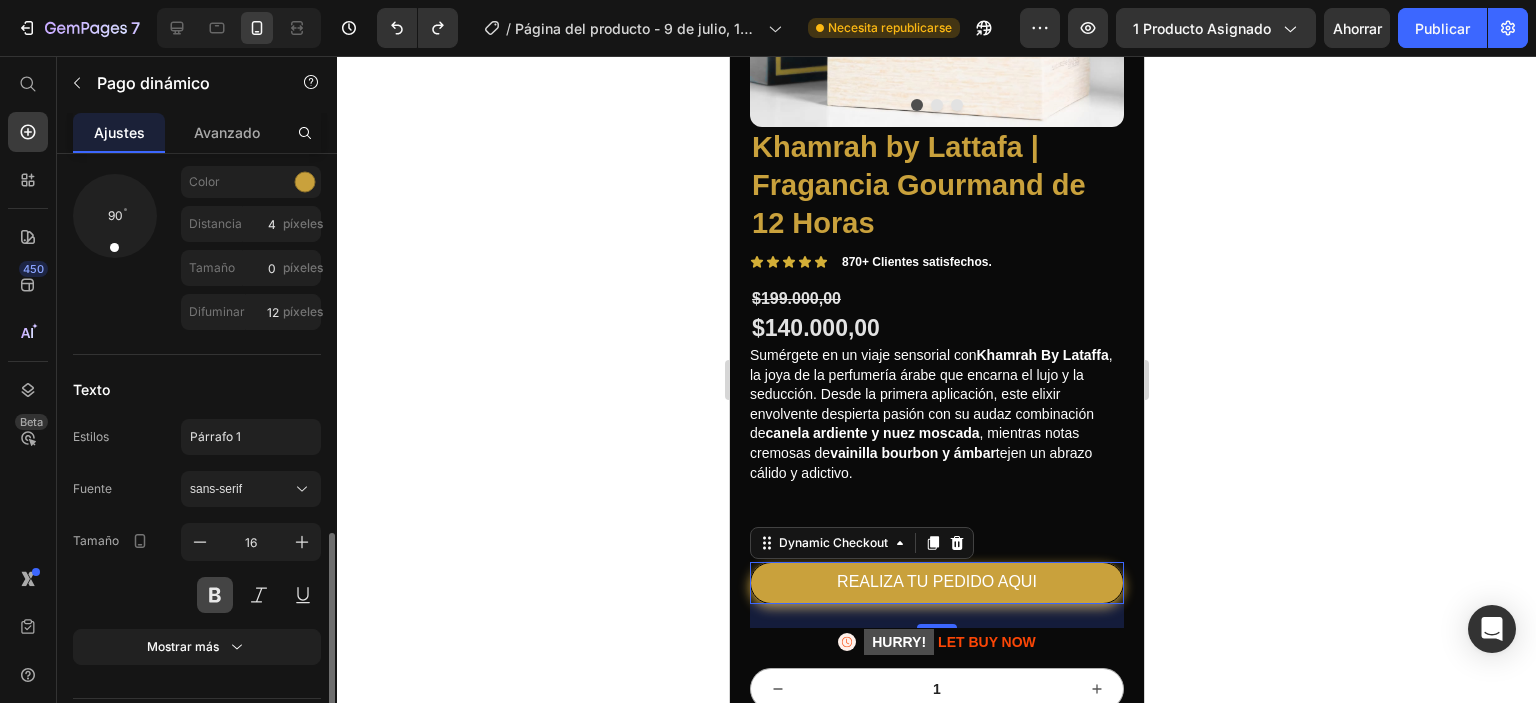 click at bounding box center [215, 595] 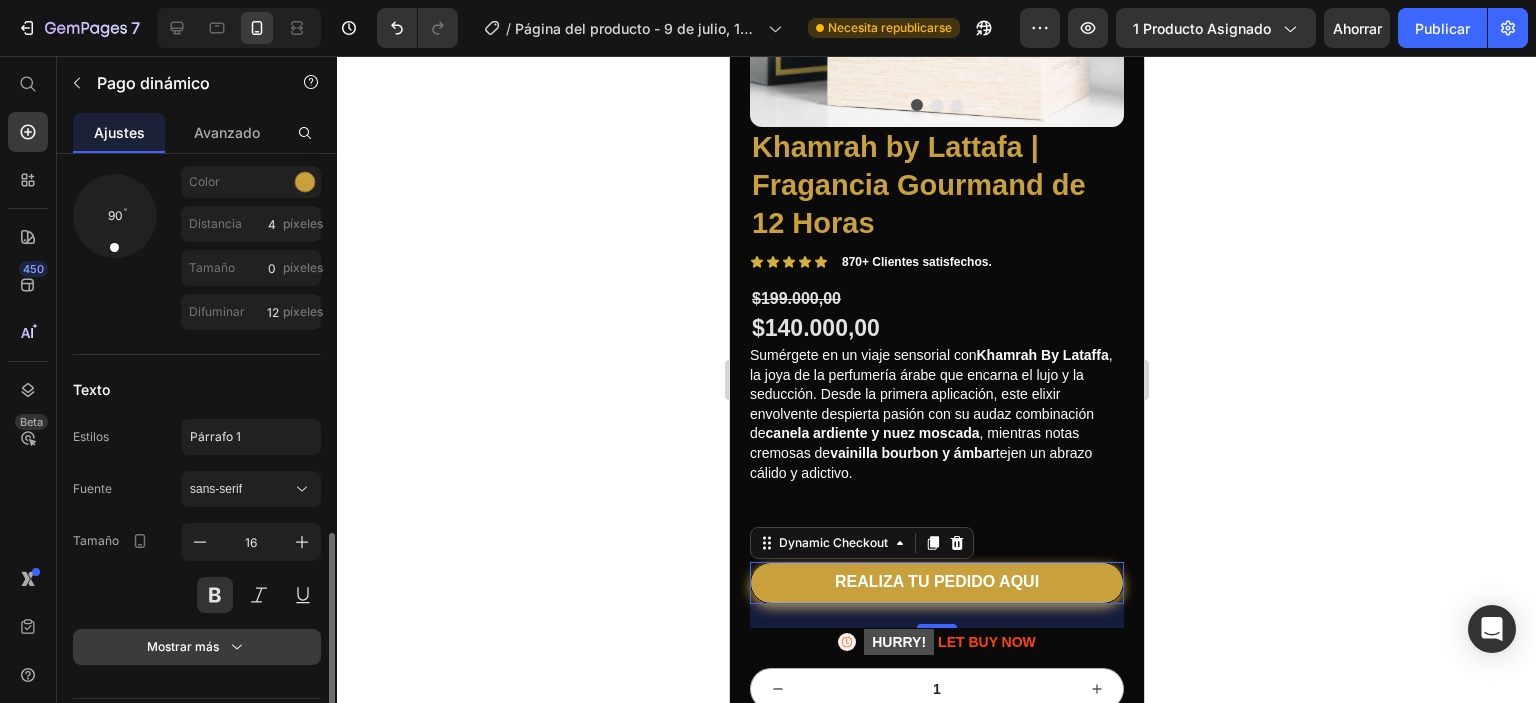 click on "Mostrar más" at bounding box center [197, 647] 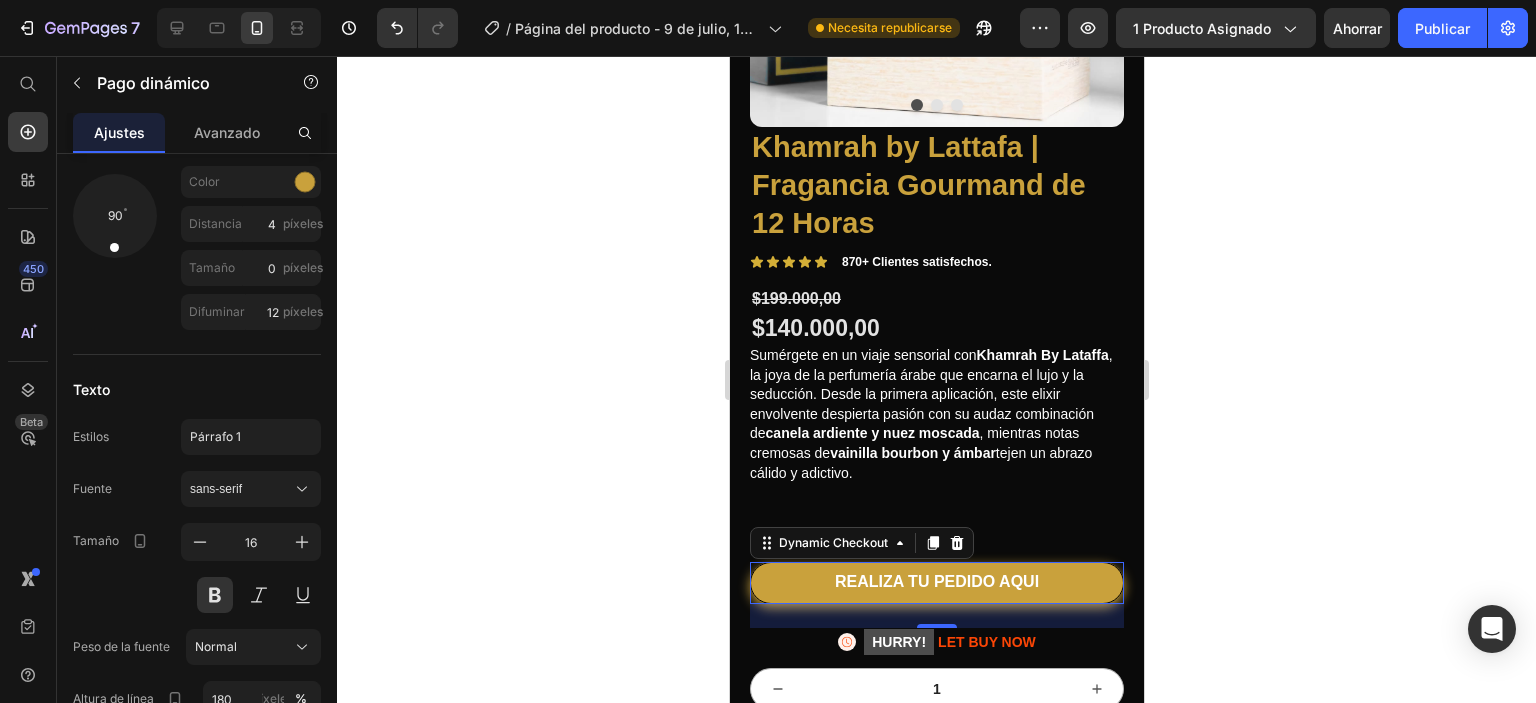 scroll, scrollTop: 1358, scrollLeft: 0, axis: vertical 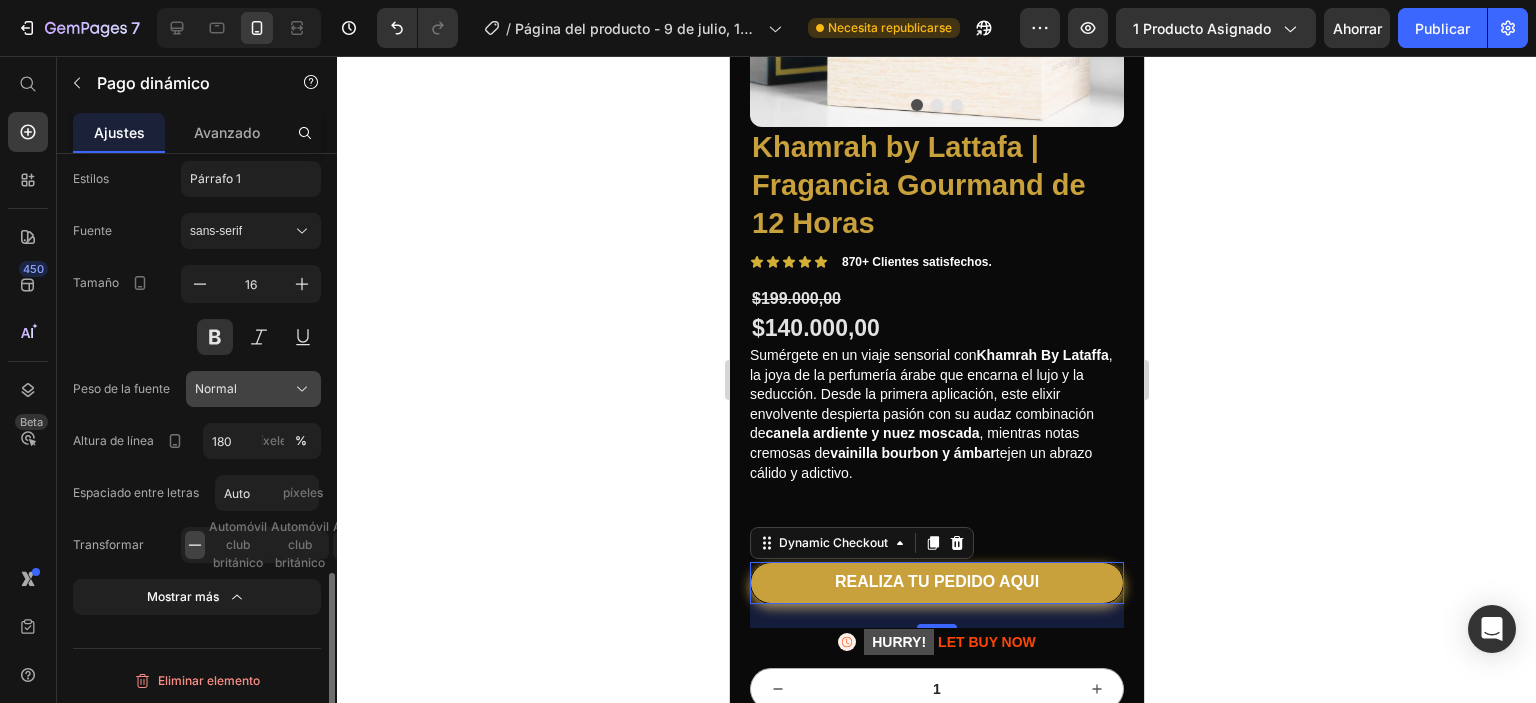 click on "Normal" 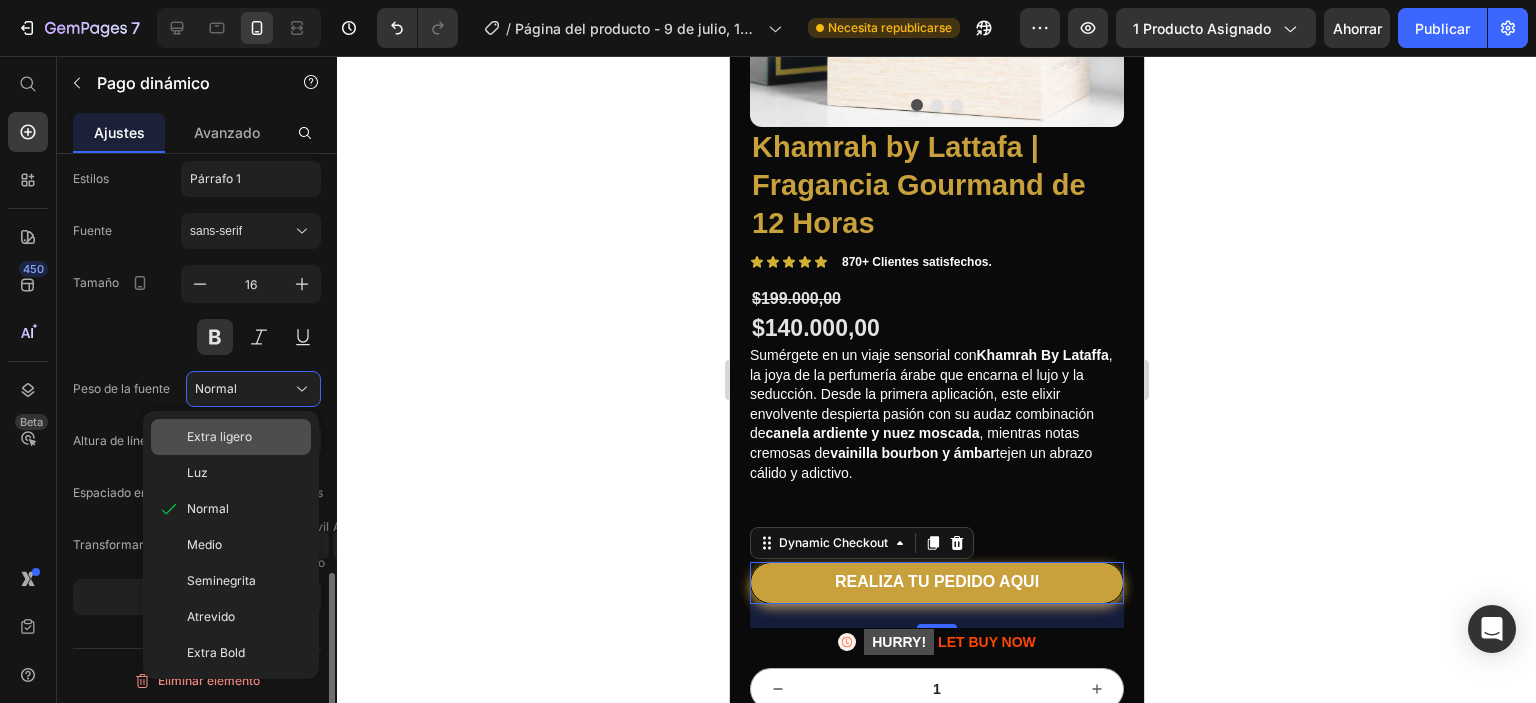 click on "Extra ligero" at bounding box center [245, 437] 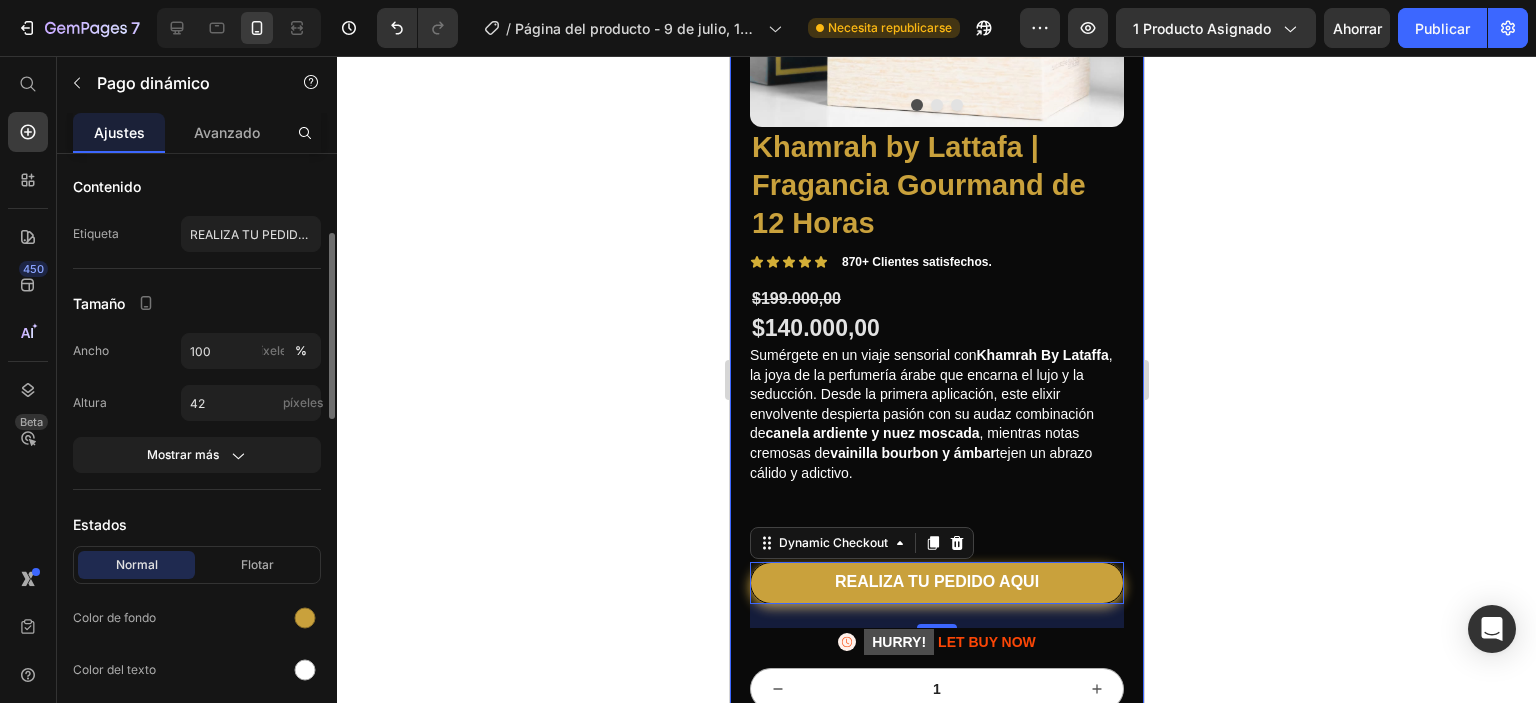 scroll, scrollTop: 358, scrollLeft: 0, axis: vertical 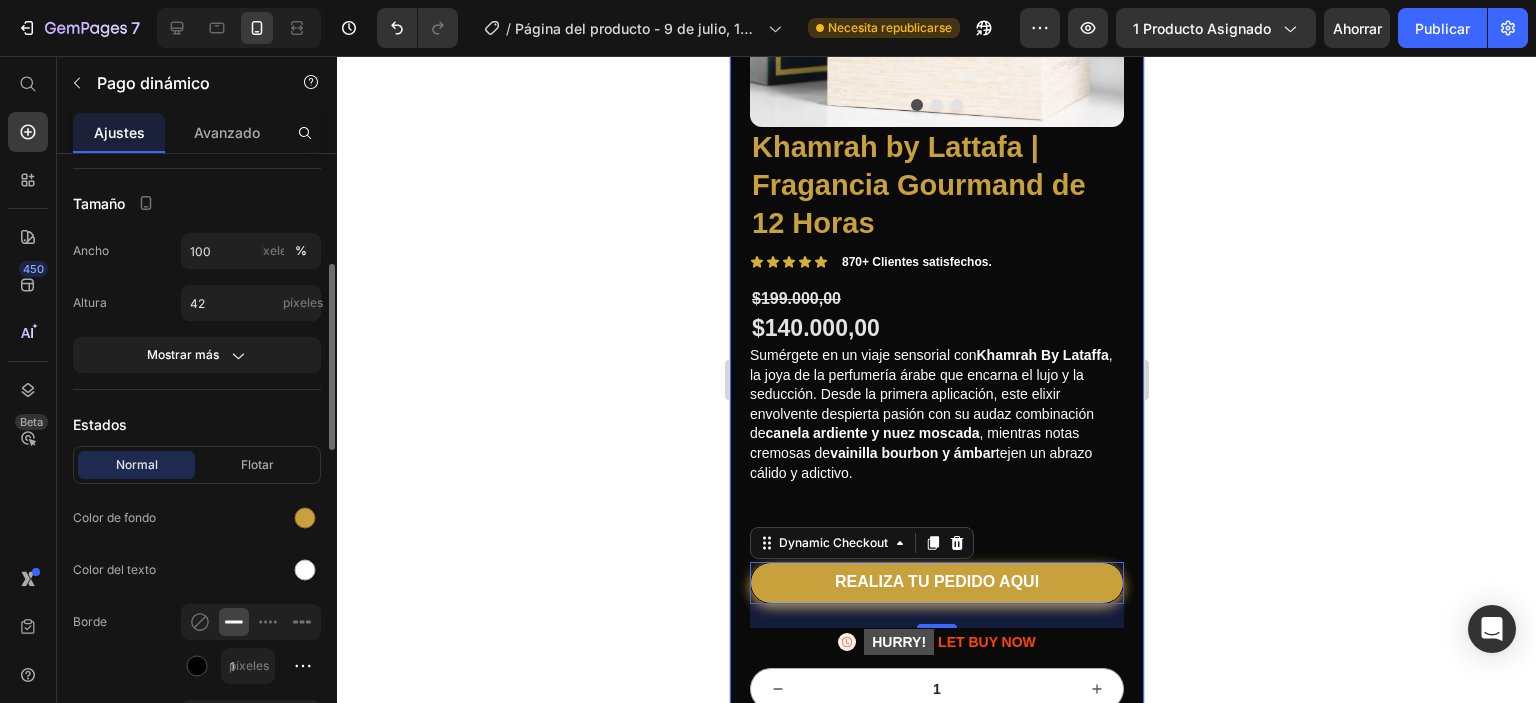 click on "Ancho 100 píxeles % Altura 42 píxeles Mostrar más" at bounding box center [197, 303] 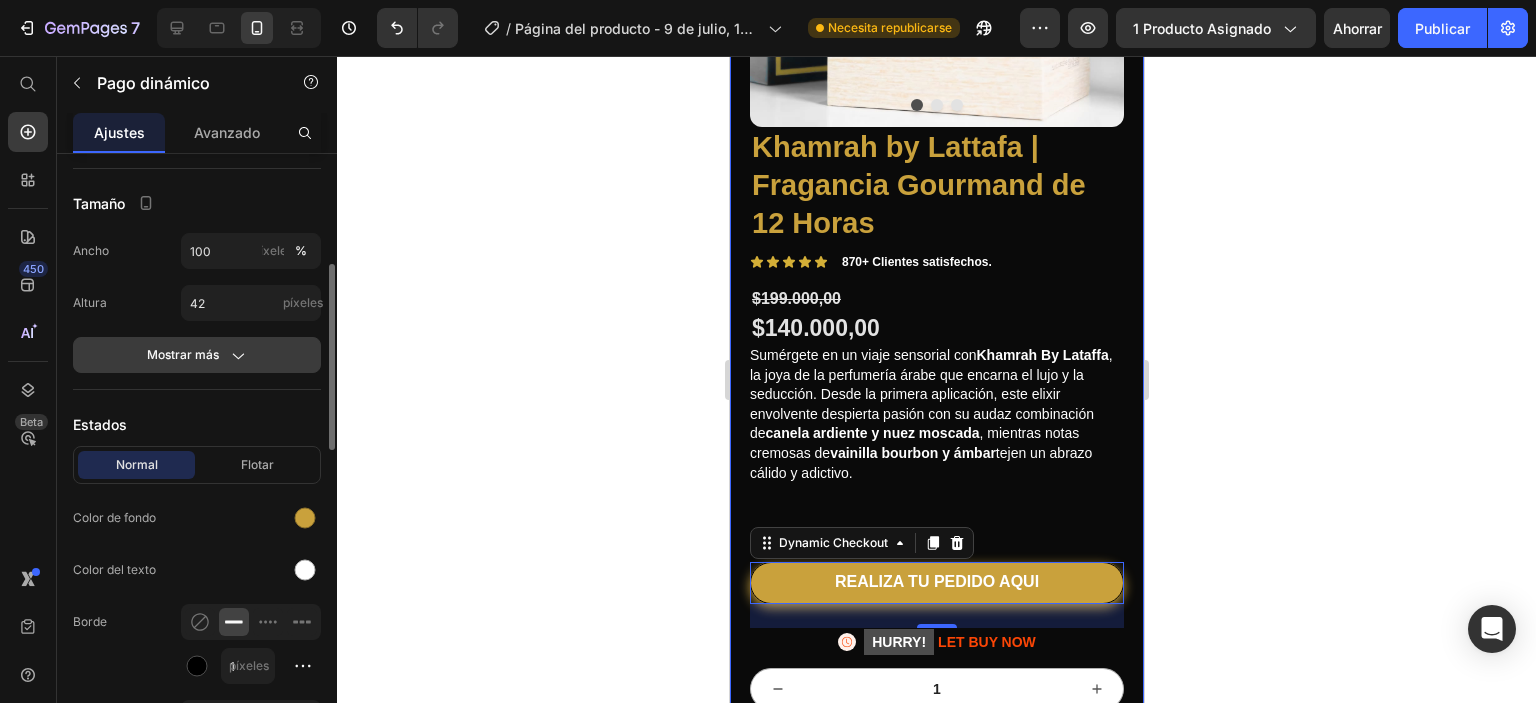 click 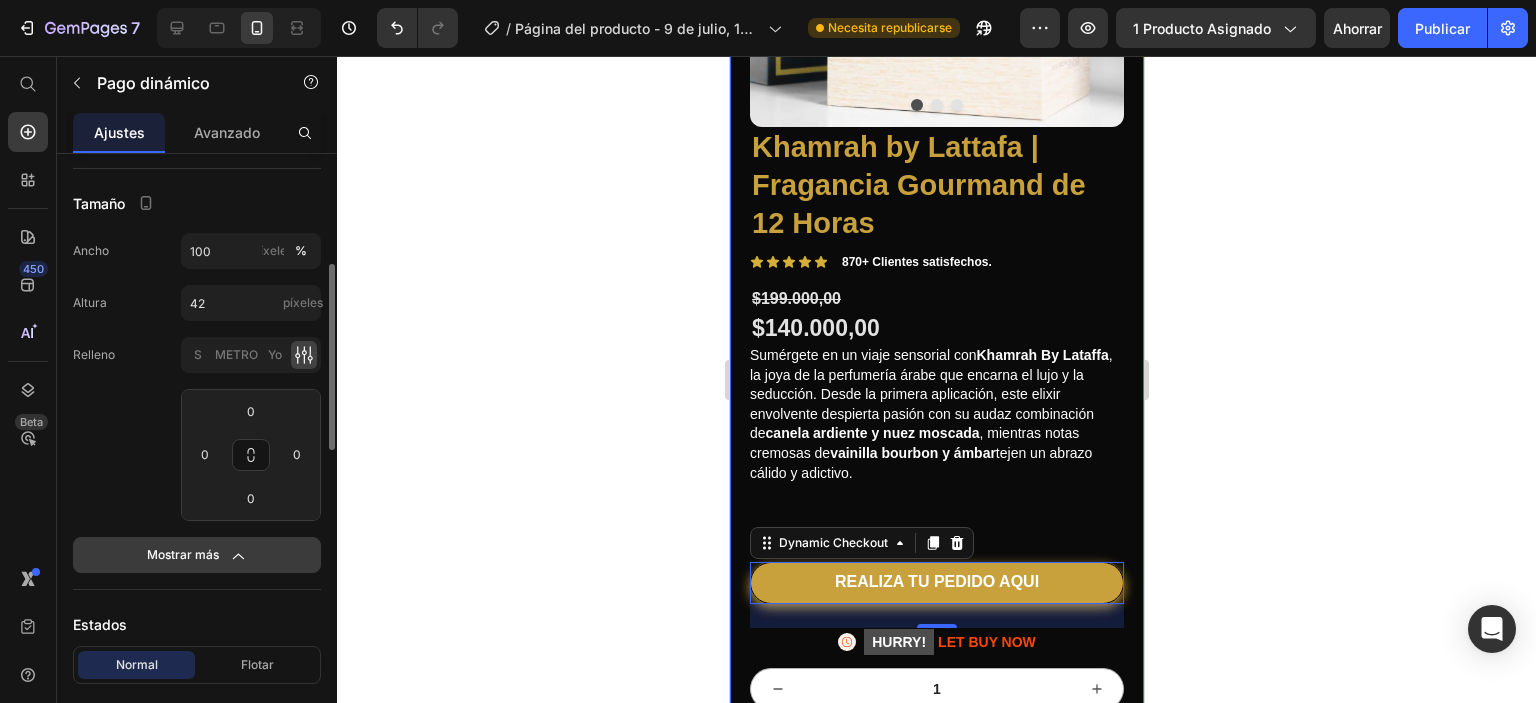 drag, startPoint x: 198, startPoint y: 554, endPoint x: 173, endPoint y: 559, distance: 25.495098 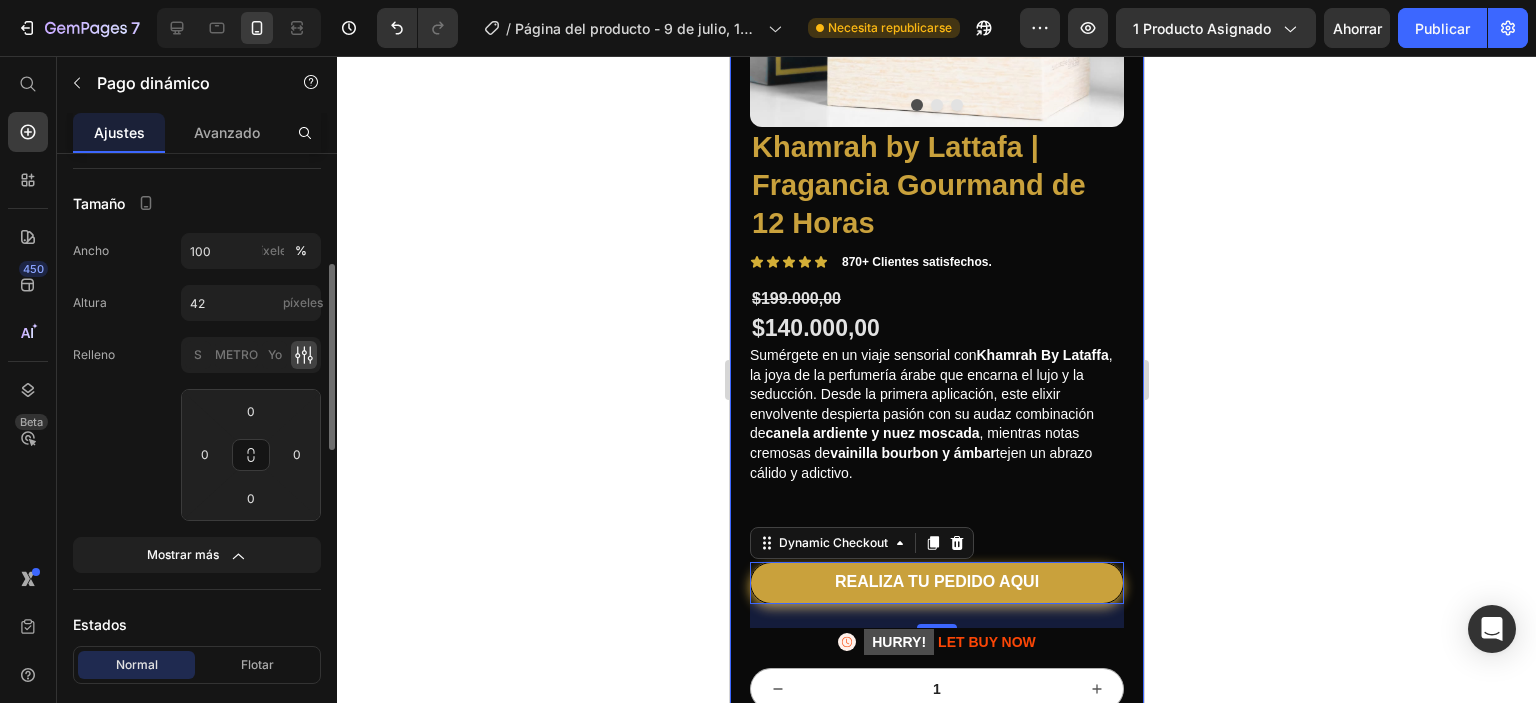 click on "Mostrar más" at bounding box center [183, 554] 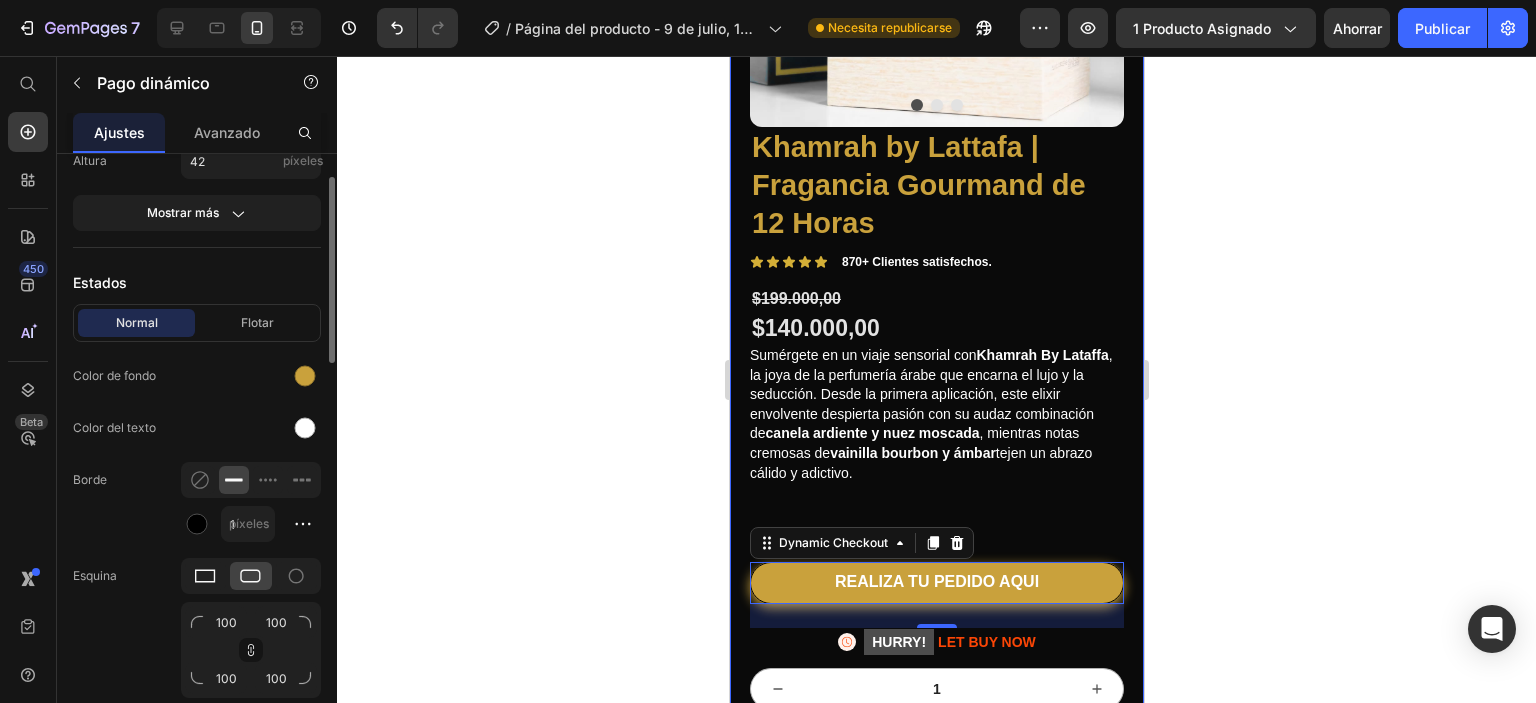 scroll, scrollTop: 300, scrollLeft: 0, axis: vertical 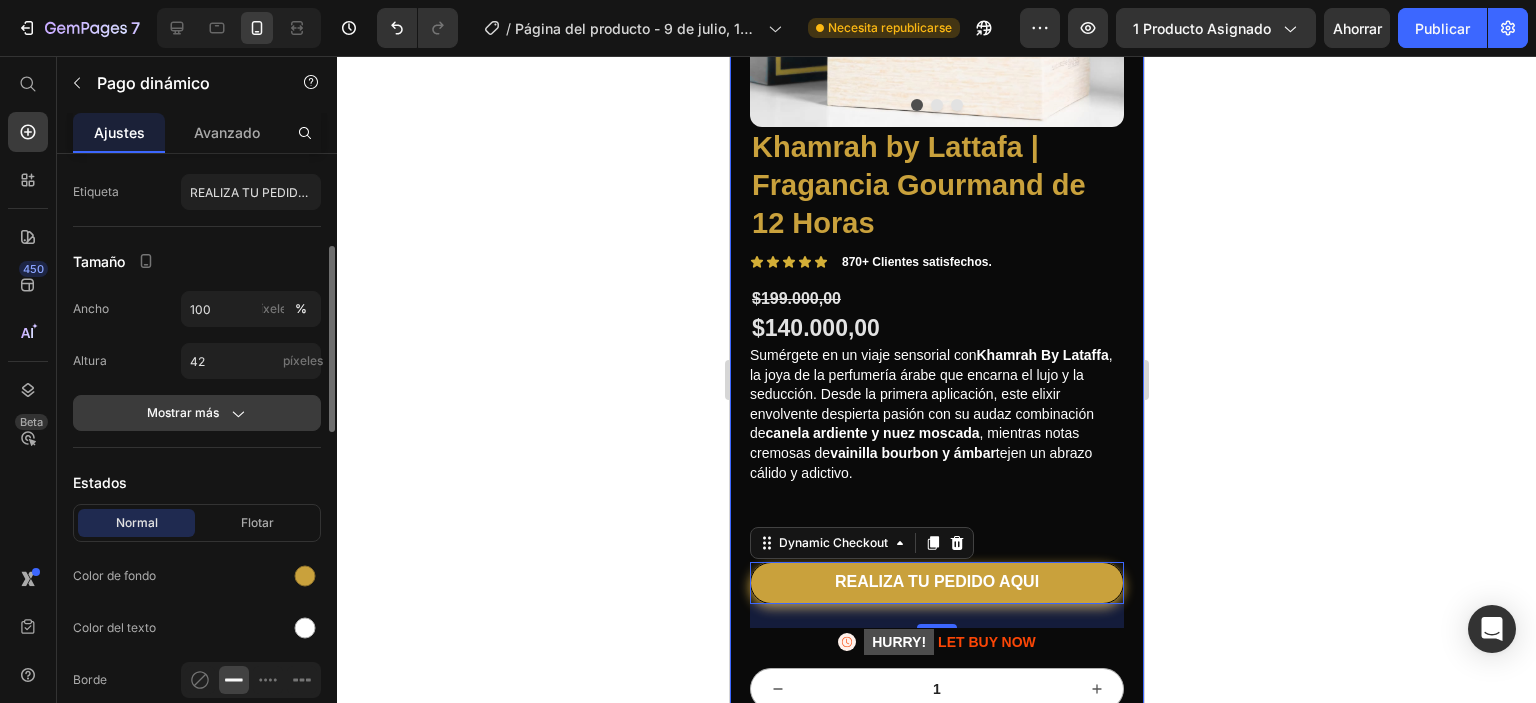 click on "Mostrar más" 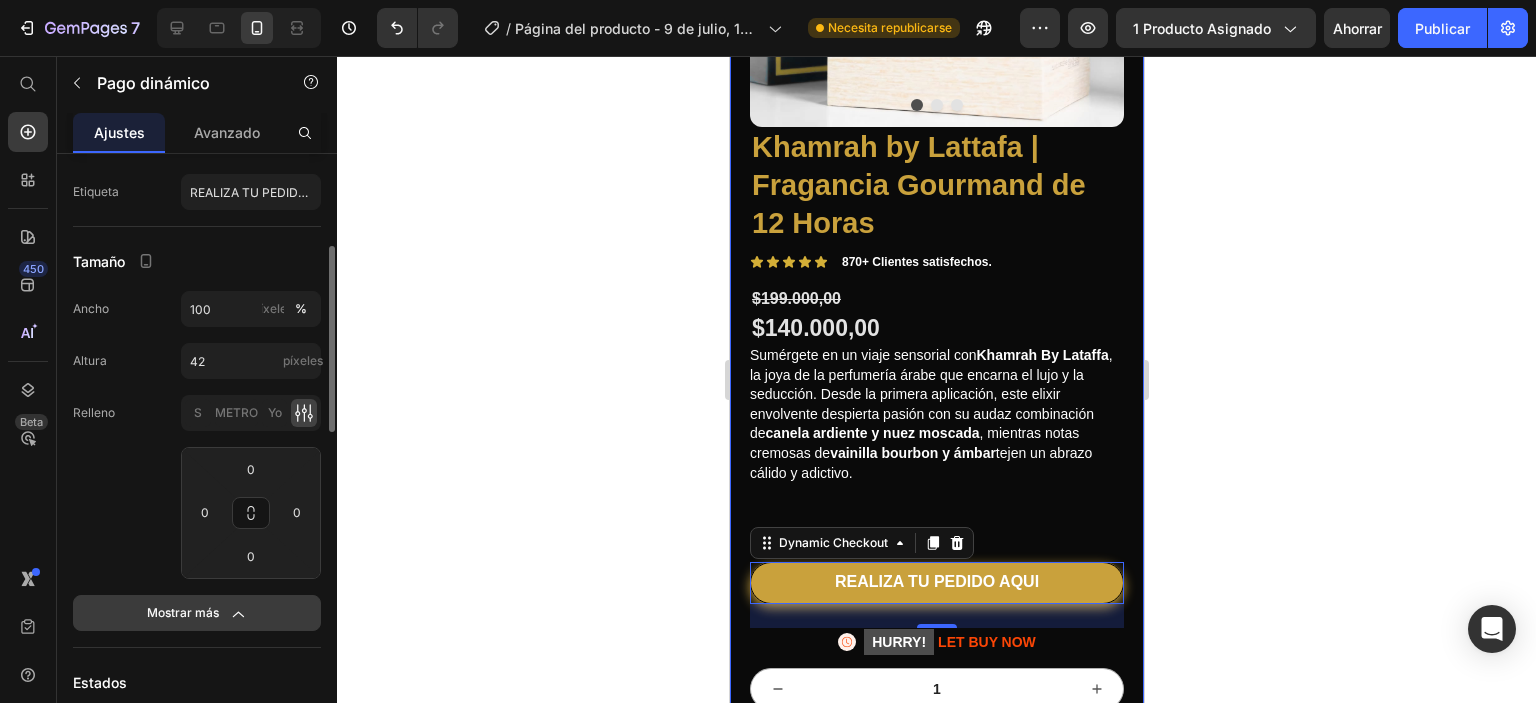click 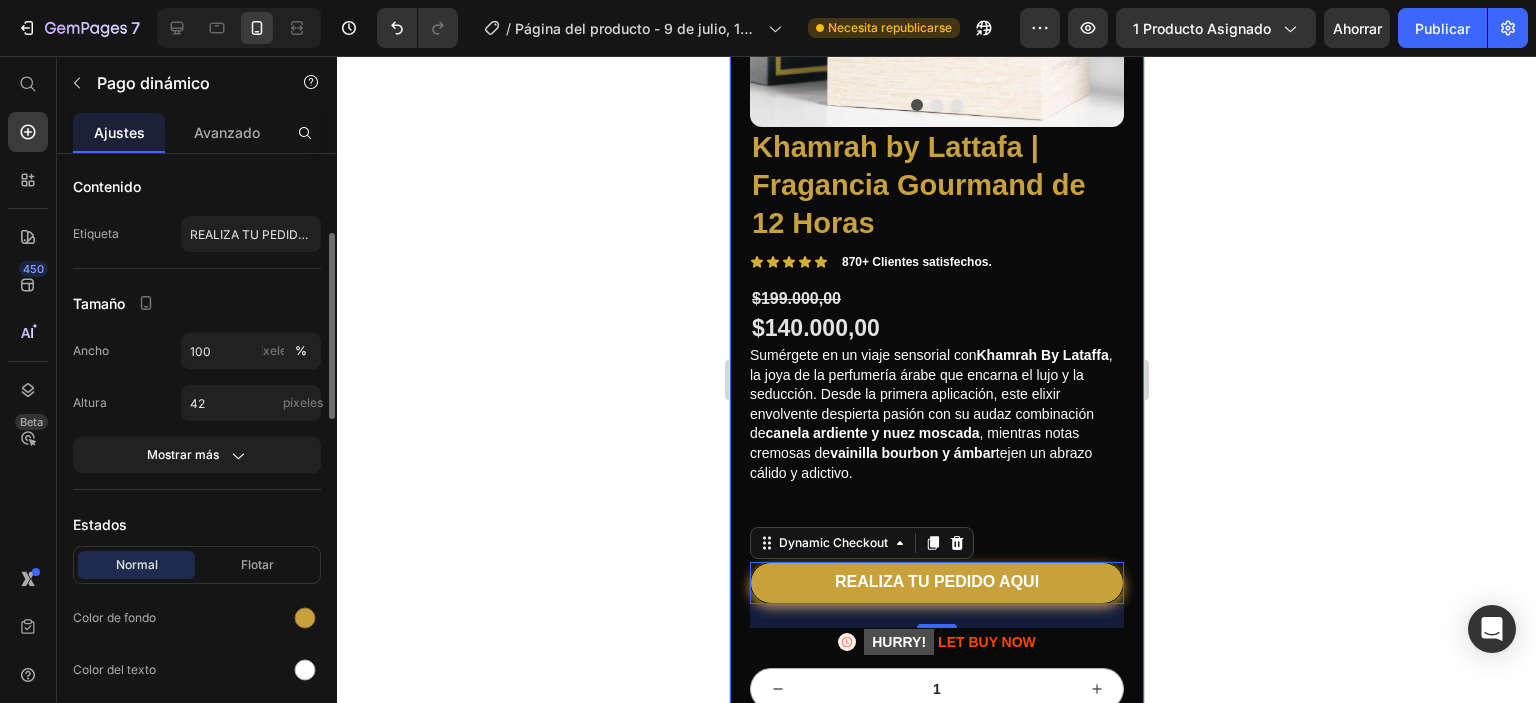 scroll, scrollTop: 0, scrollLeft: 0, axis: both 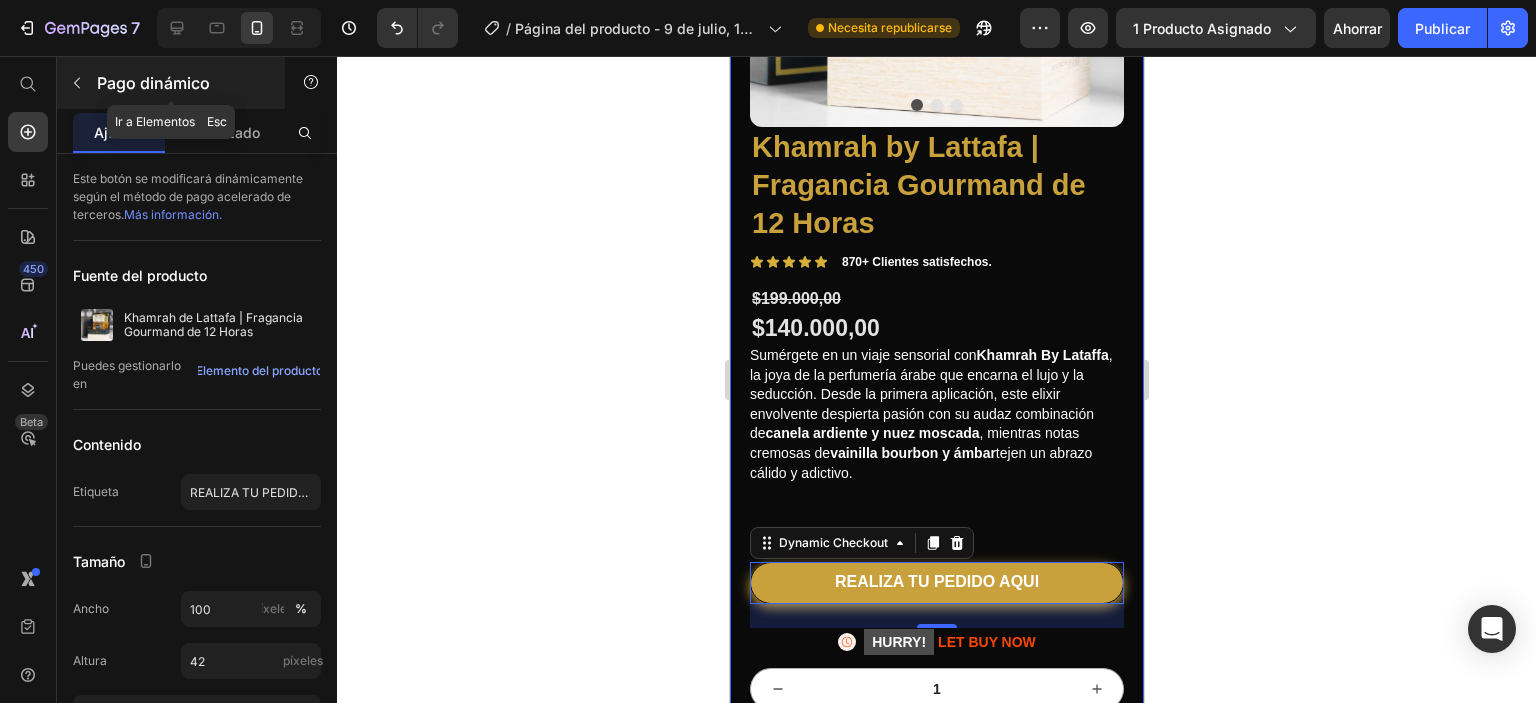 click at bounding box center [77, 83] 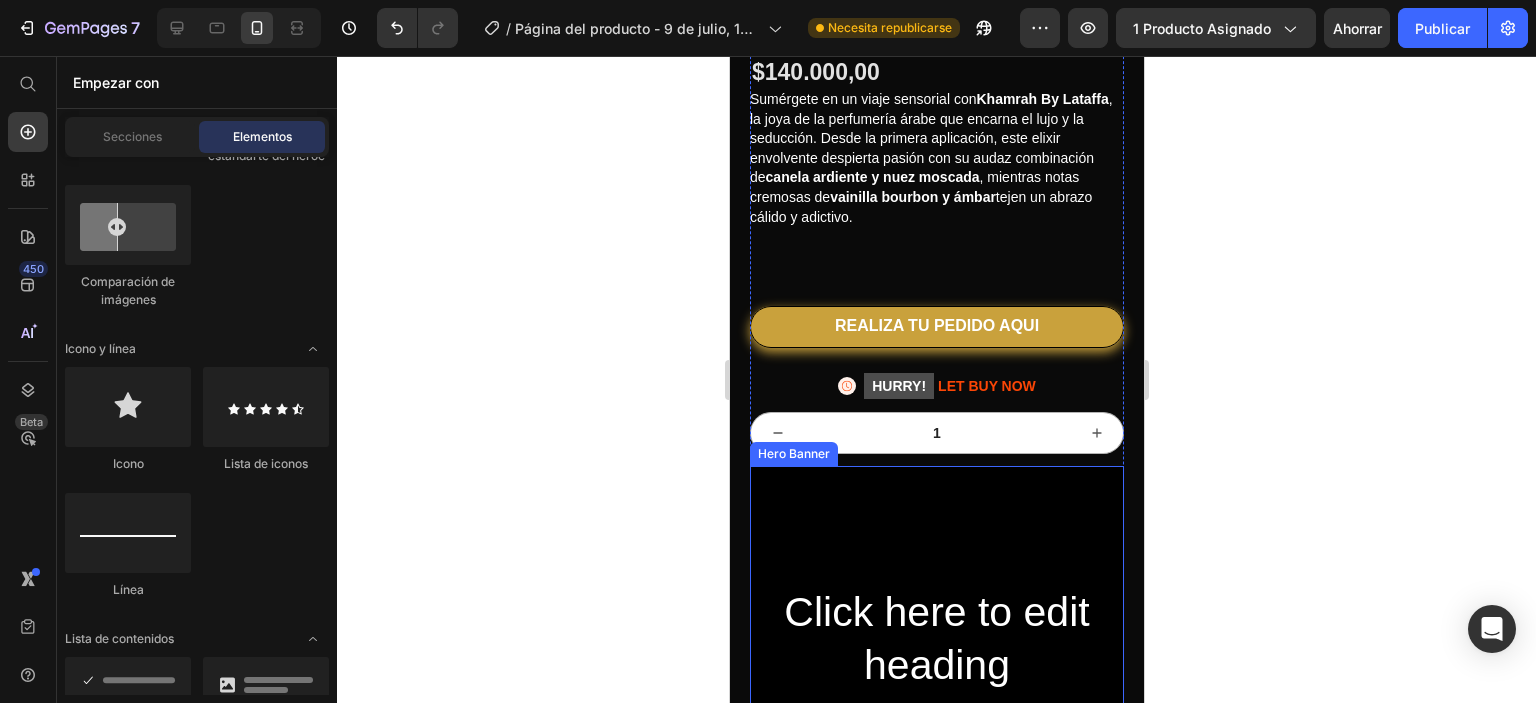 scroll, scrollTop: 800, scrollLeft: 0, axis: vertical 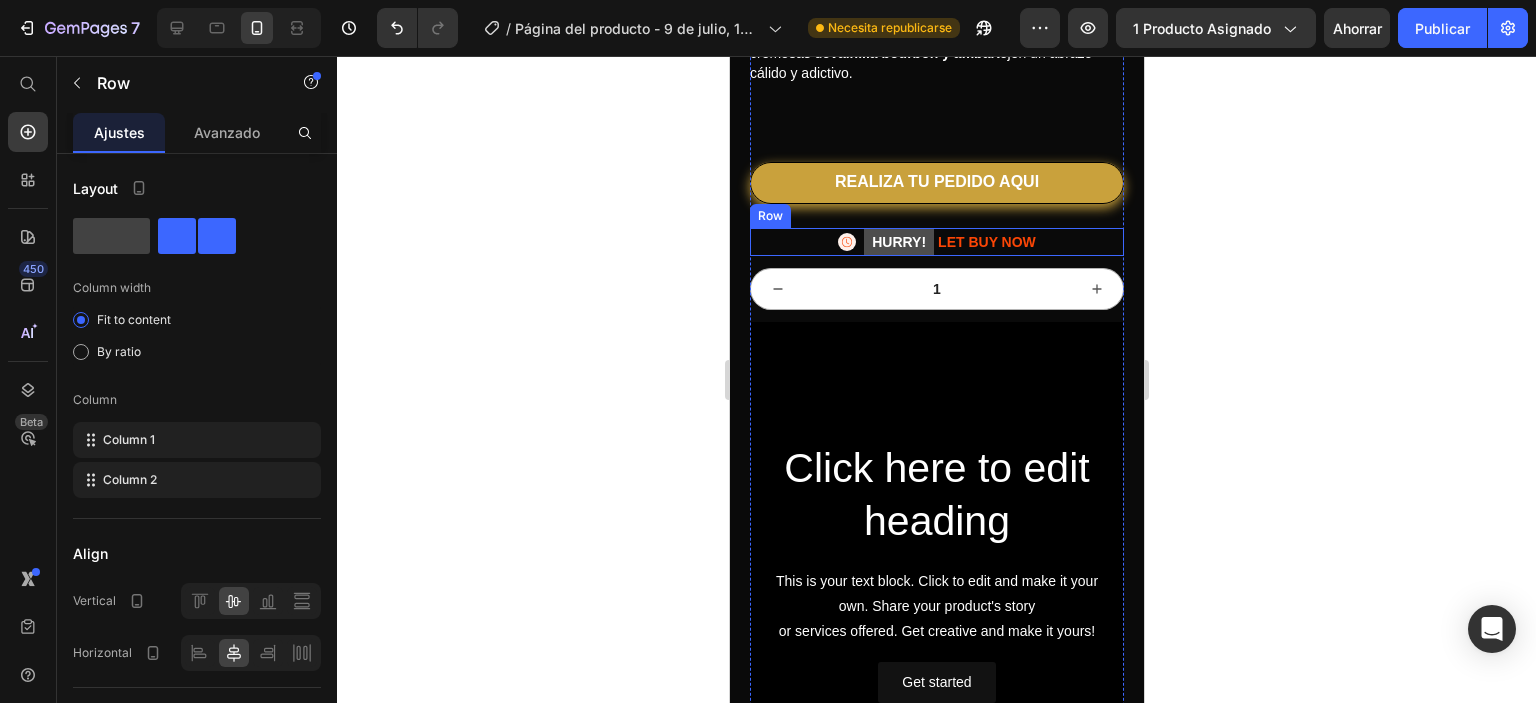 click on "Icon
HURRY!  LET BUY NOW Stock Counter Row" at bounding box center [936, 242] 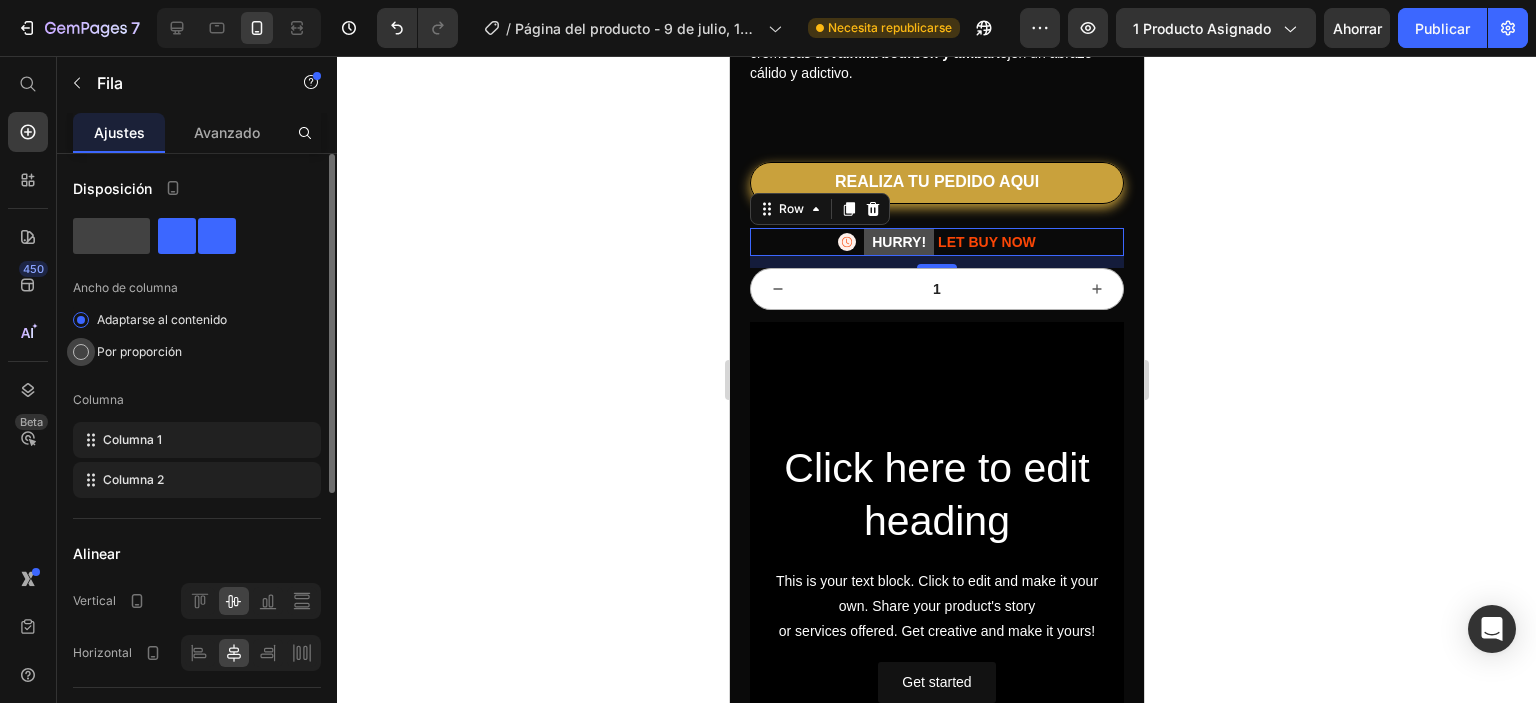 click on "Por proporción" at bounding box center (139, 351) 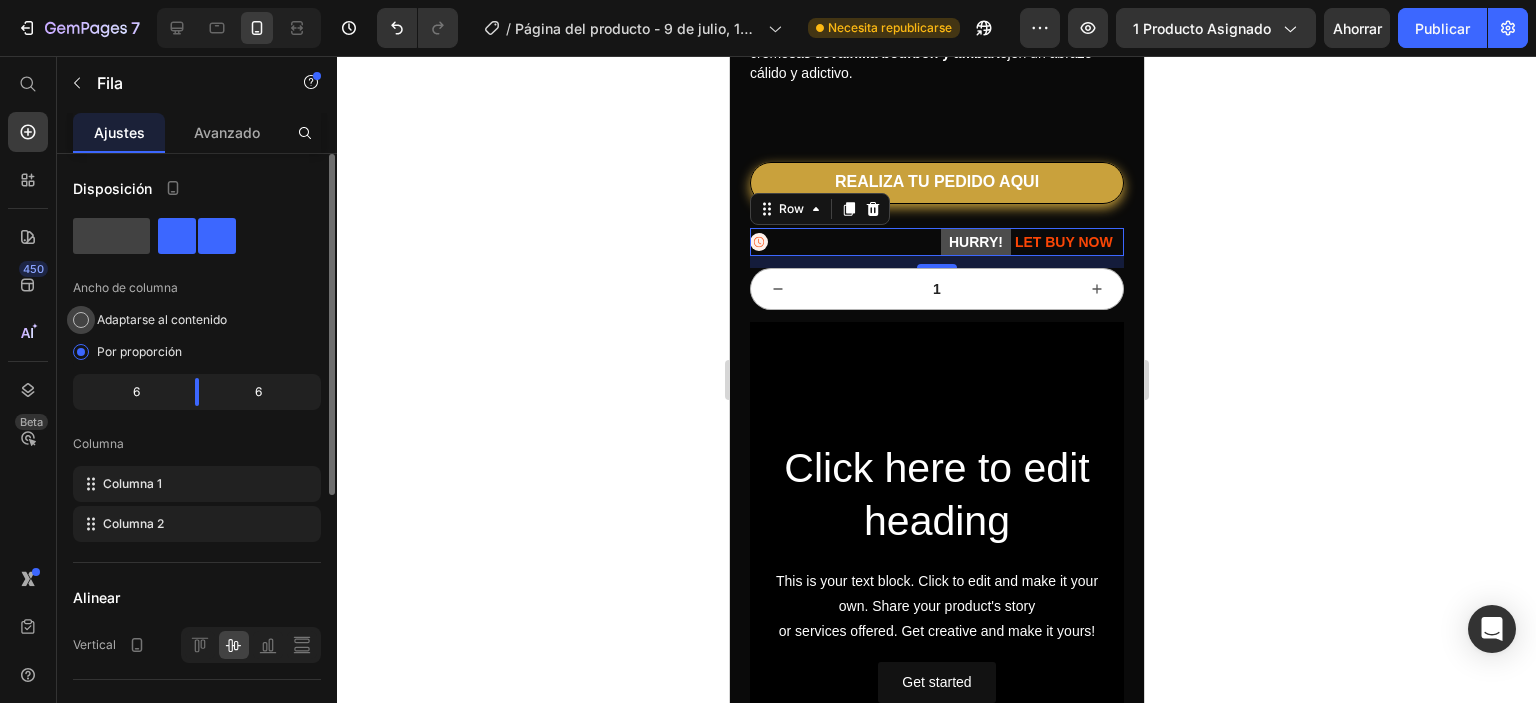 click on "Adaptarse al contenido" at bounding box center [162, 320] 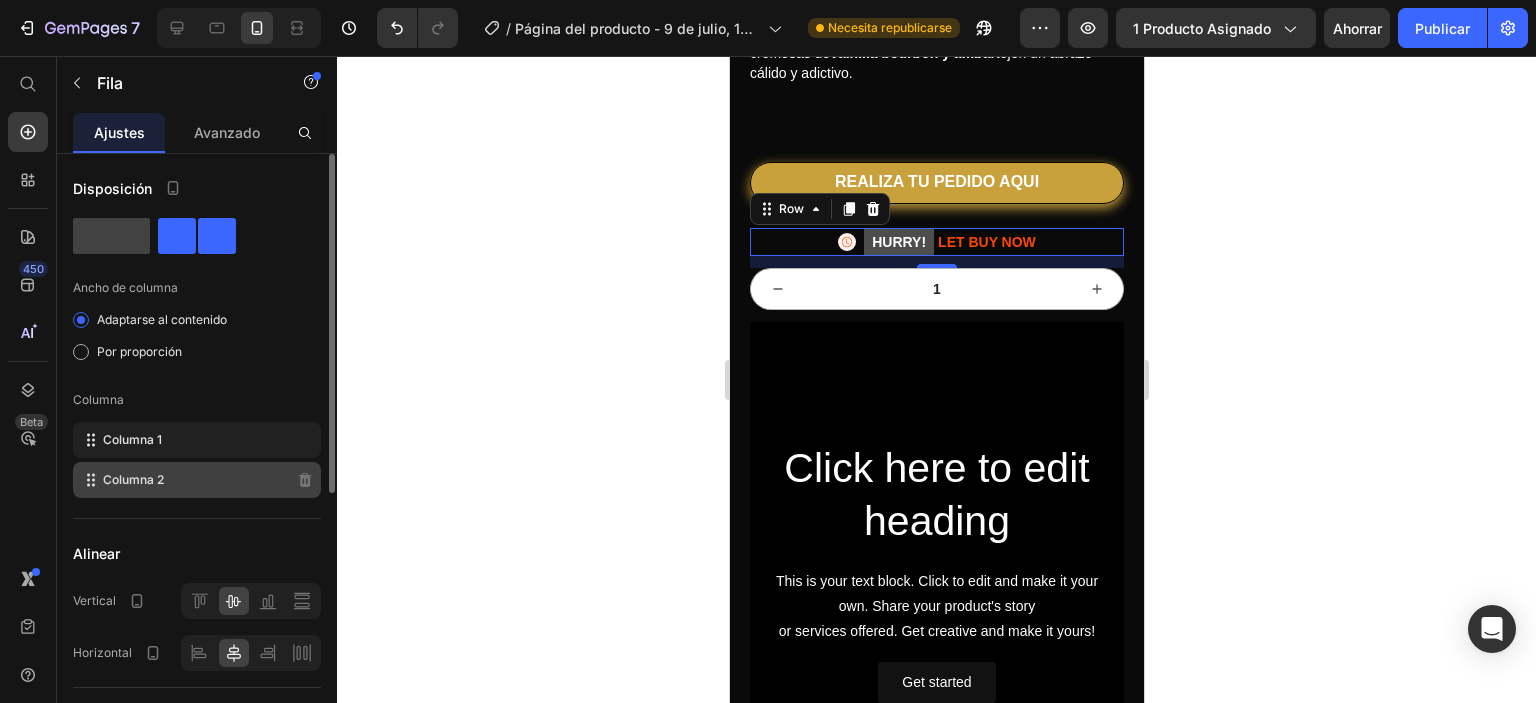 click on "Columna 2" 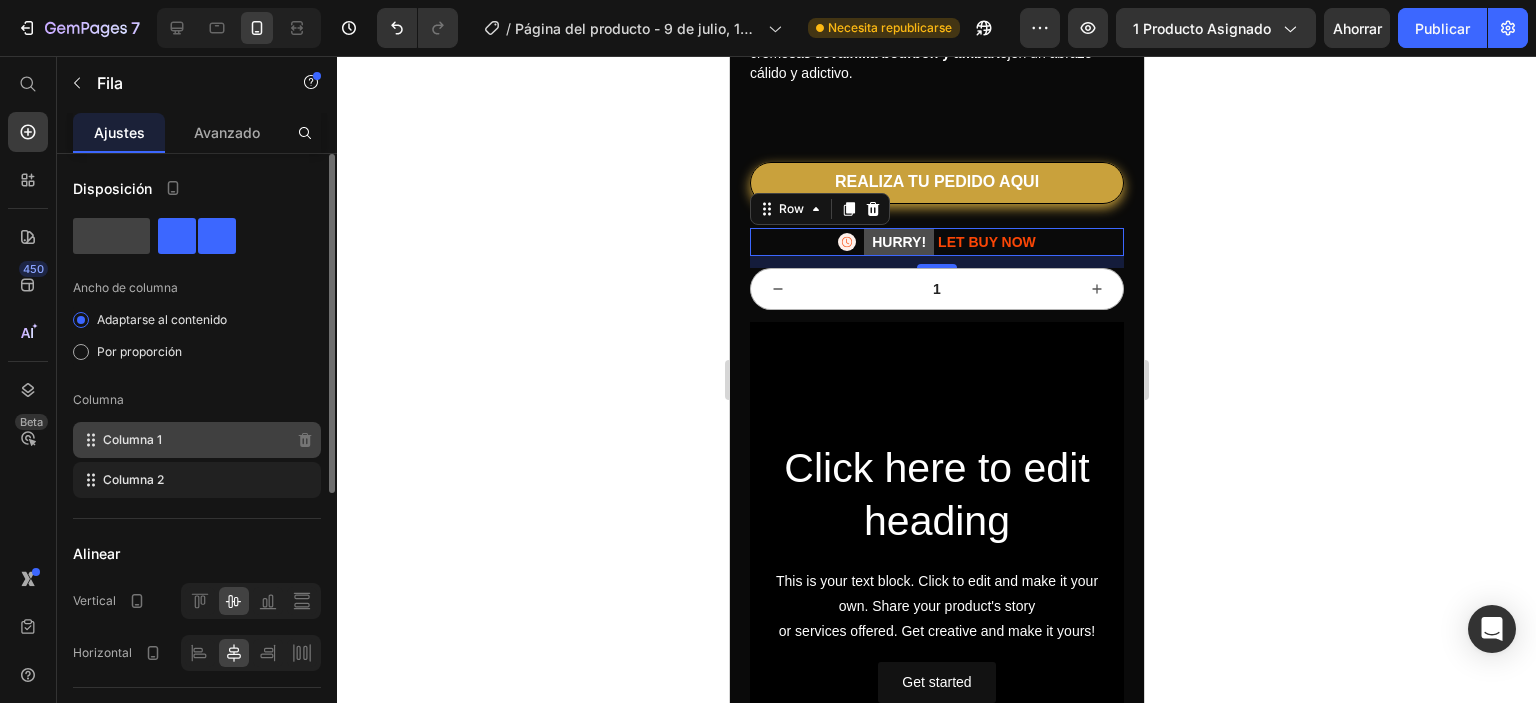 click on "Columna 1" 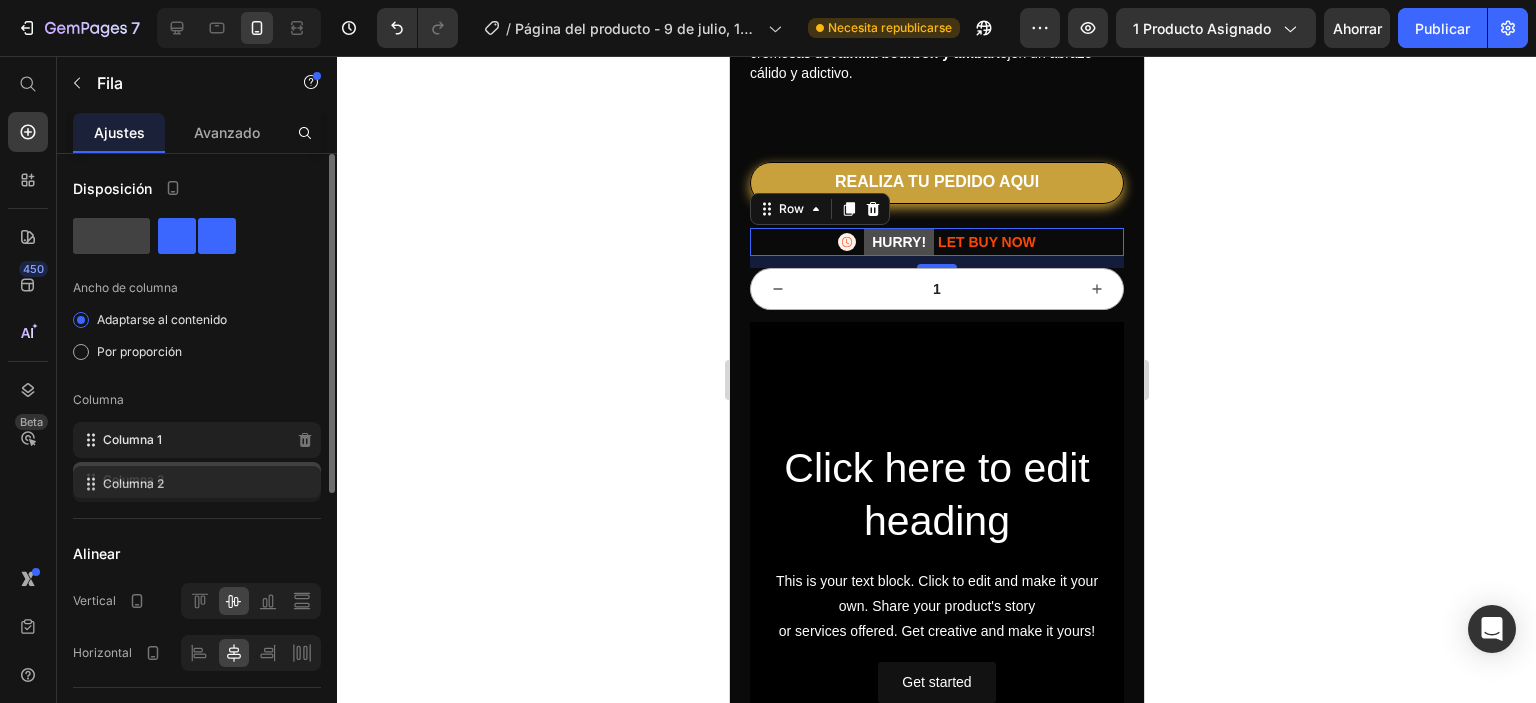 type 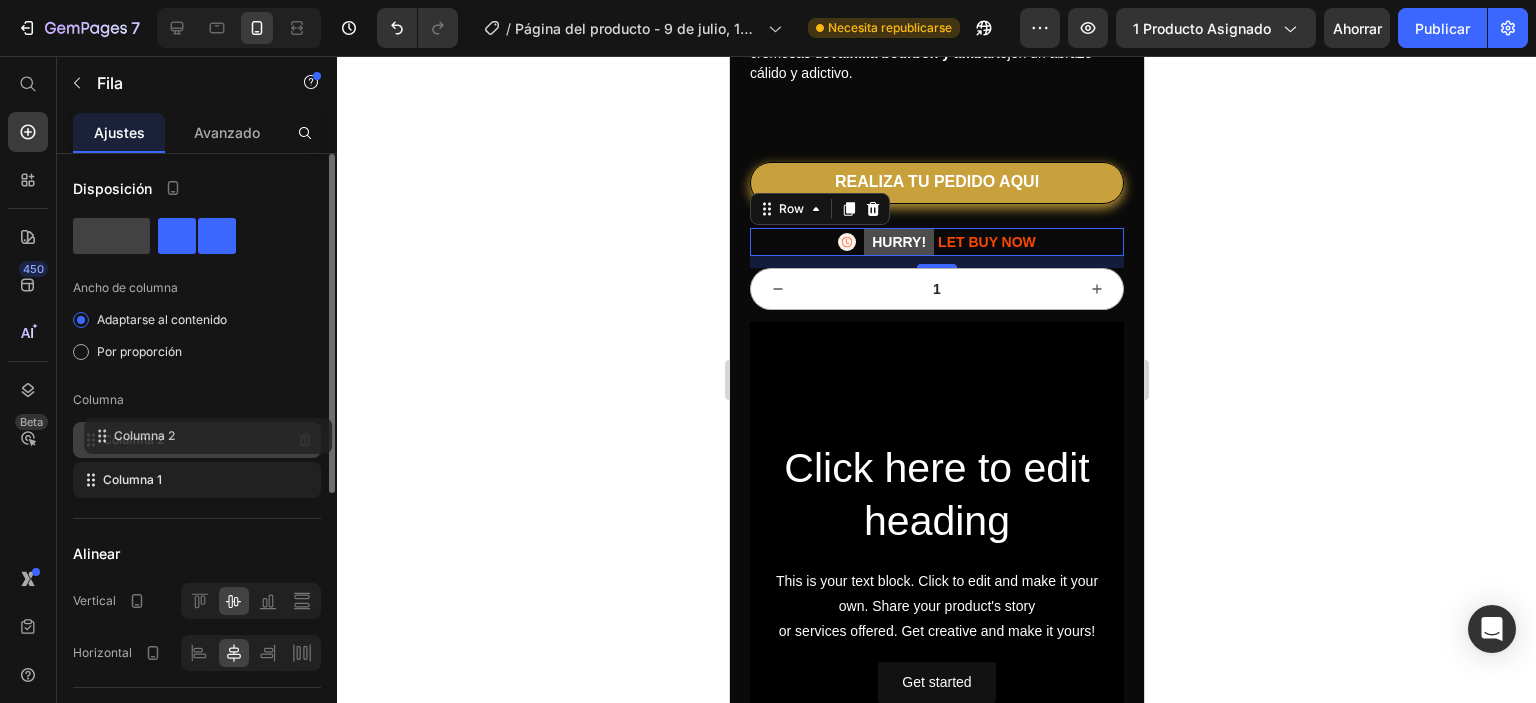 drag, startPoint x: 94, startPoint y: 475, endPoint x: 105, endPoint y: 424, distance: 52.17279 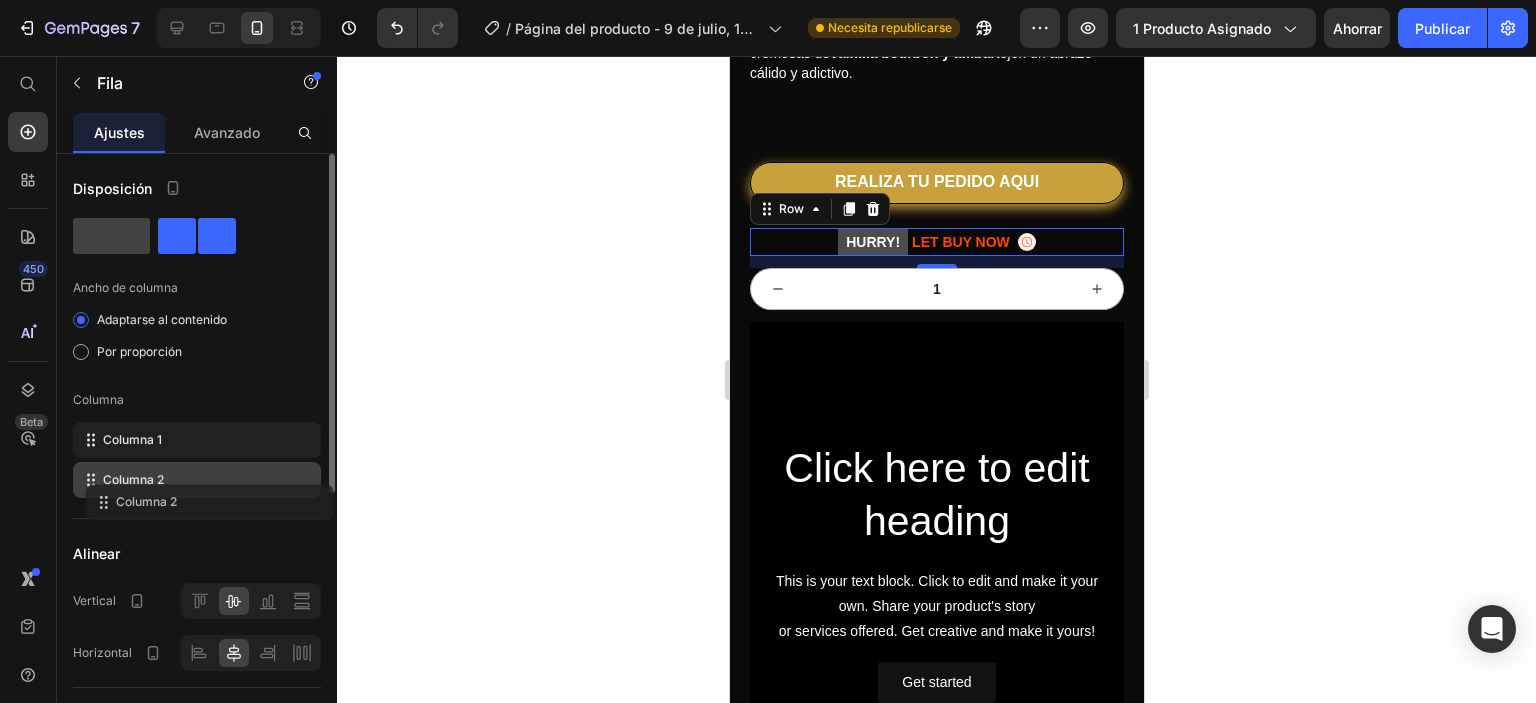 drag, startPoint x: 91, startPoint y: 437, endPoint x: 104, endPoint y: 498, distance: 62.369865 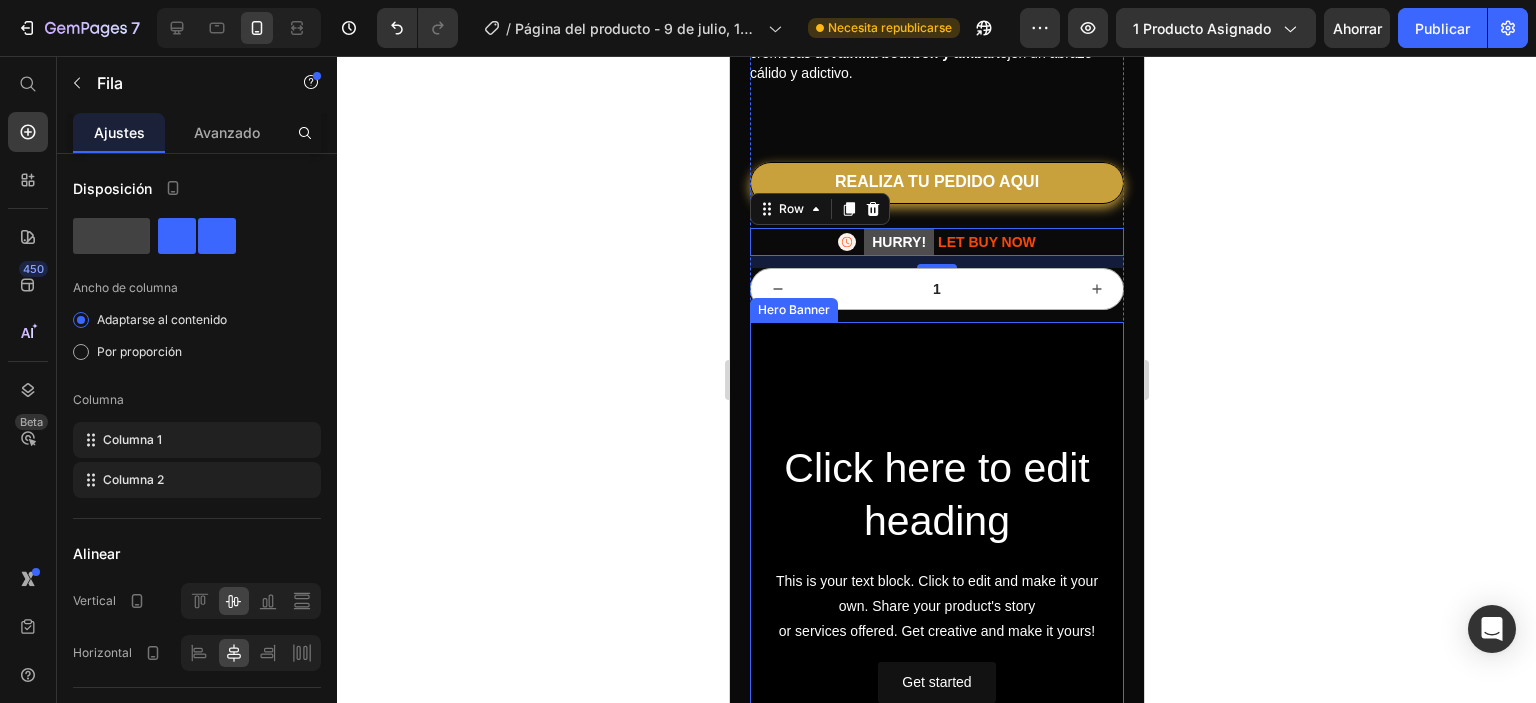 click at bounding box center (936, 572) 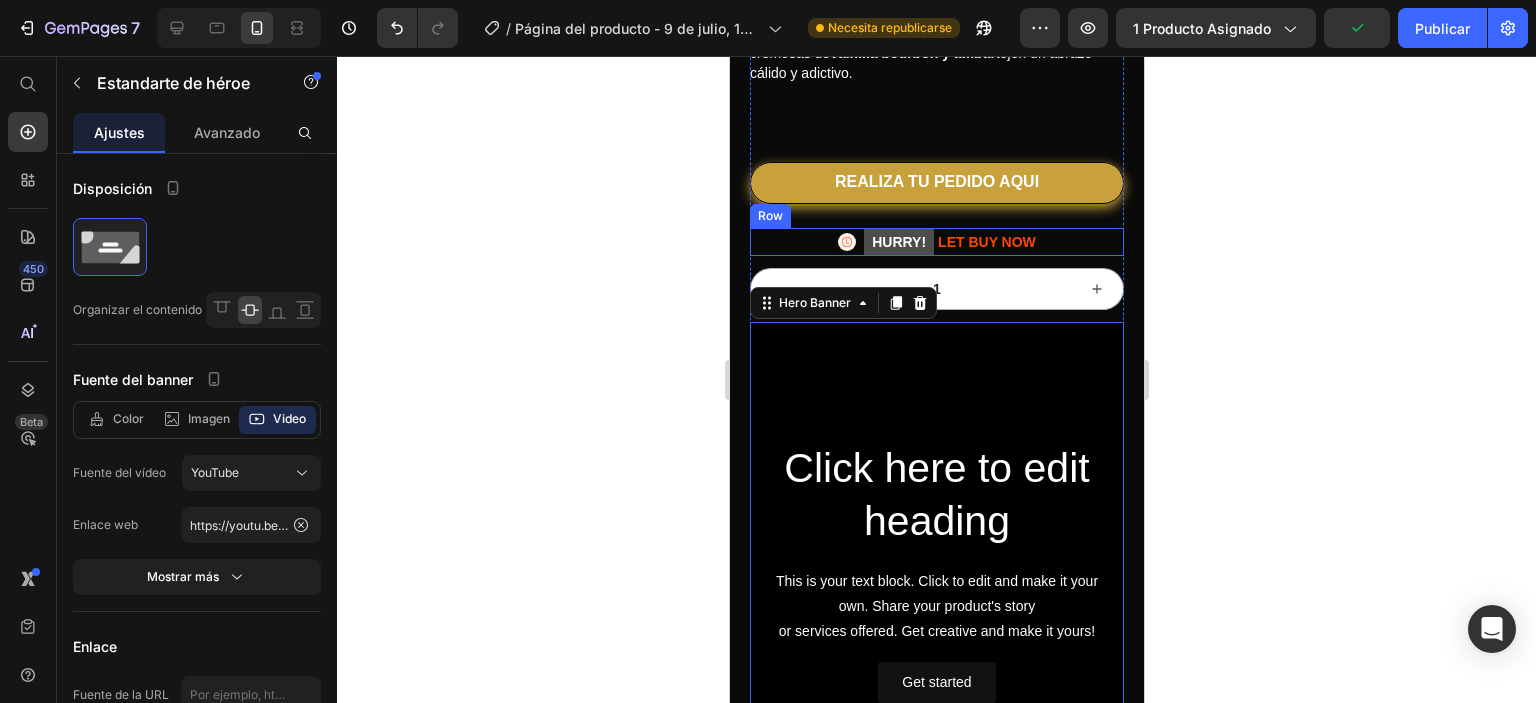 click on "Icon
HURRY!  LET BUY NOW Stock Counter Row" at bounding box center (936, 242) 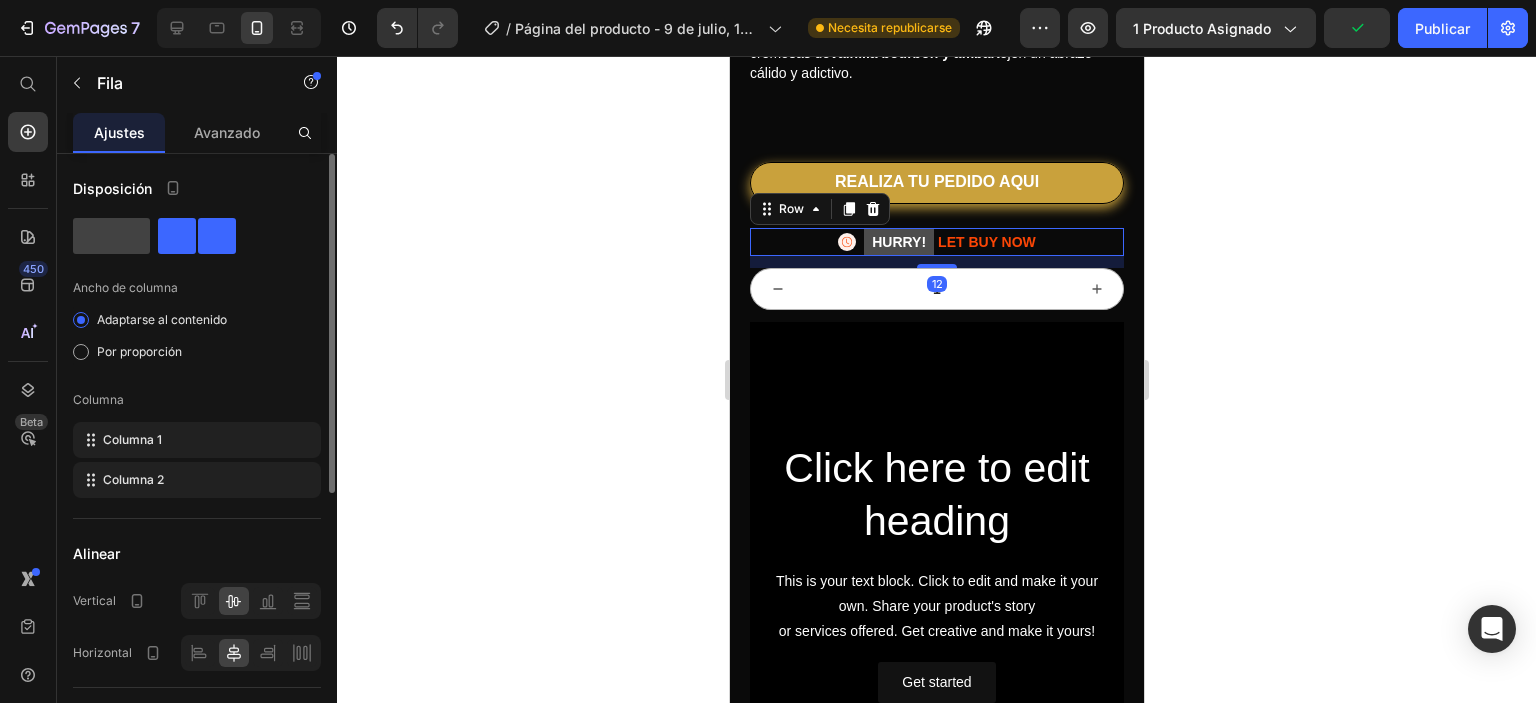 type 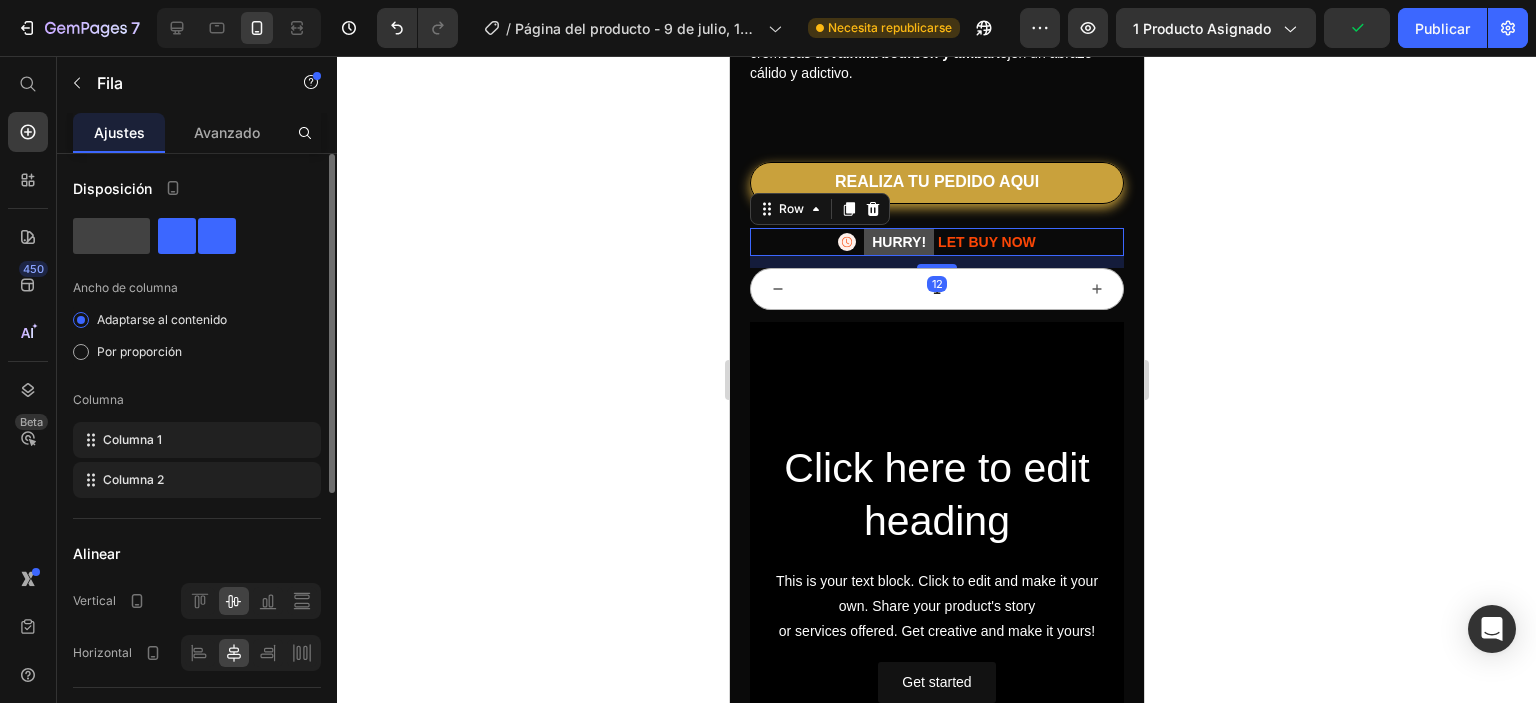 drag, startPoint x: 108, startPoint y: 439, endPoint x: 99, endPoint y: 495, distance: 56.718605 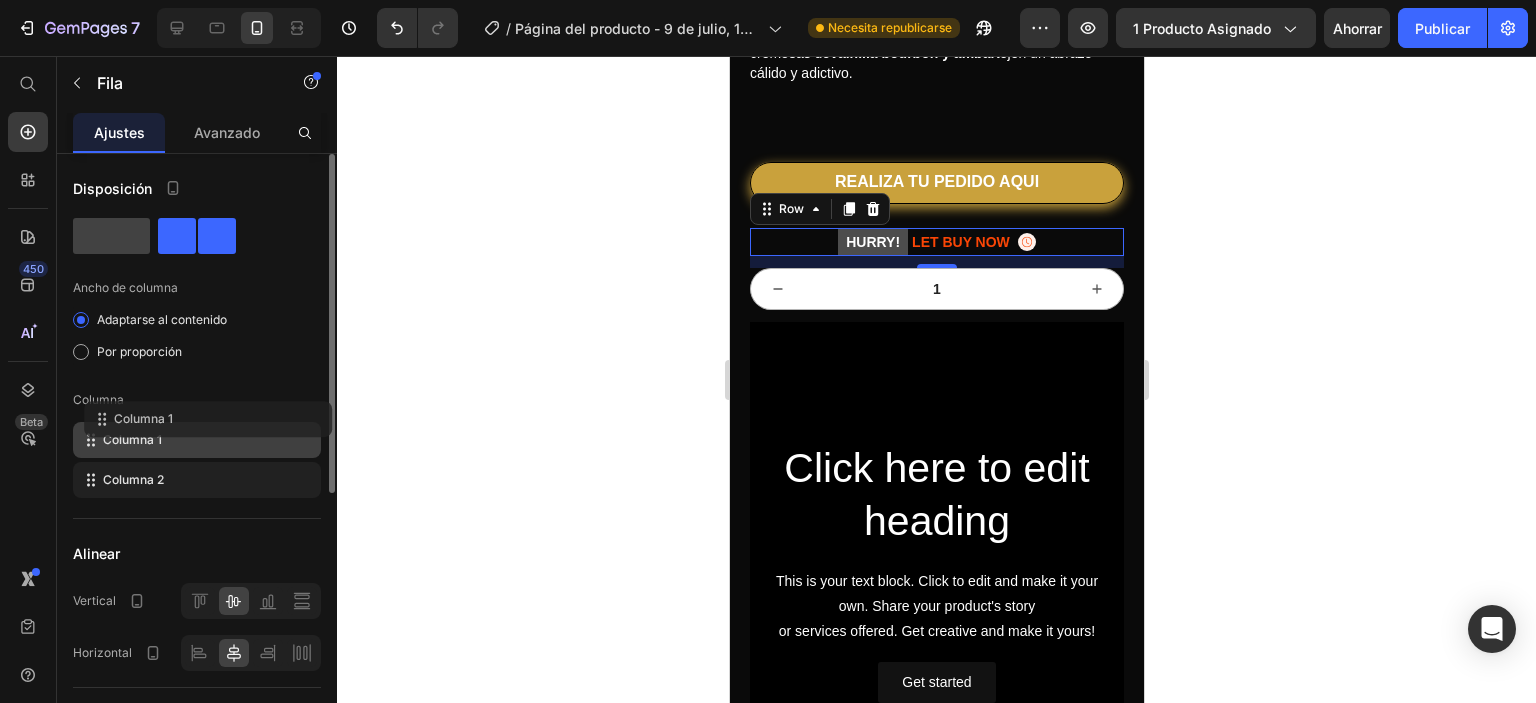 drag, startPoint x: 90, startPoint y: 479, endPoint x: 100, endPoint y: 412, distance: 67.74216 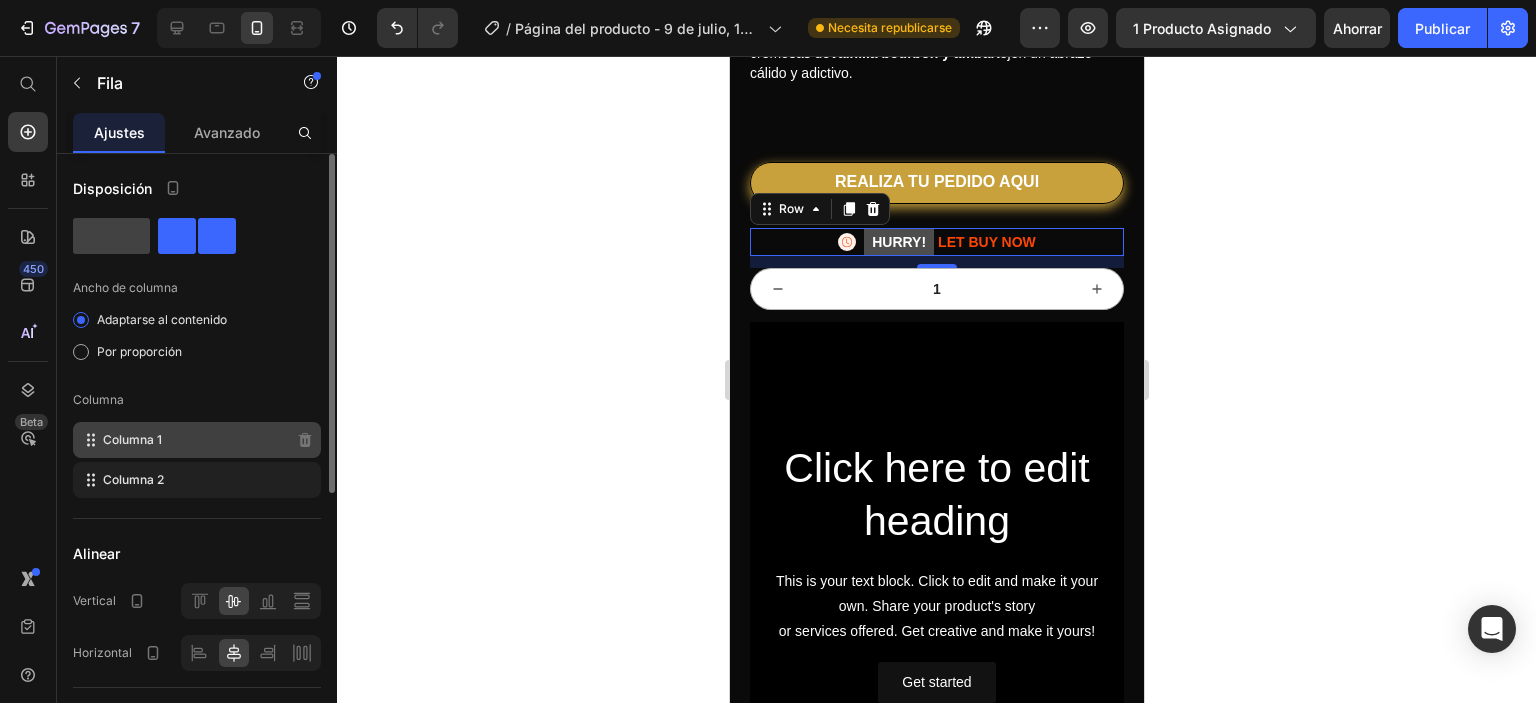 click on "Columna 1" 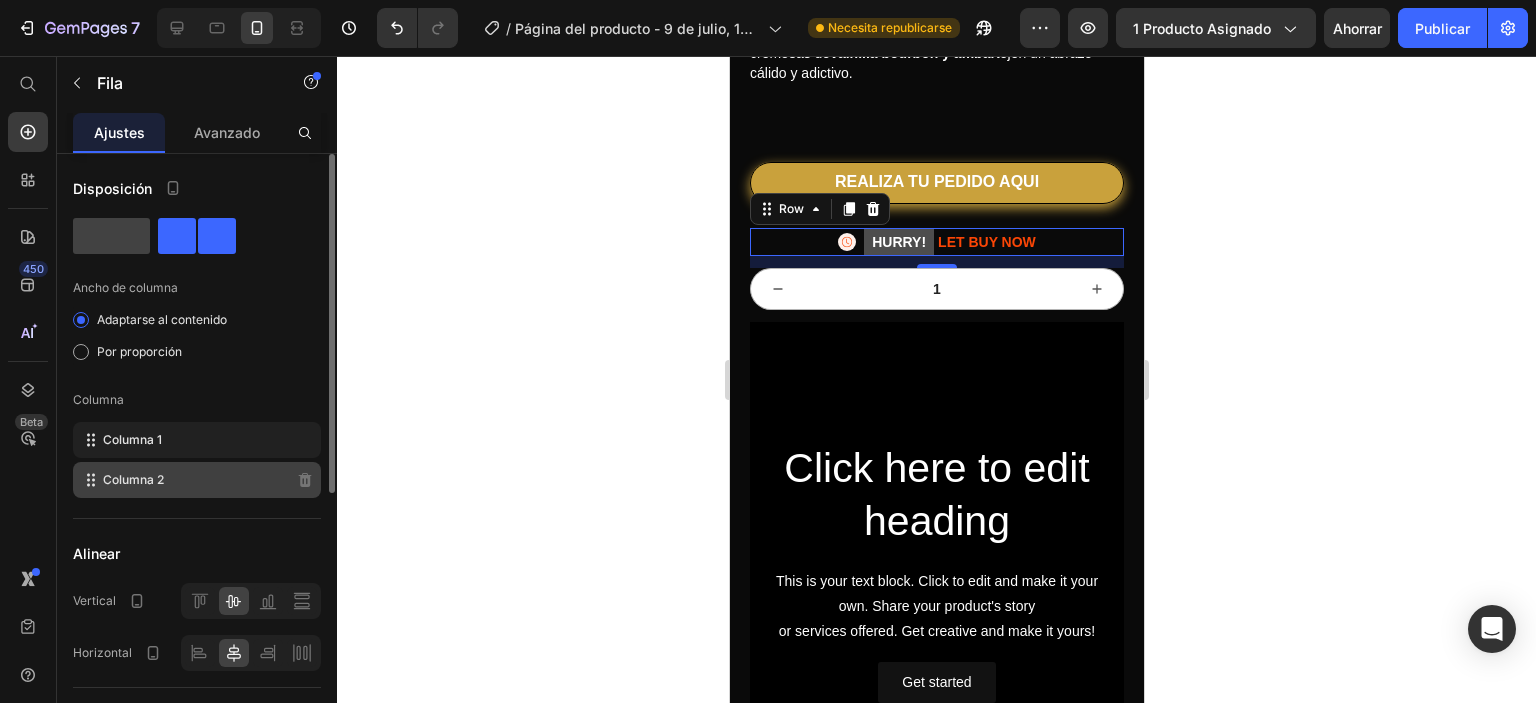 click on "Columna 2" 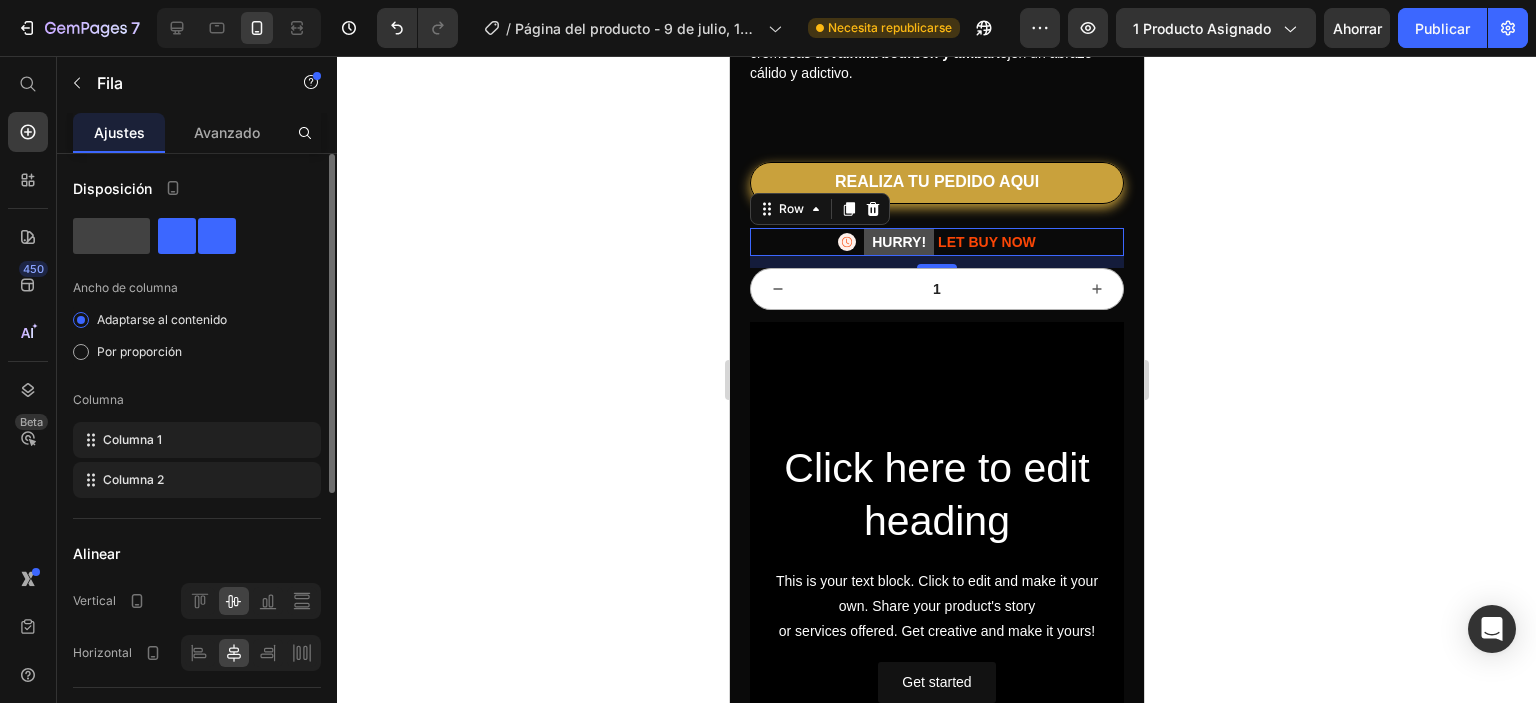 scroll, scrollTop: 100, scrollLeft: 0, axis: vertical 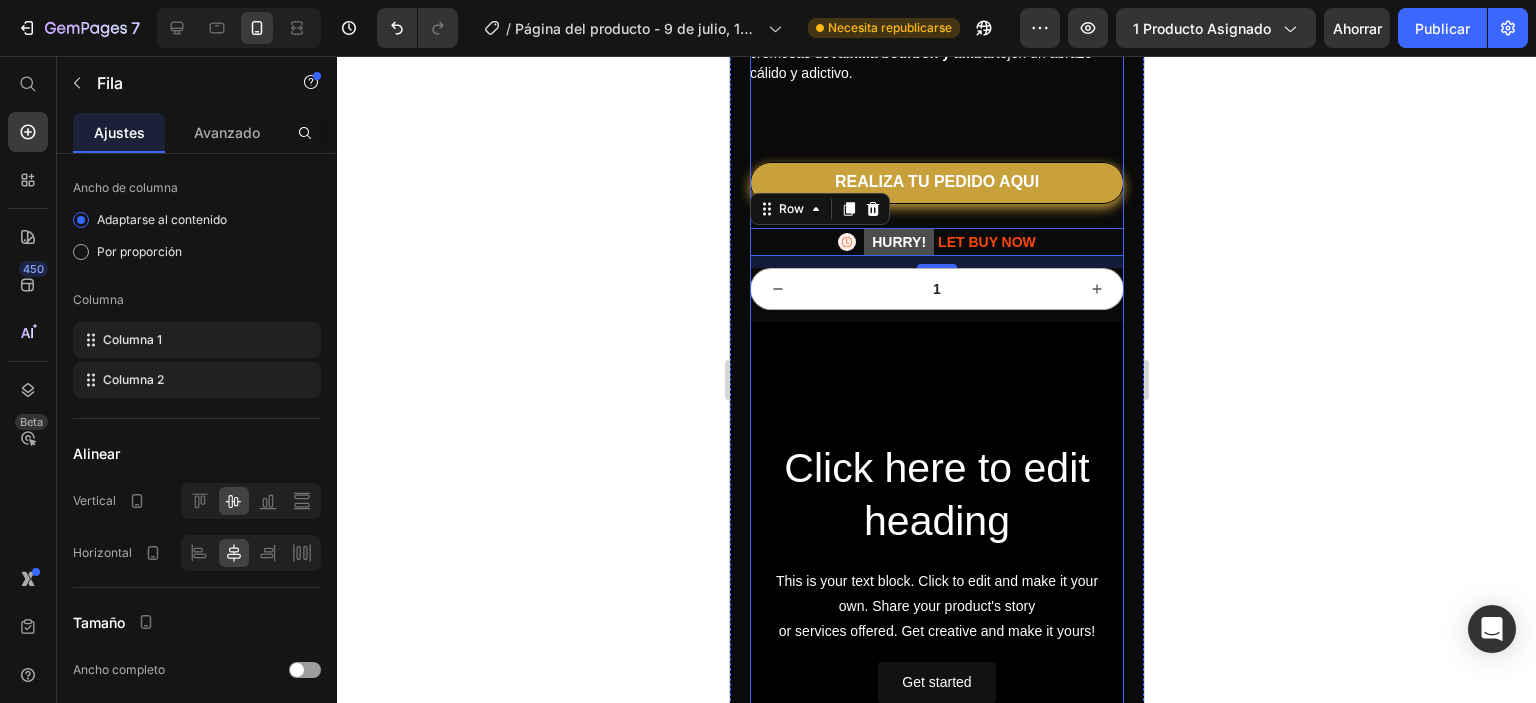 click on "HURRY!" at bounding box center (898, 242) 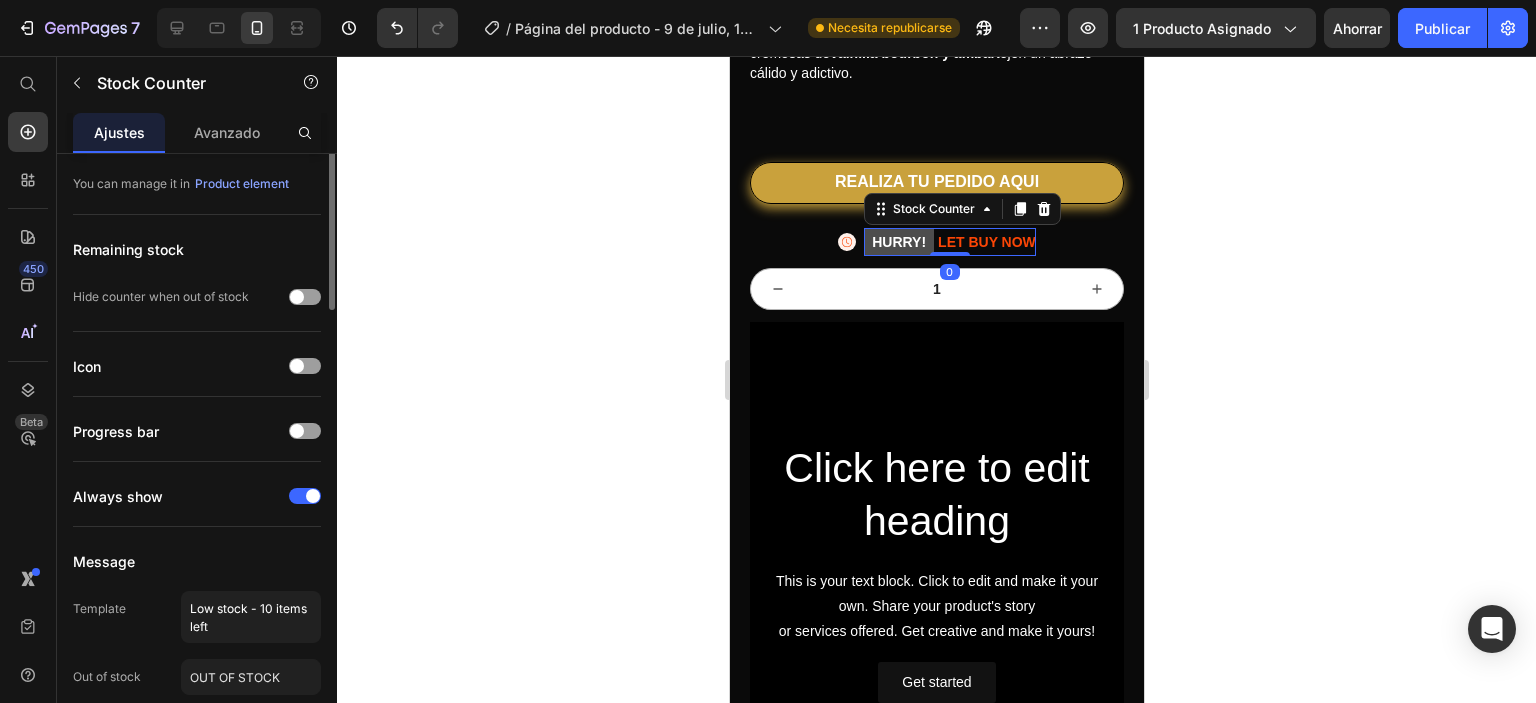 scroll, scrollTop: 0, scrollLeft: 0, axis: both 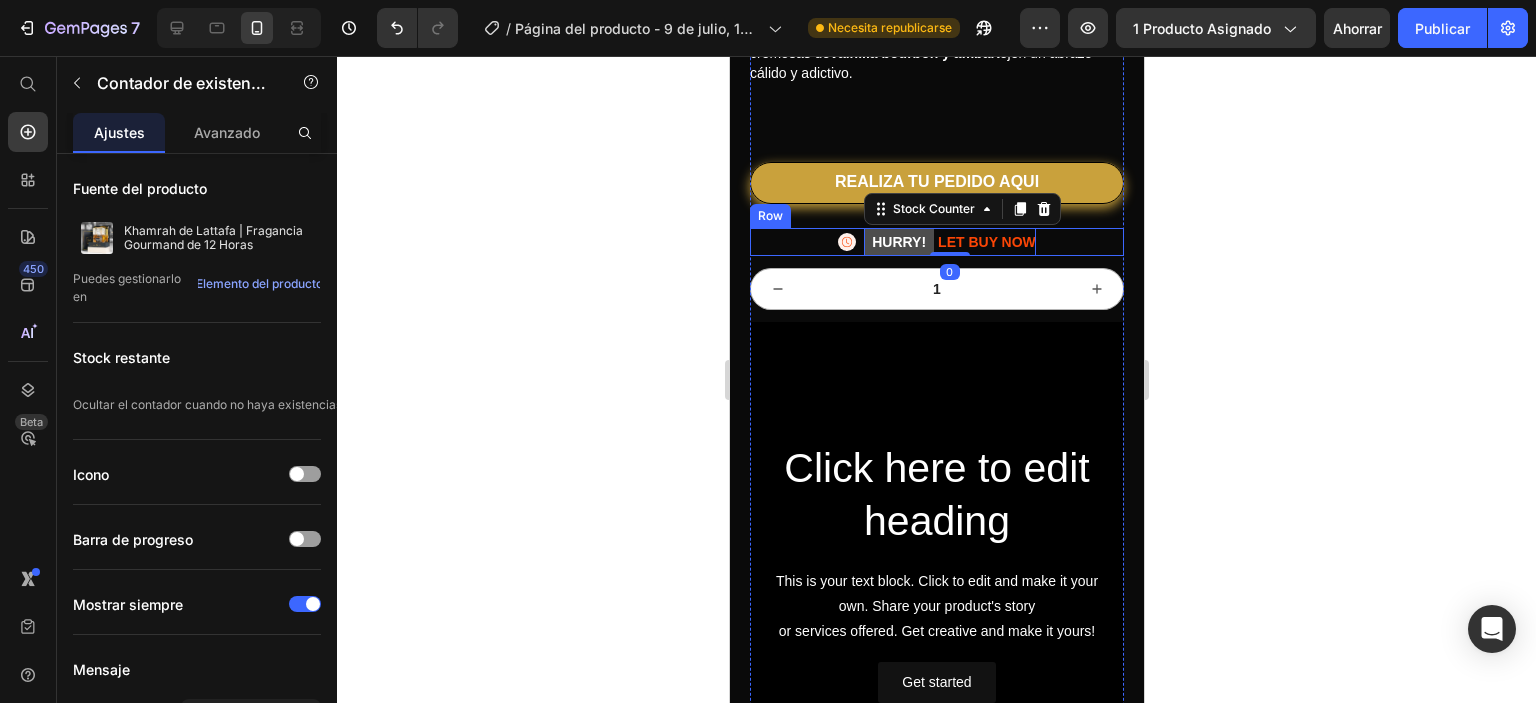 click 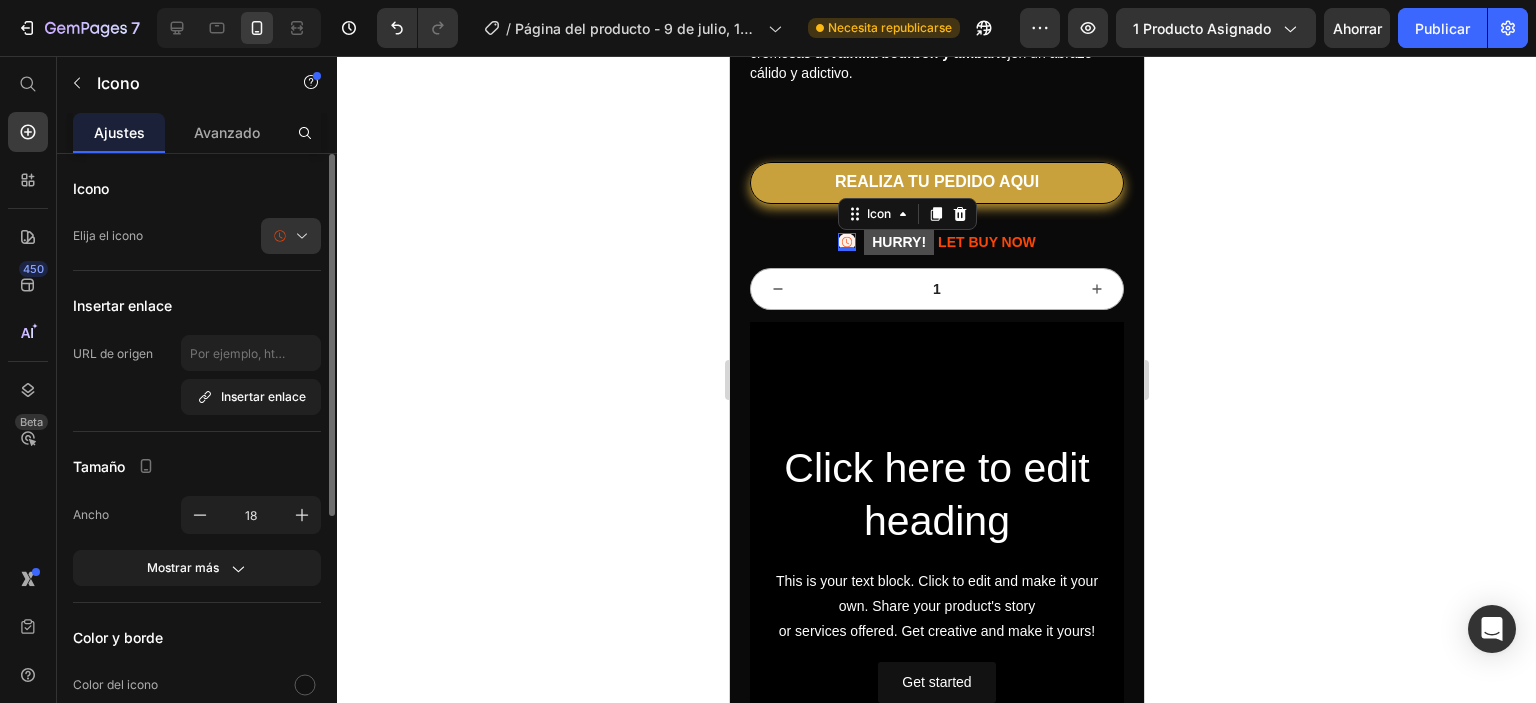 click on "Icono Elija el icono" 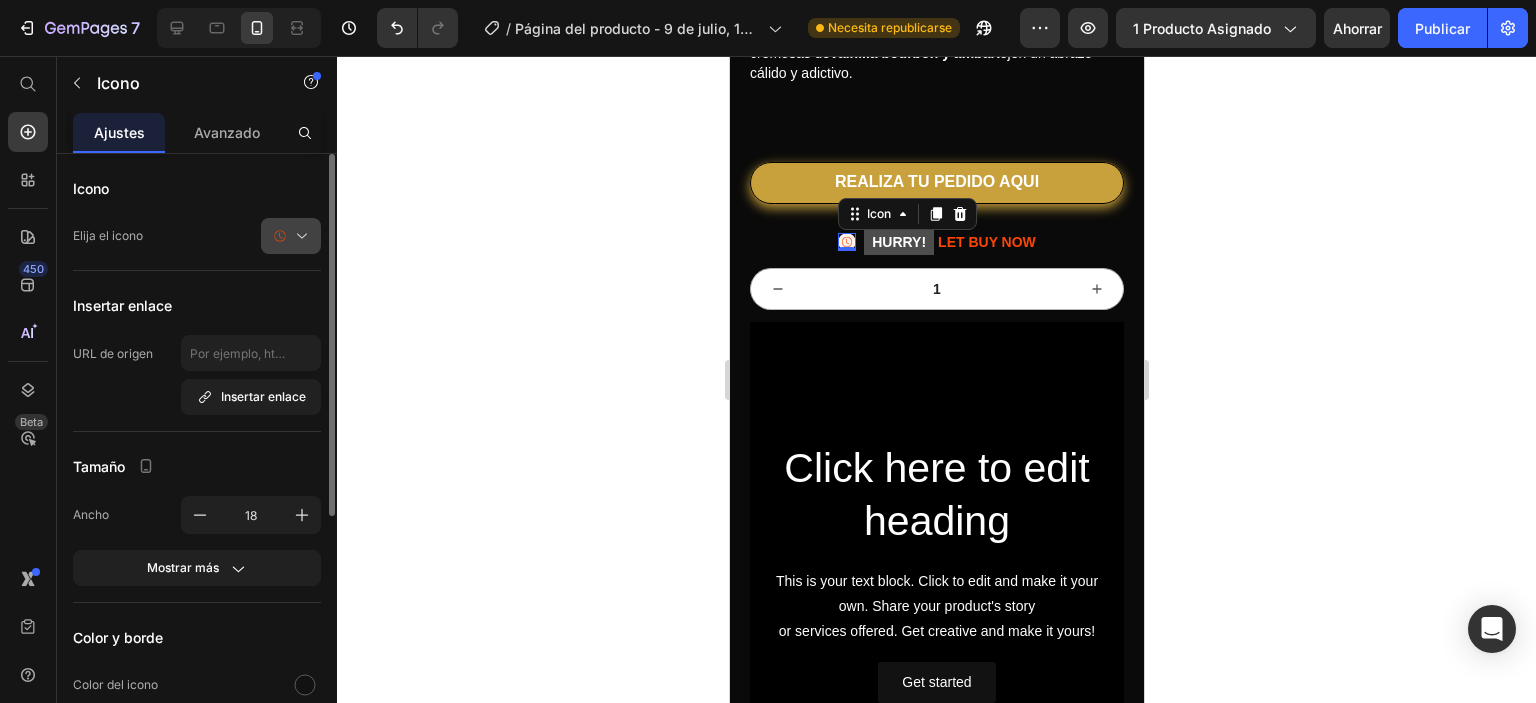 click at bounding box center (299, 236) 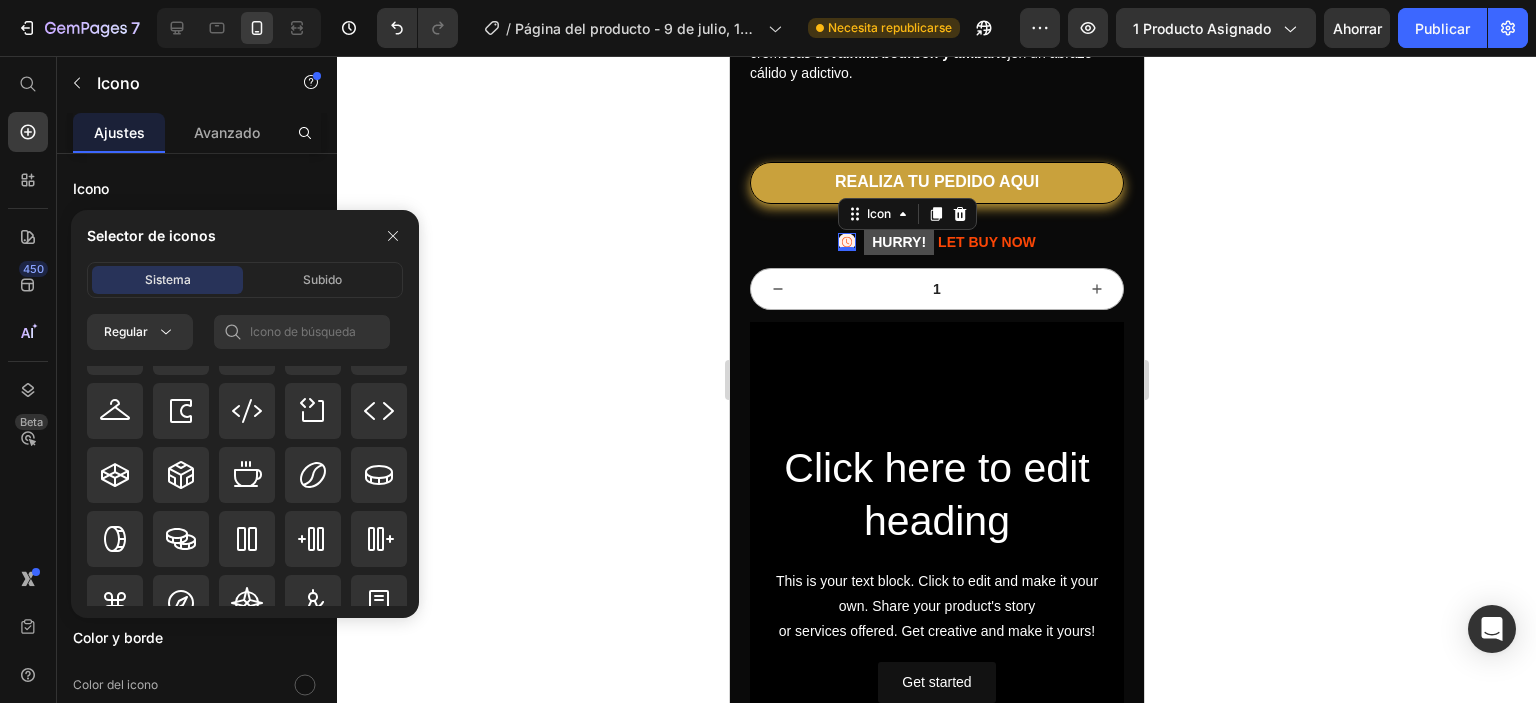 scroll, scrollTop: 4520, scrollLeft: 0, axis: vertical 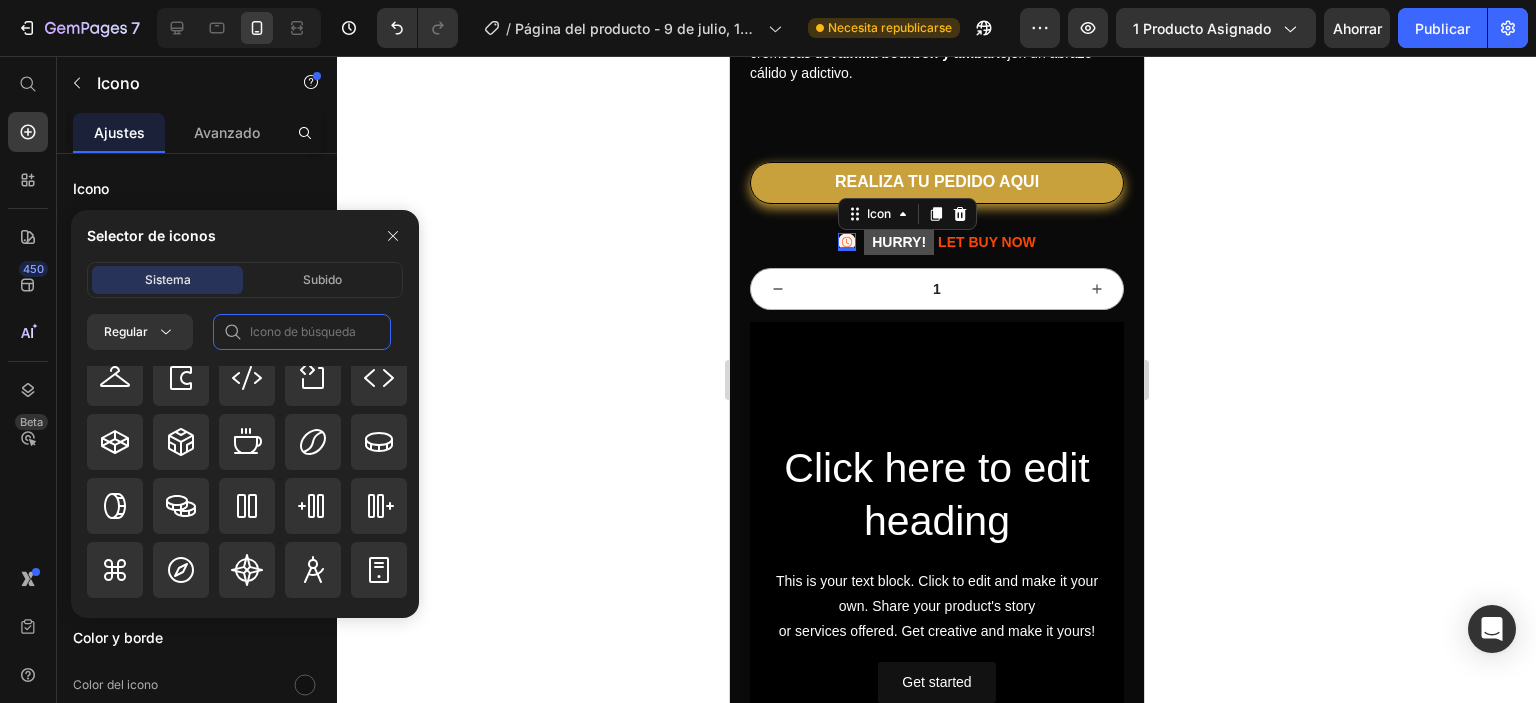 click 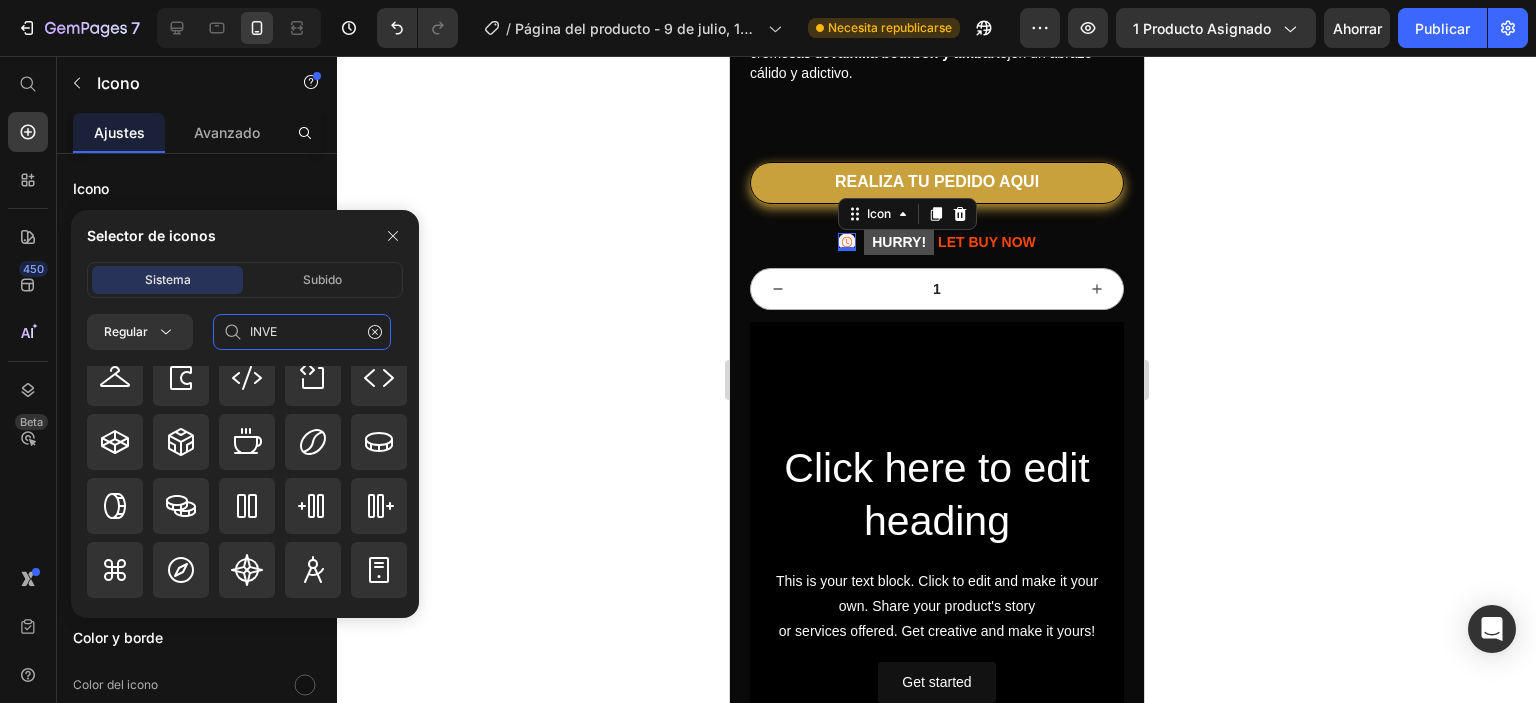 scroll, scrollTop: 0, scrollLeft: 0, axis: both 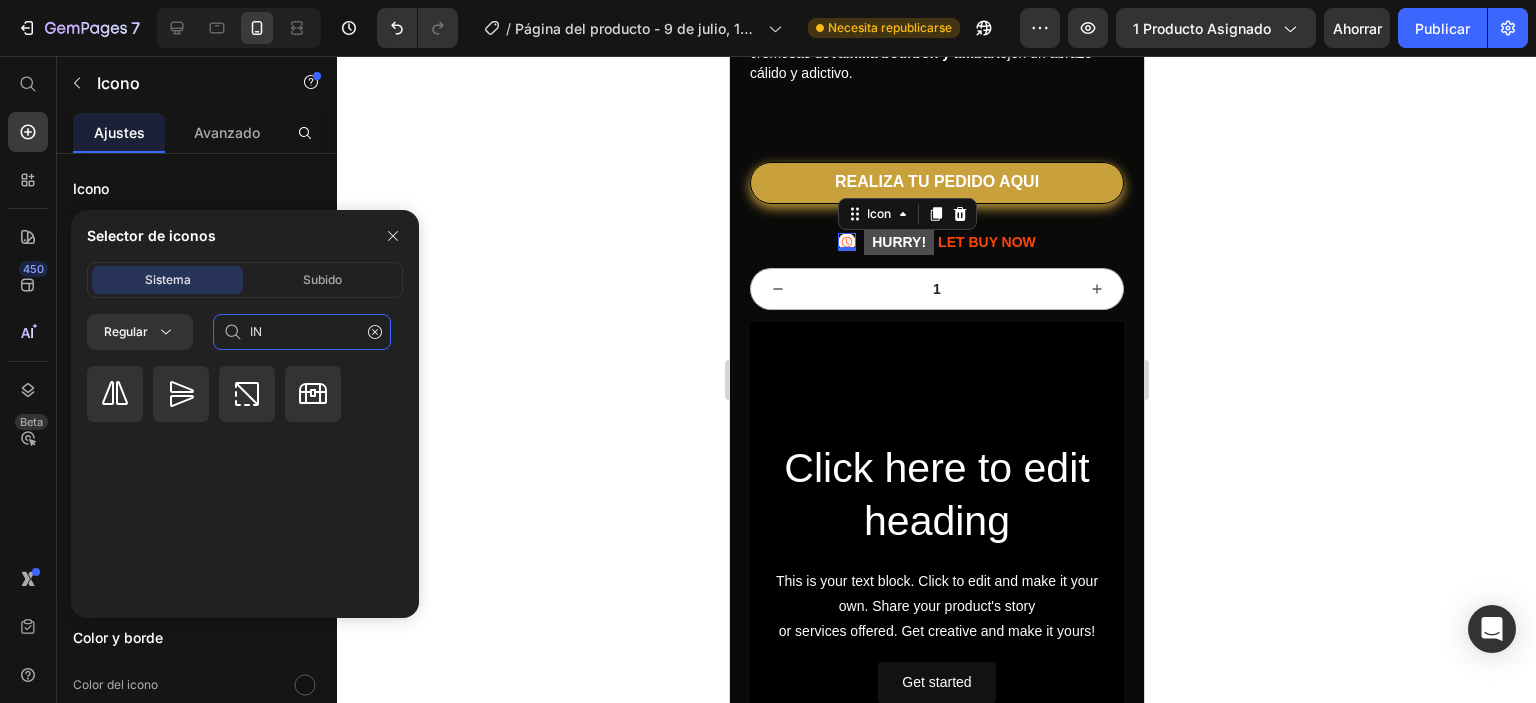 type on "I" 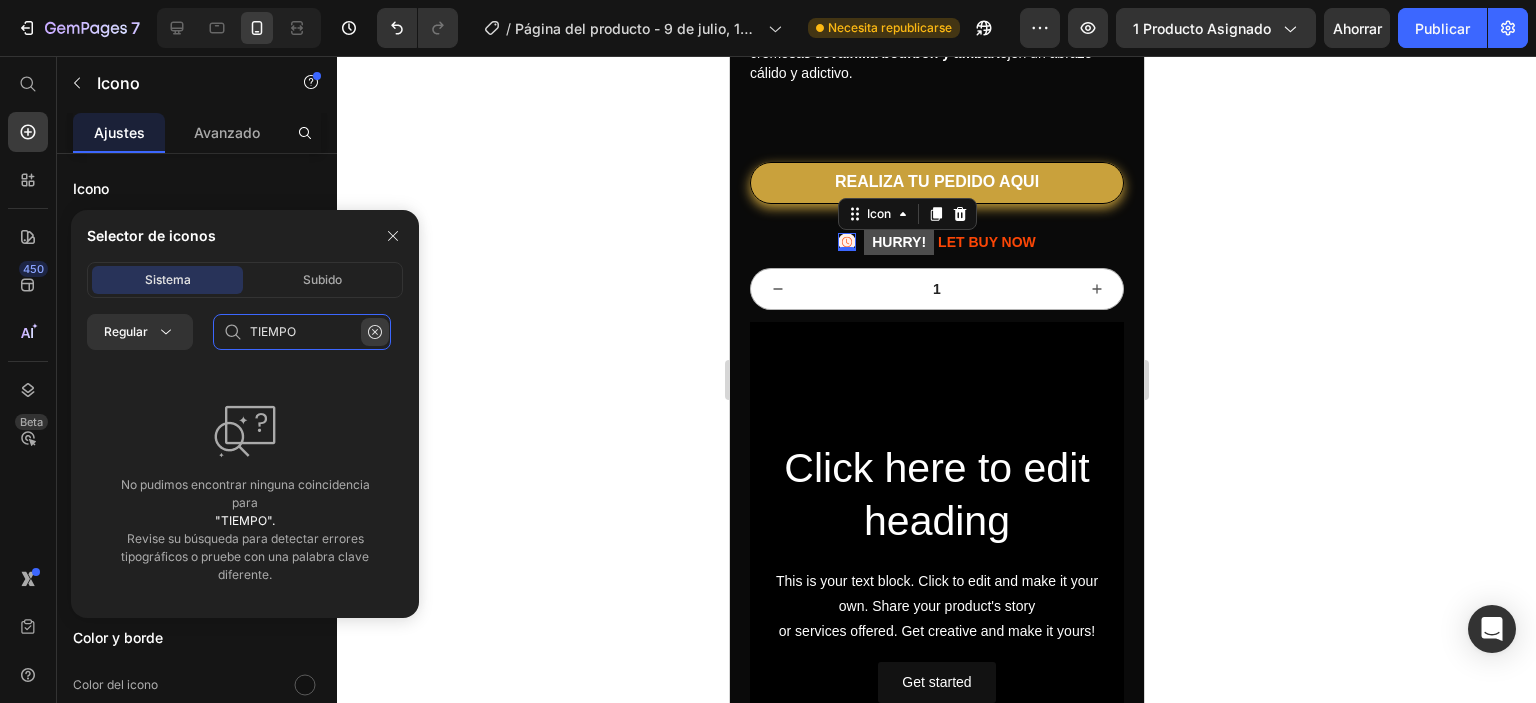 type on "TIEMPO" 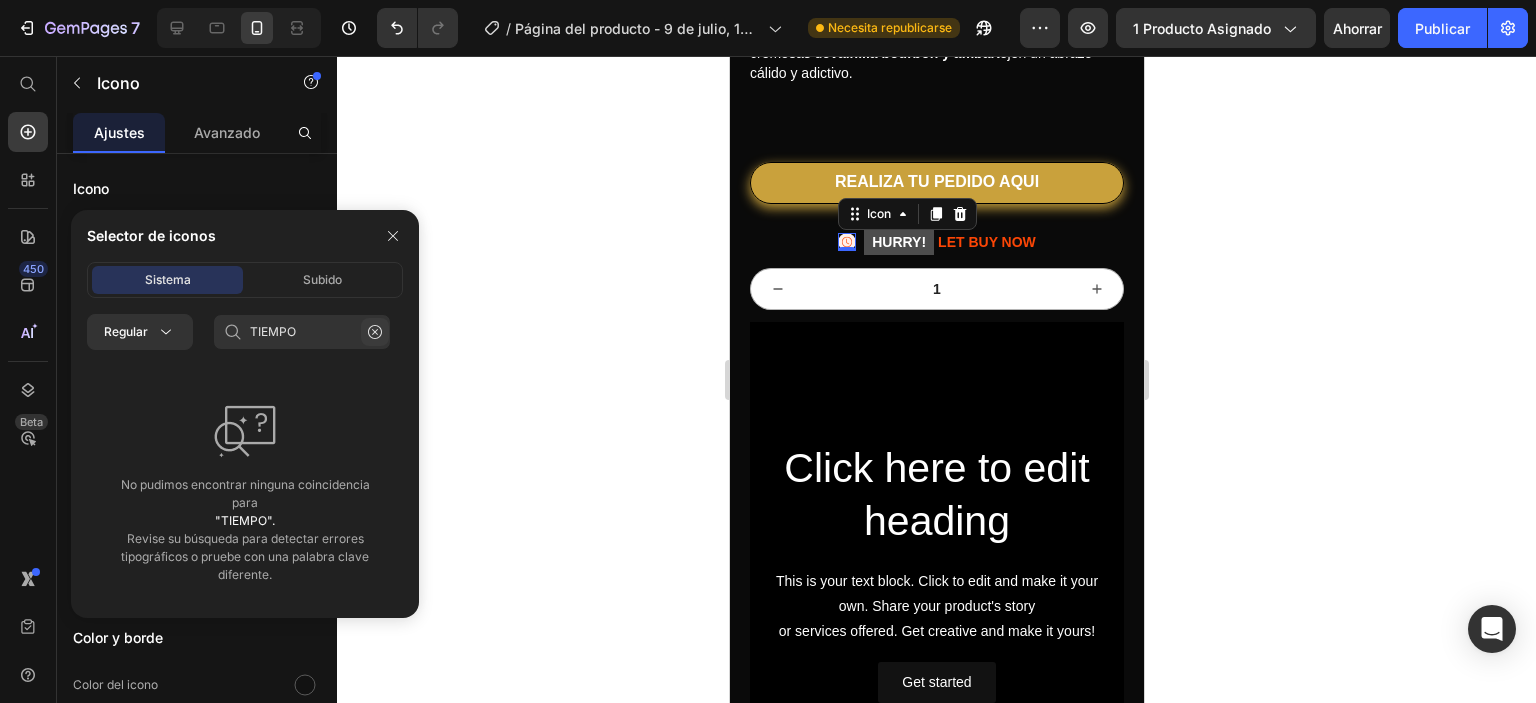 click 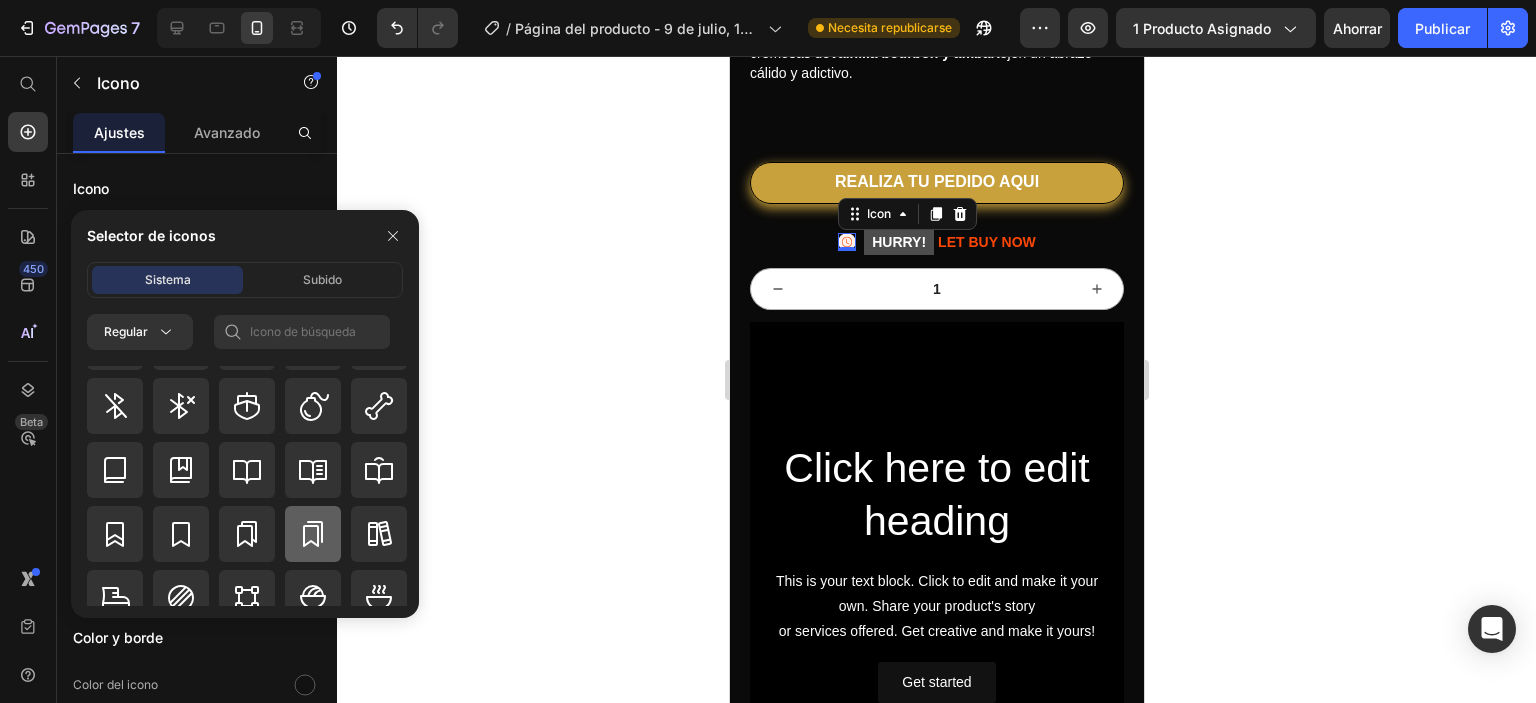 scroll, scrollTop: 2500, scrollLeft: 0, axis: vertical 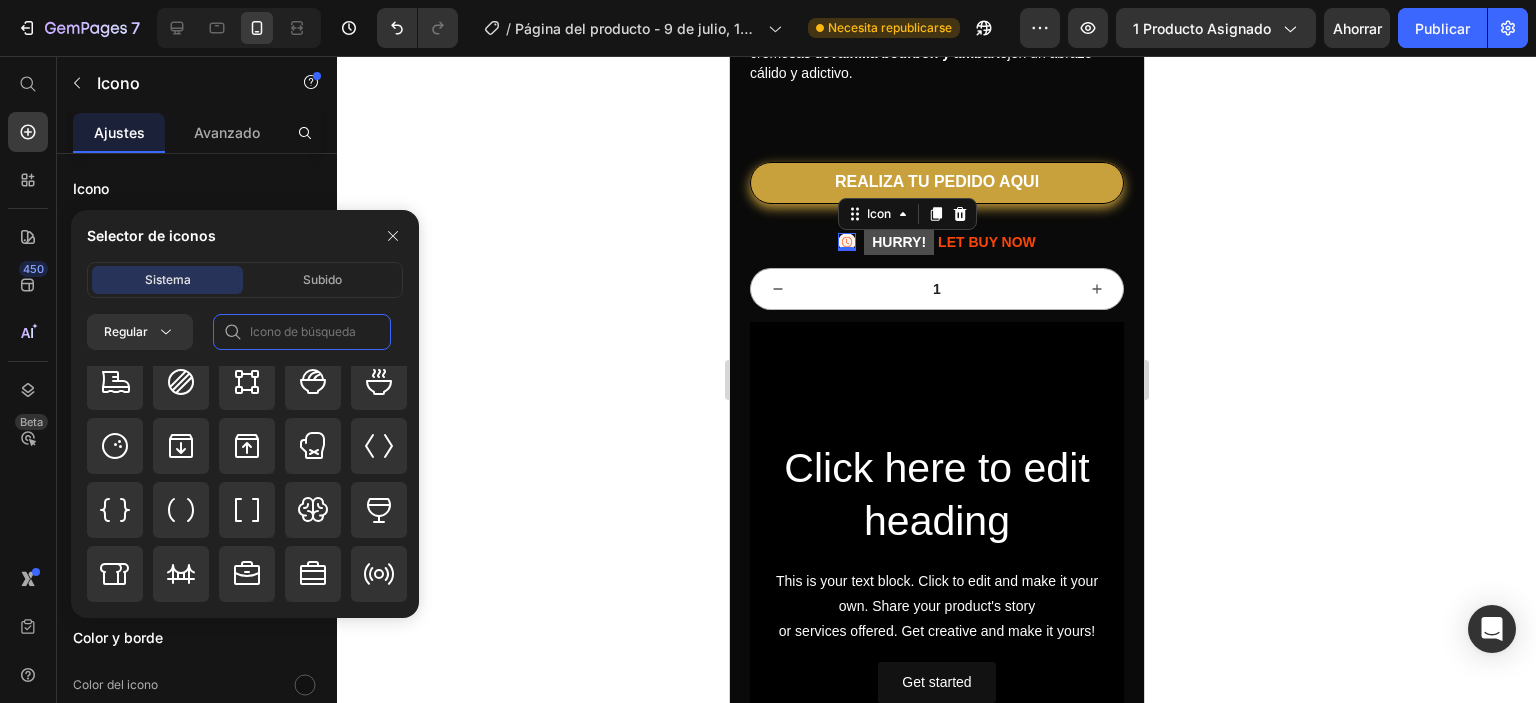 click 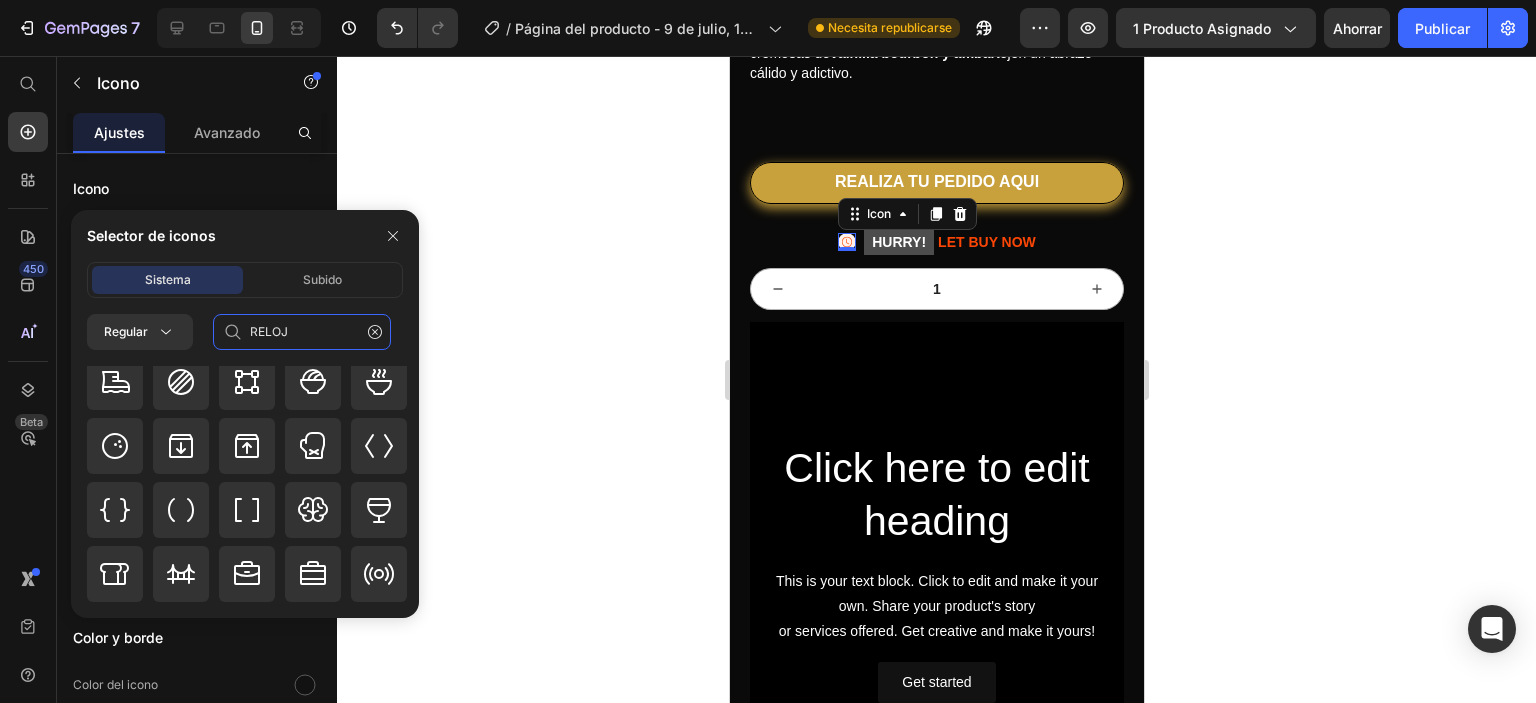 type on "RELOJ" 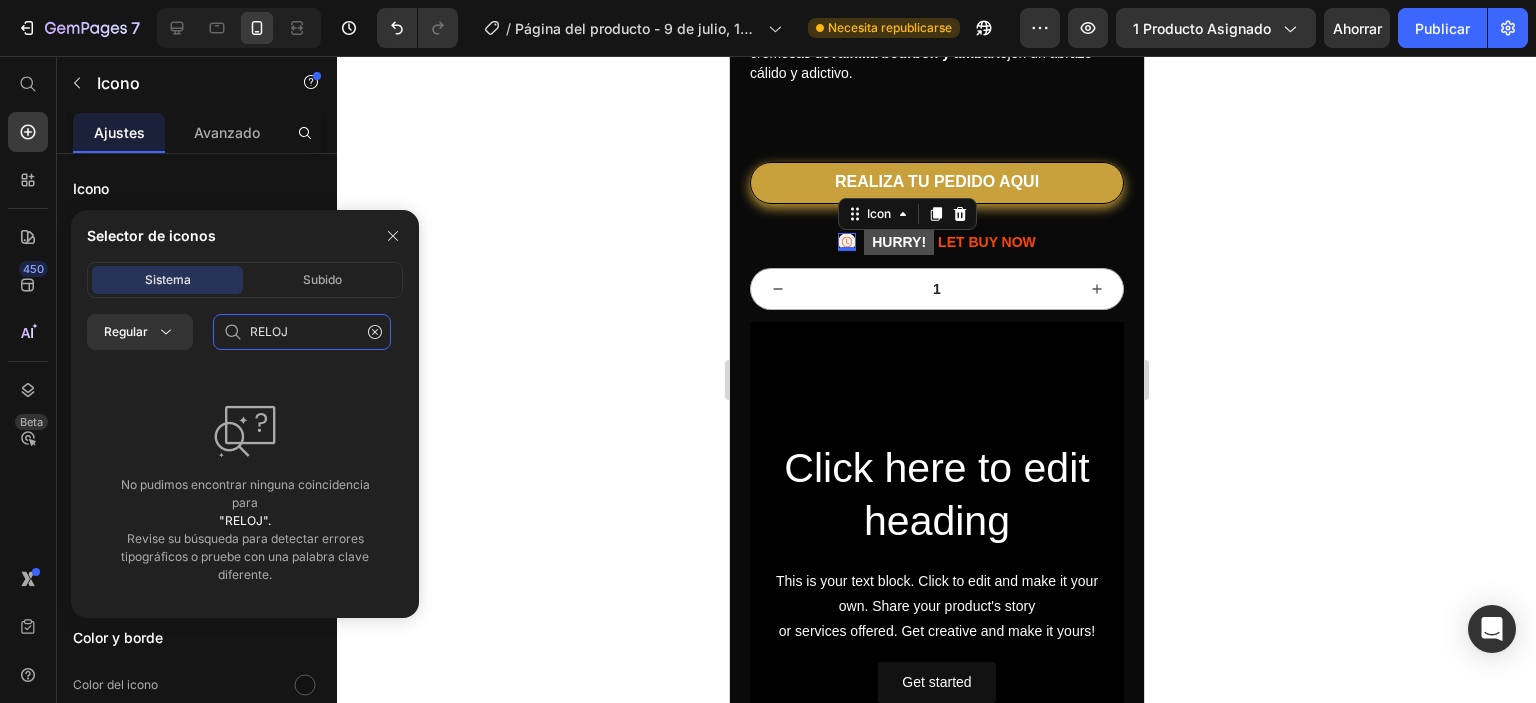 click on "RELOJ" 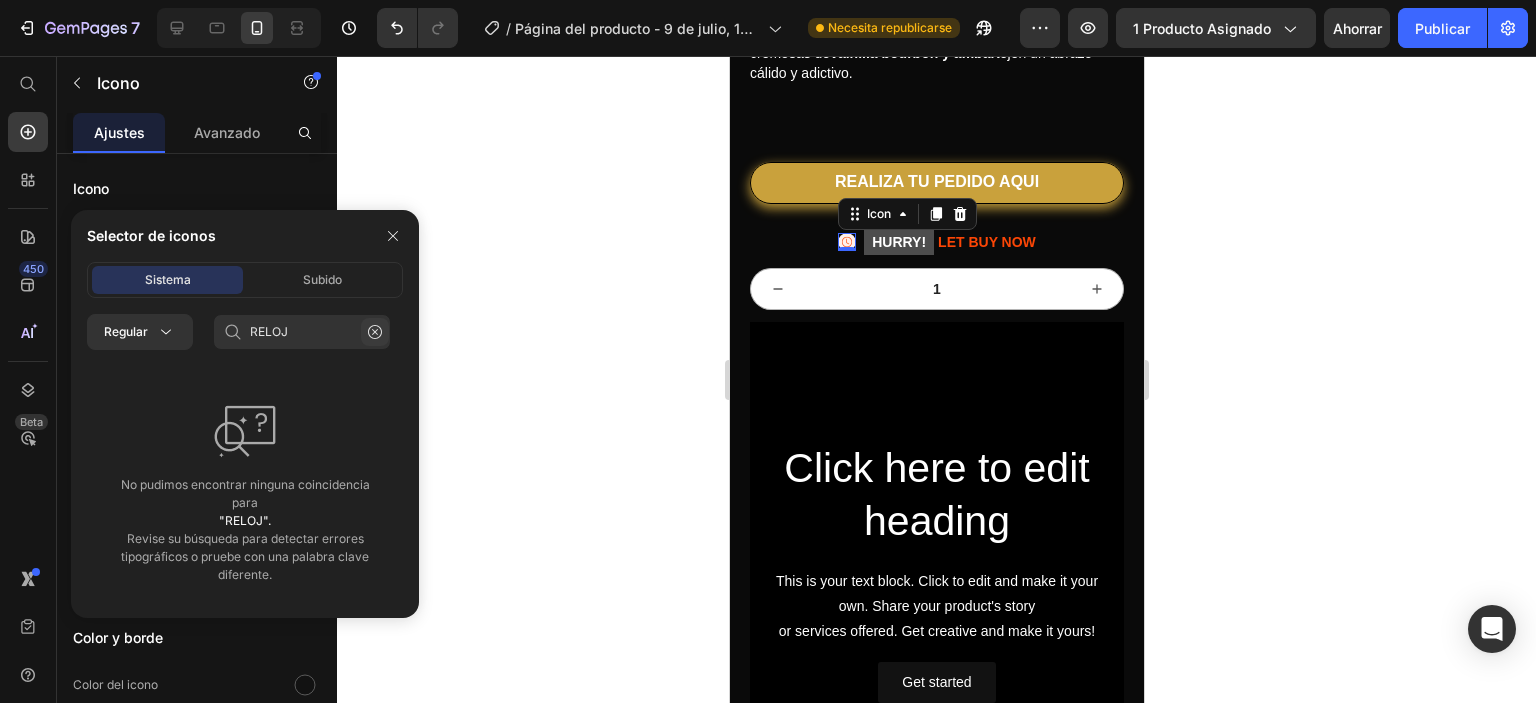 click 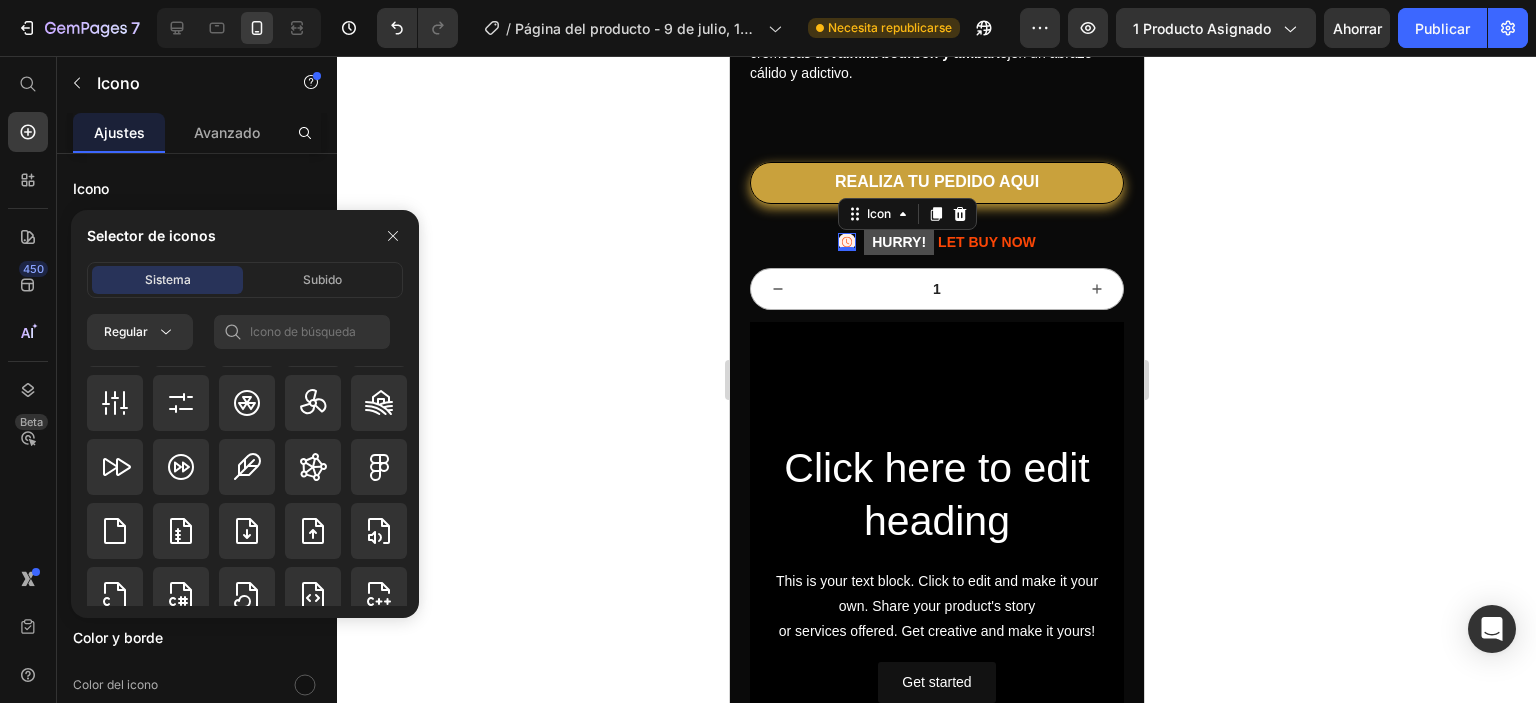 scroll, scrollTop: 6304, scrollLeft: 0, axis: vertical 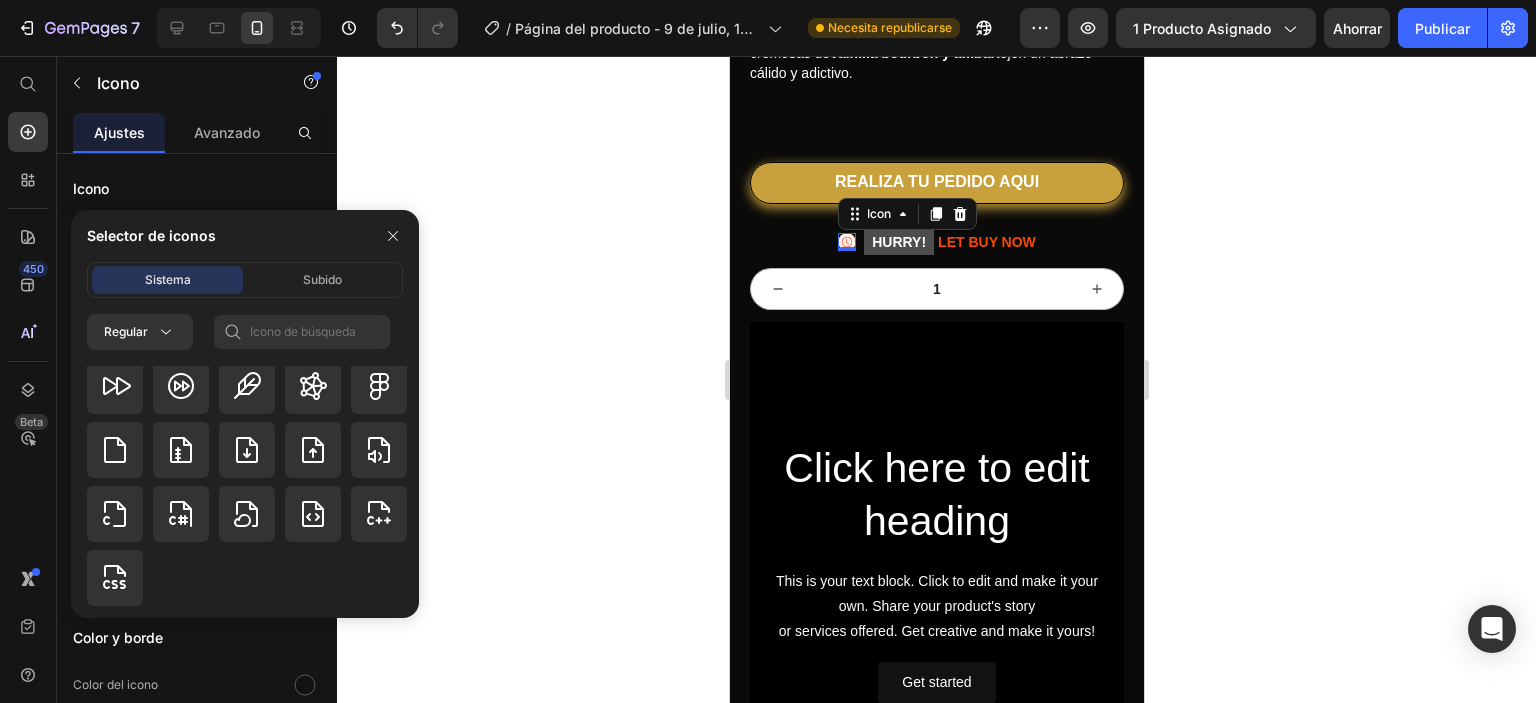 click 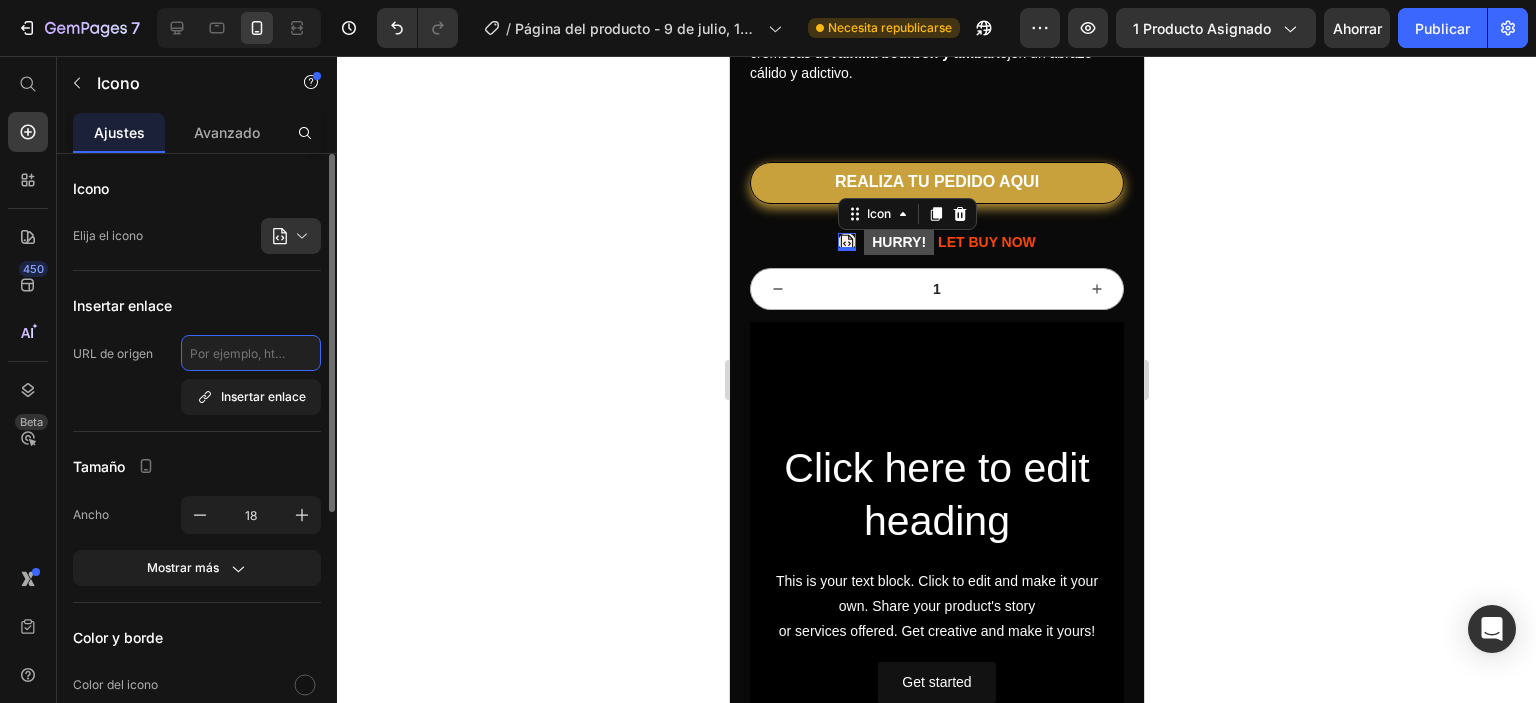 click 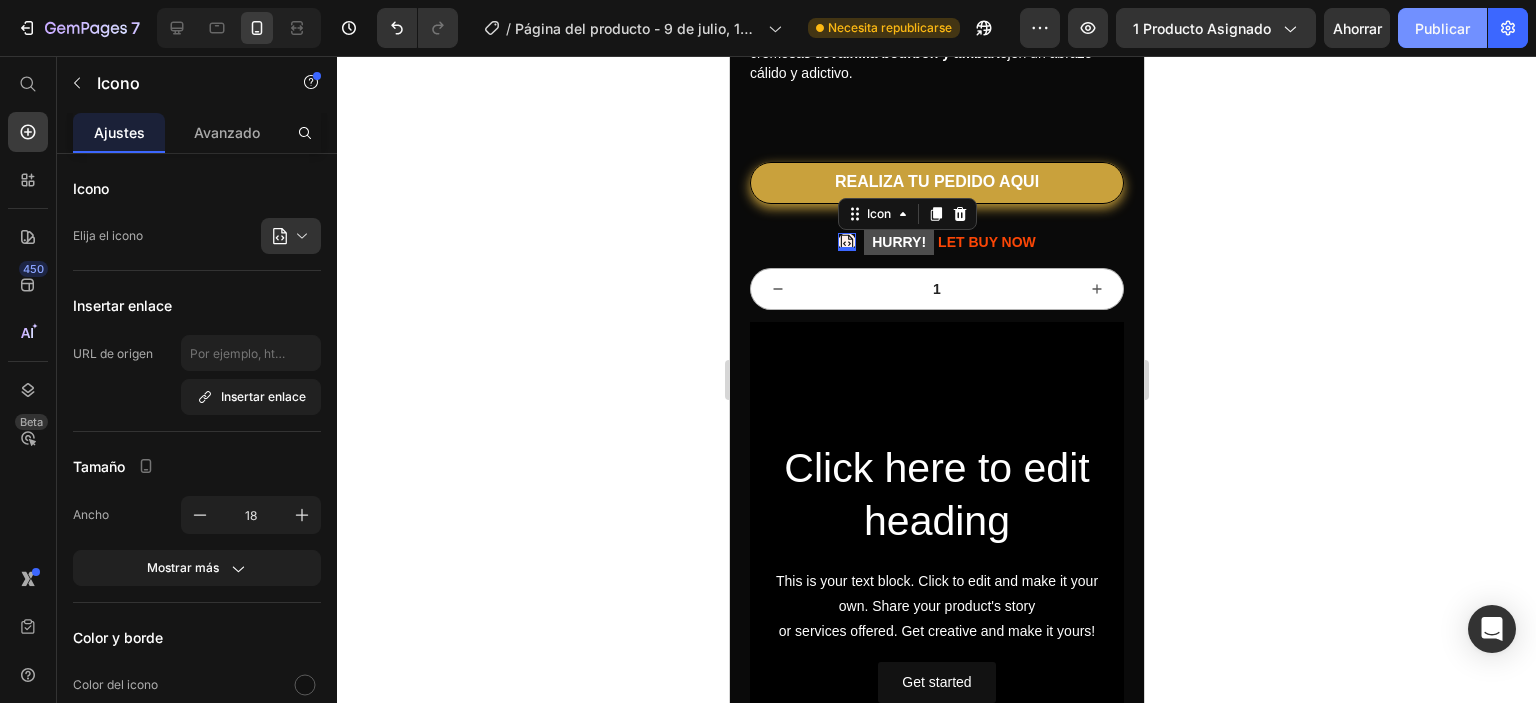 click on "Publicar" at bounding box center (1442, 28) 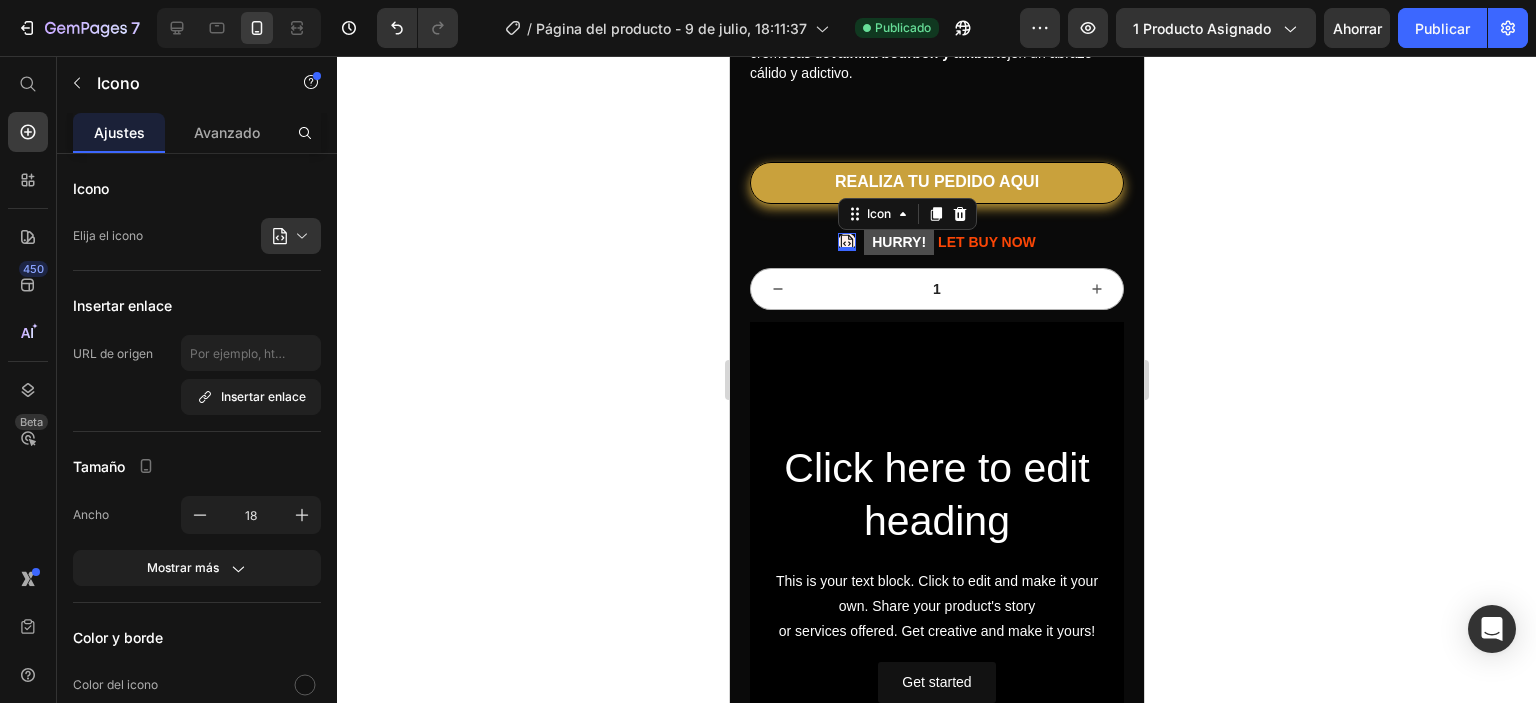 click 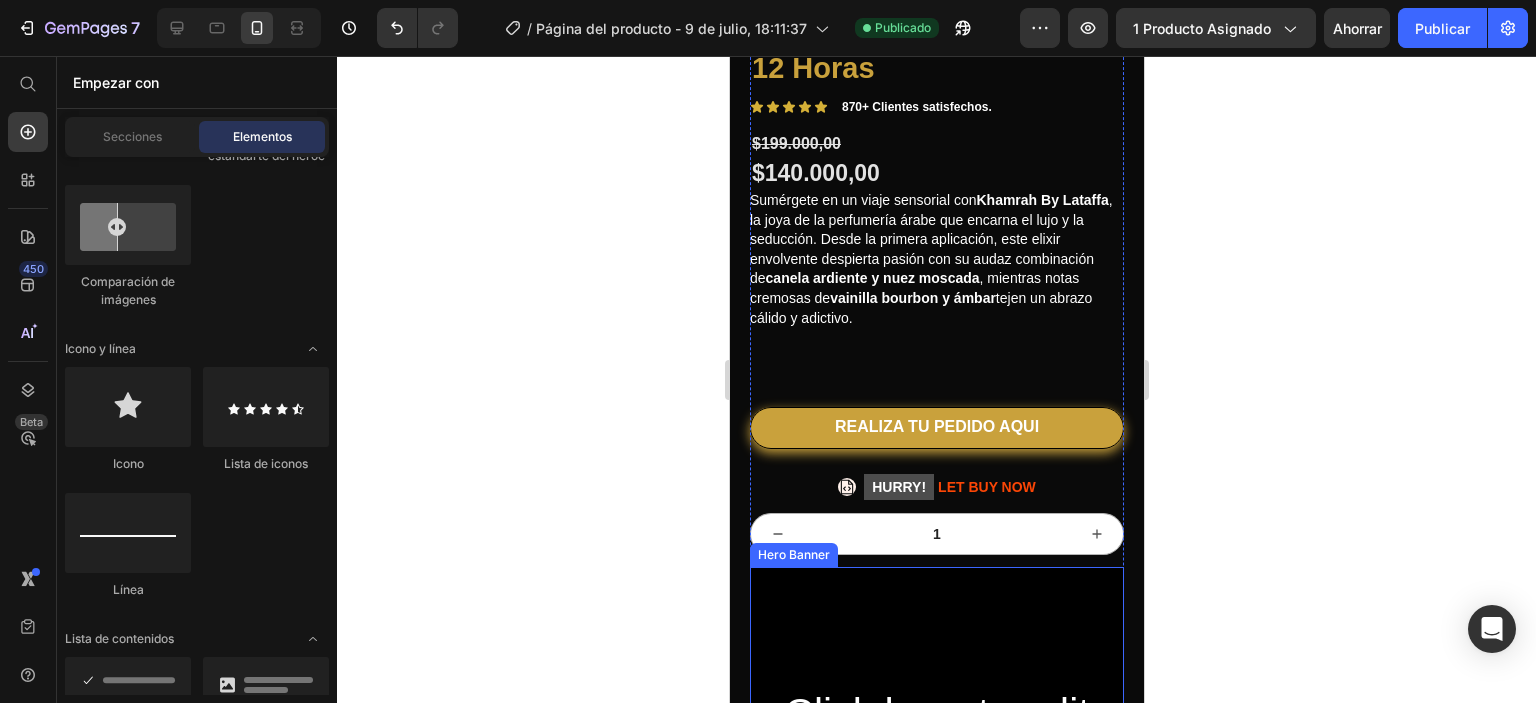 scroll, scrollTop: 500, scrollLeft: 0, axis: vertical 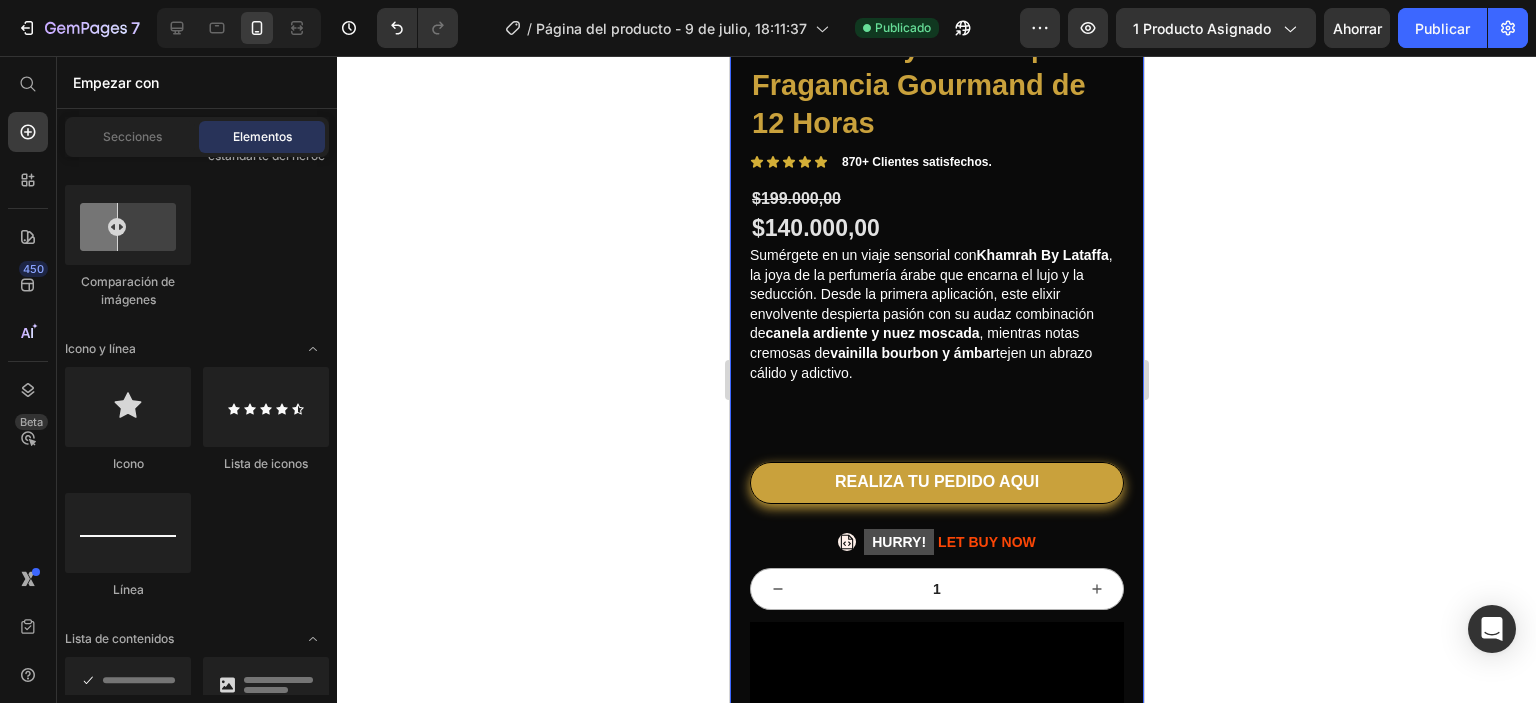 click 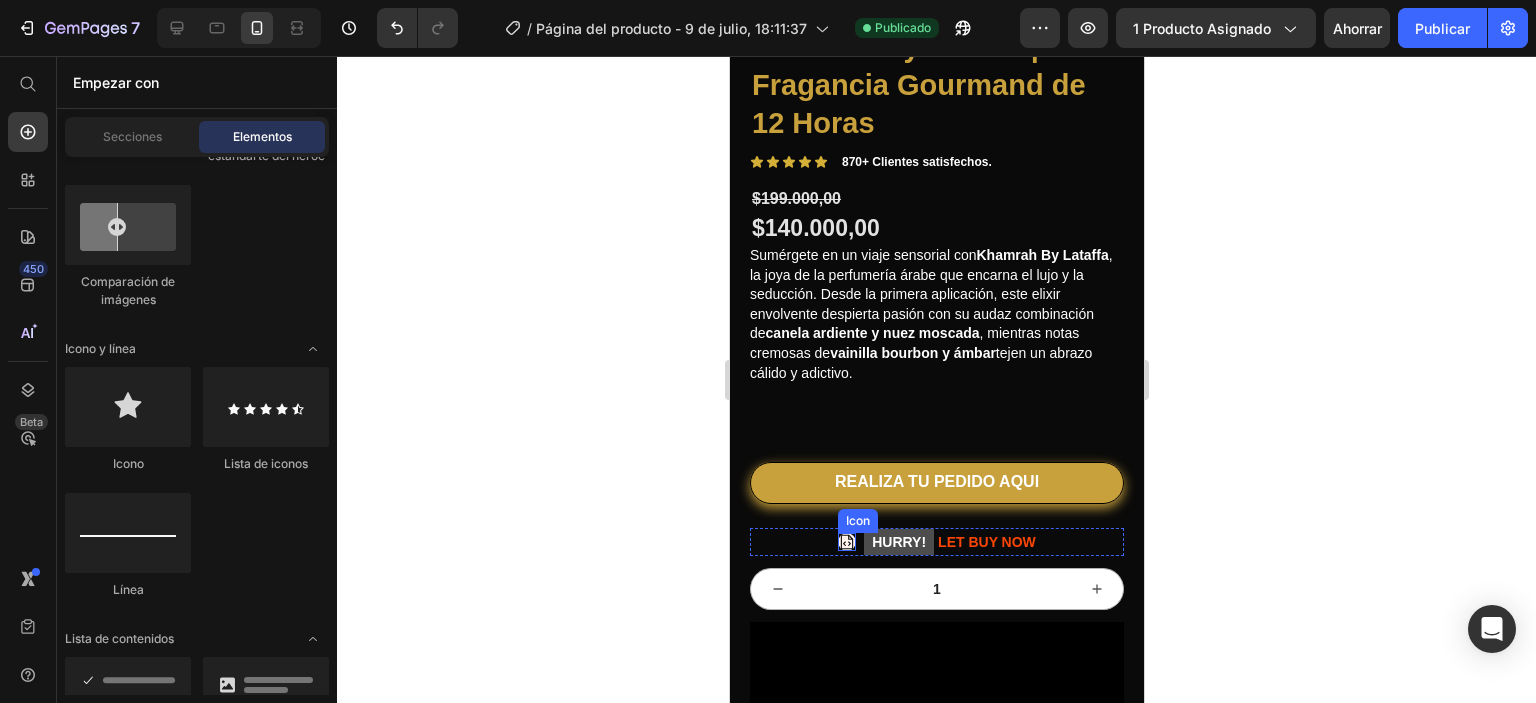 click 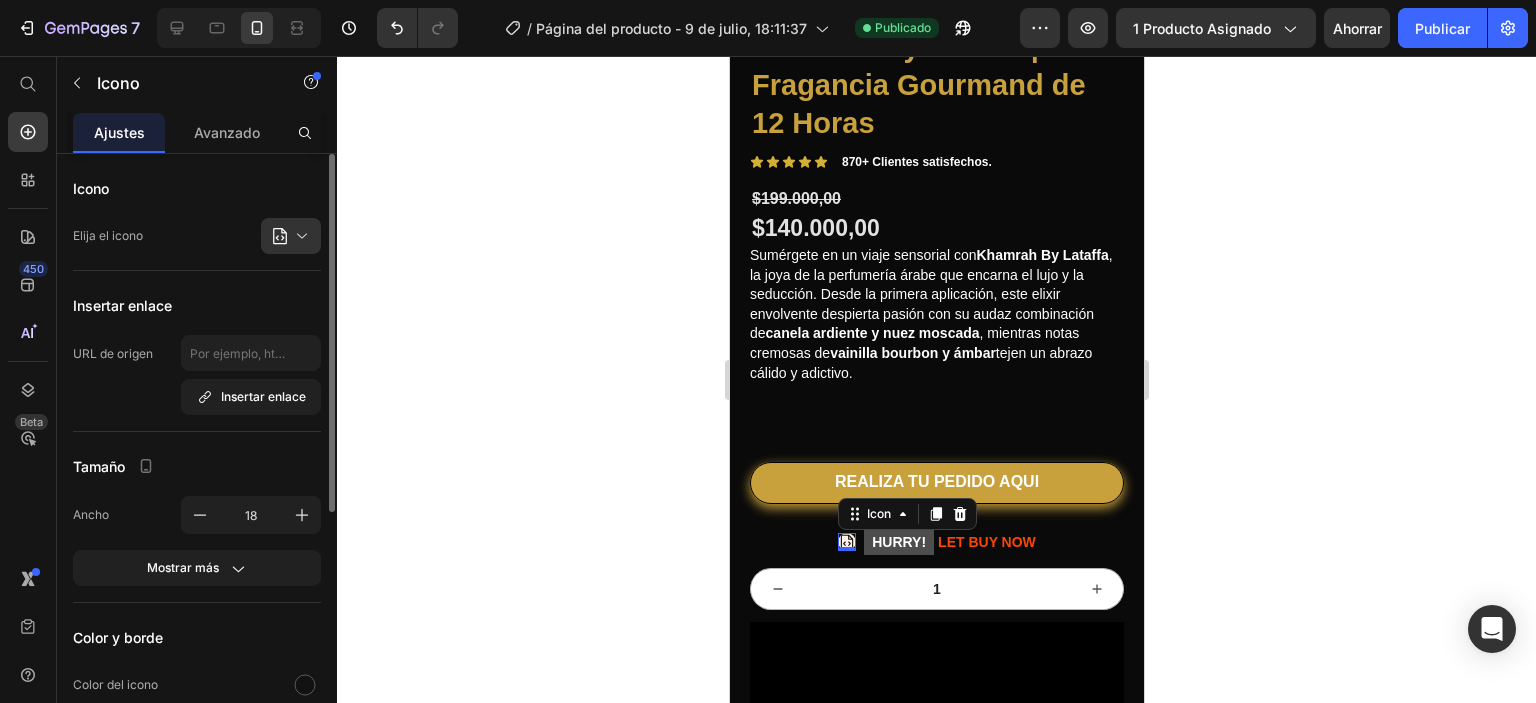 click on "Elija el icono" 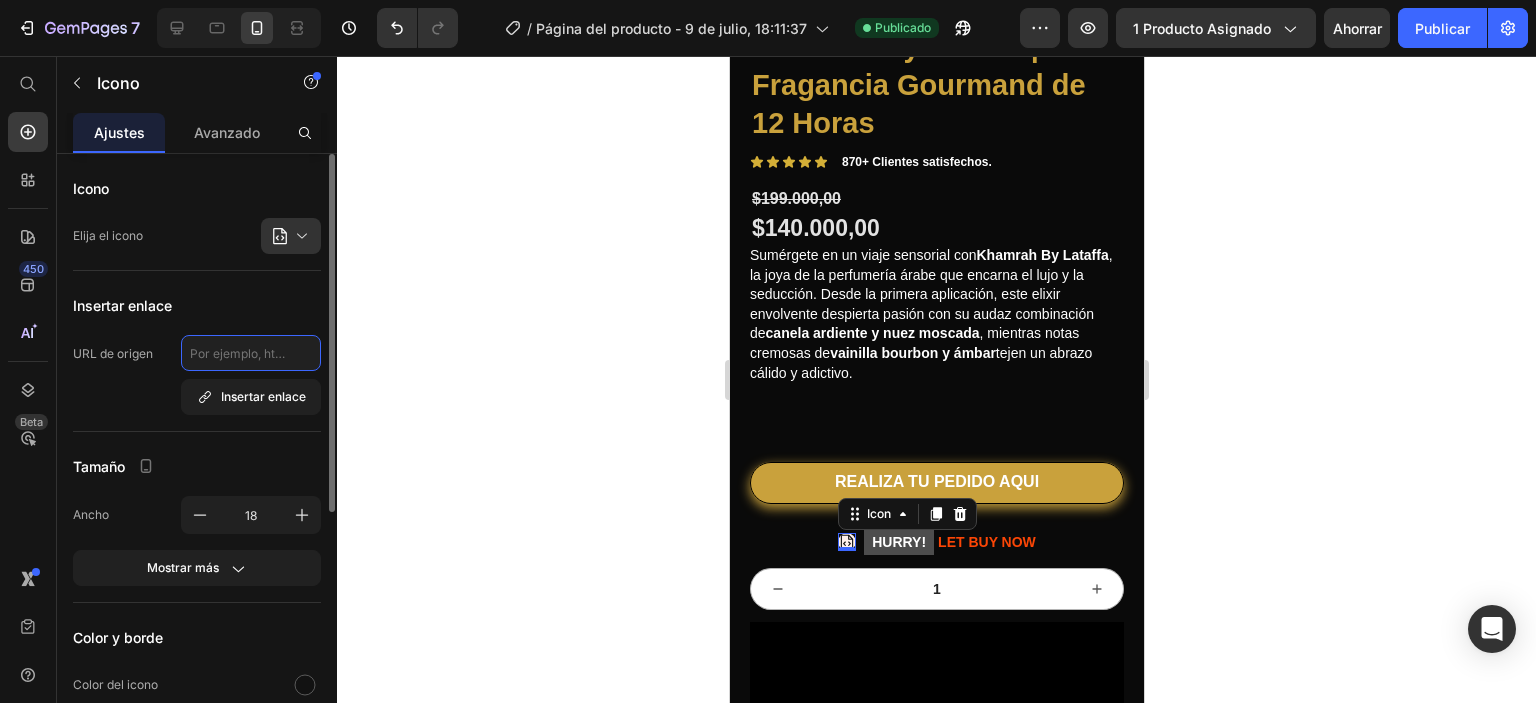 click 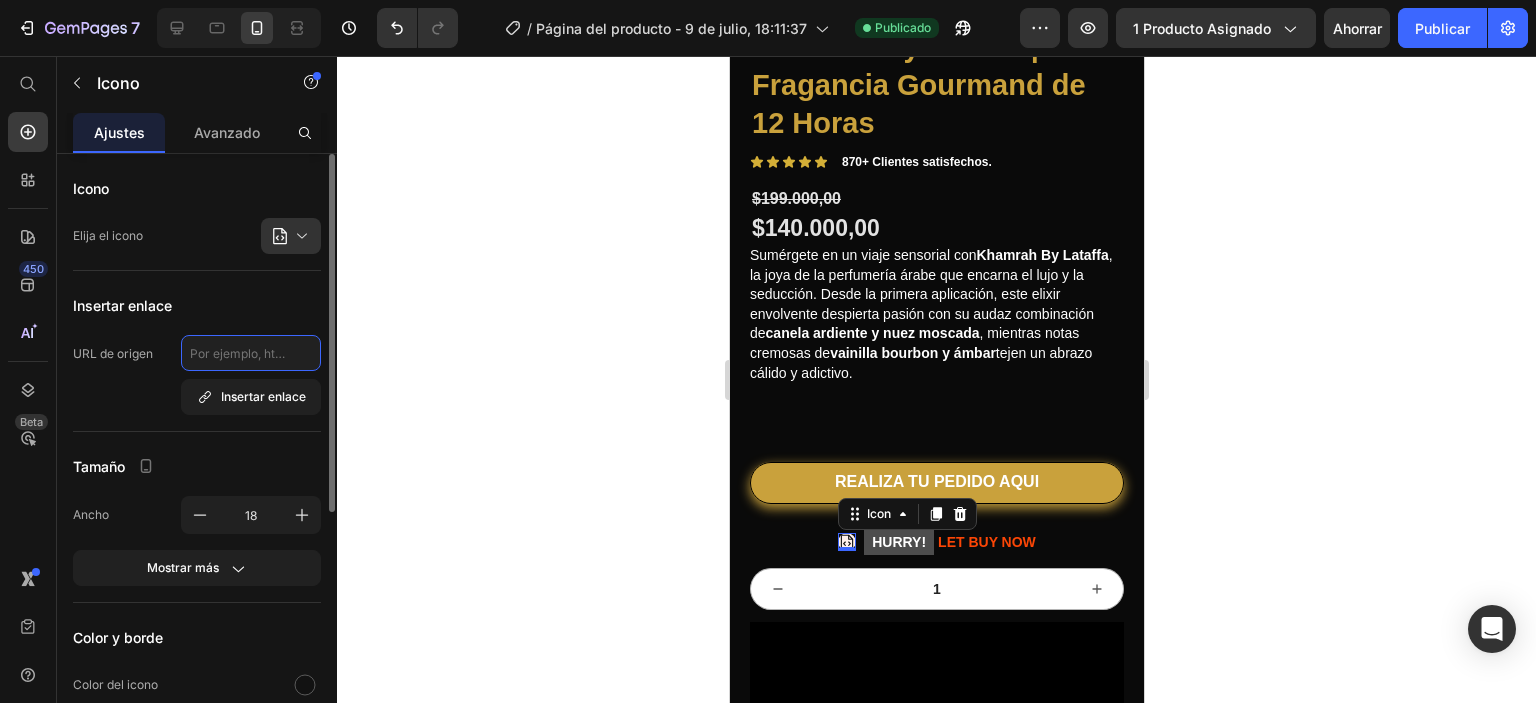 paste on "⚠️" 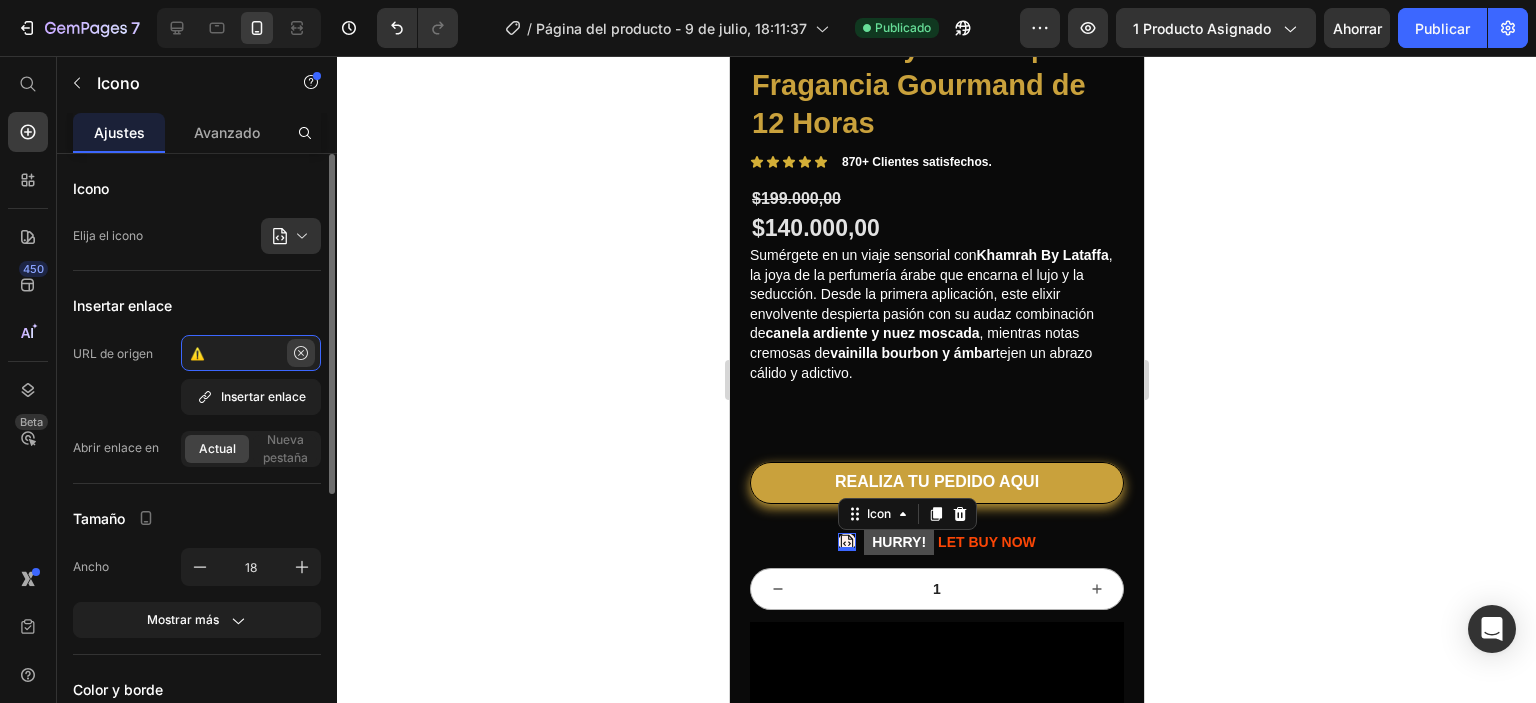 type on "⚠️" 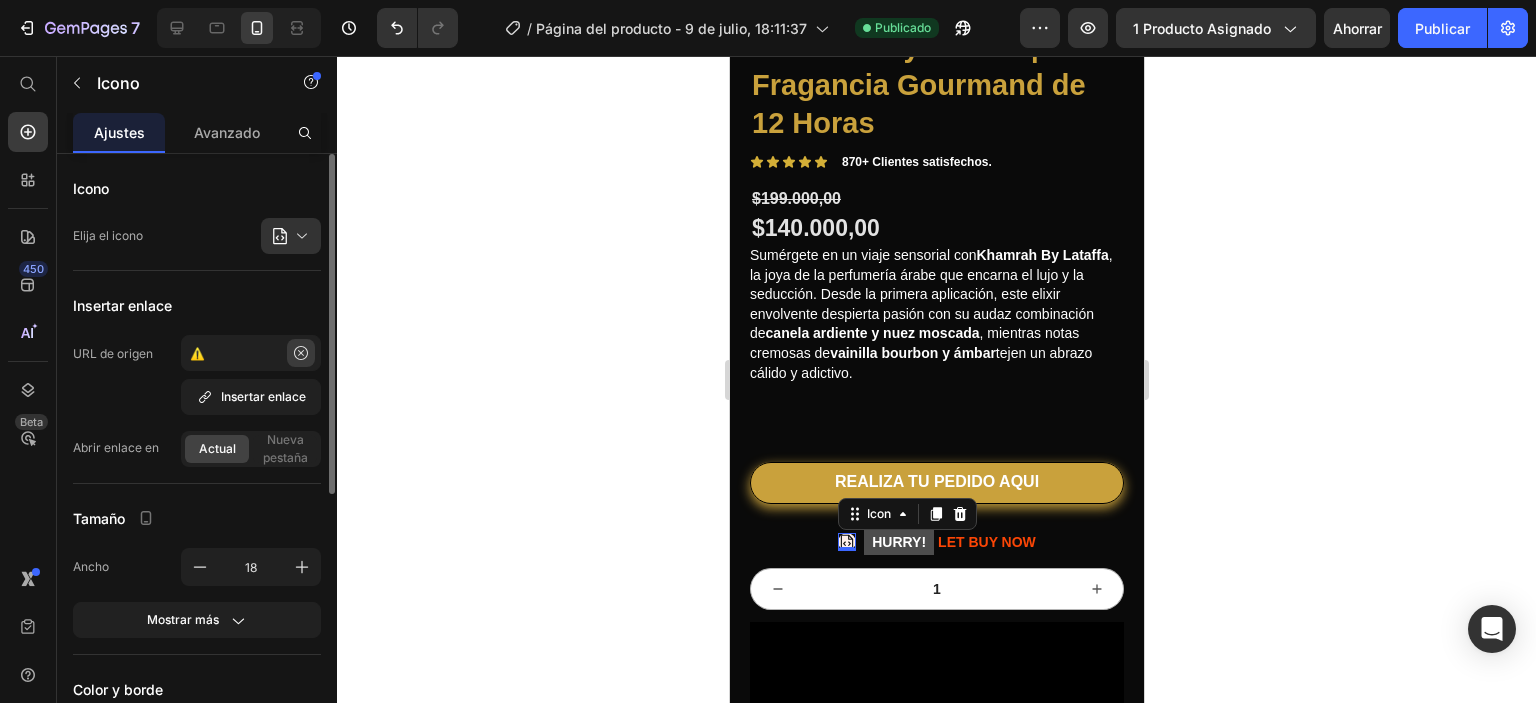 click 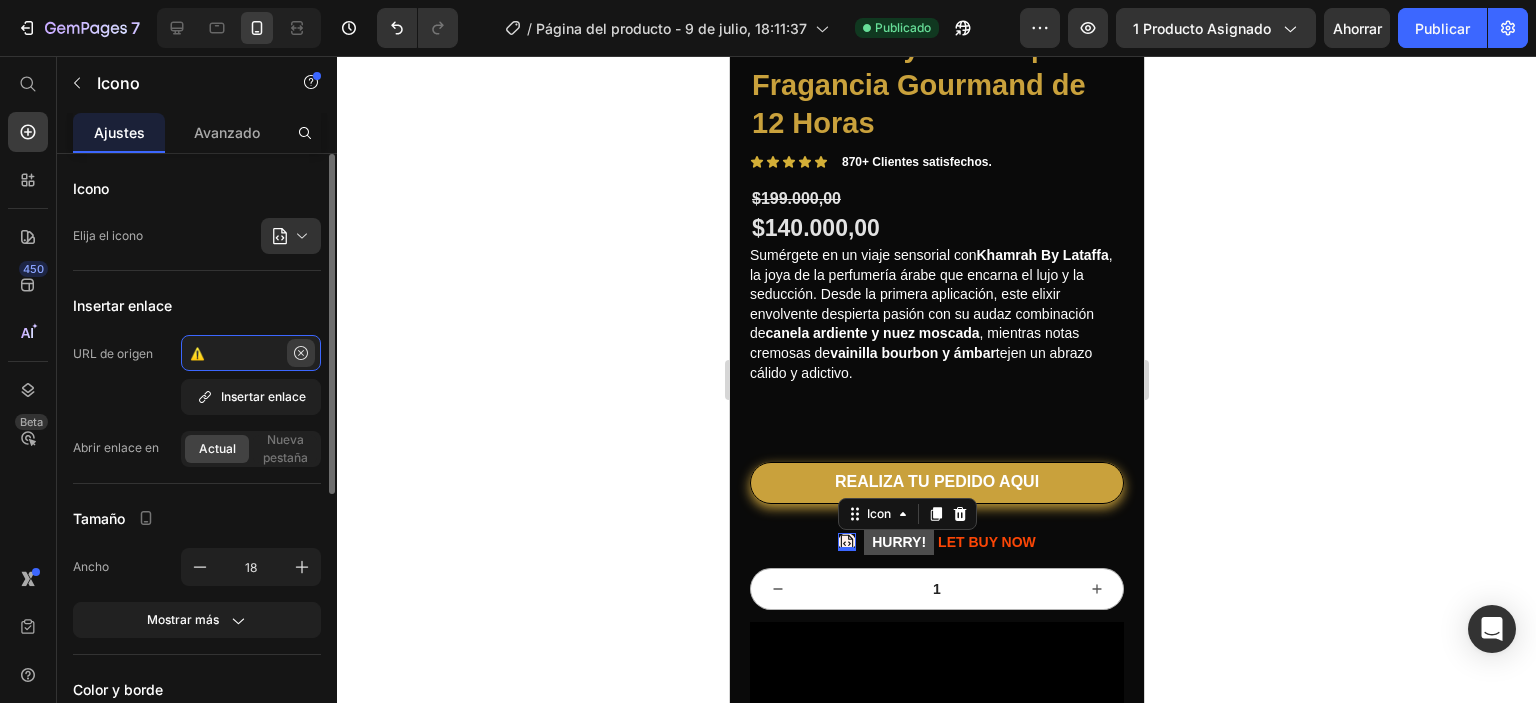 type 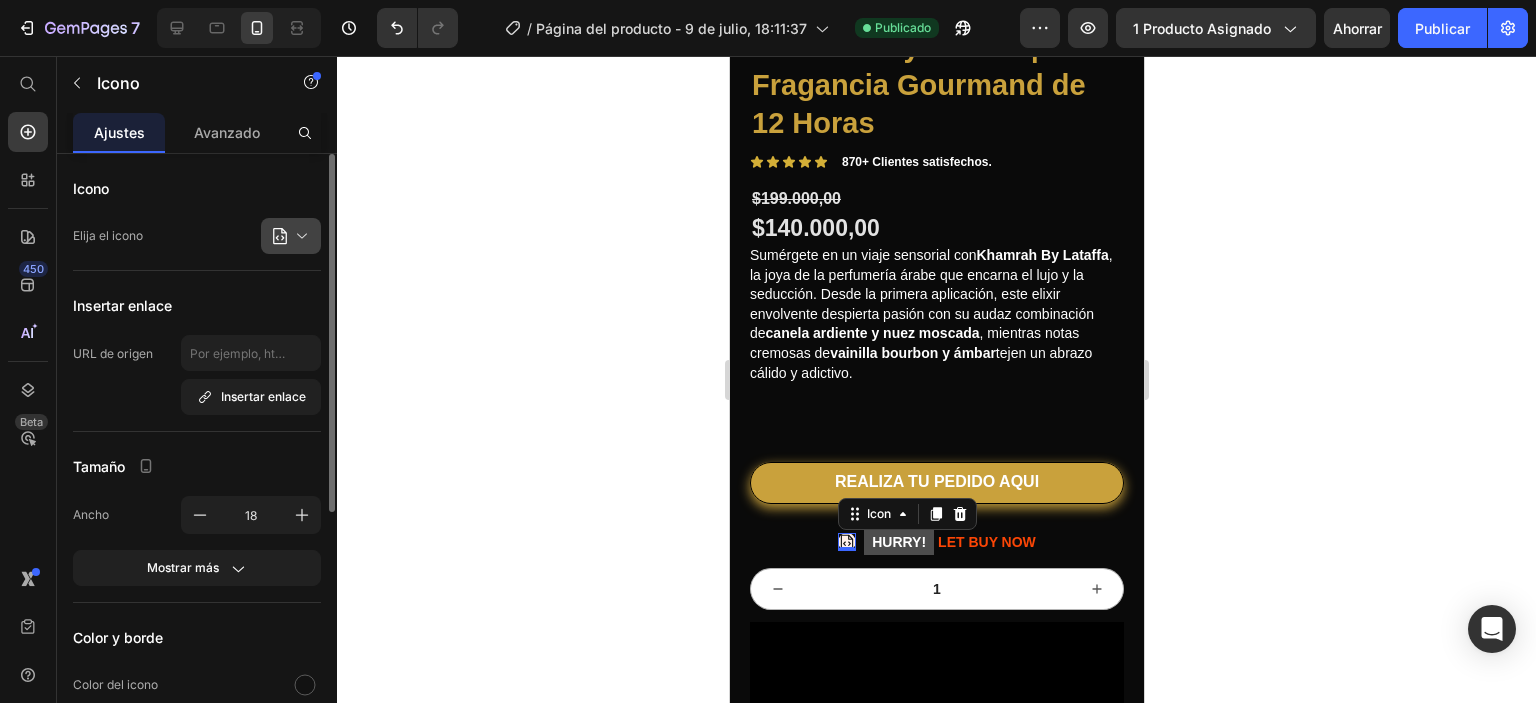 click at bounding box center [299, 236] 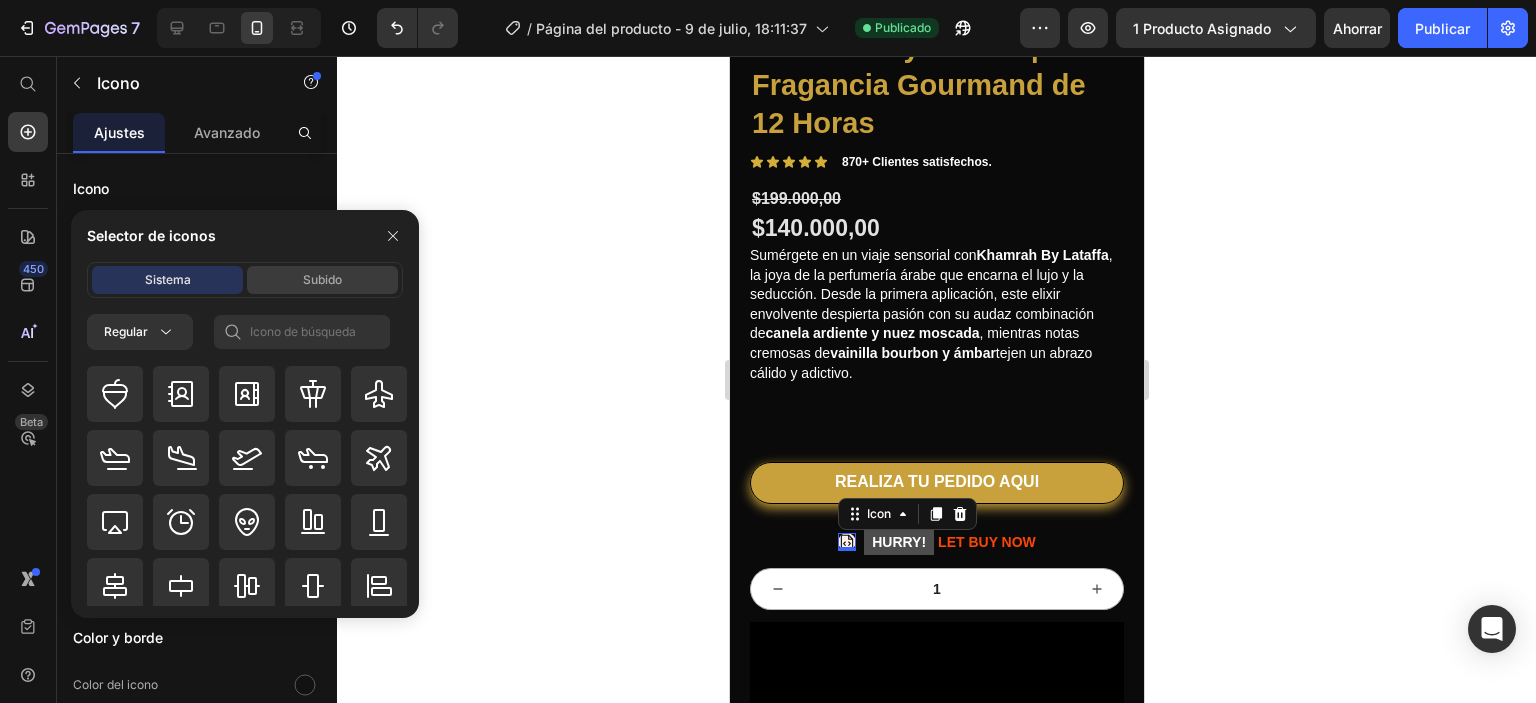 click on "Subido" at bounding box center [322, 279] 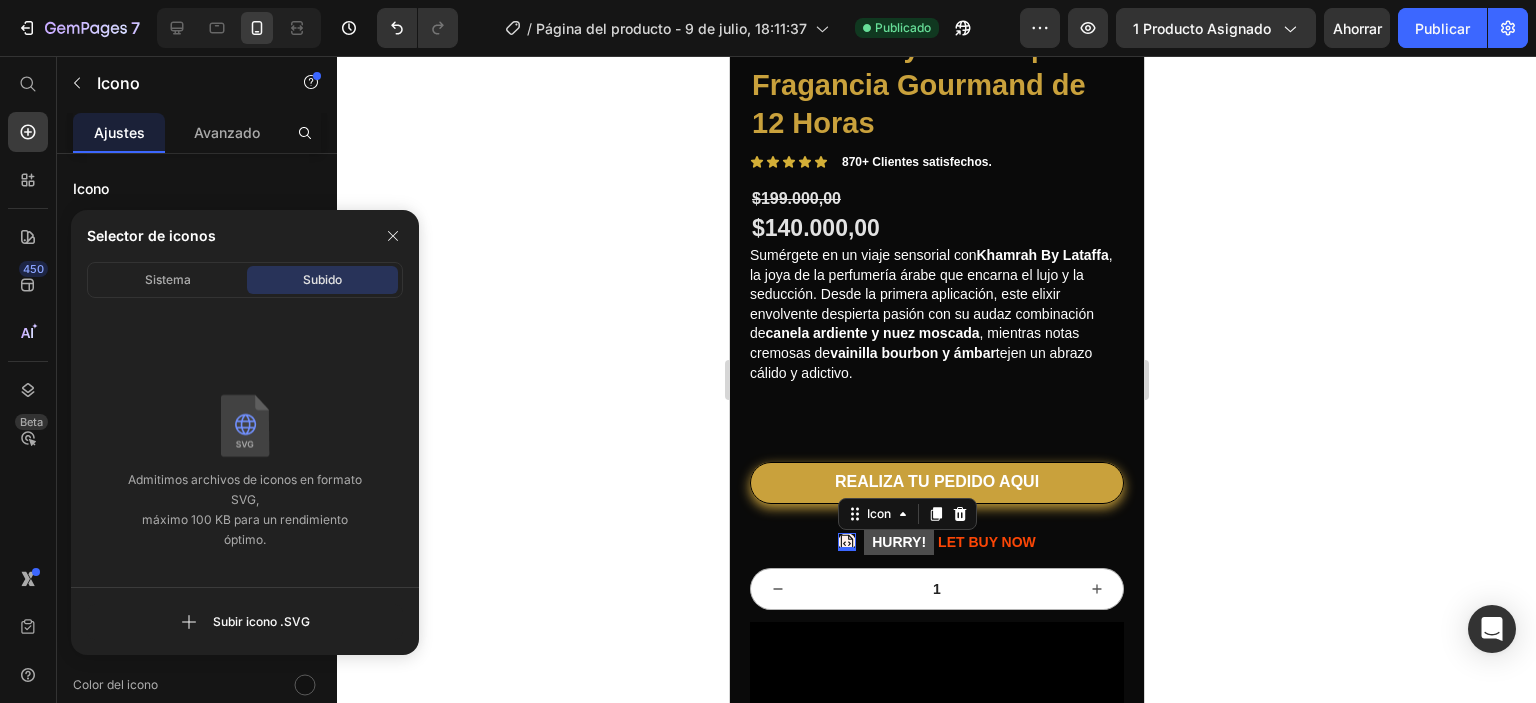 click on "Sistema Subido" 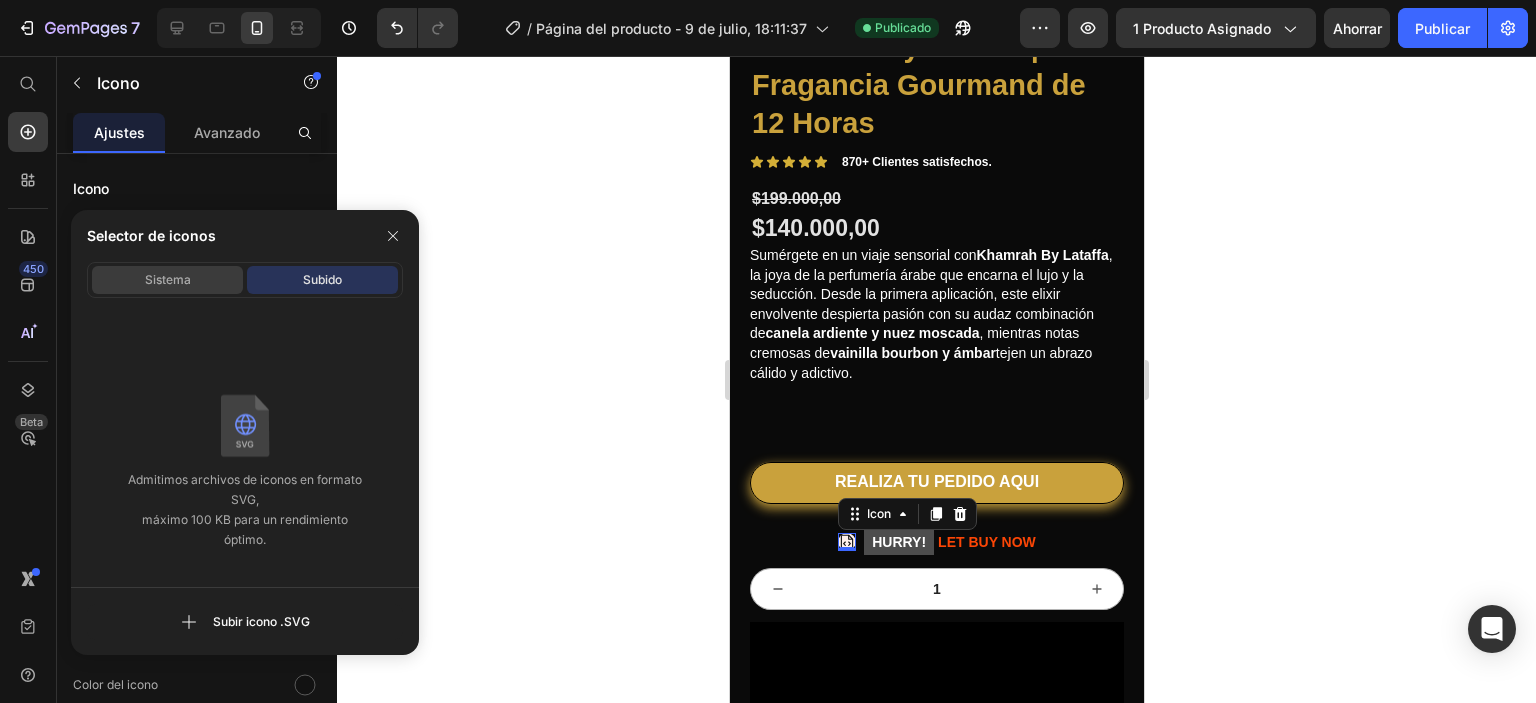 click on "Sistema" at bounding box center [168, 279] 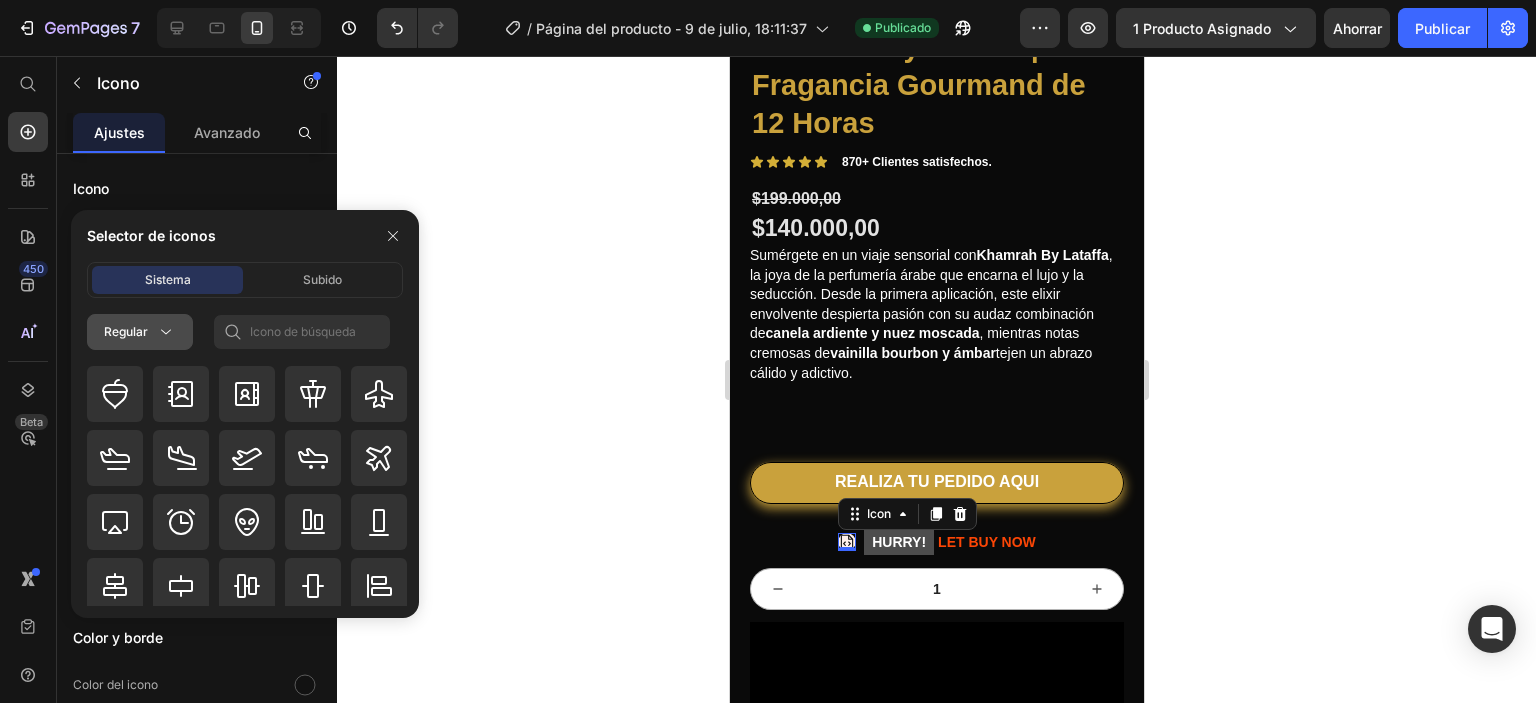 click on "Regular" at bounding box center [140, 332] 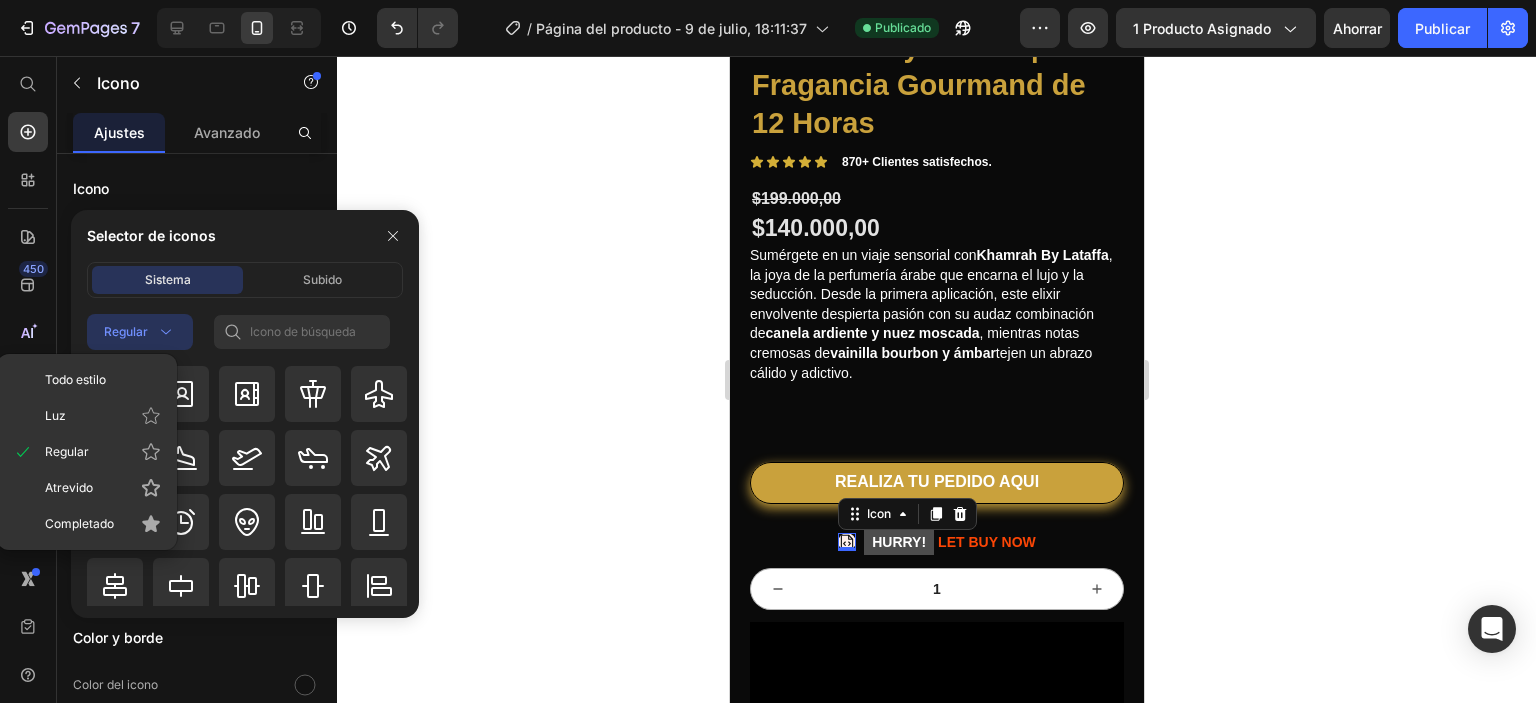 click on "Regular" at bounding box center [140, 332] 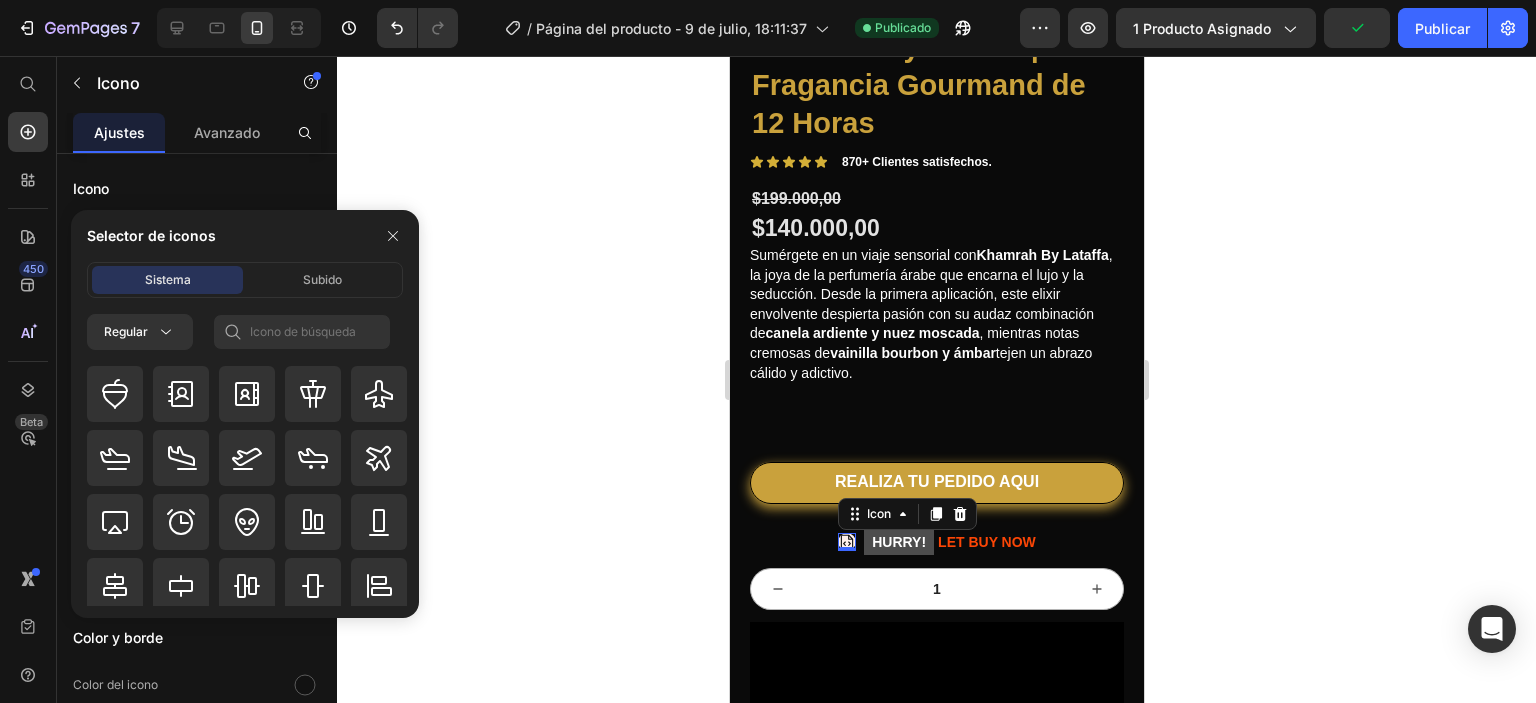 click 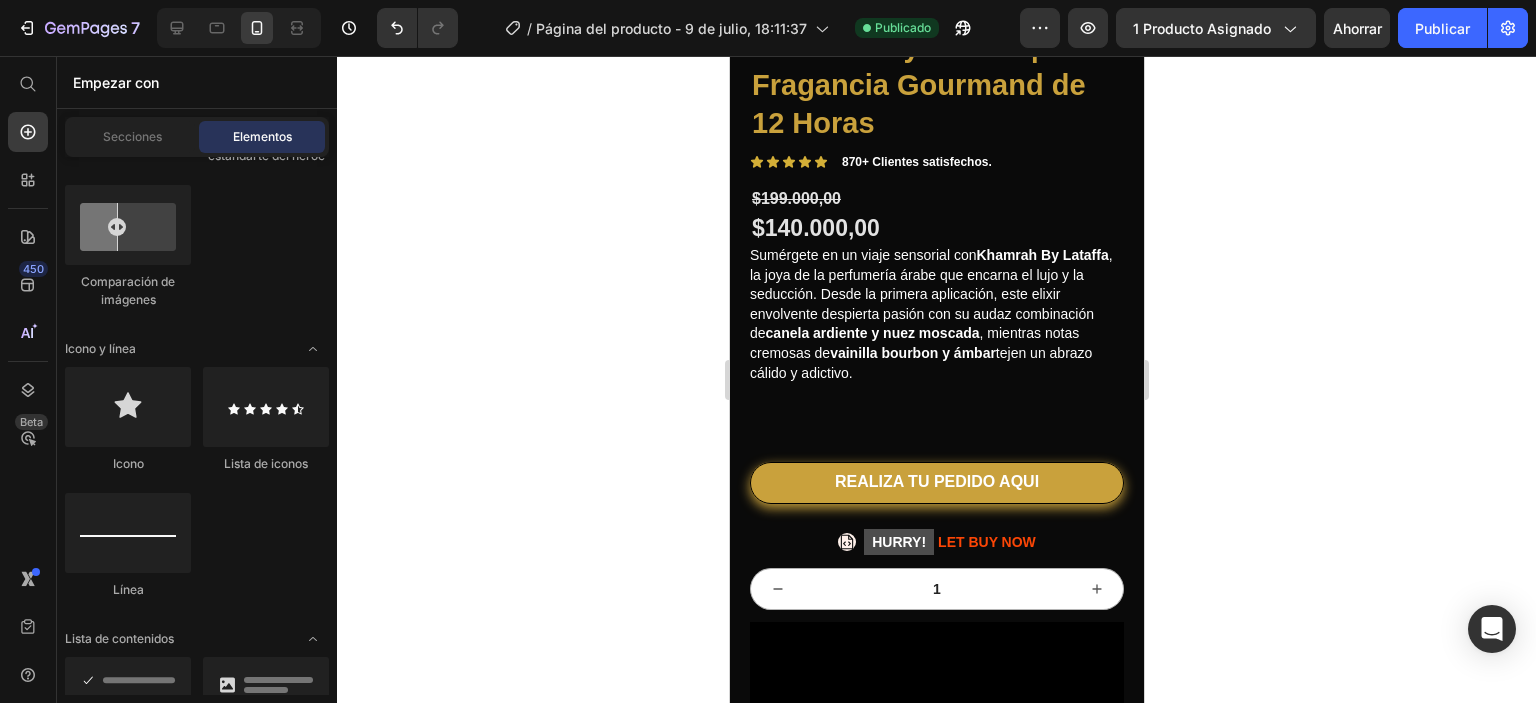 click on "Elementos" at bounding box center (262, 136) 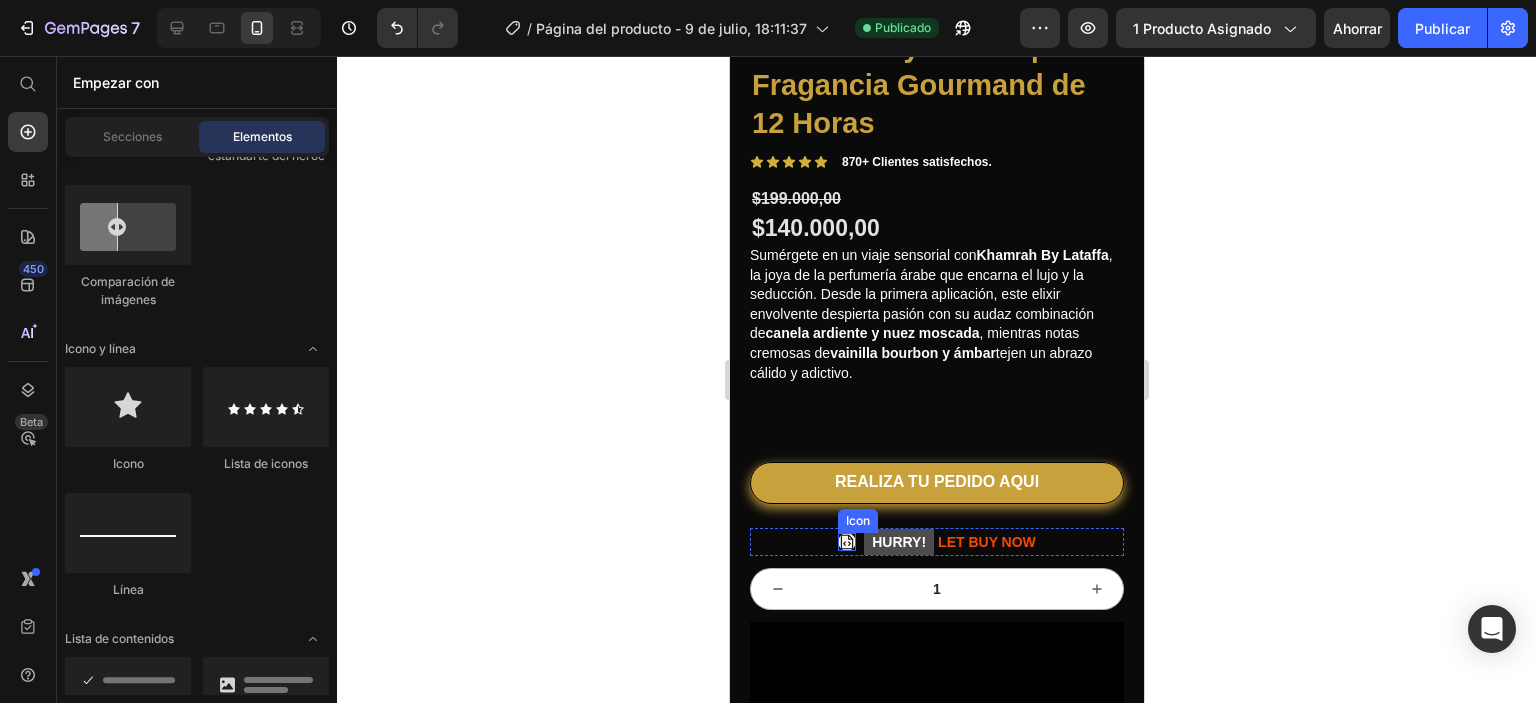 click 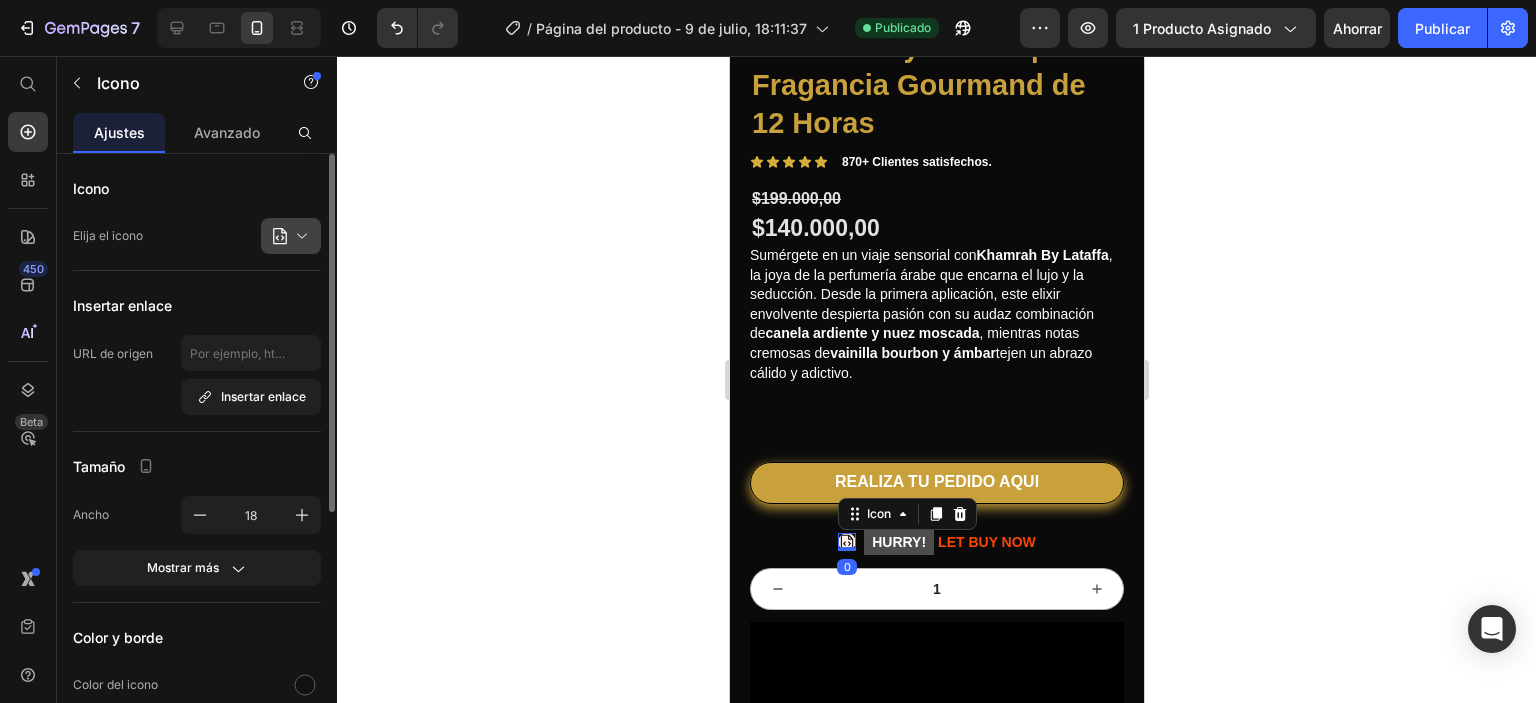 click at bounding box center [299, 236] 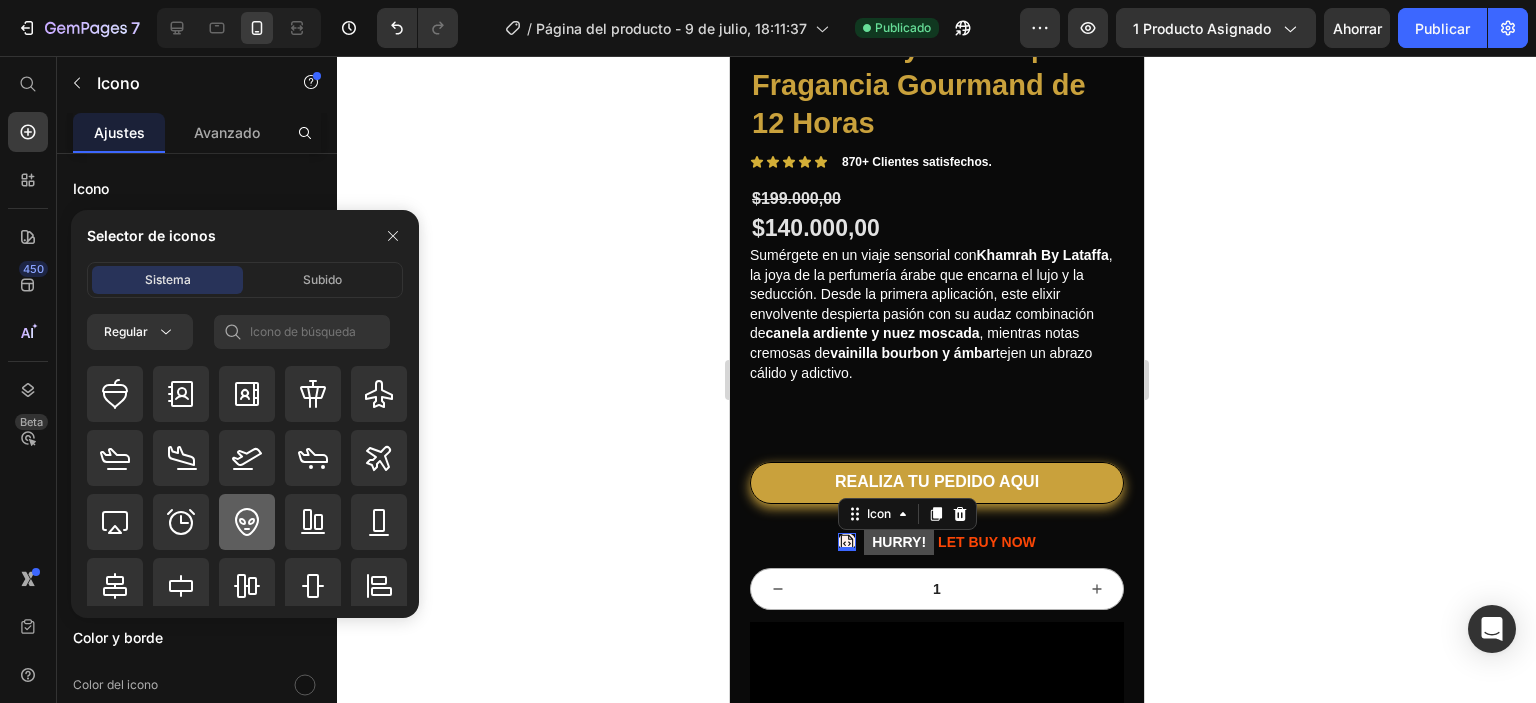 click 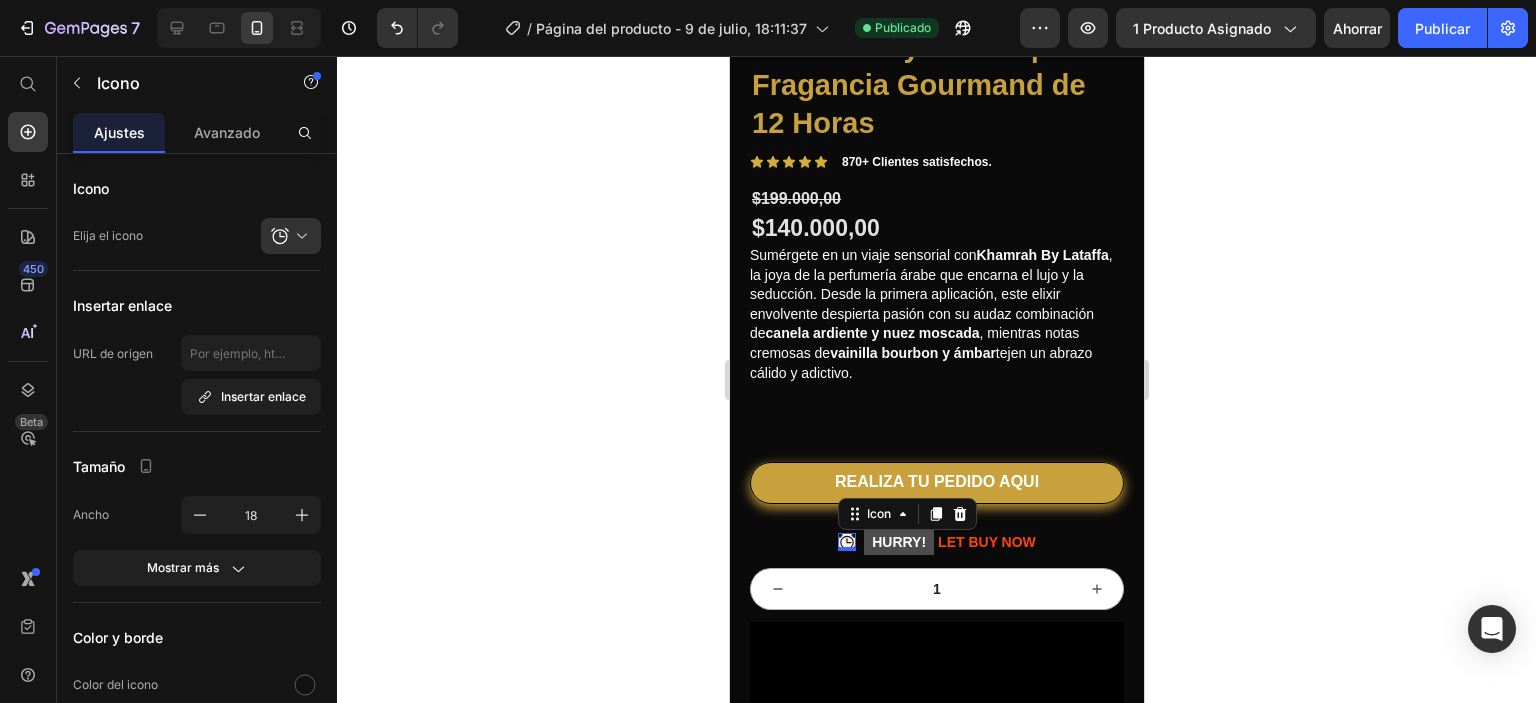 click 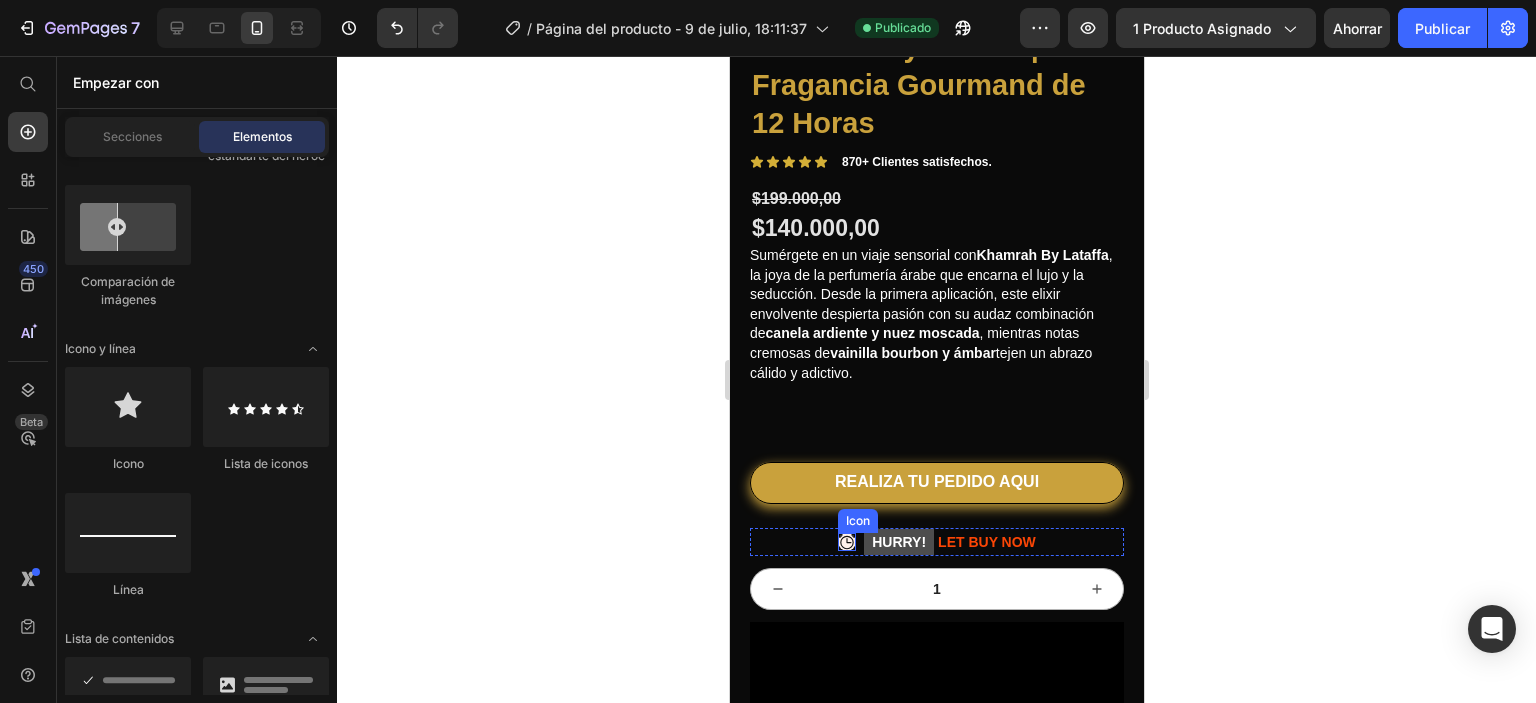 click 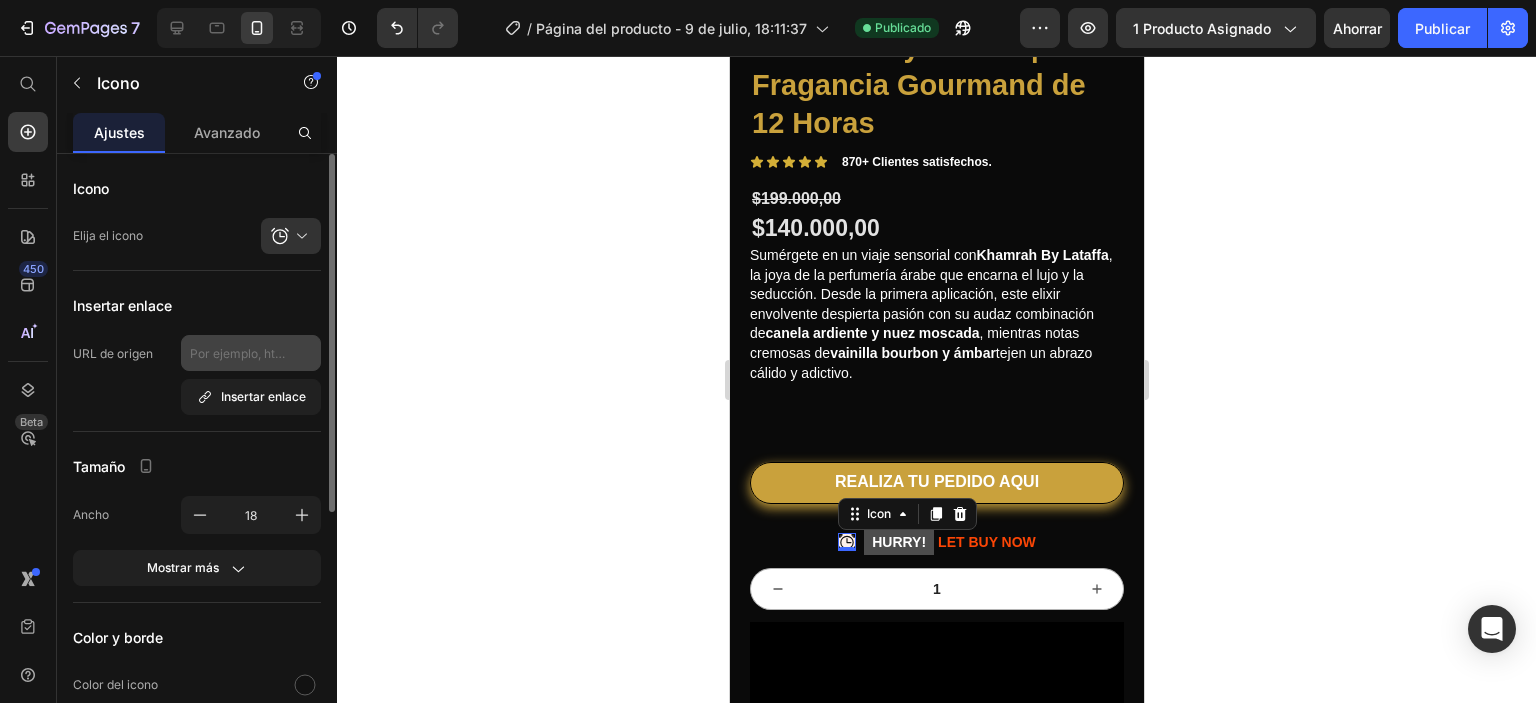 scroll, scrollTop: 100, scrollLeft: 0, axis: vertical 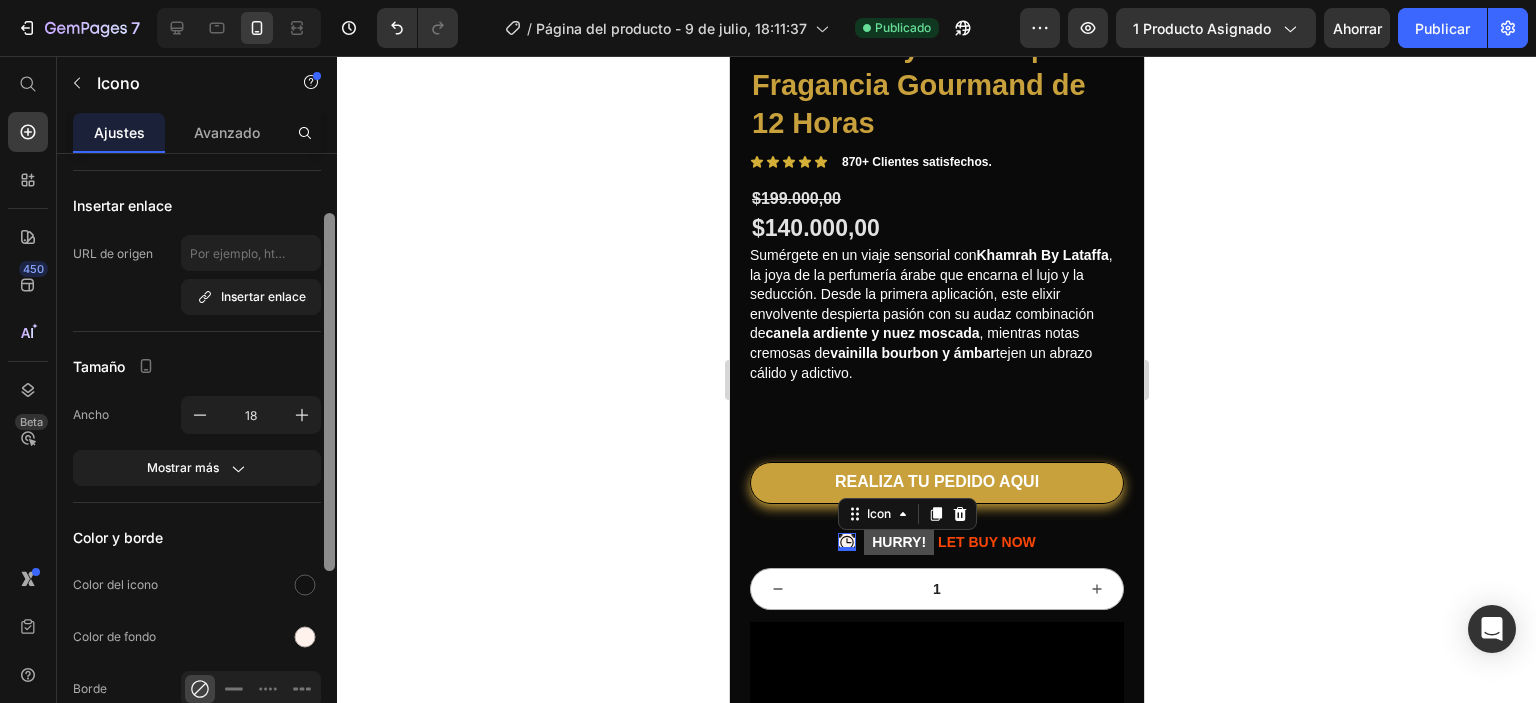 click at bounding box center (329, 392) 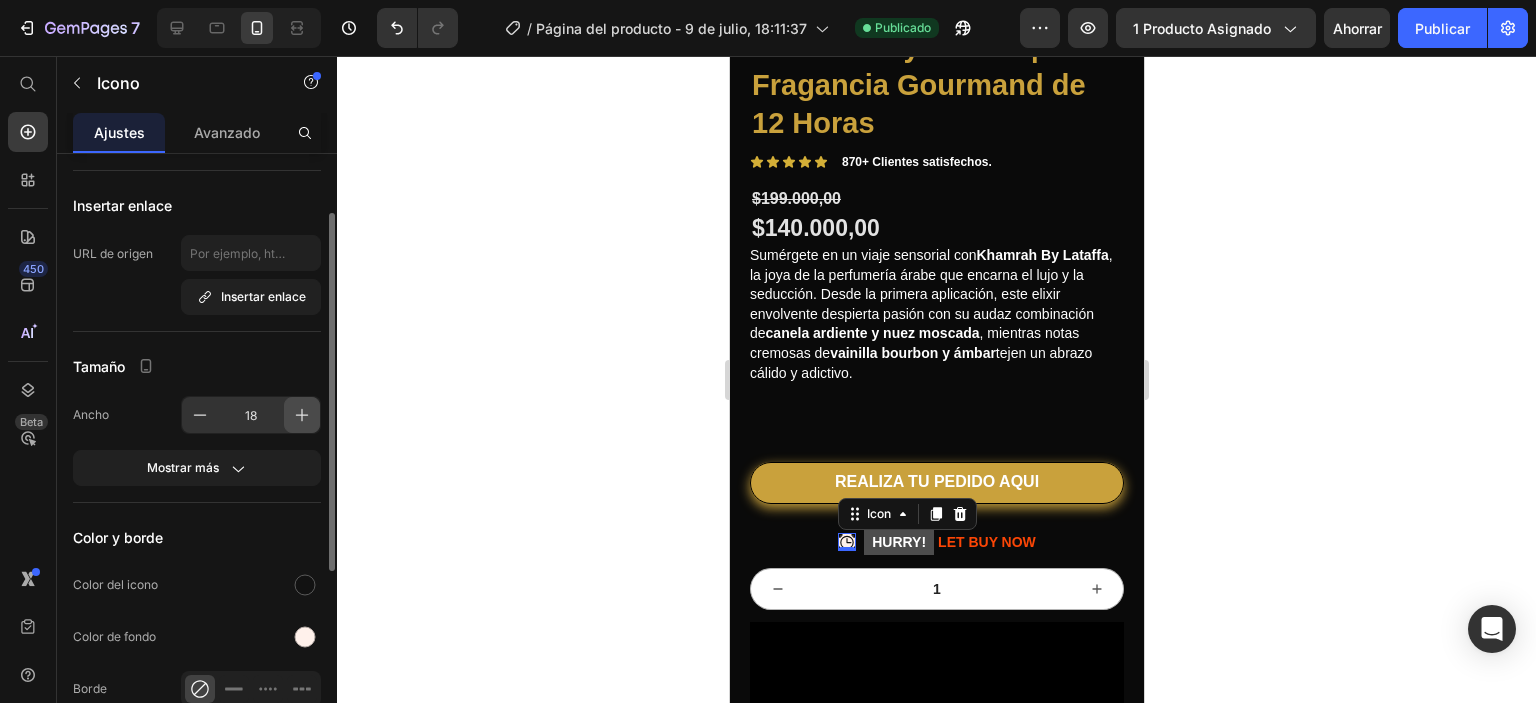 click 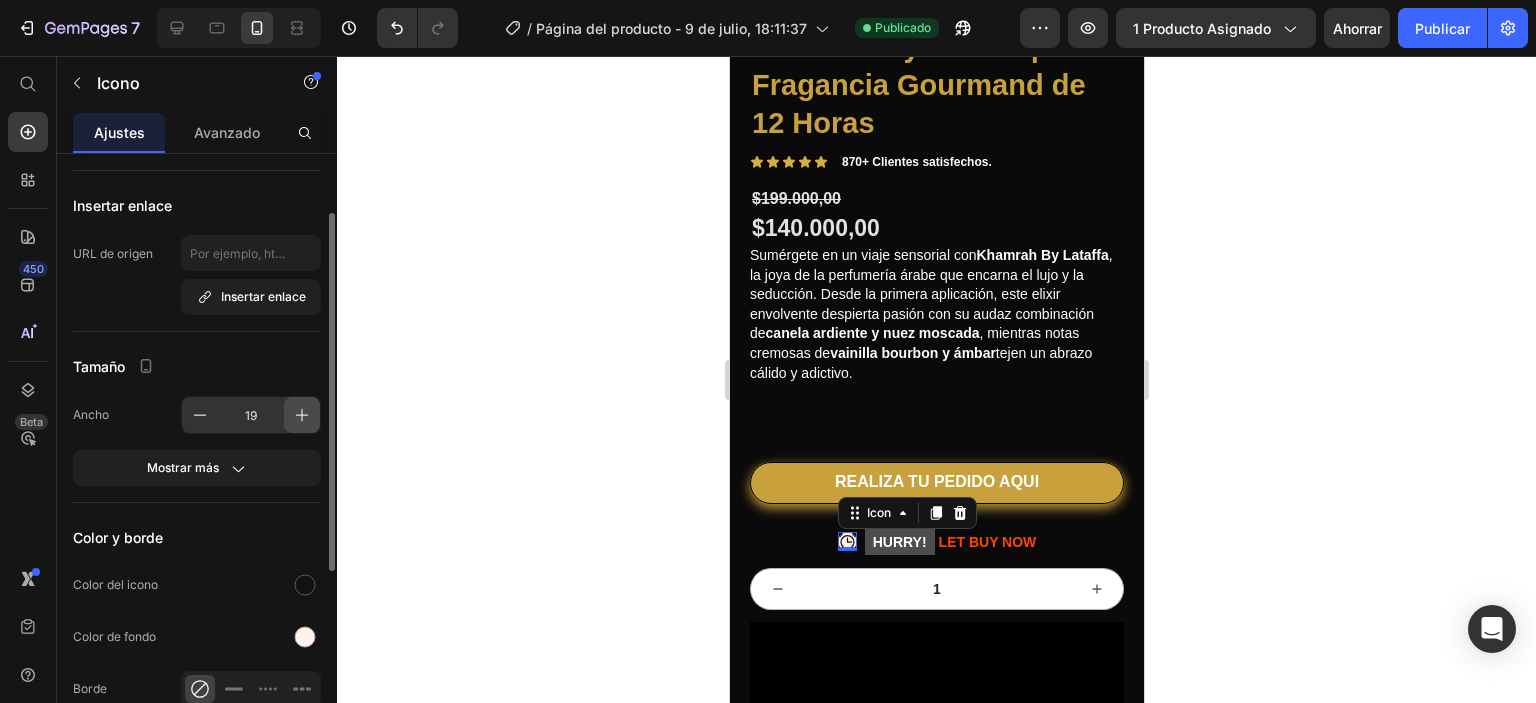 click 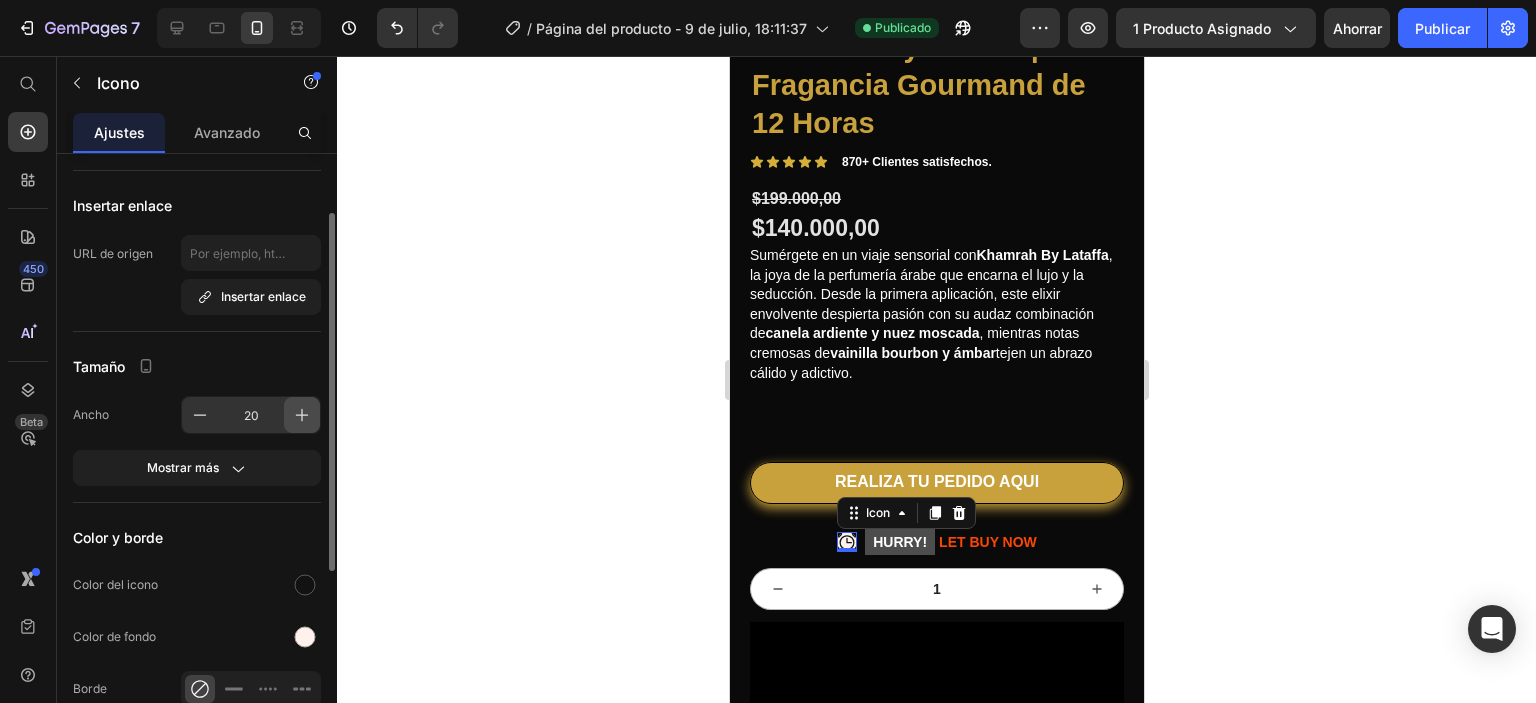 click 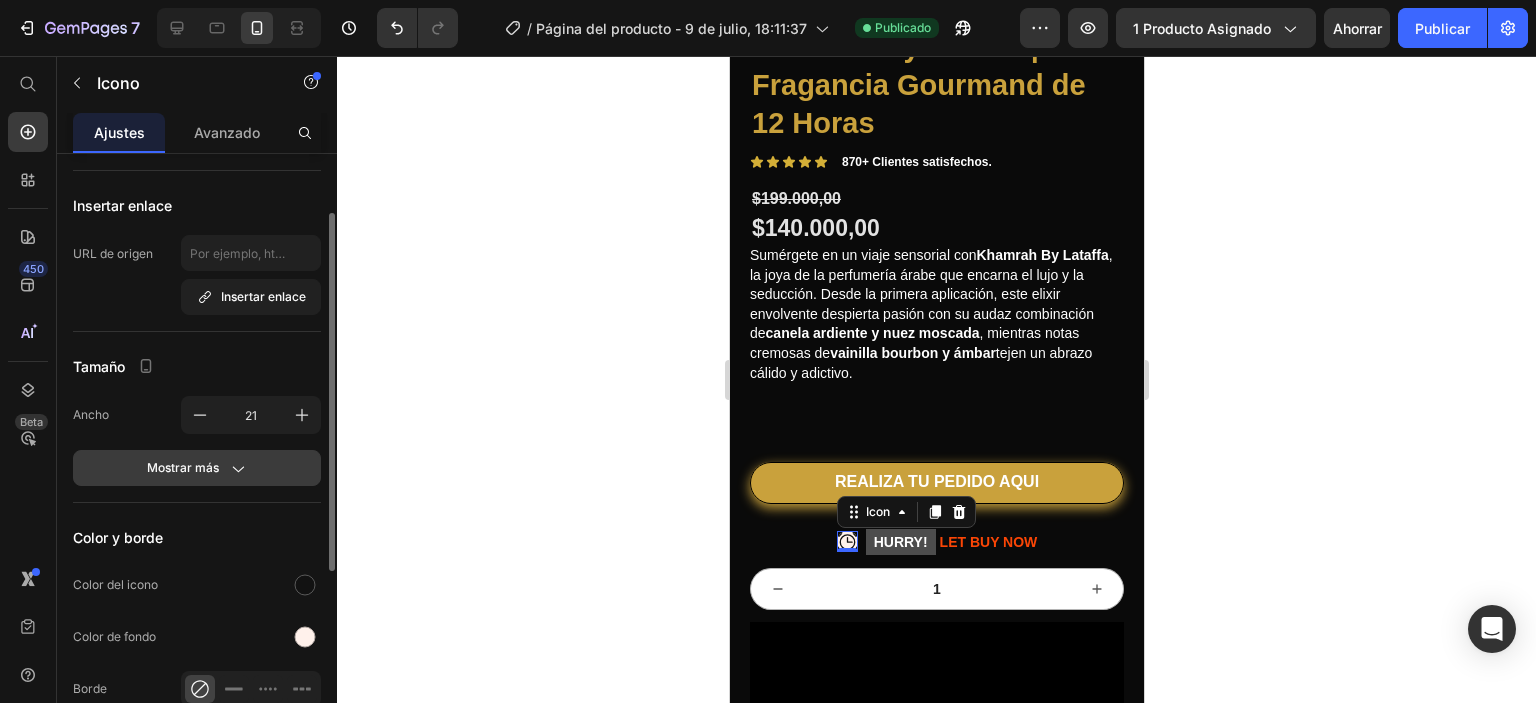click on "Mostrar más" at bounding box center (183, 467) 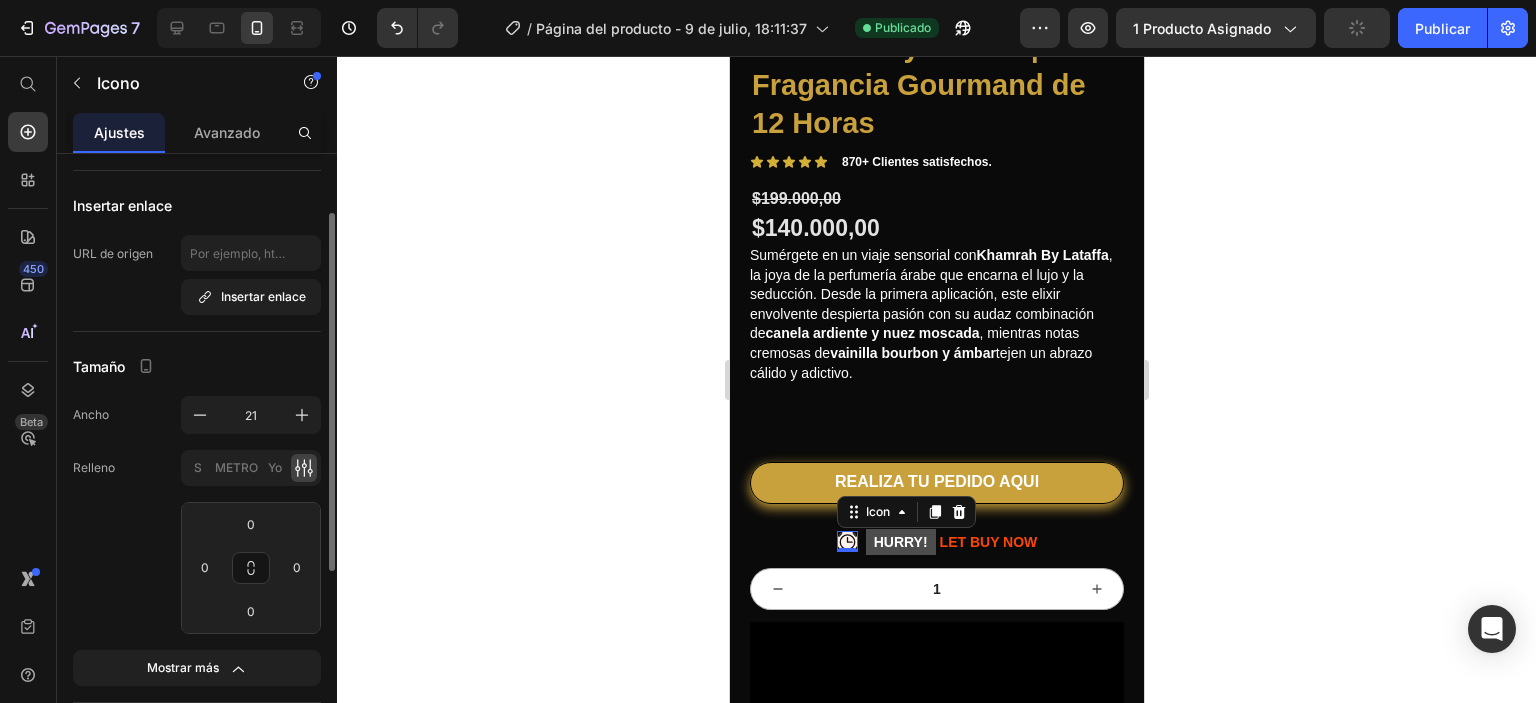 click on "Tamaño Ancho 21 Relleno S METRO Yo 0 0 0 0 Mostrar más" 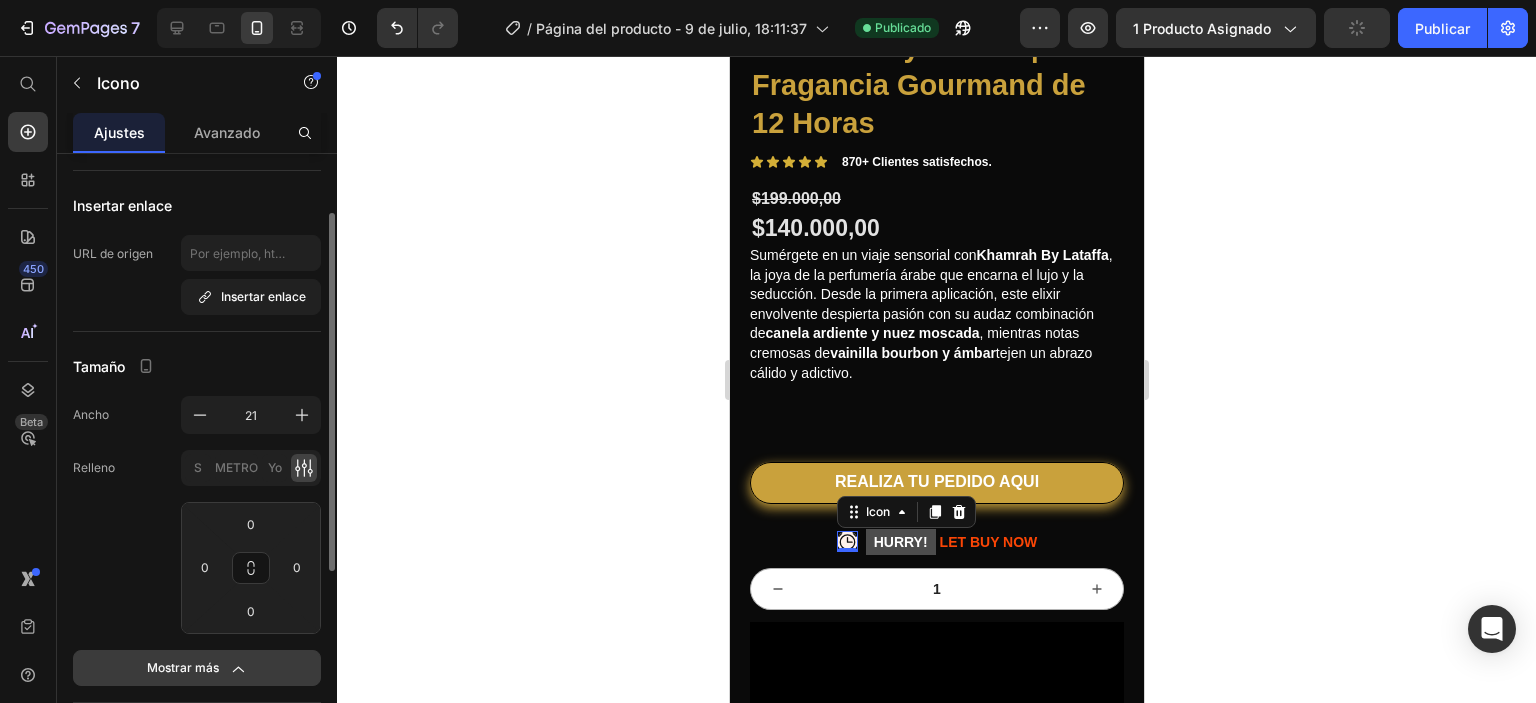 click on "Mostrar más" 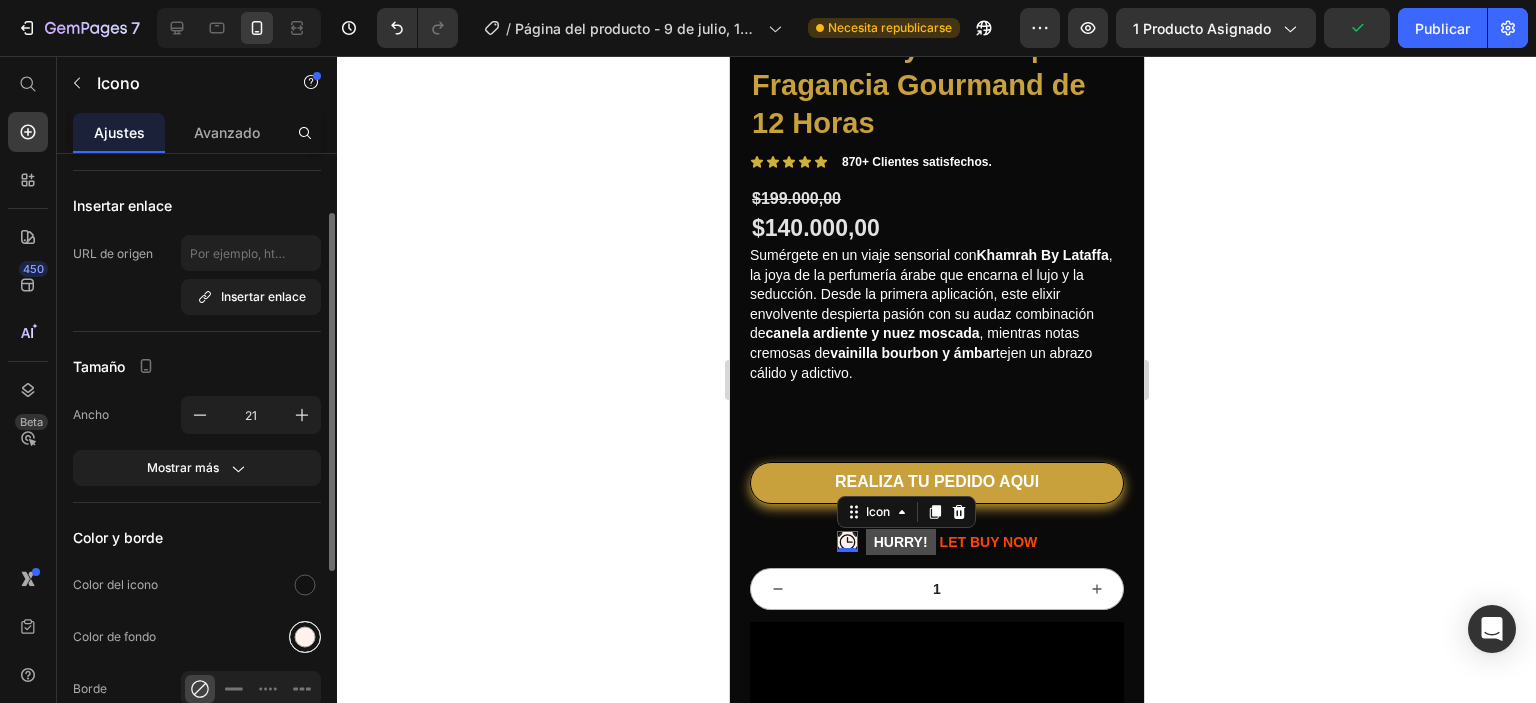 click at bounding box center (305, 637) 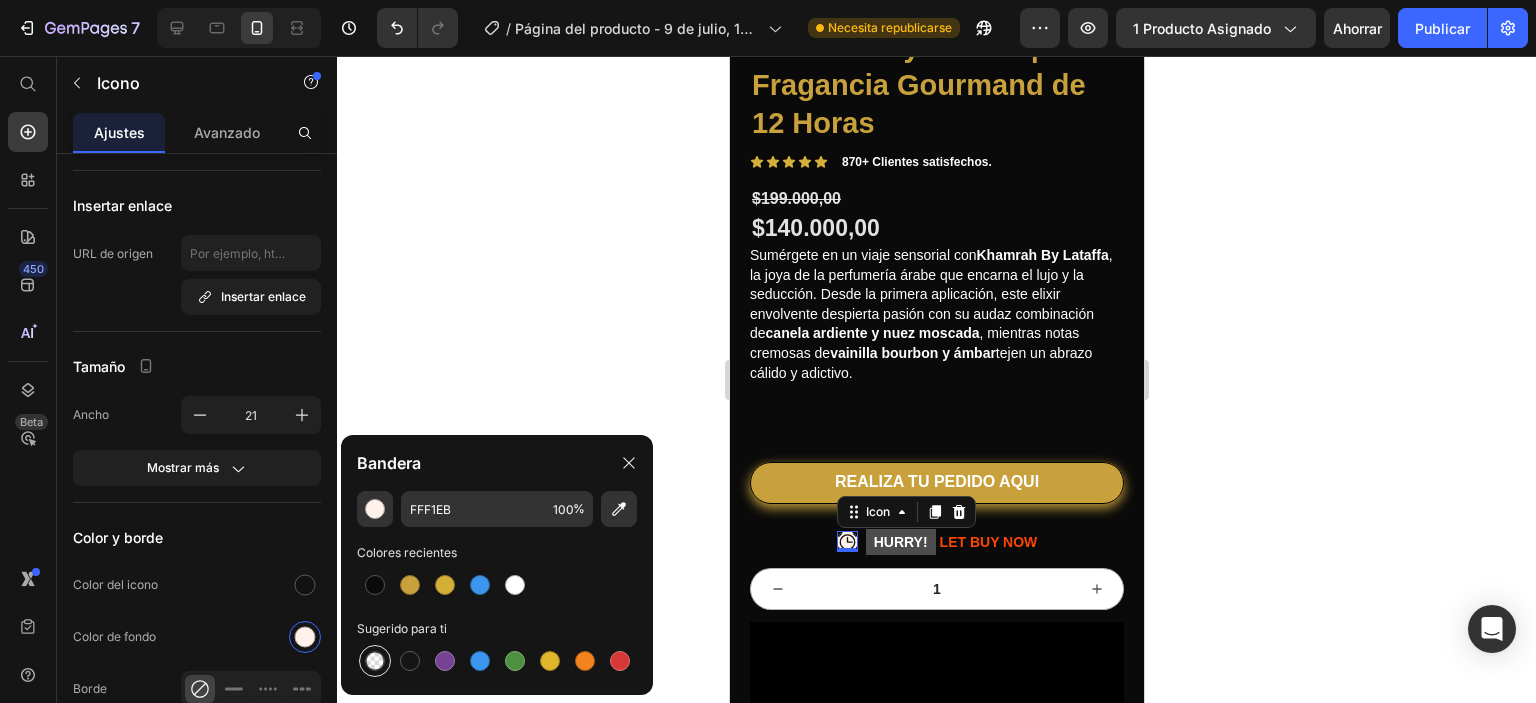 click at bounding box center (375, 661) 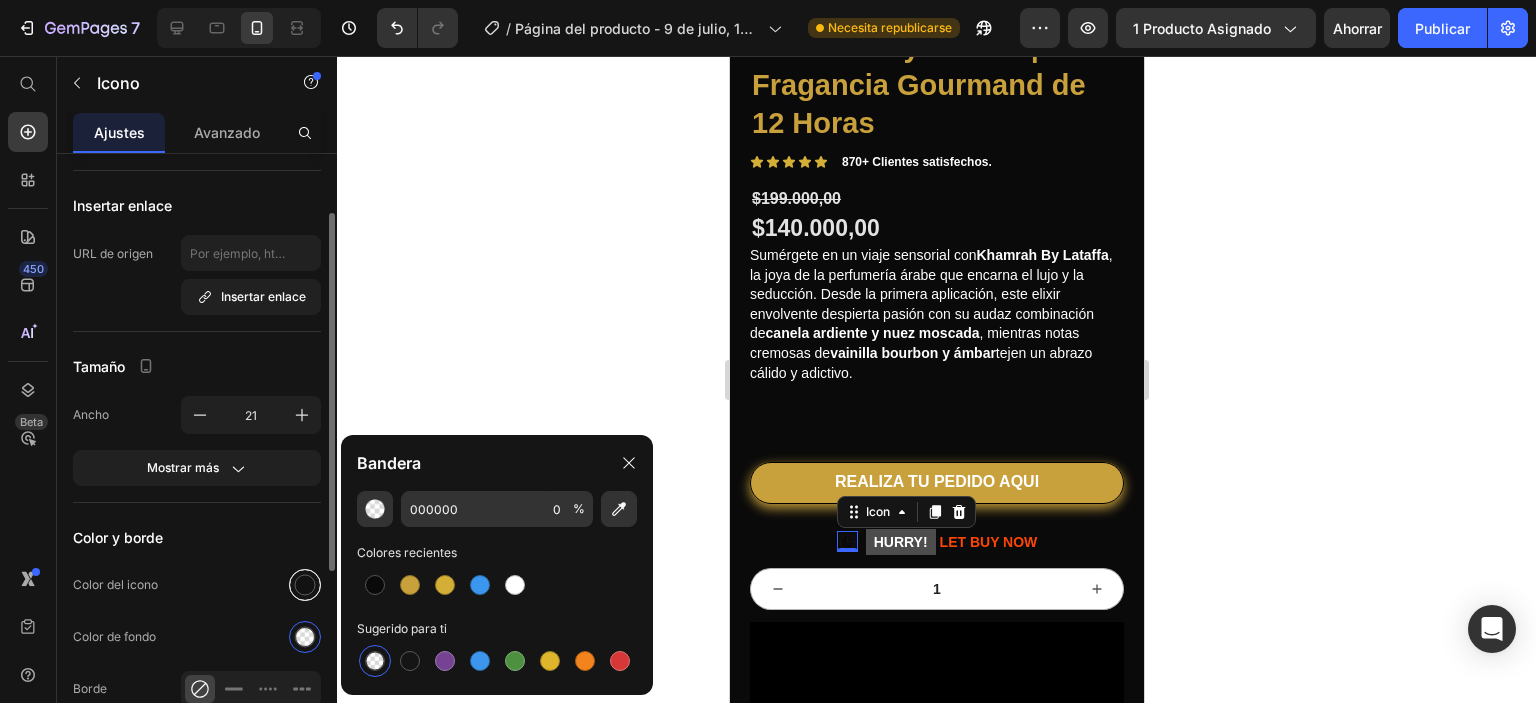 click at bounding box center (305, 585) 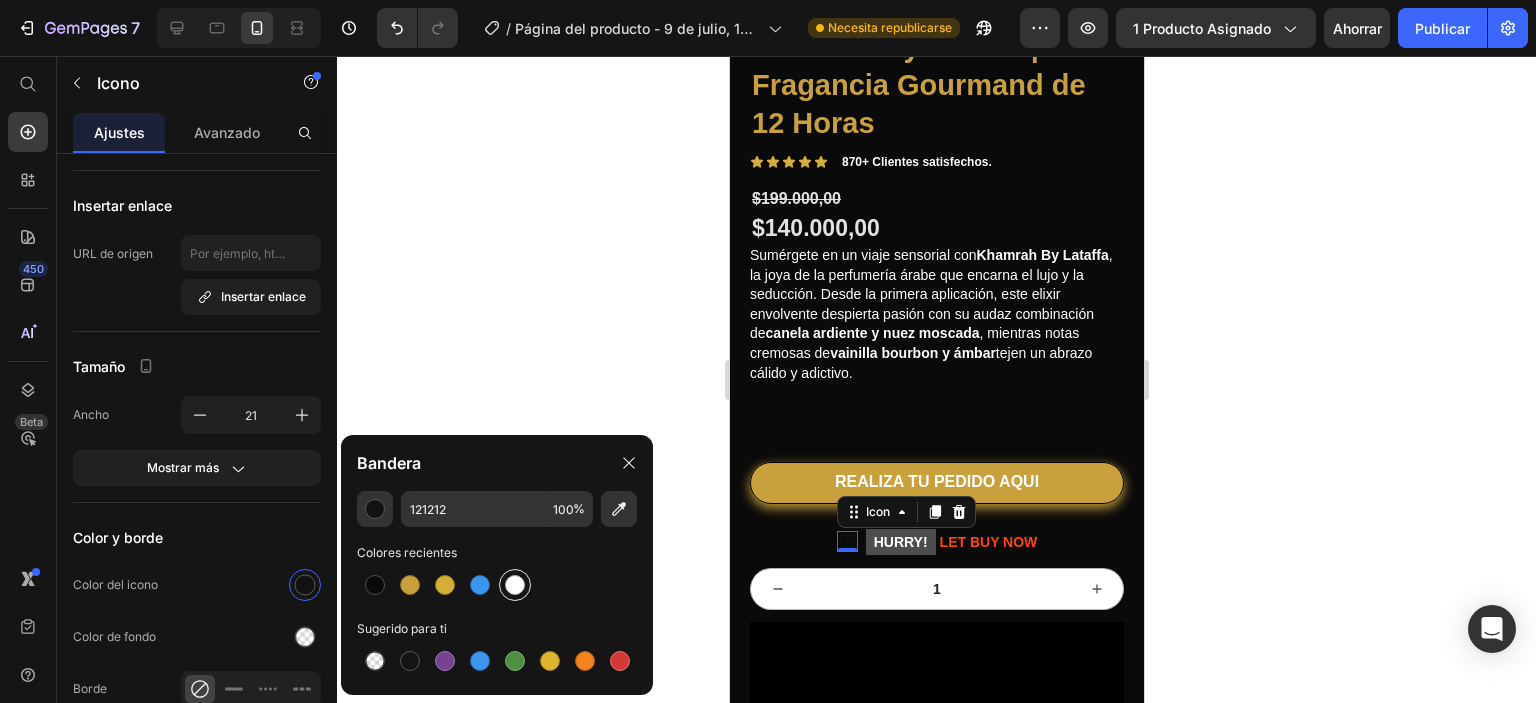 click at bounding box center (515, 585) 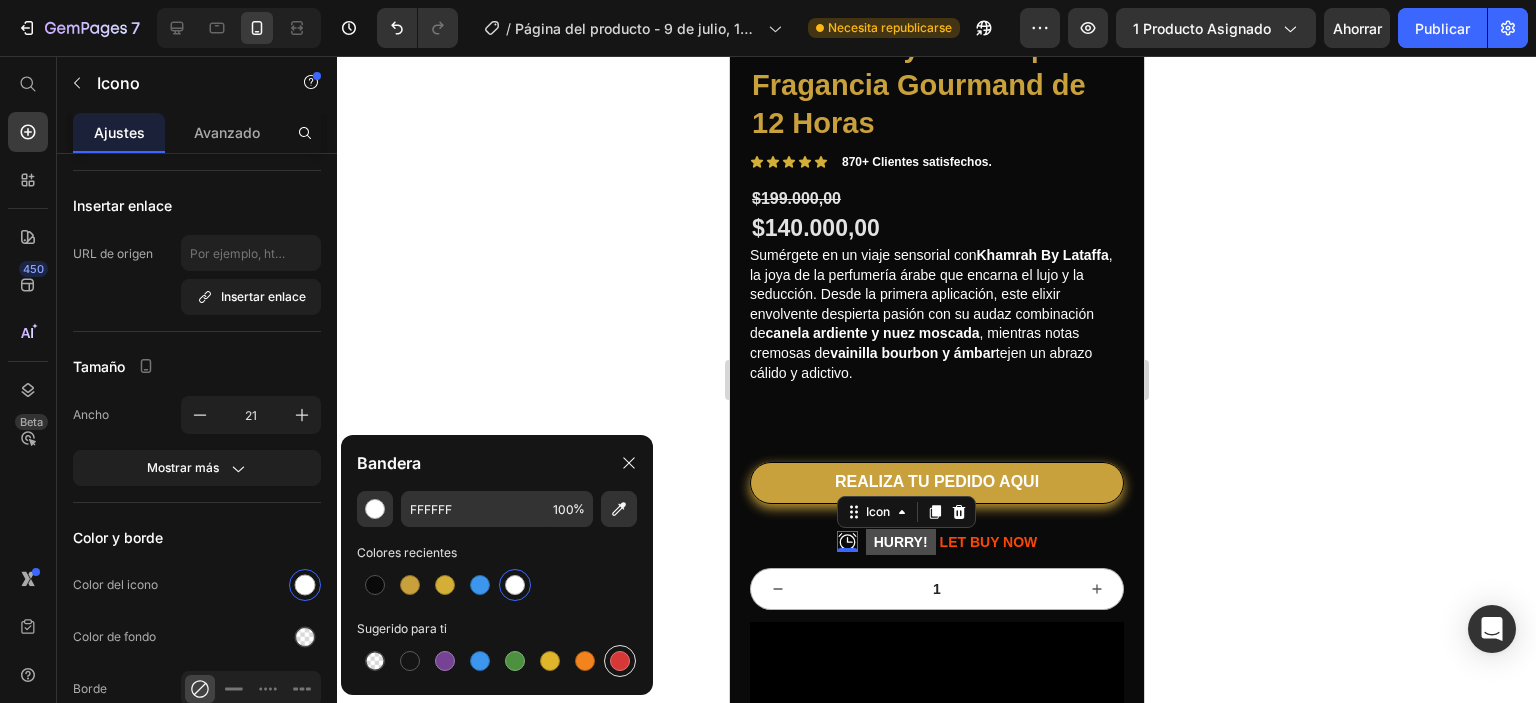 click at bounding box center [620, 661] 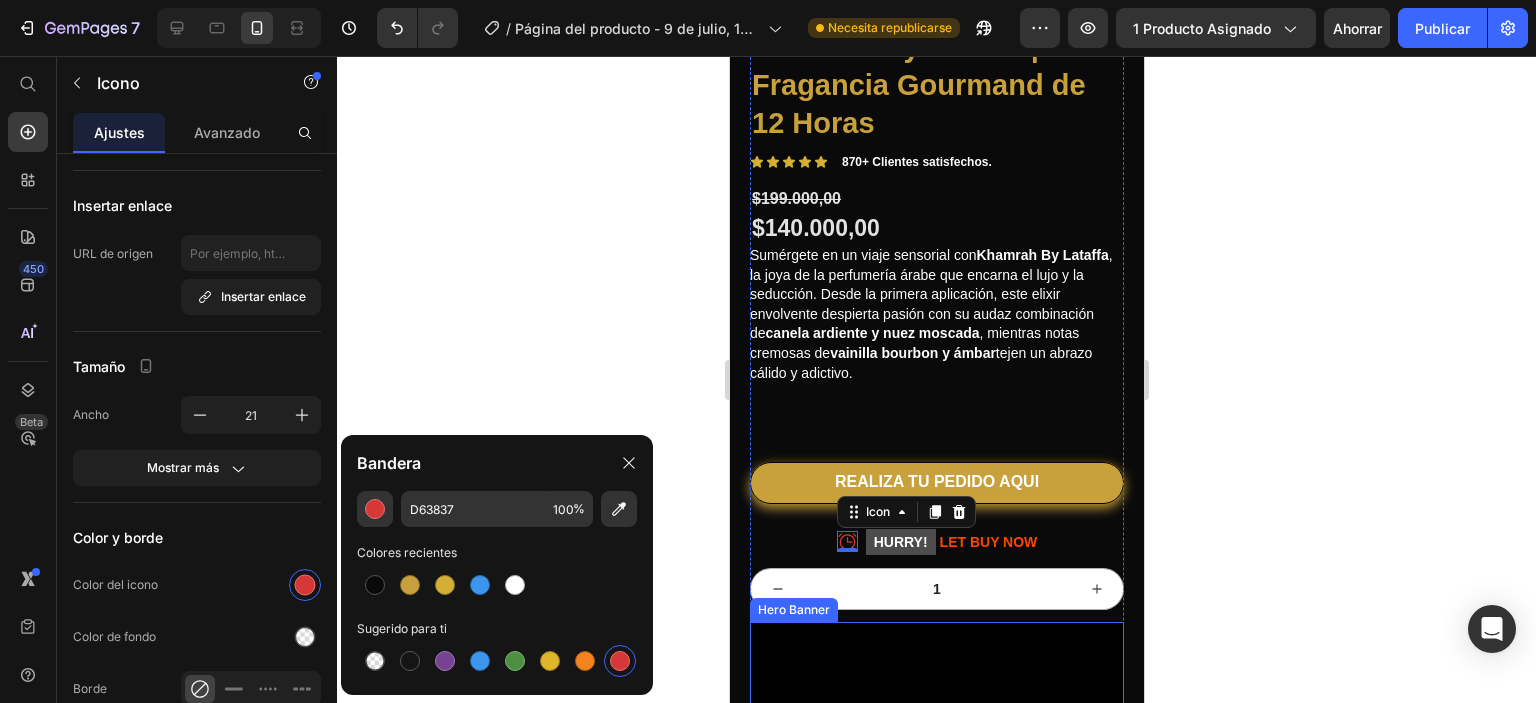click at bounding box center (936, 872) 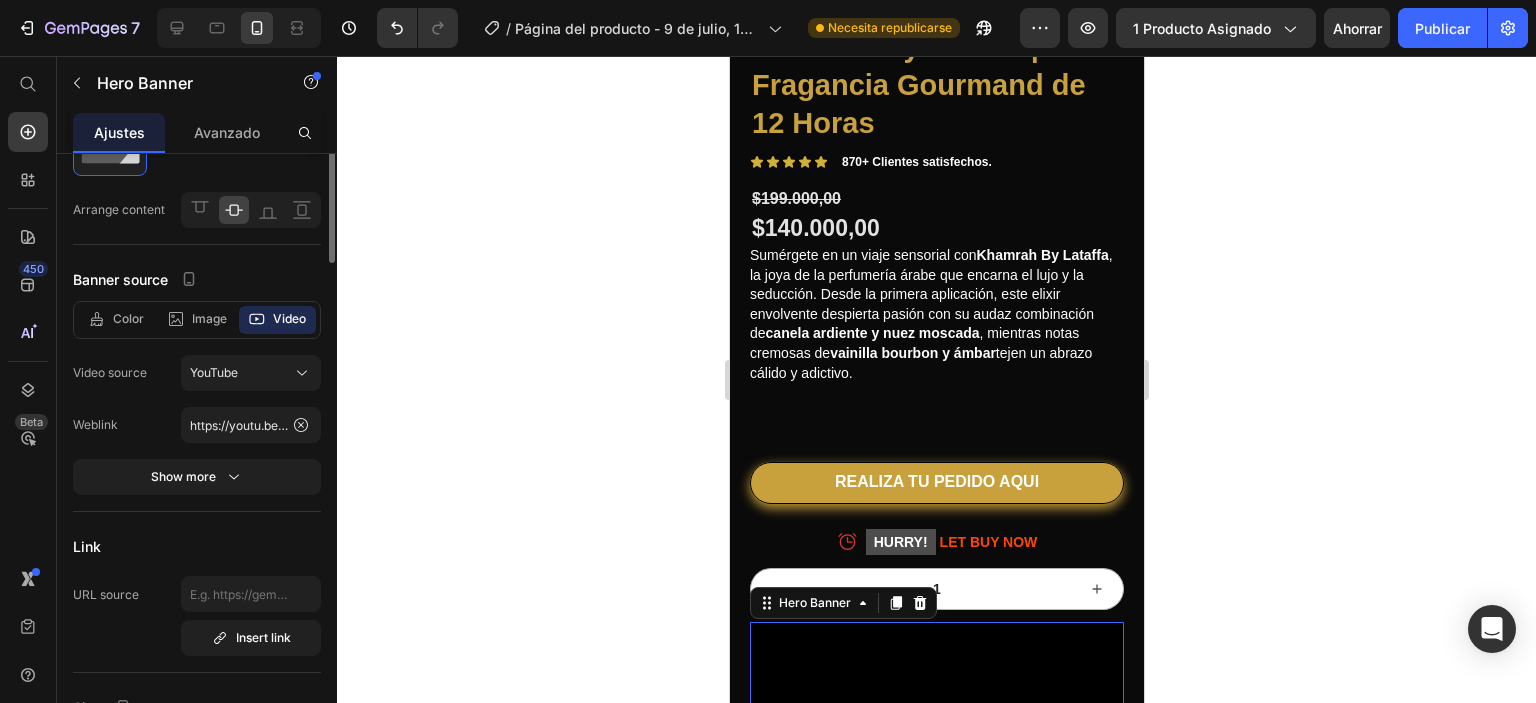 scroll, scrollTop: 0, scrollLeft: 0, axis: both 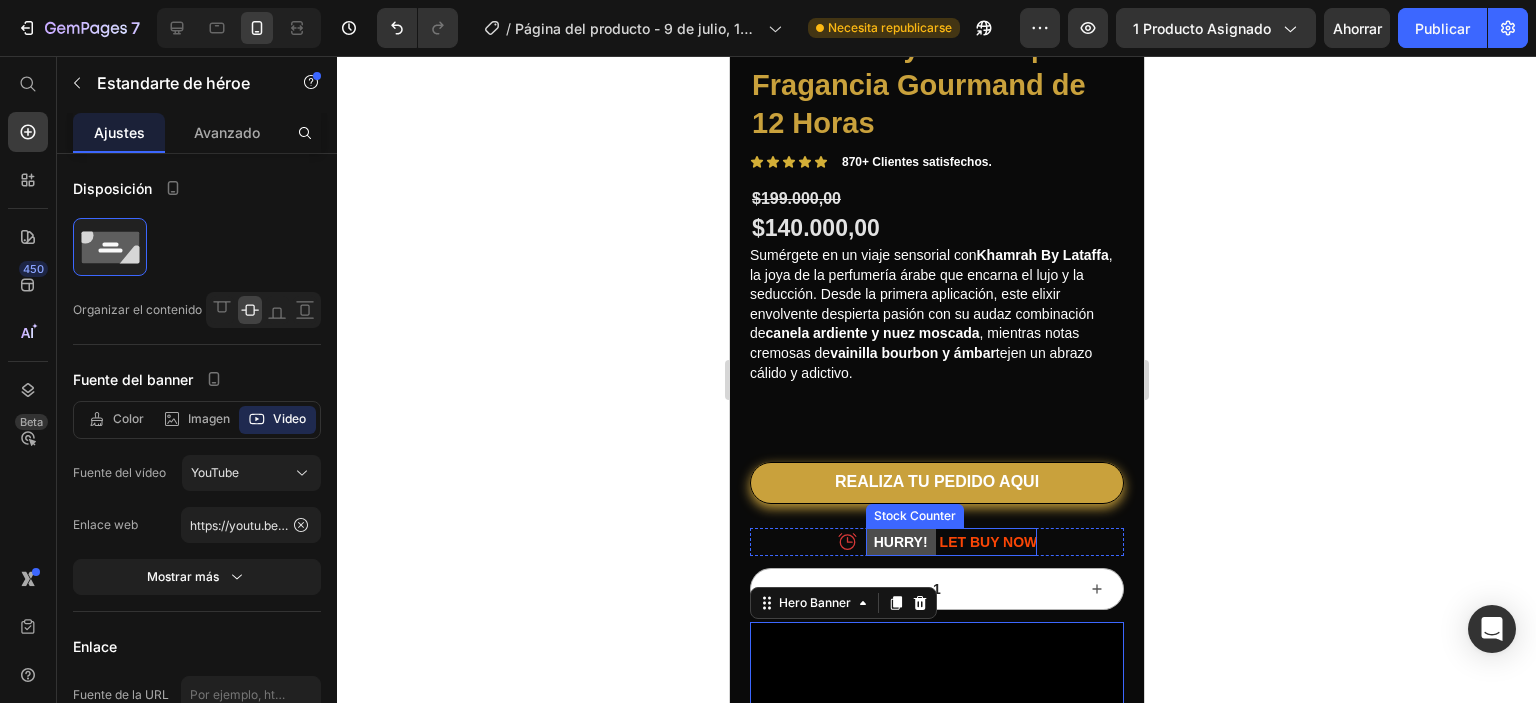 click on "HURRY!" at bounding box center [900, 542] 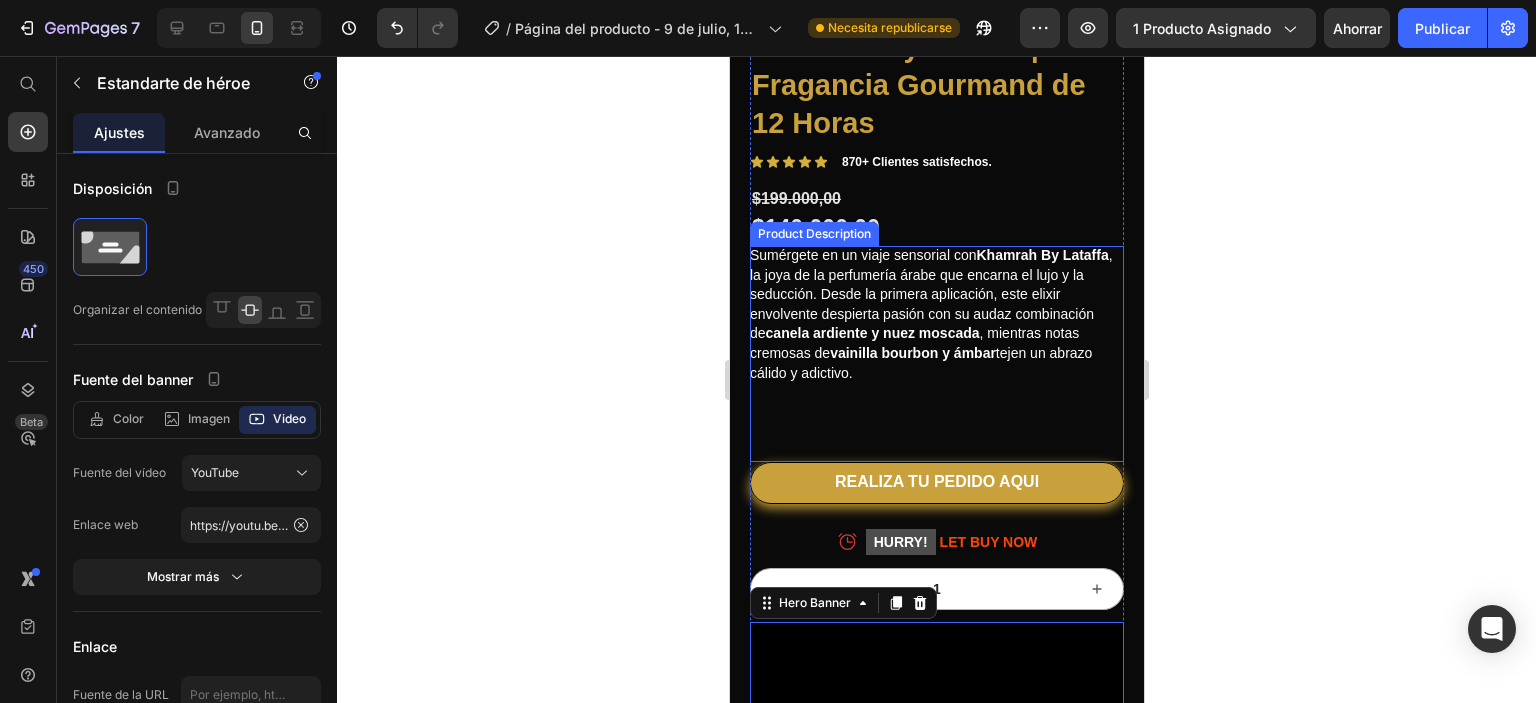 scroll, scrollTop: 700, scrollLeft: 0, axis: vertical 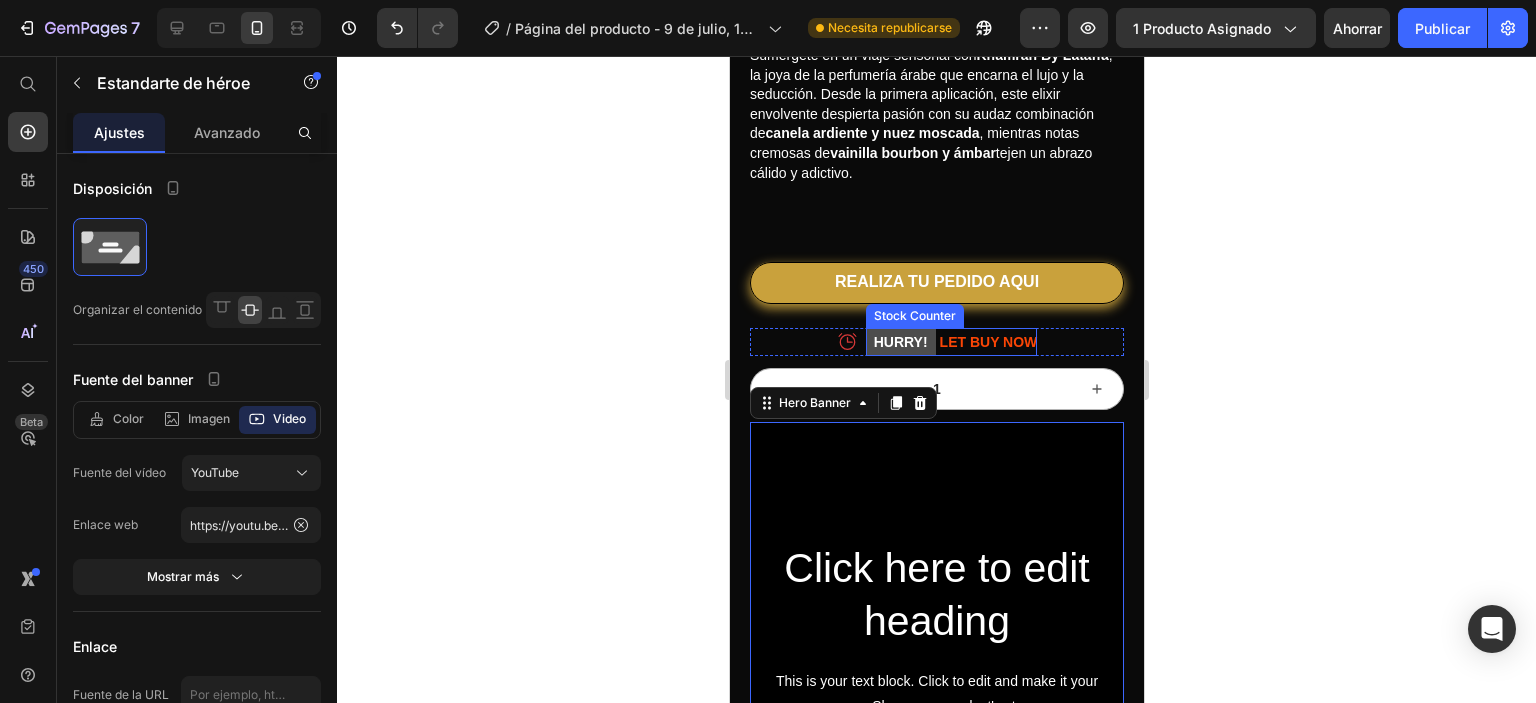 click on "HURRY!" at bounding box center [900, 342] 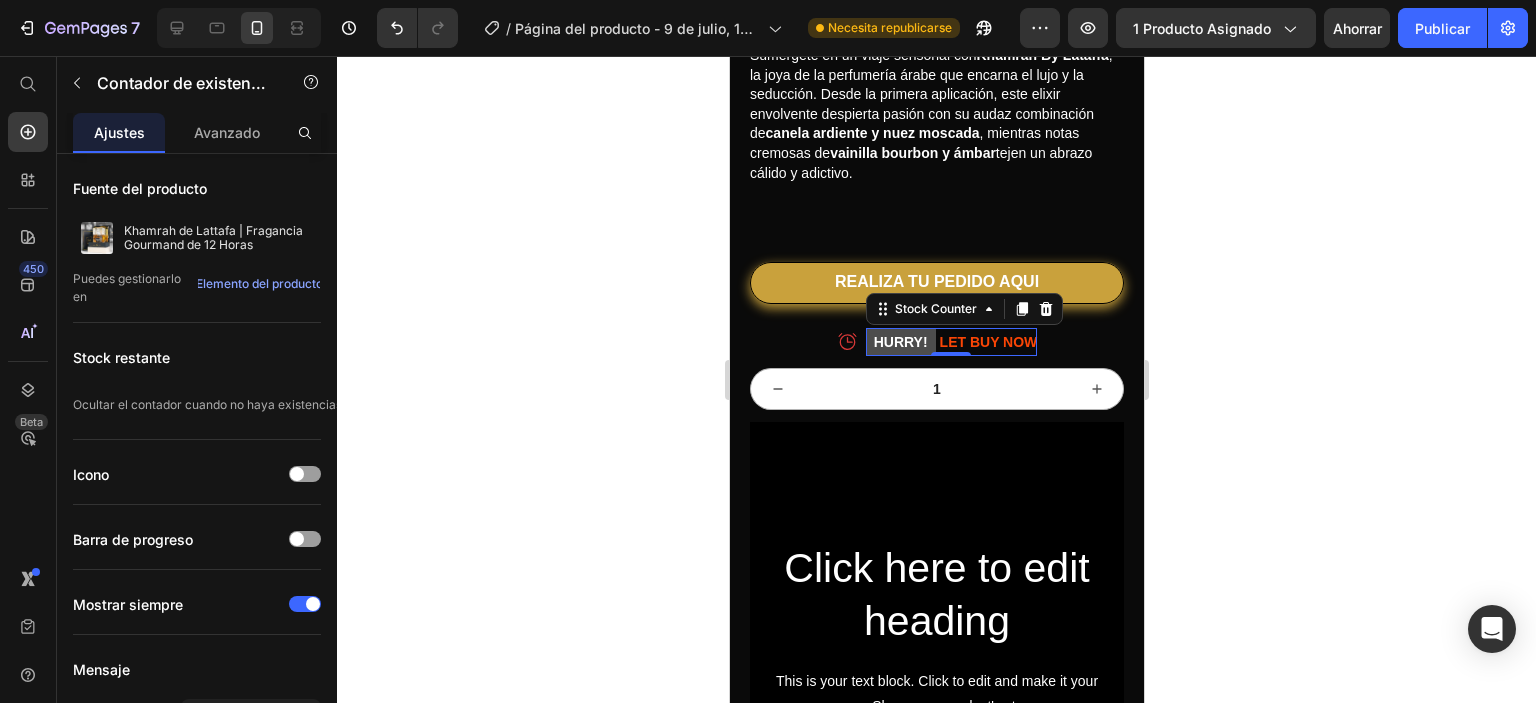 click on "HURRY!" at bounding box center [900, 342] 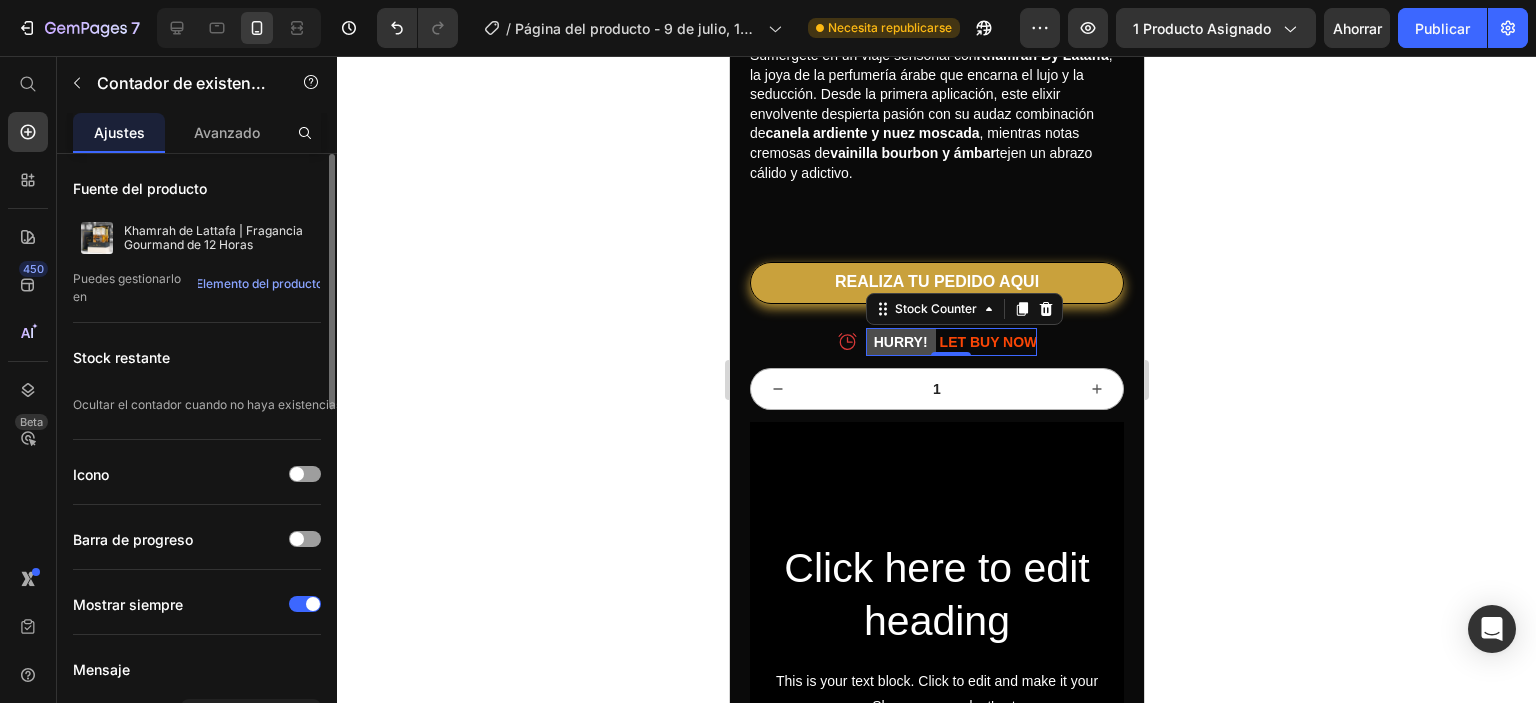 click on "Ocultar el contador cuando no haya existencias" at bounding box center [207, 404] 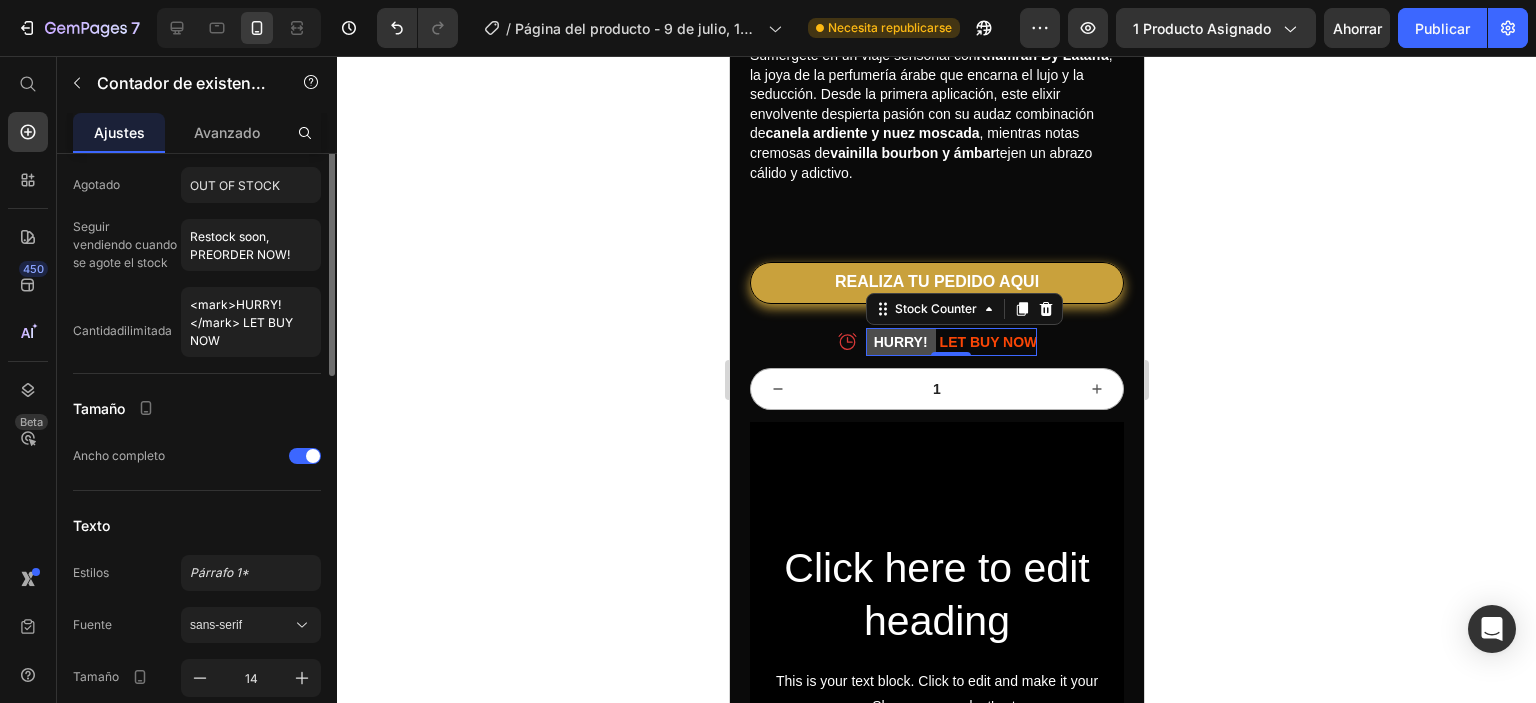 scroll, scrollTop: 400, scrollLeft: 0, axis: vertical 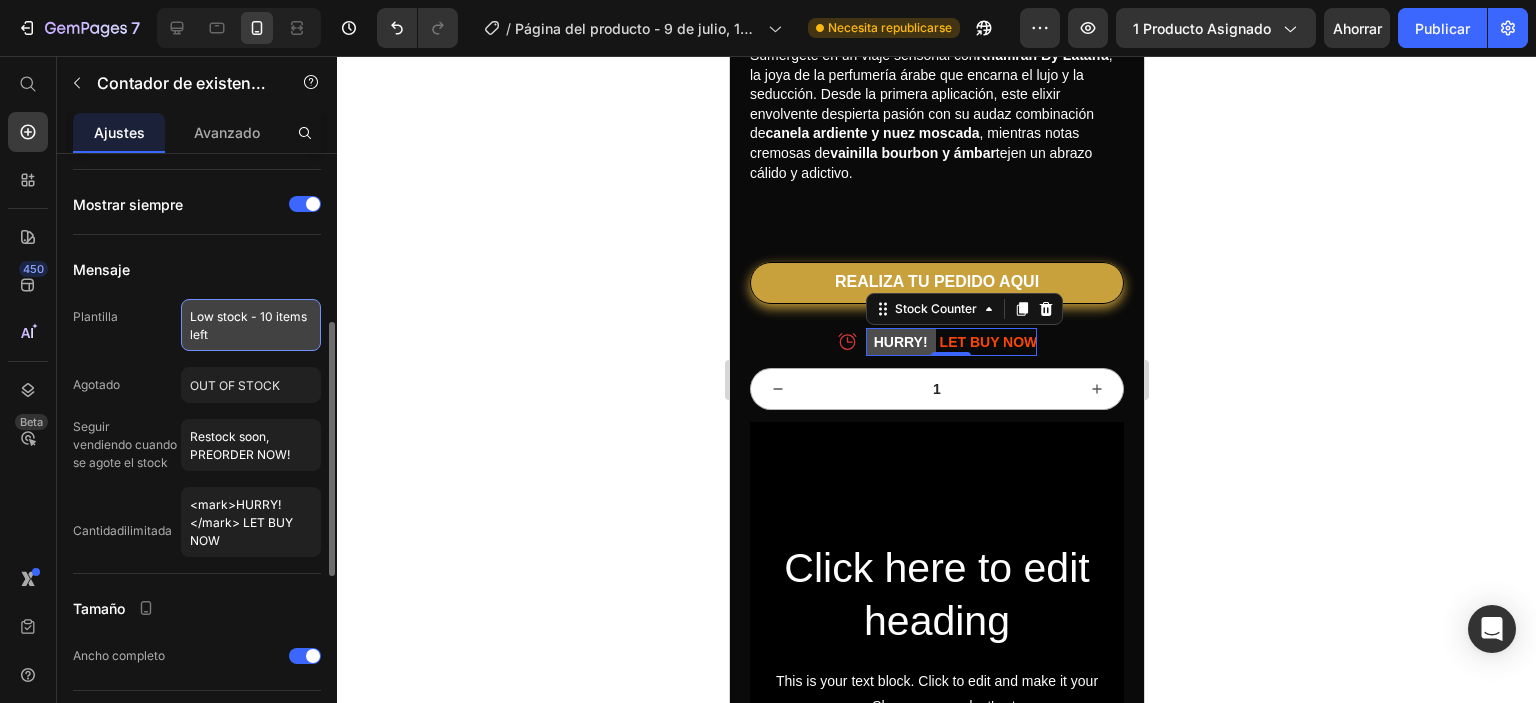 click on "Low stock - 10 items left" at bounding box center [251, 325] 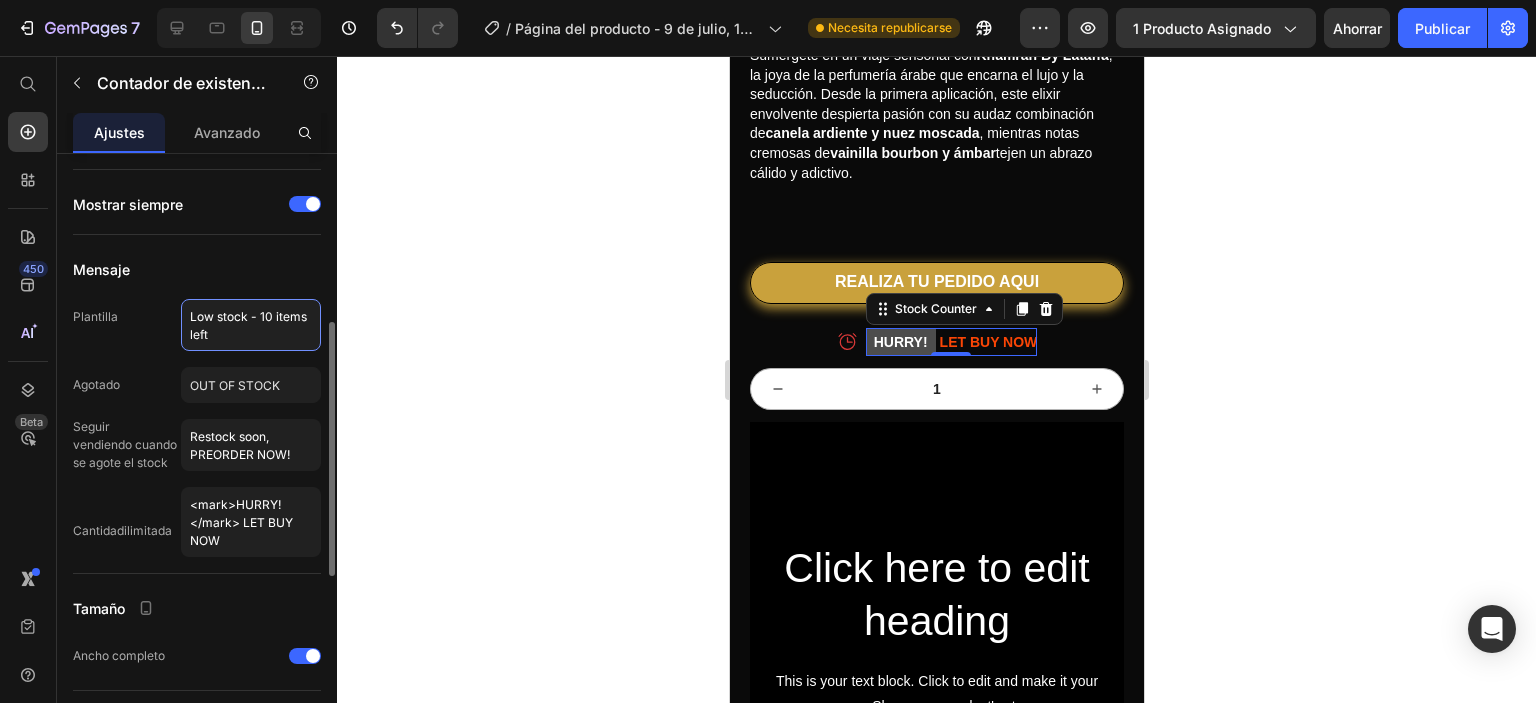 drag, startPoint x: 254, startPoint y: 344, endPoint x: 120, endPoint y: 295, distance: 142.67796 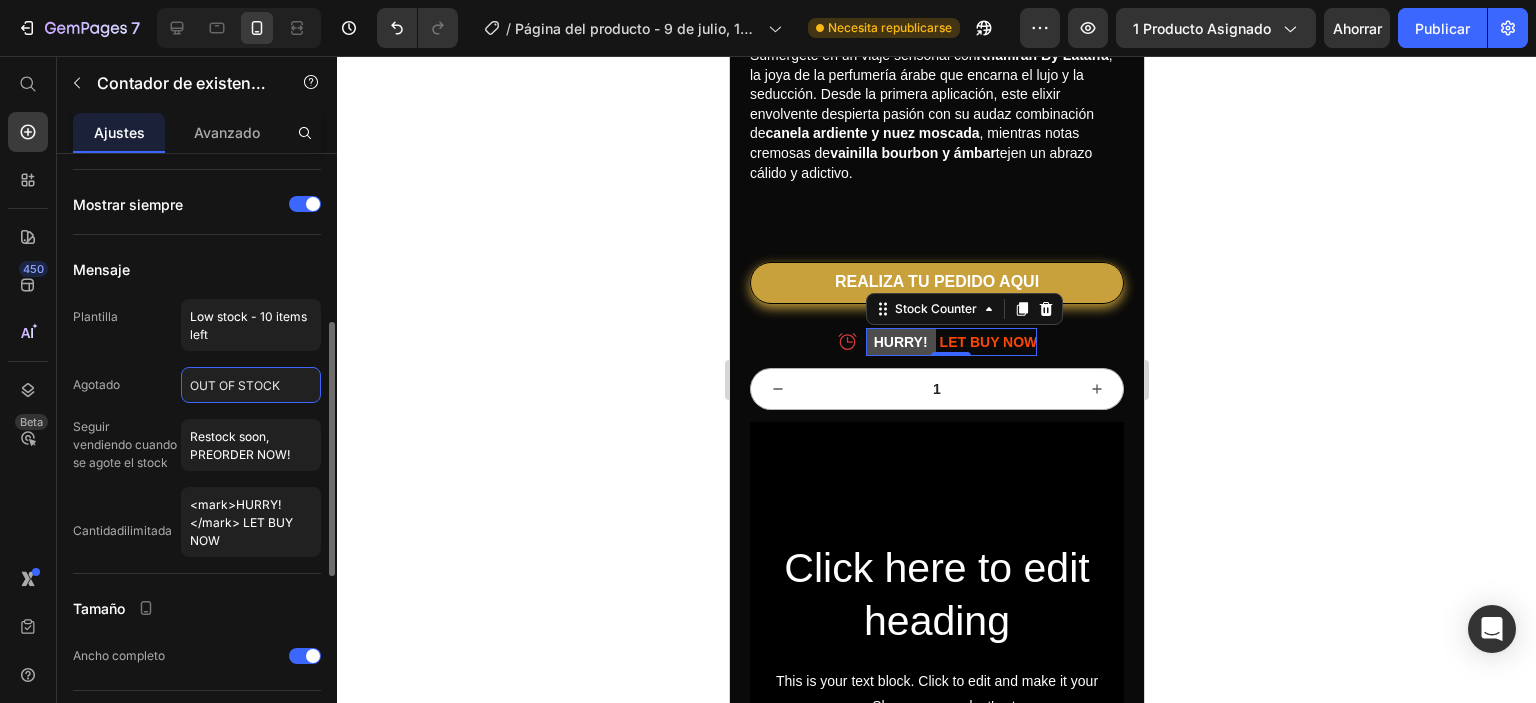 click on "OUT OF STOCK" 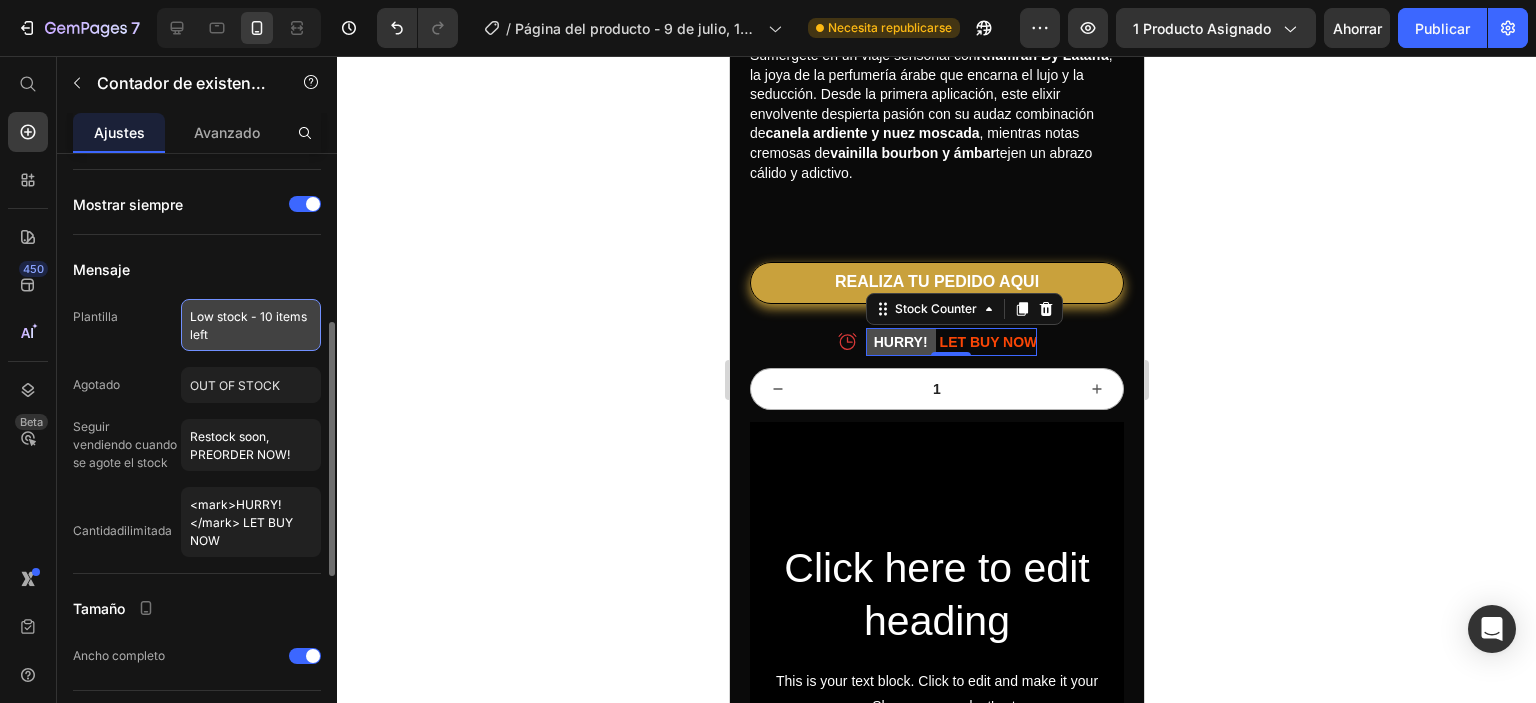 click on "Low stock - 10 items left" at bounding box center (251, 325) 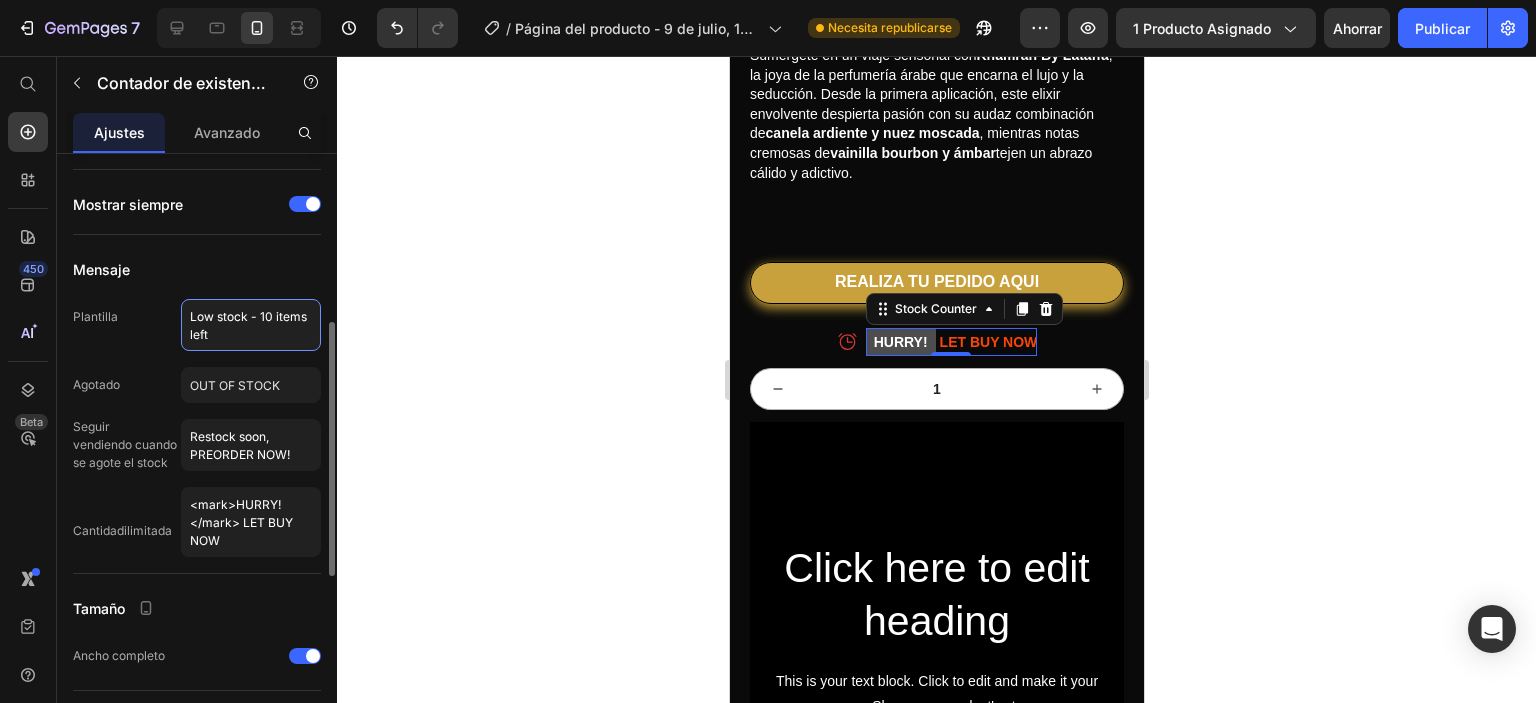 drag, startPoint x: 256, startPoint y: 348, endPoint x: 66, endPoint y: 282, distance: 201.13676 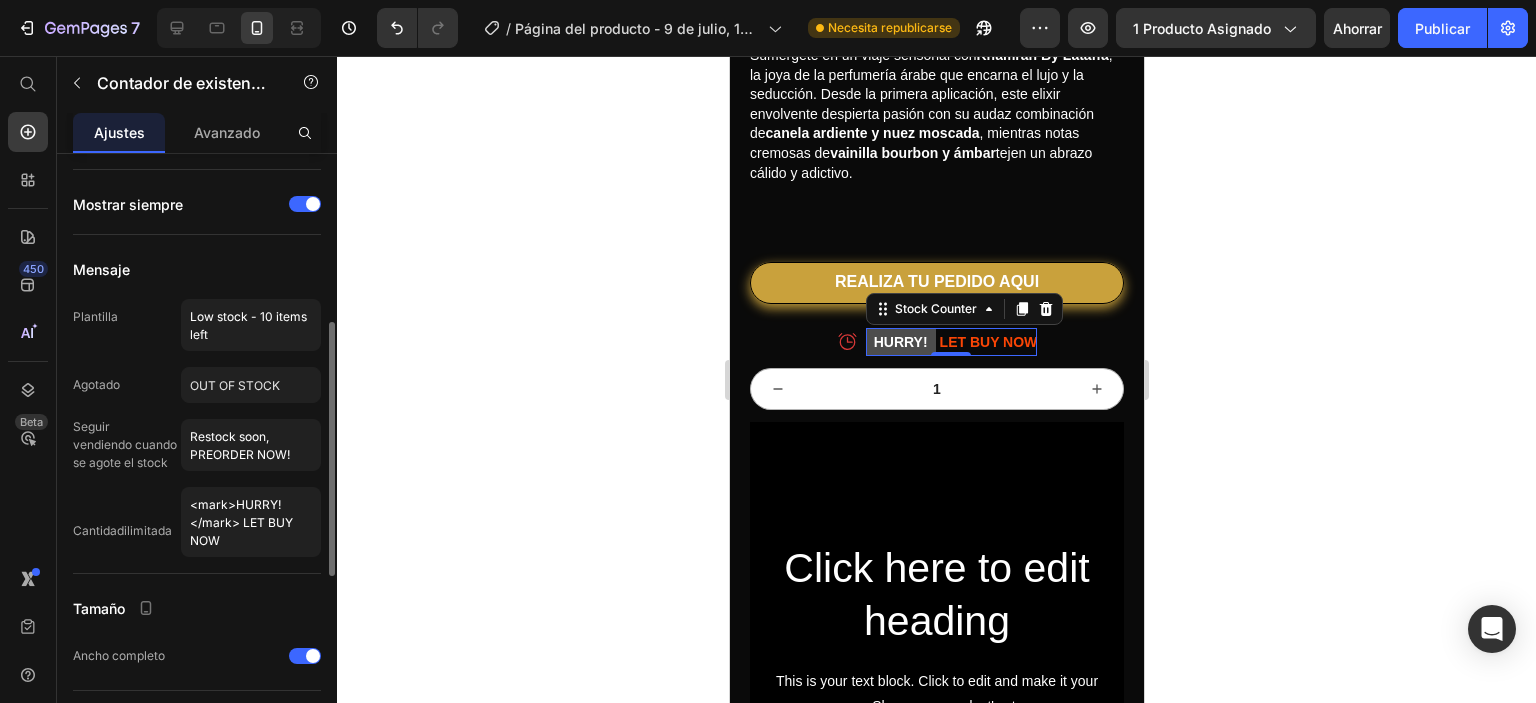 click on "Plantilla" at bounding box center (95, 316) 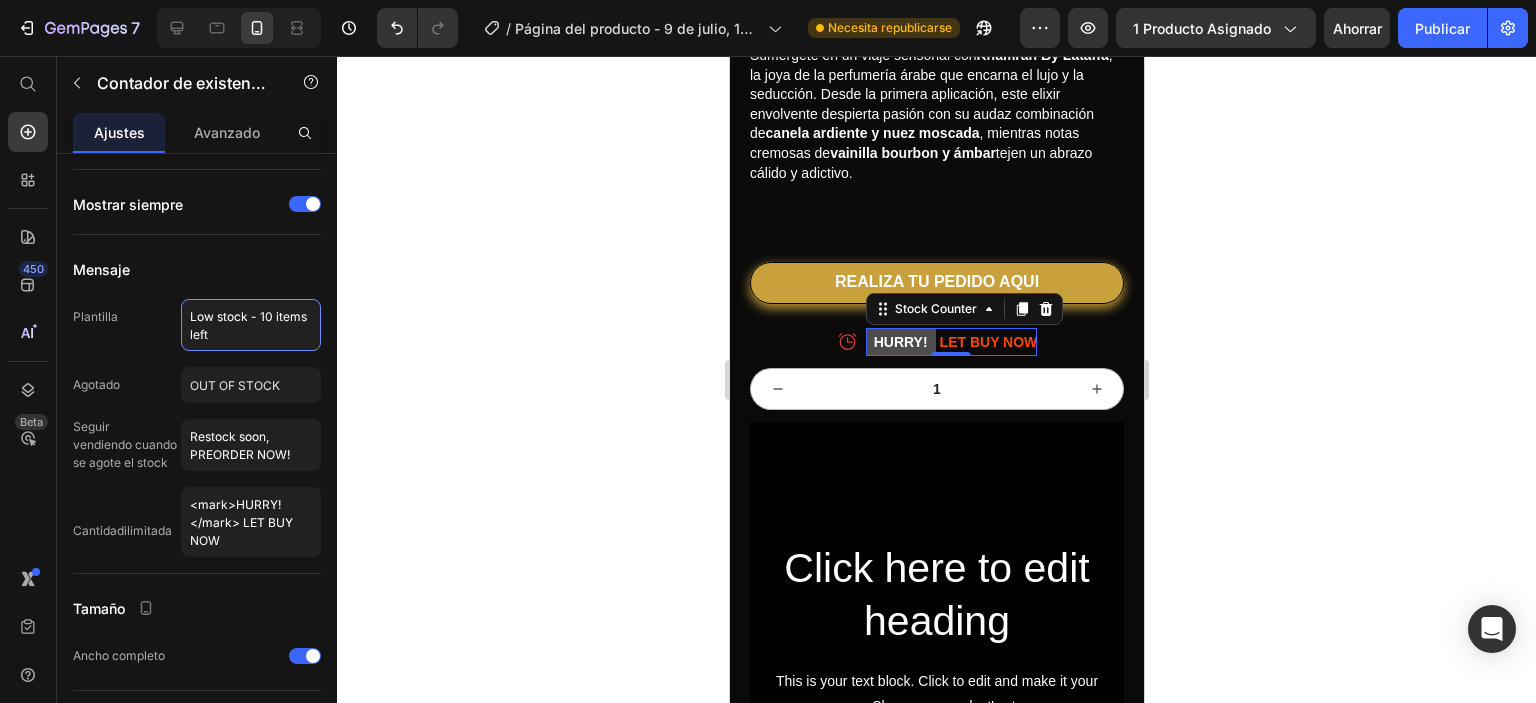 drag, startPoint x: 280, startPoint y: 333, endPoint x: 0, endPoint y: 275, distance: 285.94406 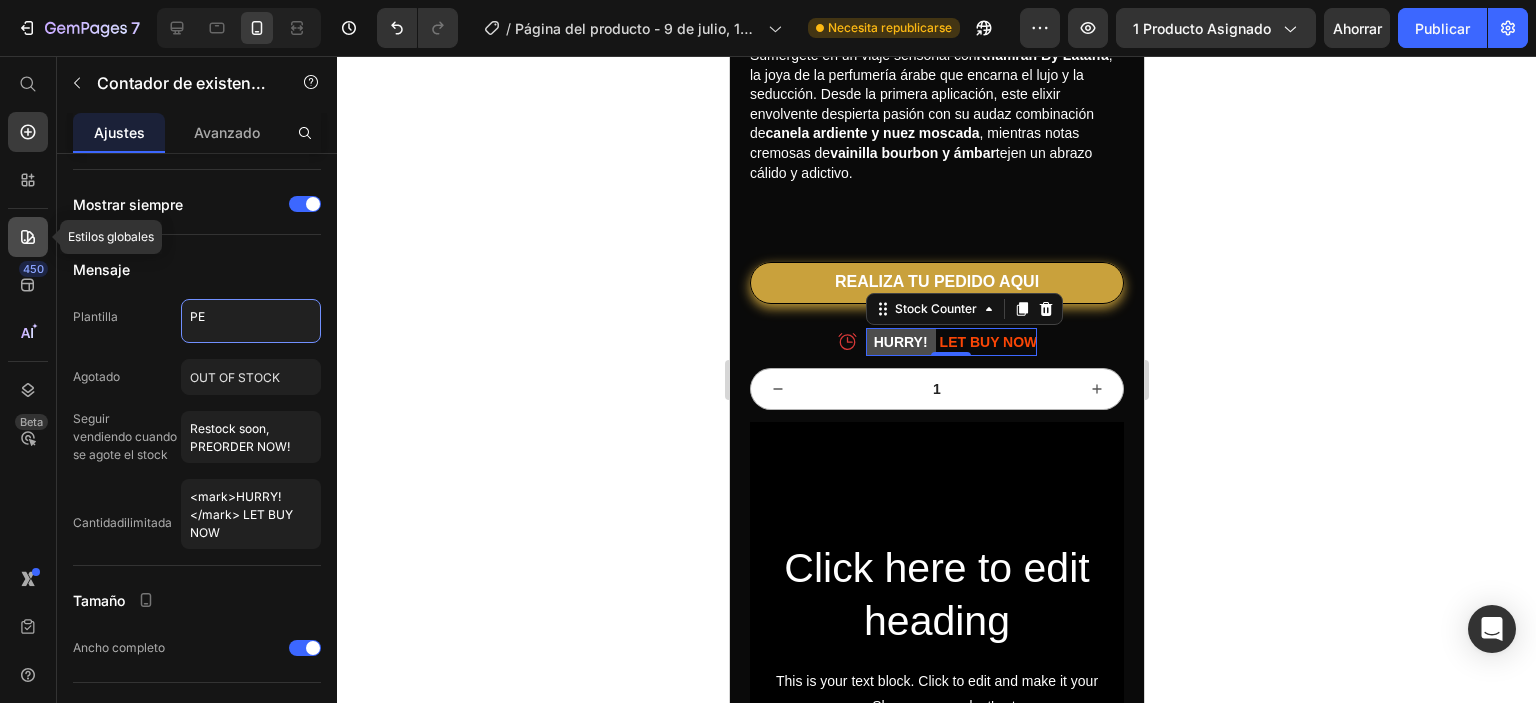 type on "P" 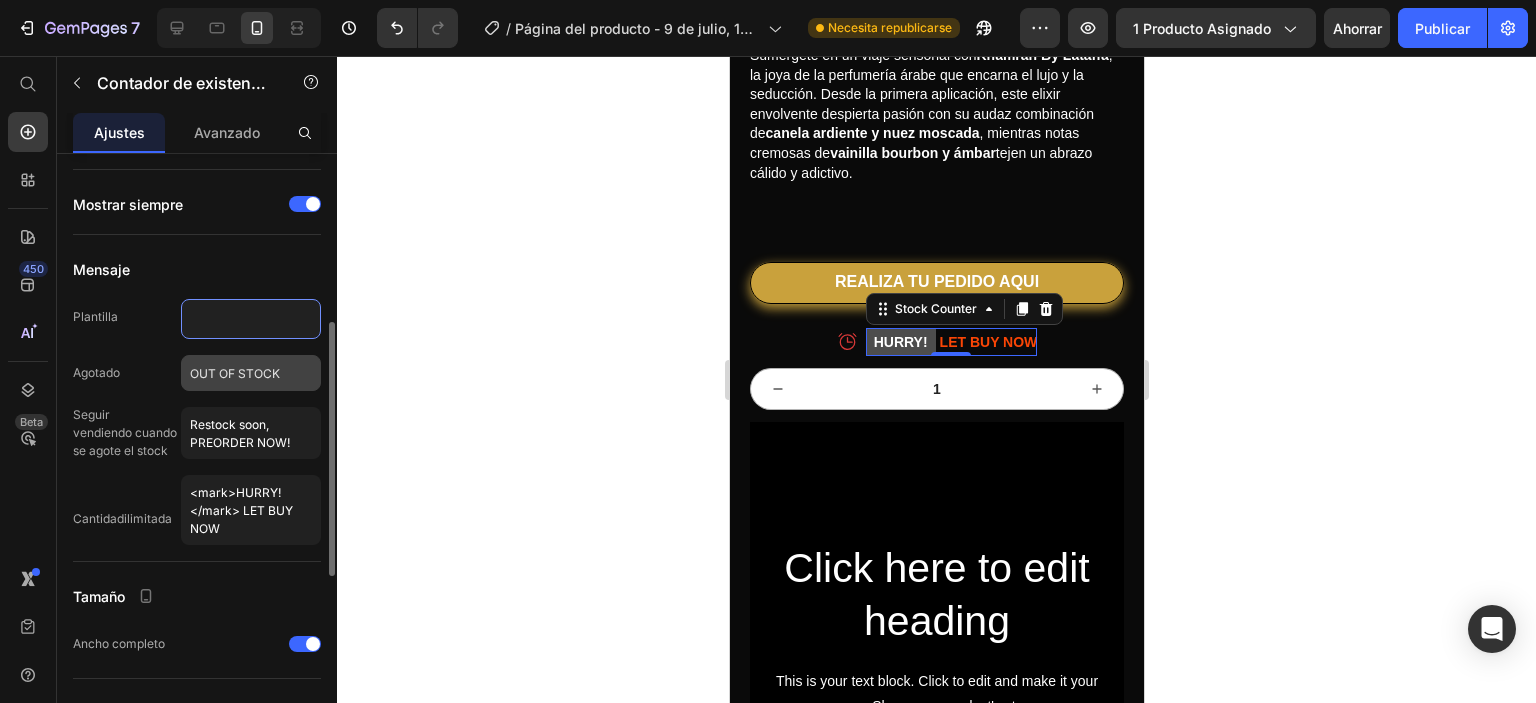type 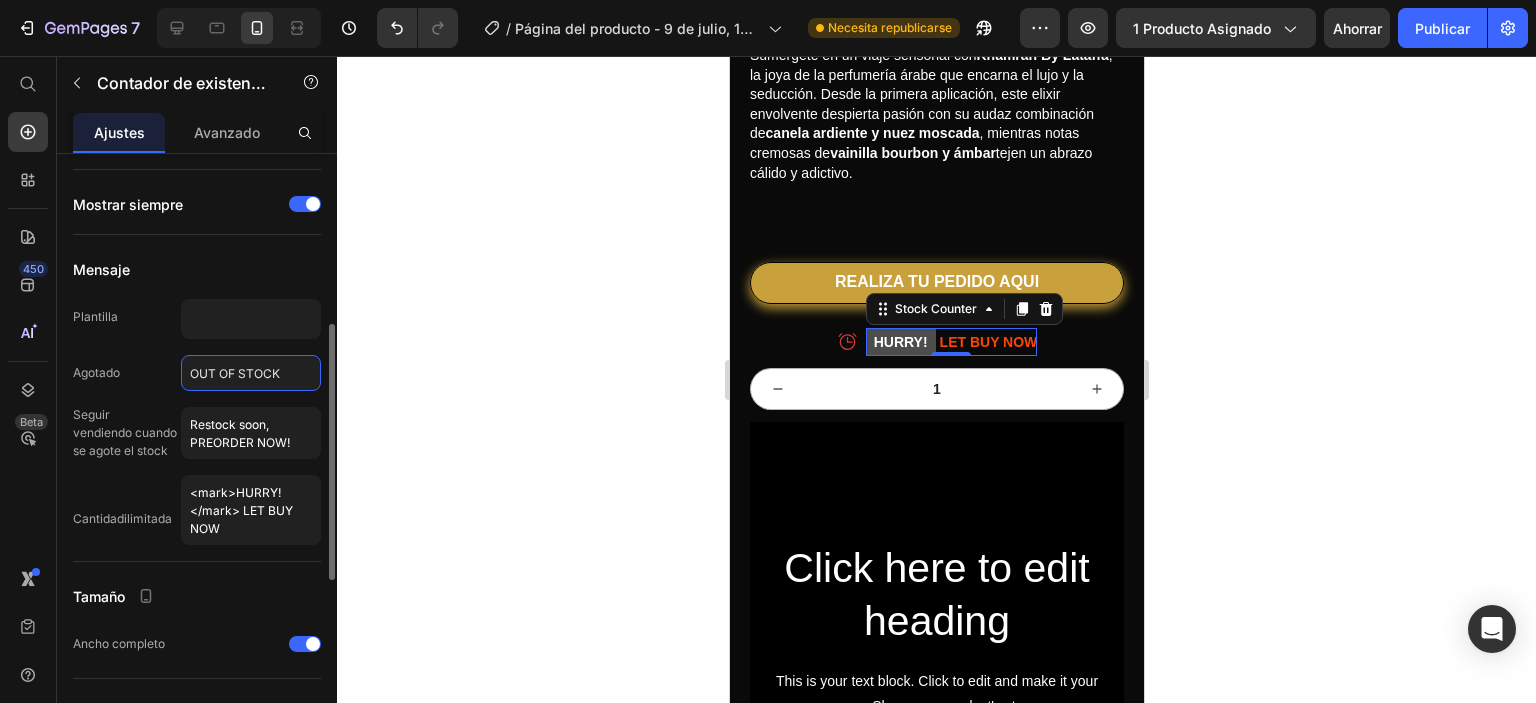 click on "OUT OF STOCK" 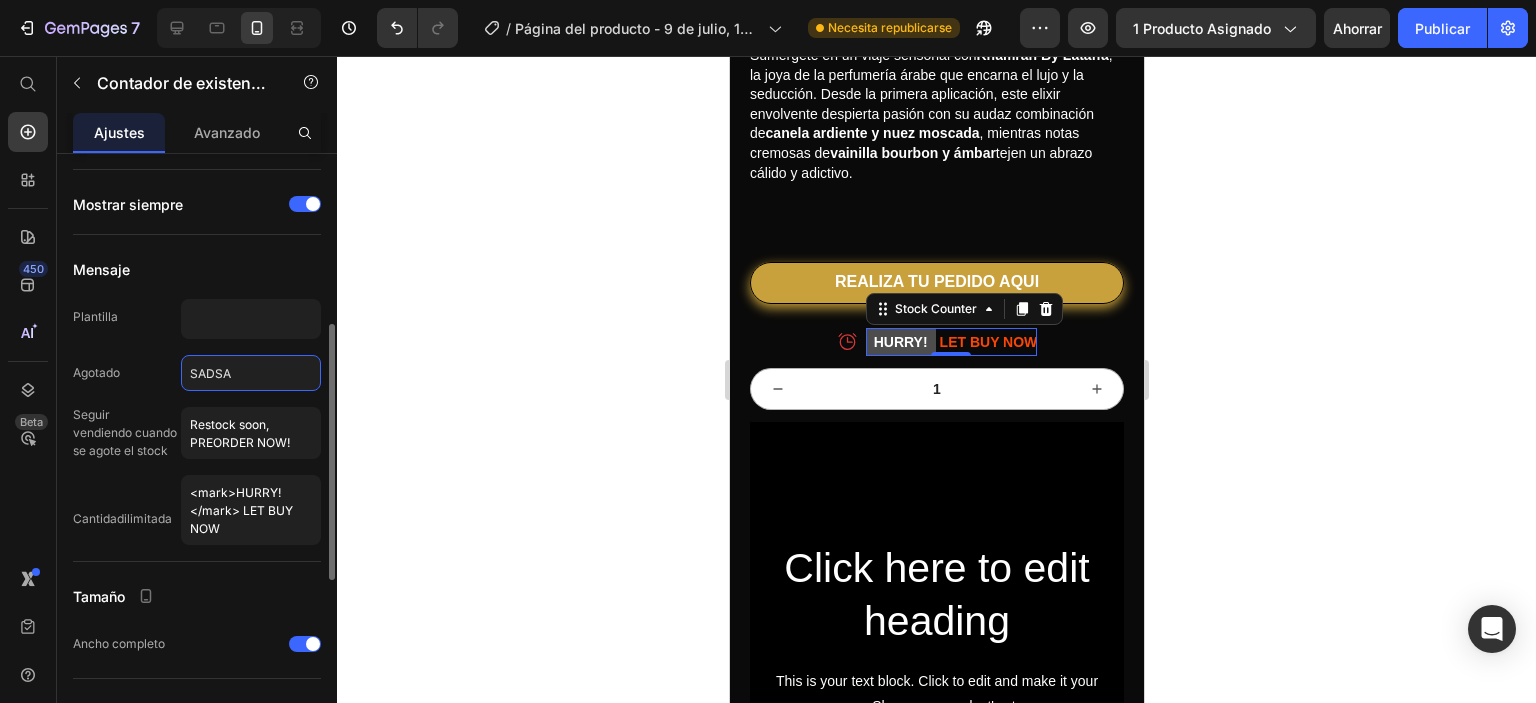 type on "SADSAD" 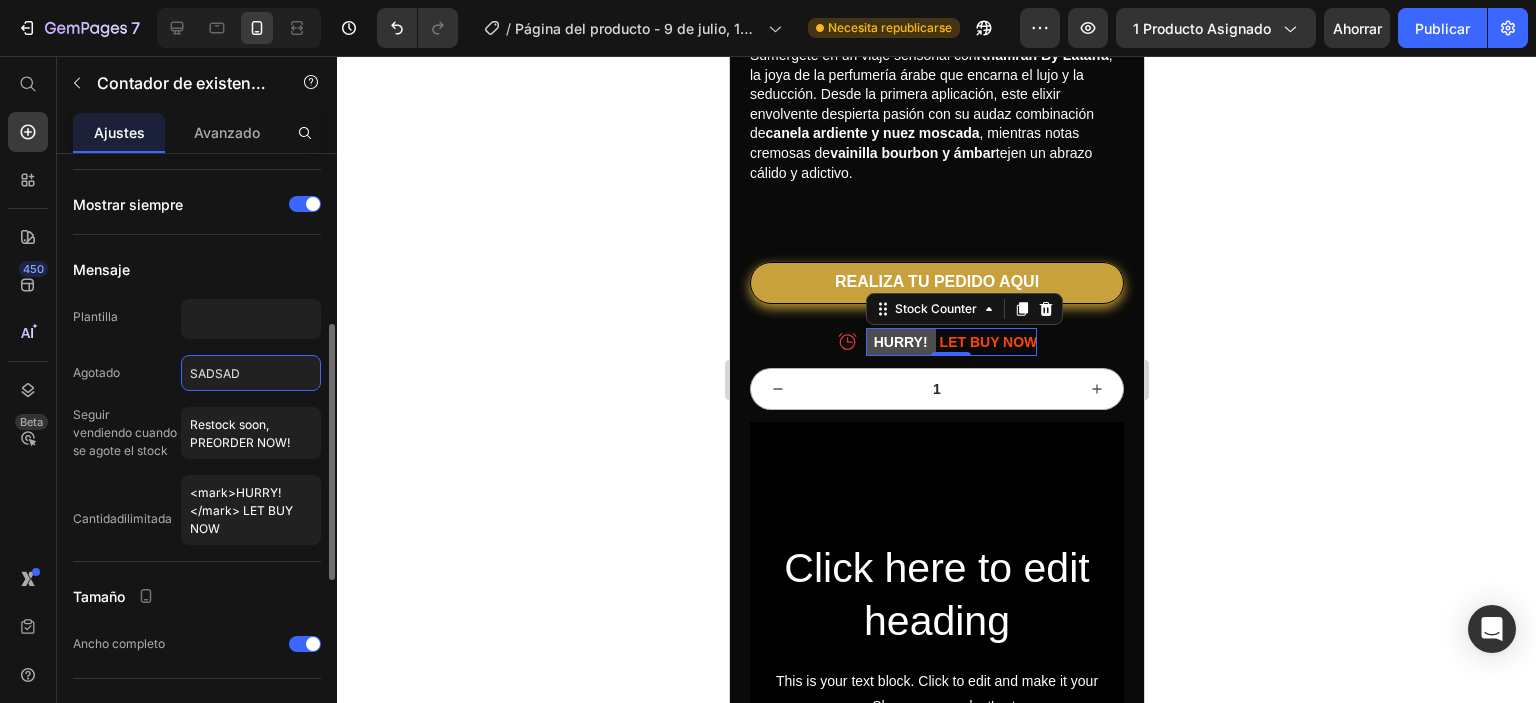 click on "SADSAD" 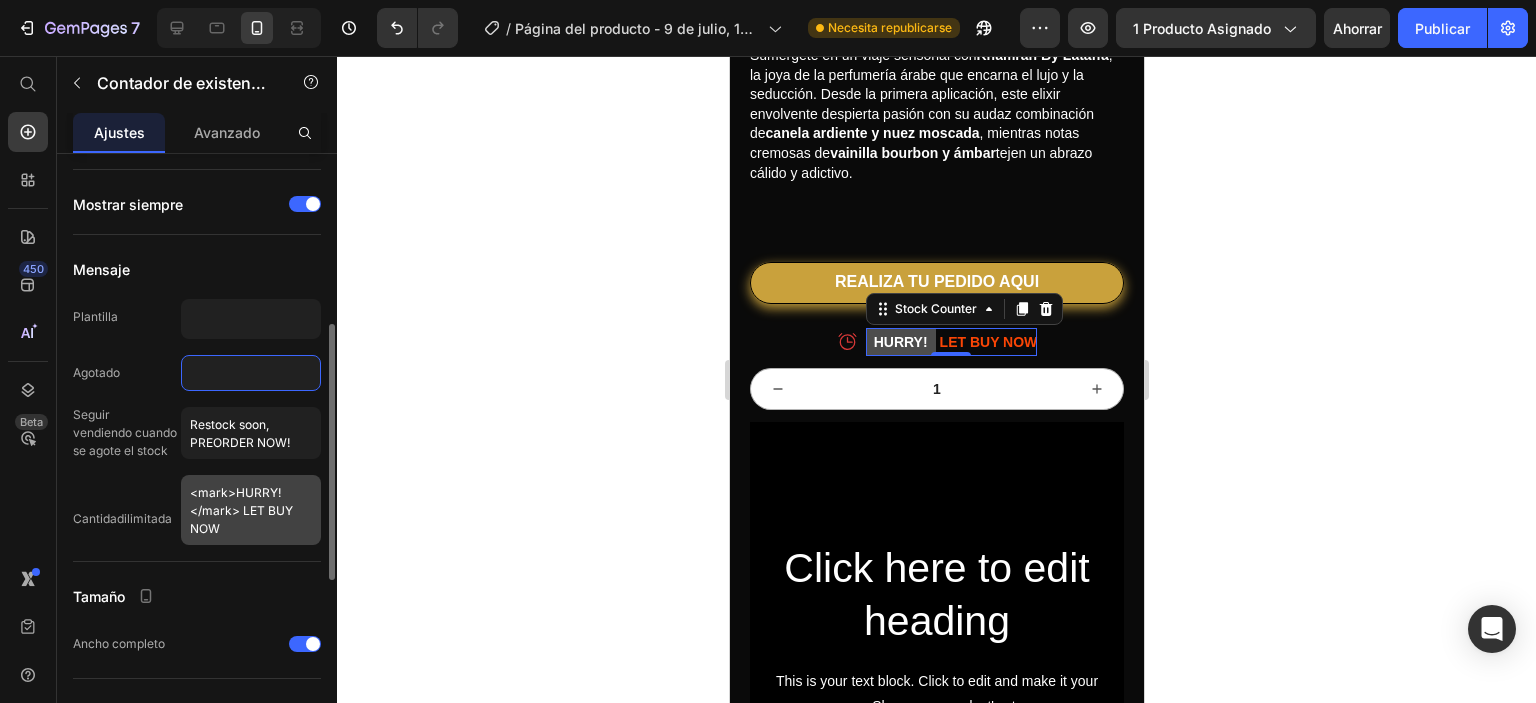 type 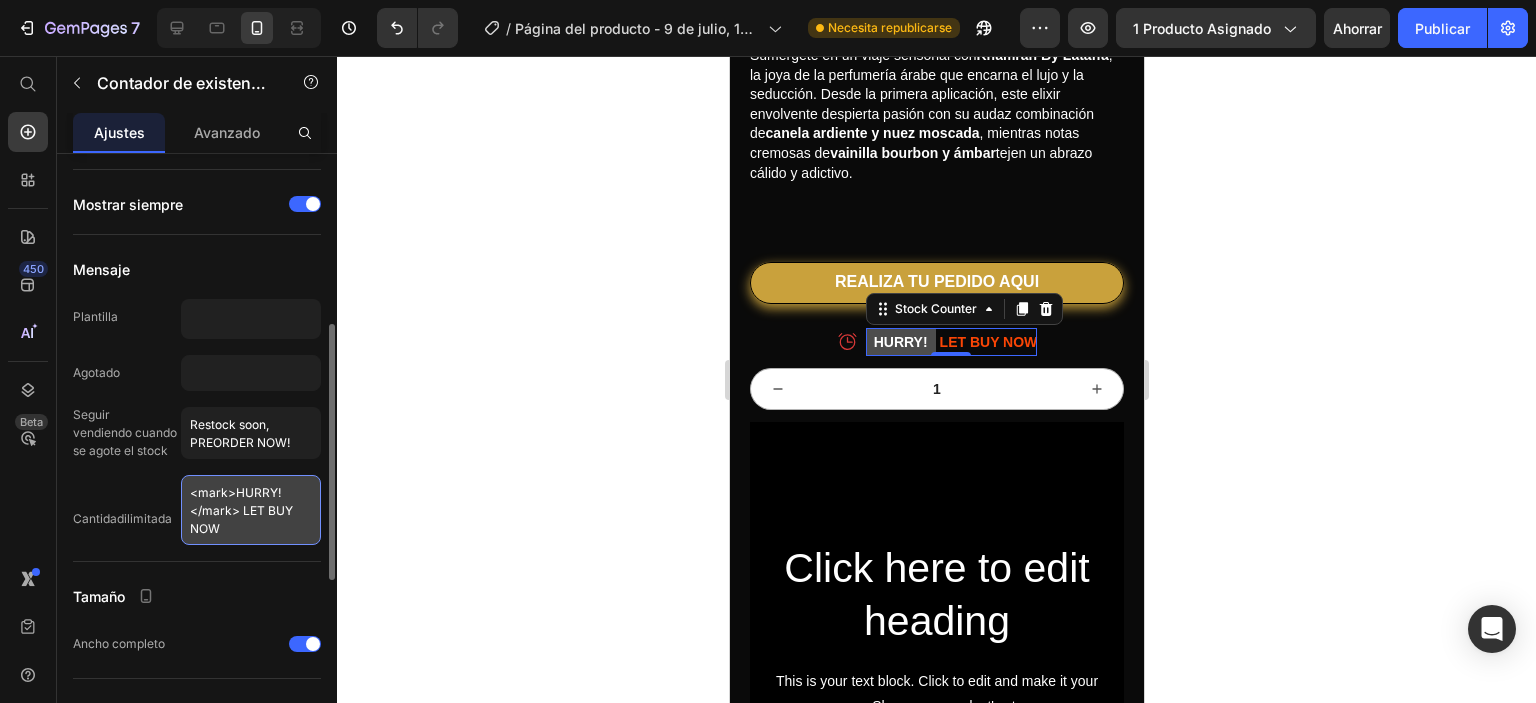 click on "<mark>HURRY!</mark> LET BUY NOW" at bounding box center (251, 510) 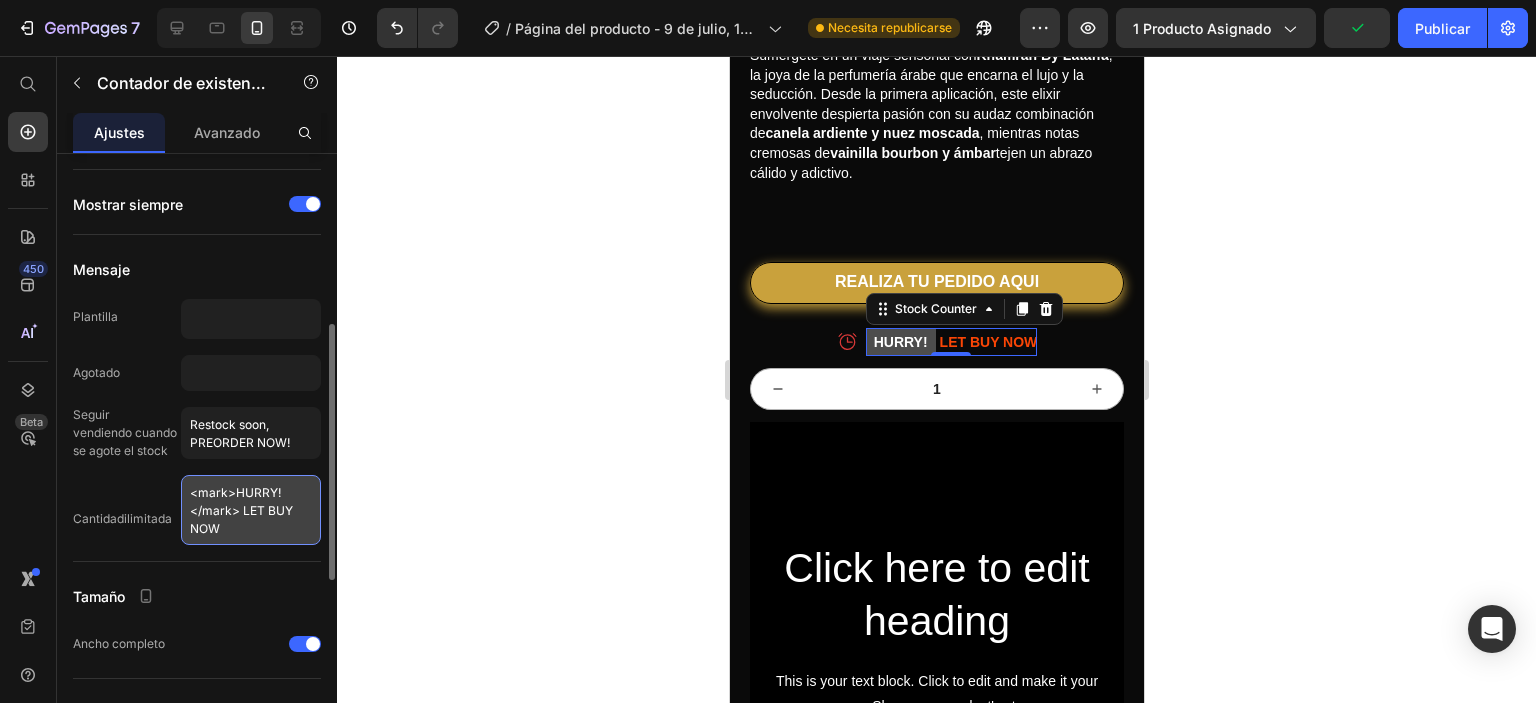 click on "<mark>HURRY!</mark> LET BUY NOW" at bounding box center (251, 510) 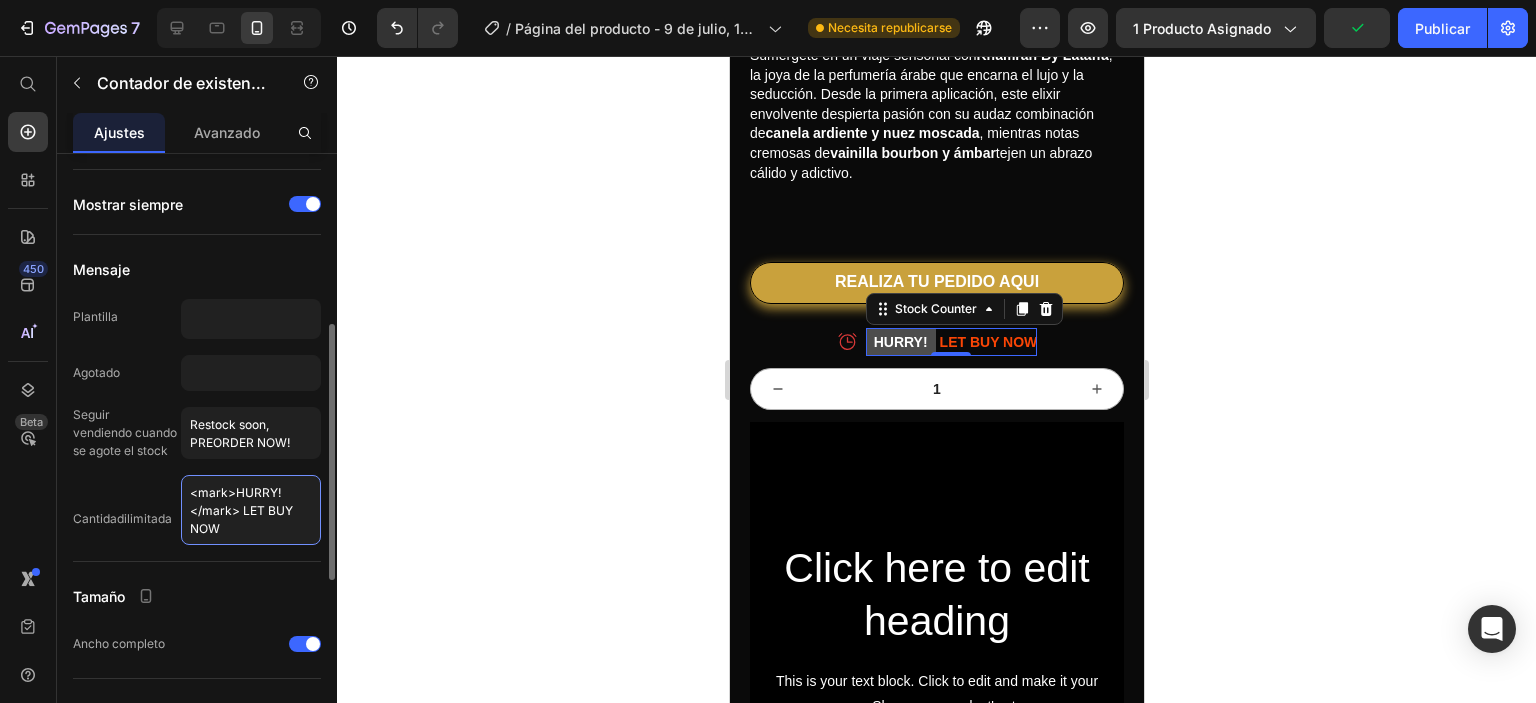drag, startPoint x: 225, startPoint y: 536, endPoint x: 115, endPoint y: 486, distance: 120.83046 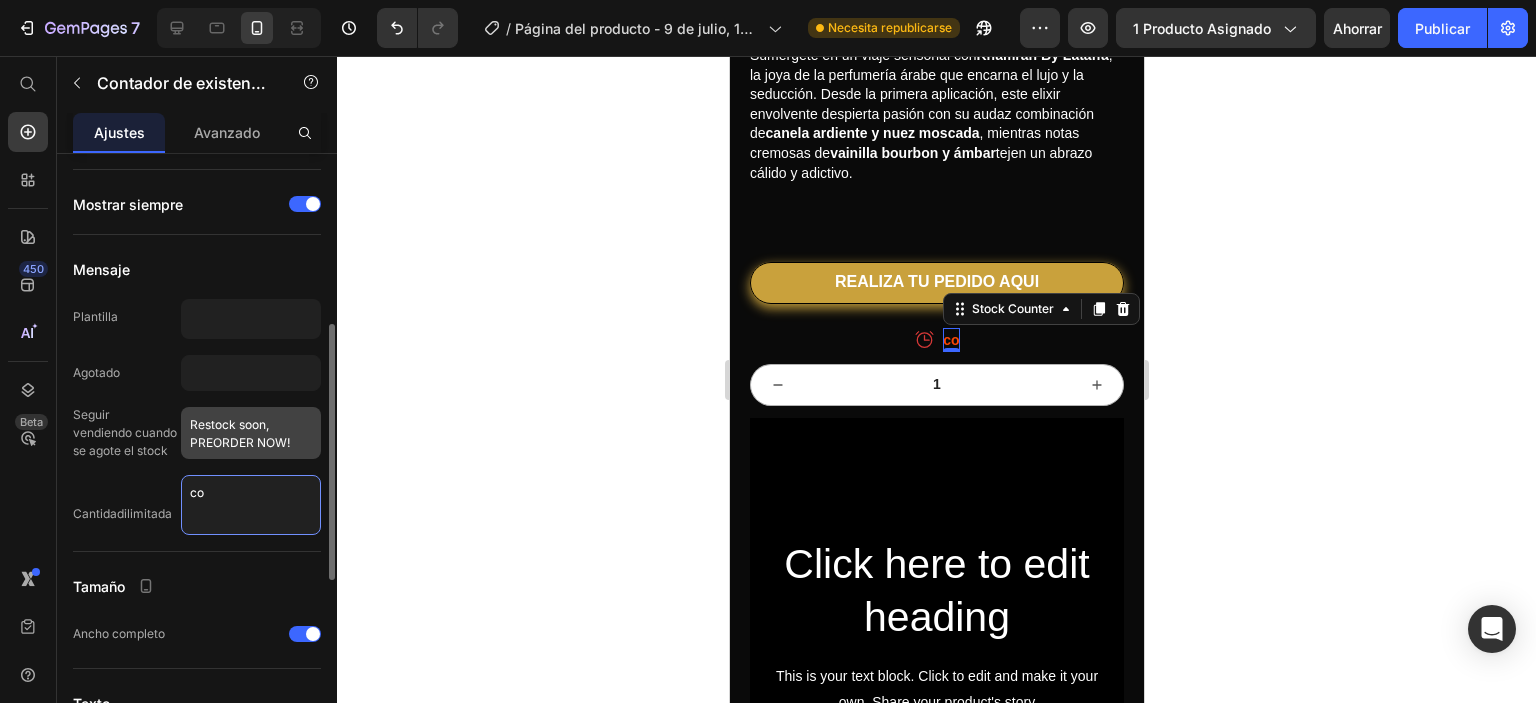 type on "c" 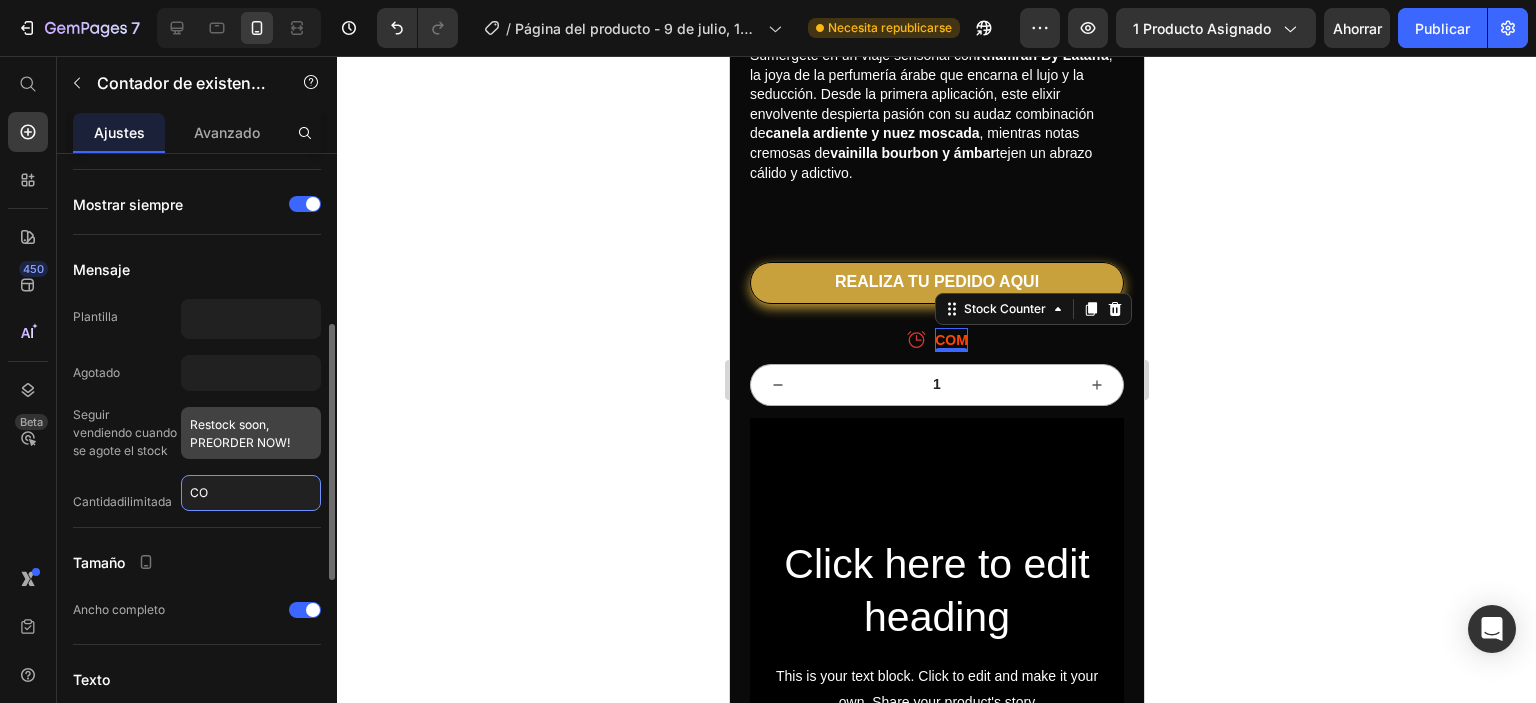 type on "C" 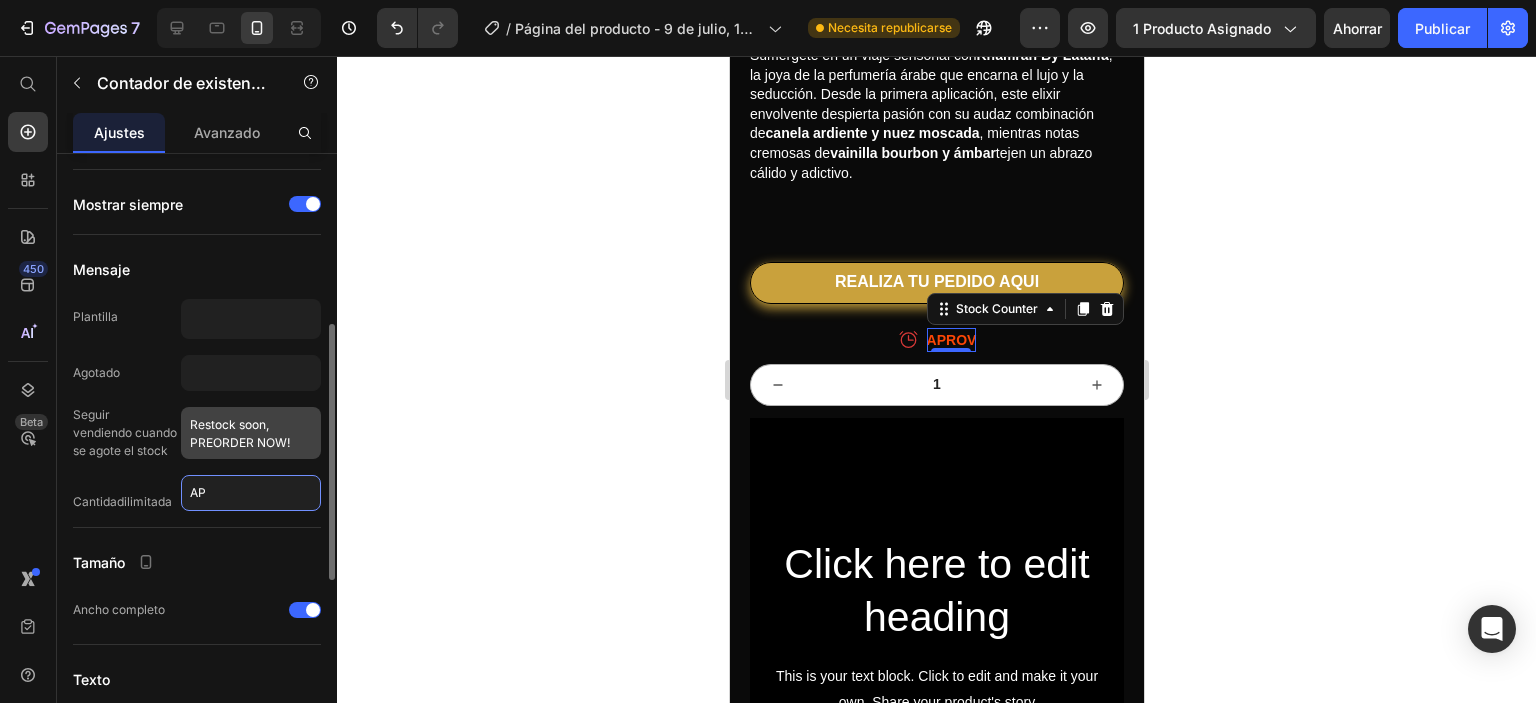 type on "A" 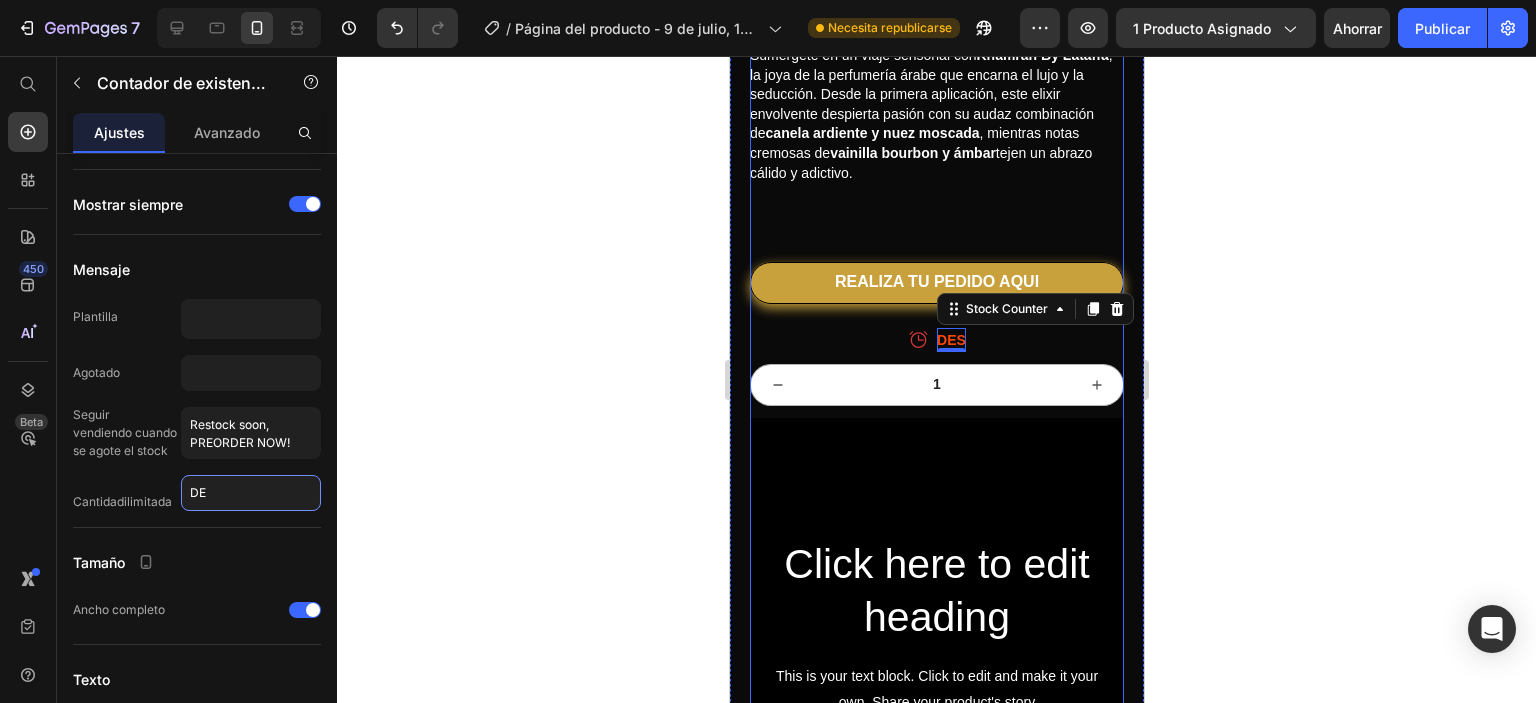 type on "D" 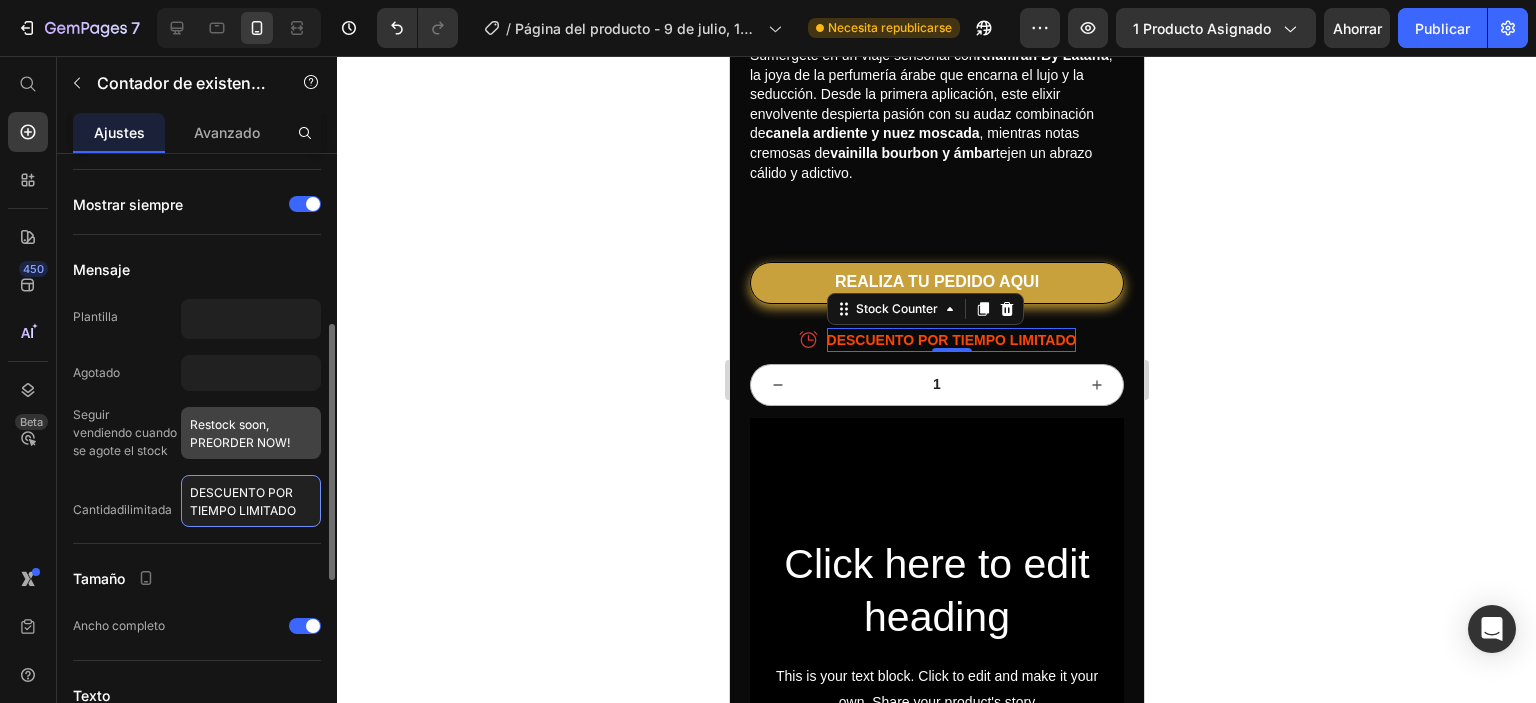 type on "DESCUENTO POR TIEMPO LIMITADO" 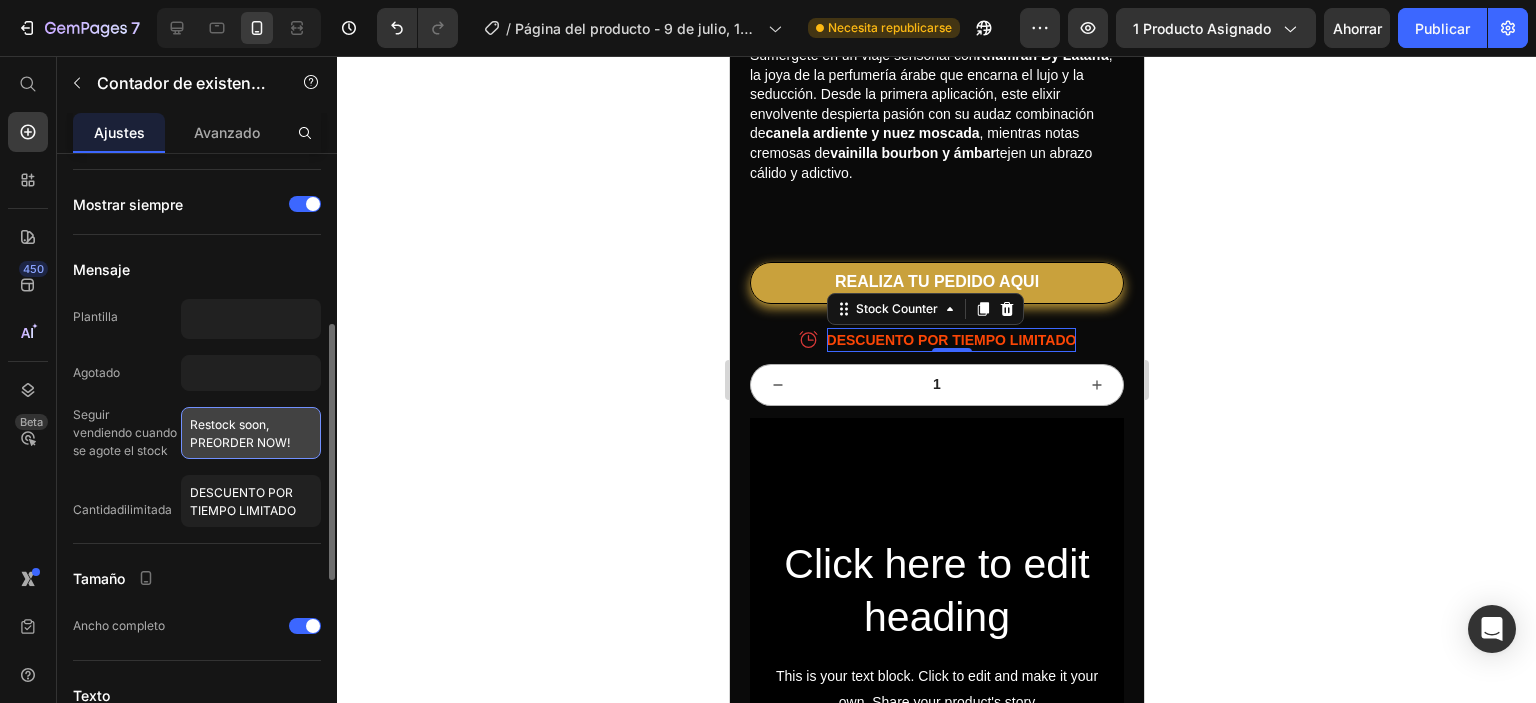 click on "Restock soon, PREORDER NOW!" at bounding box center (251, 433) 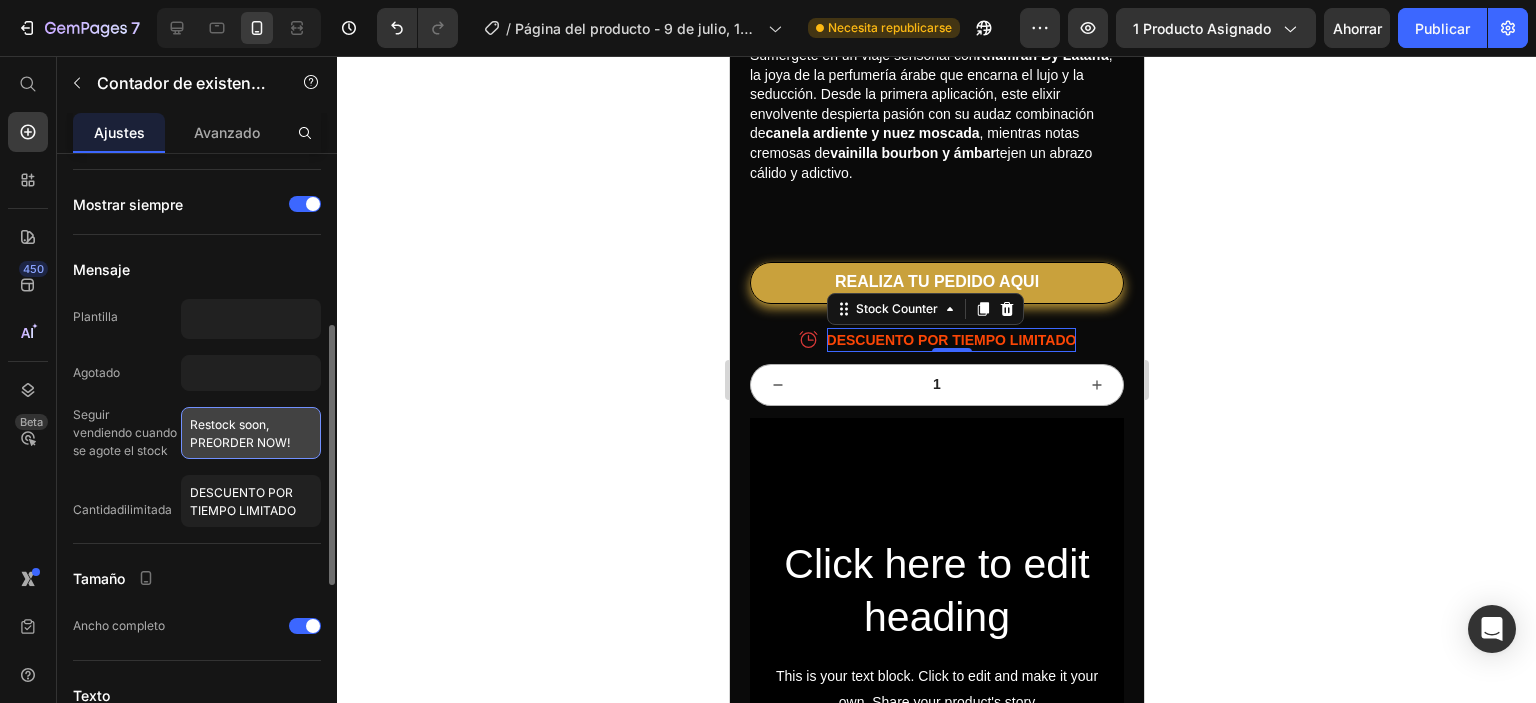 click on "Restock soon, PREORDER NOW!" at bounding box center (251, 433) 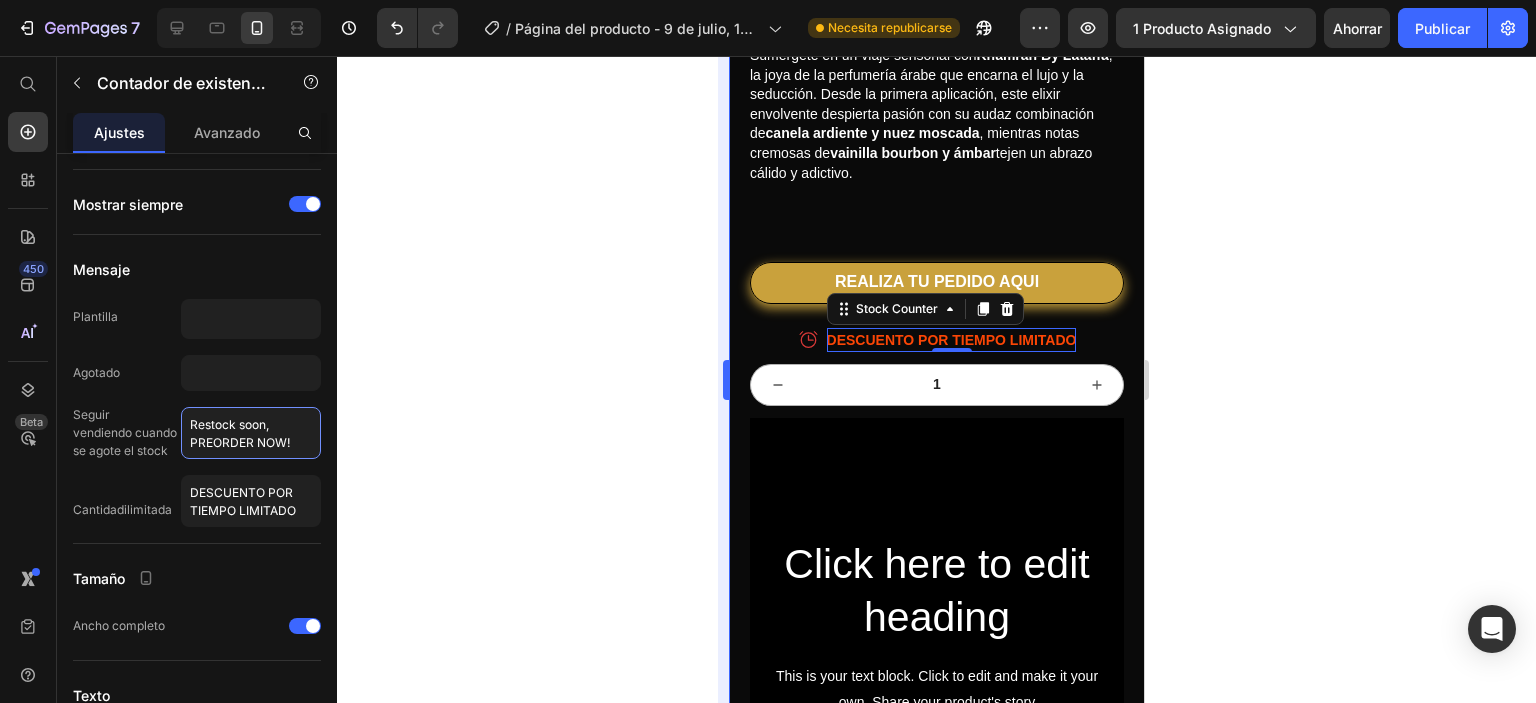 drag, startPoint x: 186, startPoint y: 425, endPoint x: 726, endPoint y: 569, distance: 558.8703 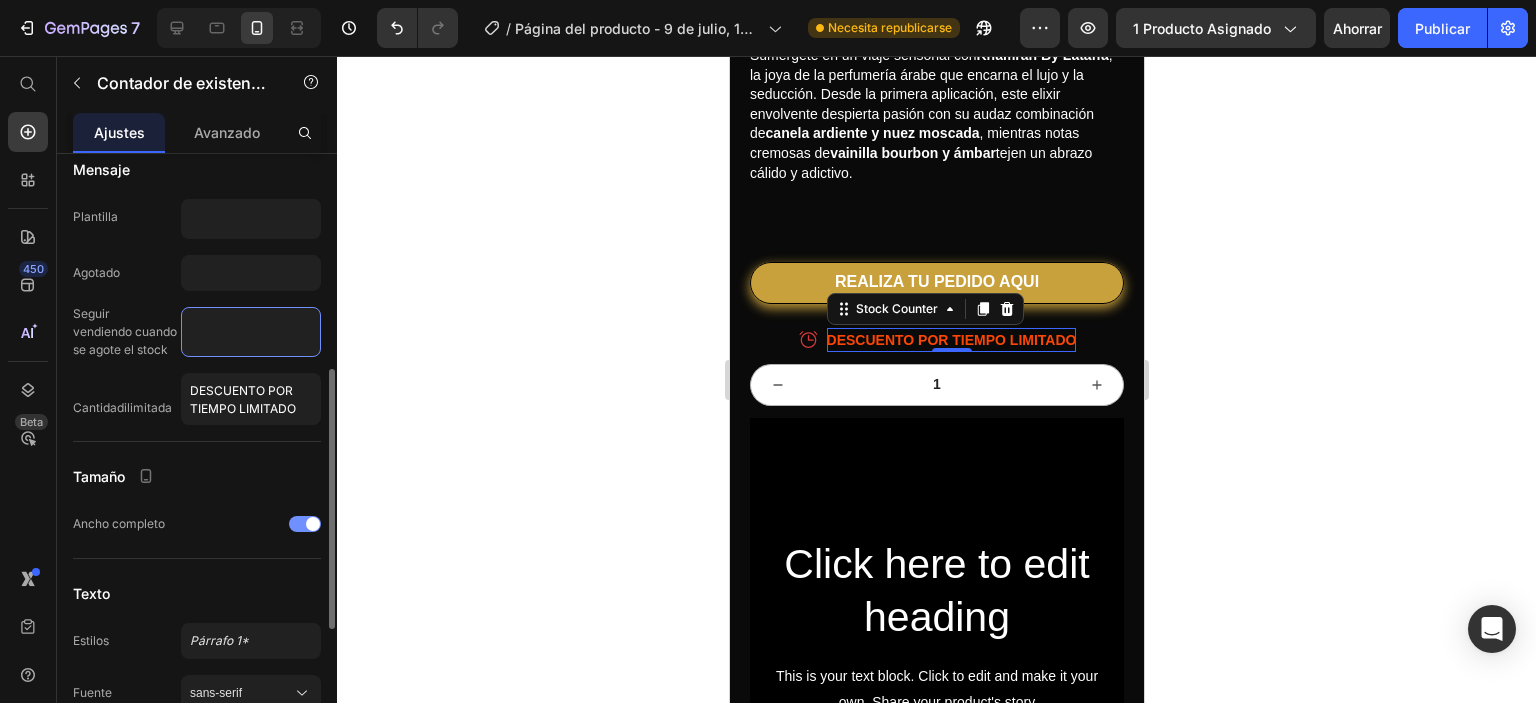 scroll, scrollTop: 600, scrollLeft: 0, axis: vertical 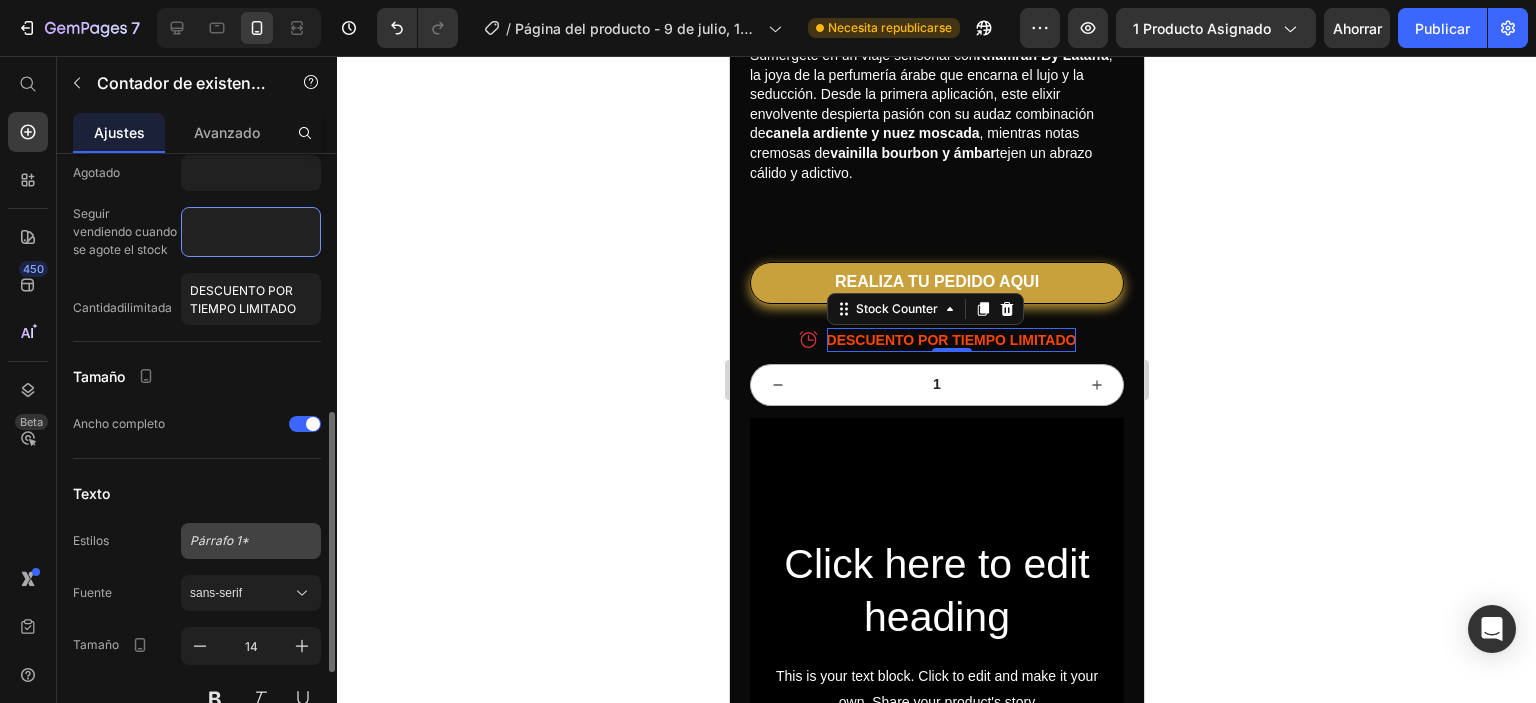 type 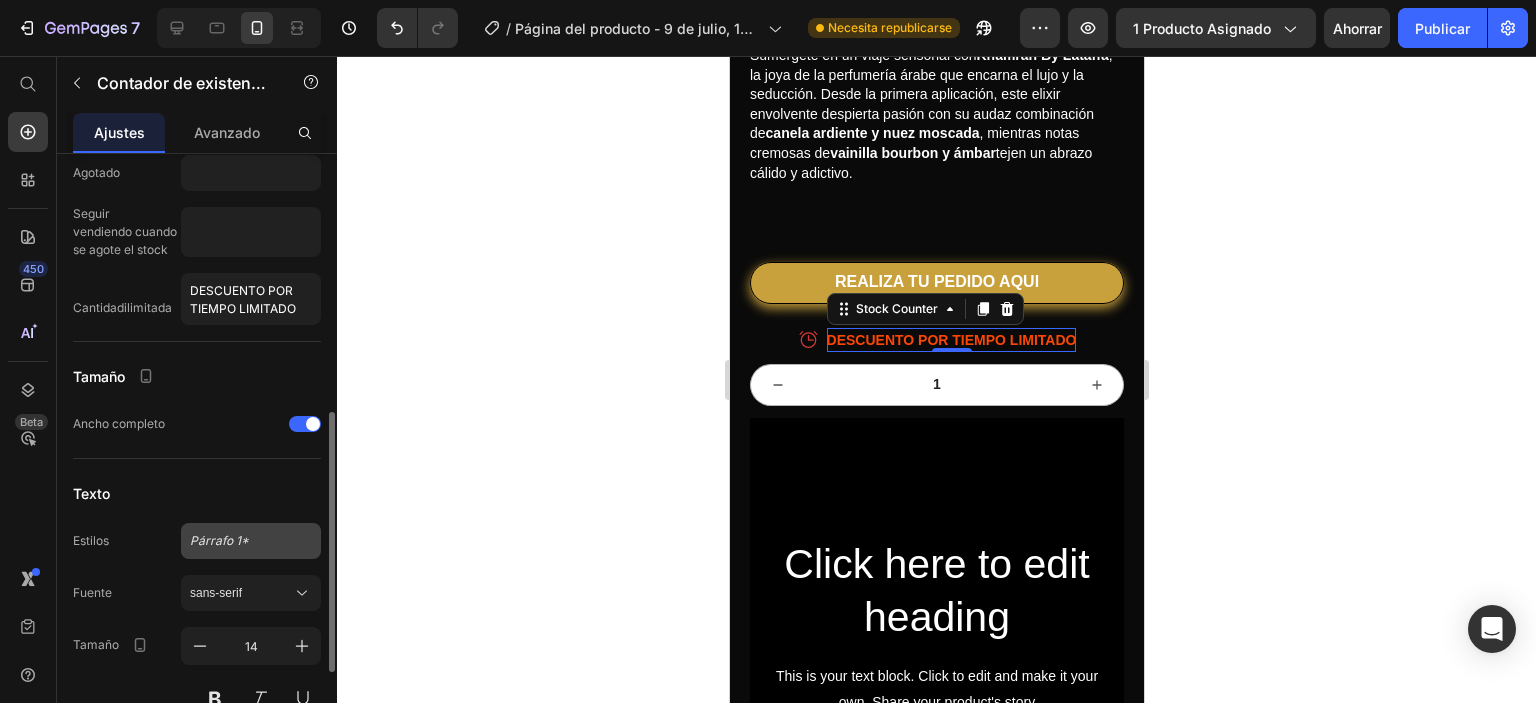 click on "Párrafo 1*" at bounding box center (239, 541) 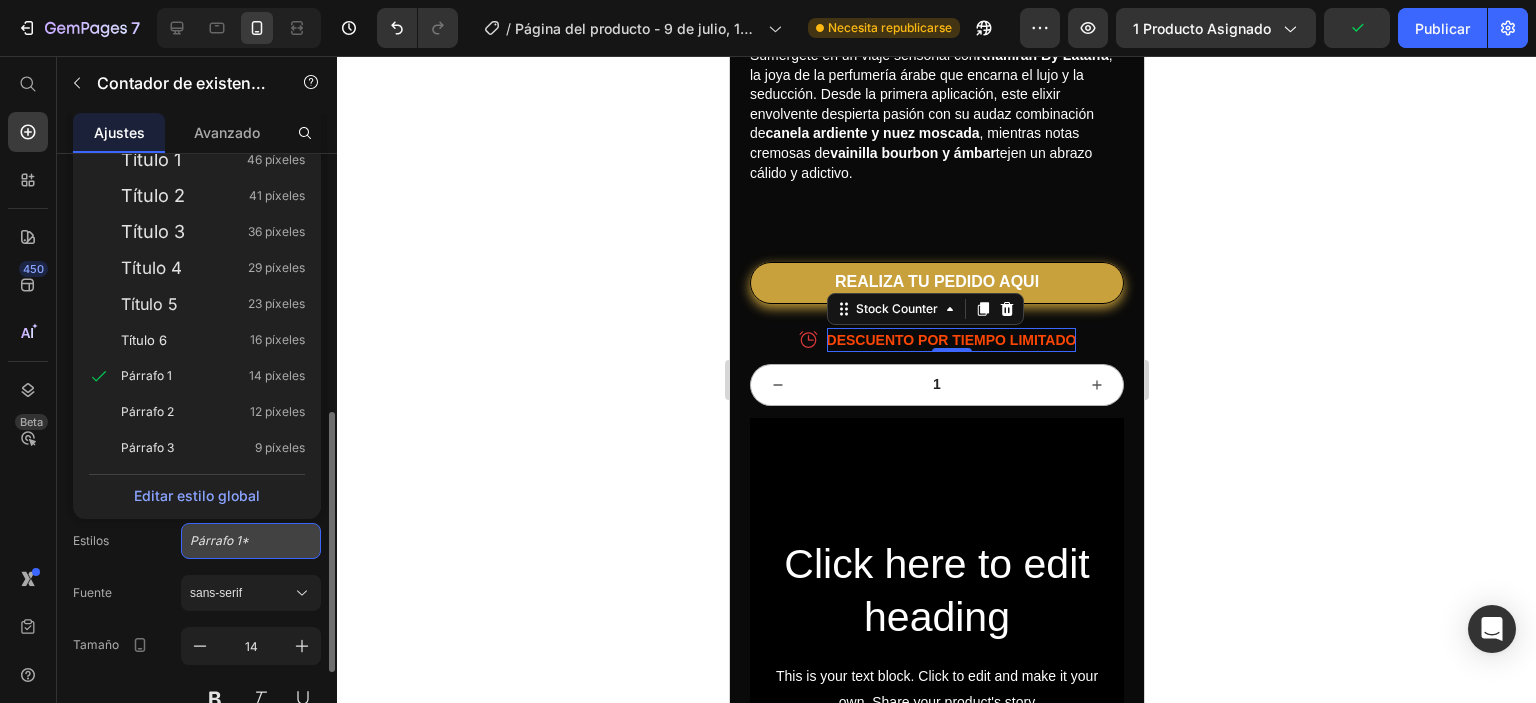 click on "Párrafo 1*" at bounding box center (239, 541) 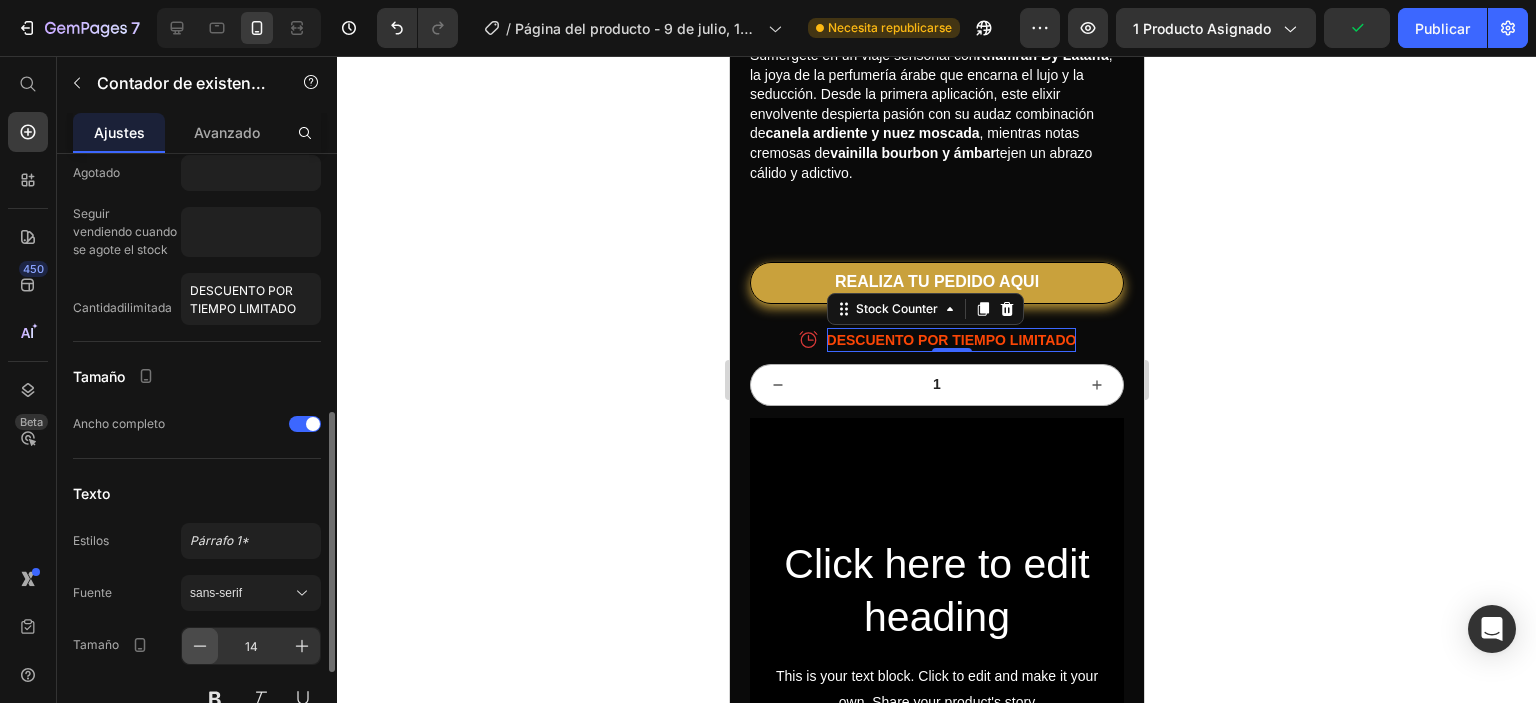click at bounding box center (200, 646) 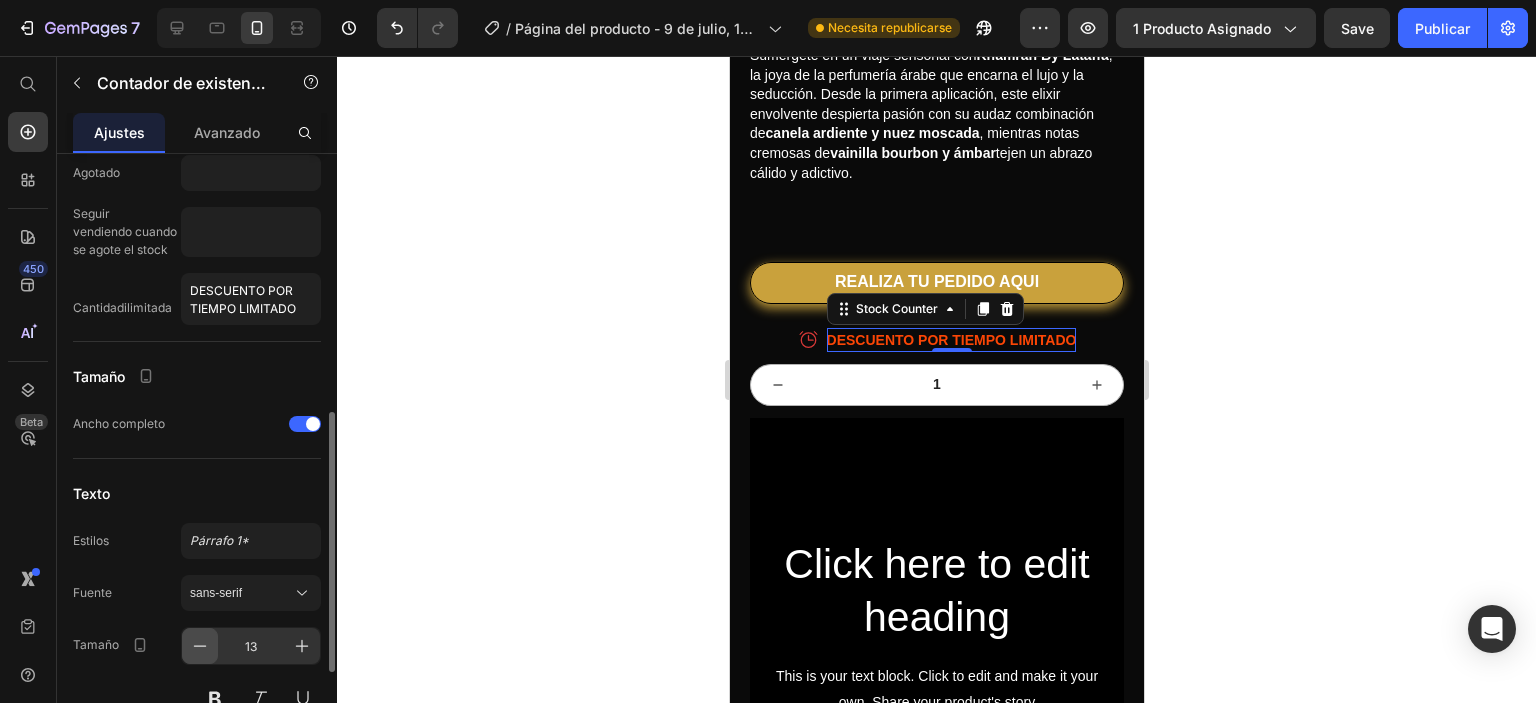 click at bounding box center (200, 646) 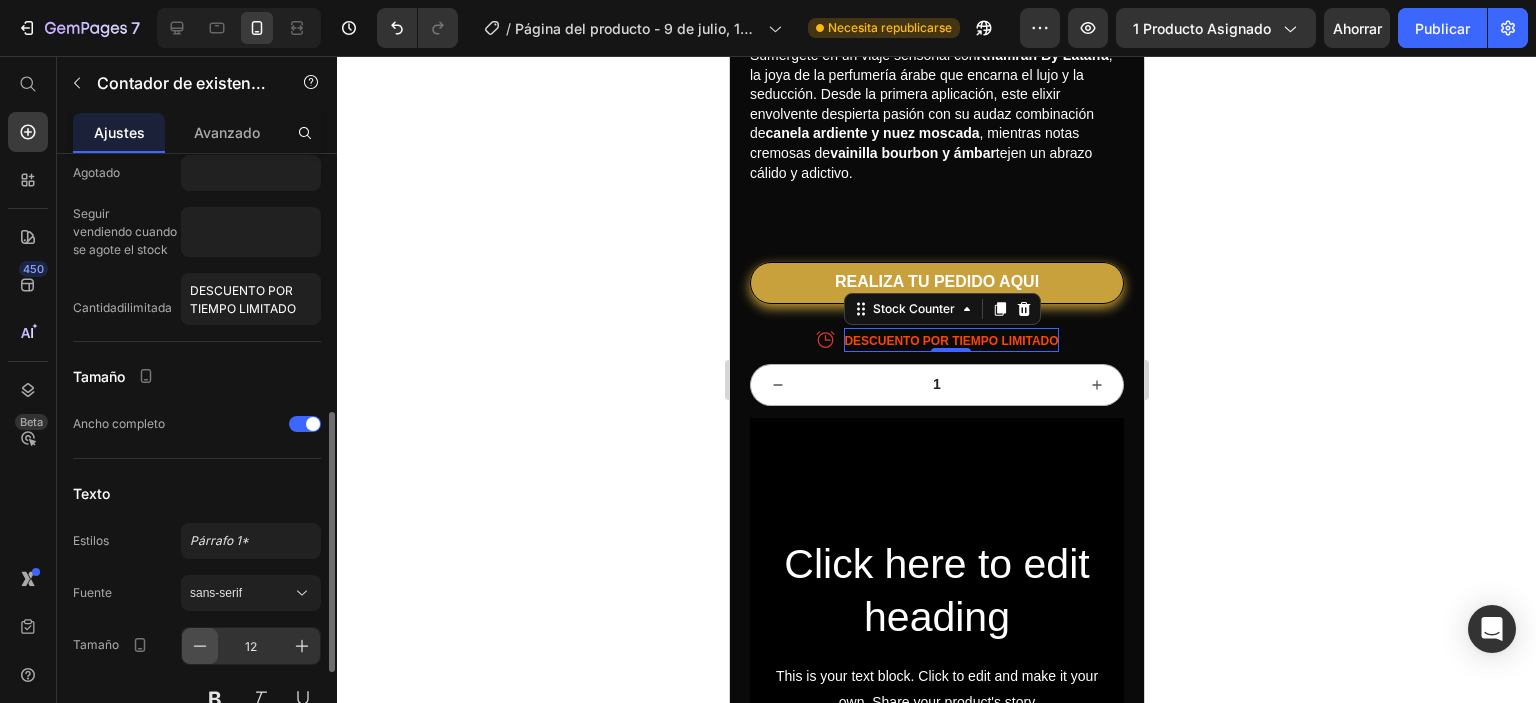 click at bounding box center [200, 646] 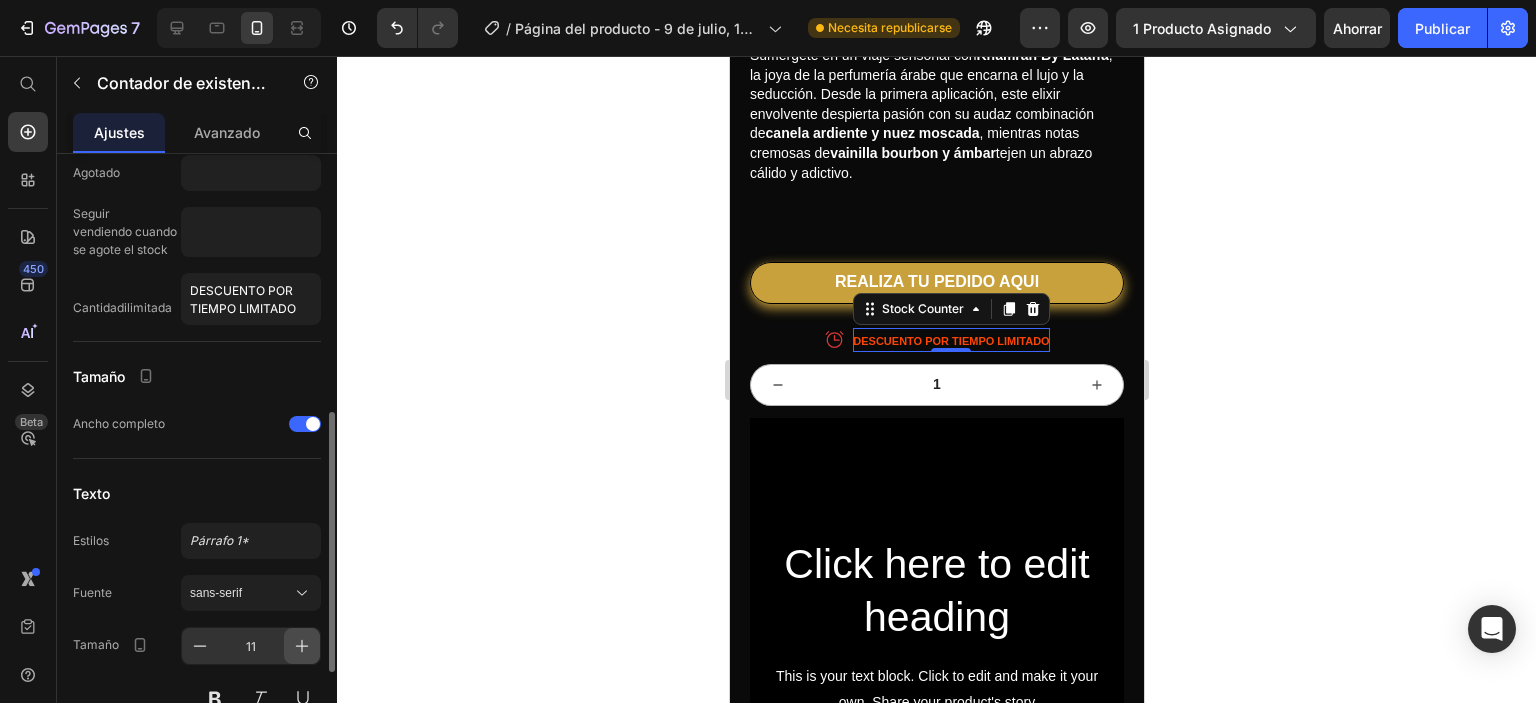click 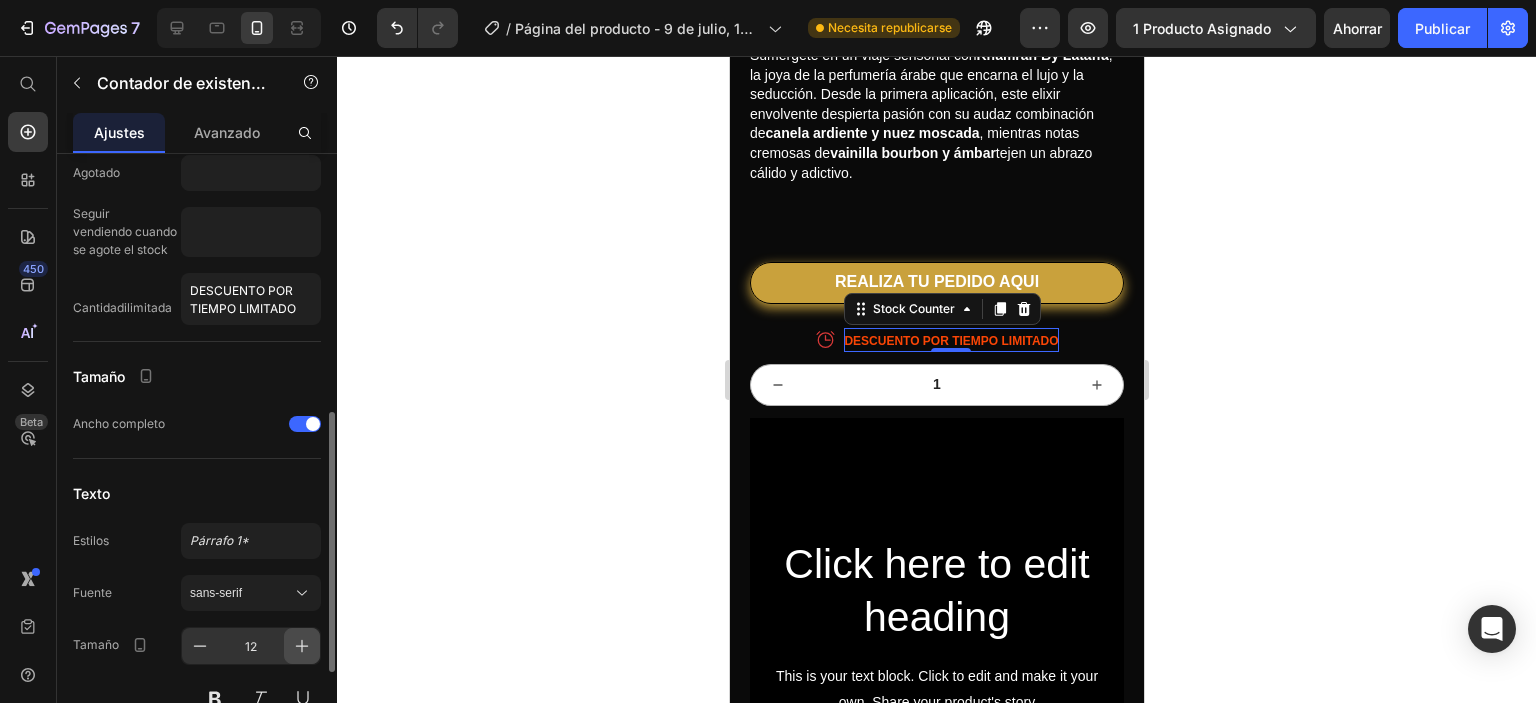 click 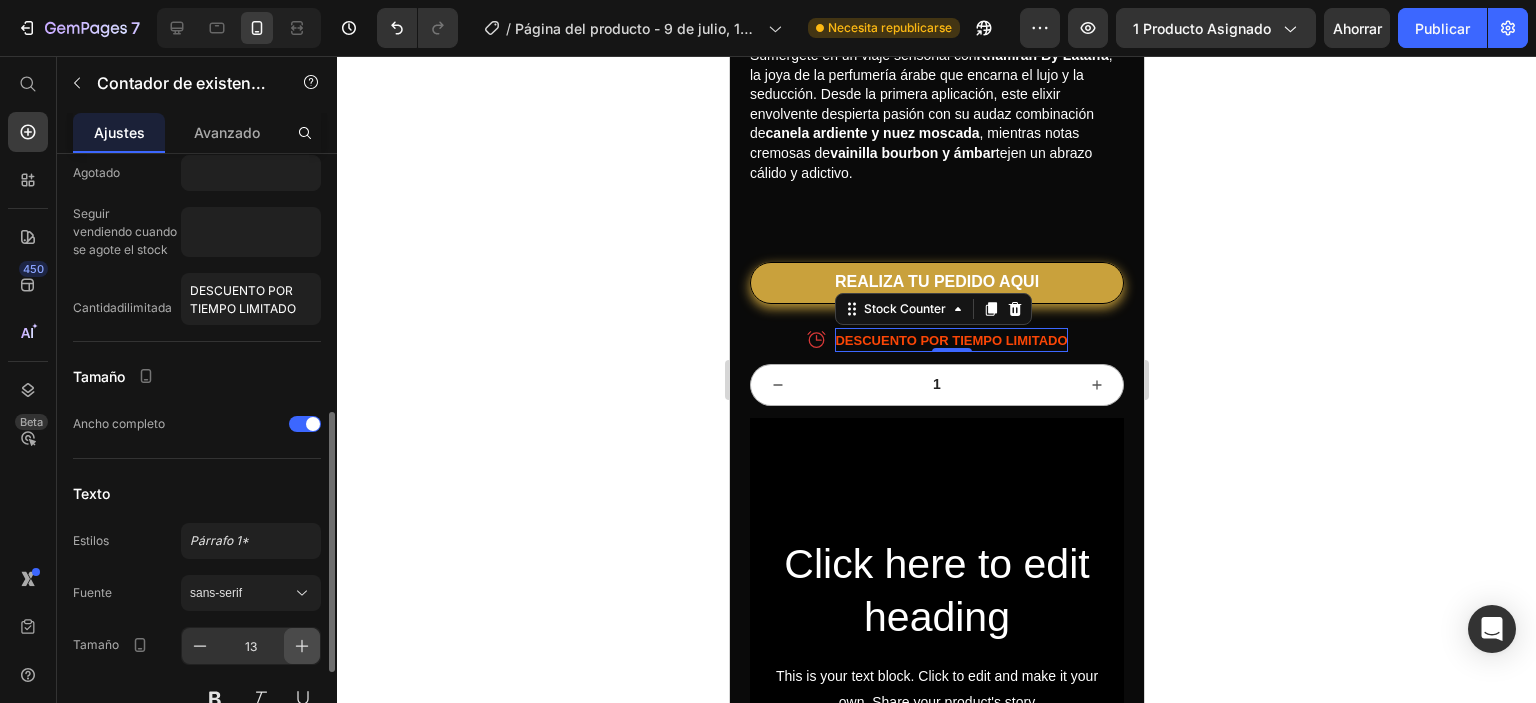 click 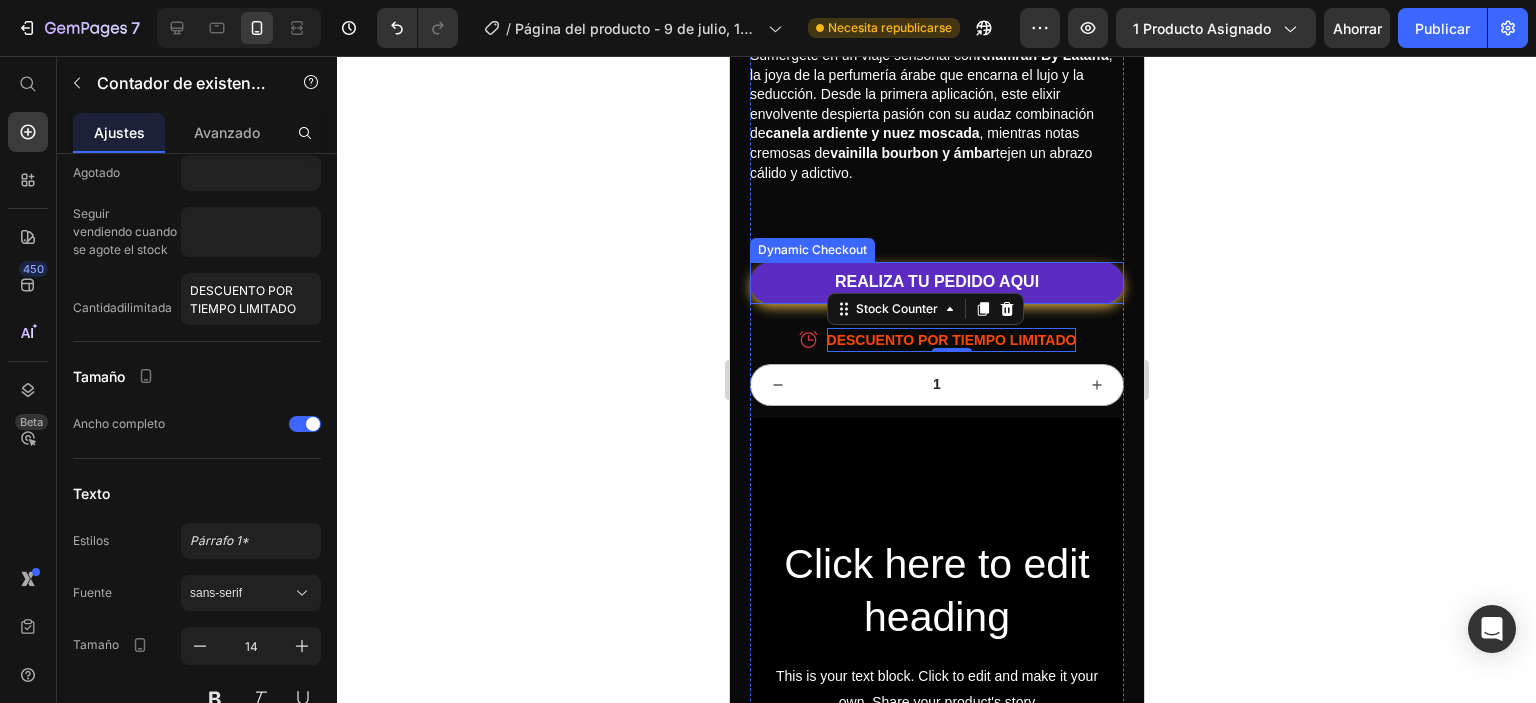 click on "REALIZA TU PEDIDO AQUI" at bounding box center (936, 283) 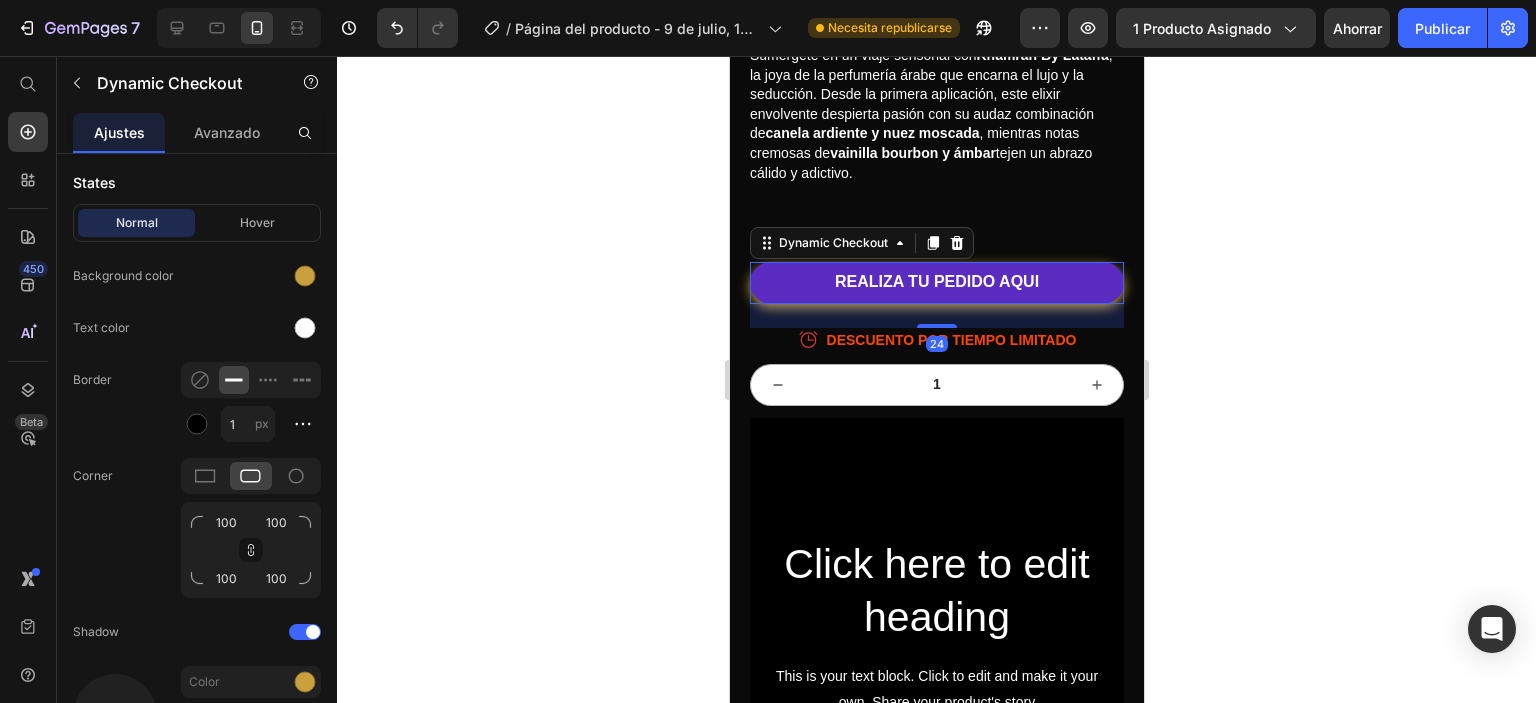 scroll, scrollTop: 0, scrollLeft: 0, axis: both 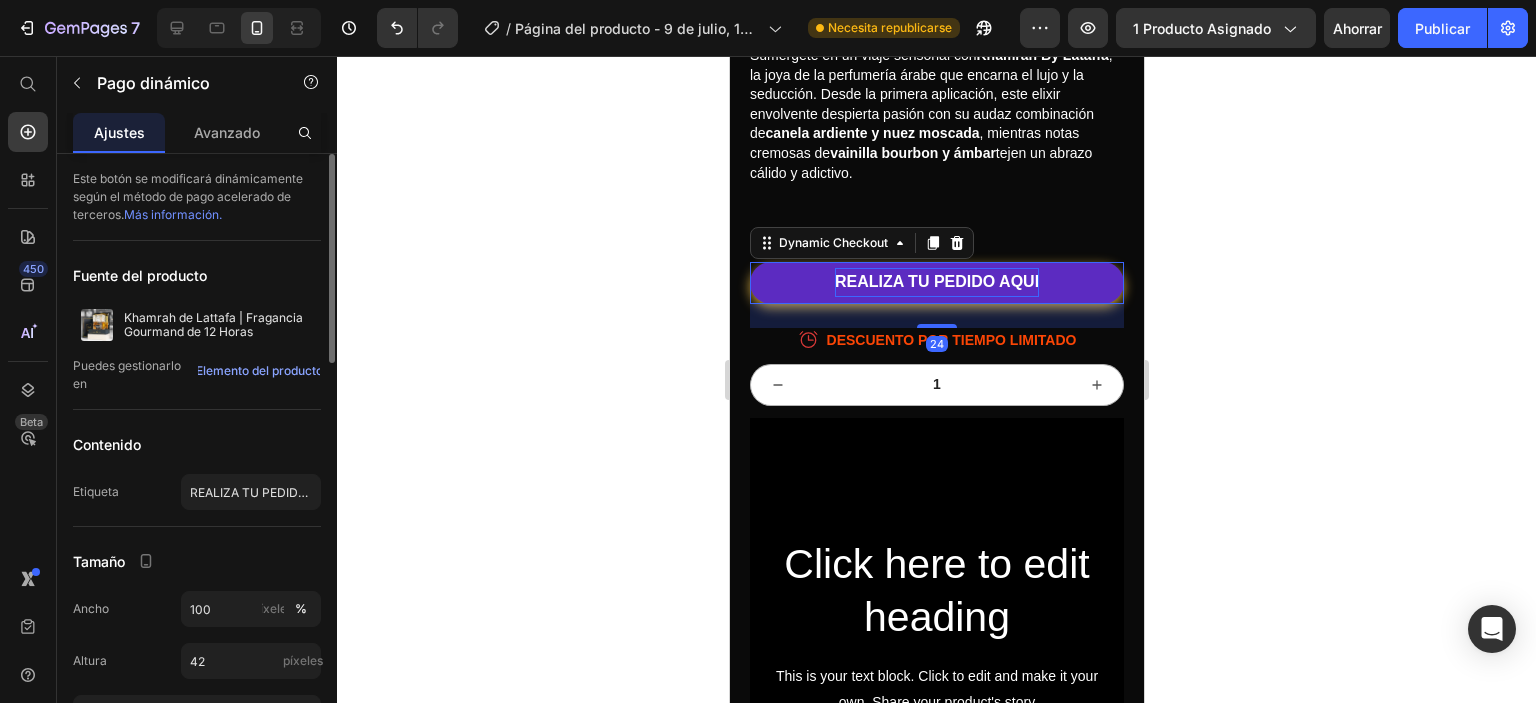 click on "REALIZA TU PEDIDO AQUI" at bounding box center [936, 282] 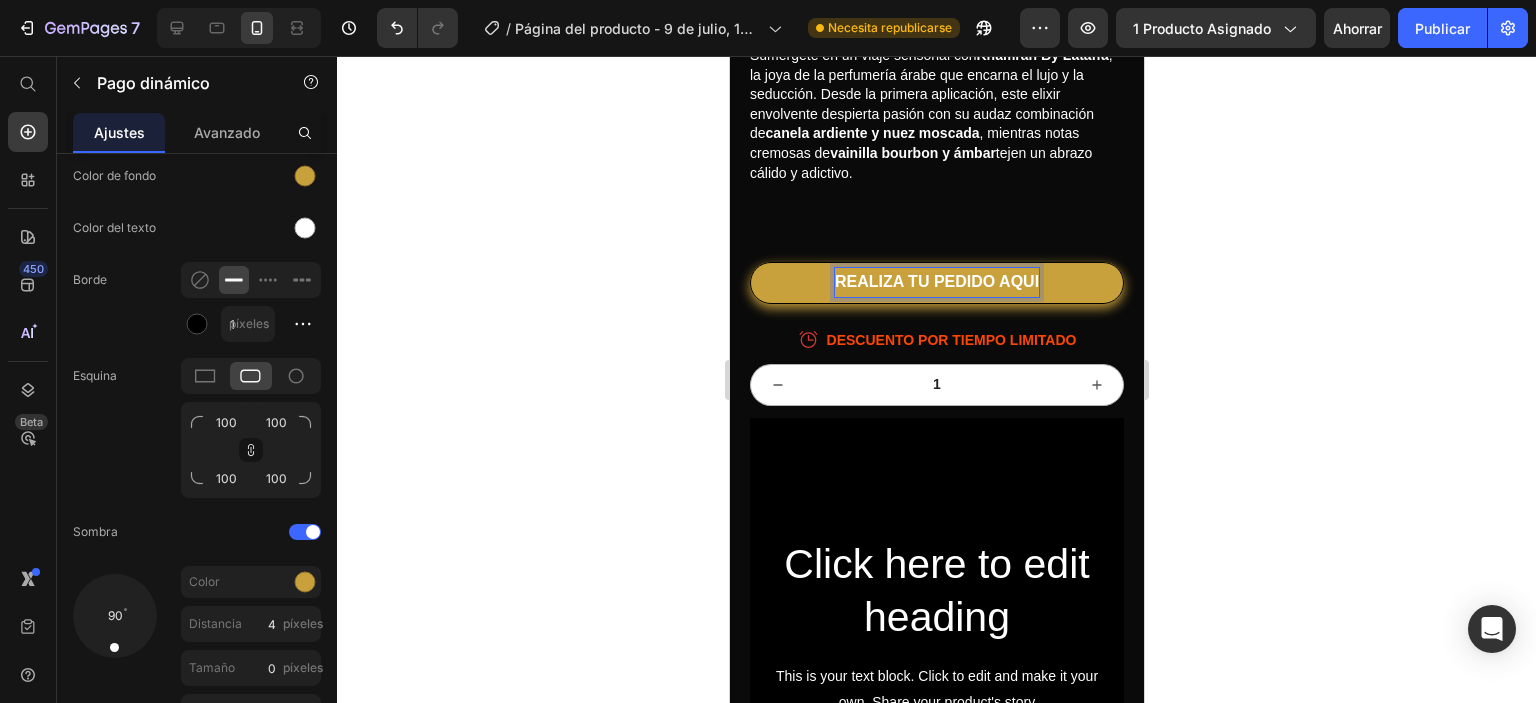 scroll, scrollTop: 1150, scrollLeft: 0, axis: vertical 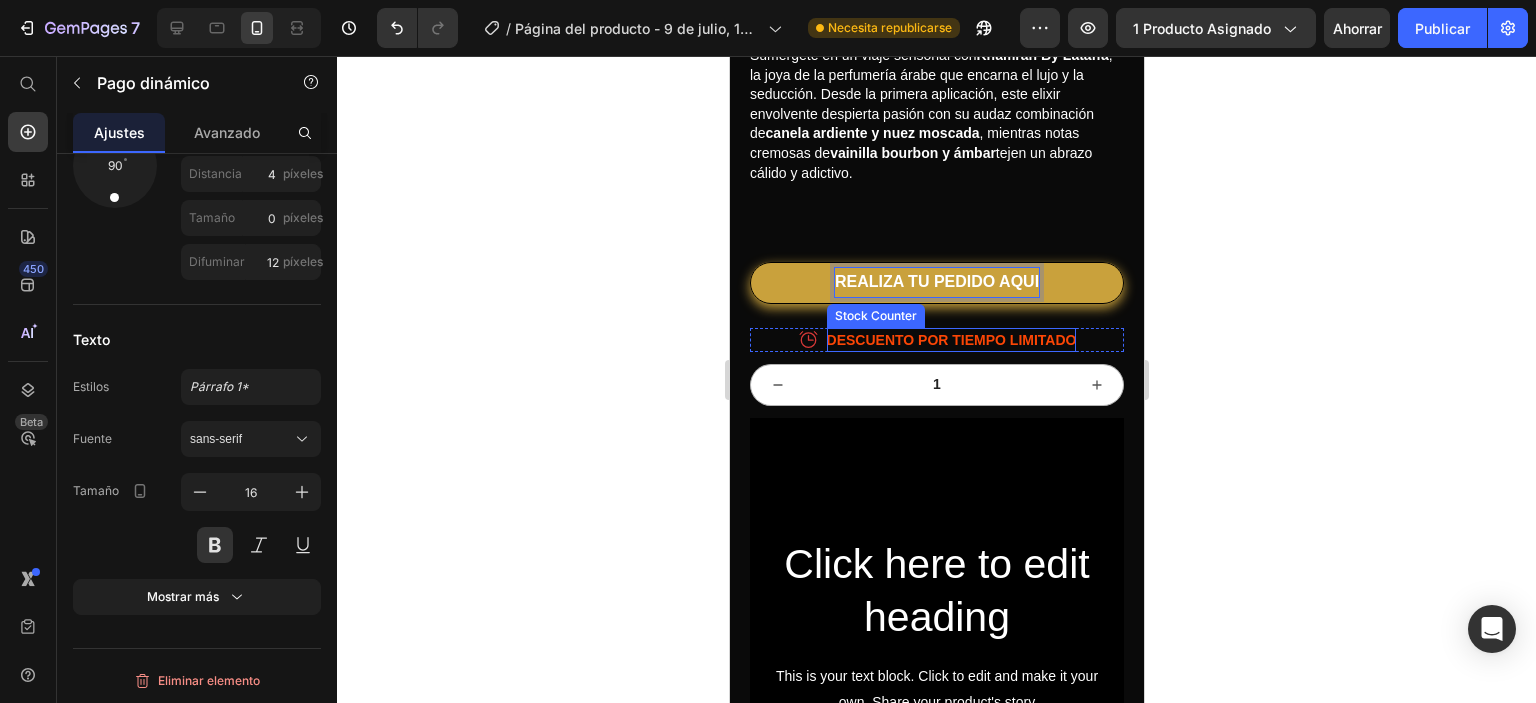 click on "DESCUENTO POR TIEMPO LIMITADO" at bounding box center [951, 340] 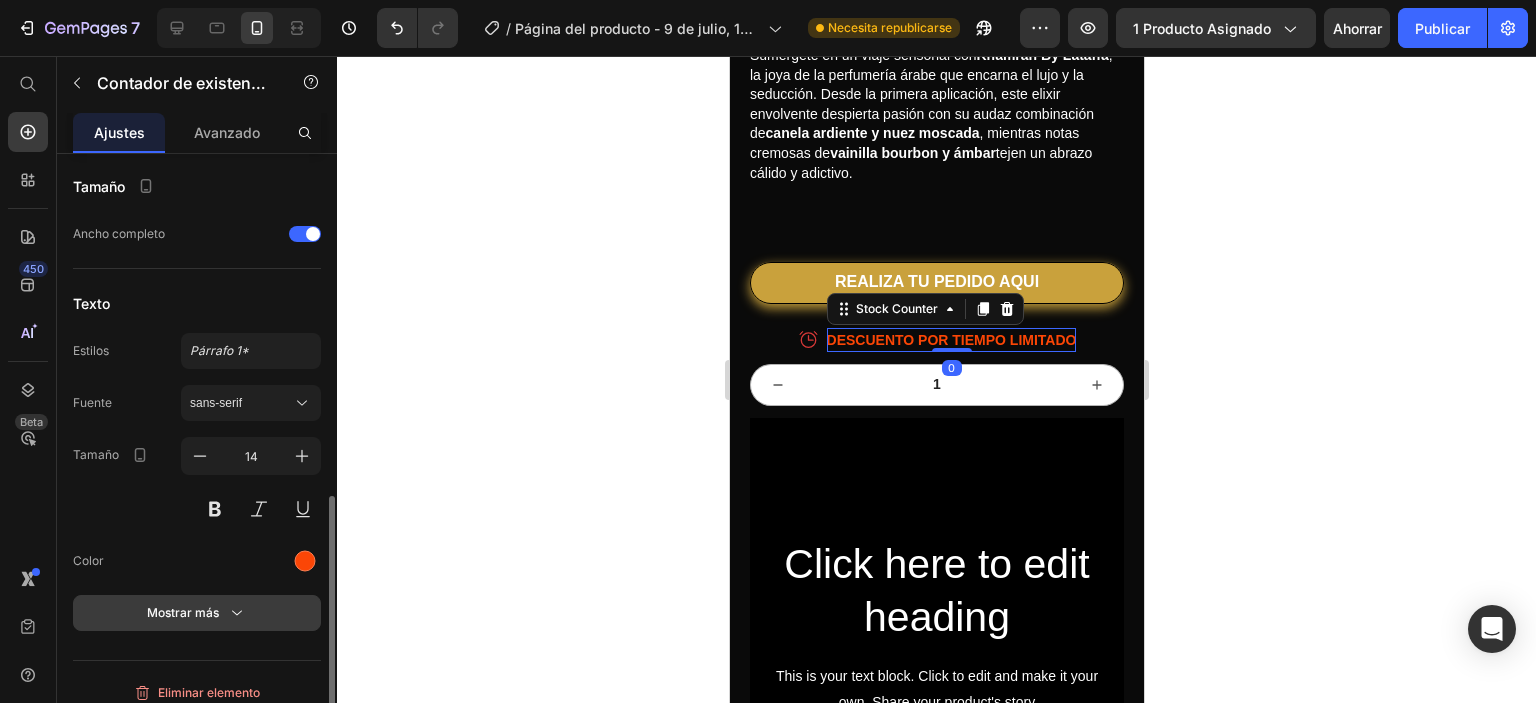 scroll, scrollTop: 812, scrollLeft: 0, axis: vertical 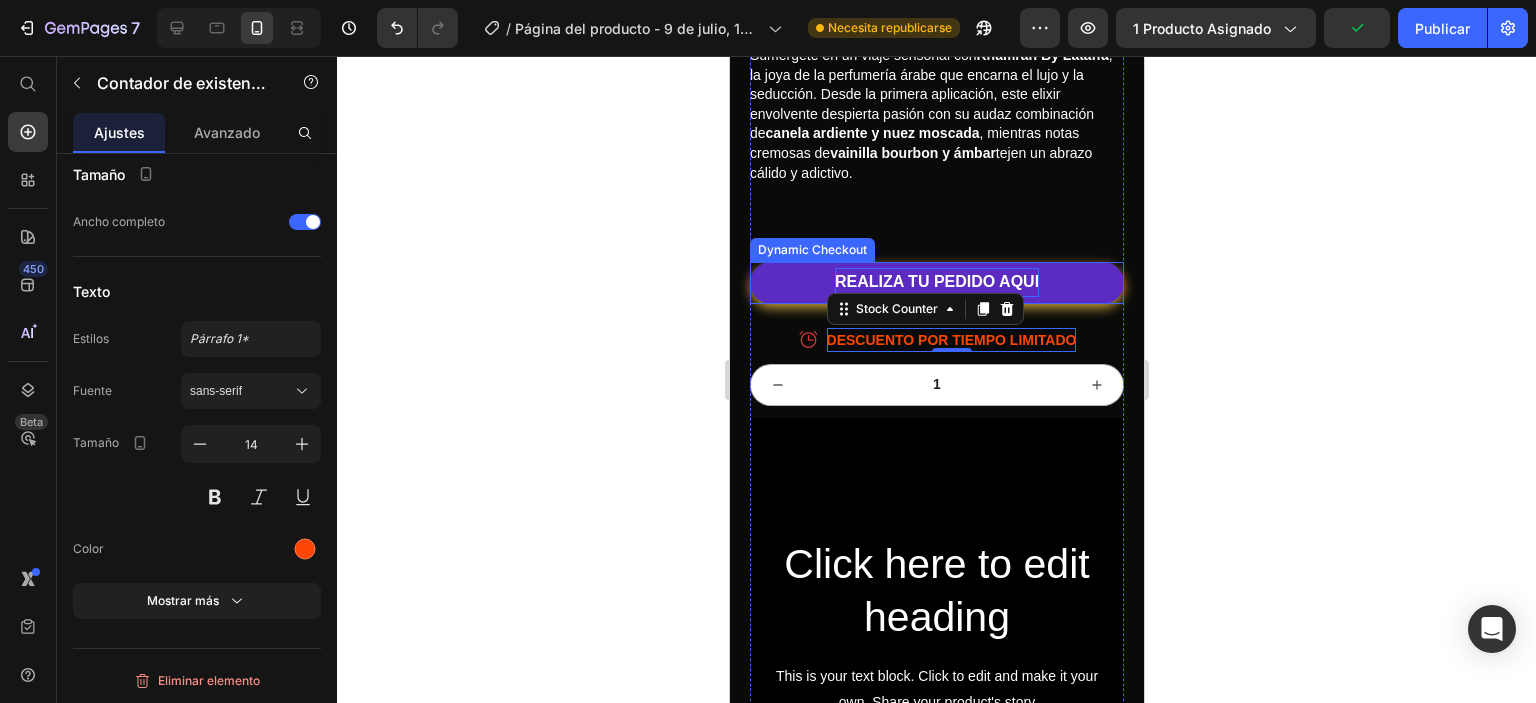 click on "REALIZA TU PEDIDO AQUI" at bounding box center [936, 282] 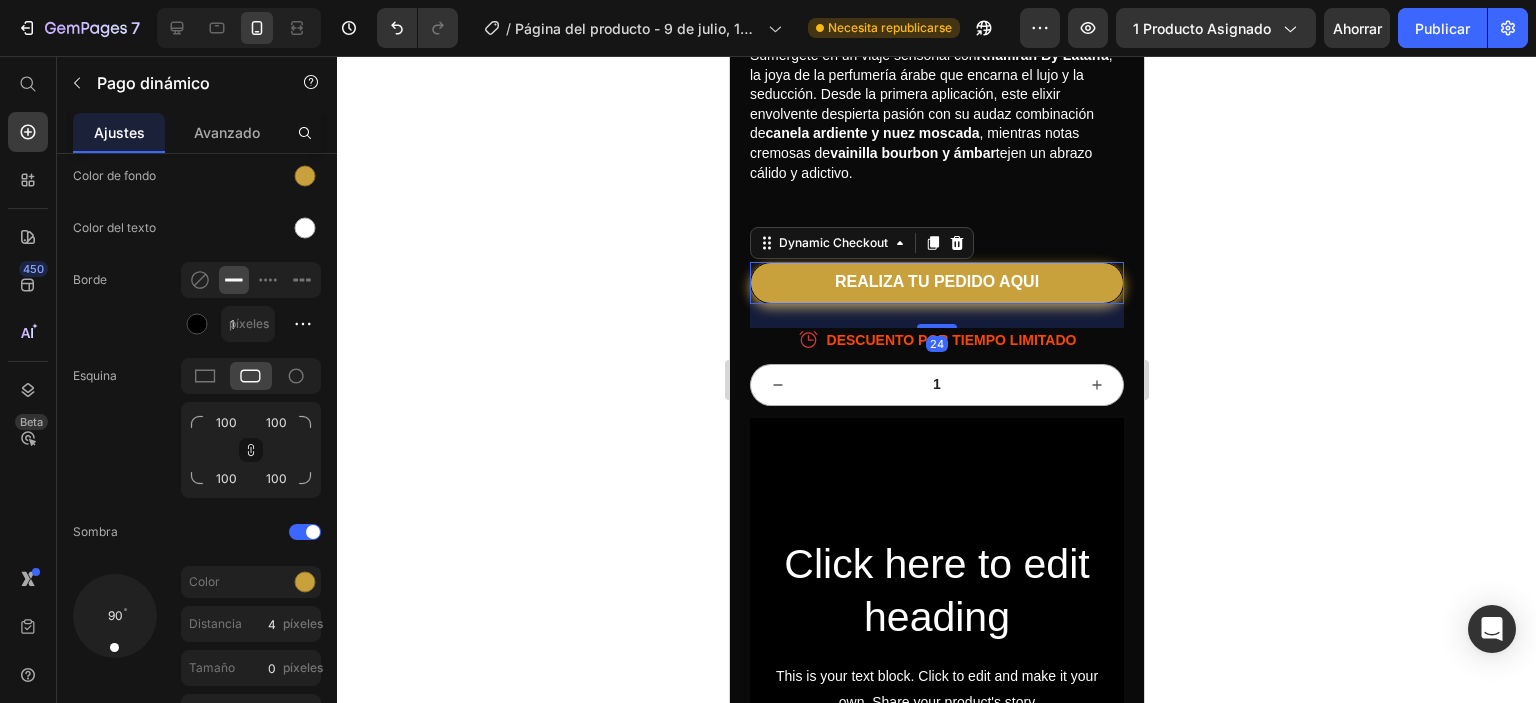 scroll, scrollTop: 1150, scrollLeft: 0, axis: vertical 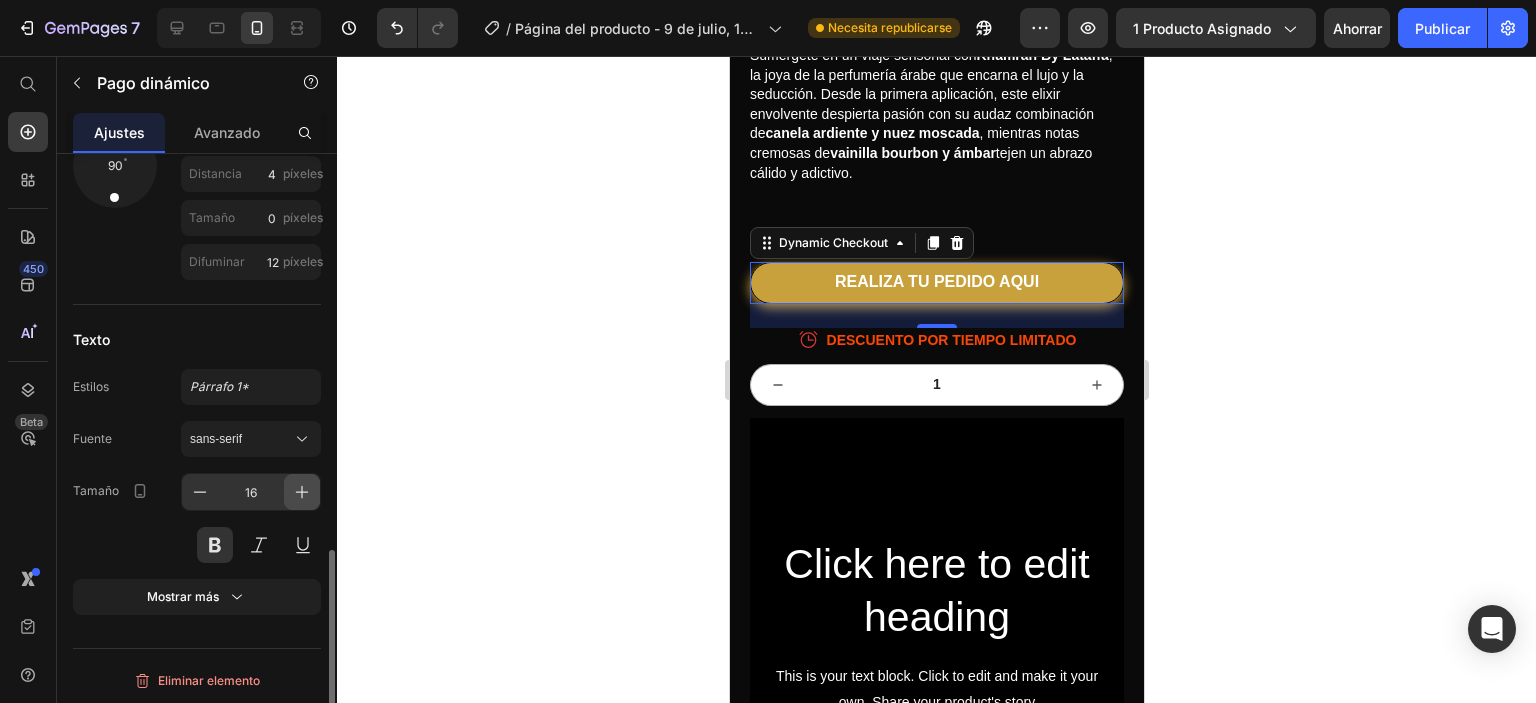click 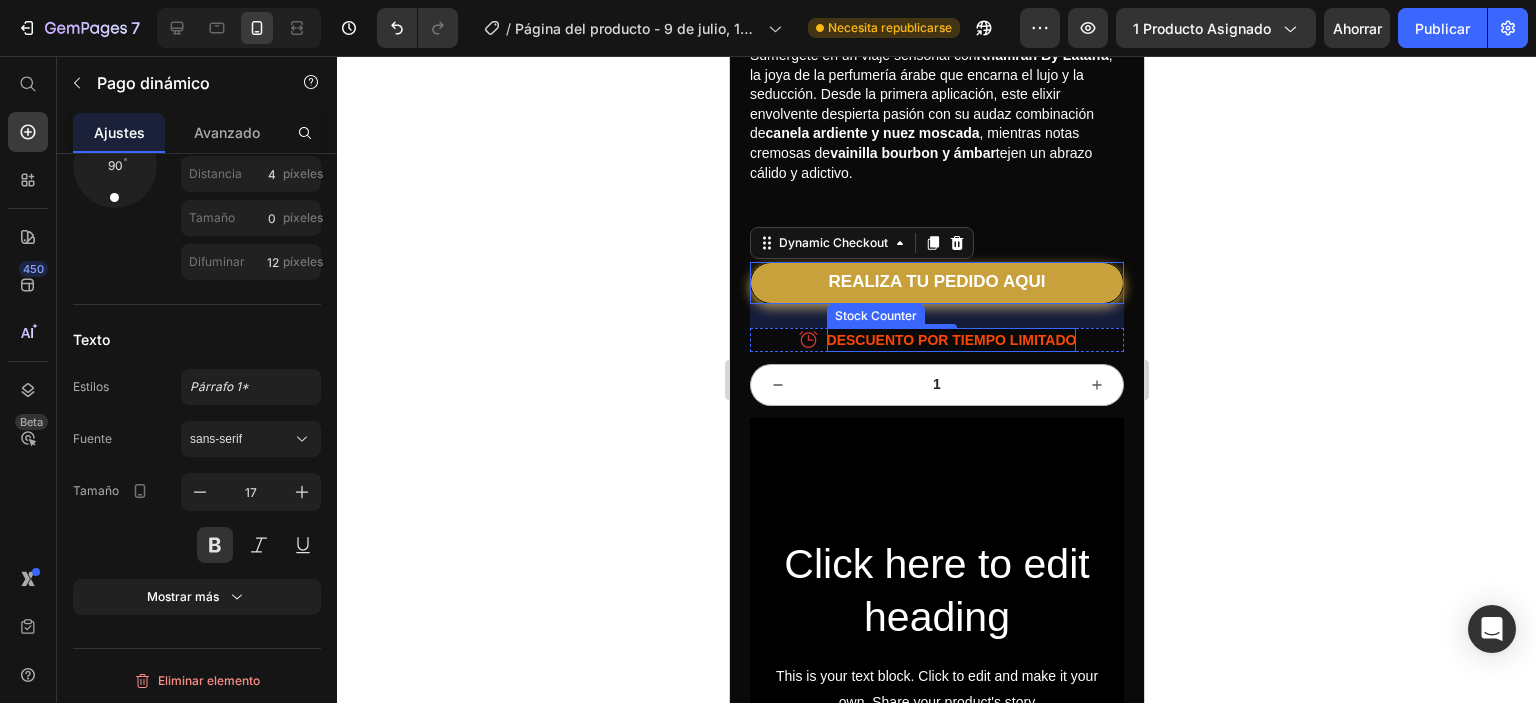 click on "DESCUENTO POR TIEMPO LIMITADO" at bounding box center [951, 340] 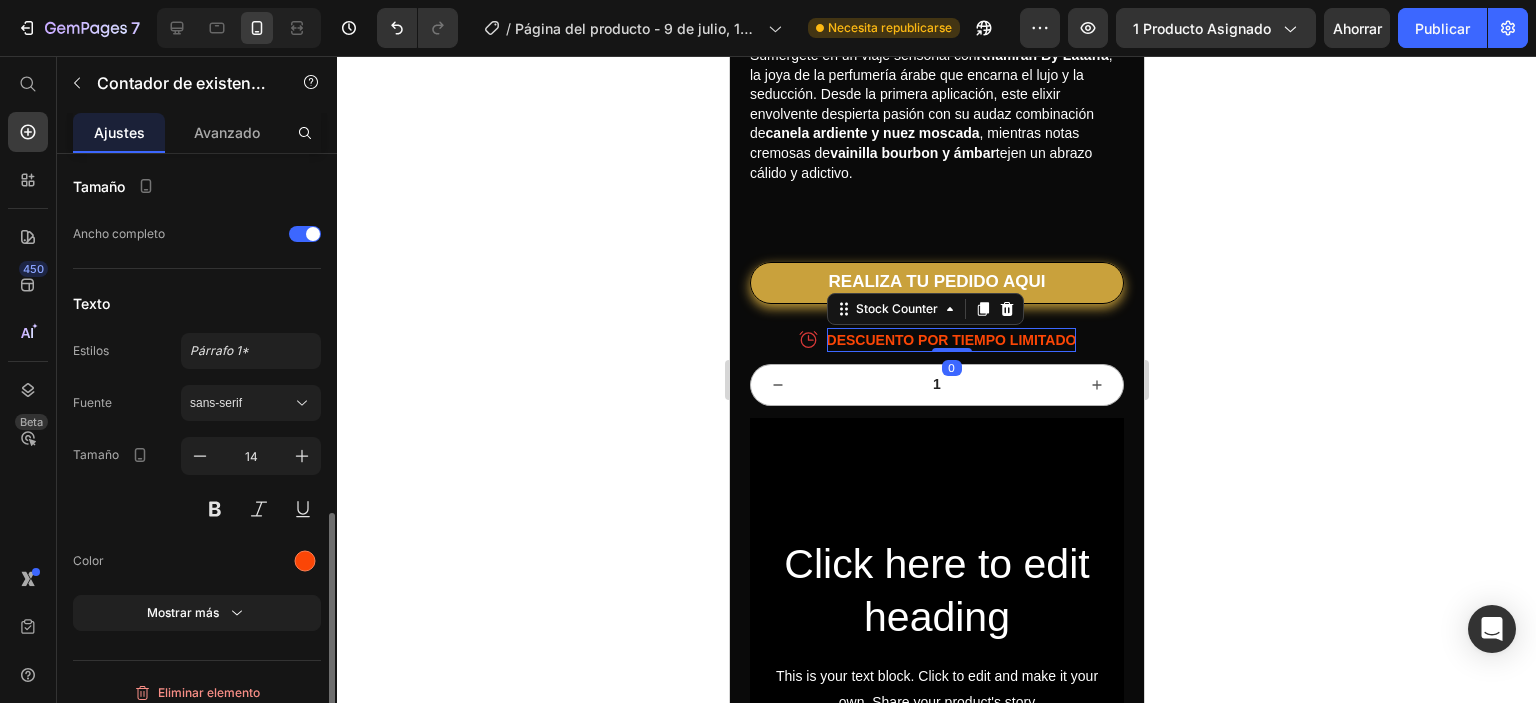 scroll, scrollTop: 812, scrollLeft: 0, axis: vertical 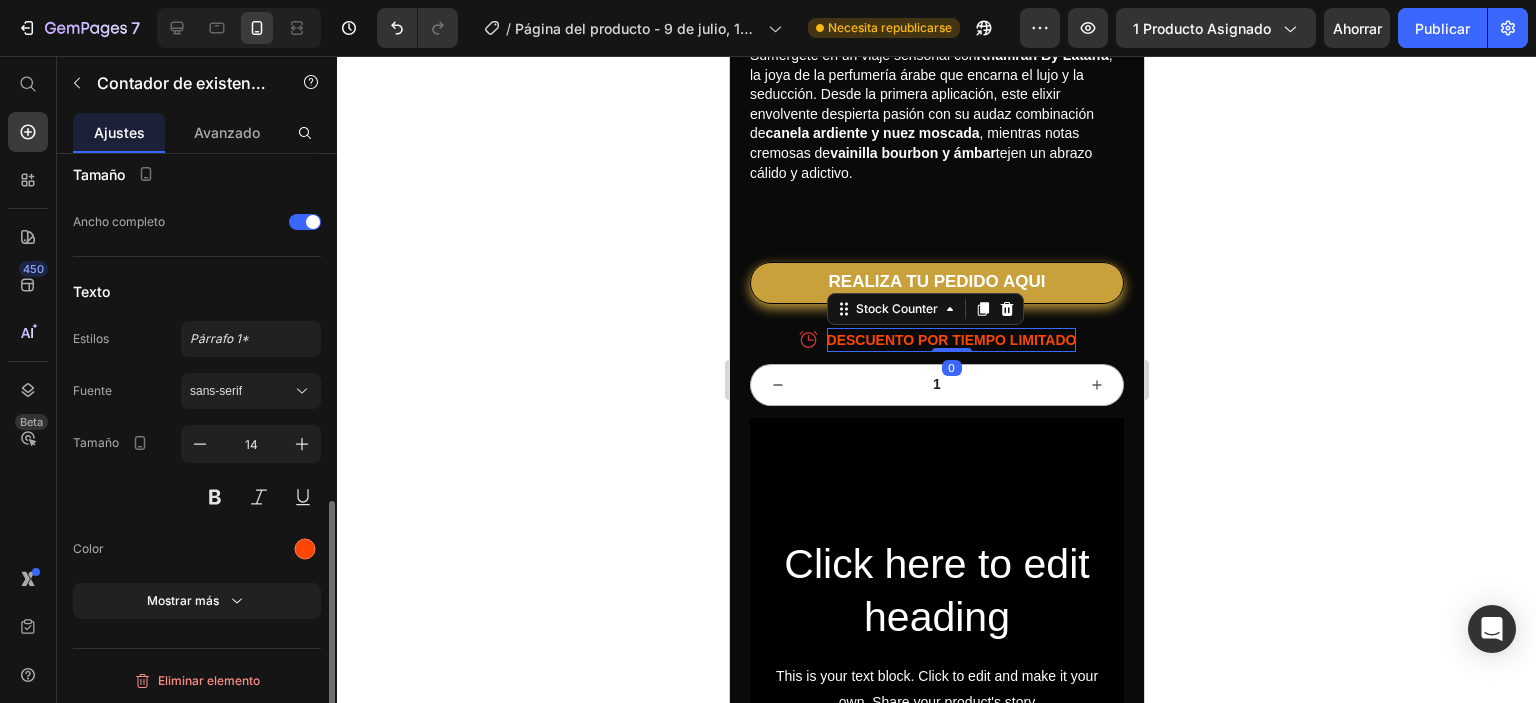 click 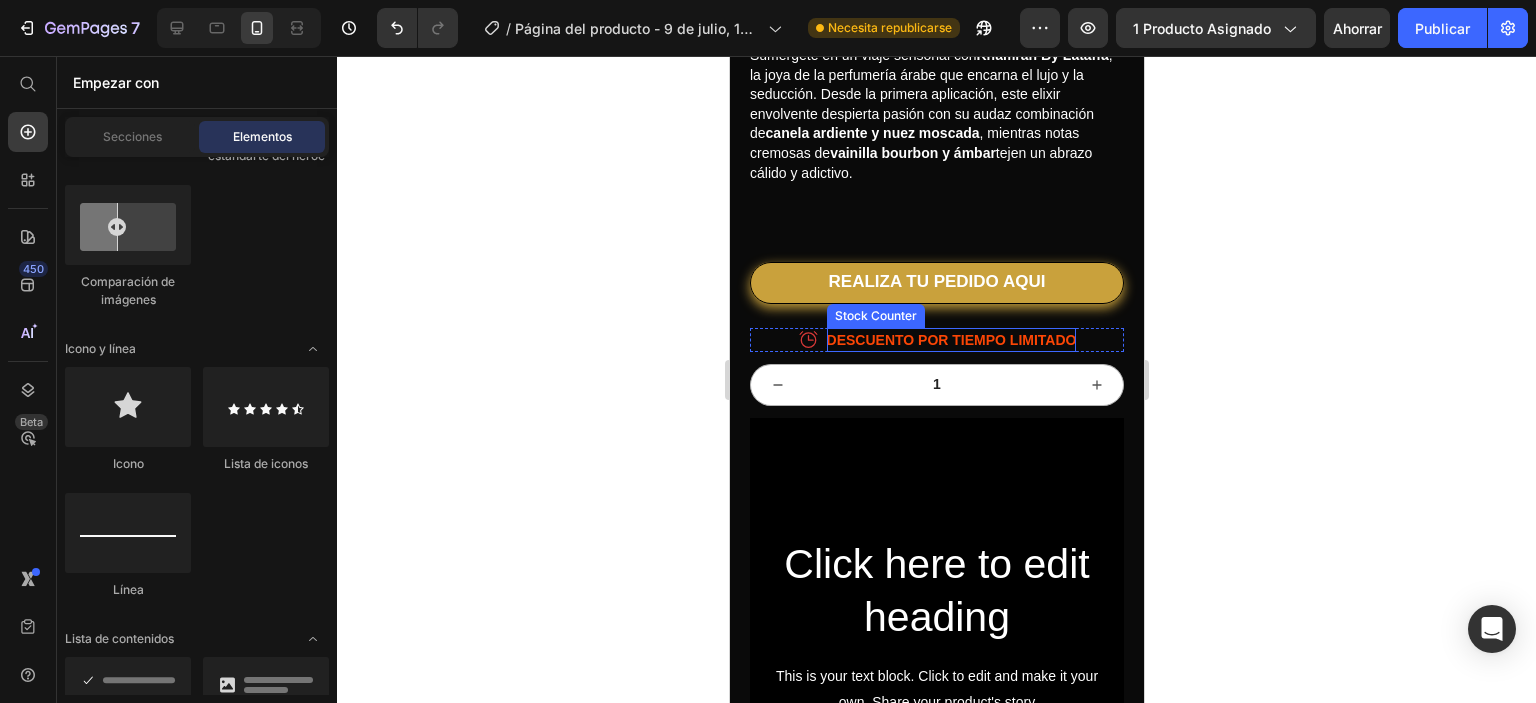 click on "Stock Counter" at bounding box center [875, 316] 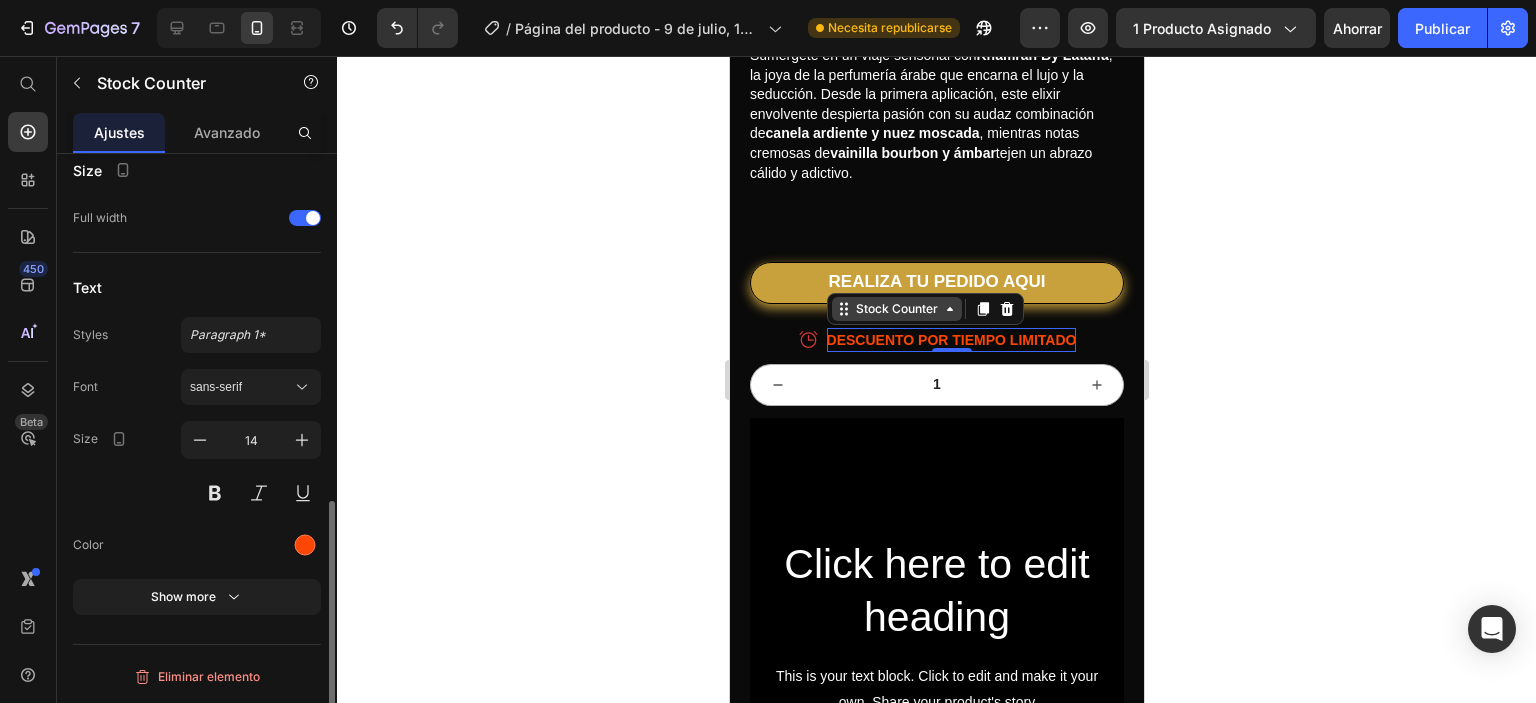 scroll, scrollTop: 808, scrollLeft: 0, axis: vertical 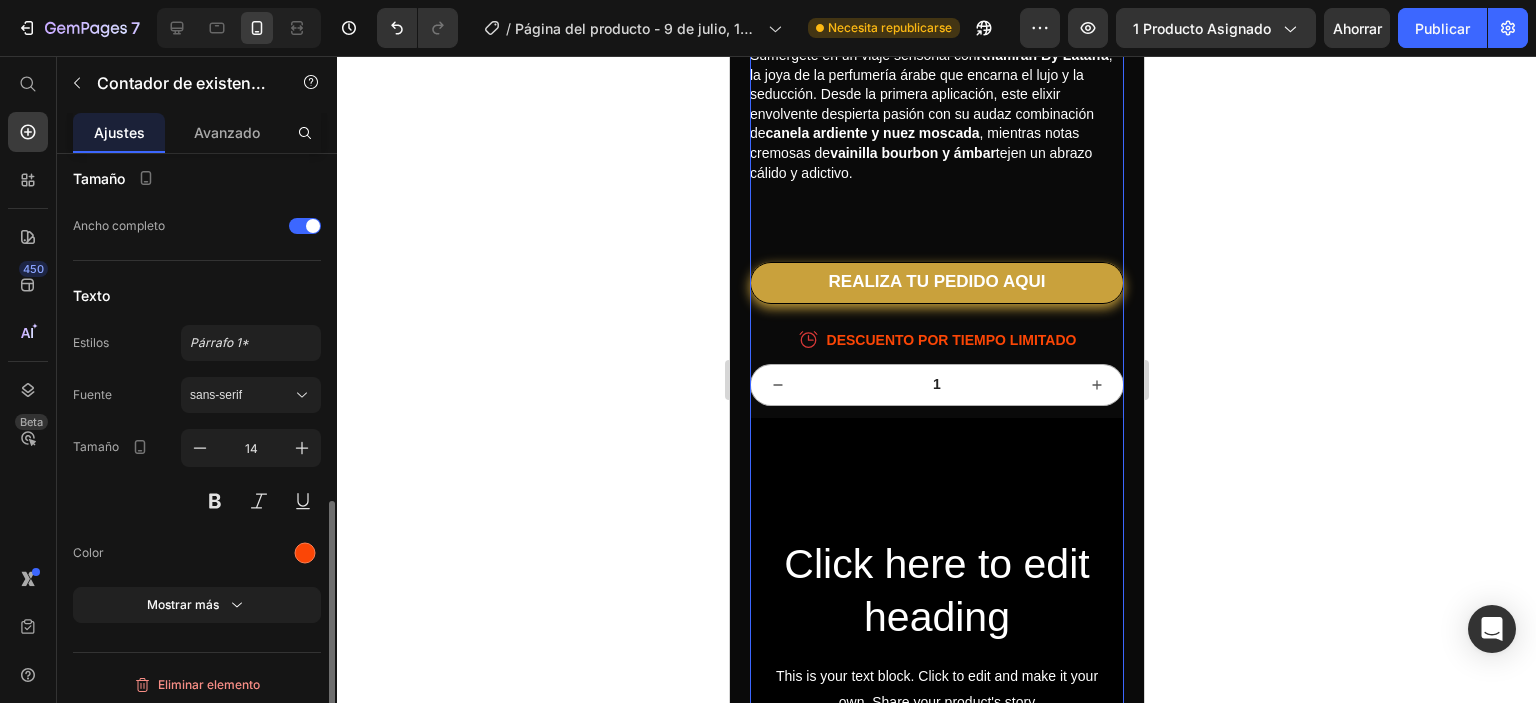 click on "Khamrah by Lattafa | Fragancia Gourmand de 12 Horas Product Title Icon Icon Icon Icon Icon Icon List 870+ Clientes satisfechos. Text Block Row $199.000,00 Product Price $140.000,00 Product Price $199.000,00 Product Price Row Sumérgete en un viaje sensorial con   Khamrah By Lataffa  , la joya de la perfumería árabe que encarna el lujo y la seducción. Desde la primera aplicación, este elixir envolvente despierta pasión con su audaz combinación de   canela ardiente y nuez moscada  , mientras notas cremosas de   vainilla bourbon y ámbar   tejen un abrazo cálido y adictivo.
Product Description REALIZA TU PEDIDO AQUI Dynamic Checkout
Icon DESCUENTO POR TIEMPO LIMITADO Stock Counter Row Quantity Text Block 1 Product Quantity Row Click here to edit heading Heading This is your text block. Click to edit and make it your own. Share your product's story                   or services offered. Get creative and make it yours! Text Block Get started Button Hero Banner Icon" at bounding box center (936, 429) 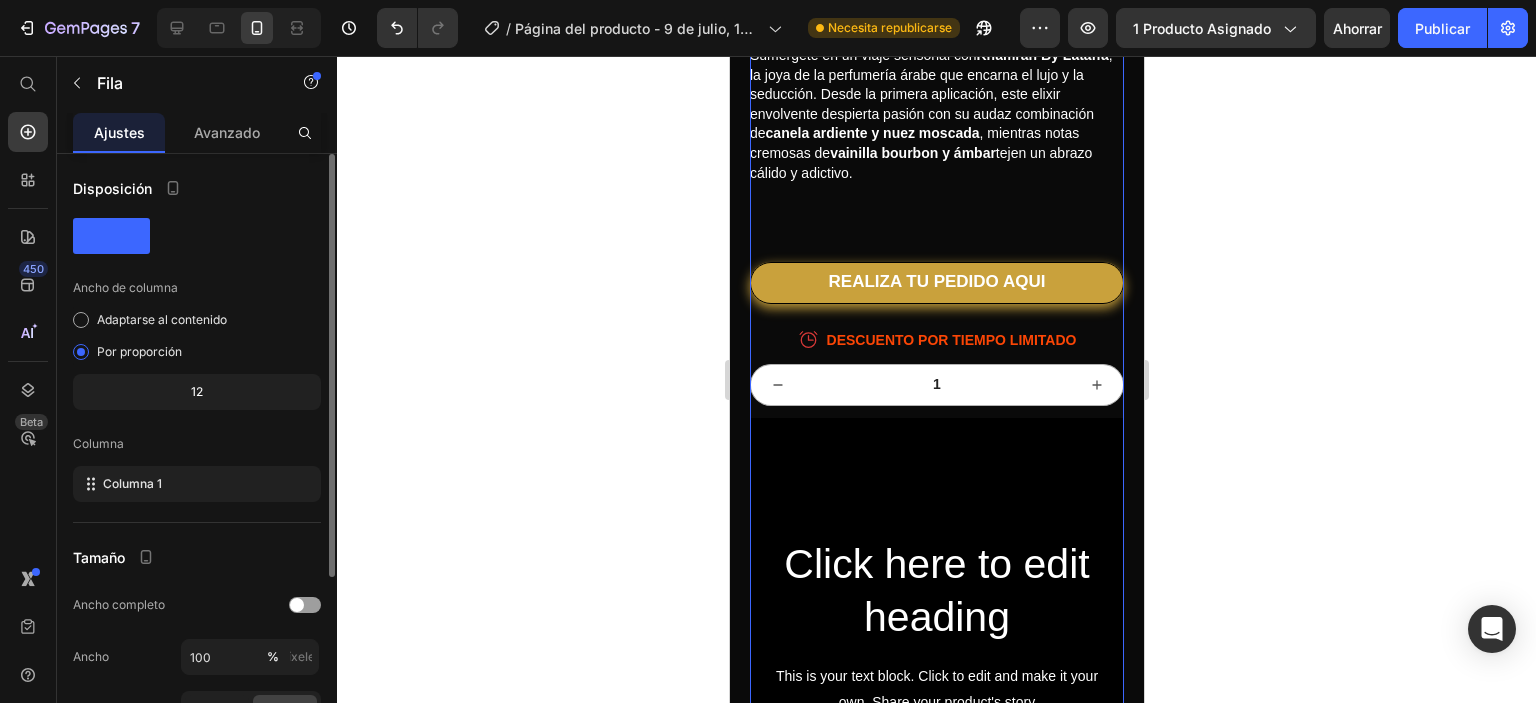 click on "Khamrah by Lattafa | Fragancia Gourmand de 12 Horas Product Title Icon Icon Icon Icon Icon Icon List 870+ Clientes satisfechos. Text Block Row $199.000,00 Product Price $140.000,00 Product Price $199.000,00 Product Price Row Sumérgete en un viaje sensorial con   Khamrah By Lataffa  , la joya de la perfumería árabe que encarna el lujo y la seducción. Desde la primera aplicación, este elixir envolvente despierta pasión con su audaz combinación de   canela ardiente y nuez moscada  , mientras notas cremosas de   vainilla bourbon y ámbar   tejen un abrazo cálido y adictivo.
Product Description REALIZA TU PEDIDO AQUI Dynamic Checkout
Icon DESCUENTO POR TIEMPO LIMITADO Stock Counter Row Quantity Text Block 1 Product Quantity Row Click here to edit heading Heading This is your text block. Click to edit and make it your own. Share your product's story                   or services offered. Get creative and make it yours! Text Block Get started Button Hero Banner Icon" at bounding box center [936, 429] 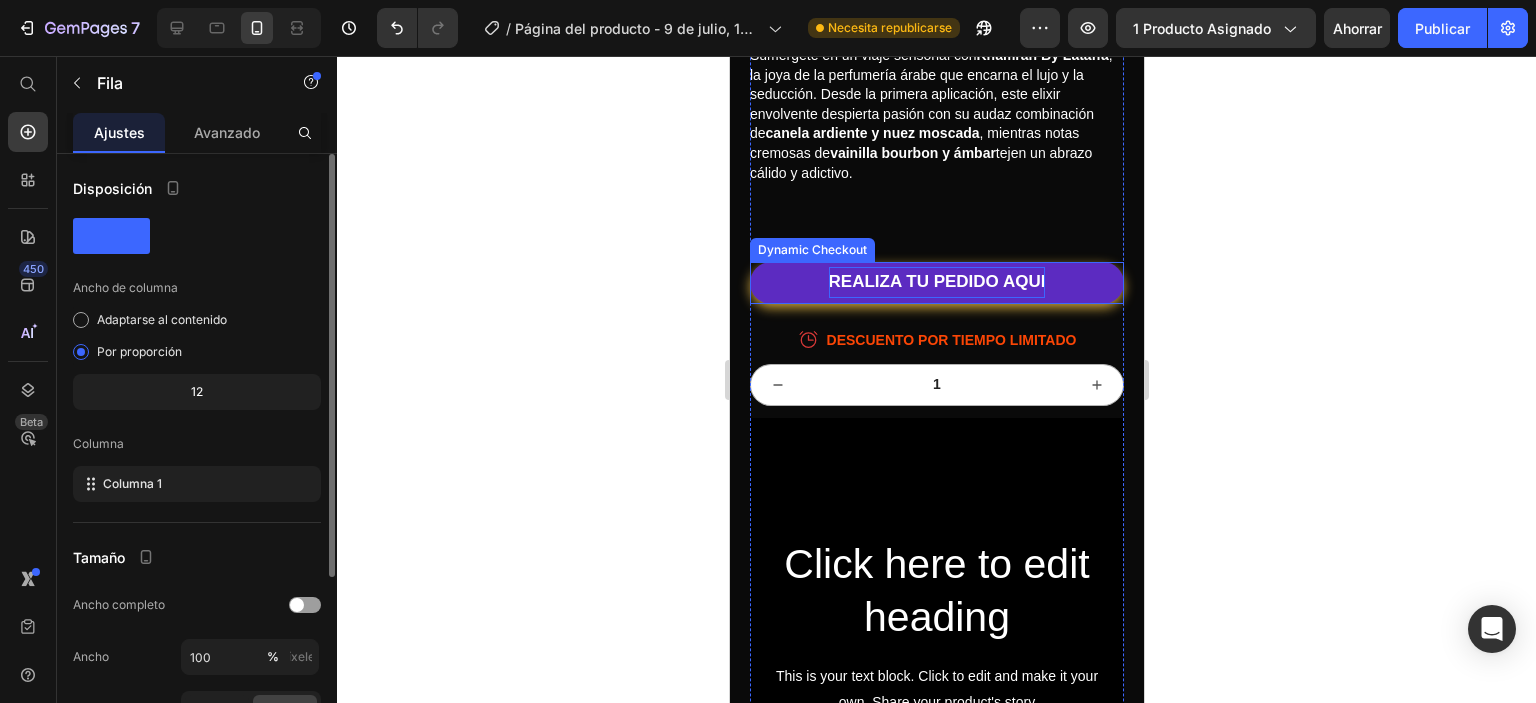 click on "REALIZA TU PEDIDO AQUI" at bounding box center [936, 282] 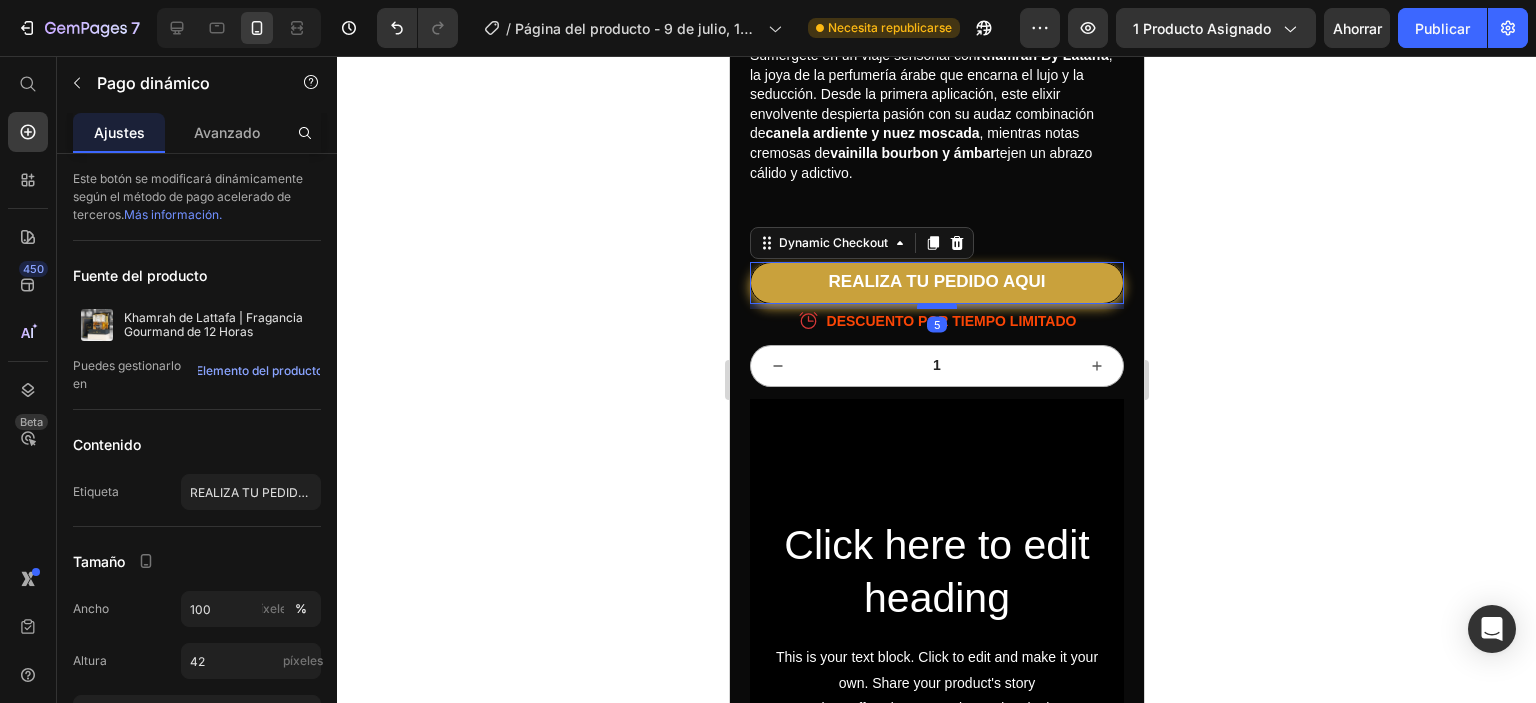 drag, startPoint x: 924, startPoint y: 307, endPoint x: 934, endPoint y: 290, distance: 19.723083 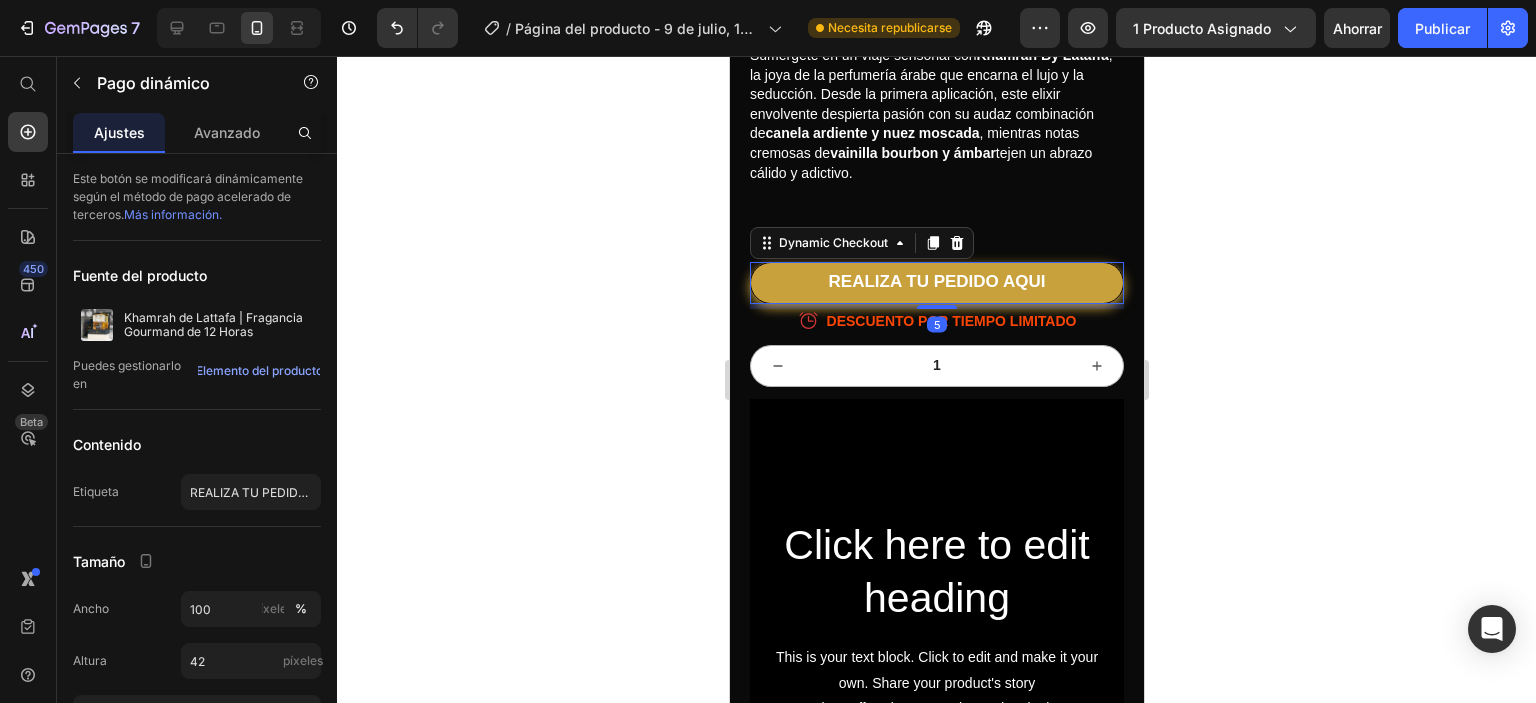 click 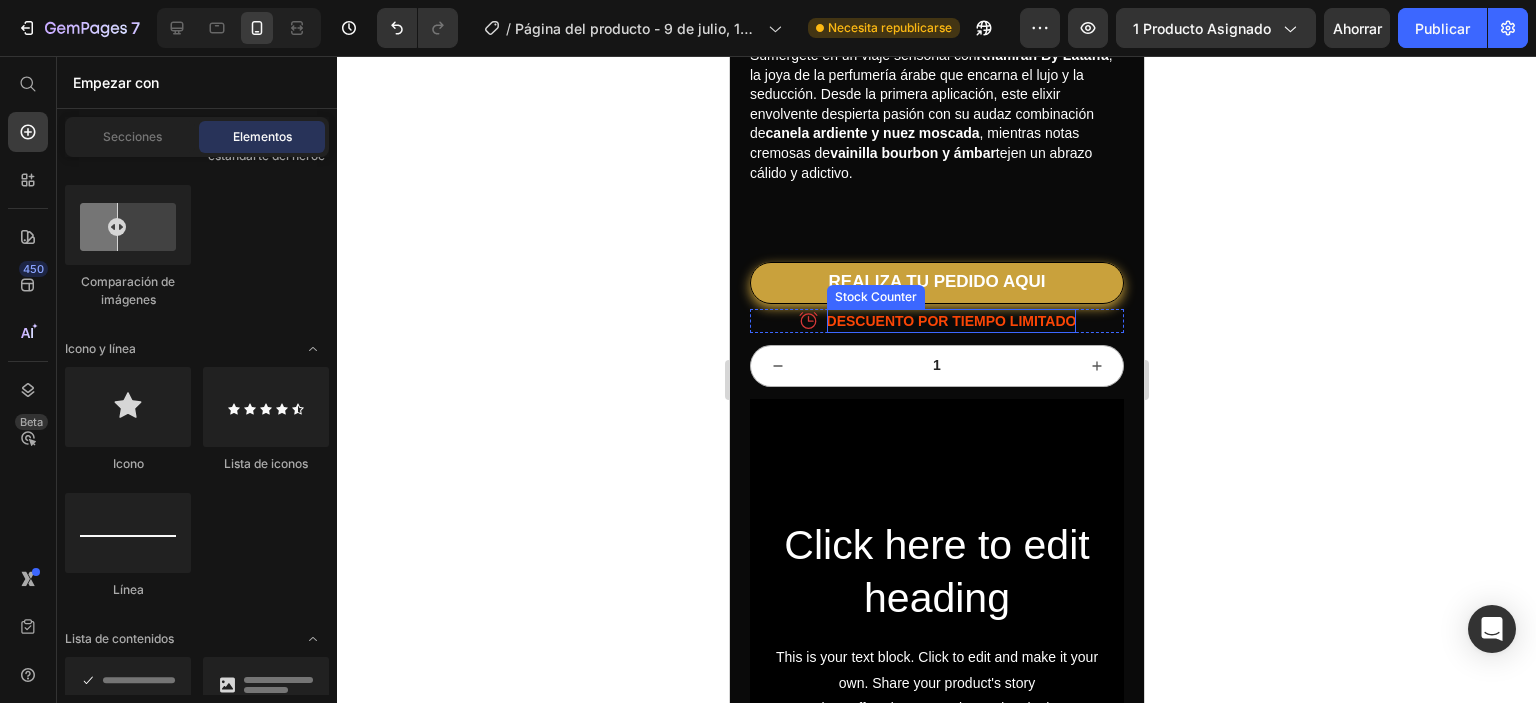 click on "DESCUENTO POR TIEMPO LIMITADO" at bounding box center (951, 321) 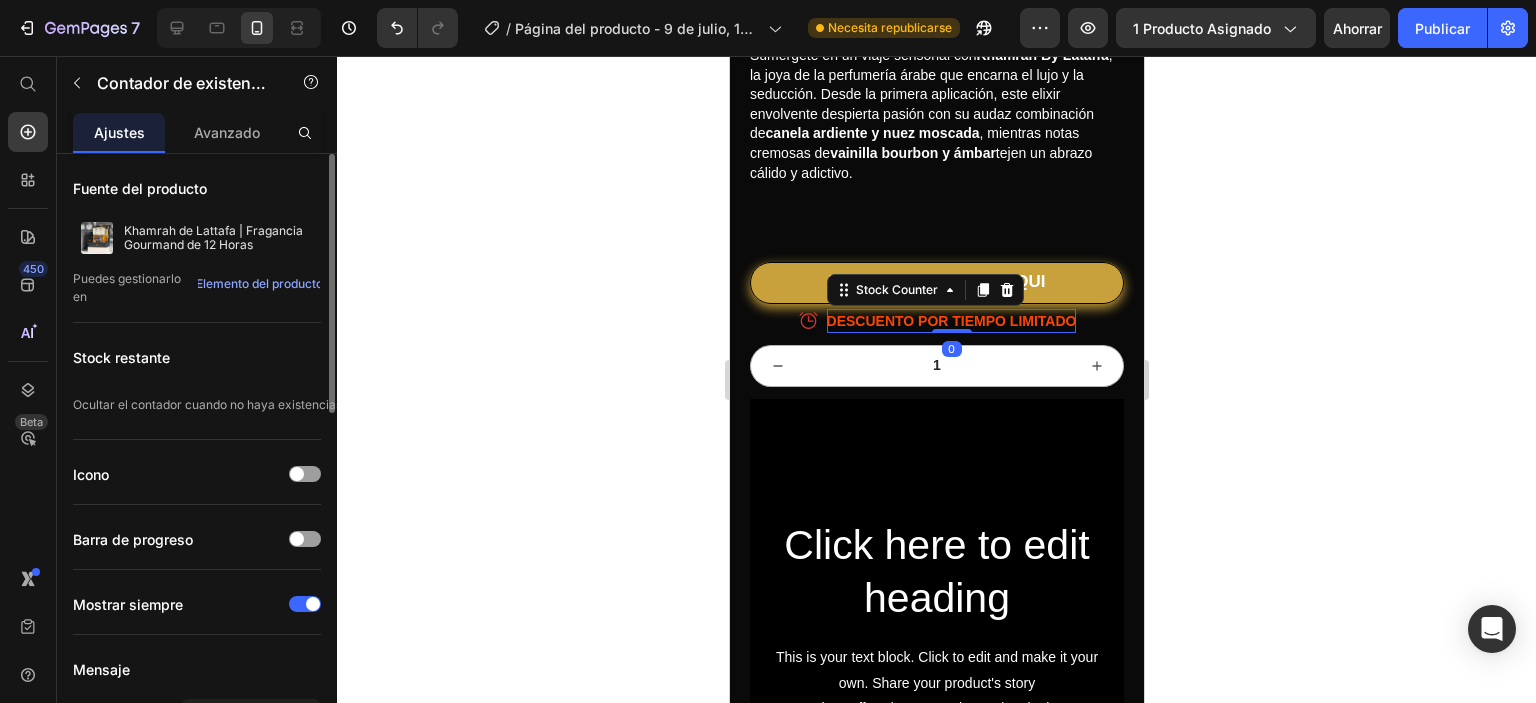 scroll, scrollTop: 800, scrollLeft: 0, axis: vertical 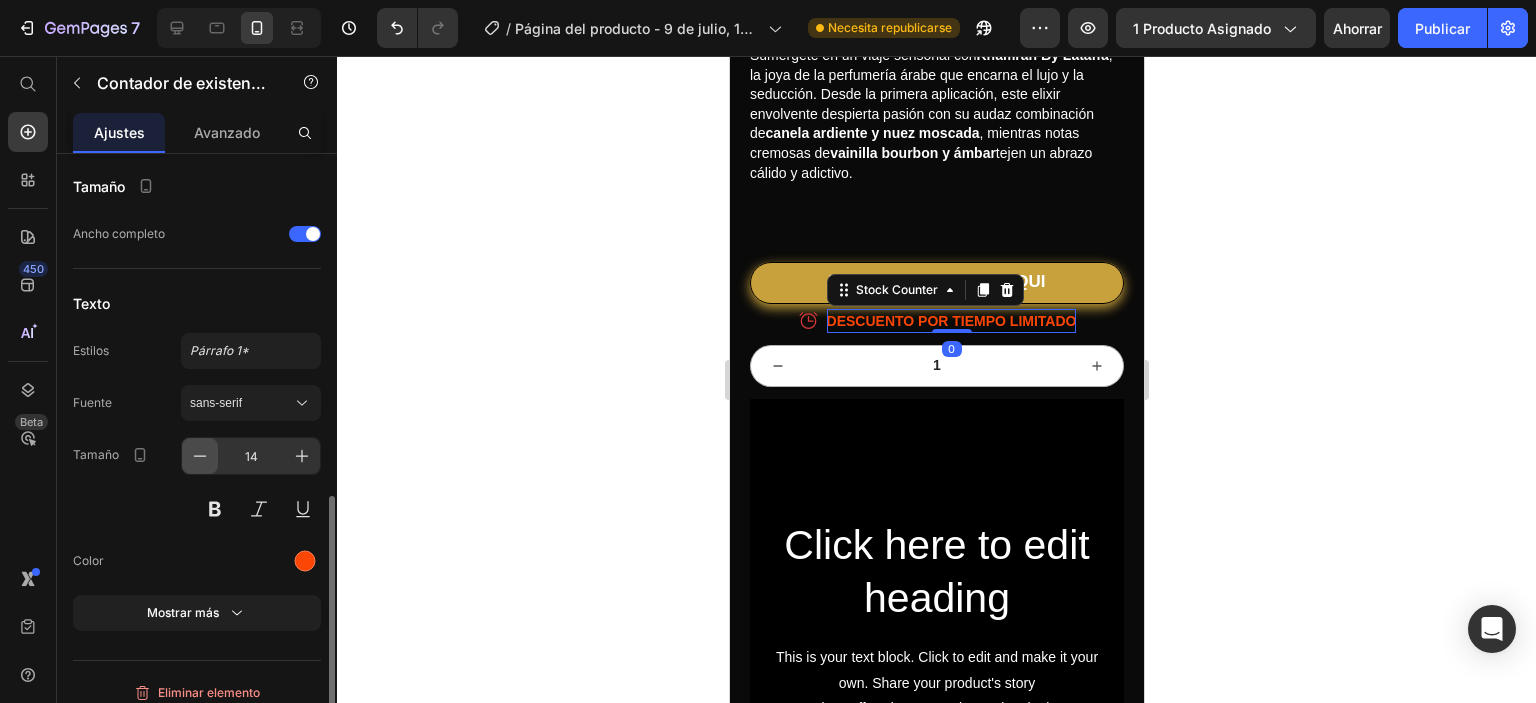 click 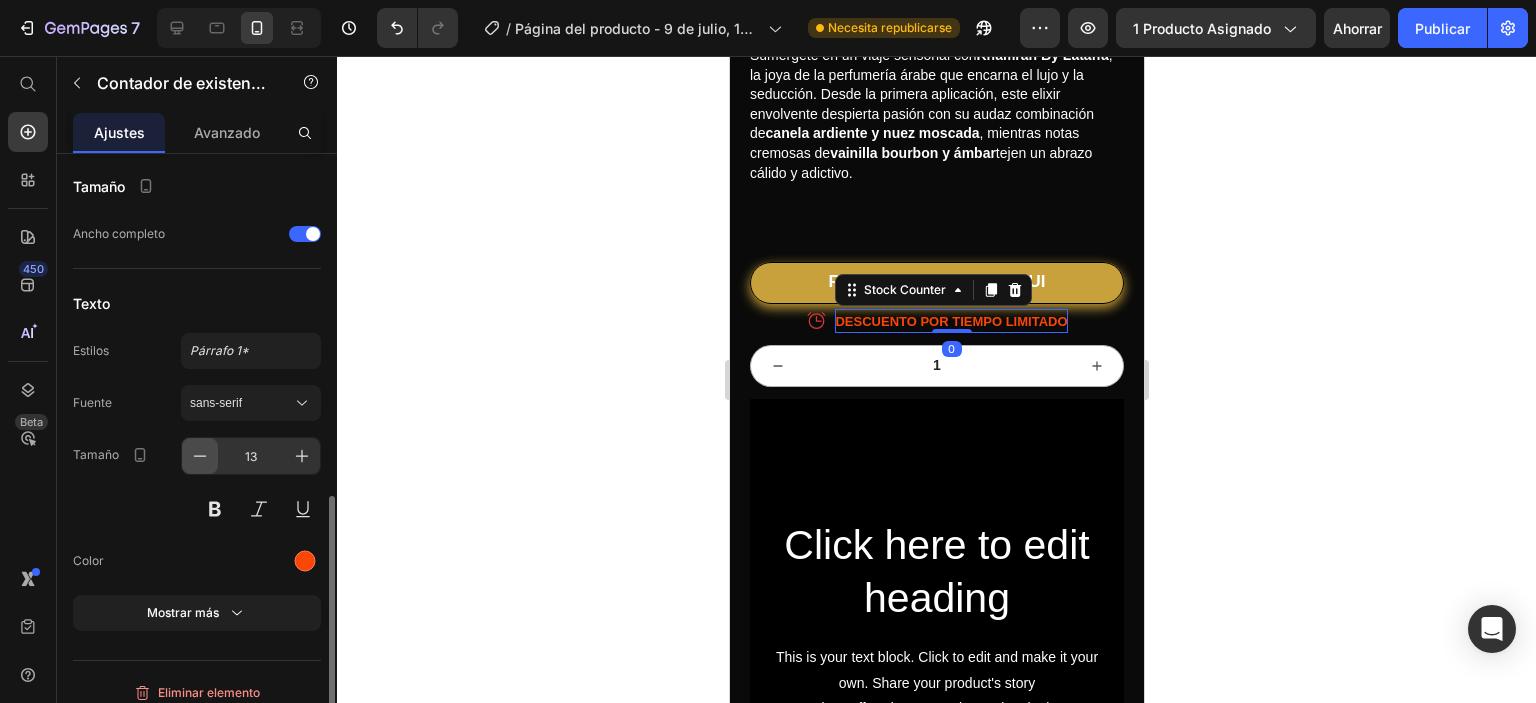 click 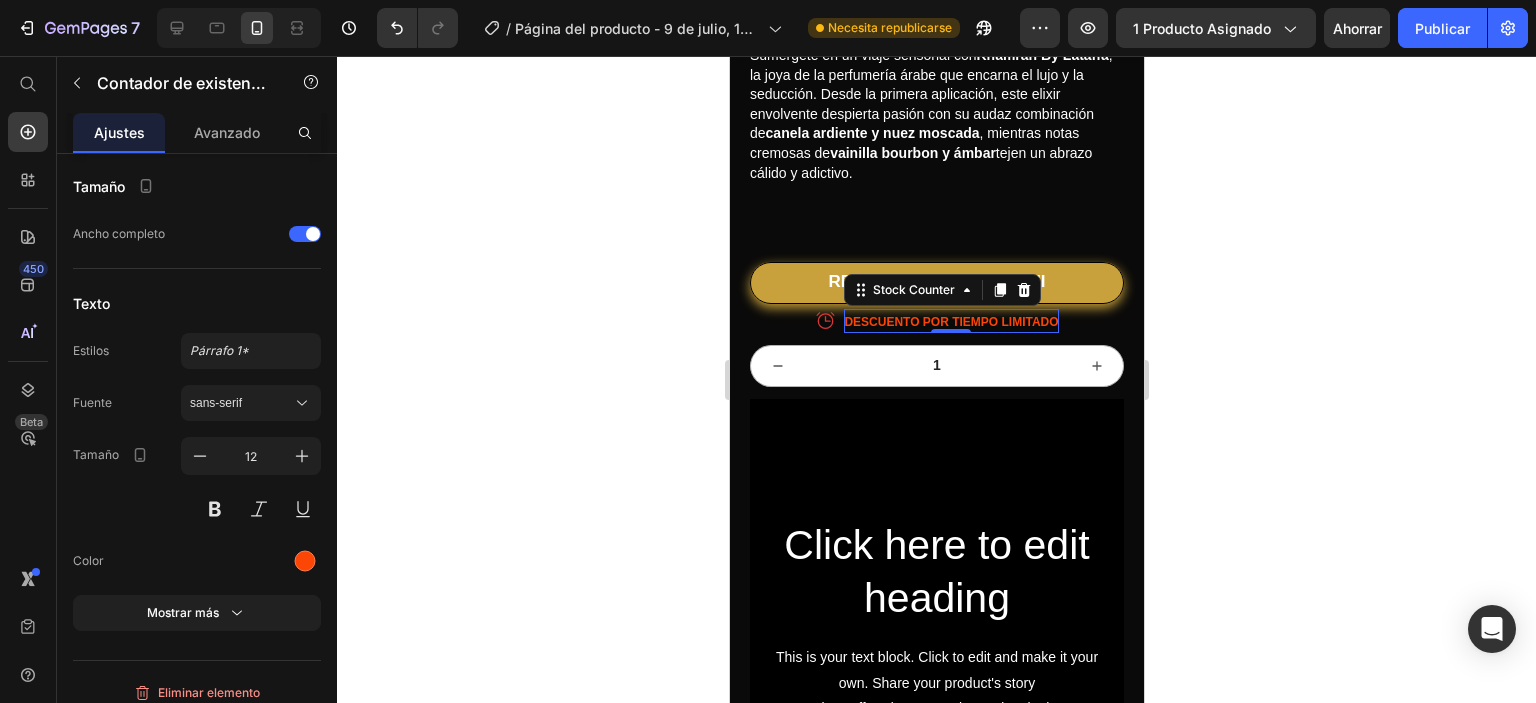 click 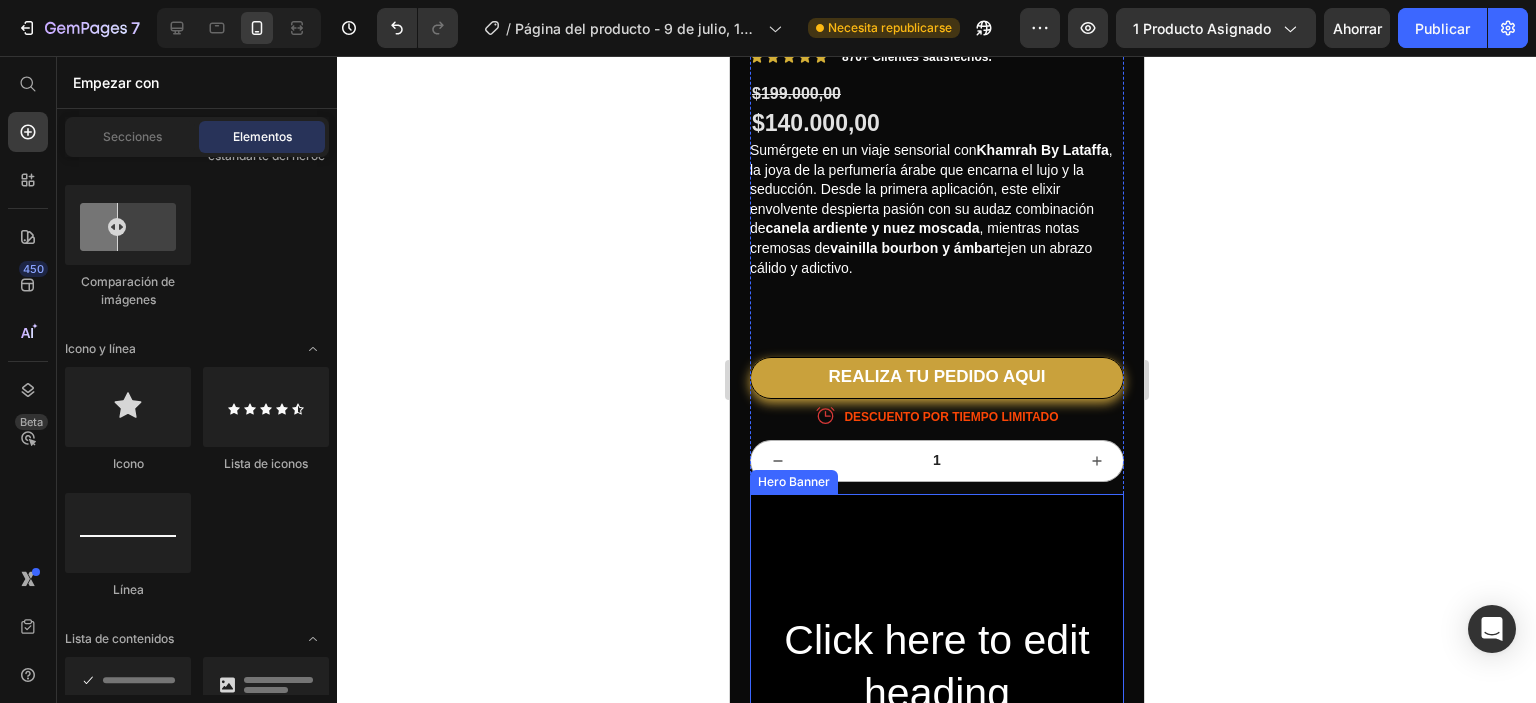 scroll, scrollTop: 600, scrollLeft: 0, axis: vertical 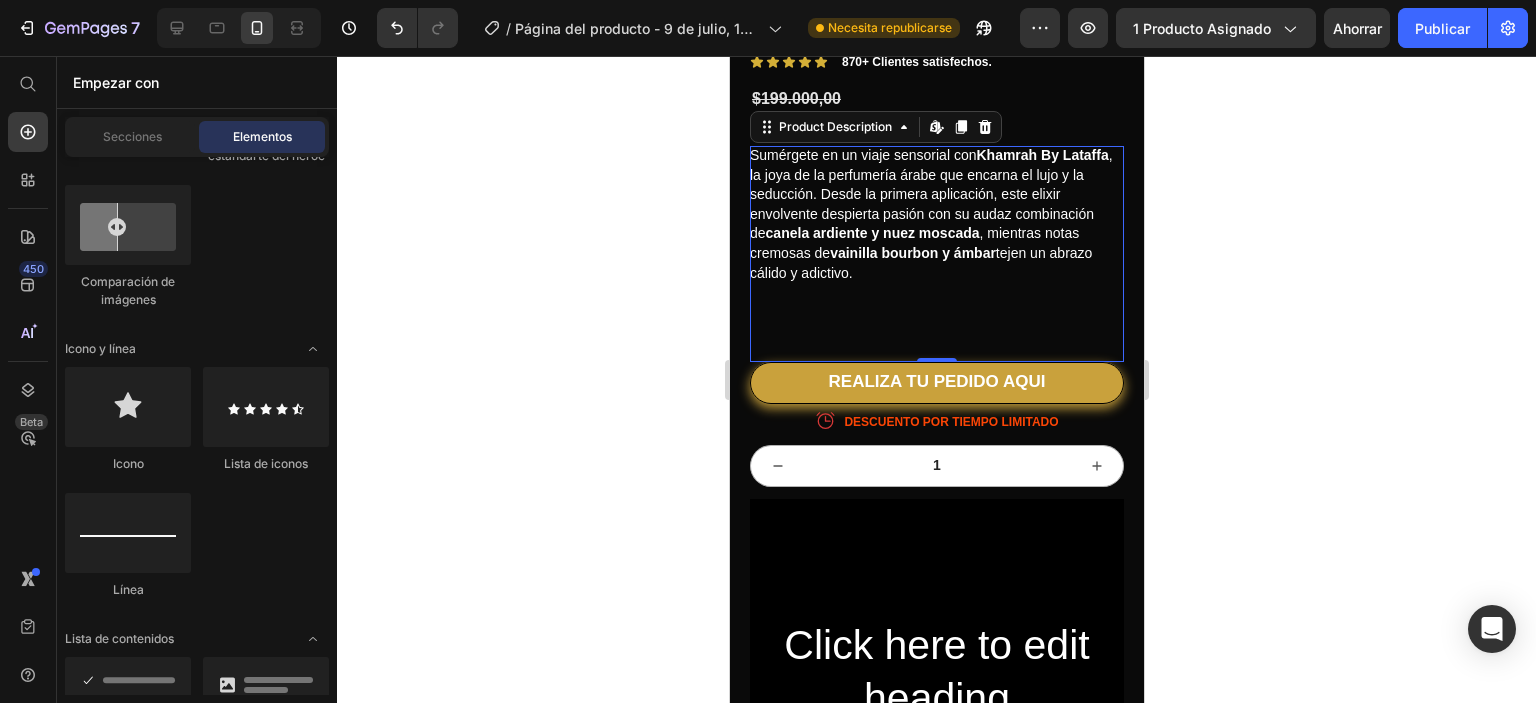 click on "Sumérgete en un viaje sensorial con   Khamrah By Lataffa  , la joya de la perfumería árabe que encarna el lujo y la seducción. Desde la primera aplicación, este elixir envolvente despierta pasión con su audaz combinación de   canela ardiente y nuez moscada  , mientras notas cremosas de   vainilla bourbon y ámbar   tejen un abrazo cálido y adictivo." at bounding box center (936, 254) 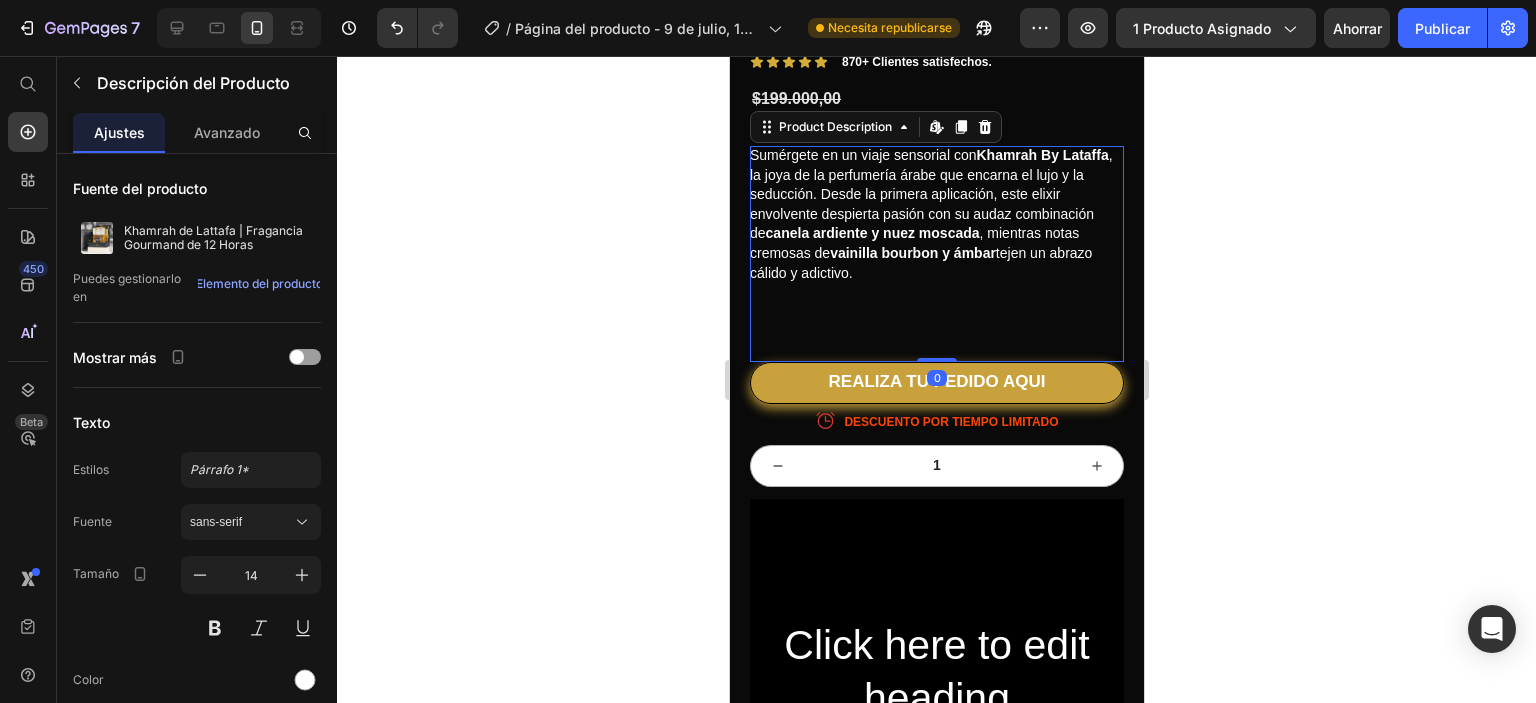 drag, startPoint x: 928, startPoint y: 344, endPoint x: 927, endPoint y: 243, distance: 101.00495 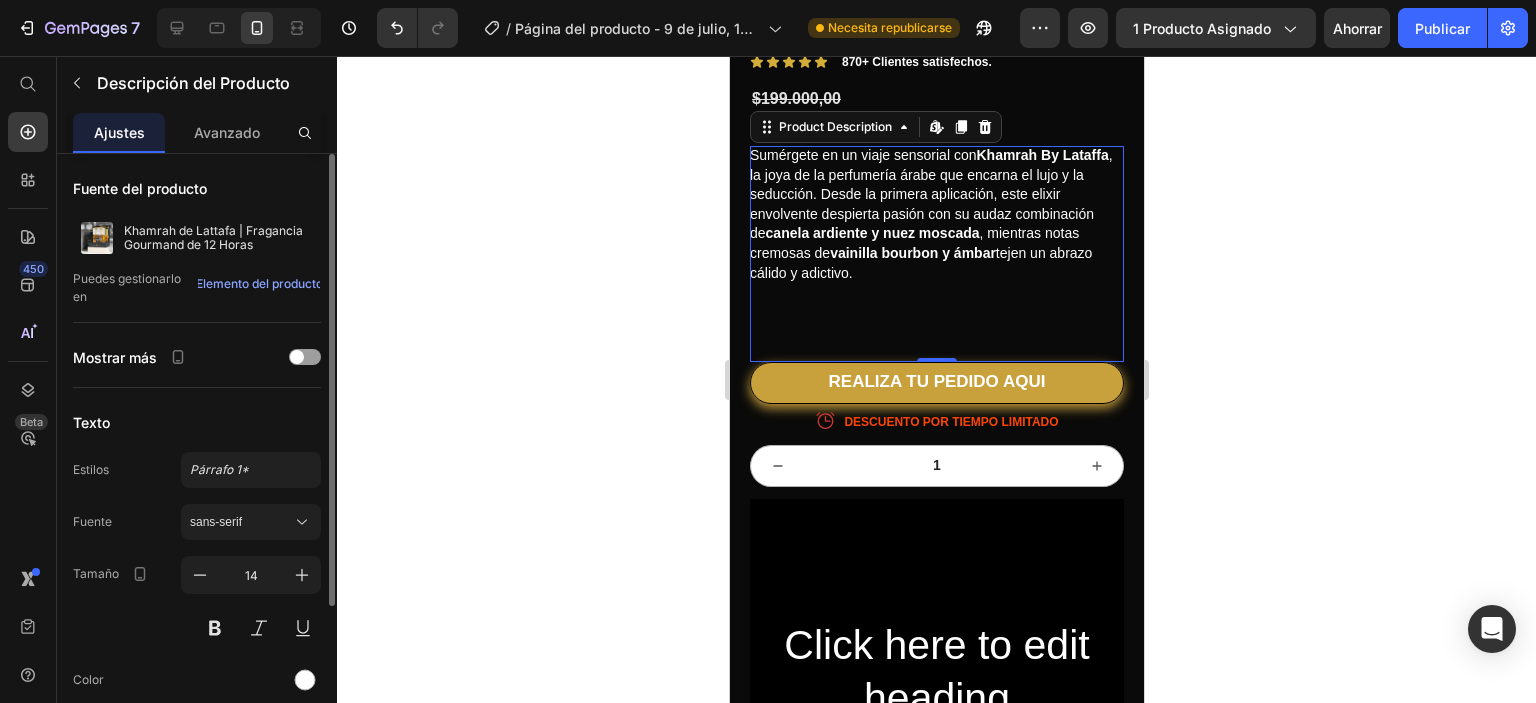 scroll, scrollTop: 200, scrollLeft: 0, axis: vertical 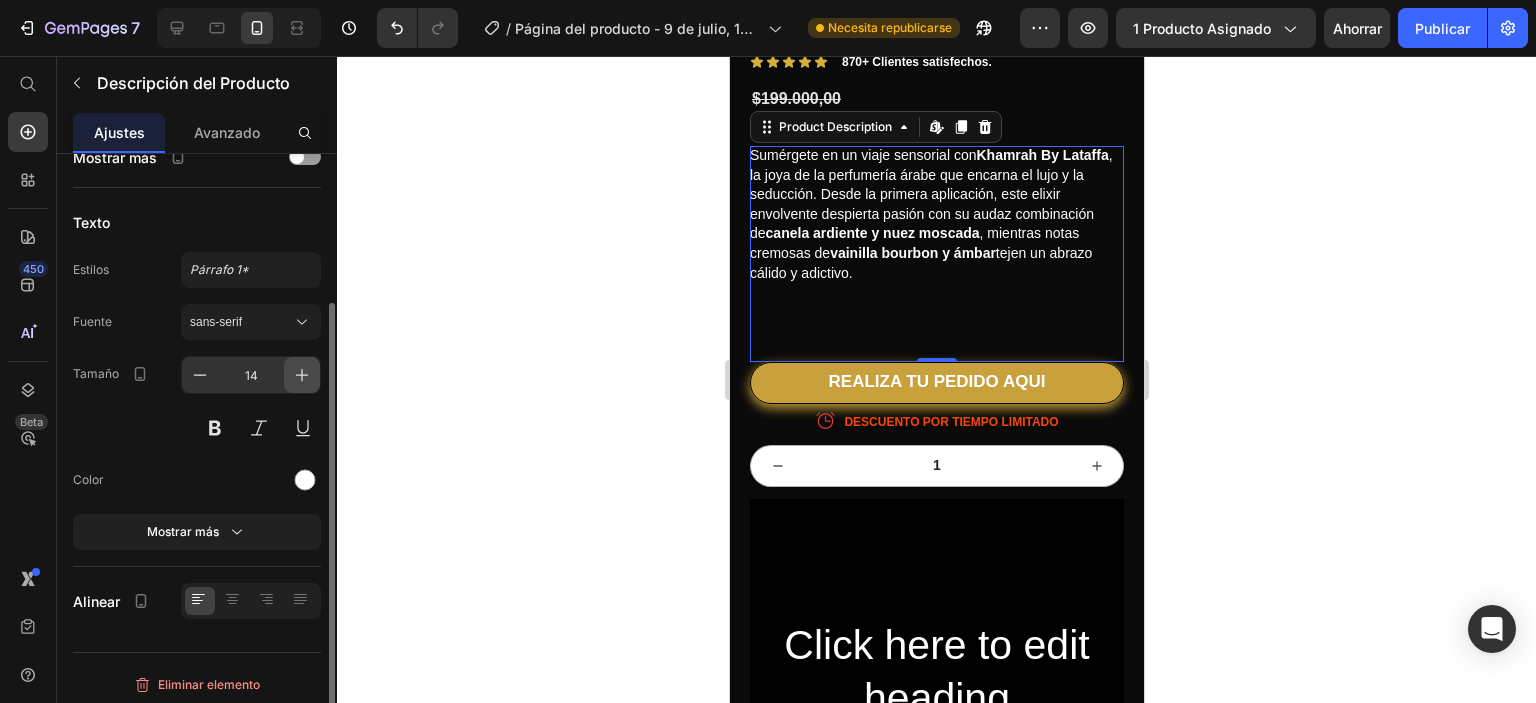 click 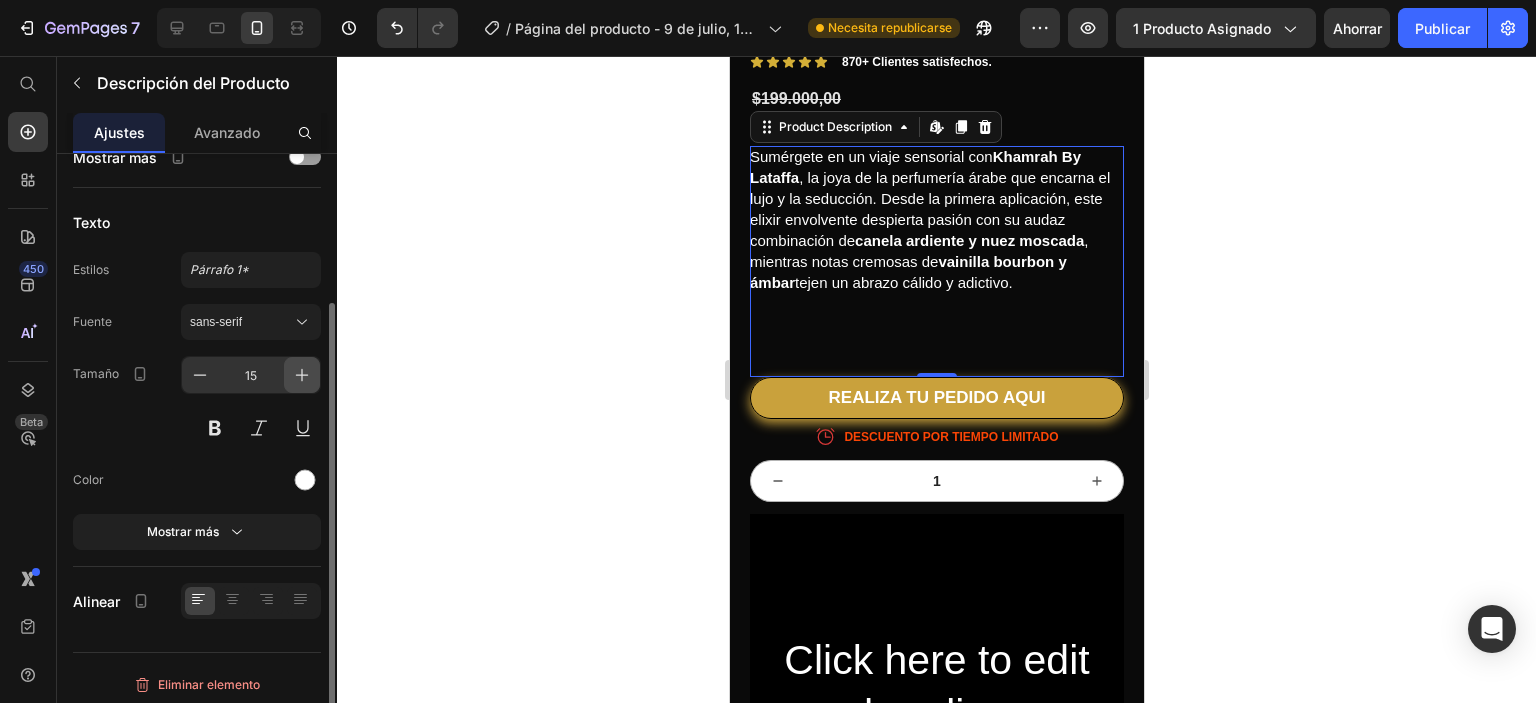 click 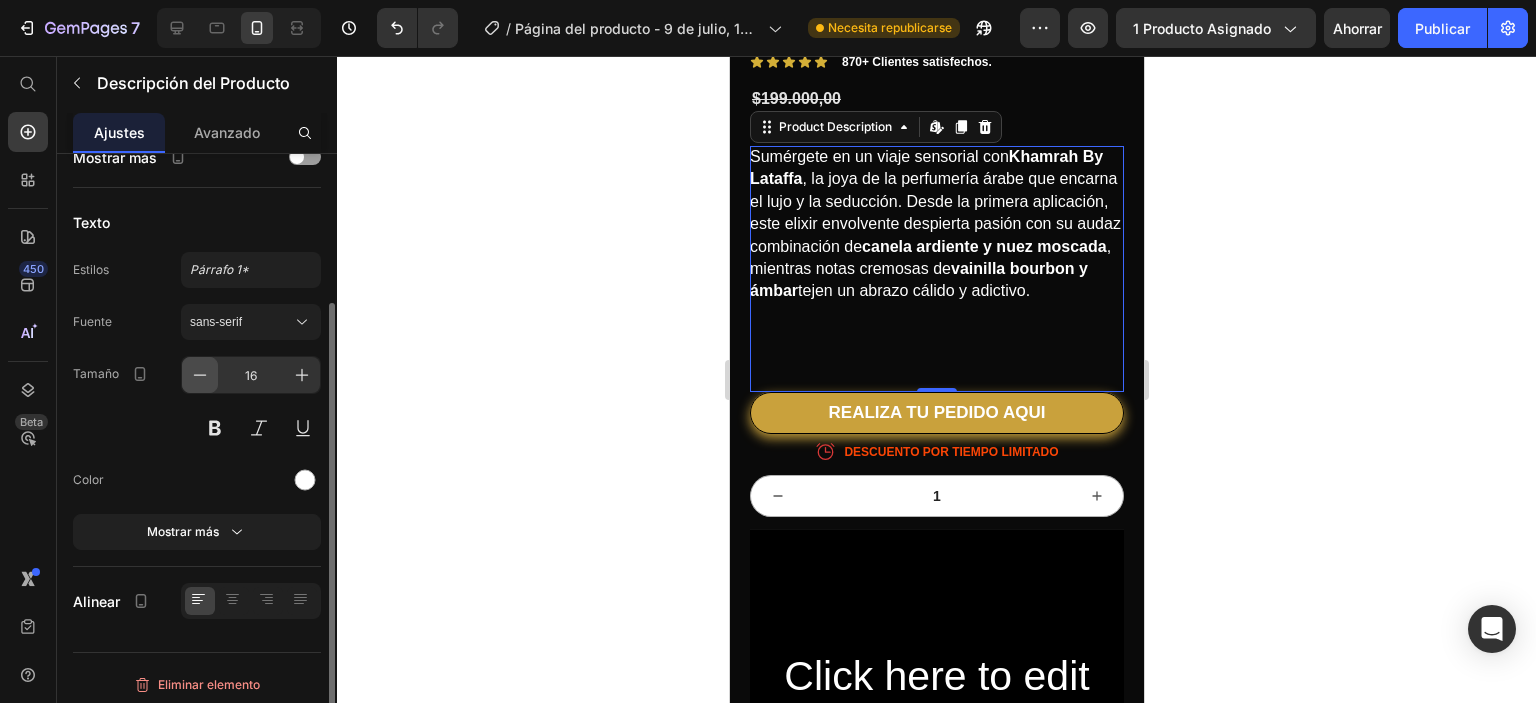 click 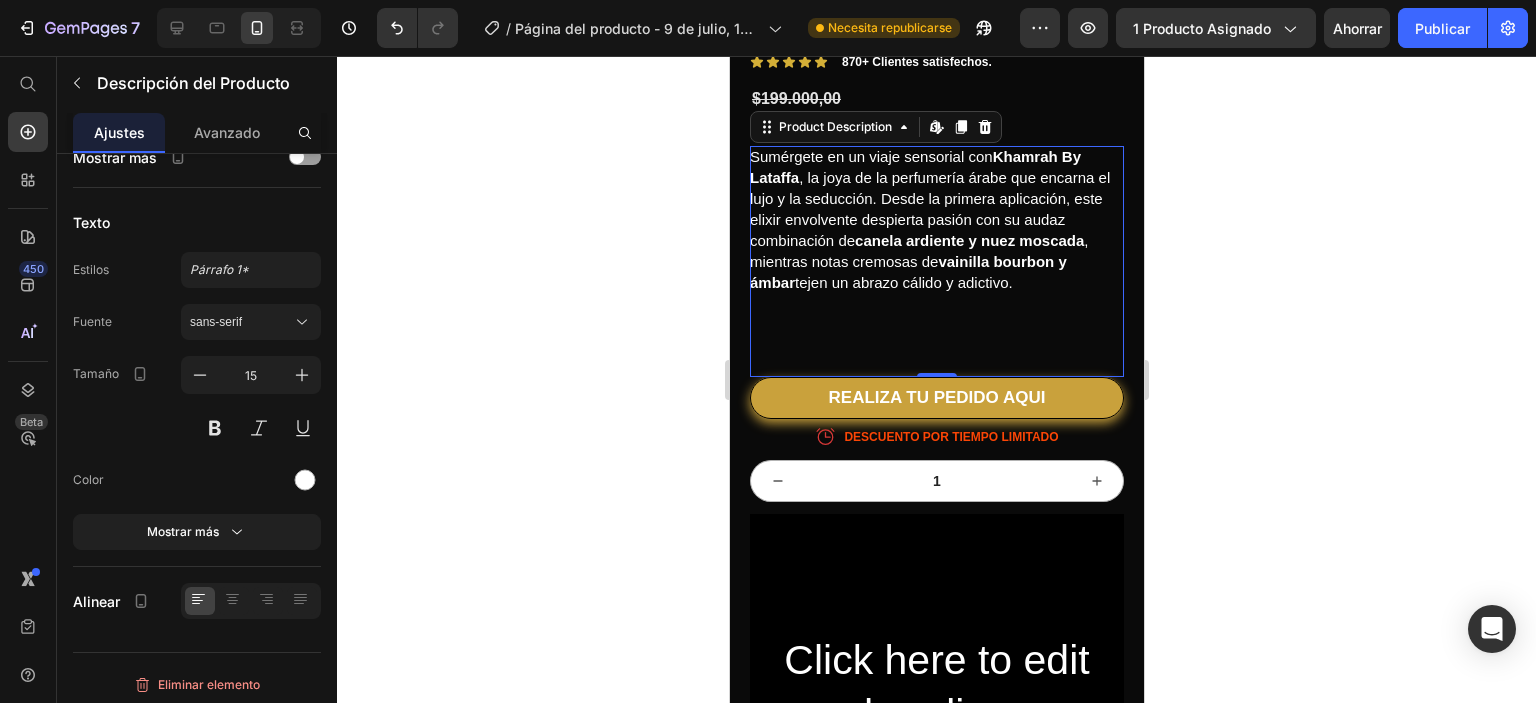 click on "Sumérgete en un viaje sensorial con   Khamrah By Lataffa  , la joya de la perfumería árabe que encarna el lujo y la seducción. Desde la primera aplicación, este elixir envolvente despierta pasión con su audaz combinación de   canela ardiente y nuez moscada  , mientras notas cremosas de   vainilla bourbon y ámbar   tejen un abrazo cálido y adictivo." at bounding box center (936, 261) 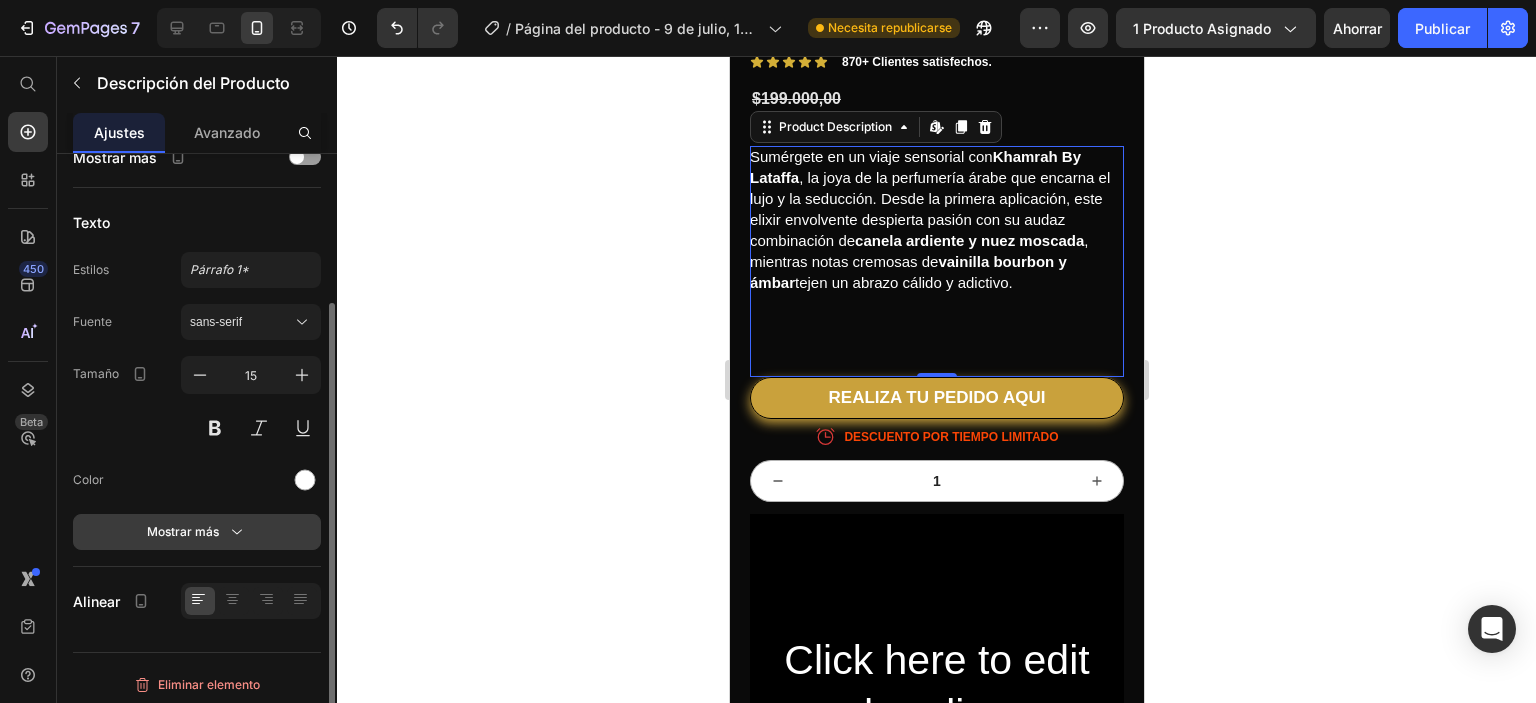 click 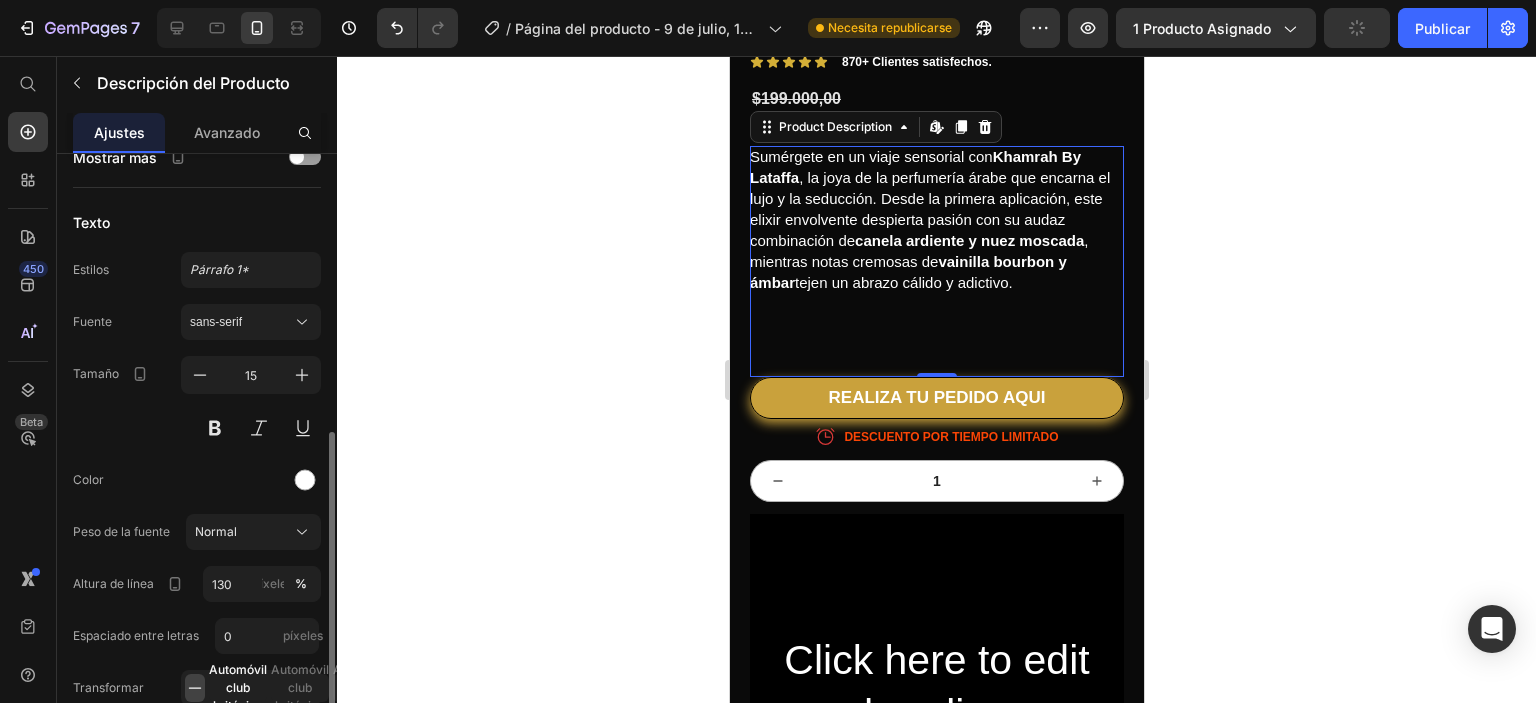 scroll, scrollTop: 400, scrollLeft: 0, axis: vertical 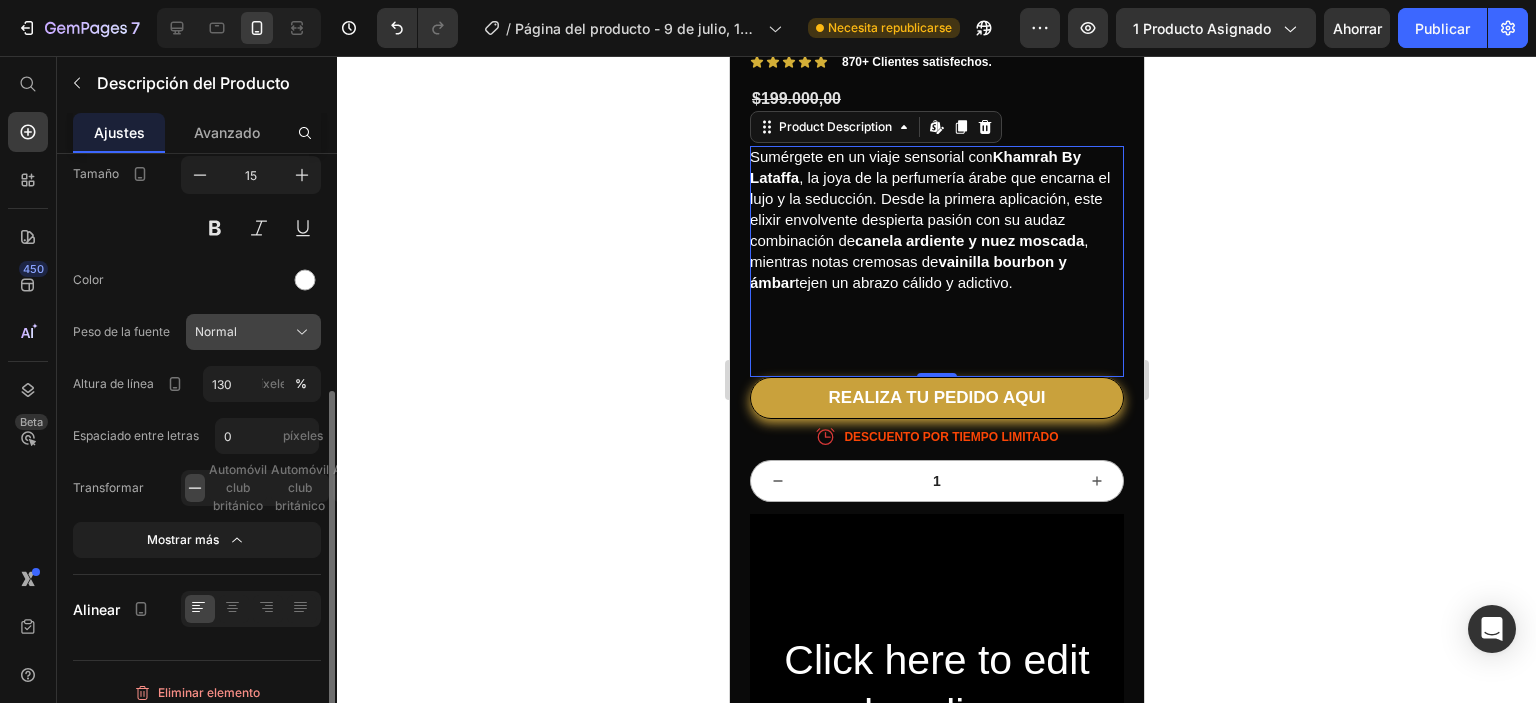 click on "Normal" at bounding box center (216, 331) 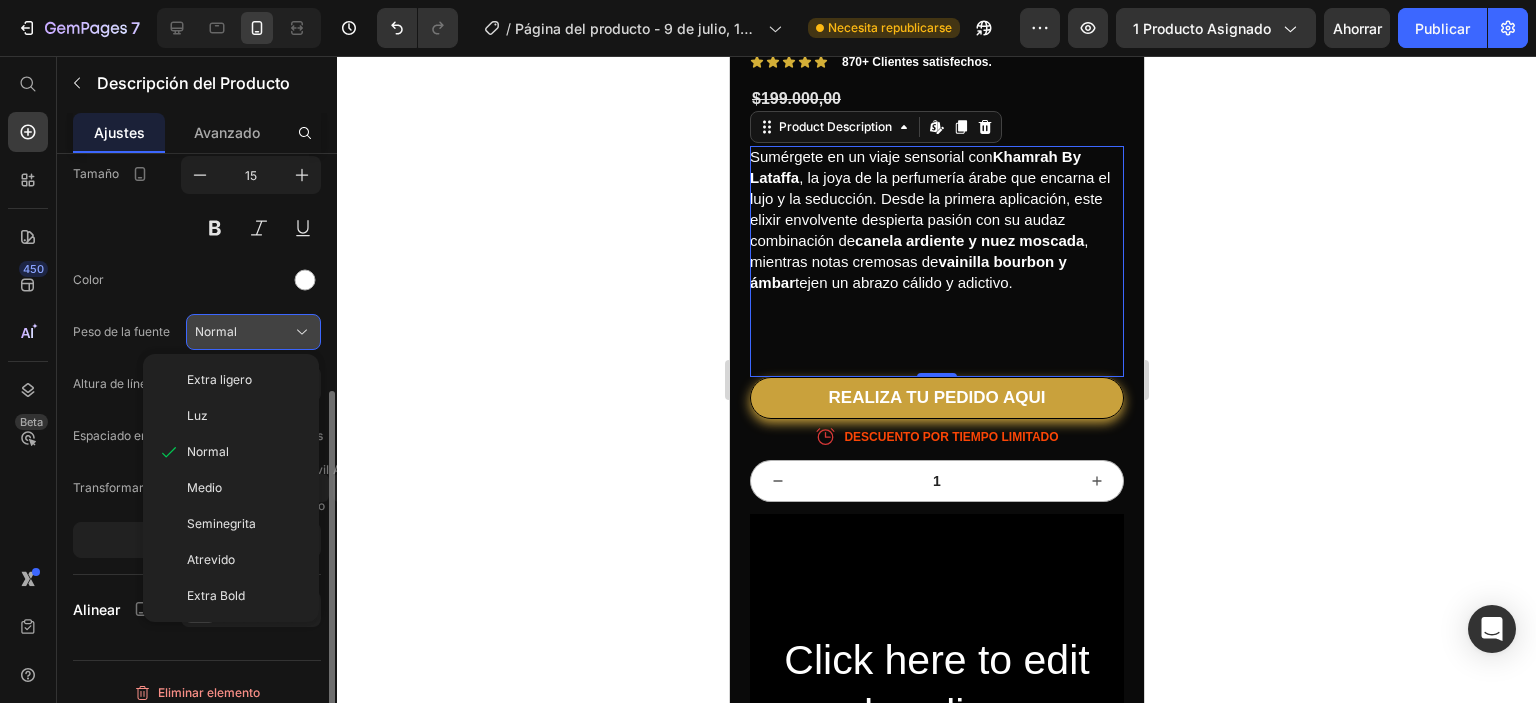 click on "Normal" at bounding box center [216, 331] 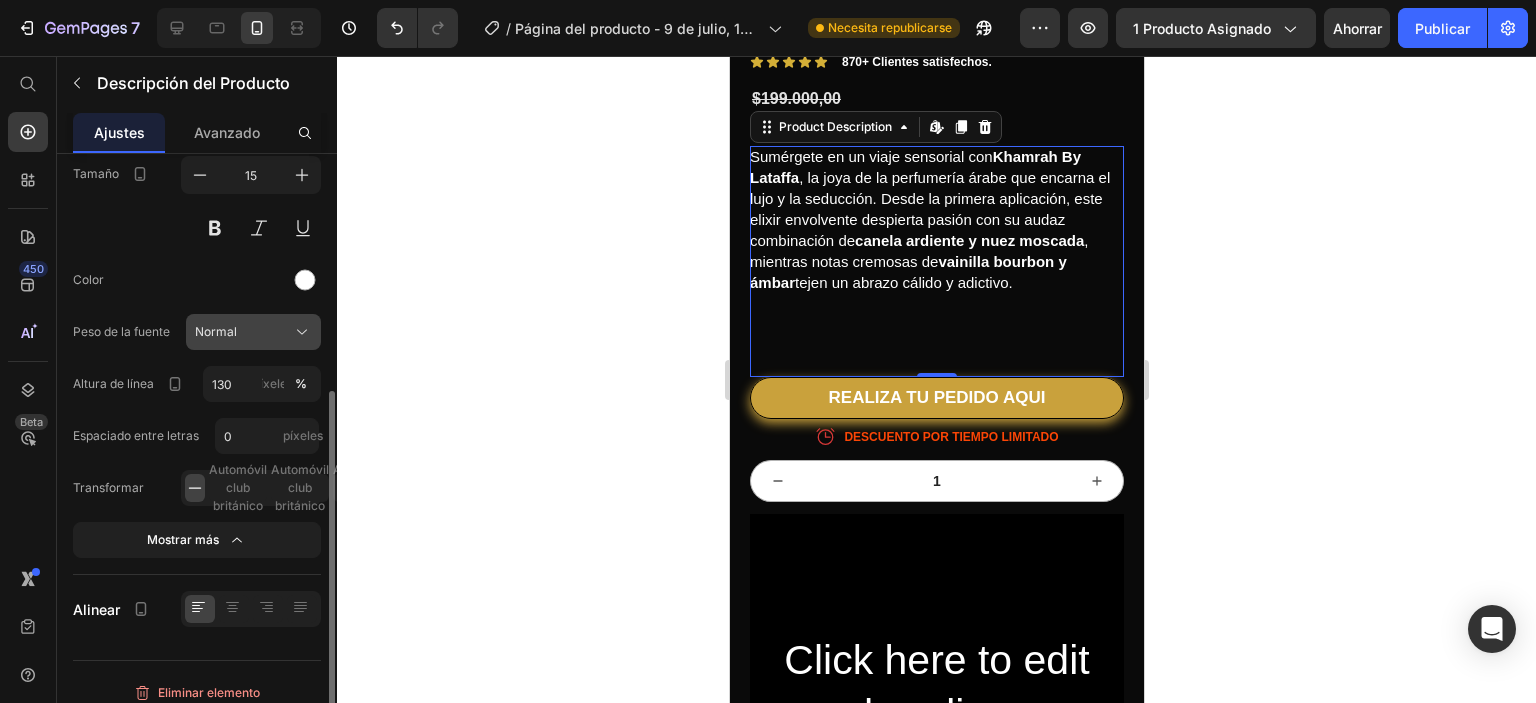 drag, startPoint x: 209, startPoint y: 327, endPoint x: 207, endPoint y: 347, distance: 20.09975 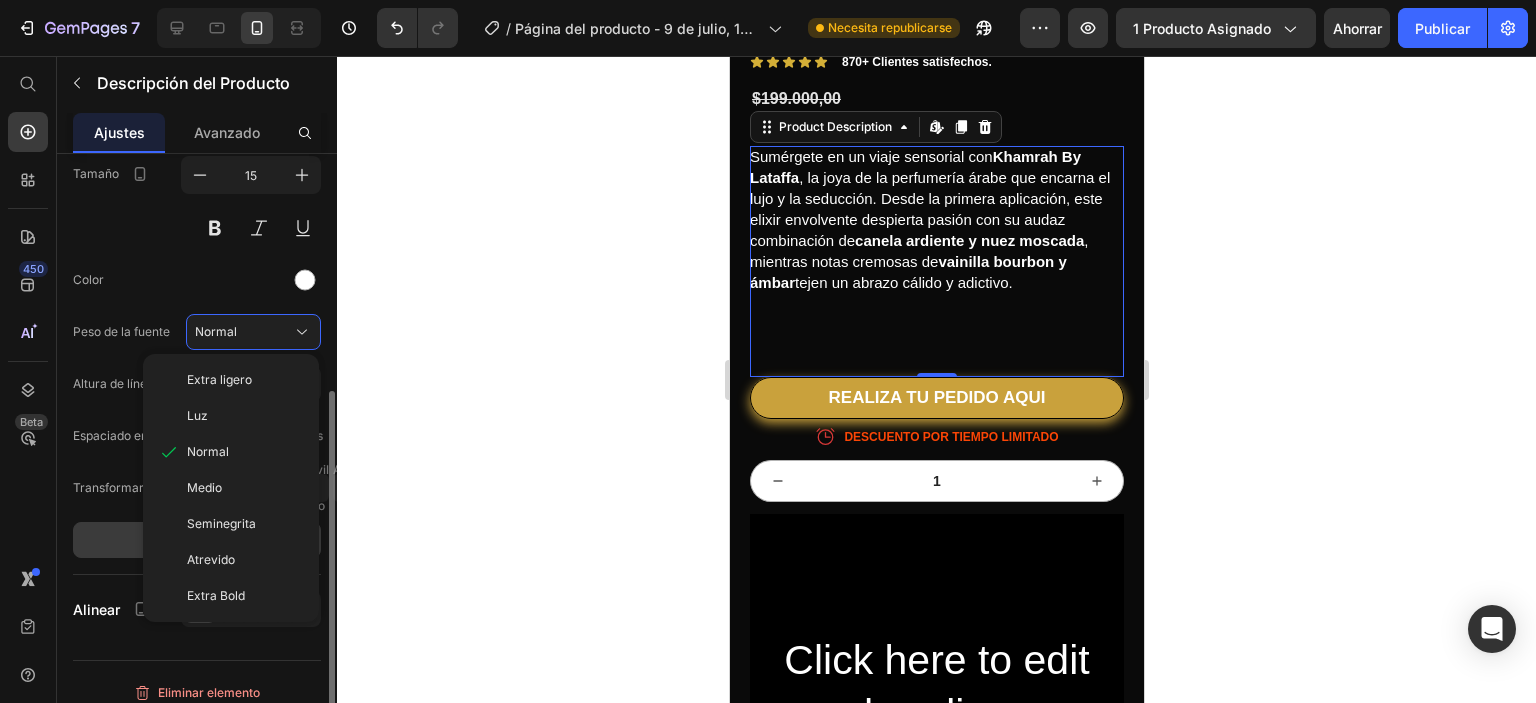 click on "Atrevido" 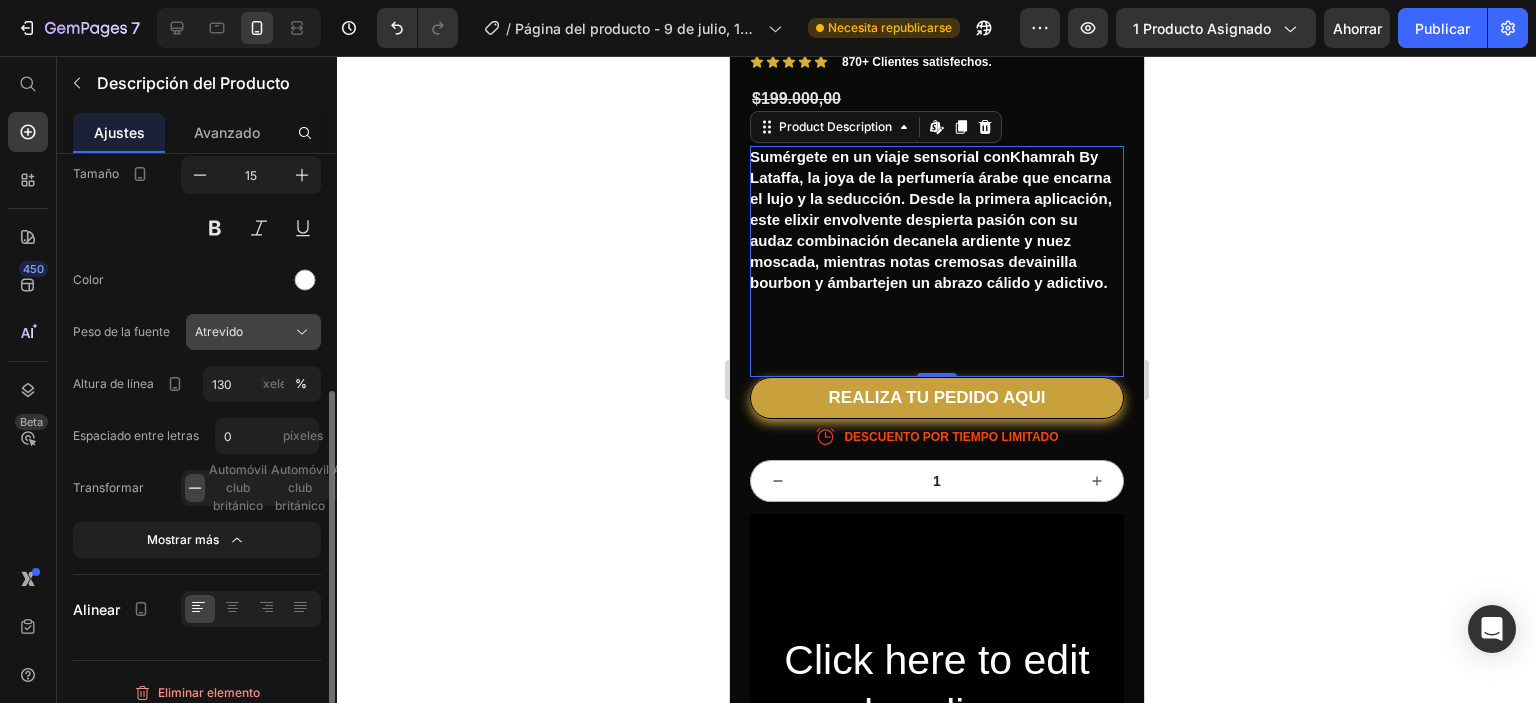 click on "Atrevido" at bounding box center (253, 332) 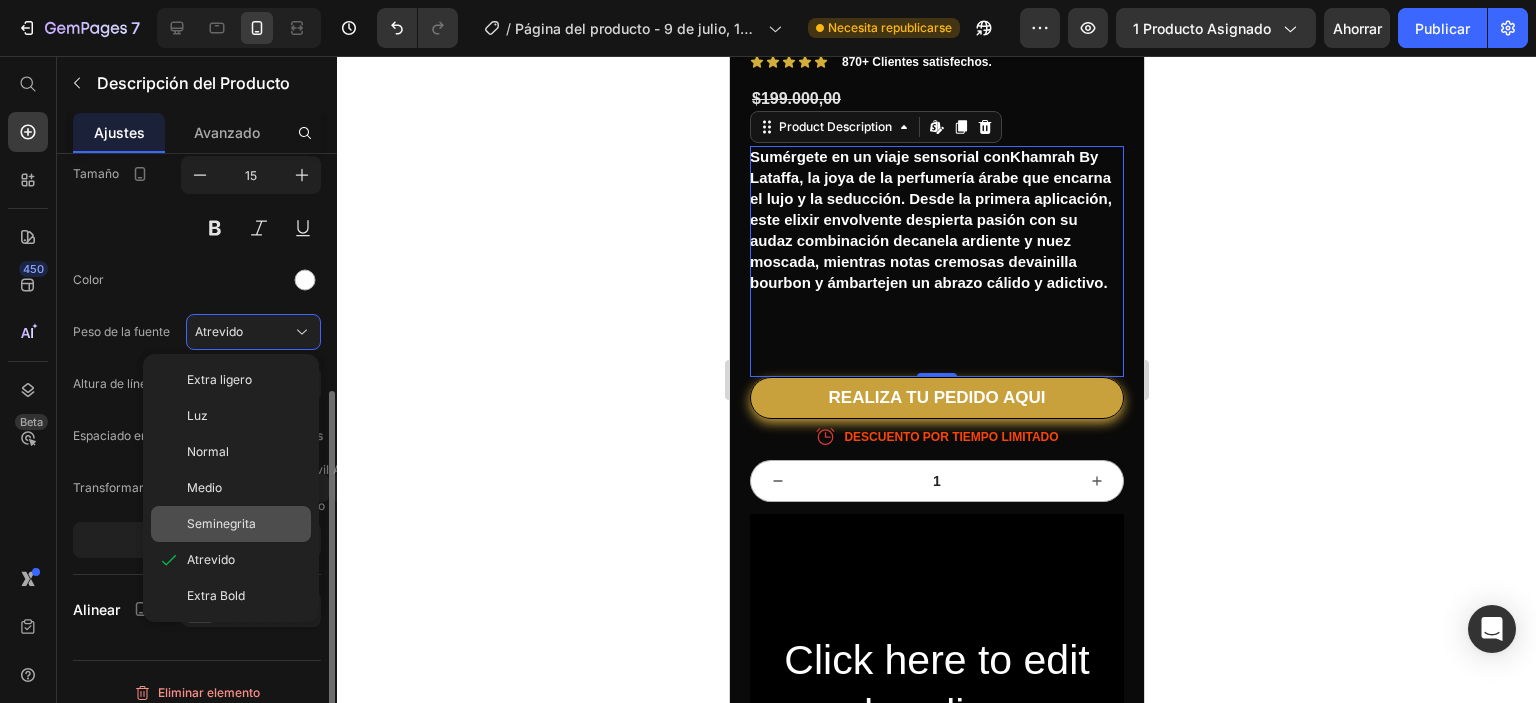 click on "Seminegrita" at bounding box center [245, 524] 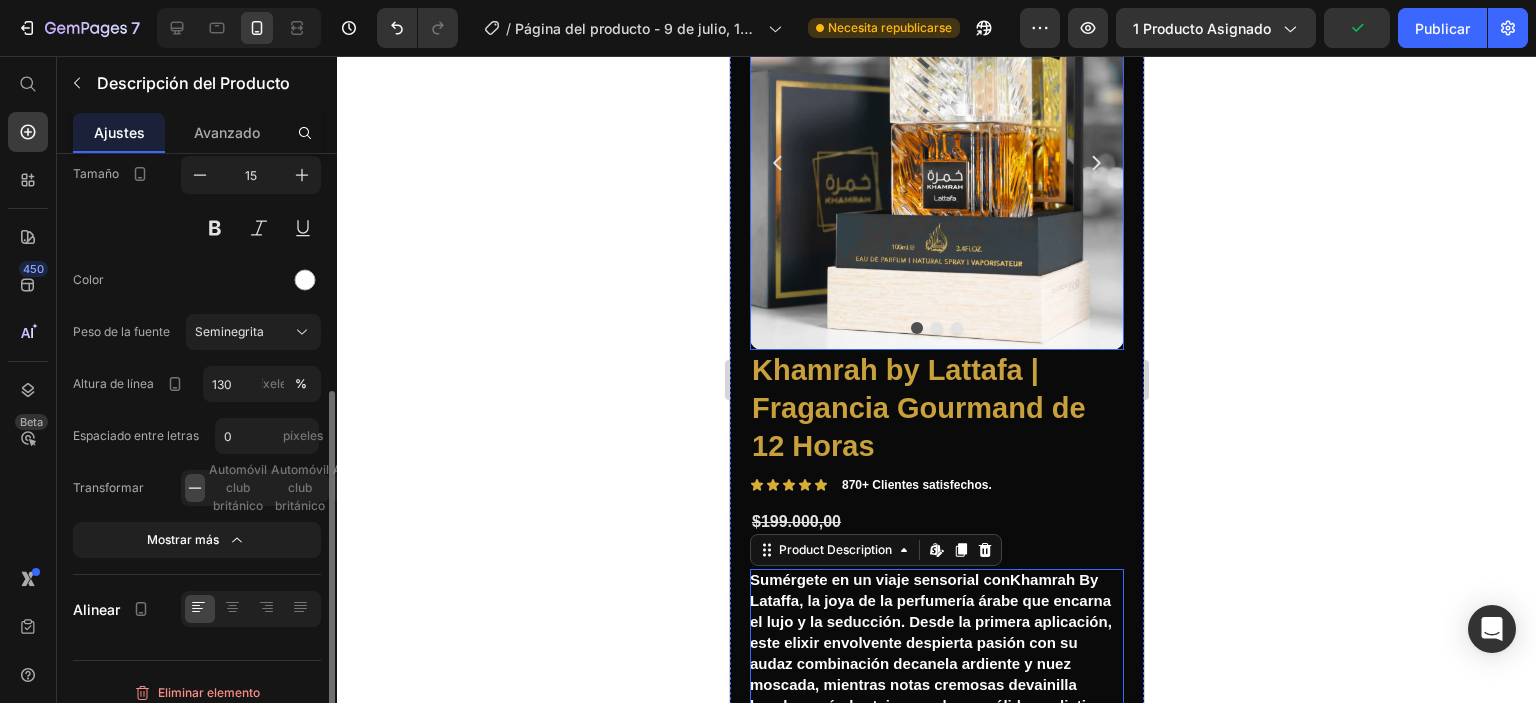 scroll, scrollTop: 300, scrollLeft: 0, axis: vertical 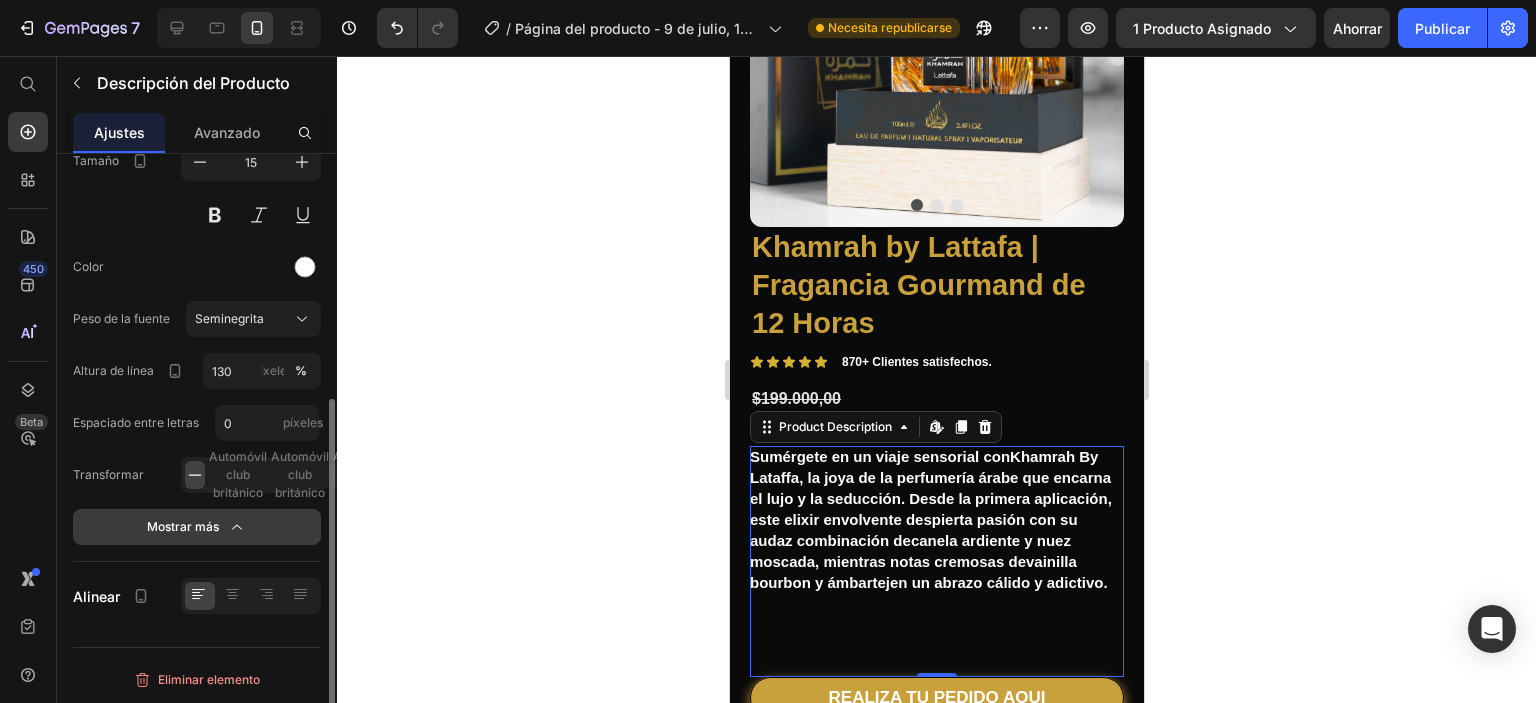 click on "Mostrar más" 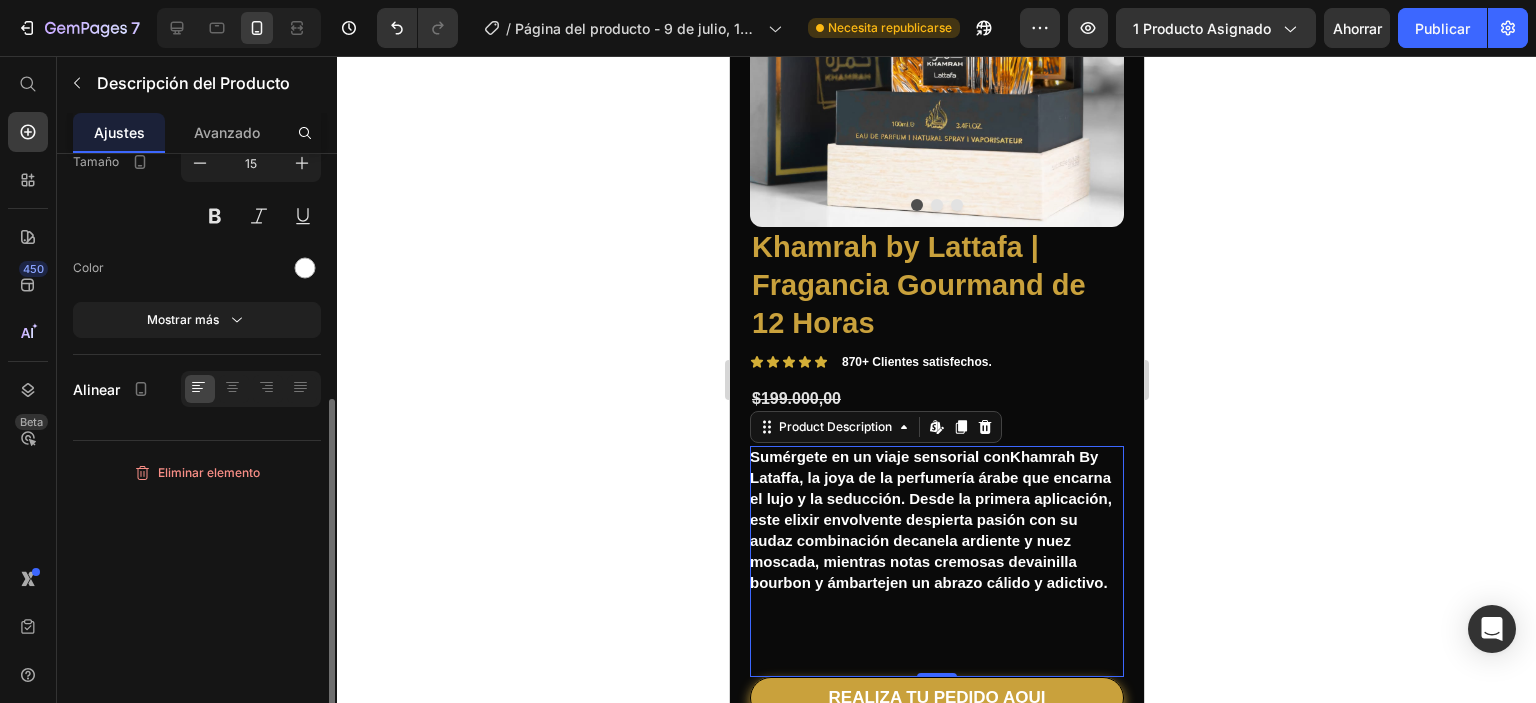 scroll, scrollTop: 412, scrollLeft: 0, axis: vertical 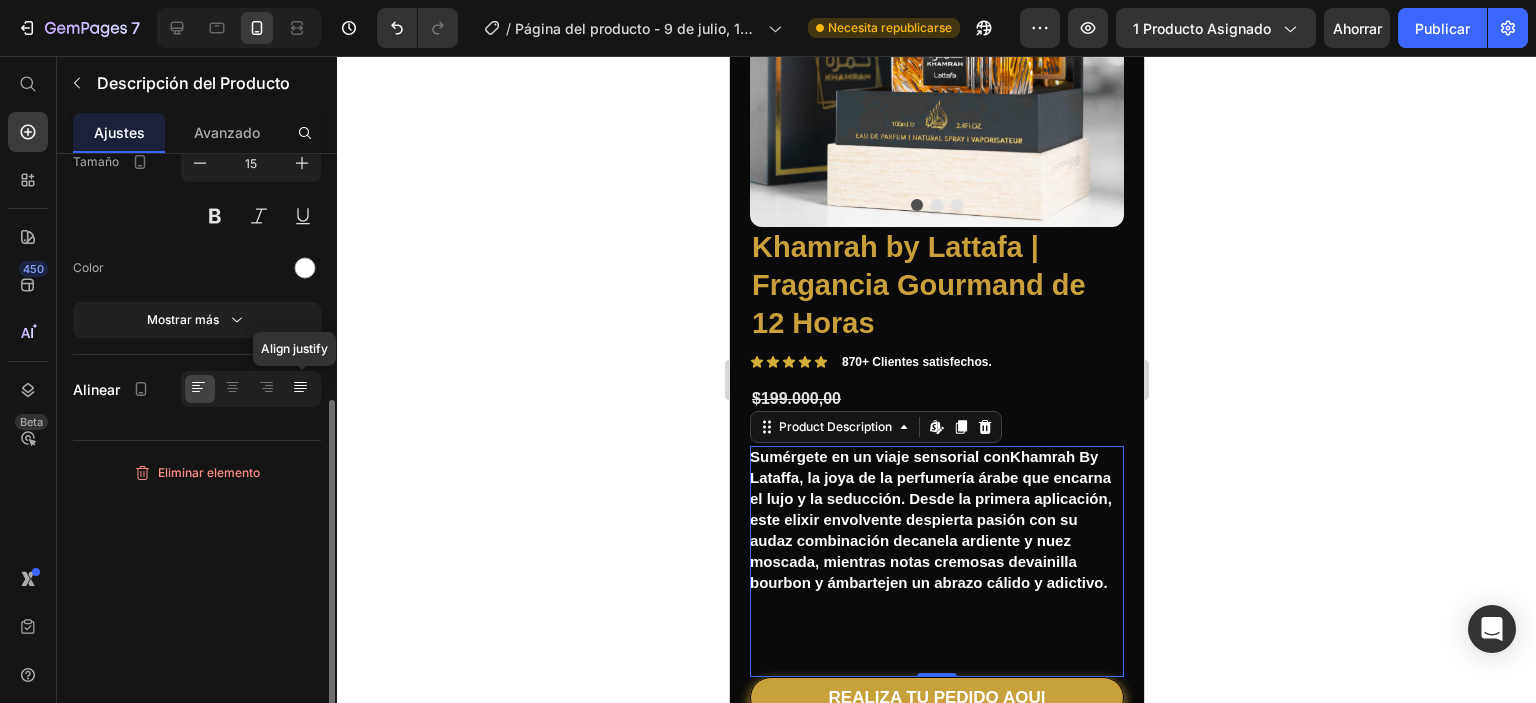 click 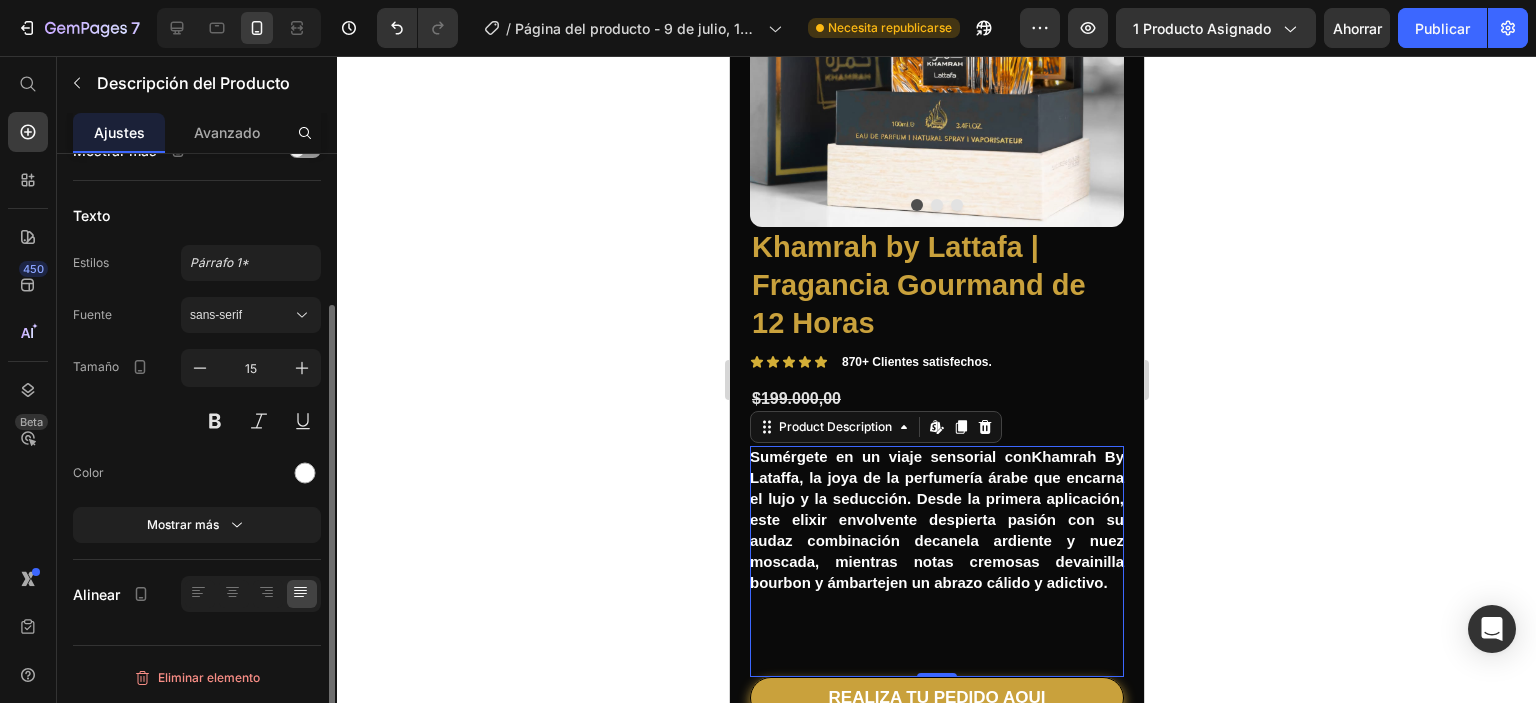 scroll, scrollTop: 205, scrollLeft: 0, axis: vertical 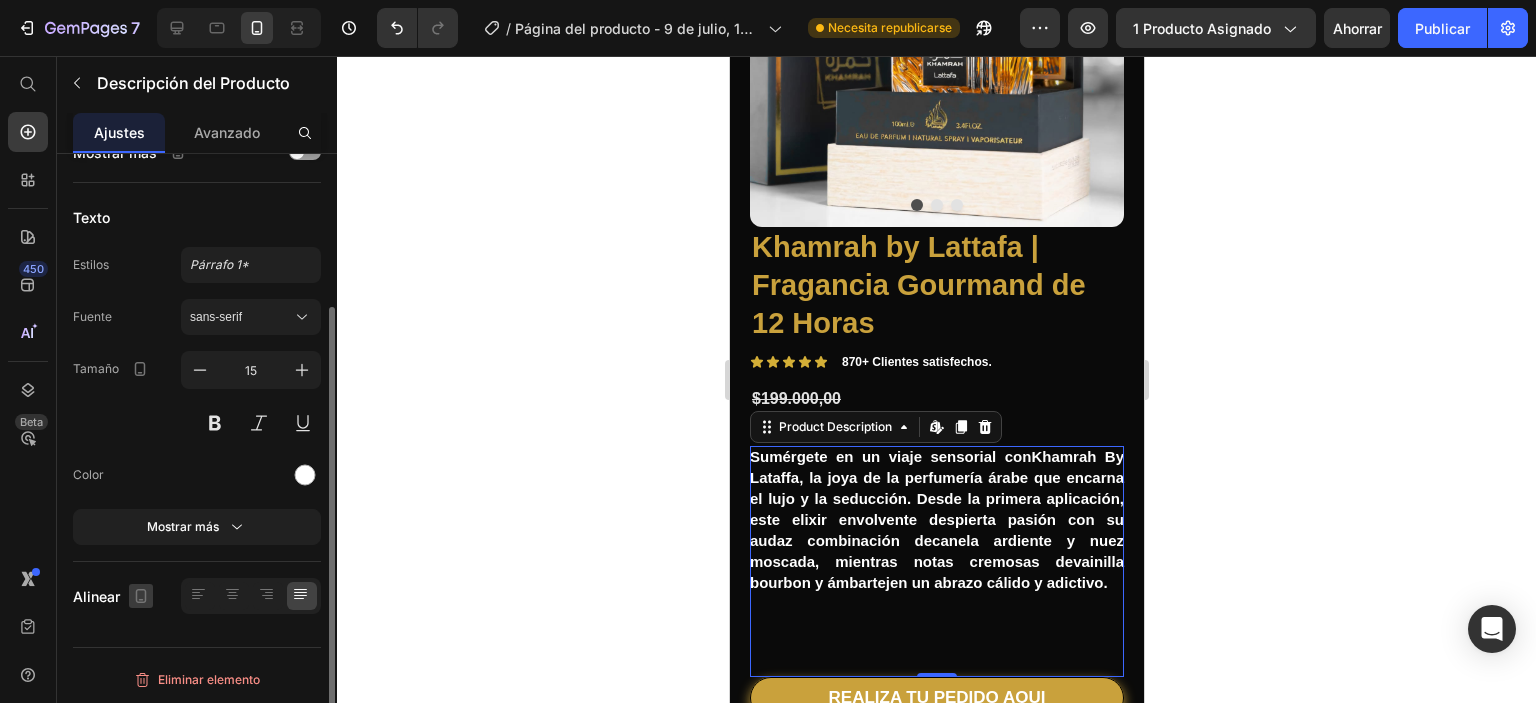 click 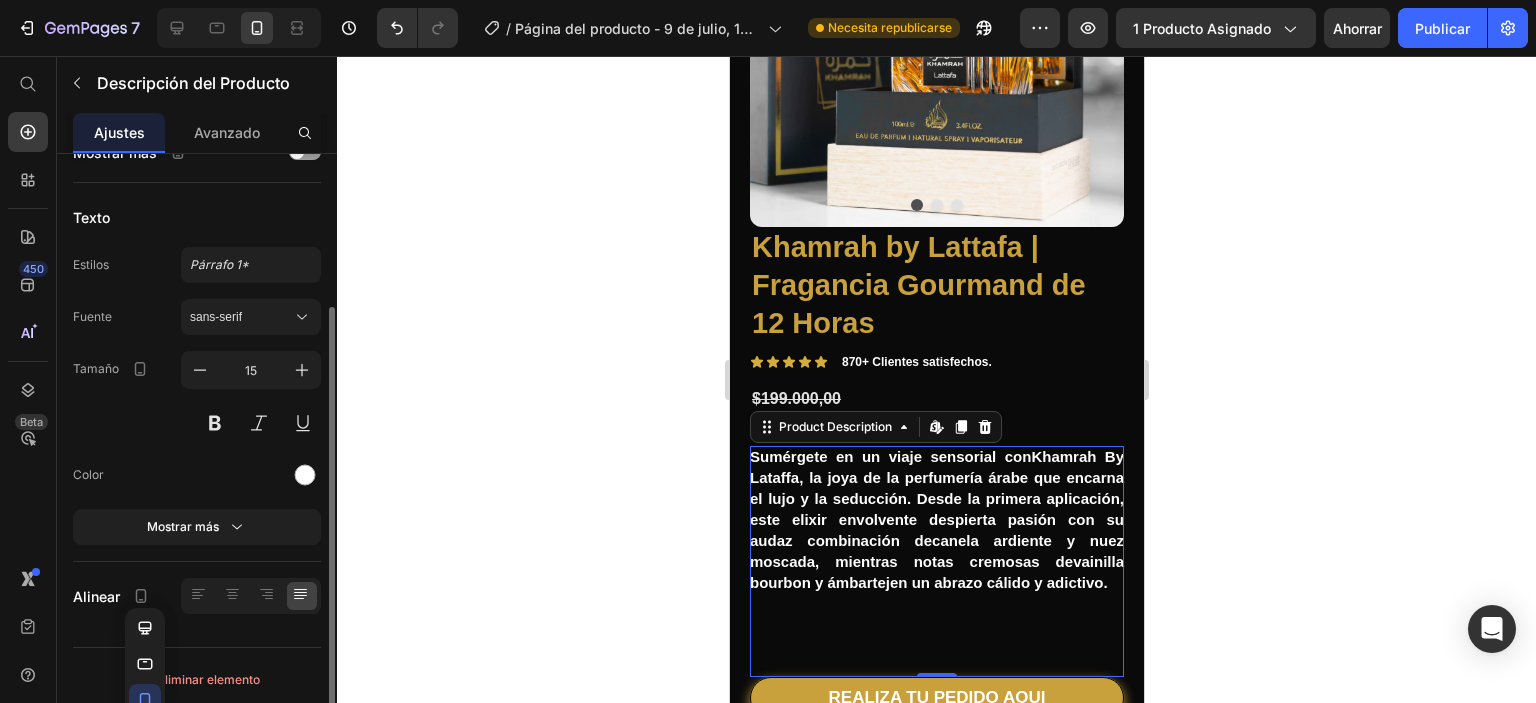 click 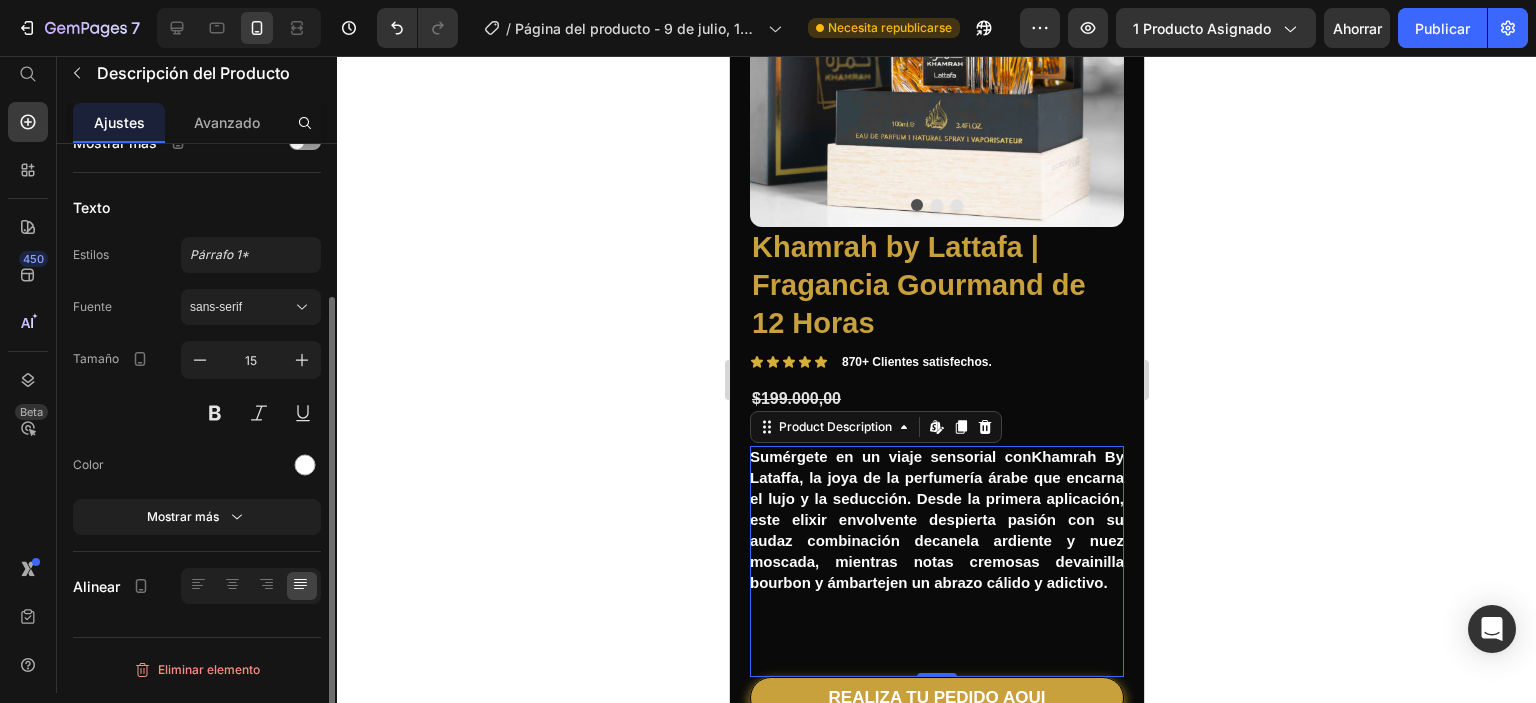 scroll, scrollTop: 105, scrollLeft: 0, axis: vertical 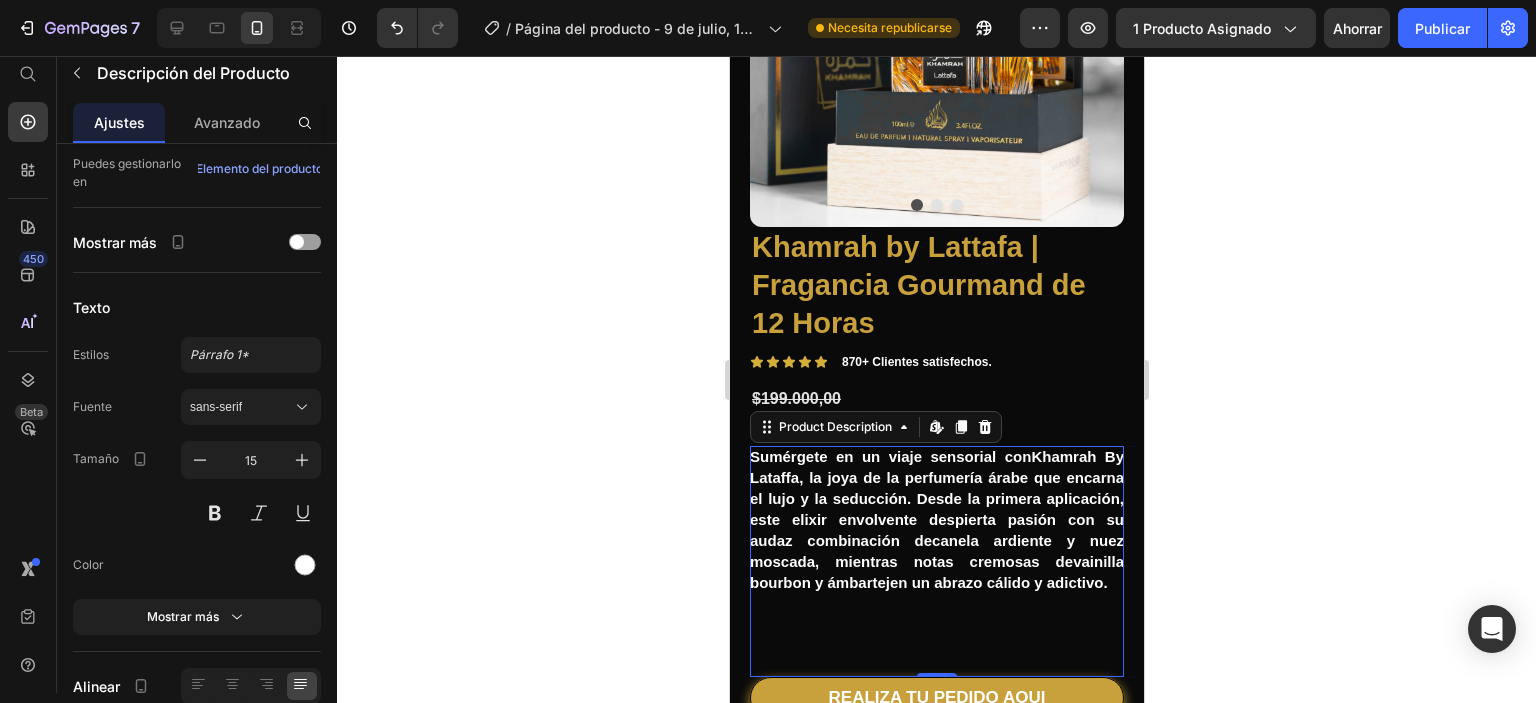 click 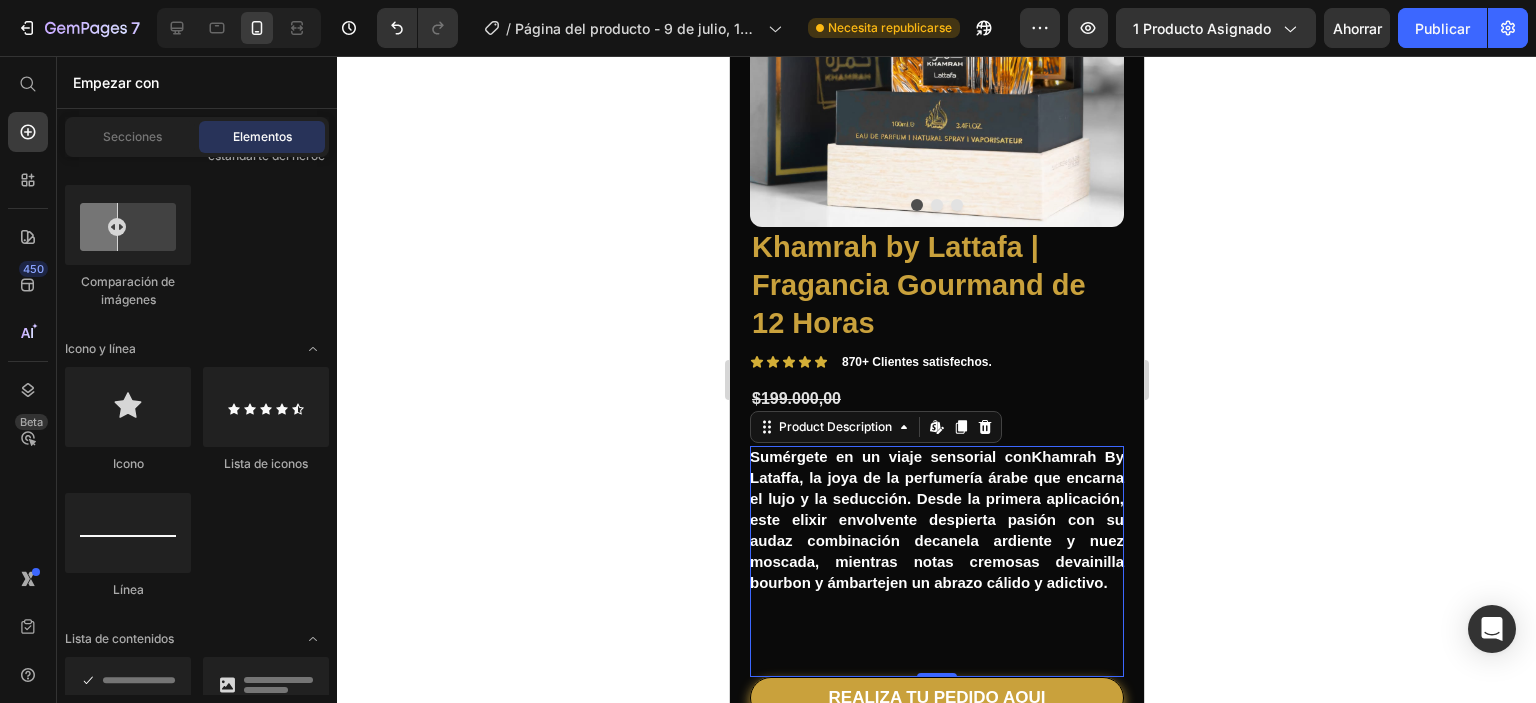 scroll, scrollTop: 0, scrollLeft: 0, axis: both 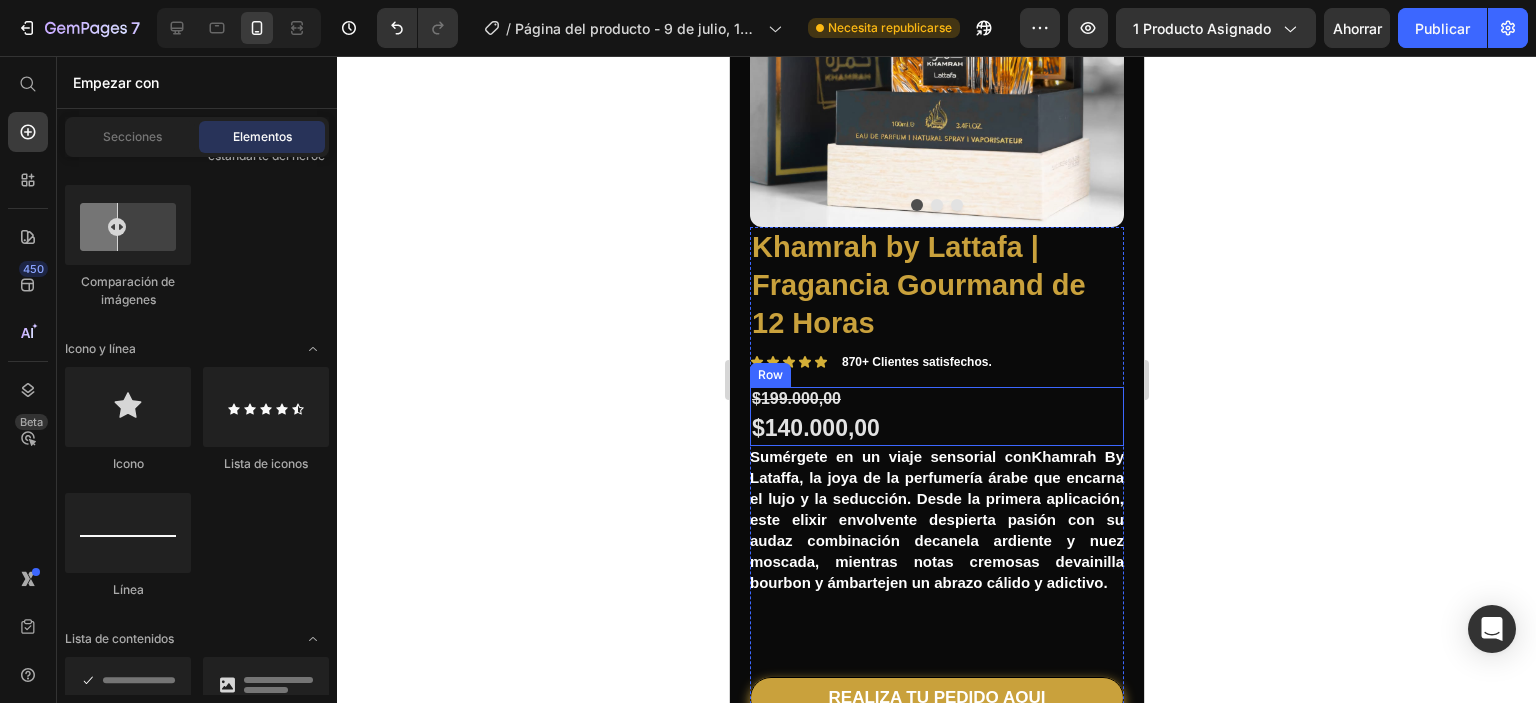click on "$199.000,00 Product Price $140.000,00 Product Price $199.000,00 Product Price Row" at bounding box center [936, 416] 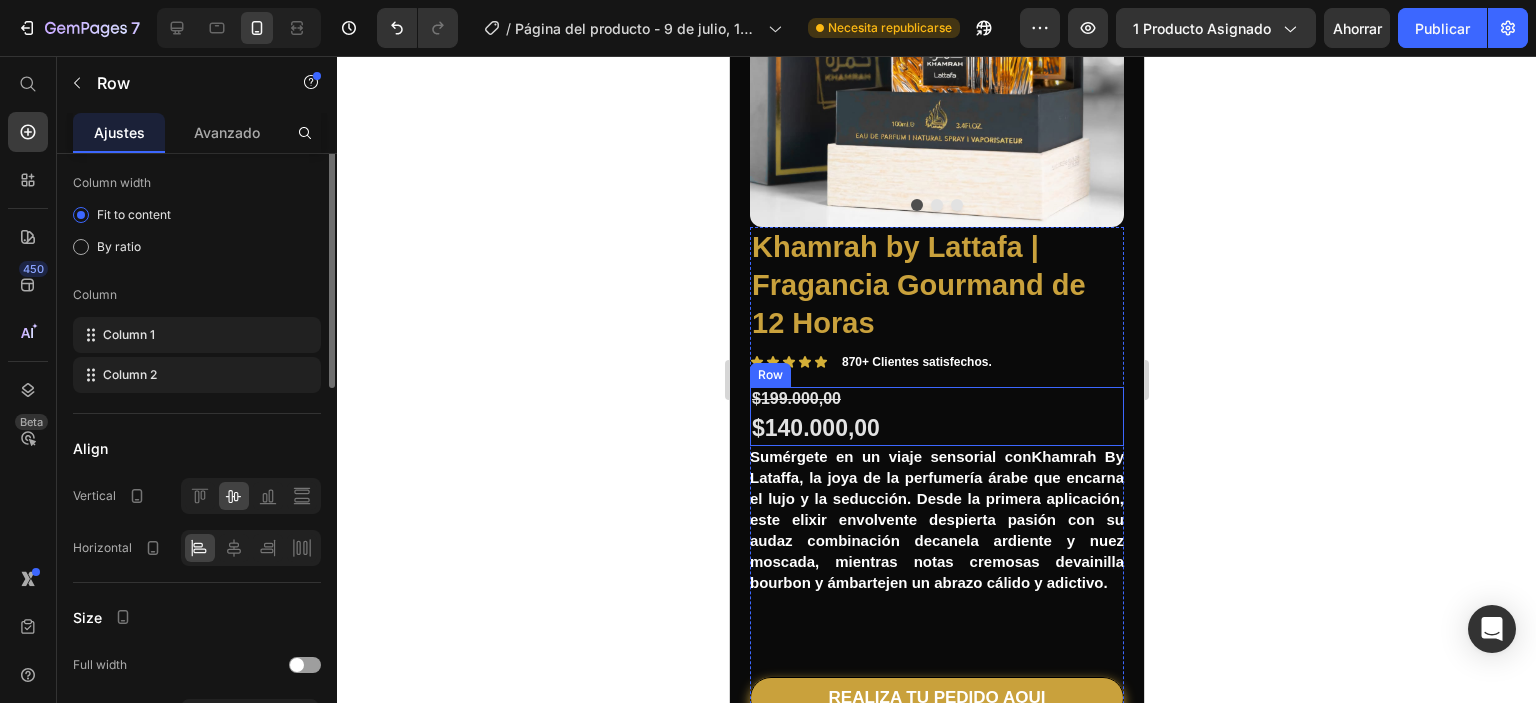 scroll, scrollTop: 0, scrollLeft: 0, axis: both 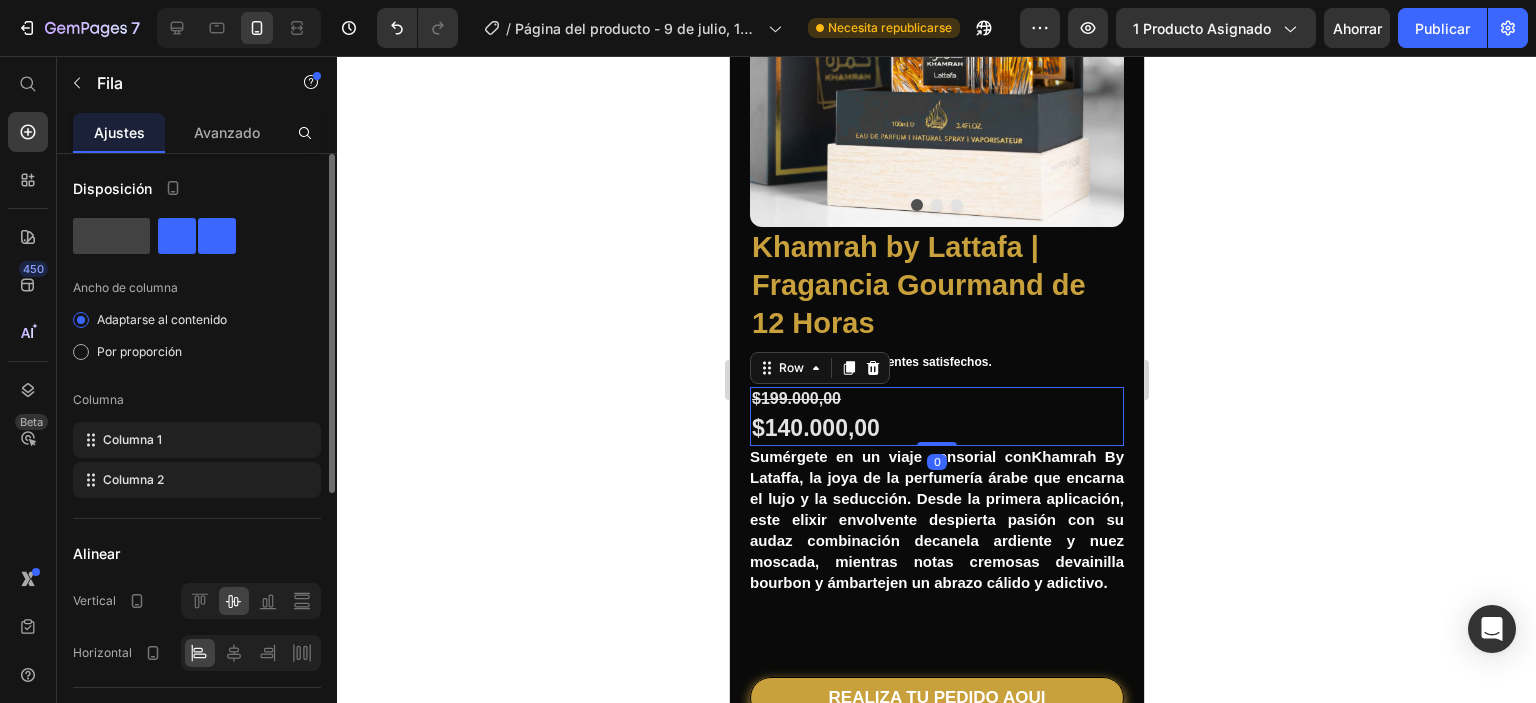click on "Khamrah by Lattafa | Fragancia Gourmand de 12 Horas" at bounding box center (936, 285) 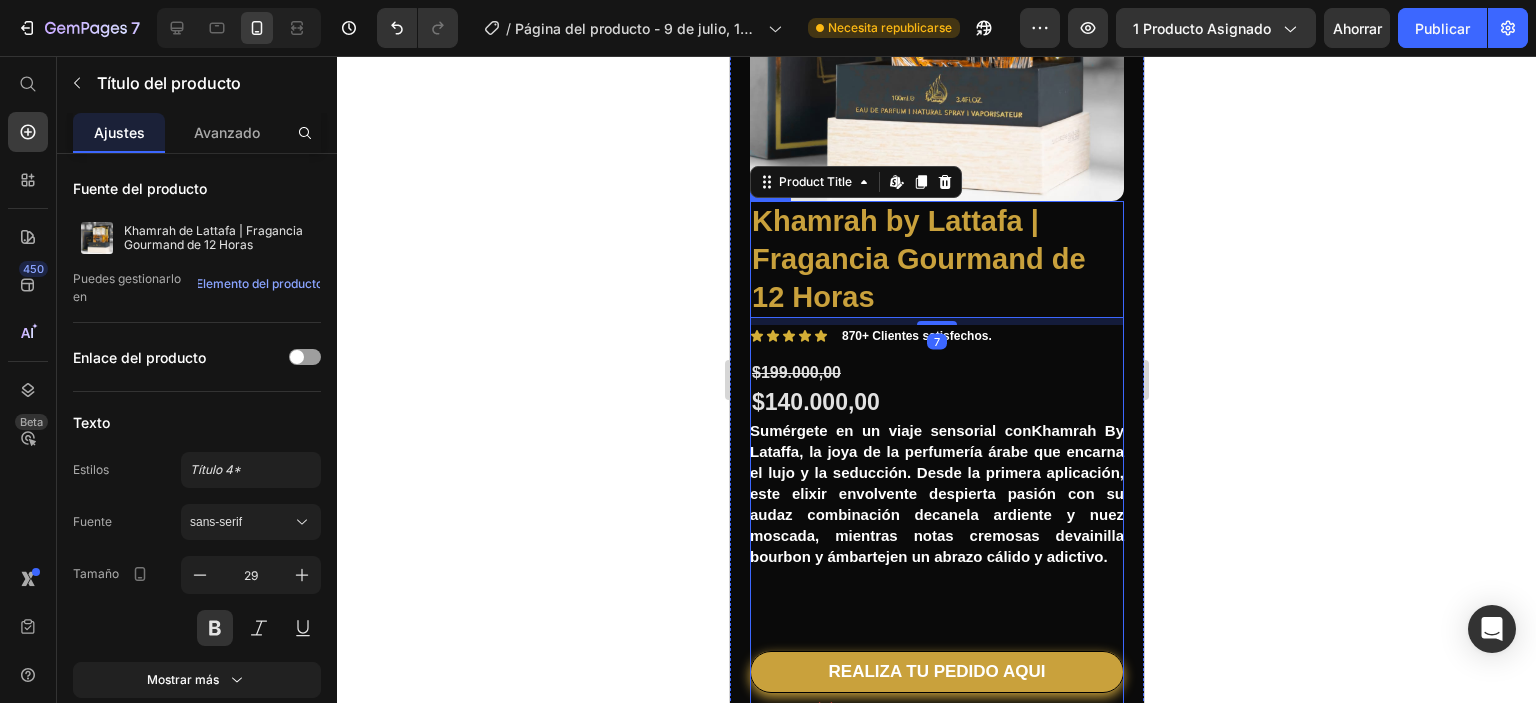 scroll, scrollTop: 500, scrollLeft: 0, axis: vertical 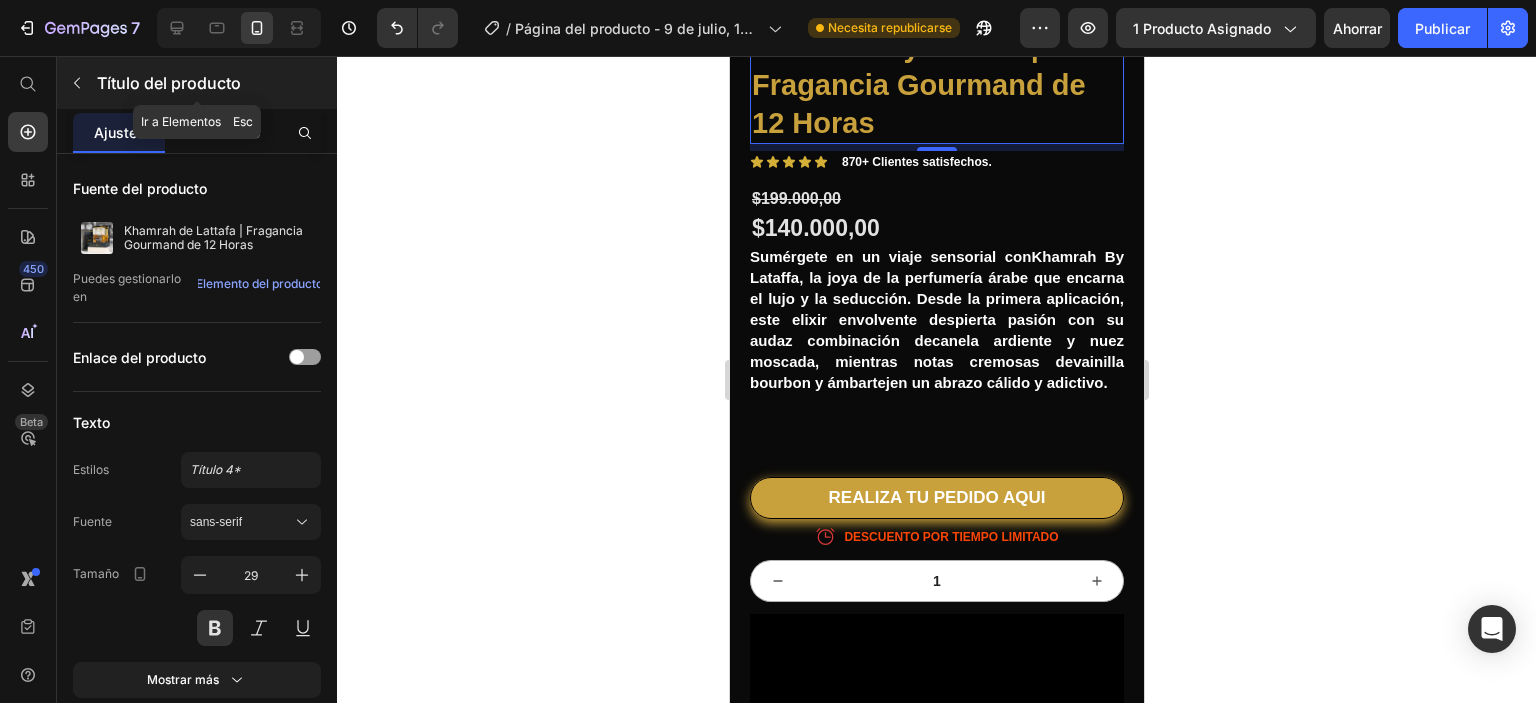 click at bounding box center [77, 83] 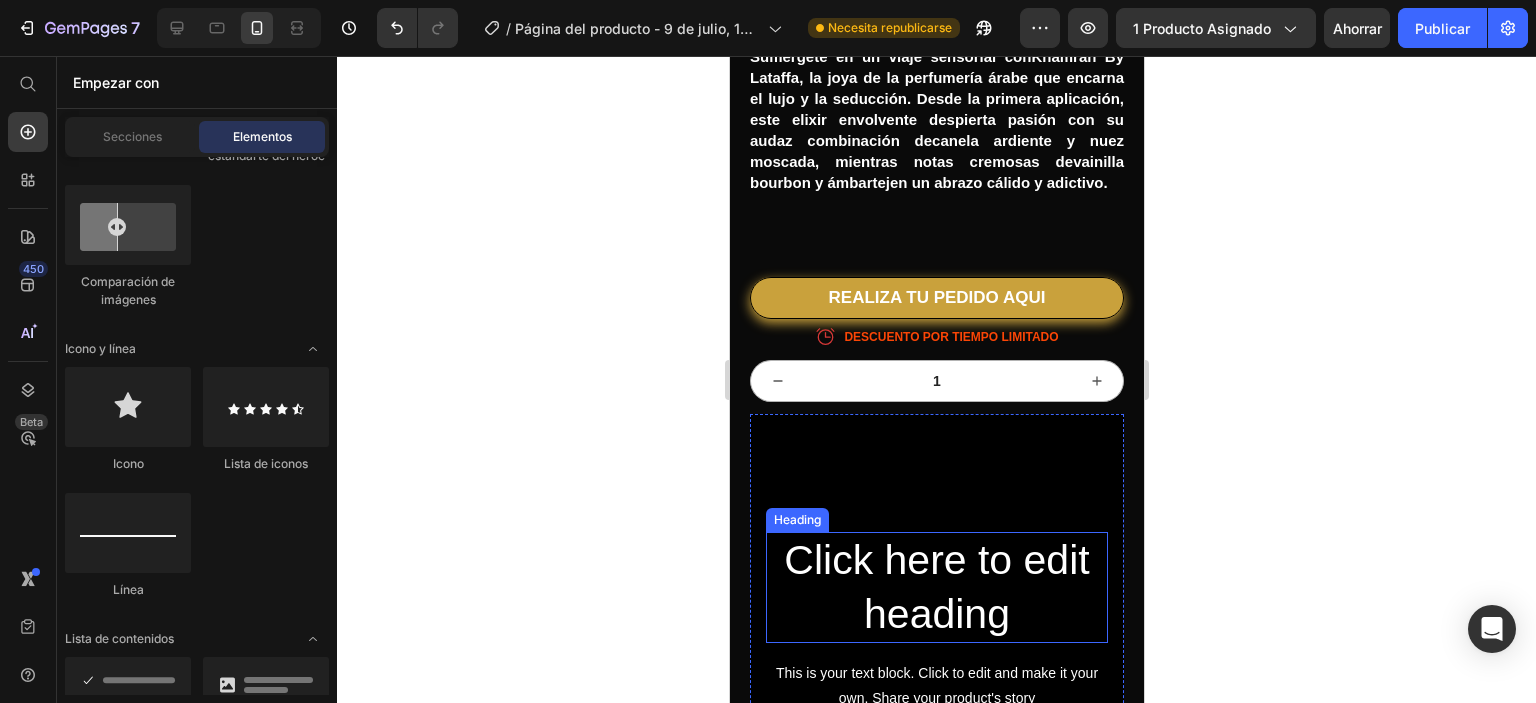 scroll, scrollTop: 800, scrollLeft: 0, axis: vertical 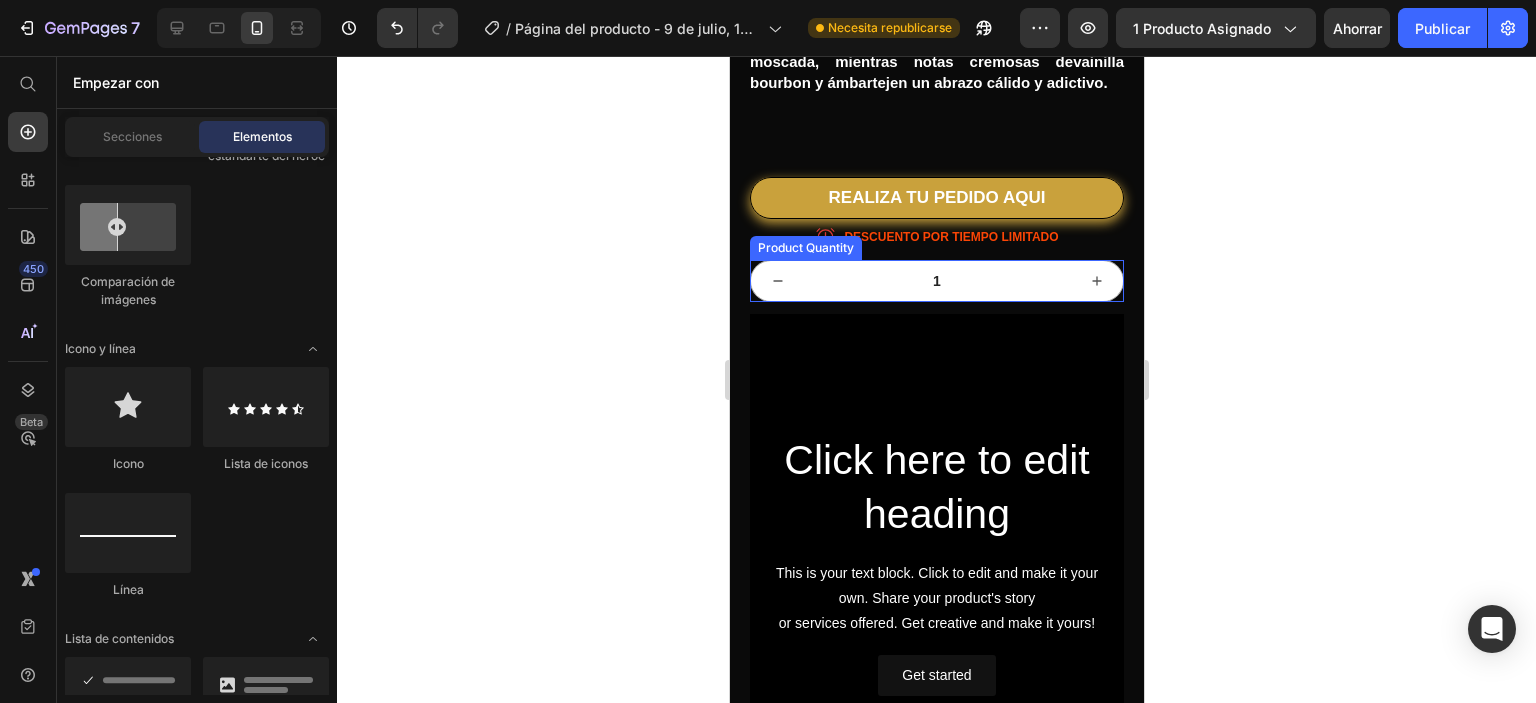 click on "1" at bounding box center [936, 281] 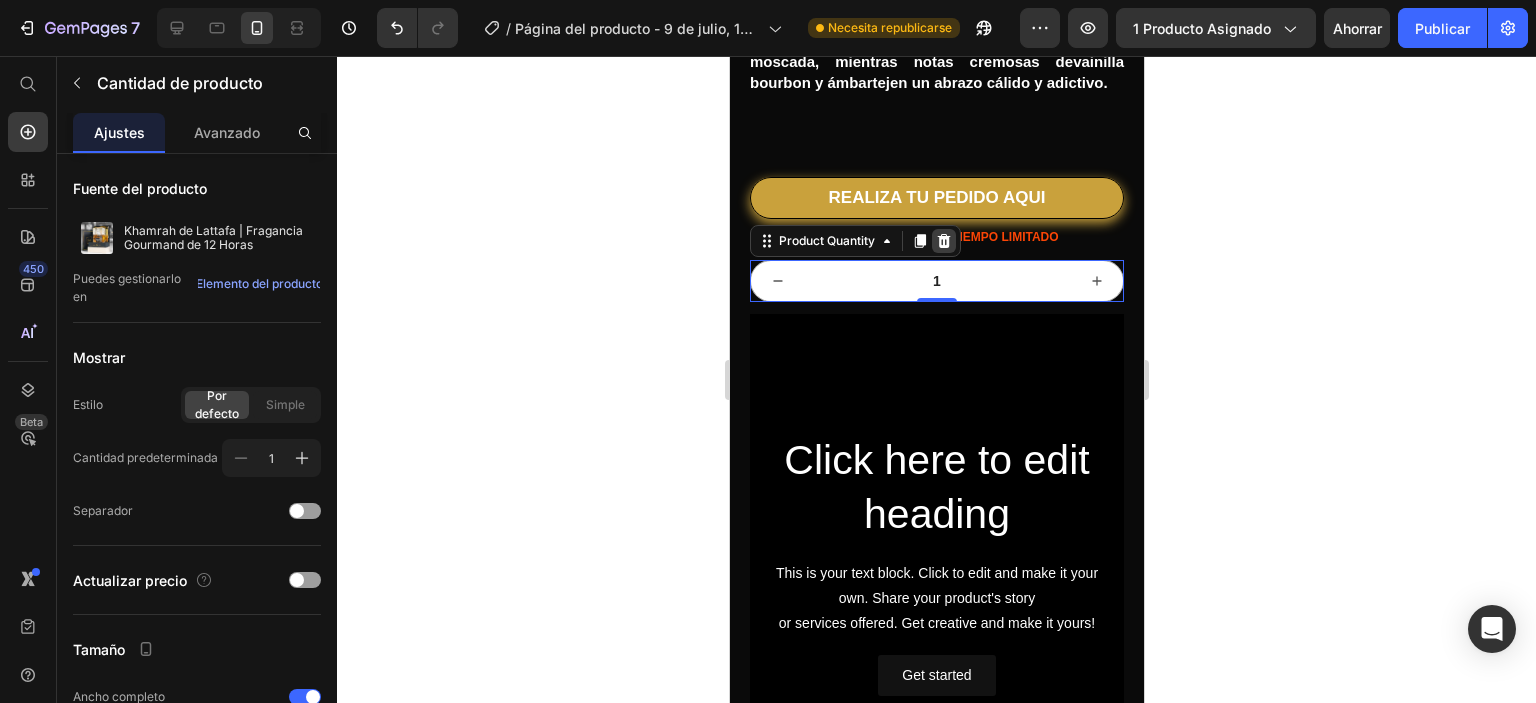 click at bounding box center [943, 241] 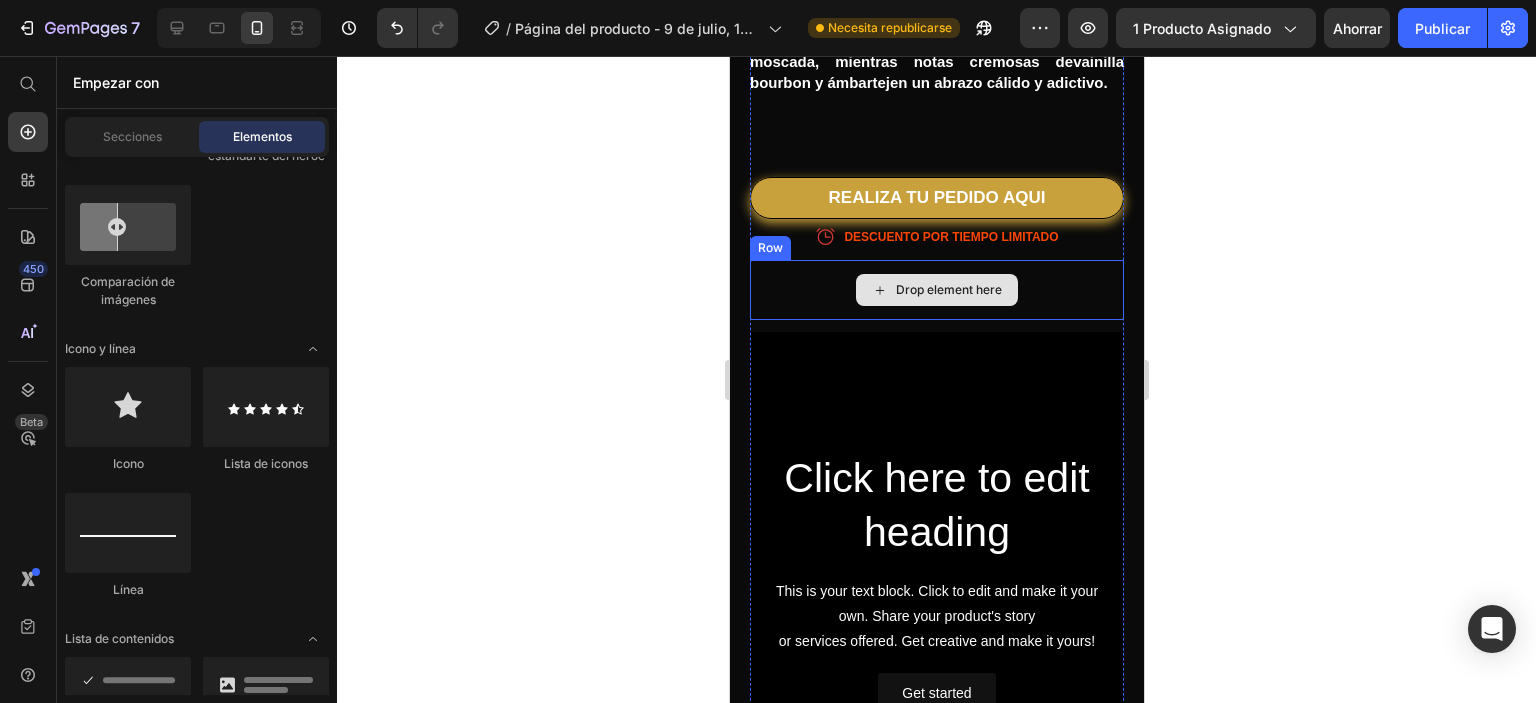 click on "Drop element here" at bounding box center (936, 290) 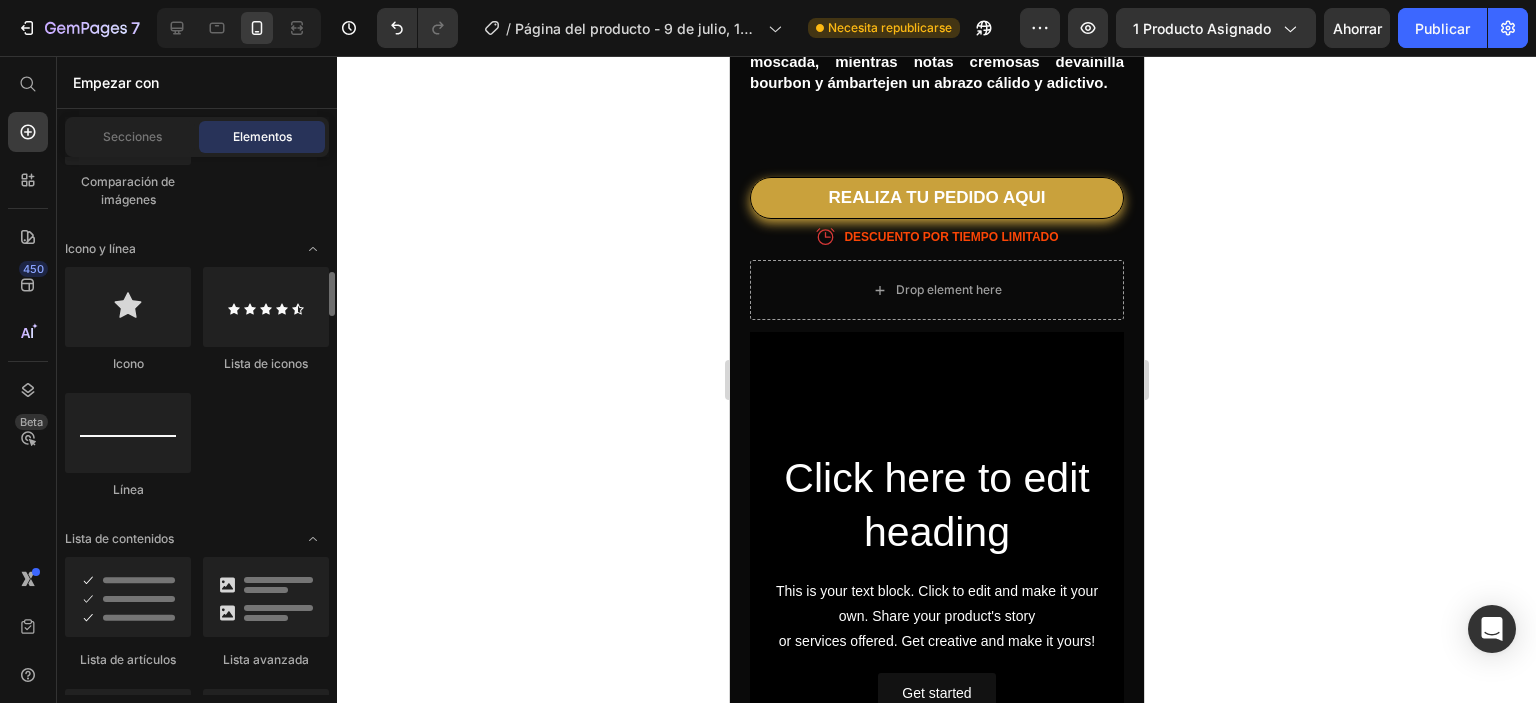 scroll, scrollTop: 1500, scrollLeft: 0, axis: vertical 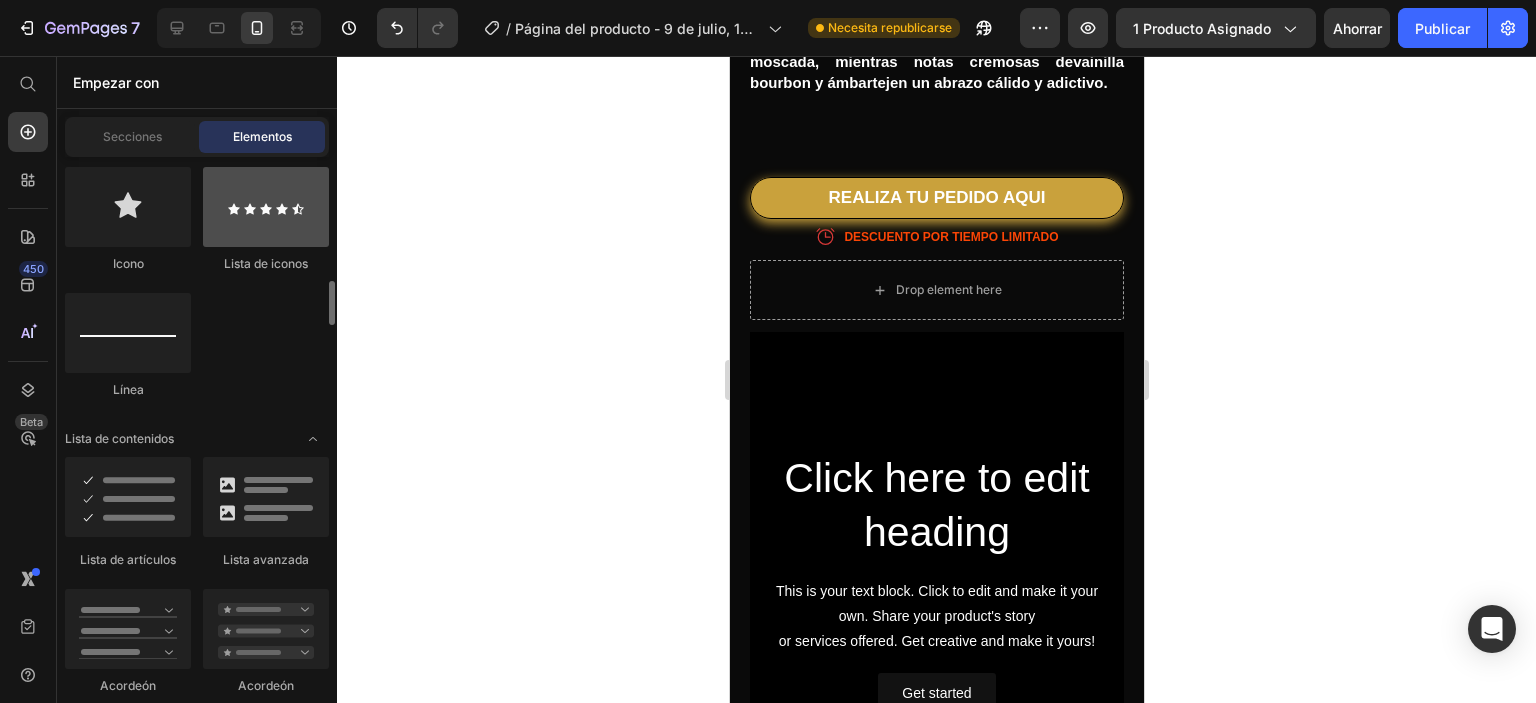 click at bounding box center [266, 207] 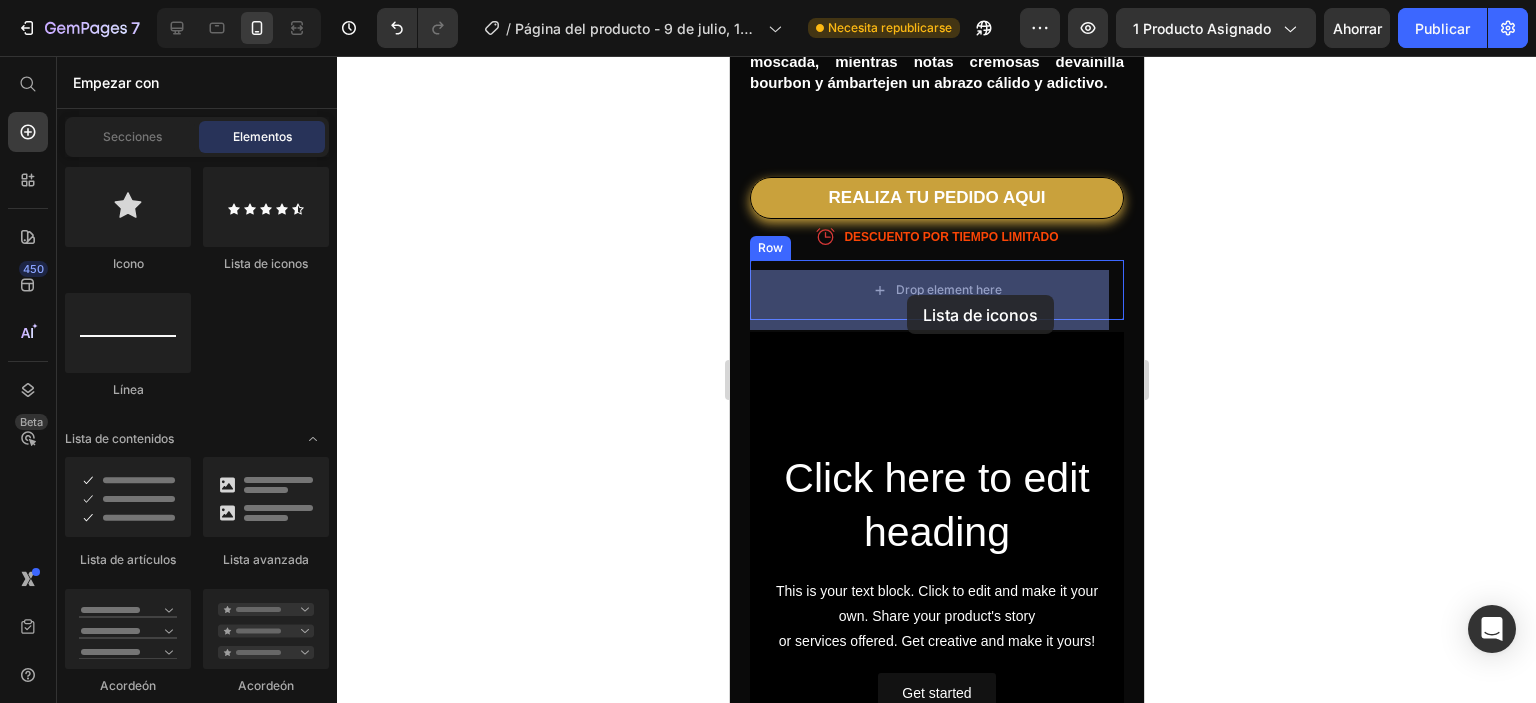 drag, startPoint x: 1008, startPoint y: 297, endPoint x: 906, endPoint y: 295, distance: 102.01961 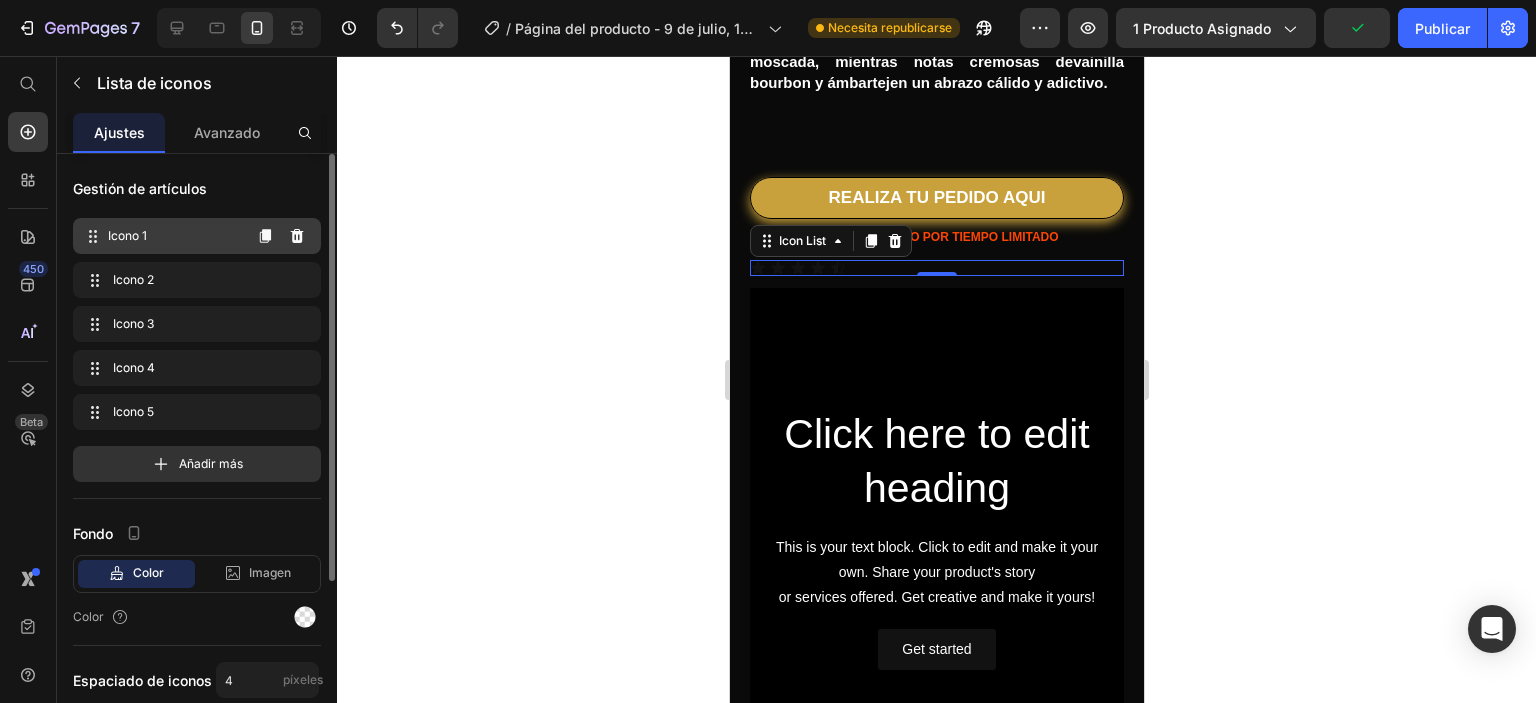 click on "Icono 1 Icon 1" at bounding box center (161, 236) 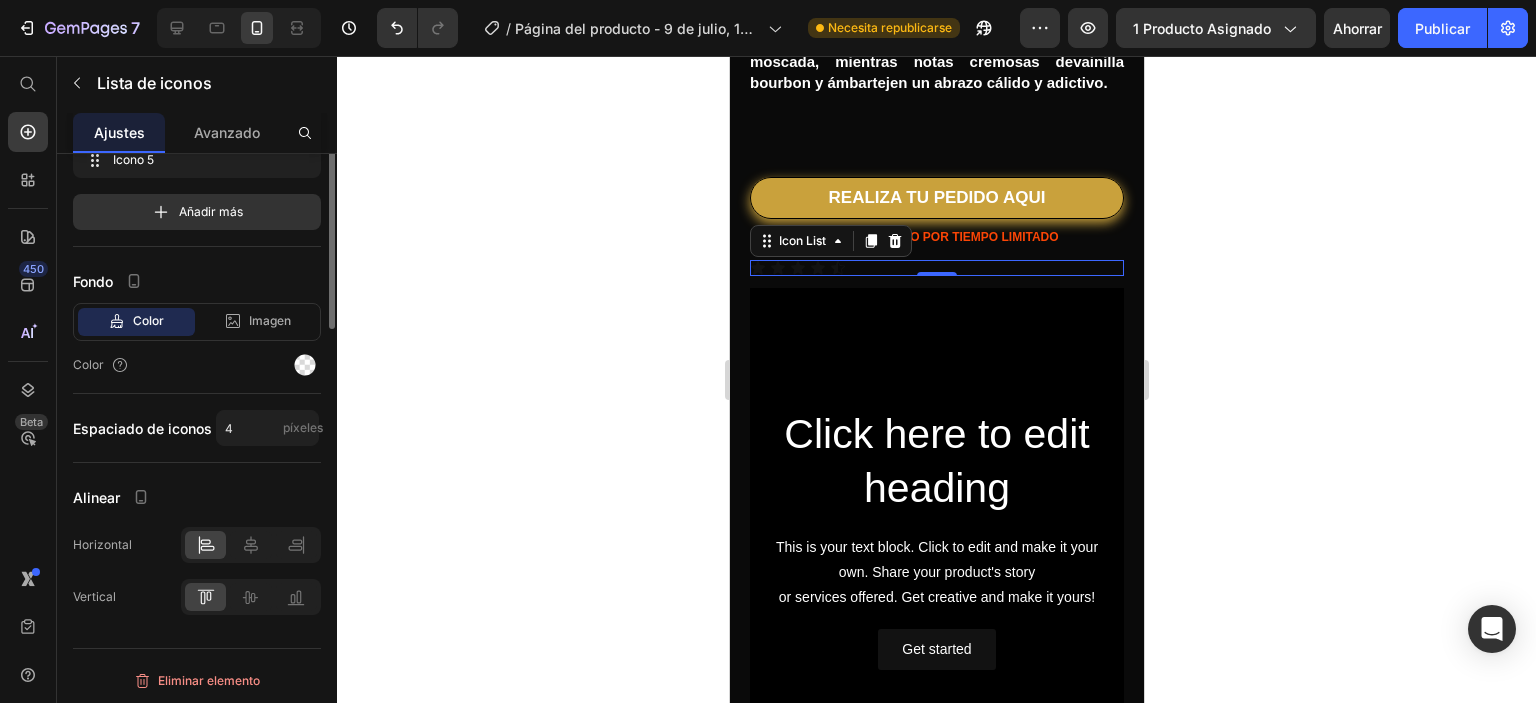 scroll, scrollTop: 0, scrollLeft: 0, axis: both 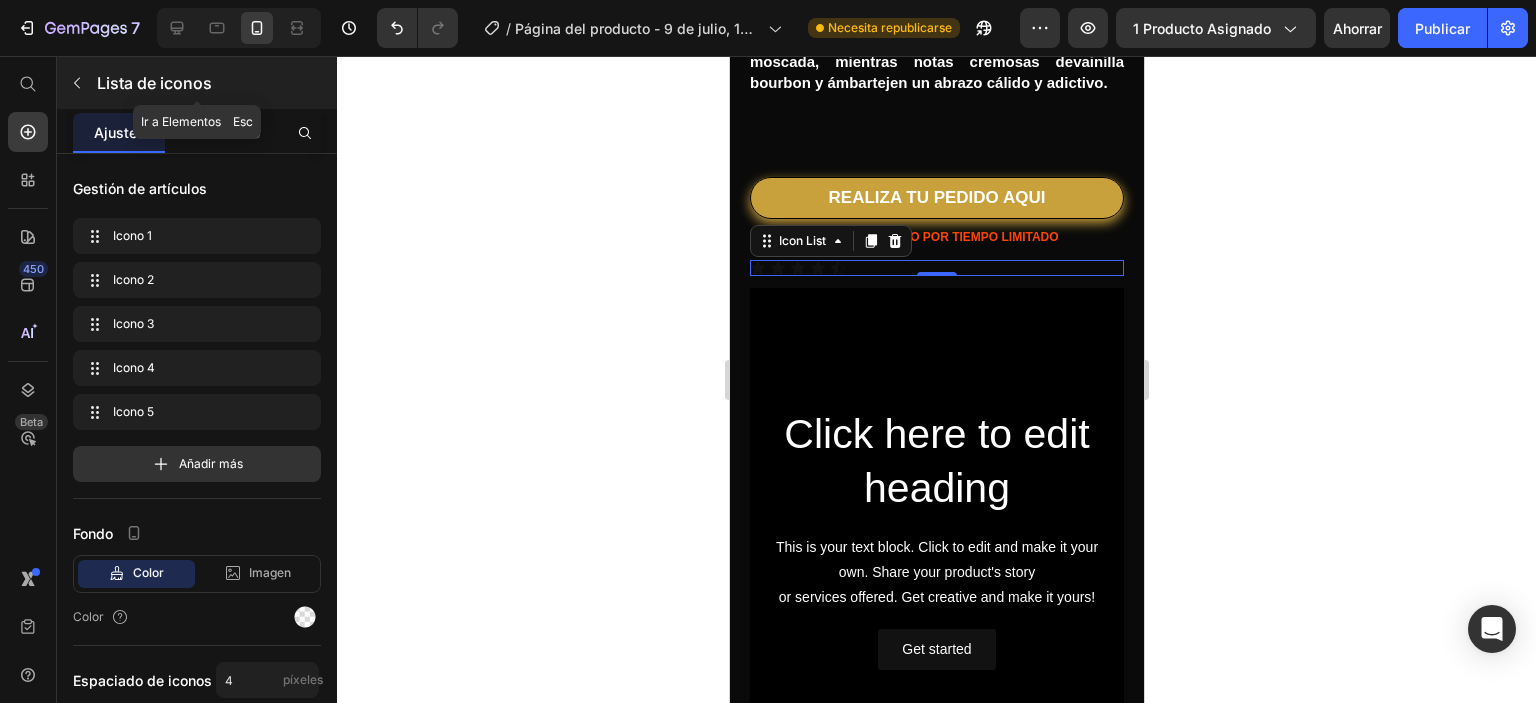 click 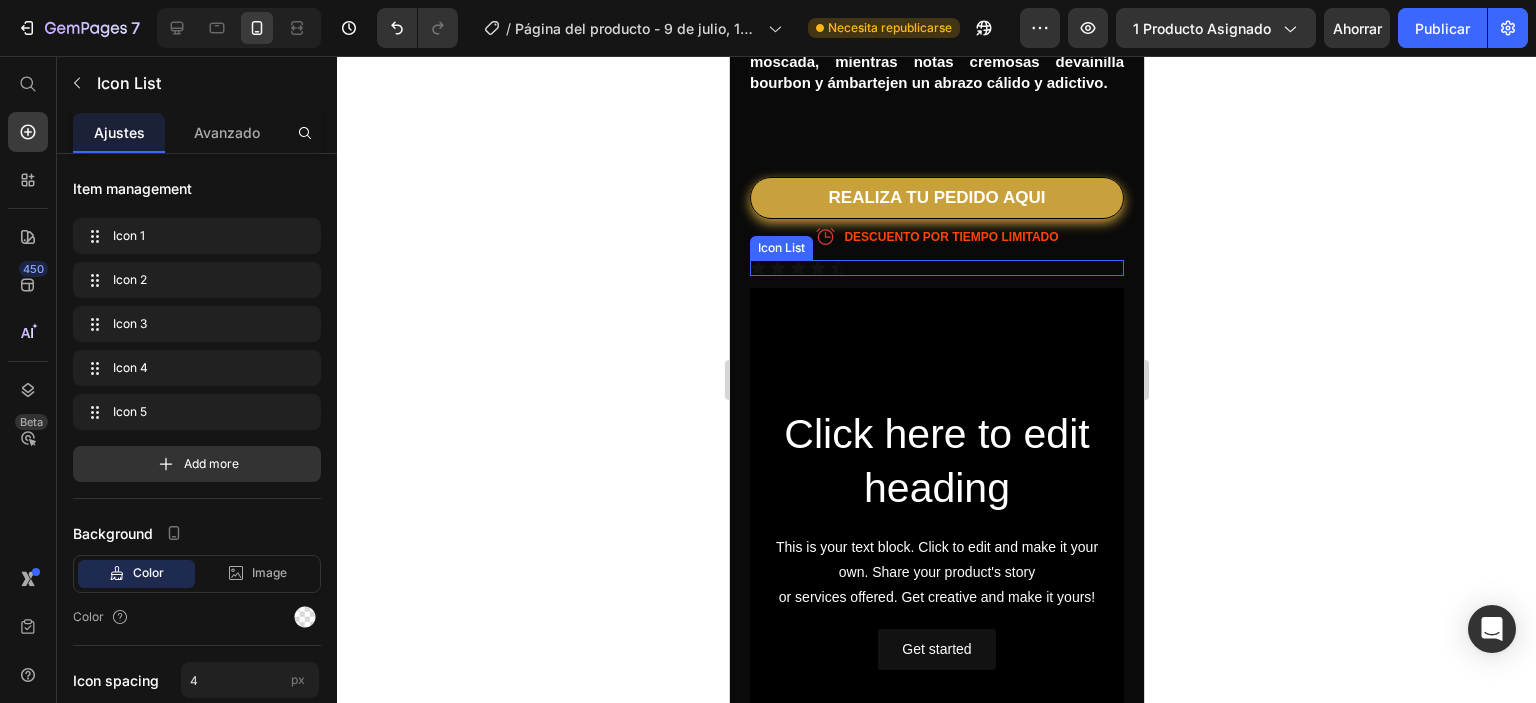 click on "Icon Icon Icon Icon Icon" at bounding box center [936, 268] 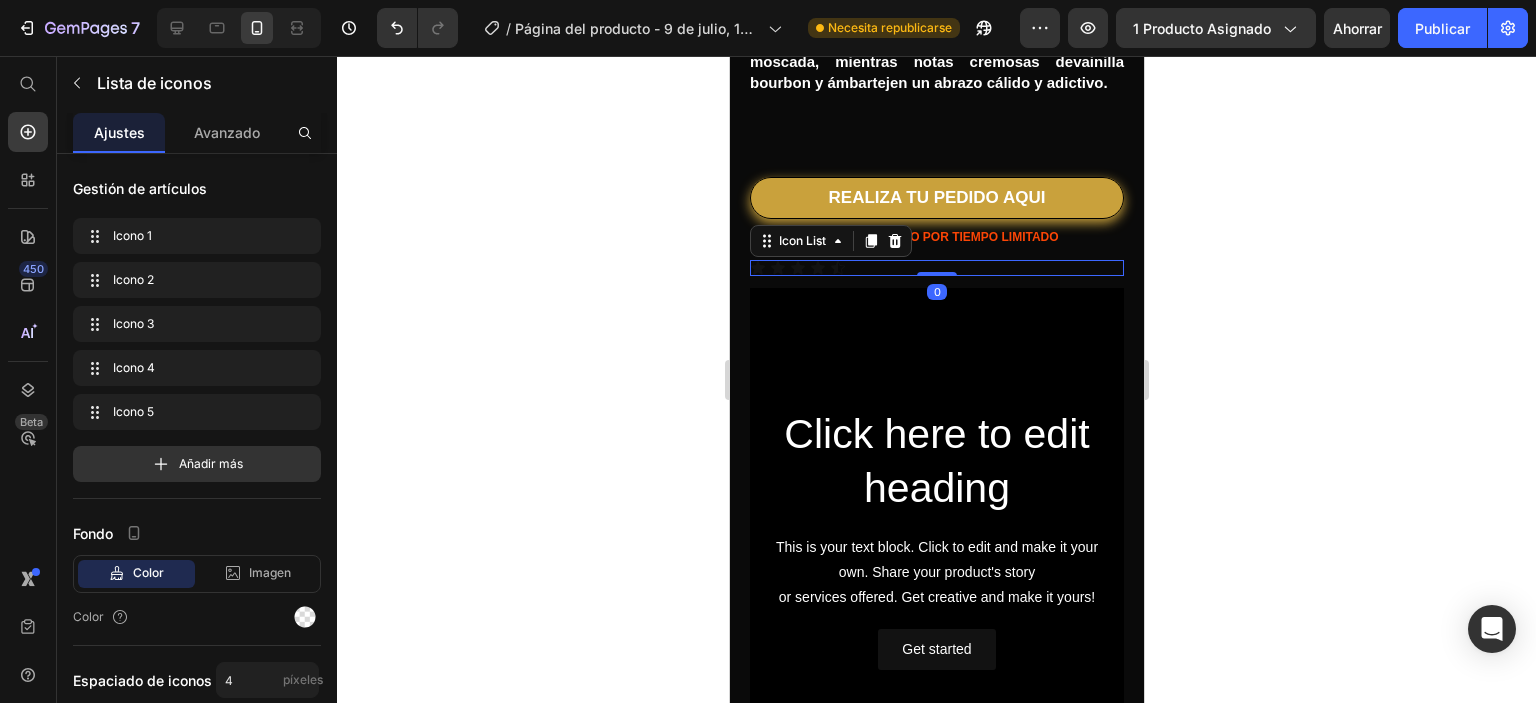 click on "Icon Icon Icon Icon Icon" at bounding box center [936, 268] 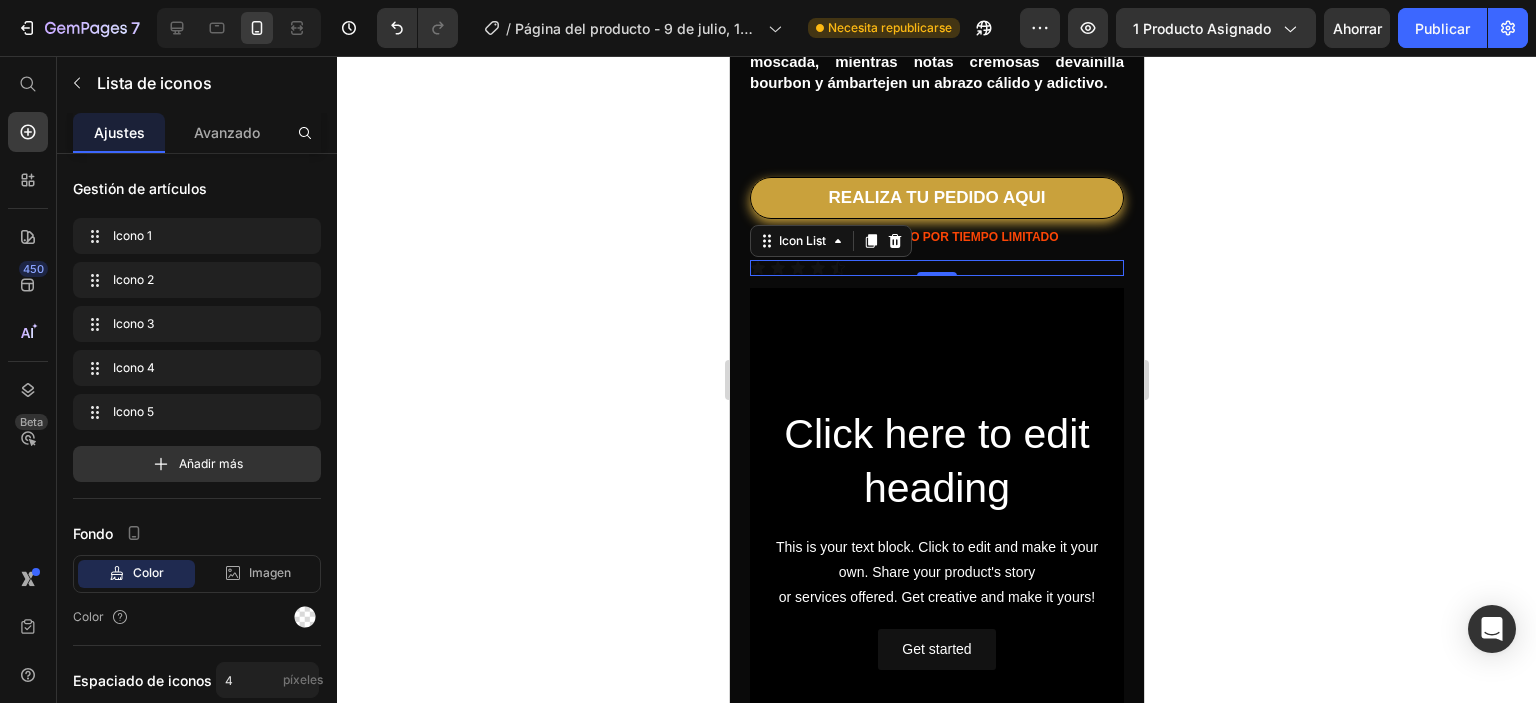 click on "Icon Icon Icon Icon Icon" at bounding box center [936, 268] 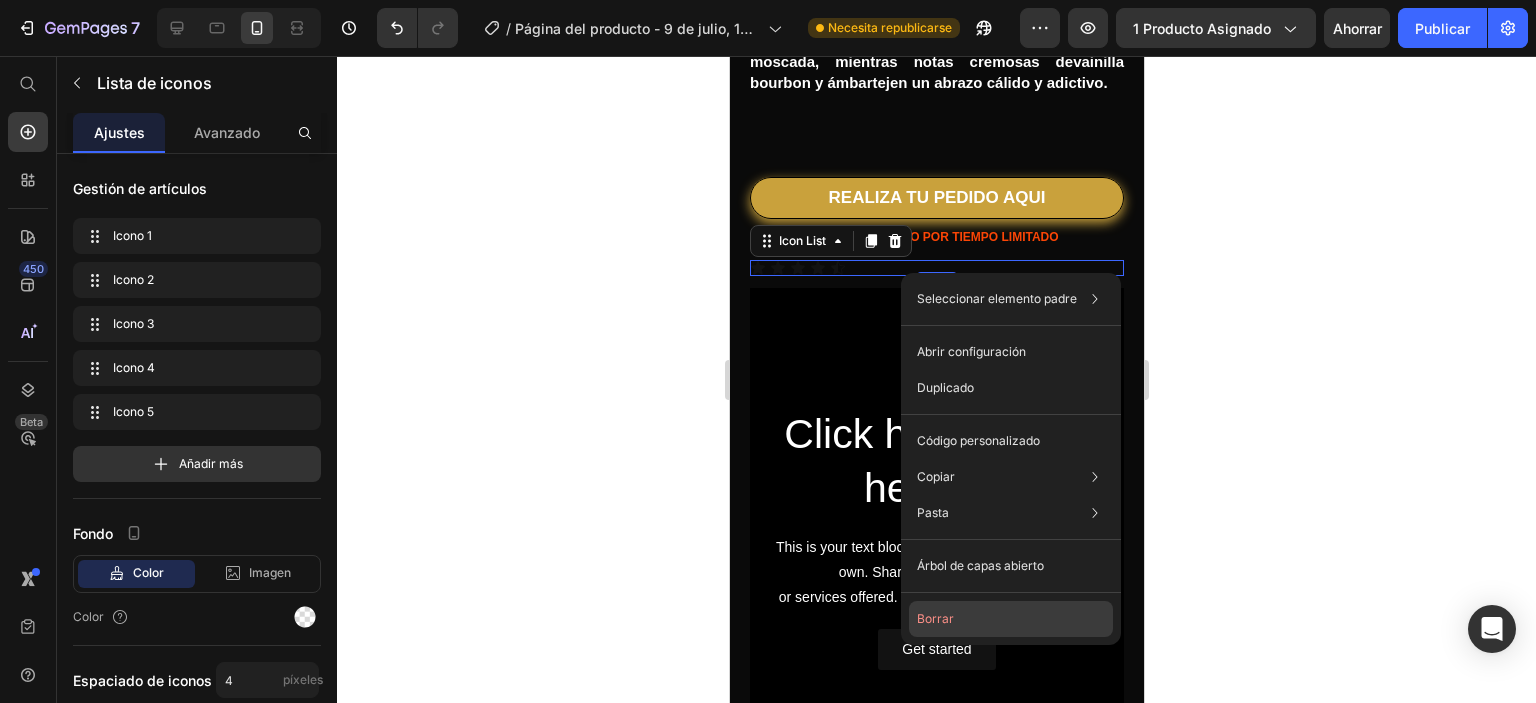 drag, startPoint x: 956, startPoint y: 627, endPoint x: 222, endPoint y: 566, distance: 736.5304 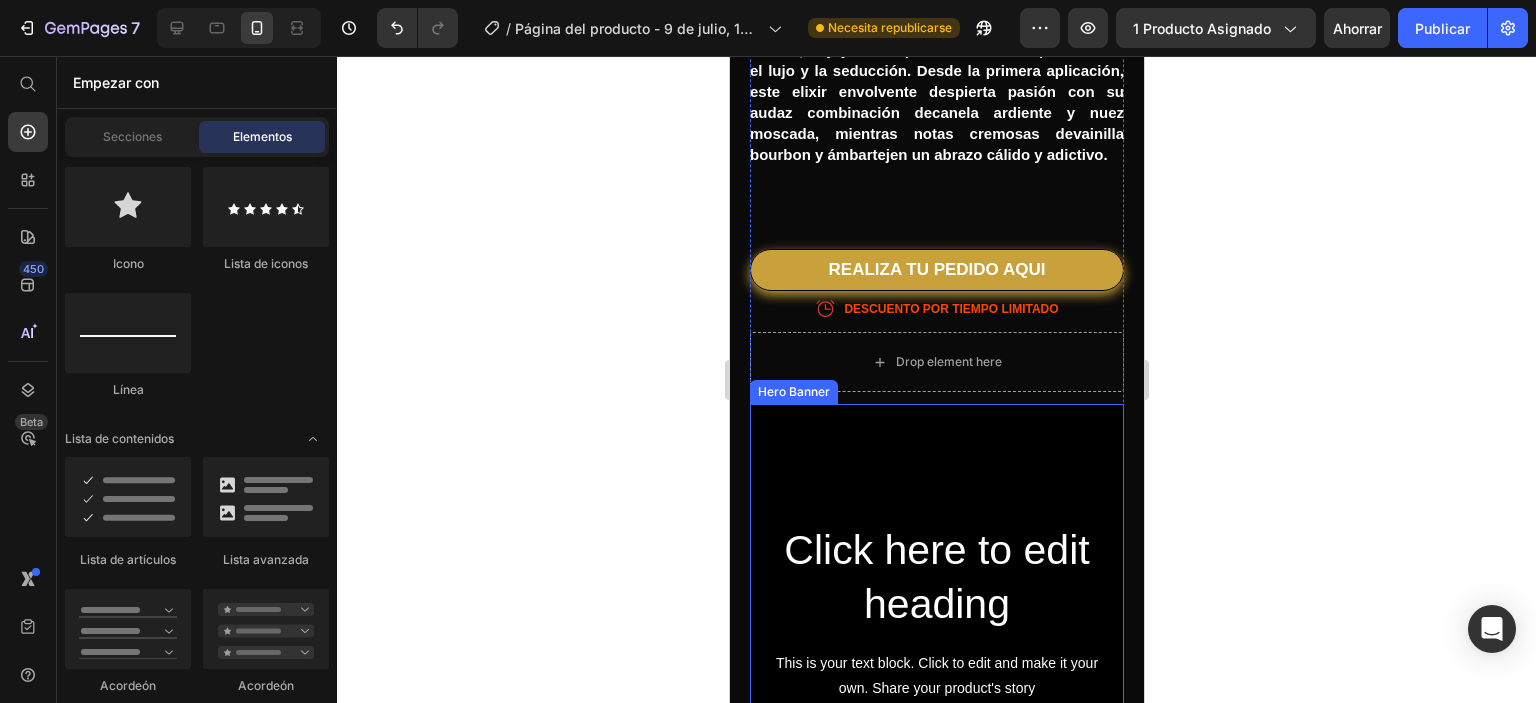 scroll, scrollTop: 900, scrollLeft: 0, axis: vertical 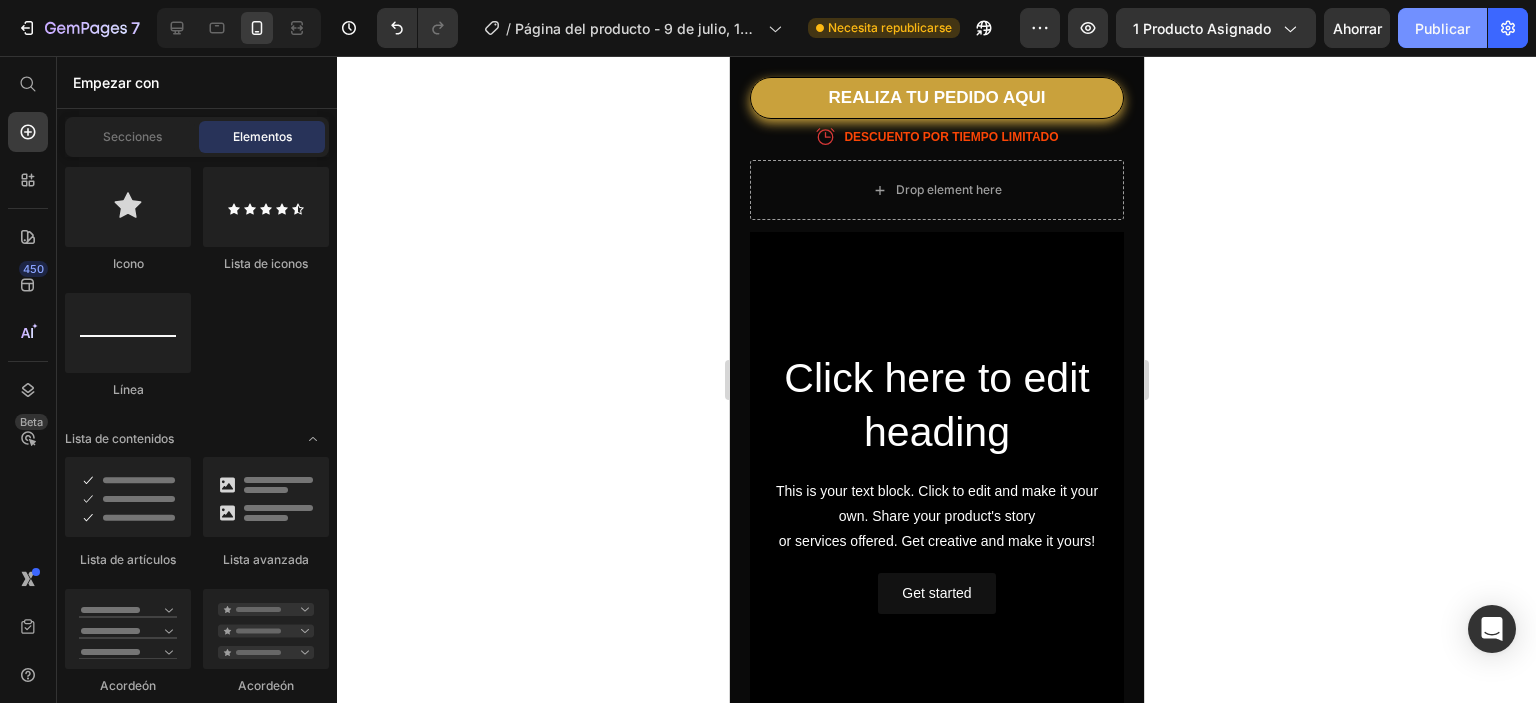 click on "Publicar" at bounding box center (1442, 28) 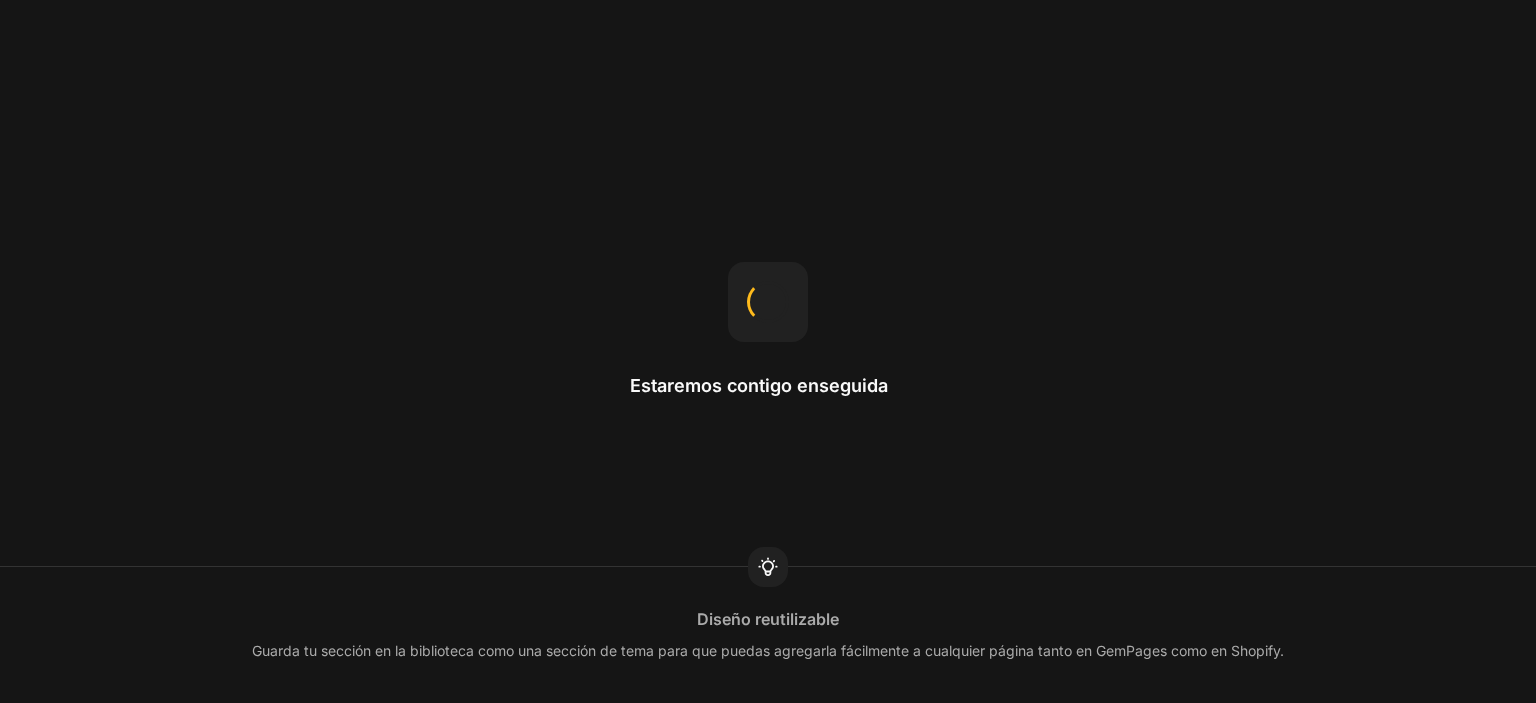scroll, scrollTop: 0, scrollLeft: 0, axis: both 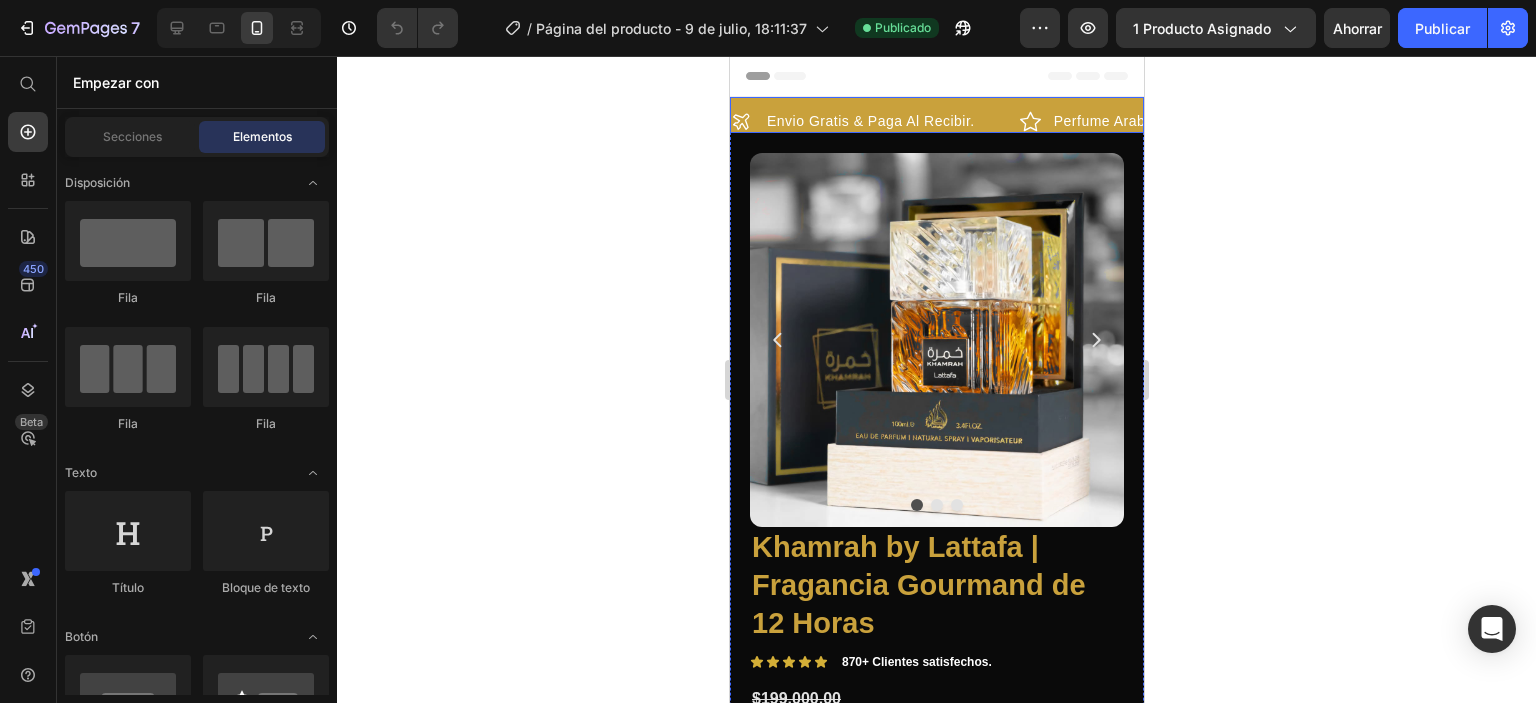 click on "Envio Gratis & Paga Al Recibir.  Item List" at bounding box center [874, 121] 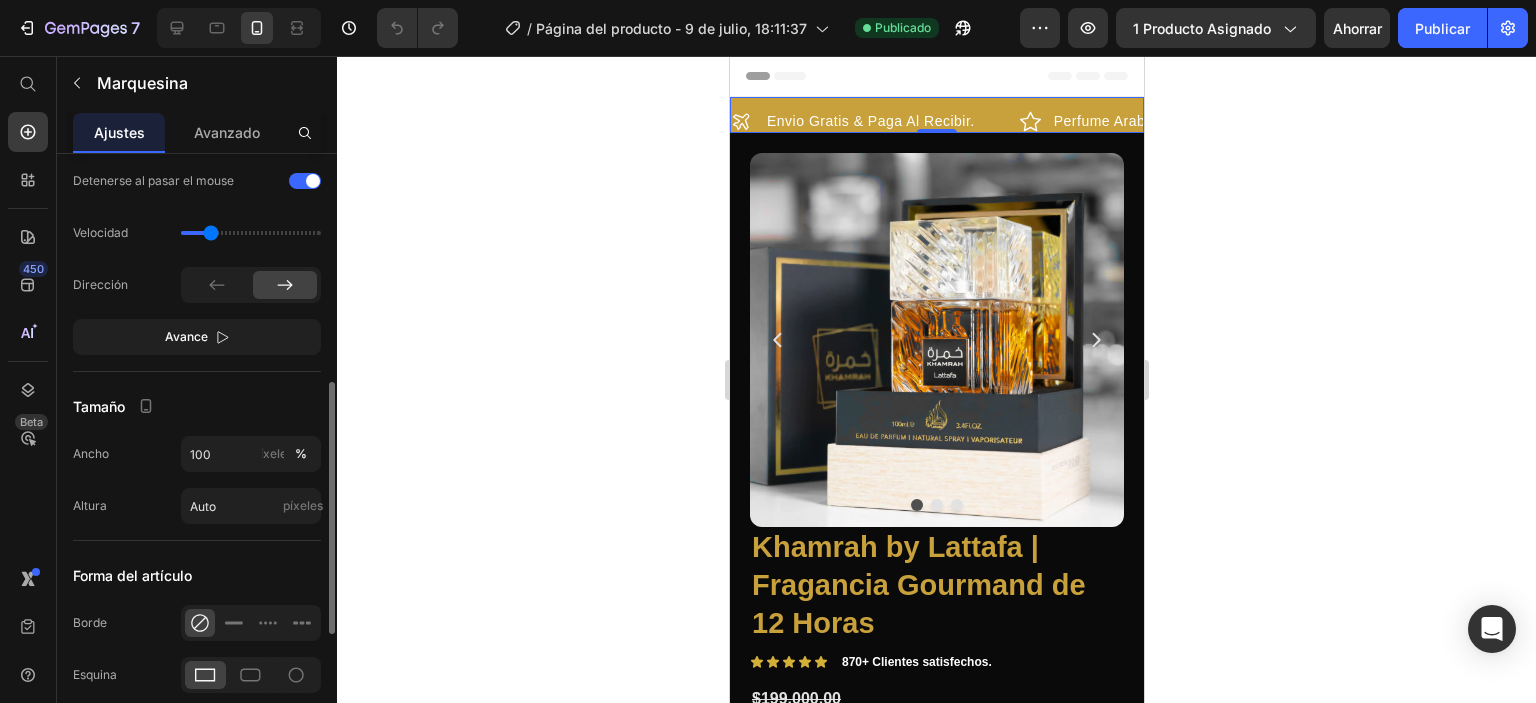 scroll, scrollTop: 445, scrollLeft: 0, axis: vertical 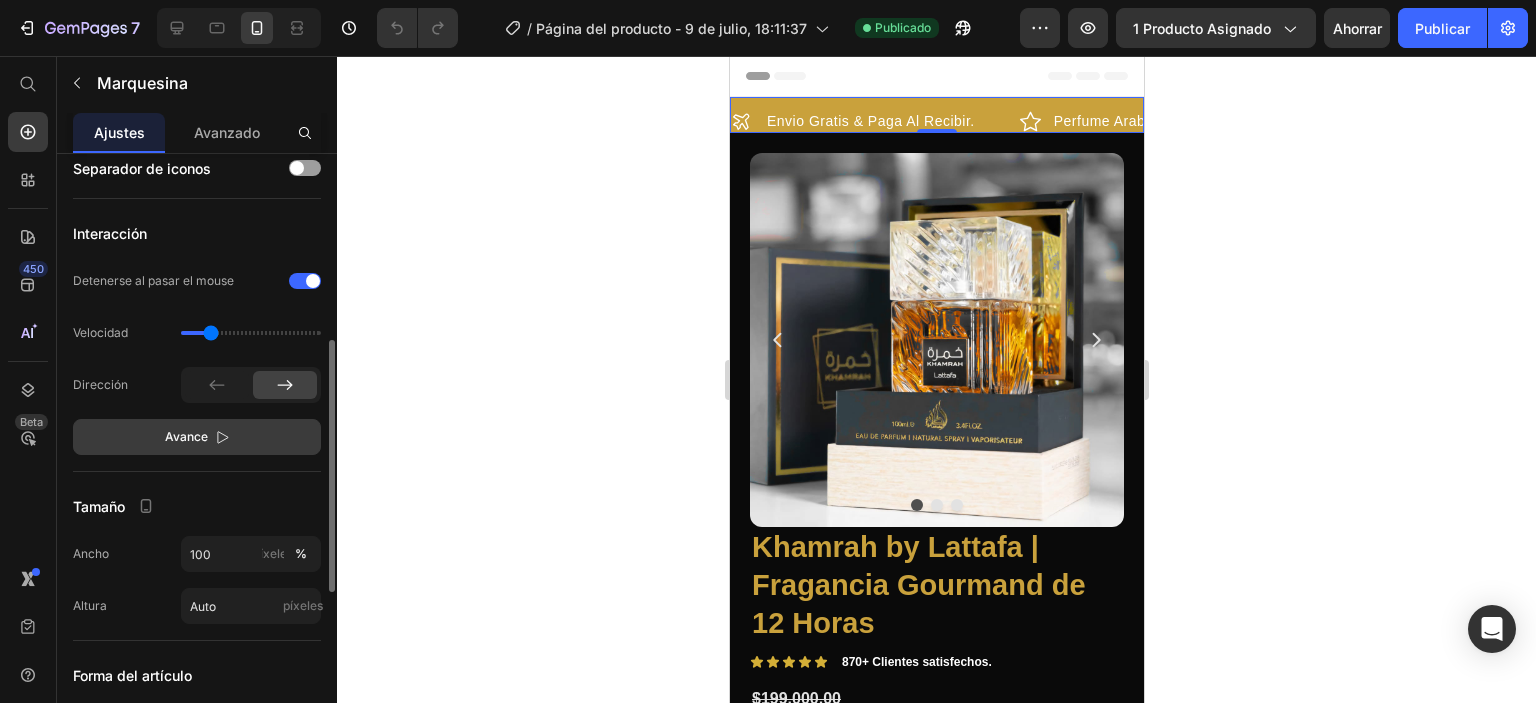 click on "Avance" at bounding box center (197, 437) 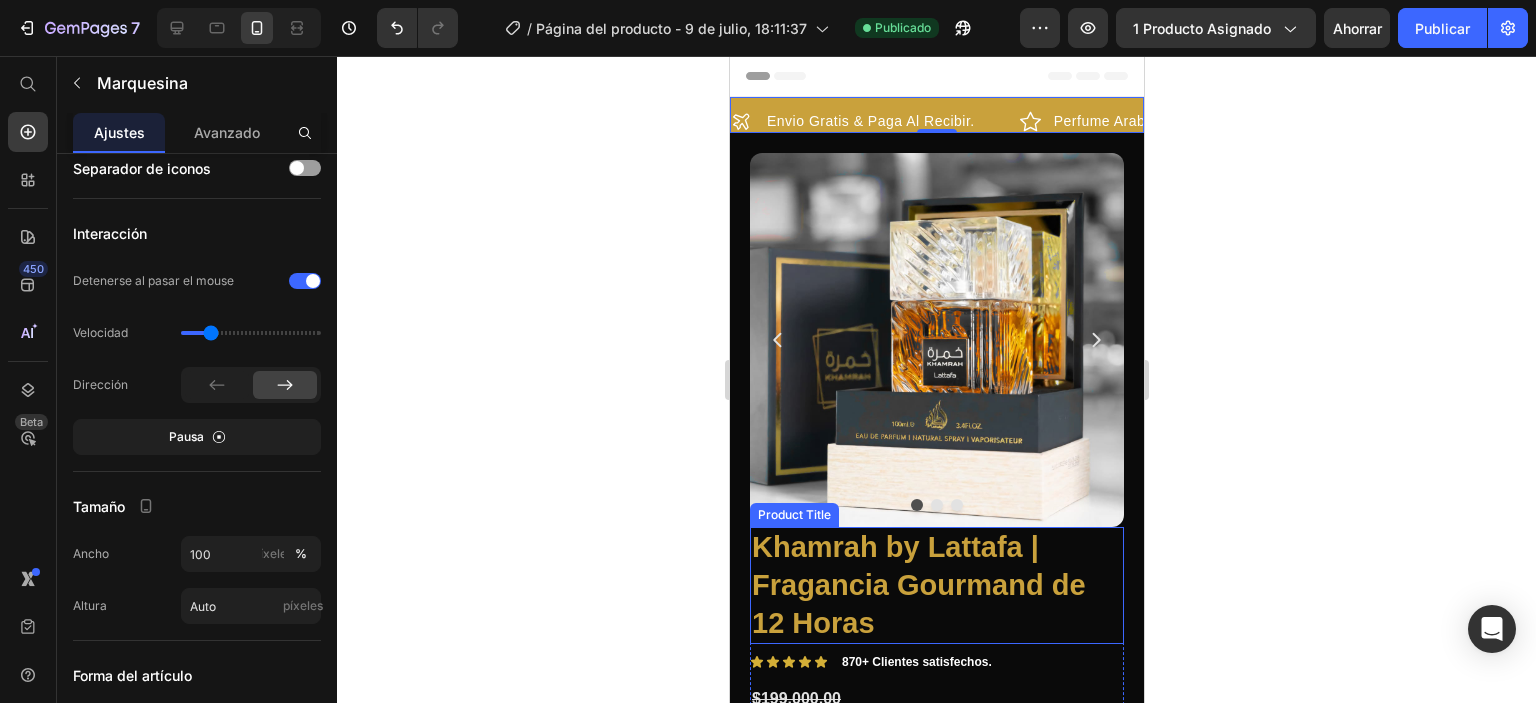 click on "Khamrah by Lattafa | Fragancia Gourmand de 12 Horas" at bounding box center (936, 585) 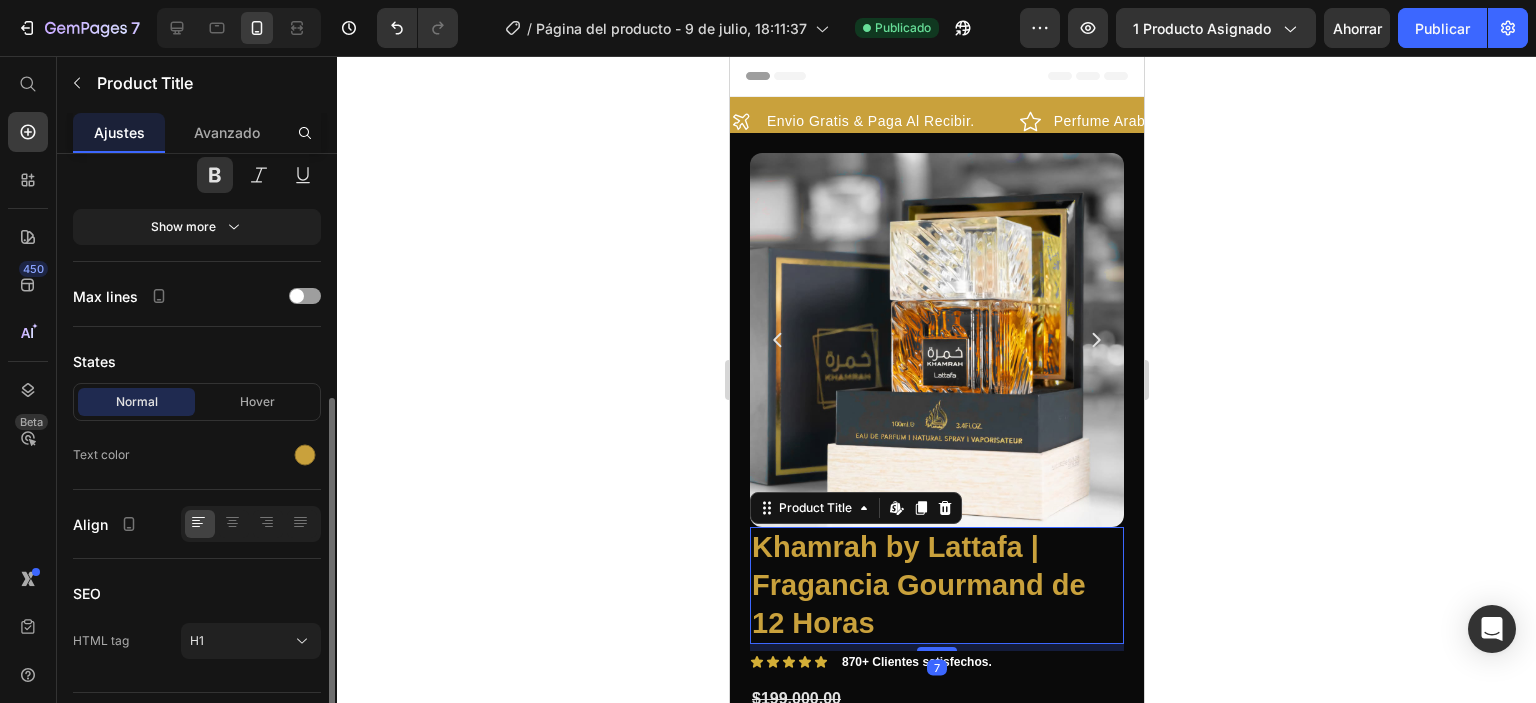 scroll, scrollTop: 0, scrollLeft: 0, axis: both 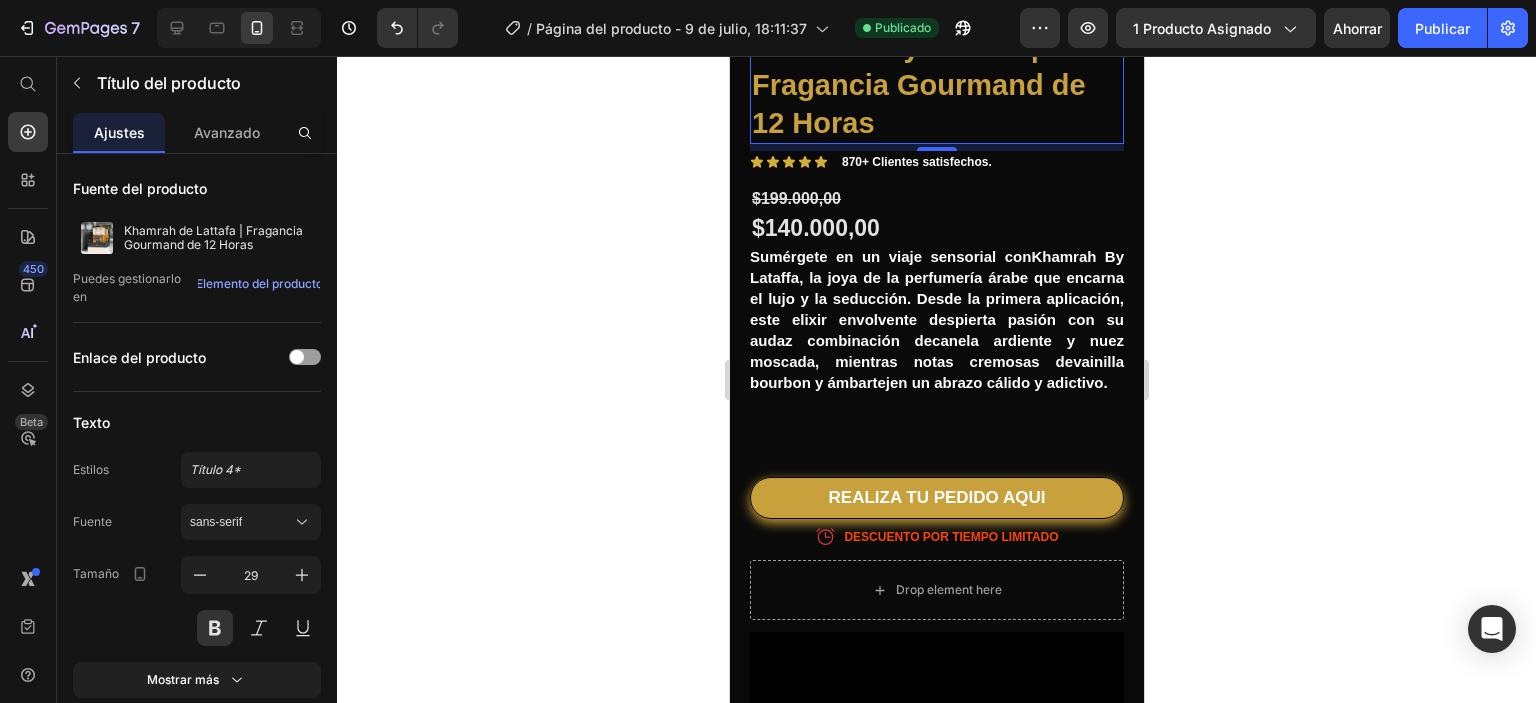 click on "Sumérgete en un viaje sensorial con   Khamrah By Lataffa  , la joya de la perfumería árabe que encarna el lujo y la seducción. Desde la primera aplicación, este elixir envolvente despierta pasión con su audaz combinación de   canela ardiente y nuez moscada  , mientras notas cremosas de   vainilla bourbon y ámbar   tejen un abrazo cálido y adictivo." at bounding box center (936, 361) 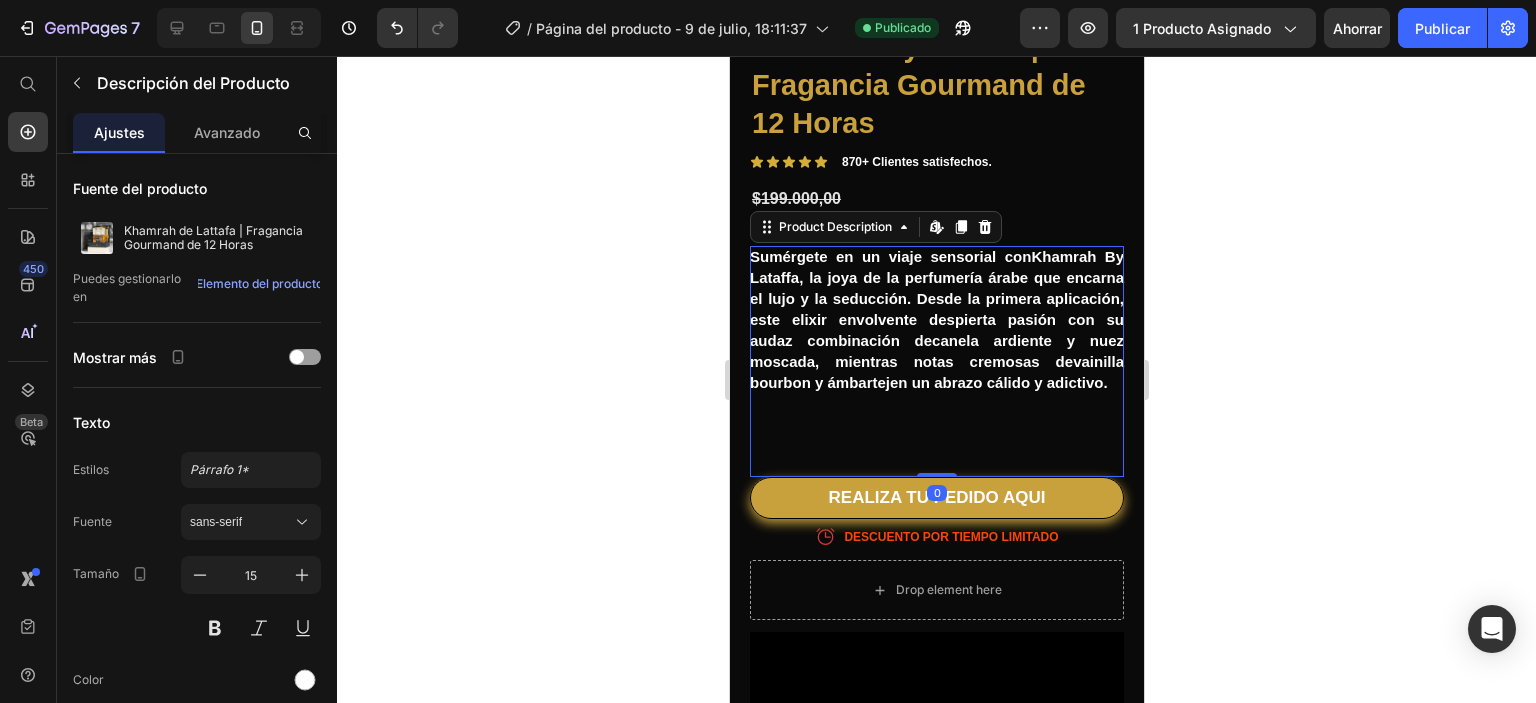 drag, startPoint x: 927, startPoint y: 485, endPoint x: 929, endPoint y: 387, distance: 98.02041 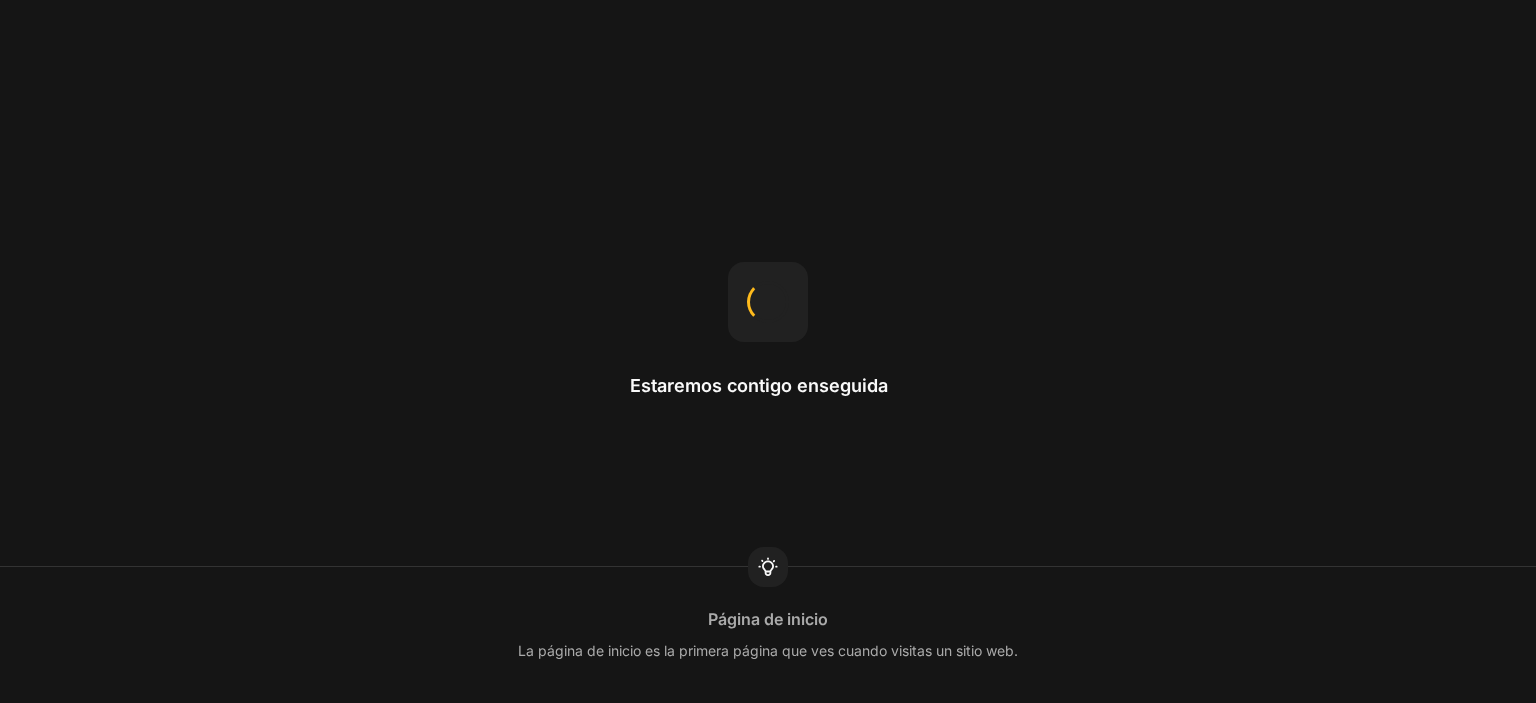 scroll, scrollTop: 0, scrollLeft: 0, axis: both 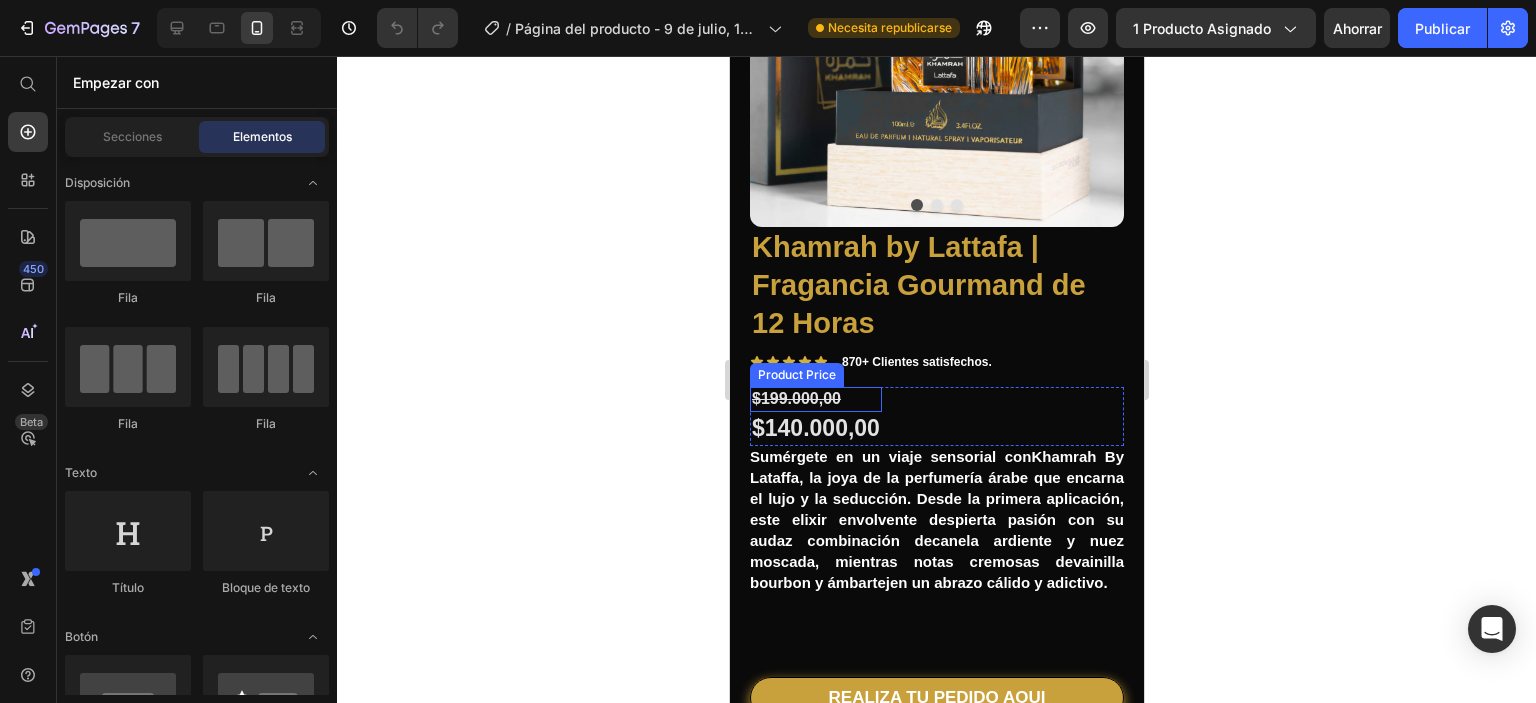 click on "$199.000,00" at bounding box center [815, 399] 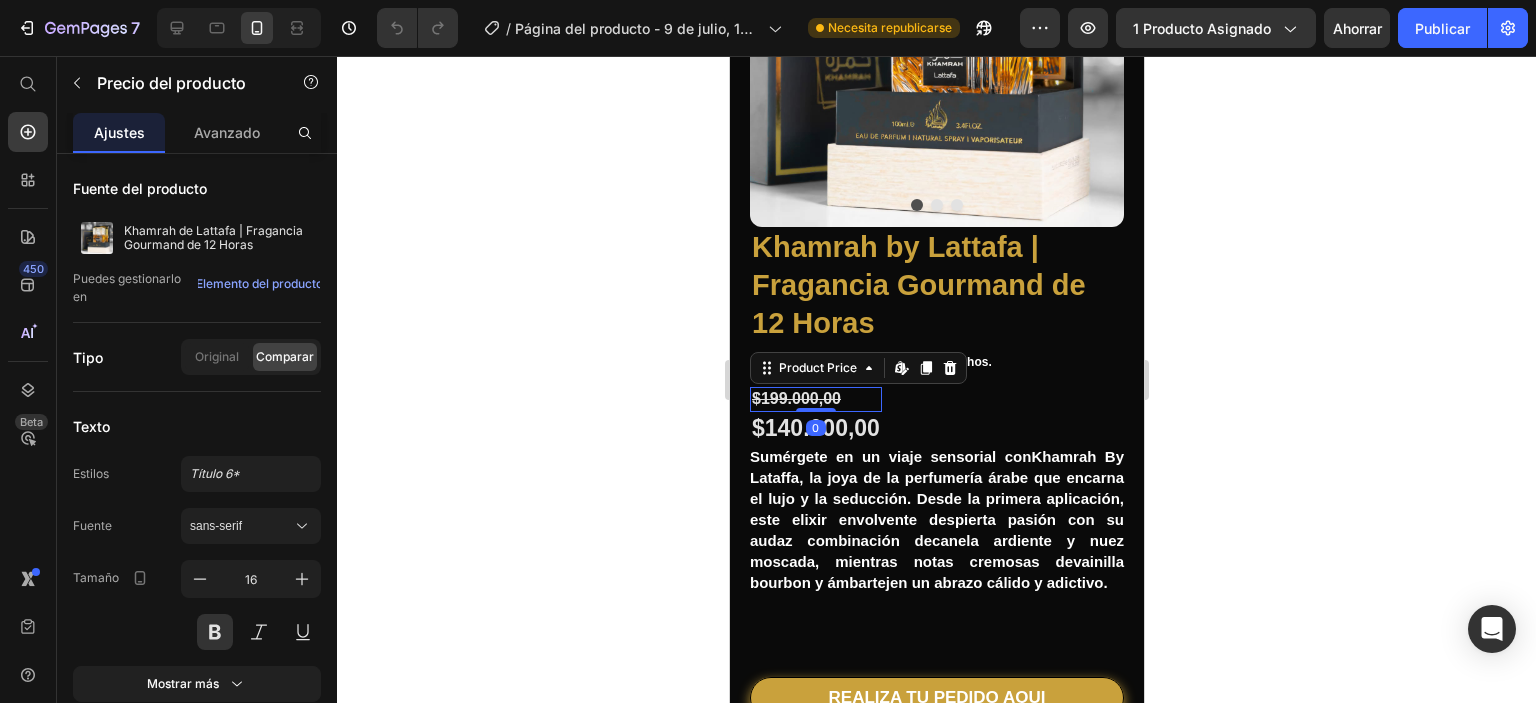 click on "$199.000,00" at bounding box center (815, 399) 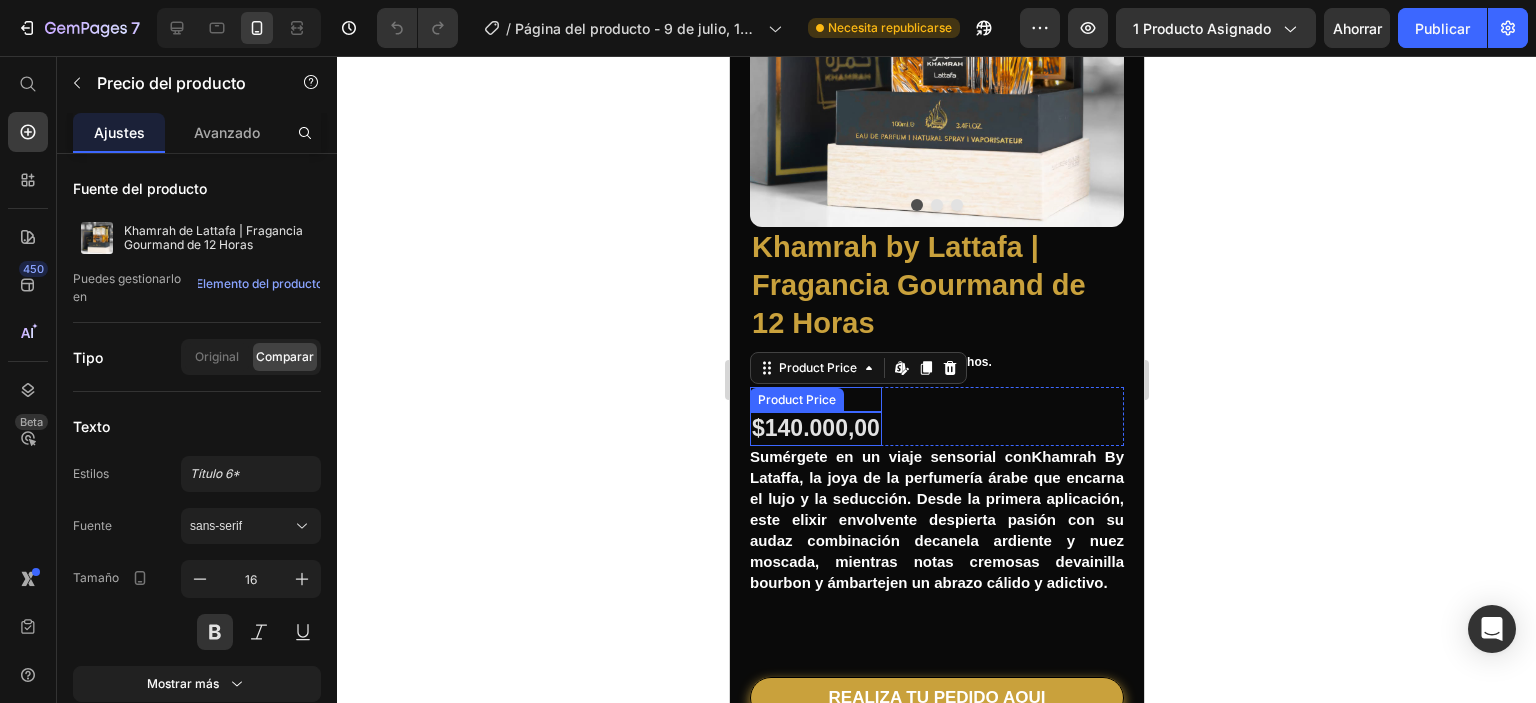 click on "Product Price" at bounding box center (796, 400) 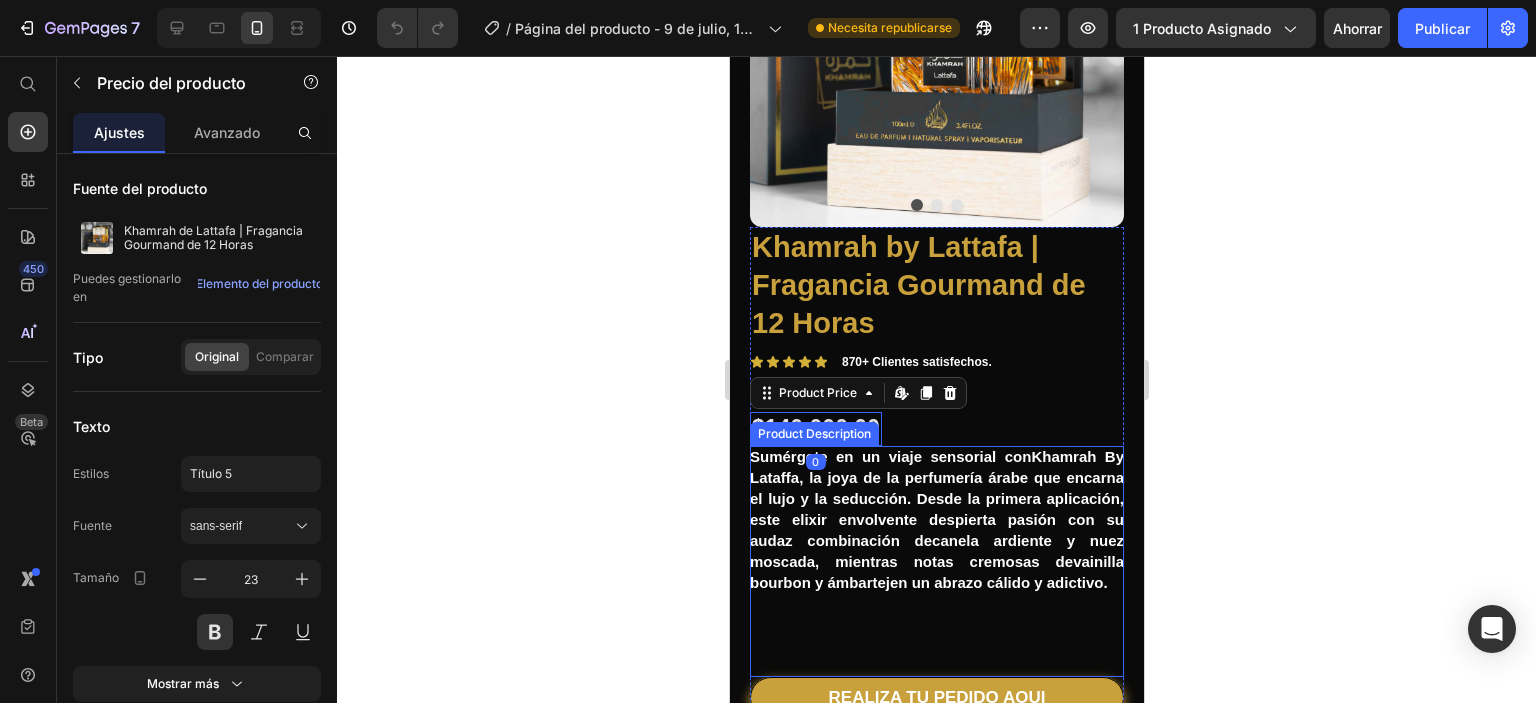 click on ", la joya de la perfumería árabe que encarna el lujo y la seducción. Desde la primera aplicación, este elixir envolvente despierta pasión con su audaz combinación de" at bounding box center (936, 509) 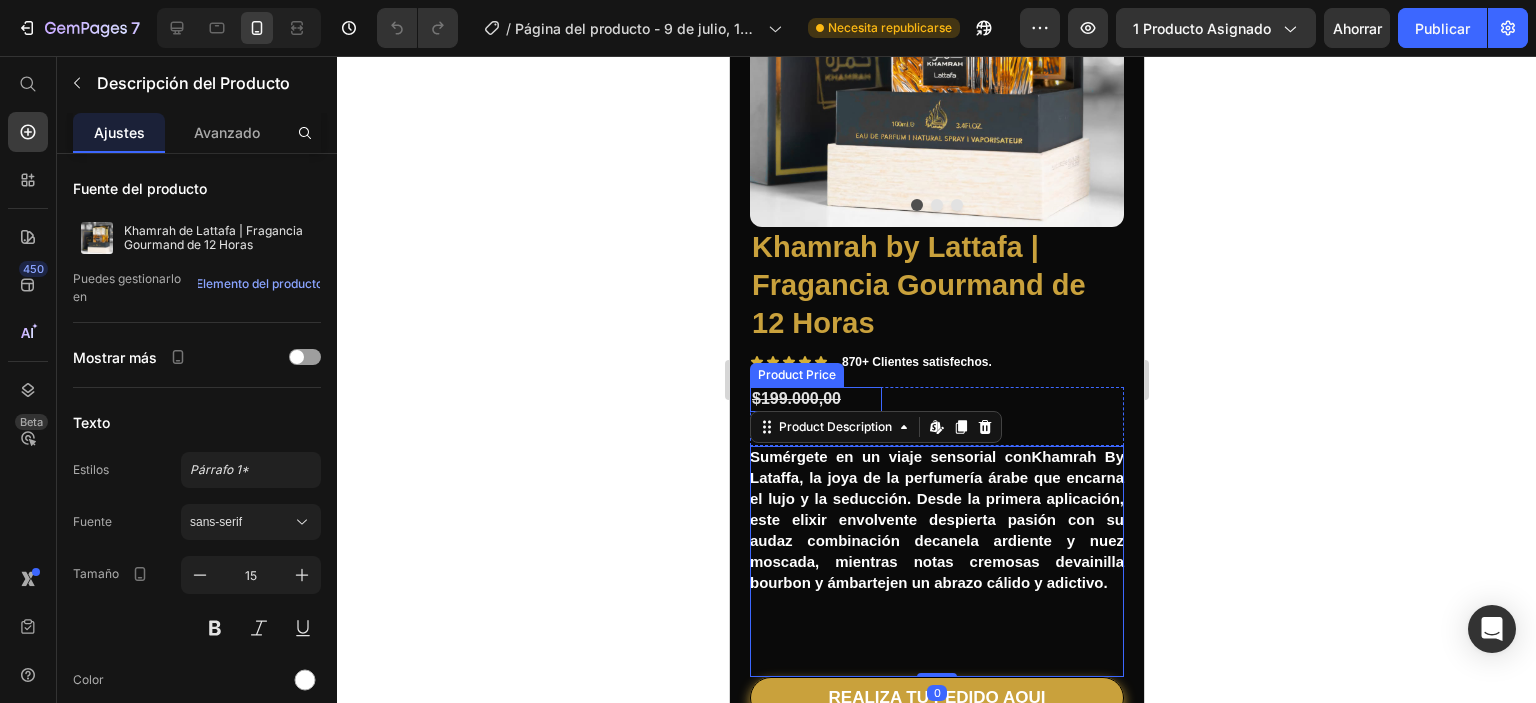 click on "$199.000,00" at bounding box center [815, 399] 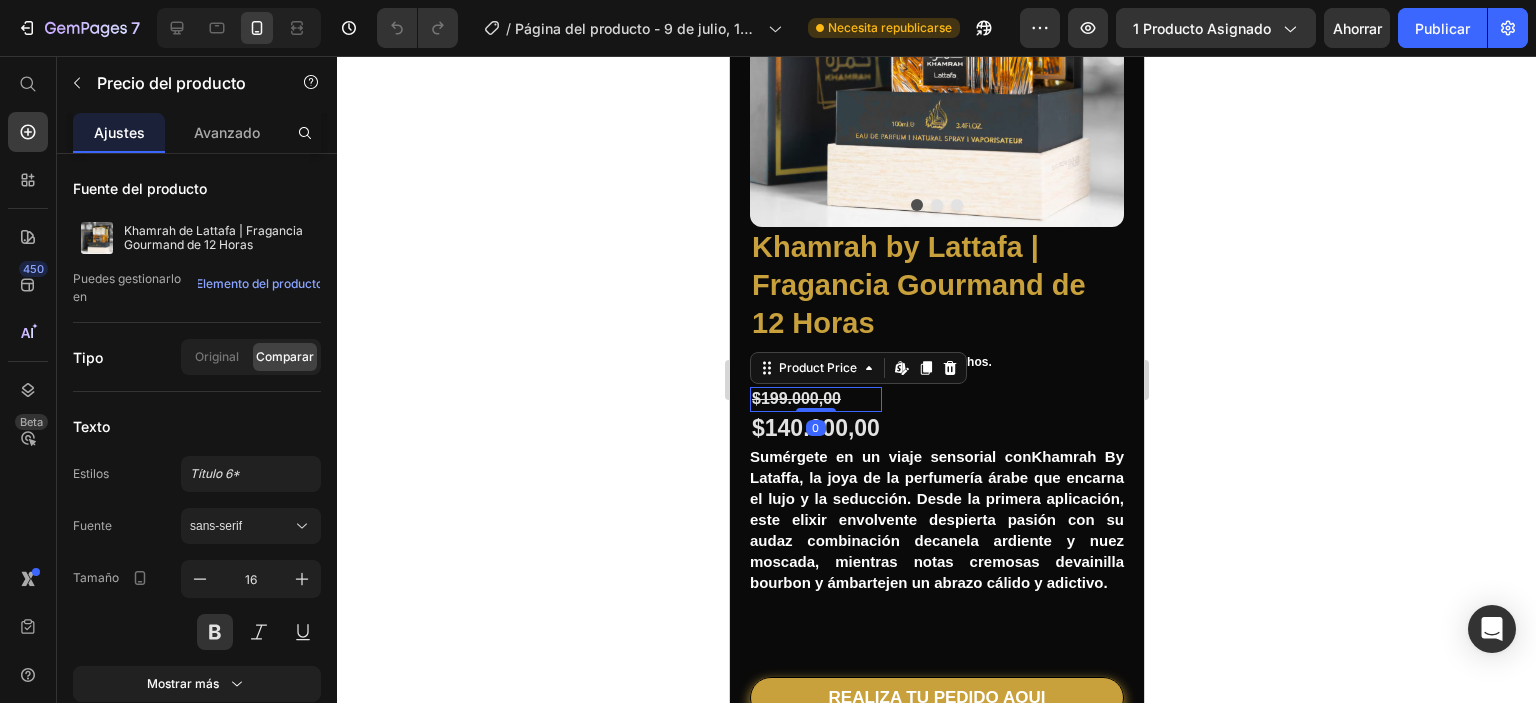 click on "$199.000,00" at bounding box center [815, 399] 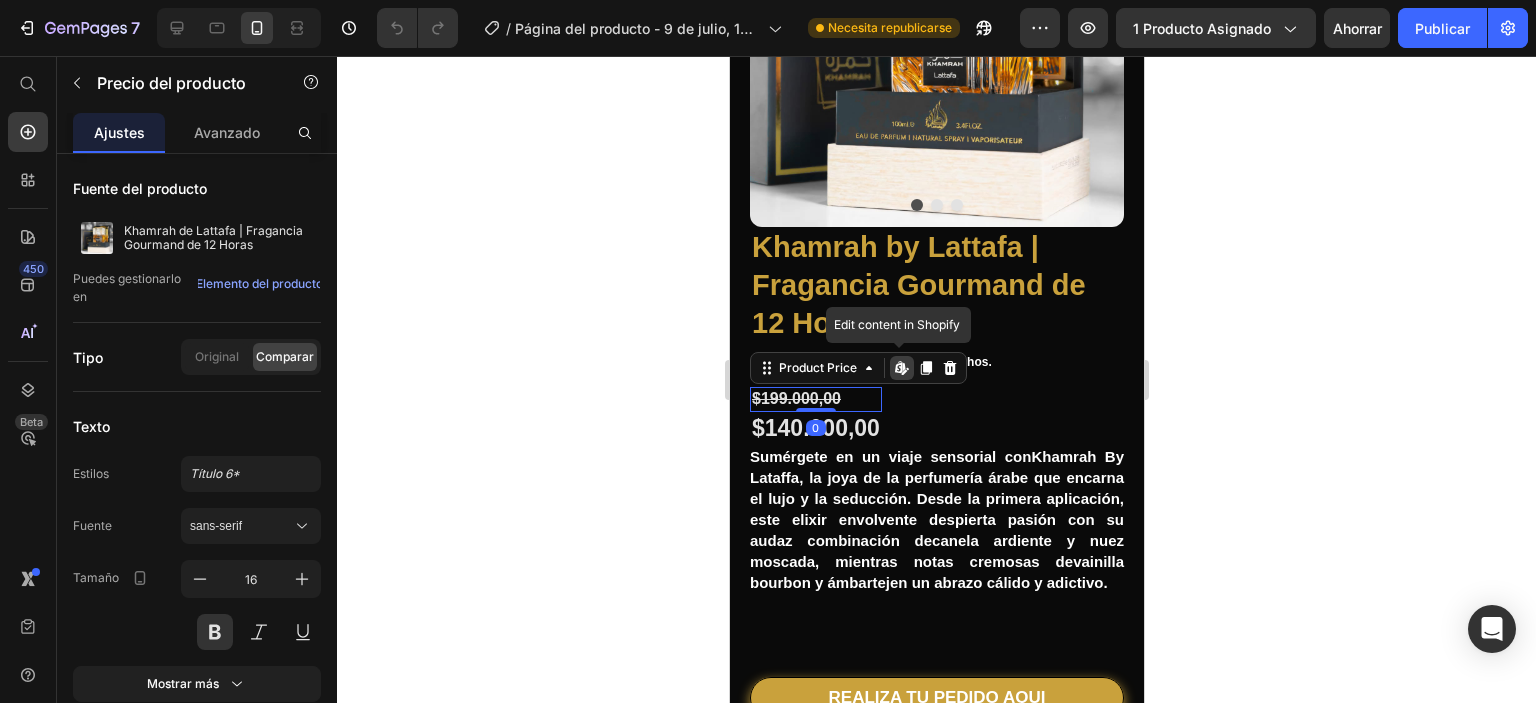 click on "$199.000,00" at bounding box center [815, 399] 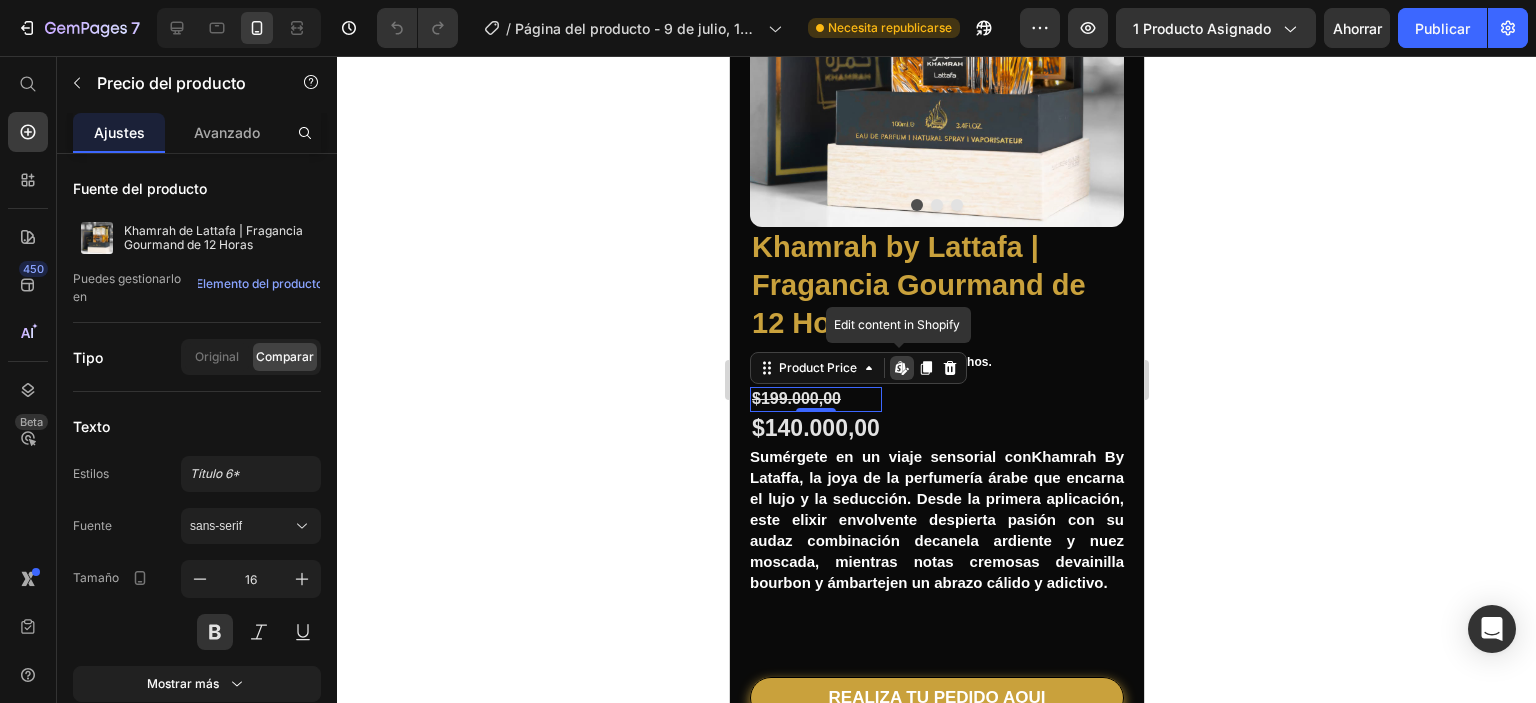 click 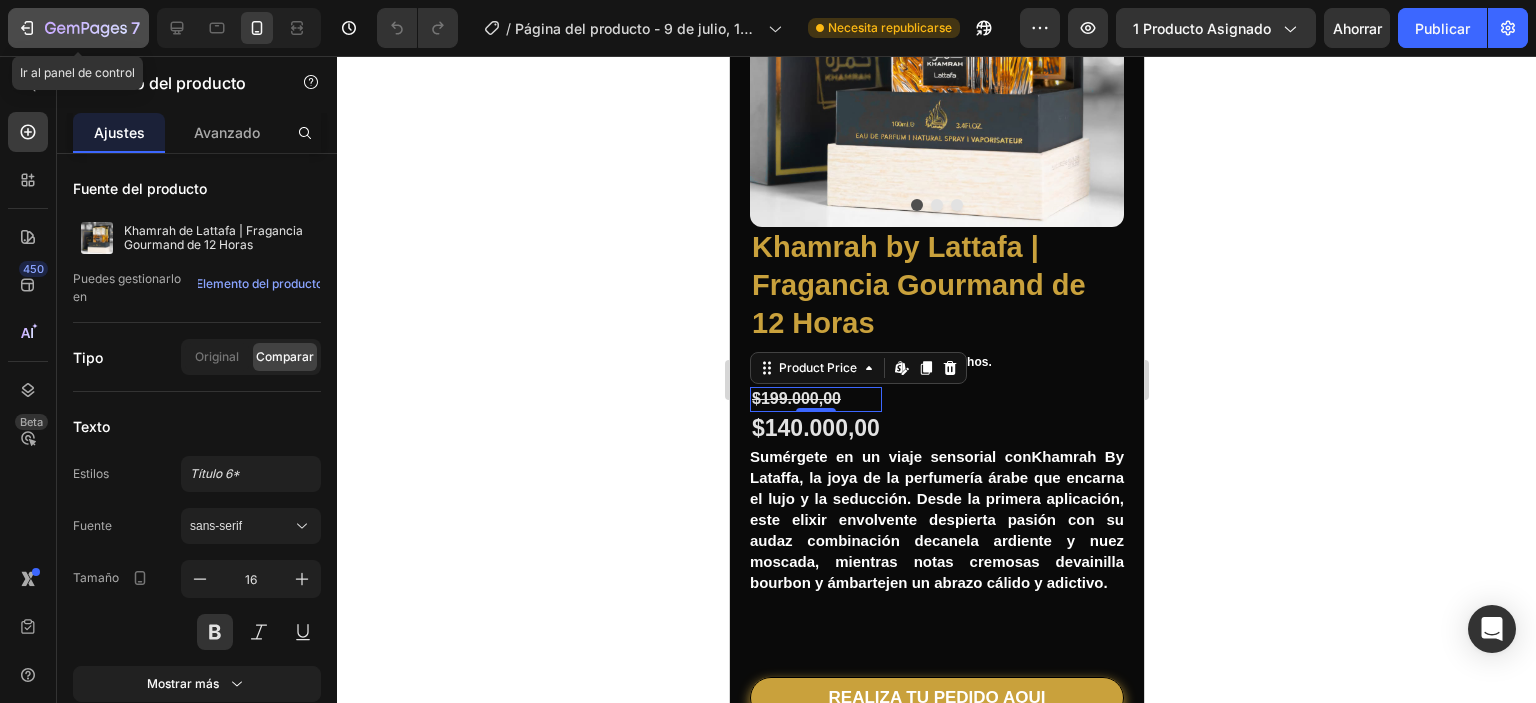 click 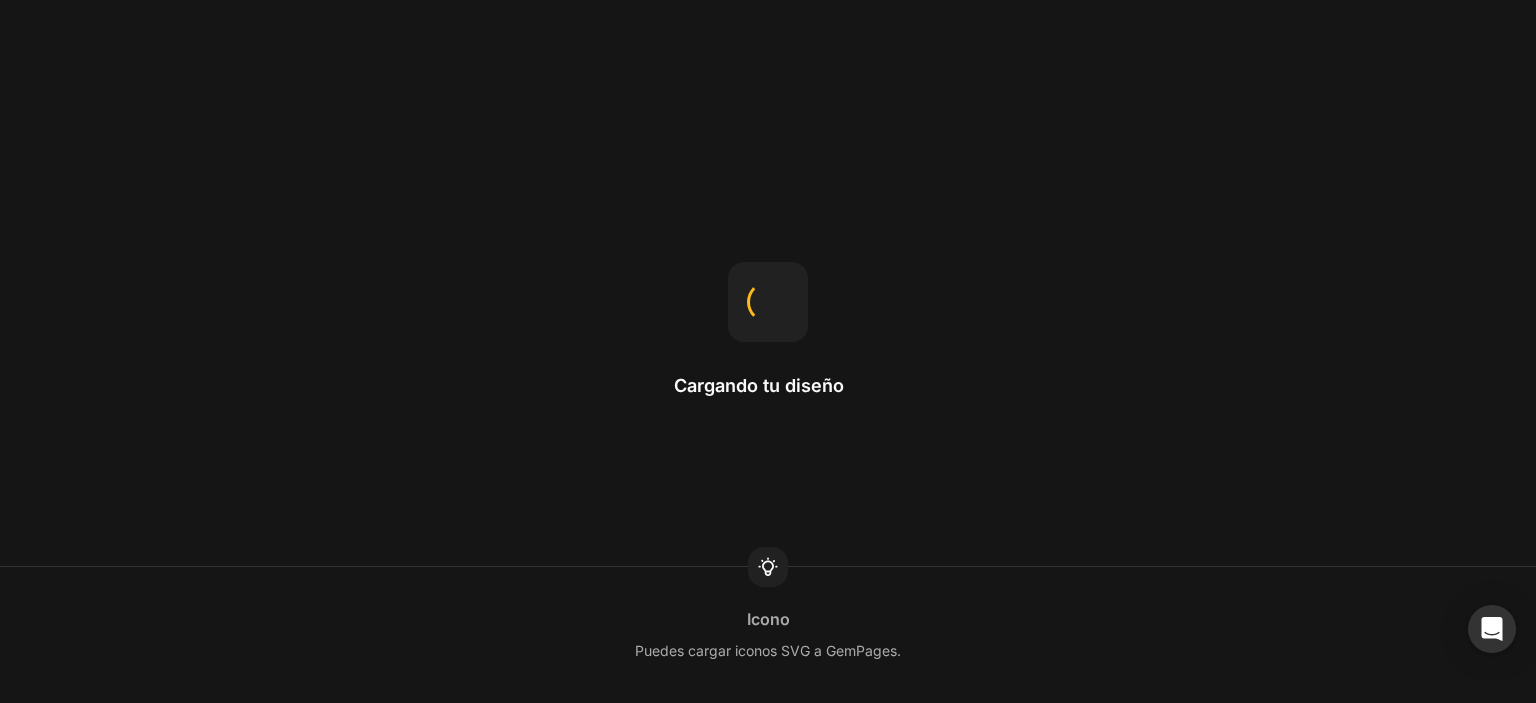 scroll, scrollTop: 0, scrollLeft: 0, axis: both 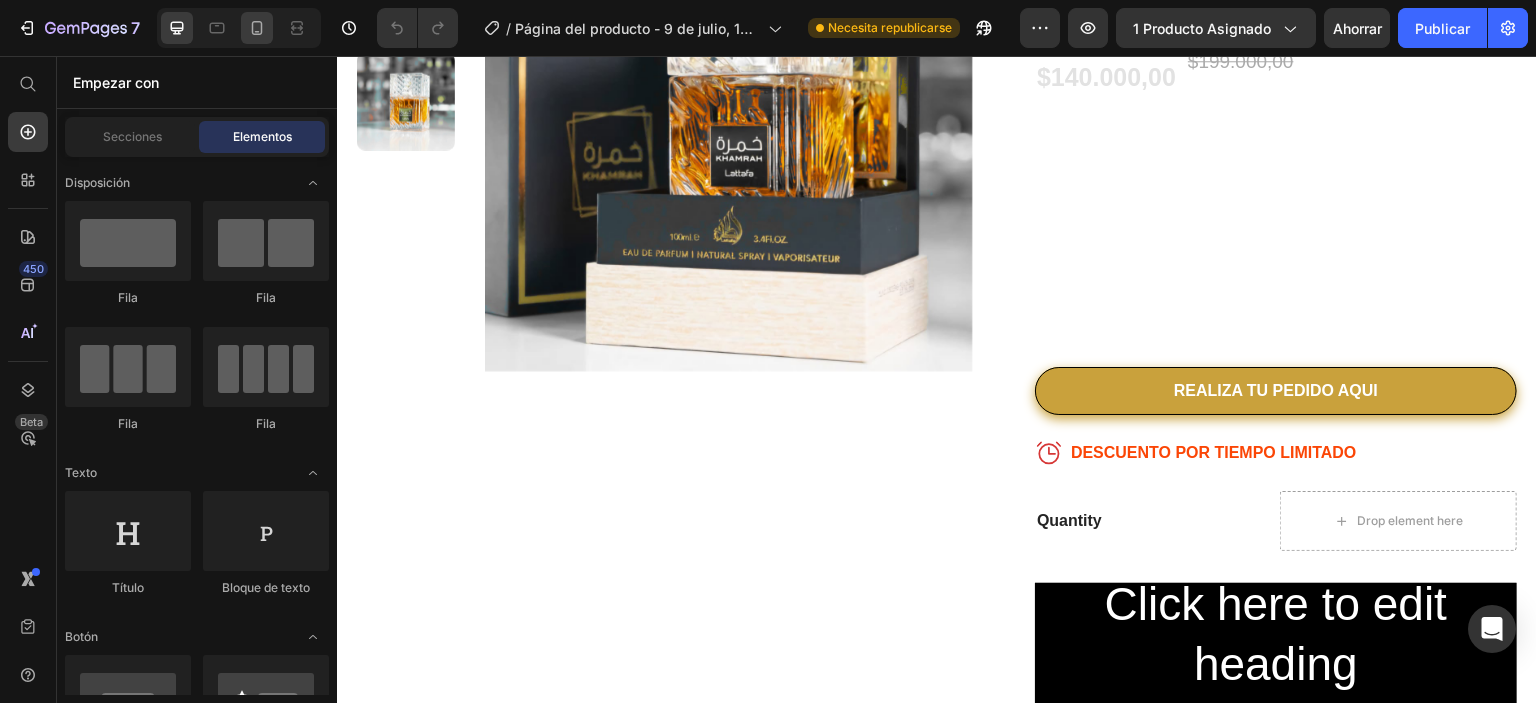 click 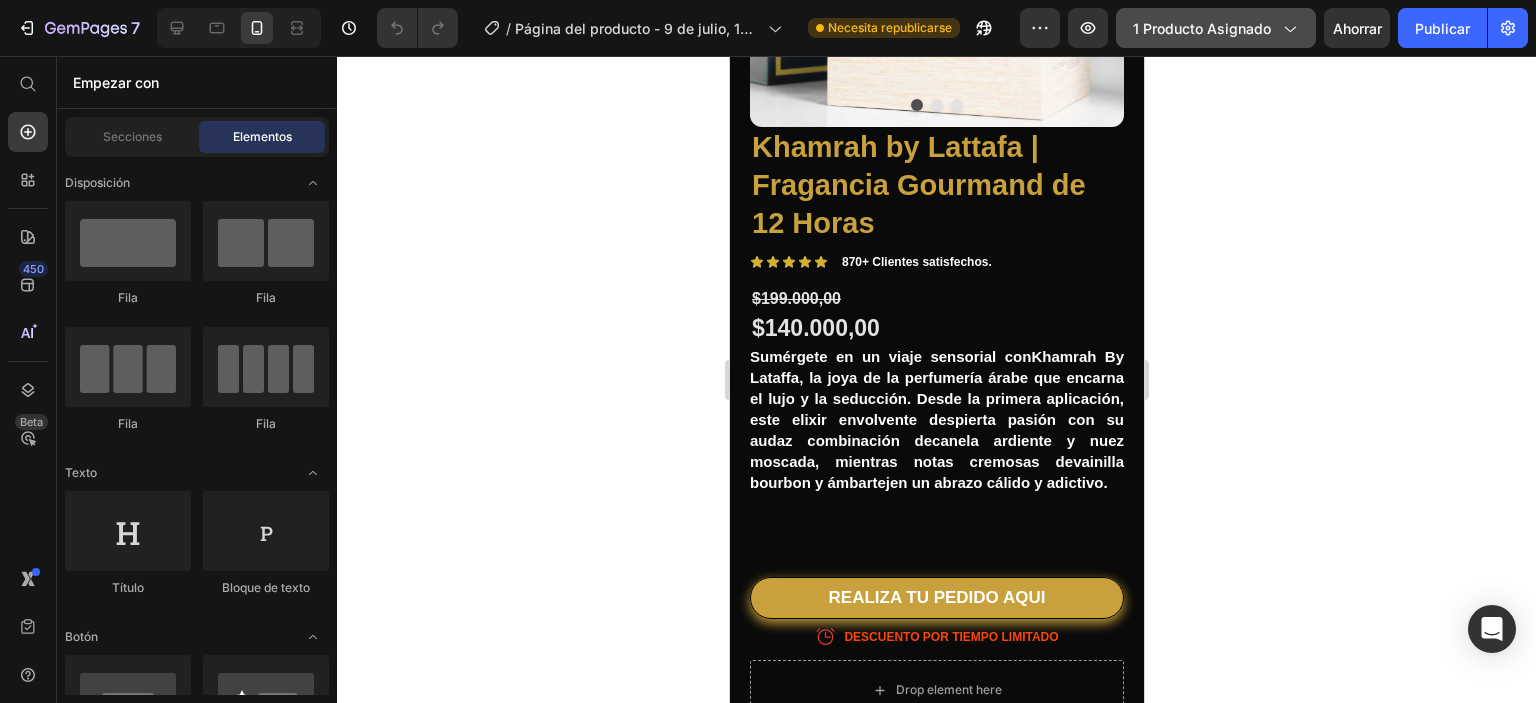 click on "1 producto asignado" 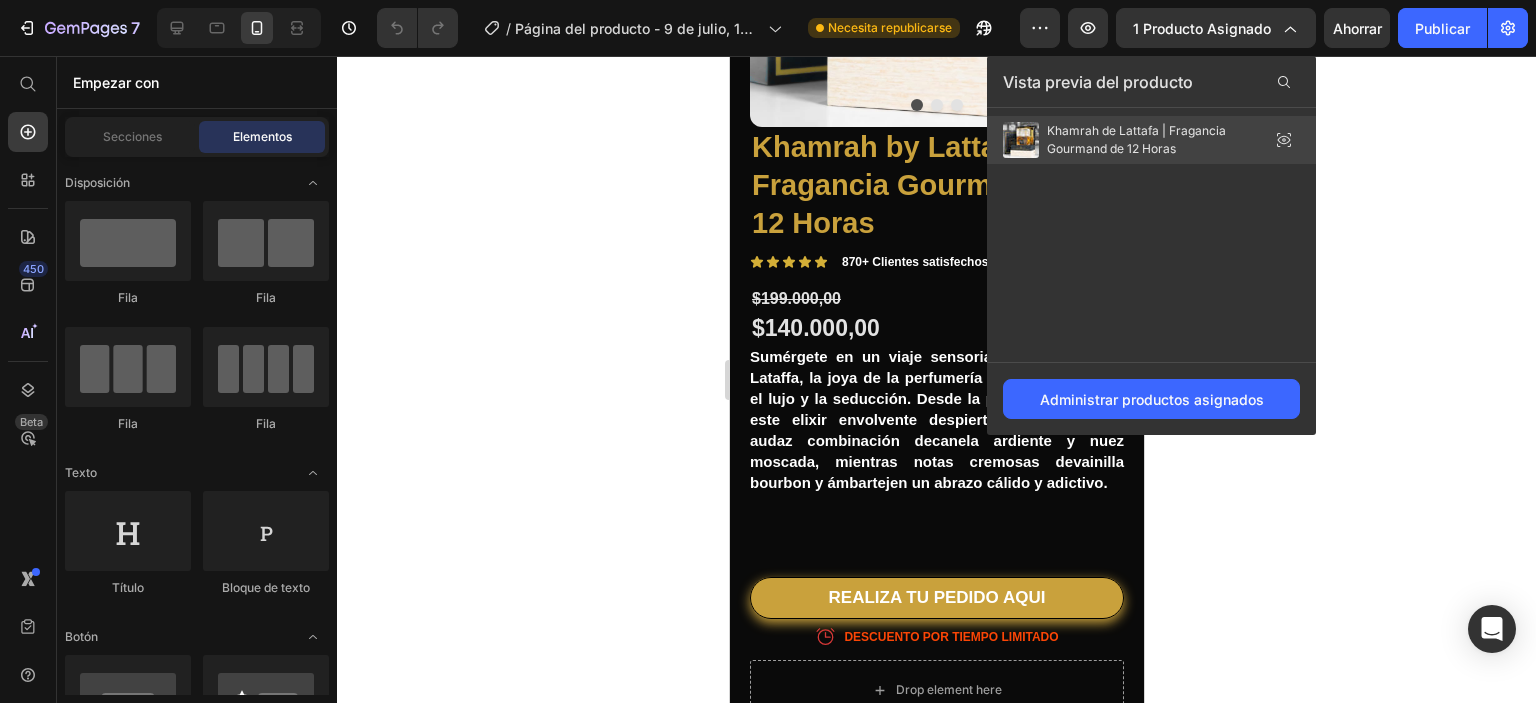 click on "Khamrah de Lattafa | Fragancia Gourmand de 12 Horas" at bounding box center (1136, 139) 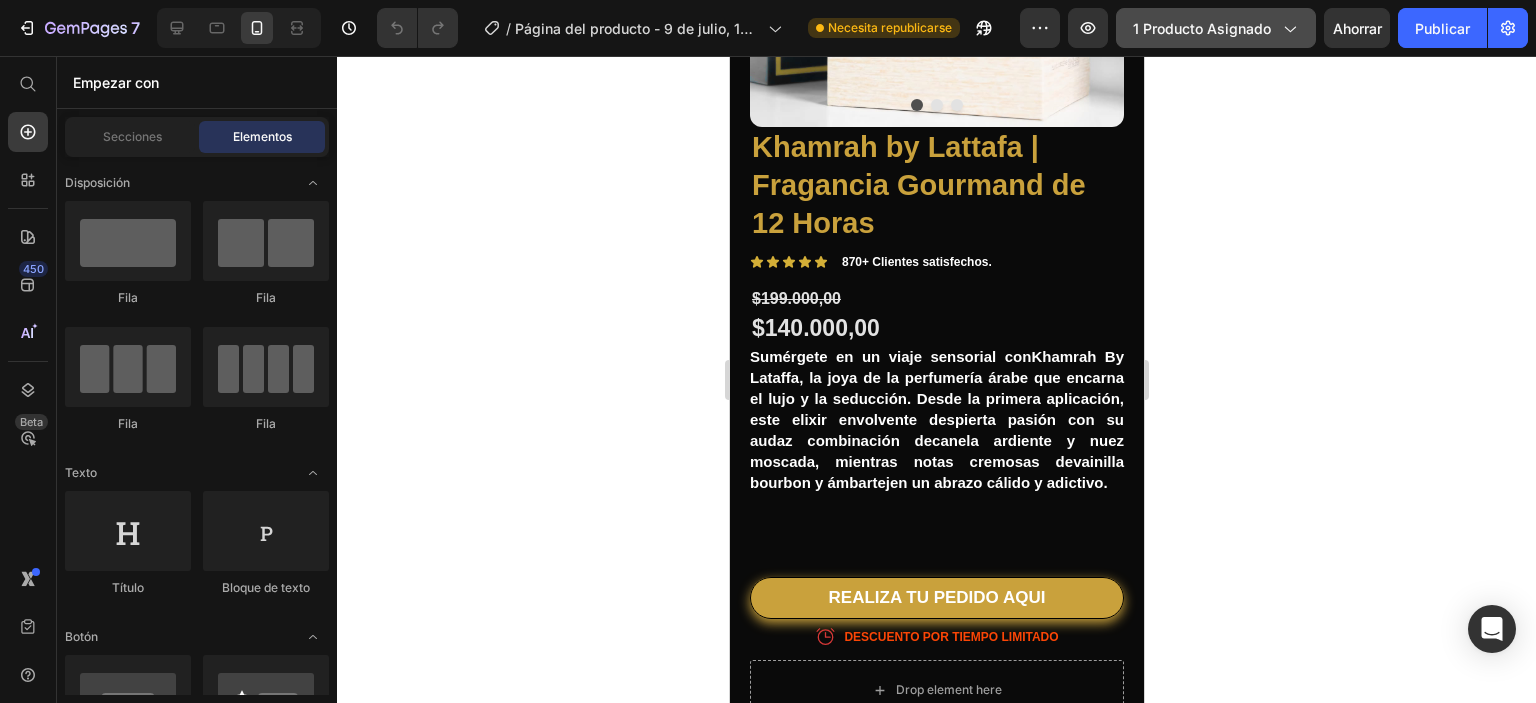 click on "1 producto asignado" at bounding box center [1202, 28] 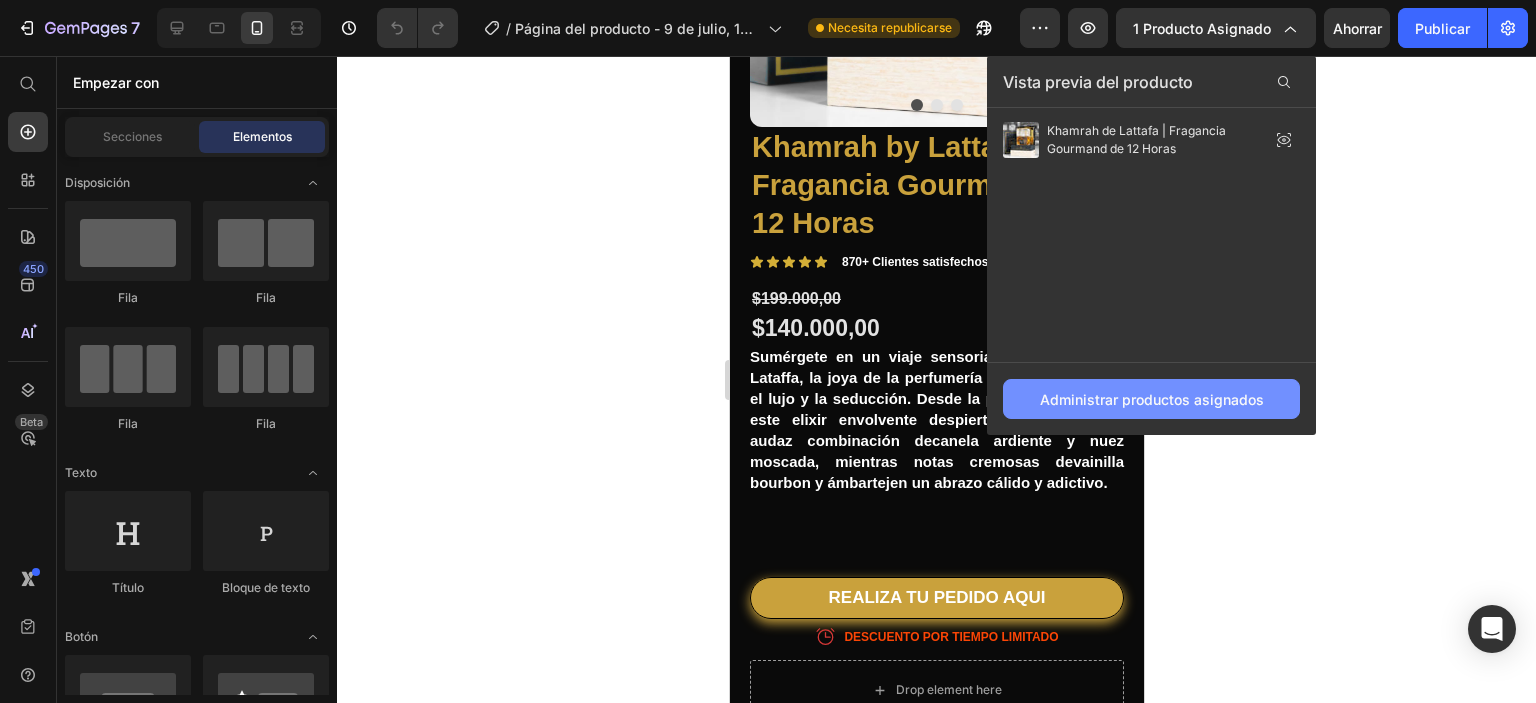 click on "Administrar productos asignados" at bounding box center [1152, 399] 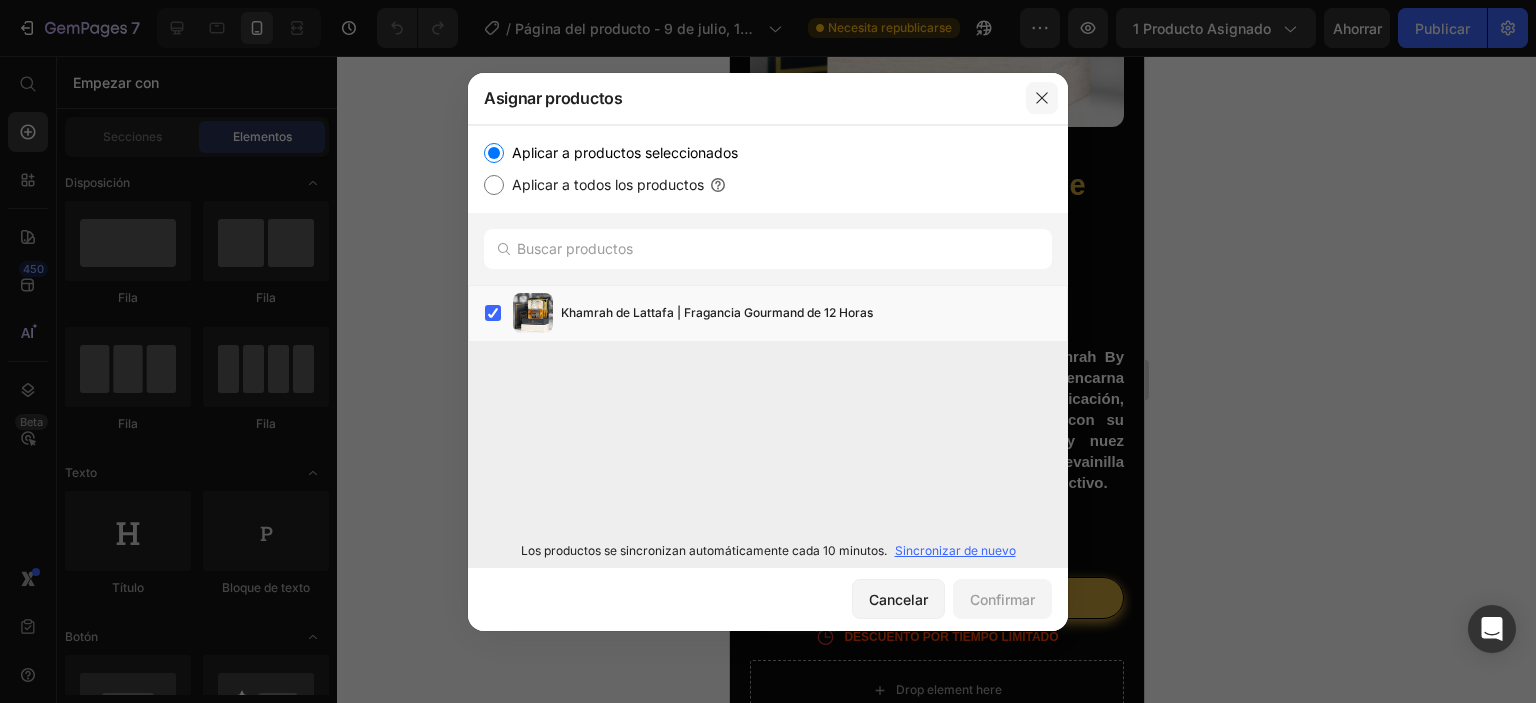 drag, startPoint x: 316, startPoint y: 49, endPoint x: 1045, endPoint y: 105, distance: 731.1477 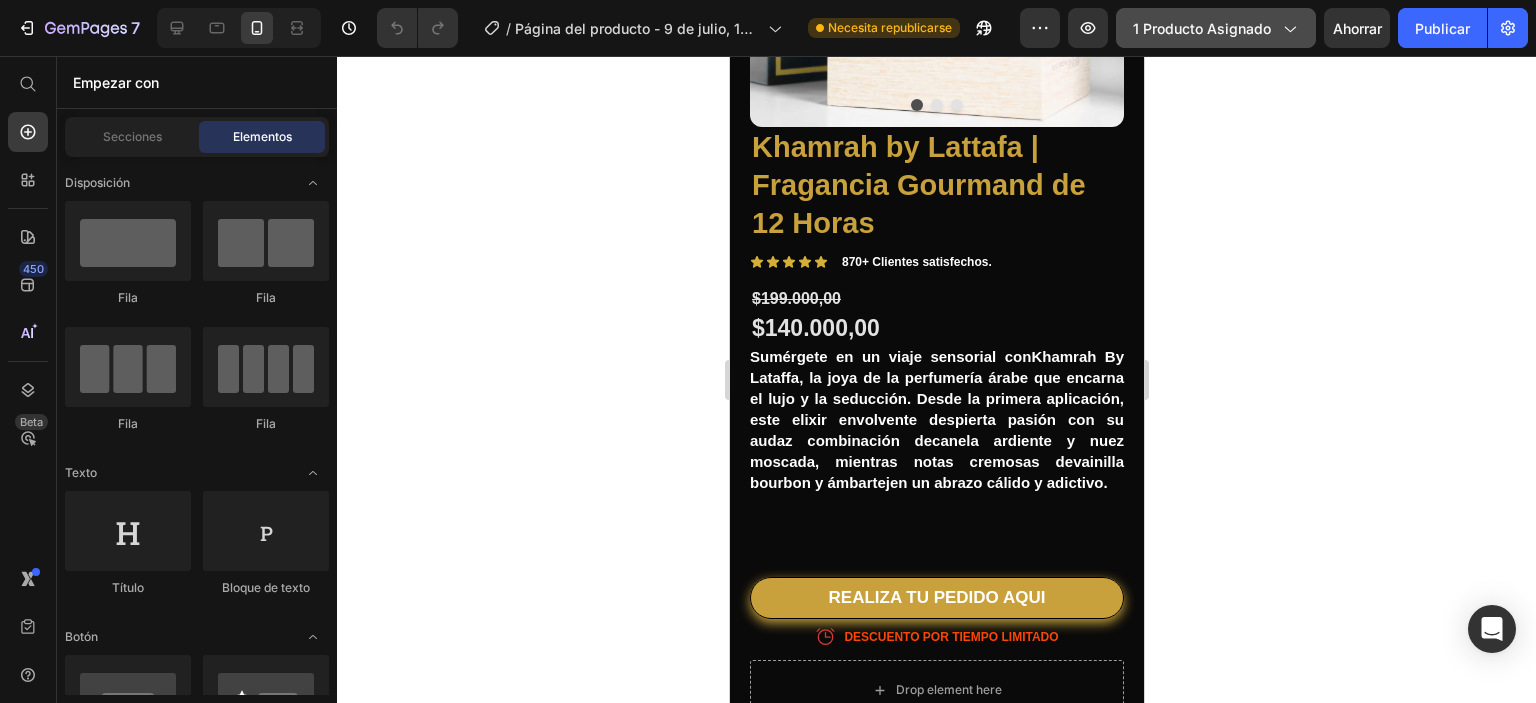 click on "1 producto asignado" at bounding box center (1202, 28) 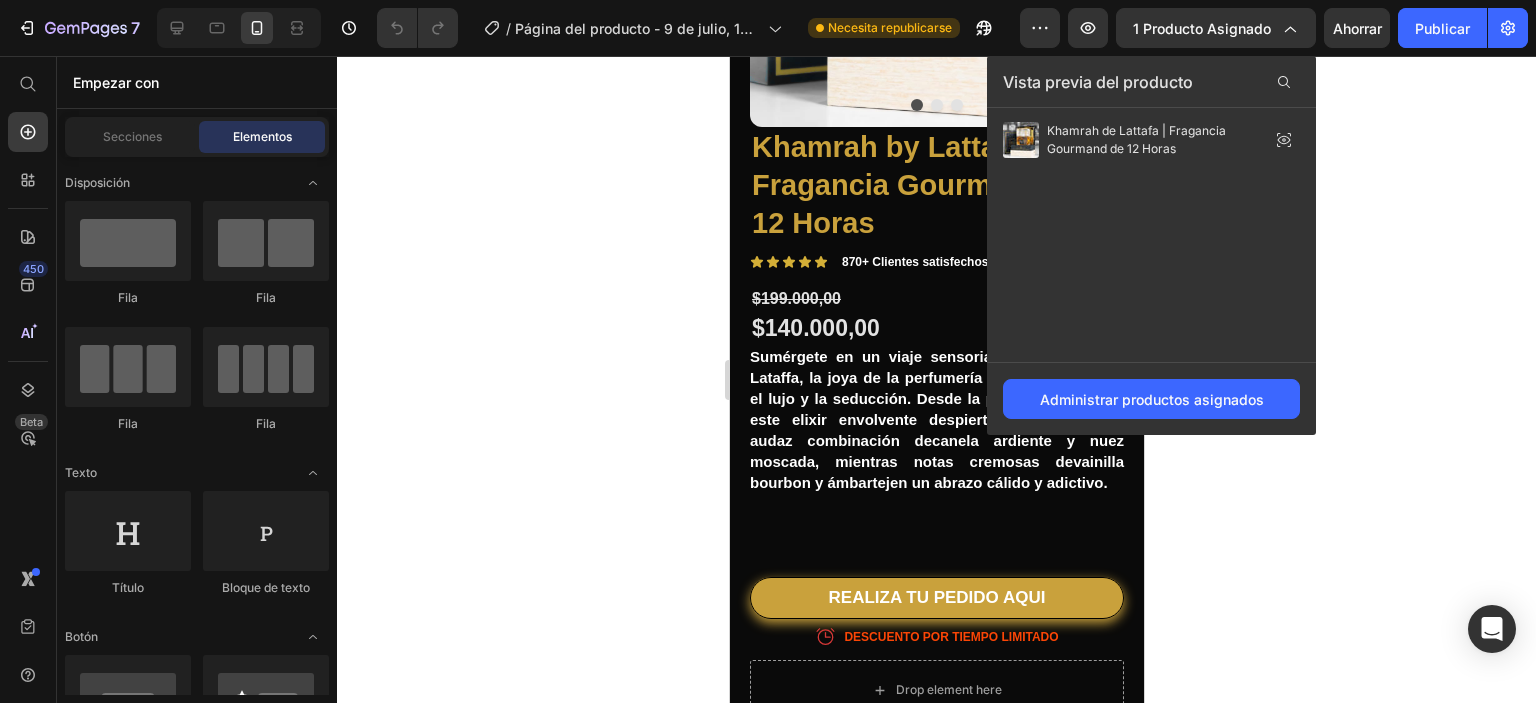 drag, startPoint x: 1380, startPoint y: 148, endPoint x: 1405, endPoint y: 55, distance: 96.30161 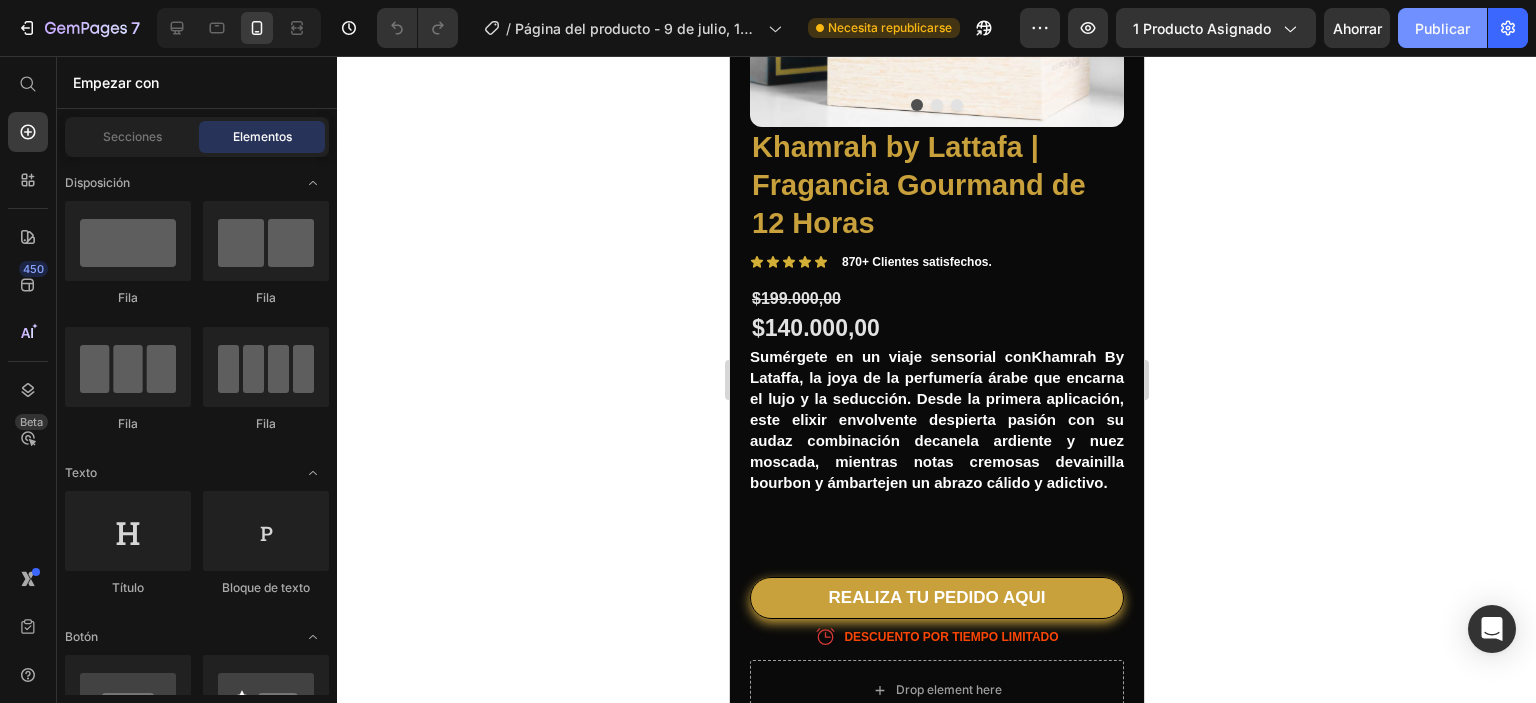 click on "Publicar" at bounding box center [1442, 28] 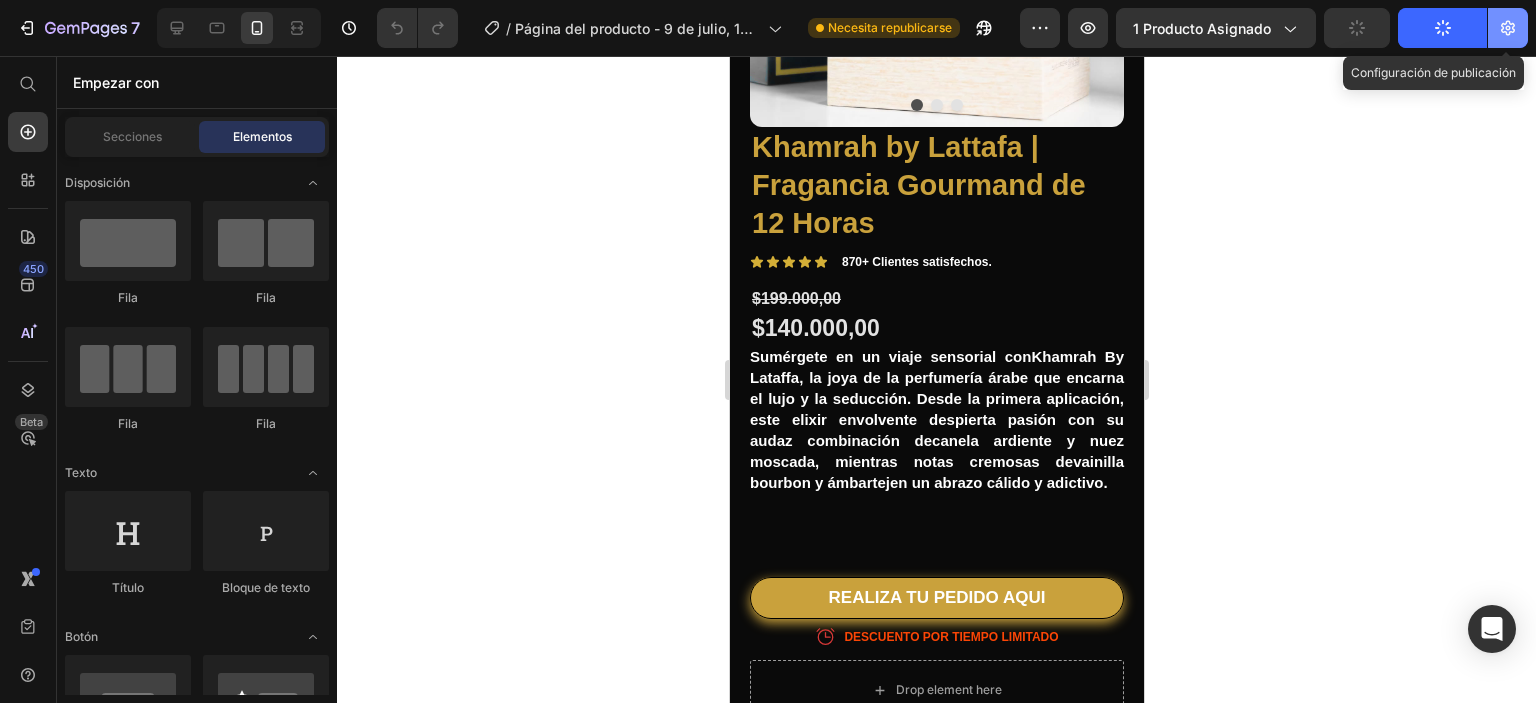 click 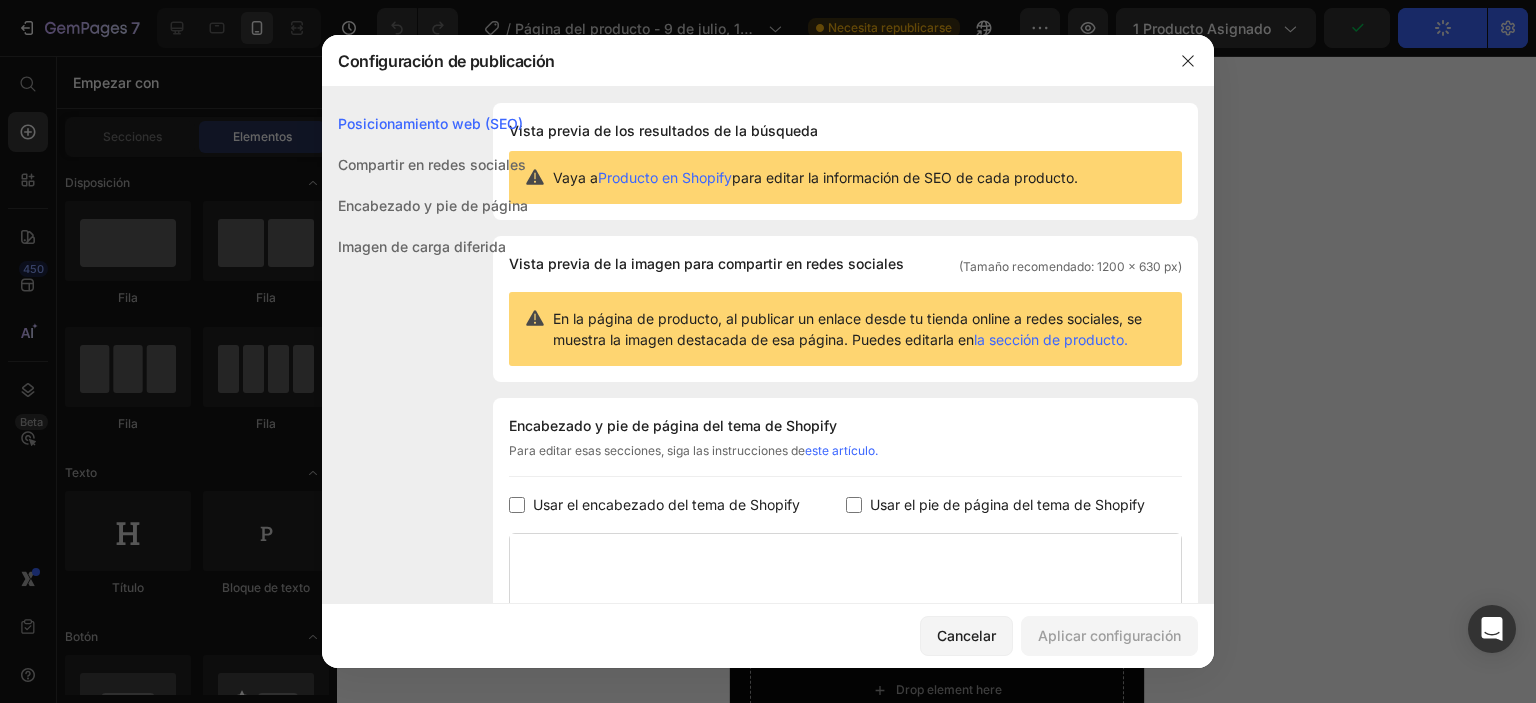 click 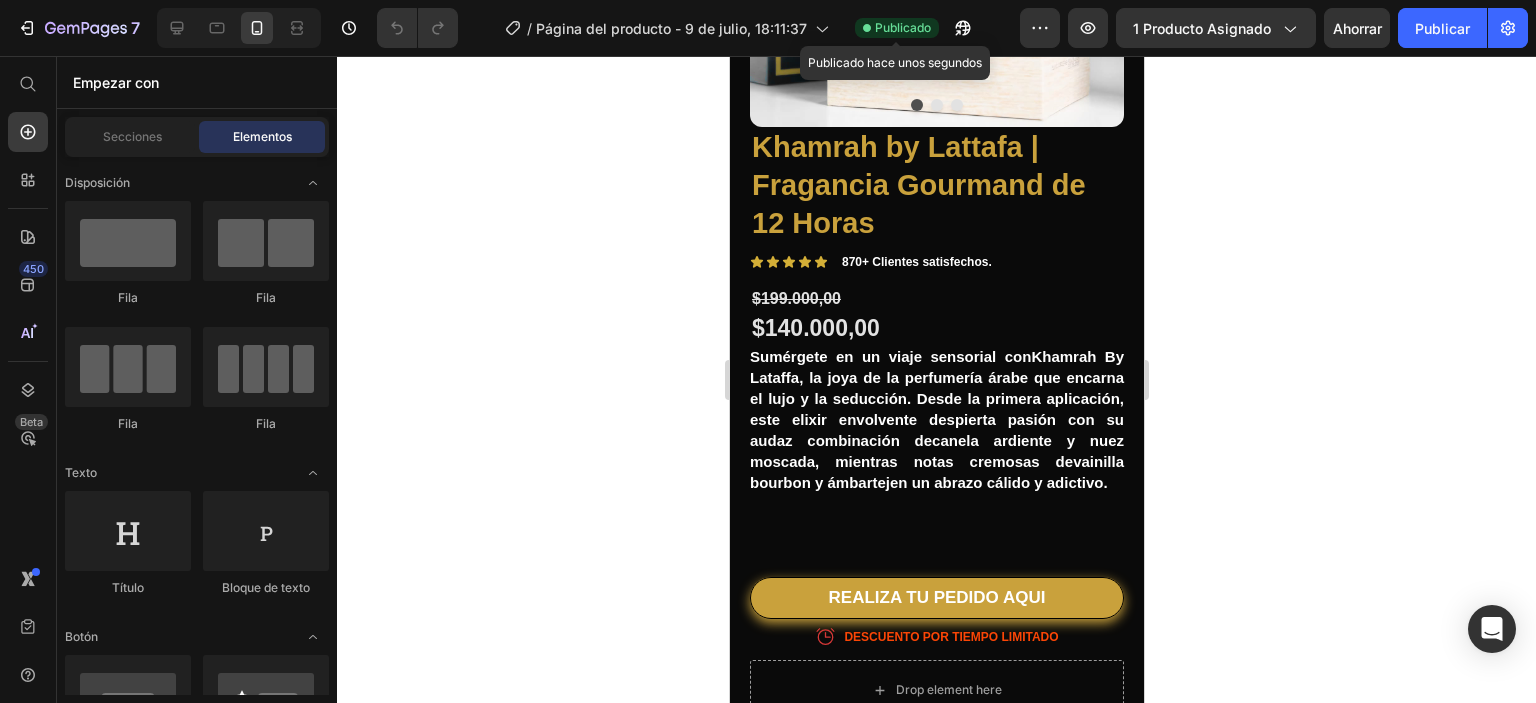click on "Publicado" at bounding box center (903, 27) 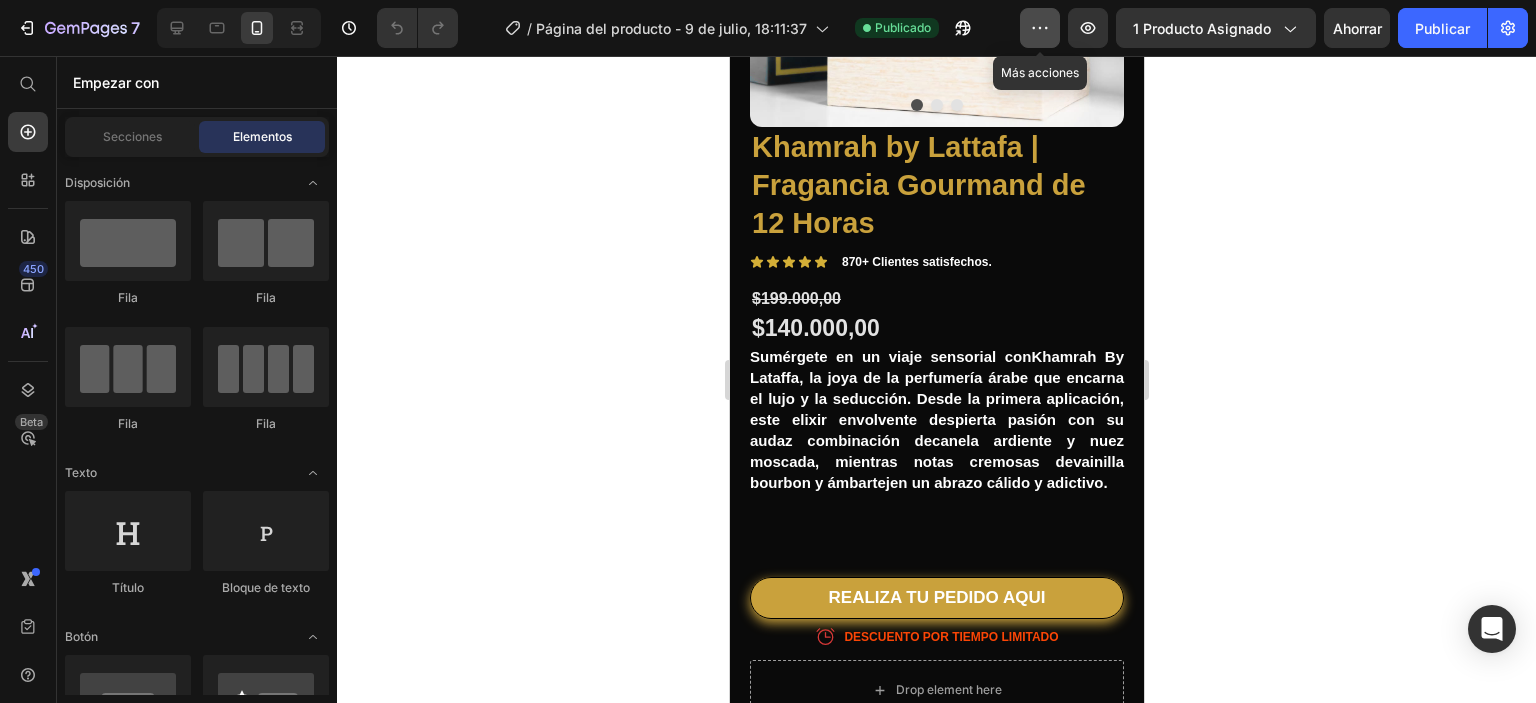 click 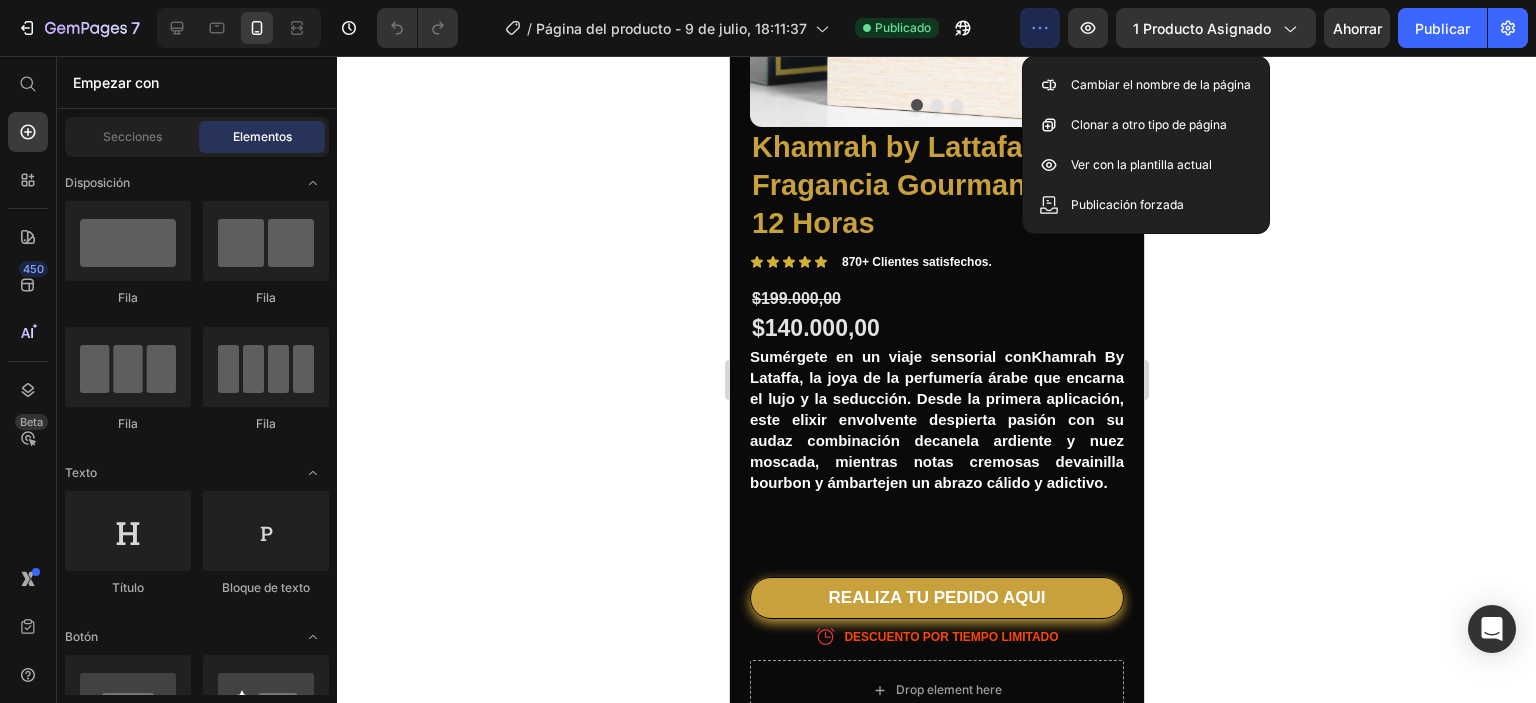 click 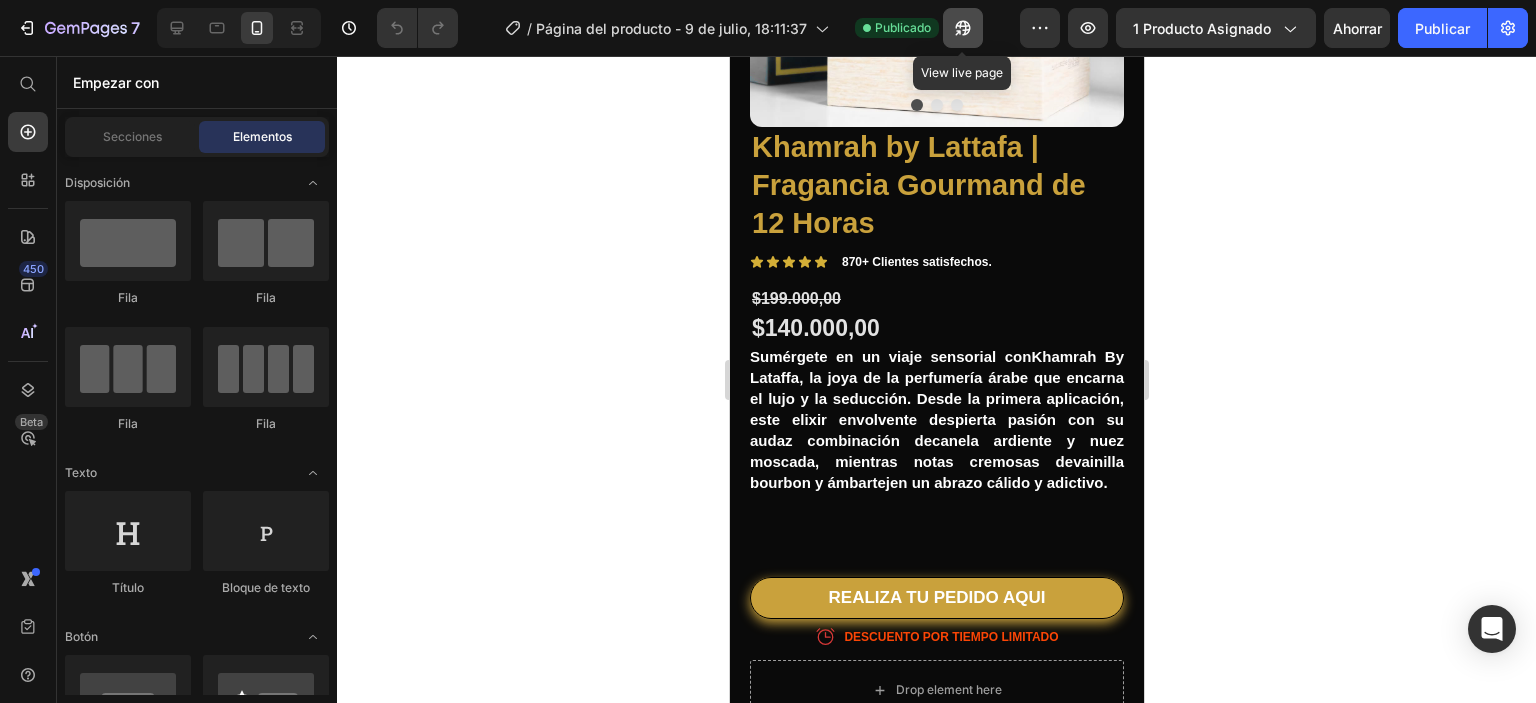 click 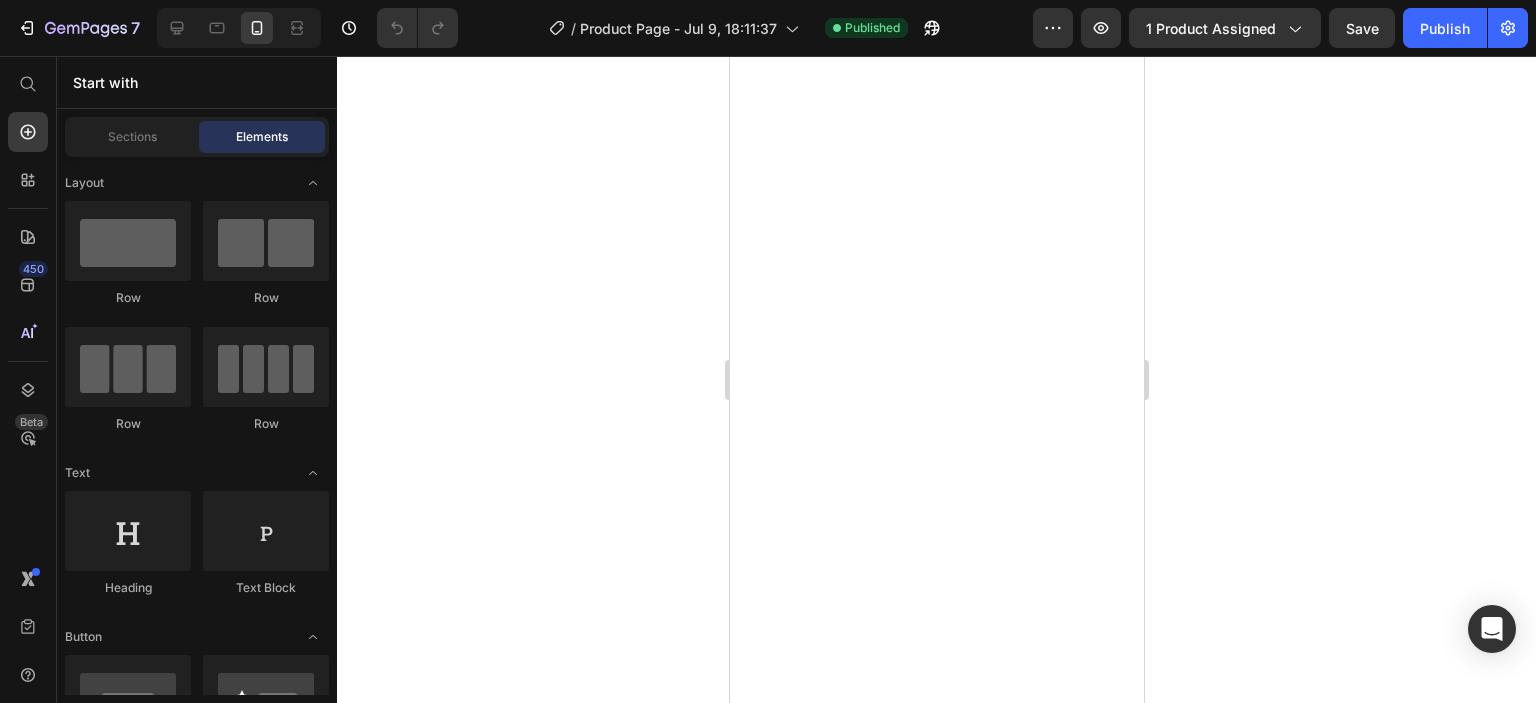 scroll, scrollTop: 0, scrollLeft: 0, axis: both 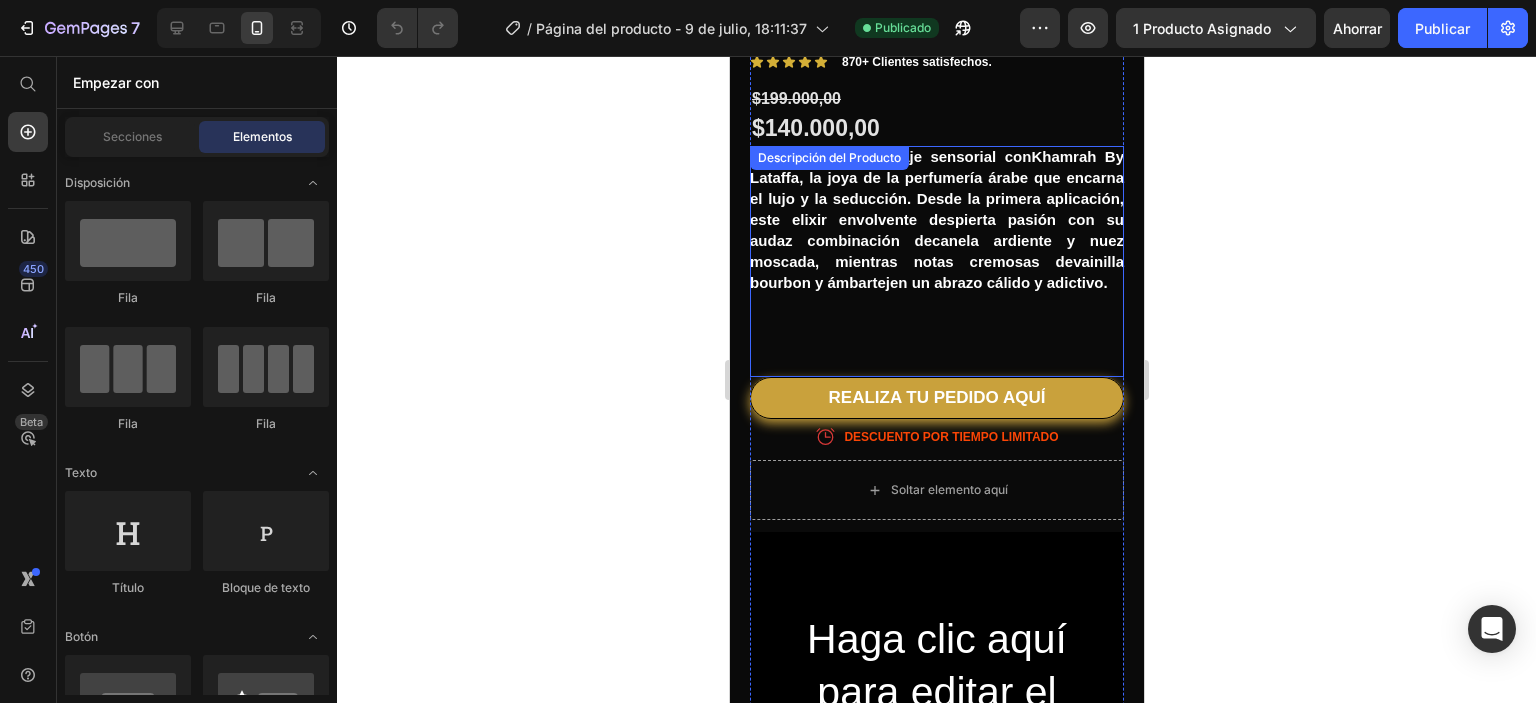 click on "Sumérgete en un viaje sensorial con    Khamrah By Lataffa  , la joya de la perfumería árabe que encarna el lujo y la seducción. Desde la primera aplicación, este elixir envolvente despierta pasión con su audaz combinación de    canela ardiente y nuez moscada  , mientras notas cremosas de    vainilla bourbon y ámbar   tejen un abrazo cálido y adictivo." at bounding box center [936, 261] 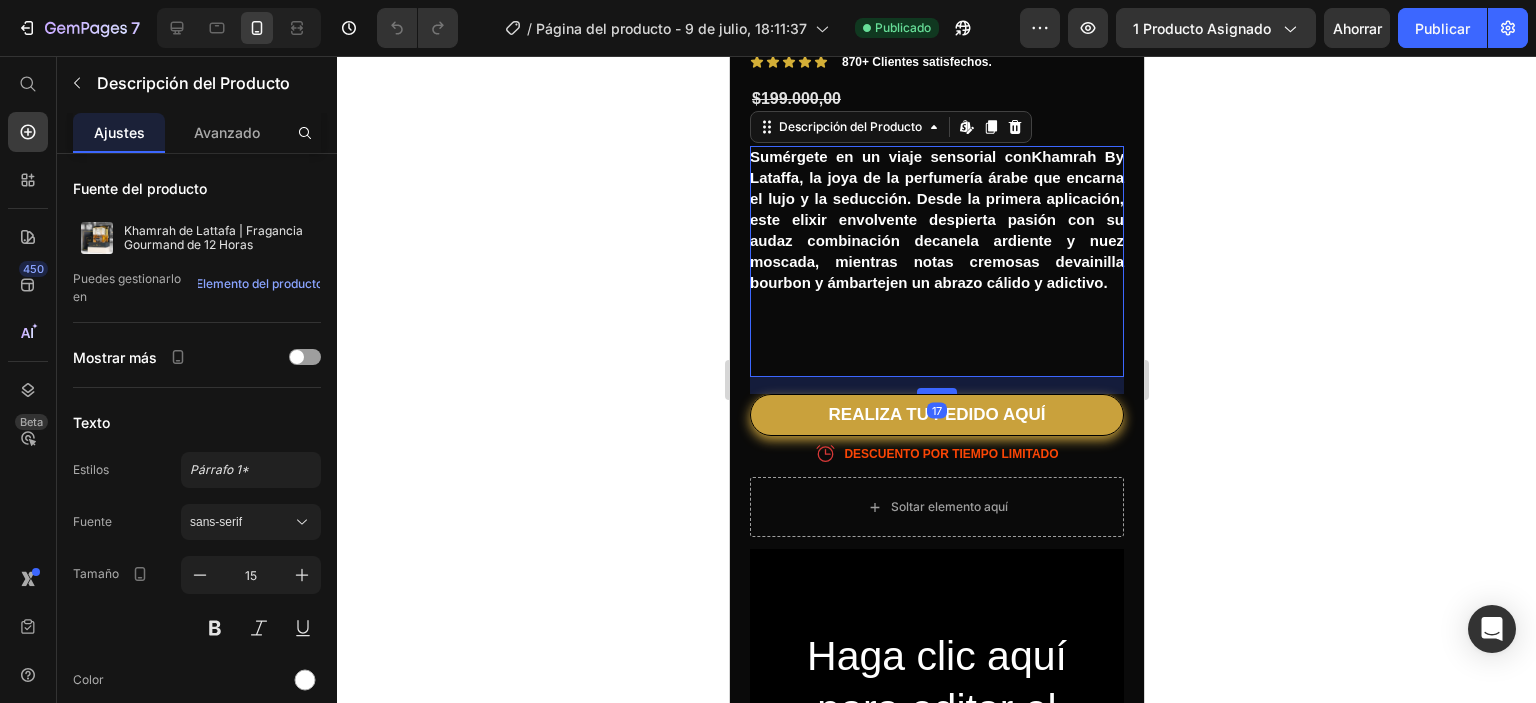 drag, startPoint x: 932, startPoint y: 384, endPoint x: 929, endPoint y: 401, distance: 17.262676 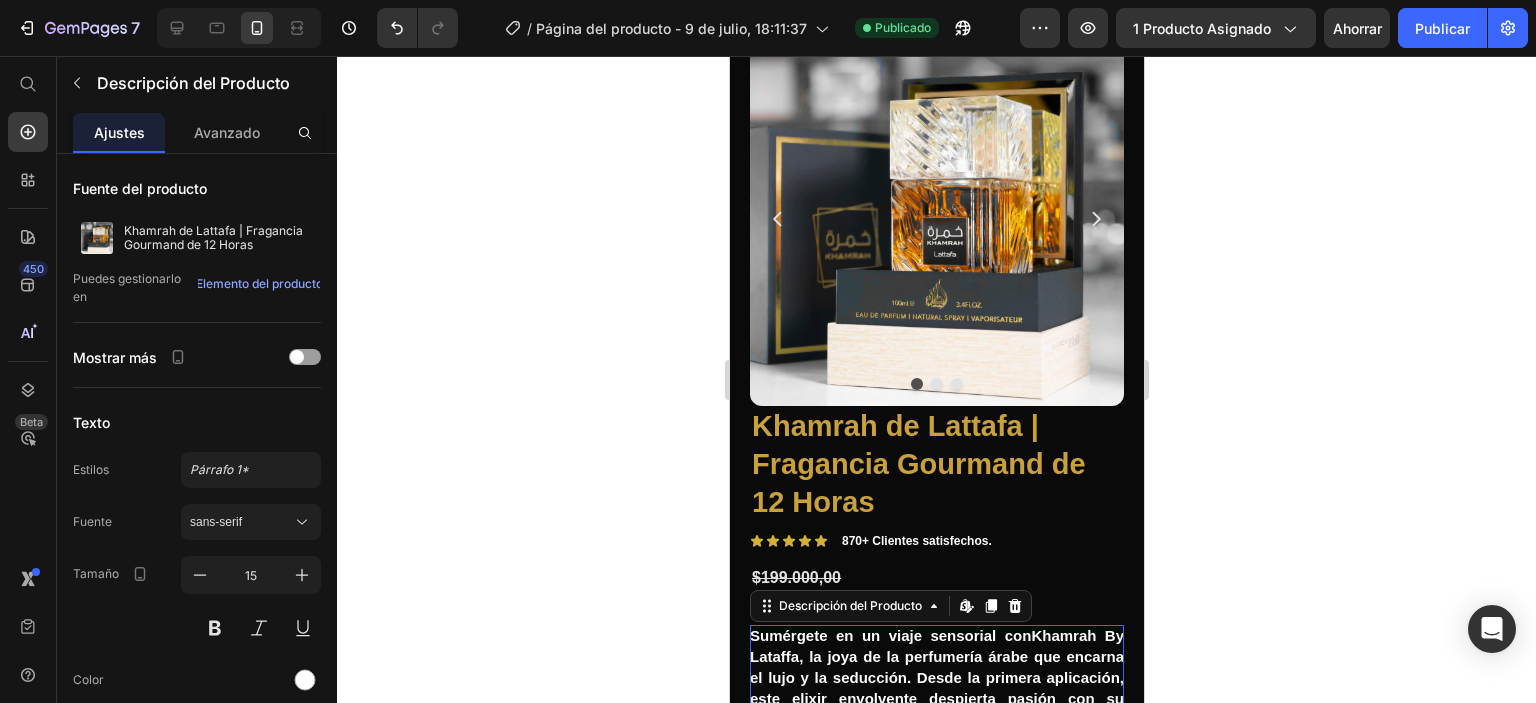 scroll, scrollTop: 0, scrollLeft: 0, axis: both 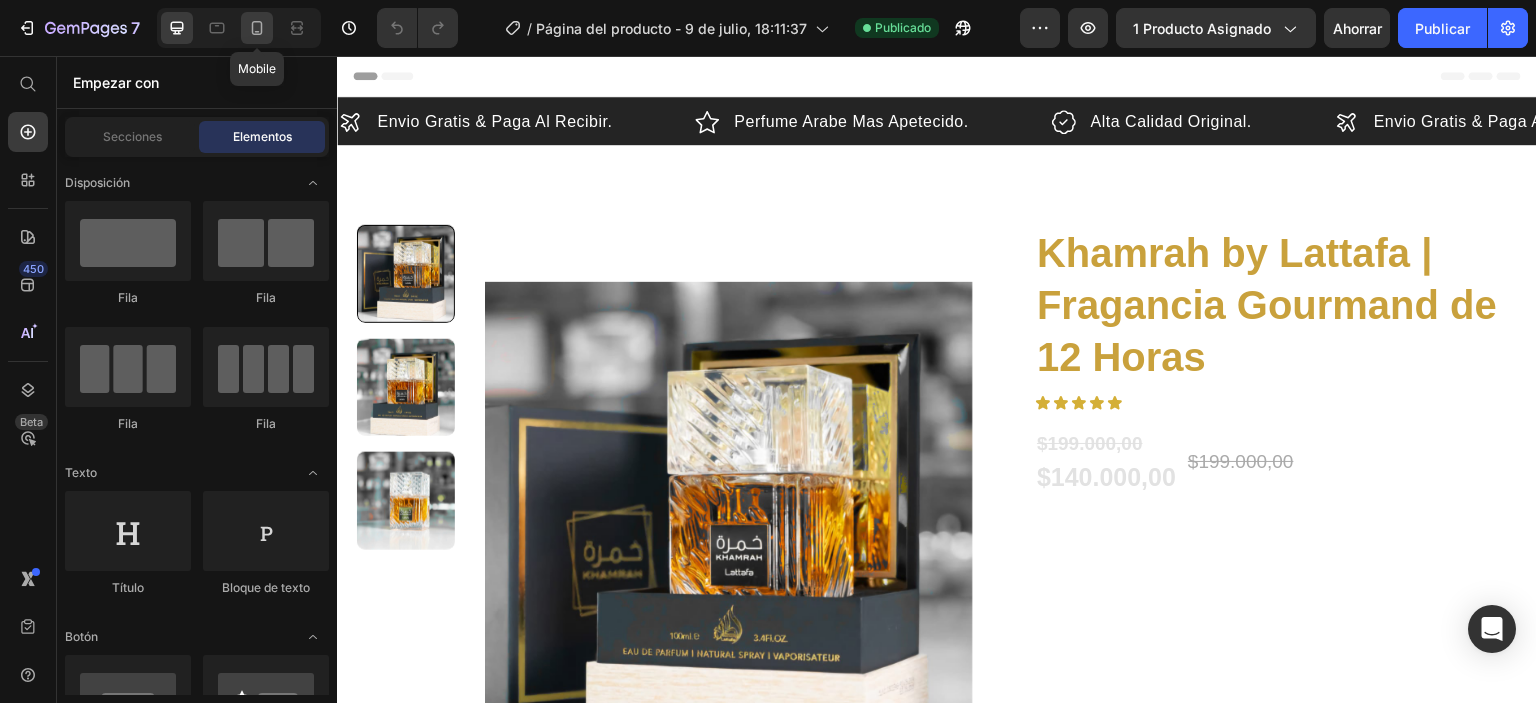 click 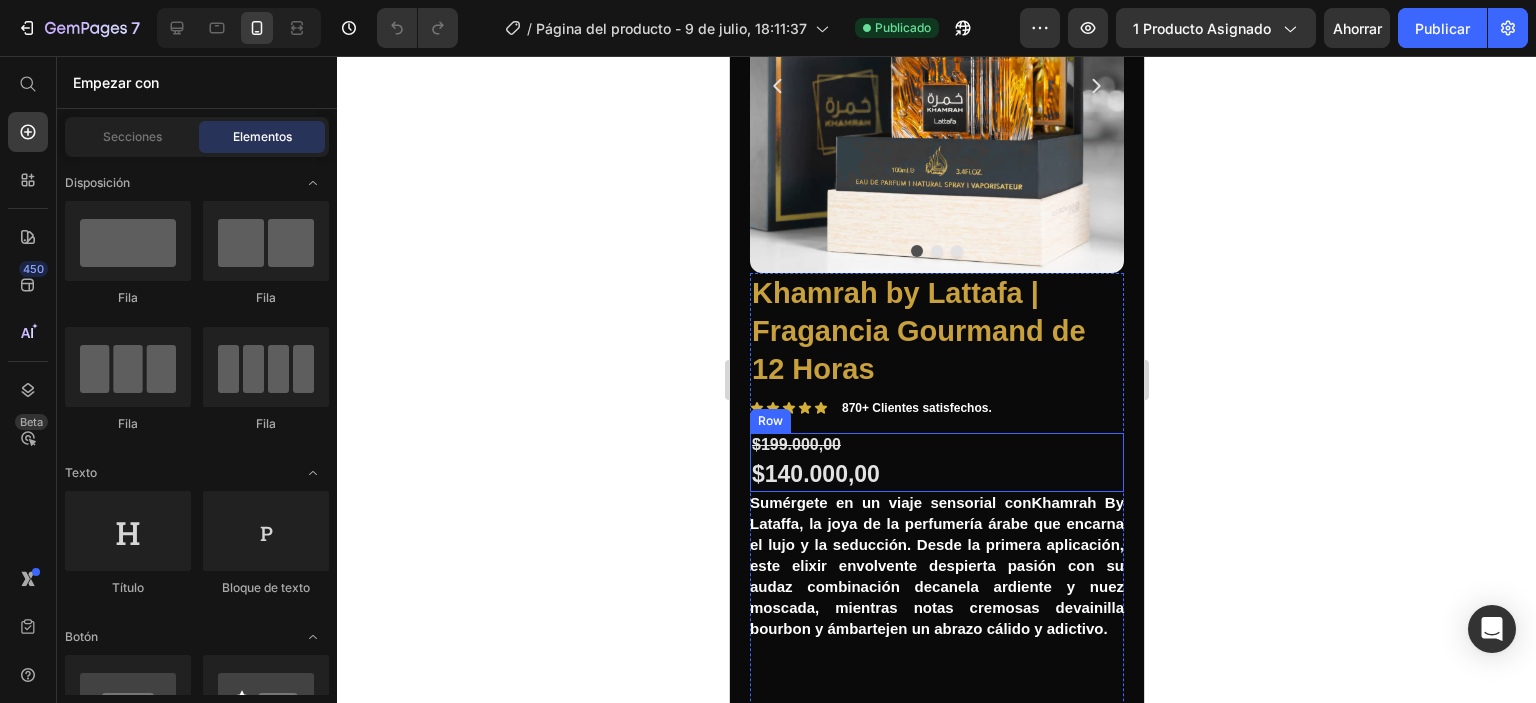 scroll, scrollTop: 400, scrollLeft: 0, axis: vertical 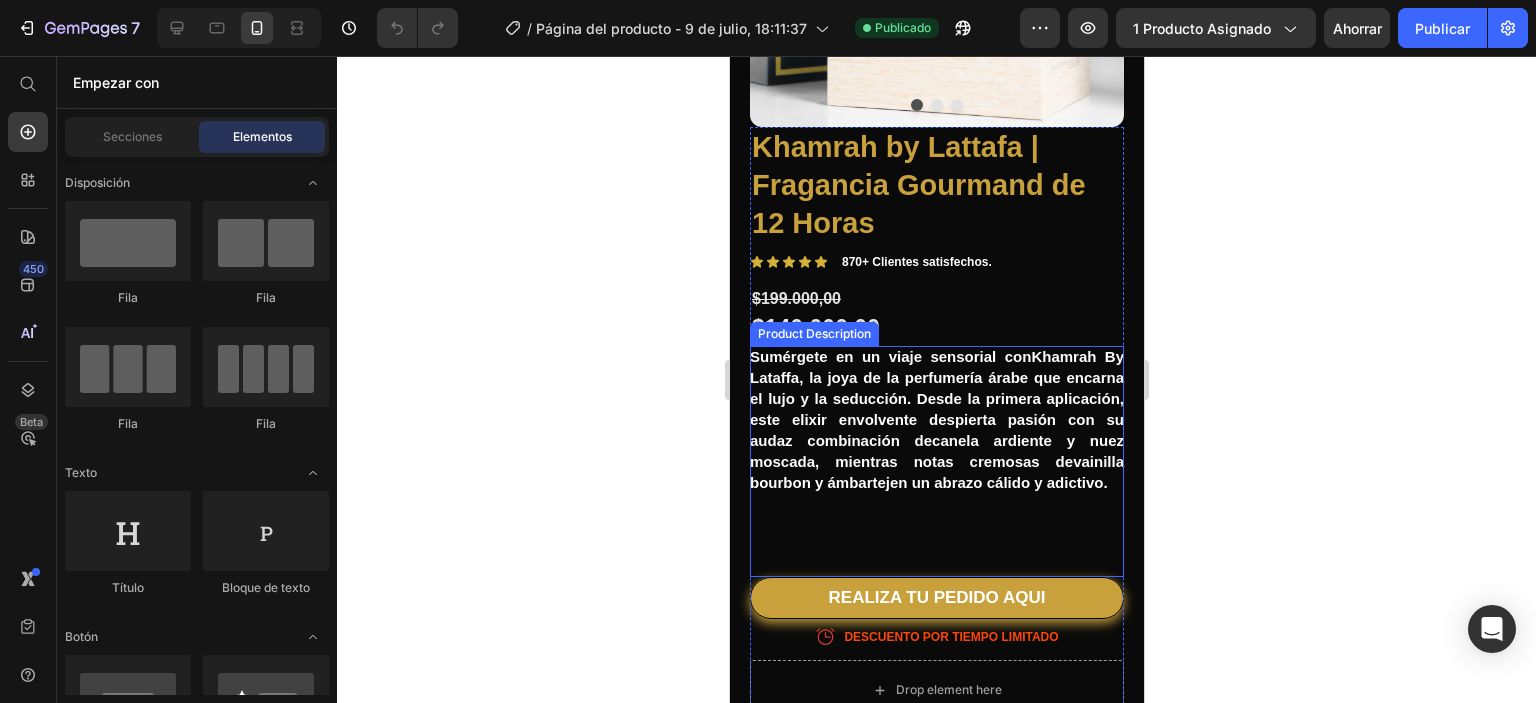 click on "Sumérgete en un viaje sensorial con   Khamrah By Lataffa  , la joya de la perfumería árabe que encarna el lujo y la seducción. Desde la primera aplicación, este elixir envolvente despierta pasión con su audaz combinación de   canela ardiente y nuez moscada  , mientras notas cremosas de   vainilla bourbon y ámbar   tejen un abrazo cálido y adictivo." at bounding box center (936, 461) 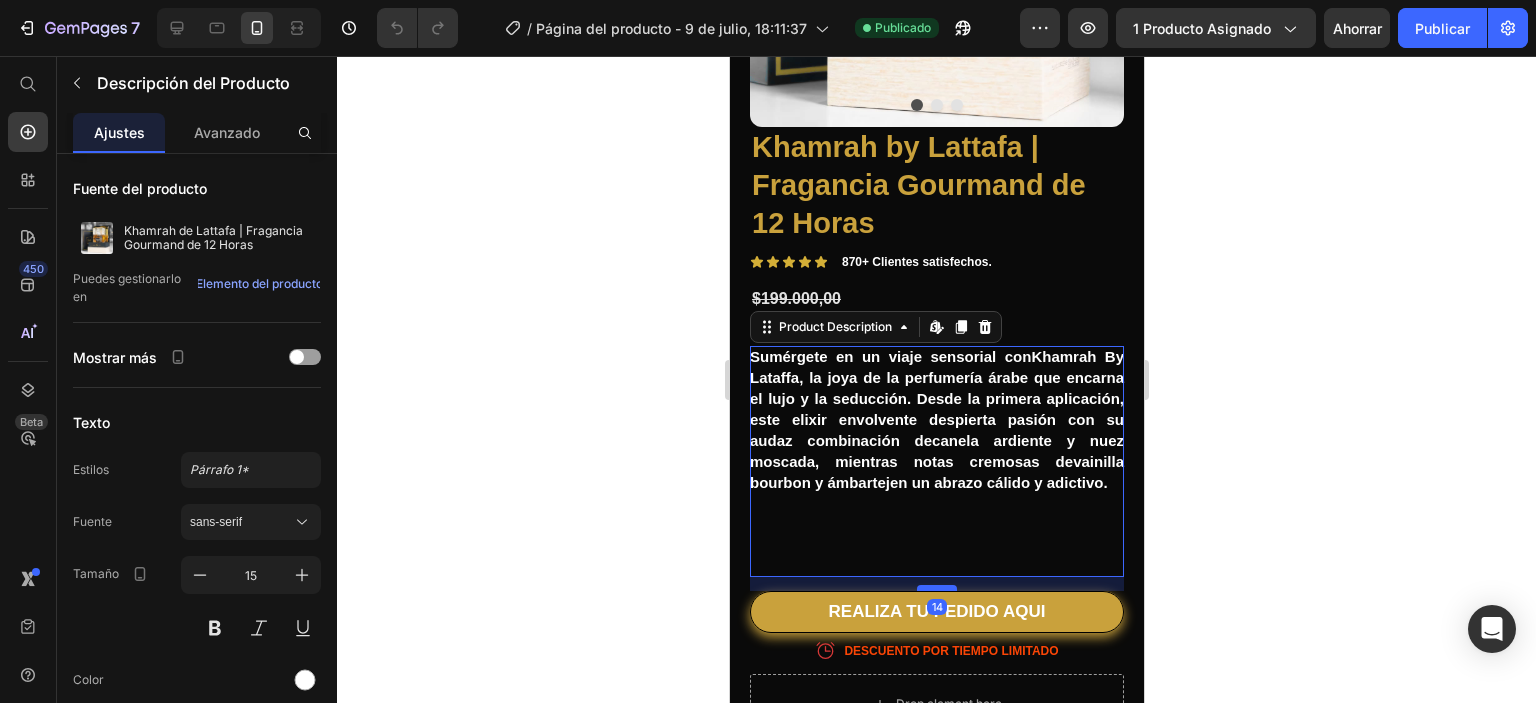 drag, startPoint x: 933, startPoint y: 583, endPoint x: 934, endPoint y: 597, distance: 14.035668 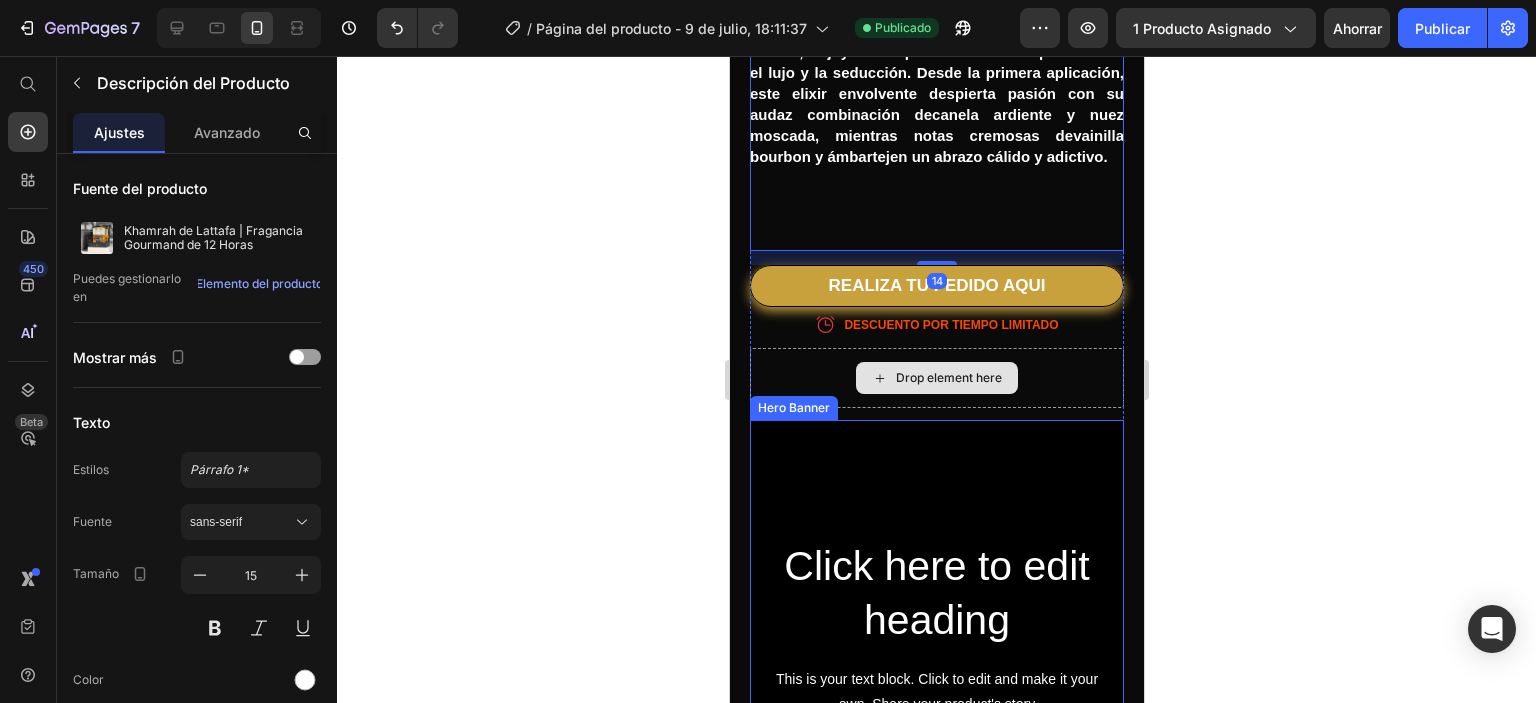 scroll, scrollTop: 800, scrollLeft: 0, axis: vertical 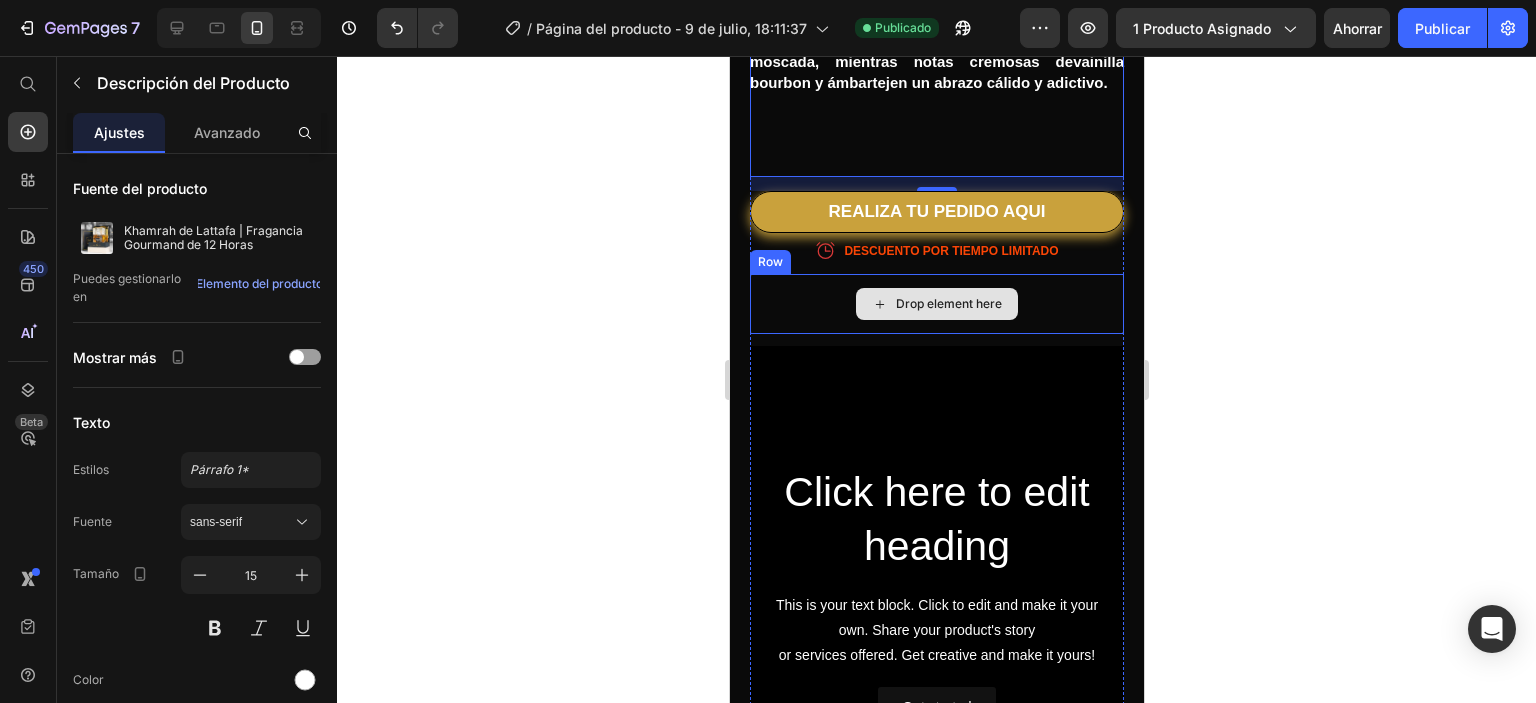 click on "Drop element here" at bounding box center [936, 304] 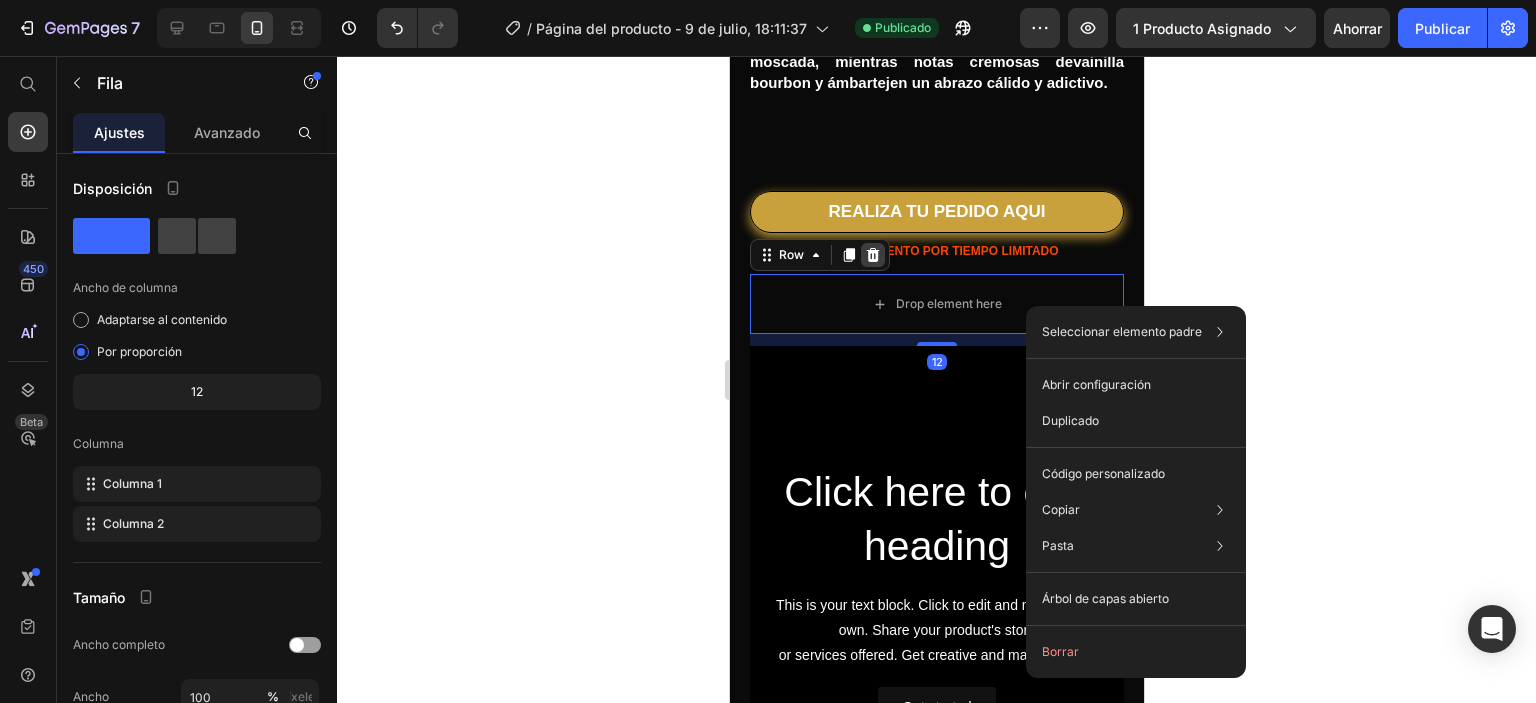 click 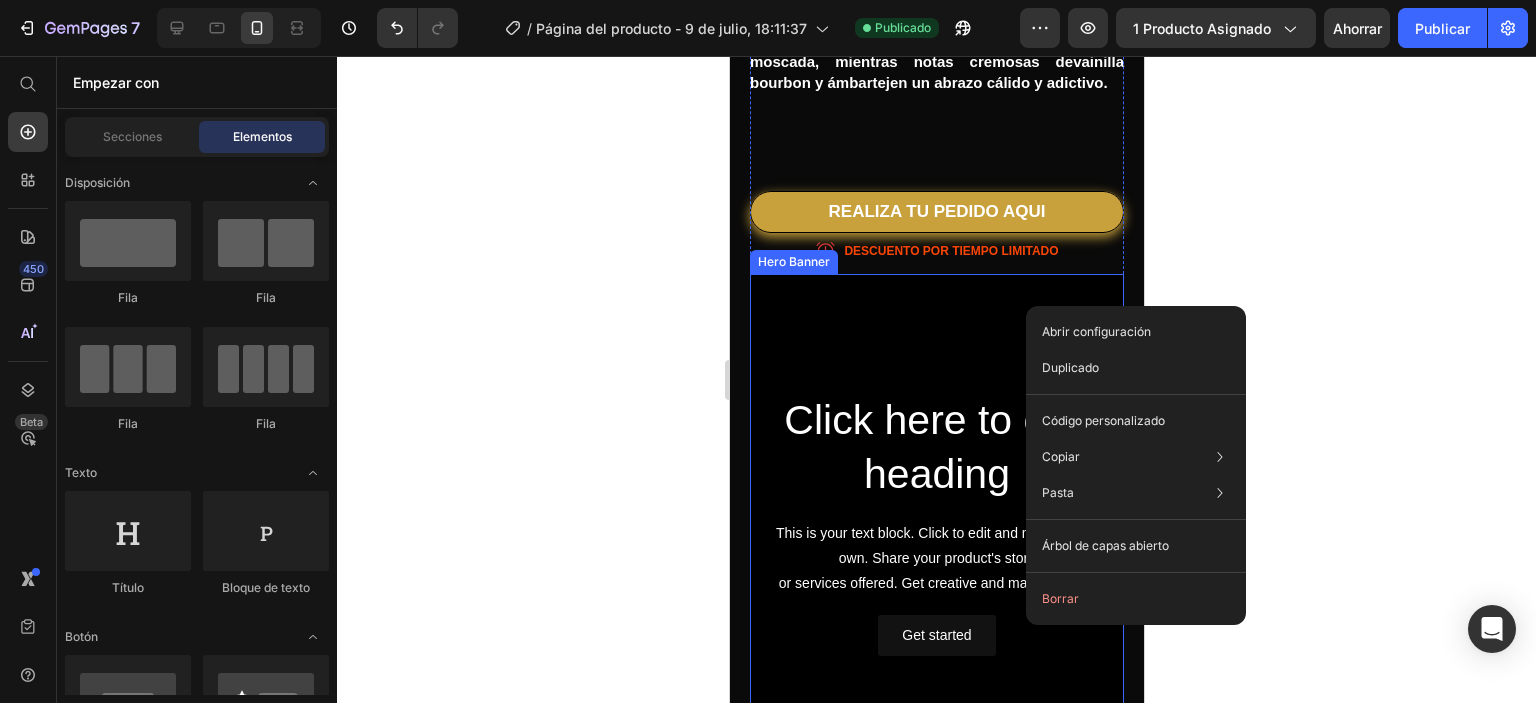 click at bounding box center [936, 524] 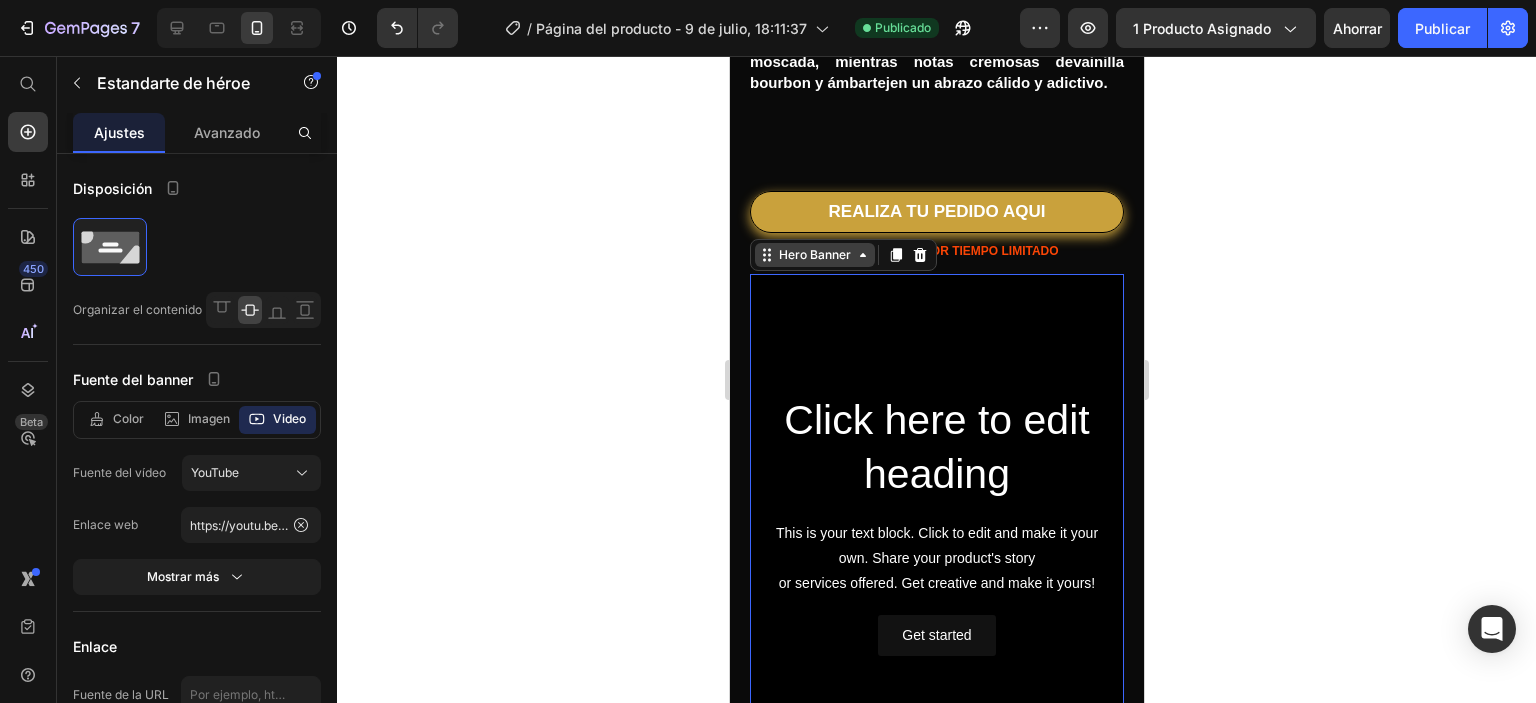 click on "Hero Banner" at bounding box center (814, 255) 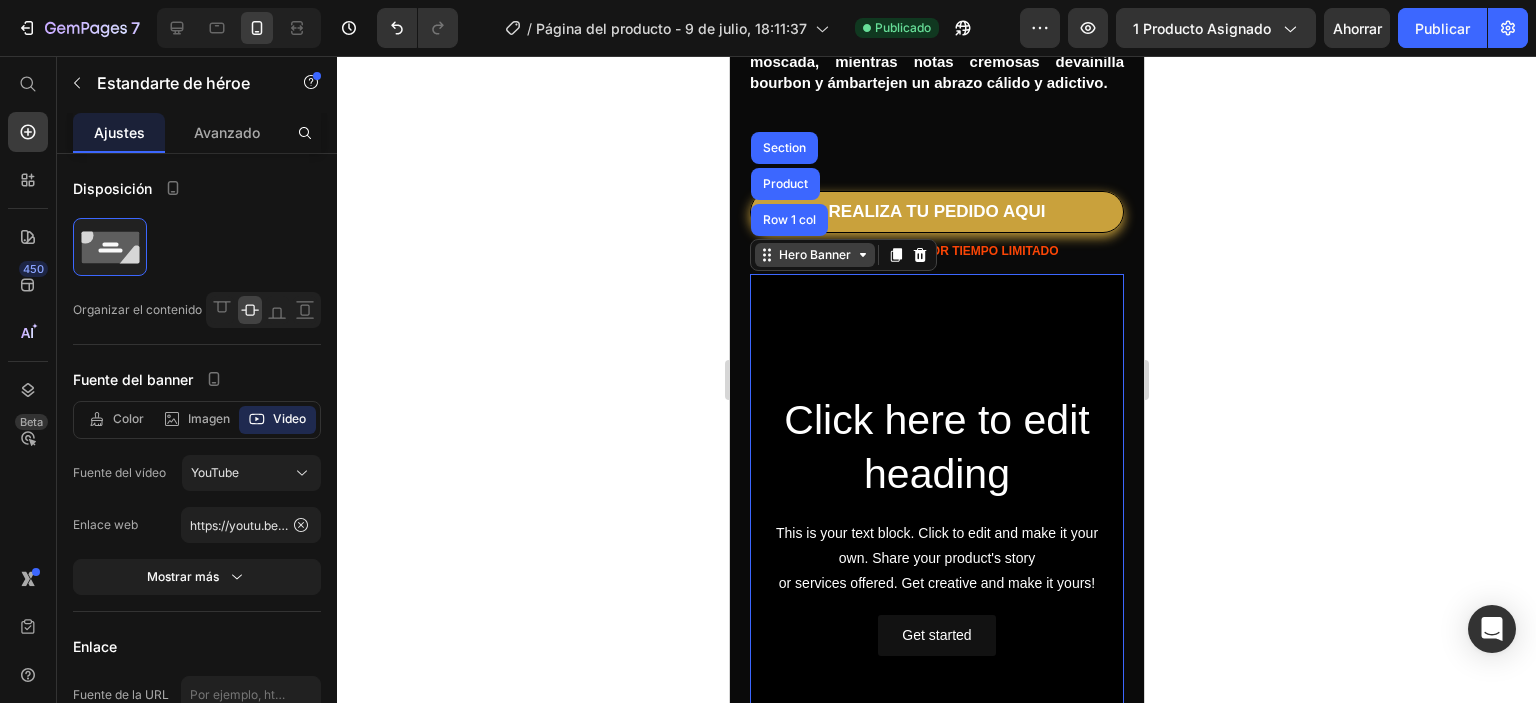 click on "Hero Banner" at bounding box center [814, 255] 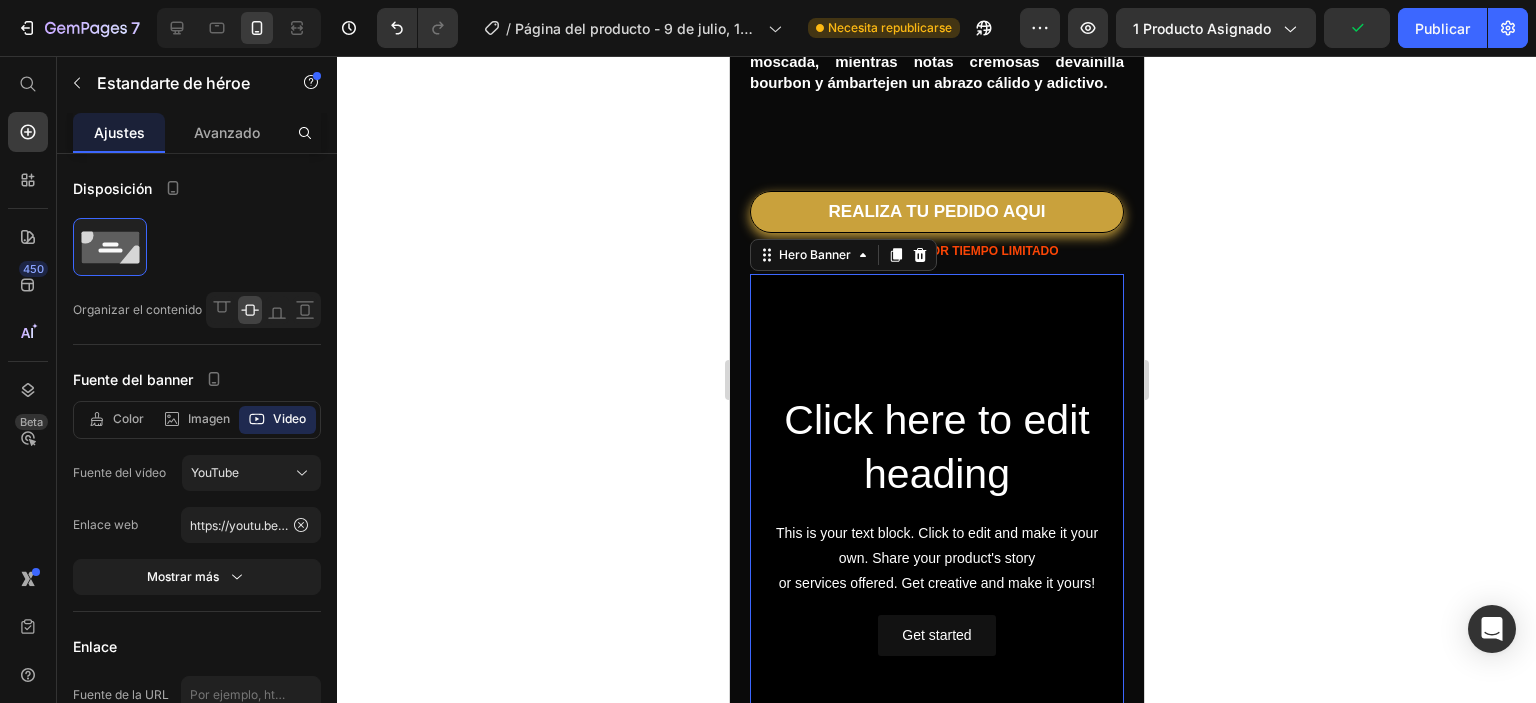 click at bounding box center (936, 524) 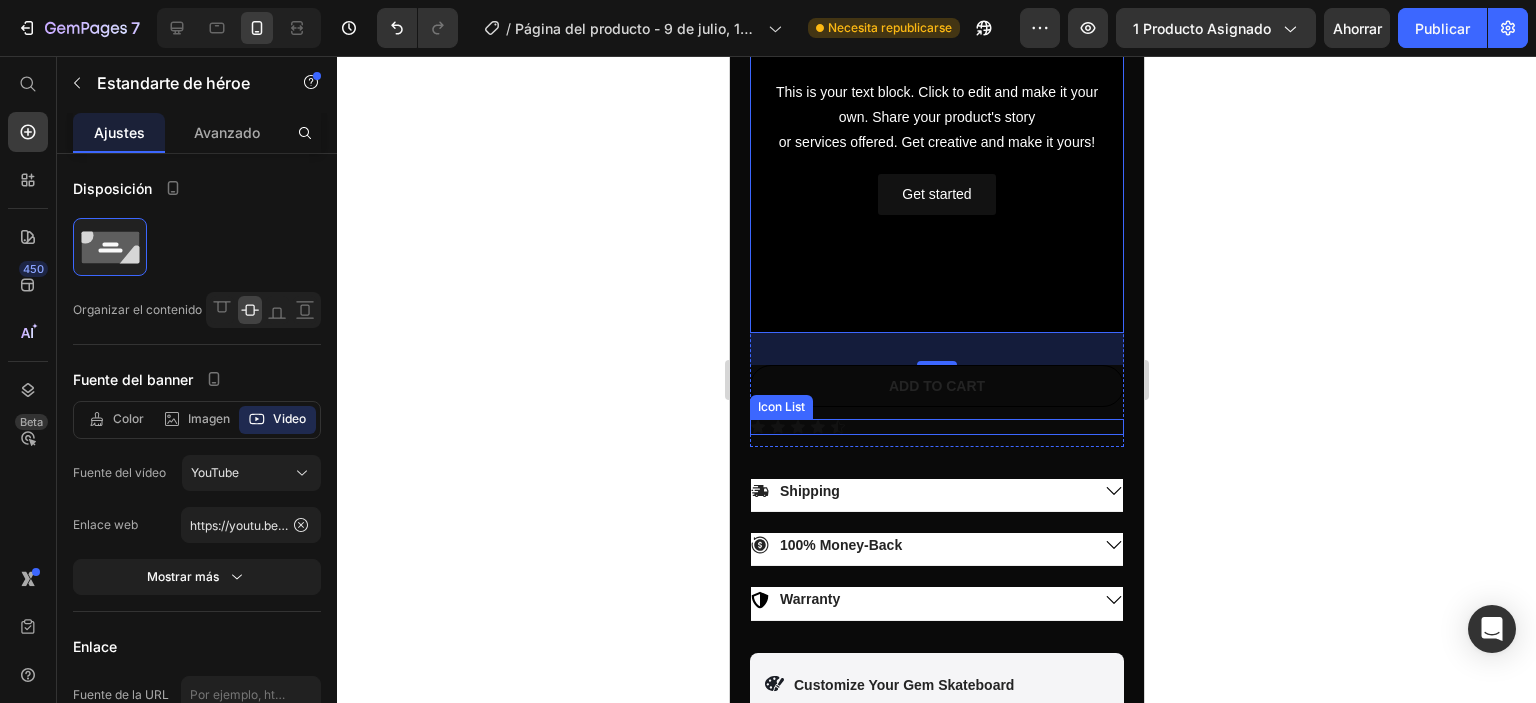 scroll, scrollTop: 1300, scrollLeft: 0, axis: vertical 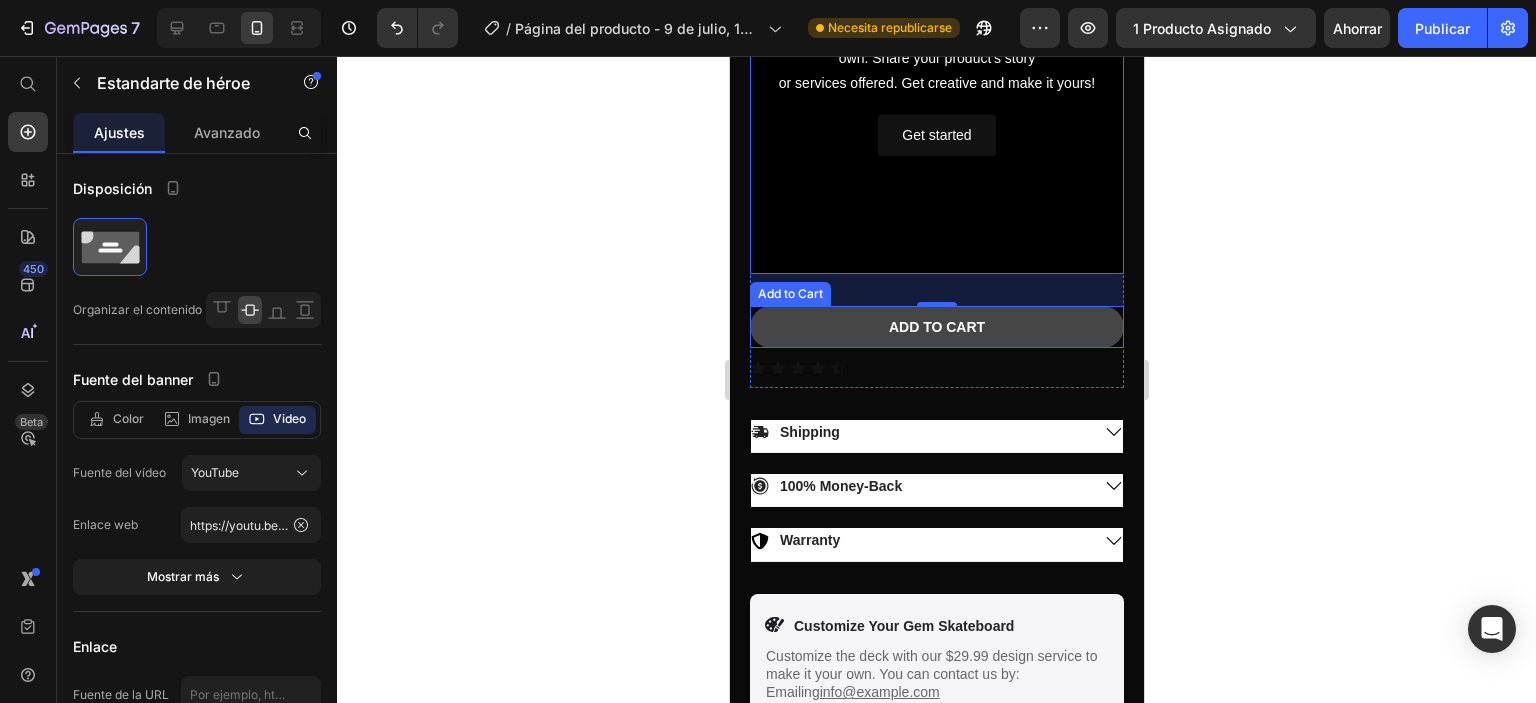 click on "ADD TO CART" at bounding box center [936, 327] 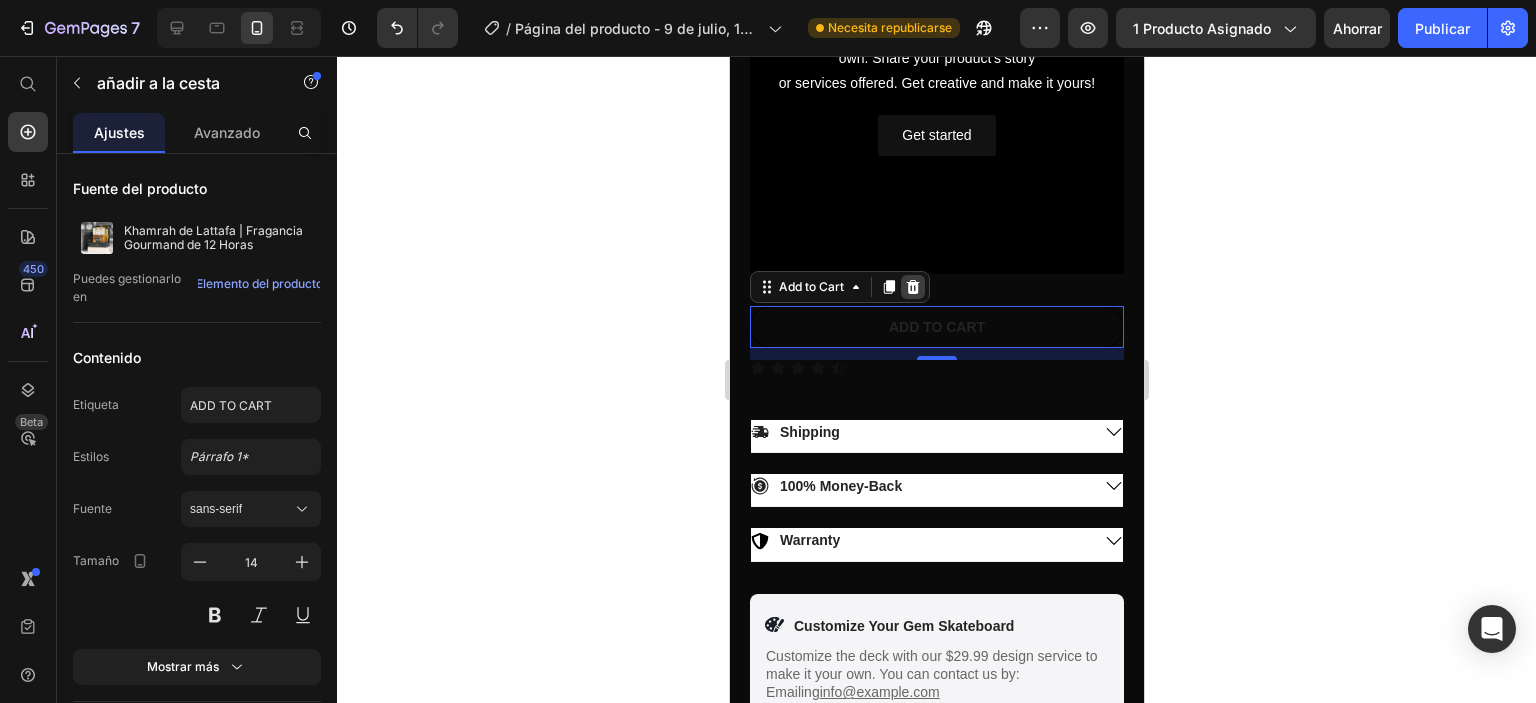 click 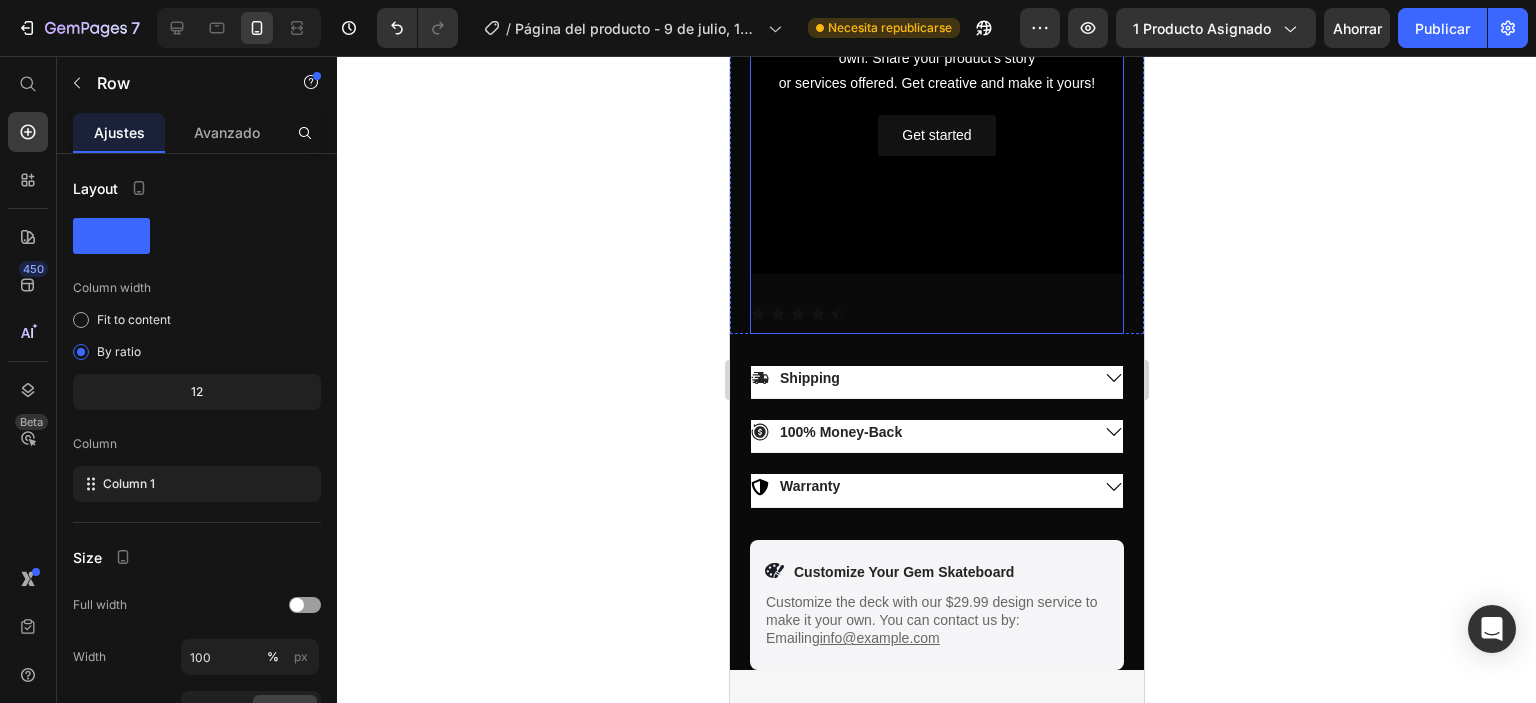 click on "Khamrah by Lattafa | Fragancia Gourmand de 12 Horas Product Title Icon Icon Icon Icon Icon Icon List 870+ Clientes satisfechos. Text Block Row $199.000,00 Product Price $140.000,00 Product Price $199.000,00 Product Price Row Sumérgete en un viaje sensorial con Khamrah By Lataffa , la joya de la perfumería árabe que encarna el lujo y la seducción. Desde la primera aplicación, este elixir envolvente despierta pasión con su audaz combinación de canela ardiente y nuez moscada , mientras notas cremosas de vainilla bourbon y ámbar tejen un abrazo cálido y adictivo. Product Description REALIZA TU PEDIDO AQUI Dynamic Checkout Icon DESCUENTO POR TIEMPO LIMITADO Stock Counter Row Click here to edit heading Heading This is your text block. Click to edit and make it your own. Share your product's story or services offered. Get creative and make it yours! Text Block Get started Button Hero Banner Icon Icon Icon Icon Icon Icon List" at bounding box center (936, -220) 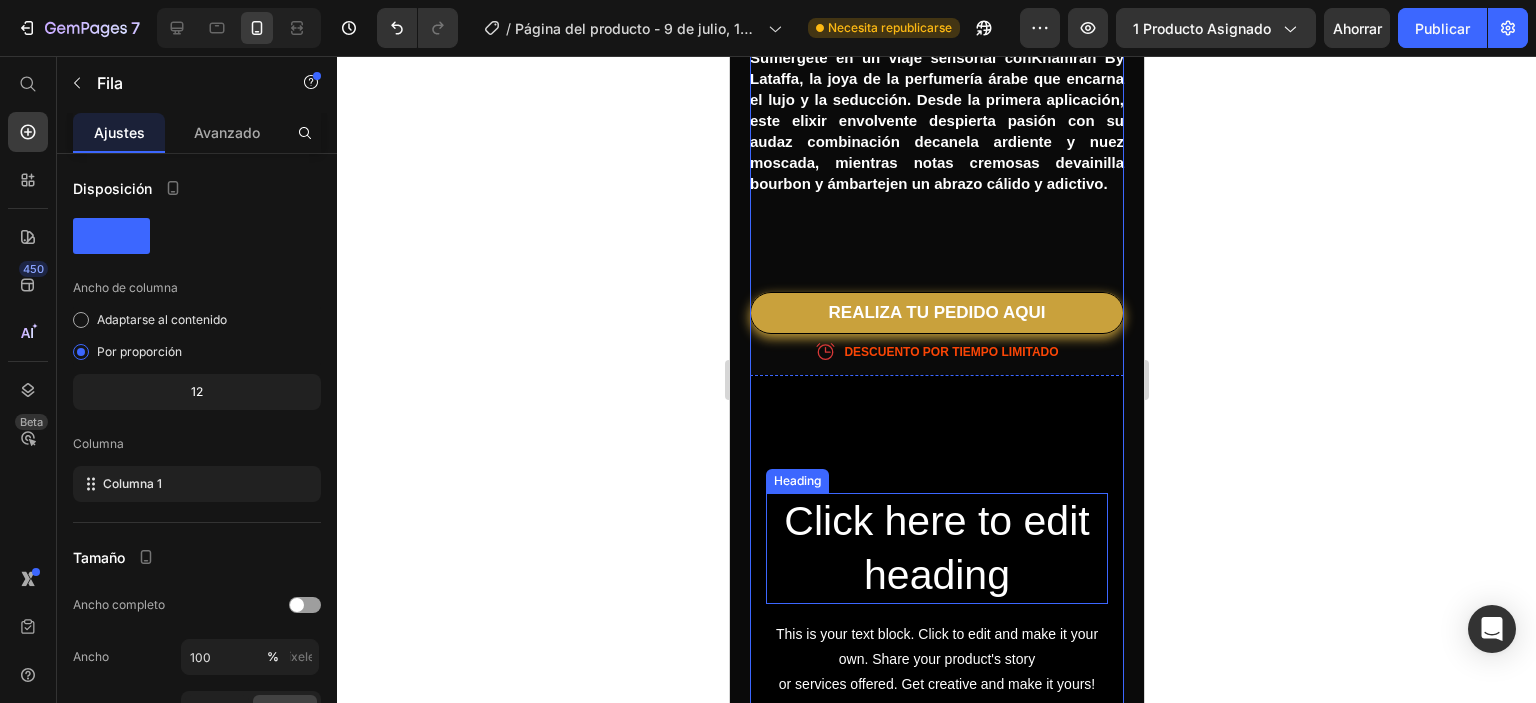 scroll, scrollTop: 700, scrollLeft: 0, axis: vertical 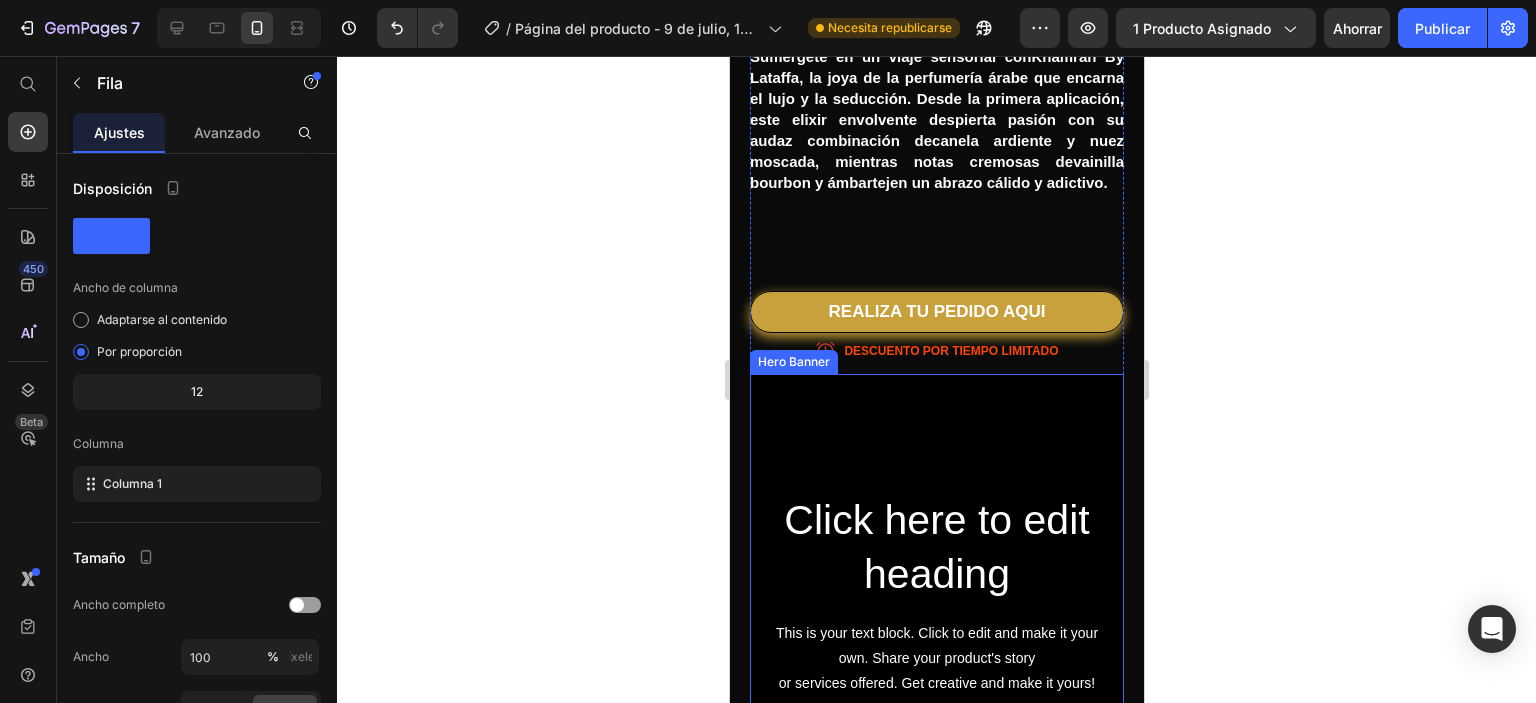 click on "Click here to edit heading Heading This is your text block. Click to edit and make it your own. Share your product's story                   or services offered. Get creative and make it yours! Text Block Get started Button" at bounding box center (936, 624) 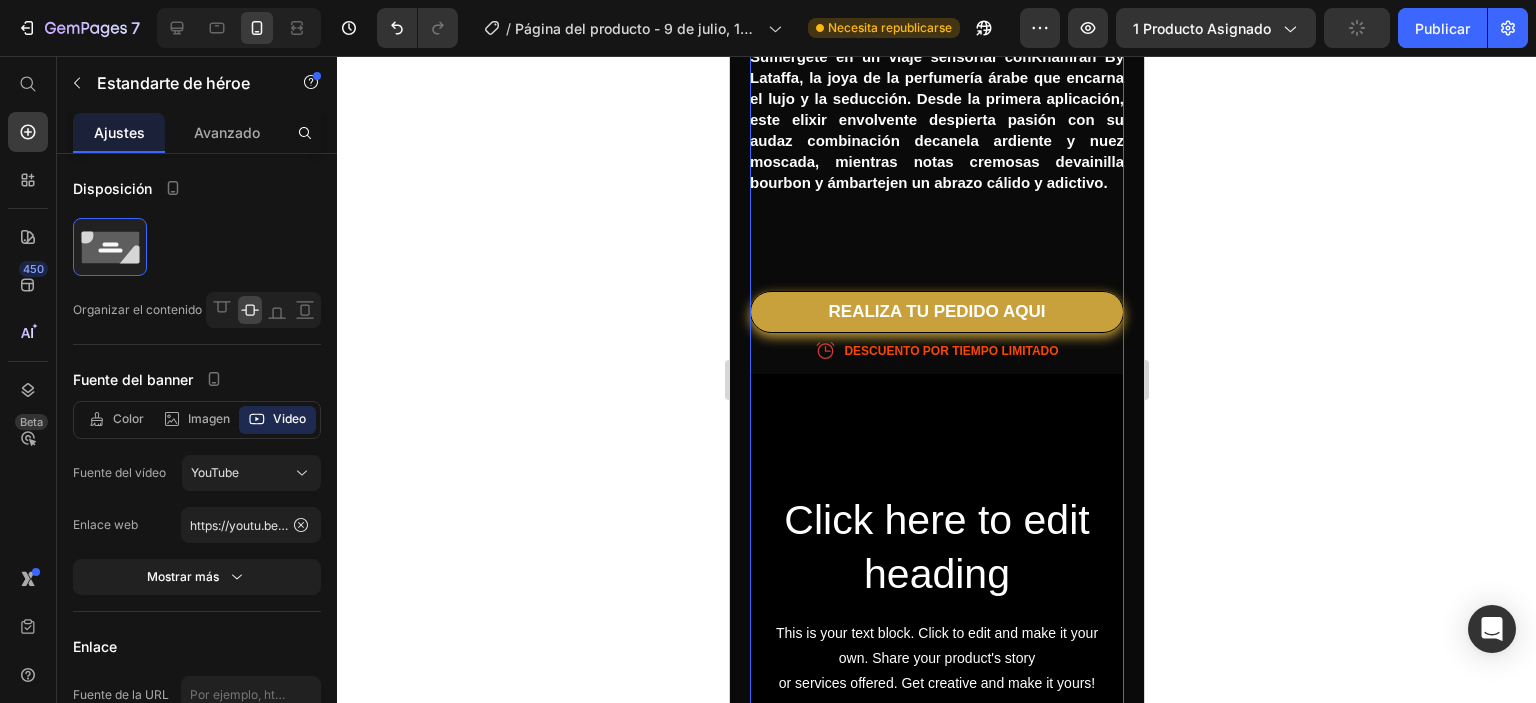 click on "Khamrah by Lattafa | Fragancia Gourmand de 12 Horas Product Title Icon Icon Icon Icon Icon Icon List 870+ Clientes satisfechos. Text Block Row $199.000,00 Product Price $140.000,00 Product Price $199.000,00 Product Price Row Sumérgete en un viaje sensorial con Khamrah By Lataffa , la joya de la perfumería árabe que encarna el lujo y la seducción. Desde la primera aplicación, este elixir envolvente despierta pasión con su audaz combinación de canela ardiente y nuez moscada , mientras notas cremosas de vainilla bourbon y ámbar tejen un abrazo cálido y adictivo. Product Description REALIZA TU PEDIDO AQUI Dynamic Checkout Icon DESCUENTO POR TIEMPO LIMITADO Stock Counter Row Click here to edit heading Heading This is your text block. Click to edit and make it your own. Share your product's story or services offered. Get creative and make it yours! Text Block Get started Button Hero Banner Icon Icon Icon Icon Icon Icon List" at bounding box center (936, 380) 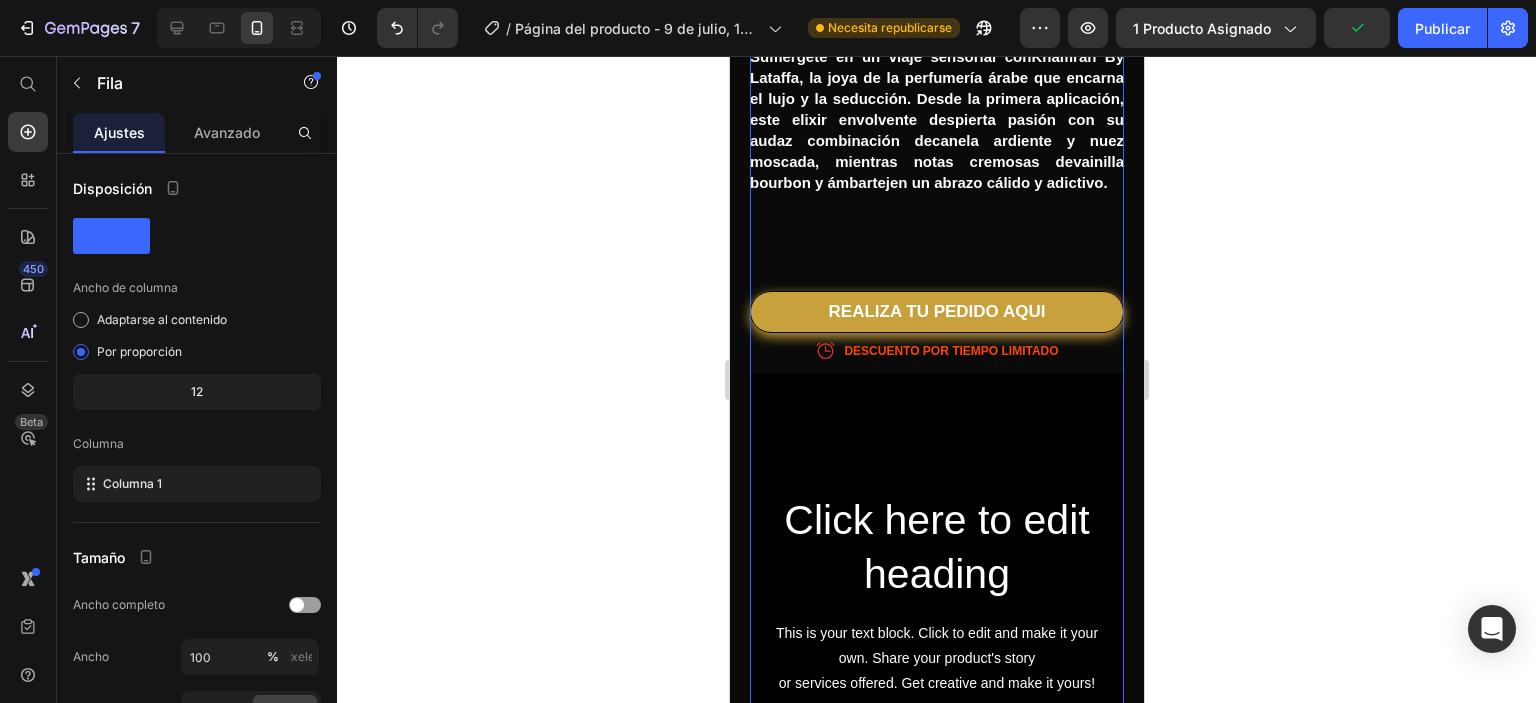 click at bounding box center [936, 624] 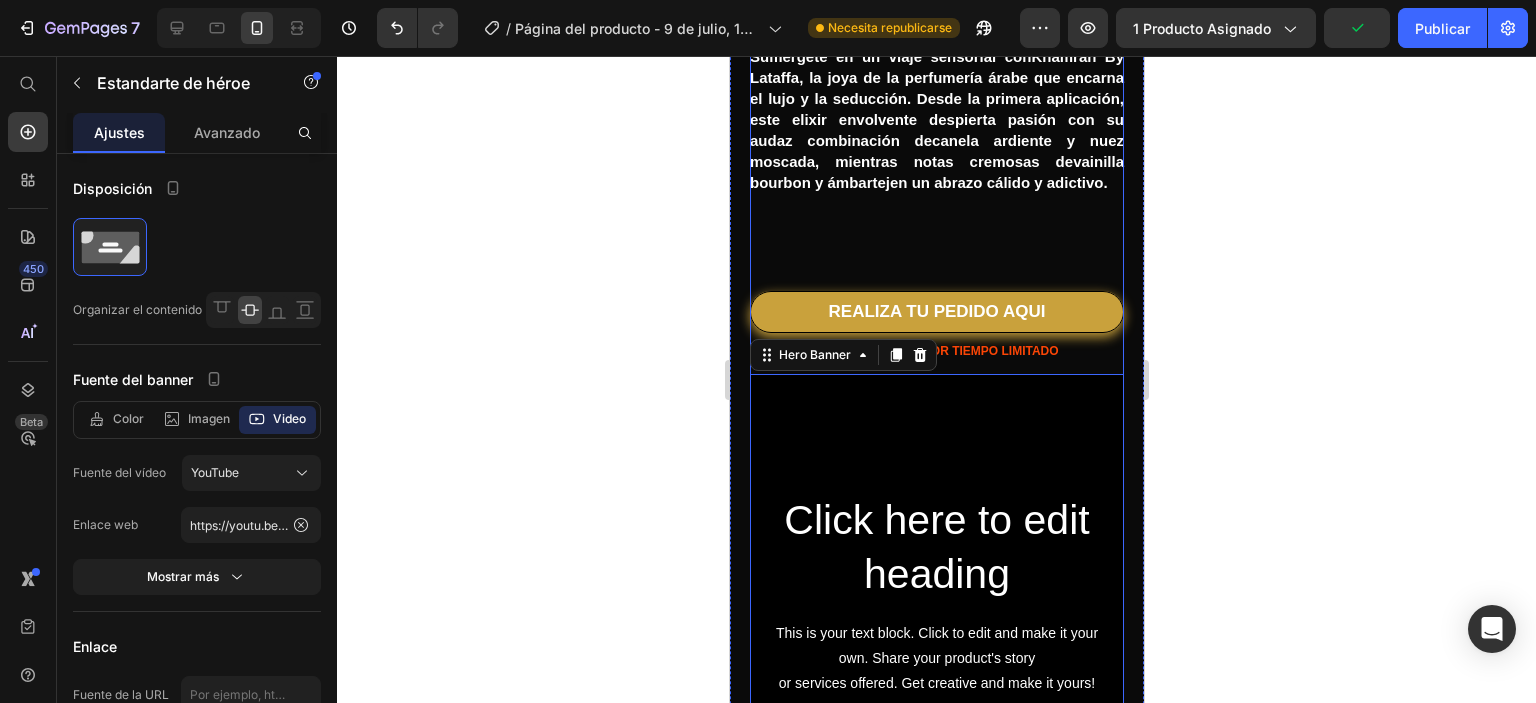 click on "Khamrah by Lattafa | Fragancia Gourmand de 12 Horas Product Title Icon Icon Icon Icon Icon Icon List 870+ Clientes satisfechos. Text Block Row $199.000,00 Product Price $140.000,00 Product Price $199.000,00 Product Price Row Sumérgete en un viaje sensorial con Khamrah By Lataffa , la joya de la perfumería árabe que encarna el lujo y la seducción. Desde la primera aplicación, este elixir envolvente despierta pasión con su audaz combinación de canela ardiente y nuez moscada , mientras notas cremosas de vainilla bourbon y ámbar tejen un abrazo cálido y adictivo. Product Description REALIZA TU PEDIDO AQUI Dynamic Checkout Icon DESCUENTO POR TIEMPO LIMITADO Stock Counter Row Click here to edit heading Heading This is your text block. Click to edit and make it your own. Share your product's story or services offered. Get creative and make it yours! Text Block Get started Button Hero Banner Icon Icon Icon Icon Icon Icon List" at bounding box center (936, 380) 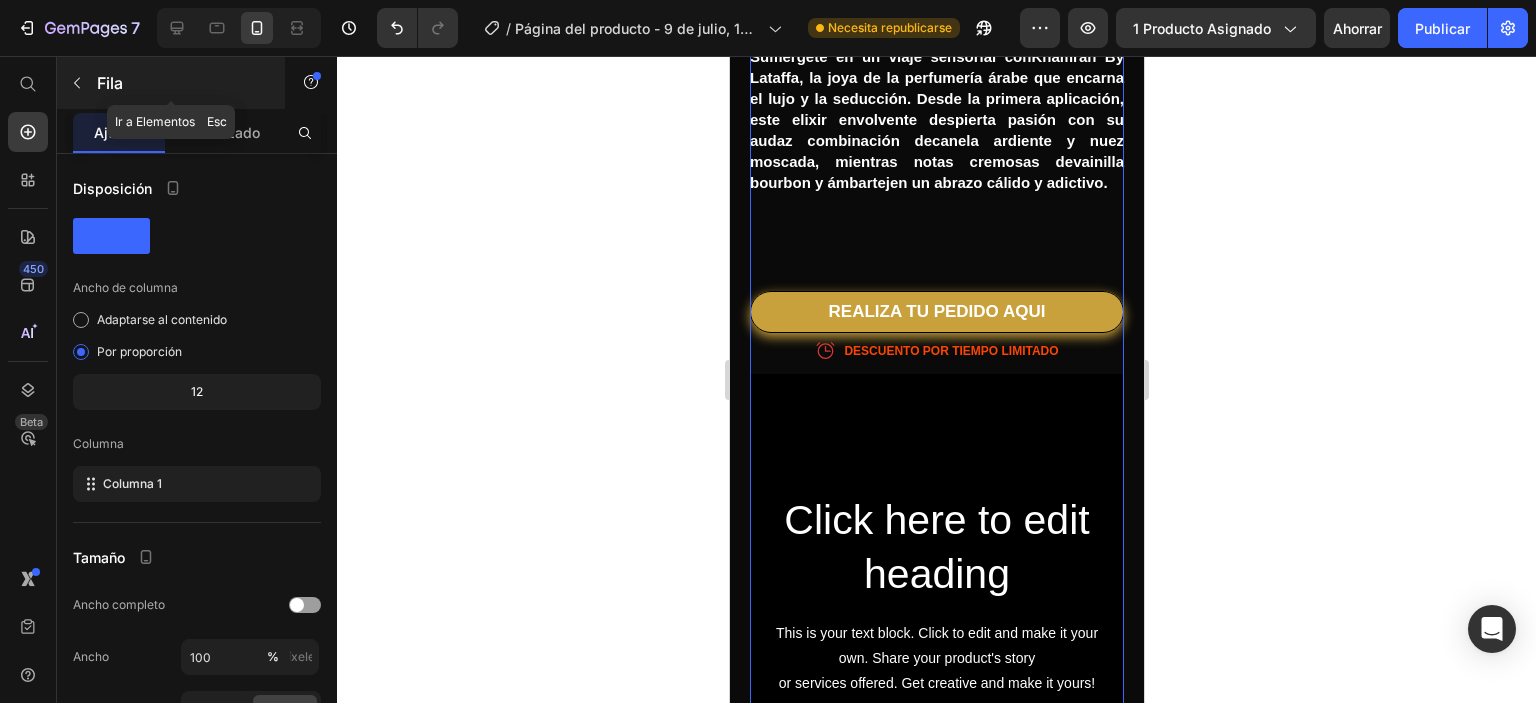 click at bounding box center (77, 83) 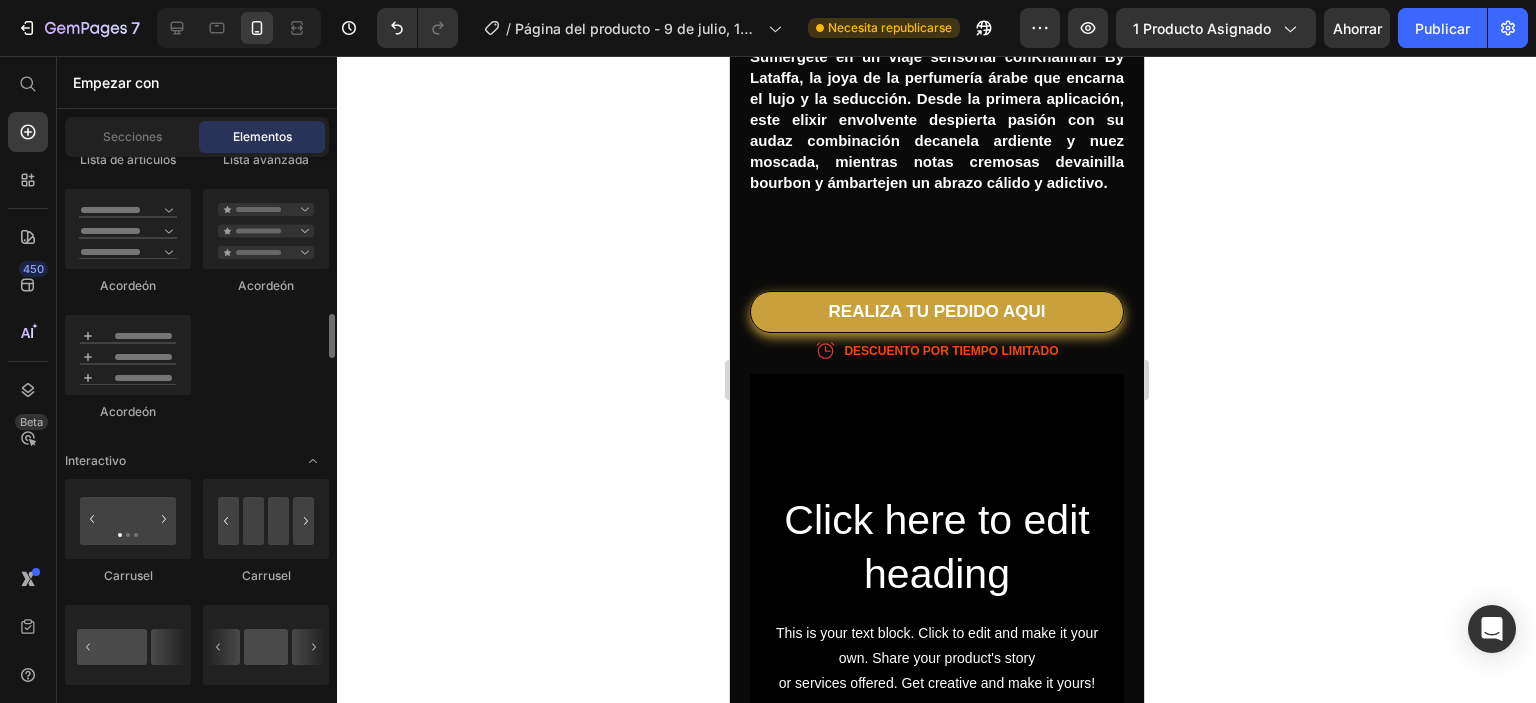 scroll, scrollTop: 1600, scrollLeft: 0, axis: vertical 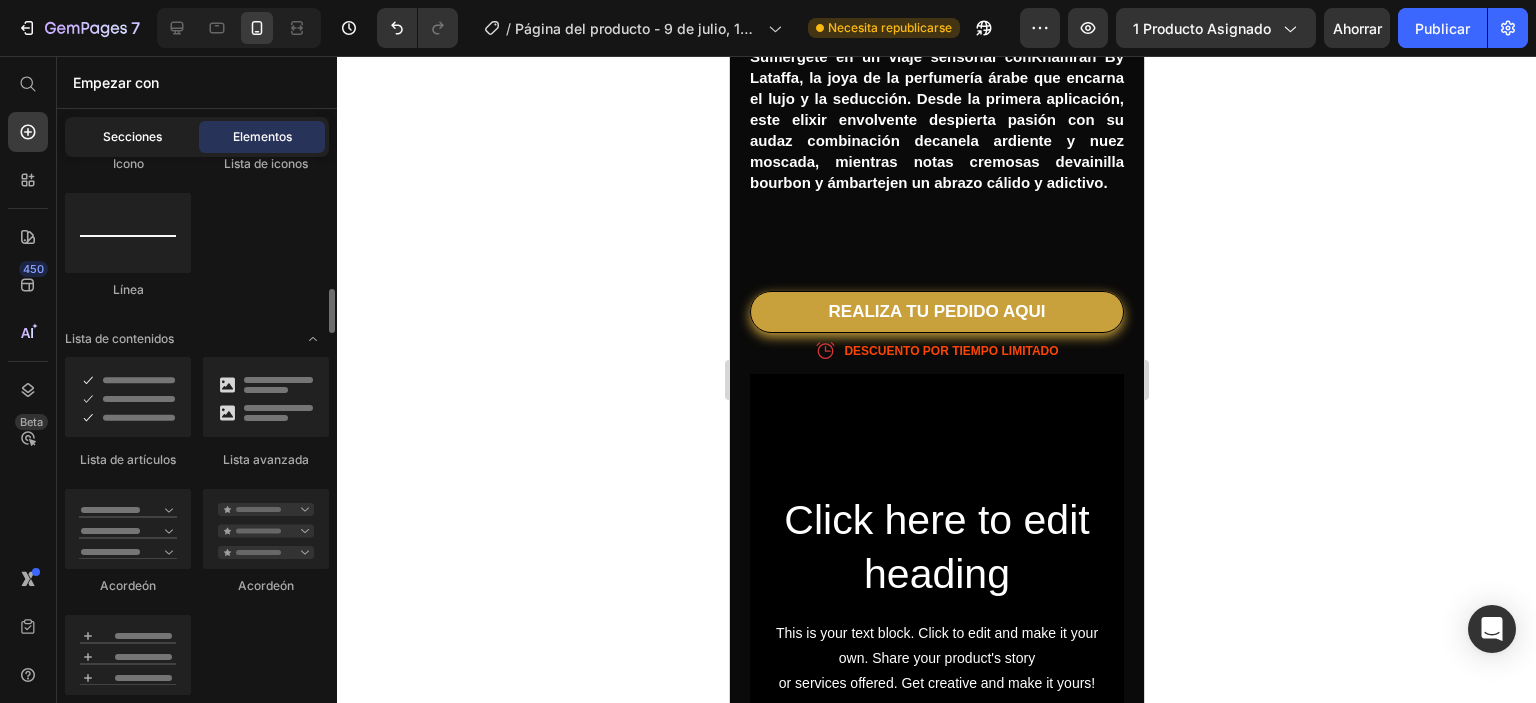 click on "Secciones" at bounding box center (132, 136) 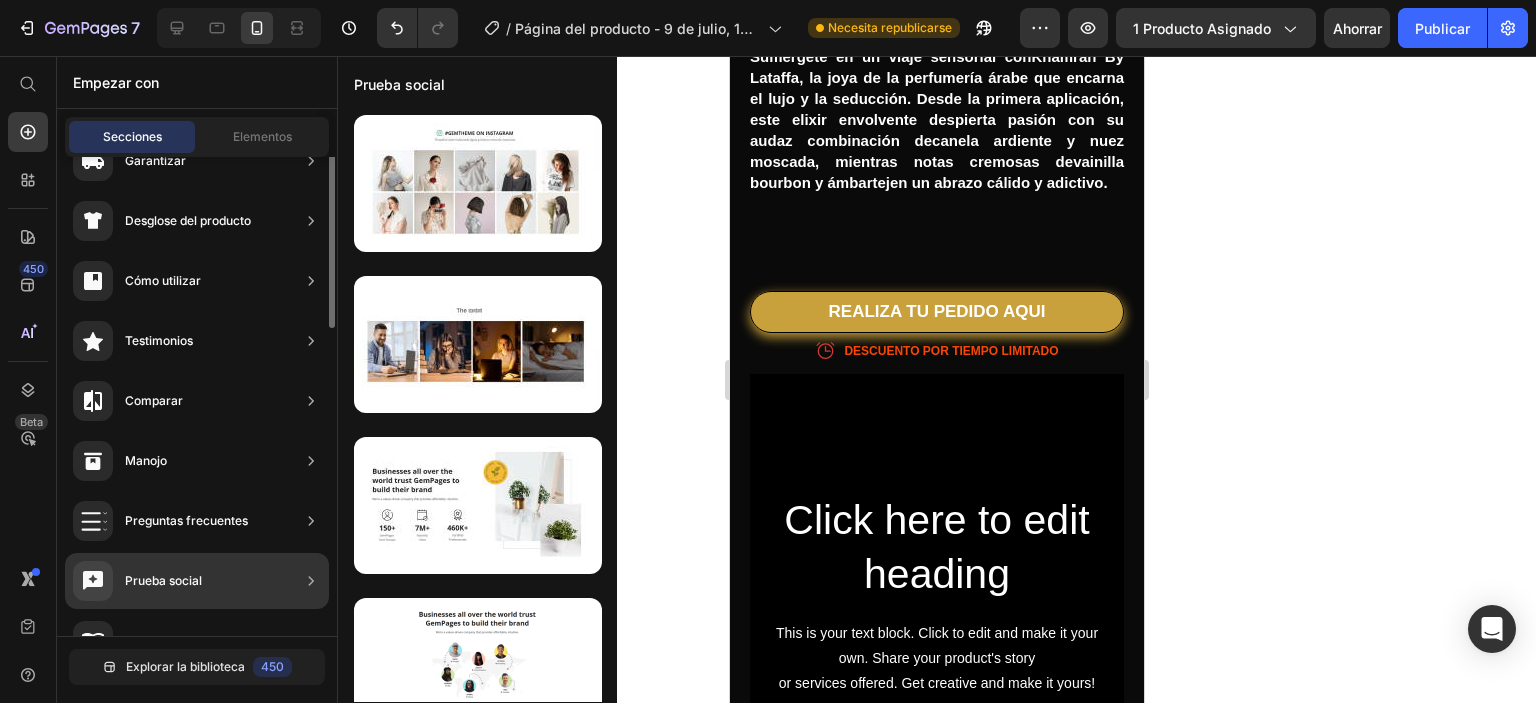 scroll, scrollTop: 180, scrollLeft: 0, axis: vertical 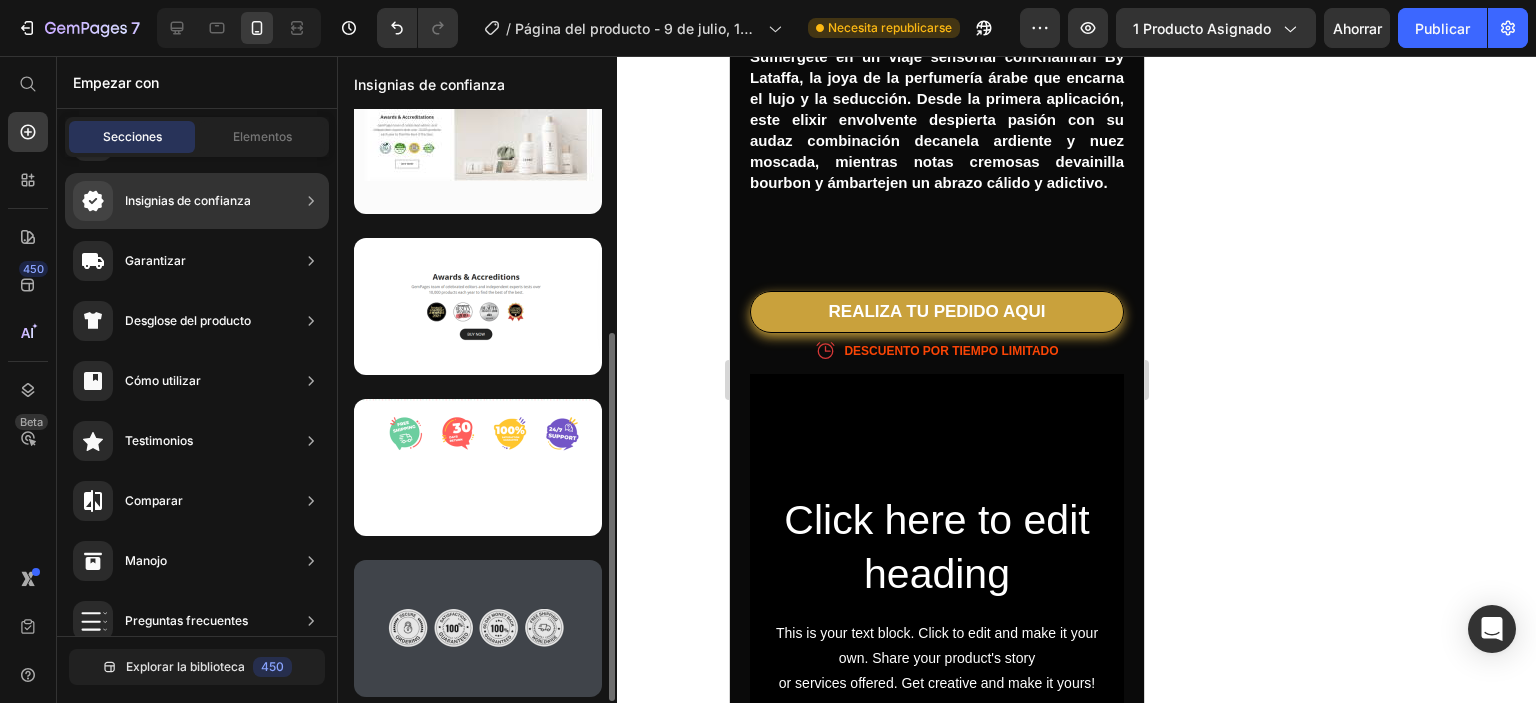 click at bounding box center (478, 628) 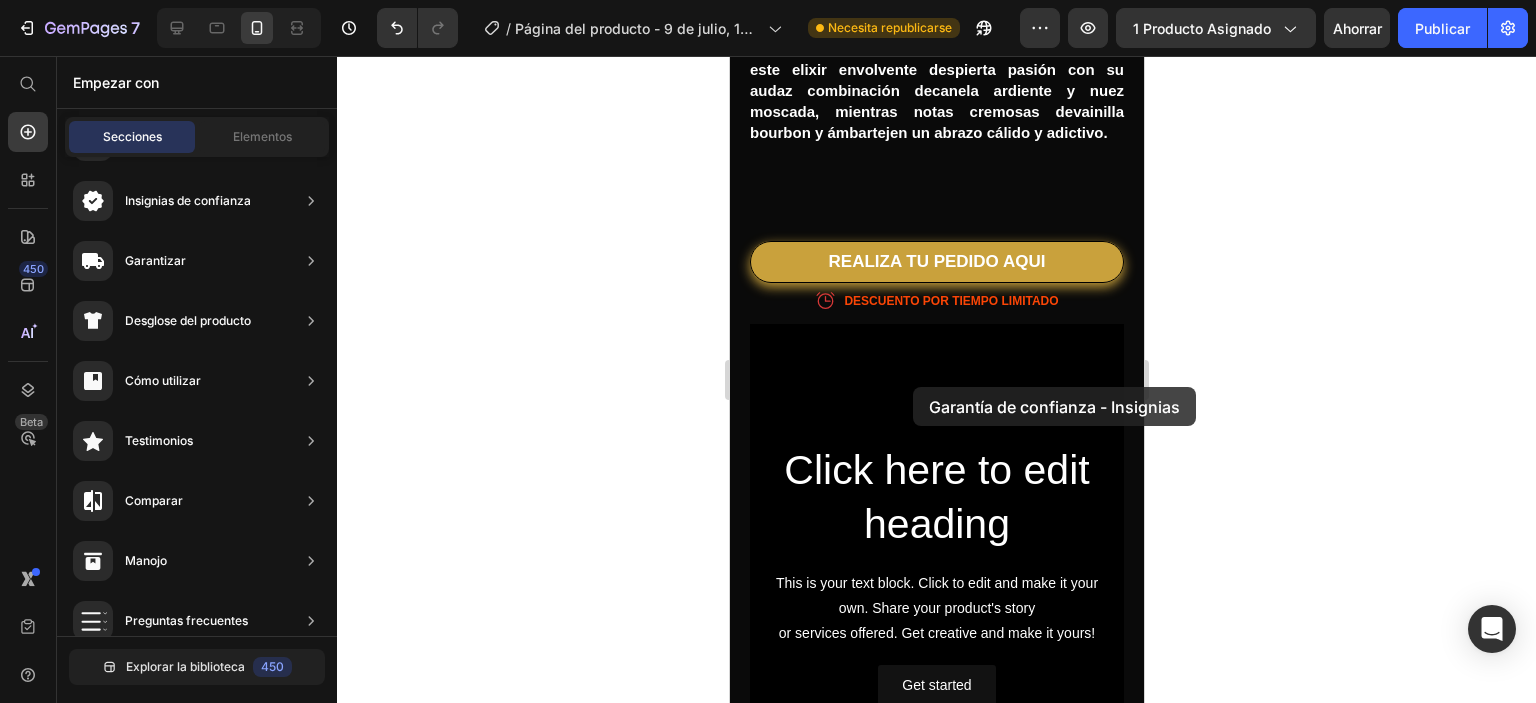 scroll, scrollTop: 817, scrollLeft: 0, axis: vertical 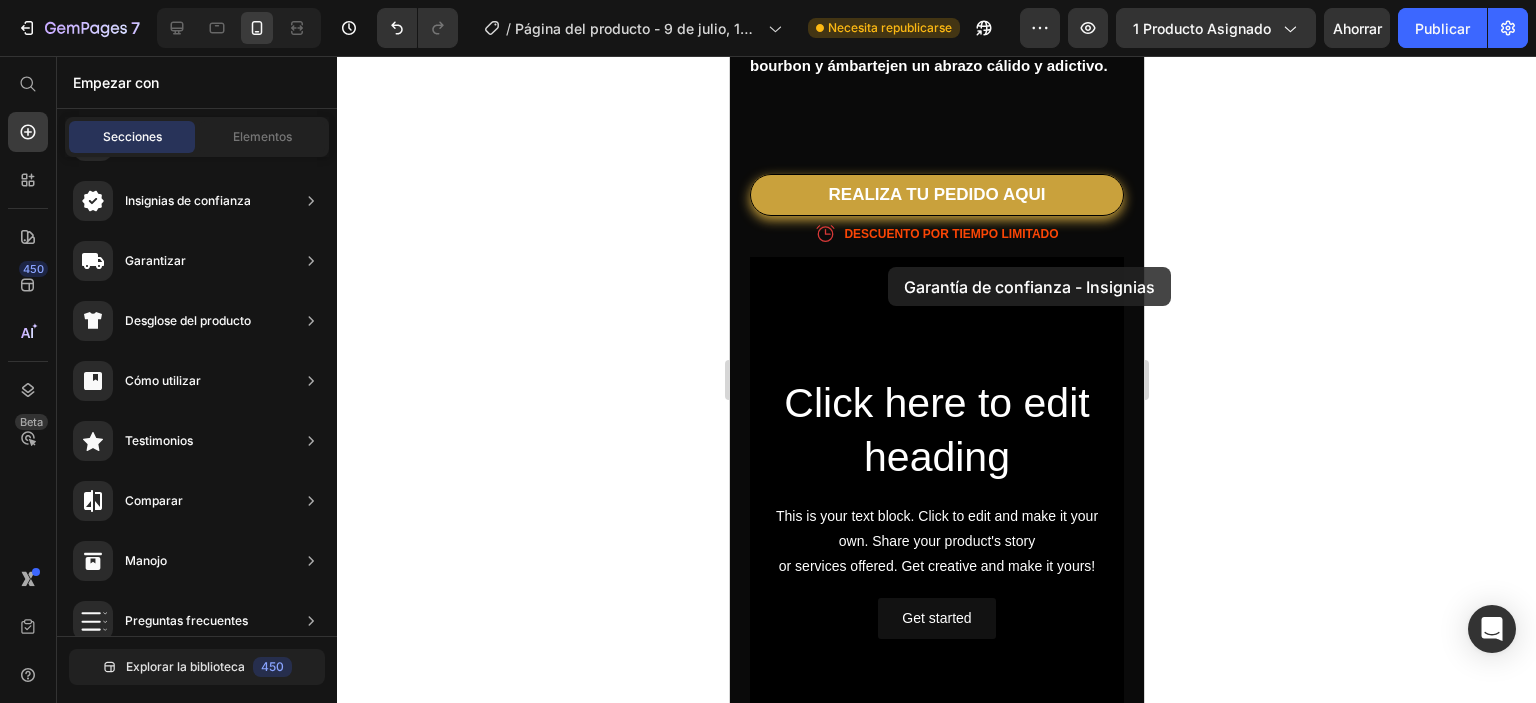 drag, startPoint x: 1248, startPoint y: 689, endPoint x: 887, endPoint y: 259, distance: 561.44543 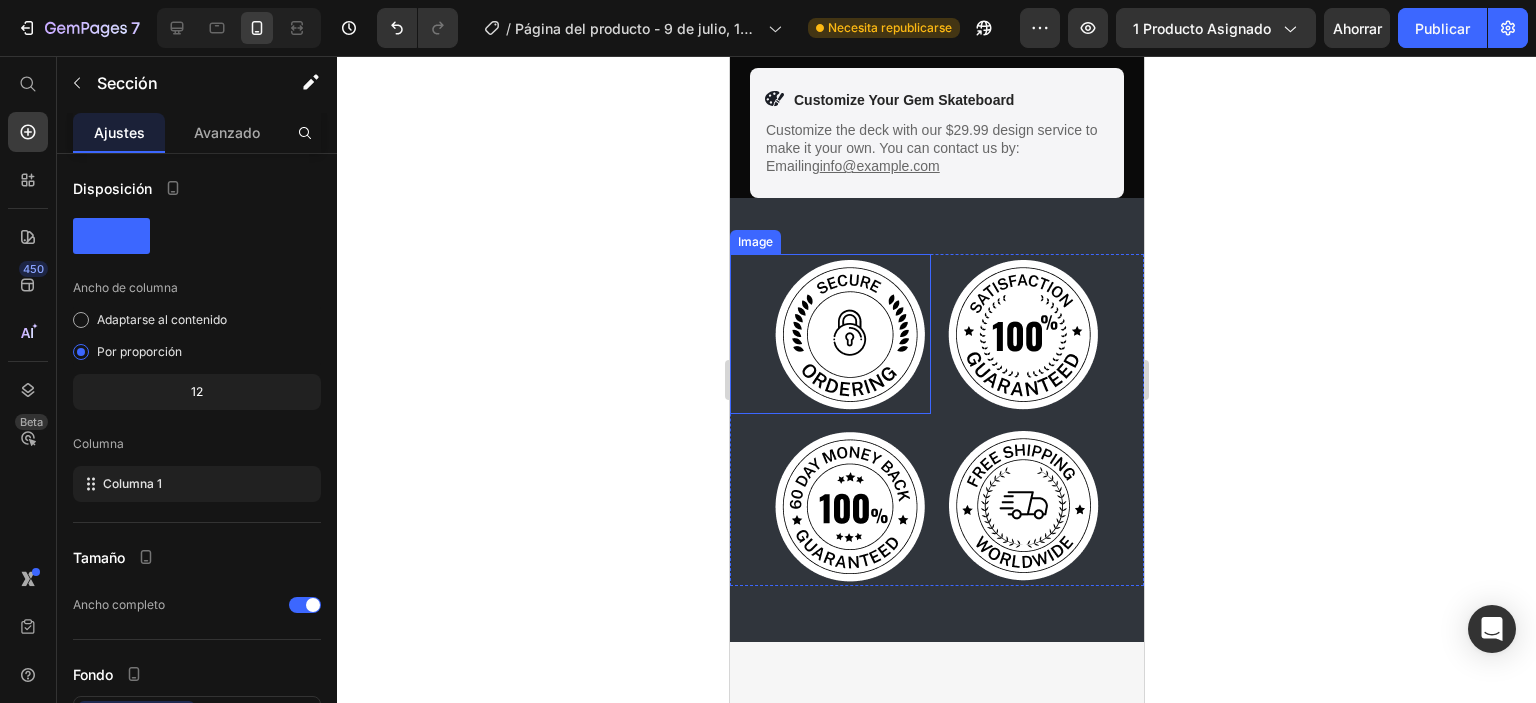 scroll, scrollTop: 1852, scrollLeft: 0, axis: vertical 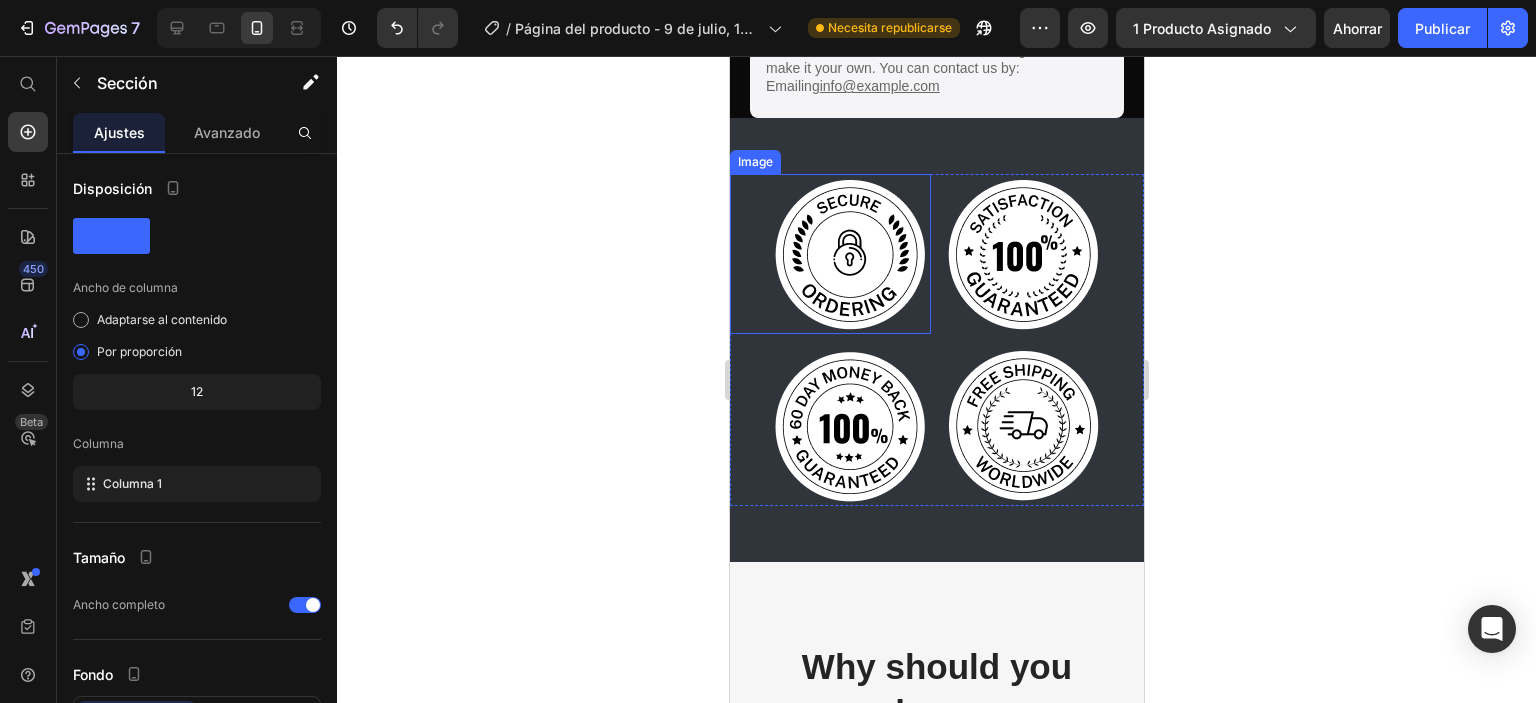click at bounding box center [829, 254] 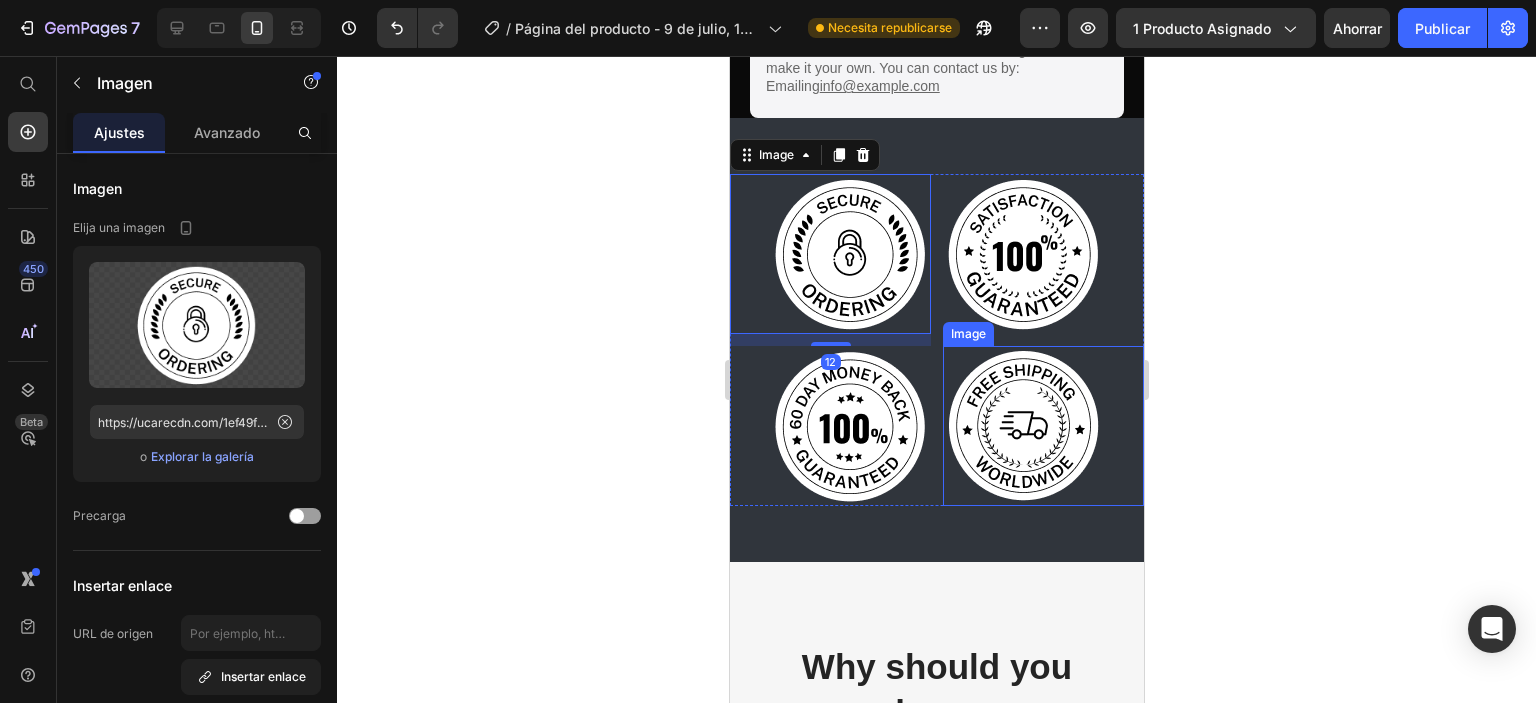 click at bounding box center (1042, 426) 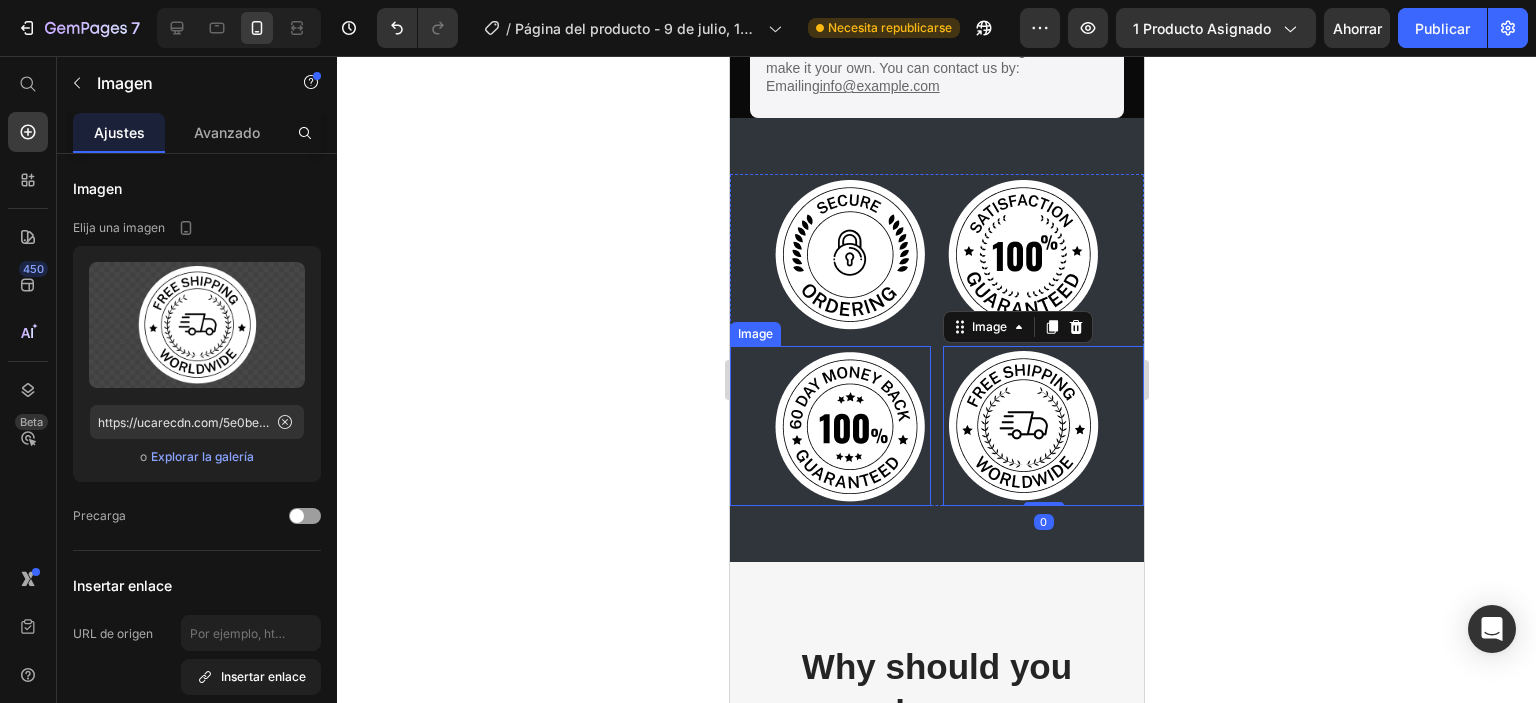click at bounding box center [829, 426] 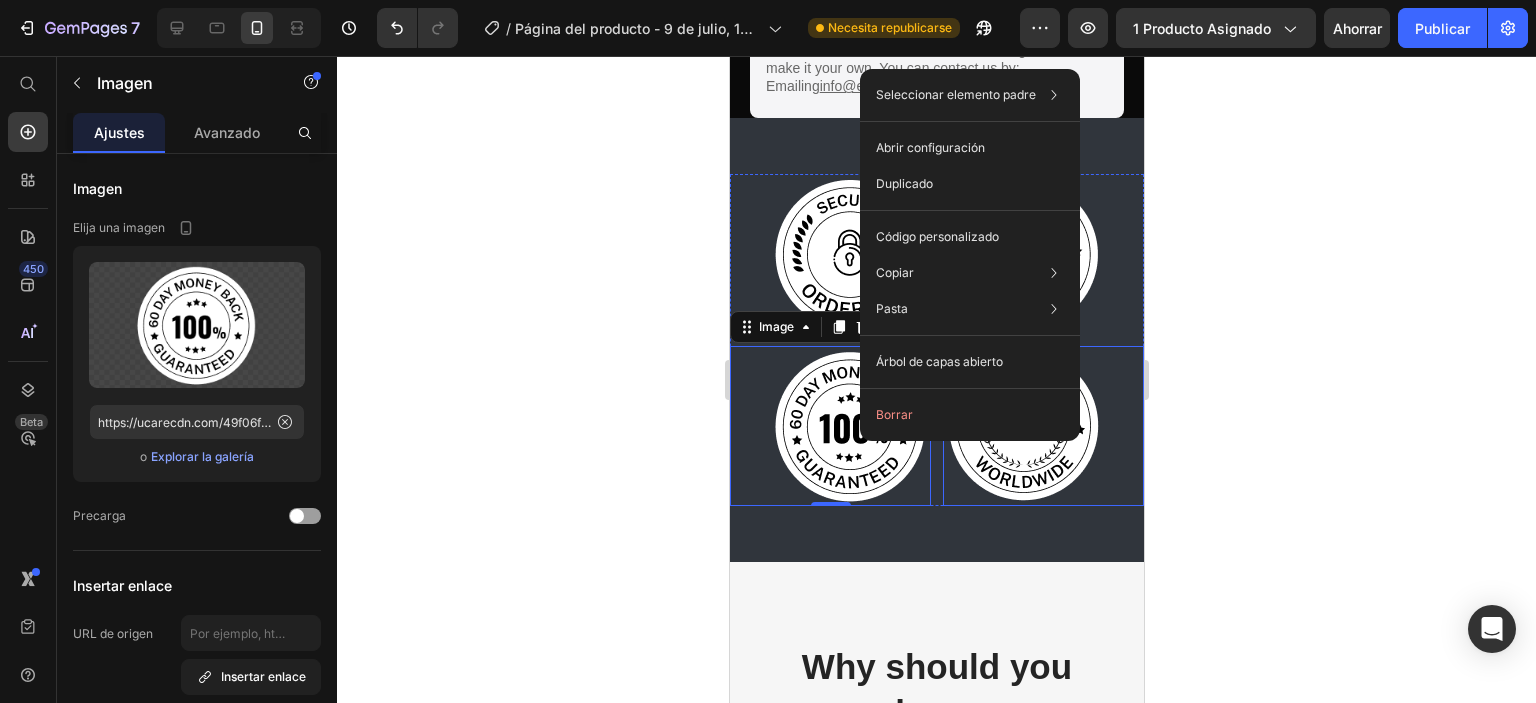 click at bounding box center (1042, 426) 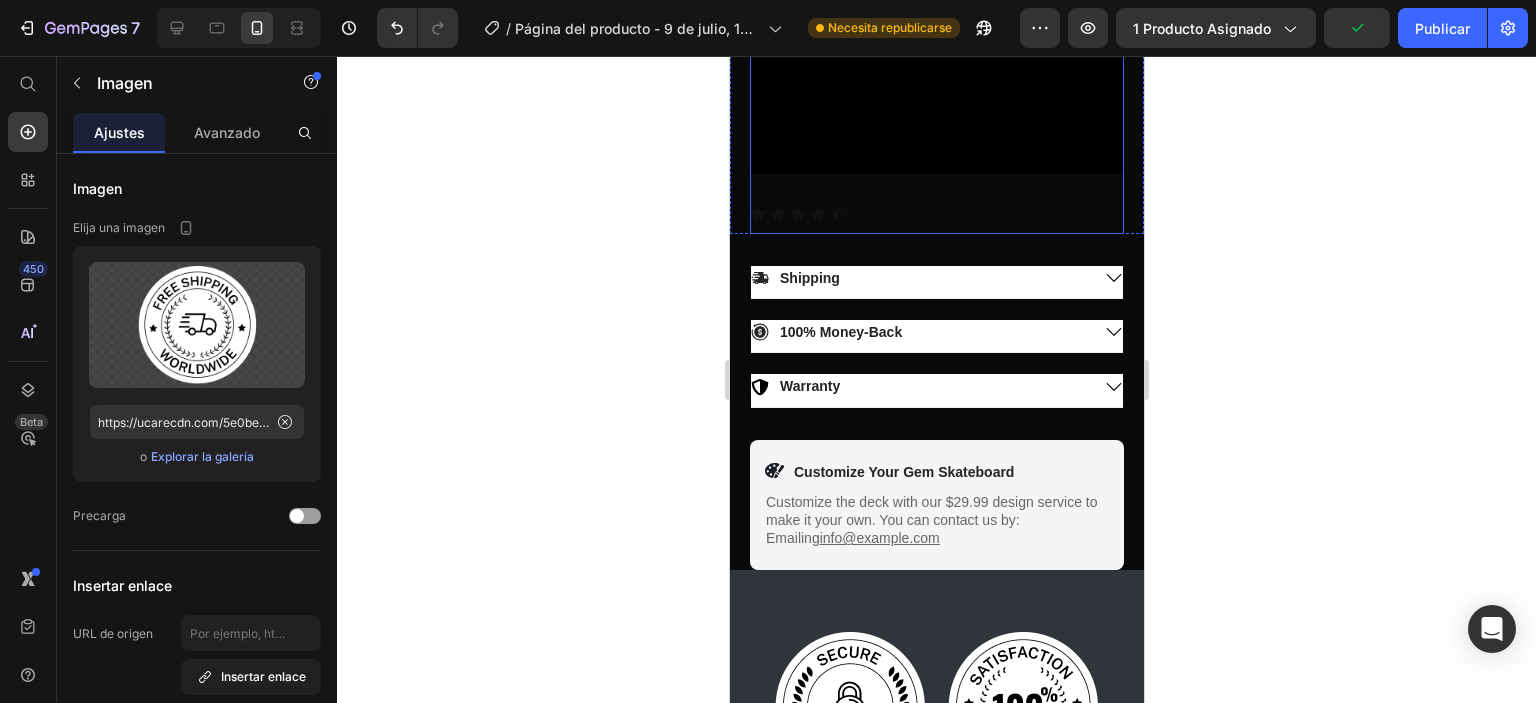 scroll, scrollTop: 1552, scrollLeft: 0, axis: vertical 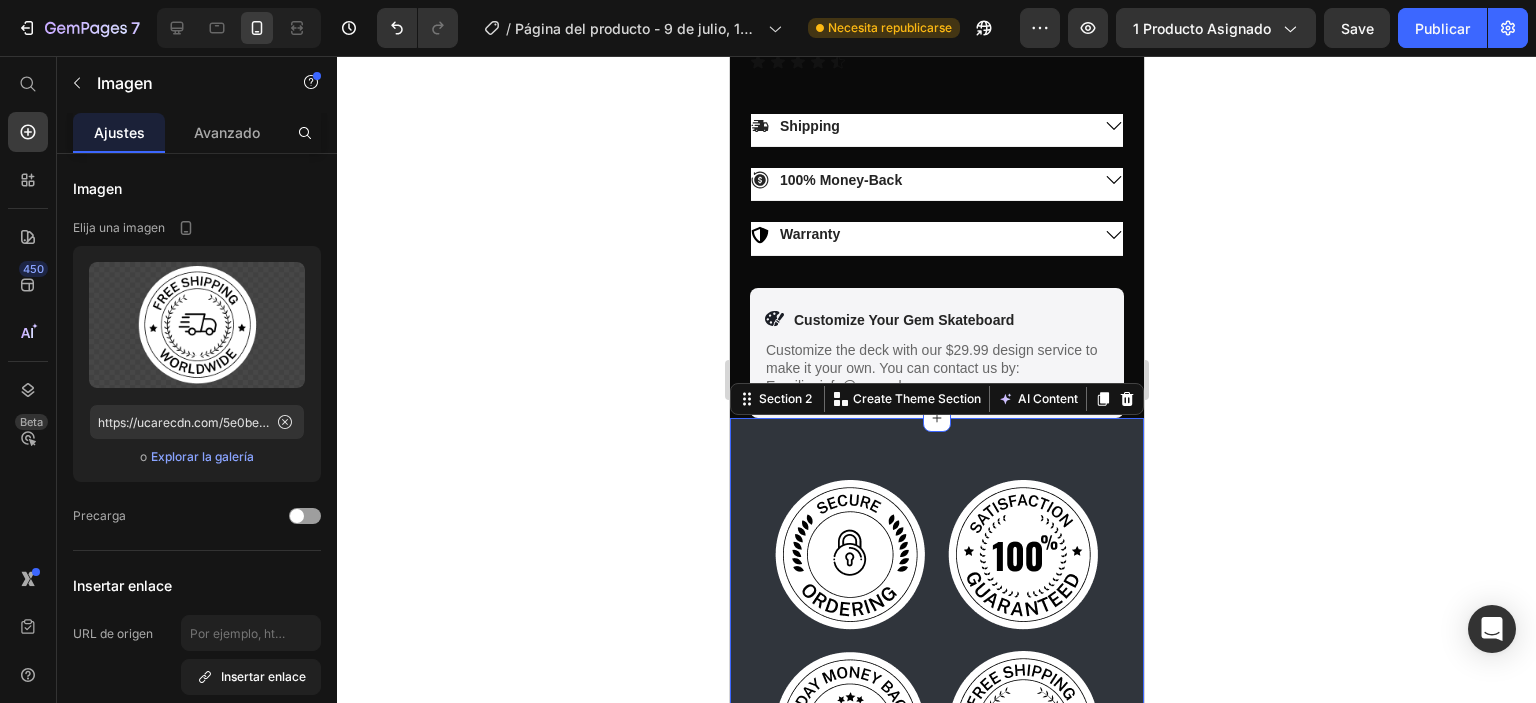 click on "Image Image Image Image Row Section 2   You can create reusable sections Create Theme Section AI Content Write with GemAI What would you like to describe here? Tone and Voice Persuasive Product Show more Generate" at bounding box center (936, 640) 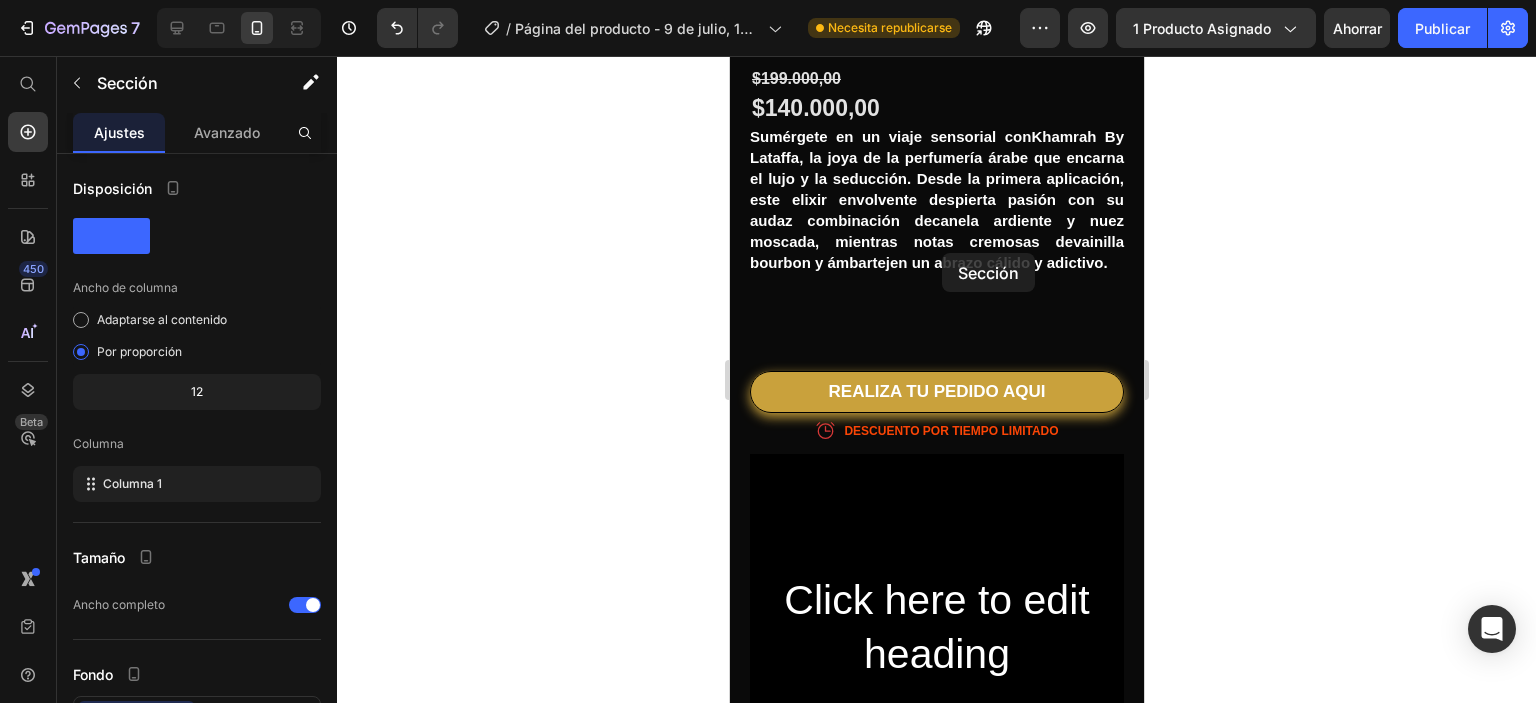 scroll, scrollTop: 572, scrollLeft: 0, axis: vertical 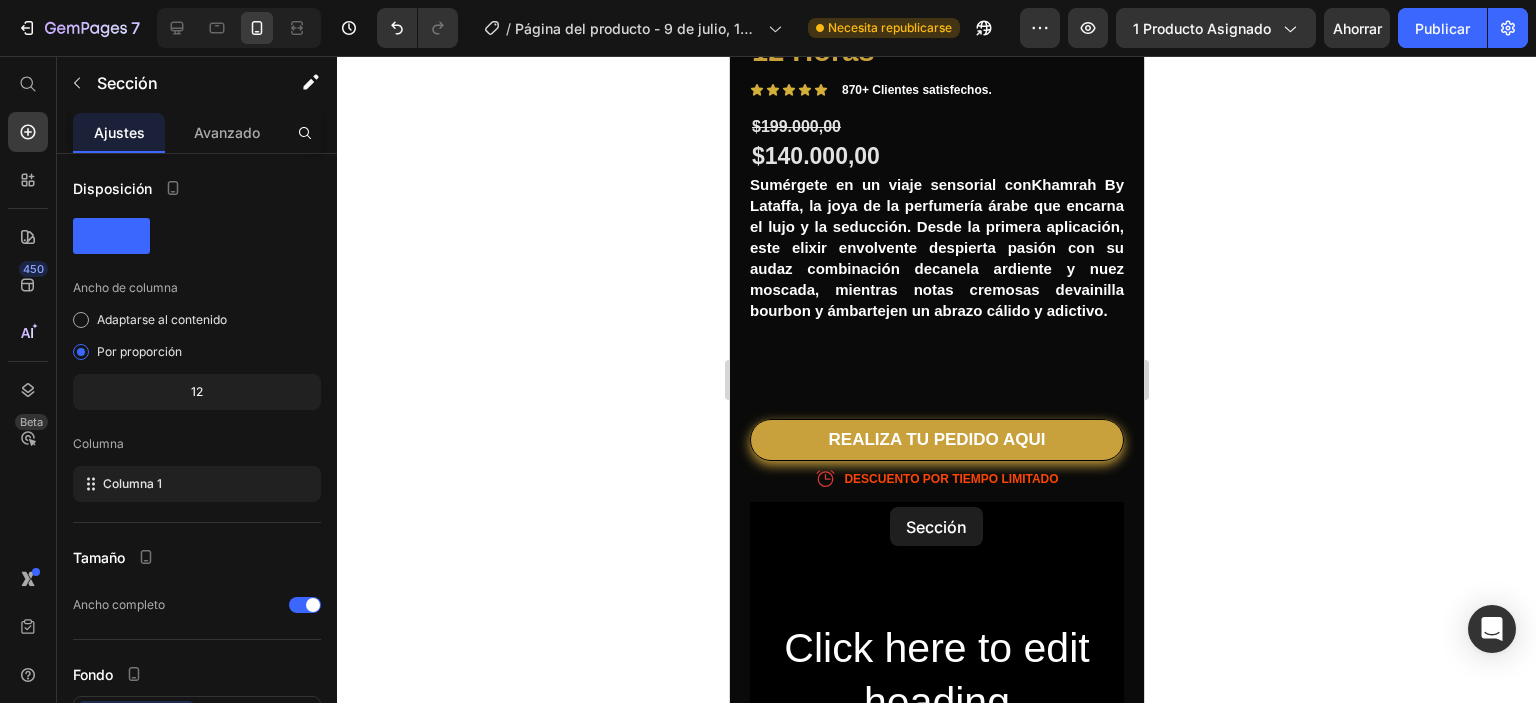drag, startPoint x: 960, startPoint y: 438, endPoint x: 889, endPoint y: 507, distance: 99.00505 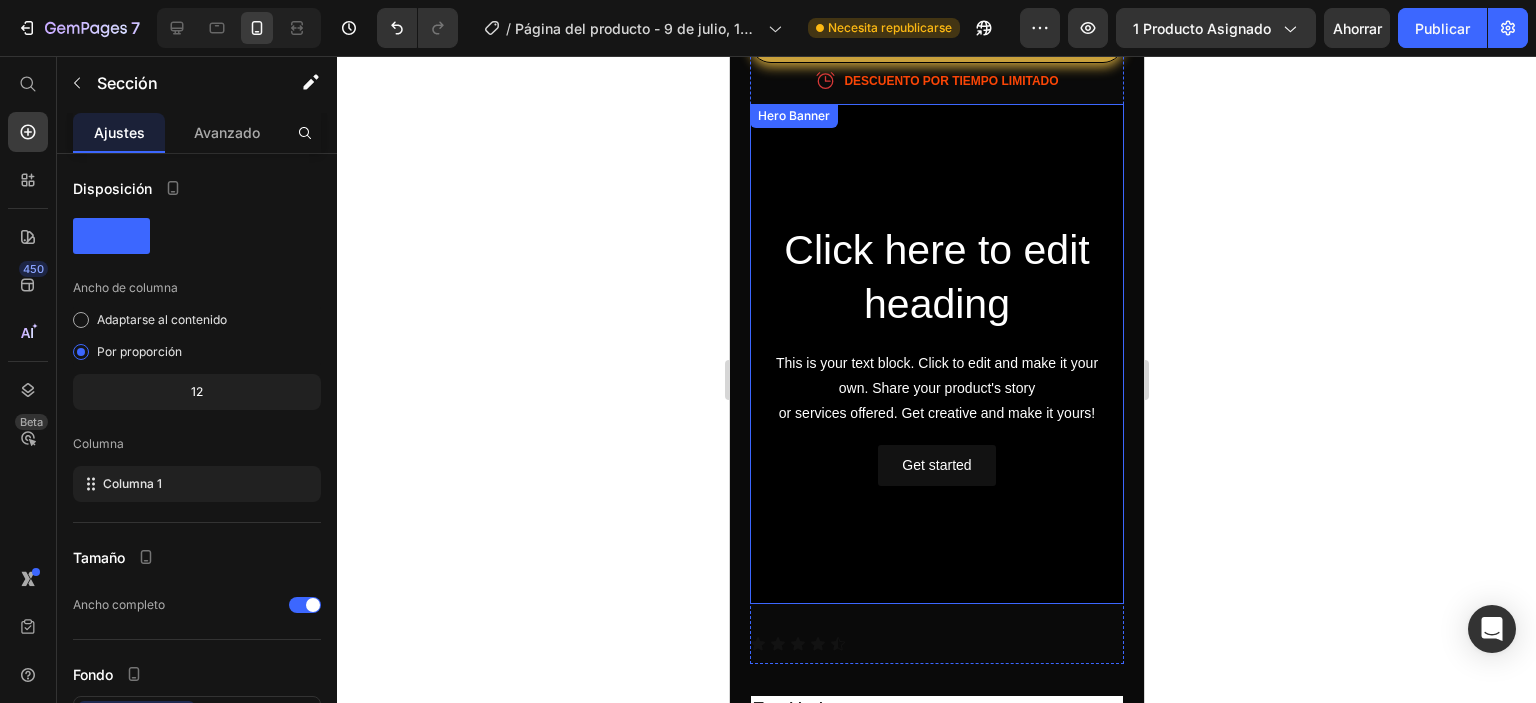 scroll, scrollTop: 972, scrollLeft: 0, axis: vertical 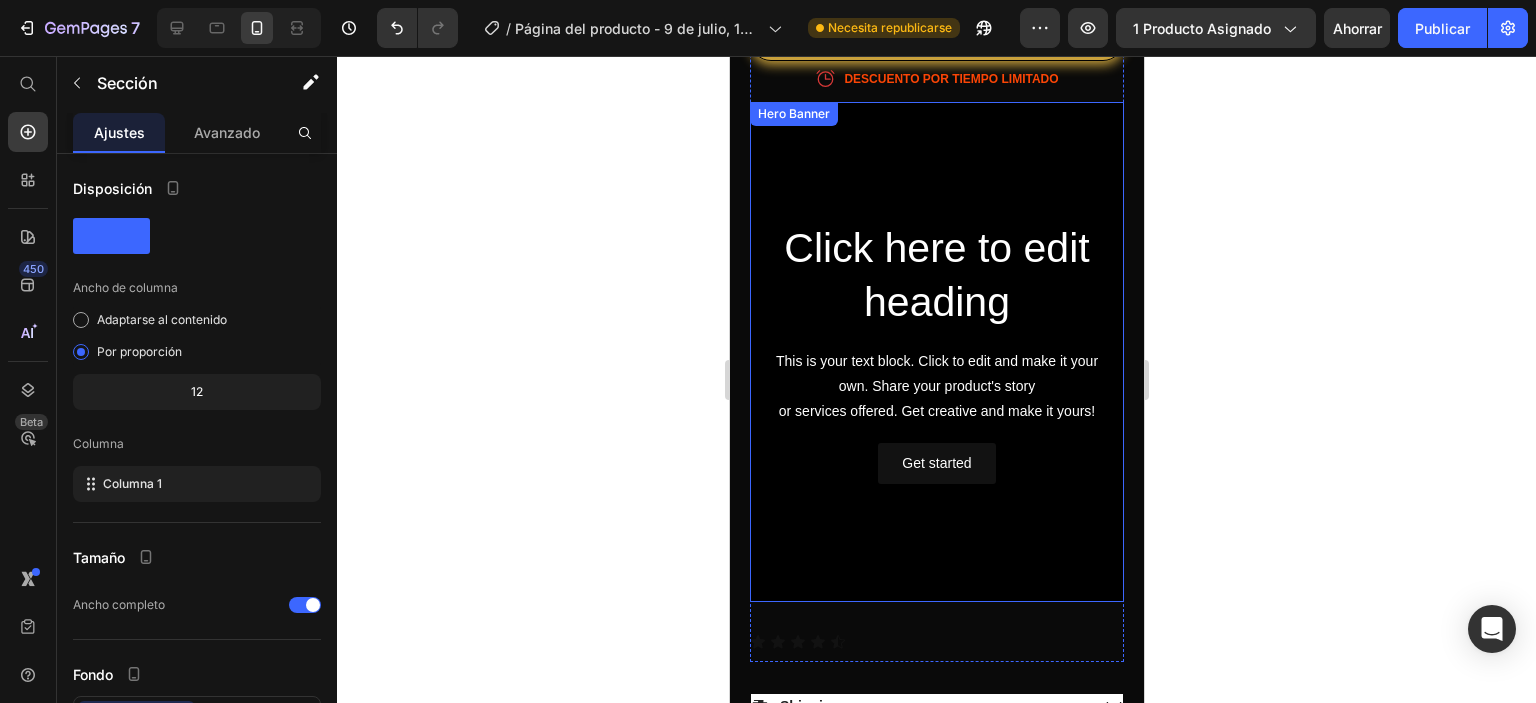 click on "Click here to edit heading" at bounding box center [936, 275] 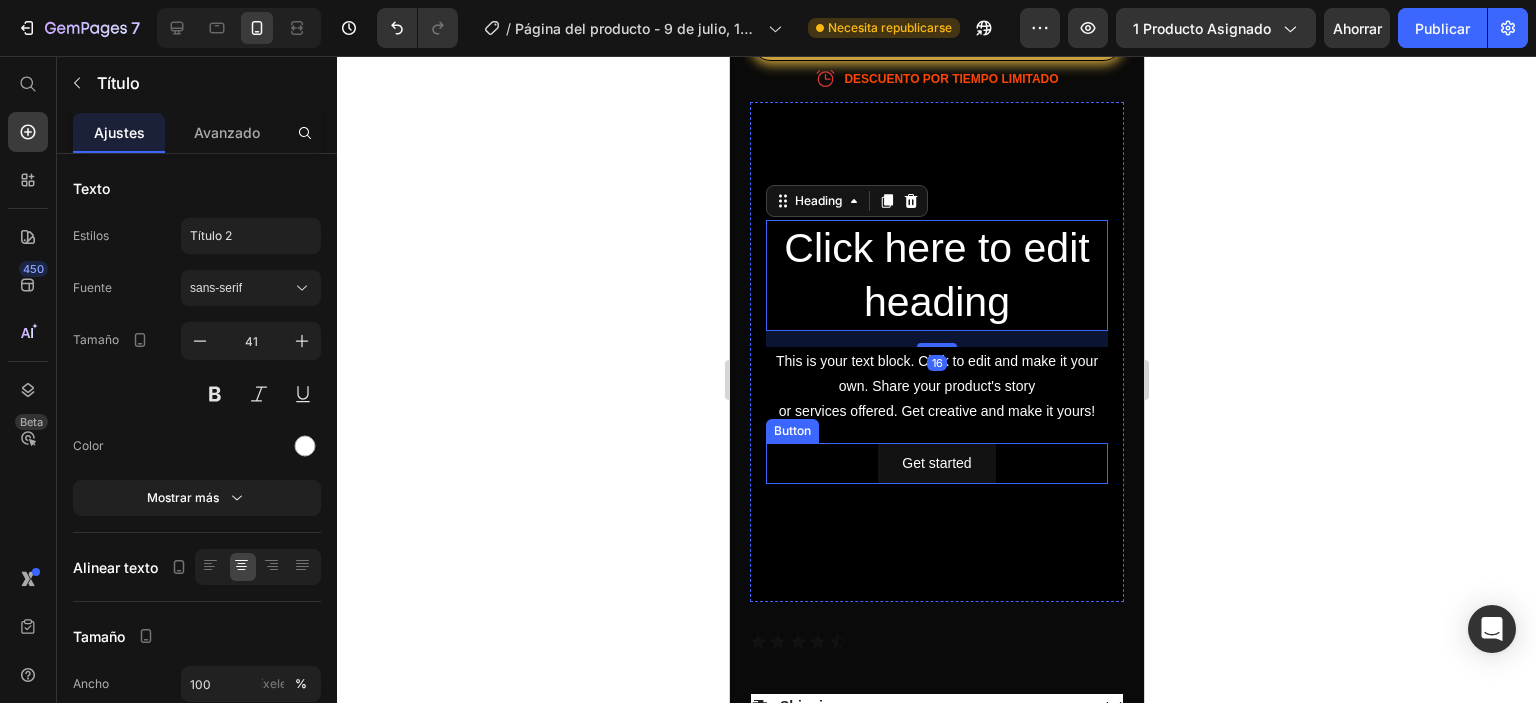 click at bounding box center (936, 352) 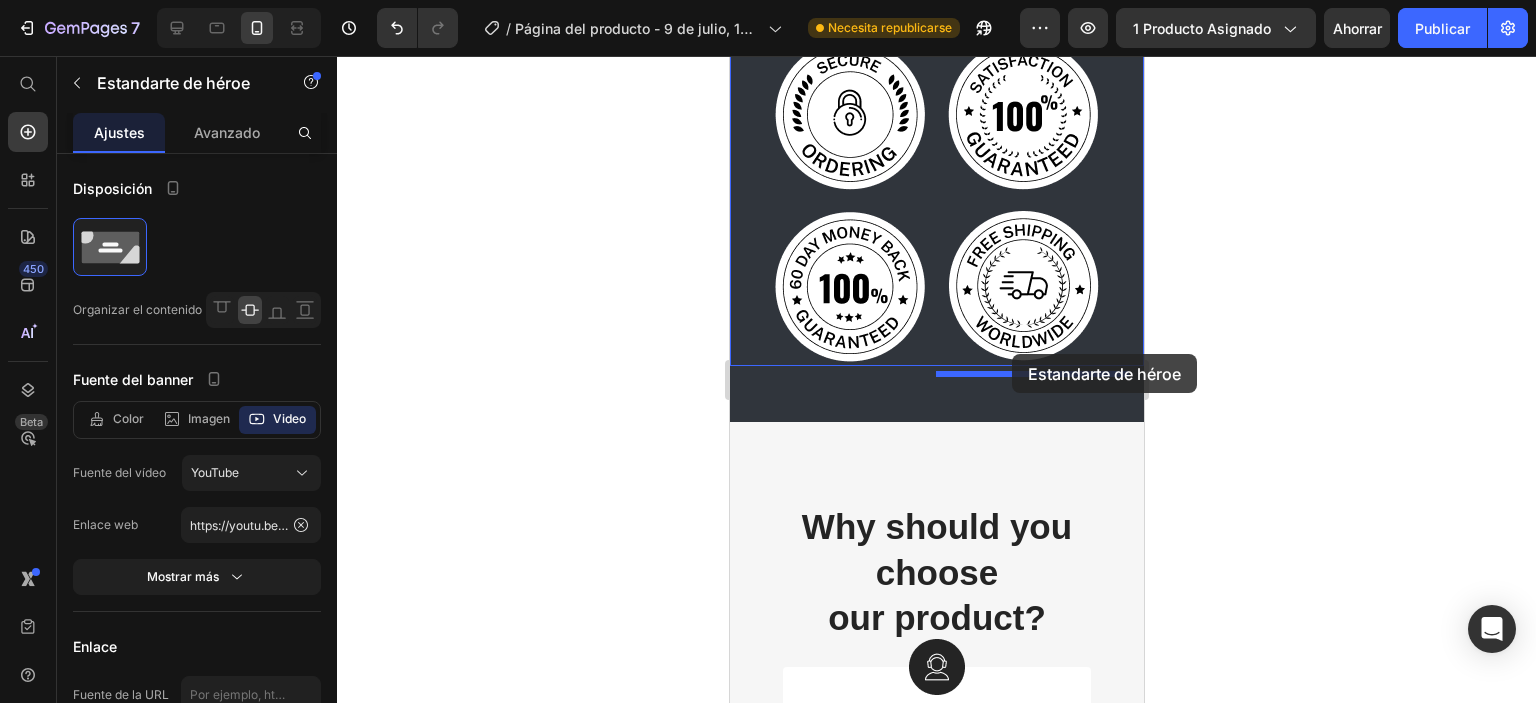 drag, startPoint x: 1068, startPoint y: 587, endPoint x: 1013, endPoint y: 455, distance: 143 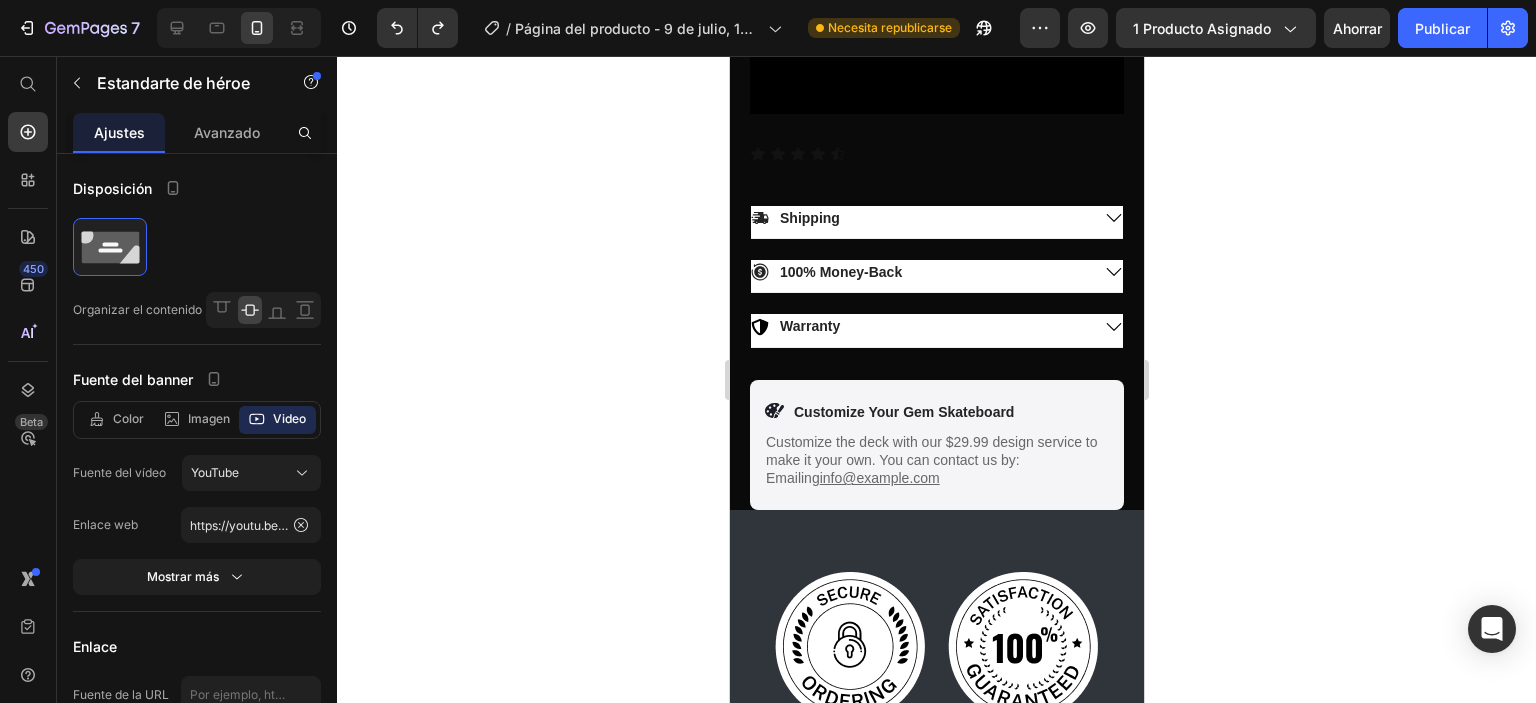scroll, scrollTop: 1908, scrollLeft: 0, axis: vertical 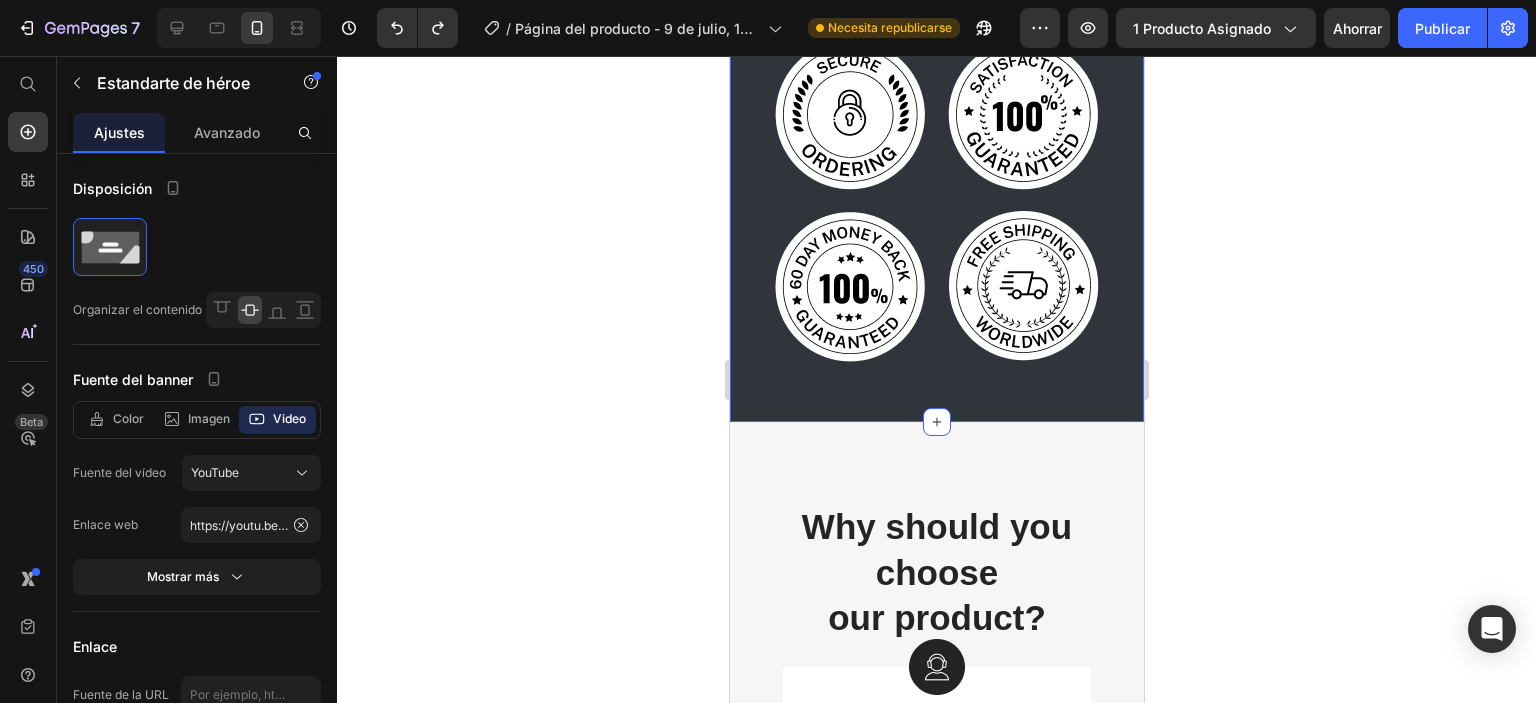 click on "Image Image Image Image Row Section 2" at bounding box center (936, 200) 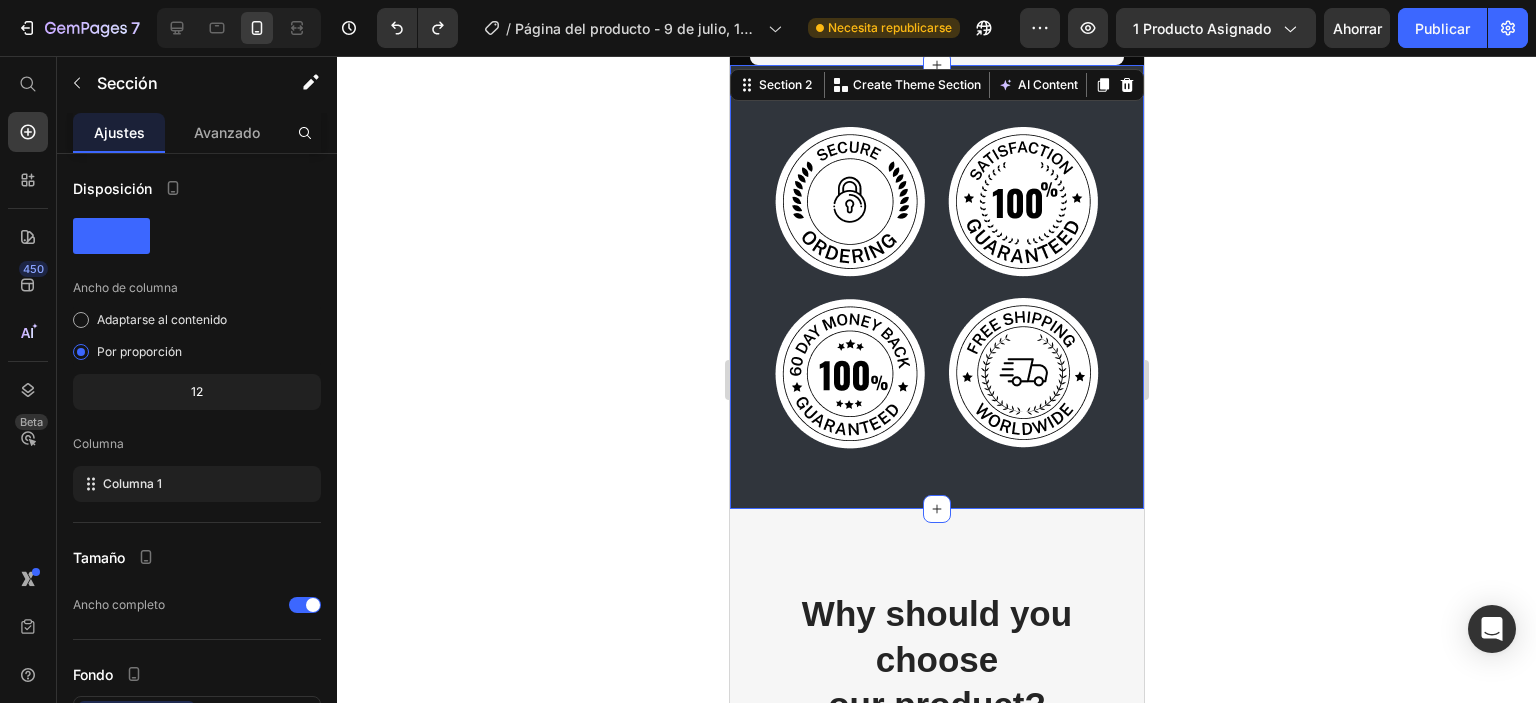 scroll, scrollTop: 1708, scrollLeft: 0, axis: vertical 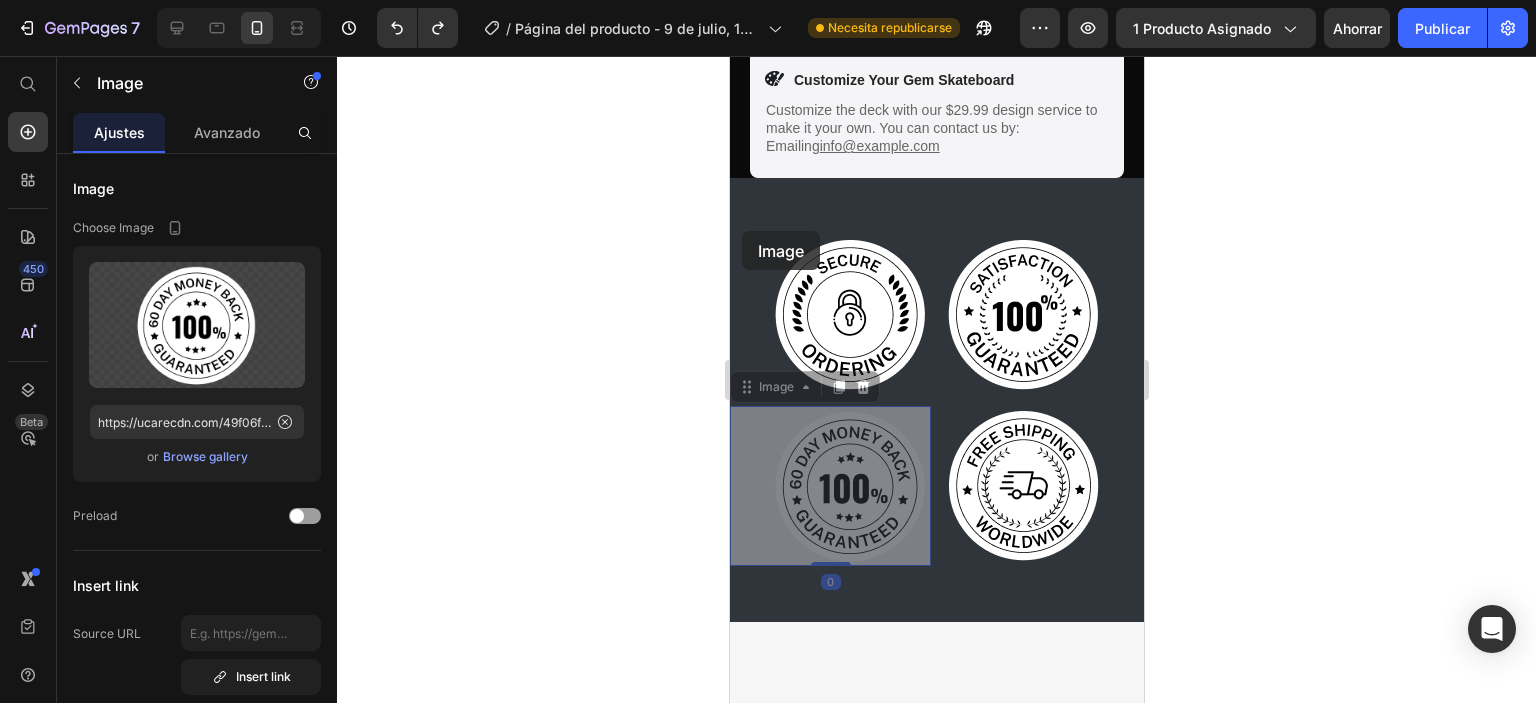 drag, startPoint x: 753, startPoint y: 507, endPoint x: 741, endPoint y: 231, distance: 276.26074 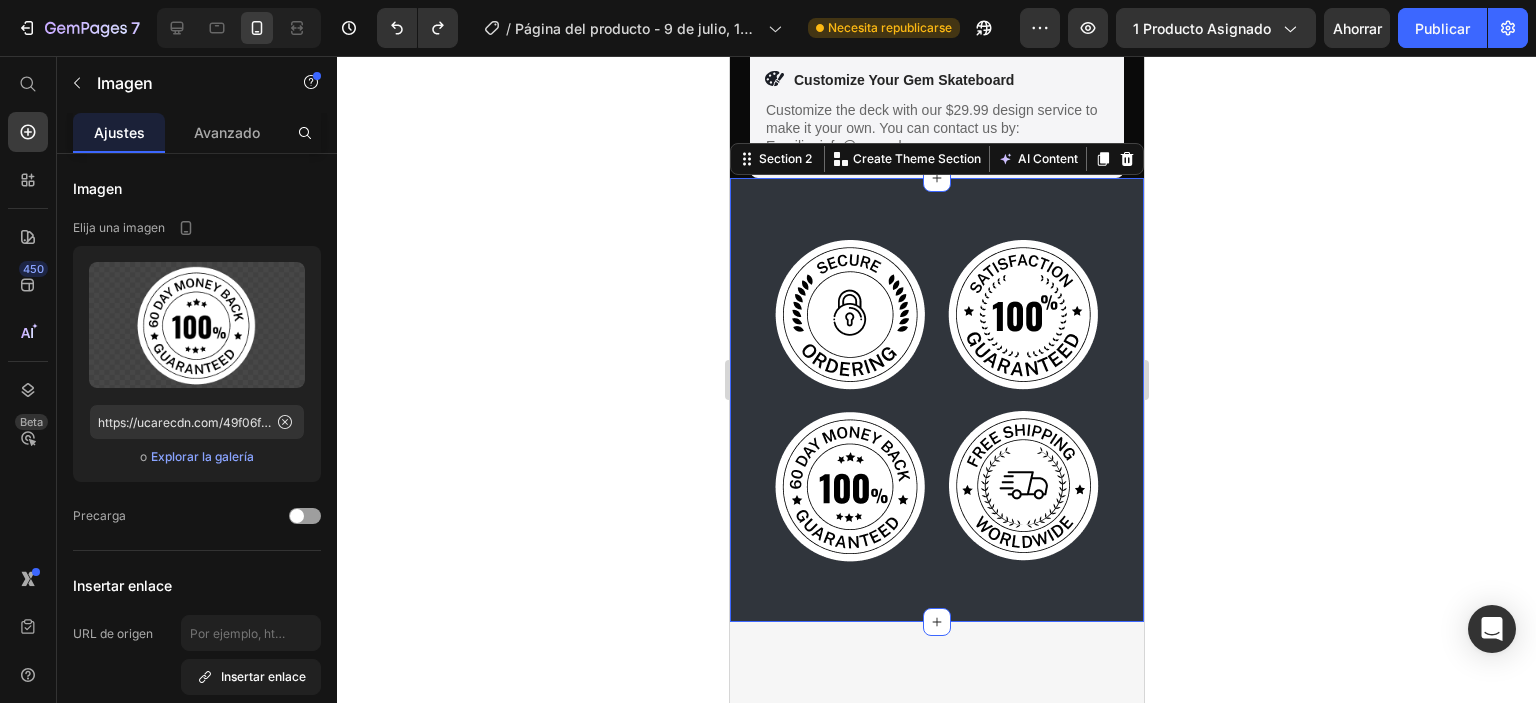 click on "Image Image Image Image Row Section 2   You can create reusable sections Create Theme Section AI Content Write with GemAI What would you like to describe here? Tone and Voice Persuasive Product Show more Generate" at bounding box center [936, 400] 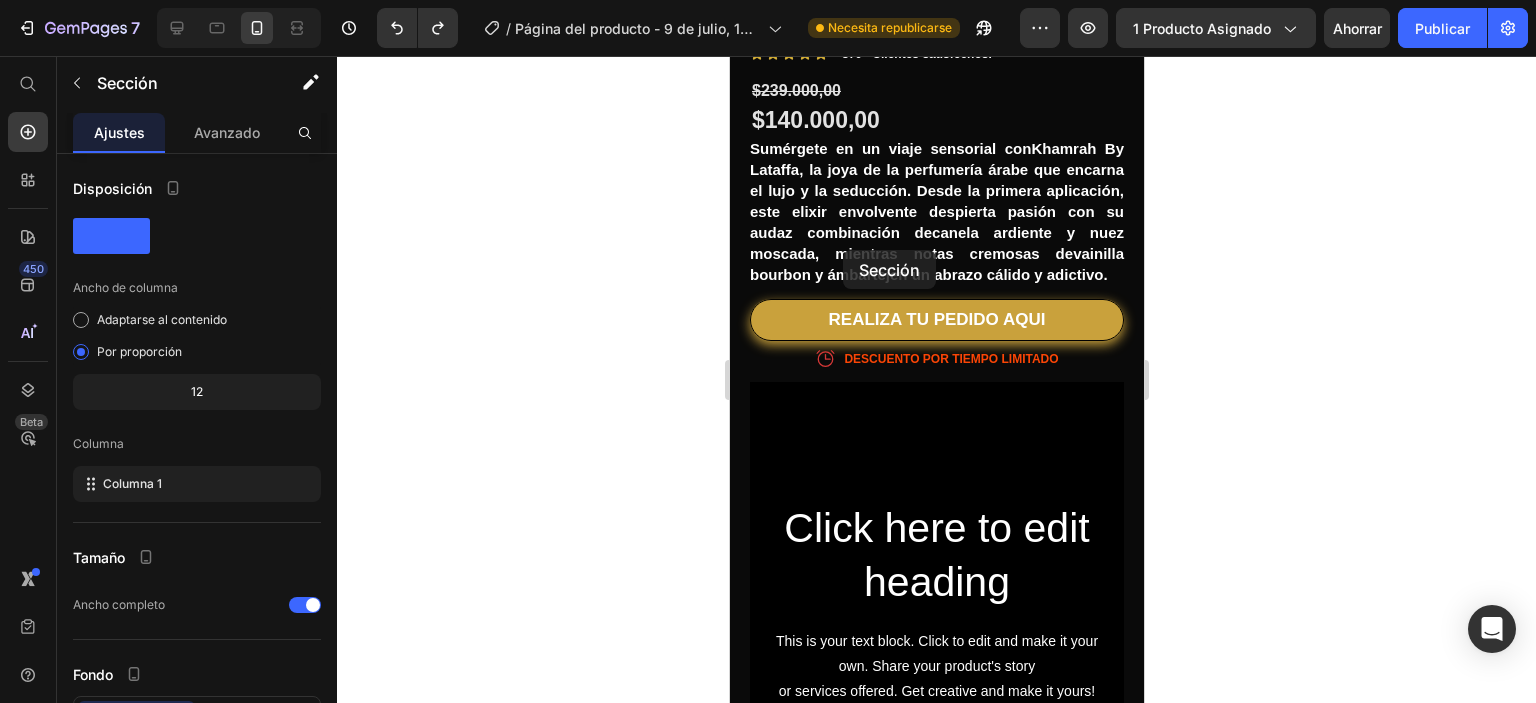 scroll, scrollTop: 608, scrollLeft: 0, axis: vertical 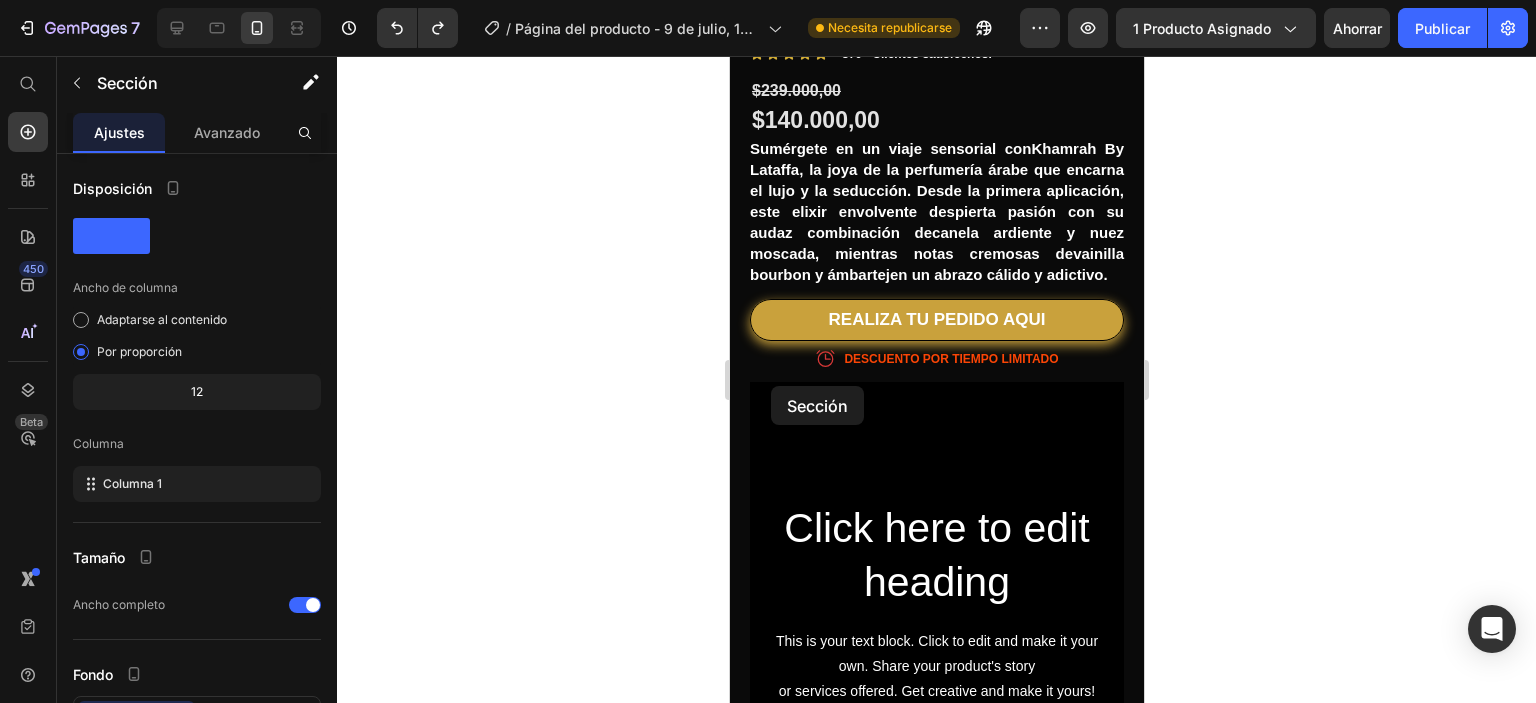 drag, startPoint x: 793, startPoint y: 470, endPoint x: 770, endPoint y: 385, distance: 88.0568 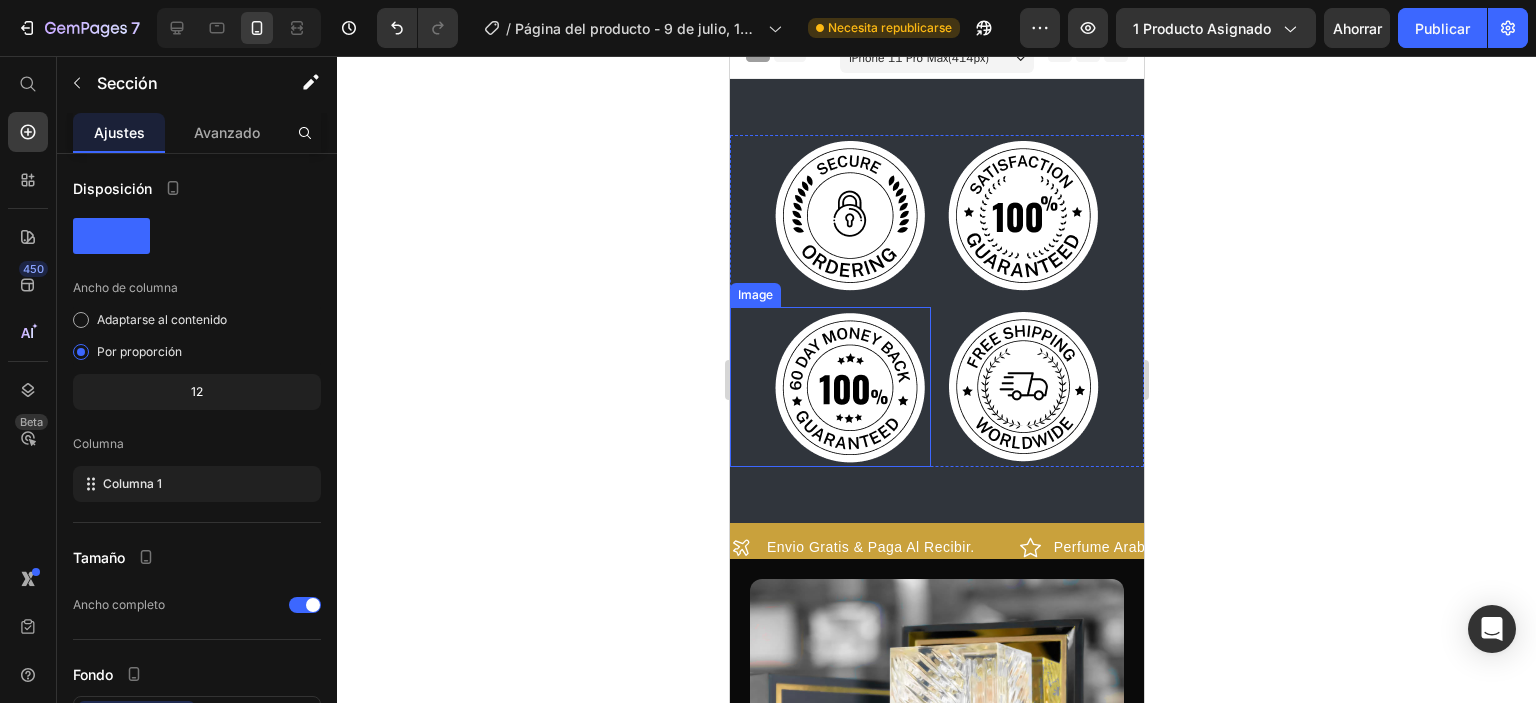 scroll, scrollTop: 0, scrollLeft: 0, axis: both 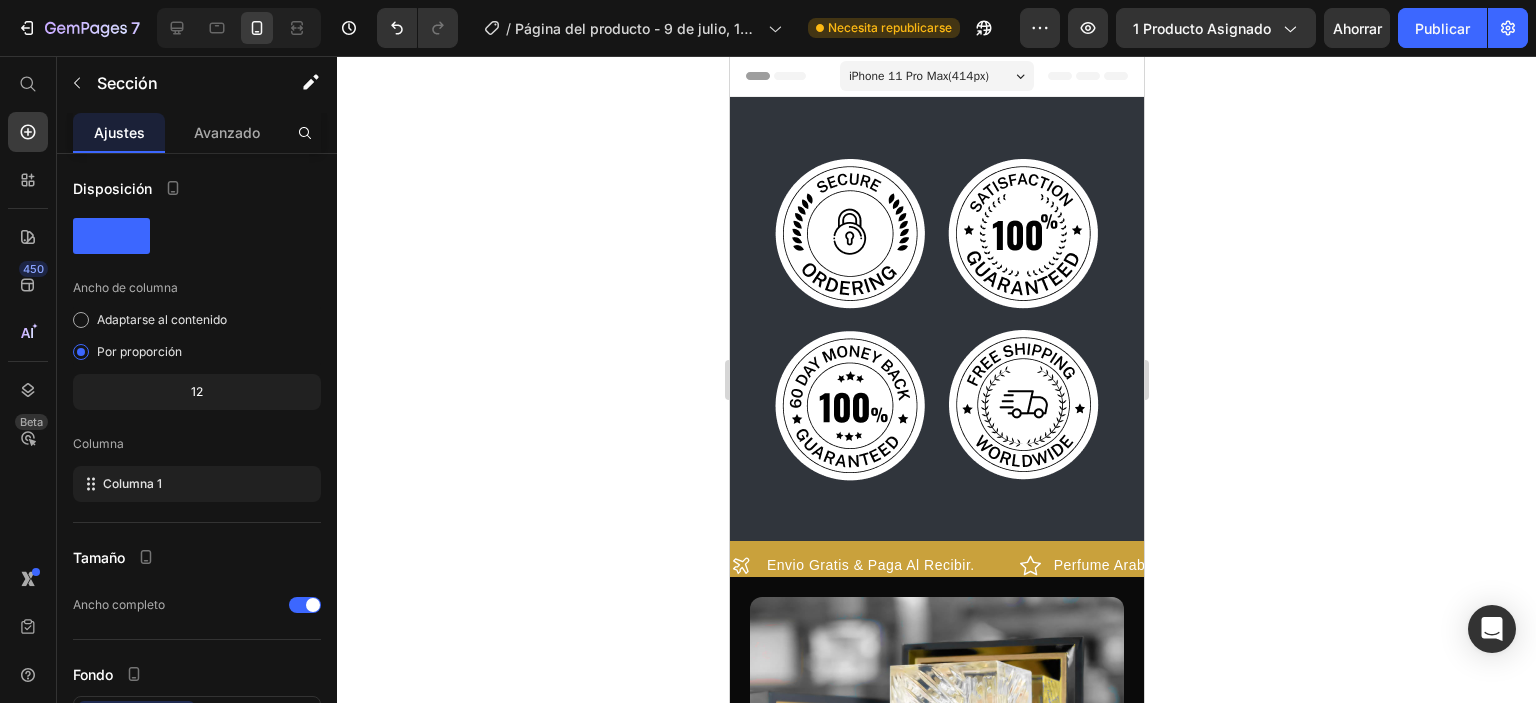 click on "Image Image Image Image Row Section 1" at bounding box center [936, 319] 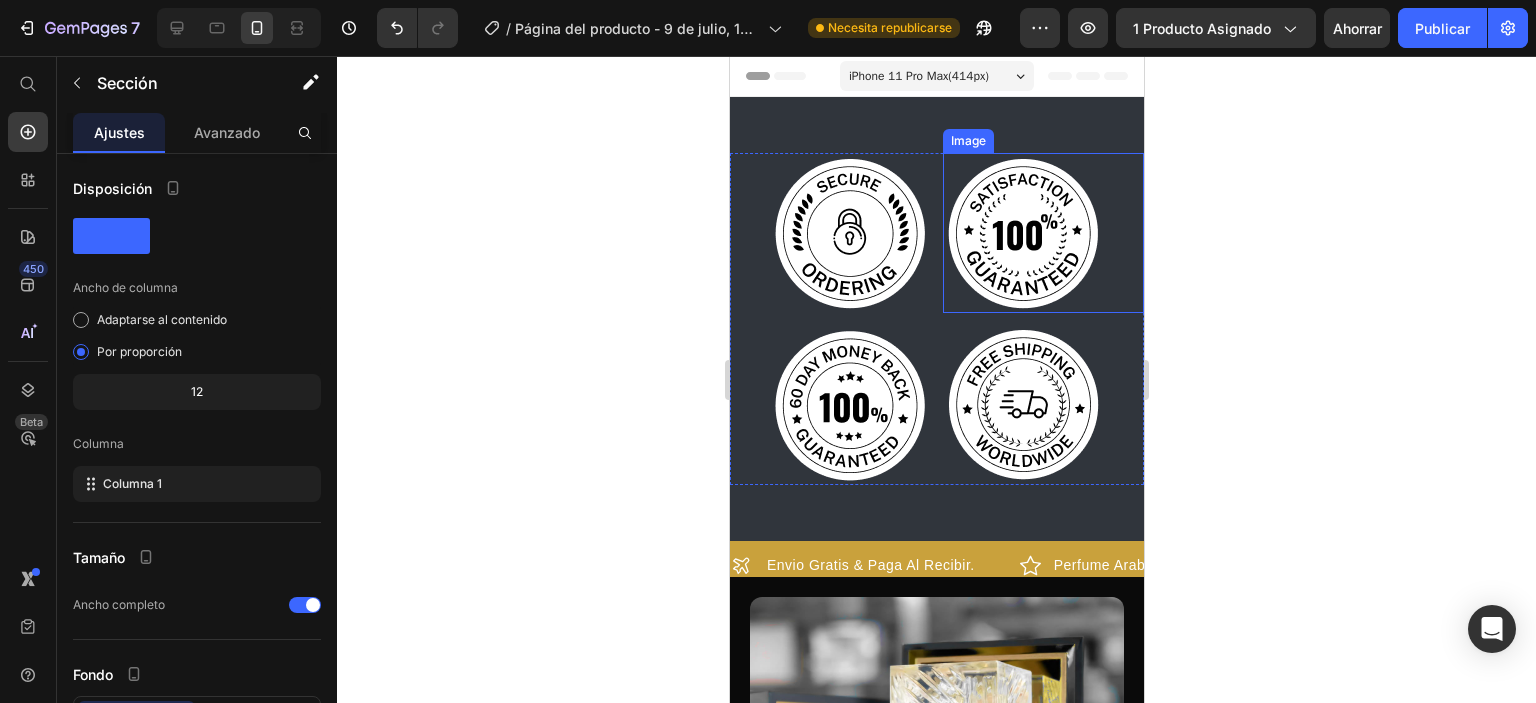 click at bounding box center (1042, 233) 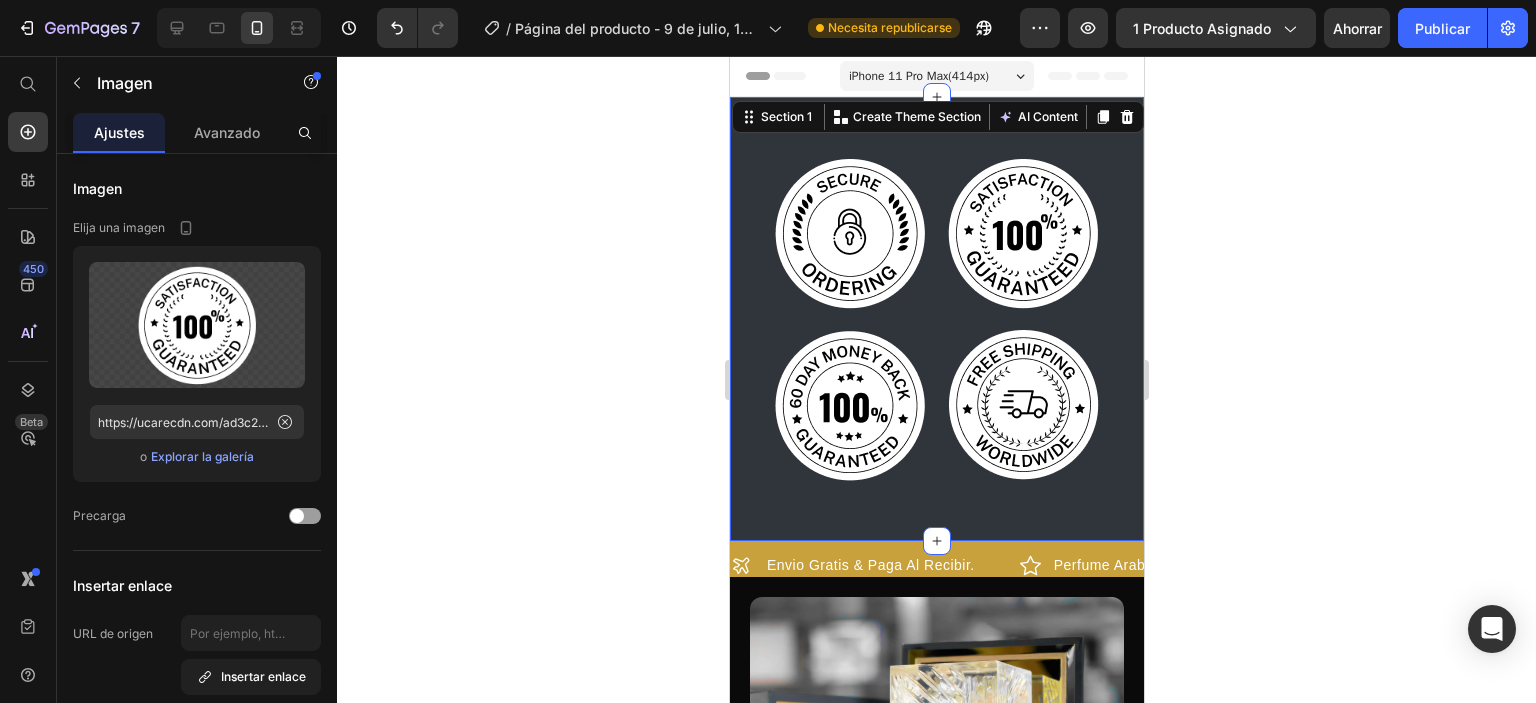 click on "Image Image Image Image Row Section 1   You can create reusable sections Create Theme Section AI Content Write with GemAI What would you like to describe here? Tone and Voice Persuasive Product Khamrah by Lattafa | Fragancia Gourmand de 12 Horas Show more Generate" at bounding box center (936, 319) 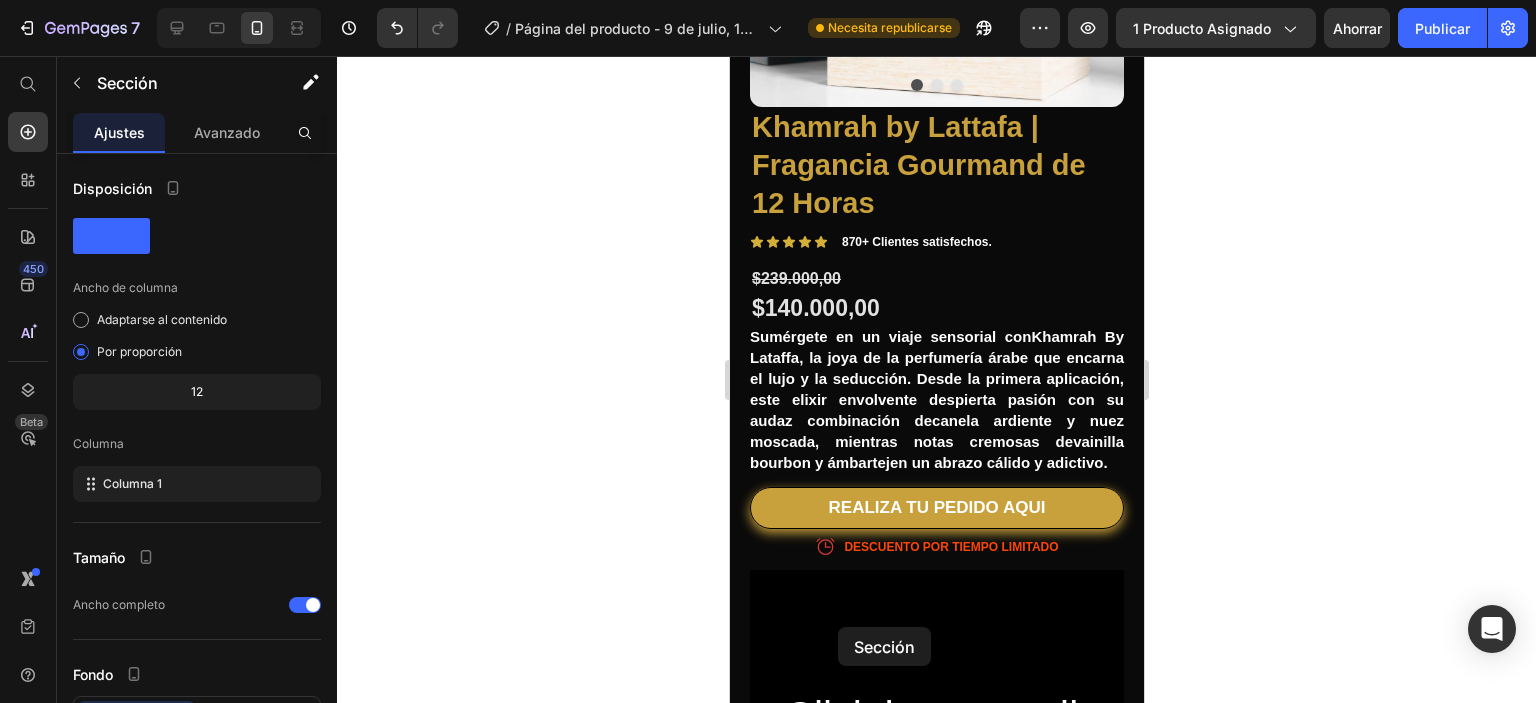 scroll, scrollTop: 900, scrollLeft: 0, axis: vertical 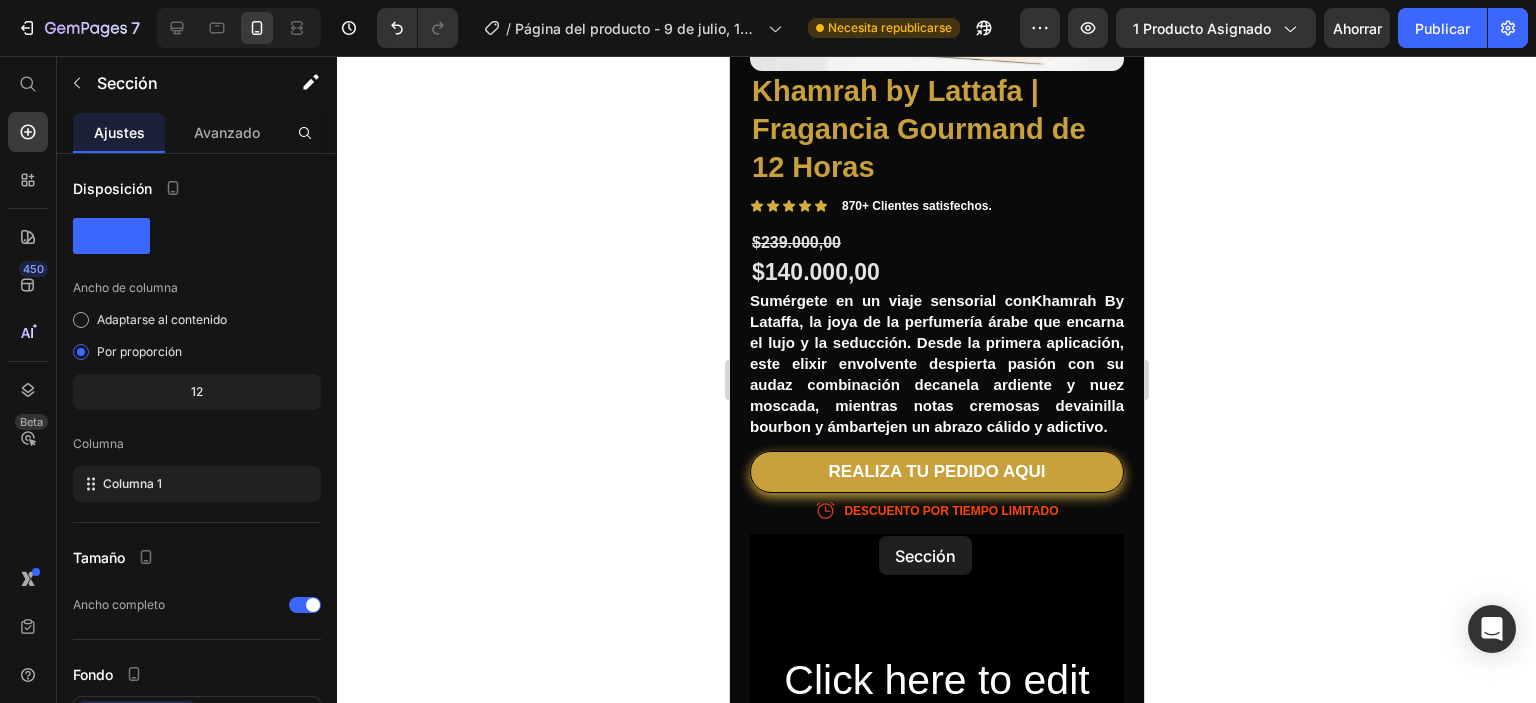 drag, startPoint x: 788, startPoint y: 125, endPoint x: 878, endPoint y: 536, distance: 420.73865 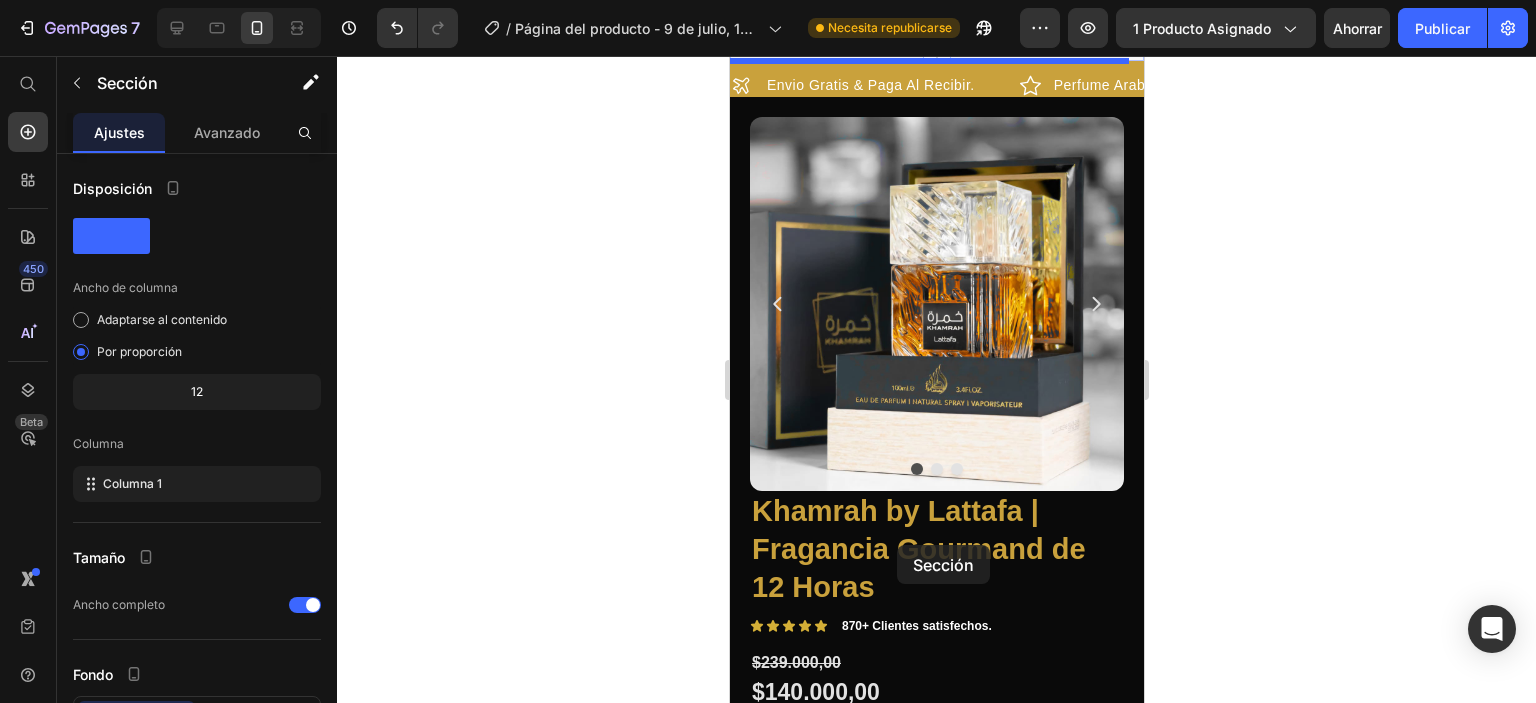 scroll, scrollTop: 780, scrollLeft: 0, axis: vertical 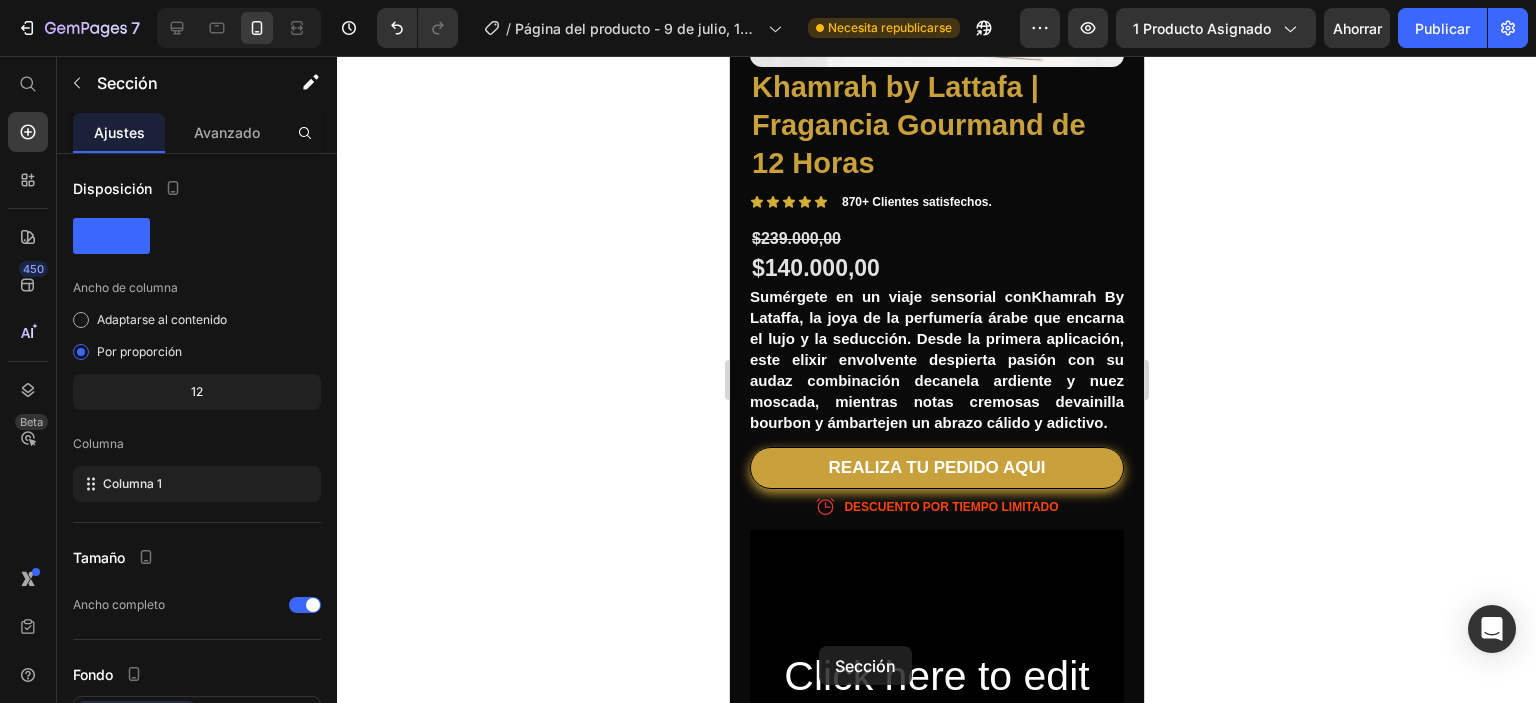 drag, startPoint x: 780, startPoint y: 115, endPoint x: 818, endPoint y: 646, distance: 532.358 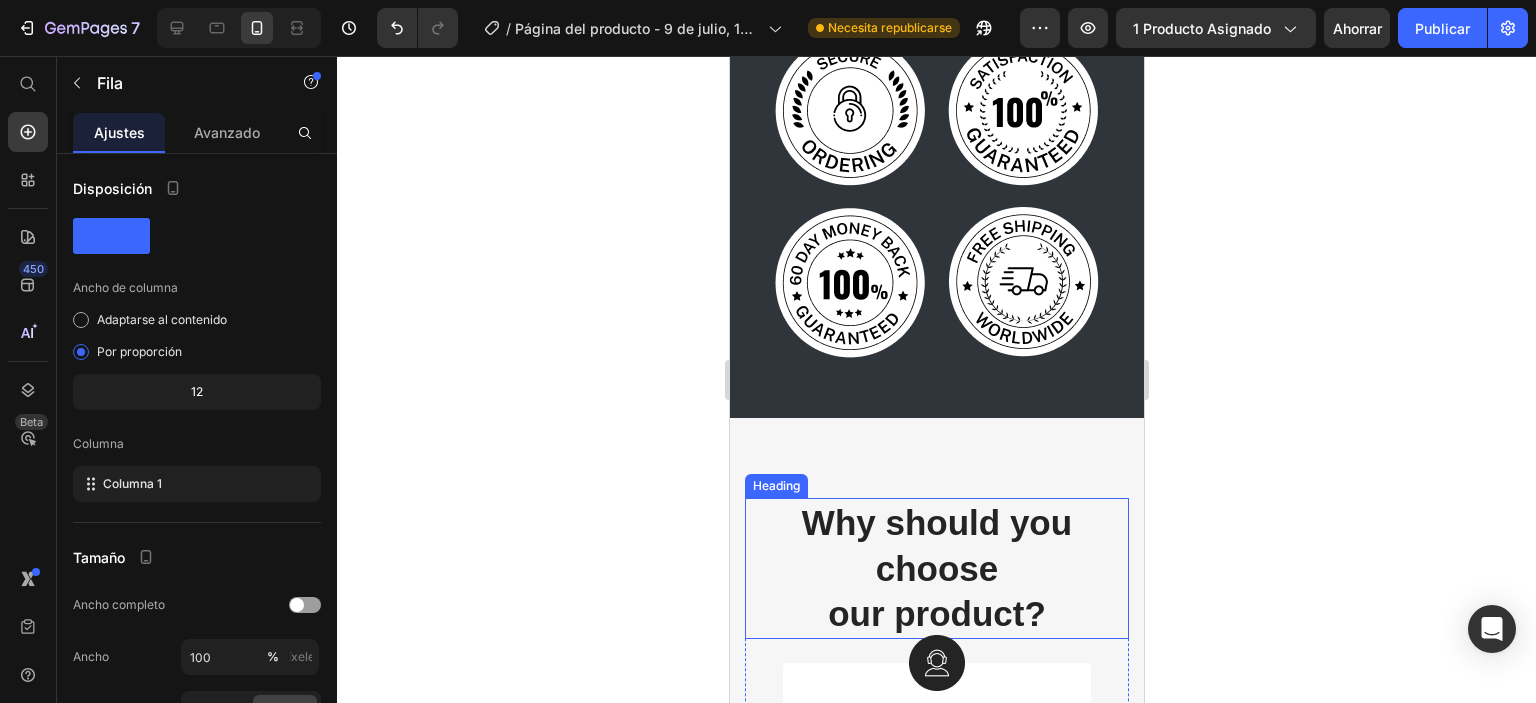 scroll, scrollTop: 1700, scrollLeft: 0, axis: vertical 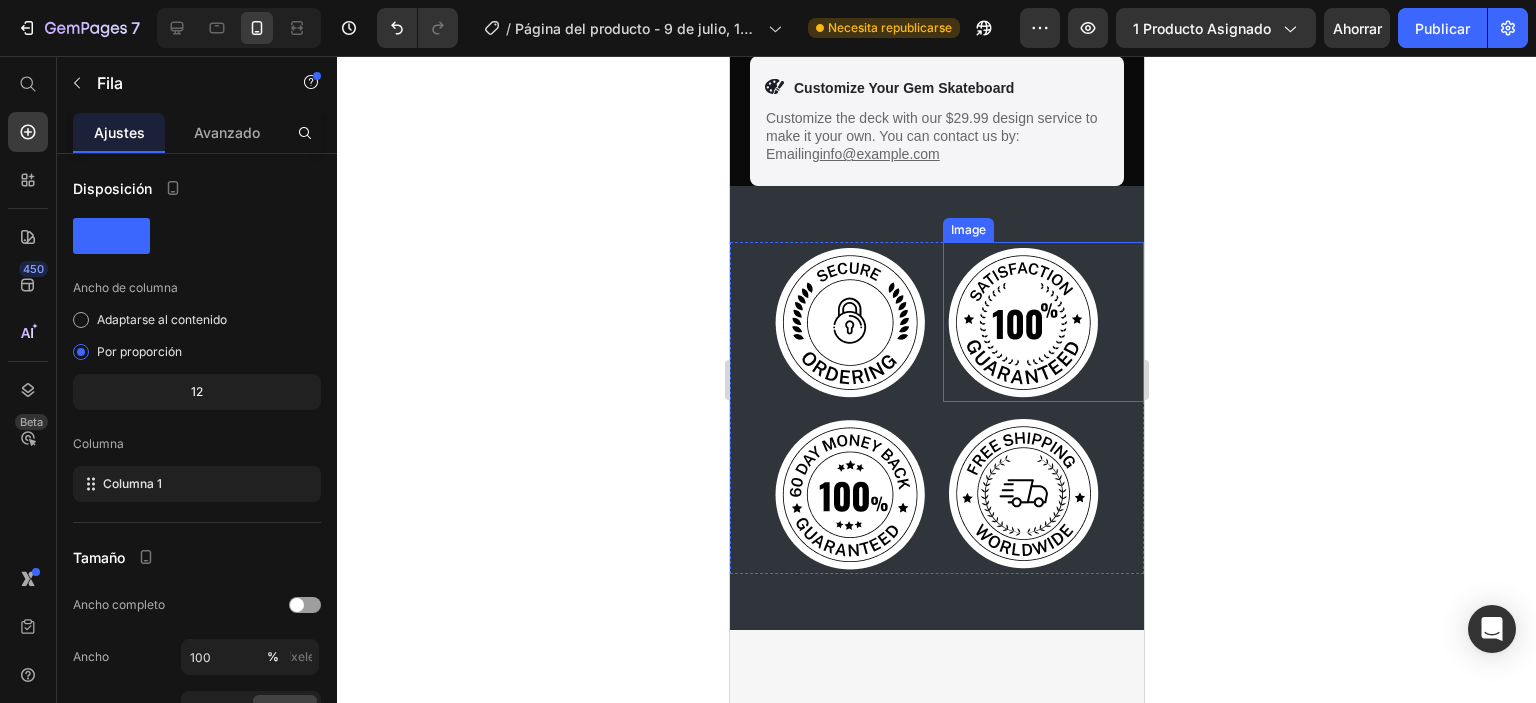 click on "Image" at bounding box center [967, 230] 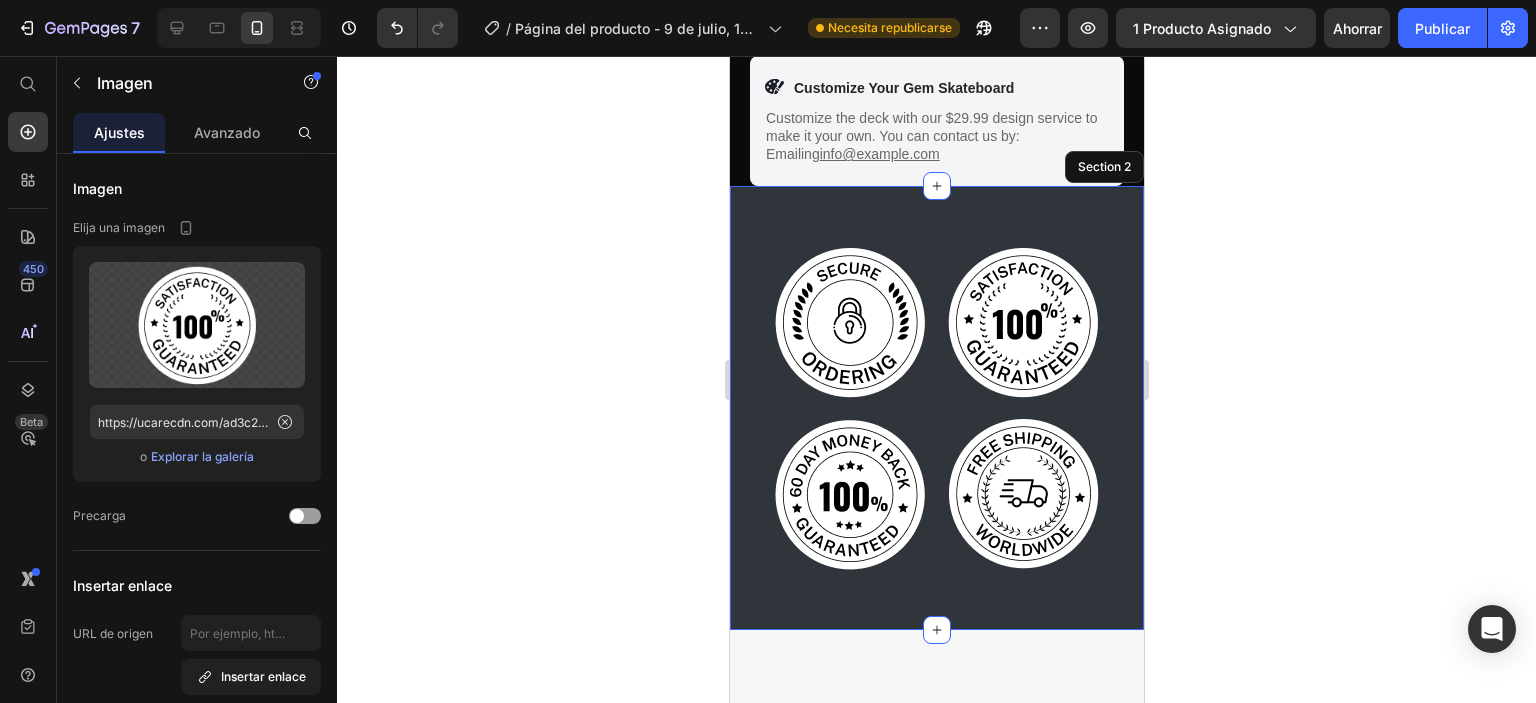 click on "Image Image   12 Image Image Row Section 2" at bounding box center (936, 408) 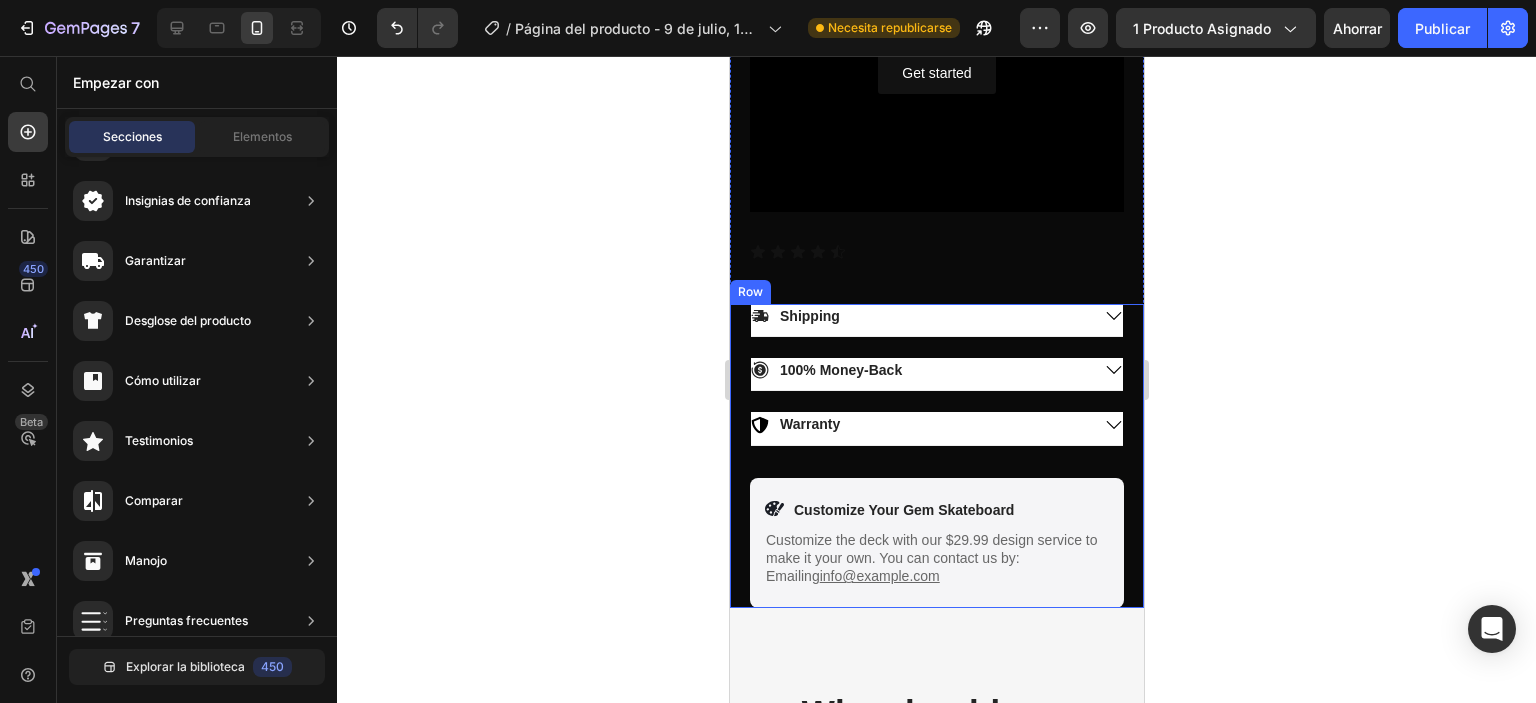 scroll, scrollTop: 1300, scrollLeft: 0, axis: vertical 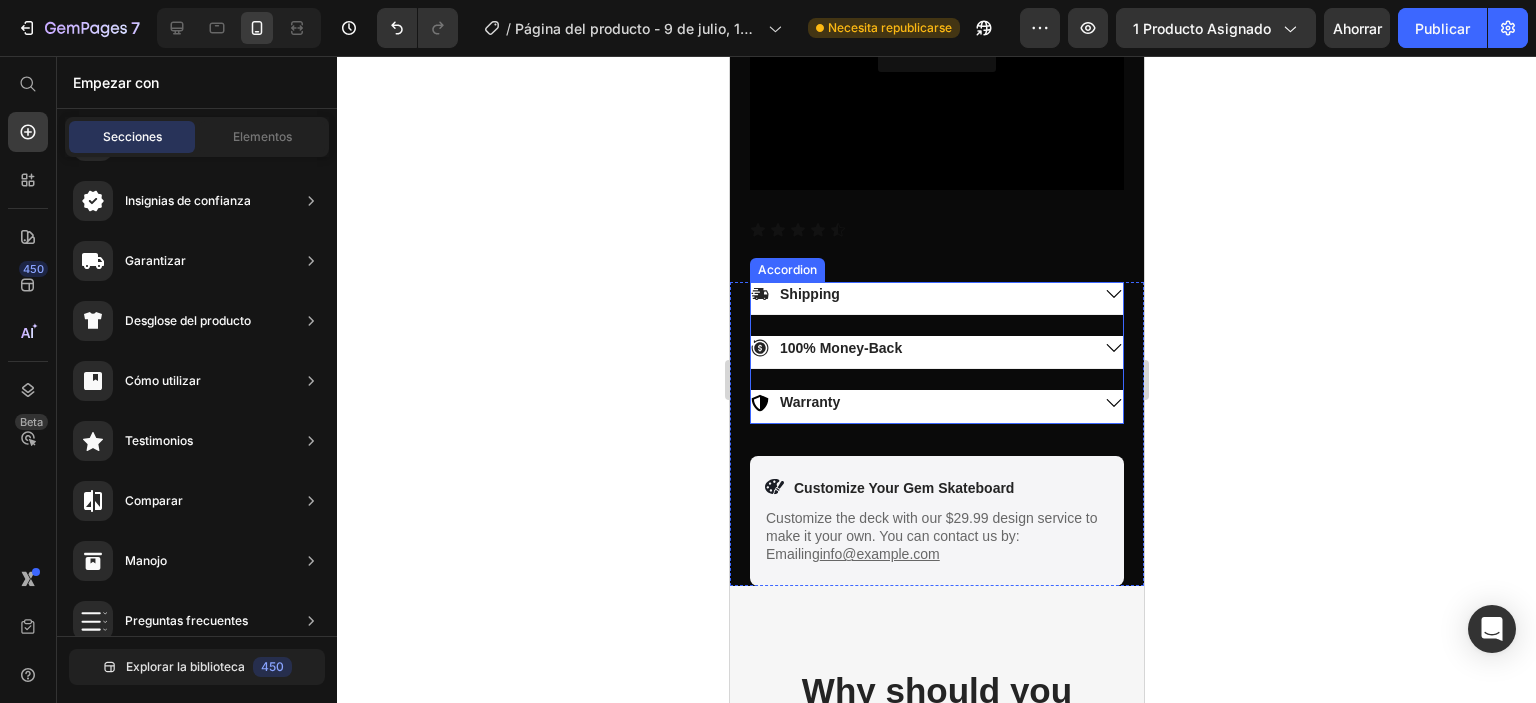 click on "Shipping" at bounding box center [919, 294] 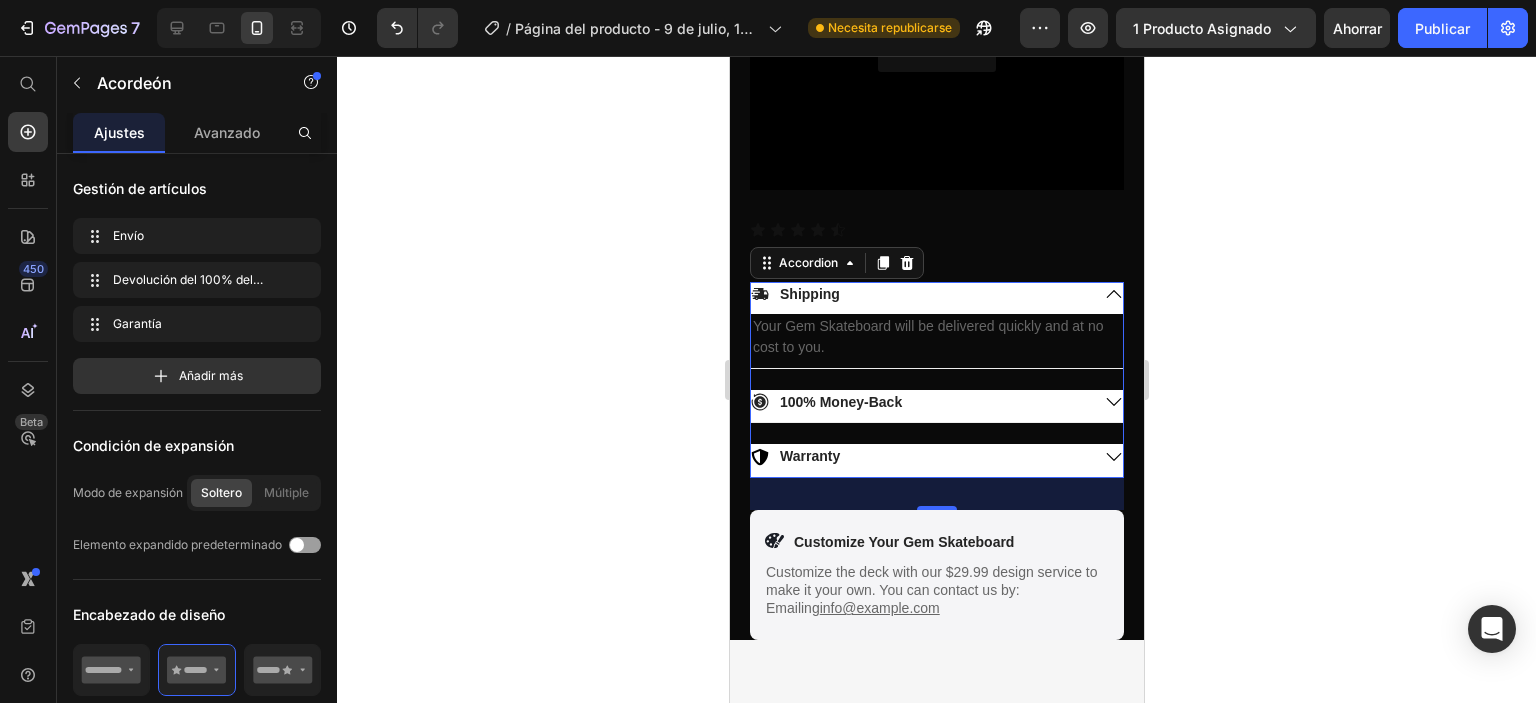 click on "Shipping" at bounding box center (936, 298) 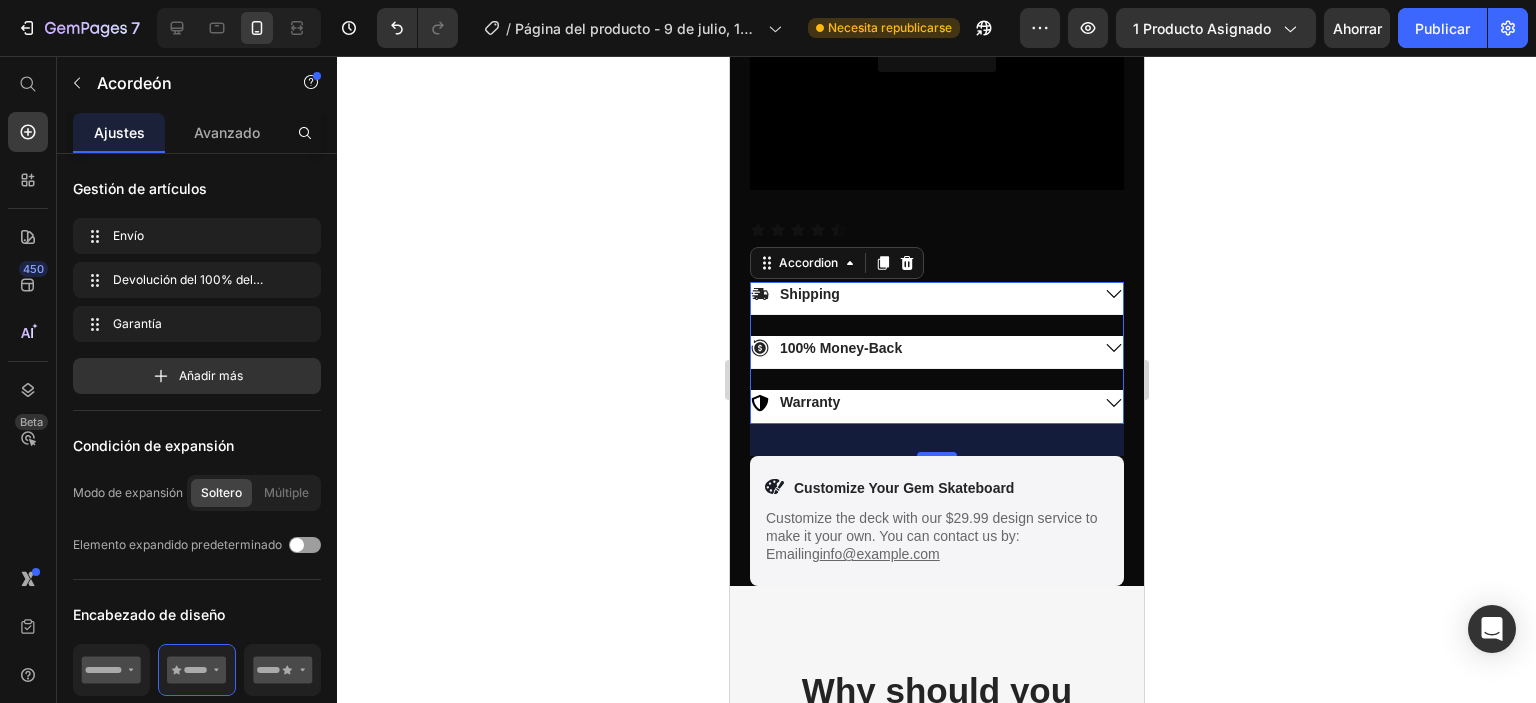 click on "Shipping" at bounding box center [936, 298] 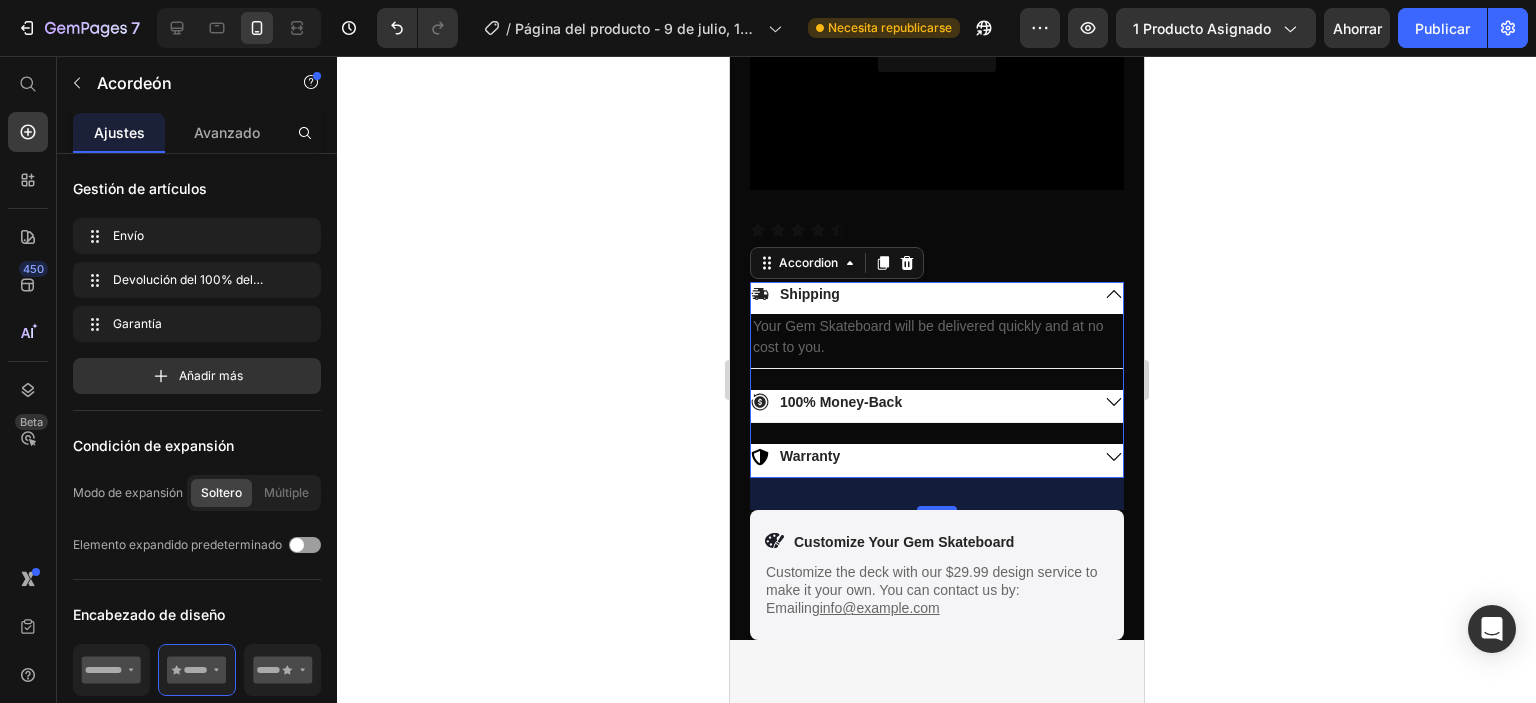 click on "Shipping" at bounding box center (919, 294) 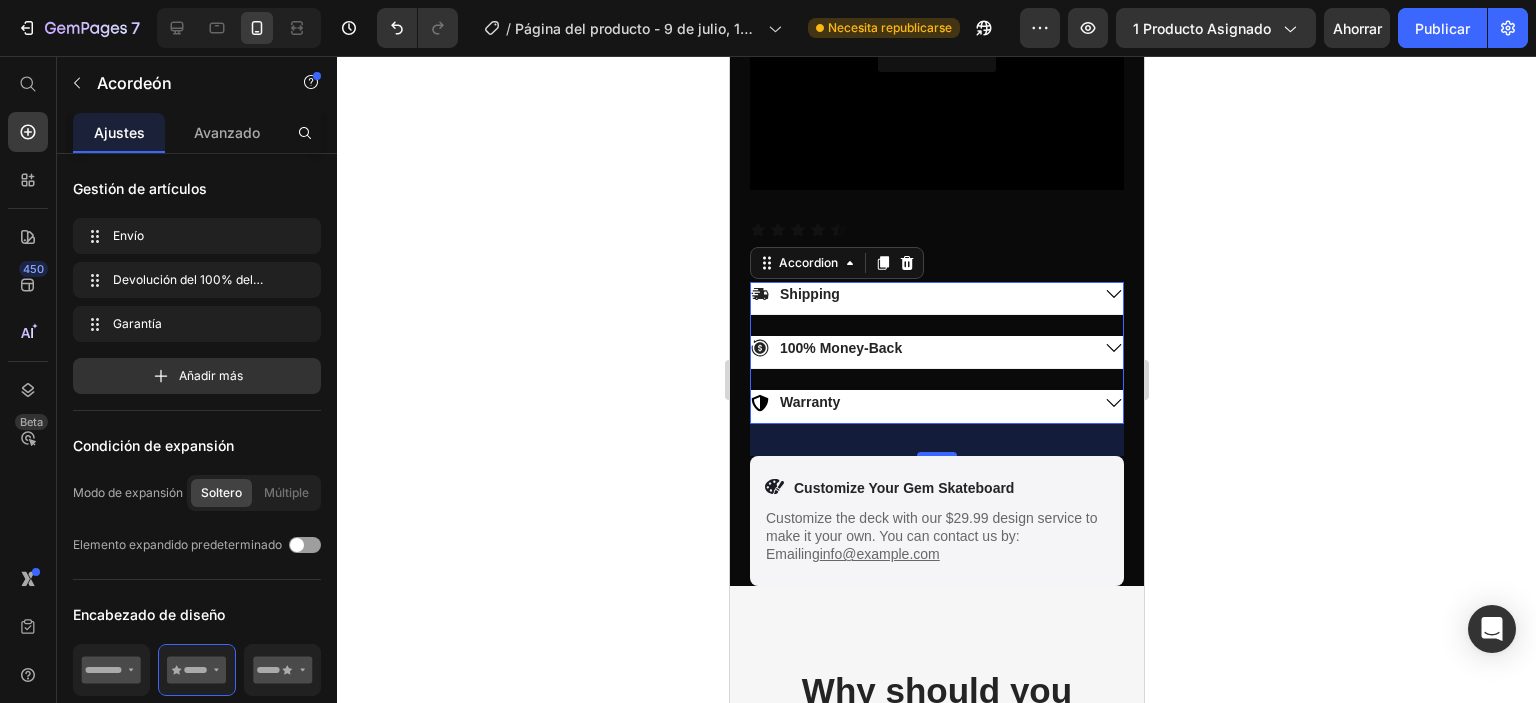 scroll, scrollTop: 1400, scrollLeft: 0, axis: vertical 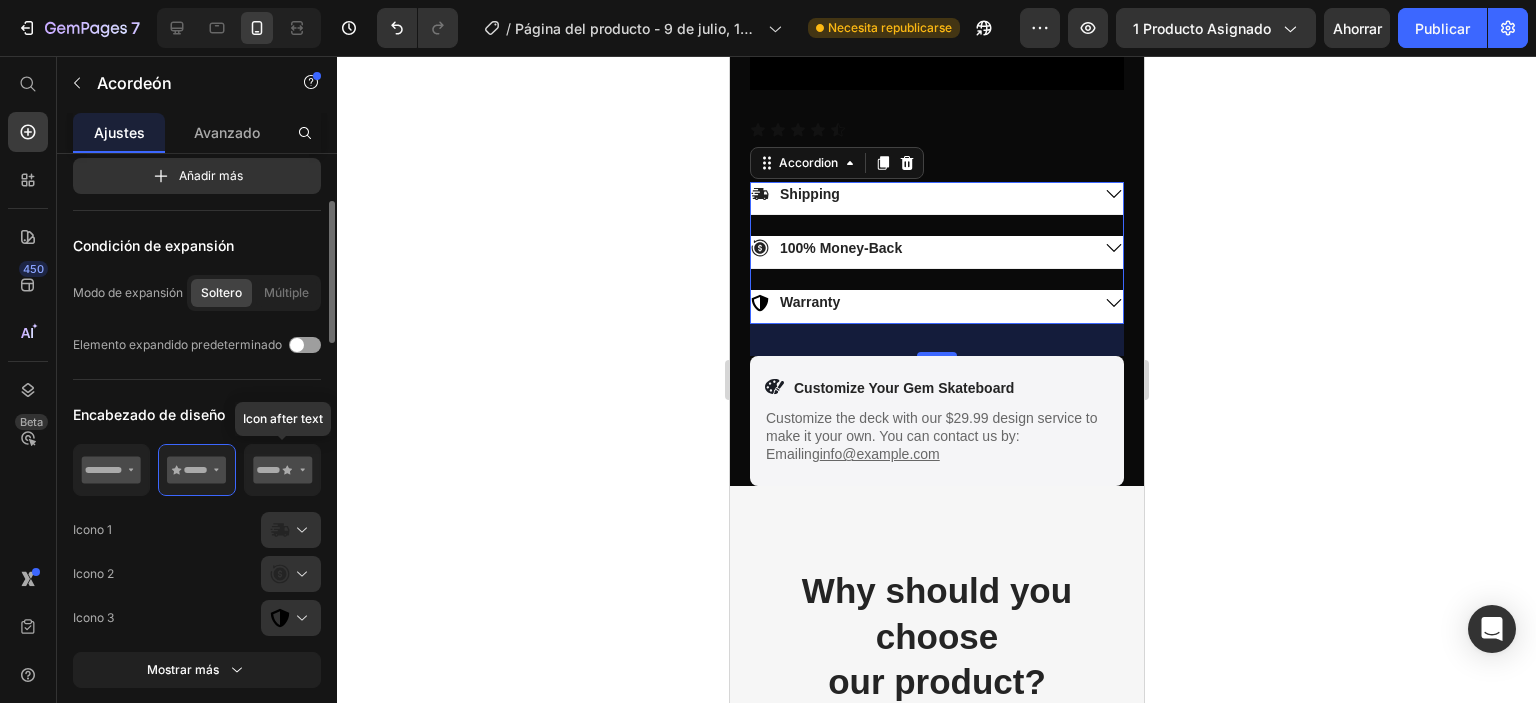 click 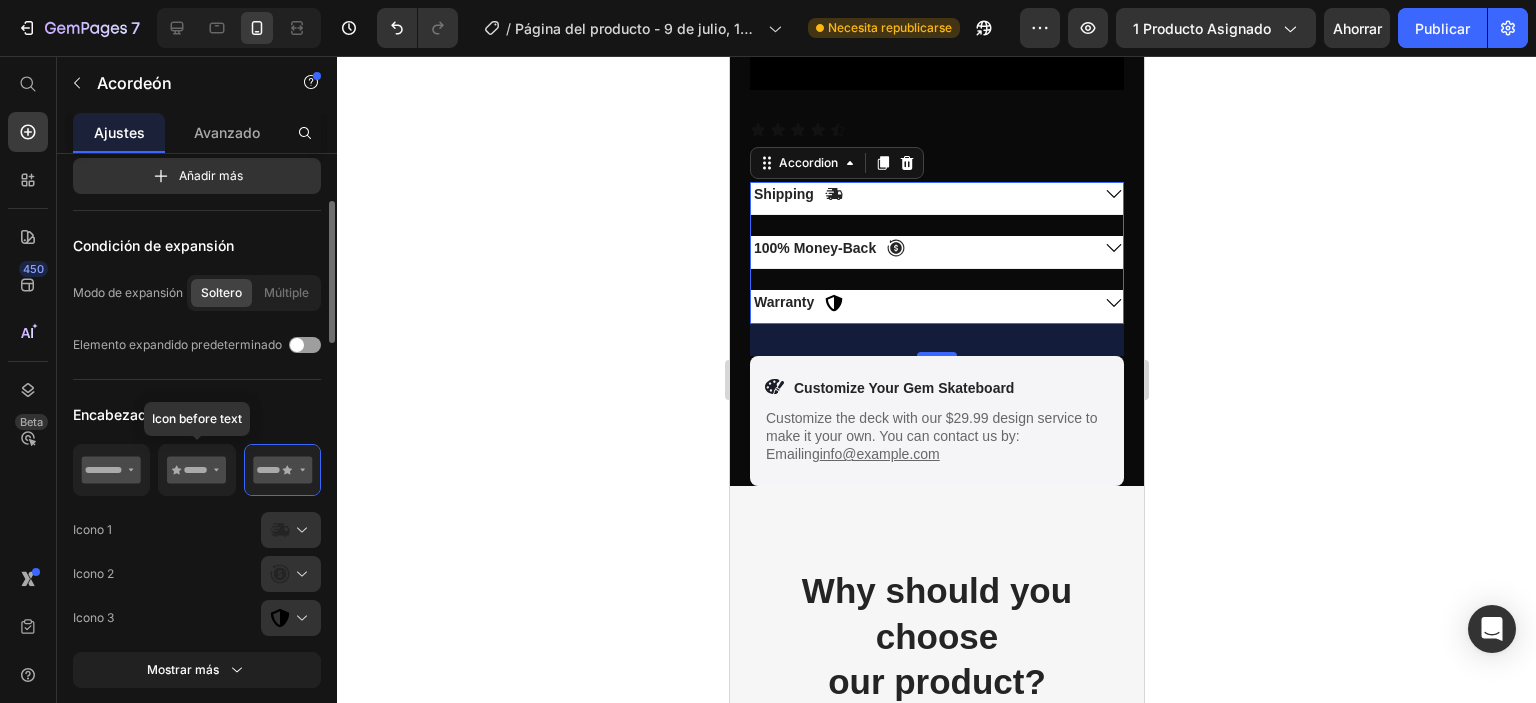 click 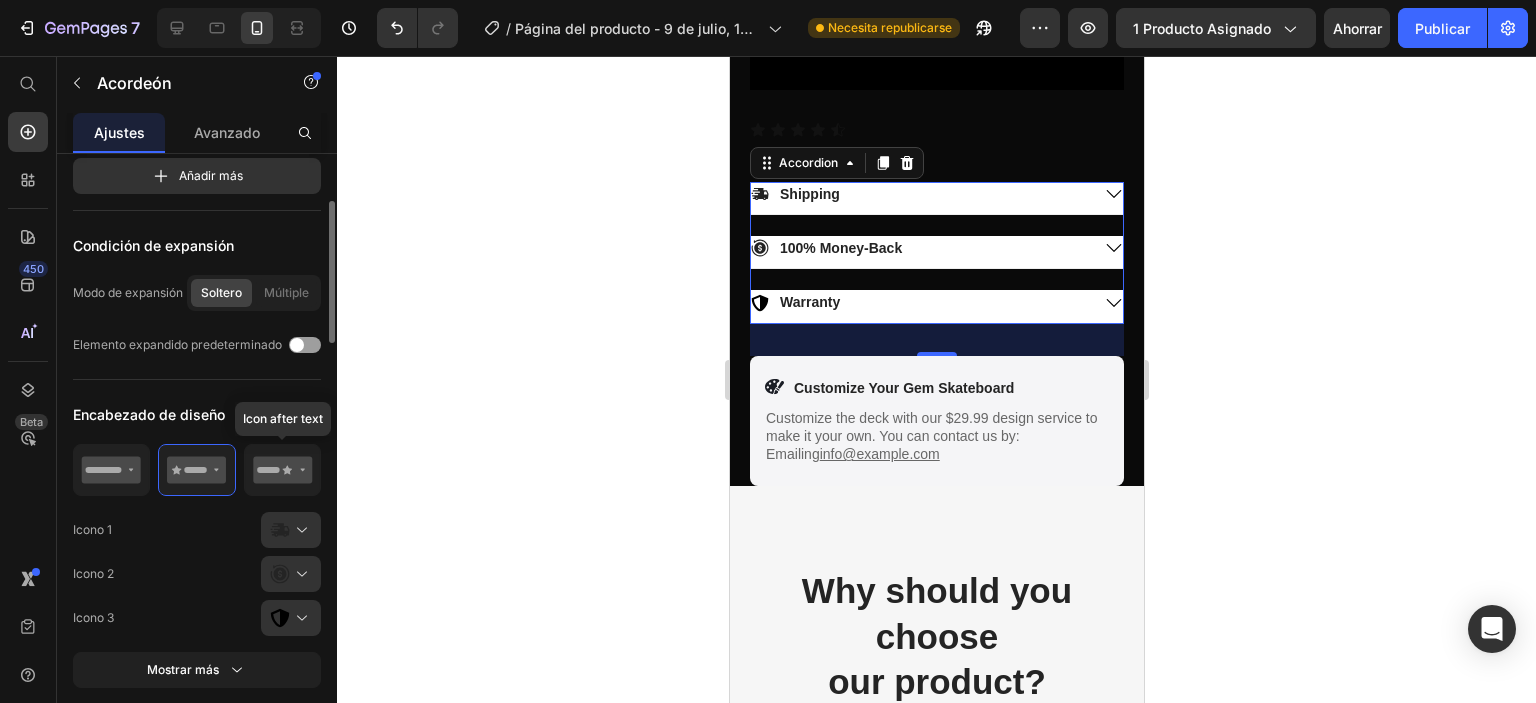 click 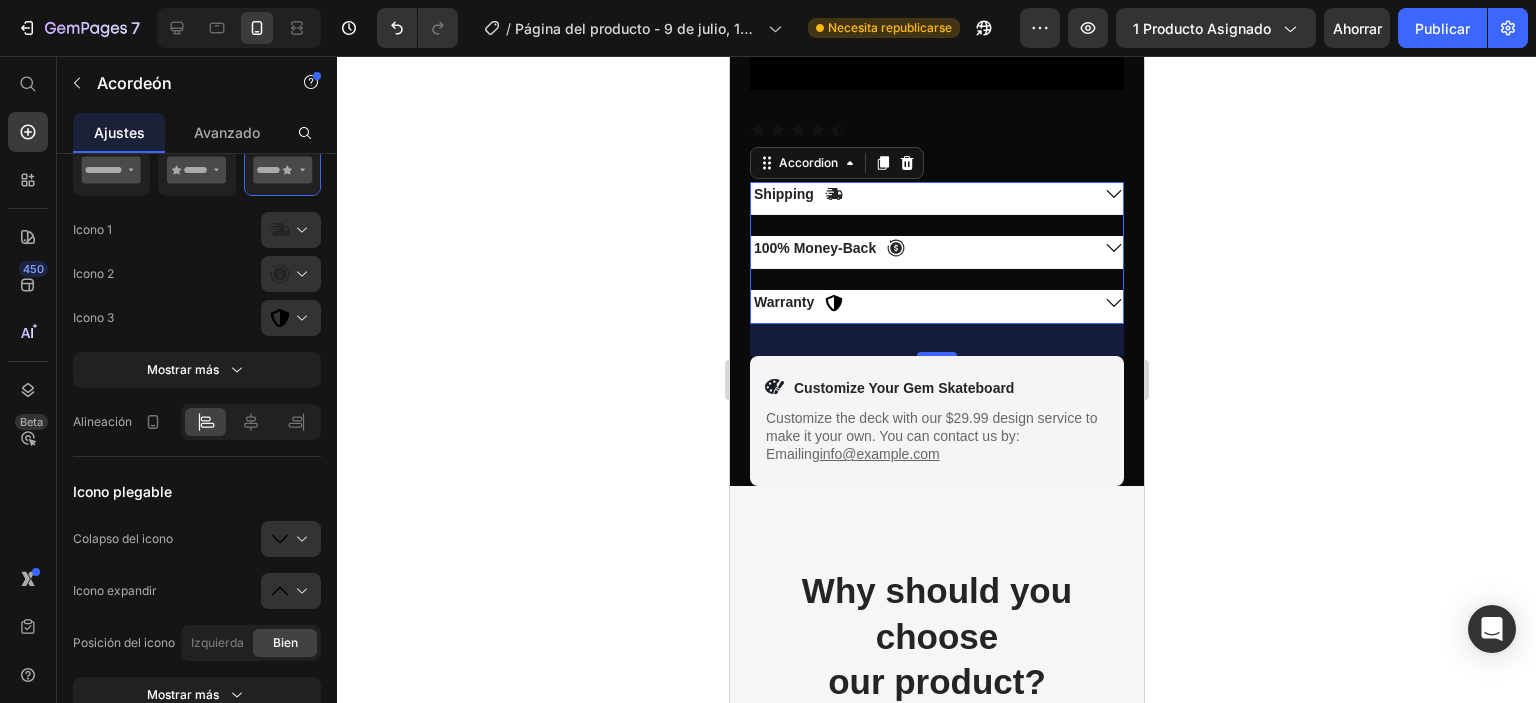 scroll, scrollTop: 100, scrollLeft: 0, axis: vertical 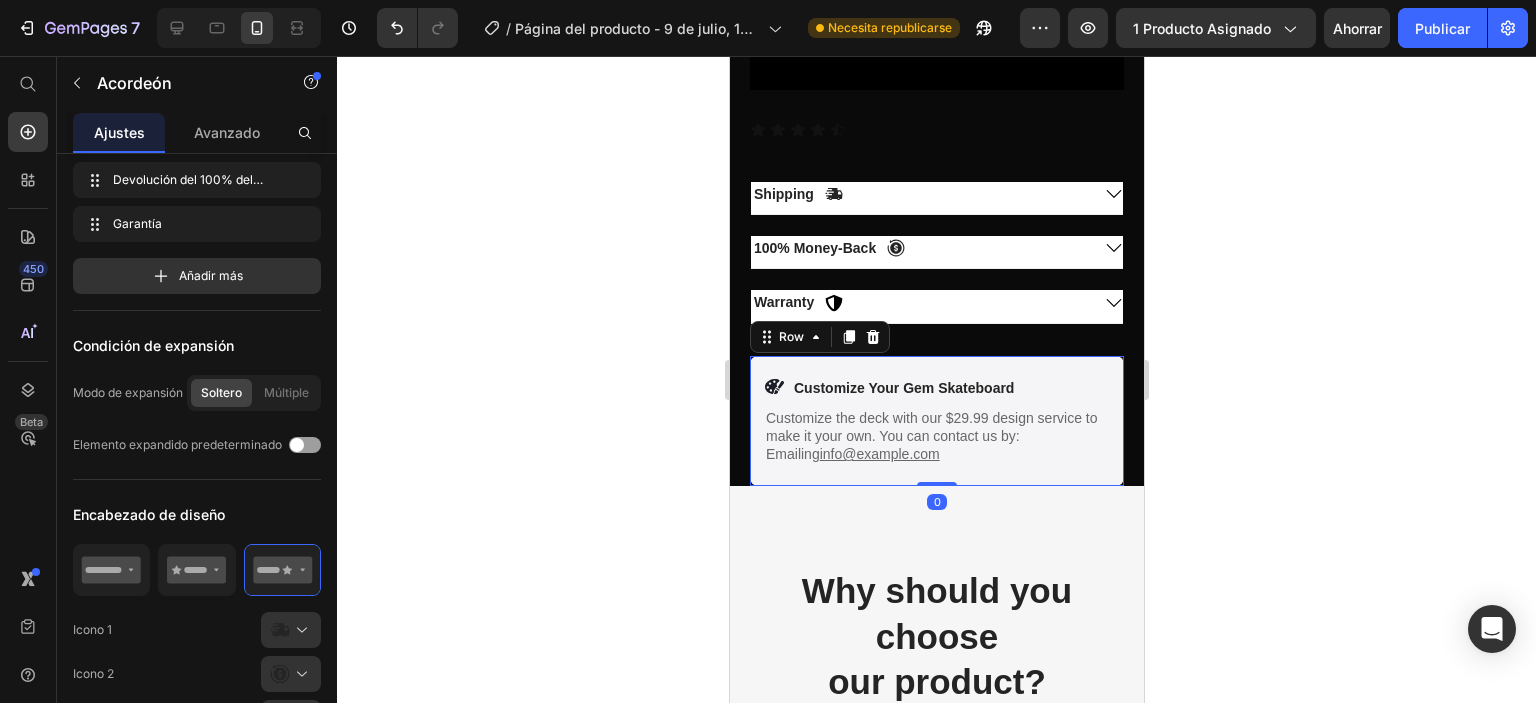 click on "Icon Customize Your Gem Skateboard Text Block Row Customize the deck with our $29.99 design service to make it your own. You can contact us by: Emailing [EMAIL] Text Block Row 0" at bounding box center [936, 421] 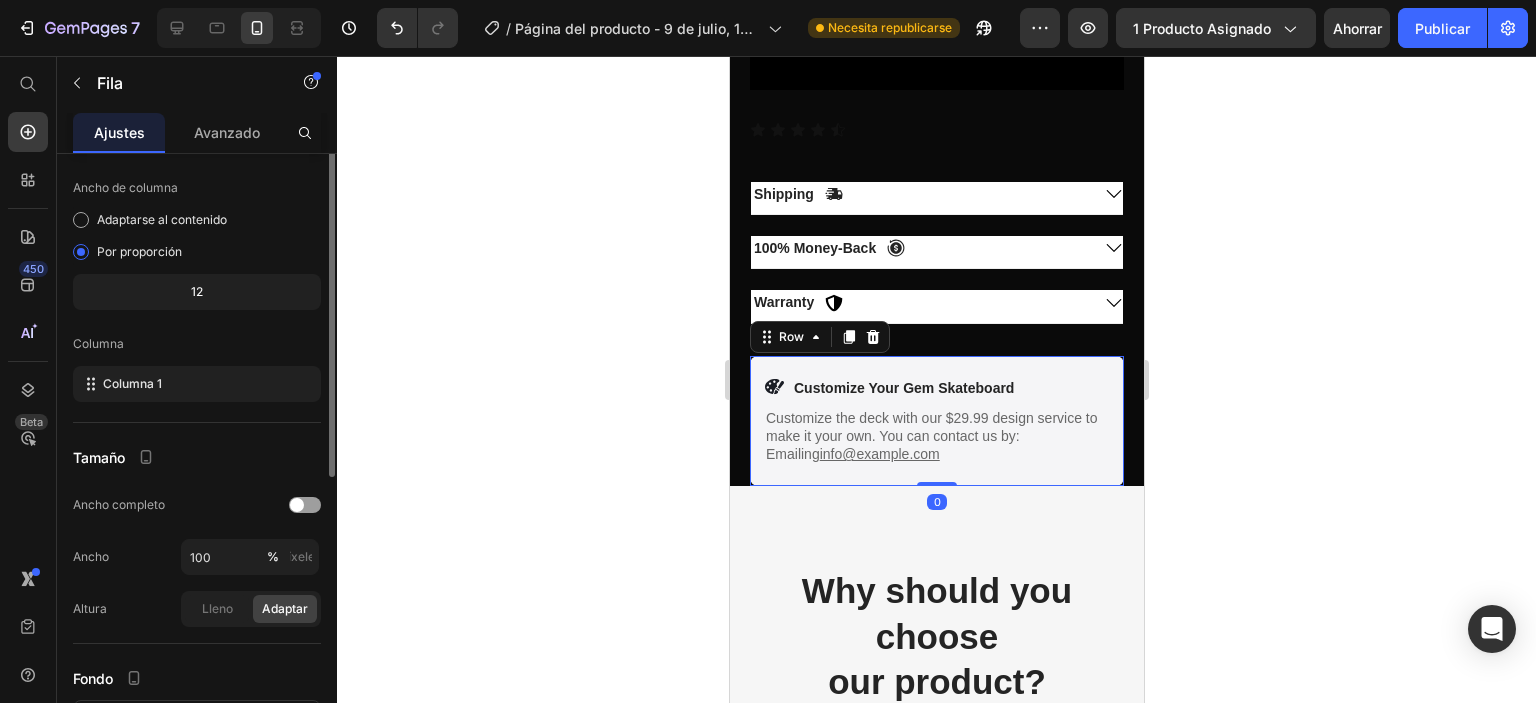 scroll, scrollTop: 0, scrollLeft: 0, axis: both 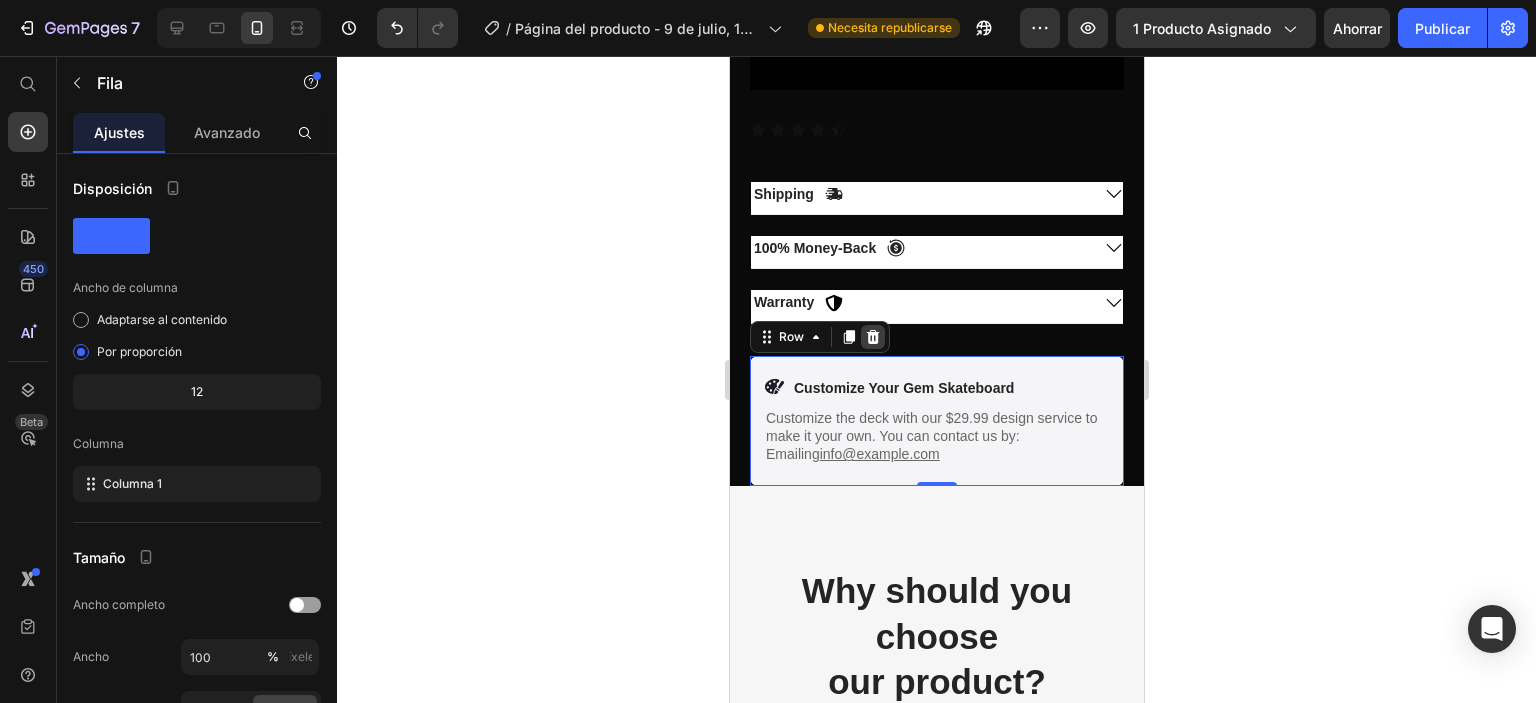 click at bounding box center [872, 337] 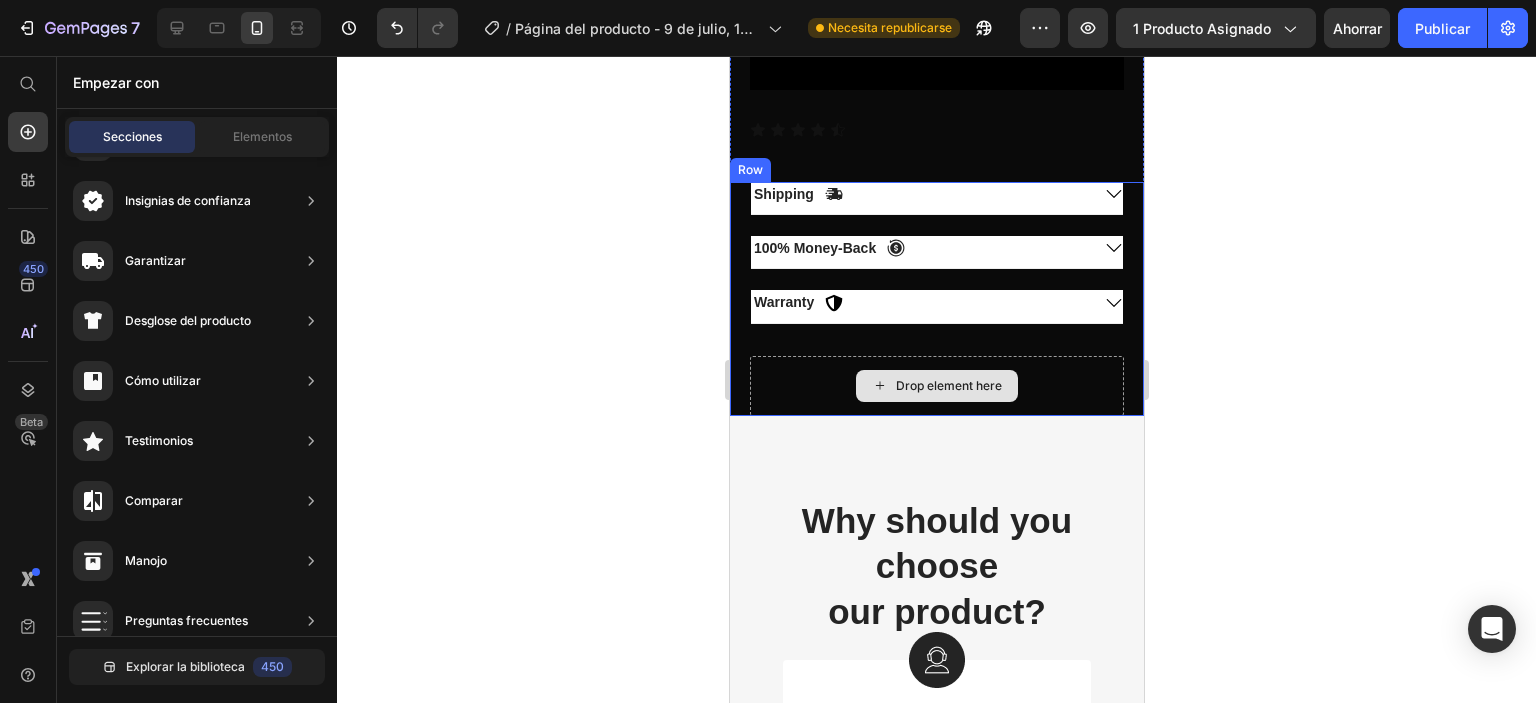 click on "Drop element here" at bounding box center (936, 386) 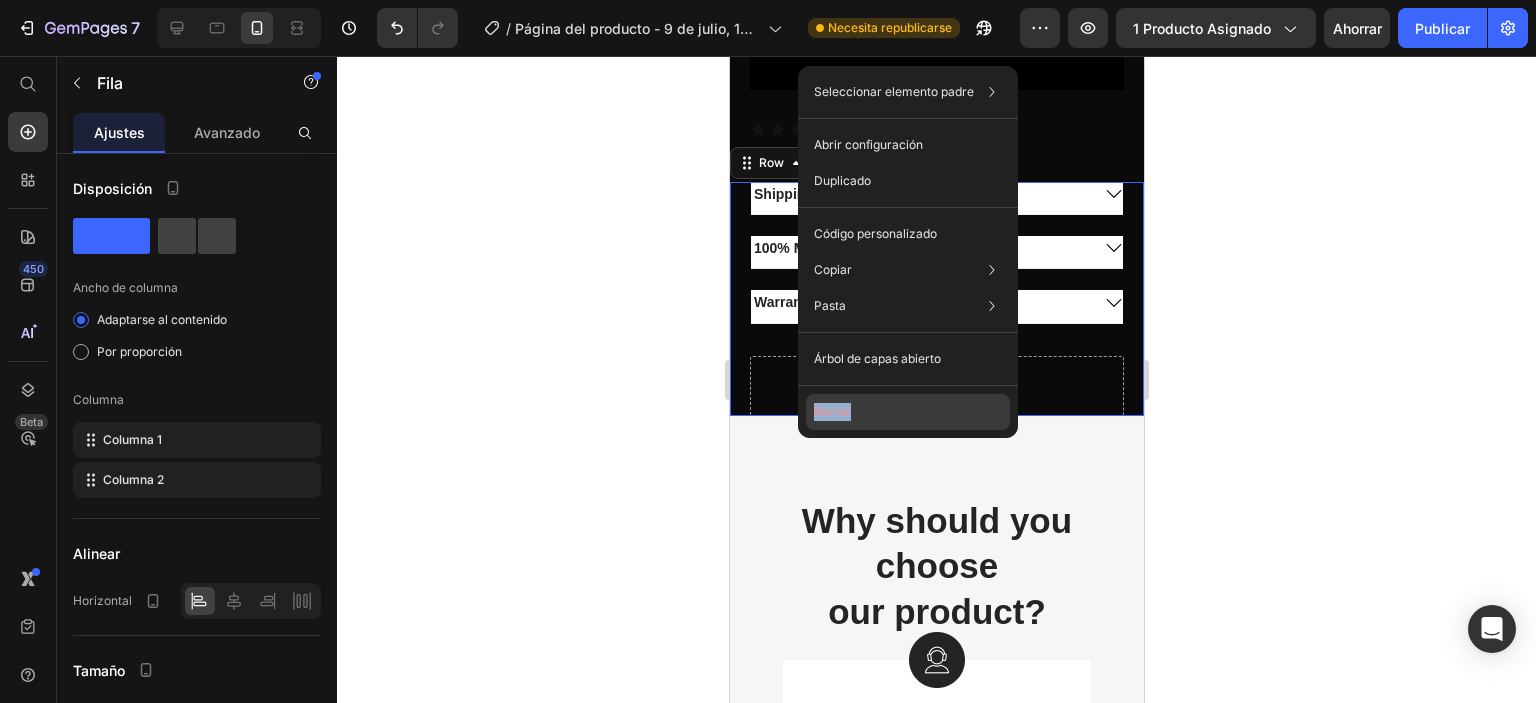 drag, startPoint x: 854, startPoint y: 388, endPoint x: 870, endPoint y: 406, distance: 24.083189 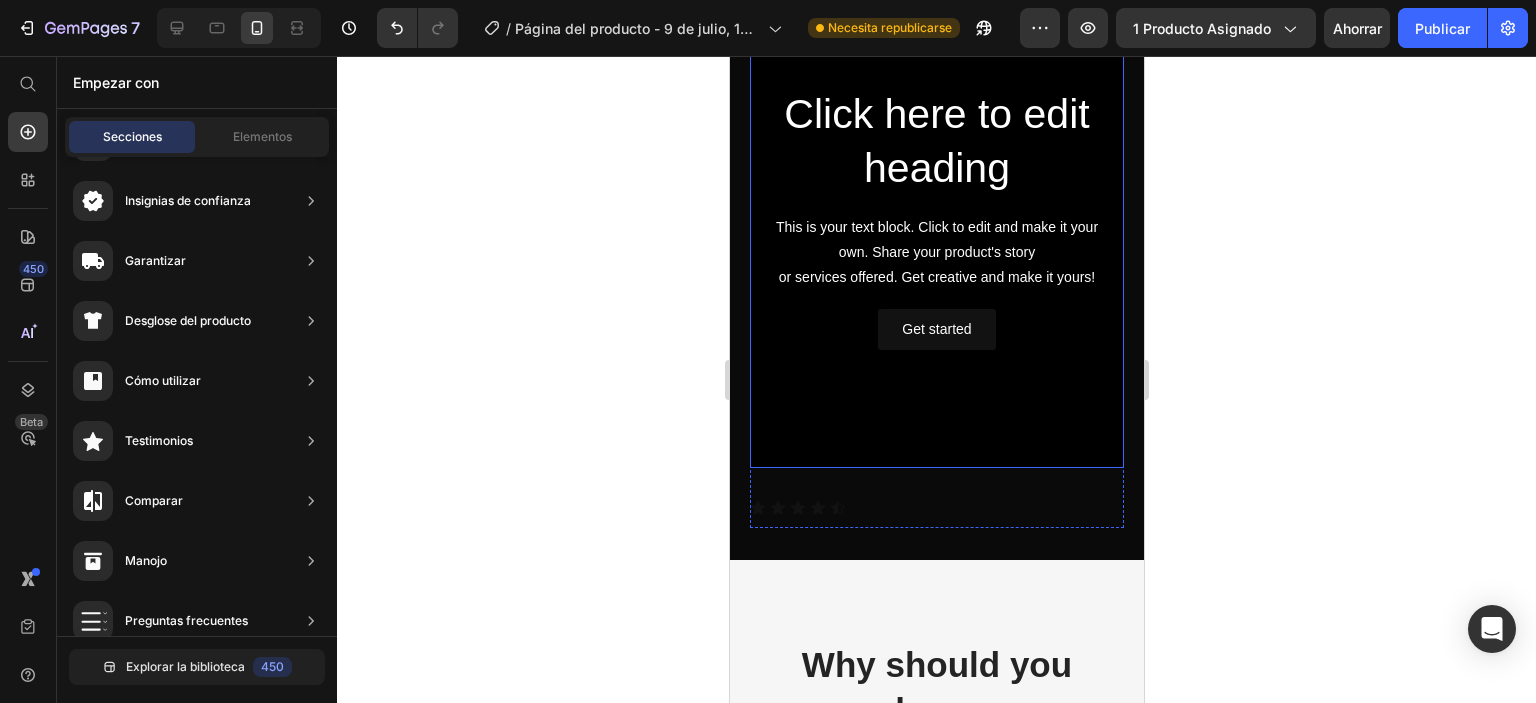 scroll, scrollTop: 1200, scrollLeft: 0, axis: vertical 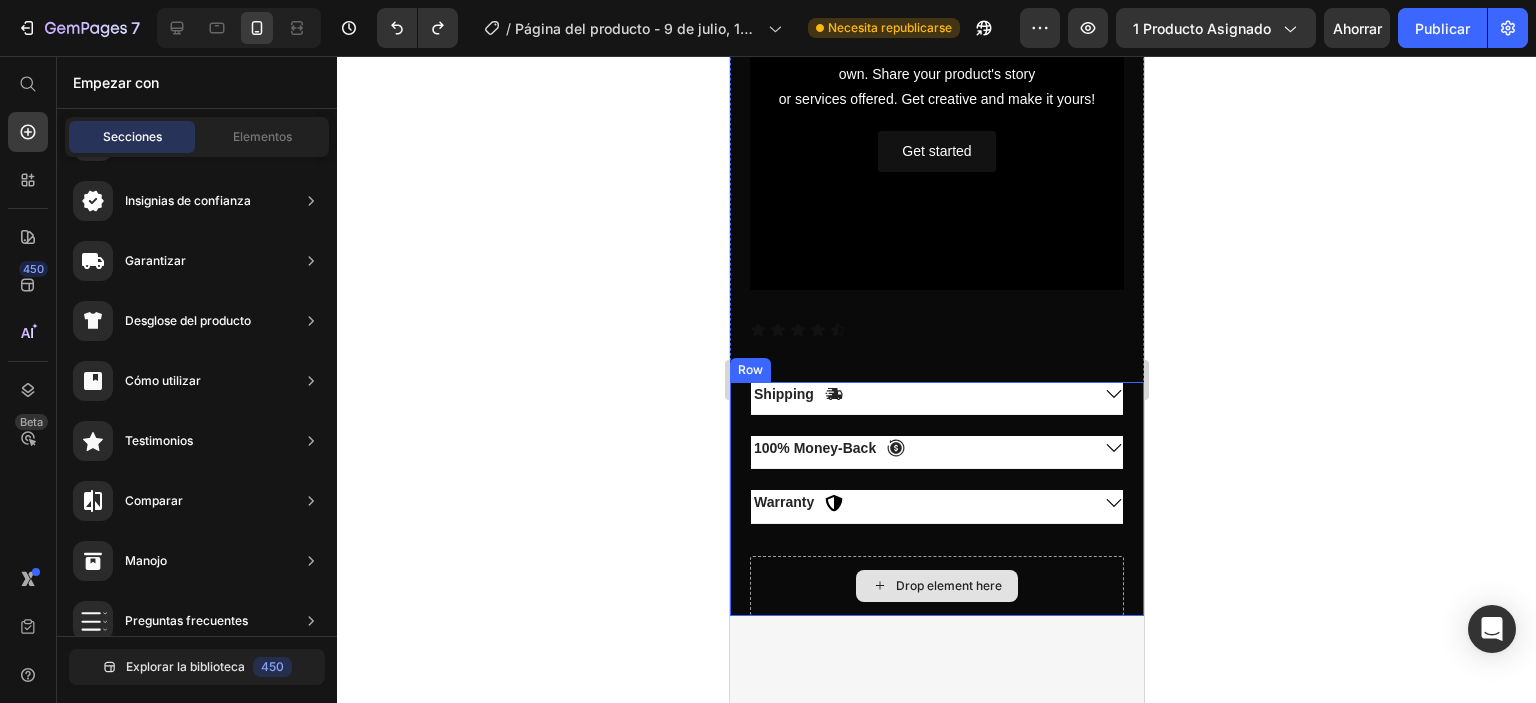 click on "Drop element here" at bounding box center (936, 586) 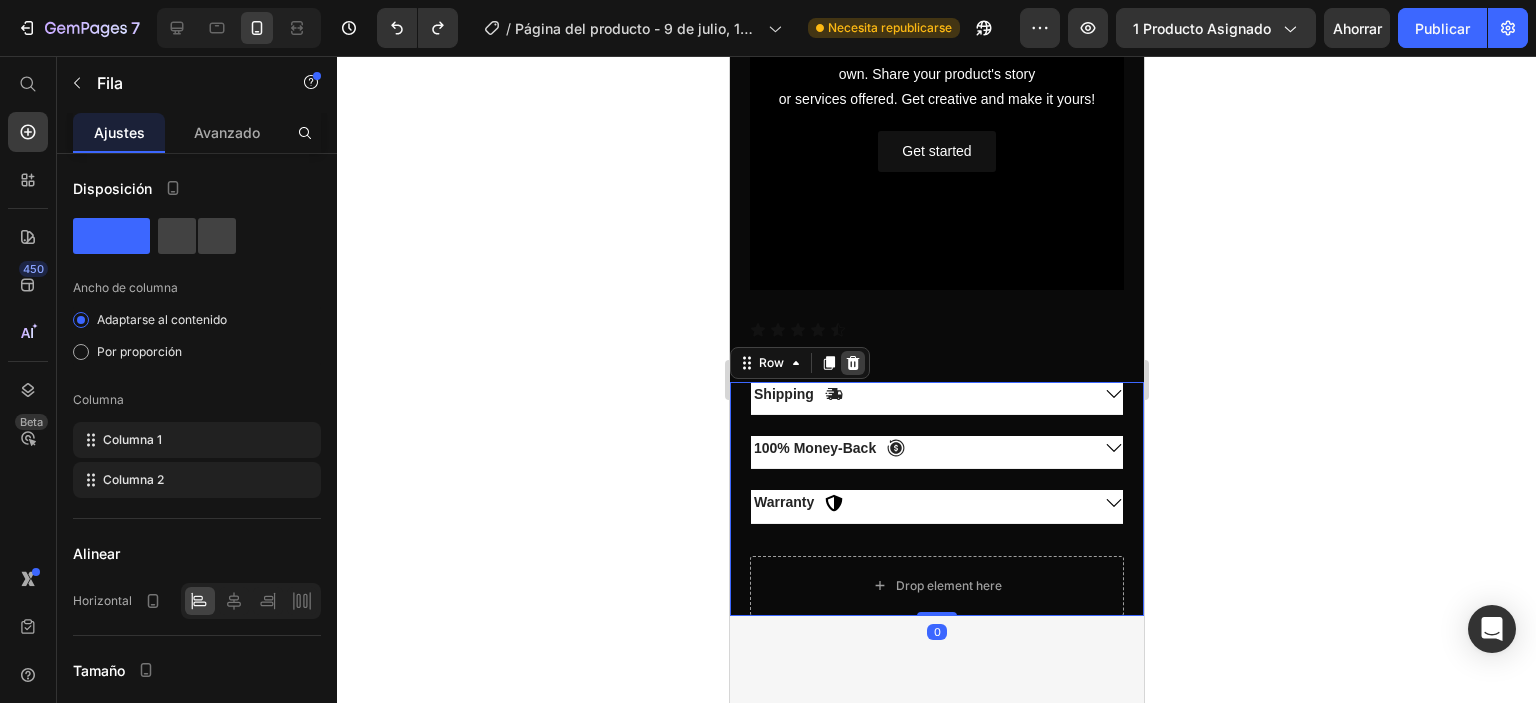 click 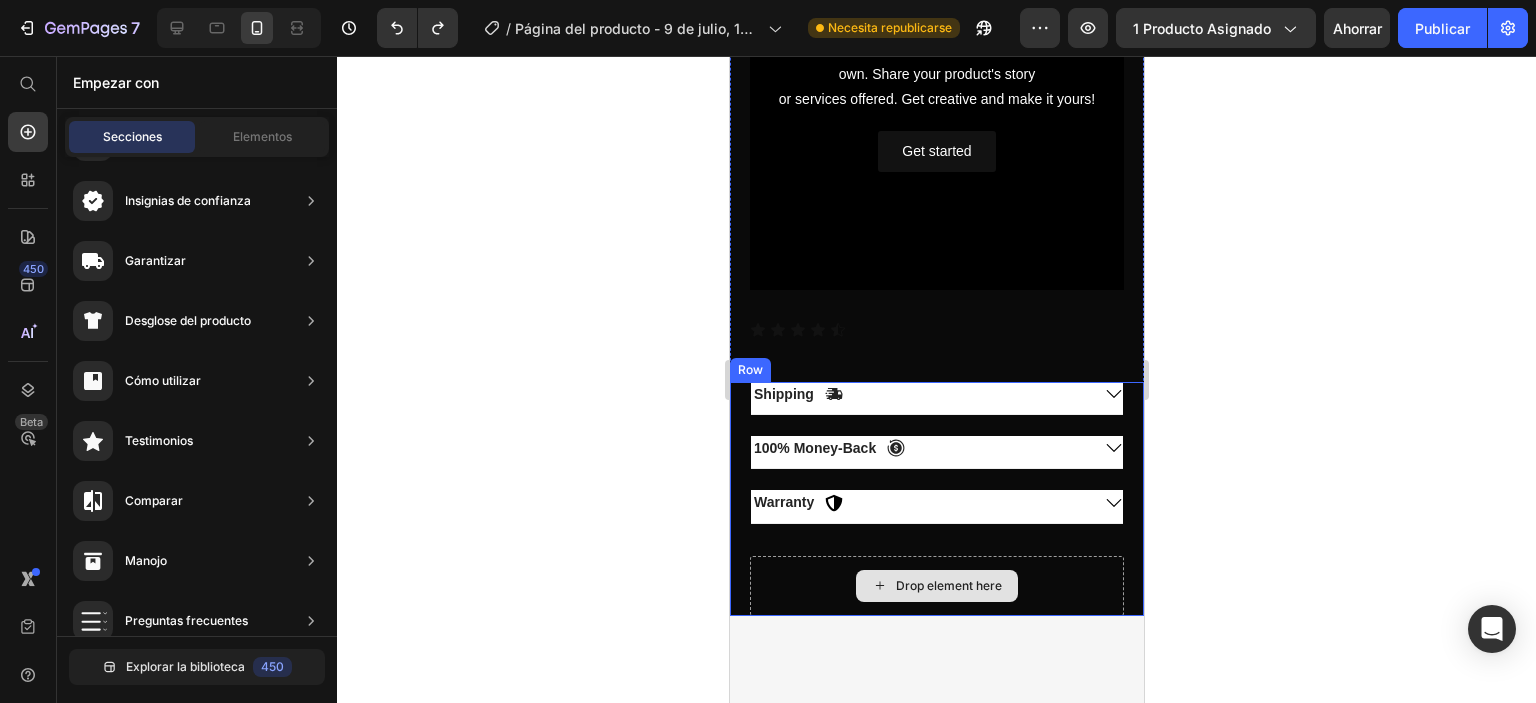 click on "Drop element here" at bounding box center [948, 586] 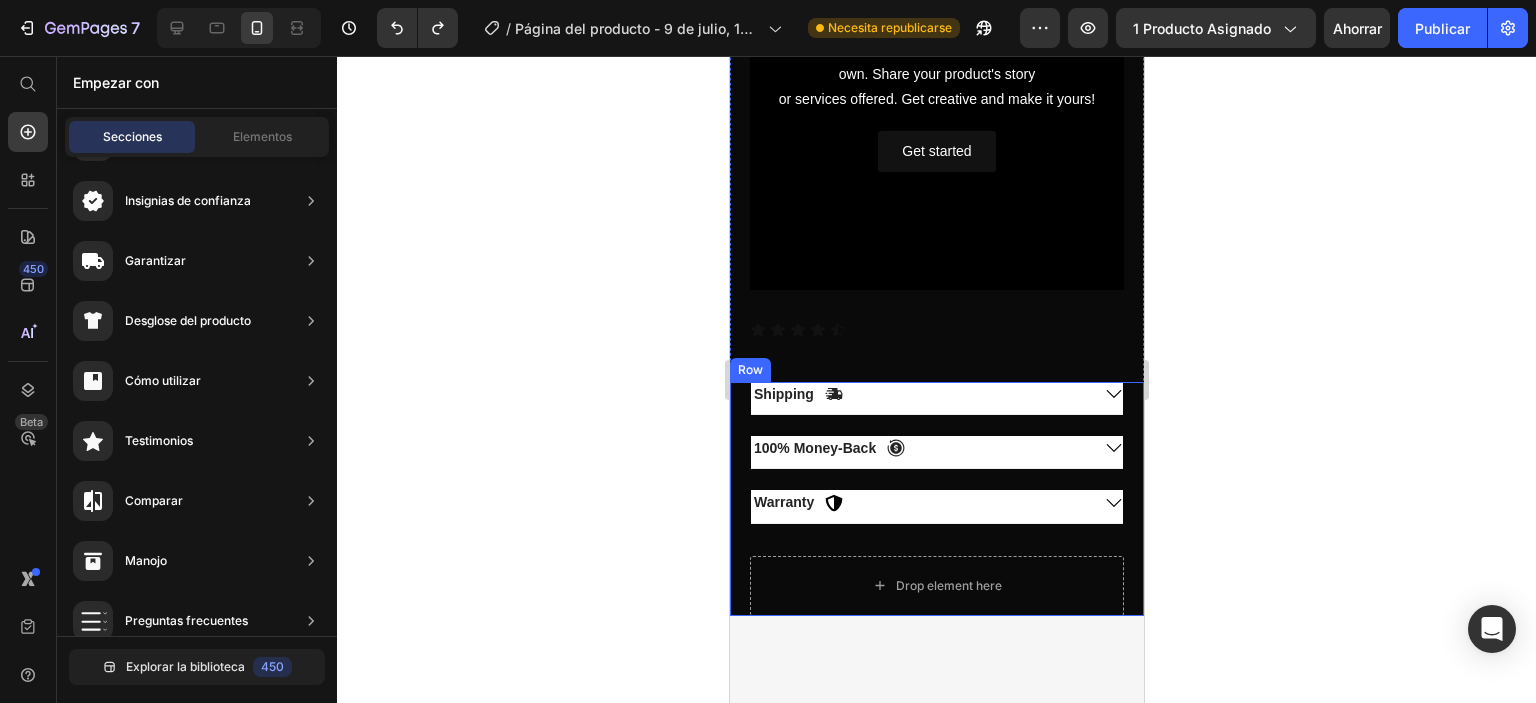 click on "Shipping
100% Money-Back
Warranty
Accordion" at bounding box center [936, 469] 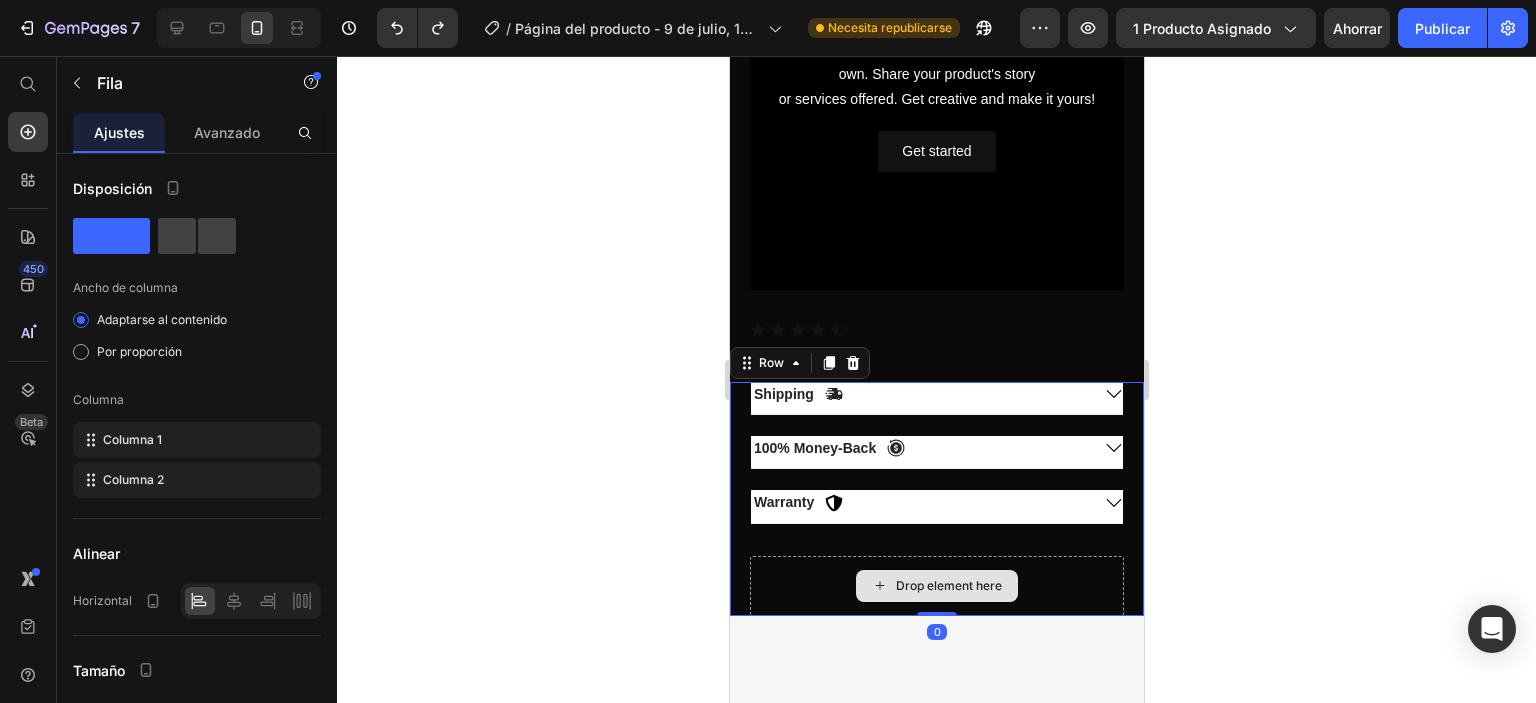 click on "Drop element here" at bounding box center [936, 586] 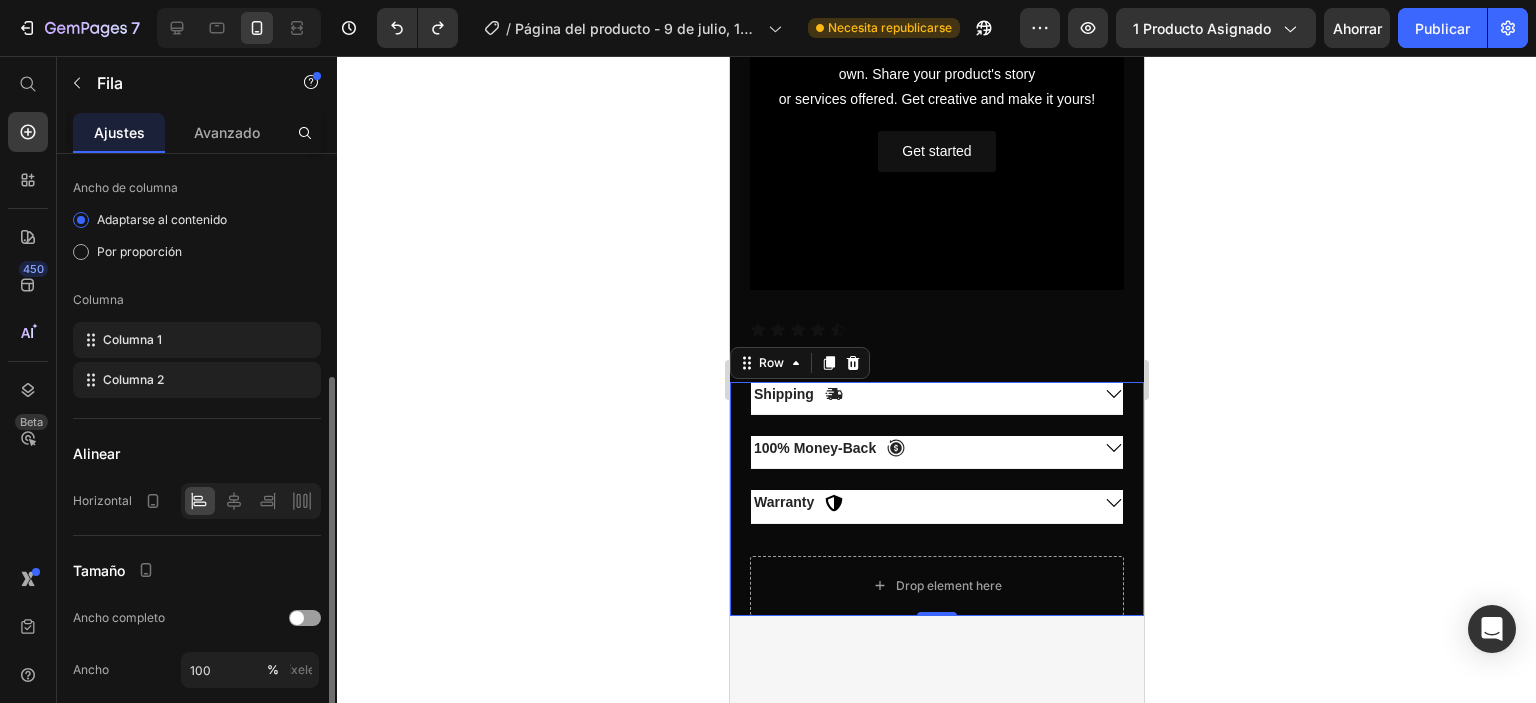 scroll, scrollTop: 200, scrollLeft: 0, axis: vertical 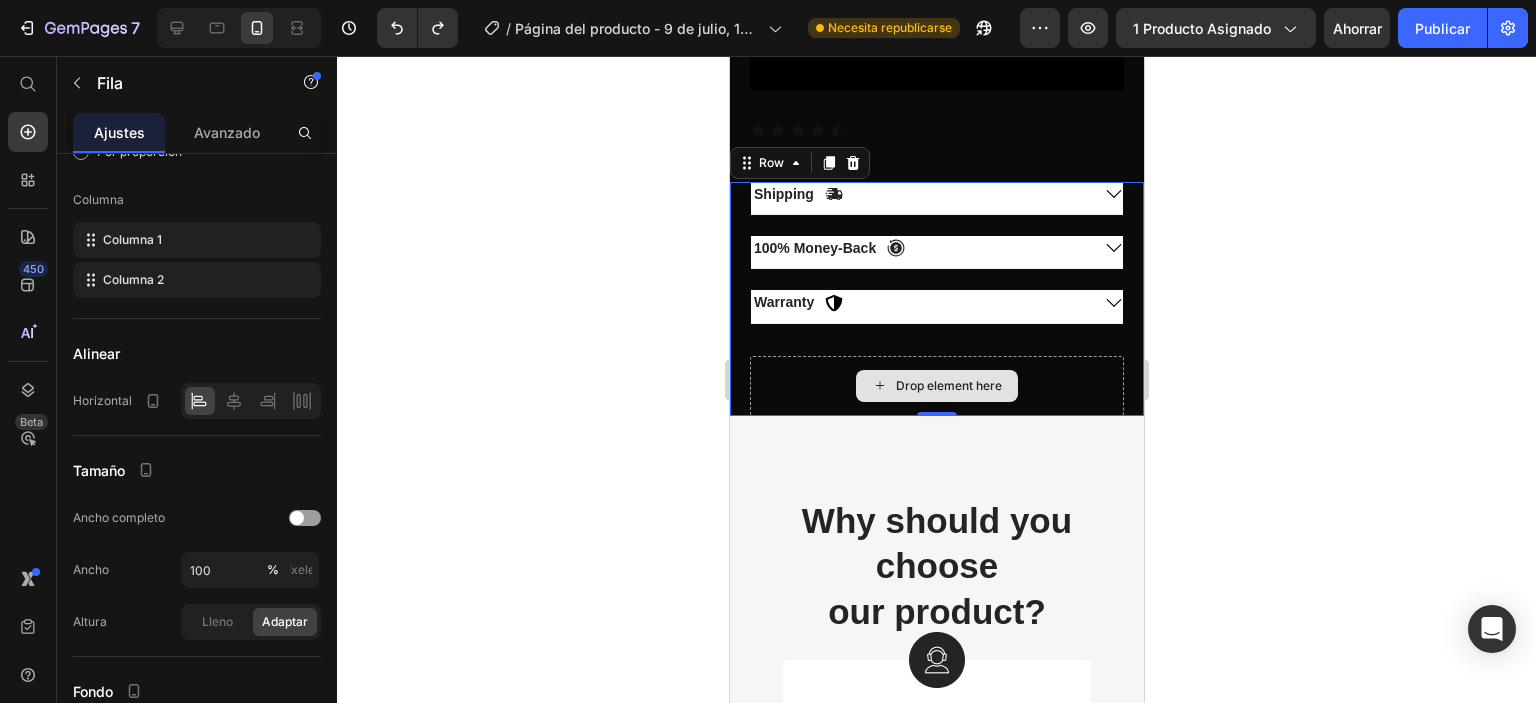 click on "Drop element here" at bounding box center (936, 386) 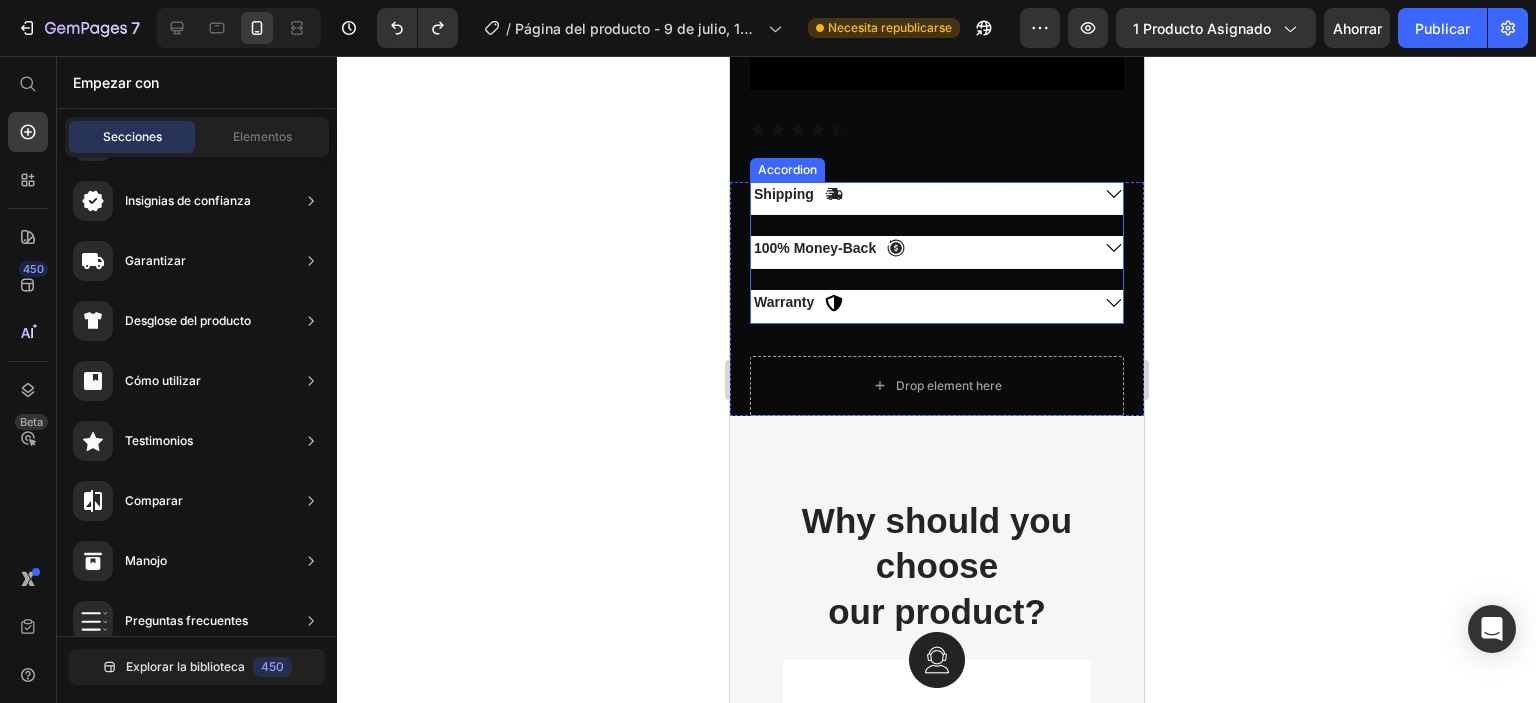 click 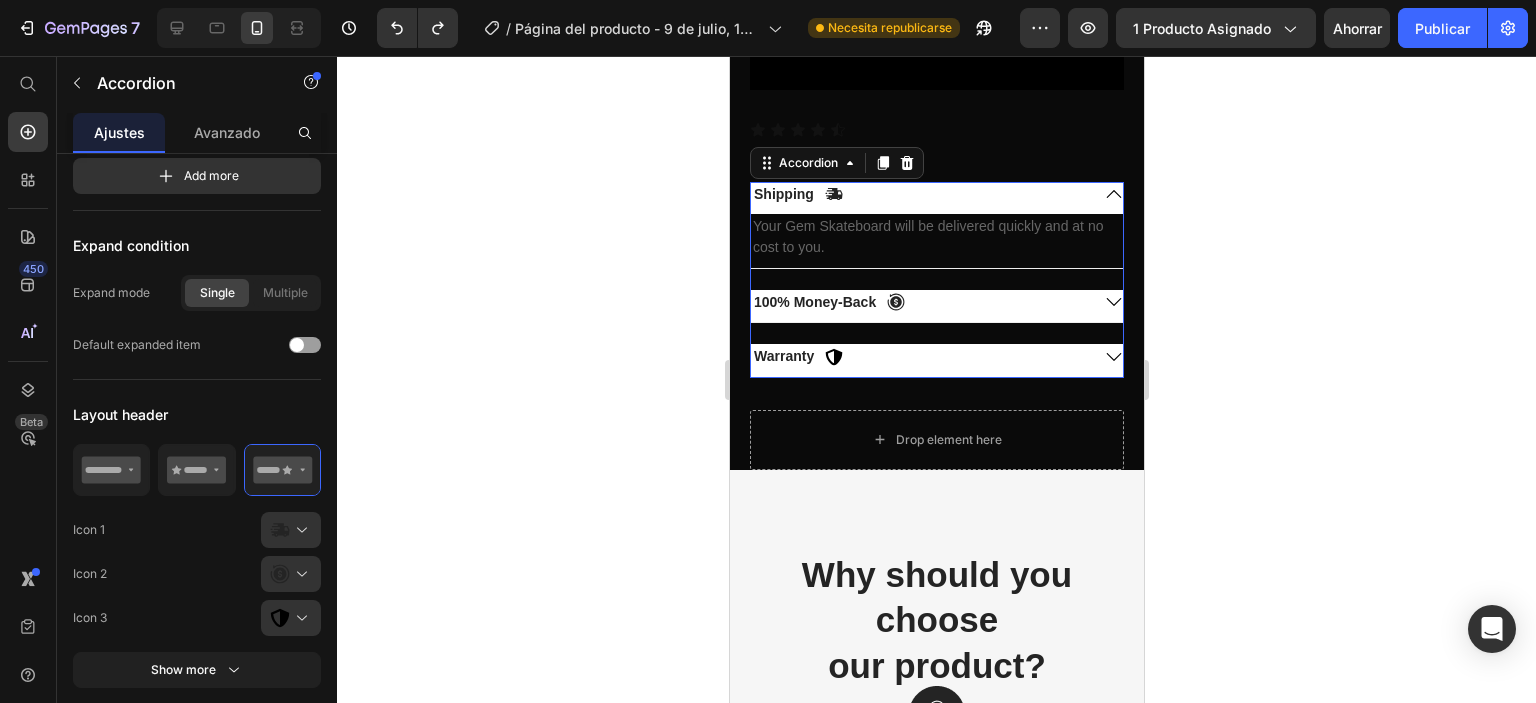 scroll, scrollTop: 0, scrollLeft: 0, axis: both 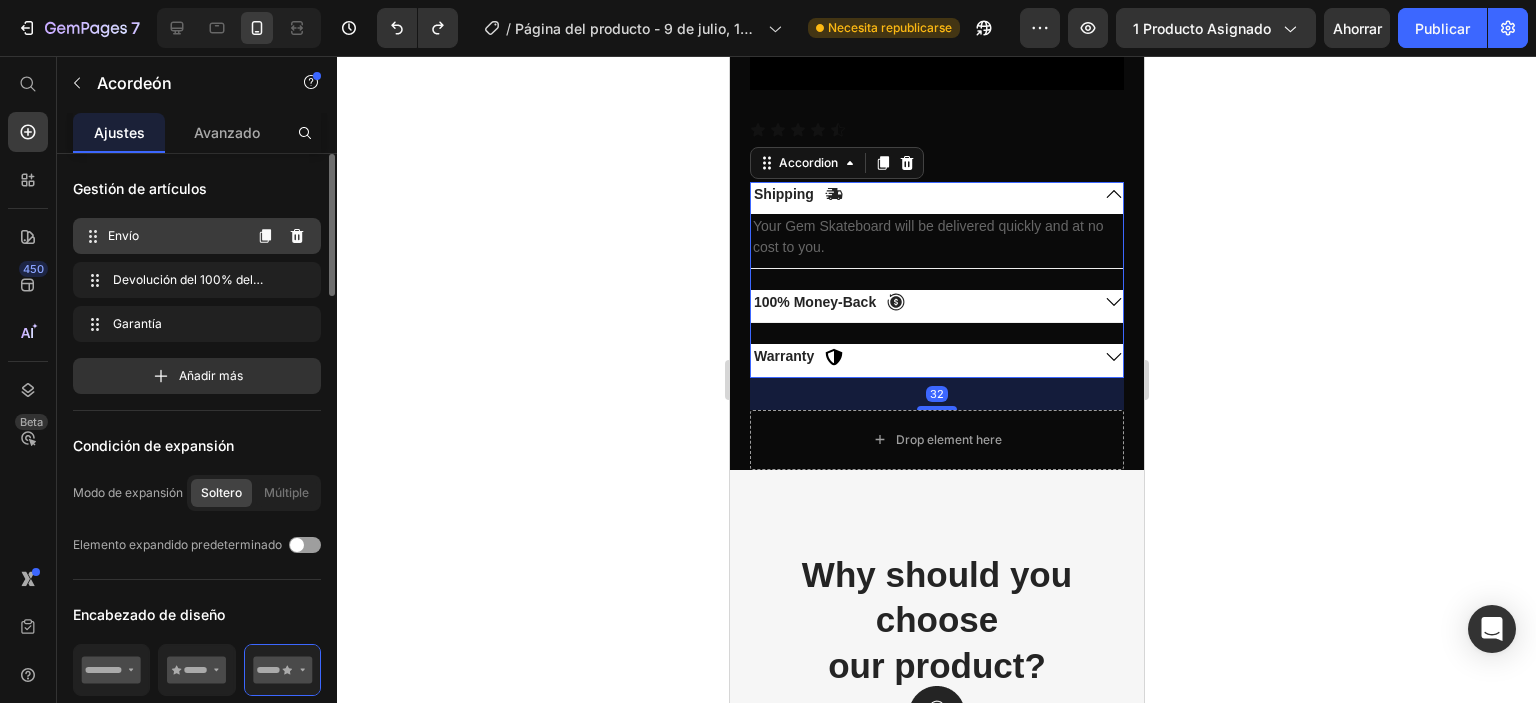 click on "Envío" at bounding box center (123, 235) 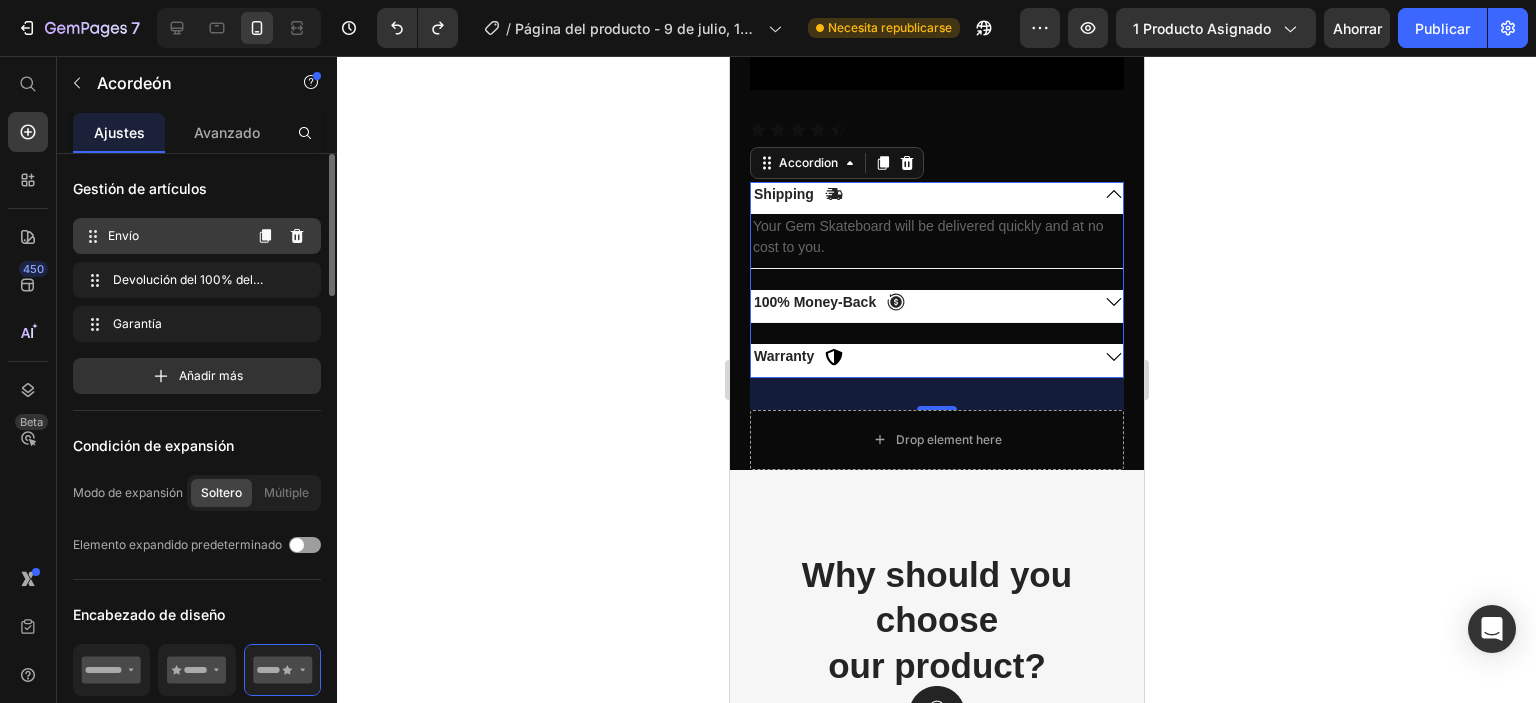 click on "Envío" at bounding box center [174, 236] 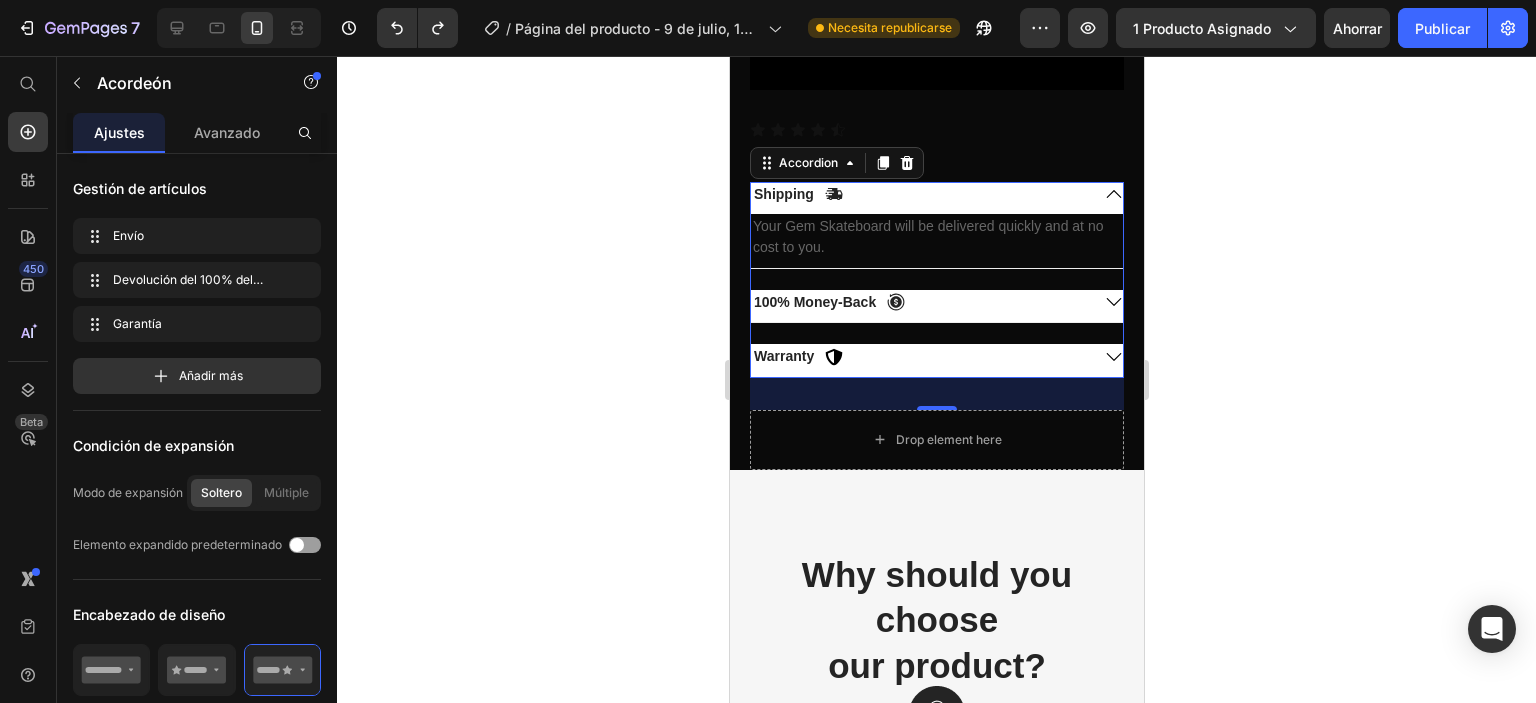 click on "Shipping" at bounding box center [783, 194] 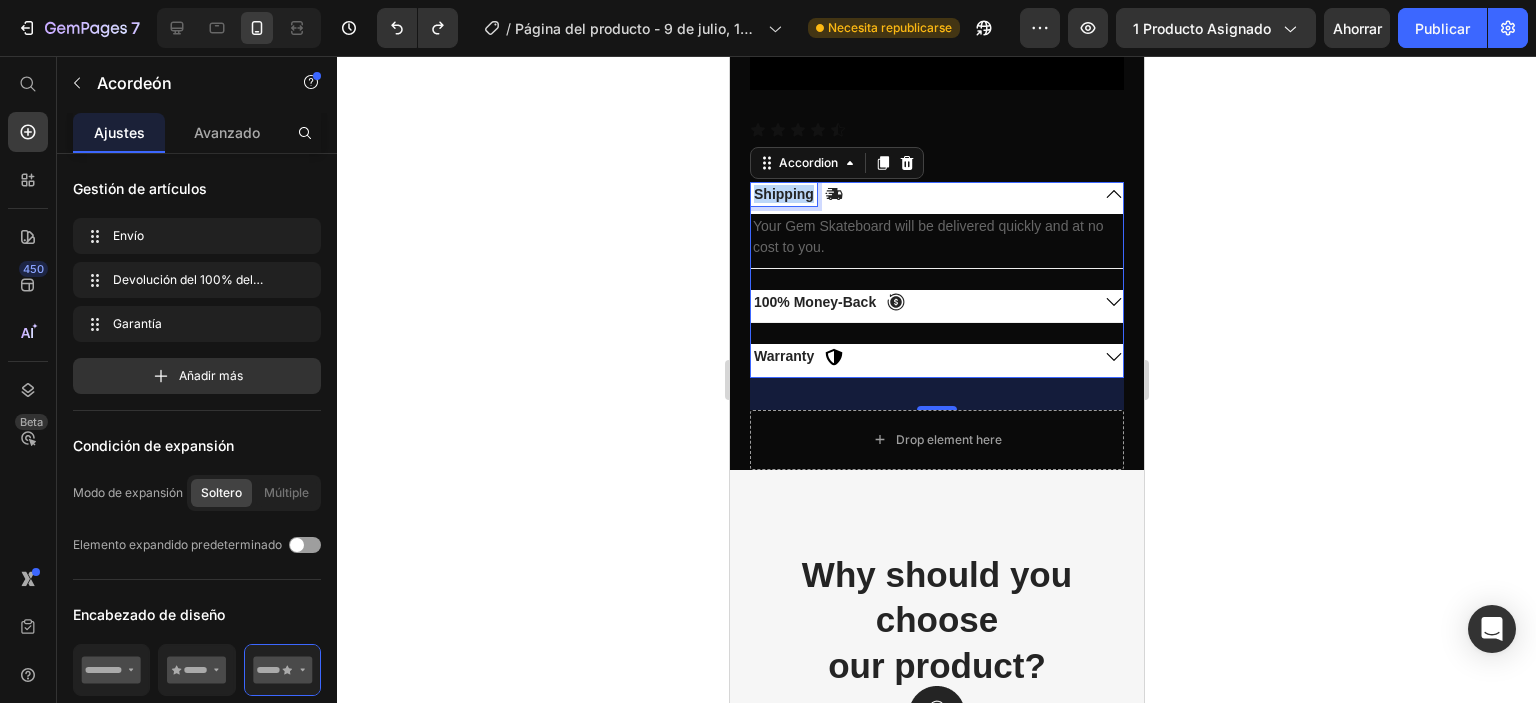 click on "Shipping" at bounding box center [783, 194] 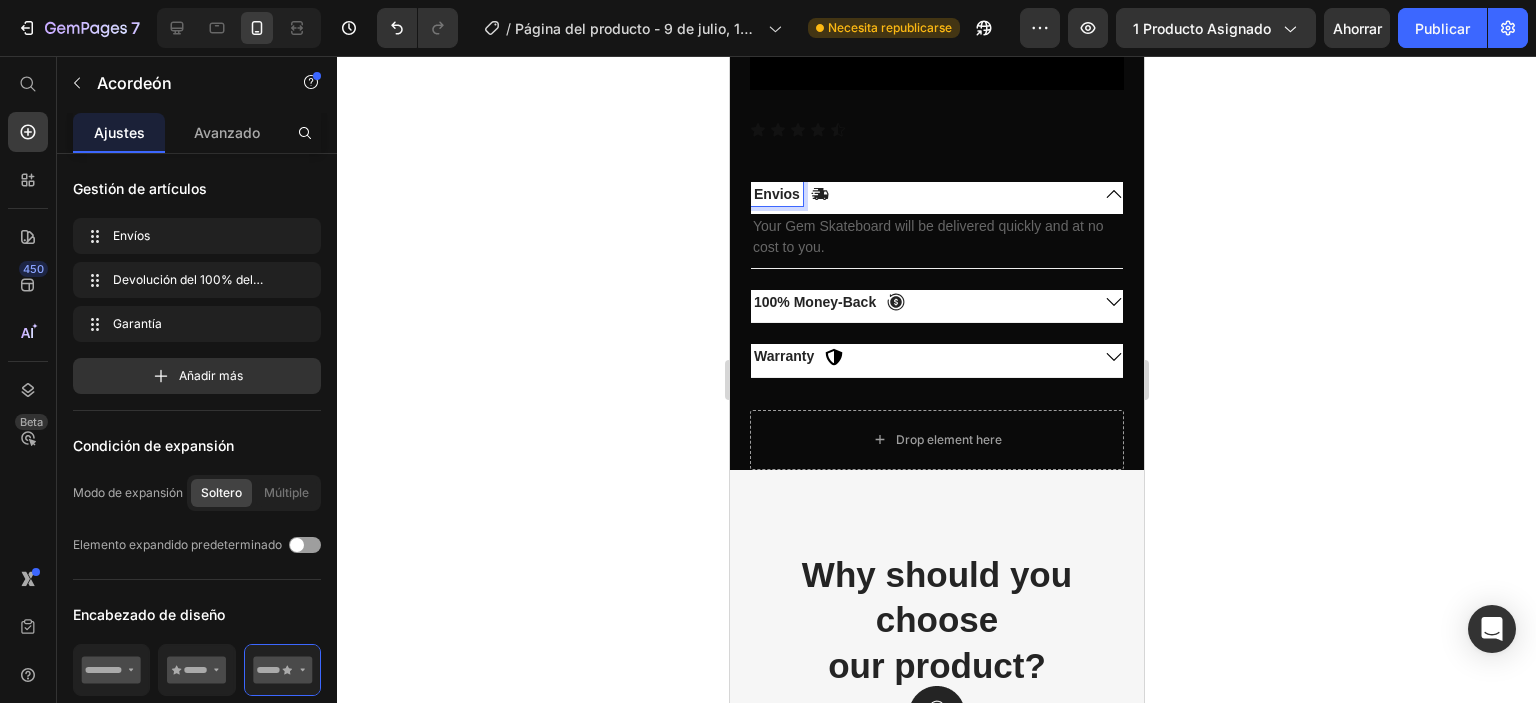 click on "Your Gem Skateboard will be delivered quickly and at no cost to you." at bounding box center (936, 237) 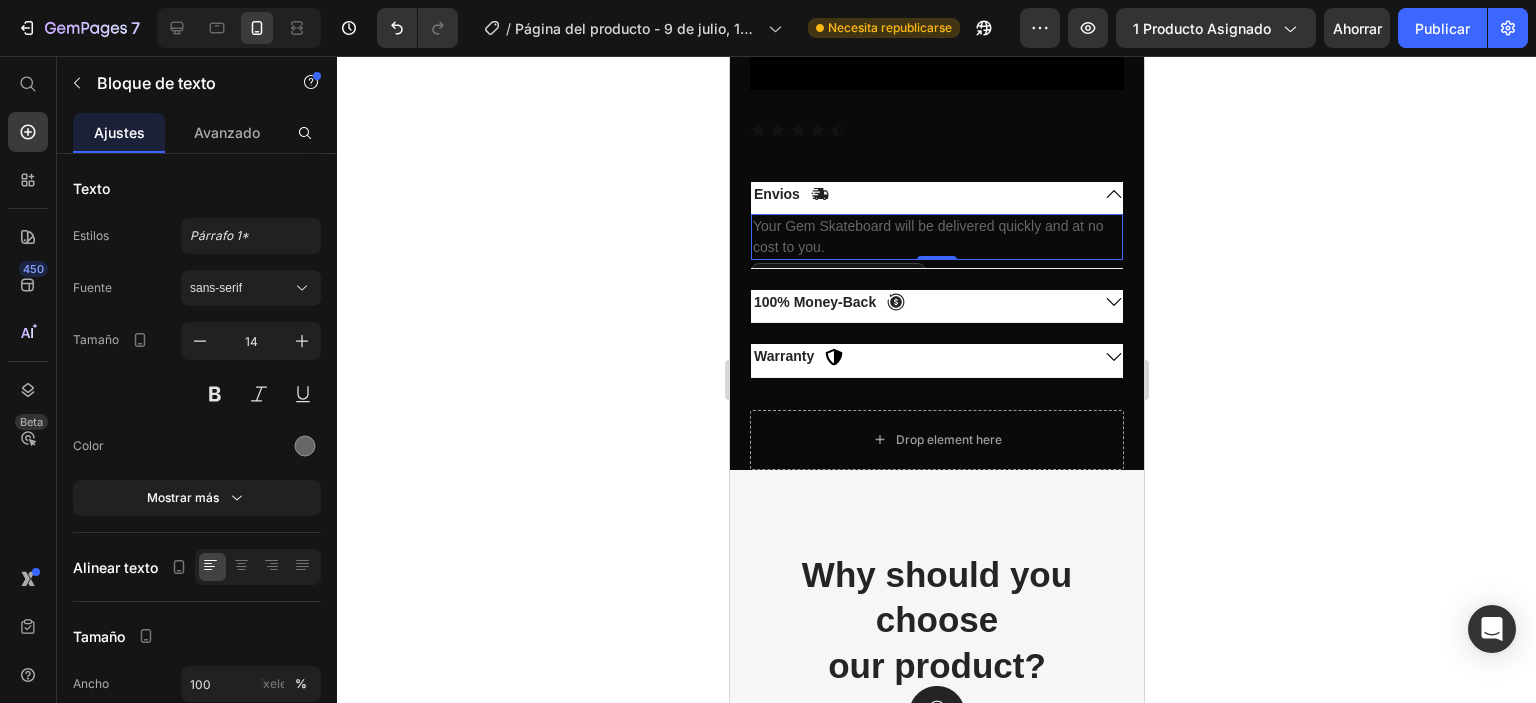 click on "Your Gem Skateboard will be delivered quickly and at no cost to you." at bounding box center (936, 237) 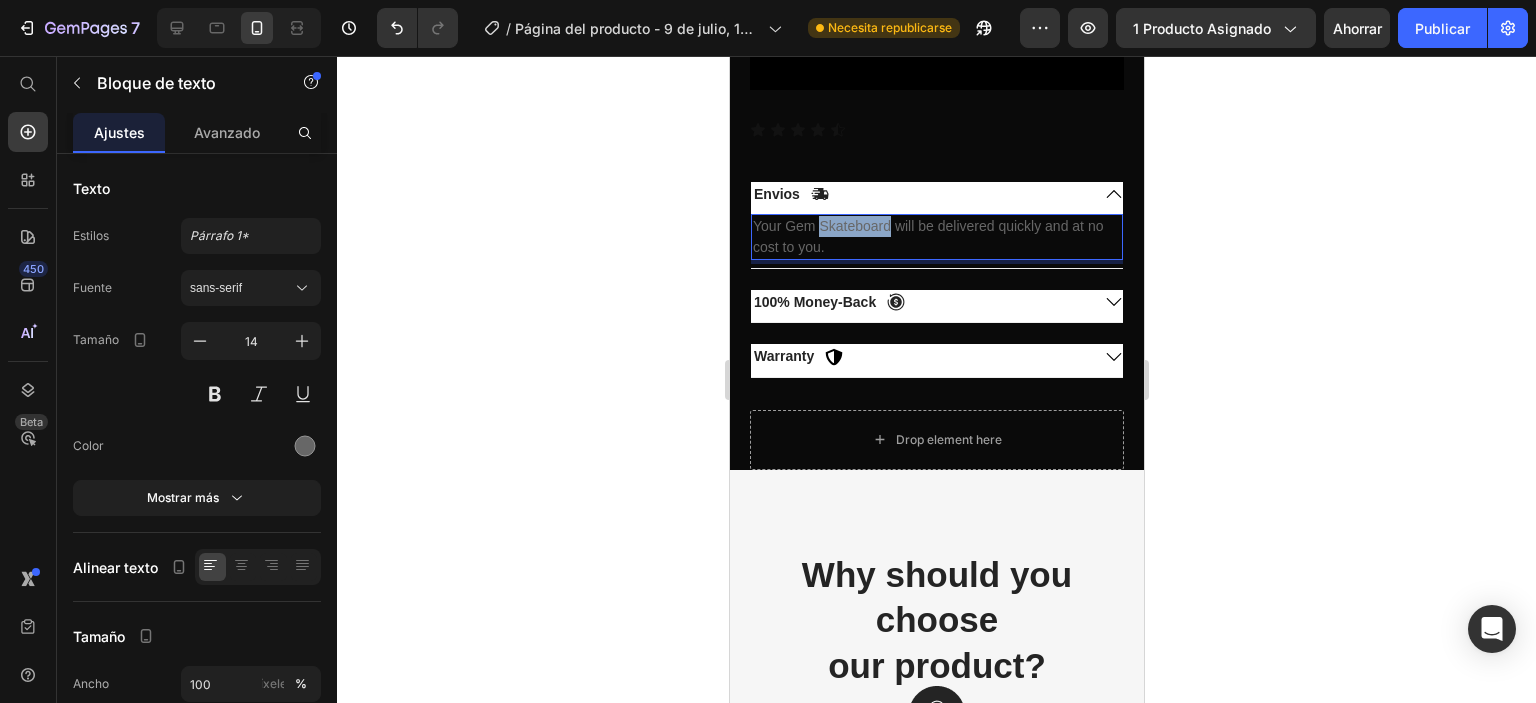 click on "Your Gem Skateboard will be delivered quickly and at no cost to you." at bounding box center (936, 237) 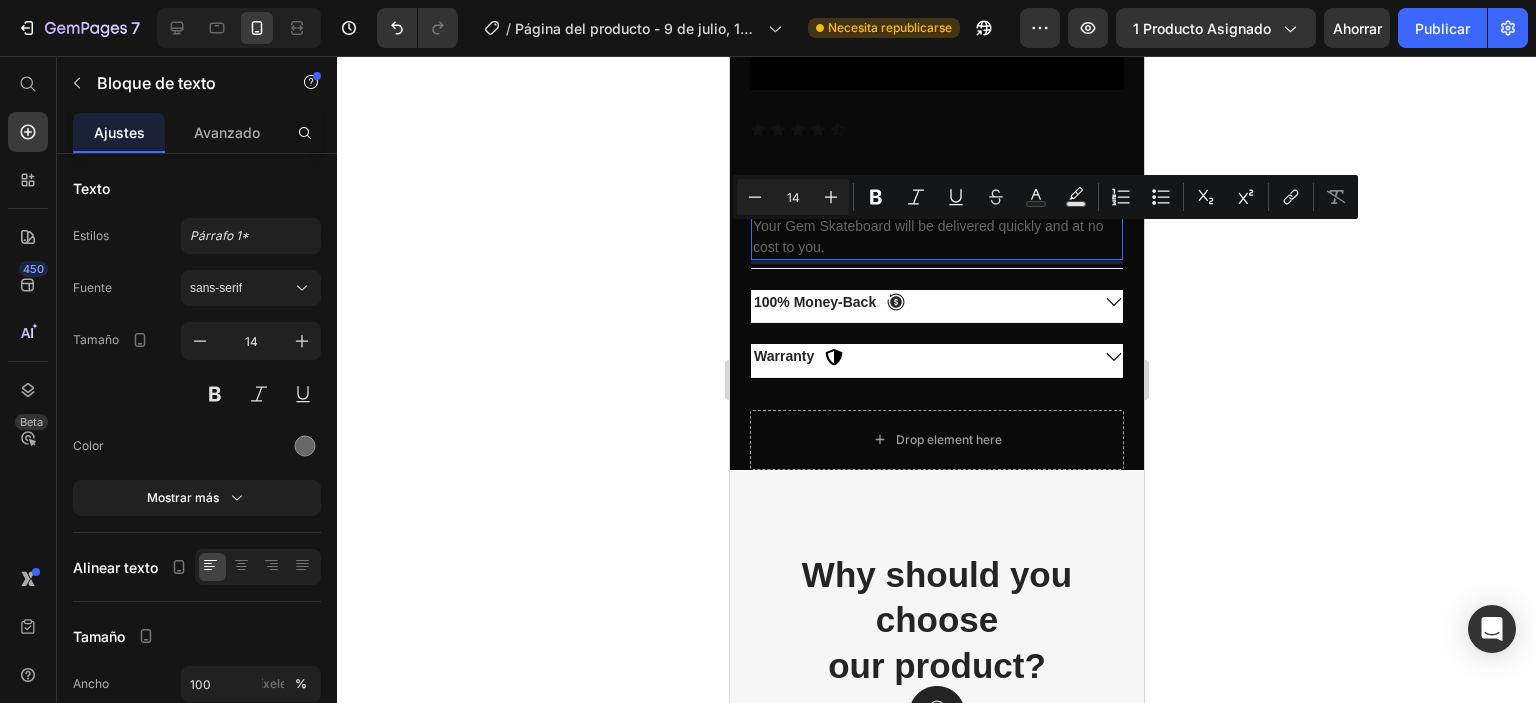 click on "Your Gem Skateboard will be delivered quickly and at no cost to you." at bounding box center (936, 237) 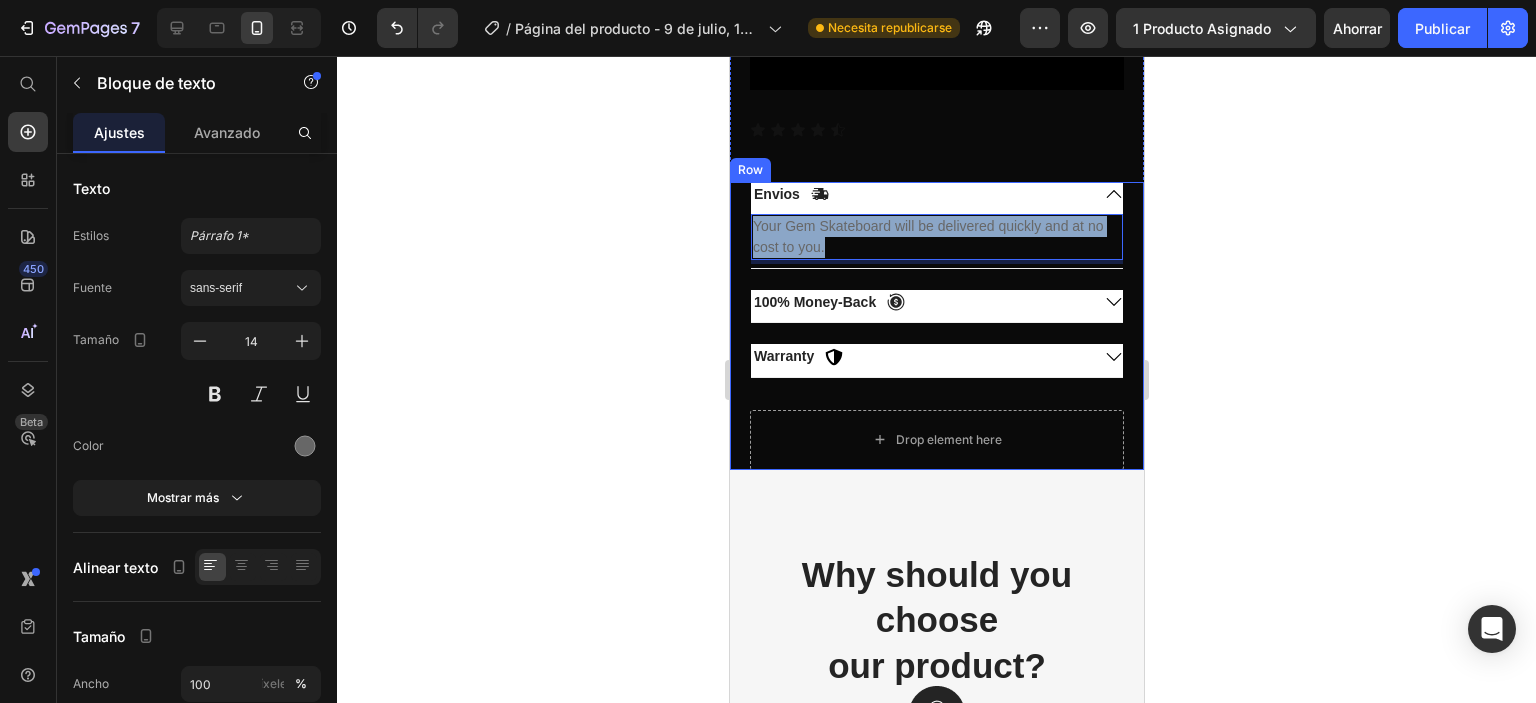 drag, startPoint x: 823, startPoint y: 255, endPoint x: 741, endPoint y: 230, distance: 85.72631 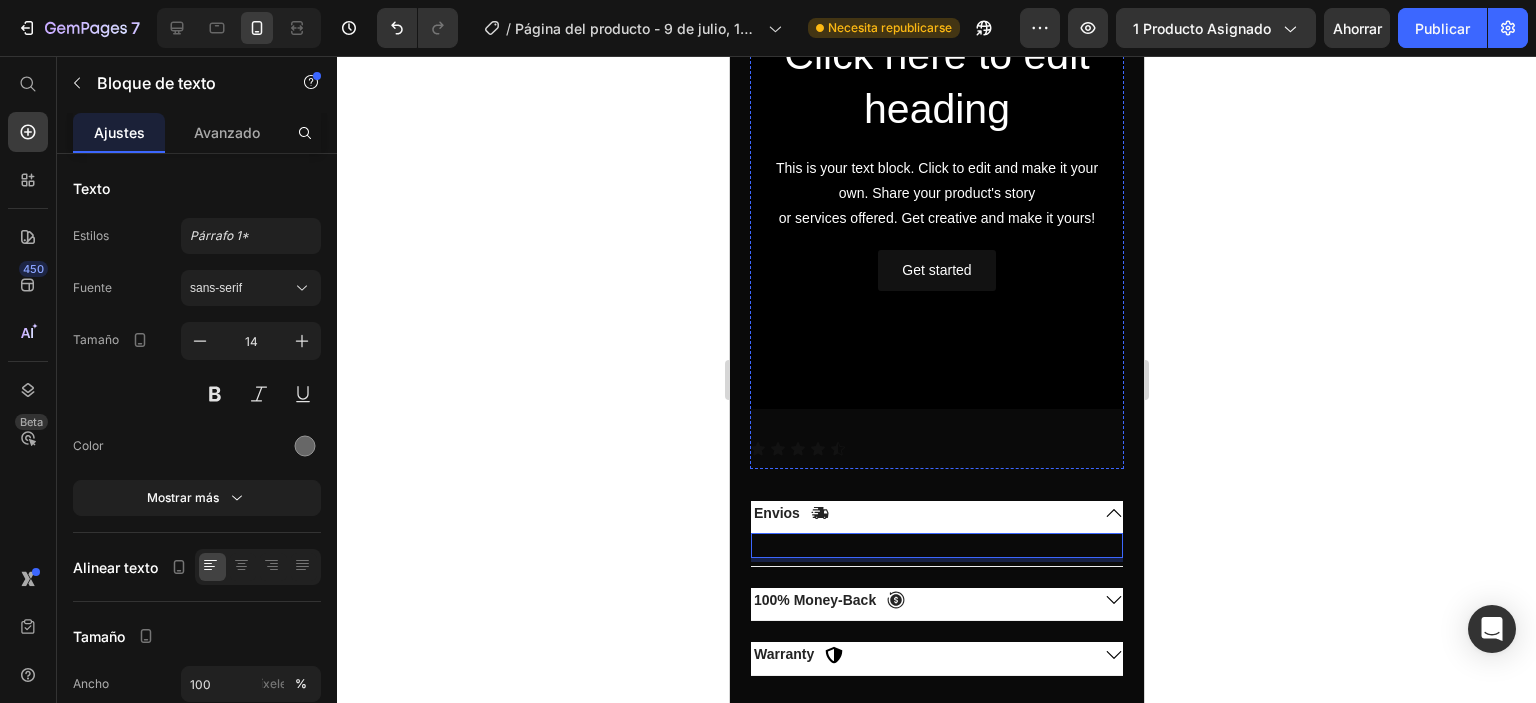 scroll, scrollTop: 1300, scrollLeft: 0, axis: vertical 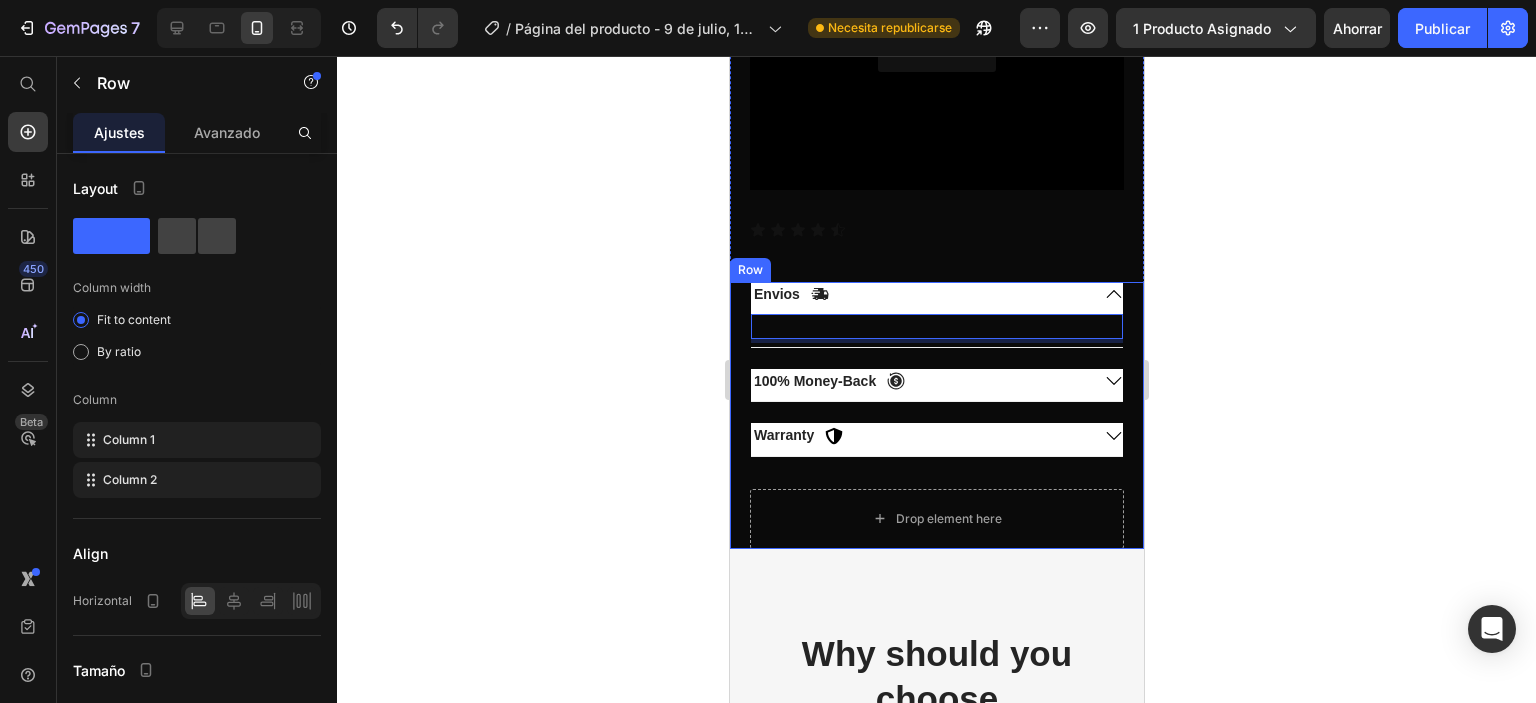 click on "Envios
Text Block   0
100% Money-Back
Warranty
Accordion" at bounding box center [936, 385] 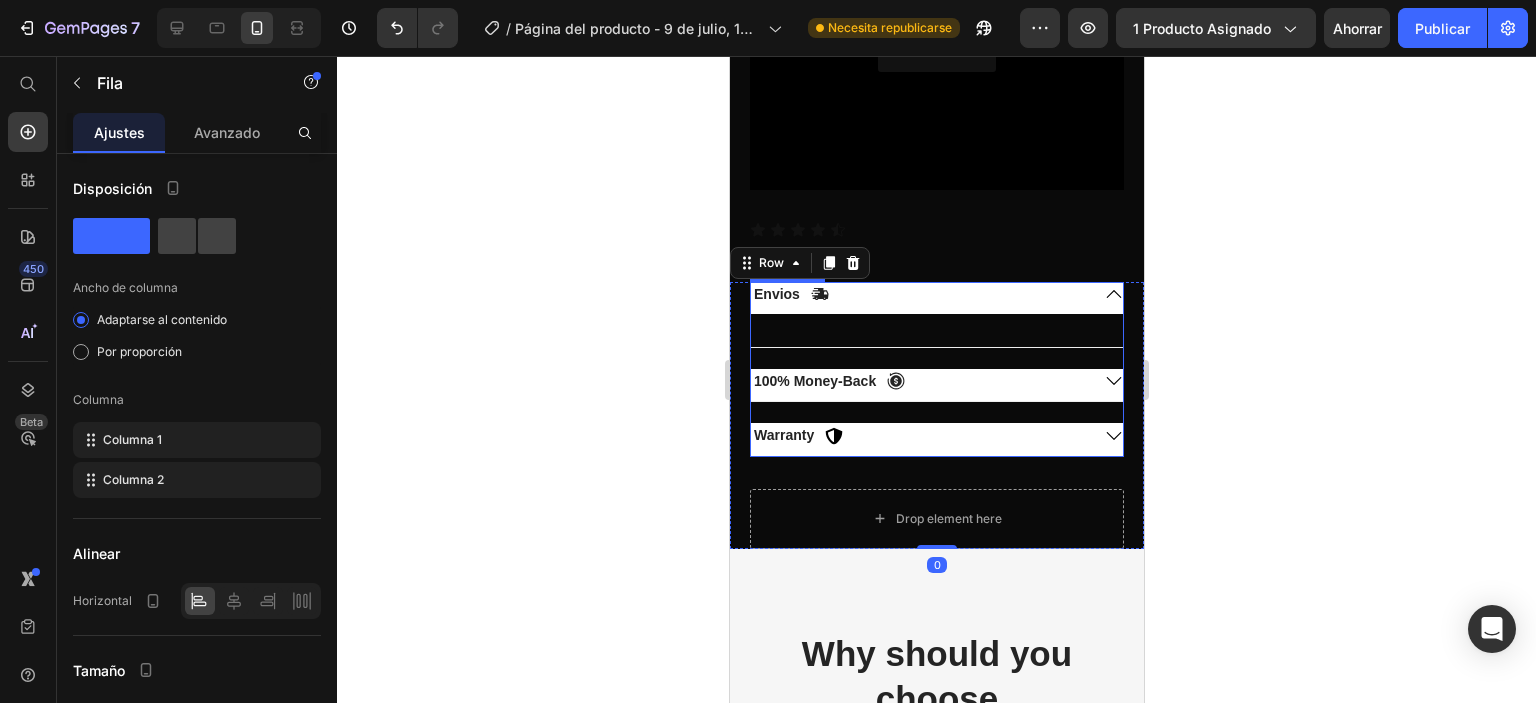 click on "Text Block" at bounding box center (936, 330) 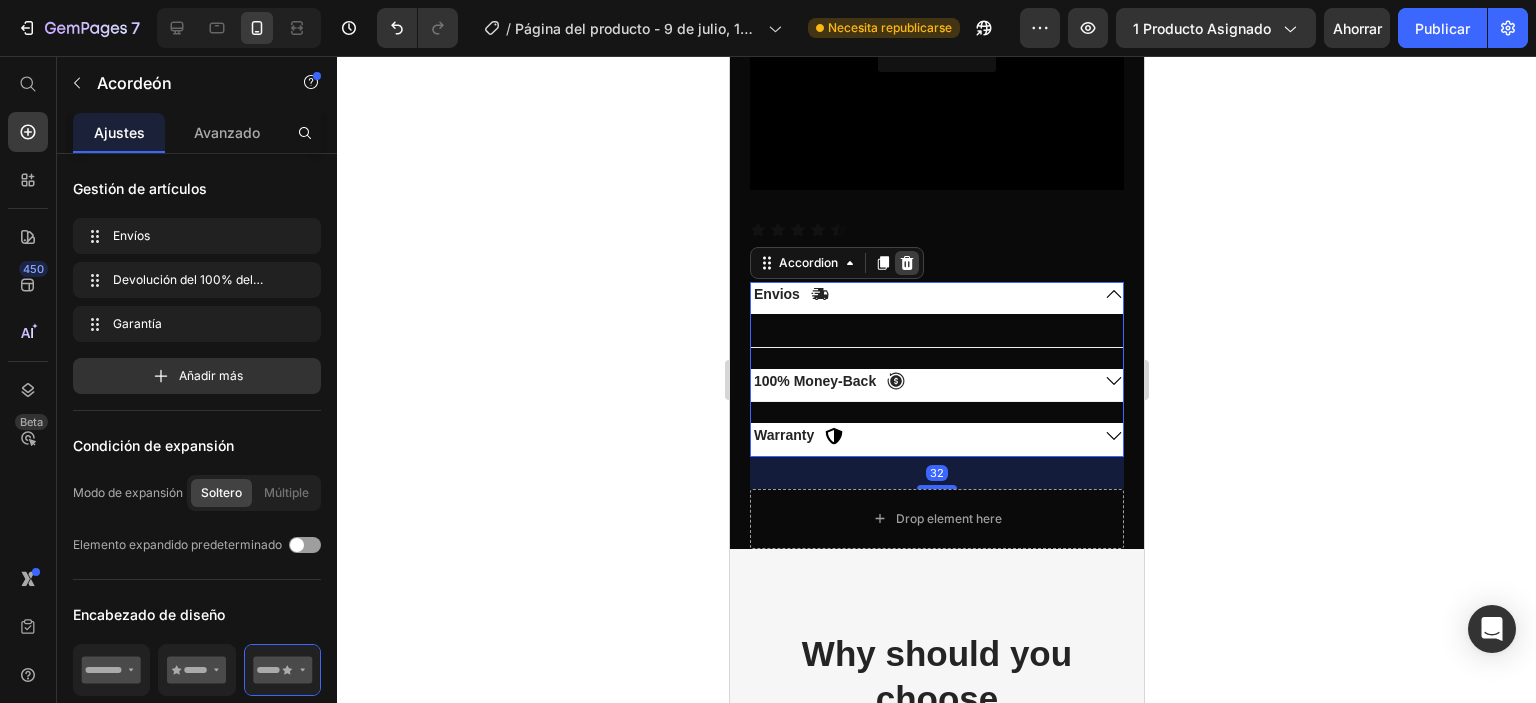 click at bounding box center (906, 263) 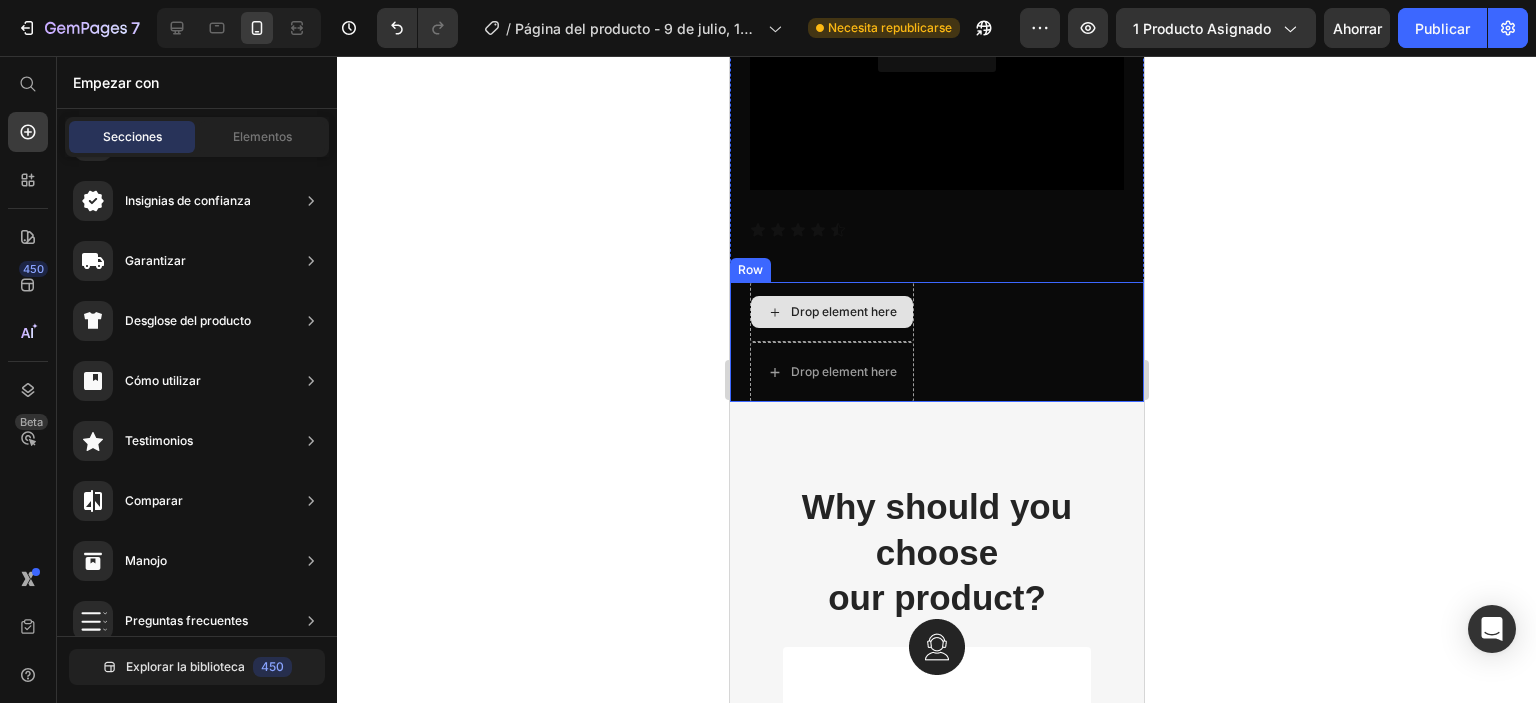 click on "Drop element here" at bounding box center (831, 312) 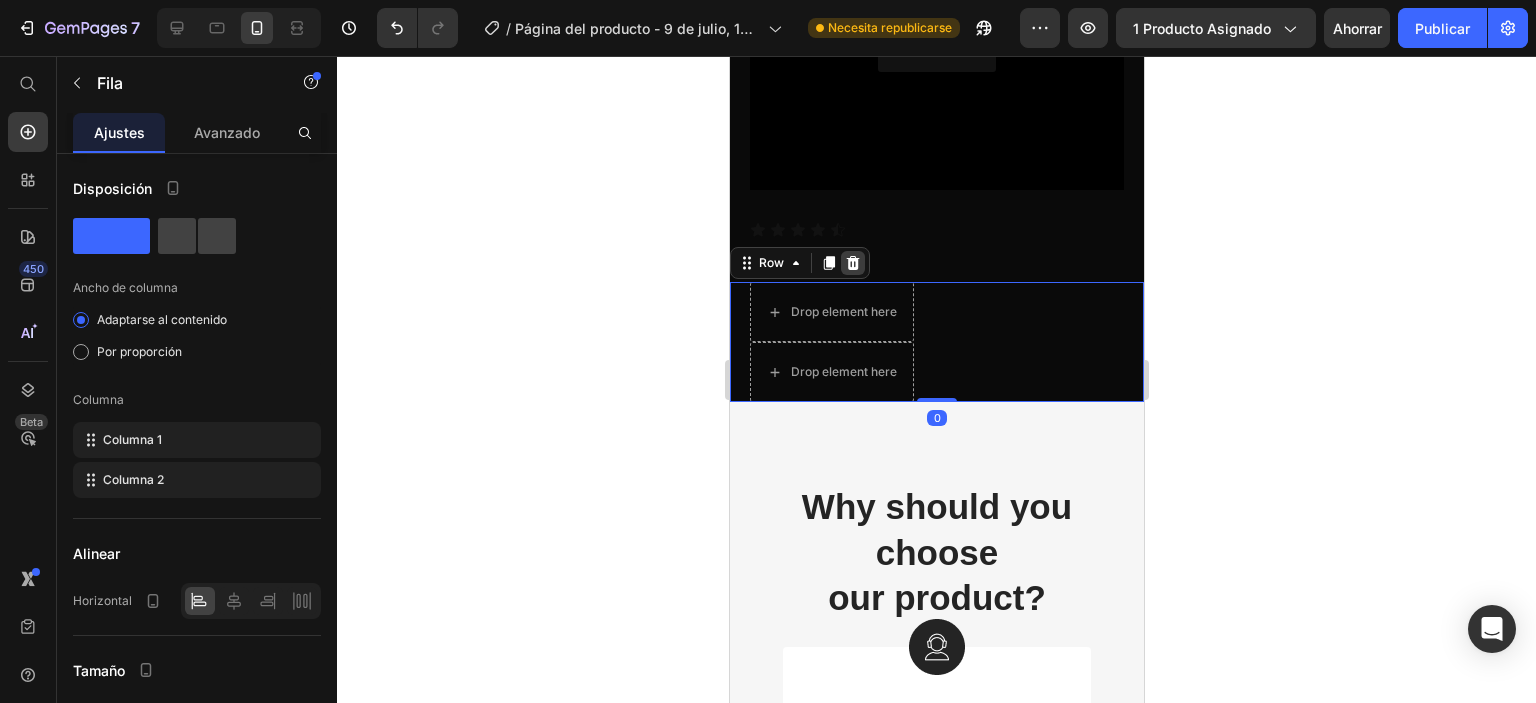 click 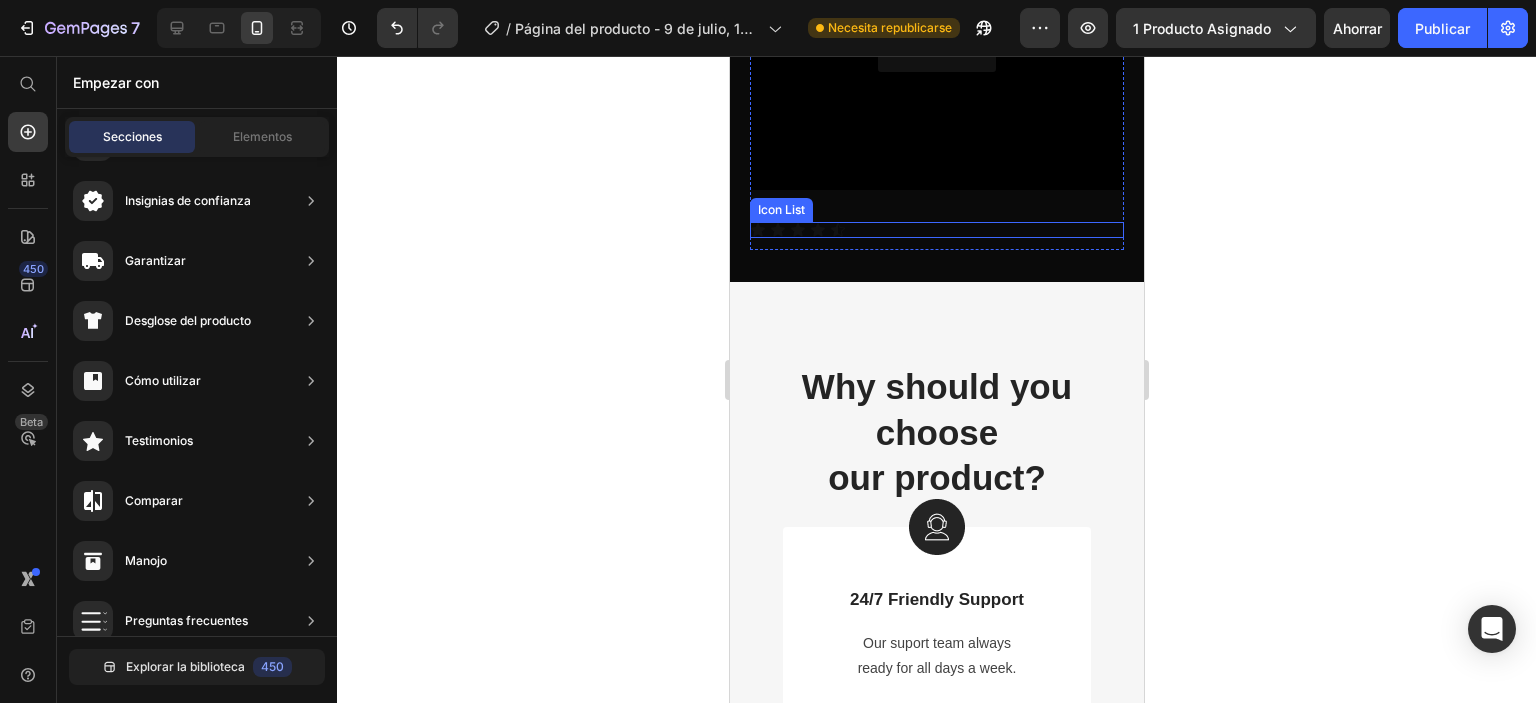 click on "Icon Icon Icon Icon Icon" at bounding box center (936, 230) 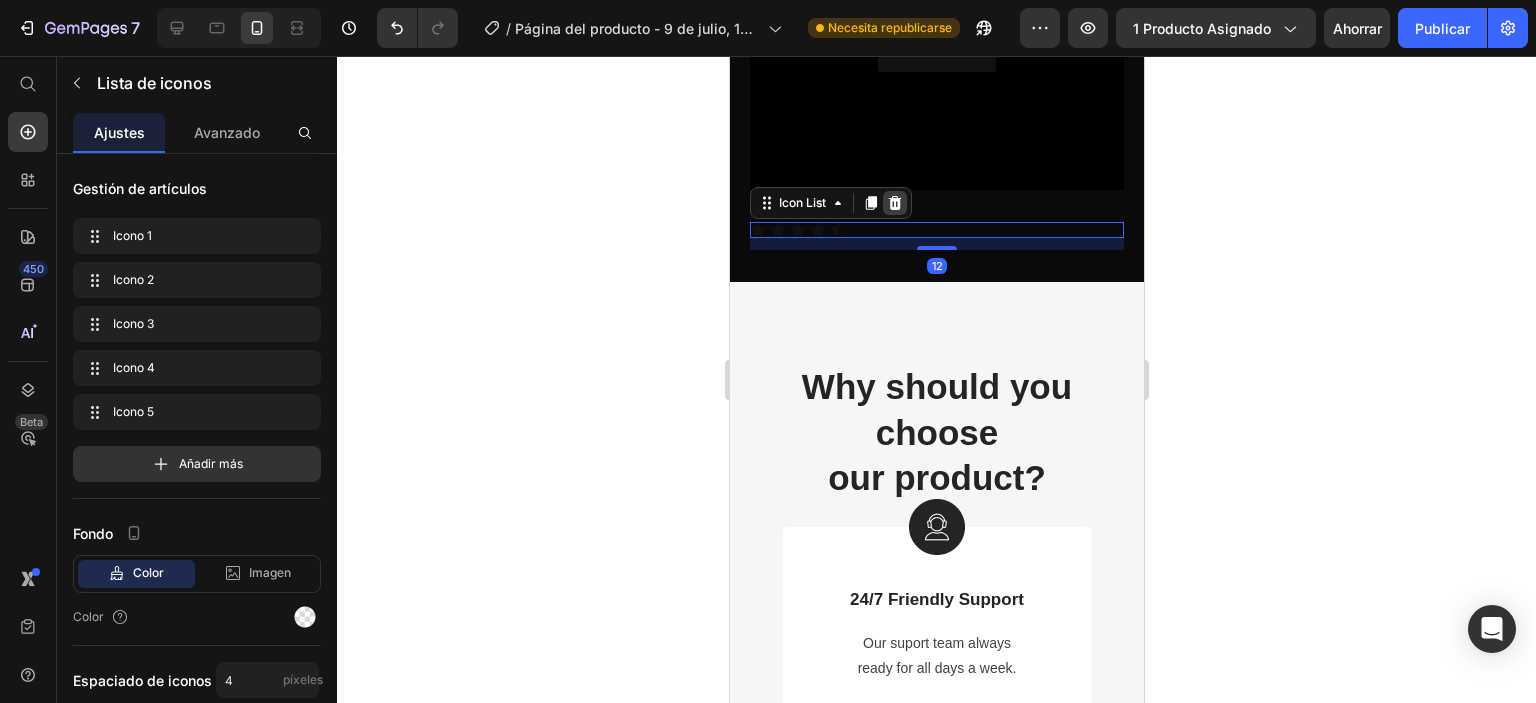 click 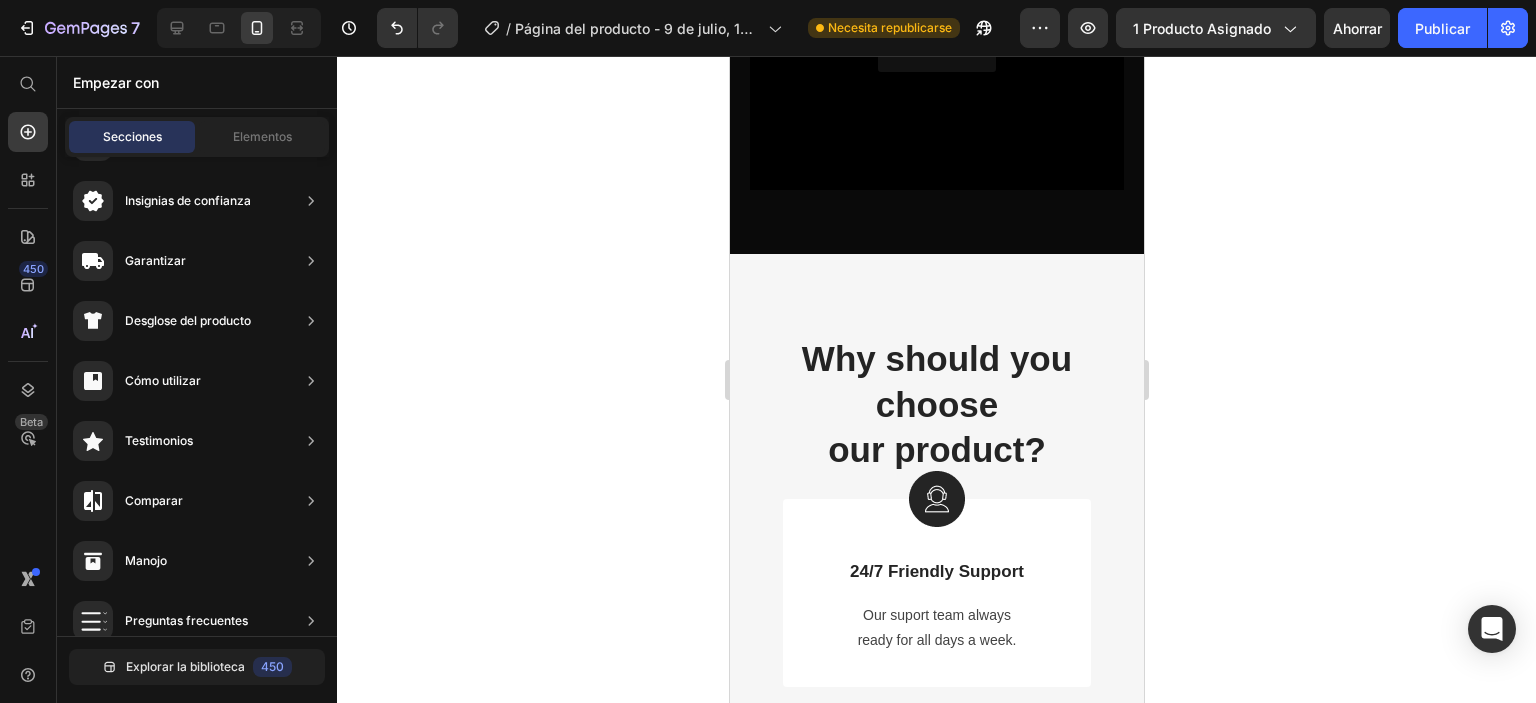 click on "Envio Gratis & Paga Al Recibir. Item List Perfume Arabe Mas Apetecido. Item List Alta Calidad Original. Item List Envio Gratis & Paga Al Recibir. Item List Perfume Arabe Mas Apetecido. Item List Alta Calidad Original. Item List Marquee Product Images Khamrah by Lattafa | Fragancia Gourmand de 12 Horas Product Title Icon Icon Icon Icon Icon Icon List 870+ Clientes satisfechos. Text Block Row $239.000,00 Product Price $140.000,00 Product Price $239.000,00 Product Price Row Sumérgete en un viaje sensorial con Khamrah By Lataffa , la joya de la perfumería árabe que encarna el lujo y la seducción. Desde la primera aplicación, este elixir envolvente despierta pasión con su audaz combinación de Product Description Dynamic Checkout Row" at bounding box center [936, -475] 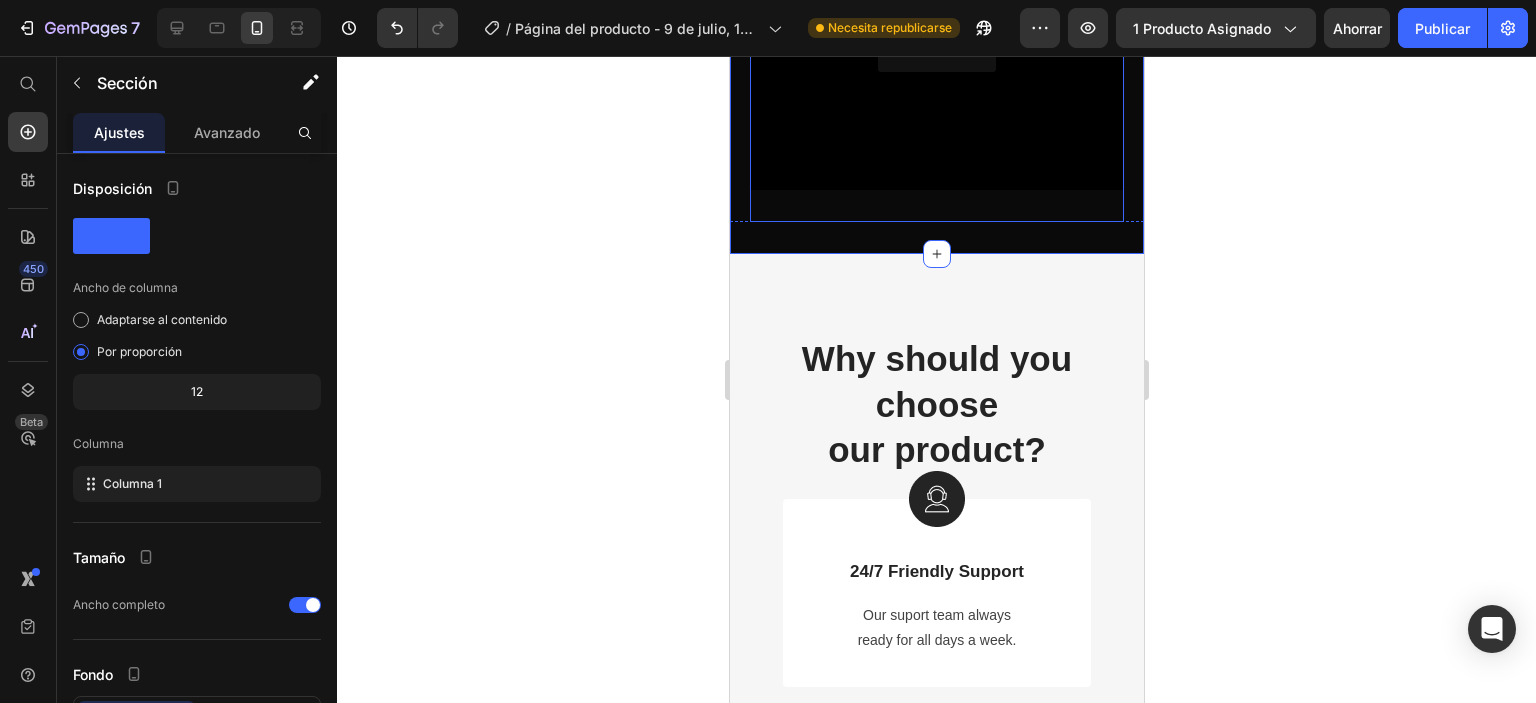 click on "Khamrah by Lattafa | Fragancia Gourmand de 12 Horas Product Title Icon Icon Icon Icon Icon Icon List 870+ Clientes satisfechos. Text Block Row $239.000,00 Product Price $140.000,00 Product Price $239.000,00 Product Price Row Sumérgete en un viaje sensorial con Khamrah By Lataffa , la joya de la perfumería árabe que encarna el lujo y la seducción. Desde la primera aplicación, este elixir envolvente despierta pasión con su audaz combinación de canela ardiente y nuez moscada , mientras notas cremosas de vainilla bourbon y ámbar tejen un abrazo cálido y adictivo. Product Description REALIZA TU PEDIDO AQUI Dynamic Checkout Icon DESCUENTO POR TIEMPO LIMITADO Stock Counter Row Click here to edit heading Heading This is your text block. Click to edit and make it your own. Share your product's story or services offered. Get creative and make it yours! Text Block Get started Button Hero Banner" at bounding box center [936, -276] 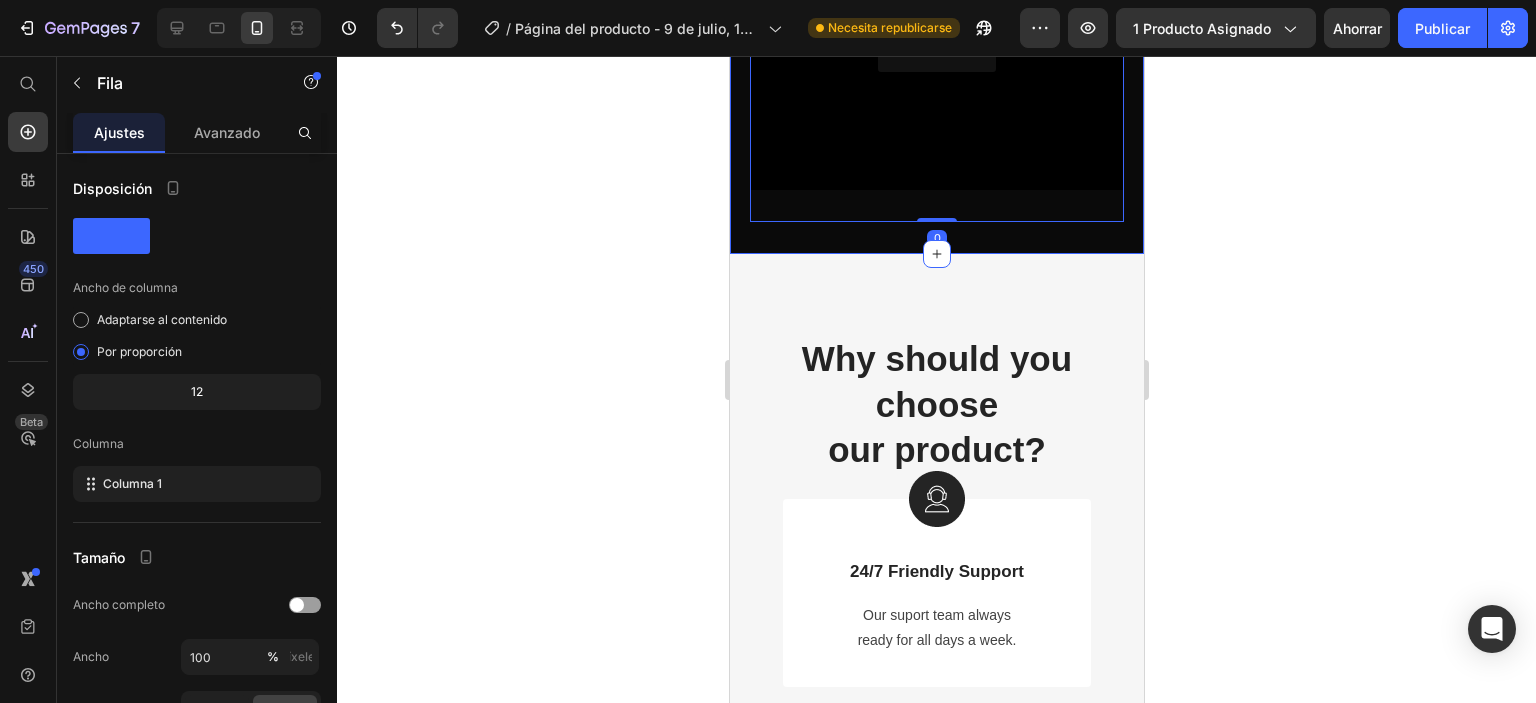 click on "Envio Gratis & Paga Al Recibir. Item List Perfume Arabe Mas Apetecido. Item List Alta Calidad Original. Item List Envio Gratis & Paga Al Recibir. Item List Perfume Arabe Mas Apetecido. Item List Alta Calidad Original. Item List Marquee Product Images Khamrah by Lattafa | Fragancia Gourmand de 12 Horas Product Title Icon Icon Icon Icon Icon Icon List 870+ Clientes satisfechos. Text Block Row $239.000,00 Product Price $140.000,00 Product Price $239.000,00 Product Price Row Sumérgete en un viaje sensorial con Khamrah By Lataffa , la joya de la perfumería árabe que encarna el lujo y la seducción. Desde la primera aplicación, este elixir envolvente despierta pasión con su audaz combinación de Product Description Dynamic Checkout Row" at bounding box center (936, -475) 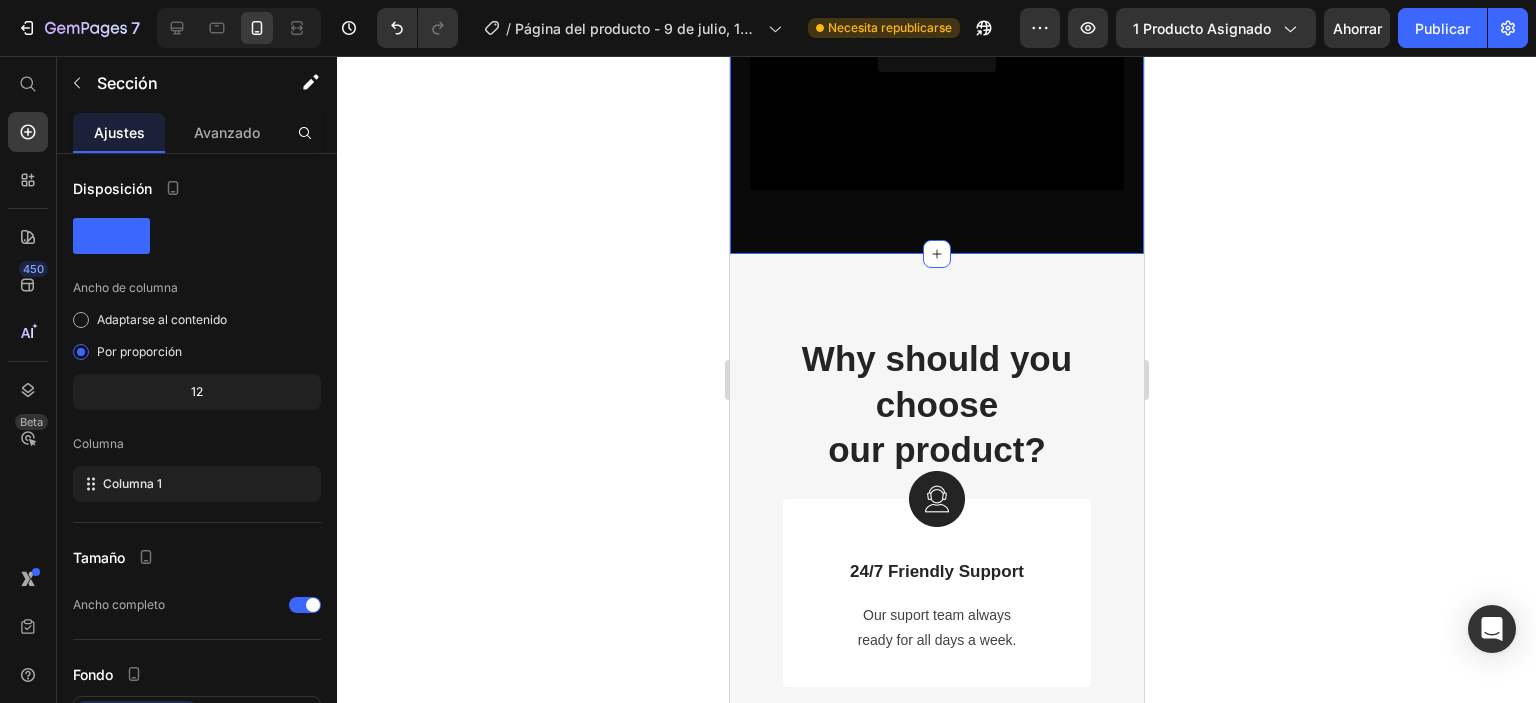 click on "Envio Gratis & Paga Al Recibir. Item List Perfume Arabe Mas Apetecido. Item List Alta Calidad Original. Item List Envio Gratis & Paga Al Recibir. Item List Perfume Arabe Mas Apetecido. Item List Alta Calidad Original. Item List Marquee Product Images Khamrah by Lattafa | Fragancia Gourmand de 12 Horas Product Title Icon Icon Icon Icon Icon Icon List 870+ Clientes satisfechos. Text Block Row $239.000,00 Product Price $140.000,00 Product Price $239.000,00 Product Price Row Sumérgete en un viaje sensorial con Khamrah By Lataffa , la joya de la perfumería árabe que encarna el lujo y la seducción. Desde la primera aplicación, este elixir envolvente despierta pasión con su audaz combinación de Product Description Dynamic Checkout Row" at bounding box center [936, -475] 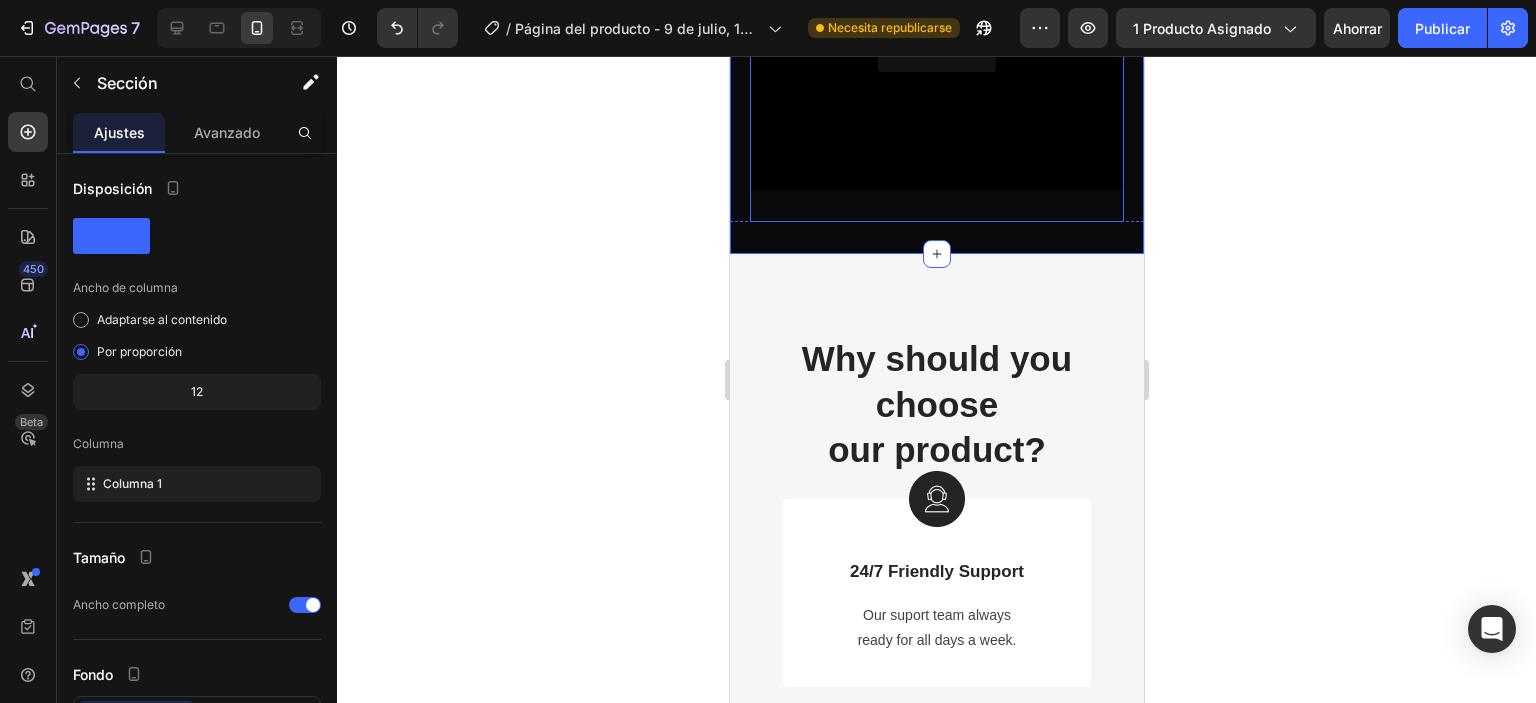 drag, startPoint x: 925, startPoint y: 264, endPoint x: 918, endPoint y: 225, distance: 39.623226 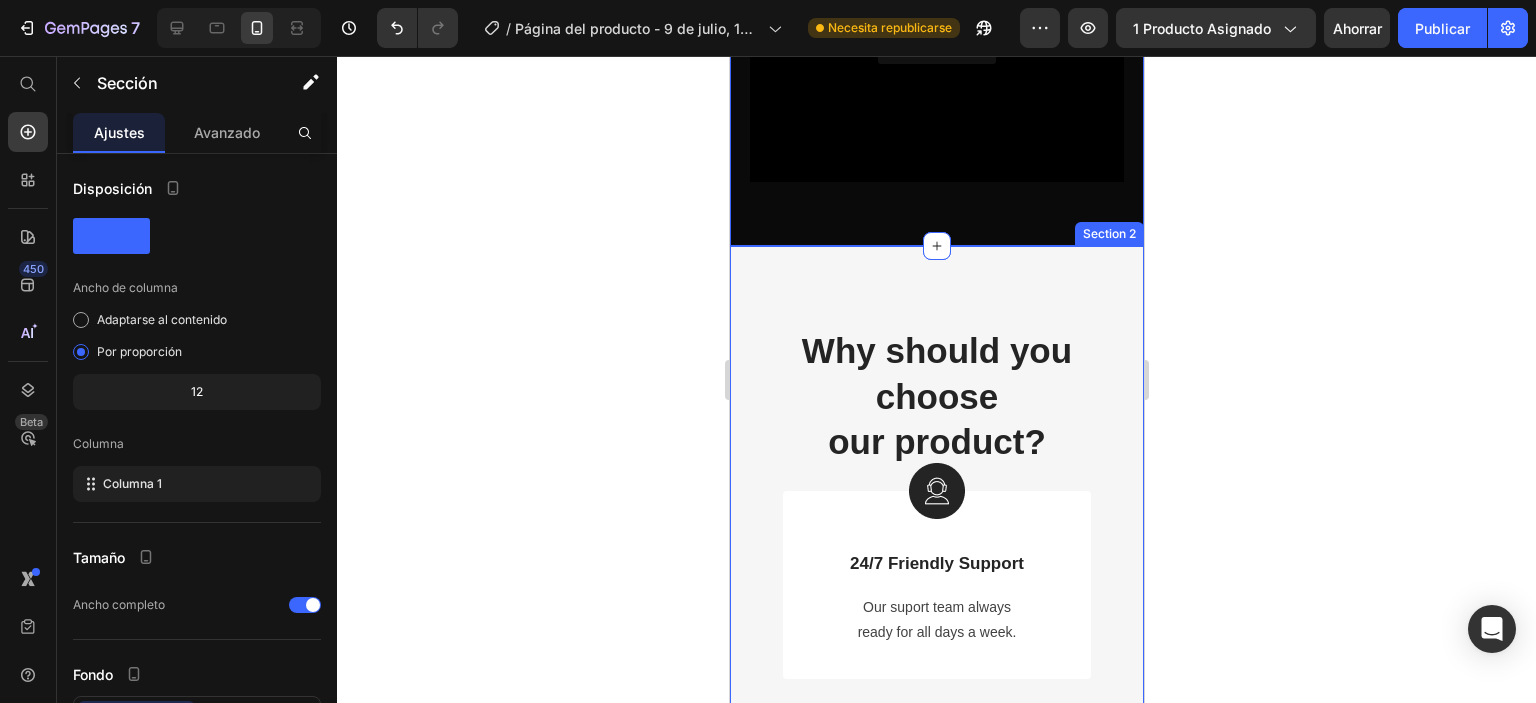 scroll, scrollTop: 1300, scrollLeft: 0, axis: vertical 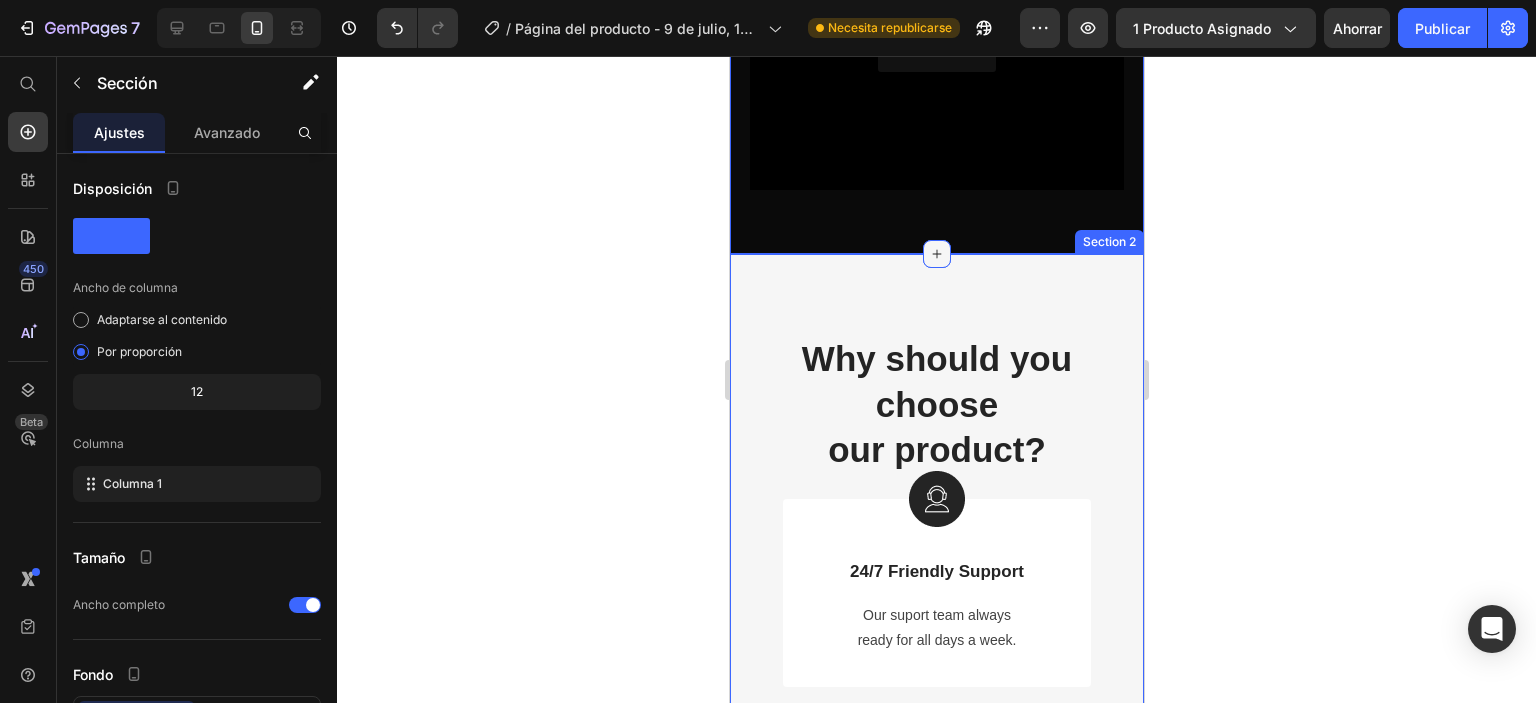 click 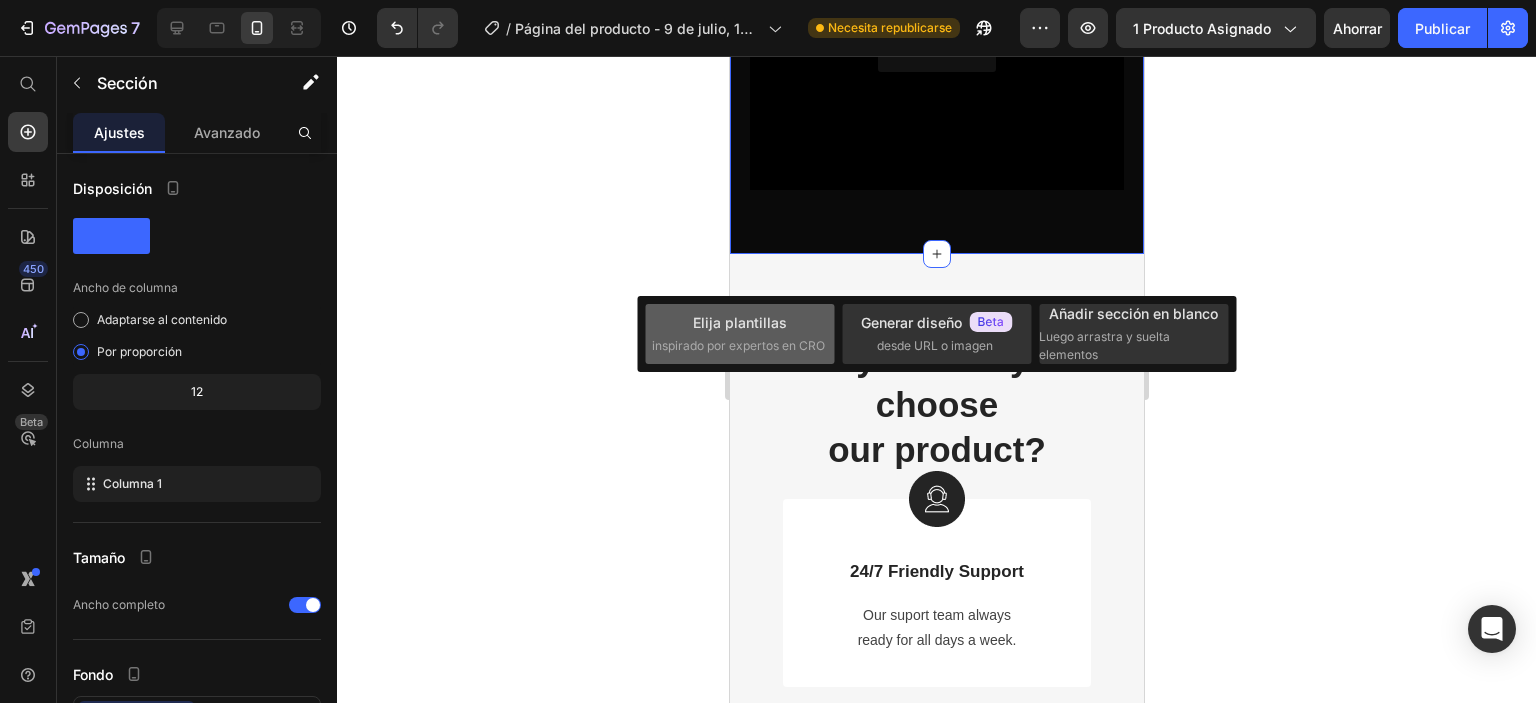 click on "inspirado por expertos en CRO" at bounding box center [738, 345] 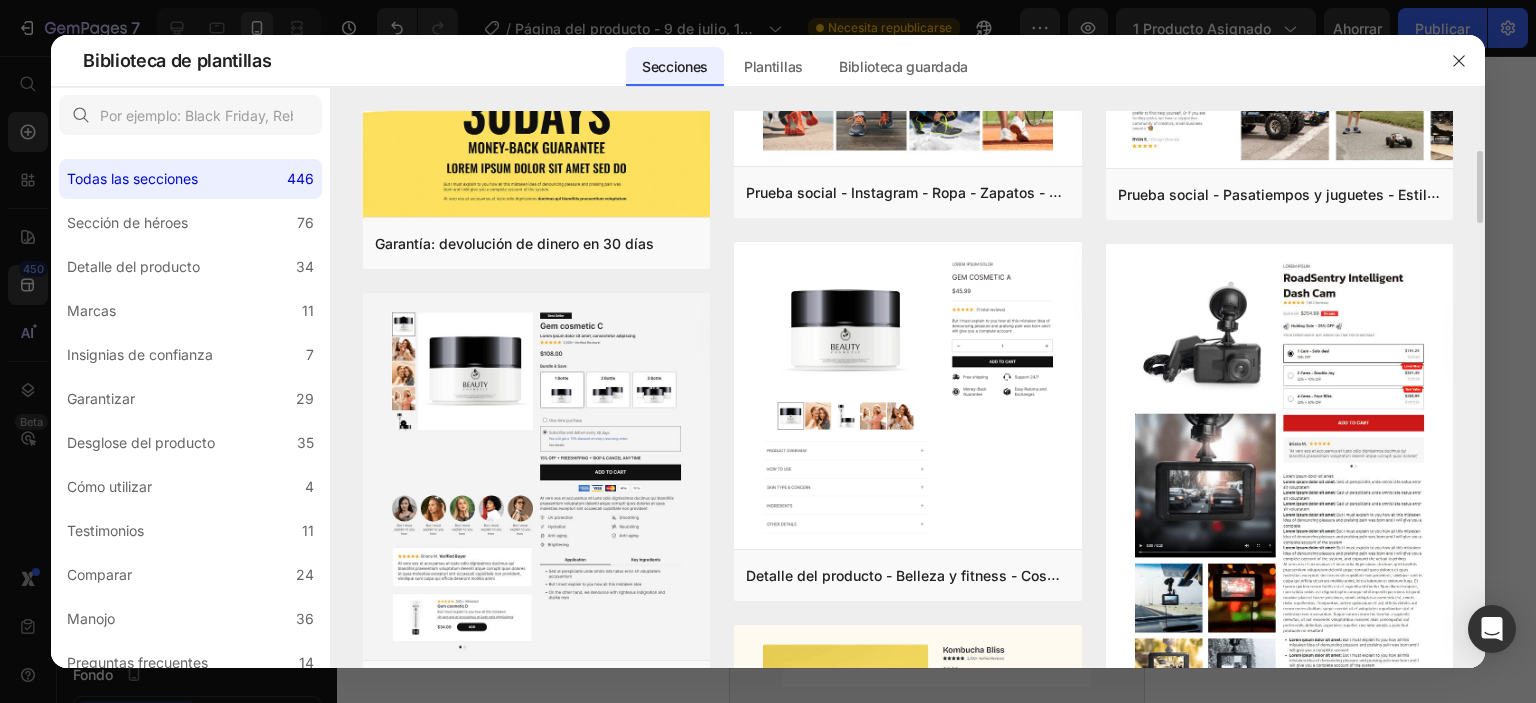 scroll, scrollTop: 0, scrollLeft: 0, axis: both 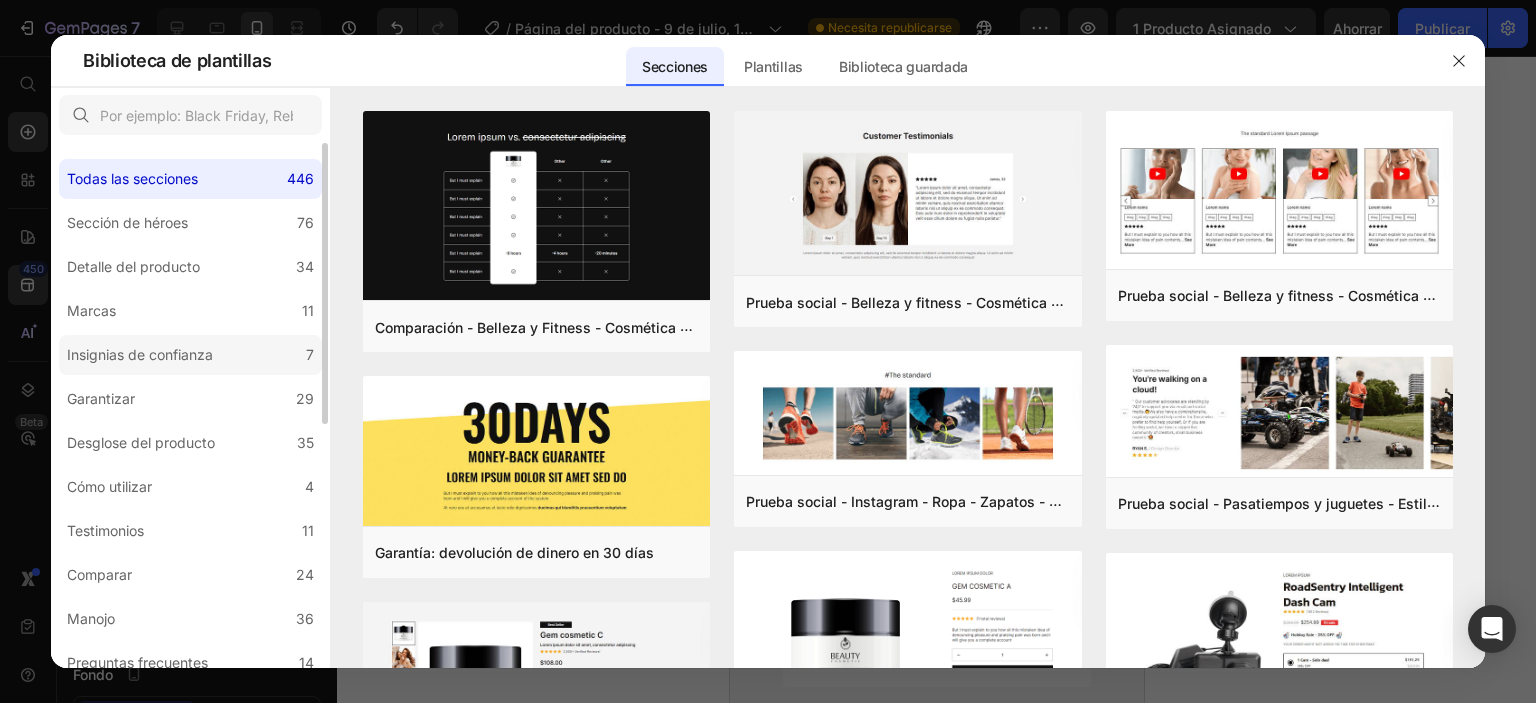 click on "Insignias de confianza 7" 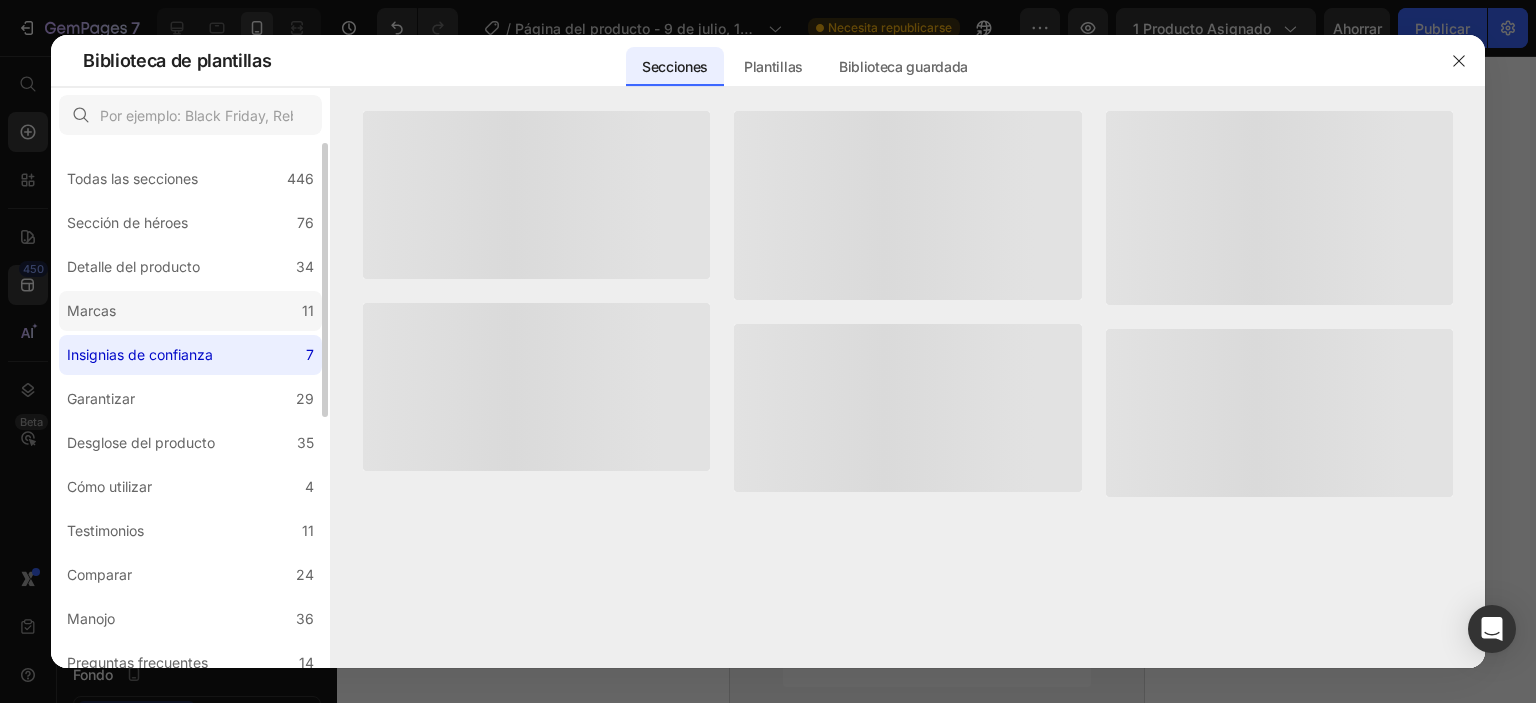click on "Marcas 11" 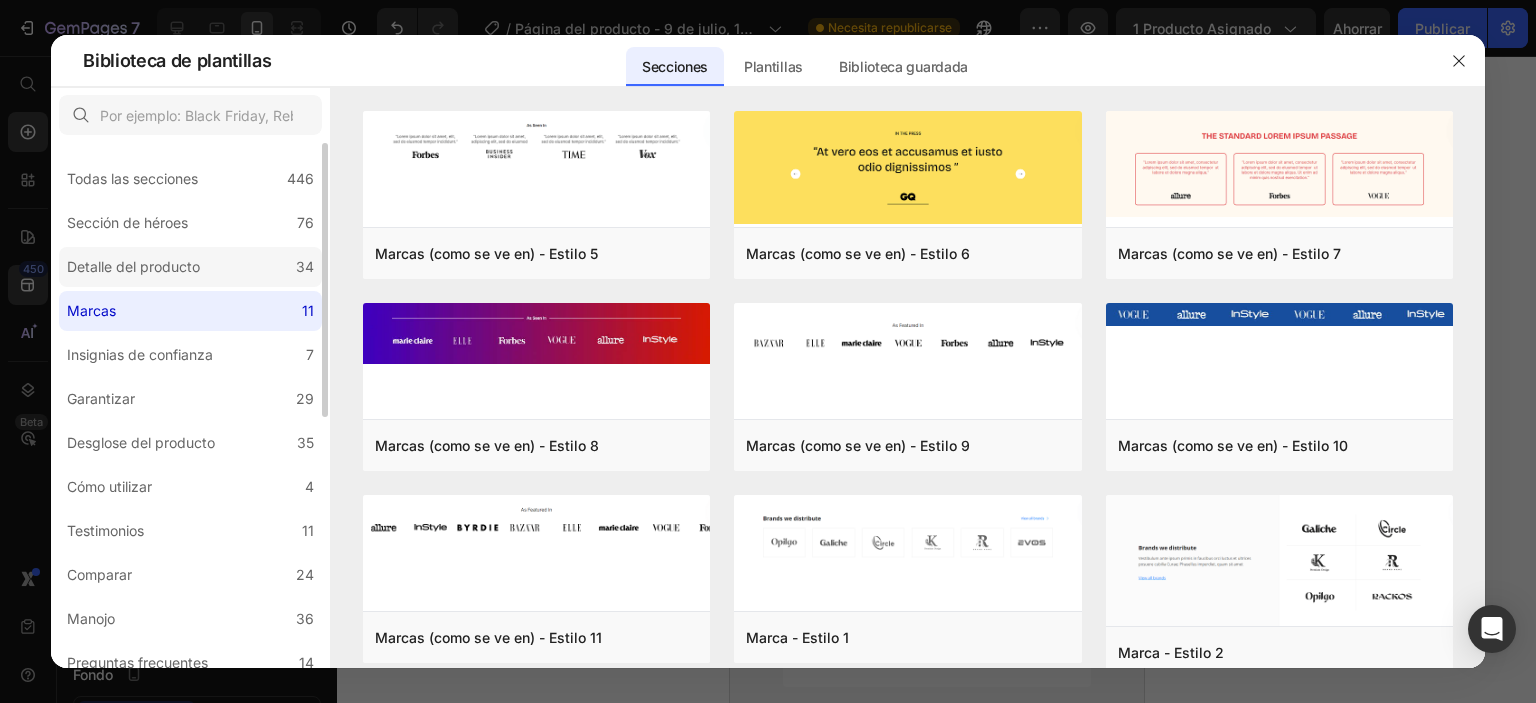 click on "Detalle del producto 34" 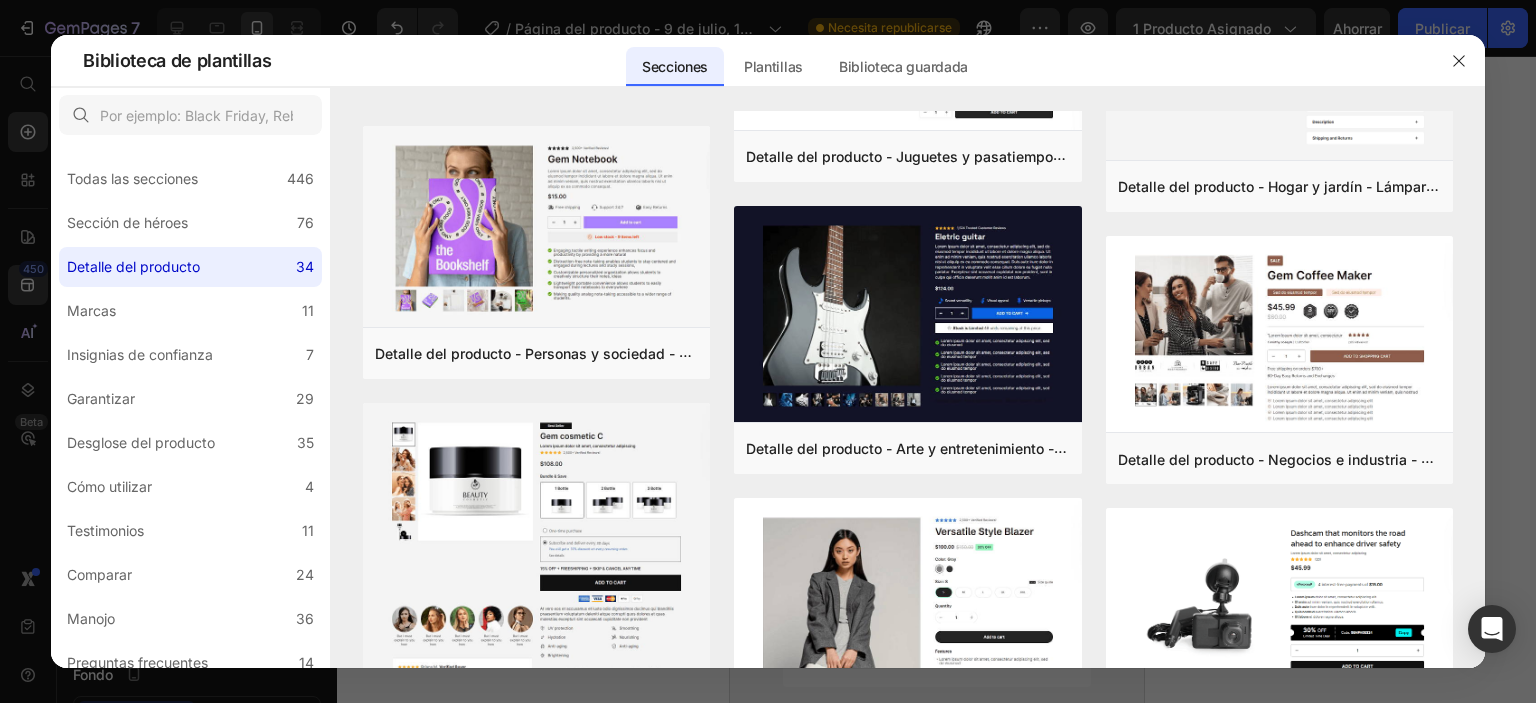 scroll, scrollTop: 1700, scrollLeft: 0, axis: vertical 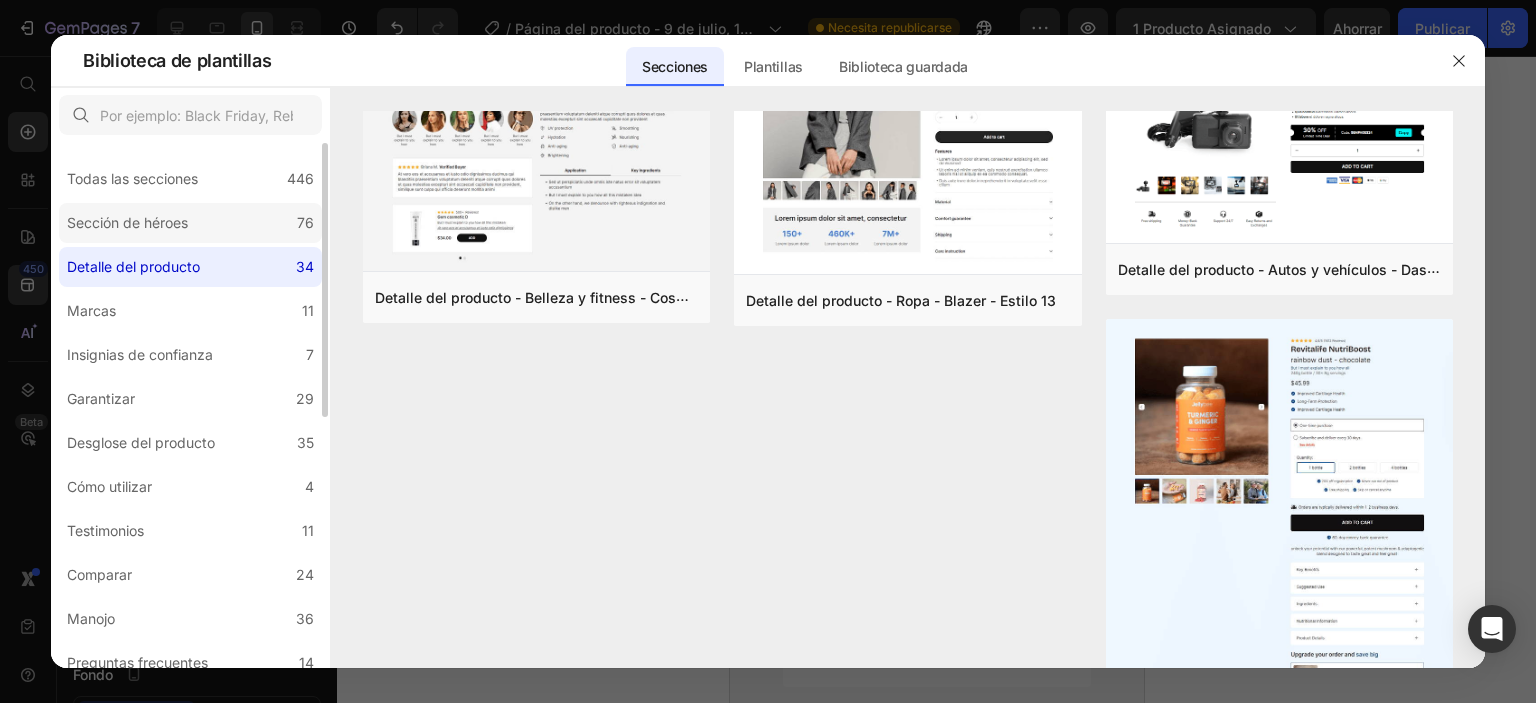 click on "Sección de héroes 76" 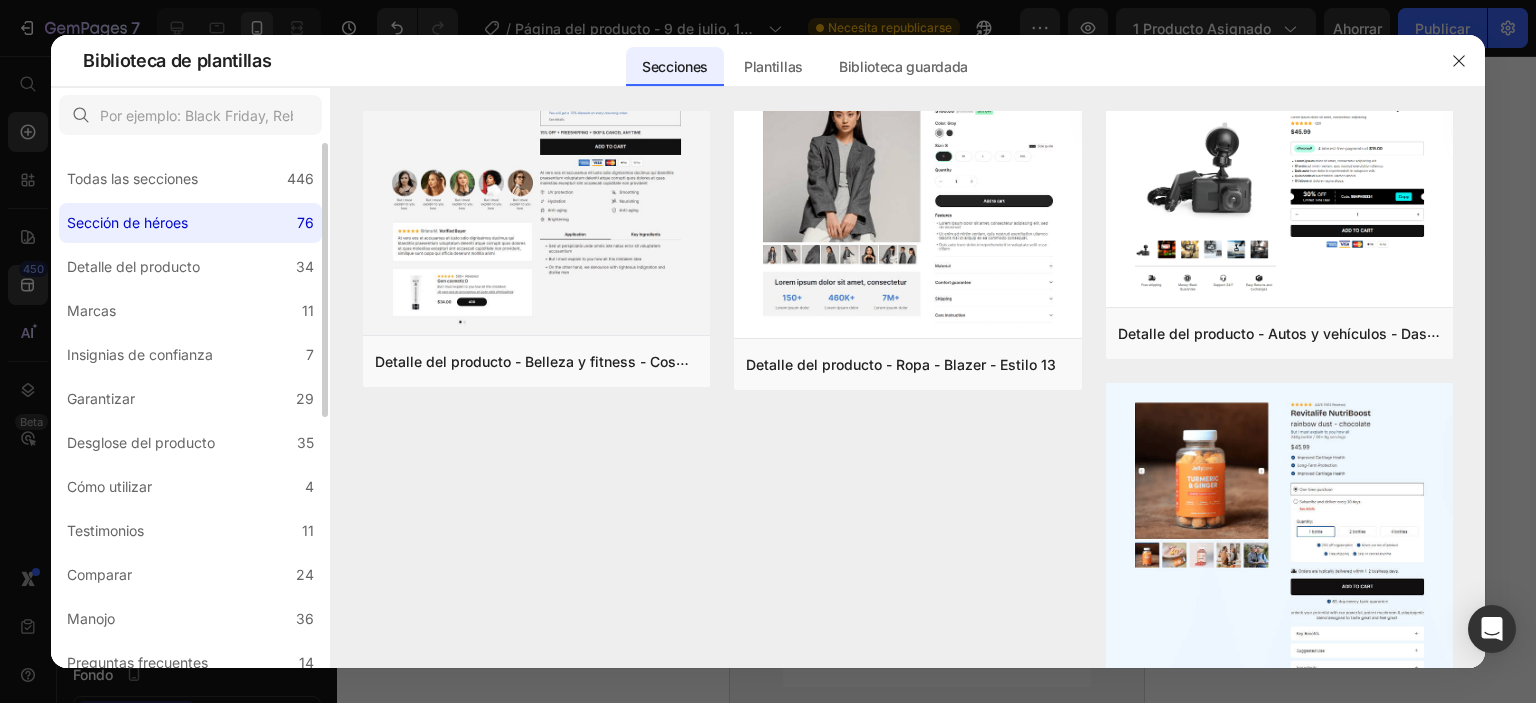 scroll, scrollTop: 0, scrollLeft: 0, axis: both 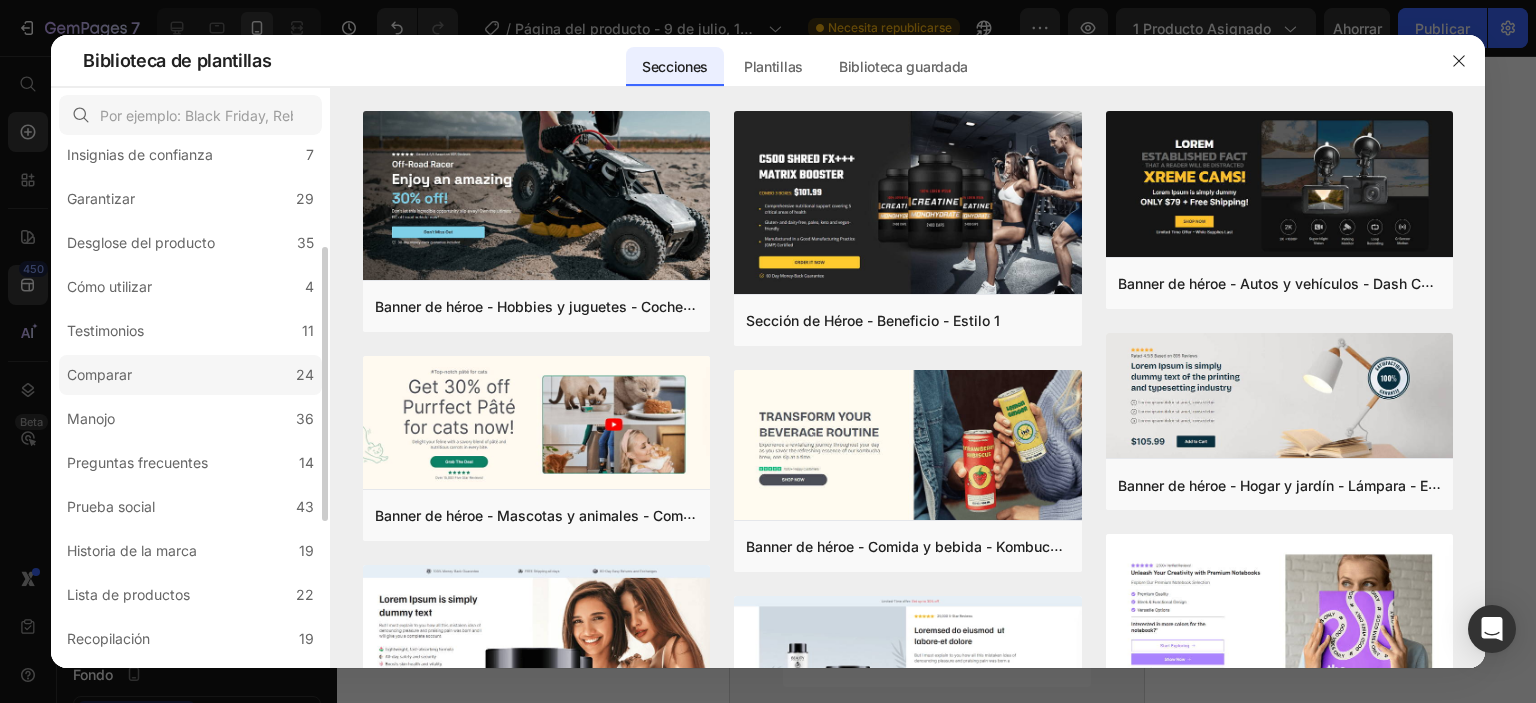 click on "Comparar 24" 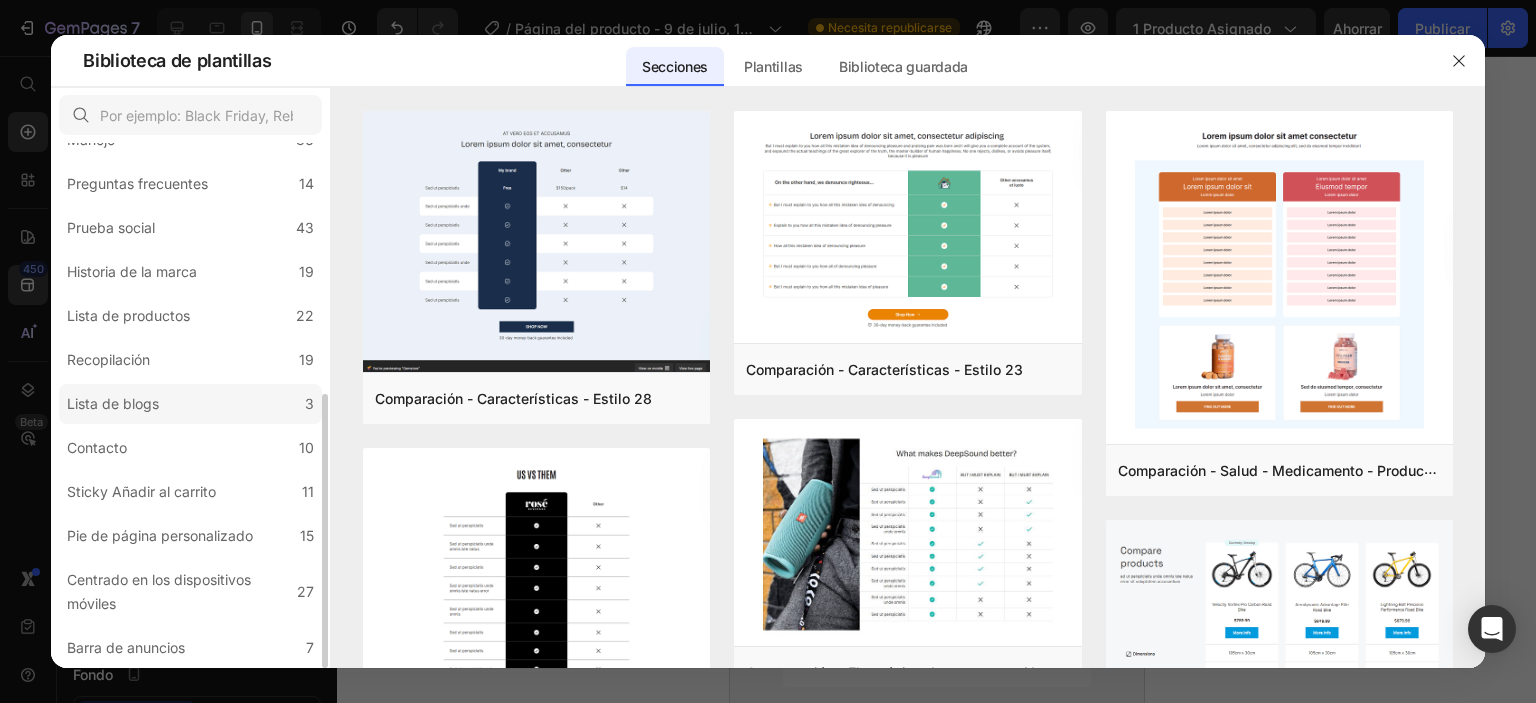 scroll, scrollTop: 179, scrollLeft: 0, axis: vertical 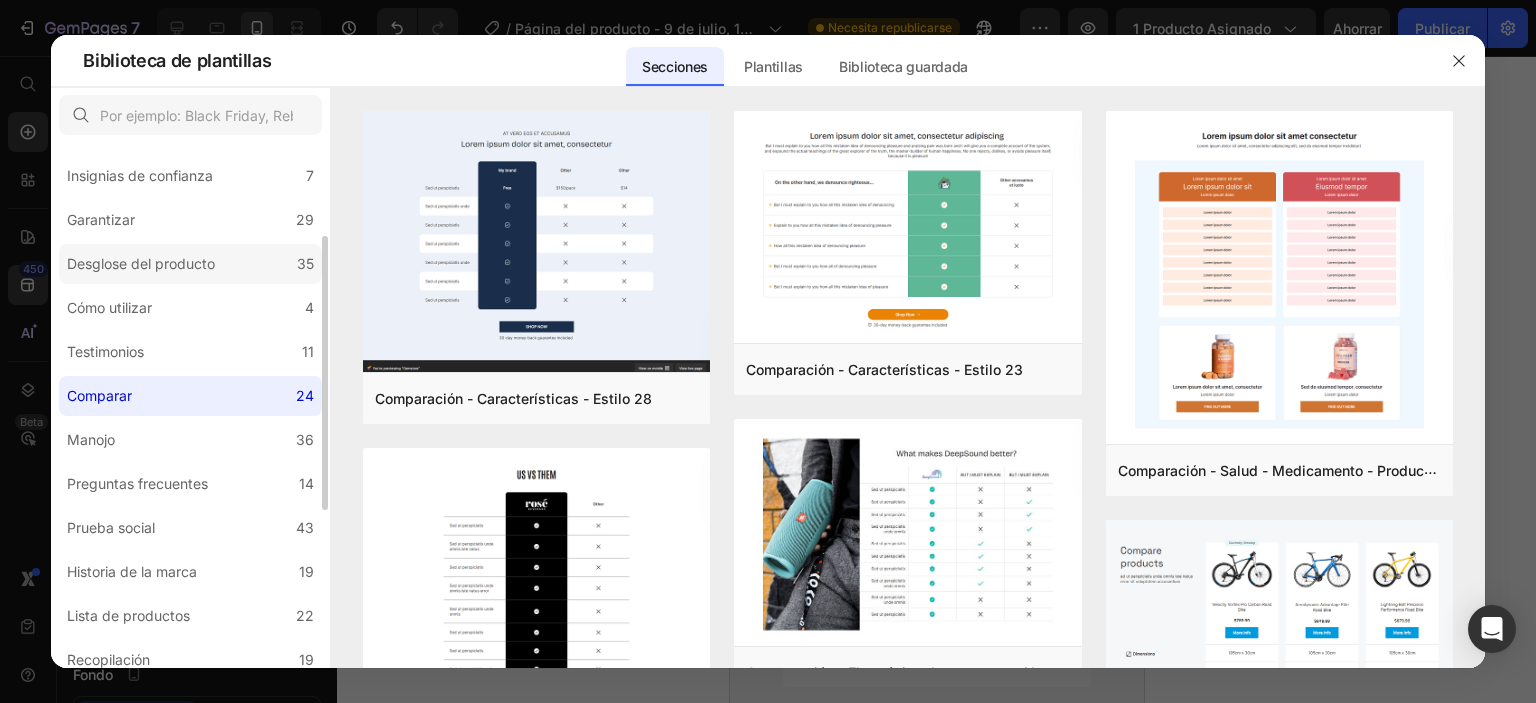 click on "Desglose del producto" at bounding box center [141, 263] 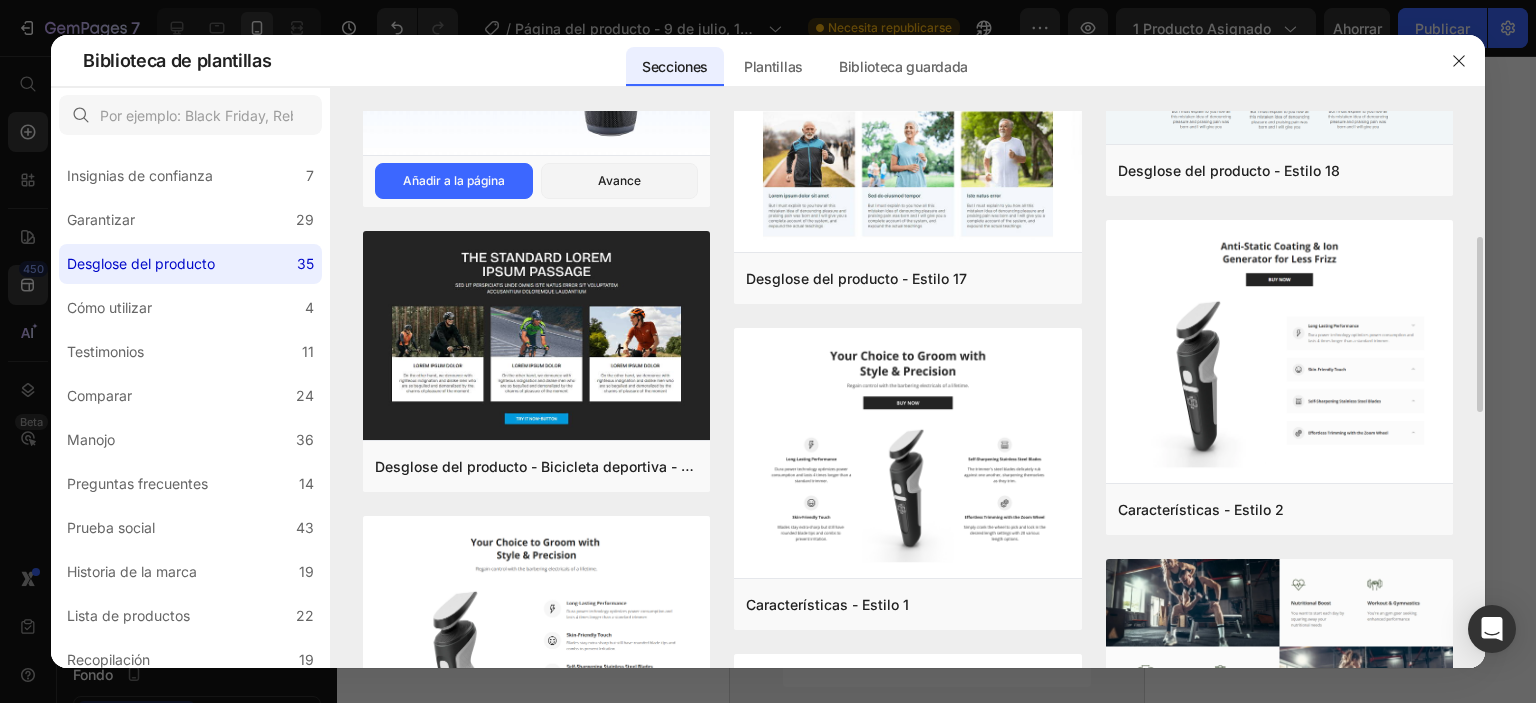 scroll, scrollTop: 200, scrollLeft: 0, axis: vertical 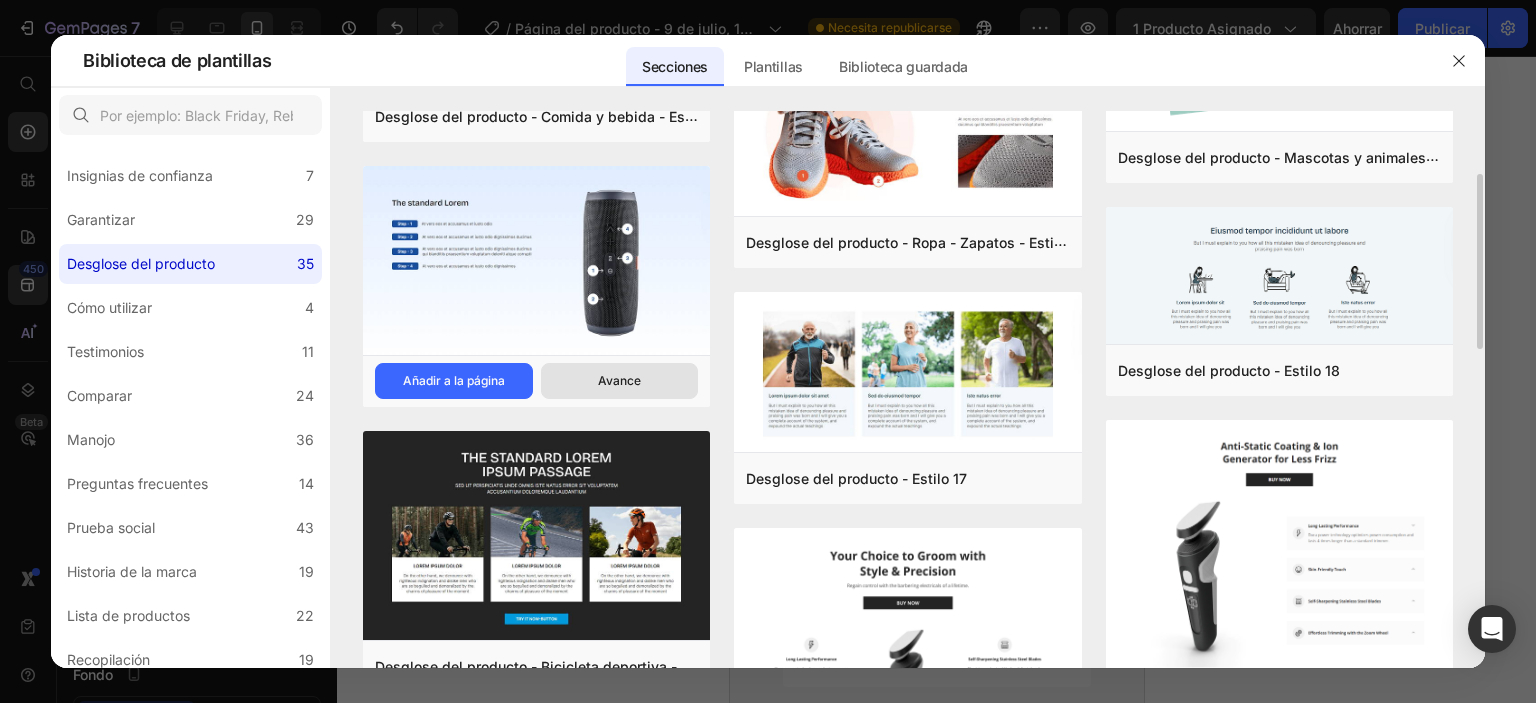 click on "Avance" at bounding box center [620, 381] 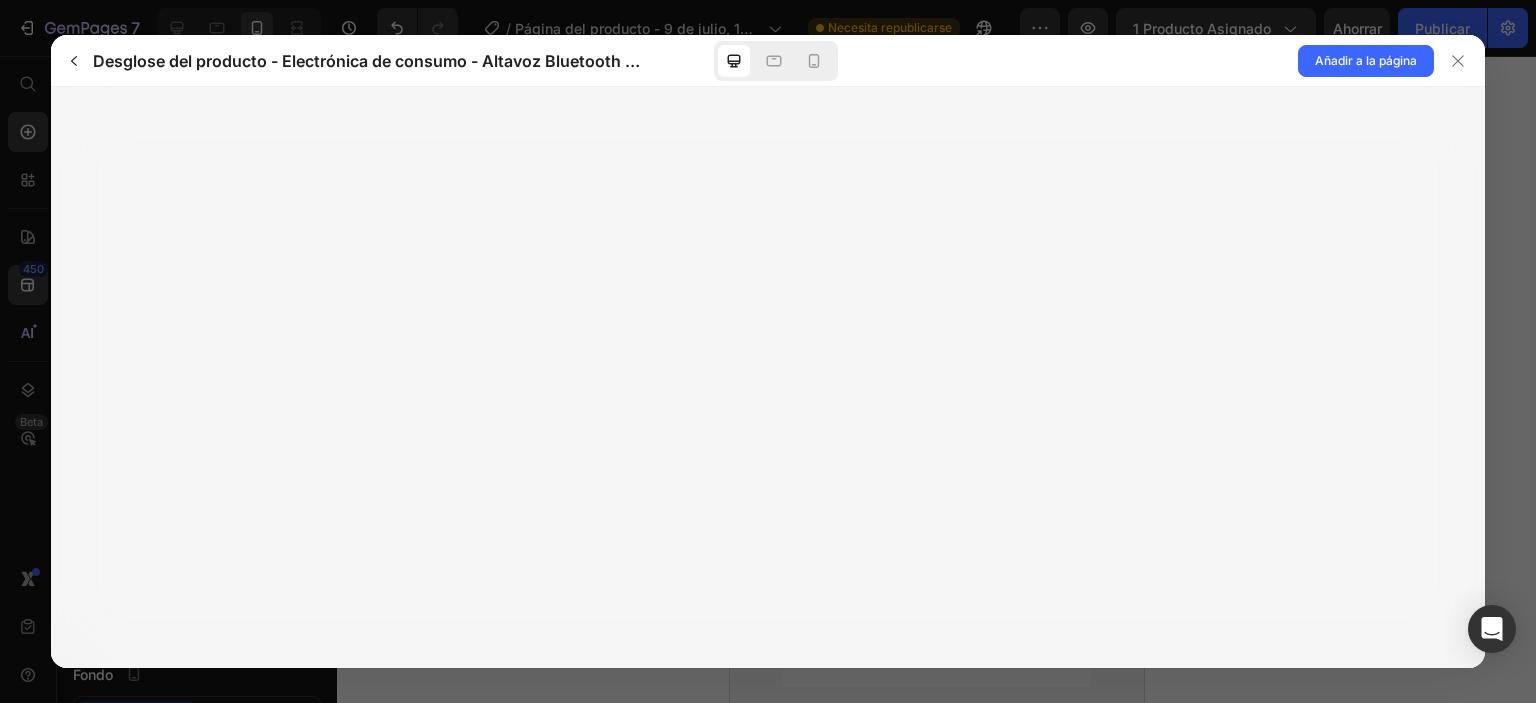 click at bounding box center [776, 61] 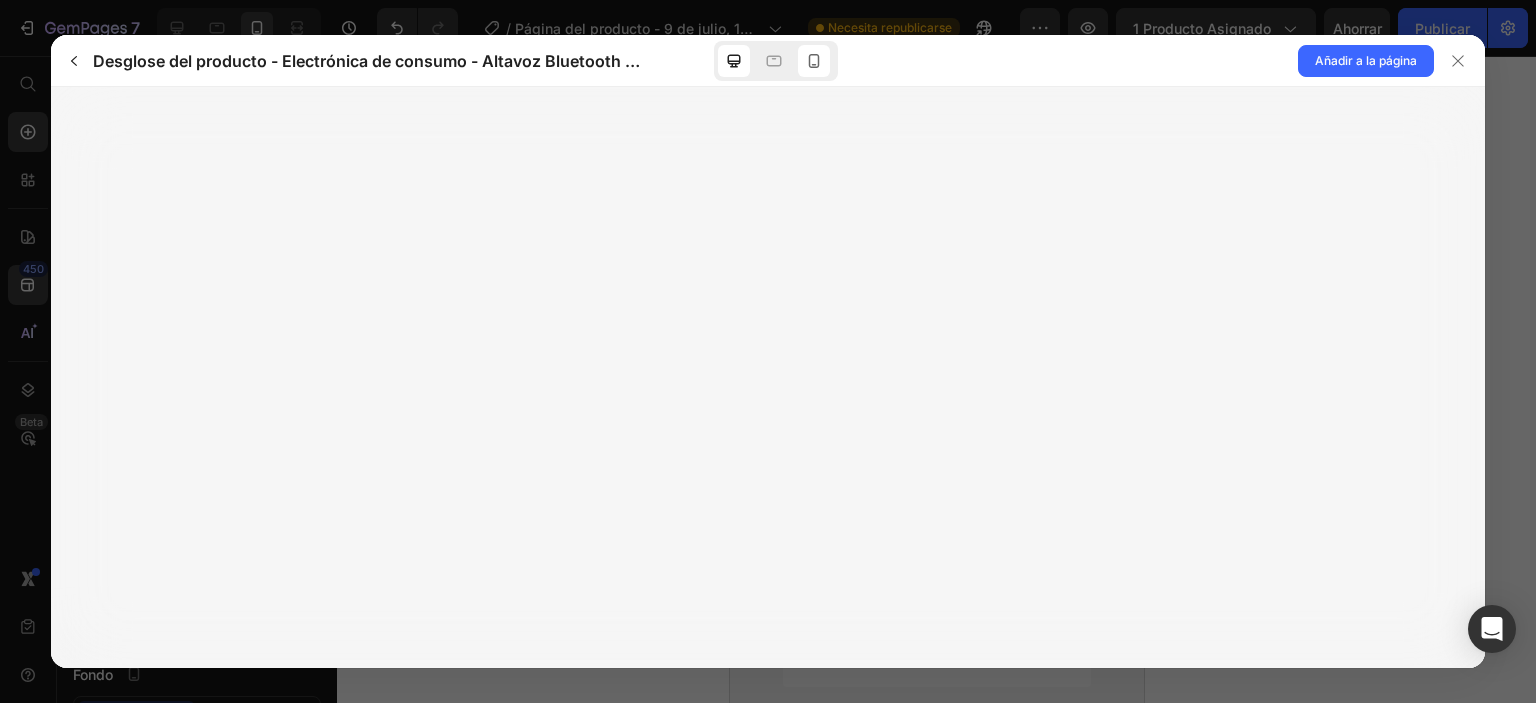click 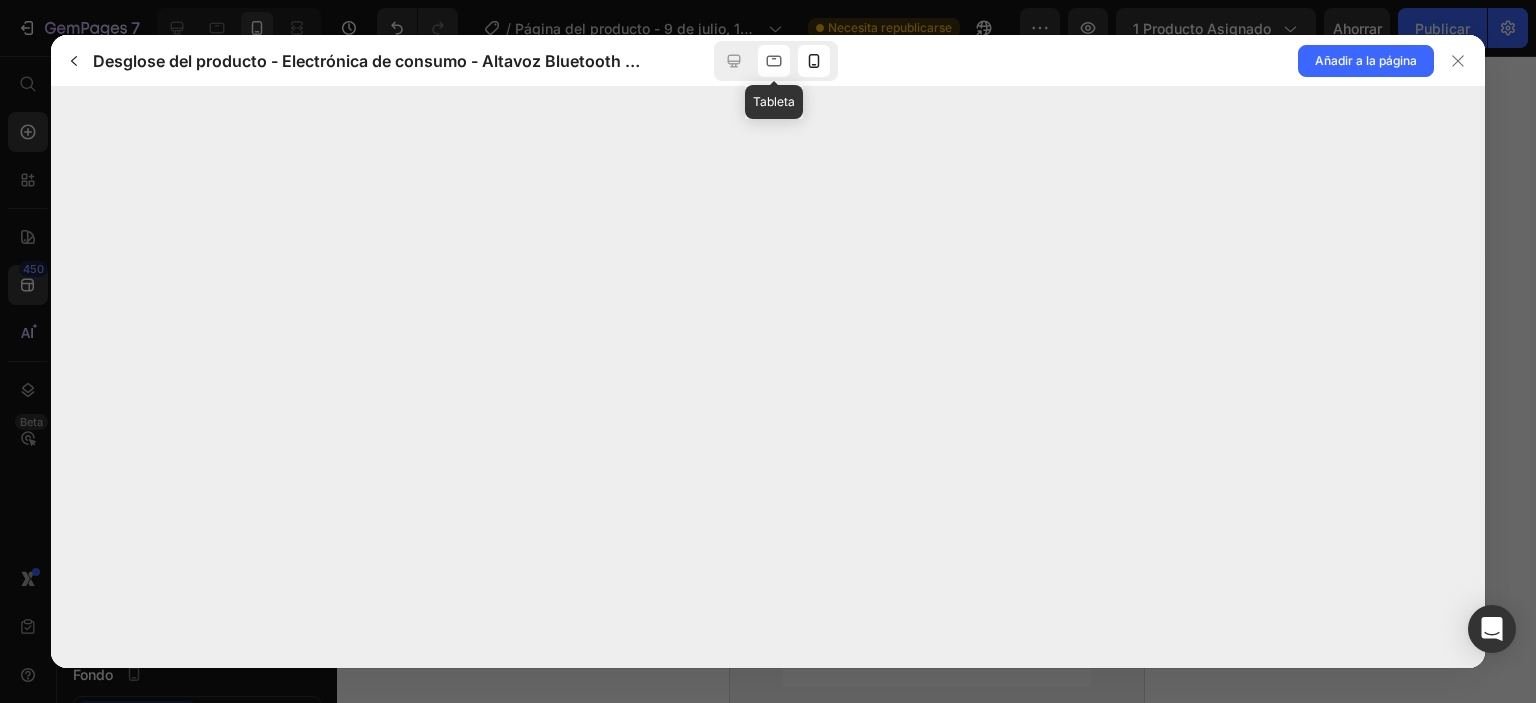 click 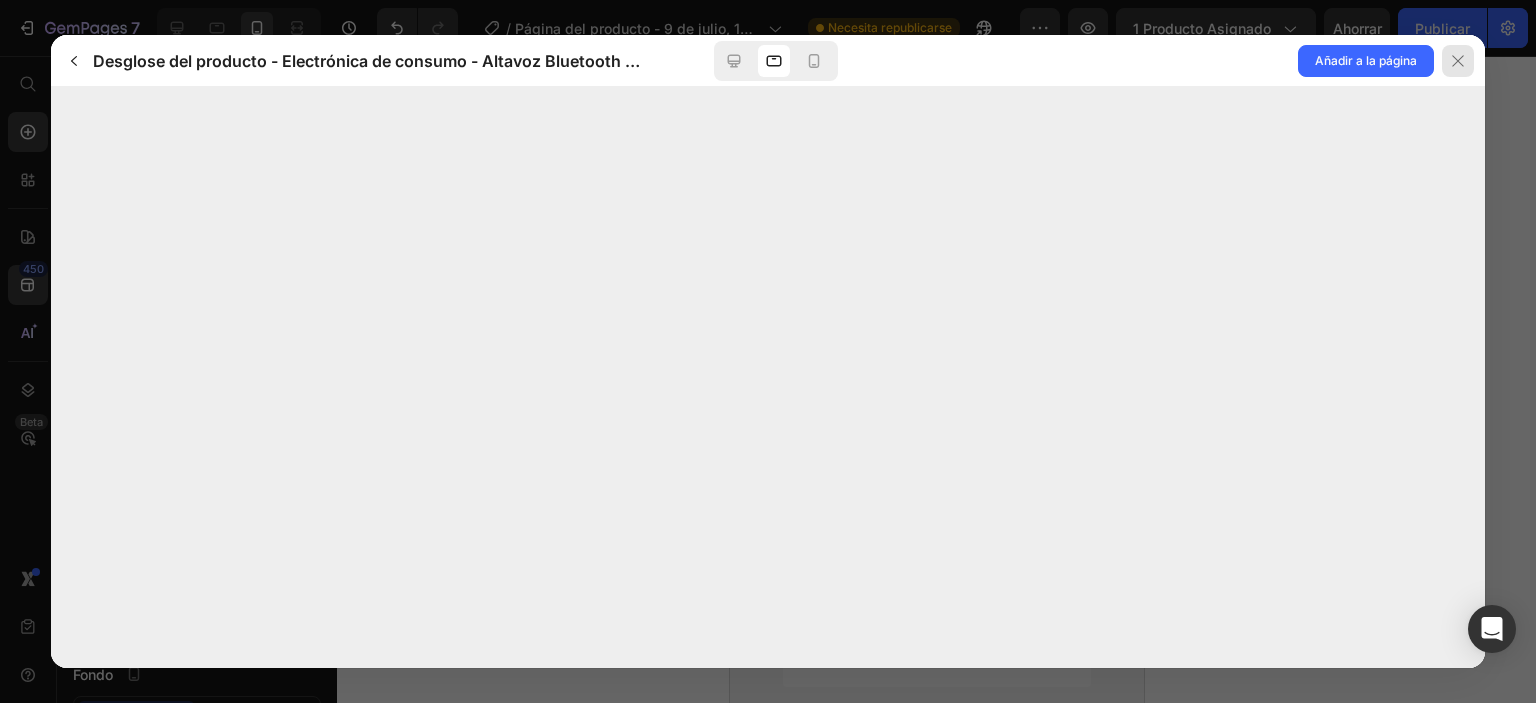 click 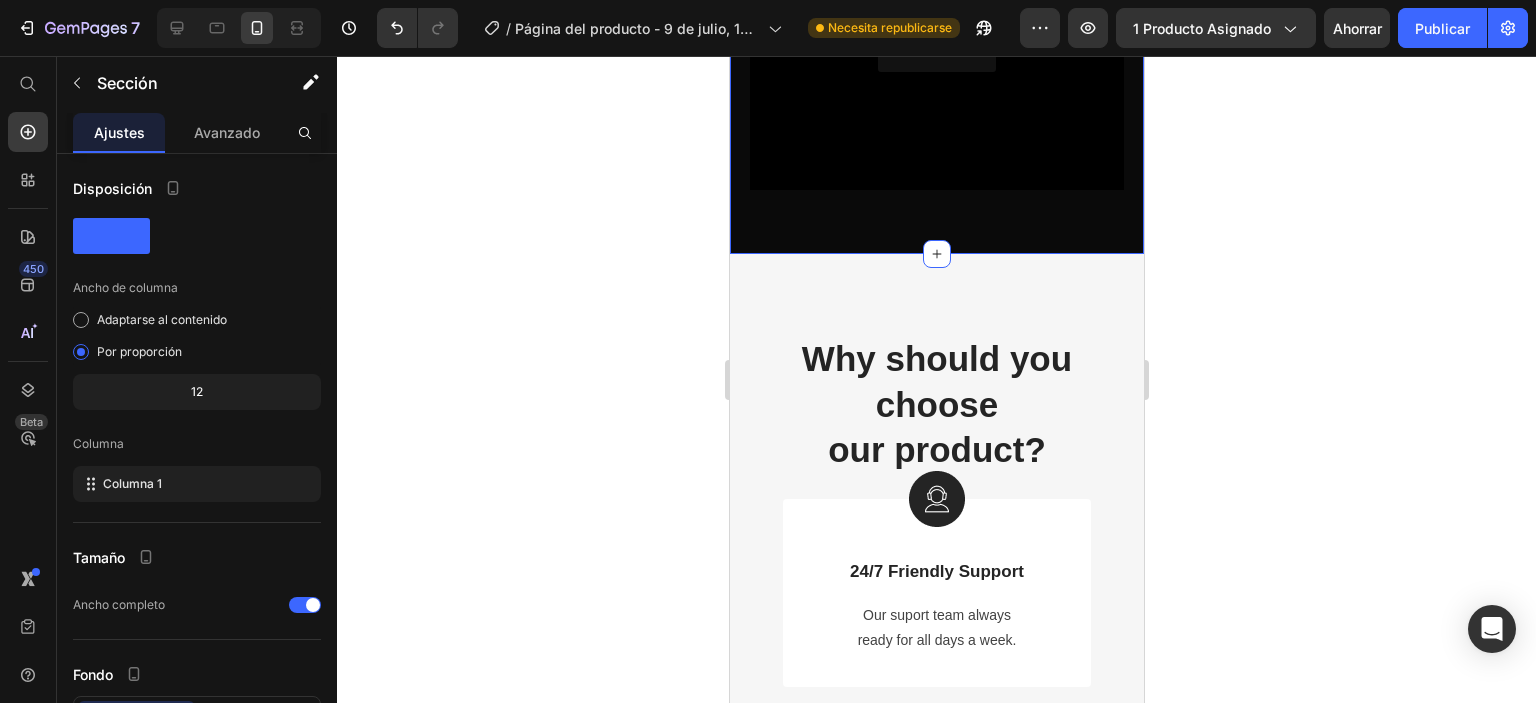 click on "Envio Gratis & Paga Al Recibir. Item List Perfume Arabe Mas Apetecido. Item List Alta Calidad Original. Item List Envio Gratis & Paga Al Recibir. Item List Perfume Arabe Mas Apetecido. Item List Alta Calidad Original. Item List Marquee Product Images Khamrah by Lattafa | Fragancia Gourmand de 12 Horas Product Title Icon Icon Icon Icon Icon Icon List 870+ Clientes satisfechos. Text Block Row $239.000,00 Product Price $140.000,00 Product Price $239.000,00 Product Price Row Sumérgete en un viaje sensorial con Khamrah By Lataffa , la joya de la perfumería árabe que encarna el lujo y la seducción. Desde la primera aplicación, este elixir envolvente despierta pasión con su audaz combinación de Product Description Dynamic Checkout Row" at bounding box center (936, -475) 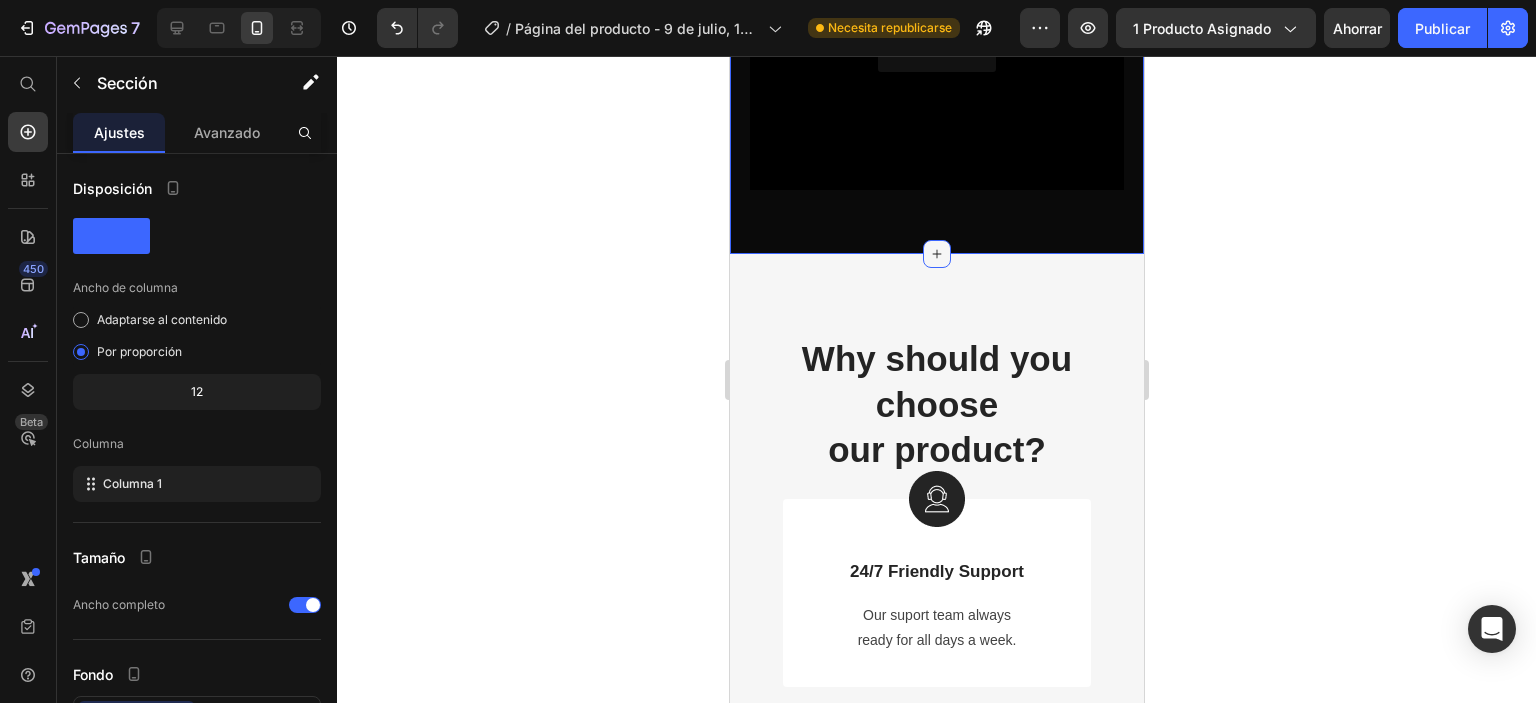 click 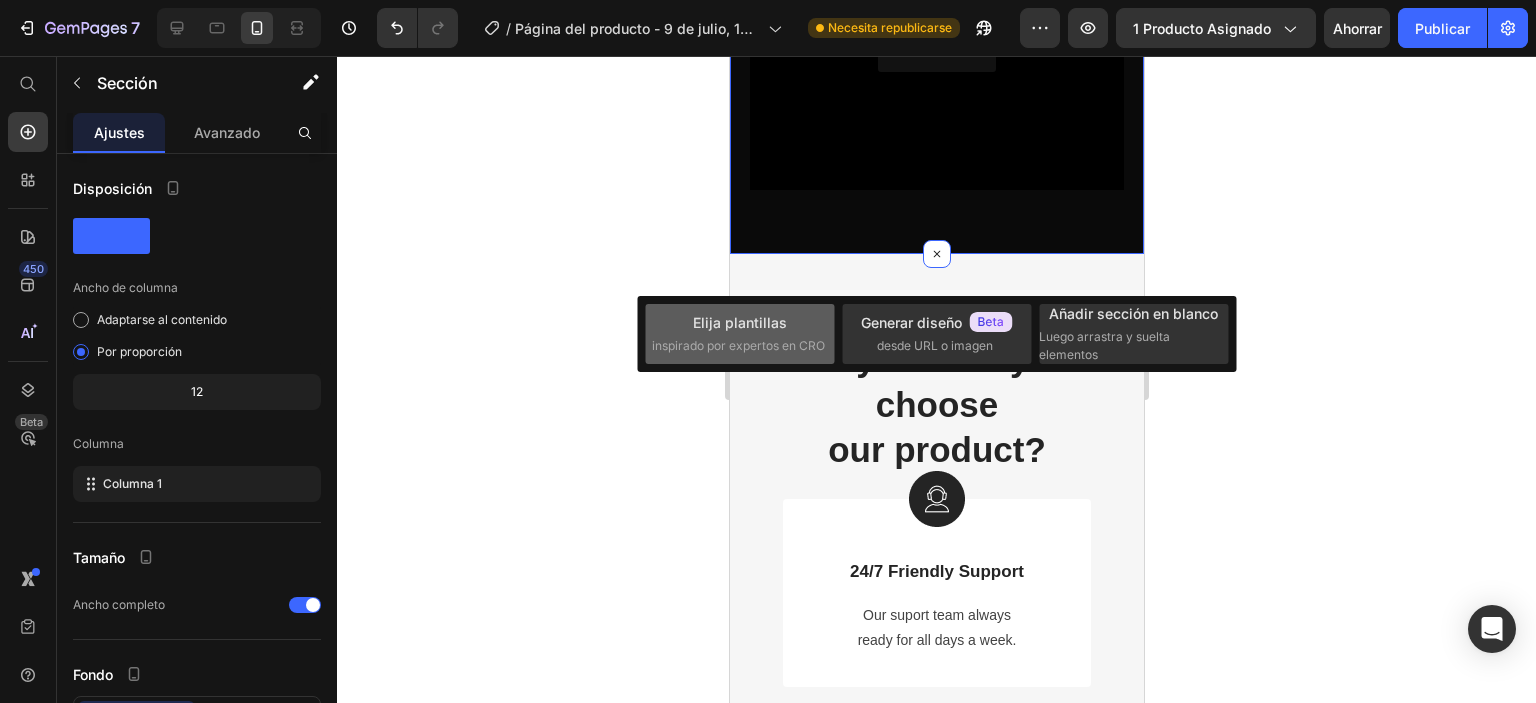 click on "Elija plantillas inspirado por expertos en CRO" at bounding box center (740, 333) 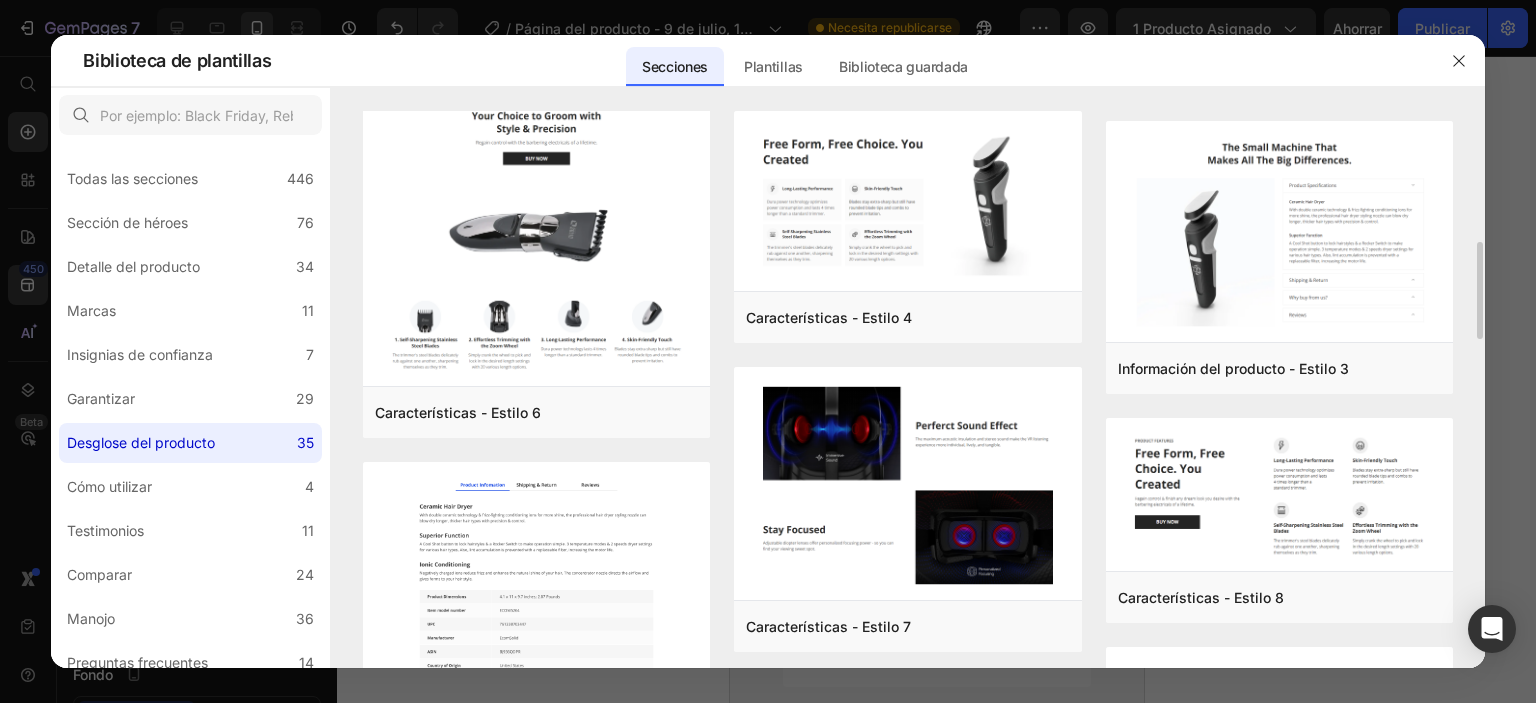 scroll, scrollTop: 1314, scrollLeft: 0, axis: vertical 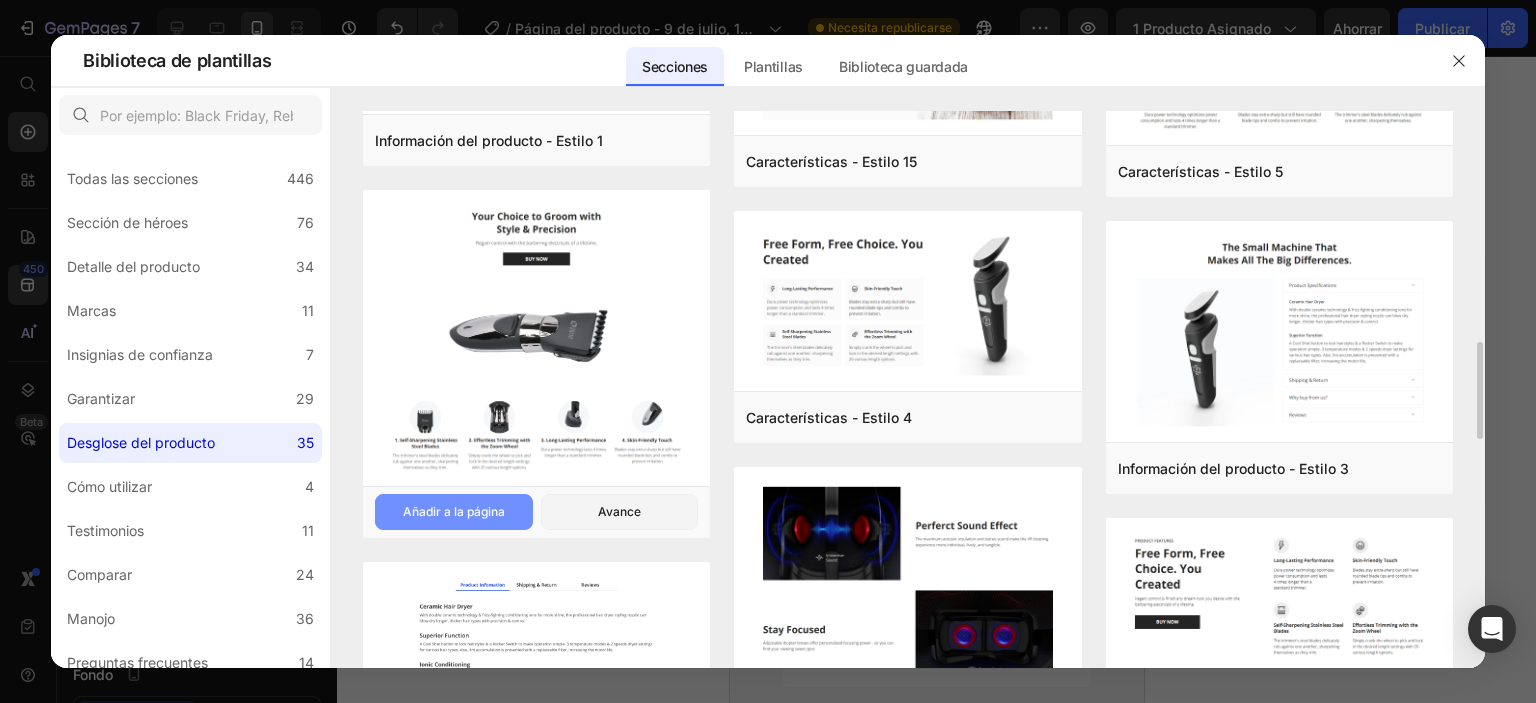 click on "Añadir a la página" at bounding box center [454, 511] 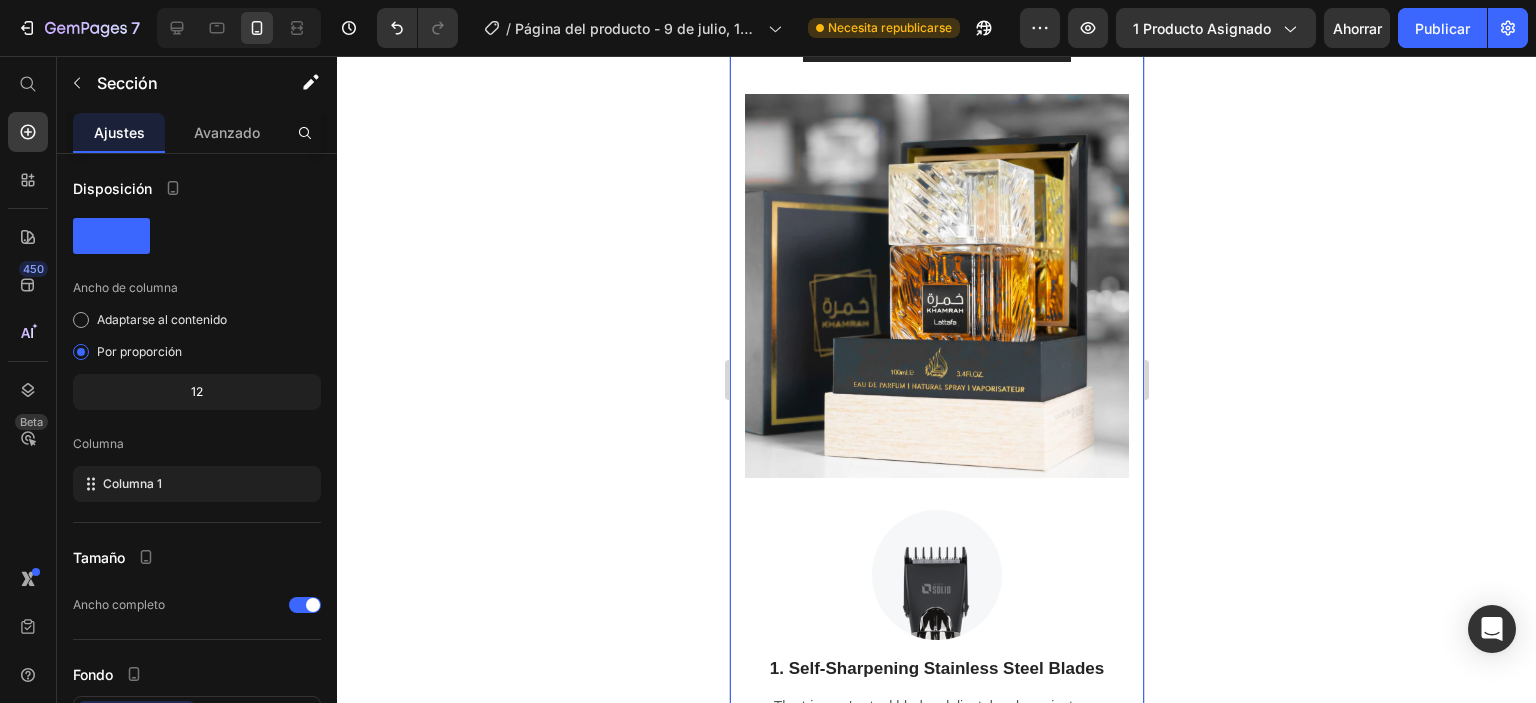scroll, scrollTop: 1708, scrollLeft: 0, axis: vertical 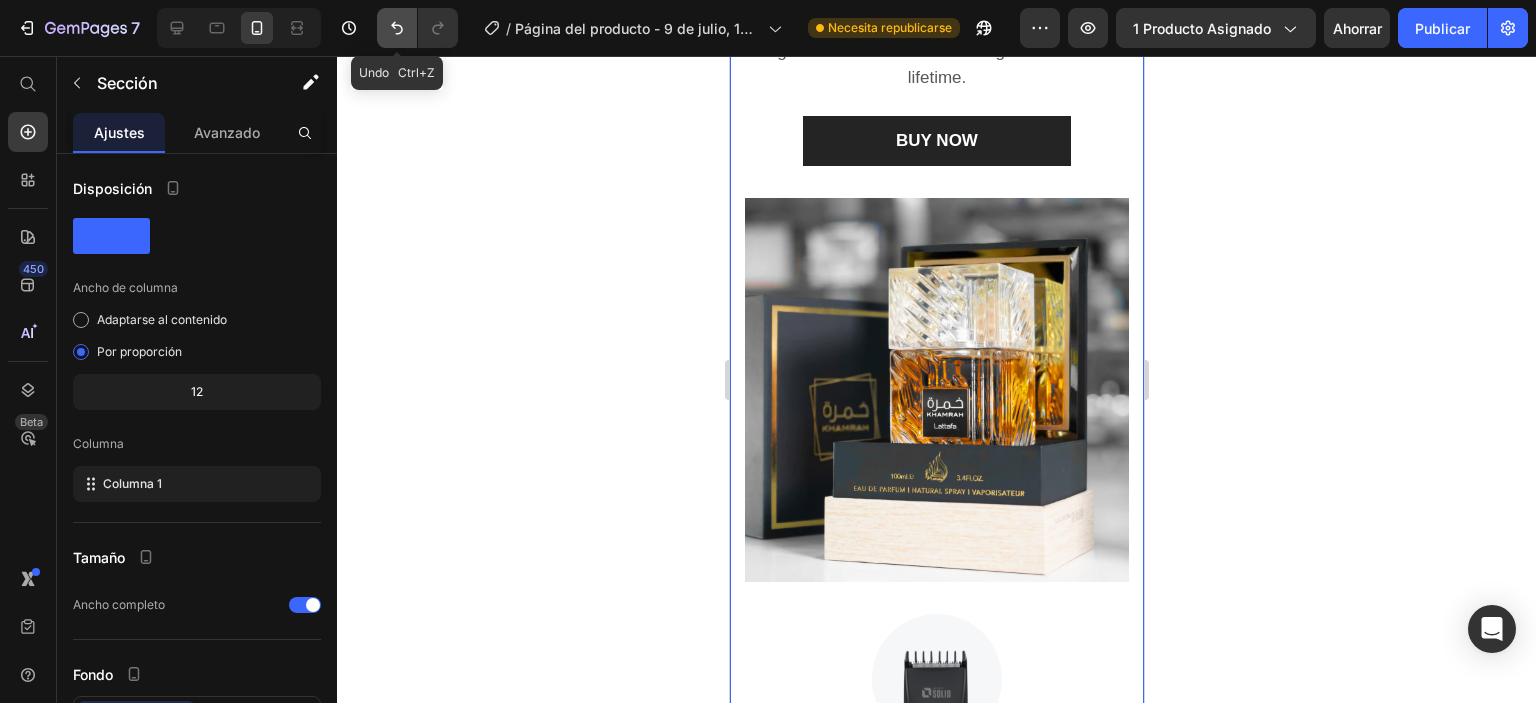 click 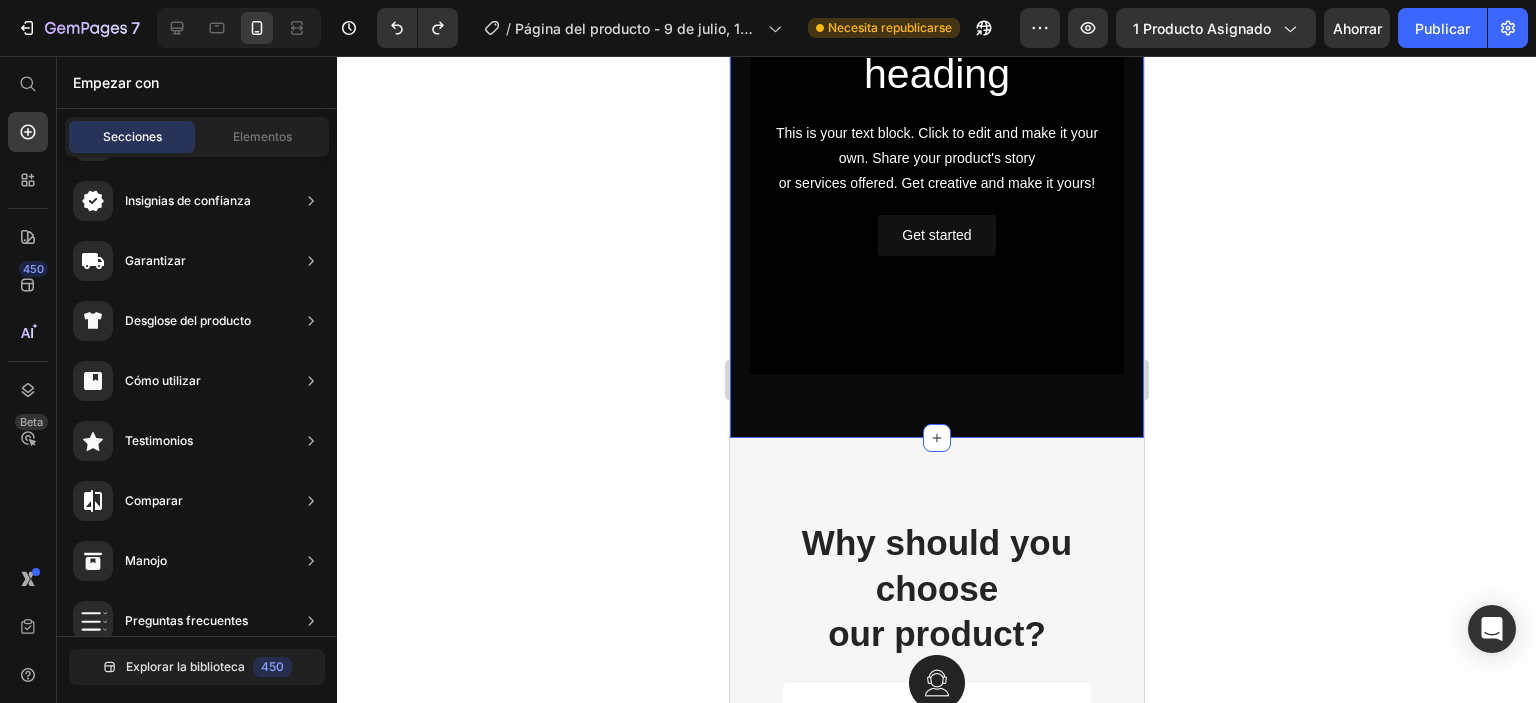 scroll, scrollTop: 908, scrollLeft: 0, axis: vertical 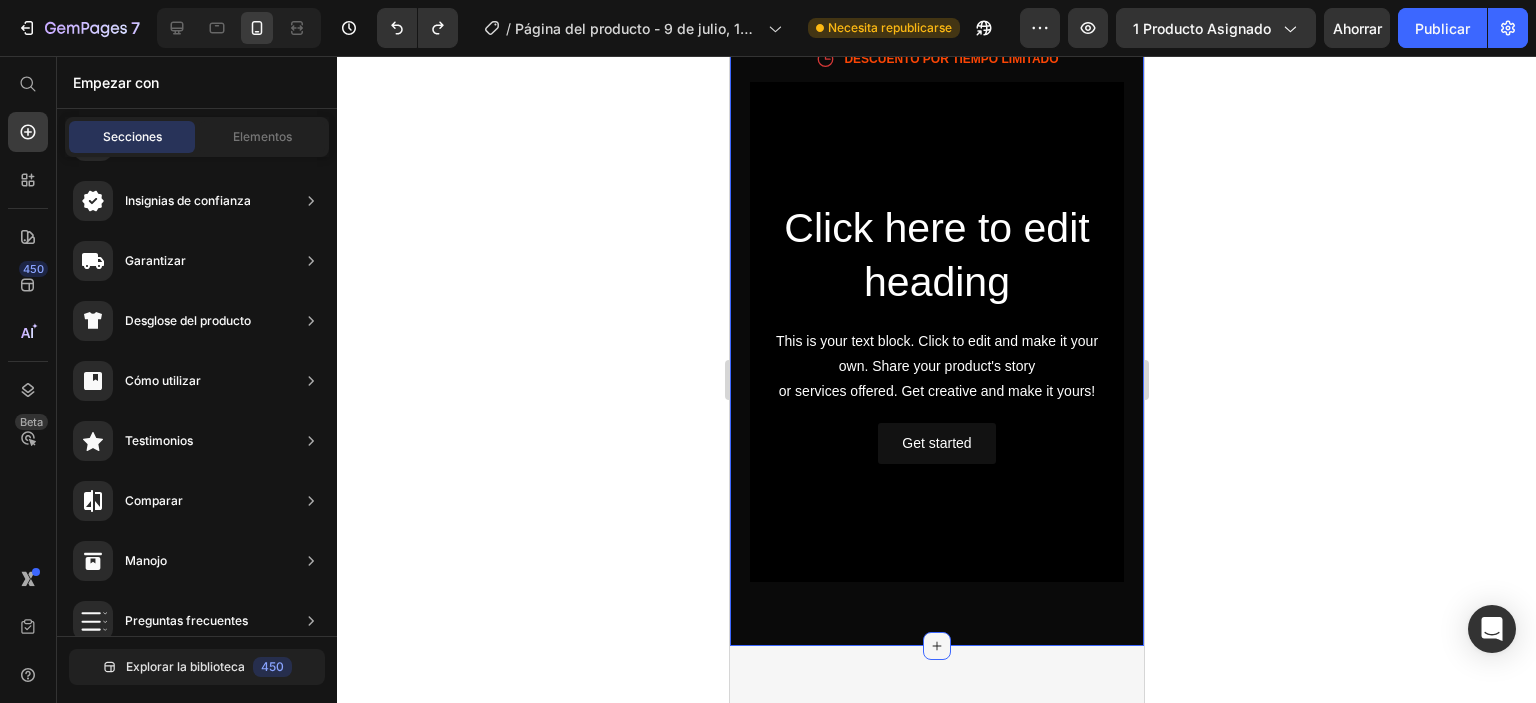 click at bounding box center (936, 646) 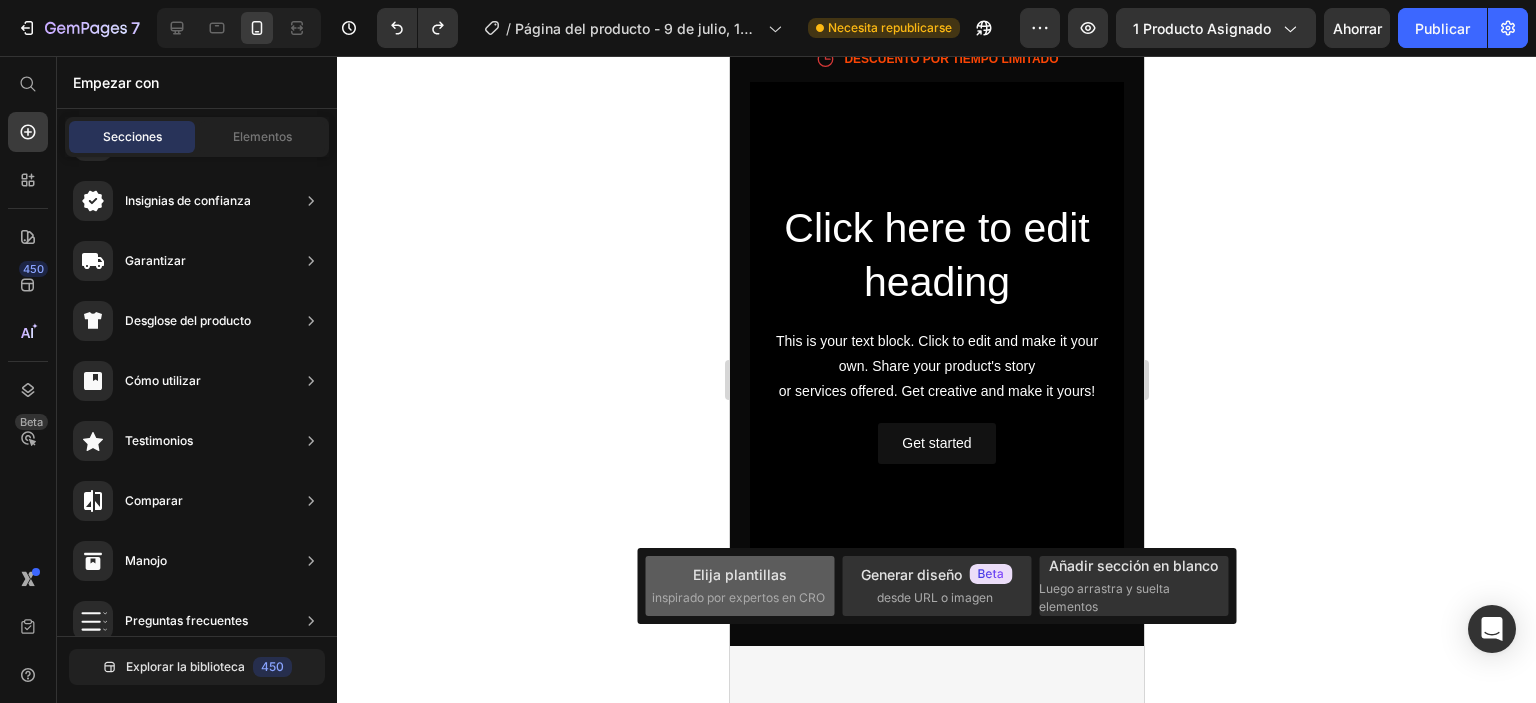 click on "Elija plantillas" at bounding box center (740, 574) 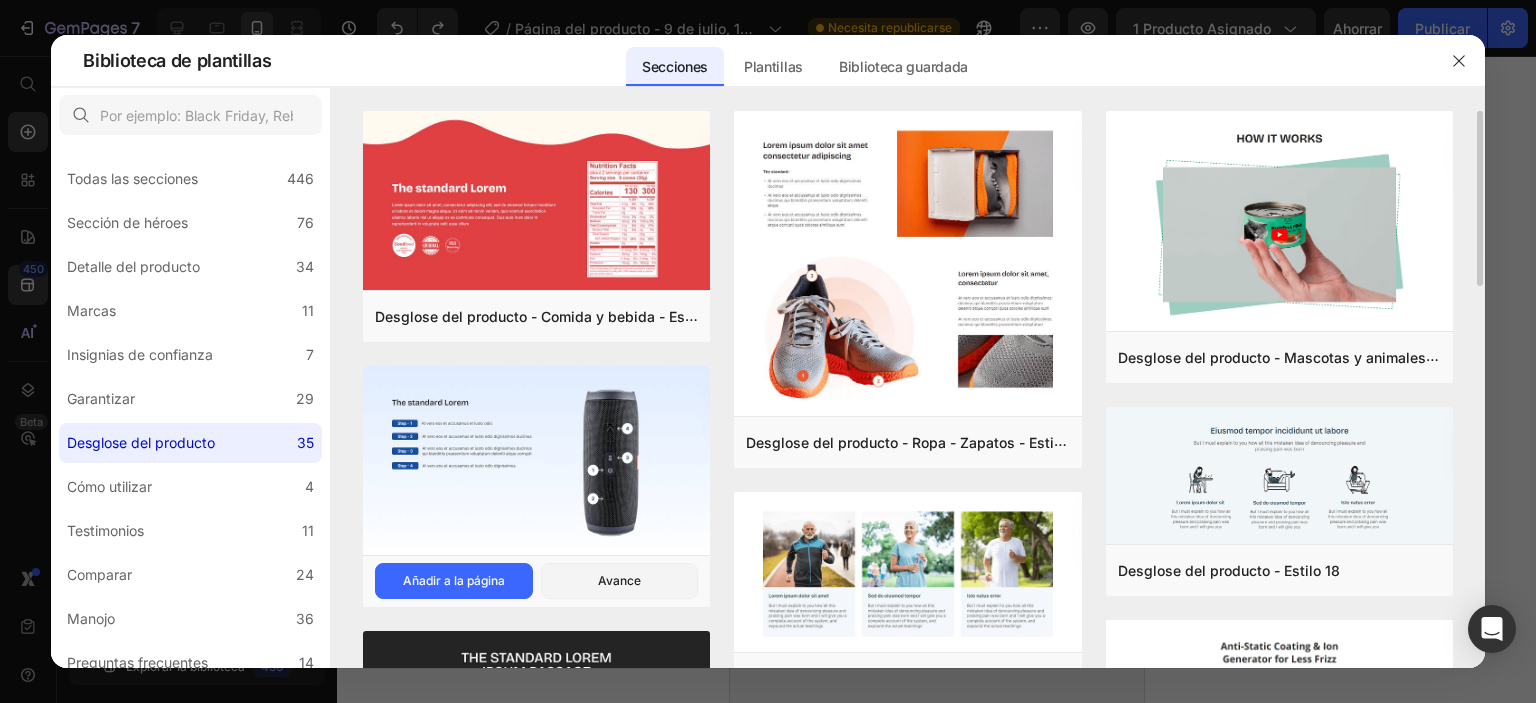 click at bounding box center [536, 462] 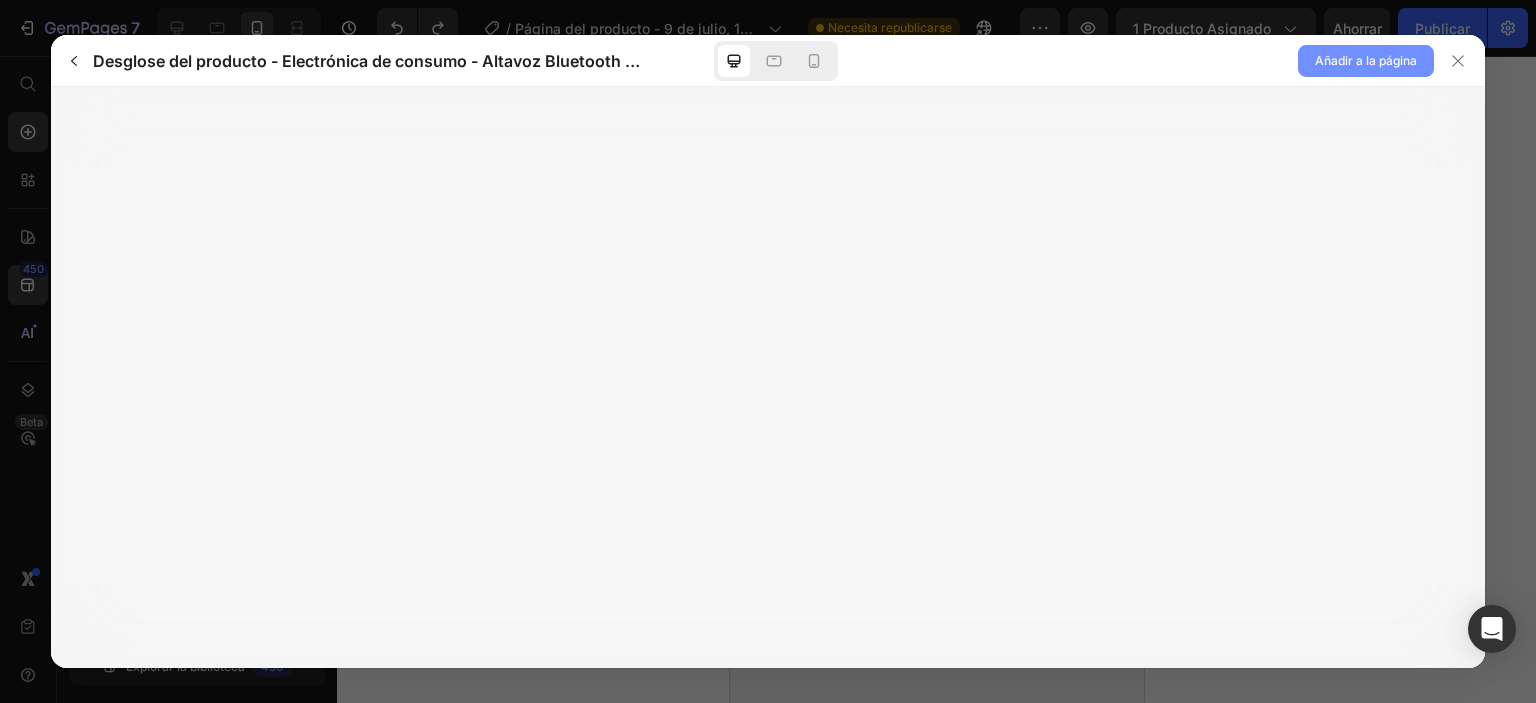 click on "Añadir a la página" 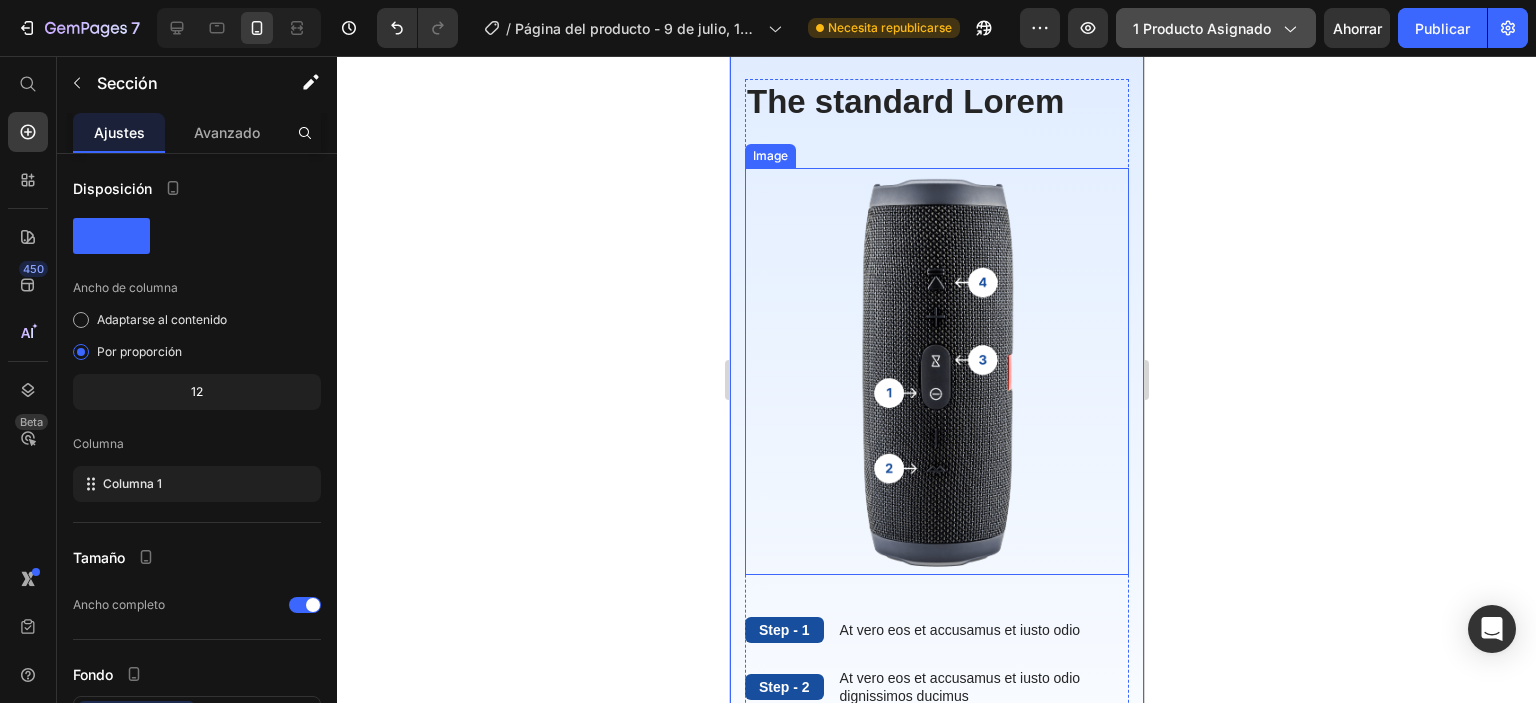 scroll, scrollTop: 1608, scrollLeft: 0, axis: vertical 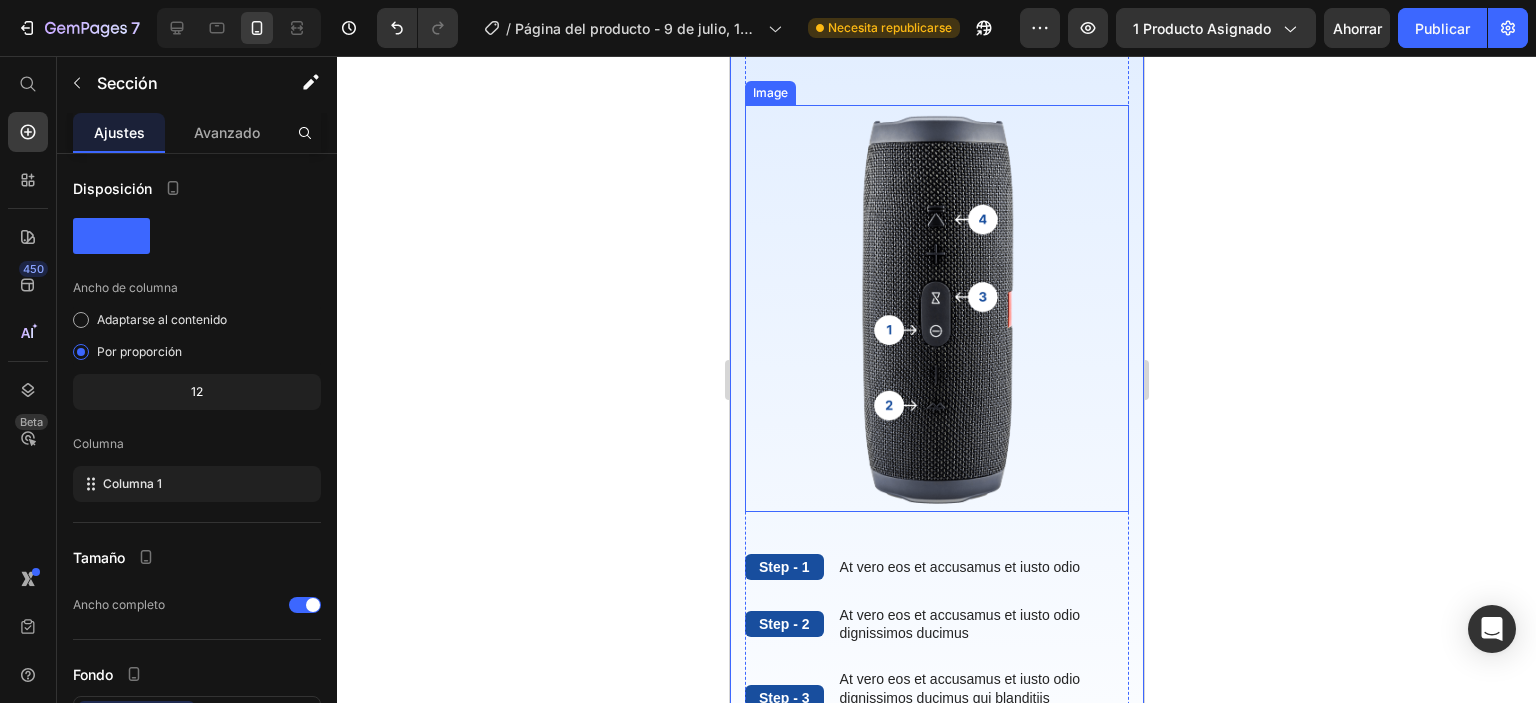 click at bounding box center [936, 308] 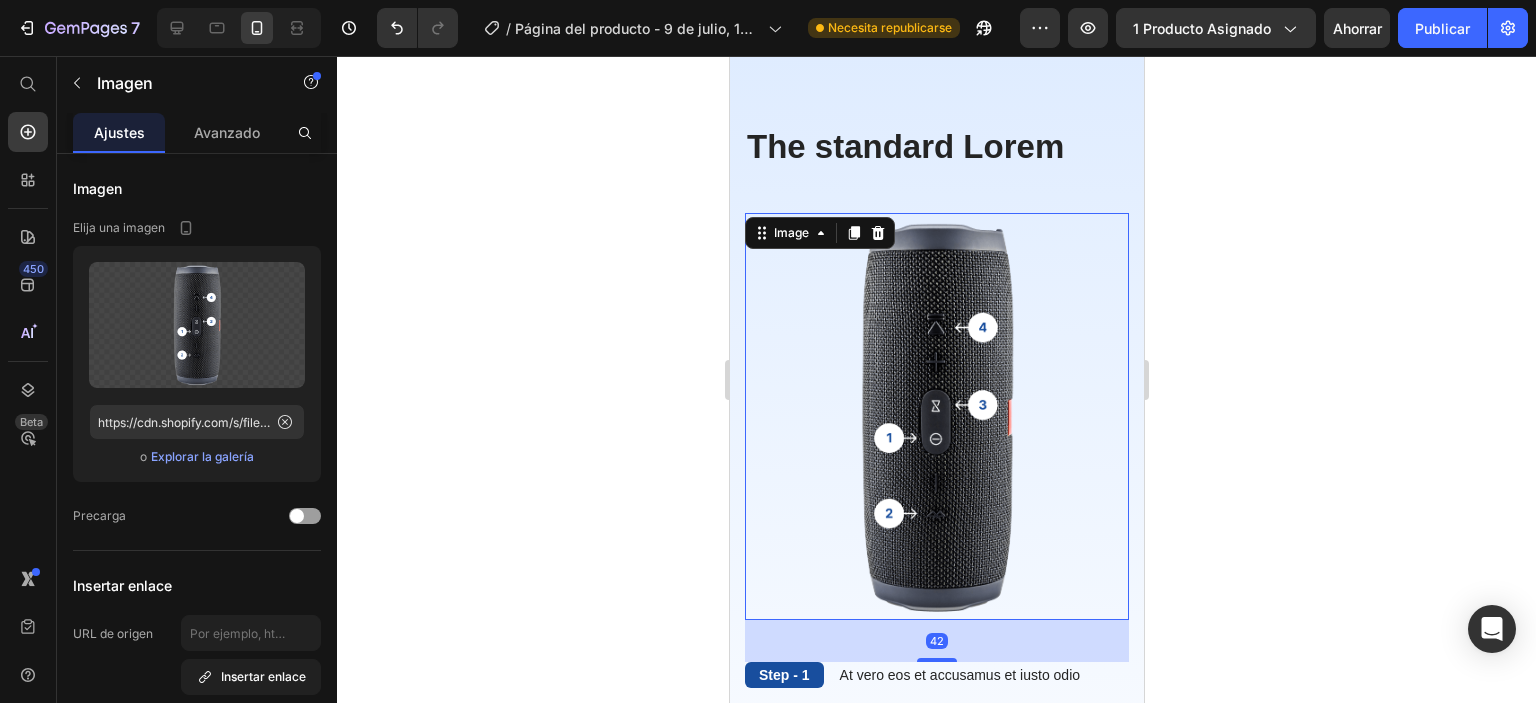 scroll, scrollTop: 1408, scrollLeft: 0, axis: vertical 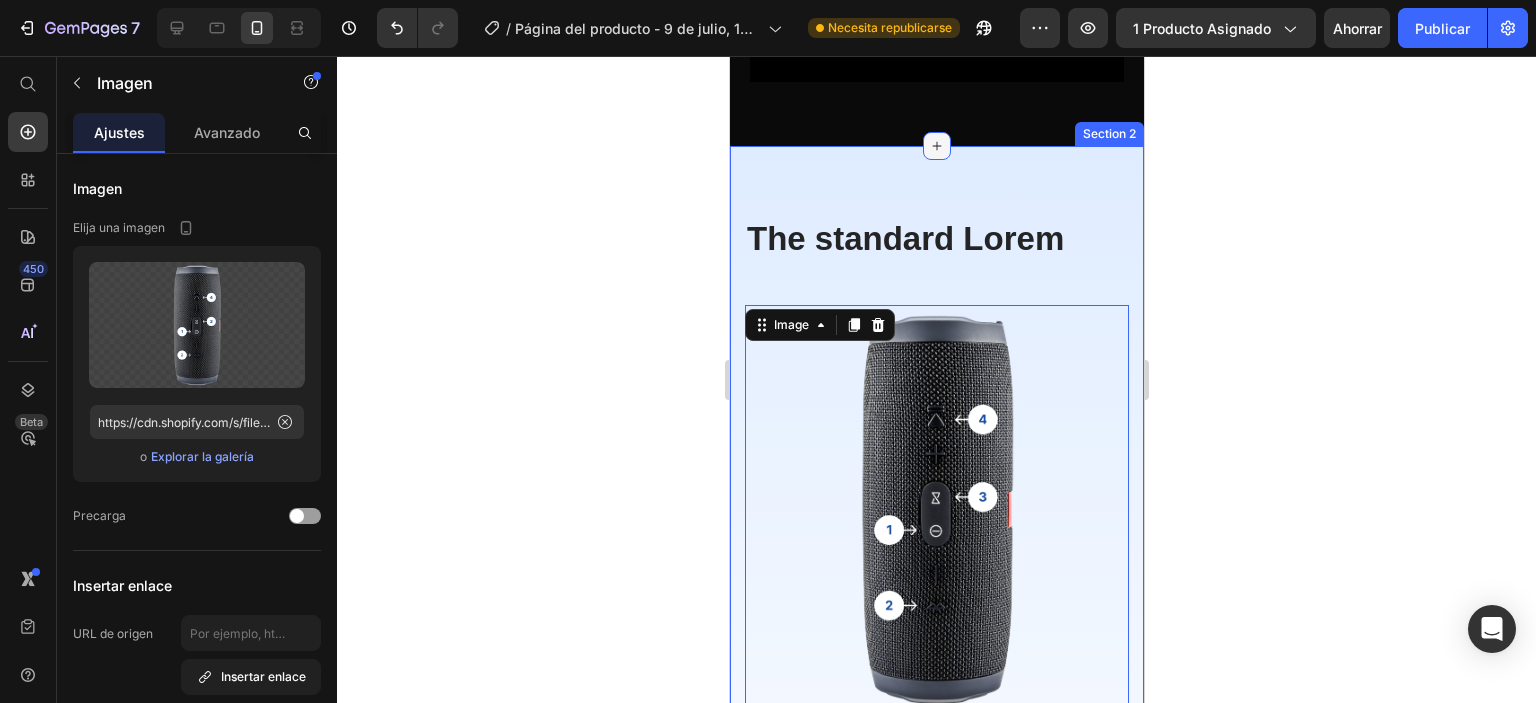 click 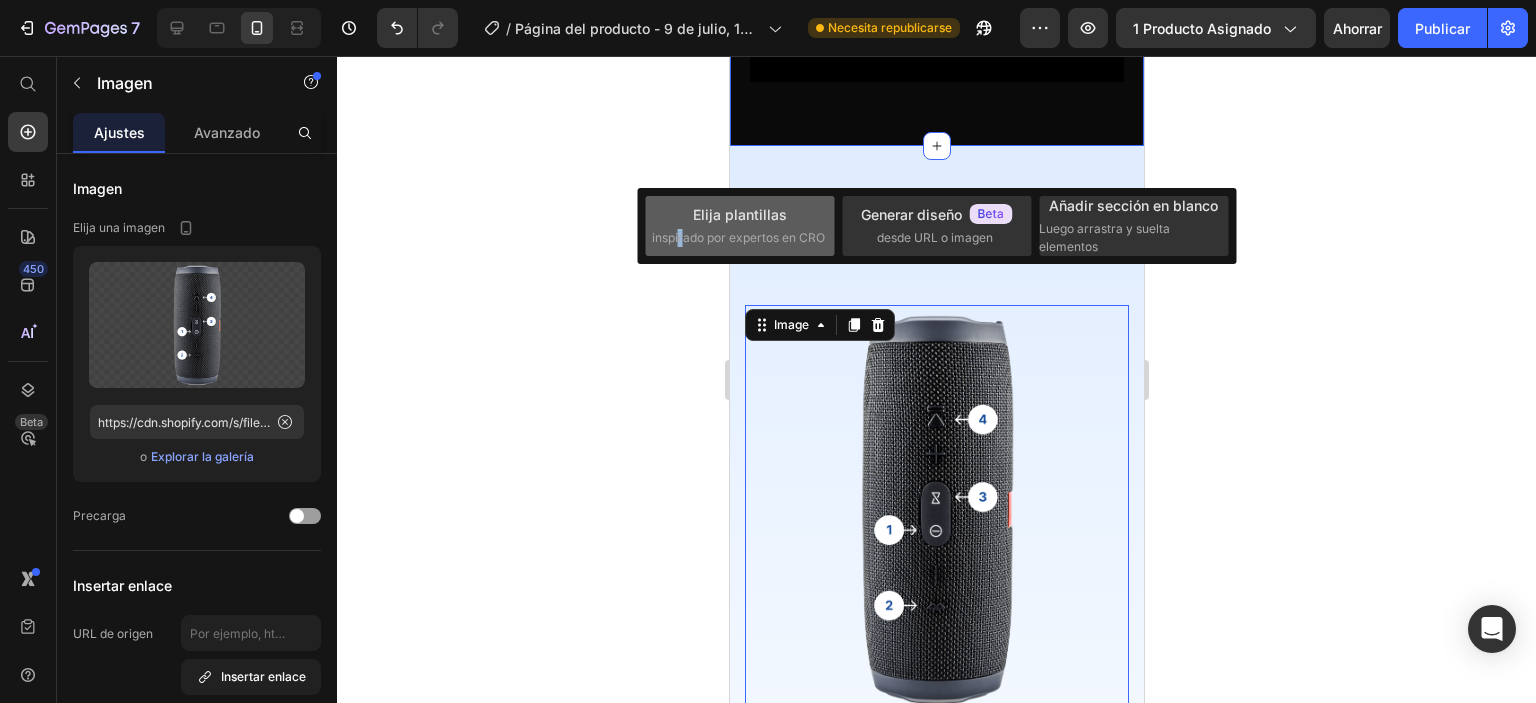 click on "Elija plantillas inspirado por expertos en CRO" at bounding box center (740, 225) 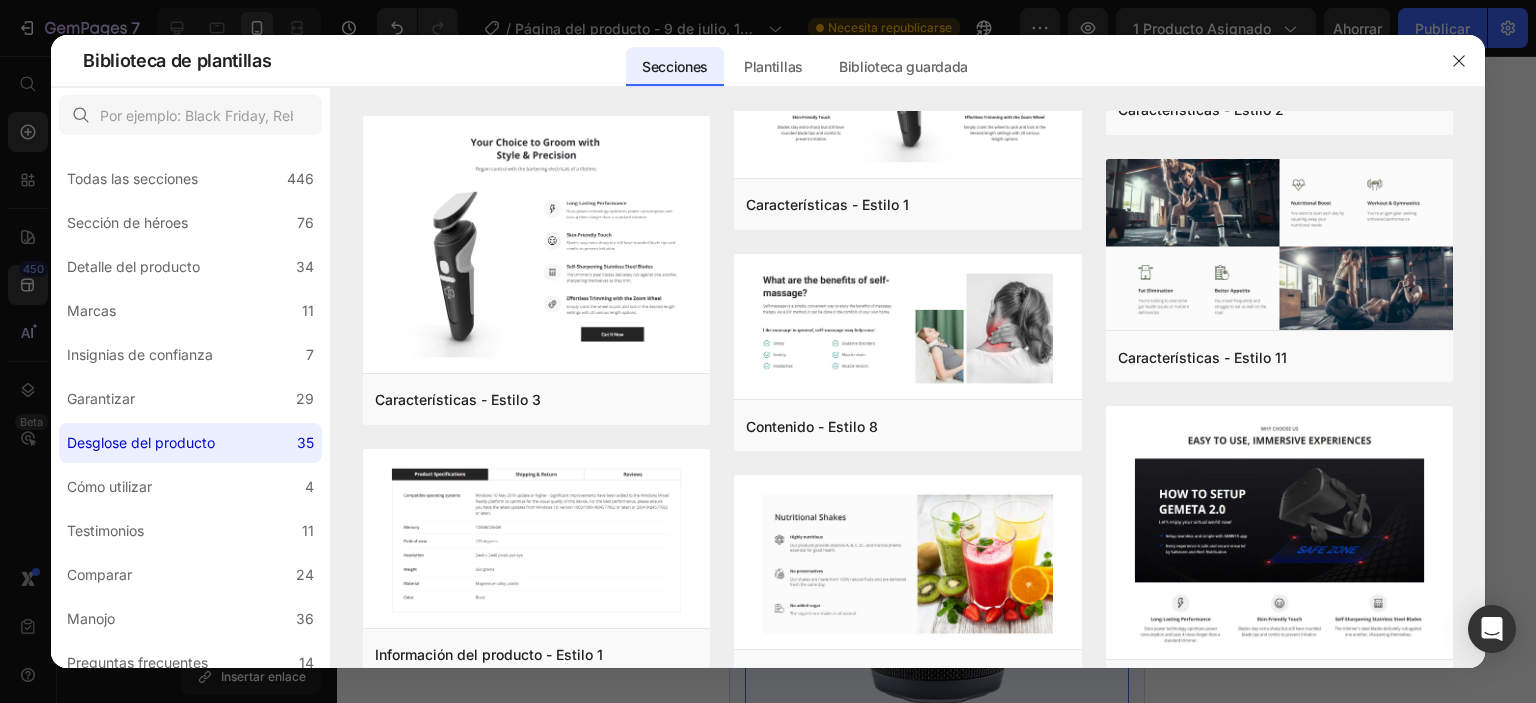 scroll, scrollTop: 1200, scrollLeft: 0, axis: vertical 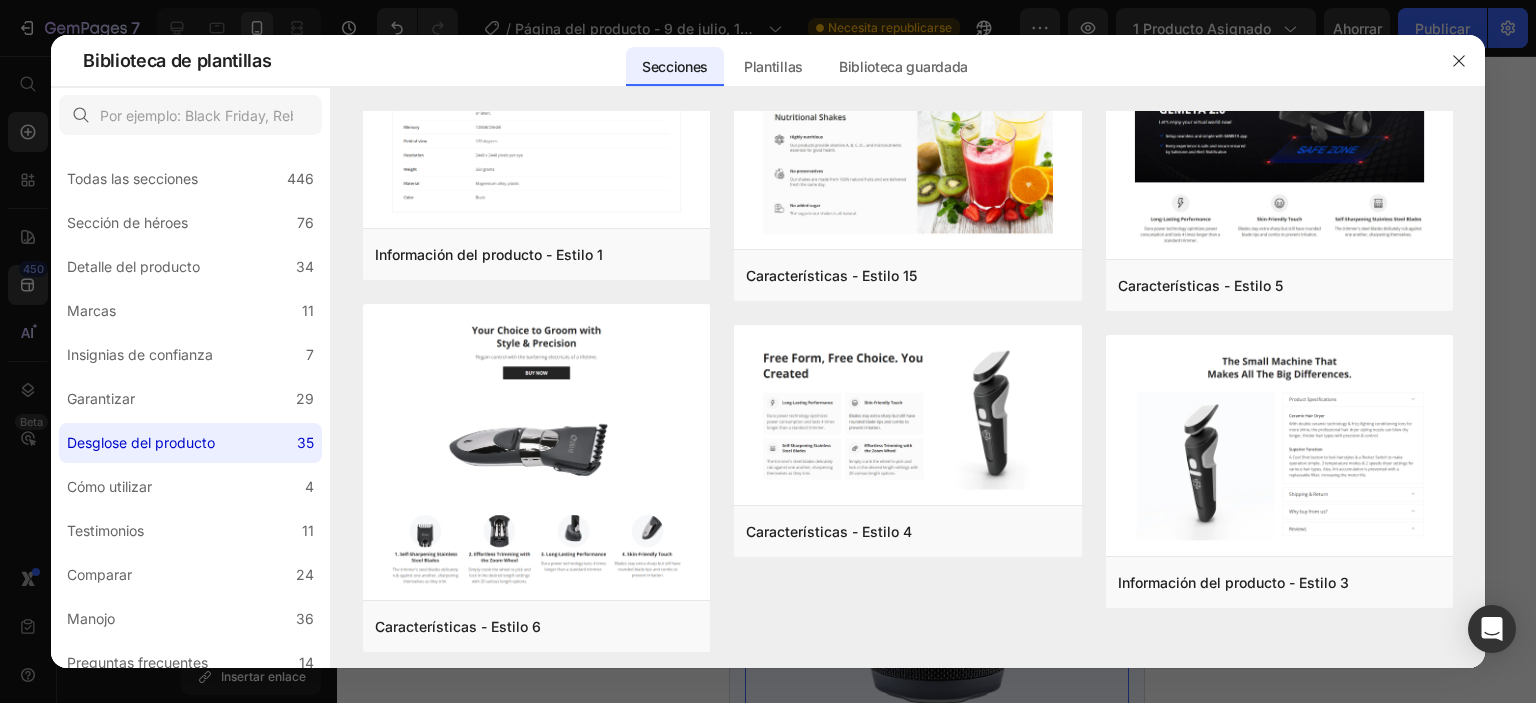 click at bounding box center [1459, 61] 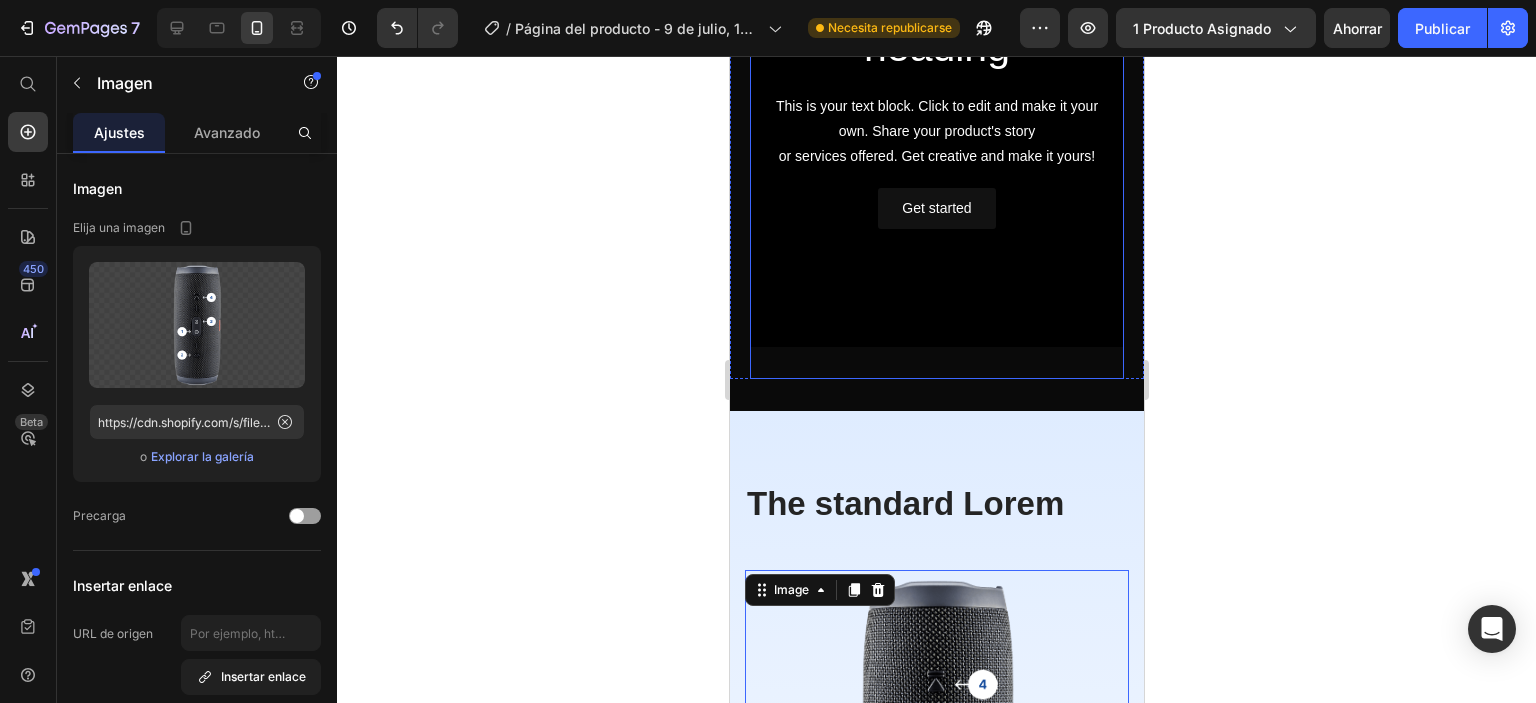scroll, scrollTop: 908, scrollLeft: 0, axis: vertical 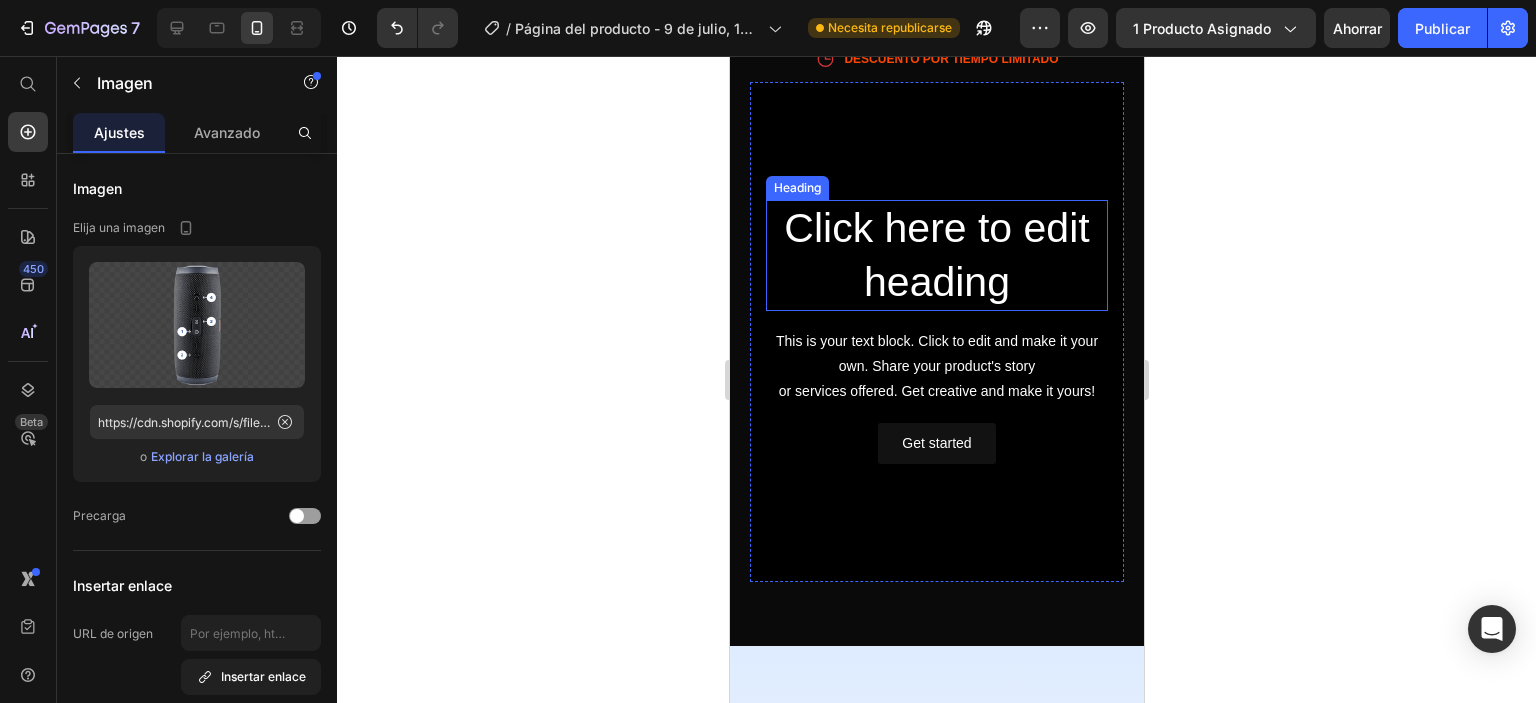 click on "Click here to edit heading" at bounding box center [936, 255] 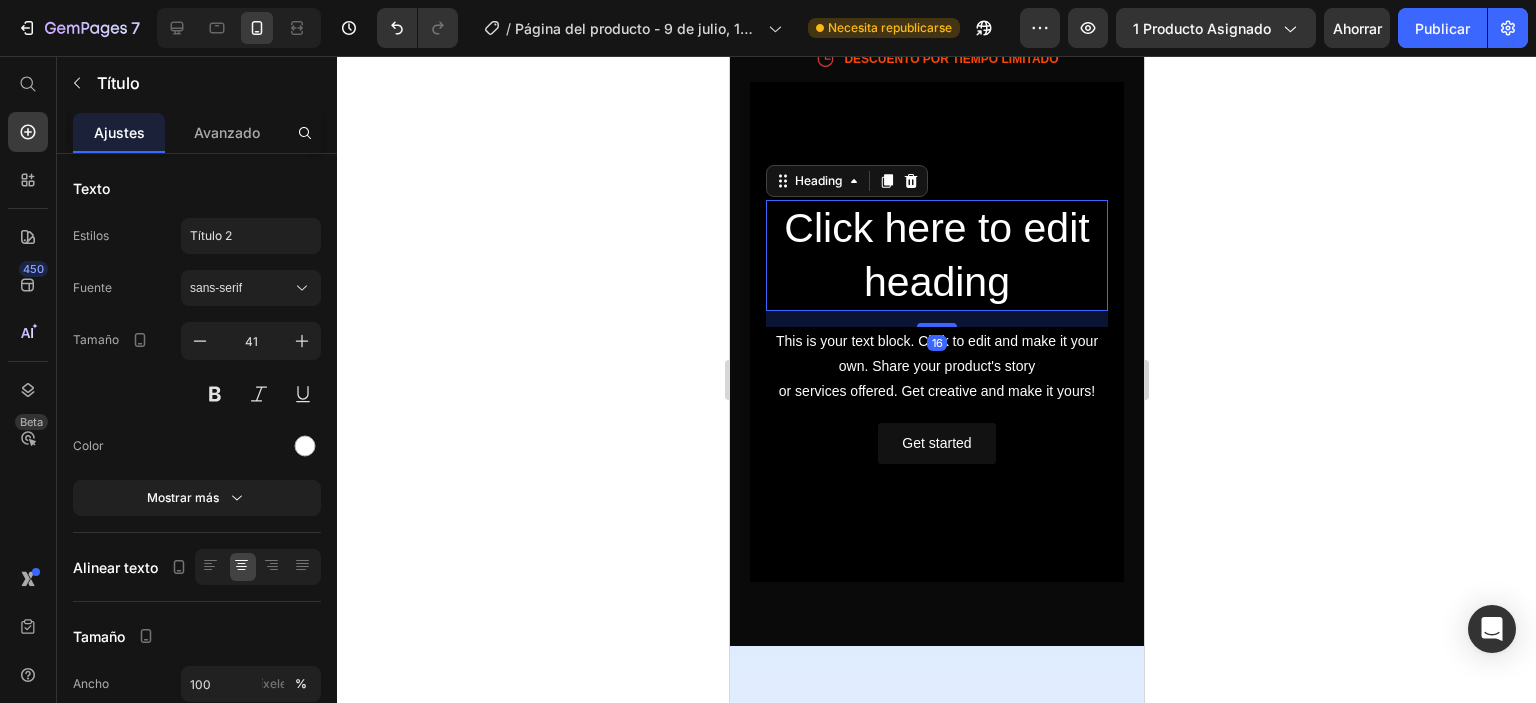 click at bounding box center [936, 332] 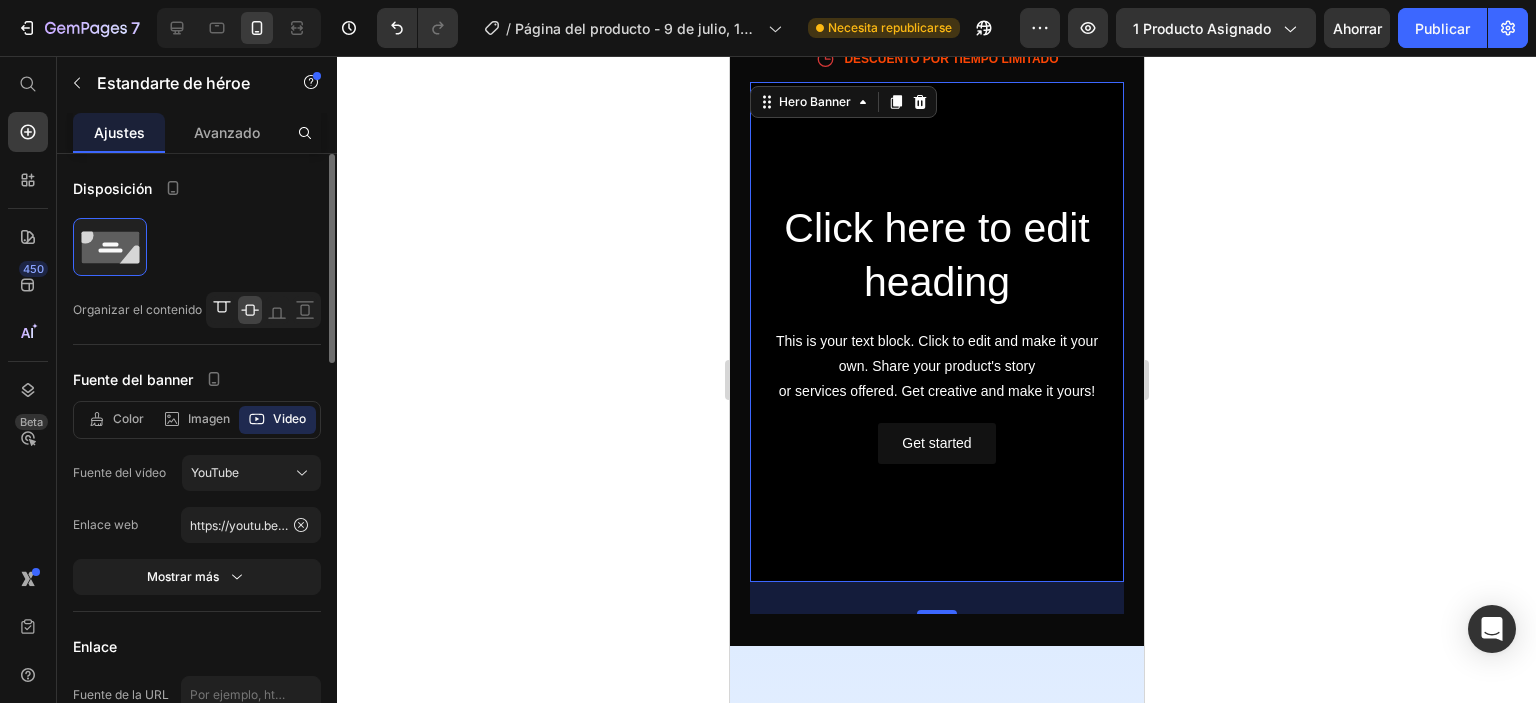 click 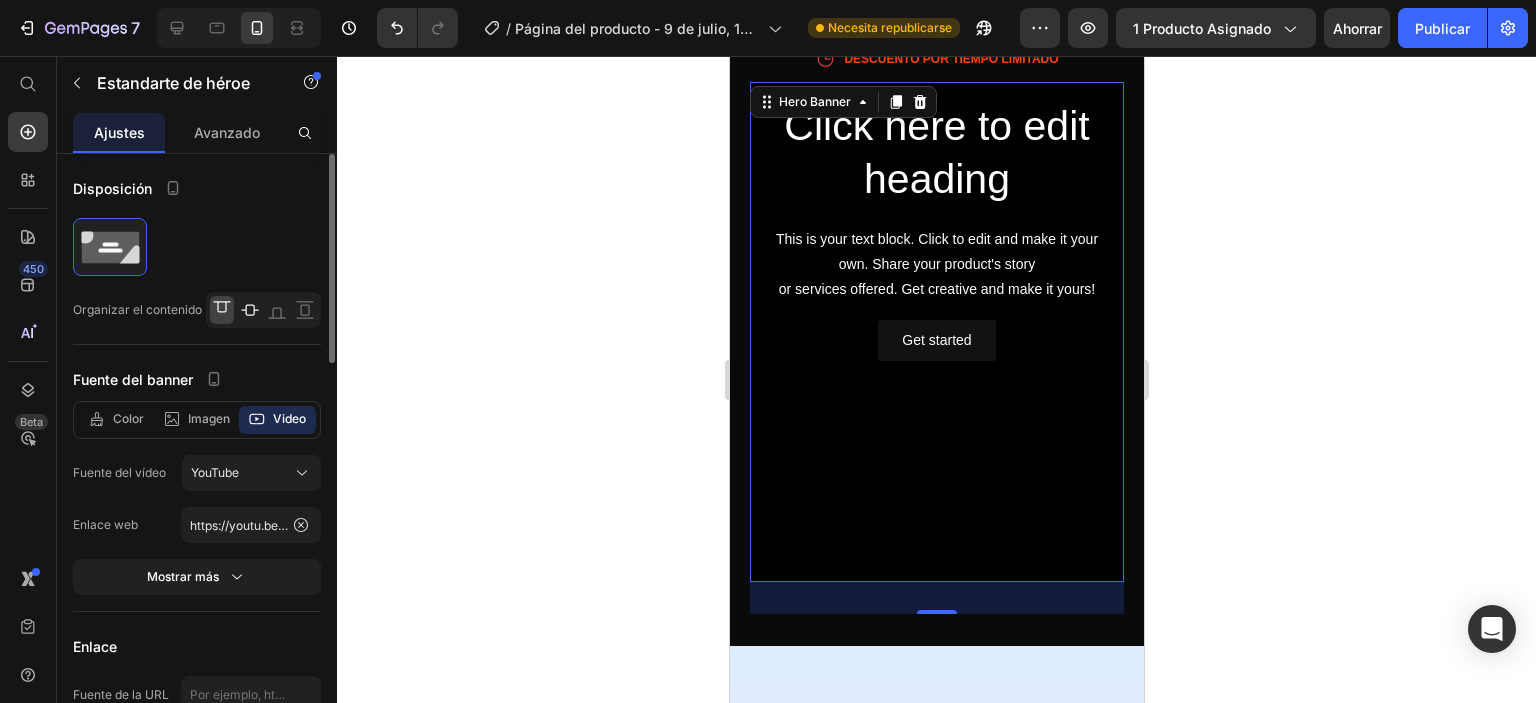 click 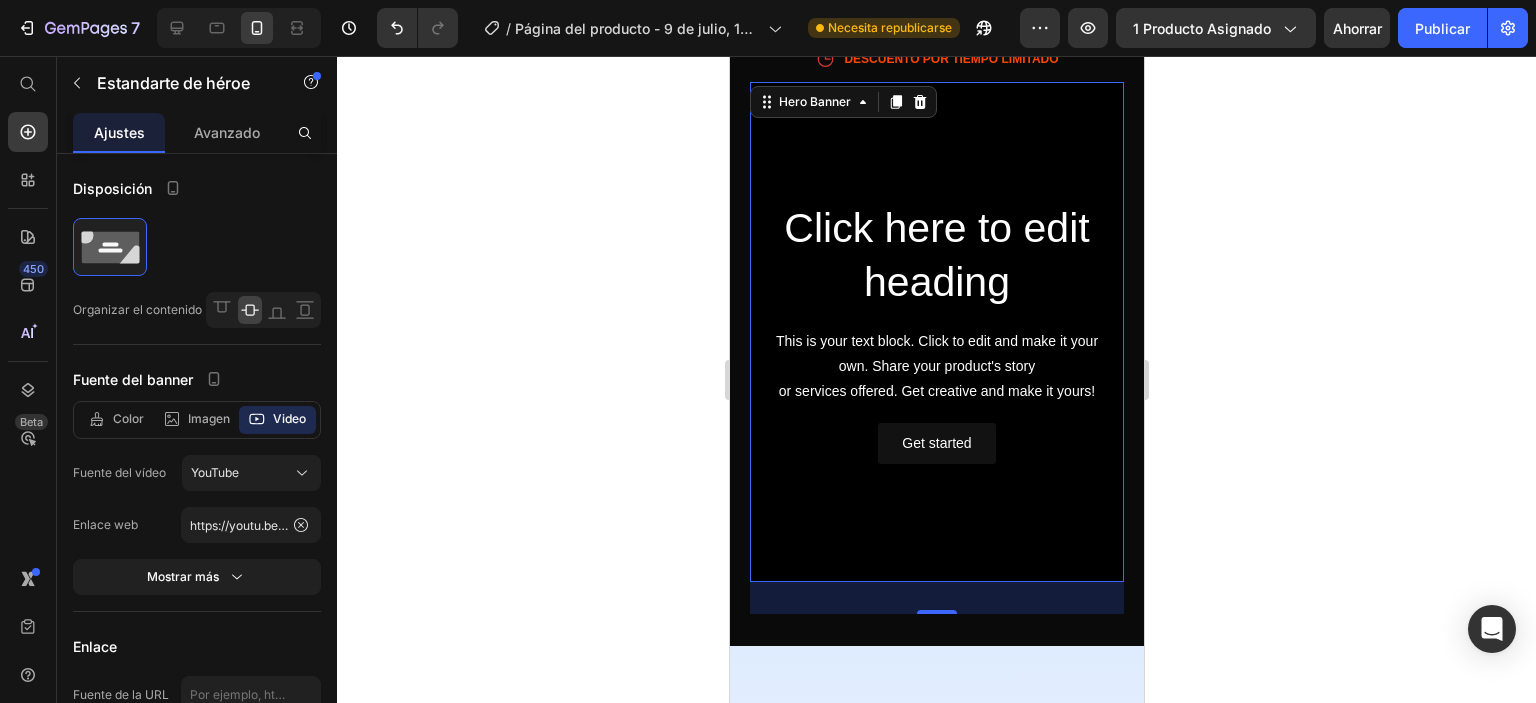 click at bounding box center [936, 332] 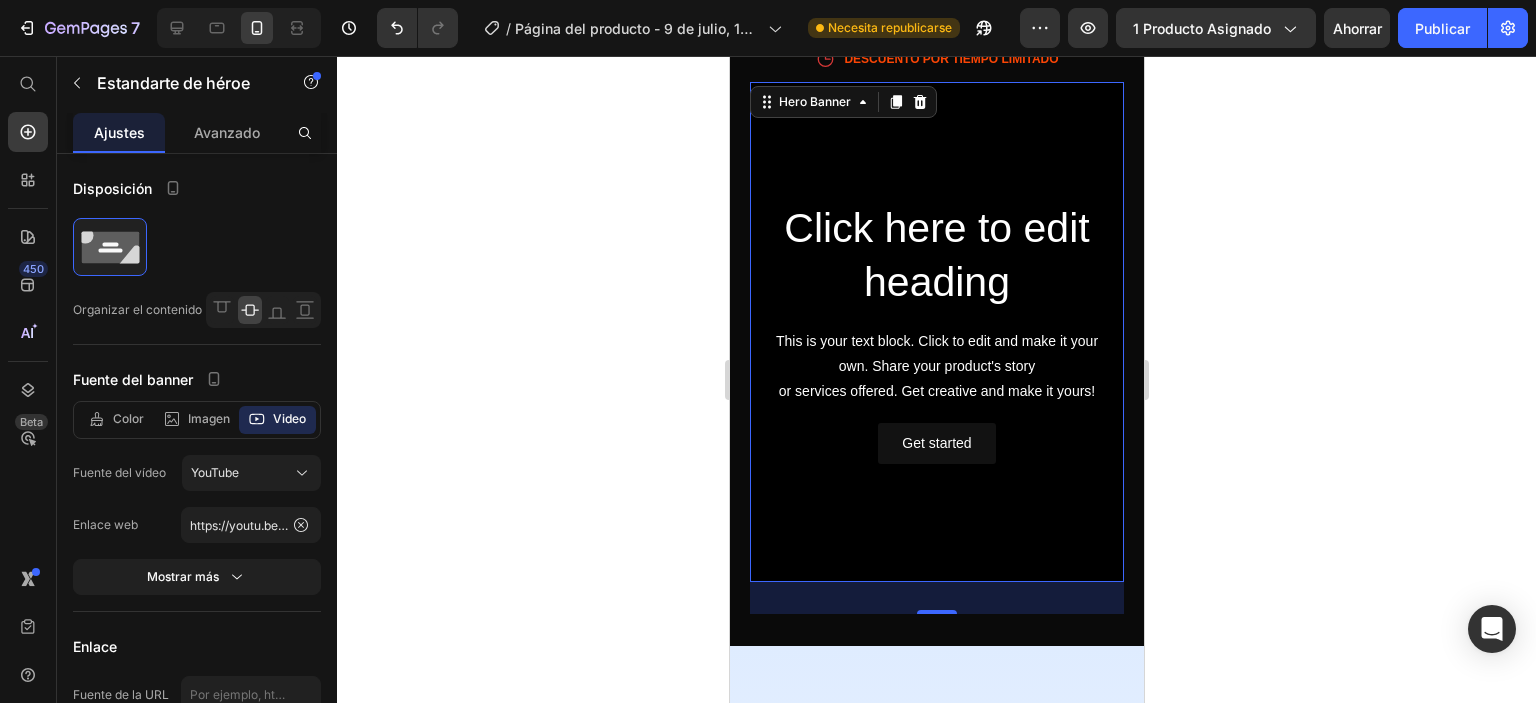 click at bounding box center (936, 332) 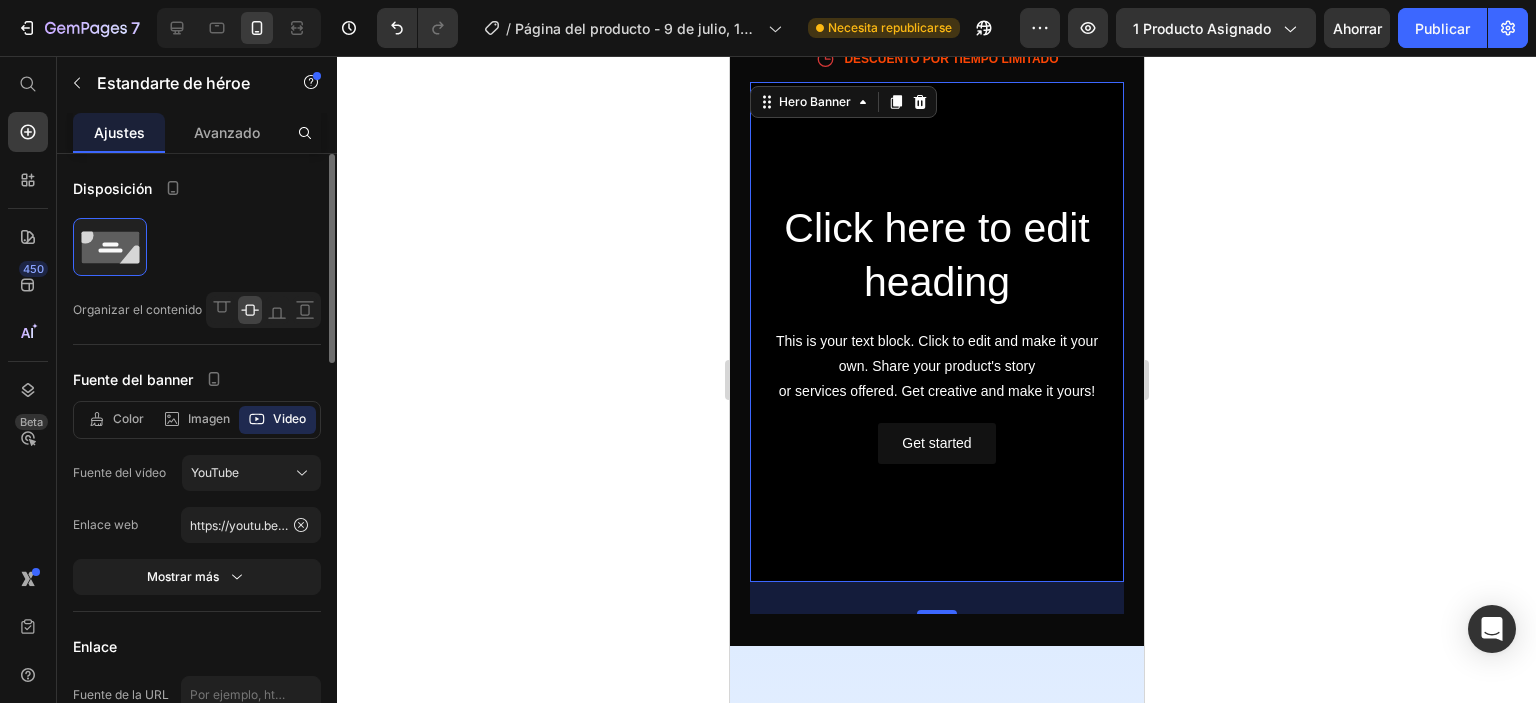 click on "Video" at bounding box center (289, 418) 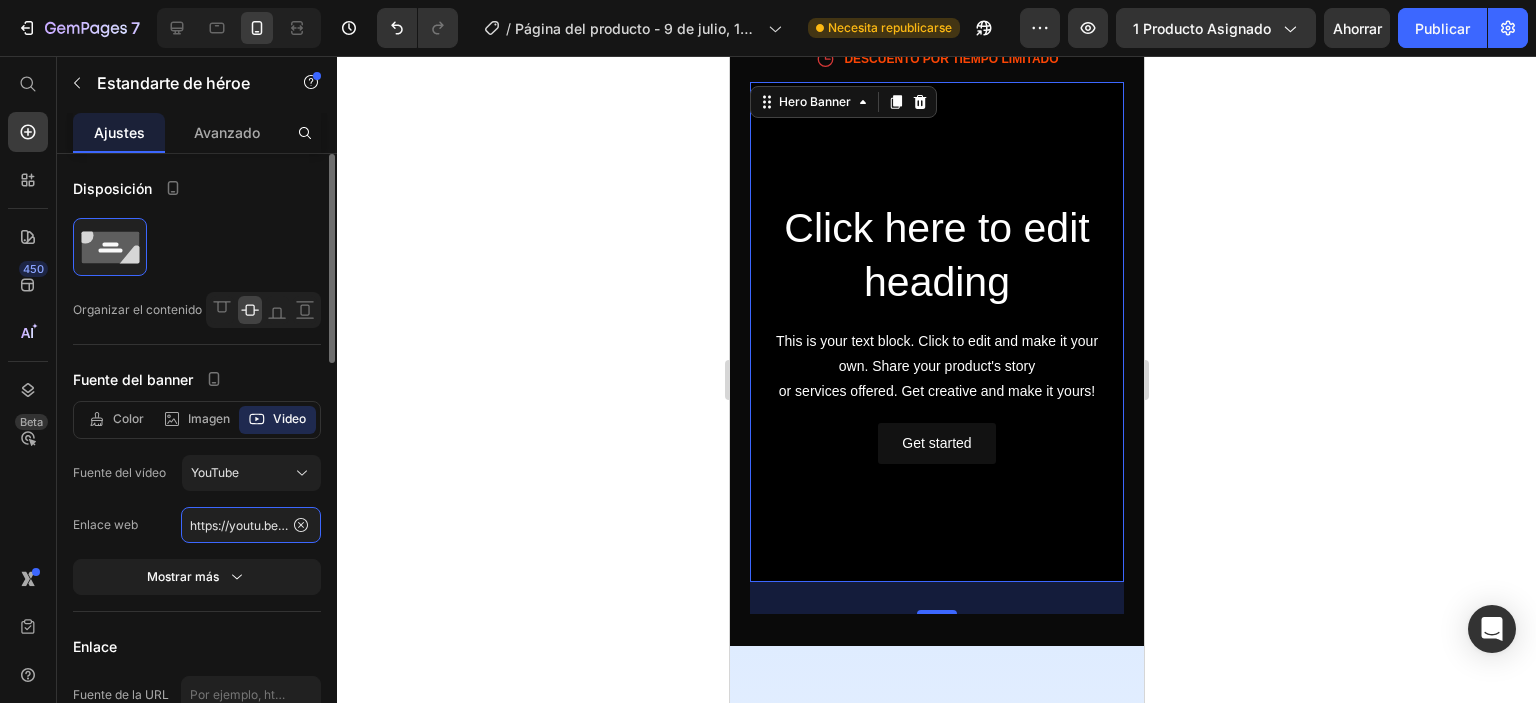 click on "https://youtu.be/KOxfzBp72uk" 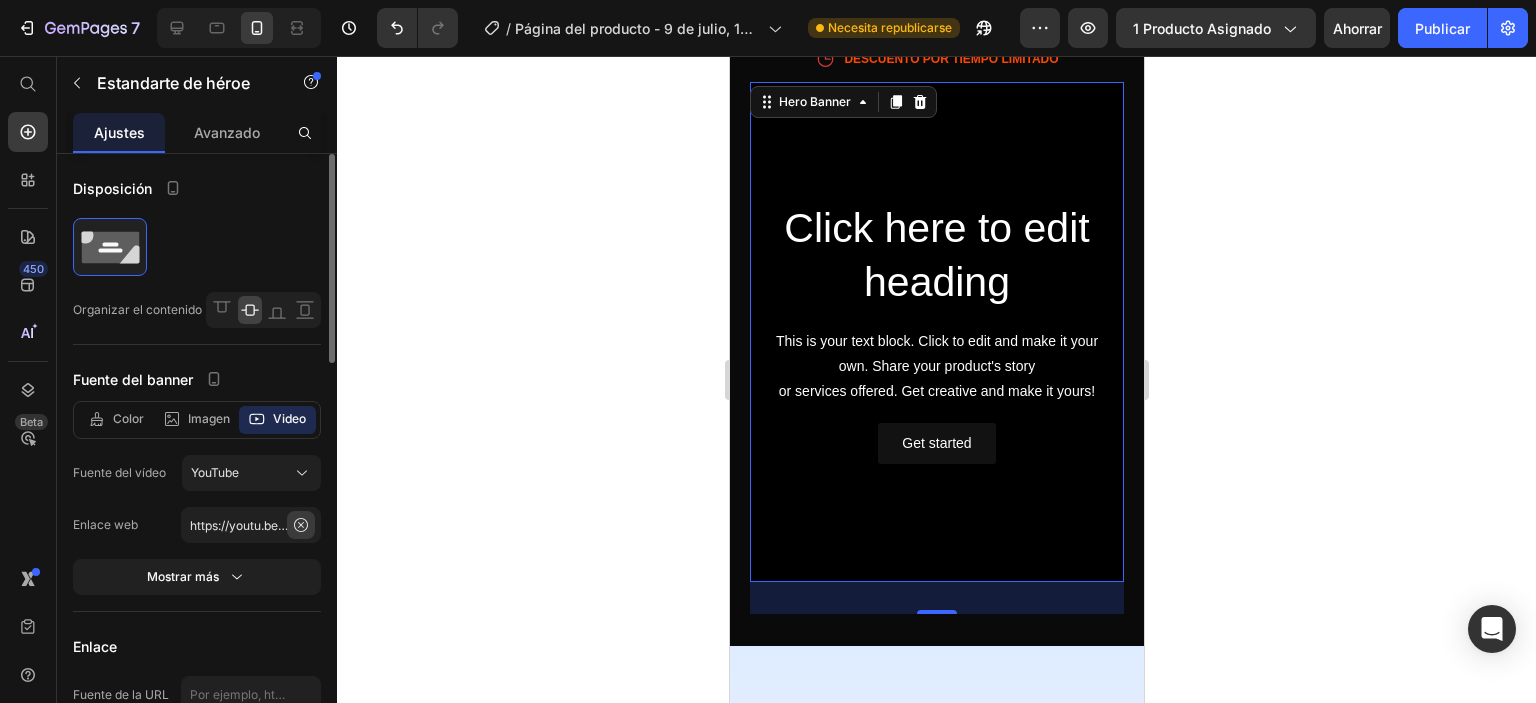 click 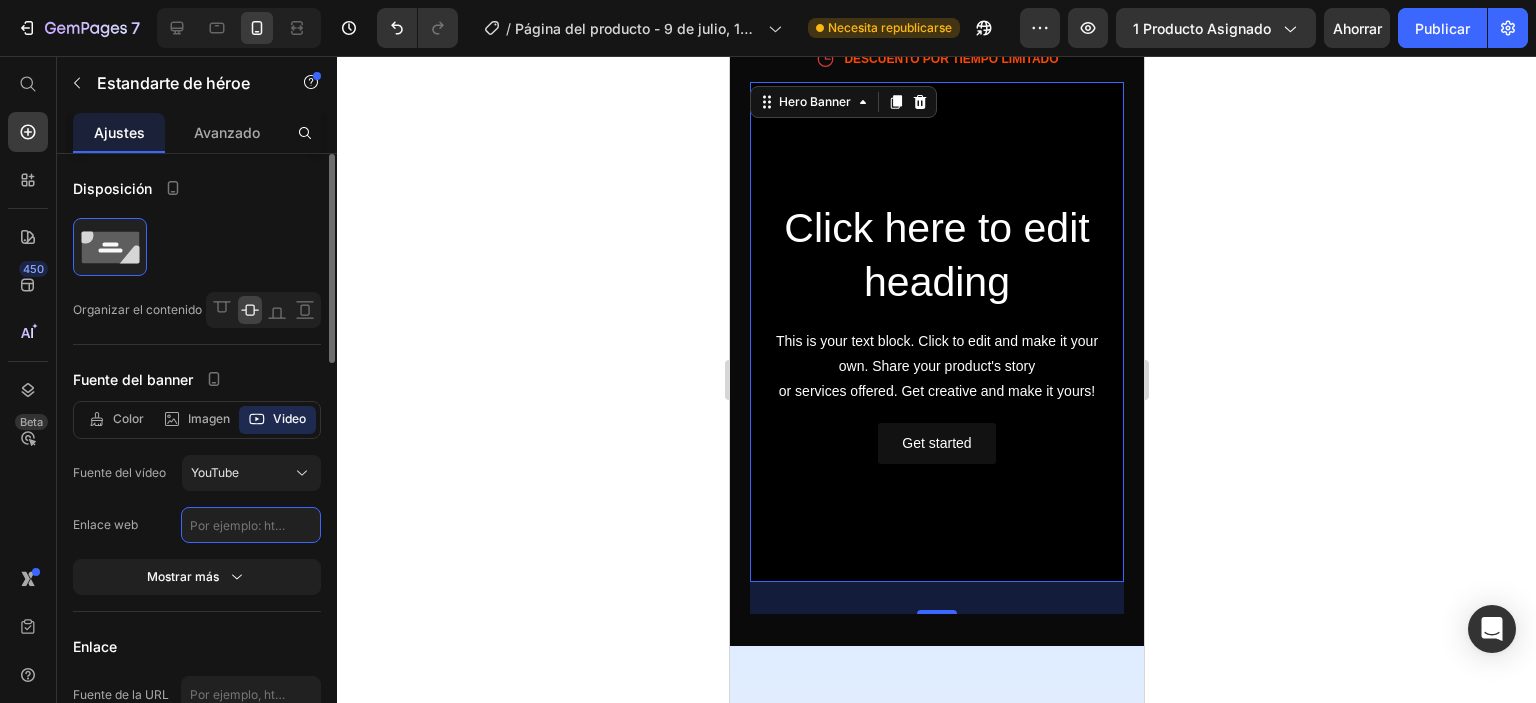 paste on "https://youtu.be/xHrGk7HKjrI" 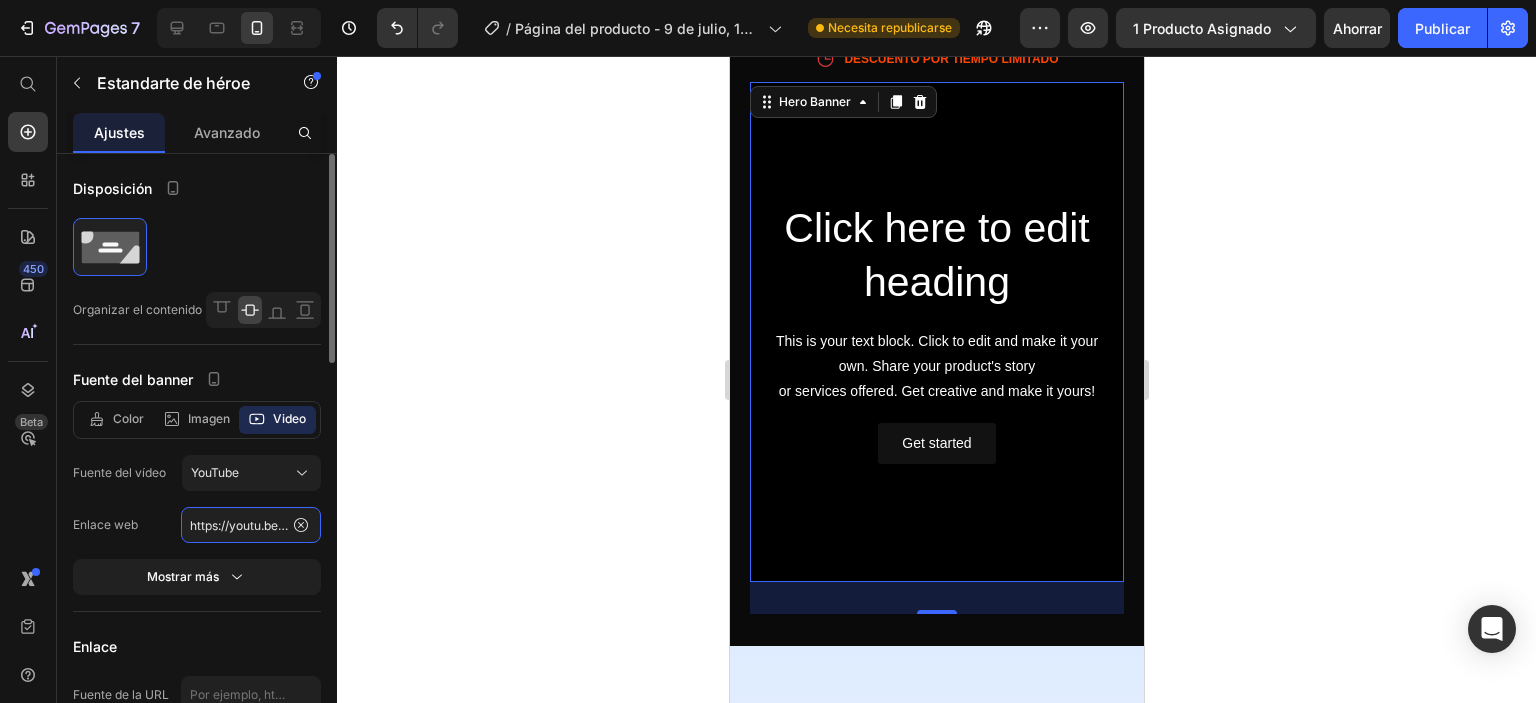 scroll, scrollTop: 0, scrollLeft: 66, axis: horizontal 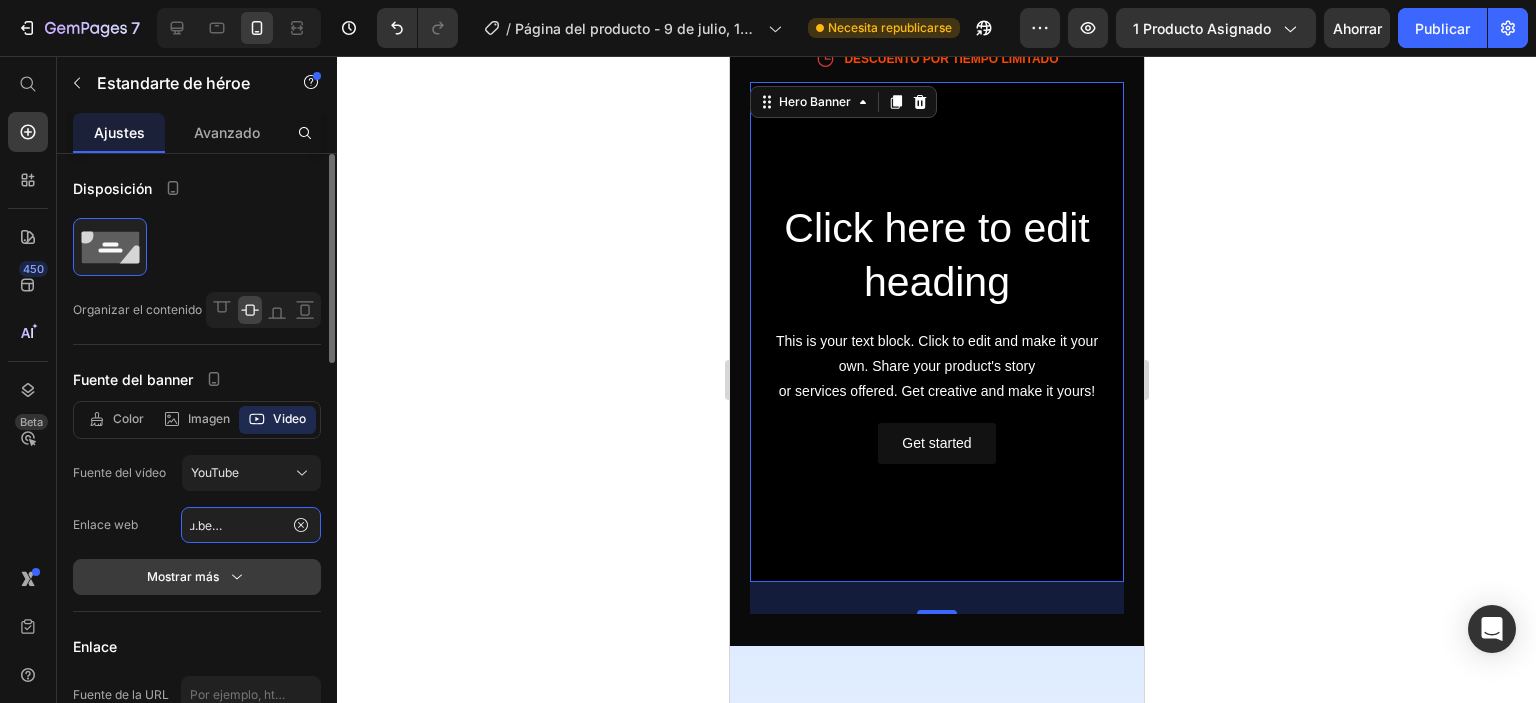 type on "https://youtu.be/xHrGk7HKjrI" 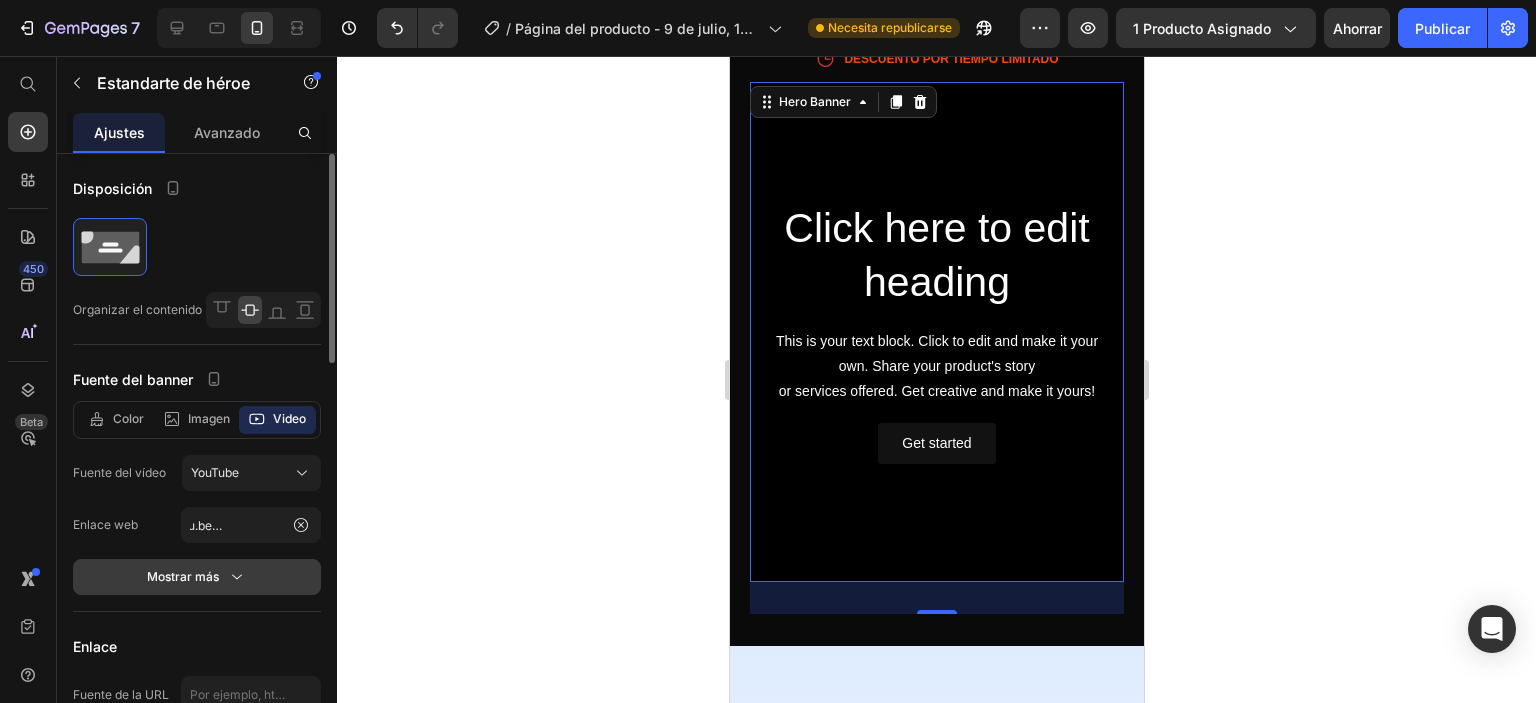 click on "Mostrar más" at bounding box center (197, 577) 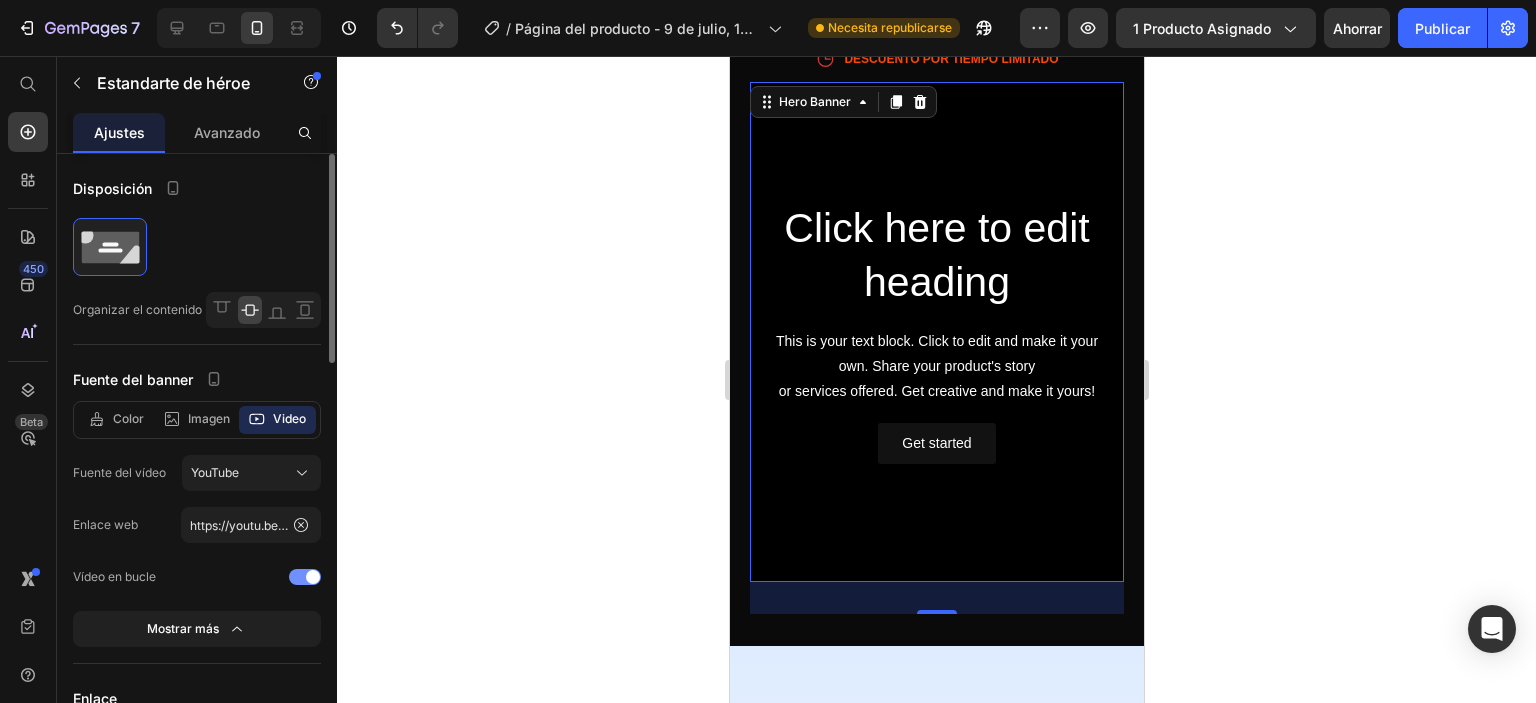 click at bounding box center (305, 577) 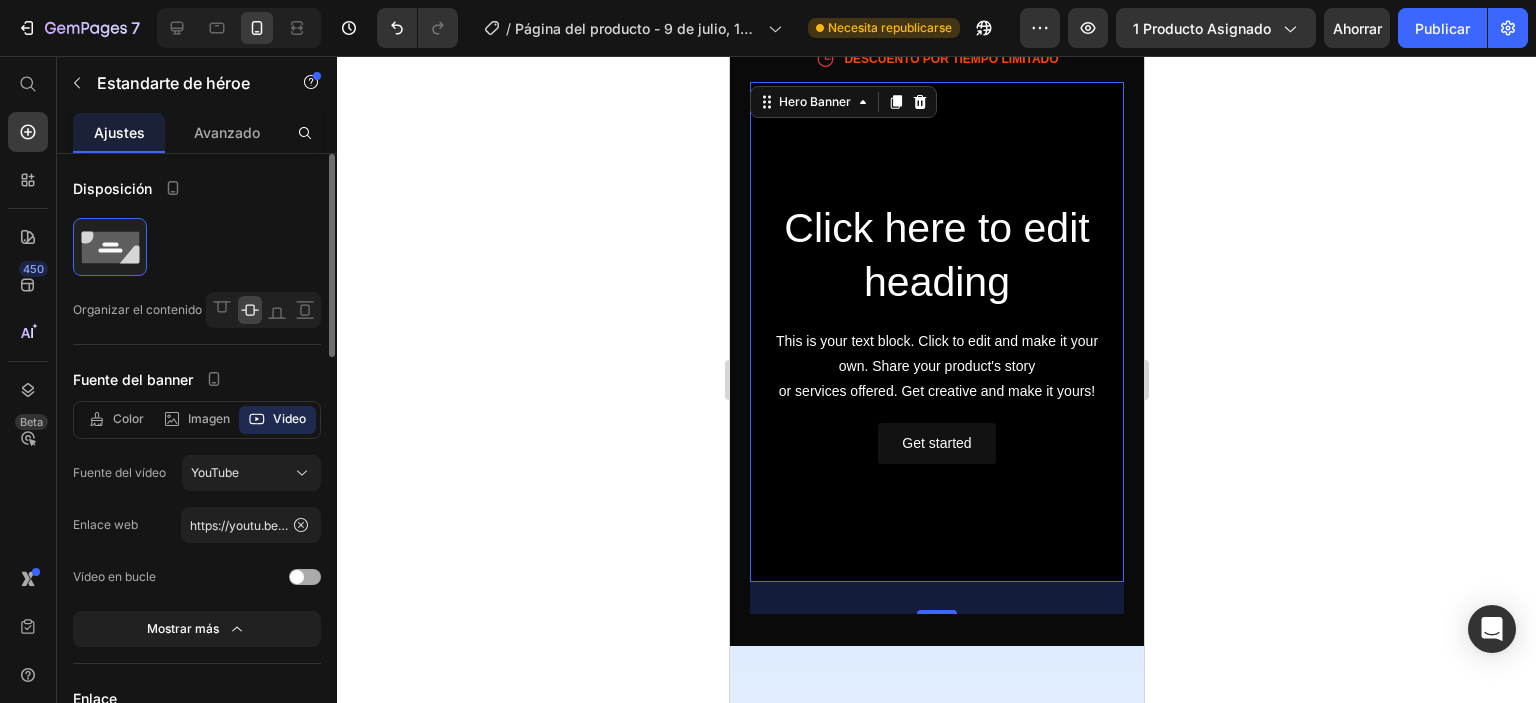 click at bounding box center (305, 577) 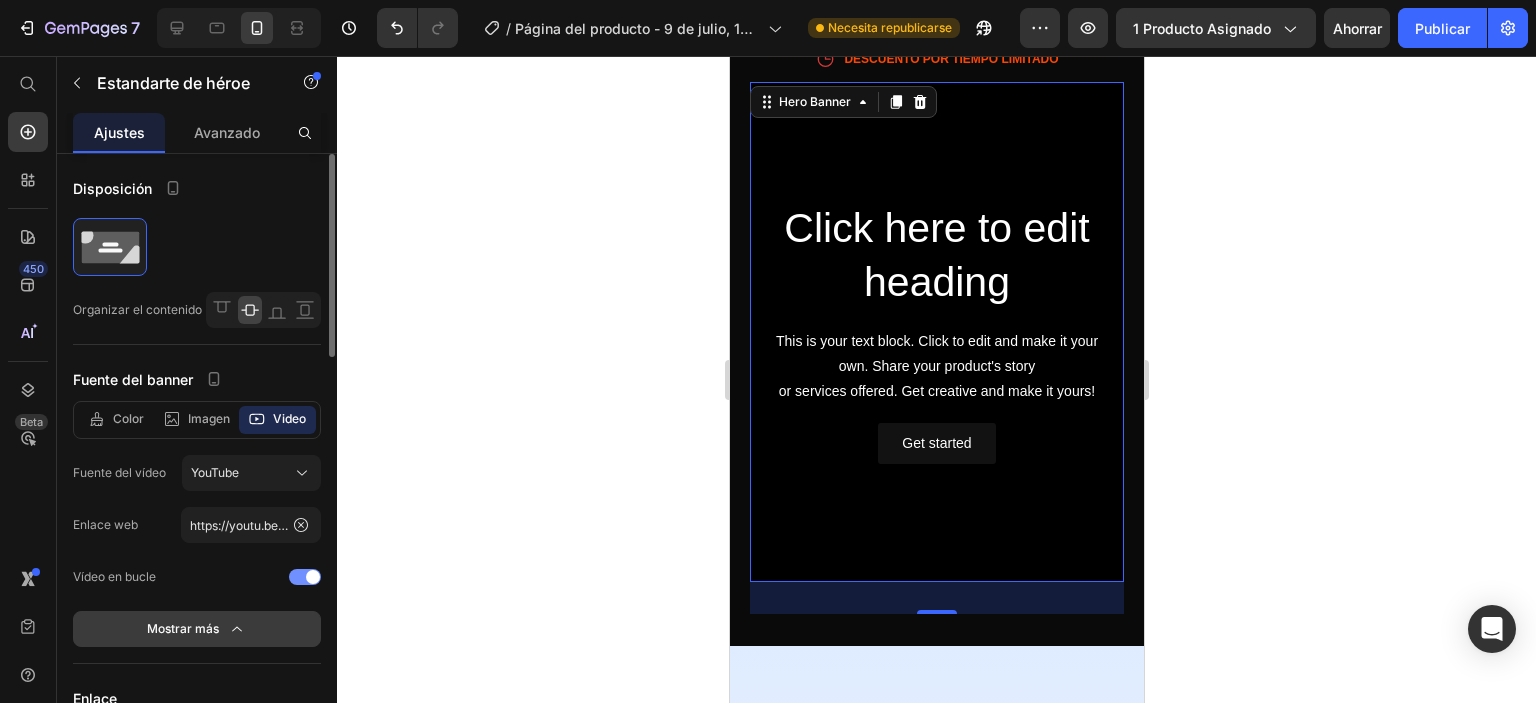 click on "Mostrar más" at bounding box center [197, 629] 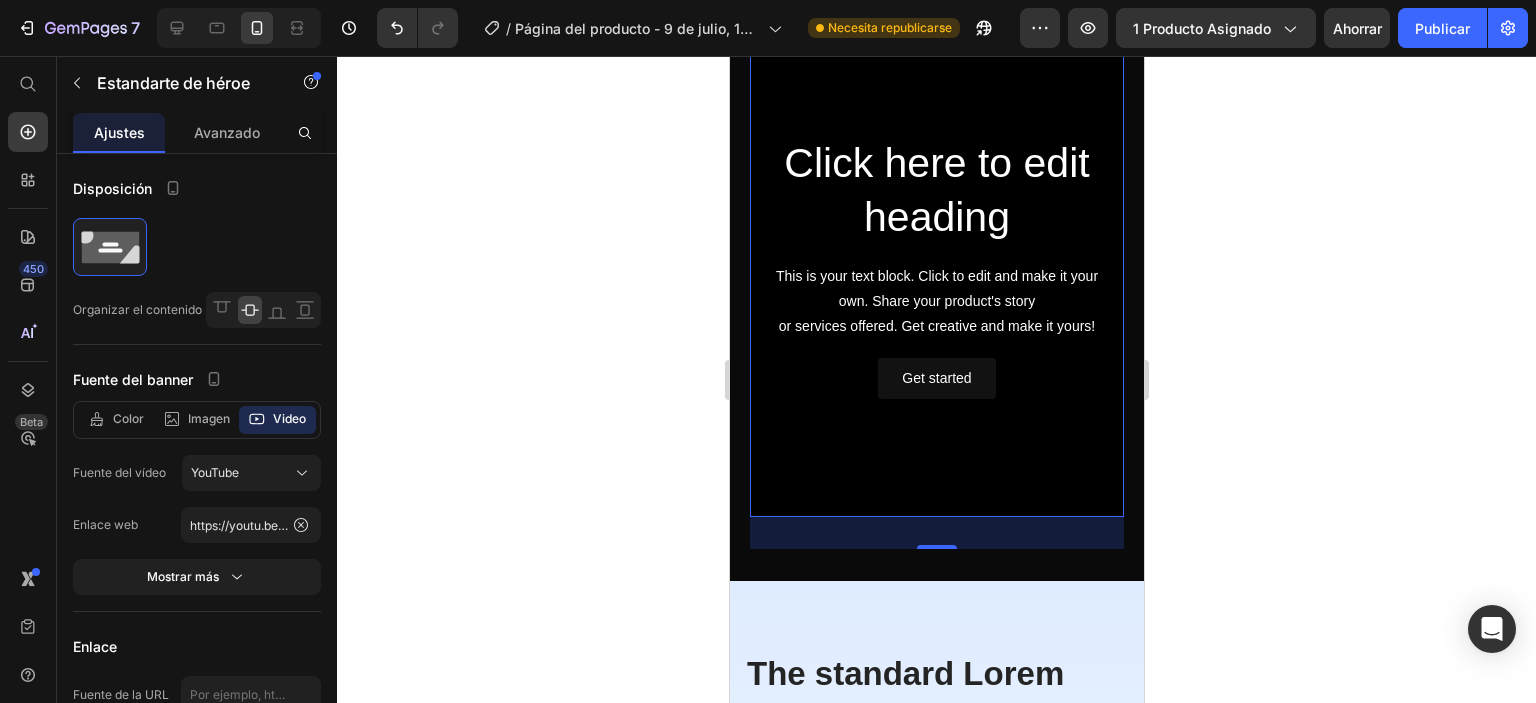 scroll, scrollTop: 1108, scrollLeft: 0, axis: vertical 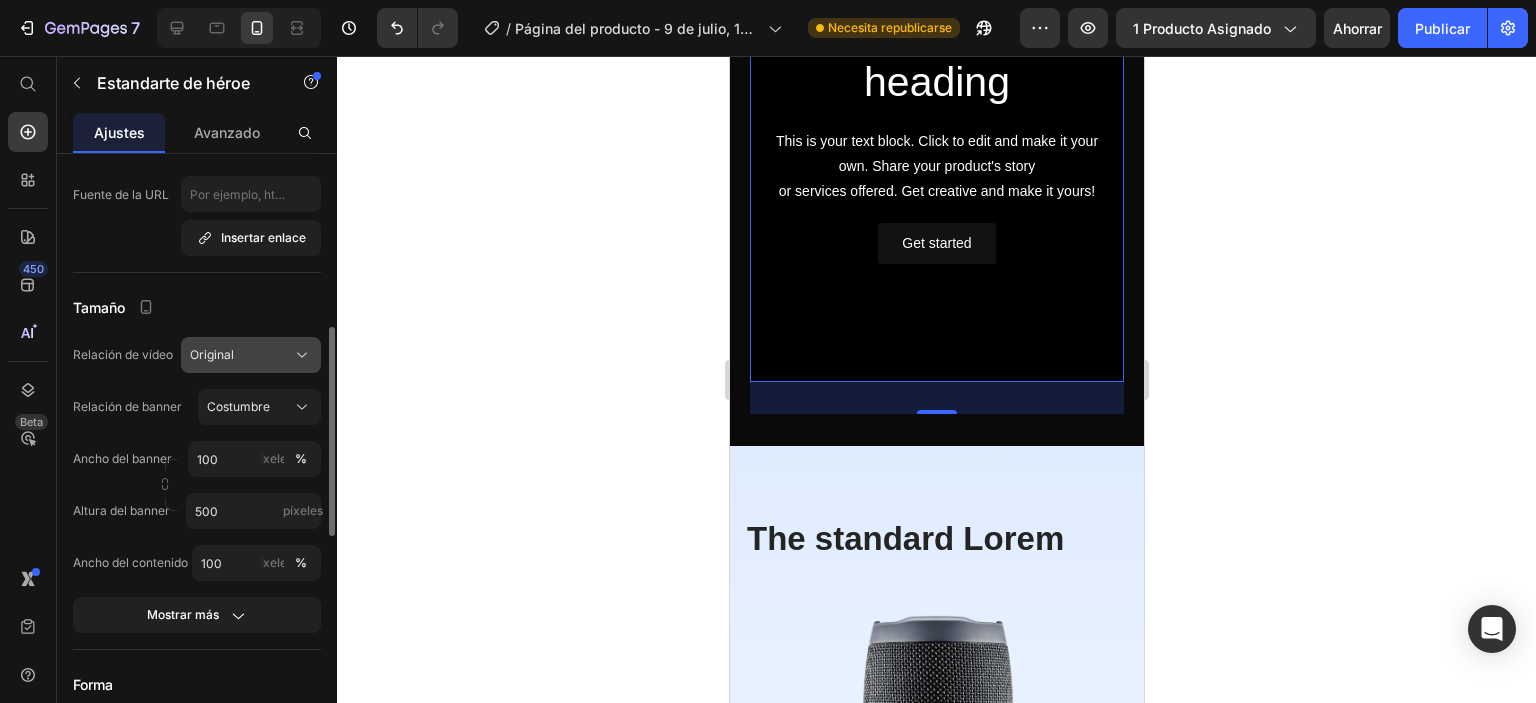 click on "Original" 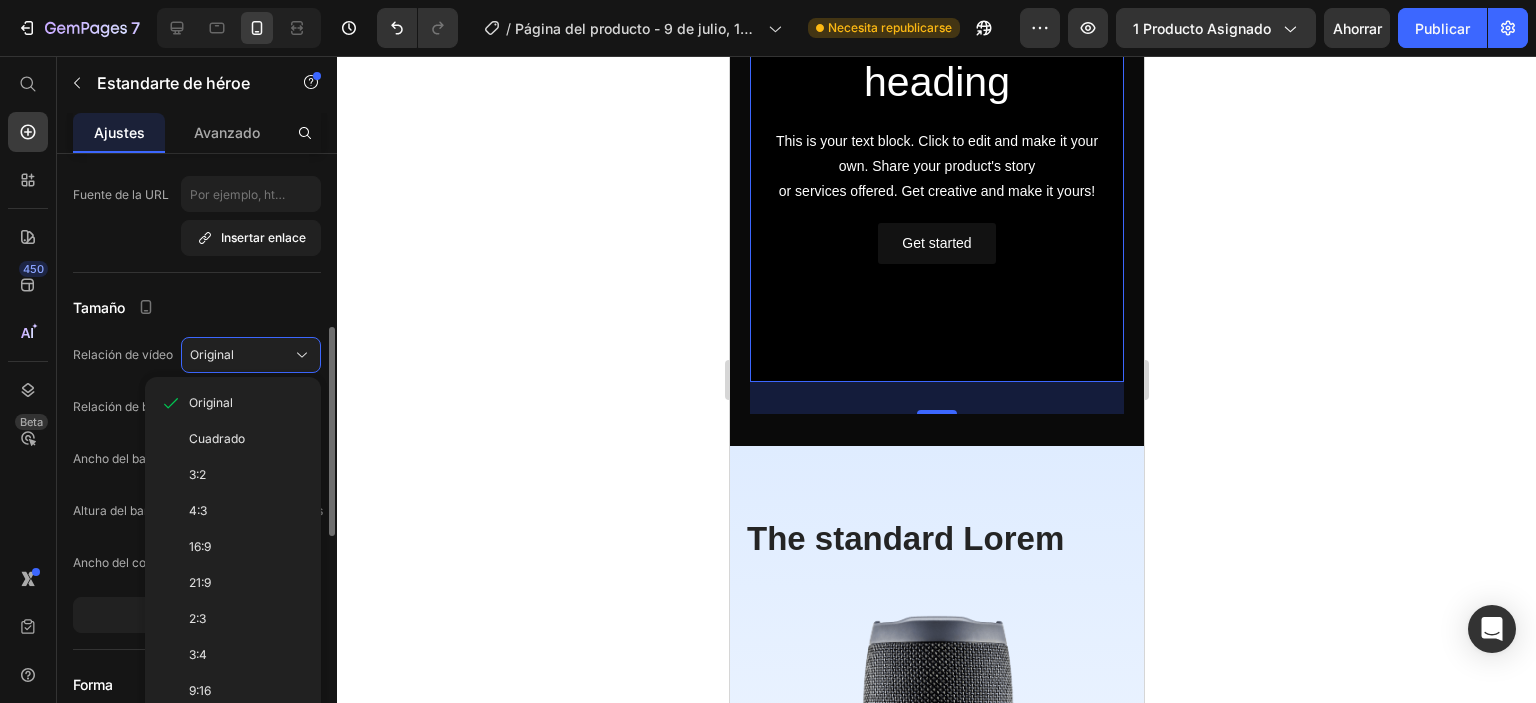 click on "9:16" at bounding box center [247, 691] 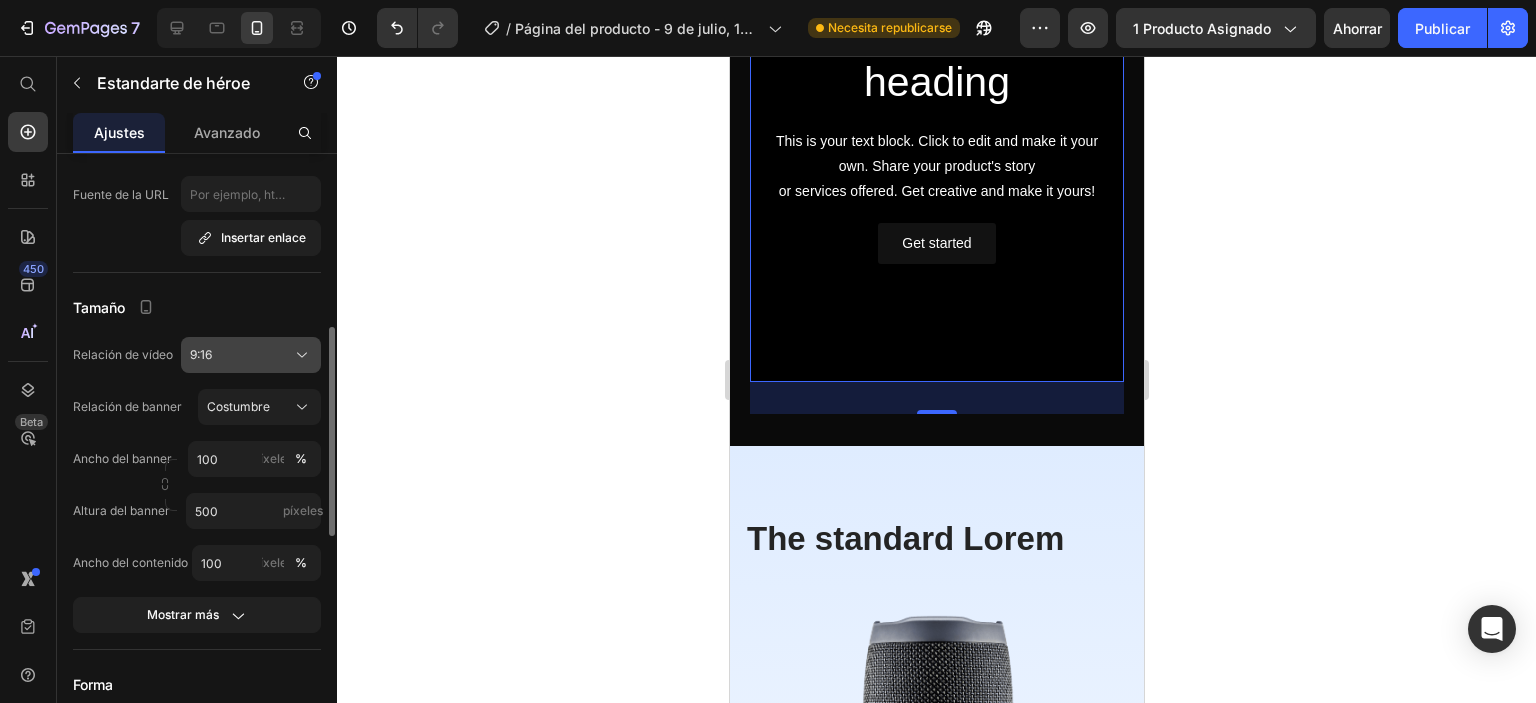 click on "9:16" 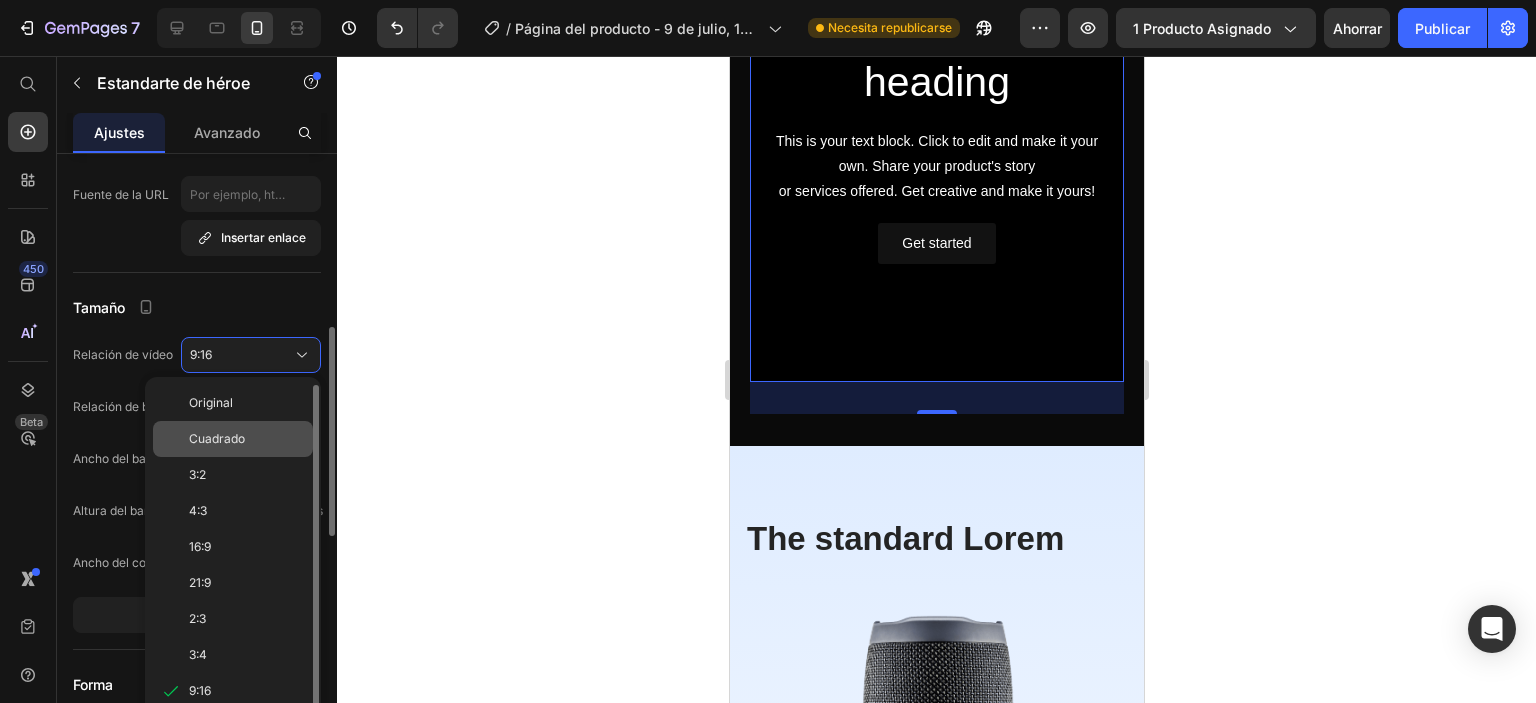 click on "Cuadrado" at bounding box center [217, 438] 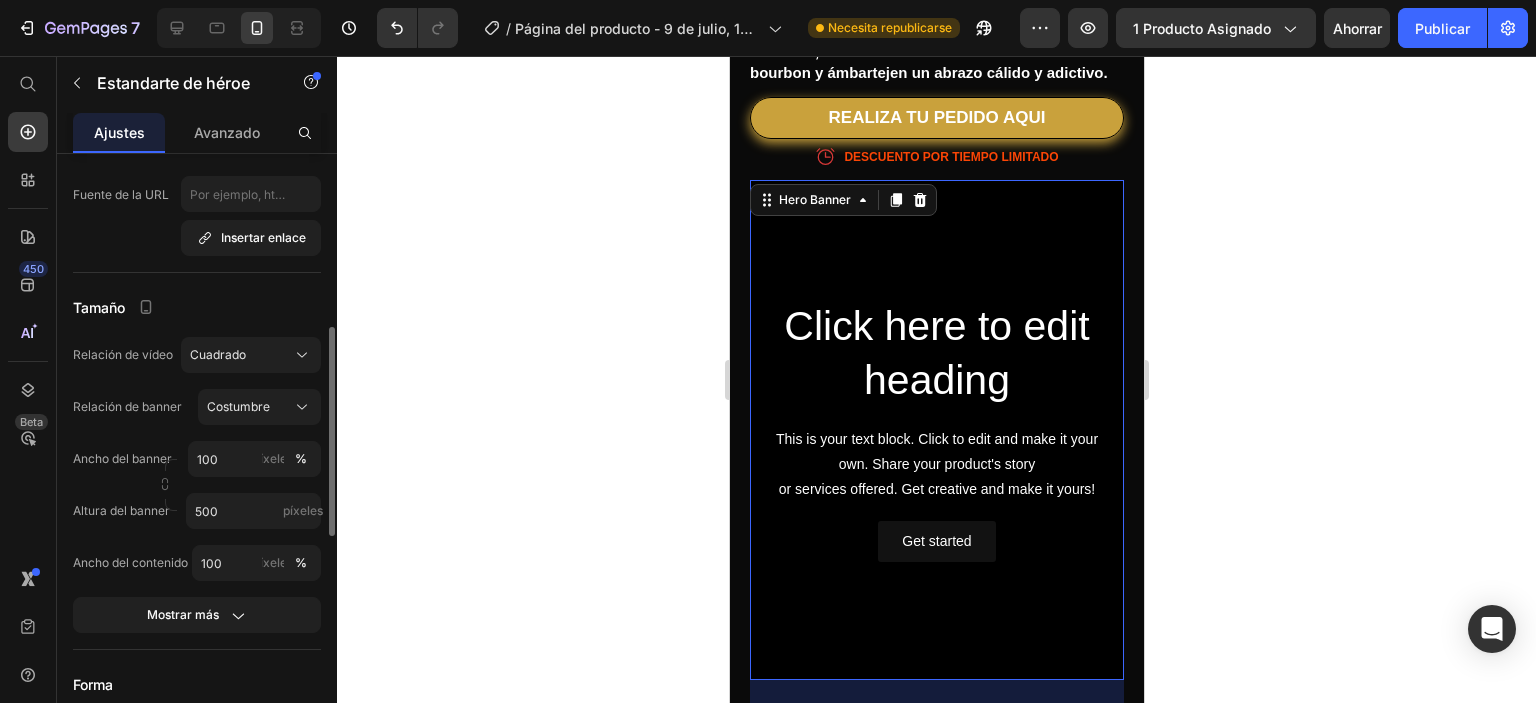 scroll, scrollTop: 808, scrollLeft: 0, axis: vertical 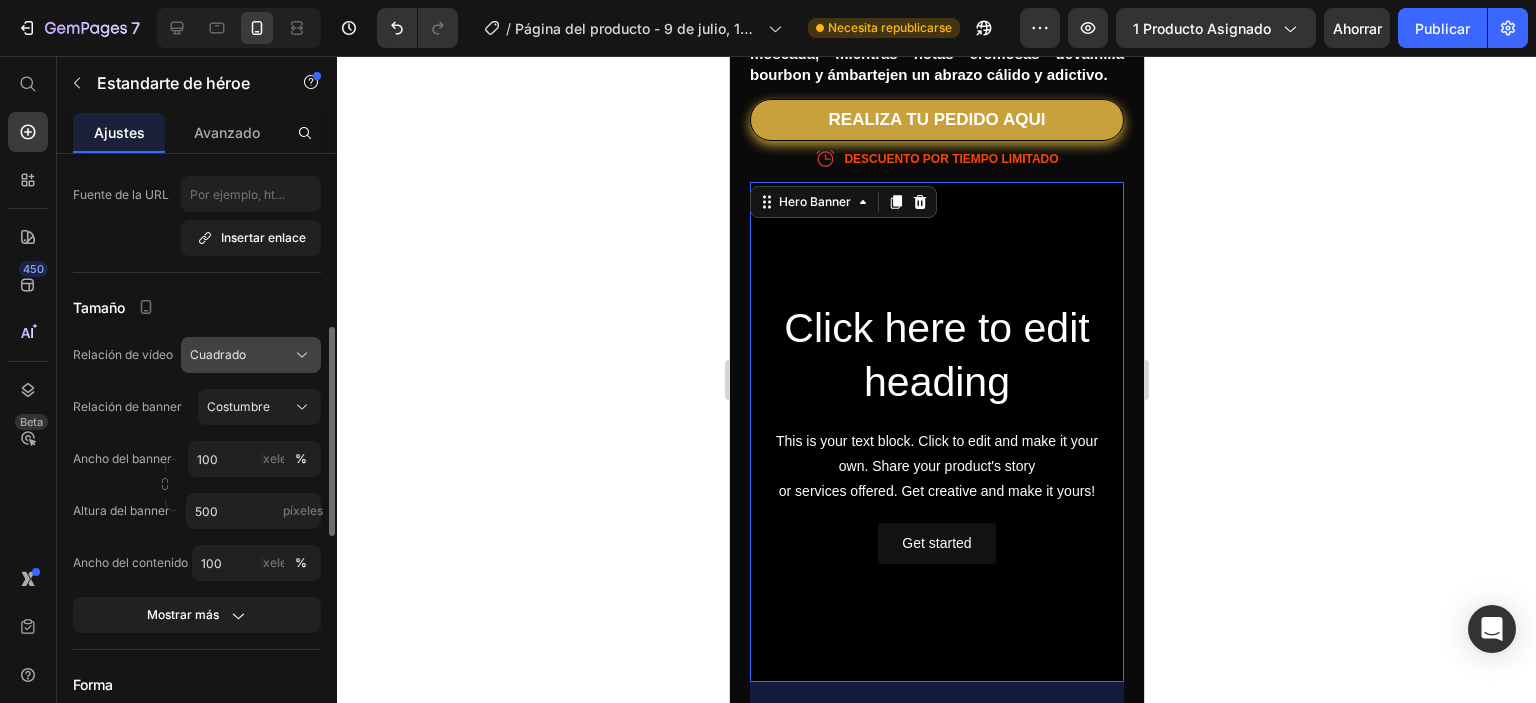 click on "Cuadrado" 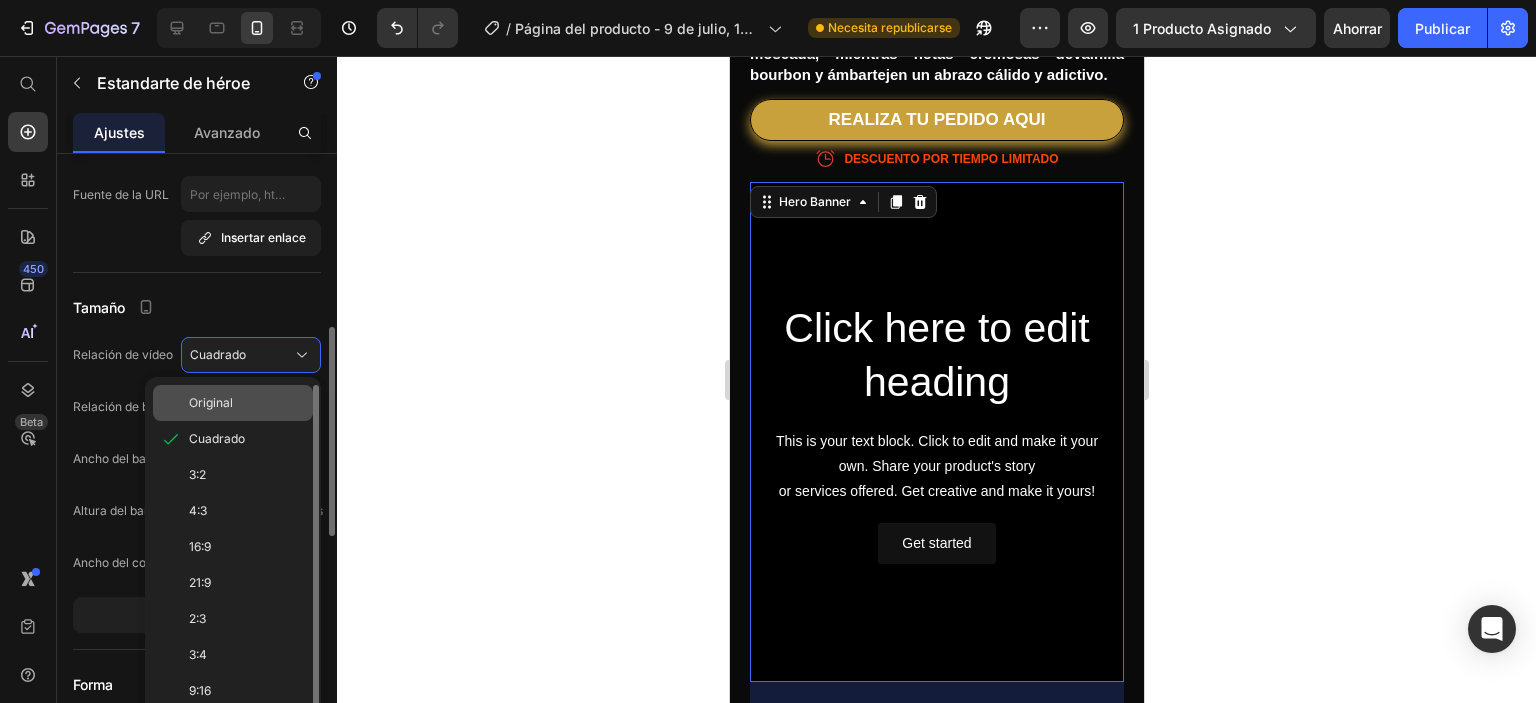 click on "Original" 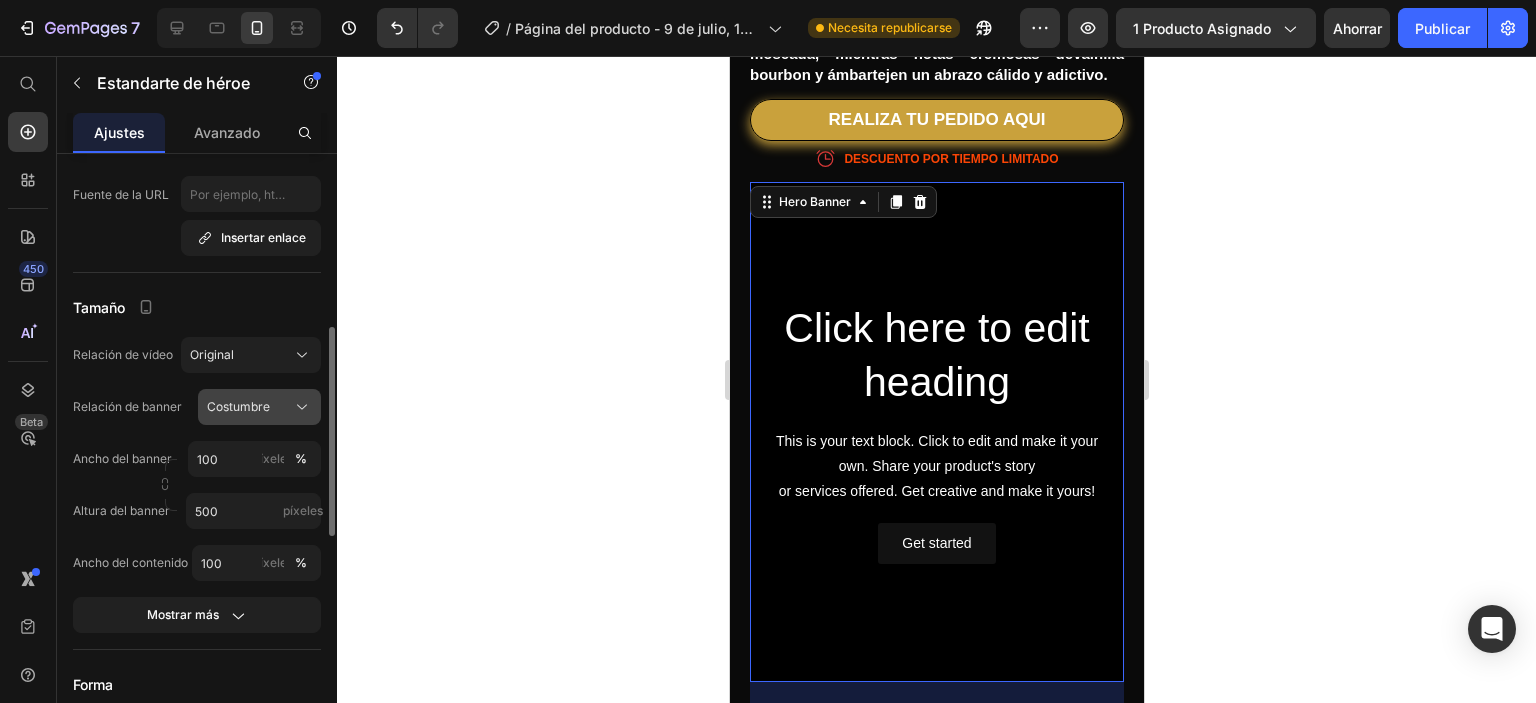 click on "Costumbre" at bounding box center (238, 406) 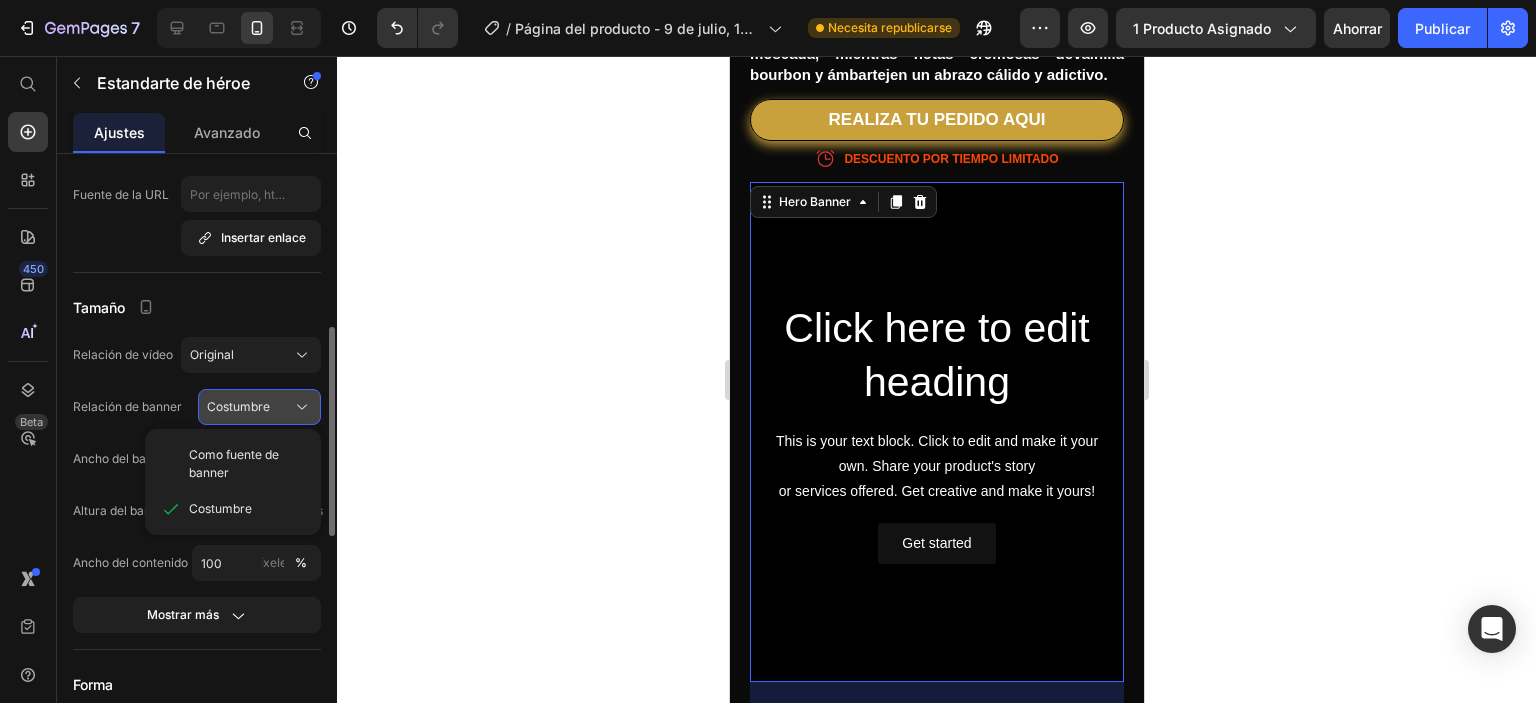 click on "Costumbre" at bounding box center (238, 406) 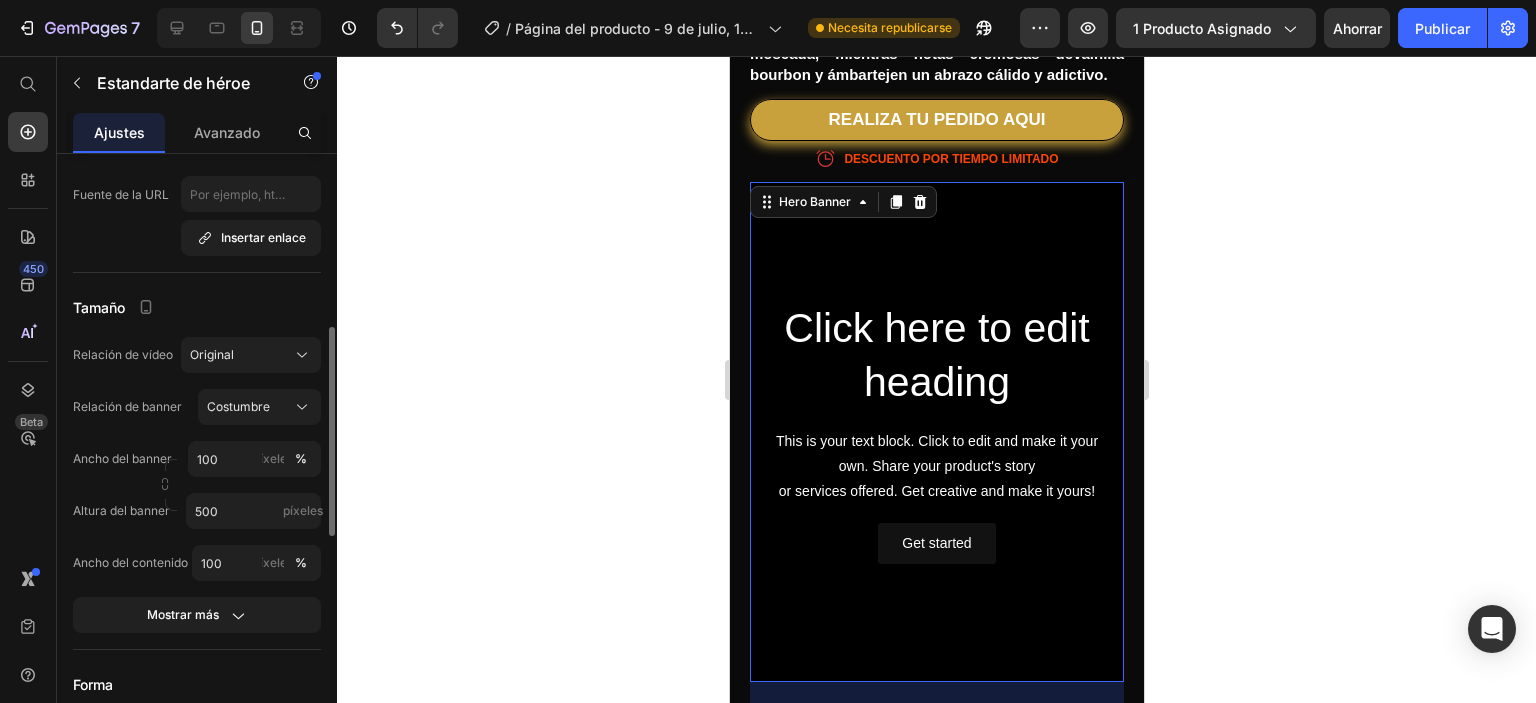 scroll, scrollTop: 600, scrollLeft: 0, axis: vertical 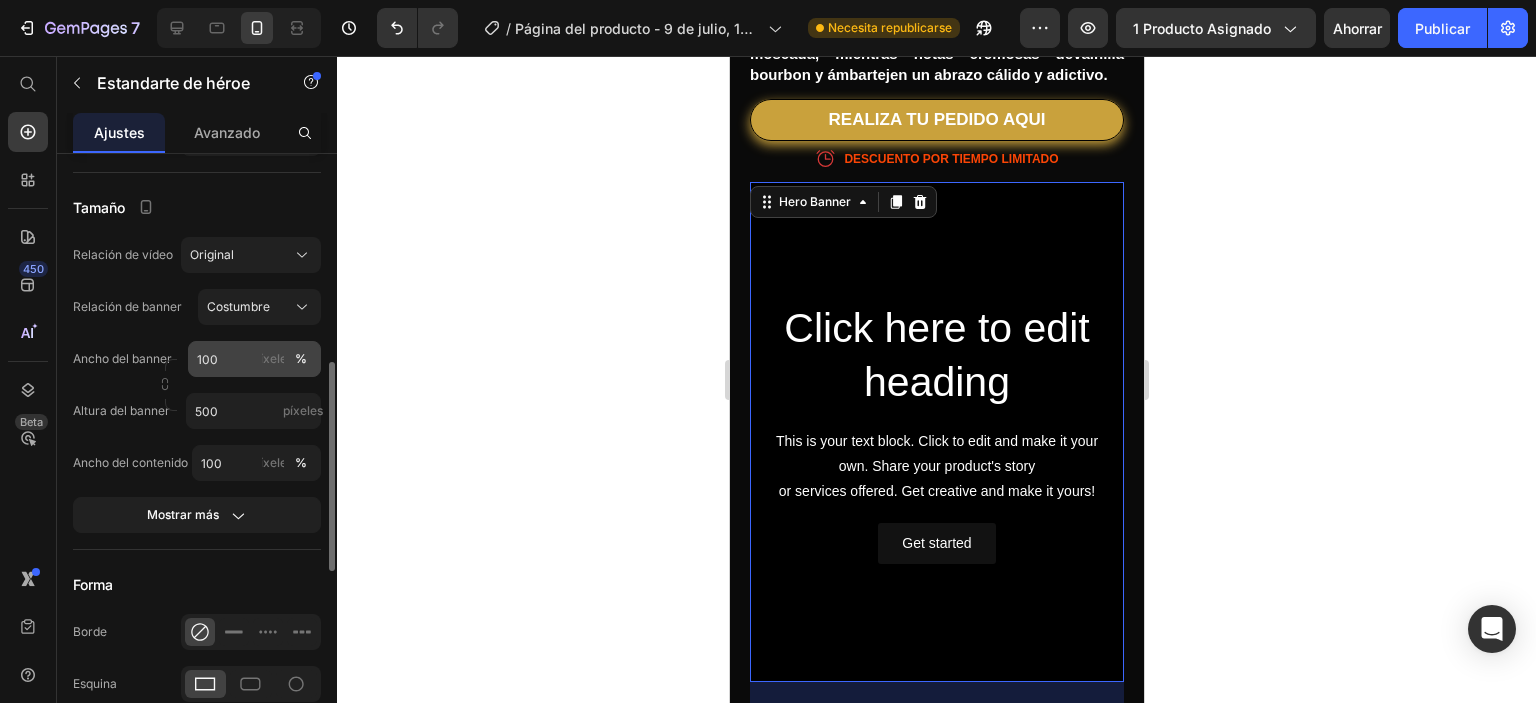 click on "píxeles %" at bounding box center (287, 359) 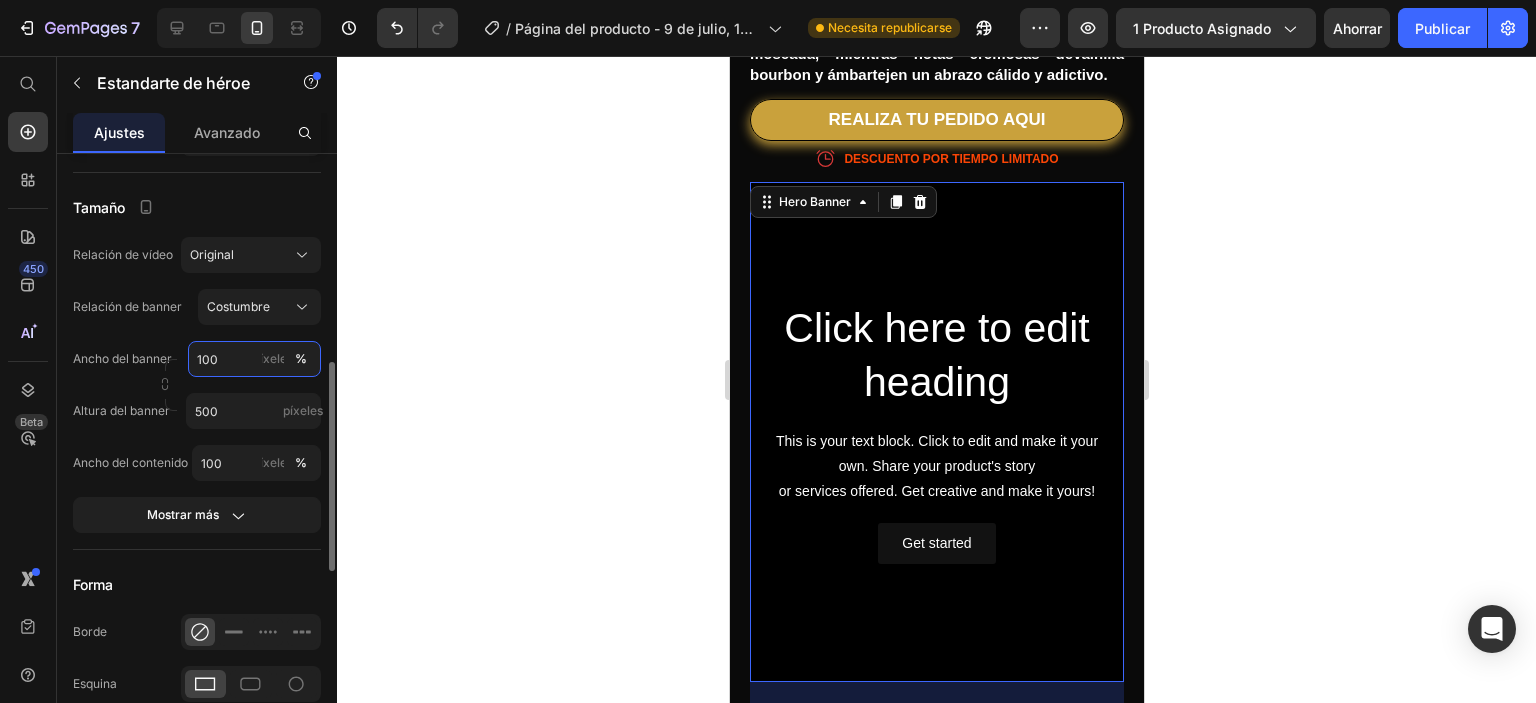 click on "100" at bounding box center (254, 359) 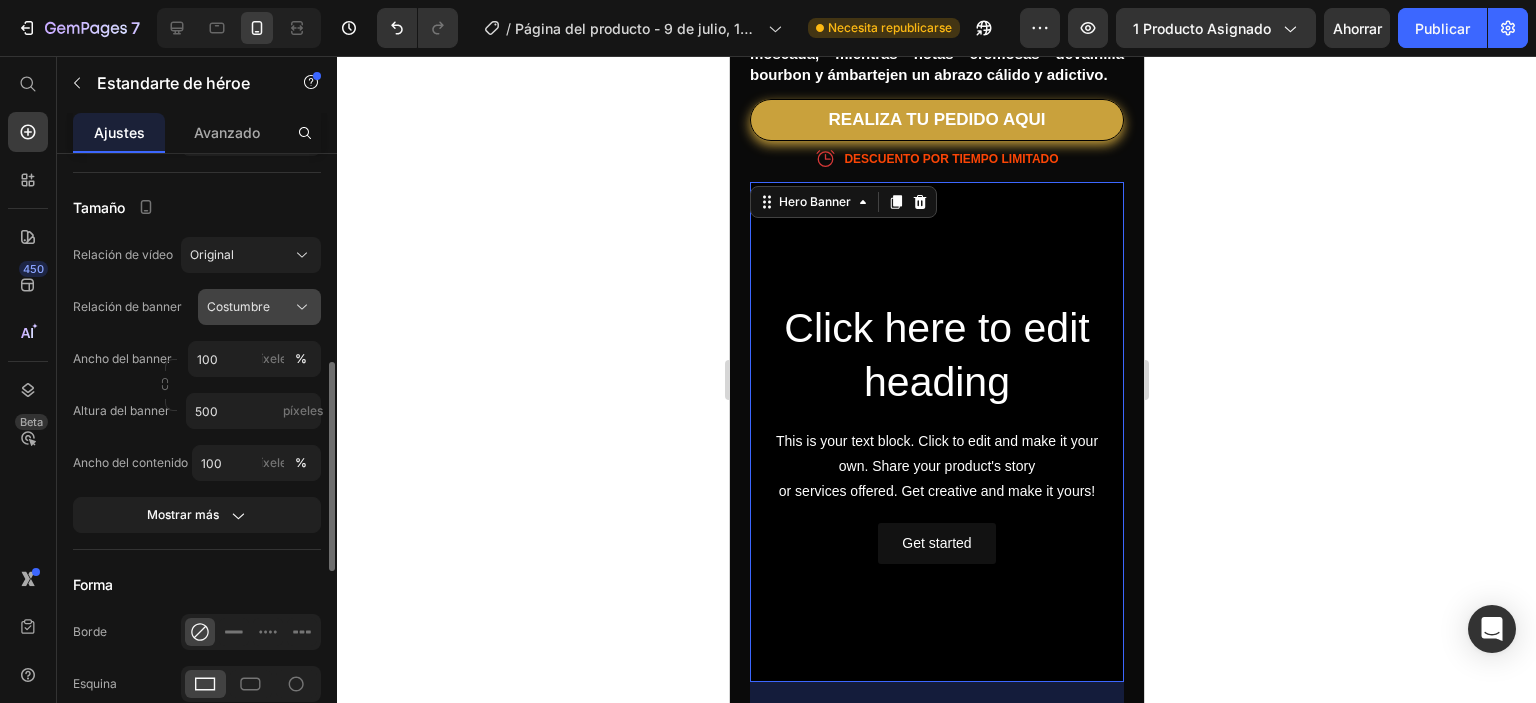 click on "Costumbre" at bounding box center [238, 307] 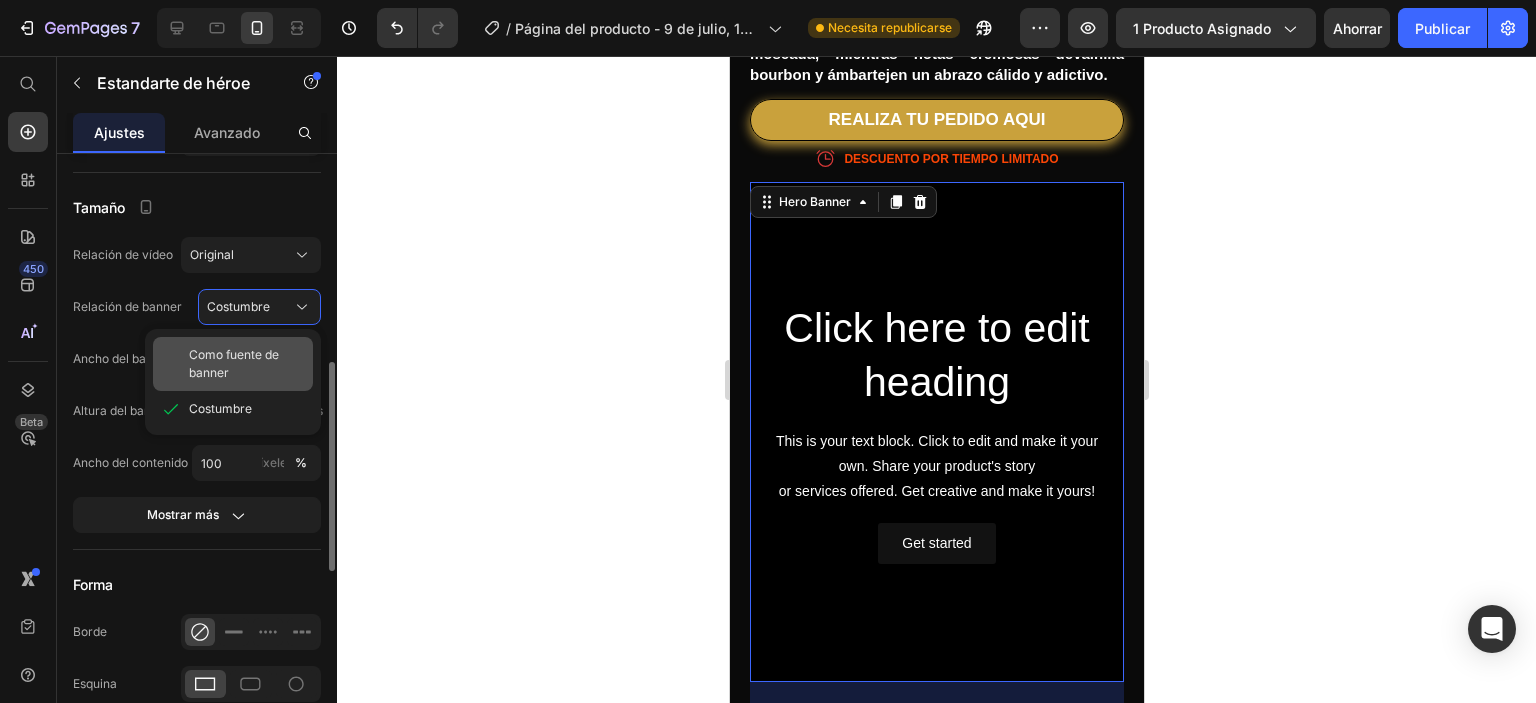 click on "Como fuente de banner" at bounding box center [247, 364] 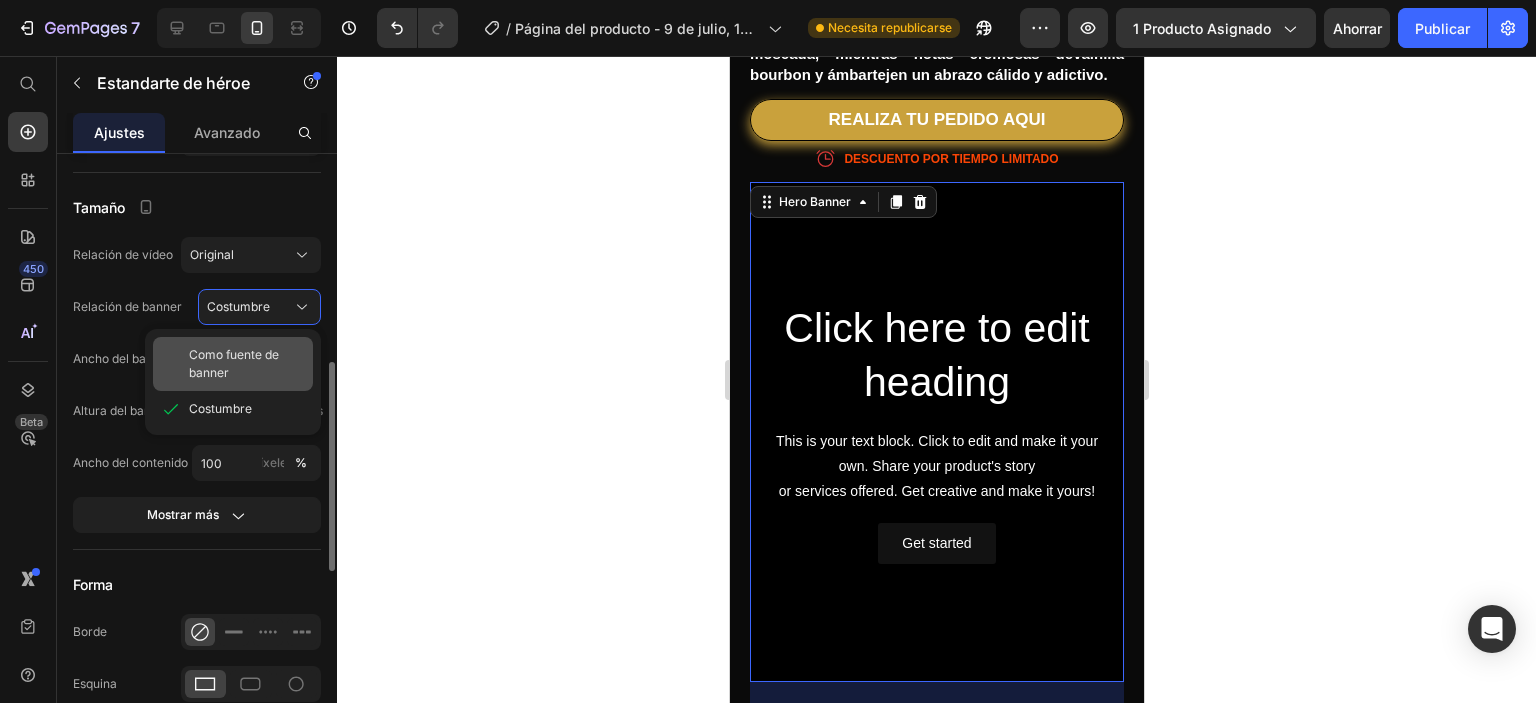 type 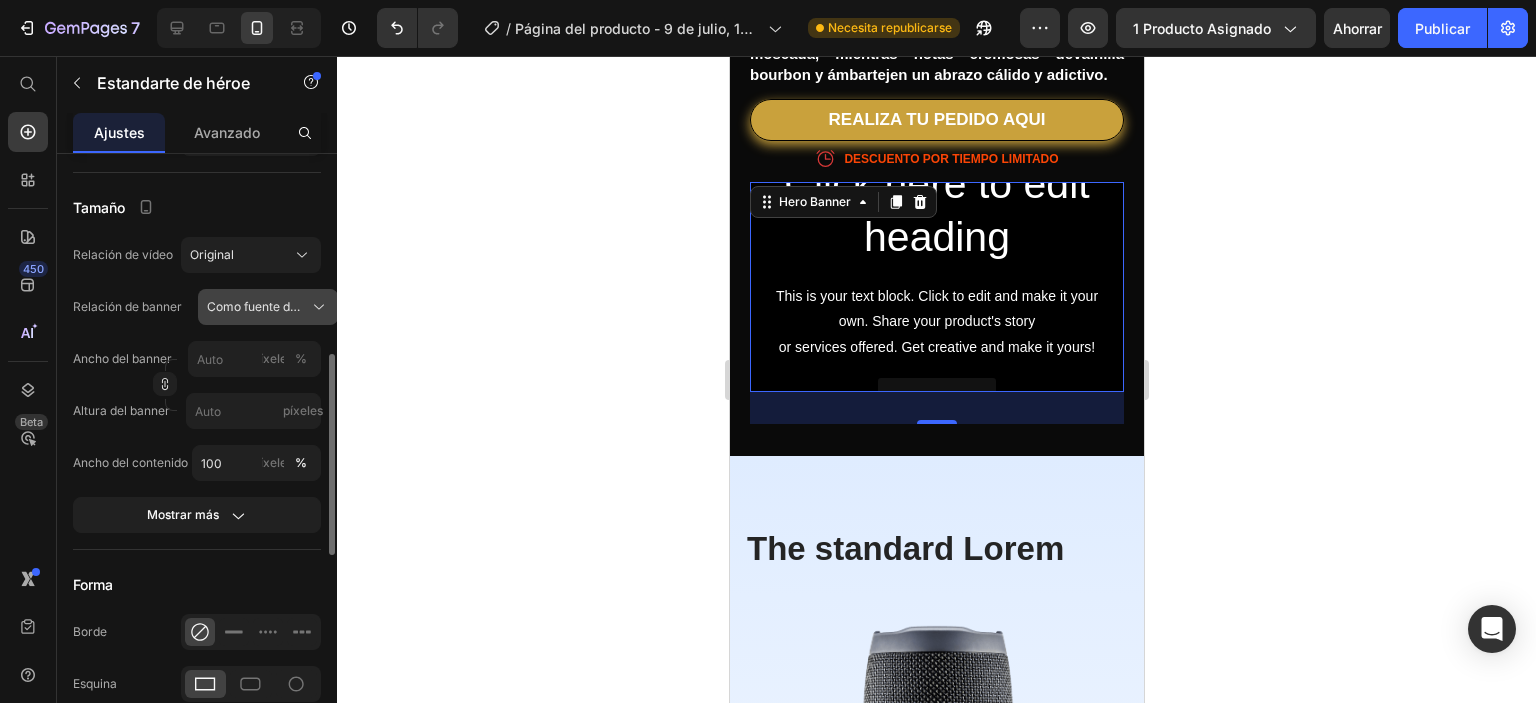 click on "Como fuente de banner" at bounding box center [273, 306] 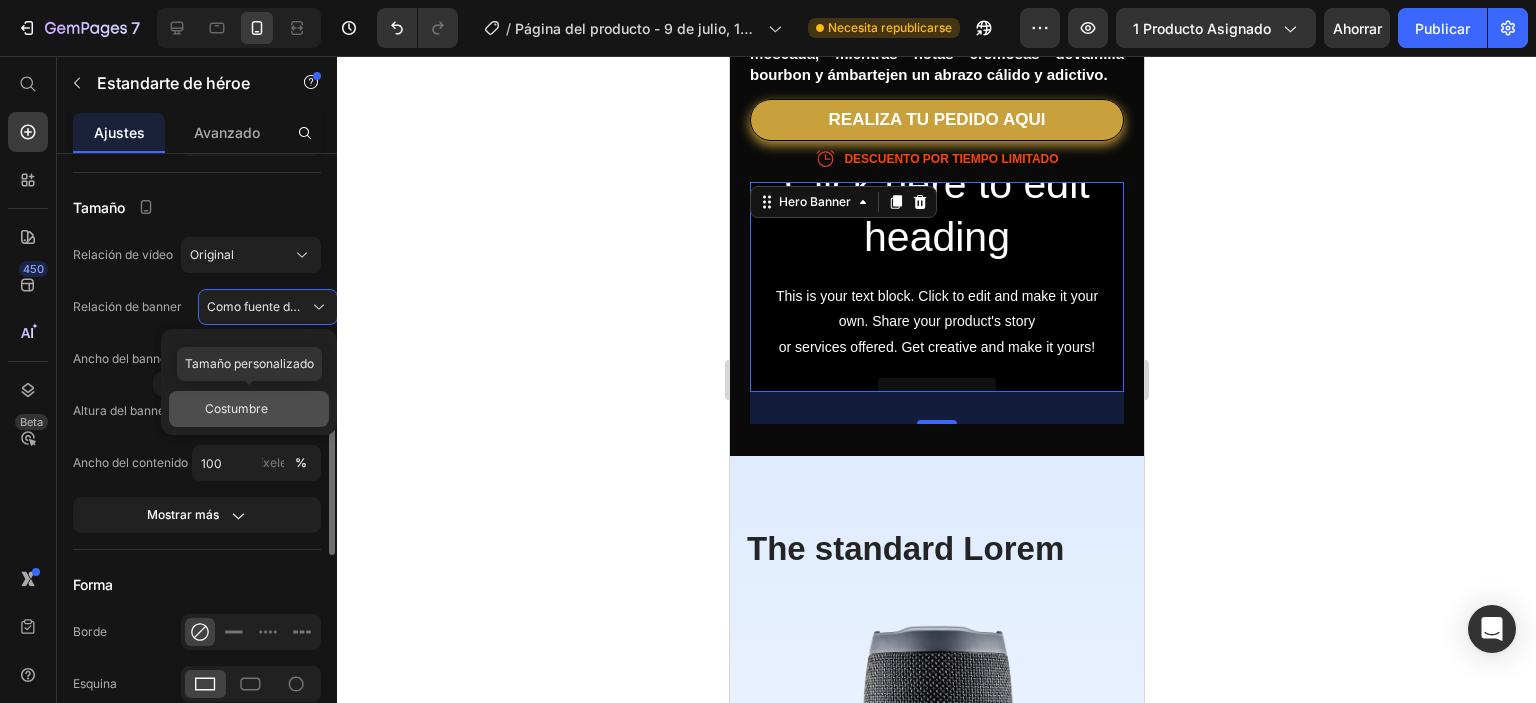 click on "Costumbre" at bounding box center (263, 409) 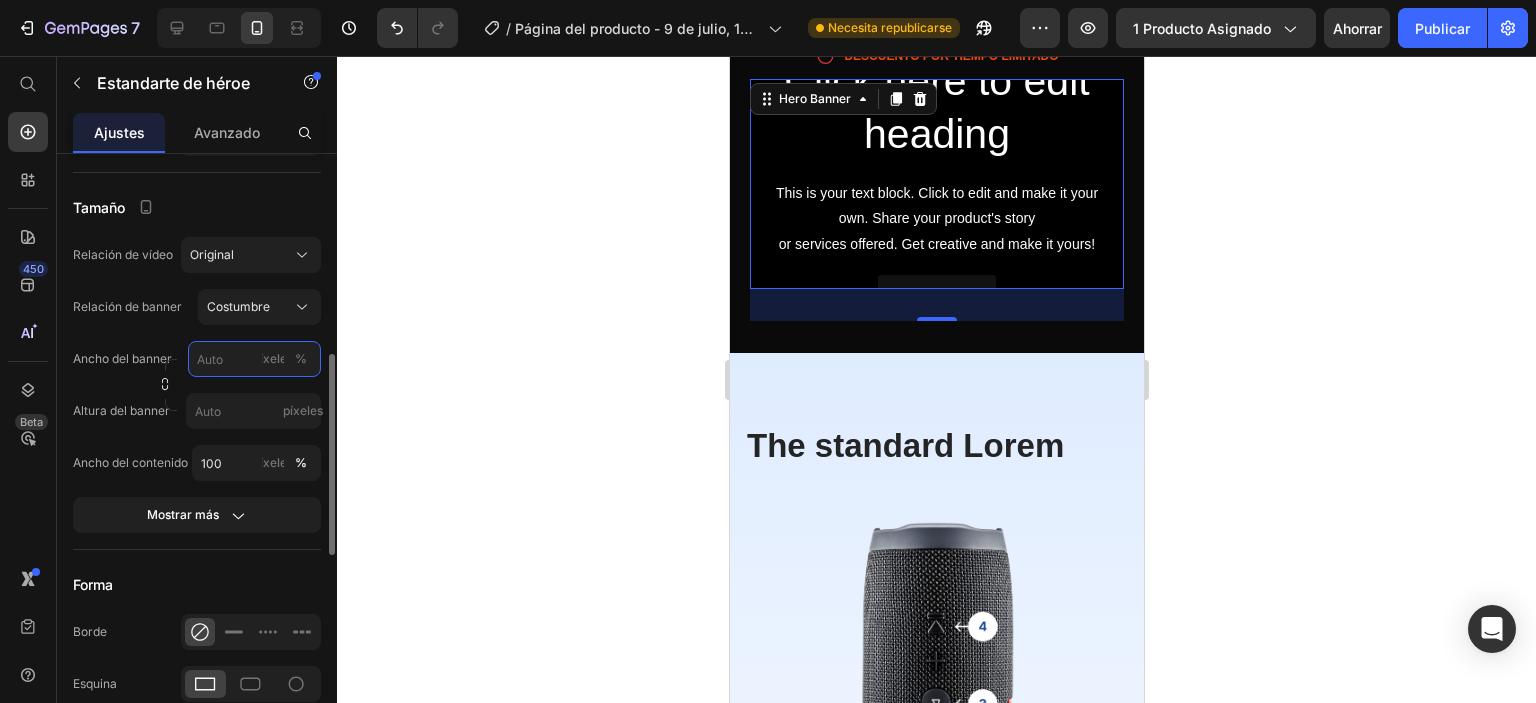 scroll, scrollTop: 808, scrollLeft: 0, axis: vertical 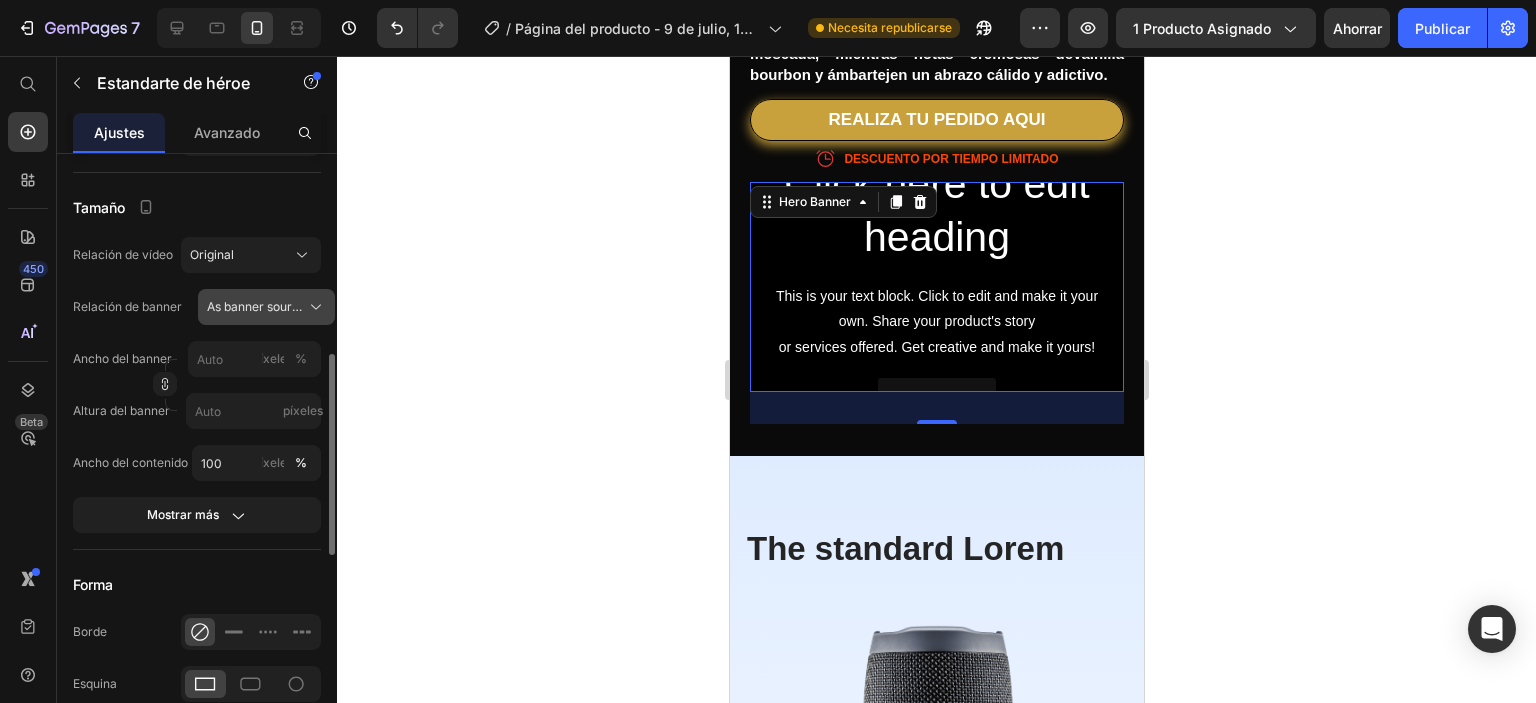 click on "As banner source" at bounding box center [266, 307] 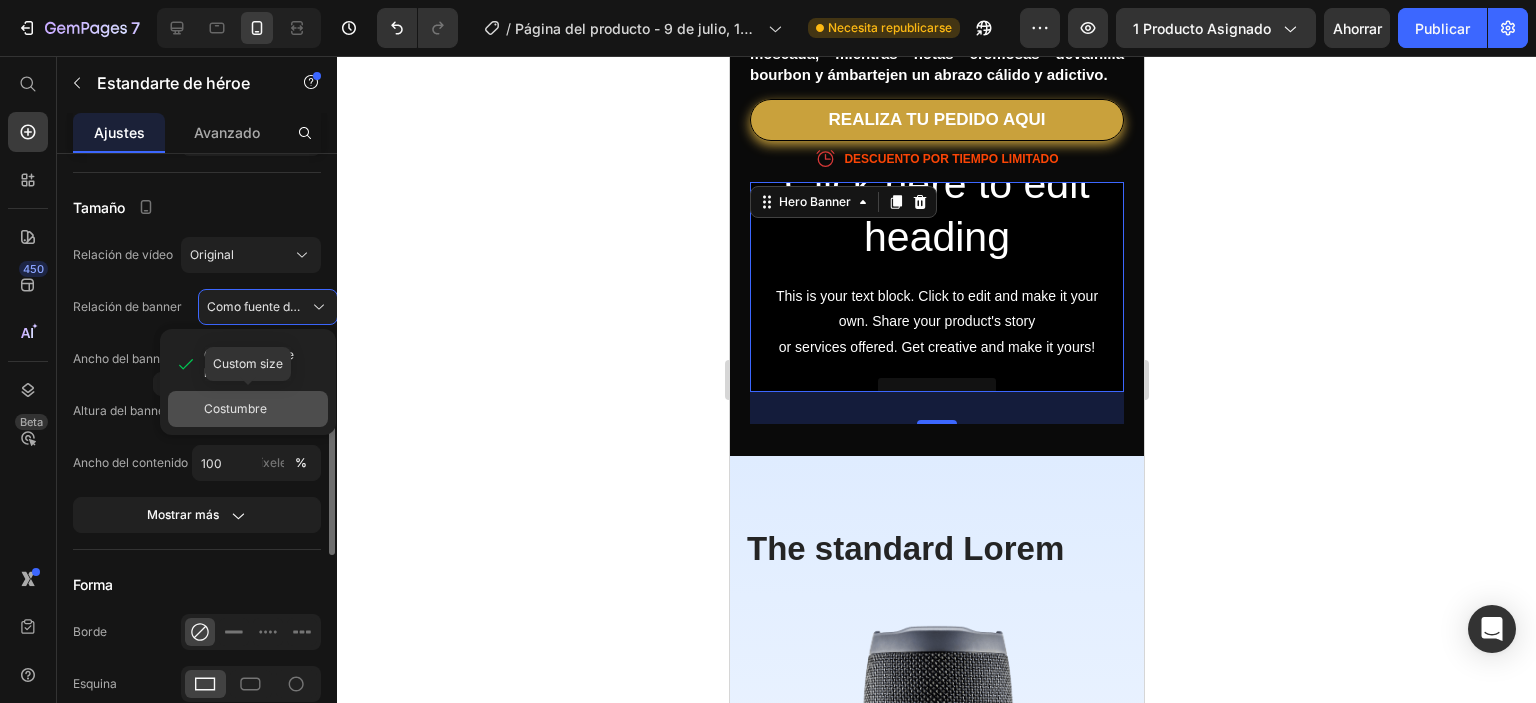 click on "Costumbre" at bounding box center (262, 409) 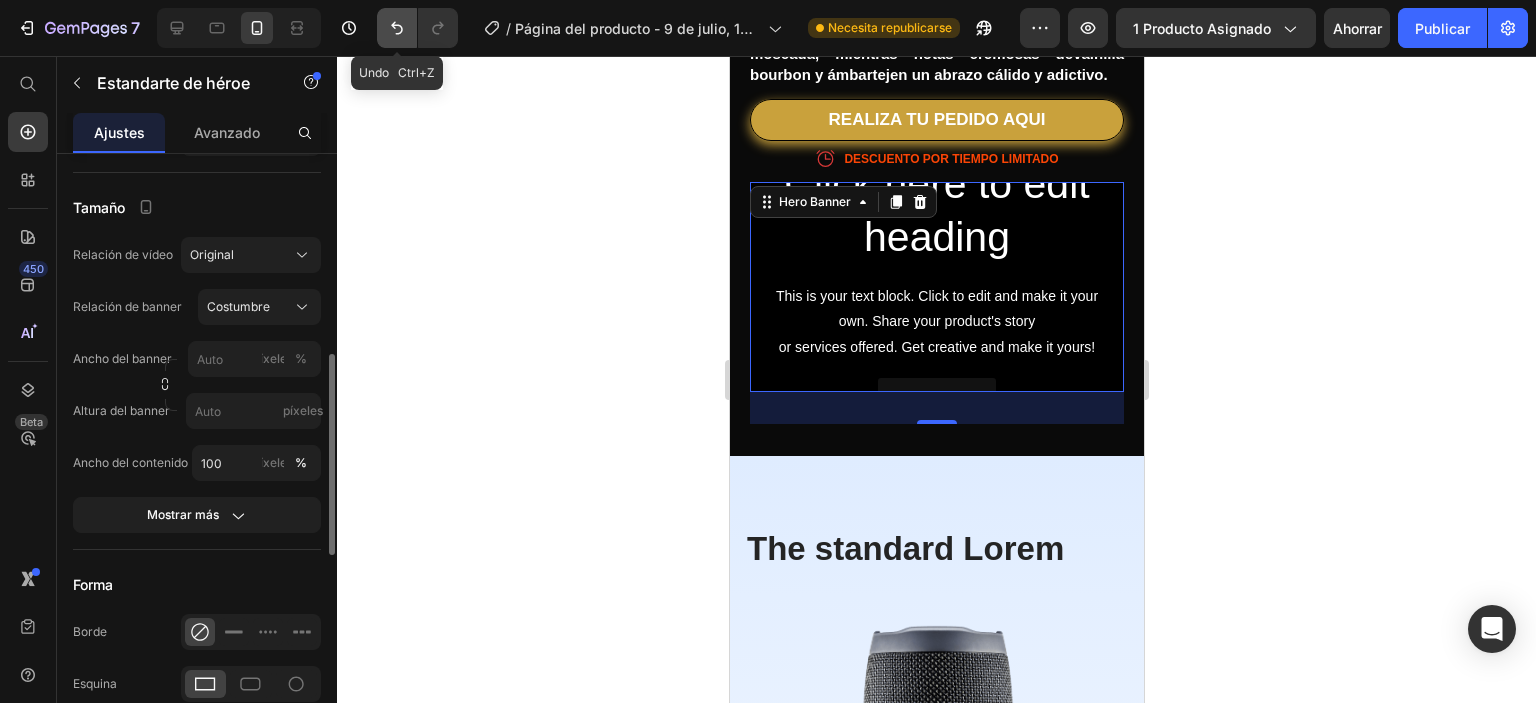 click 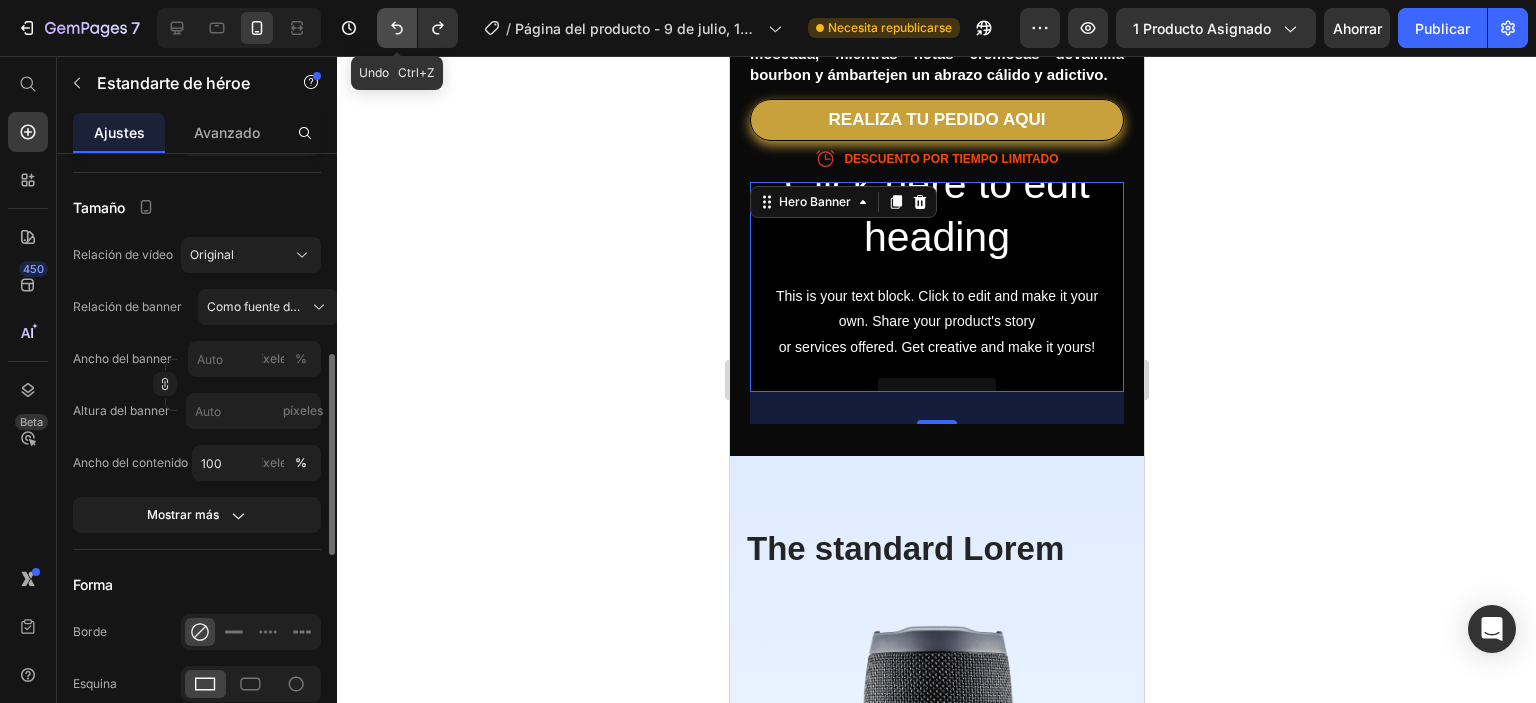 click 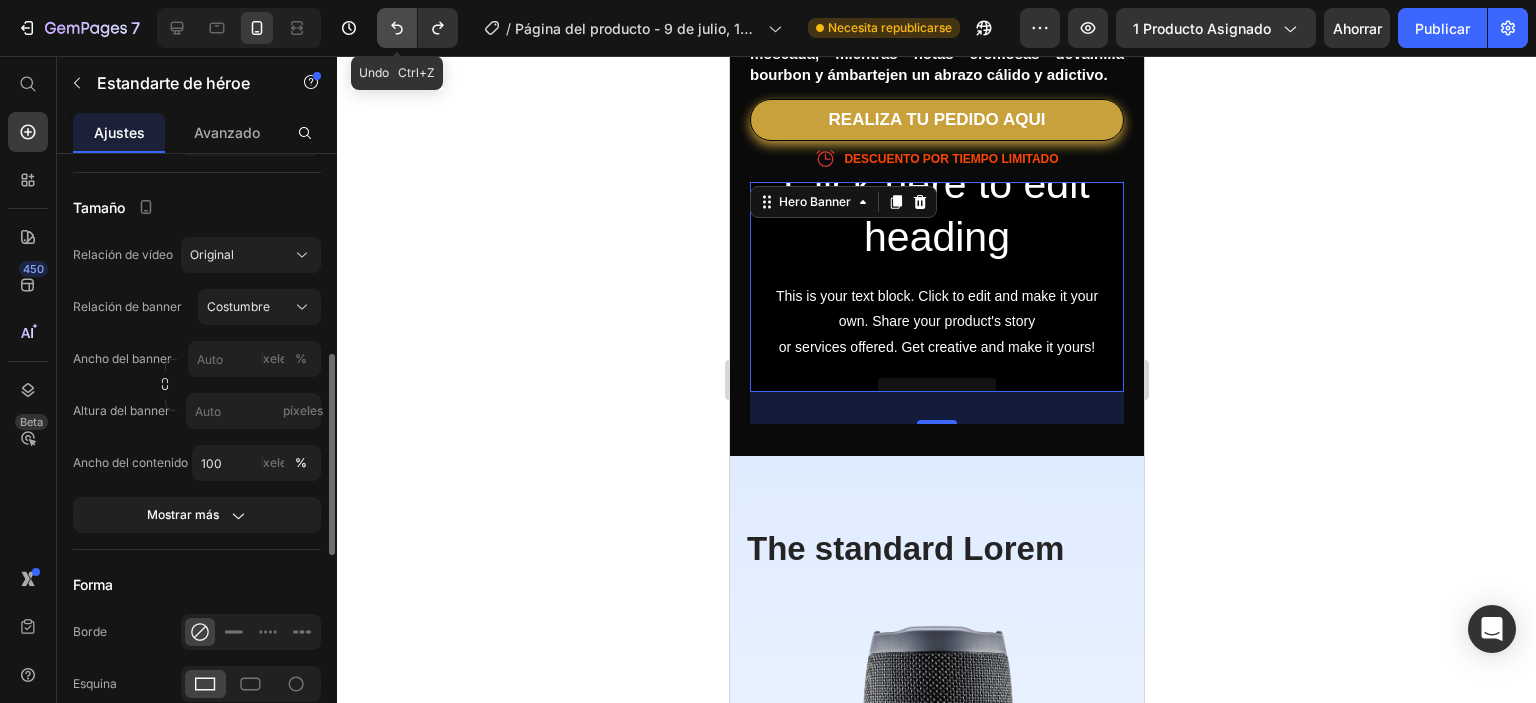 click 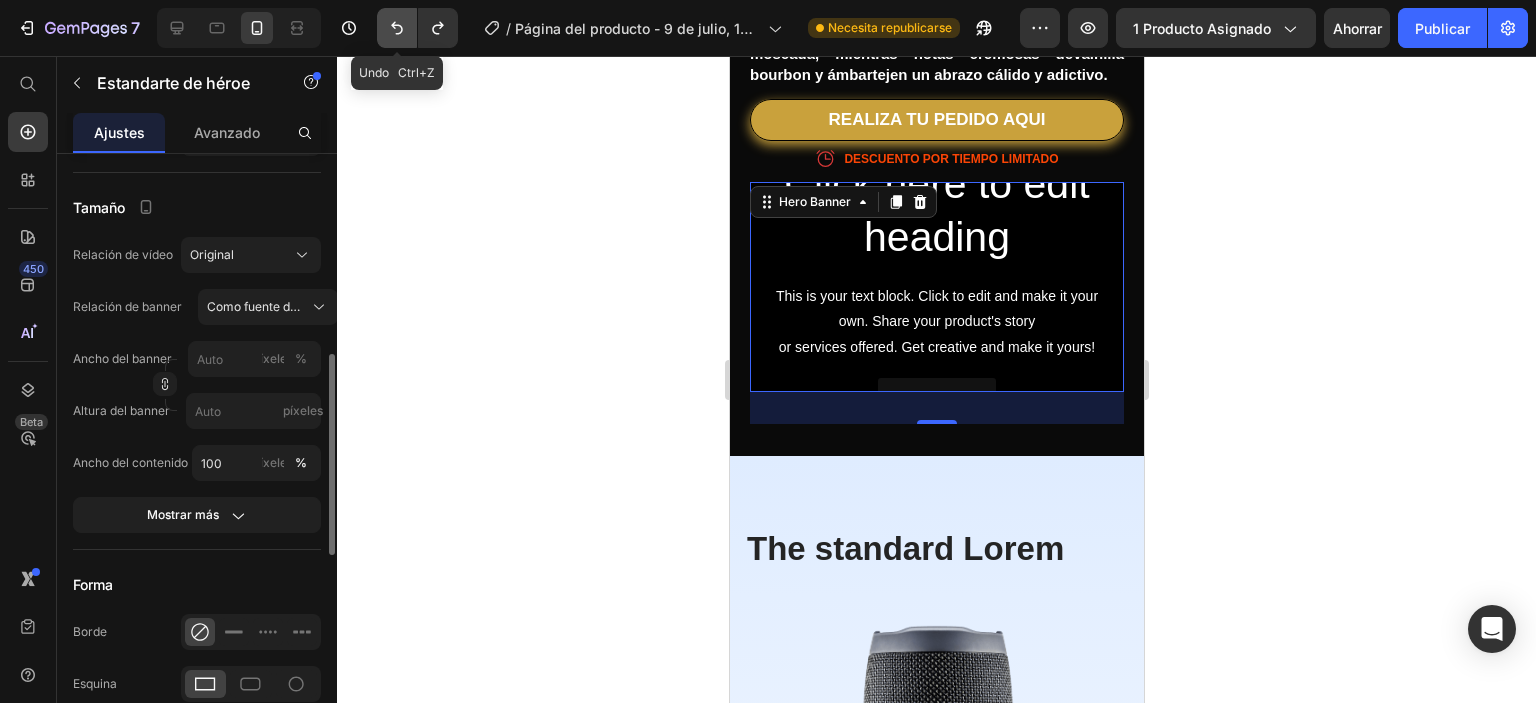 click 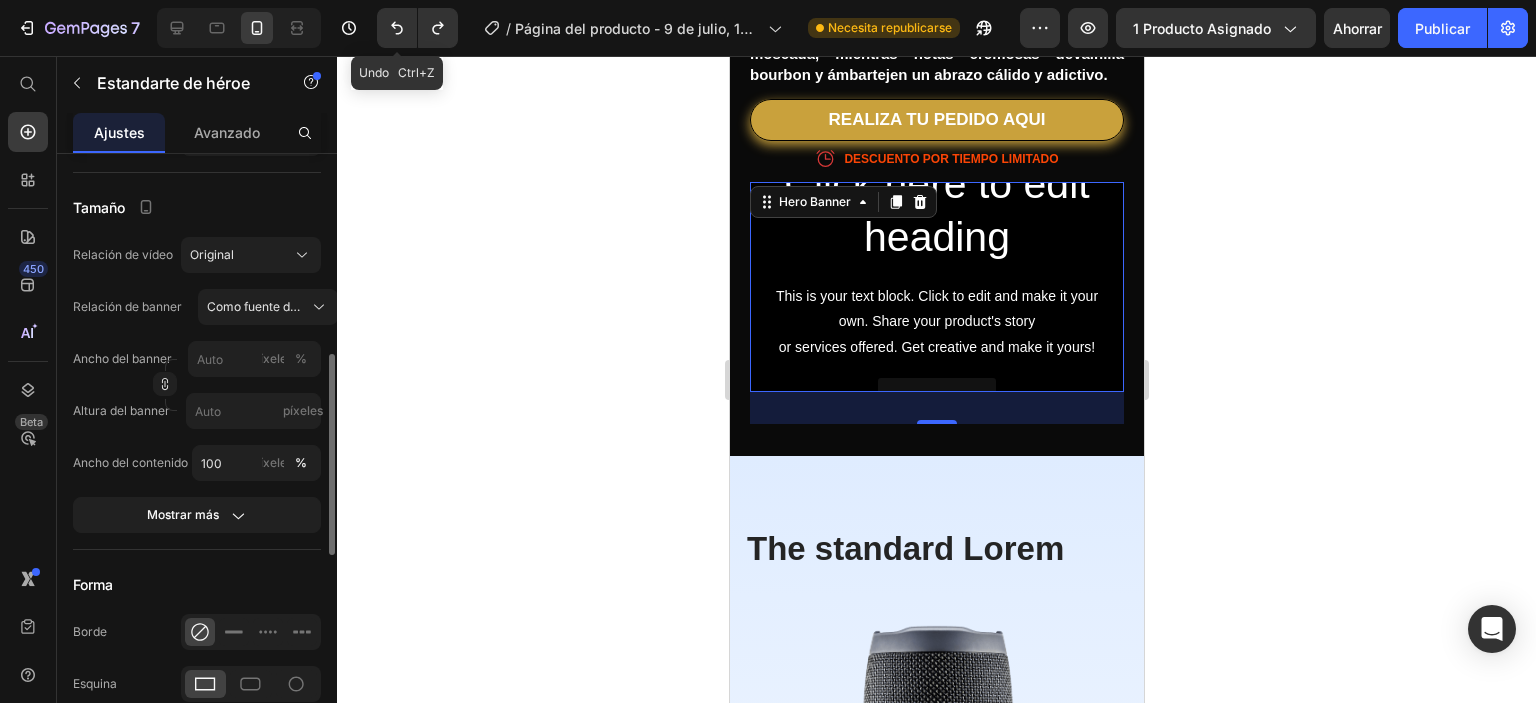 type on "100" 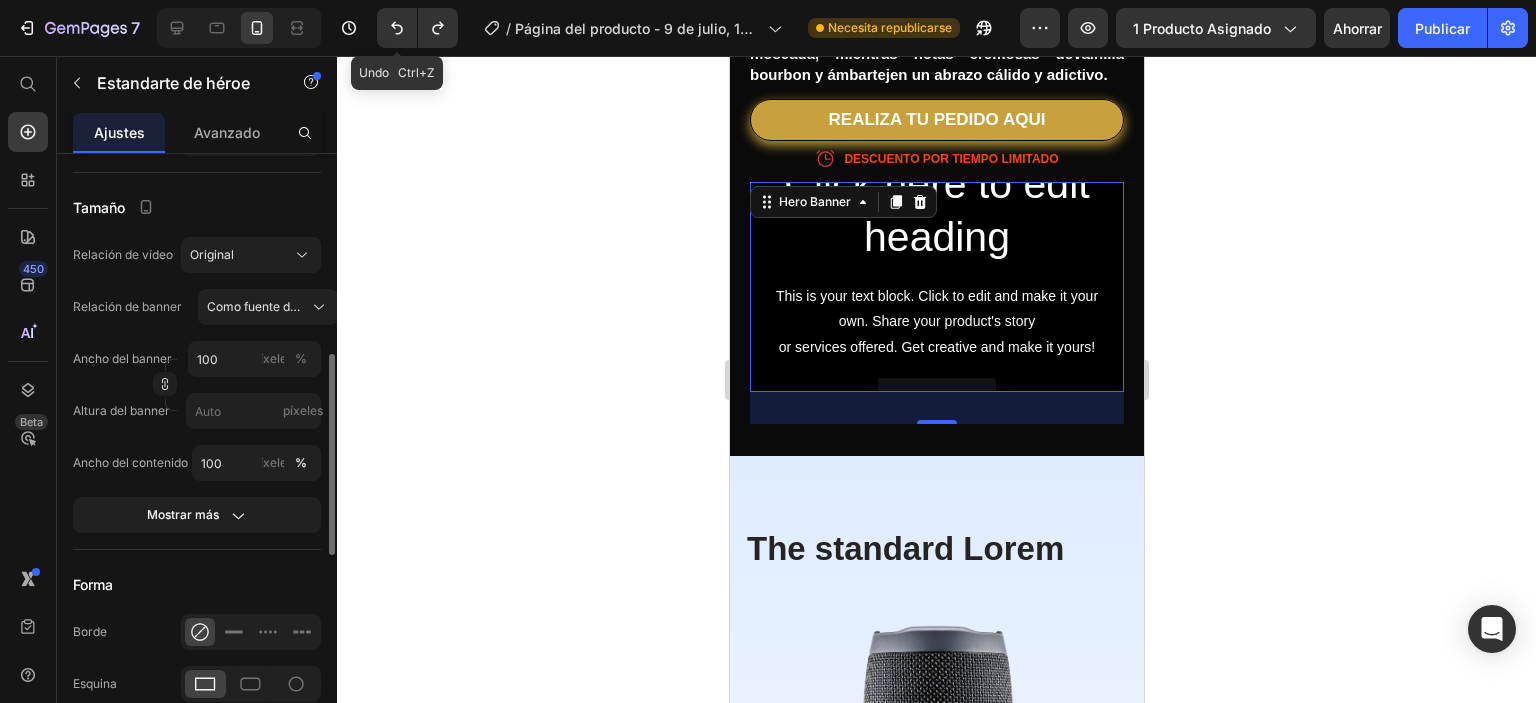 type on "500" 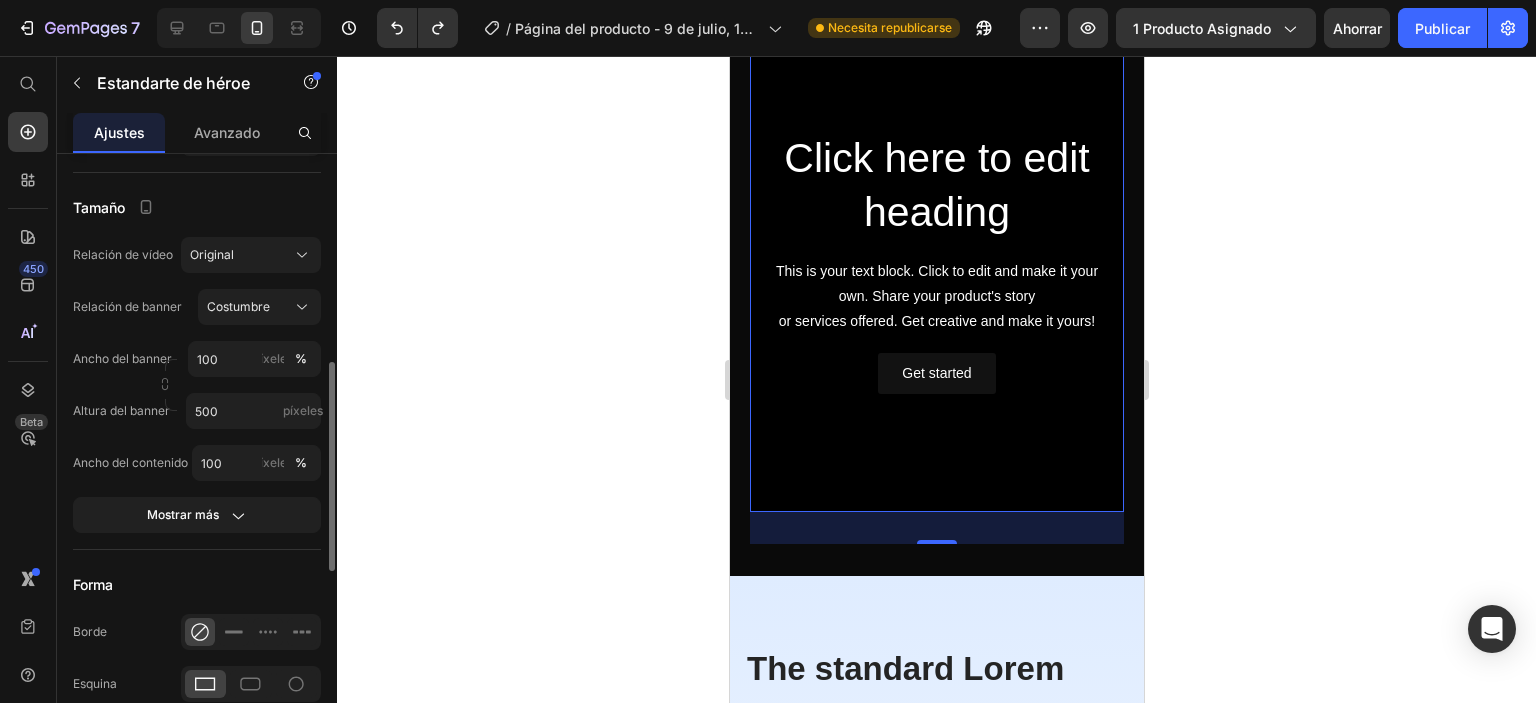 scroll, scrollTop: 1008, scrollLeft: 0, axis: vertical 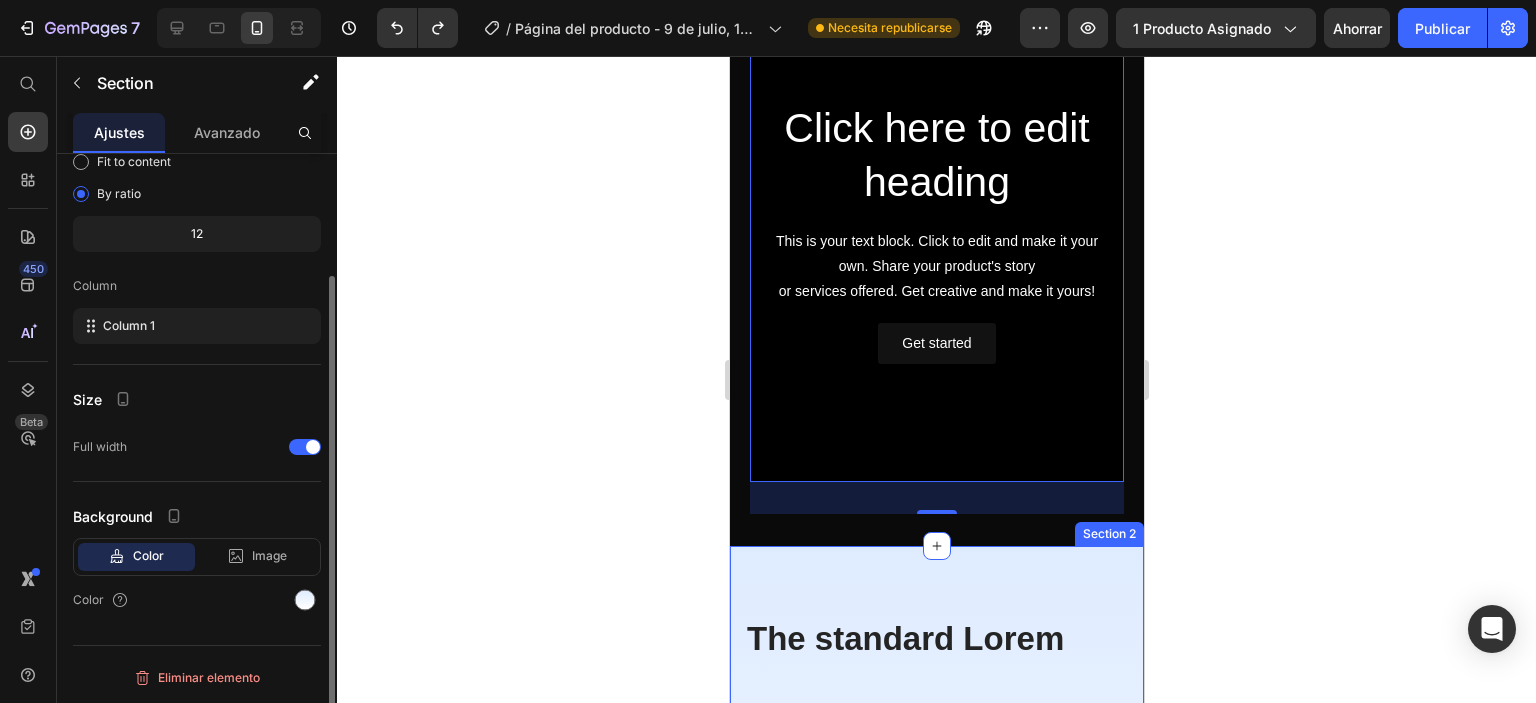 click on "The standard Lorem Heading Step - 1 Text Block At vero eos et accusamus et iusto odio  Text Block Row Step - 2 Text Block At vero eos et accusamus et iusto odio dignissimos ducimus Text Block Row Step - 3 Text Block At vero eos et accusamus et iusto odio dignissimos ducimus qui blanditiis praesentium voluptatum deleniti atque corrupti Text Block Row Step - 4 Text Block At vero eos et accusamus et iusto odio dignissimos  Text Block Row The standard Lorem Heading Image Row Section 2" at bounding box center (936, 1004) 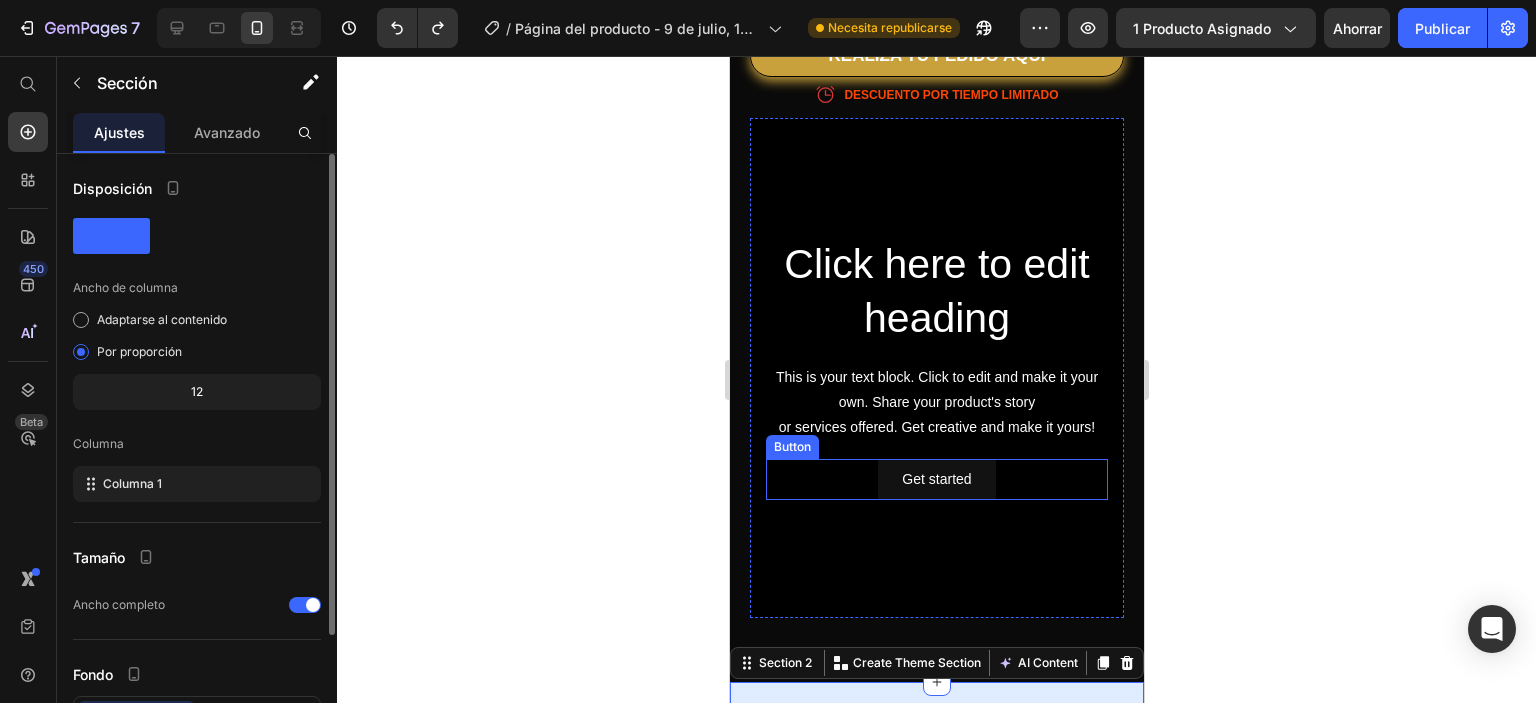 scroll, scrollTop: 908, scrollLeft: 0, axis: vertical 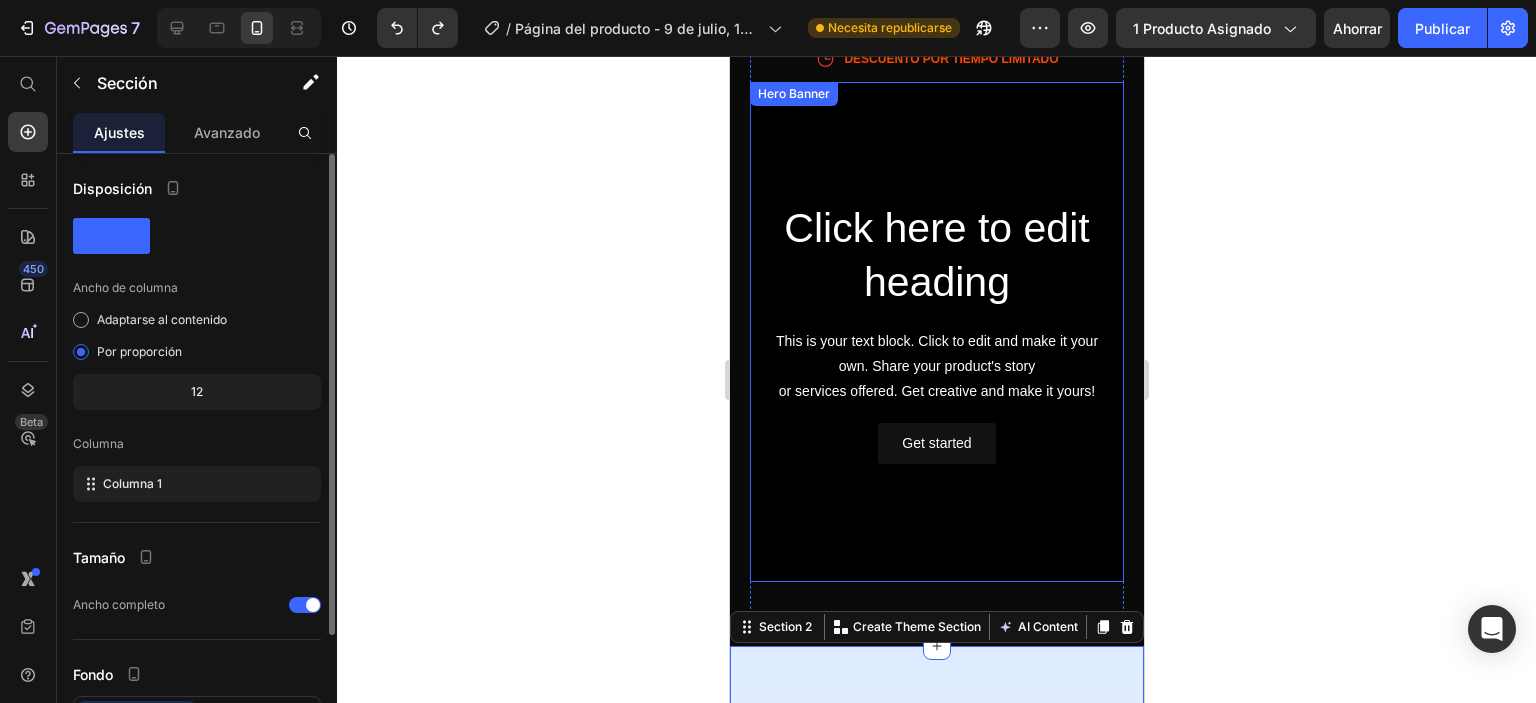 click at bounding box center [936, 332] 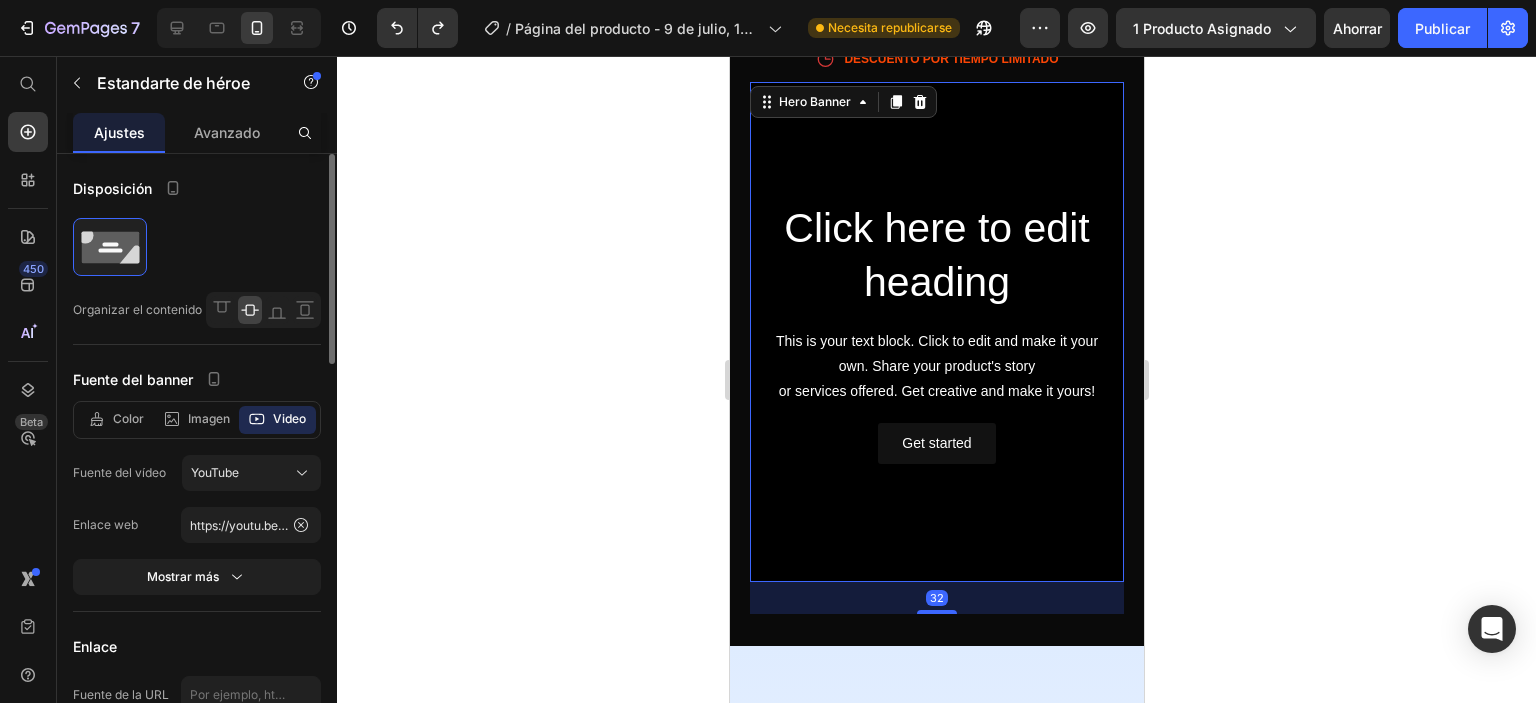 click on "Video" 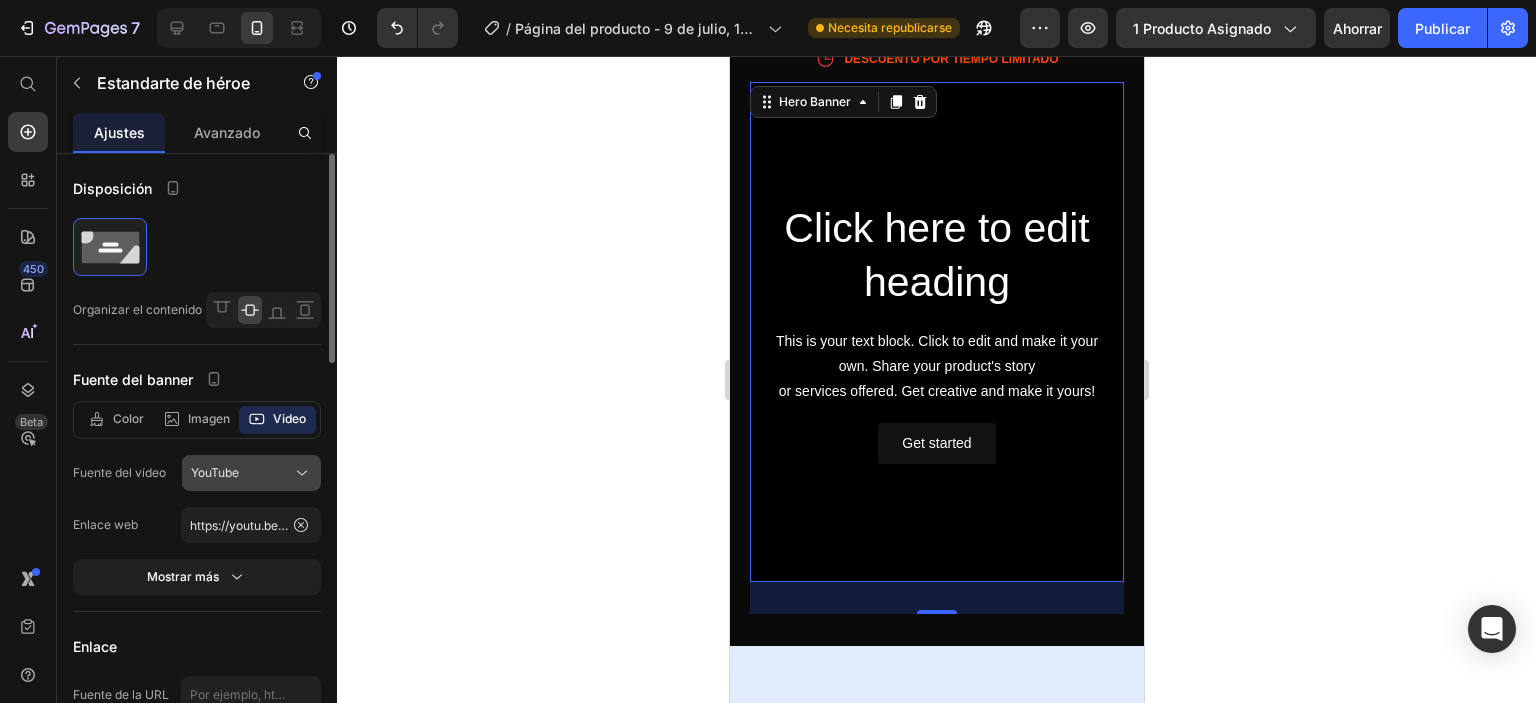 click on "YouTube" at bounding box center [251, 473] 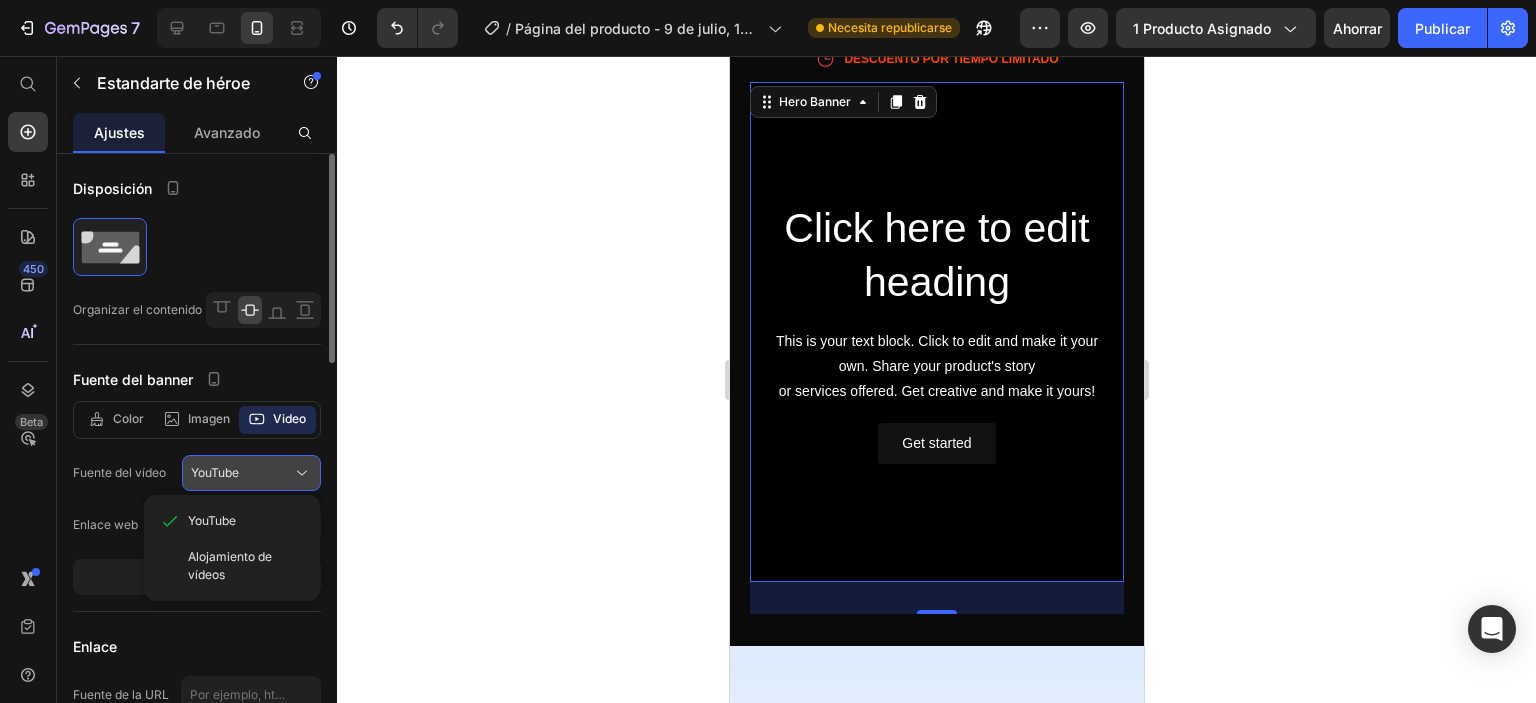 click 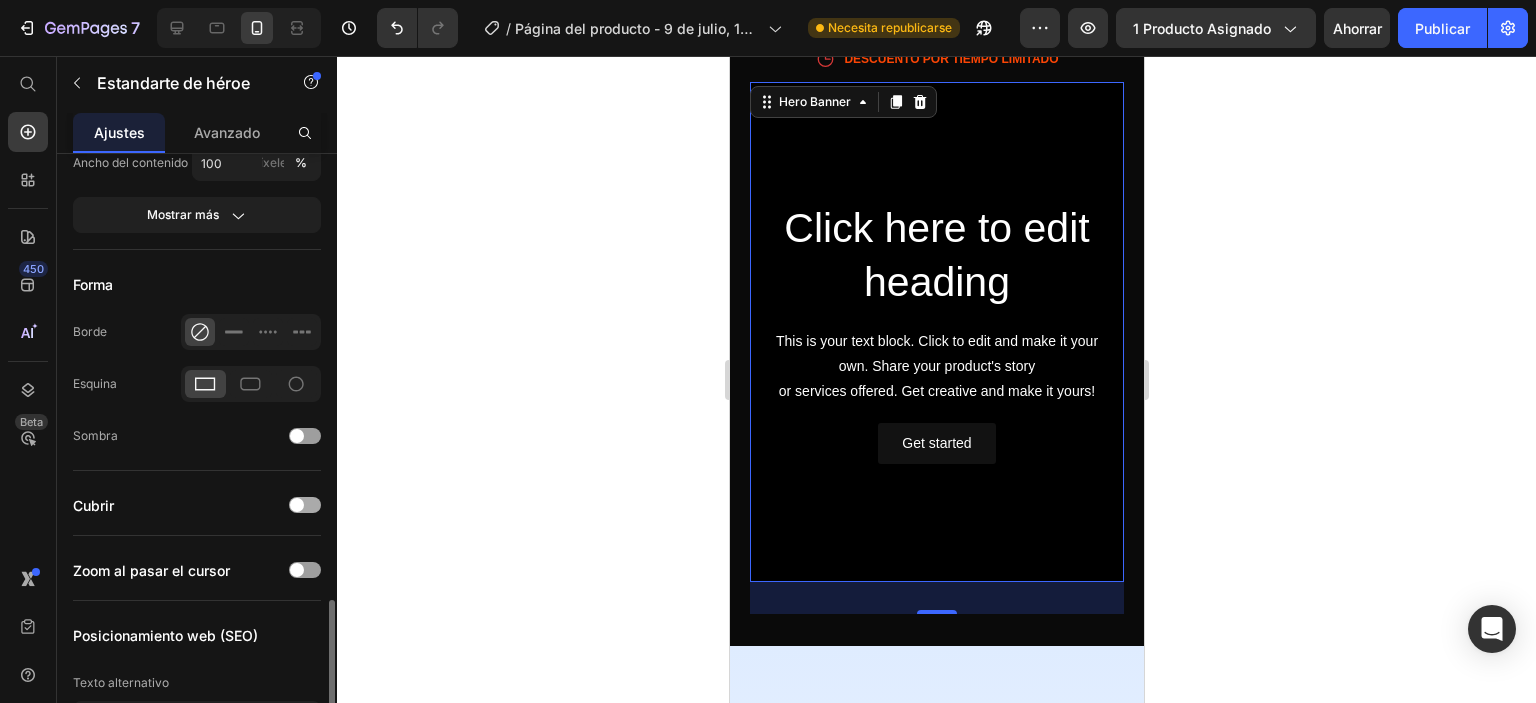 scroll, scrollTop: 1000, scrollLeft: 0, axis: vertical 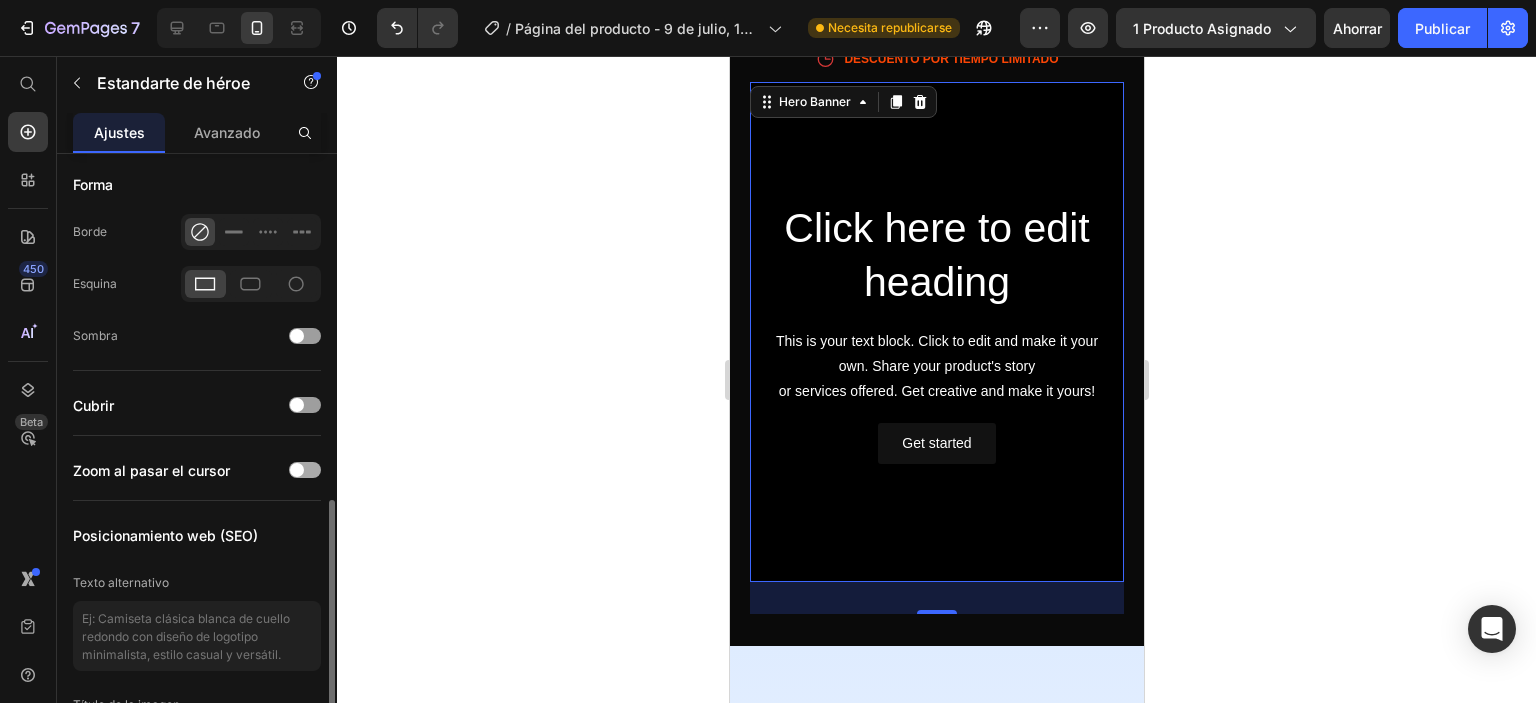 click at bounding box center [305, 470] 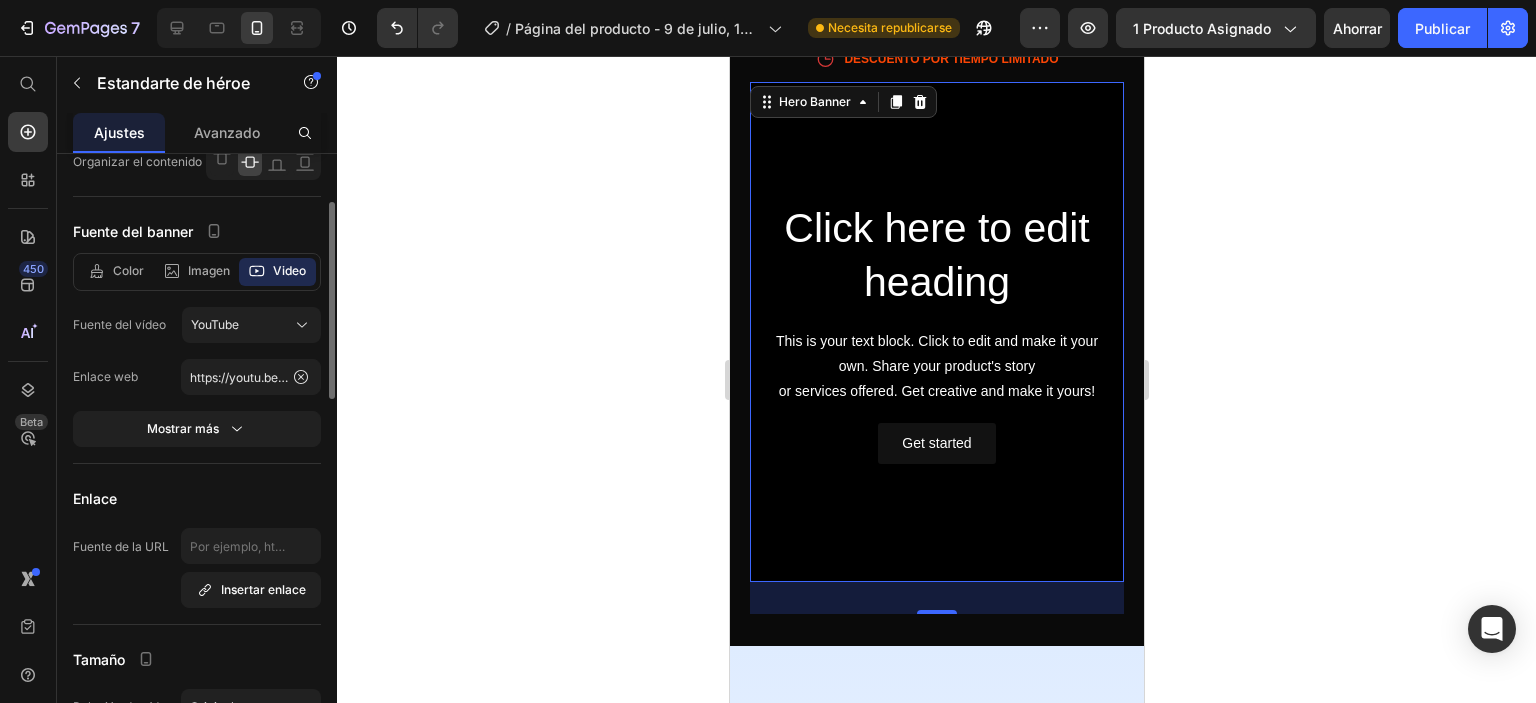 scroll, scrollTop: 0, scrollLeft: 0, axis: both 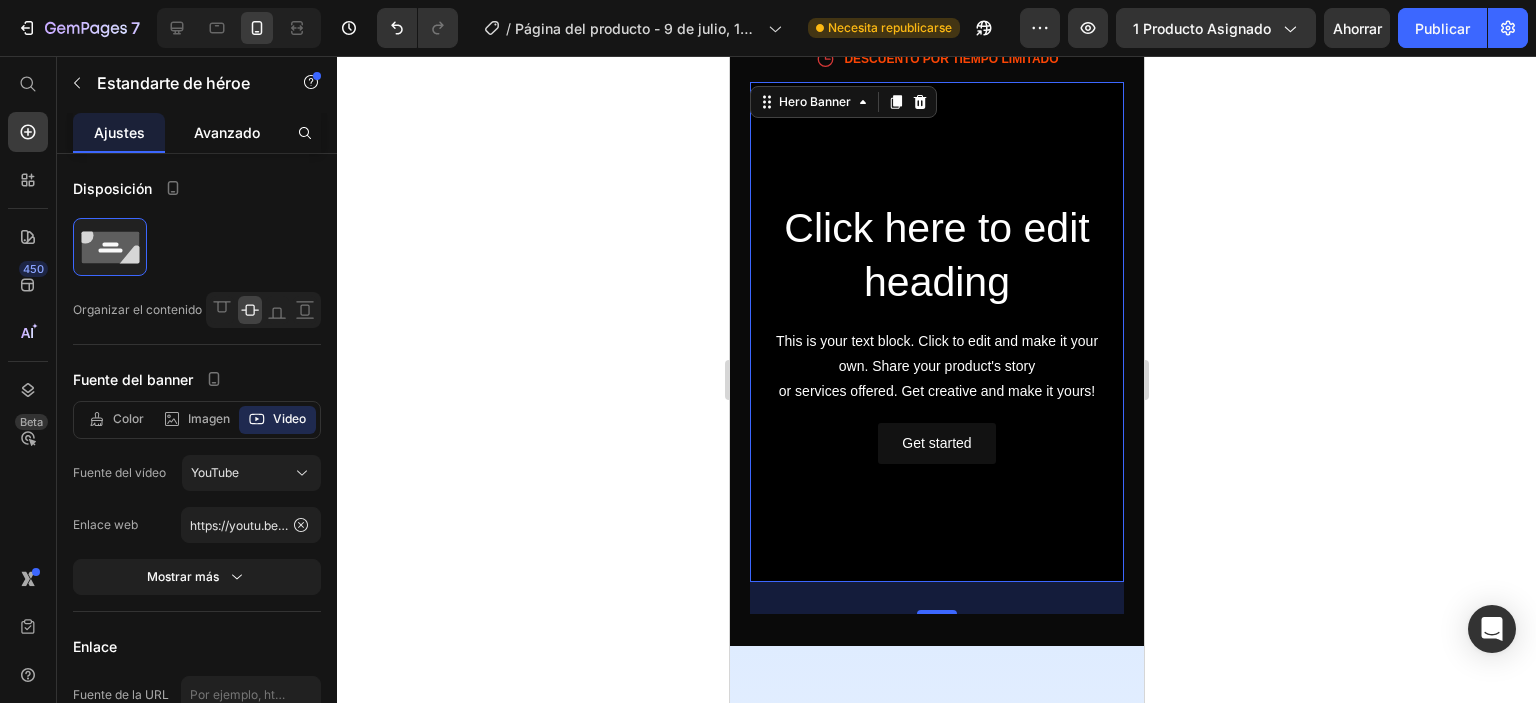 click on "Avanzado" at bounding box center (227, 132) 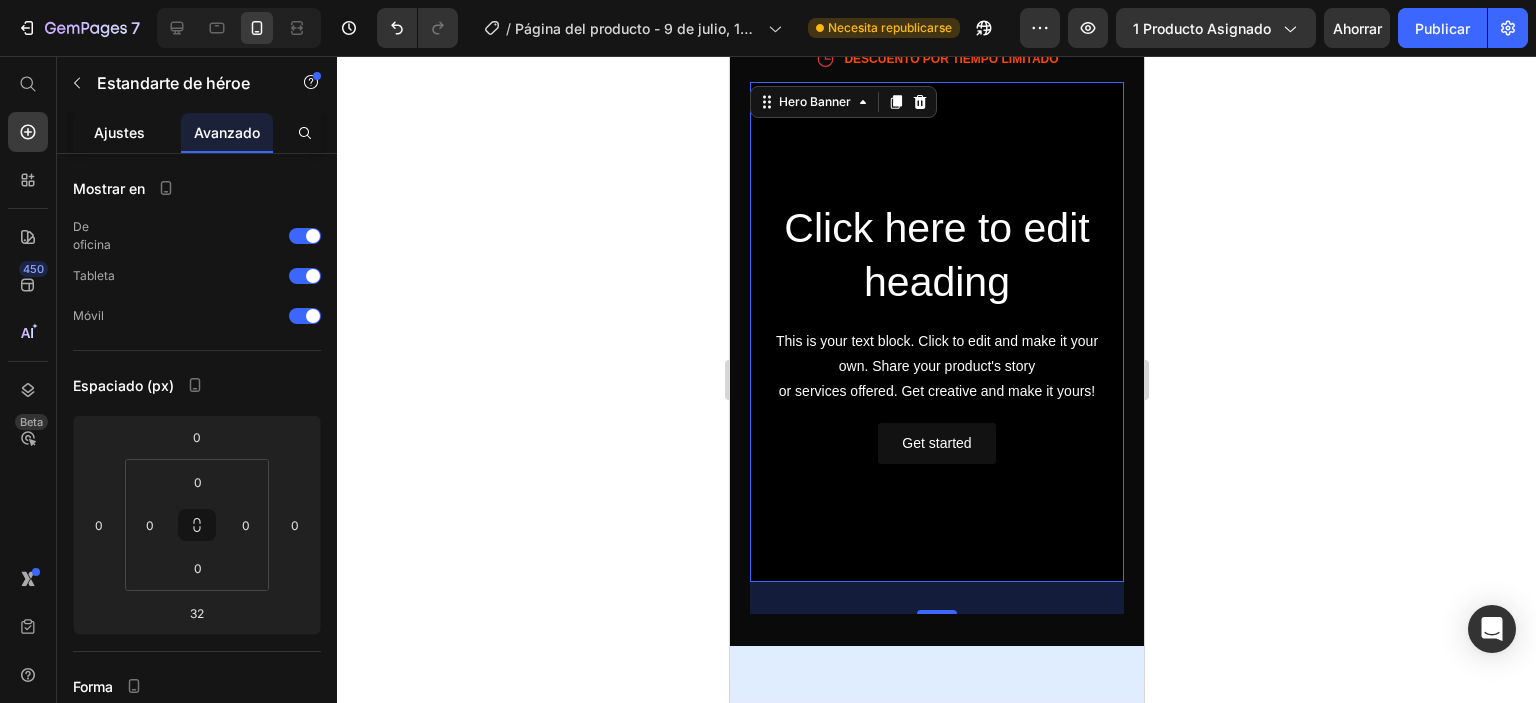 click on "Ajustes" at bounding box center [119, 132] 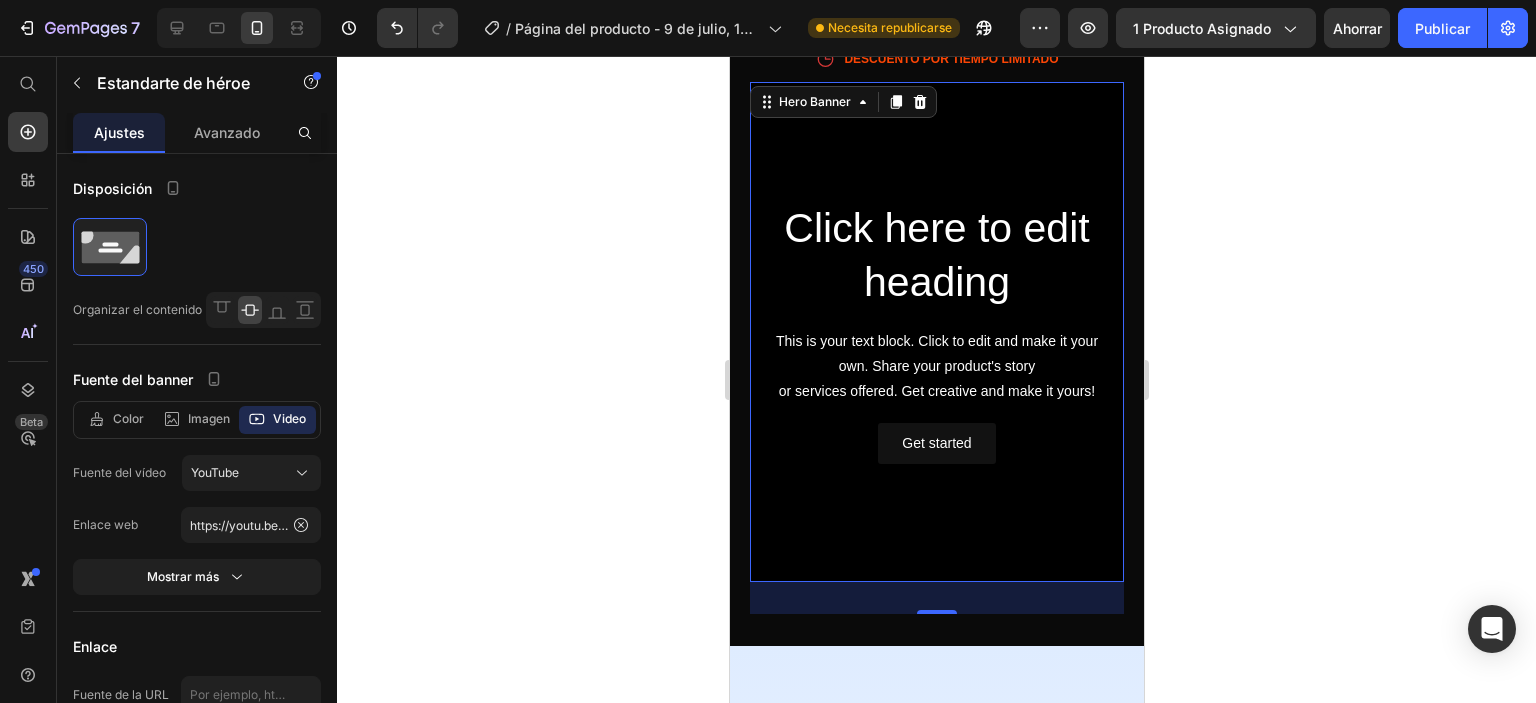 click at bounding box center [936, 332] 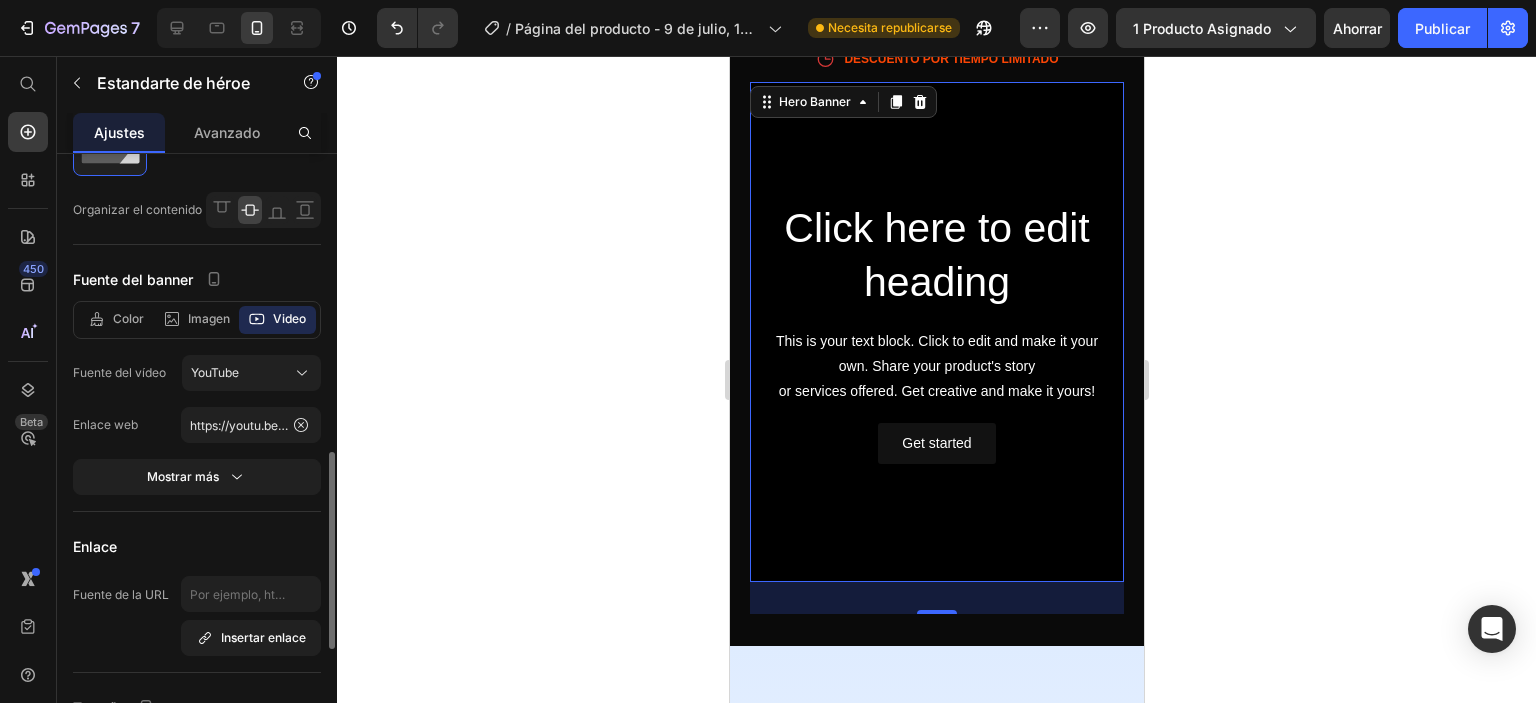 scroll, scrollTop: 300, scrollLeft: 0, axis: vertical 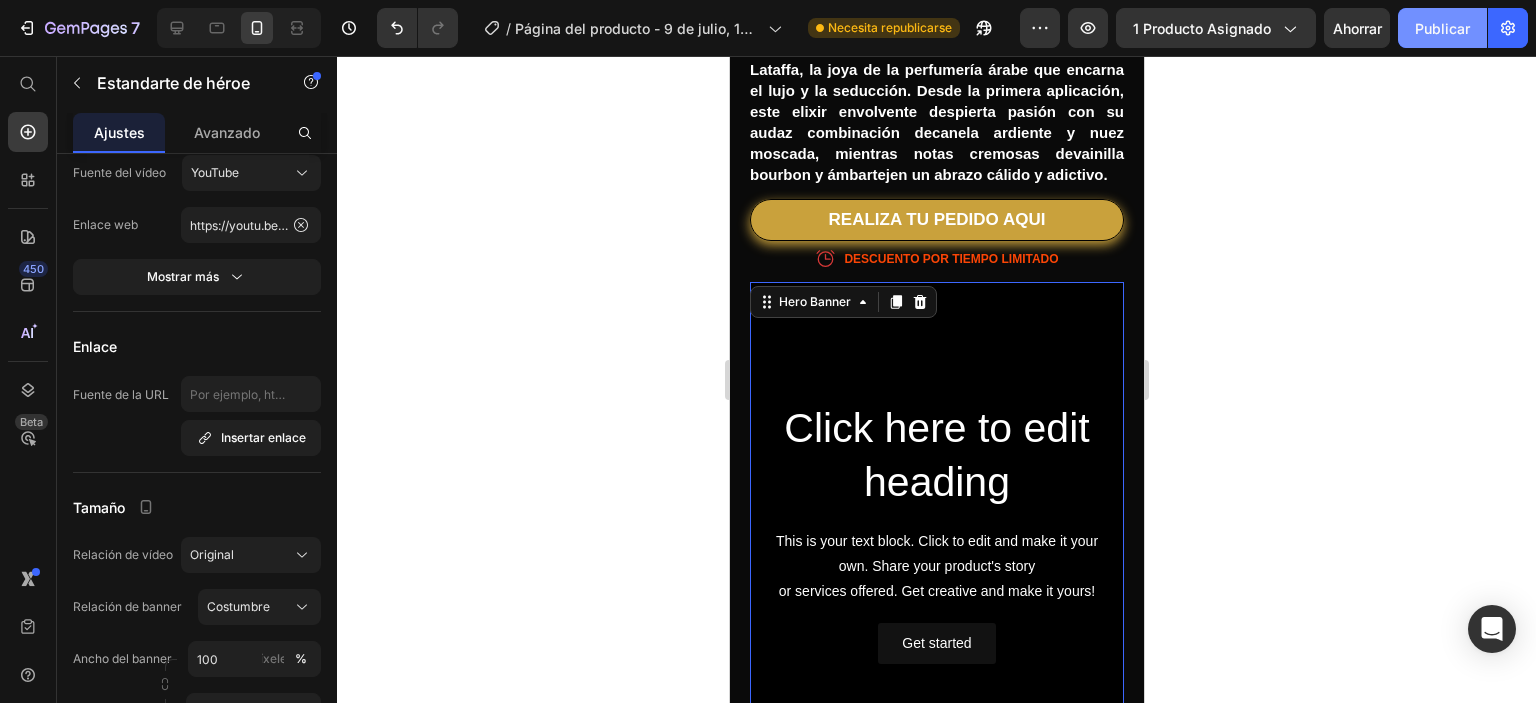 click on "Publicar" 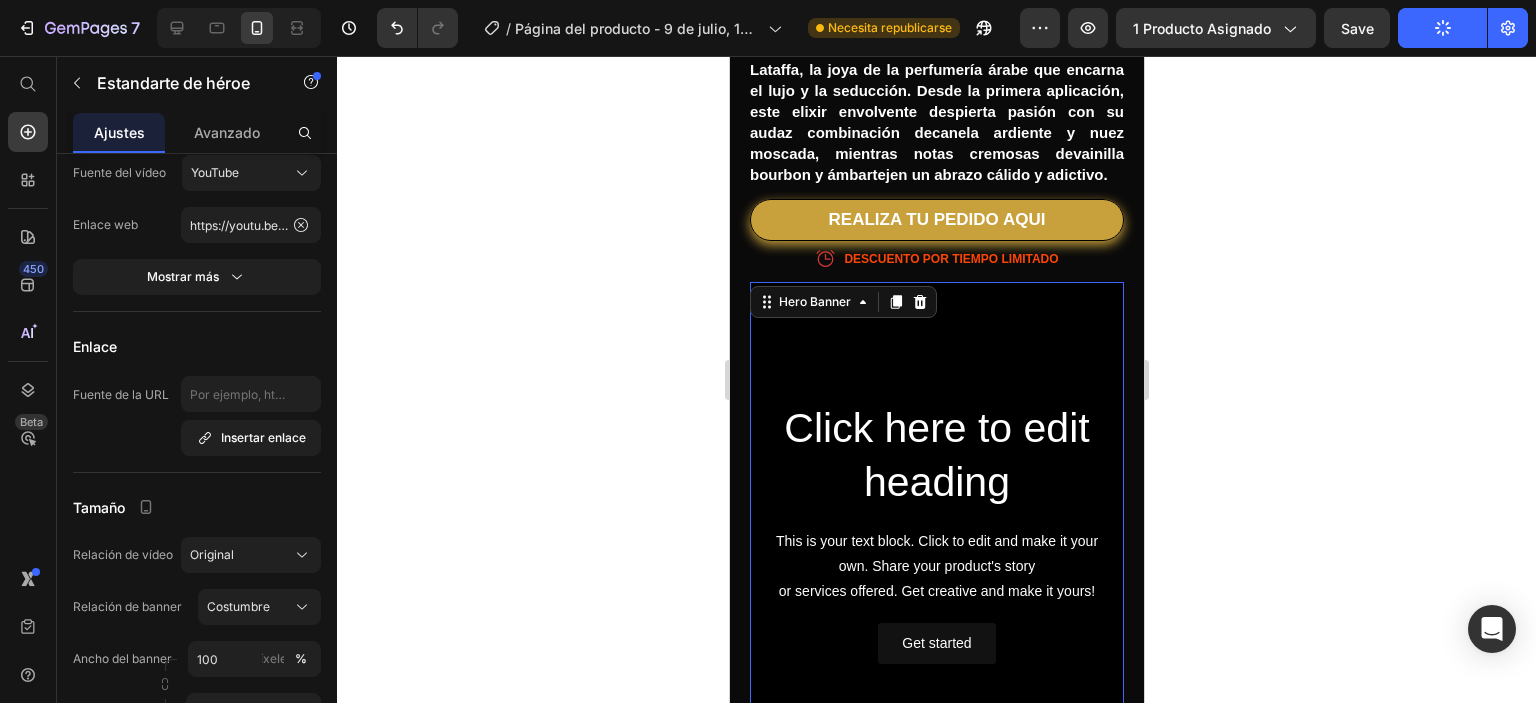 click 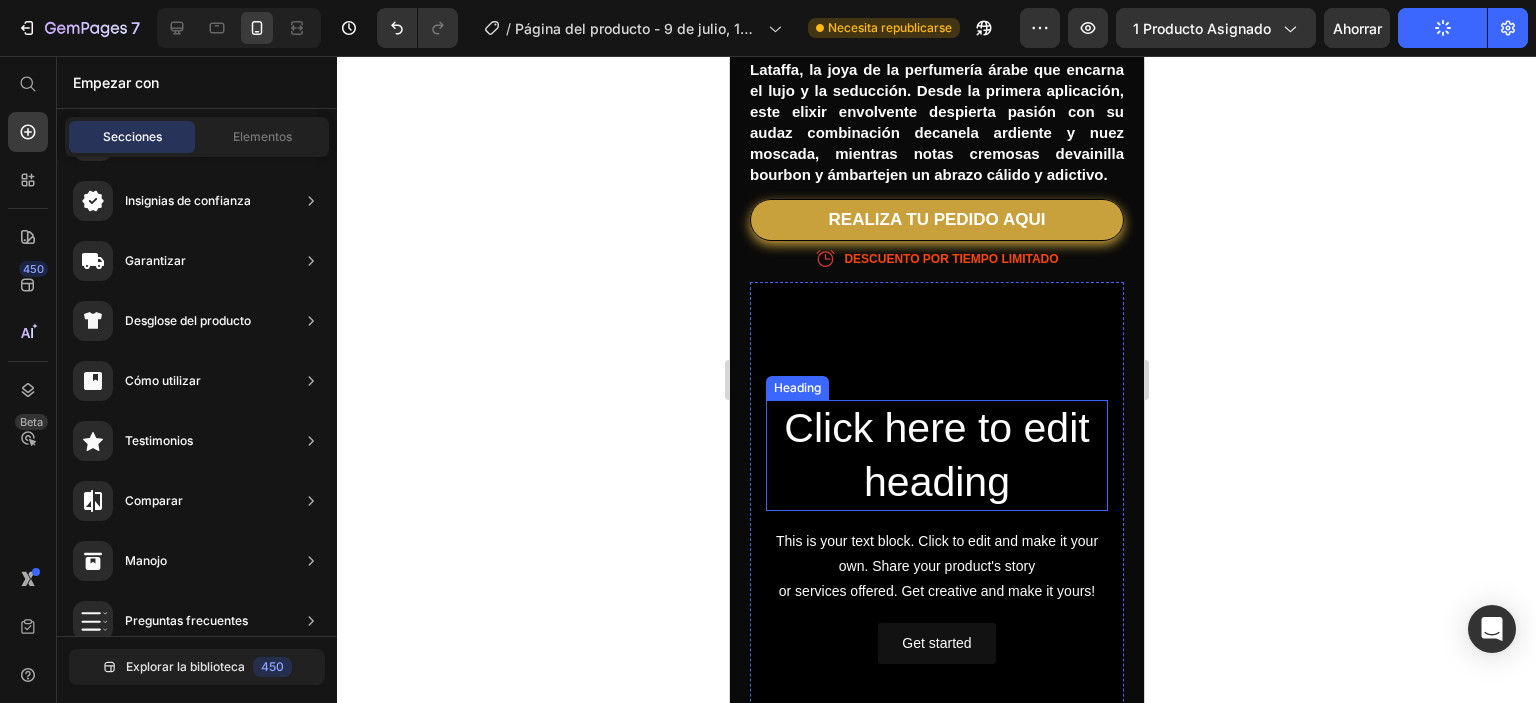 click on "Click here to edit heading" at bounding box center (936, 455) 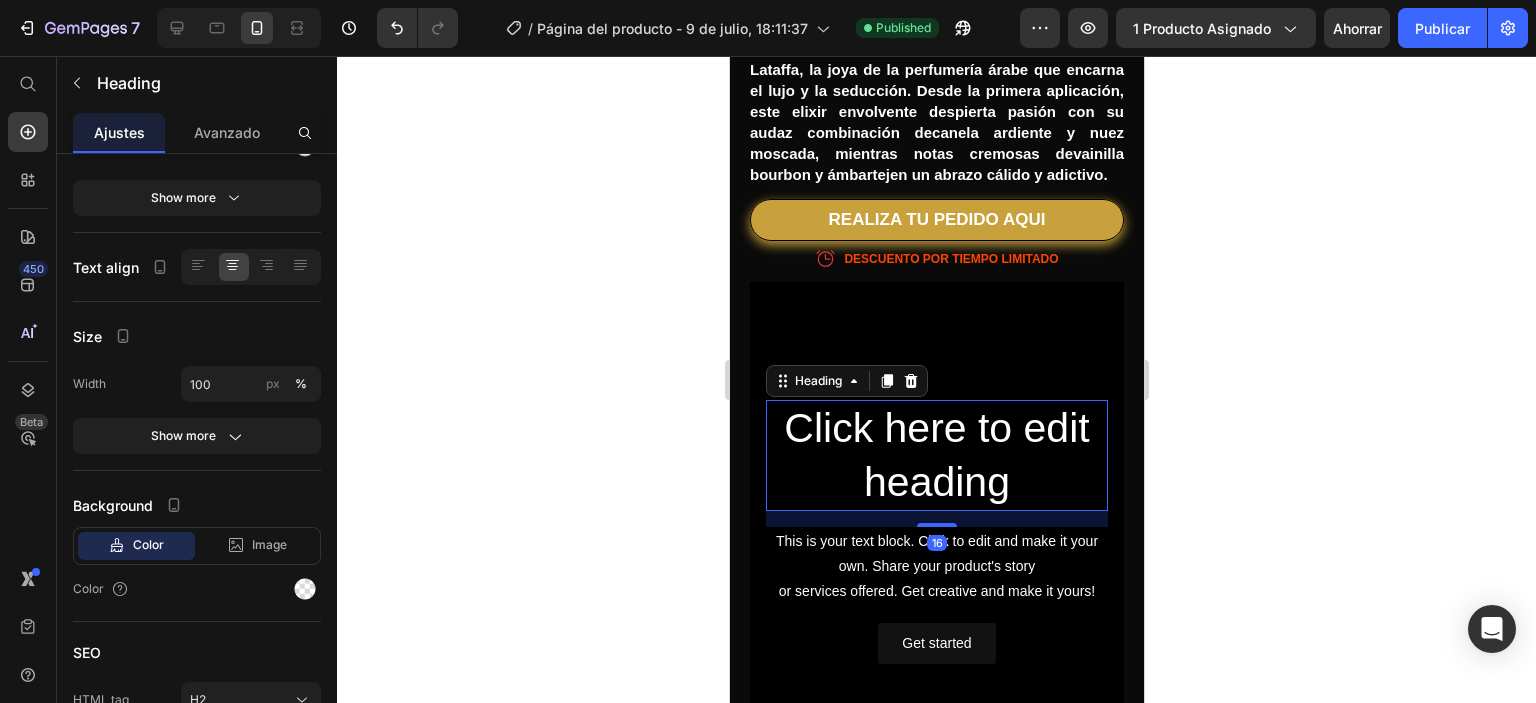 scroll, scrollTop: 0, scrollLeft: 0, axis: both 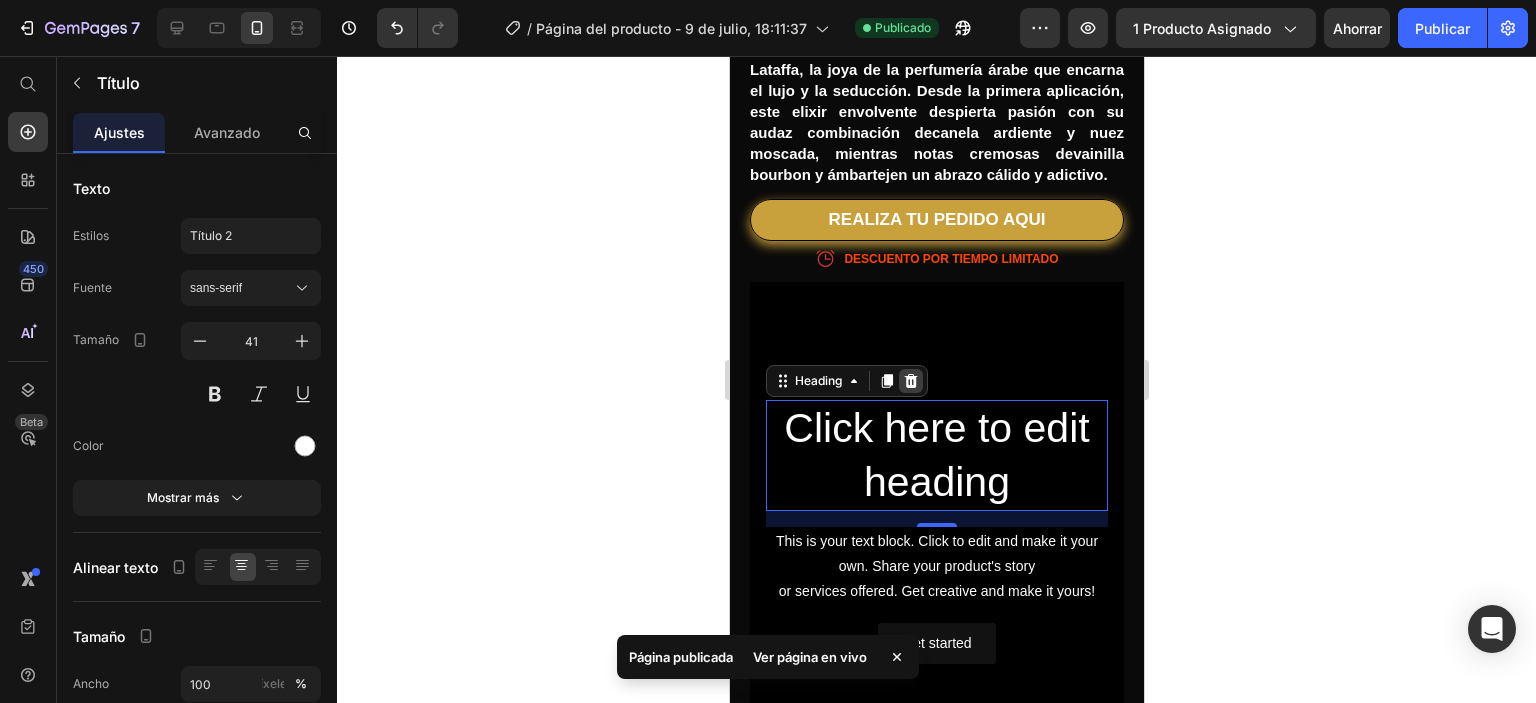 click 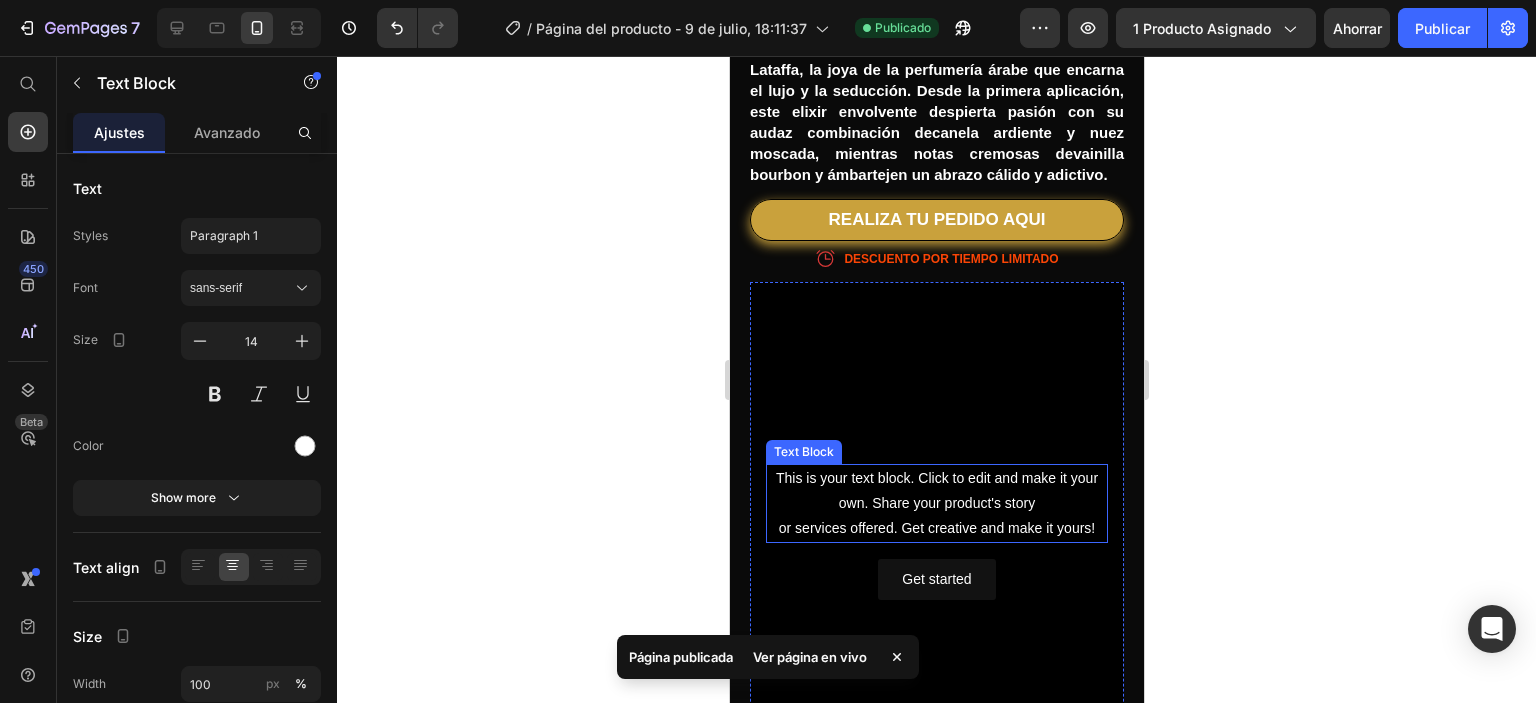 click on "This is your text block. Click to edit and make it your own. Share your product's story                   or services offered. Get creative and make it yours!" at bounding box center [936, 504] 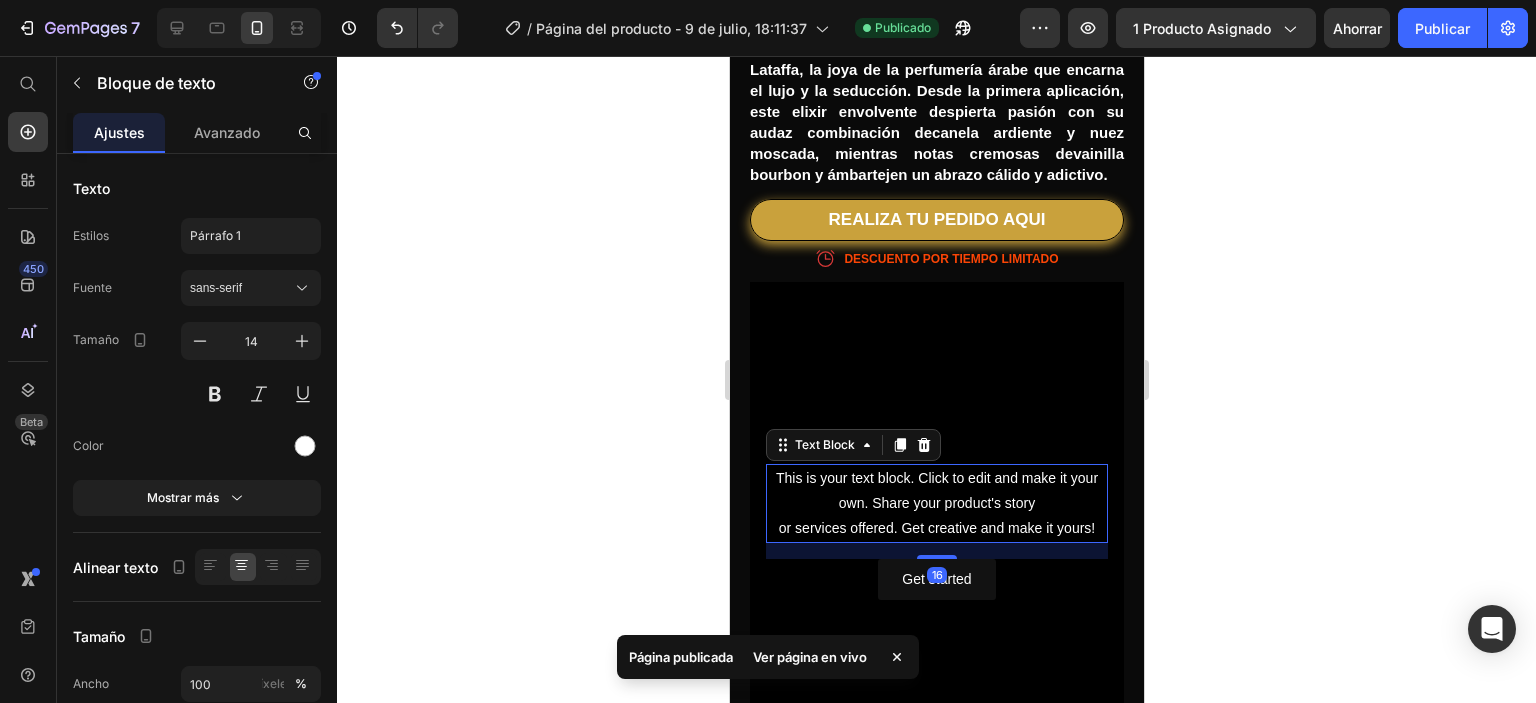 click 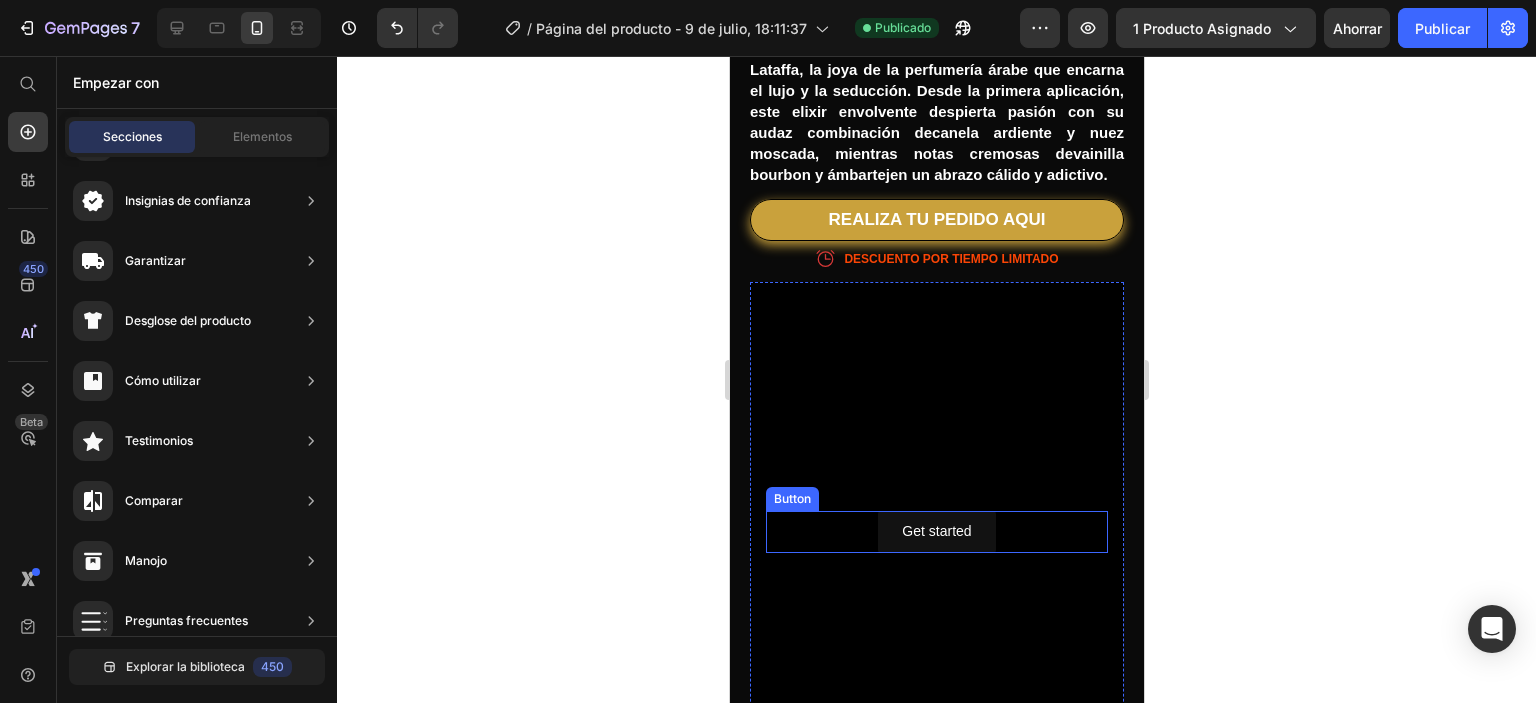 click on "Get started Button" at bounding box center (936, 531) 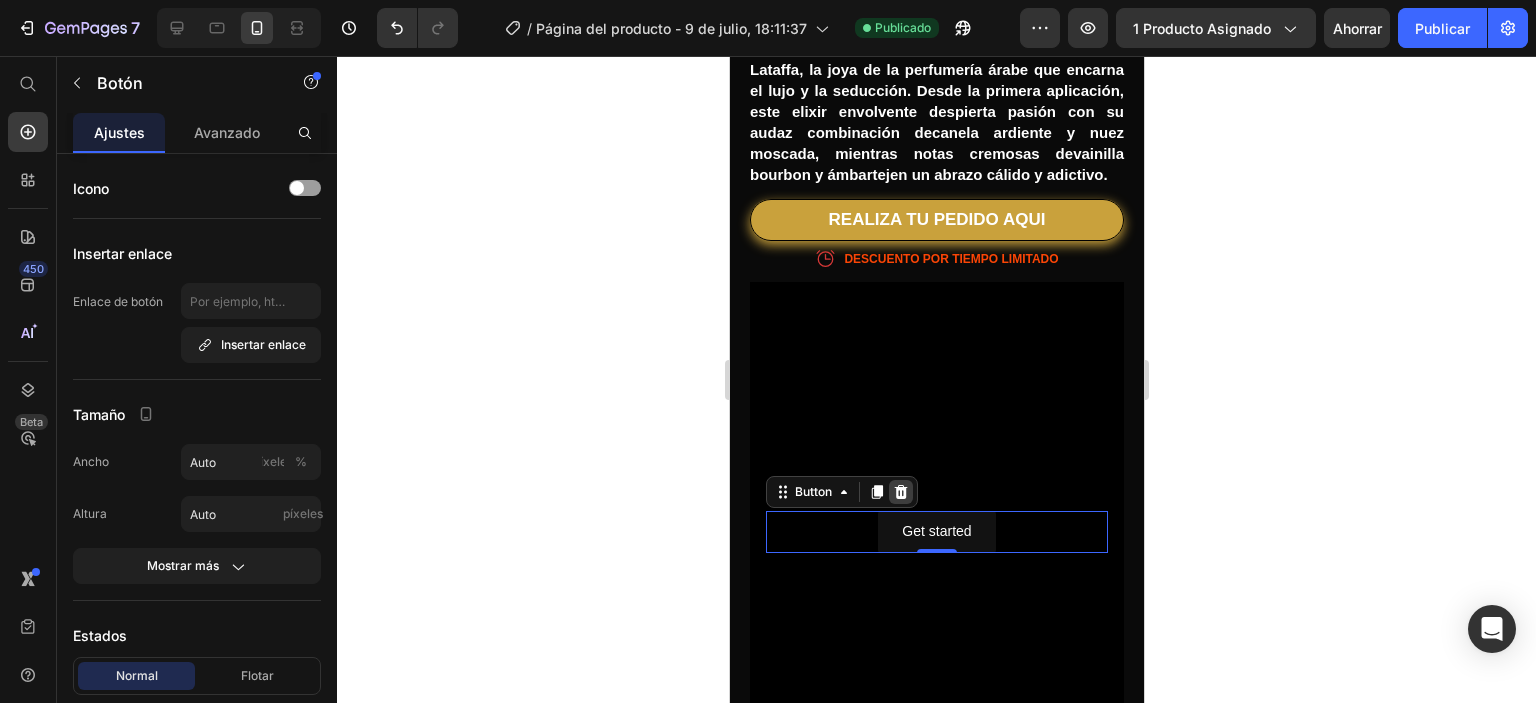 click at bounding box center [900, 492] 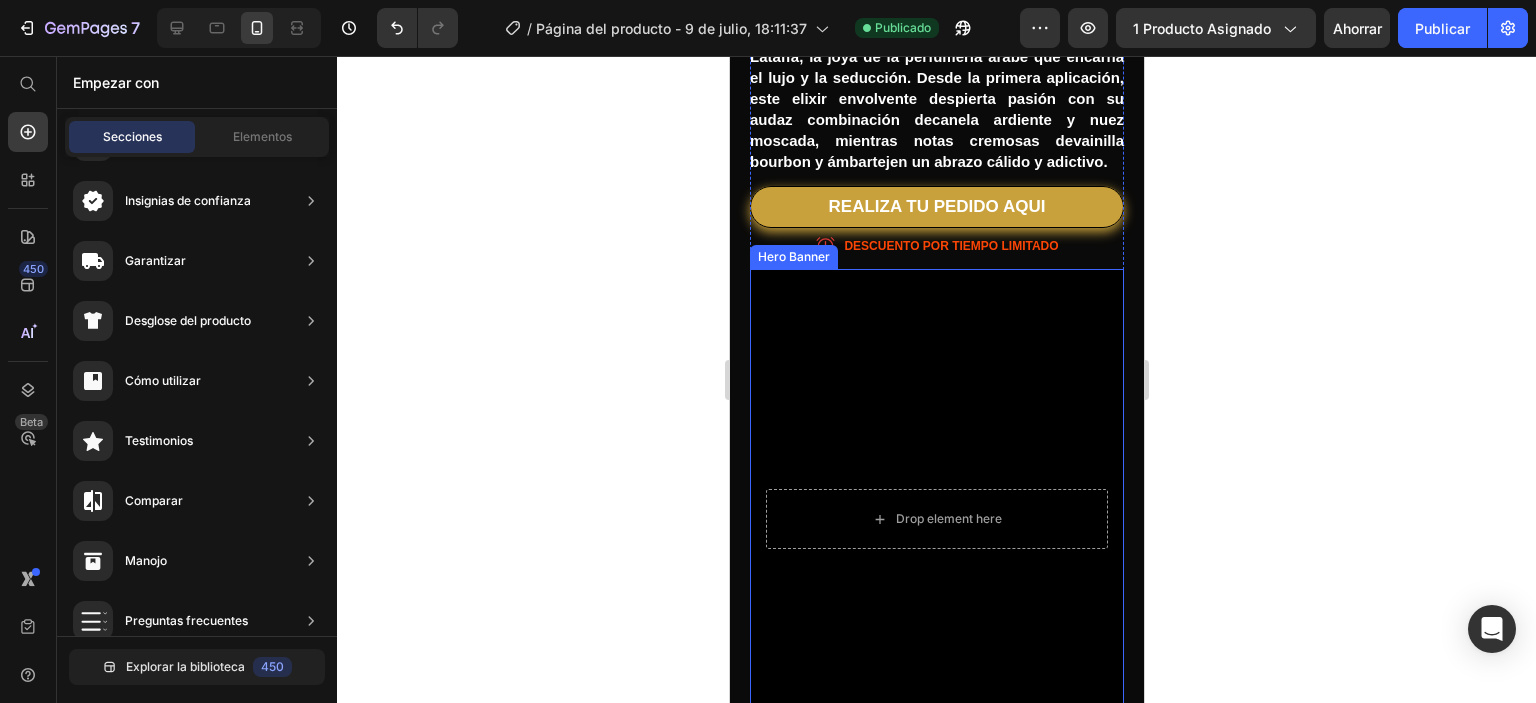 scroll, scrollTop: 1108, scrollLeft: 0, axis: vertical 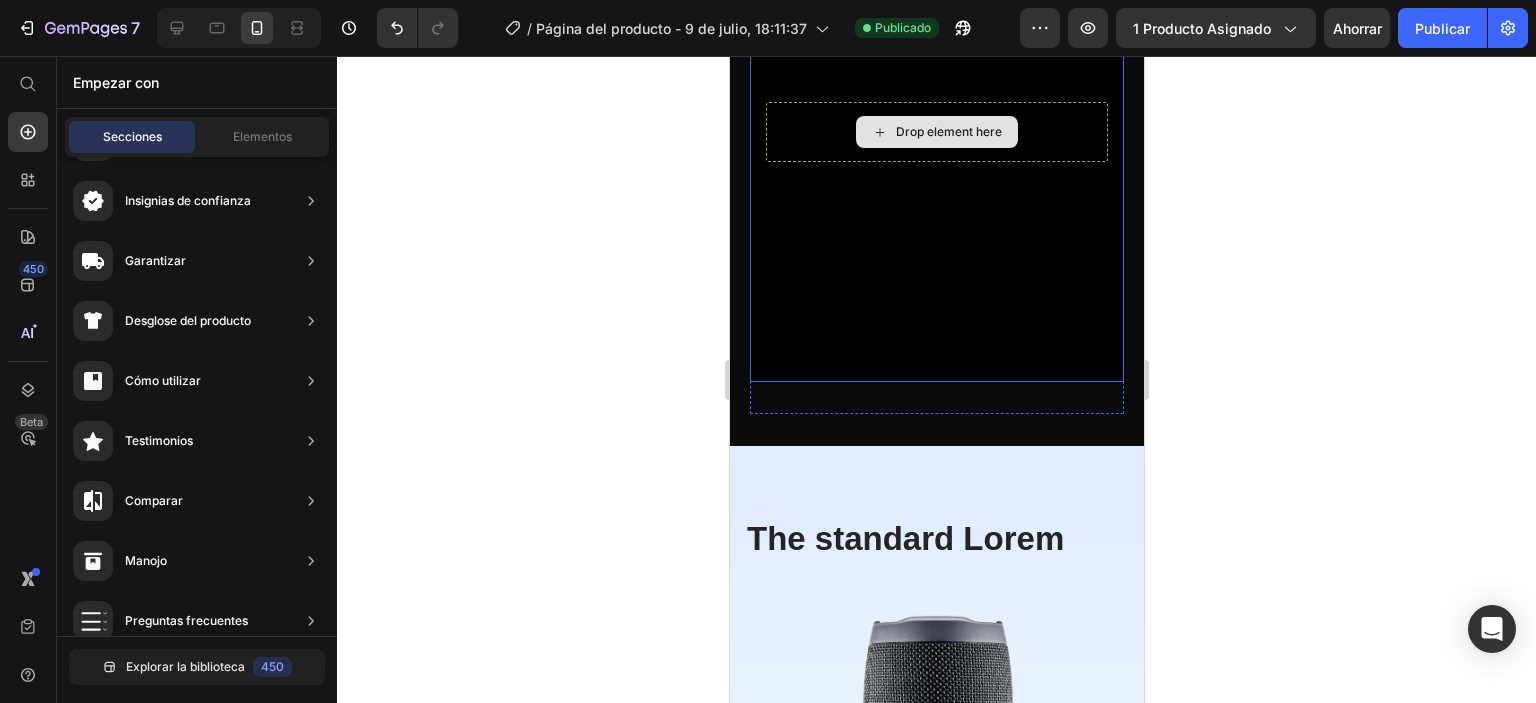 click on "Drop element here" at bounding box center [936, 132] 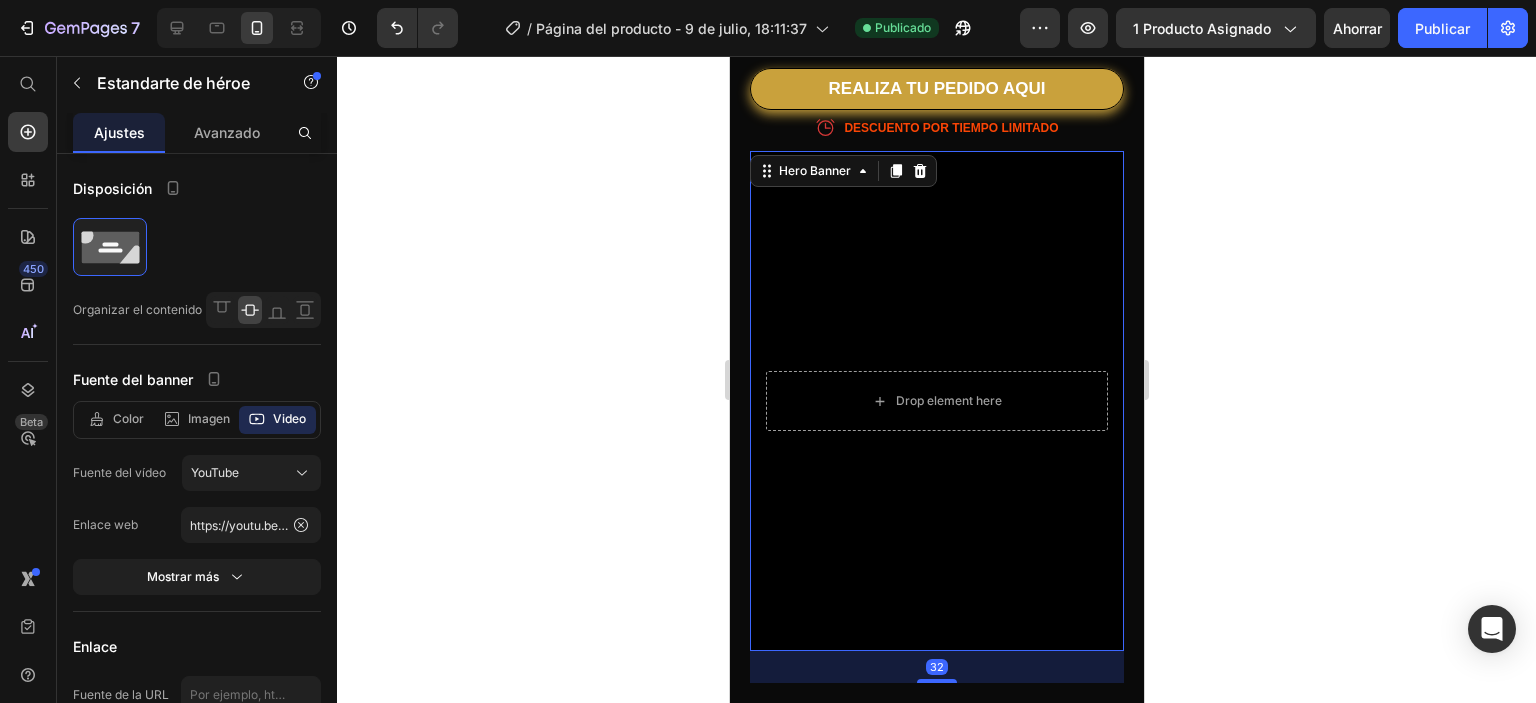 scroll, scrollTop: 808, scrollLeft: 0, axis: vertical 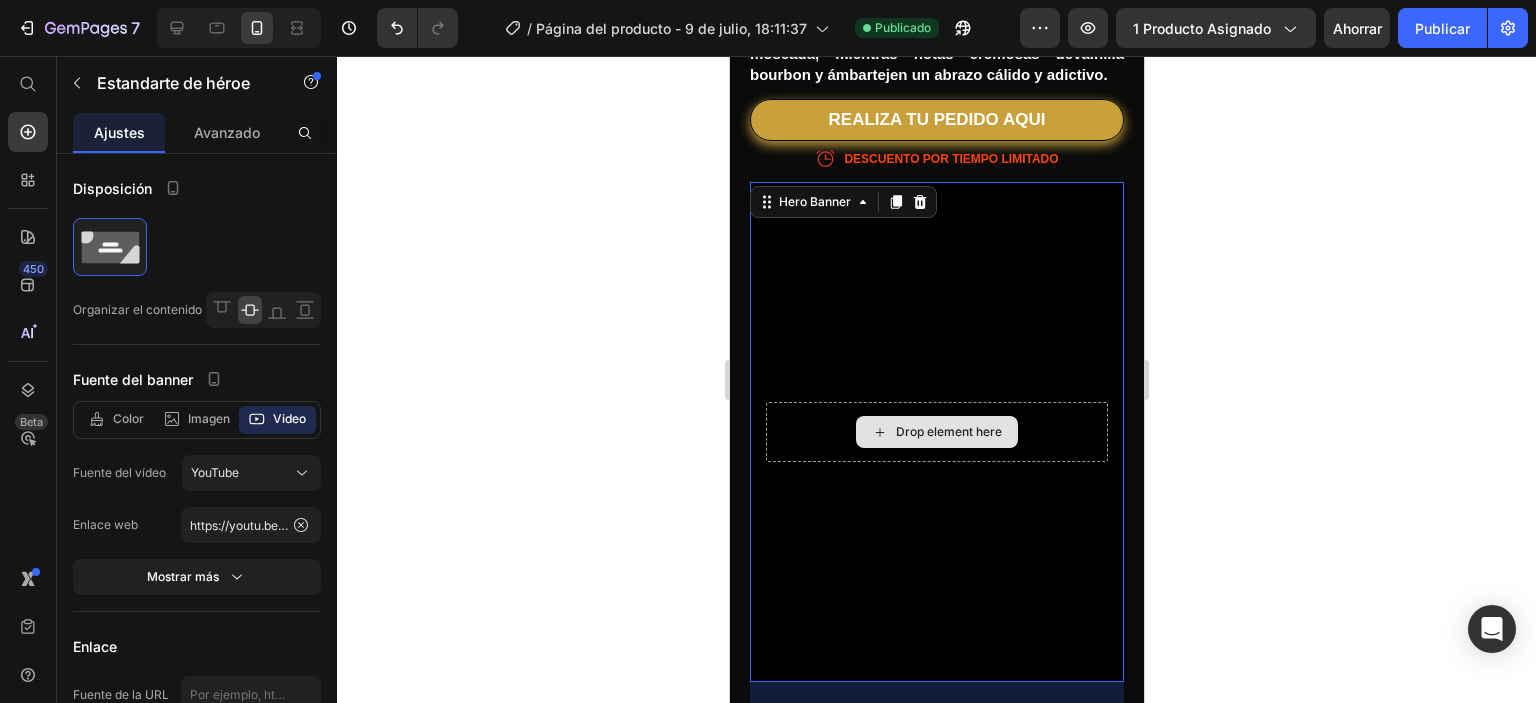click on "Drop element here" at bounding box center [936, 432] 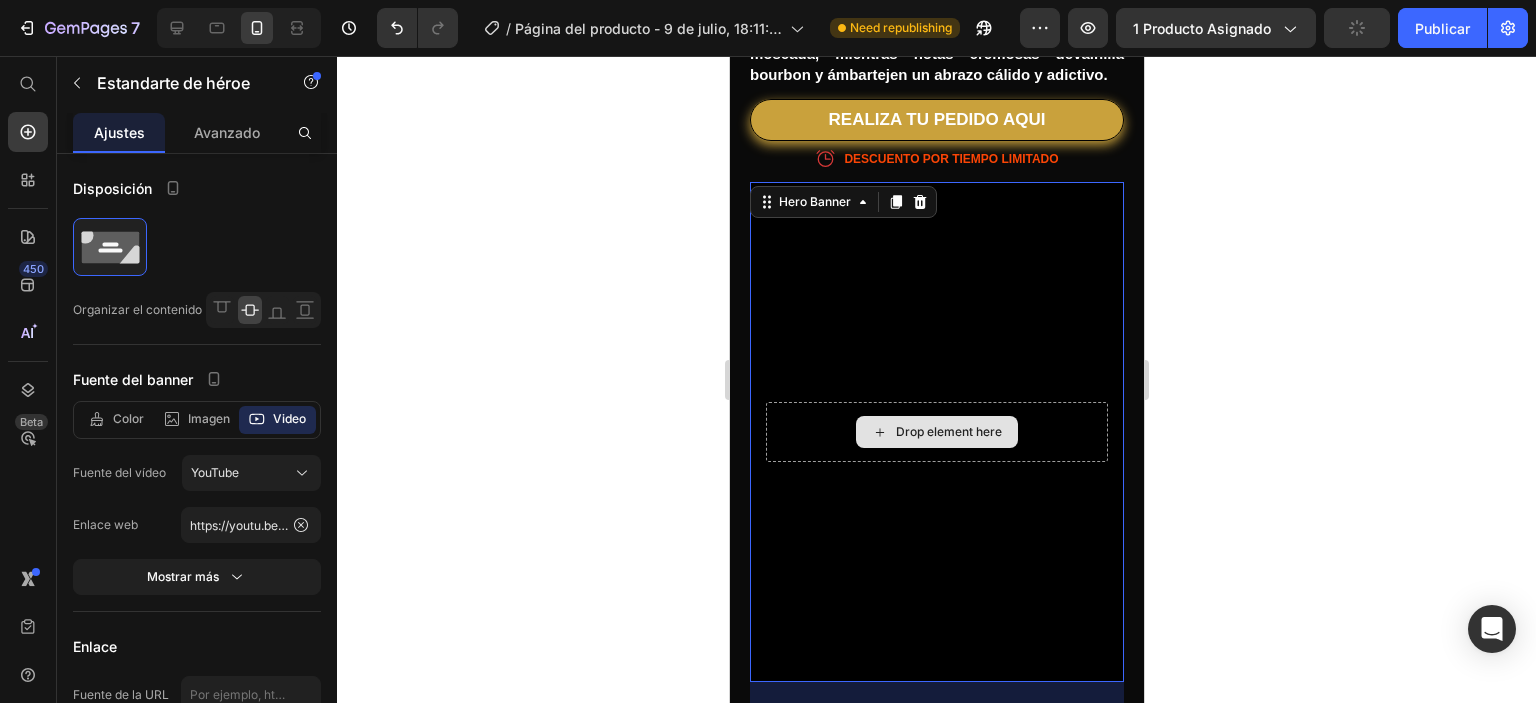 click on "Drop element here" at bounding box center (936, 432) 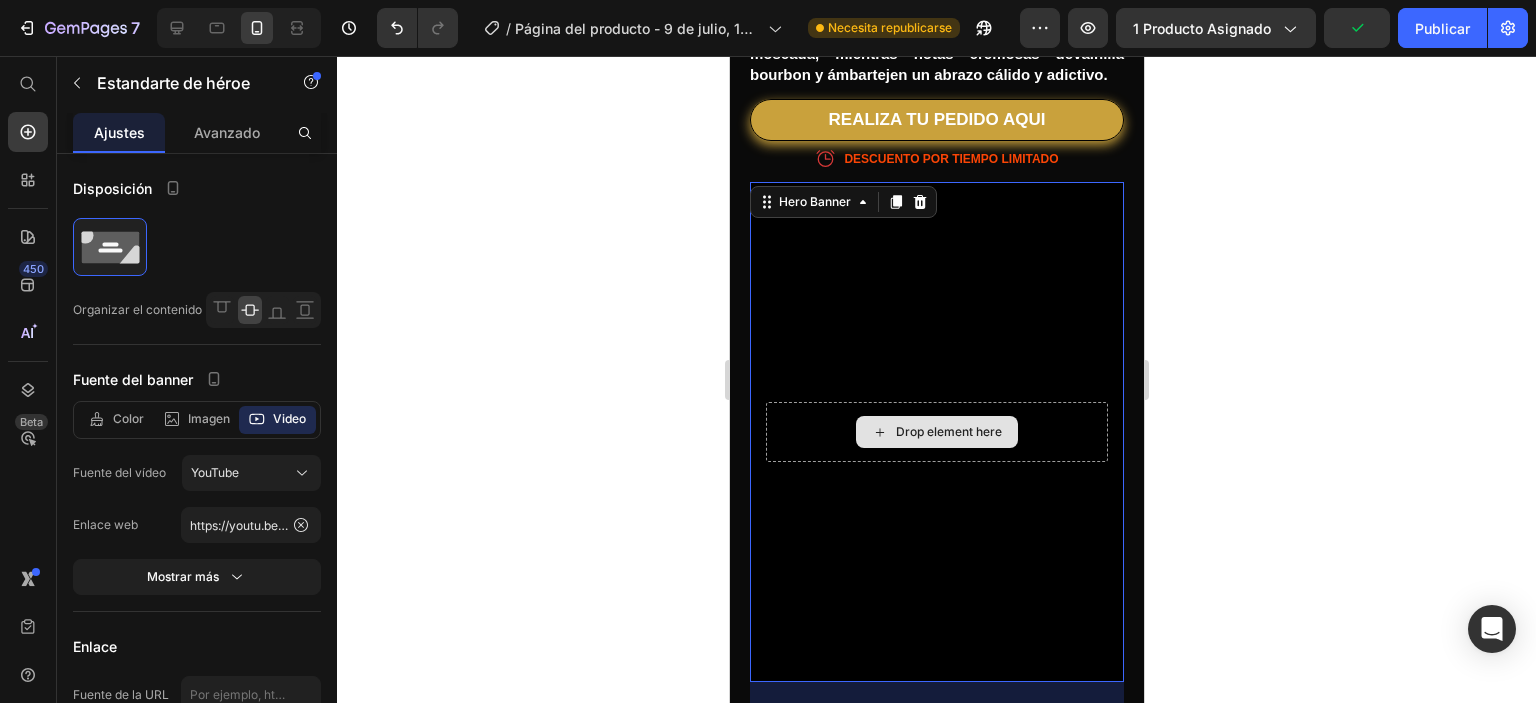 click on "Drop element here" at bounding box center [936, 432] 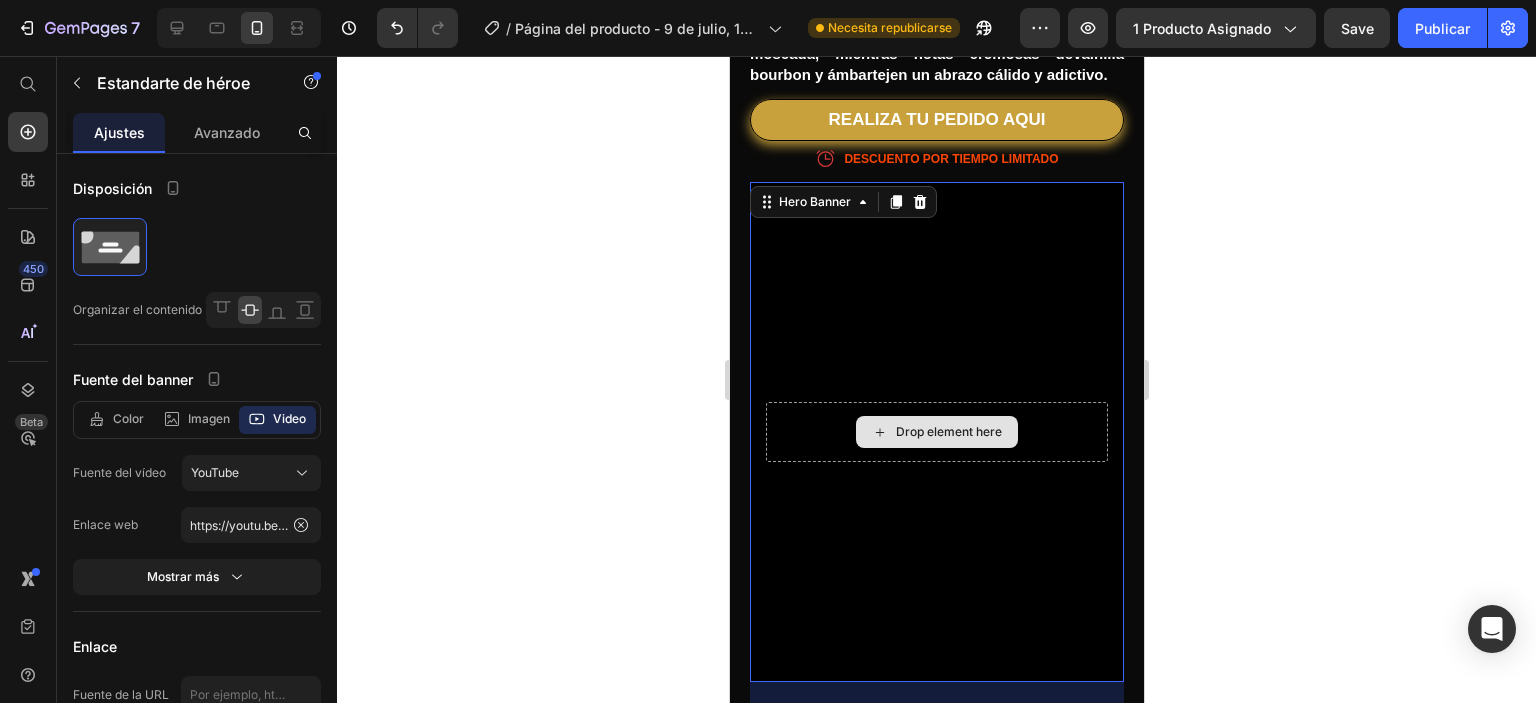 click on "Drop element here" at bounding box center (936, 432) 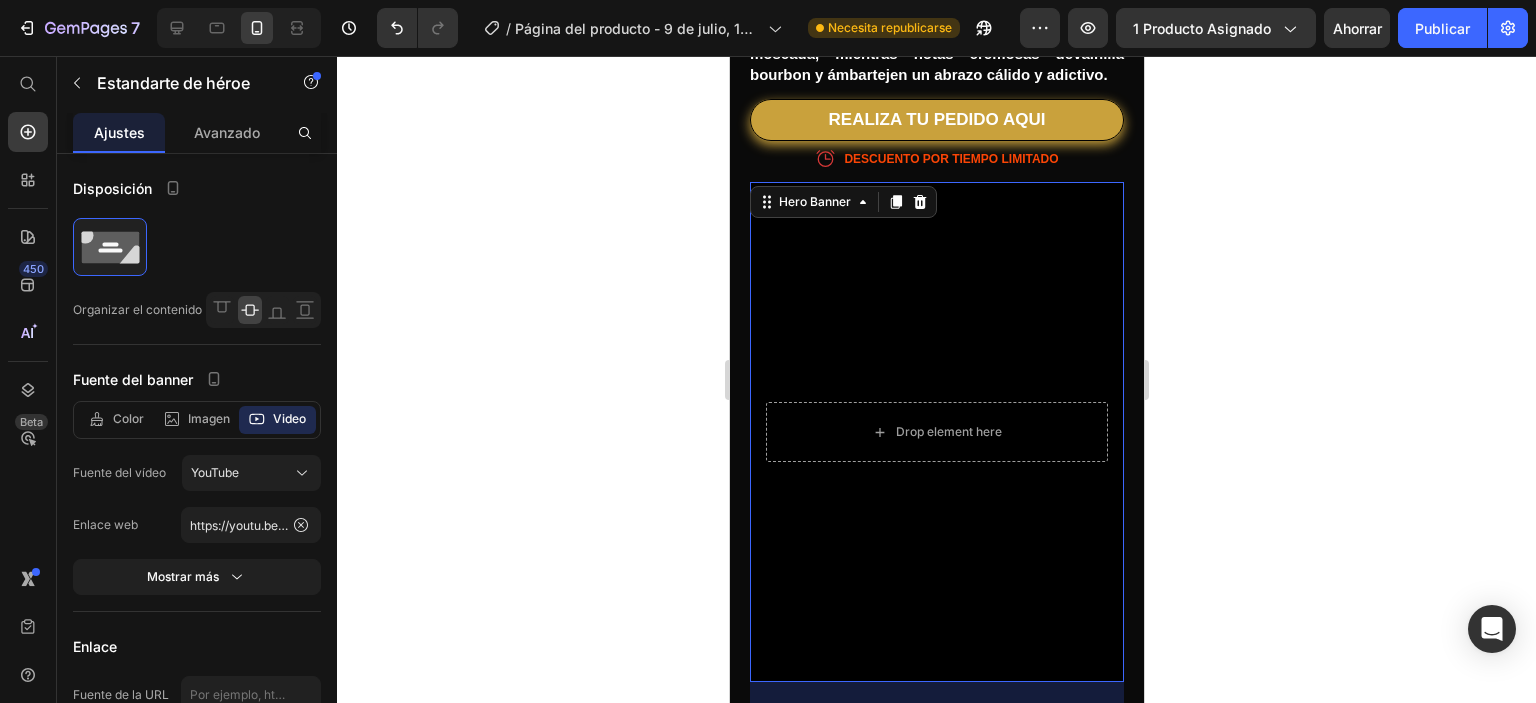 click at bounding box center (936, 432) 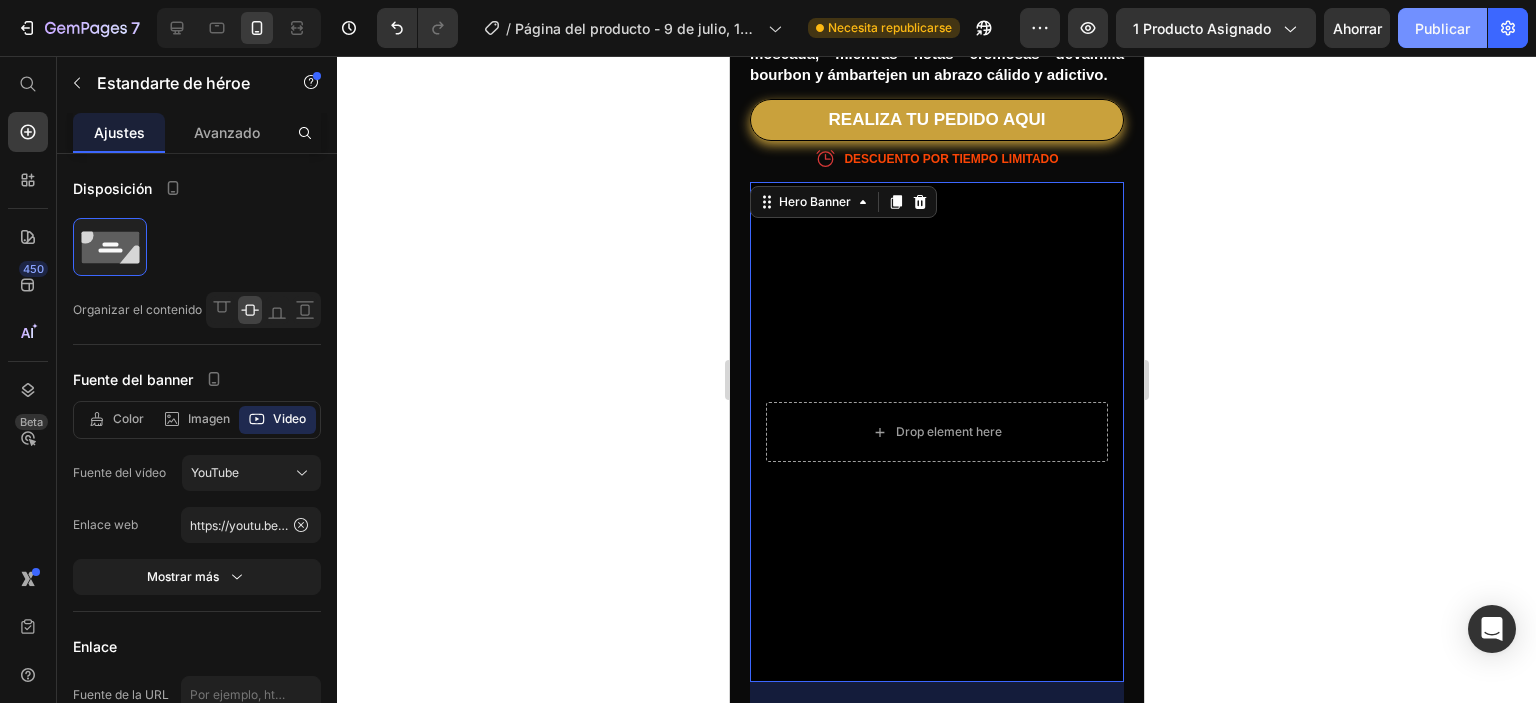 click on "Publicar" 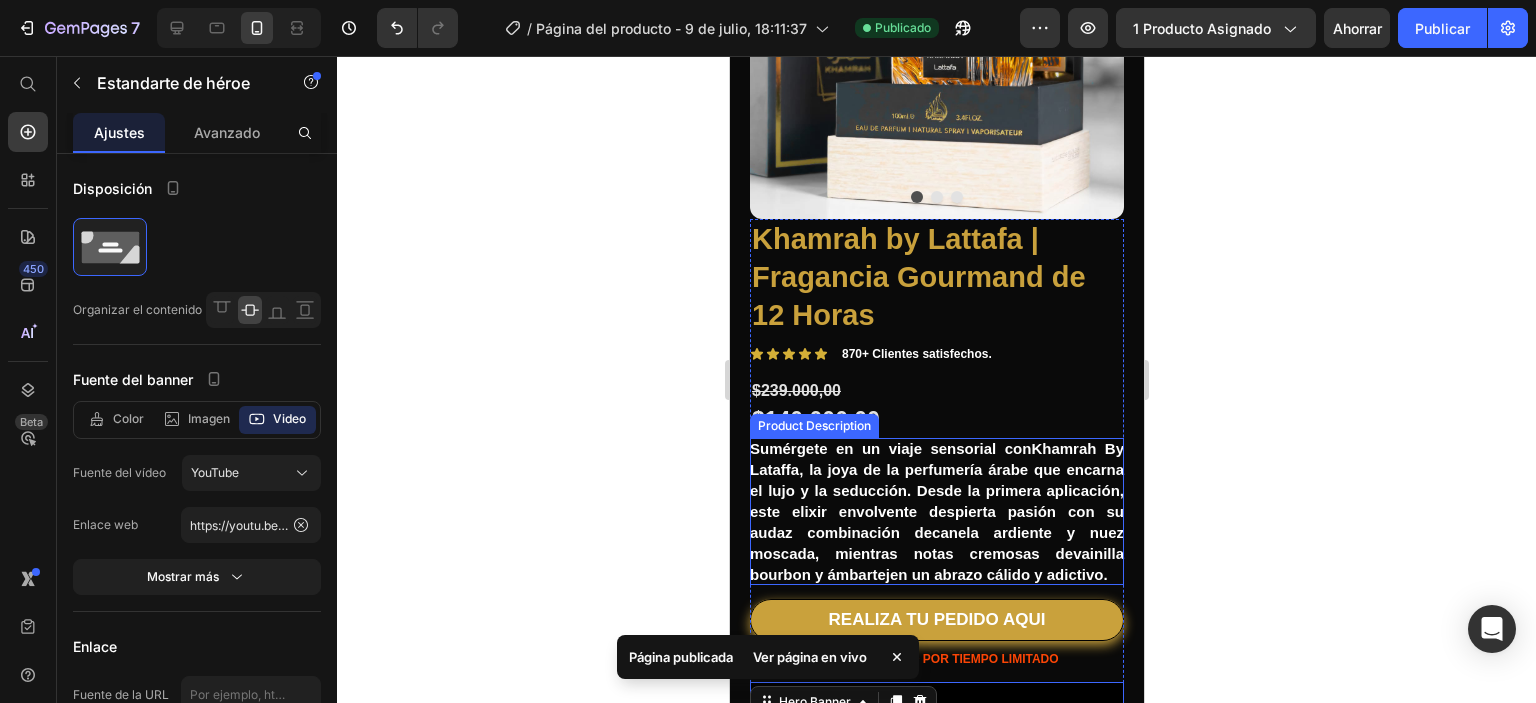 scroll, scrollTop: 308, scrollLeft: 0, axis: vertical 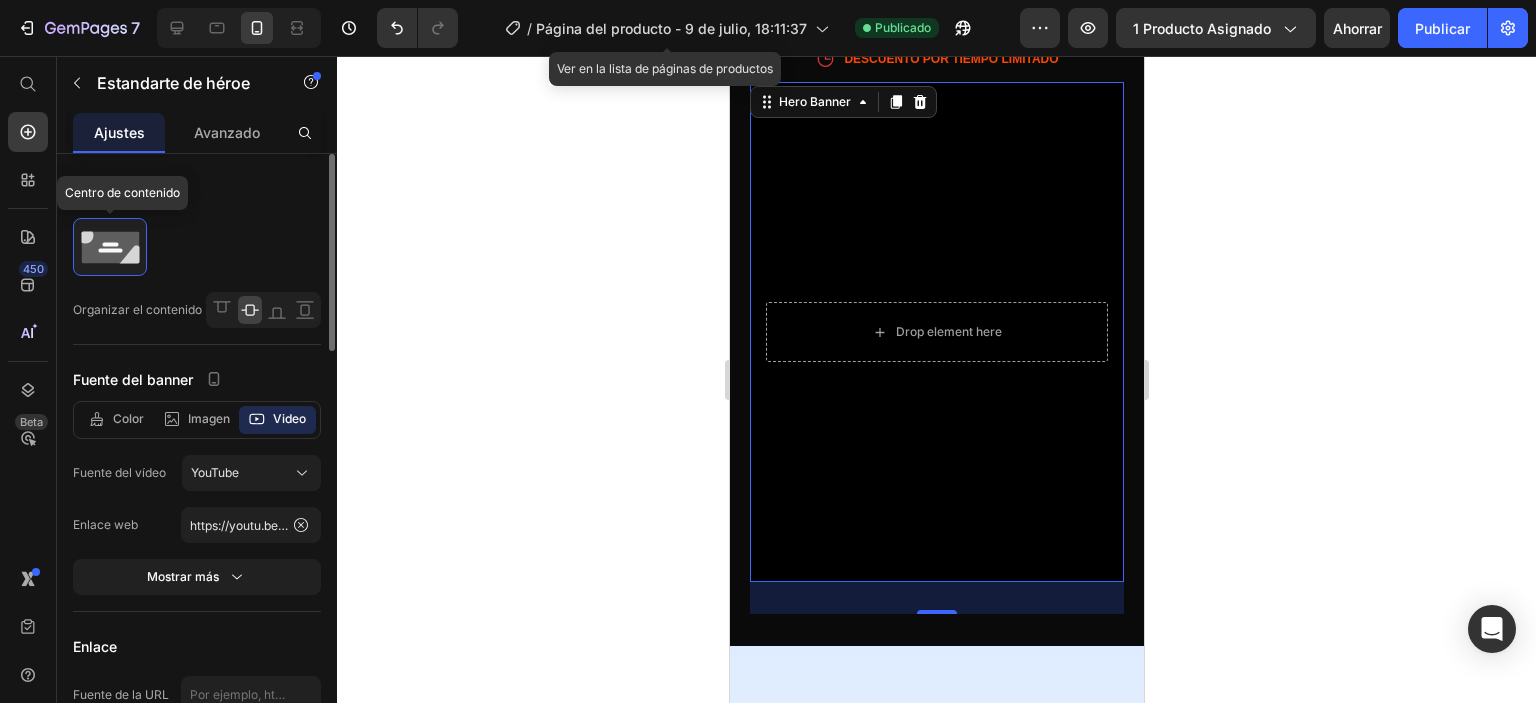 click 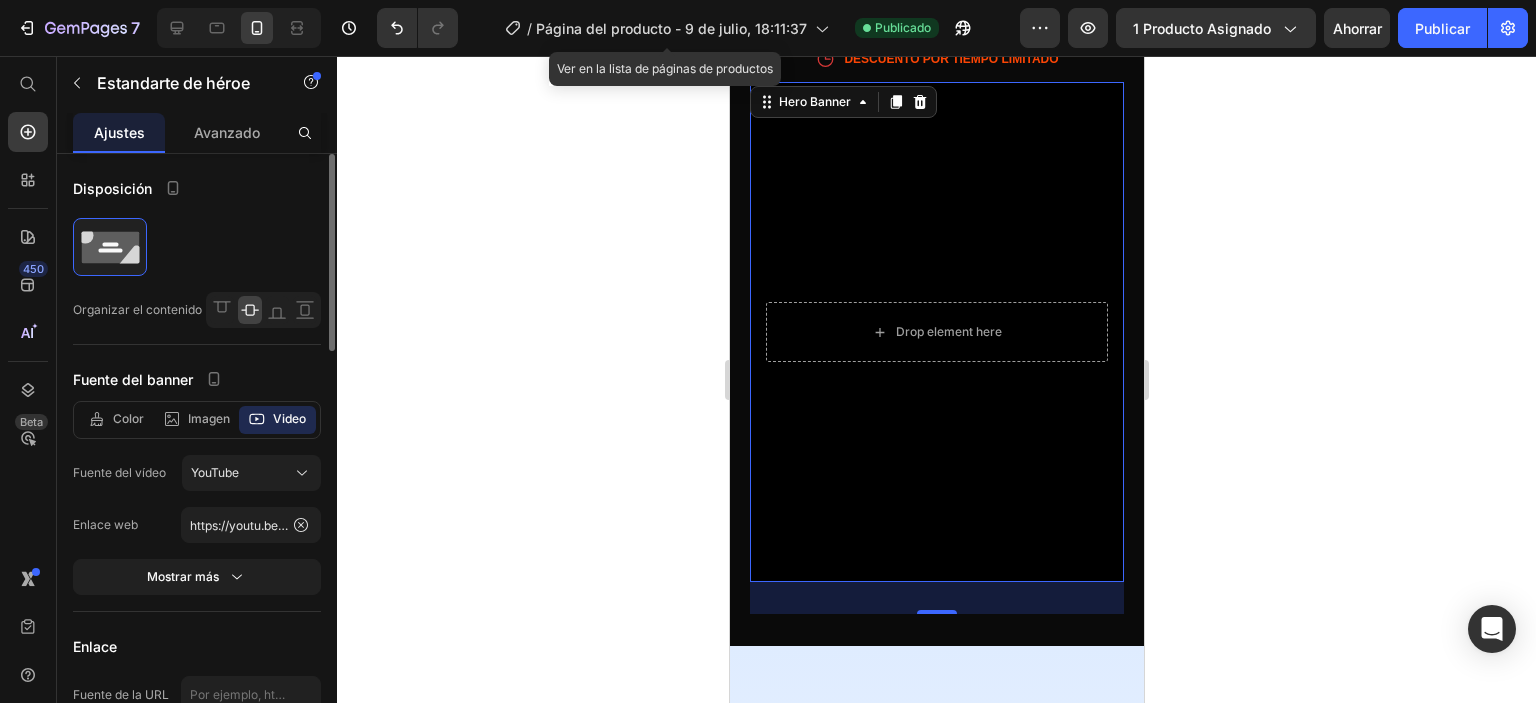 drag, startPoint x: 280, startPoint y: 418, endPoint x: 165, endPoint y: 450, distance: 119.36918 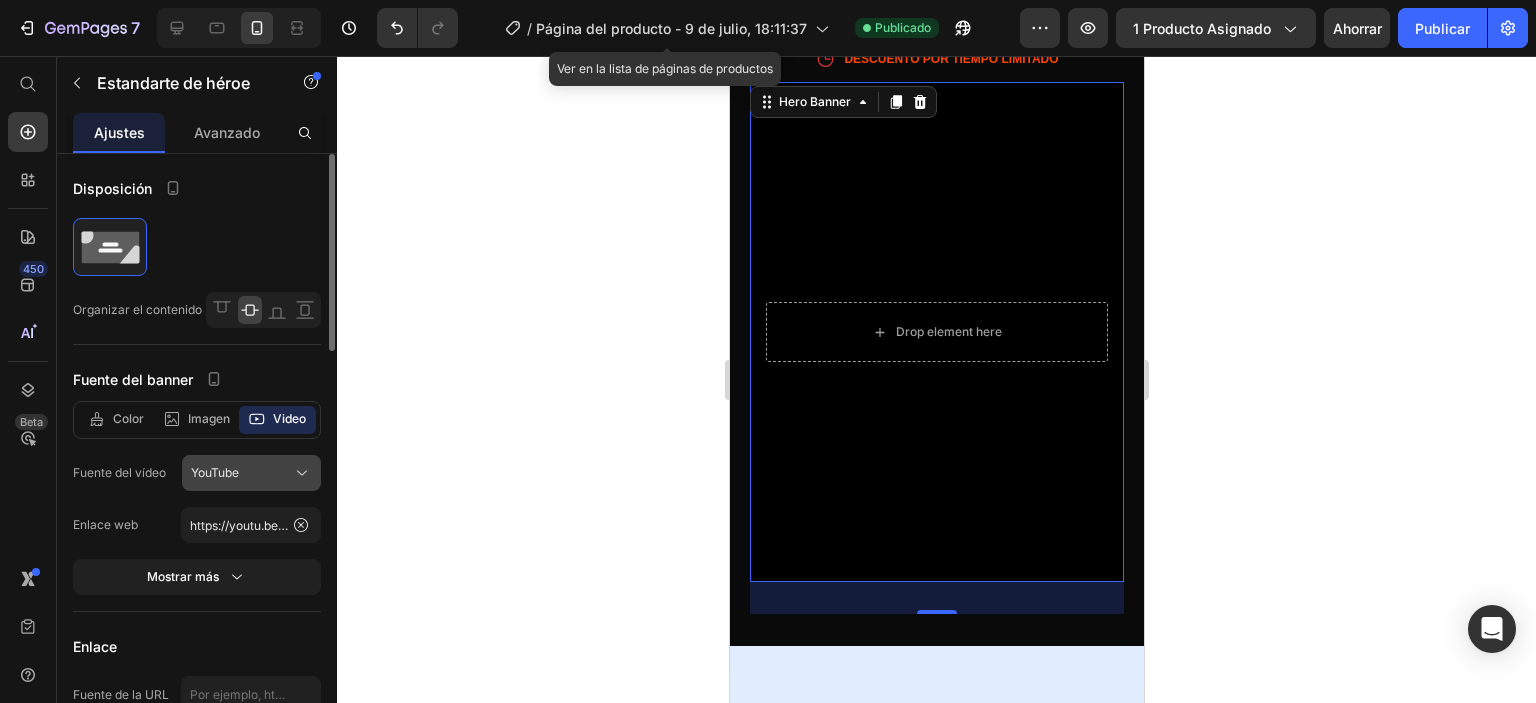 click on "YouTube" at bounding box center [215, 472] 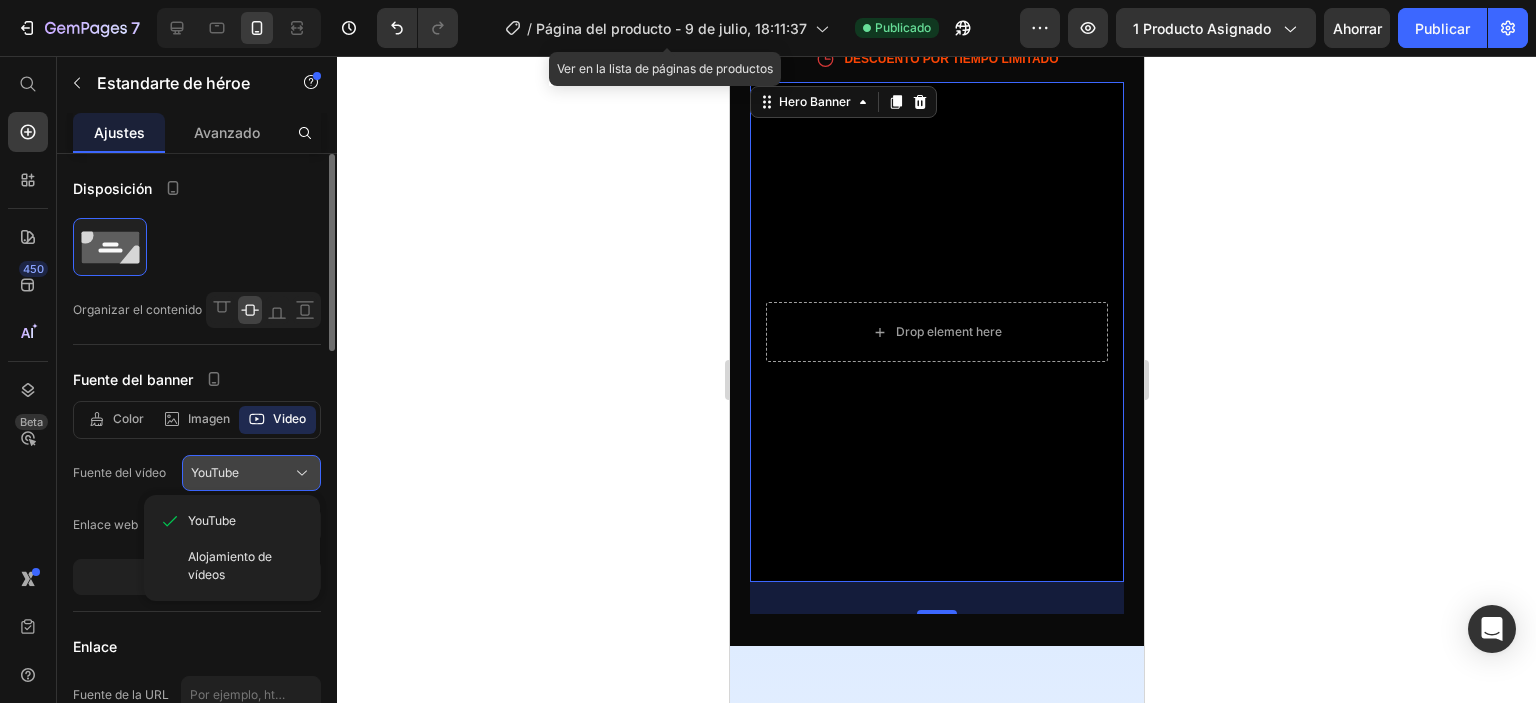 click on "YouTube" at bounding box center [215, 472] 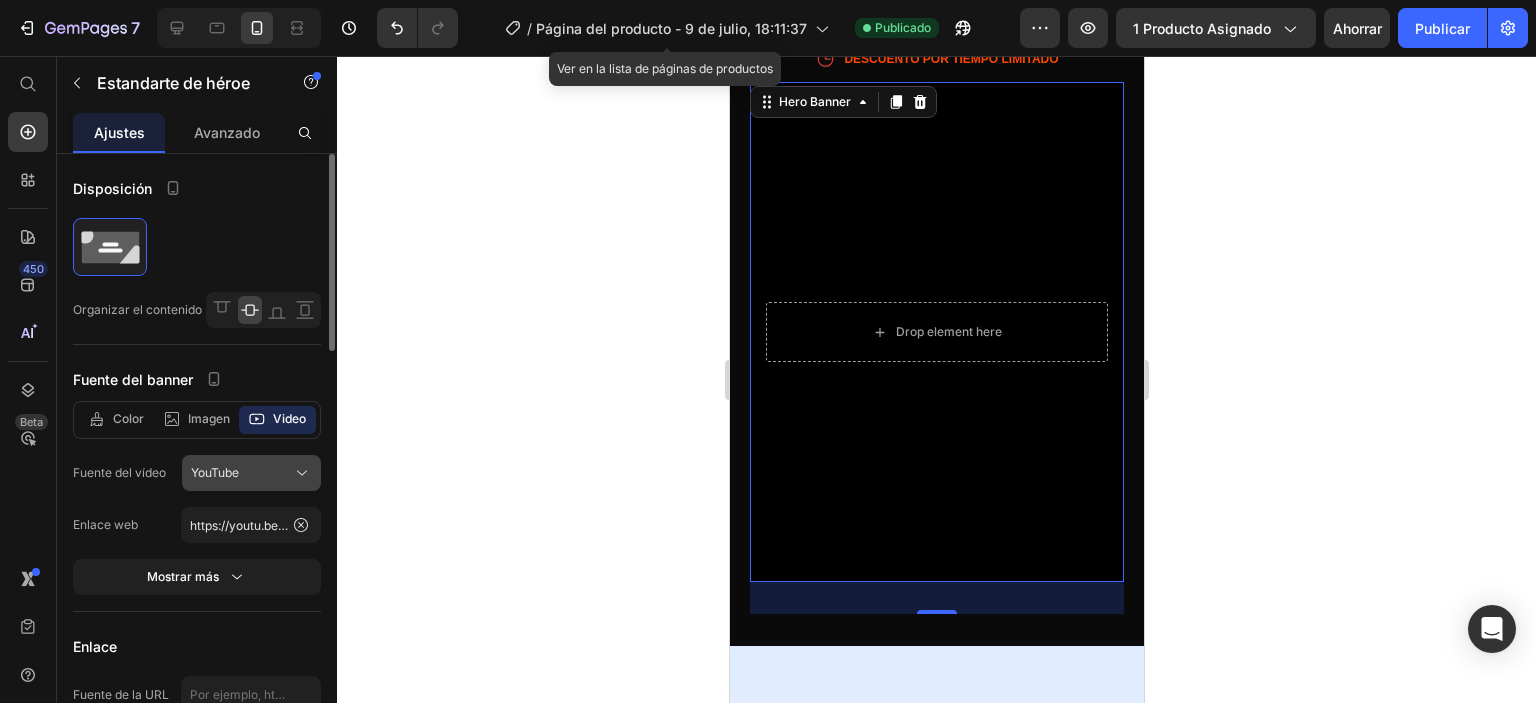 click on "YouTube" at bounding box center (215, 472) 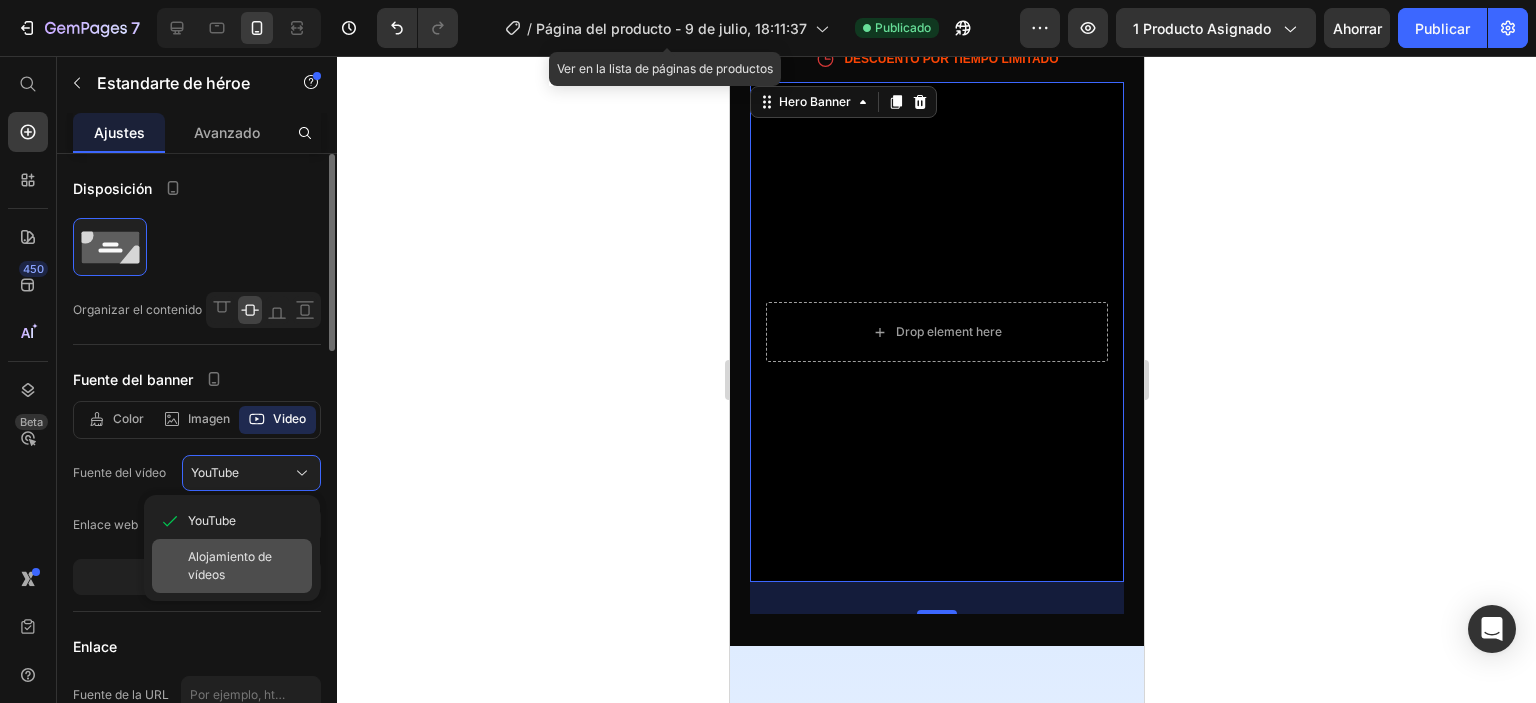 click on "Alojamiento de vídeos" at bounding box center (230, 565) 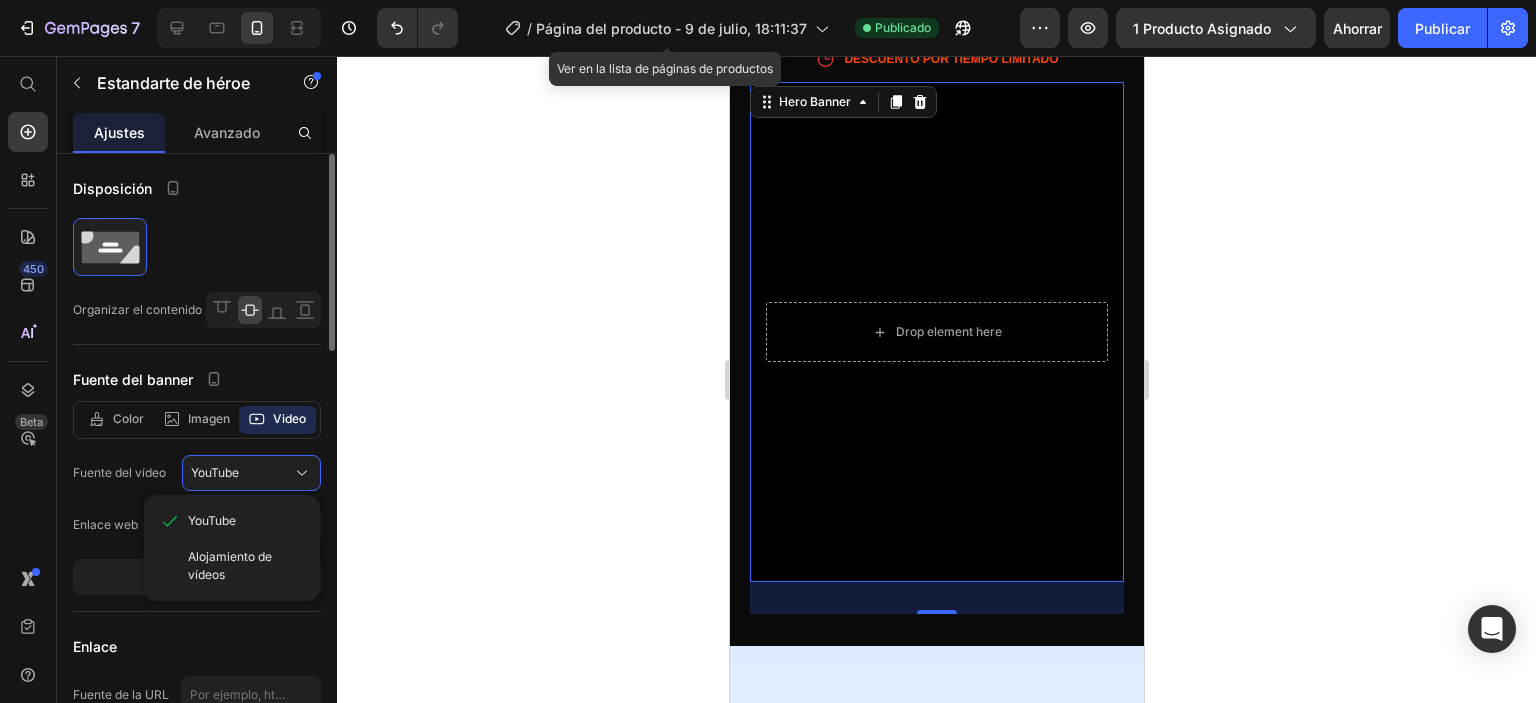 type on "https://media.w3.org/2010/05/sintel/trailer.mp4" 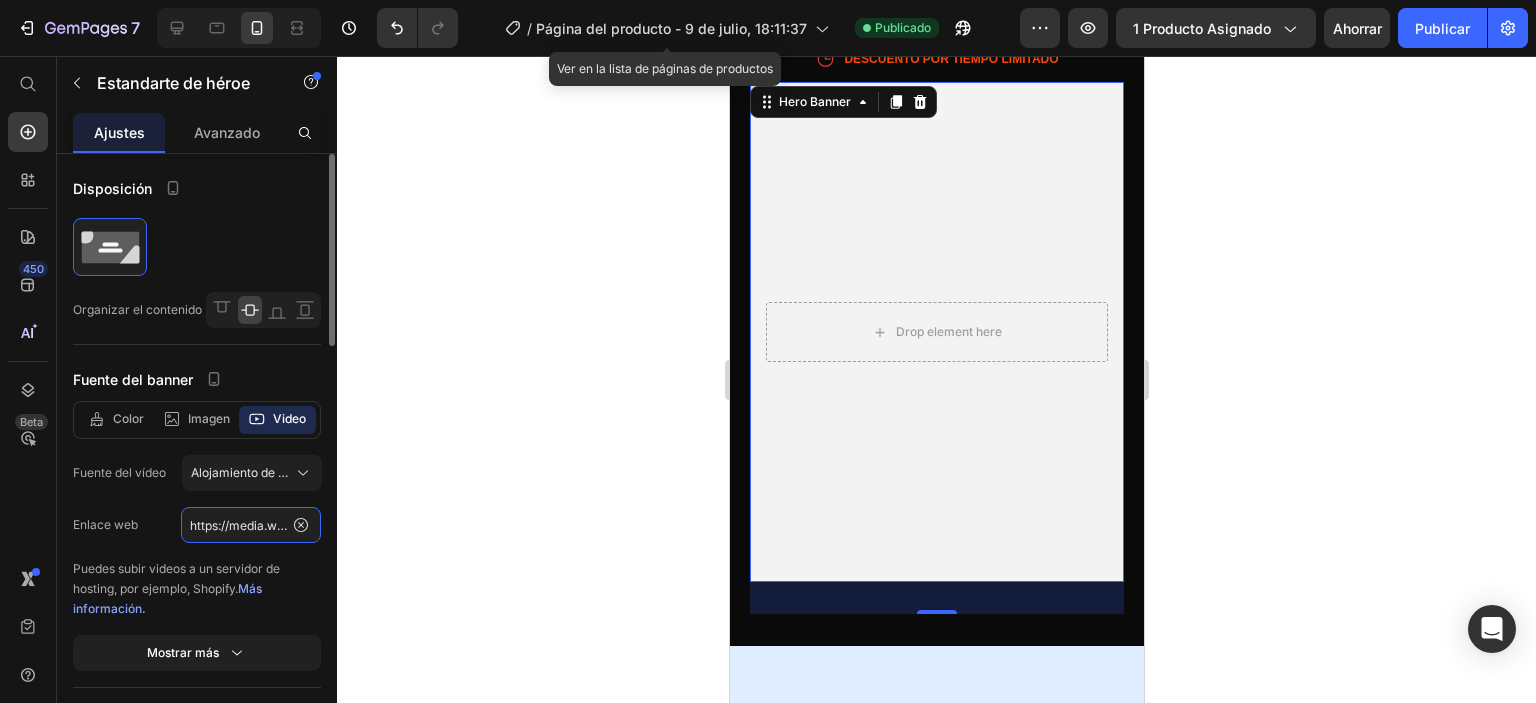 click on "https://media.w3.org/2010/05/sintel/trailer.mp4" 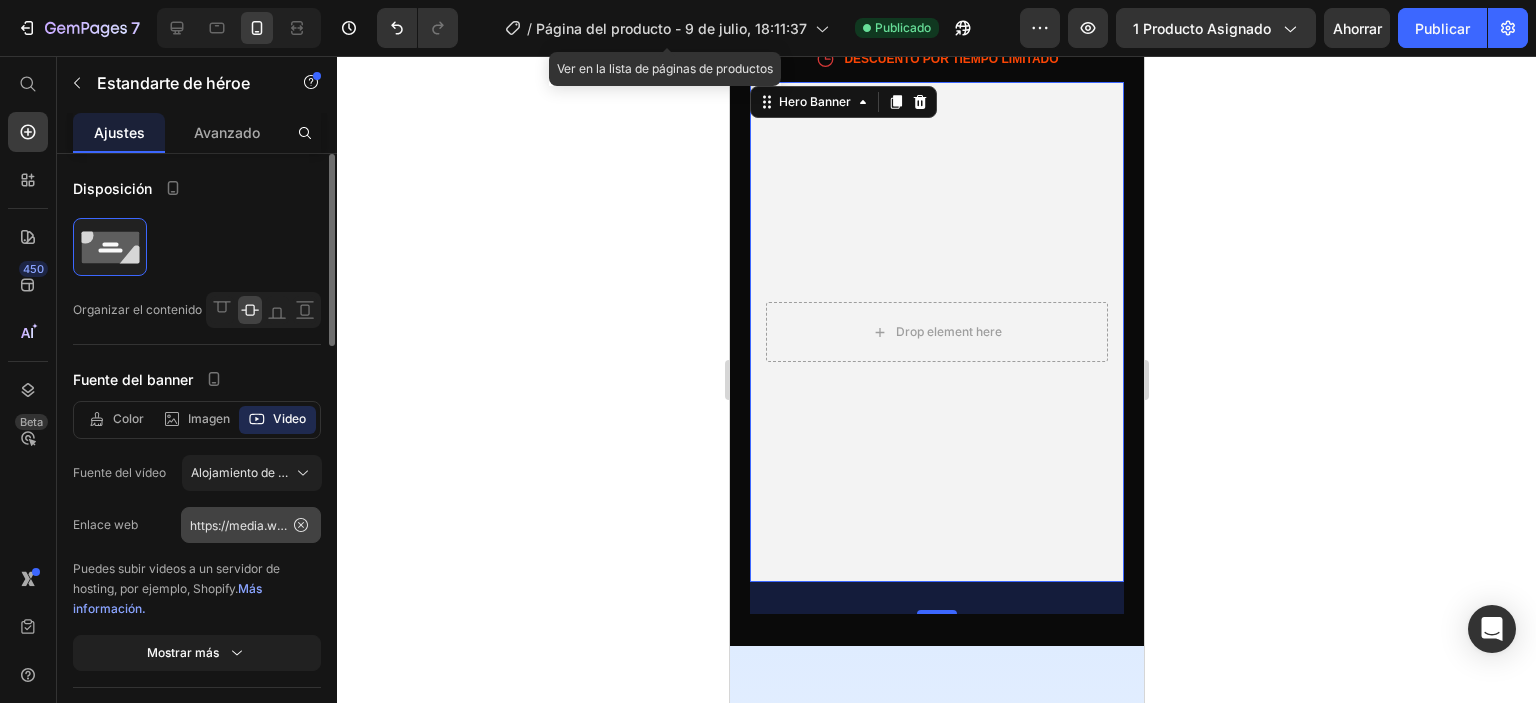 click 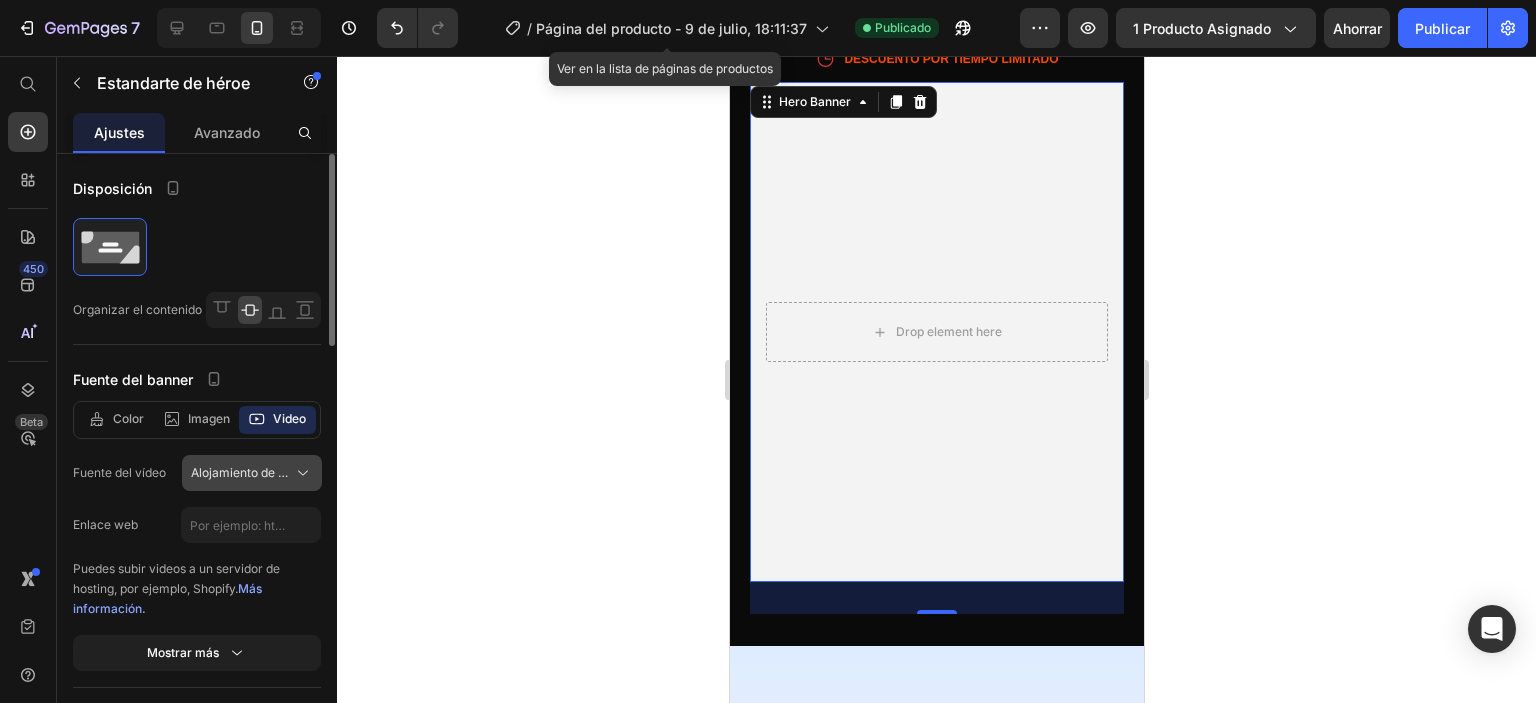 click on "Alojamiento de vídeos" at bounding box center (253, 472) 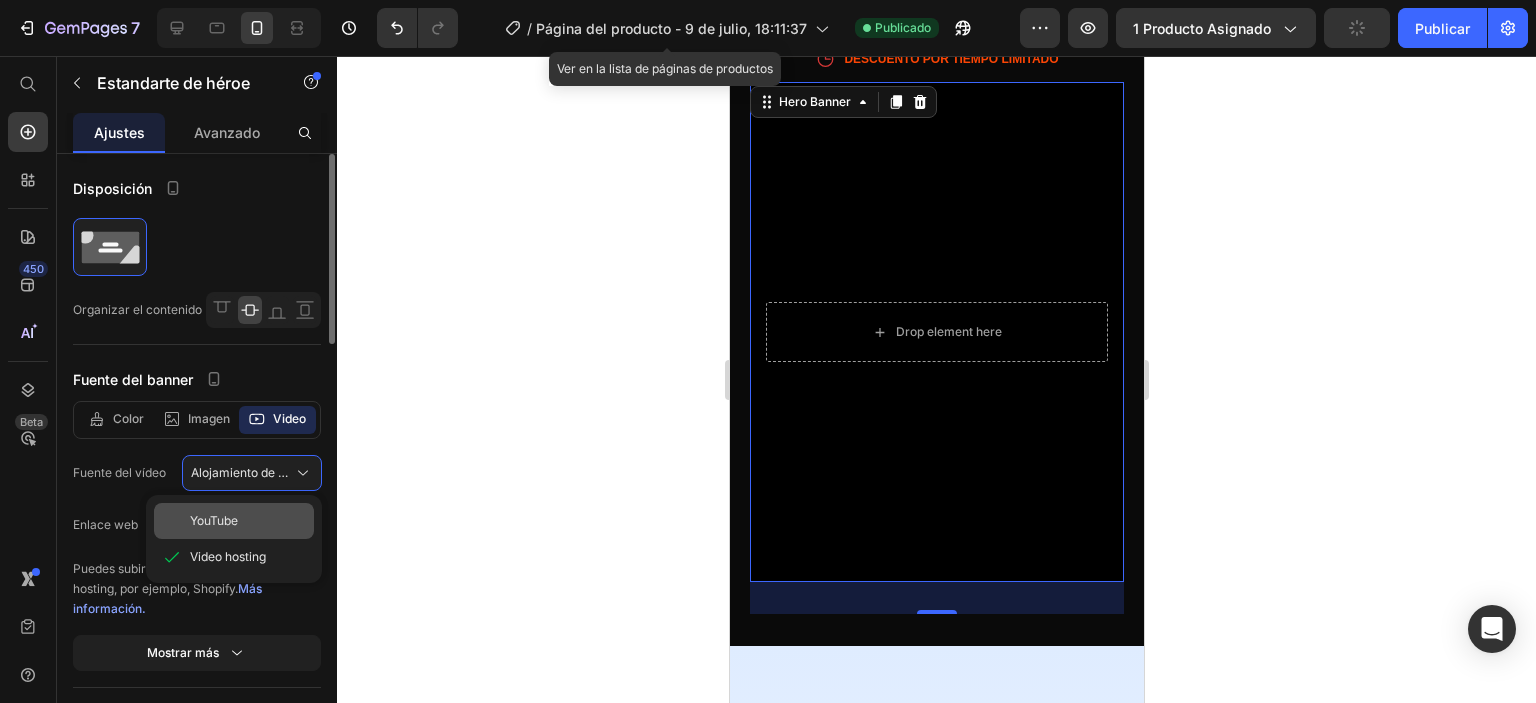 click on "YouTube" at bounding box center [248, 521] 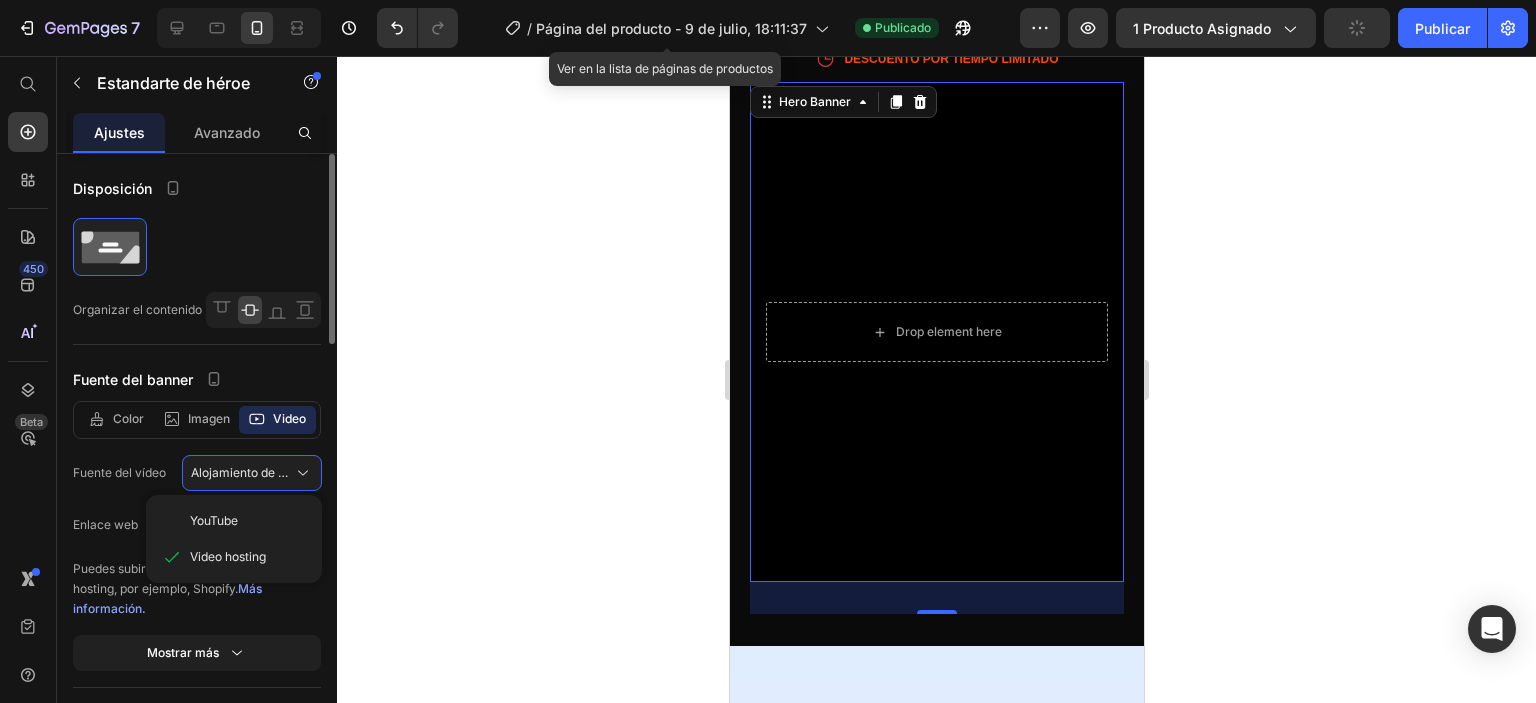 click on "Enlace" at bounding box center [197, 722] 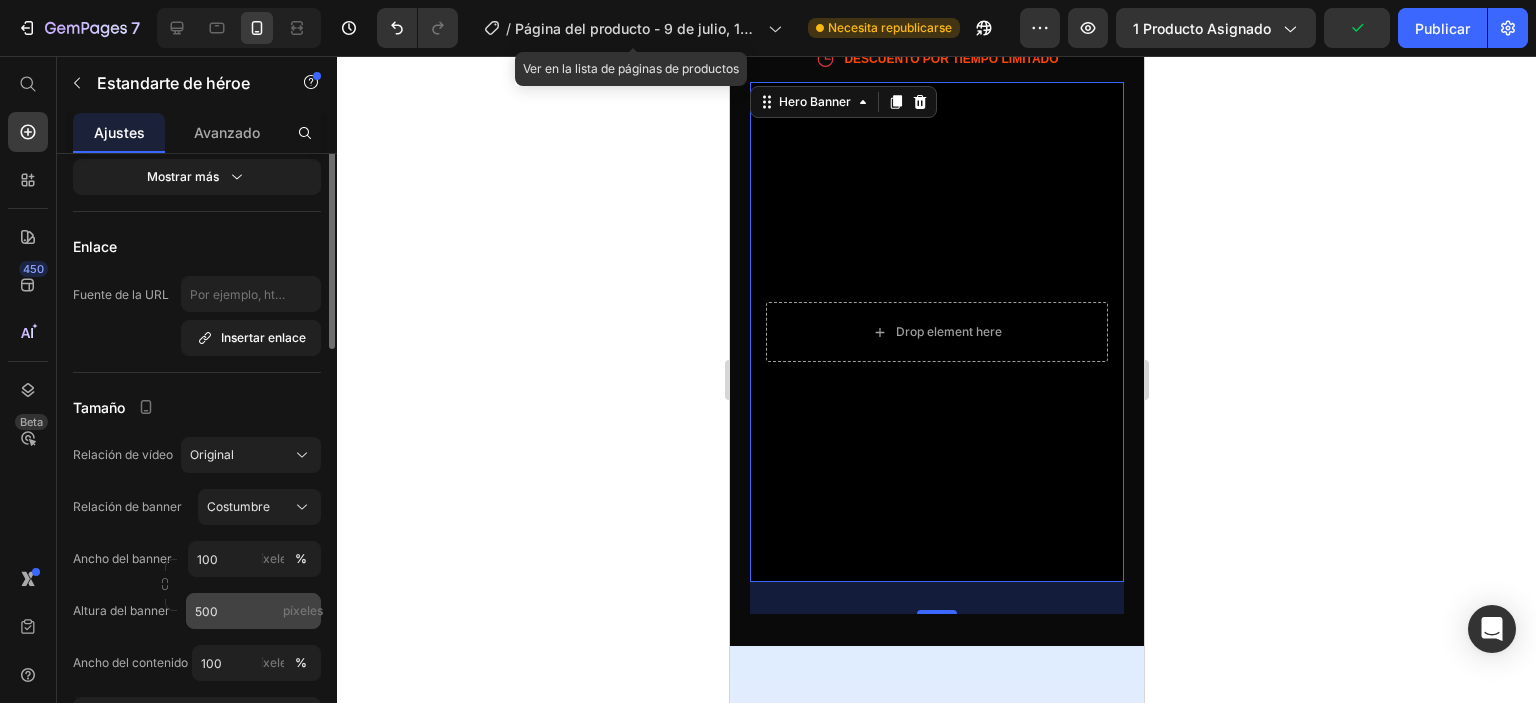 scroll, scrollTop: 300, scrollLeft: 0, axis: vertical 